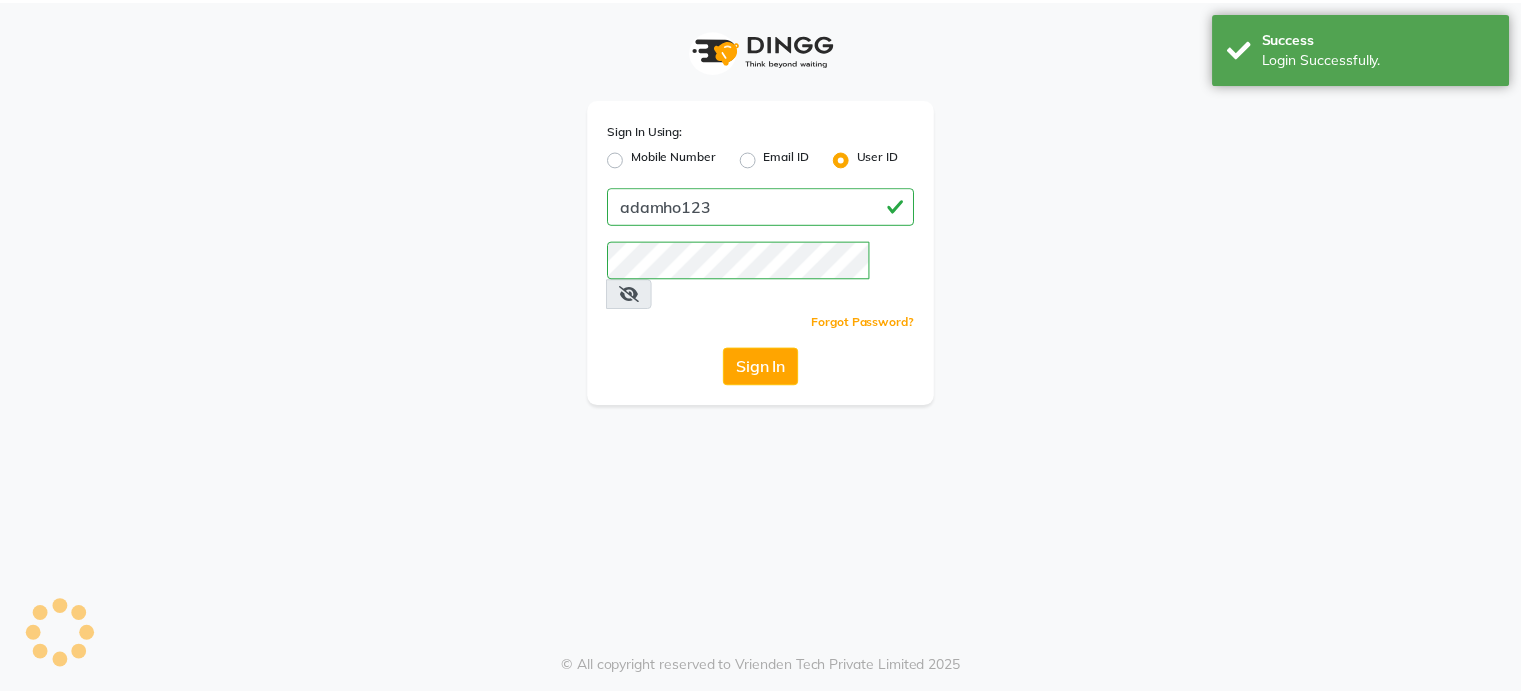 scroll, scrollTop: 0, scrollLeft: 0, axis: both 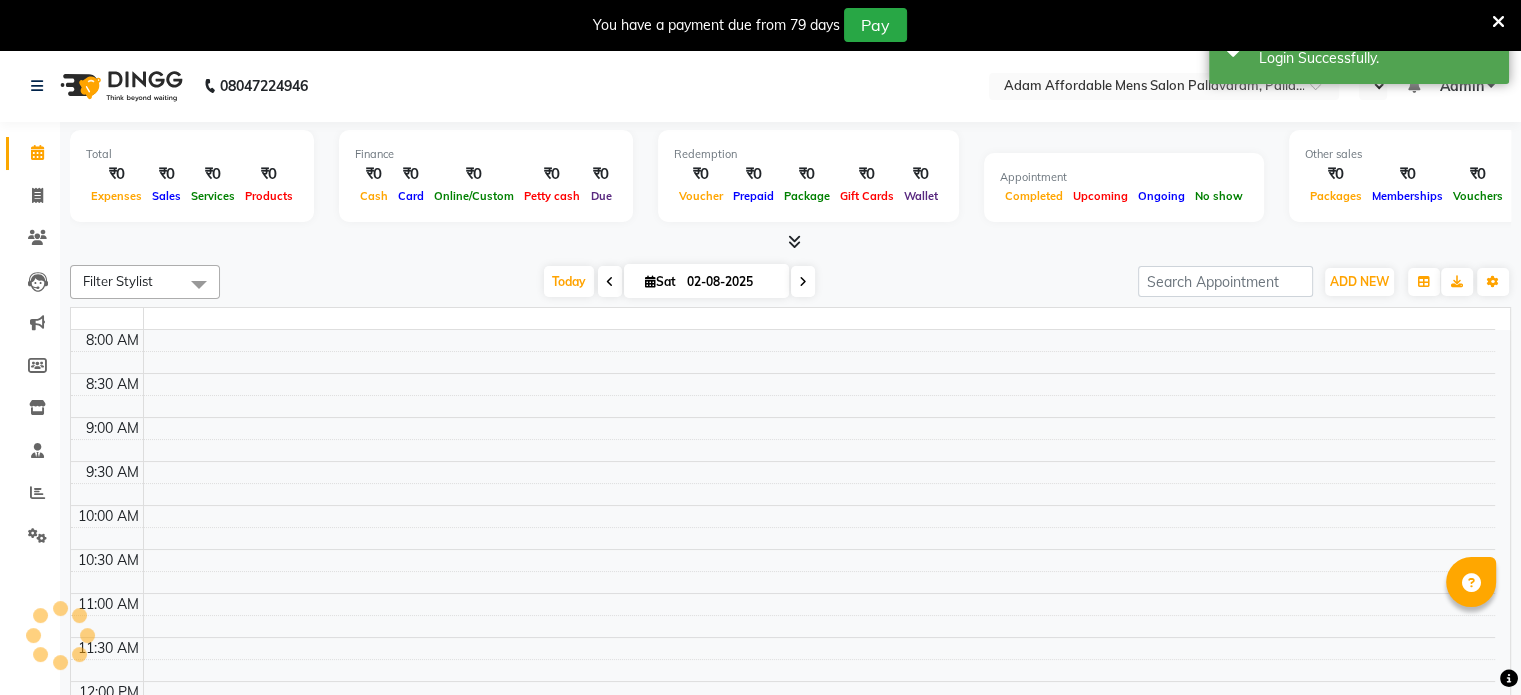 select on "en" 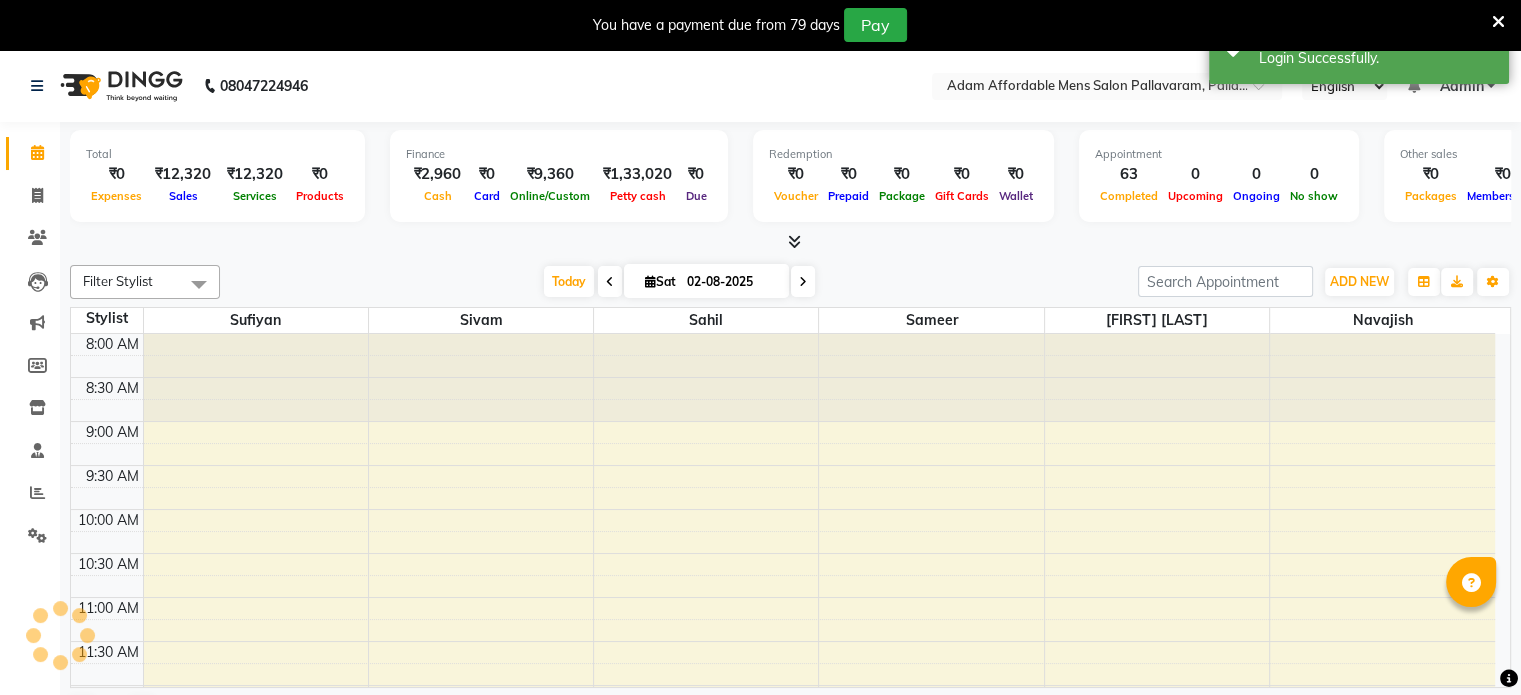 scroll, scrollTop: 0, scrollLeft: 0, axis: both 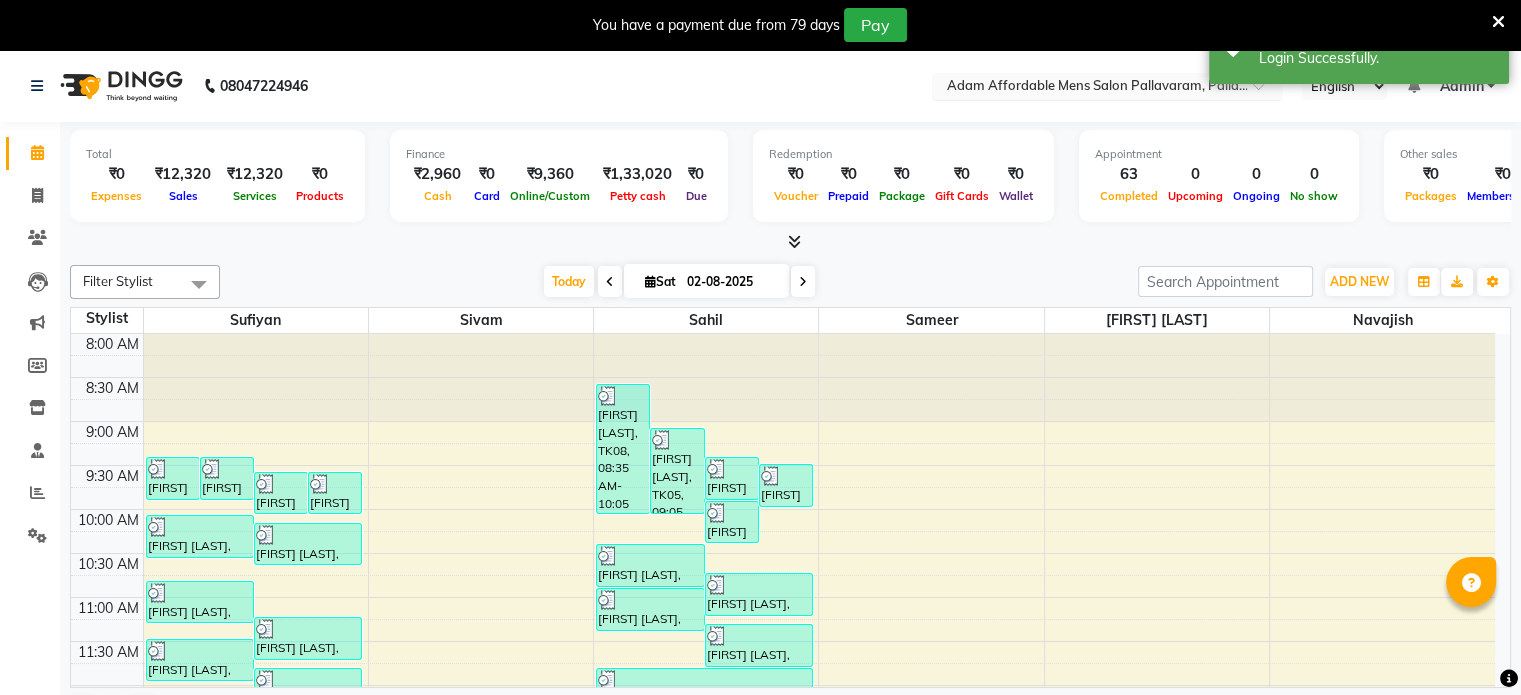 click at bounding box center [1087, 88] 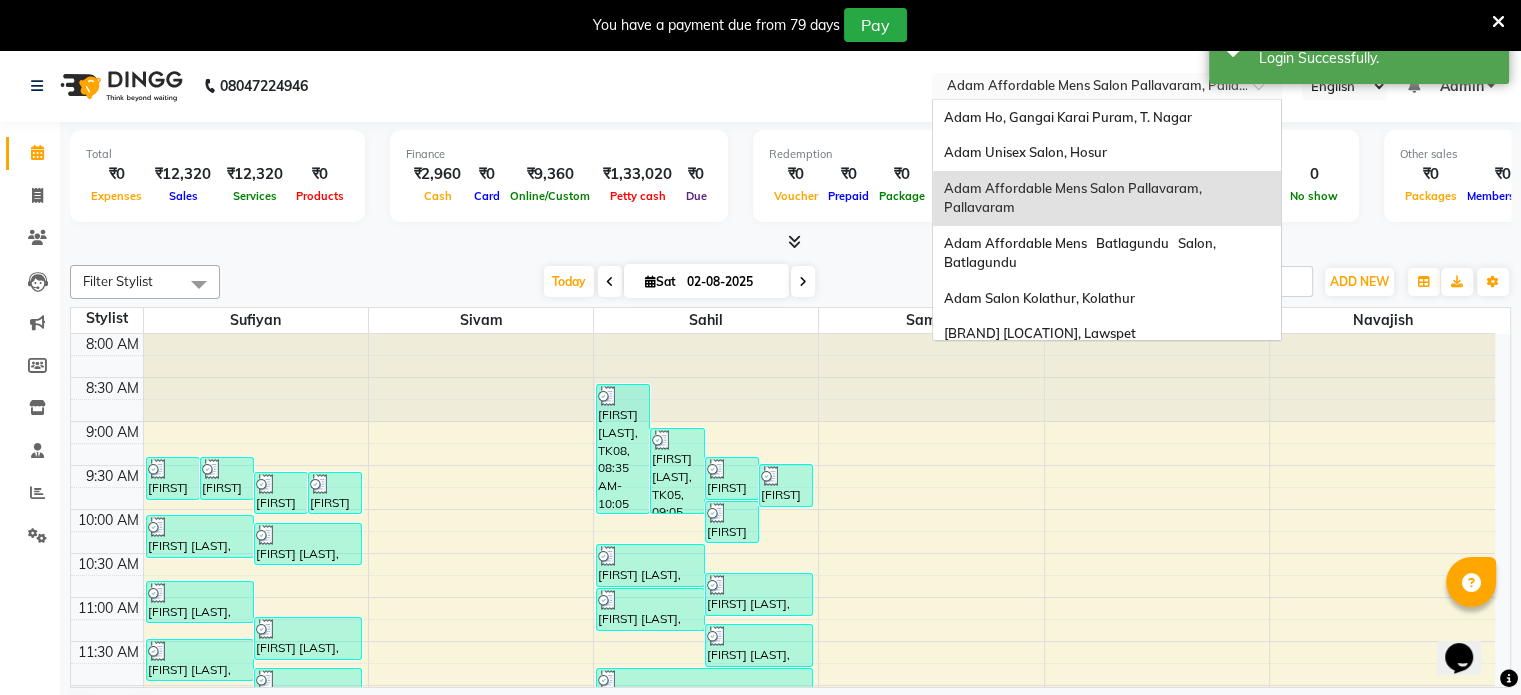 scroll, scrollTop: 0, scrollLeft: 0, axis: both 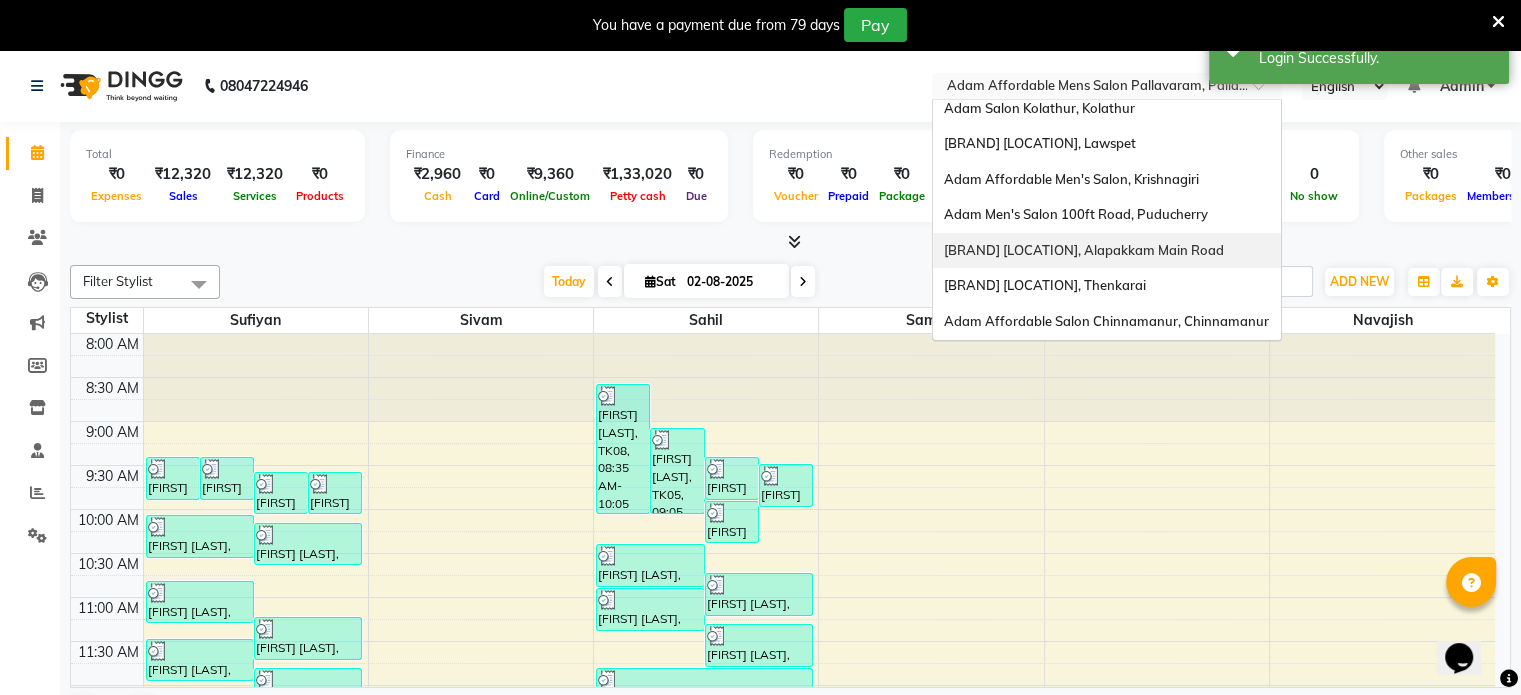 click on "[BRAND] [LOCATION], Alapakkam Main Road" at bounding box center [1107, 251] 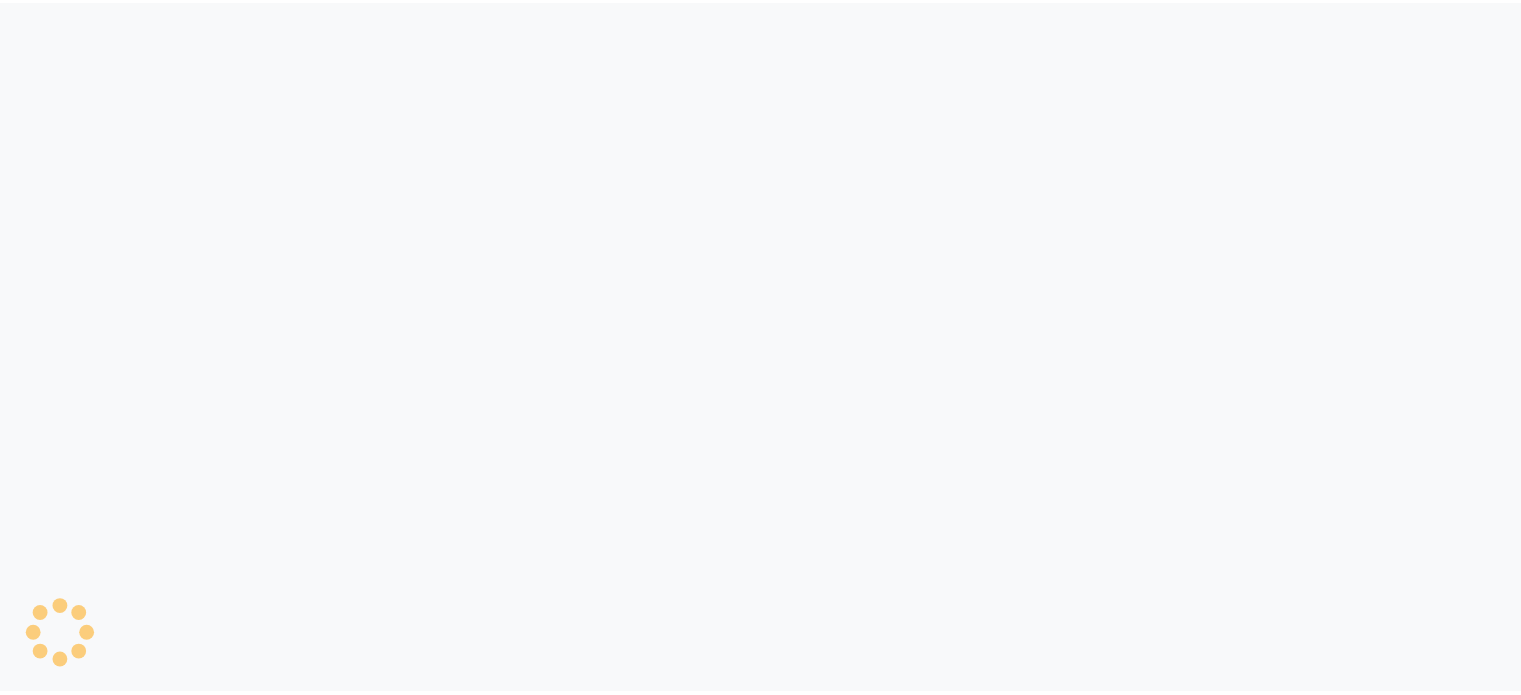 scroll, scrollTop: 0, scrollLeft: 0, axis: both 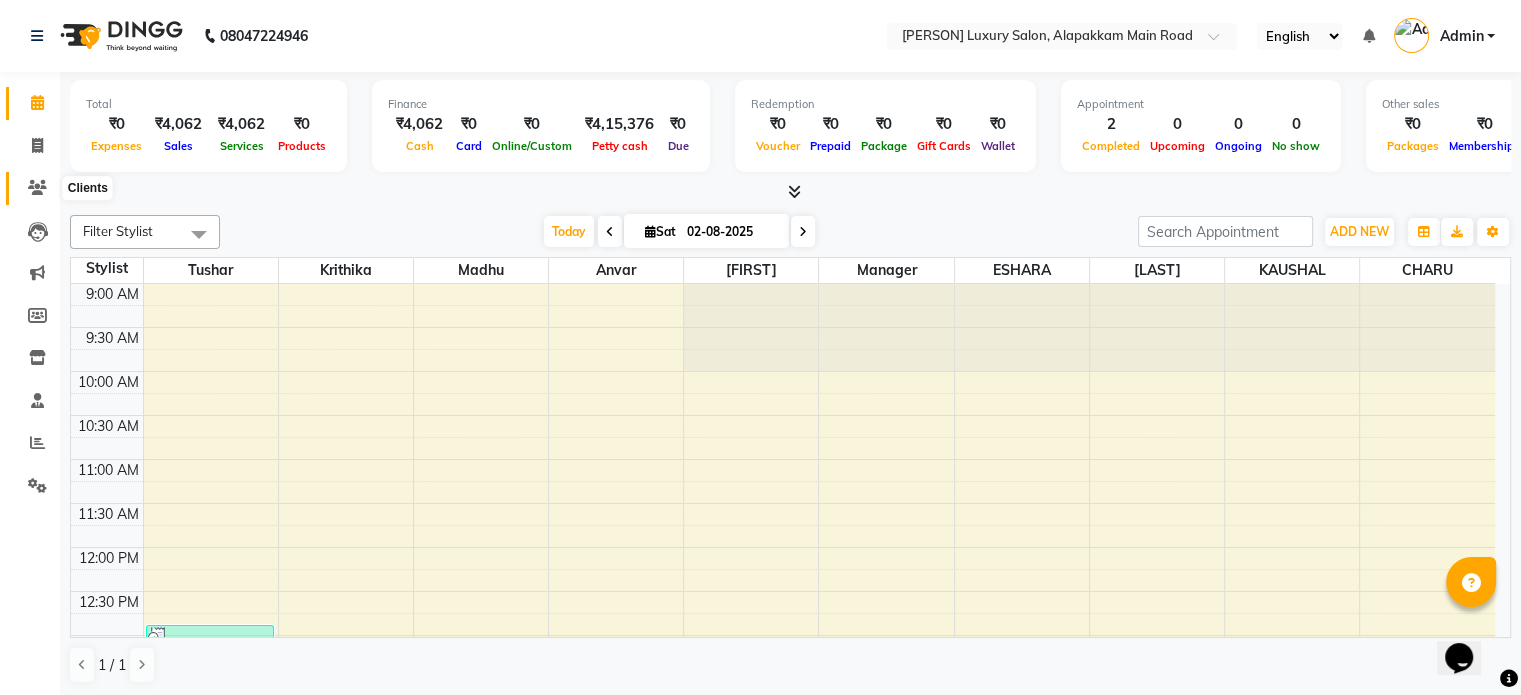 click 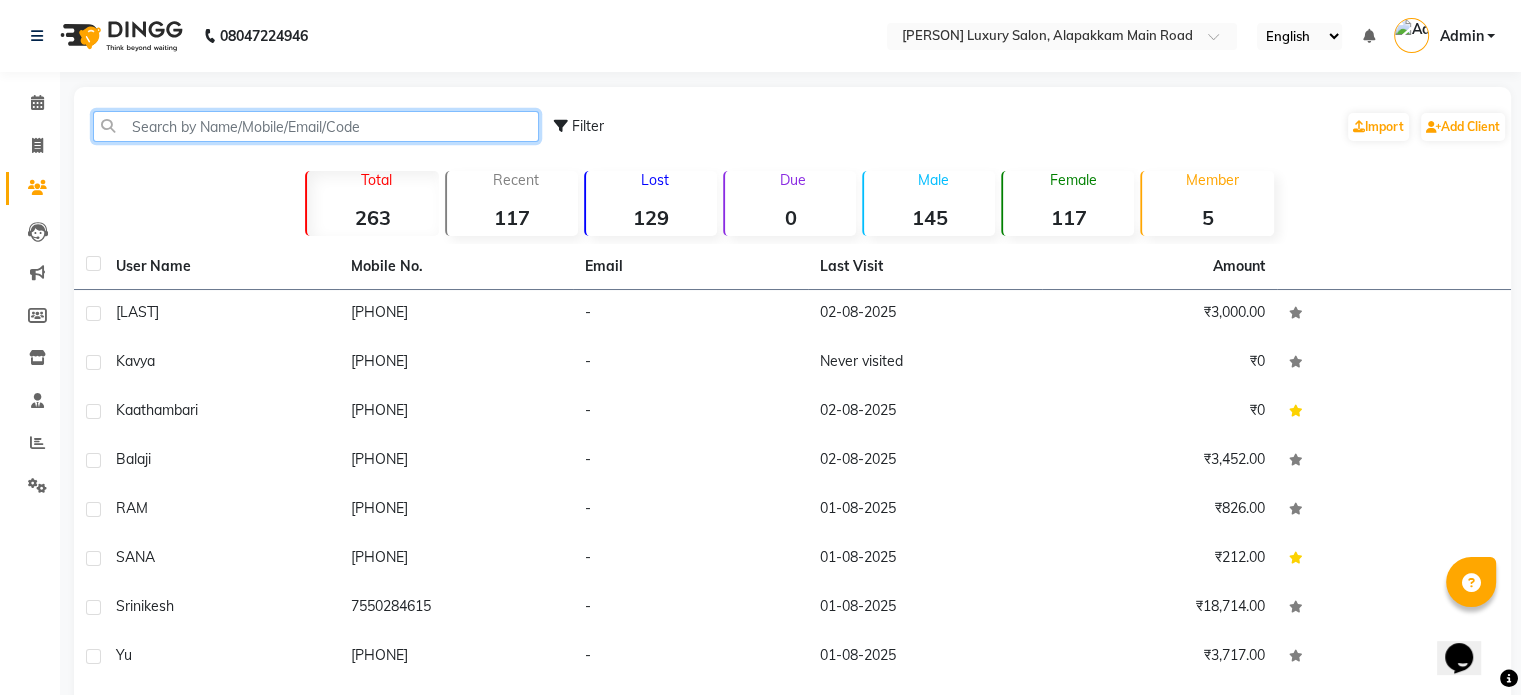 click 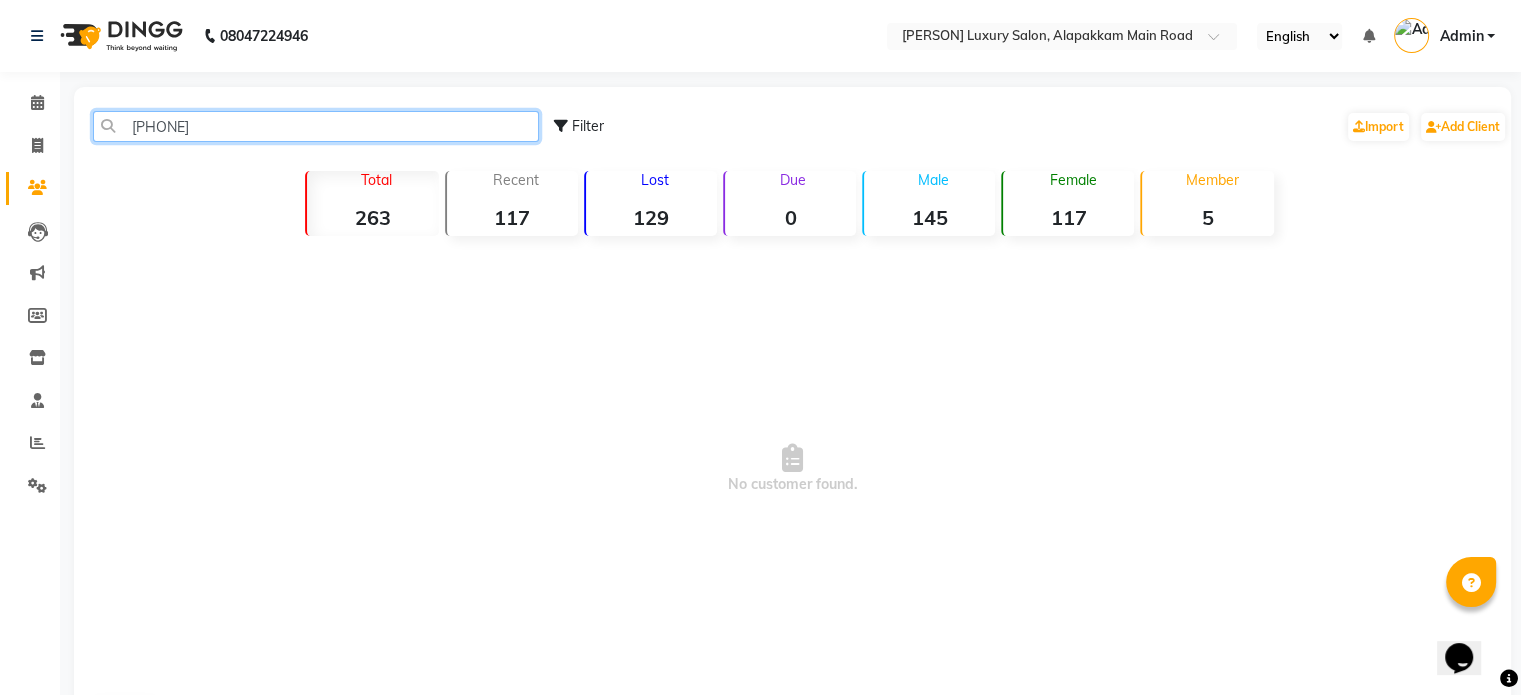 click on "[PHONE]" 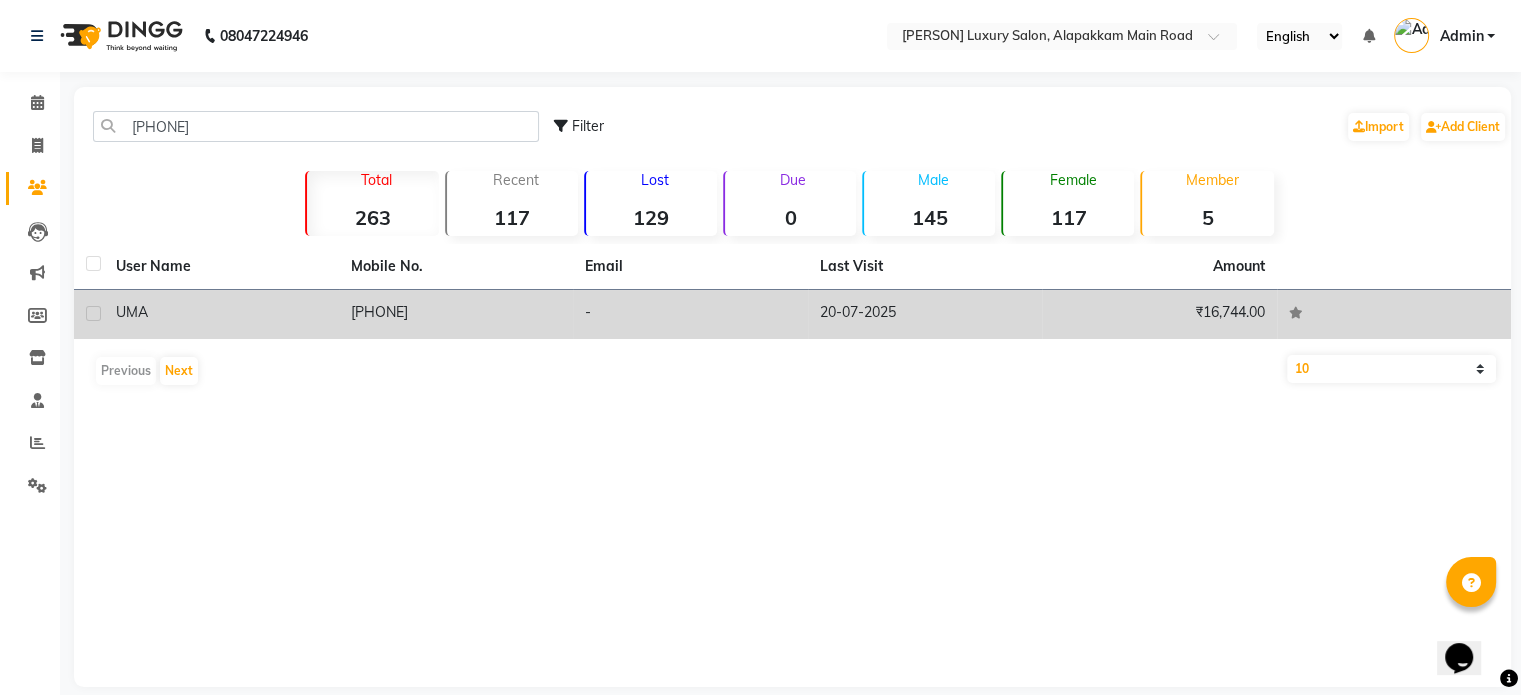 click on "UMA" 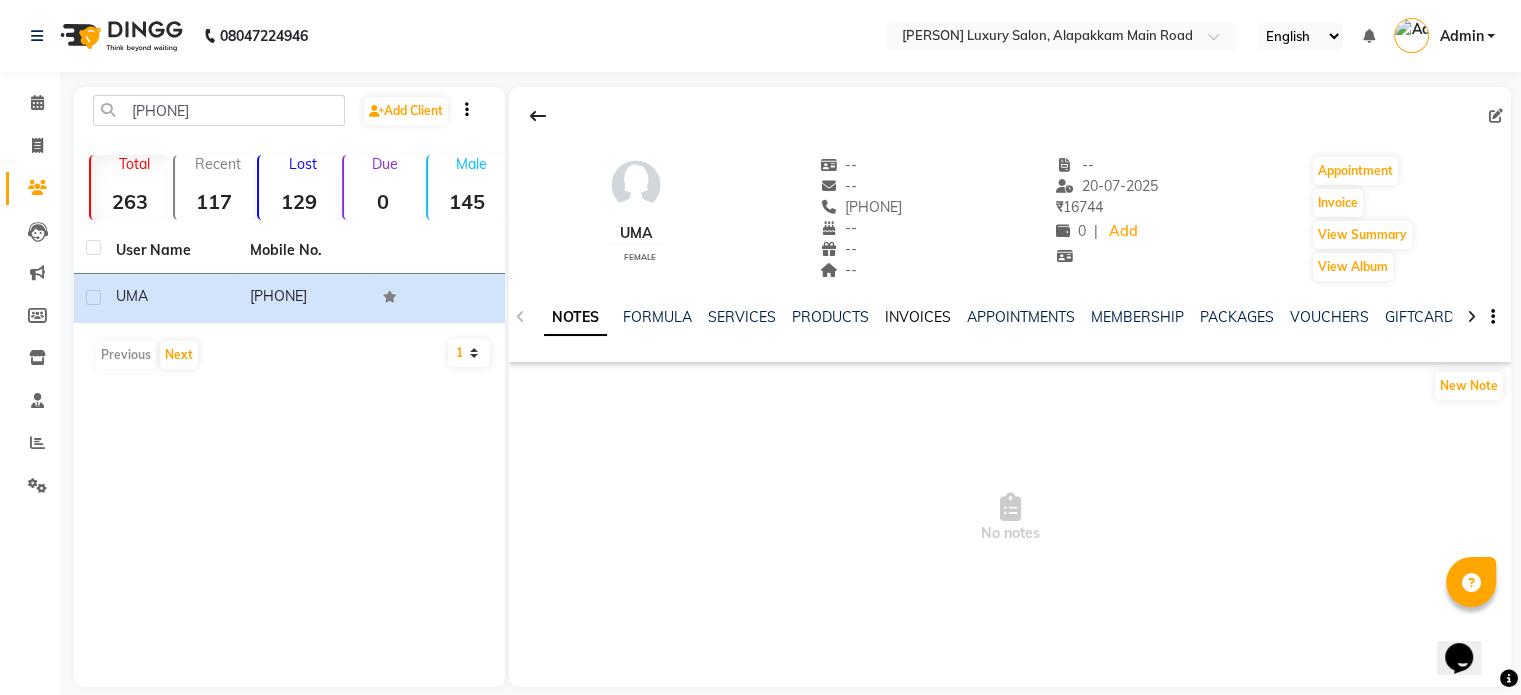 click on "INVOICES" 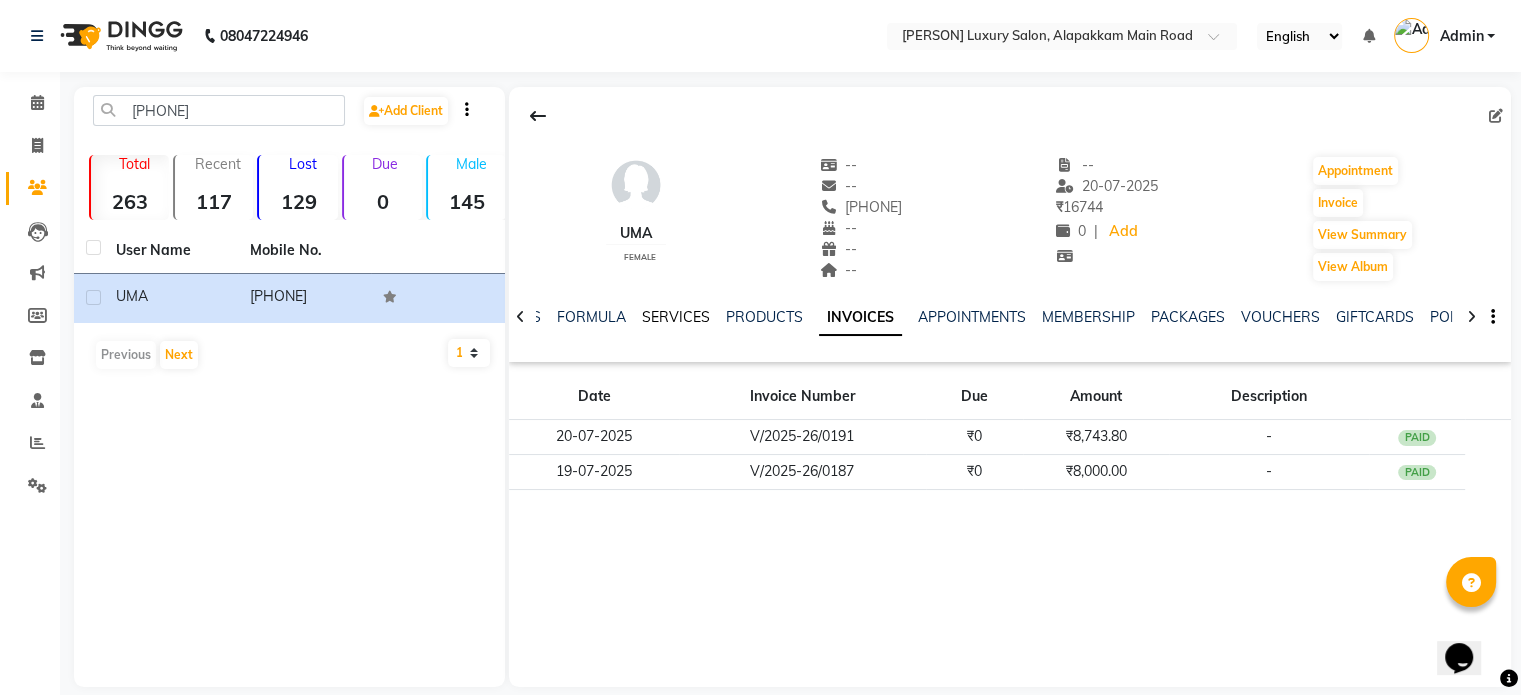 click on "SERVICES" 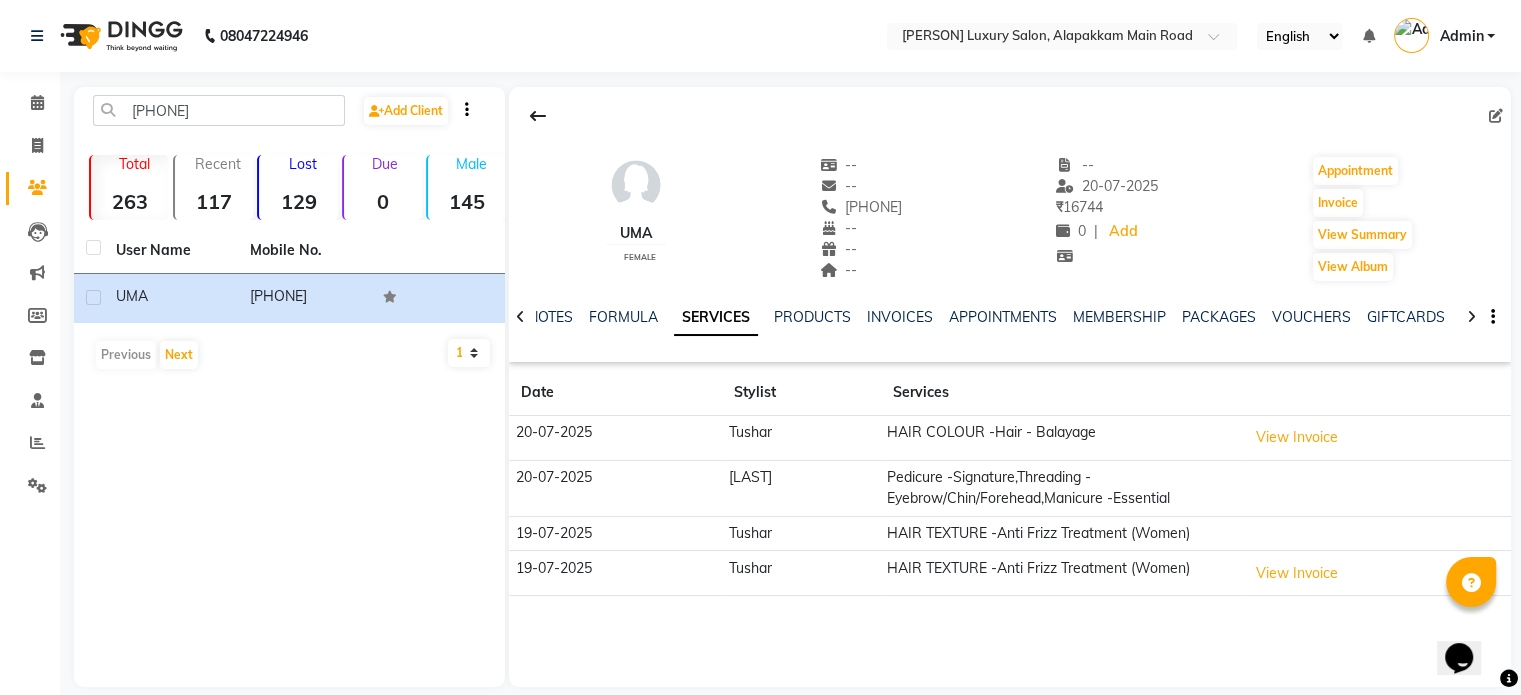 drag, startPoint x: 836, startPoint y: 211, endPoint x: 929, endPoint y: 208, distance: 93.04838 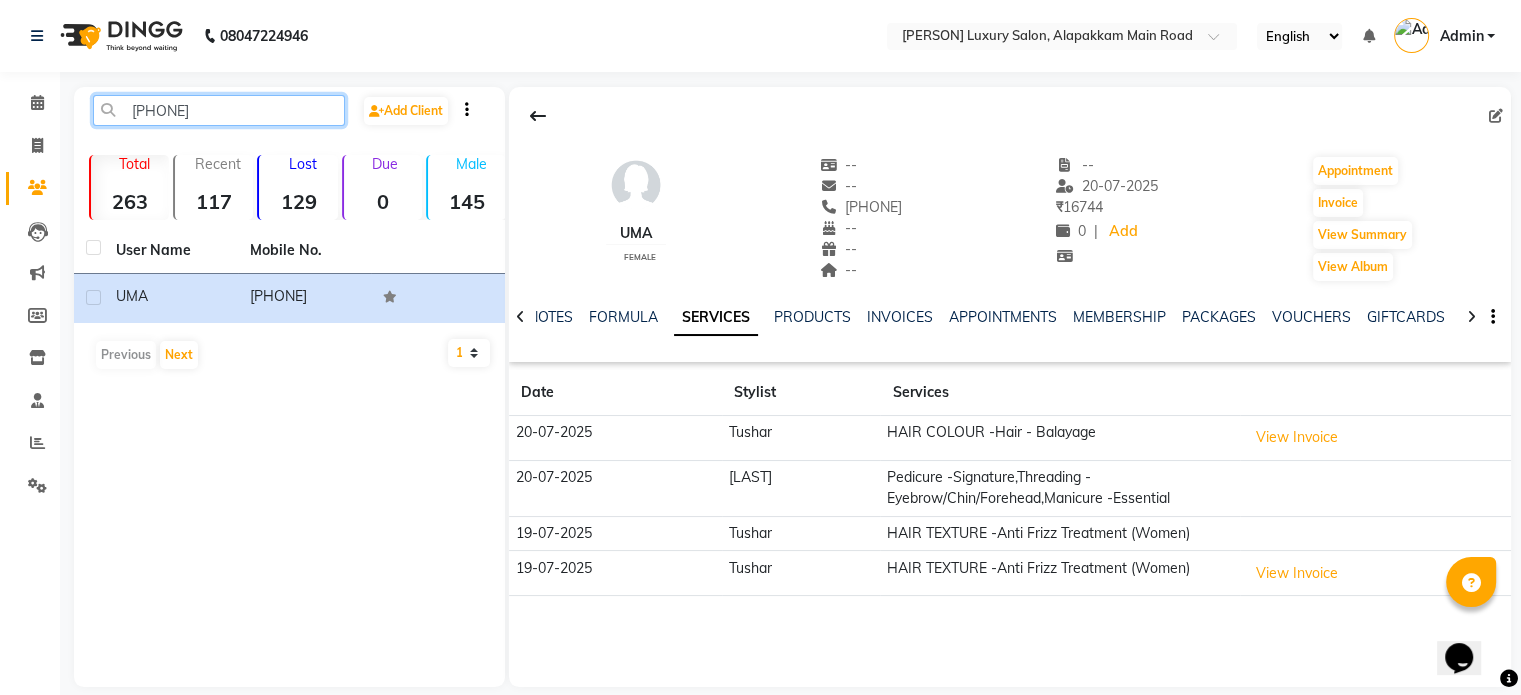 click on "[PHONE]" 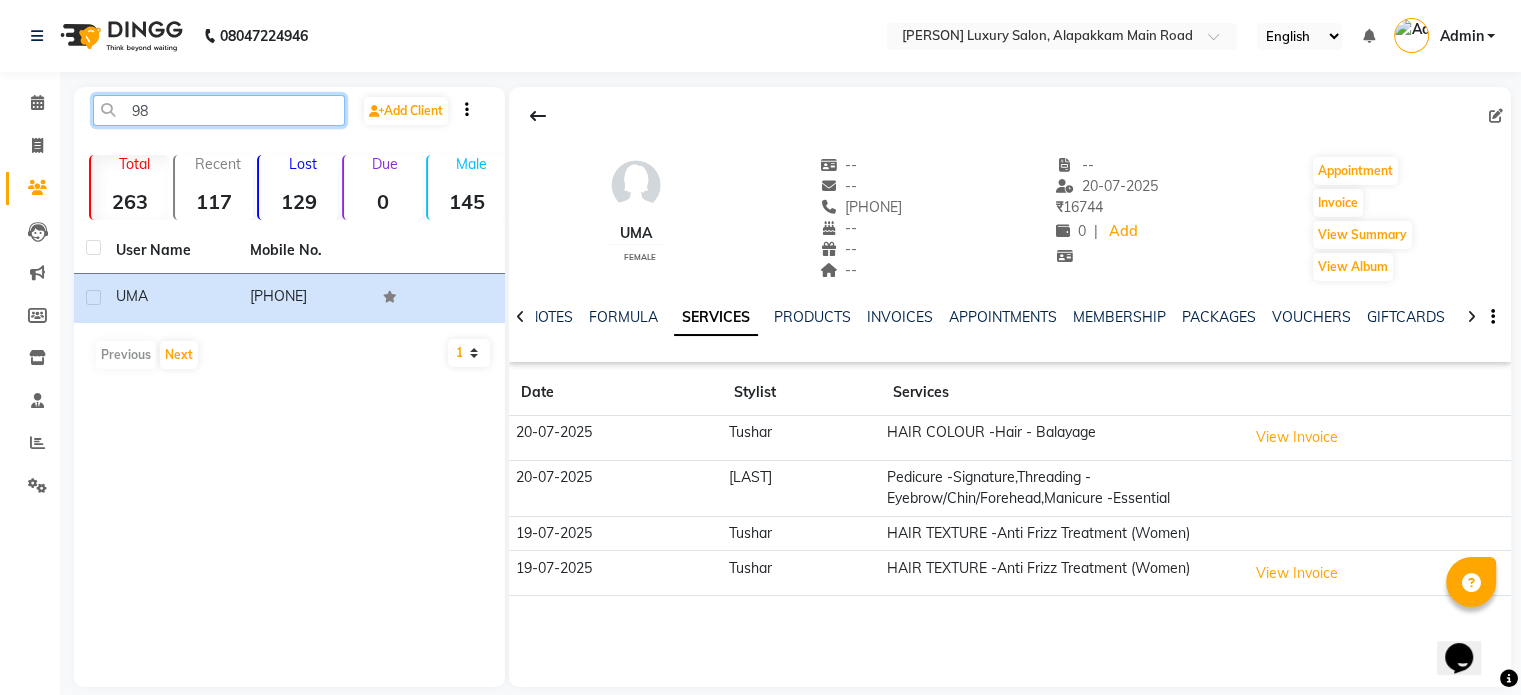 type on "9" 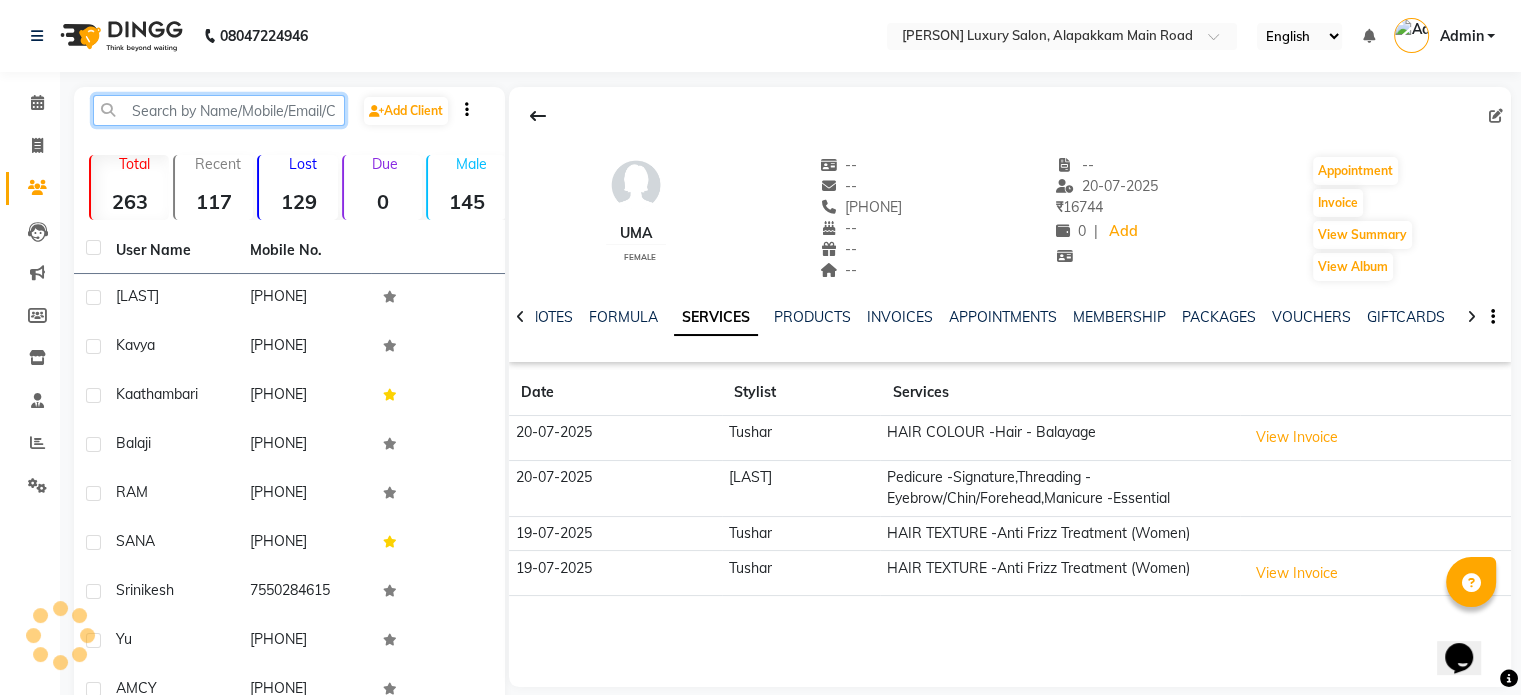 paste on "[PHONE]" 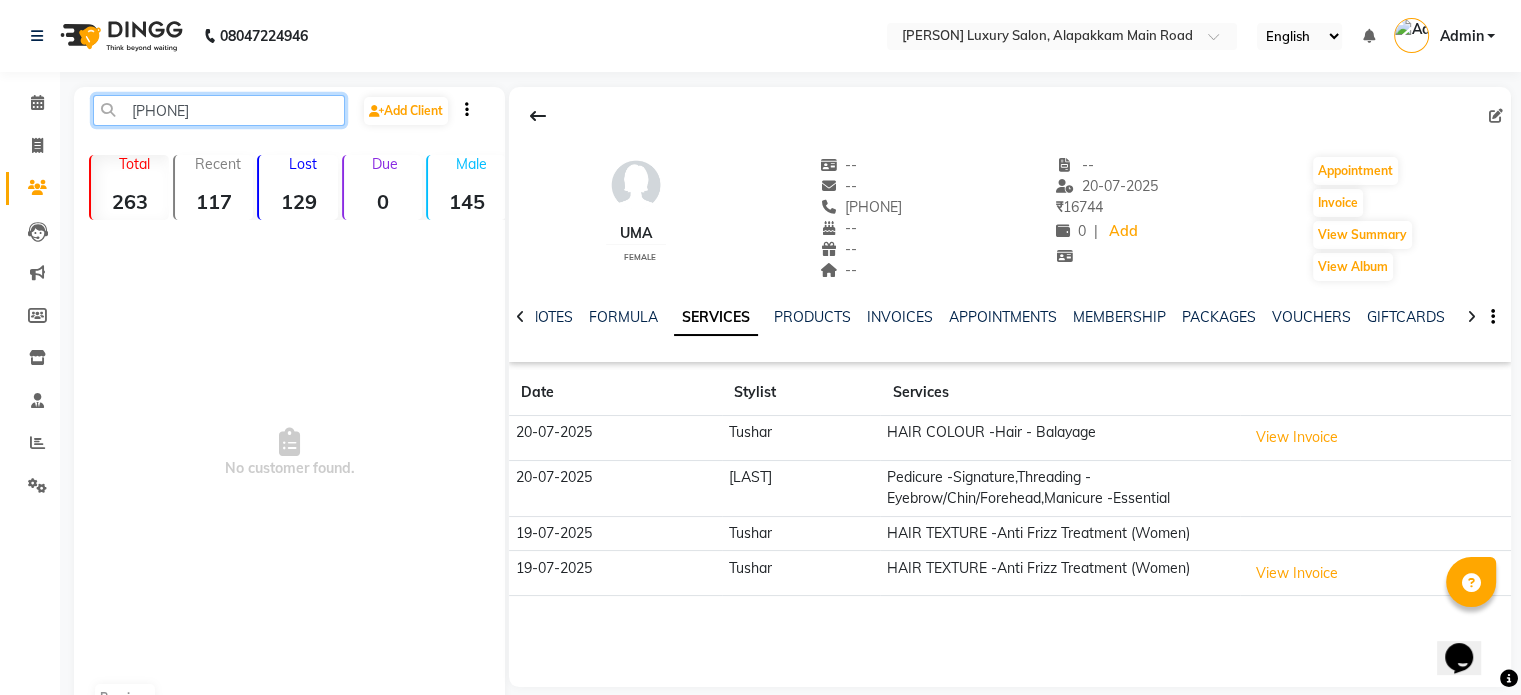 click on "[PHONE]" 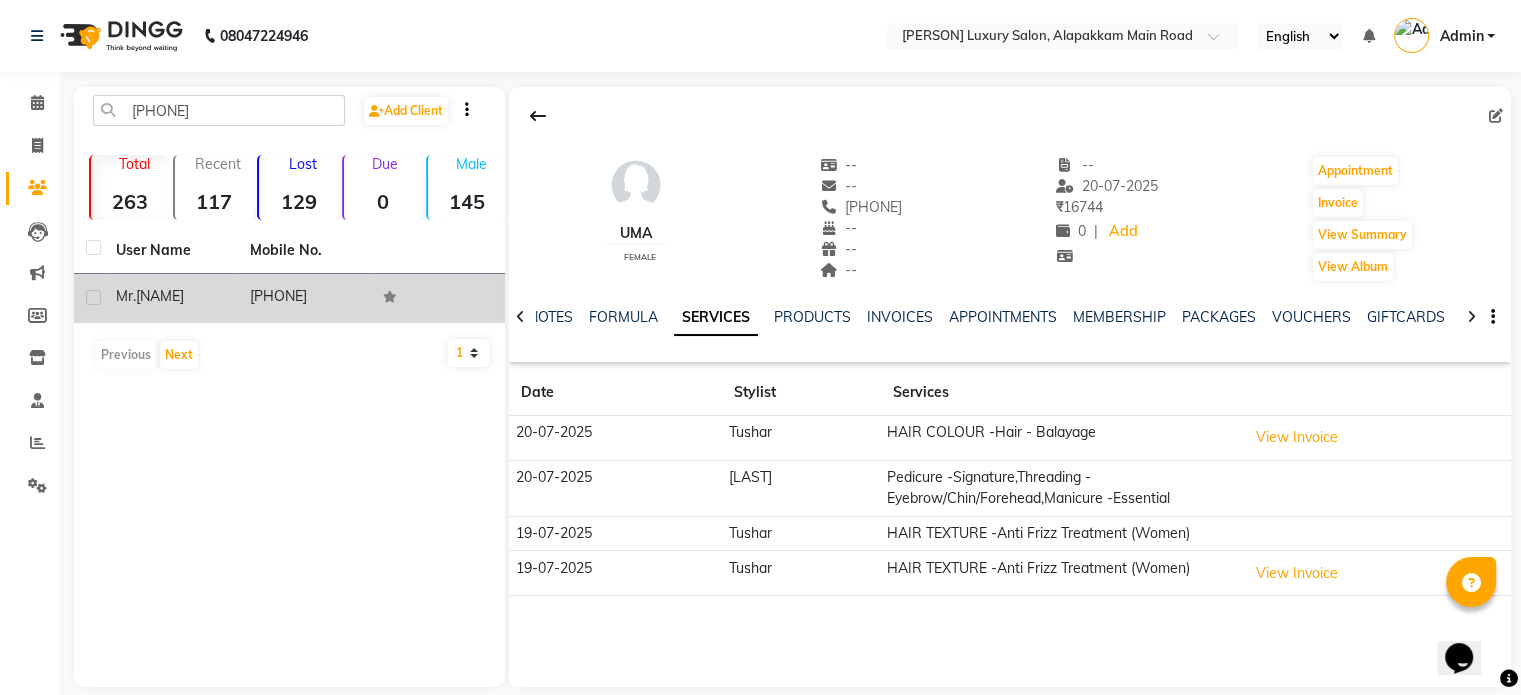 click on "Mr.[NAME]" 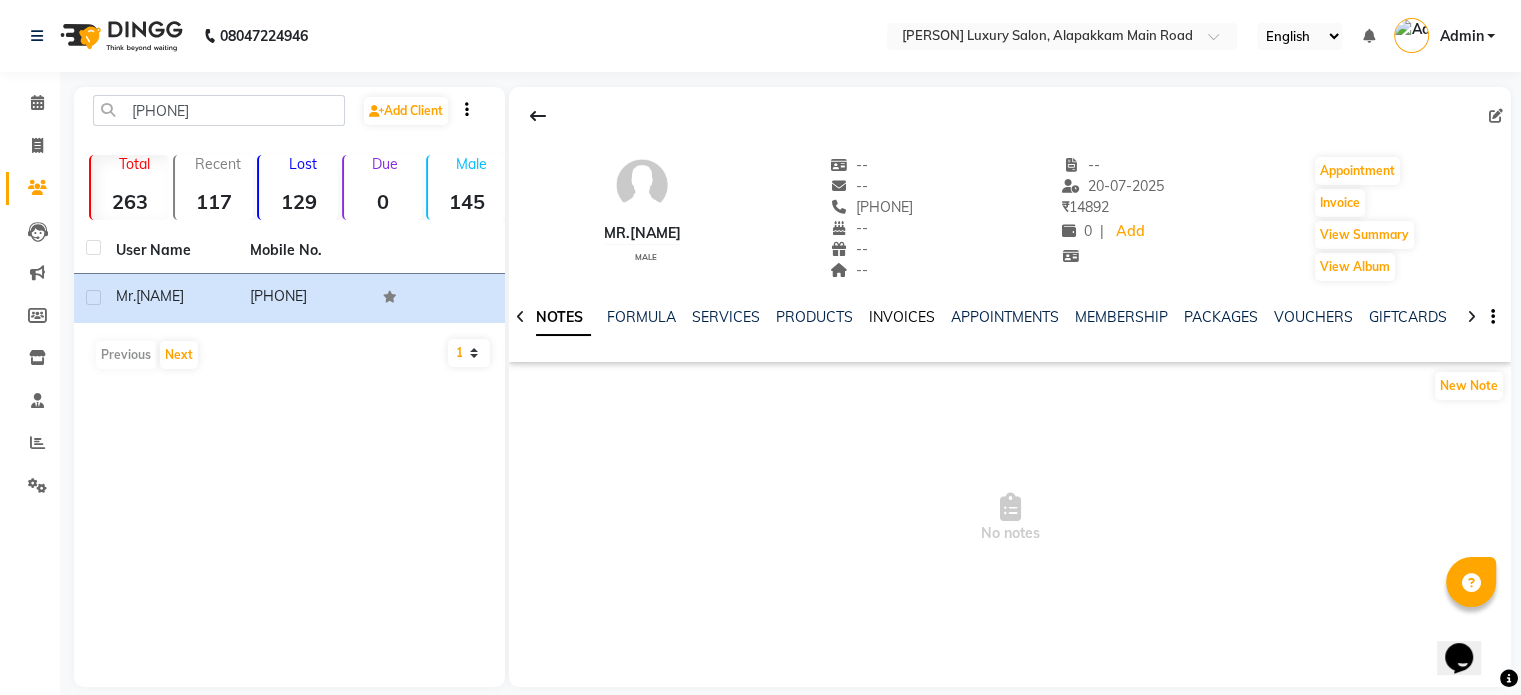click on "INVOICES" 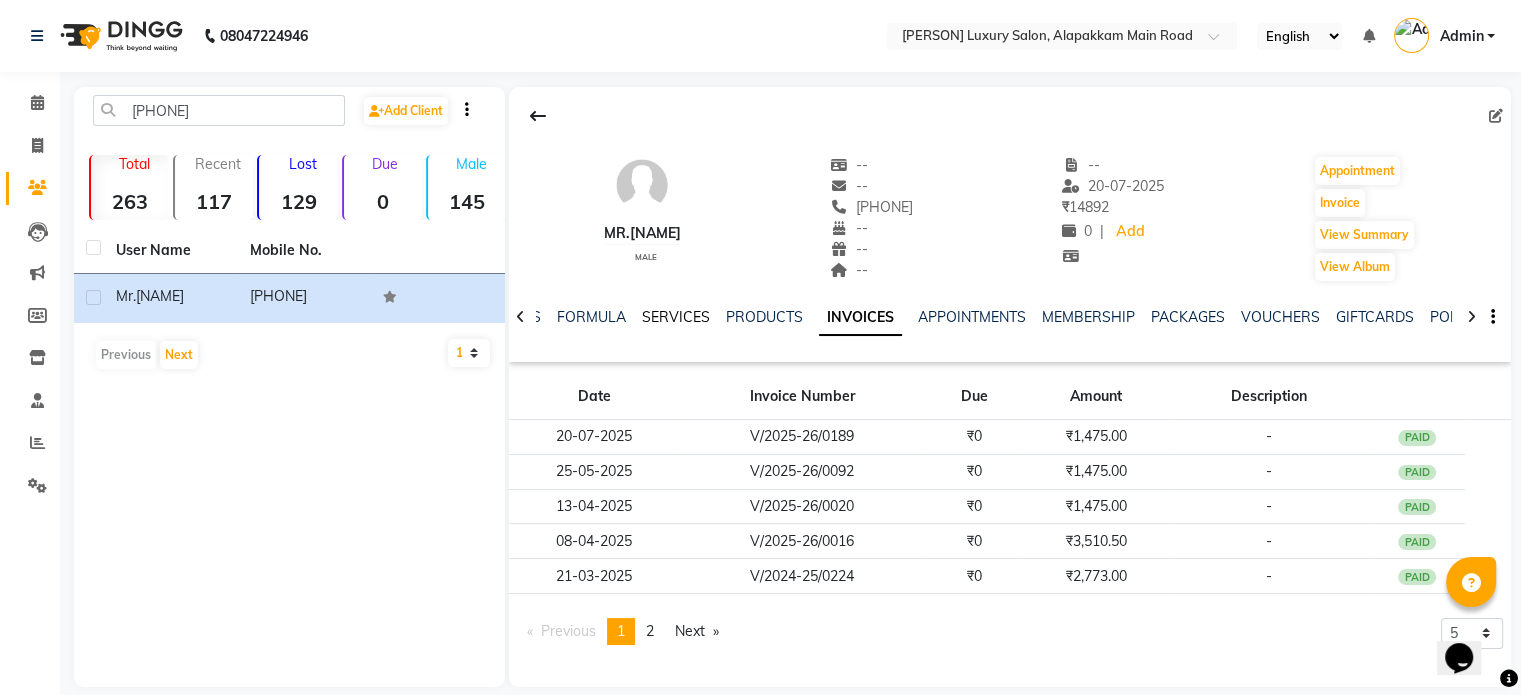 click on "SERVICES" 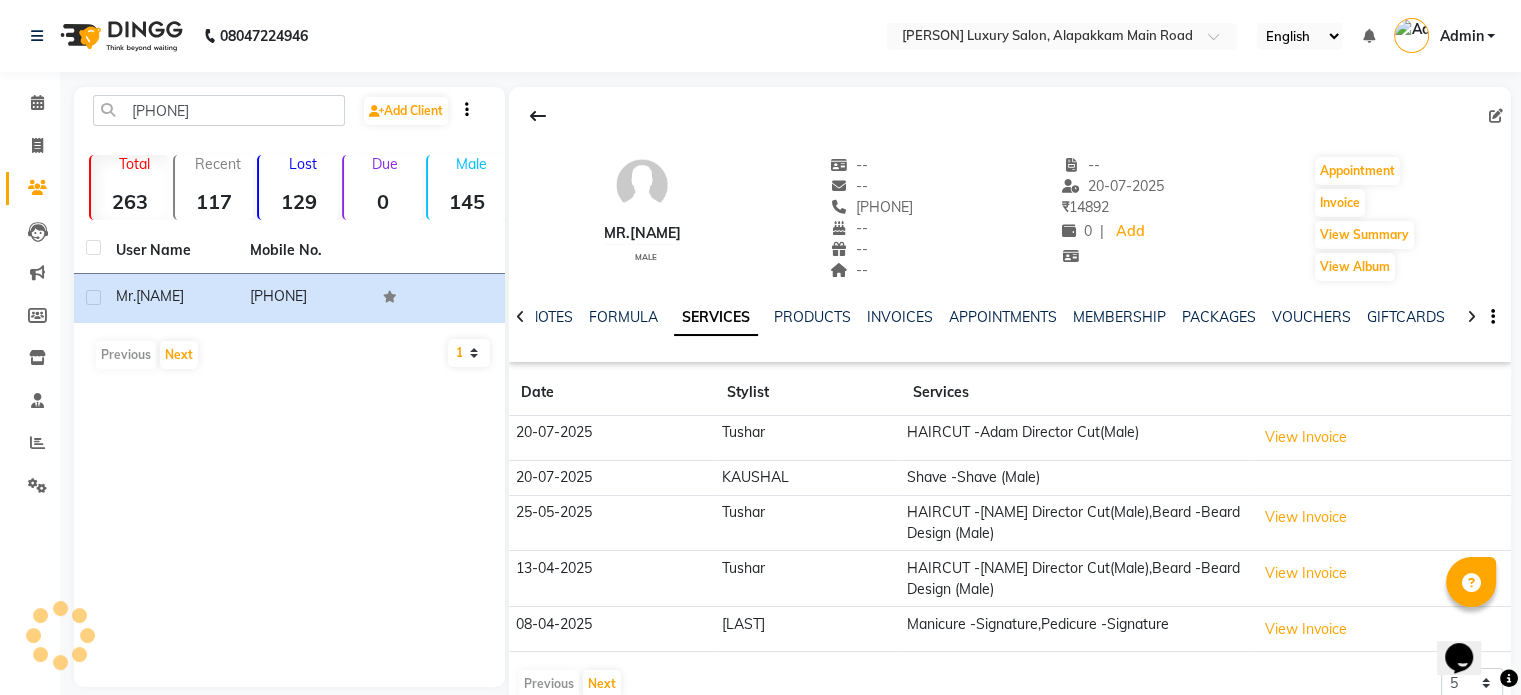 drag, startPoint x: 851, startPoint y: 204, endPoint x: 944, endPoint y: 199, distance: 93.13431 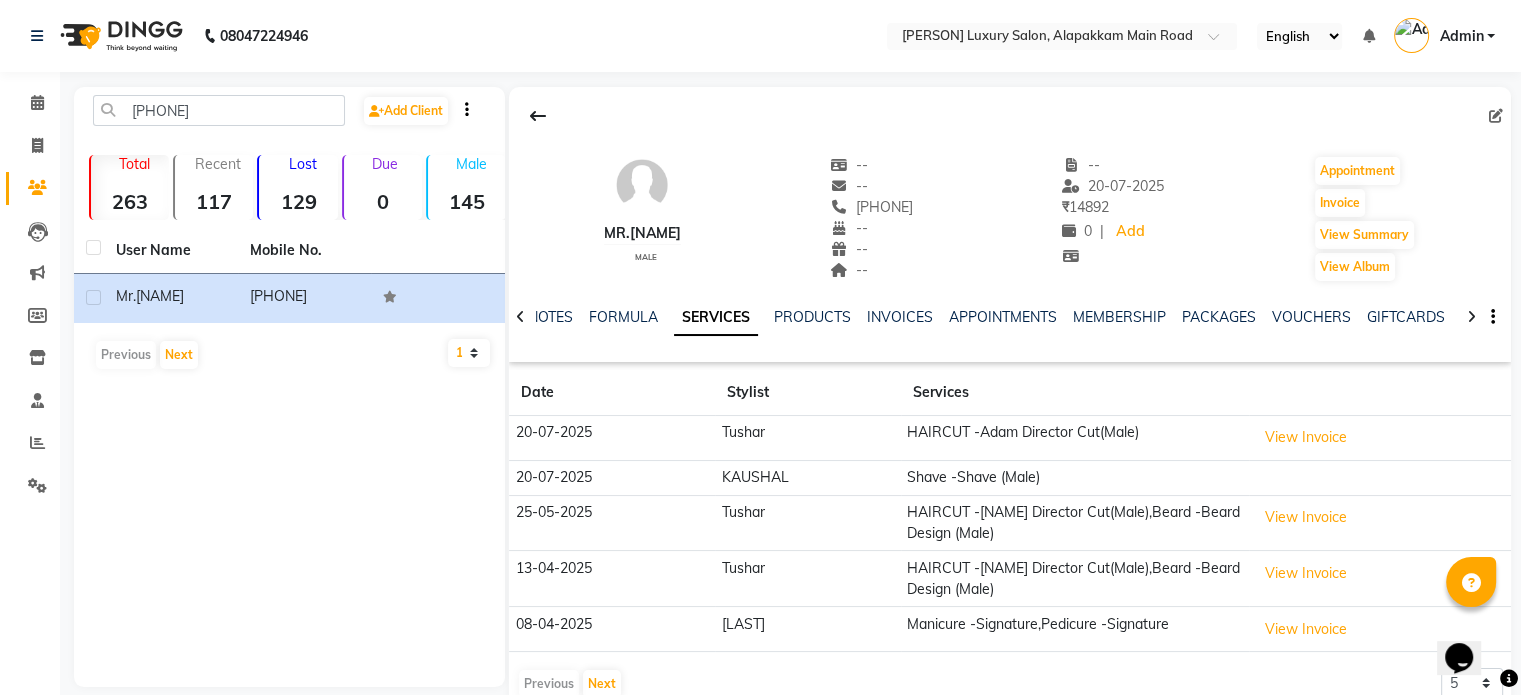 copy on "[PHONE]" 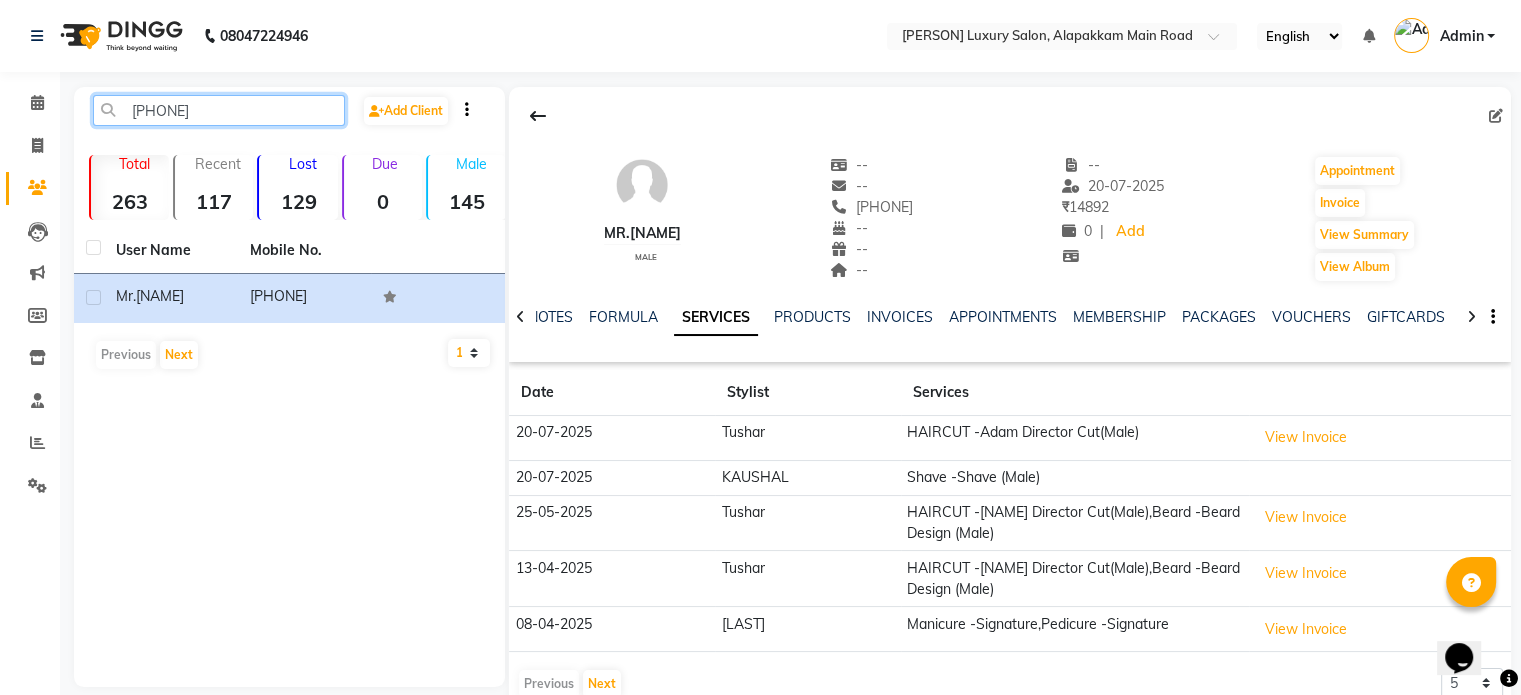 click on "[PHONE]" 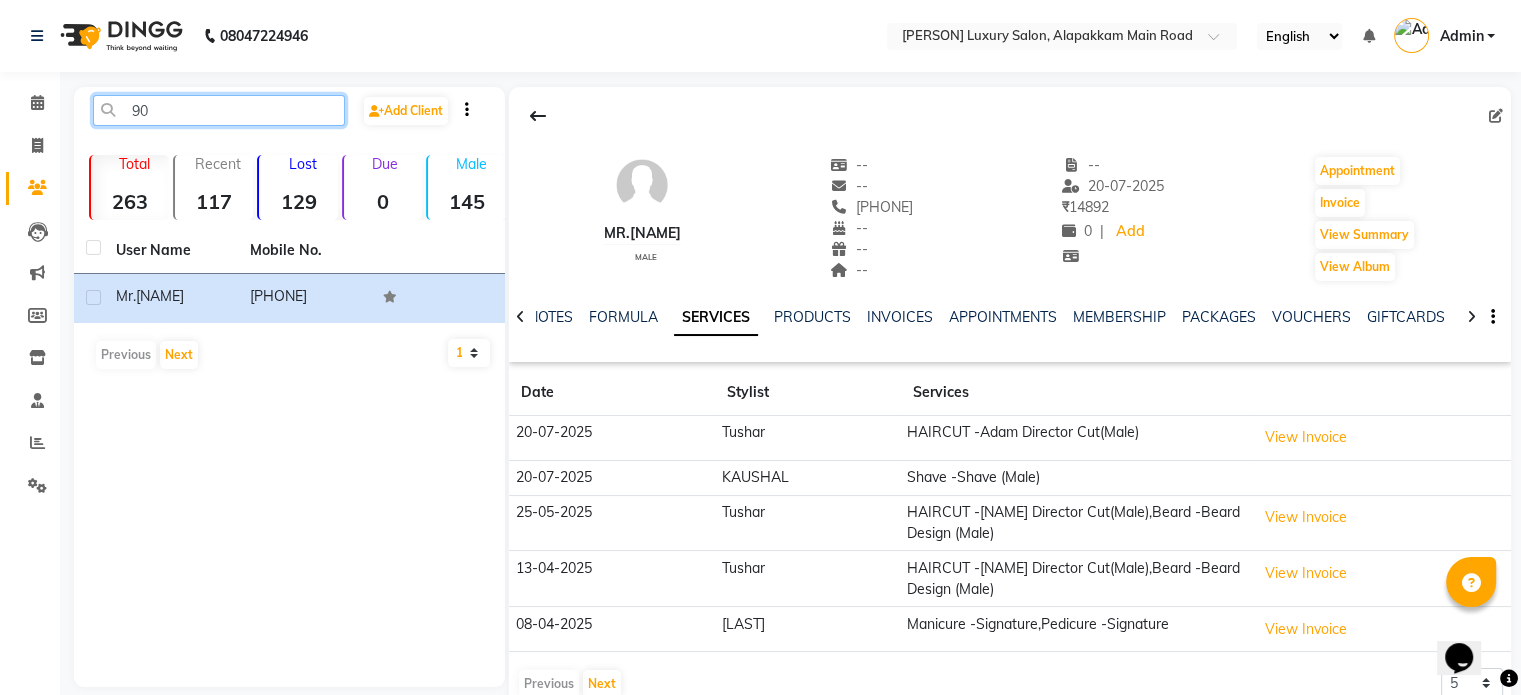 type on "9" 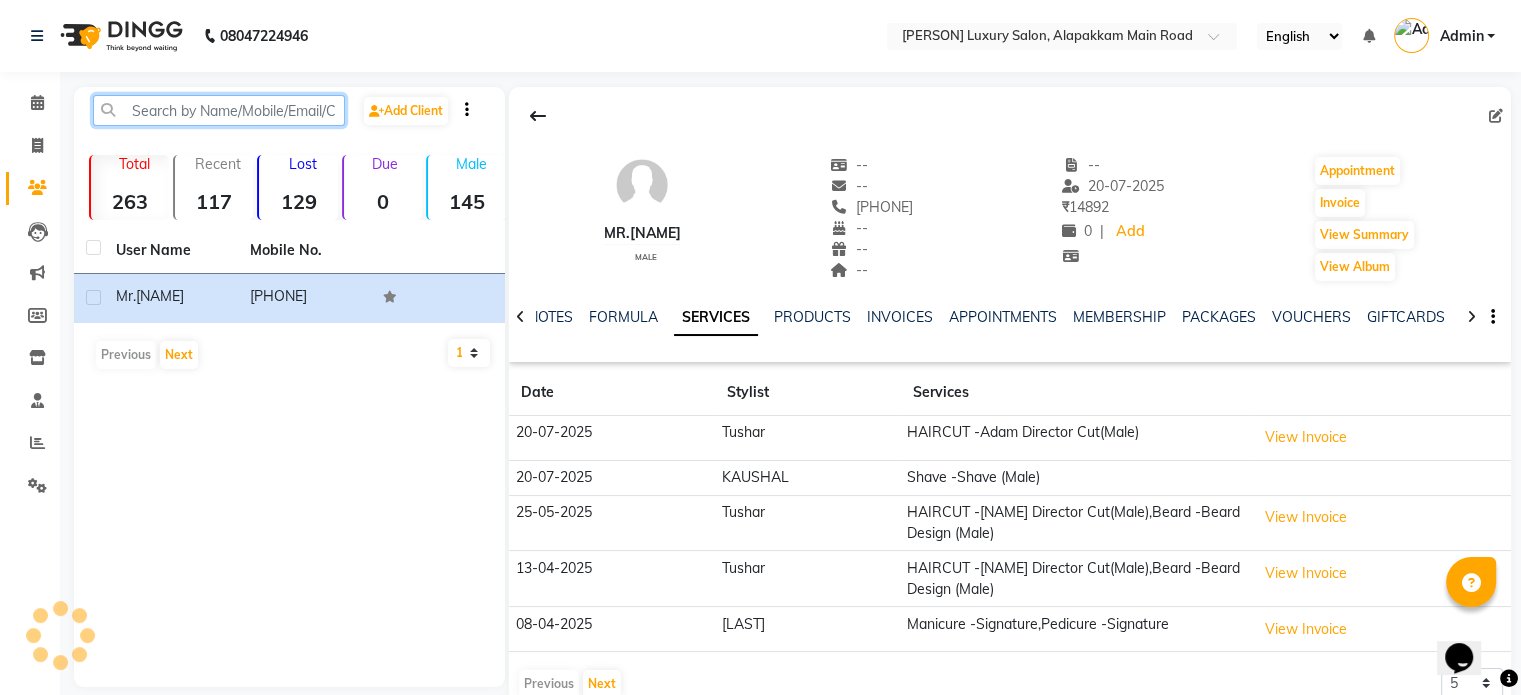 paste on "[PHONE]" 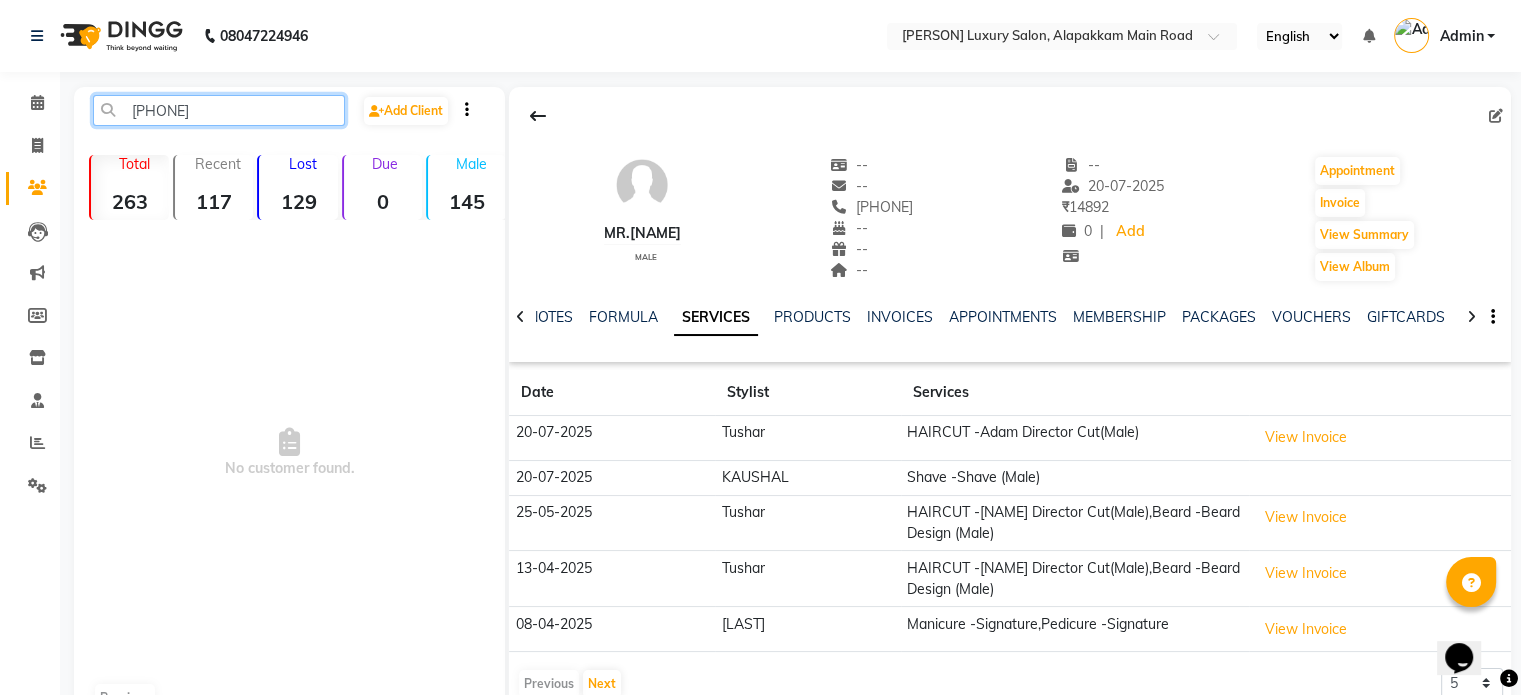 click on "[PHONE]" 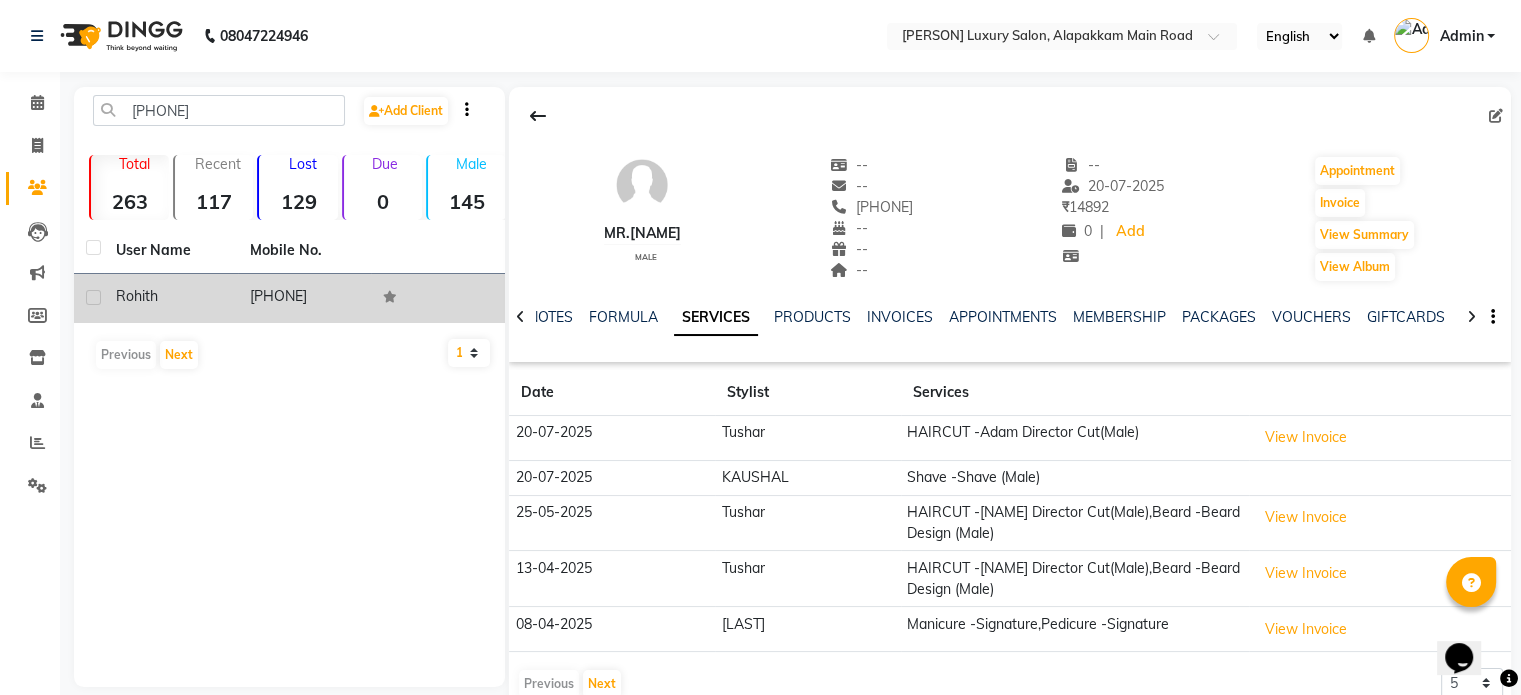 click on "[PHONE]" 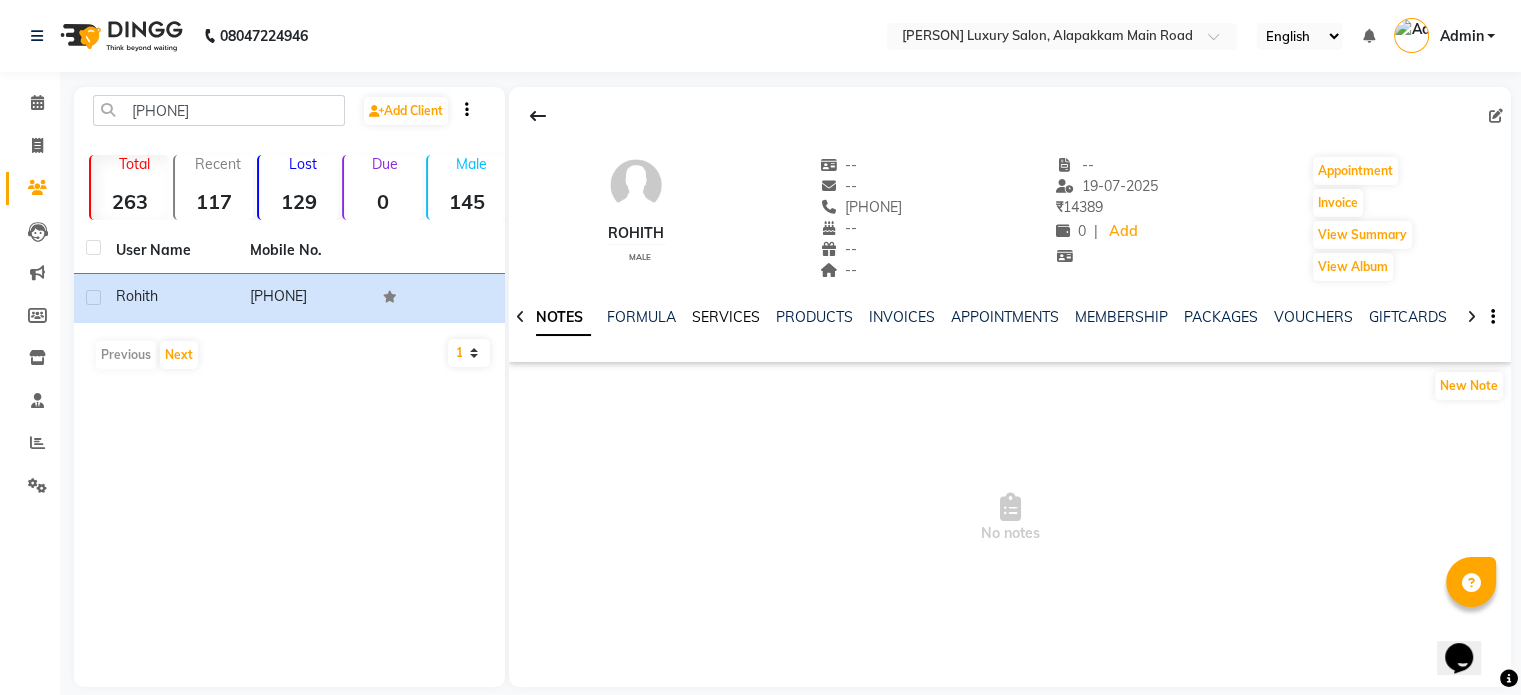 click on "SERVICES" 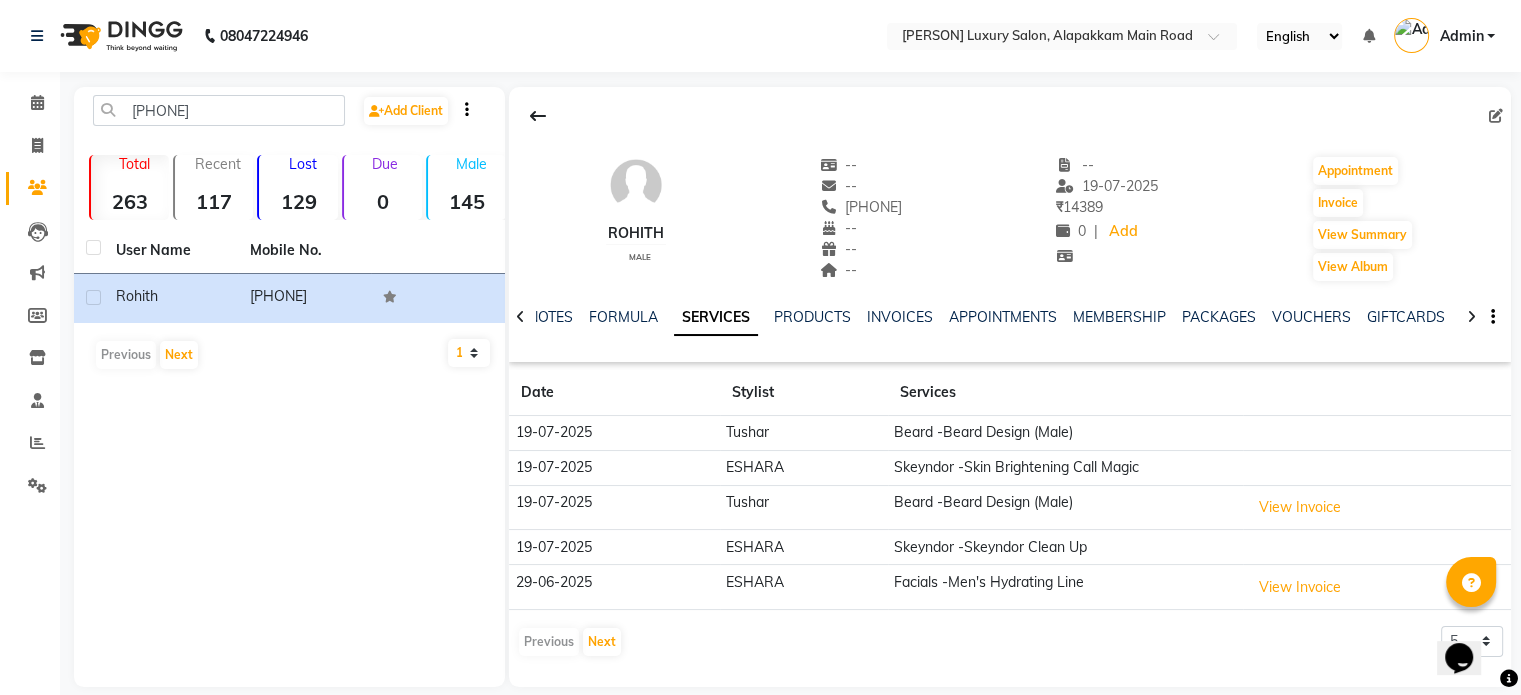 drag, startPoint x: 834, startPoint y: 212, endPoint x: 935, endPoint y: 203, distance: 101.4002 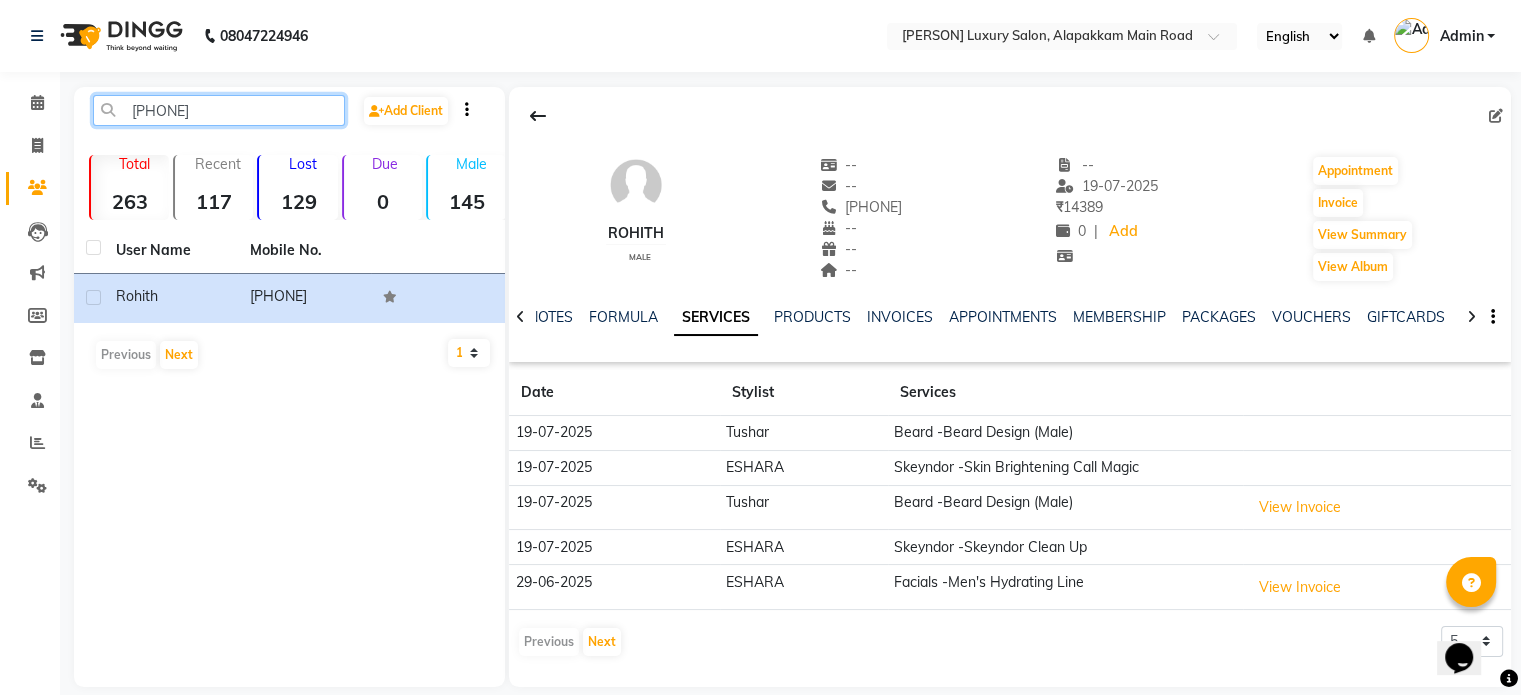click on "[PHONE]" 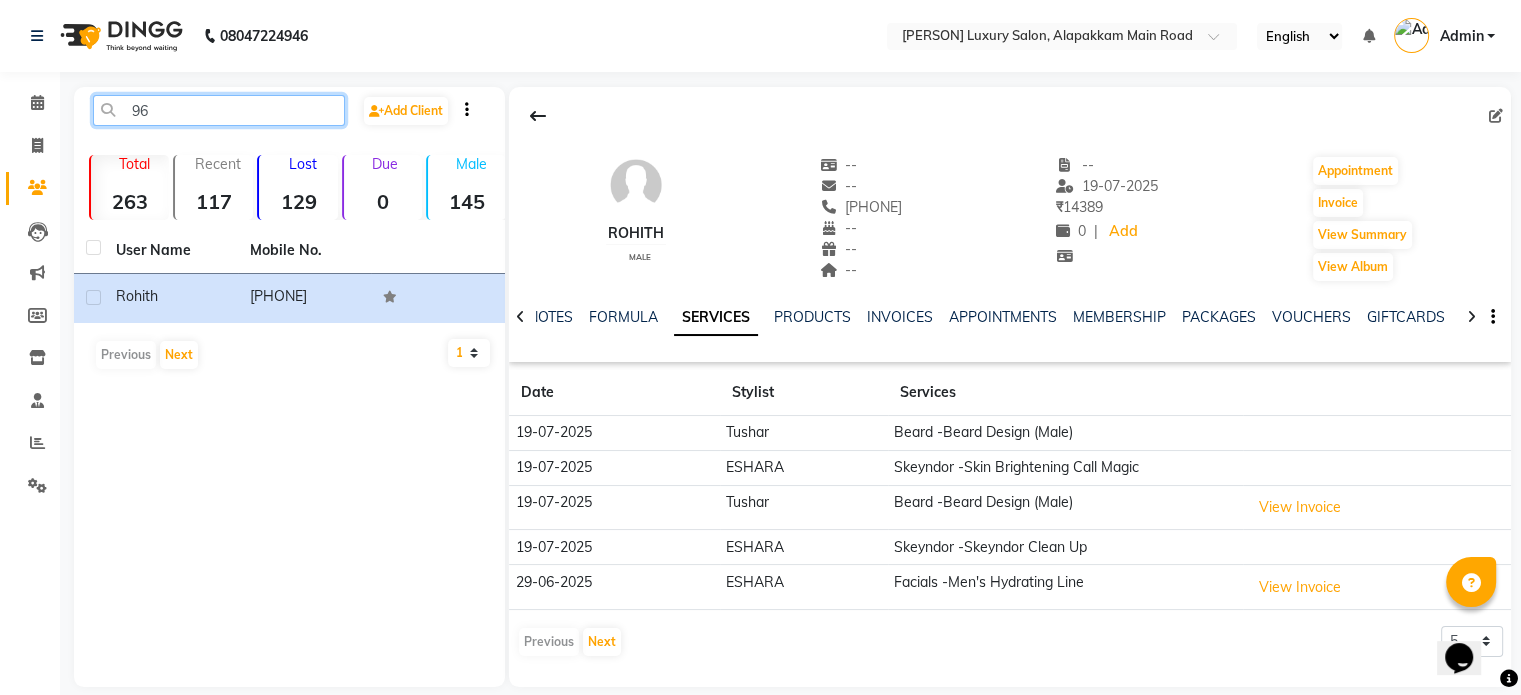 type on "9" 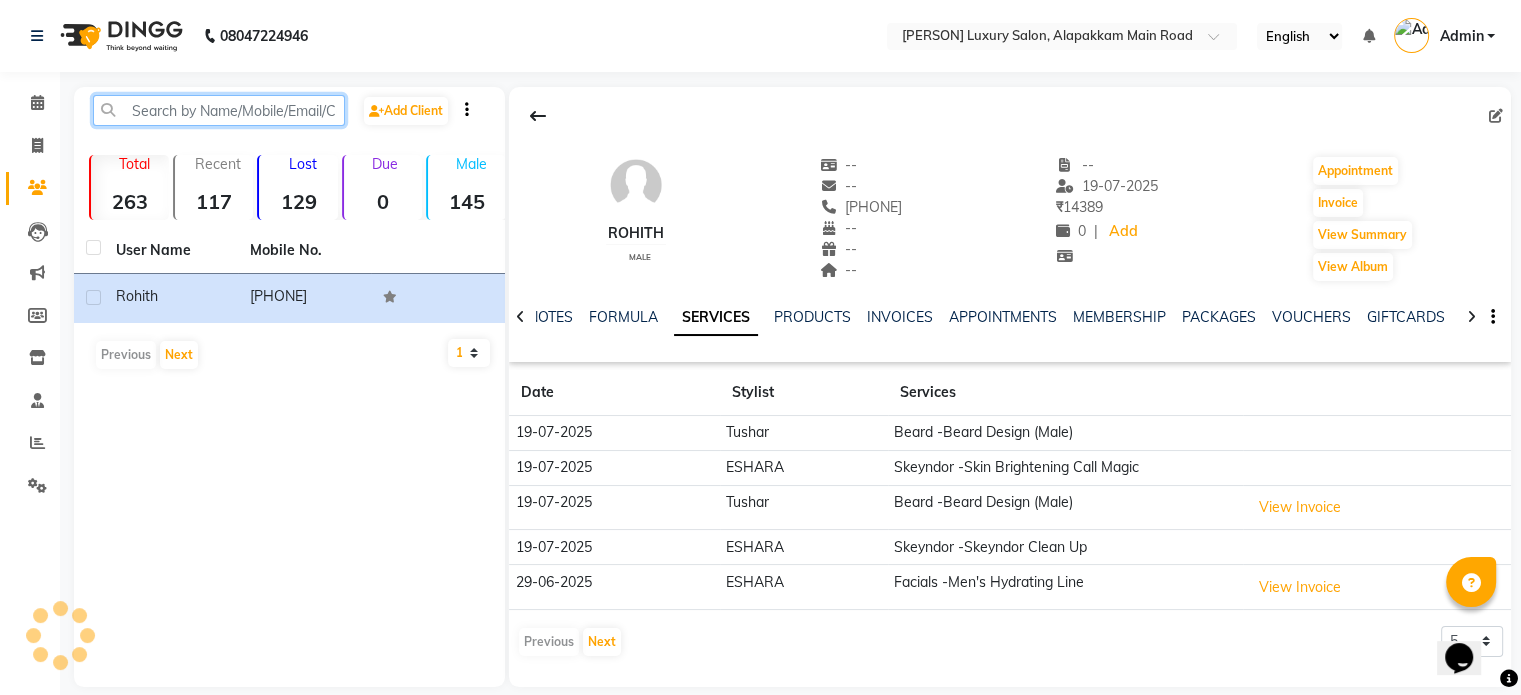 paste on "[PHONE]" 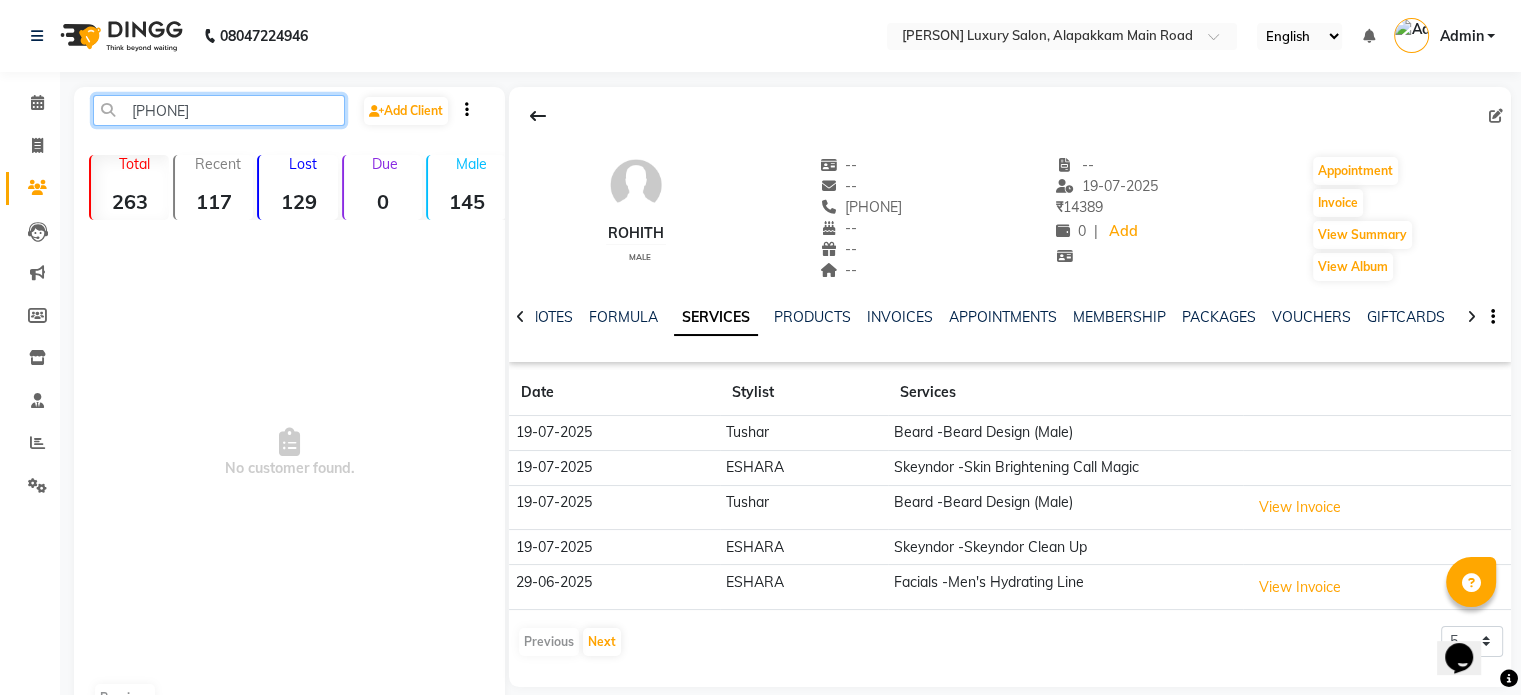 click on "[PHONE]" 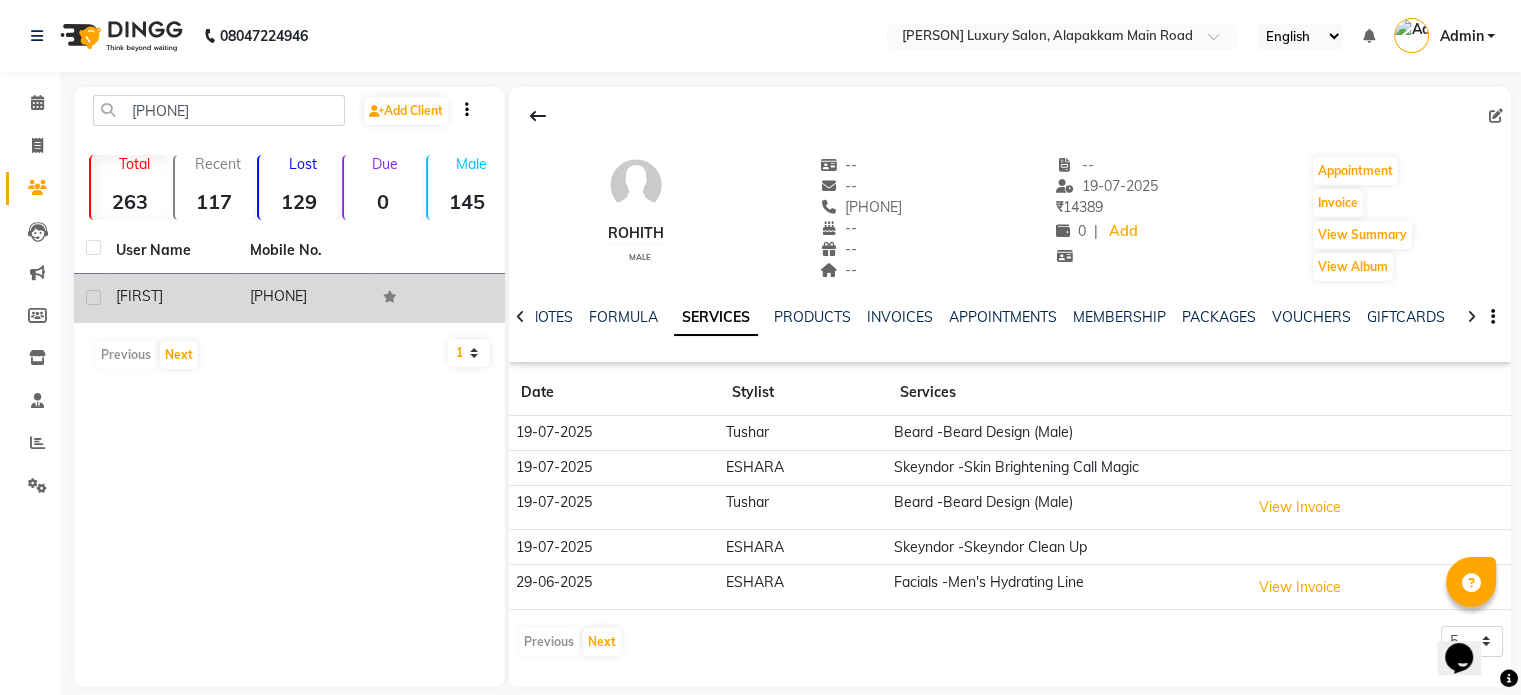 click on "[PHONE]" 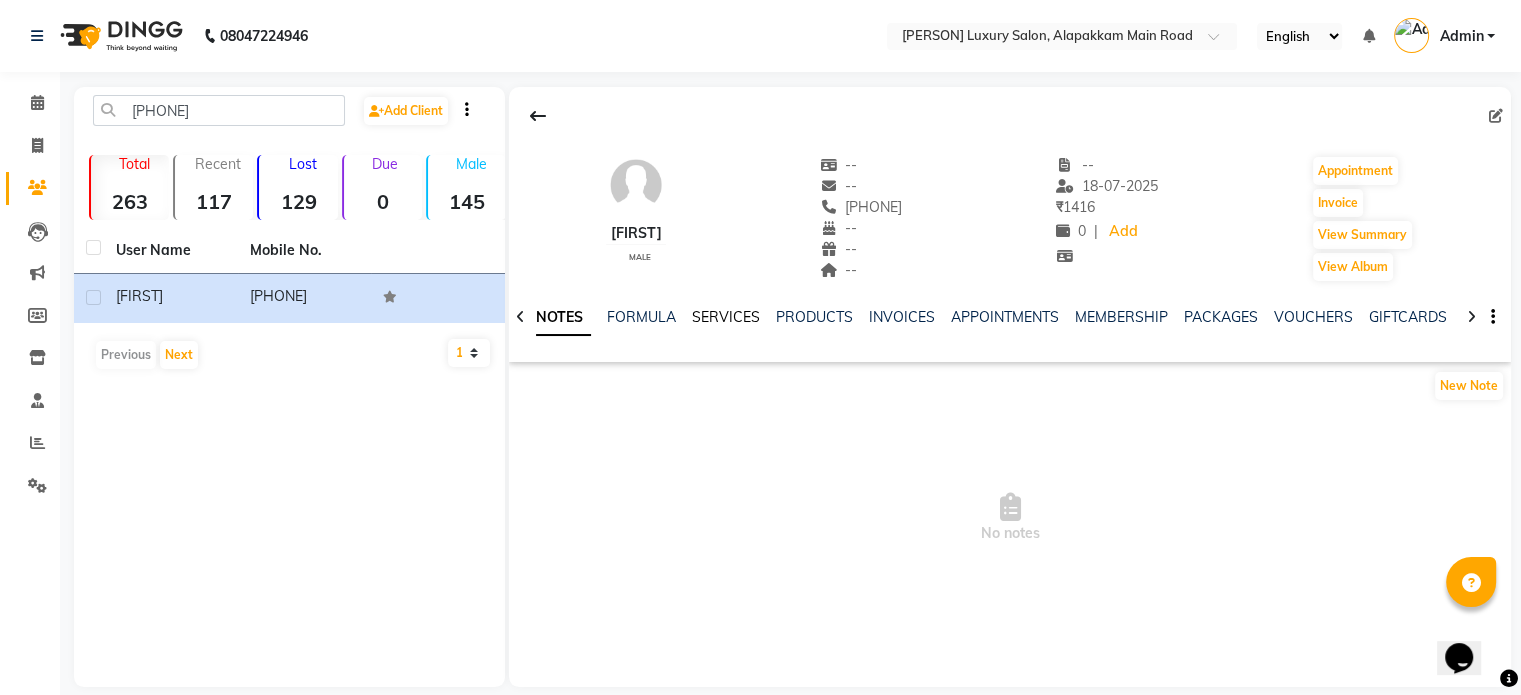 click on "SERVICES" 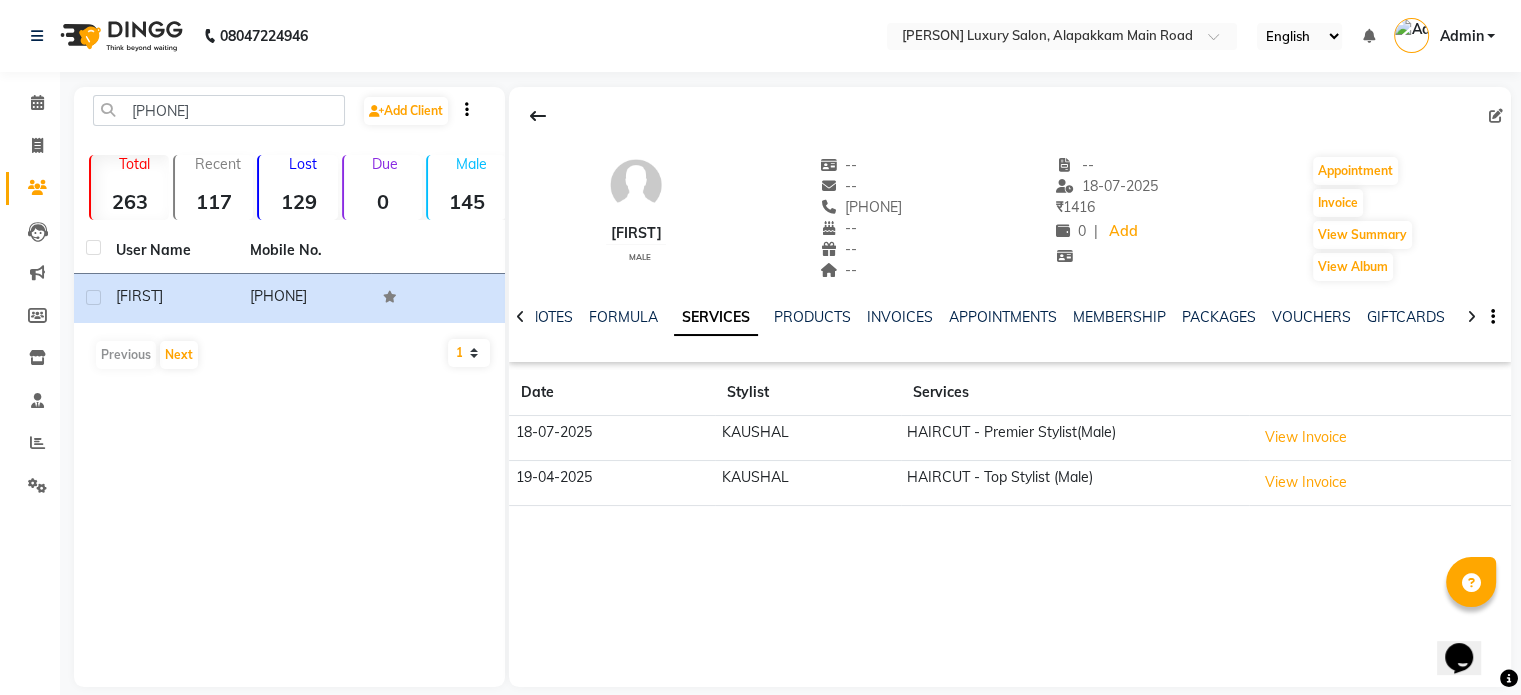 drag, startPoint x: 840, startPoint y: 211, endPoint x: 938, endPoint y: 202, distance: 98.4124 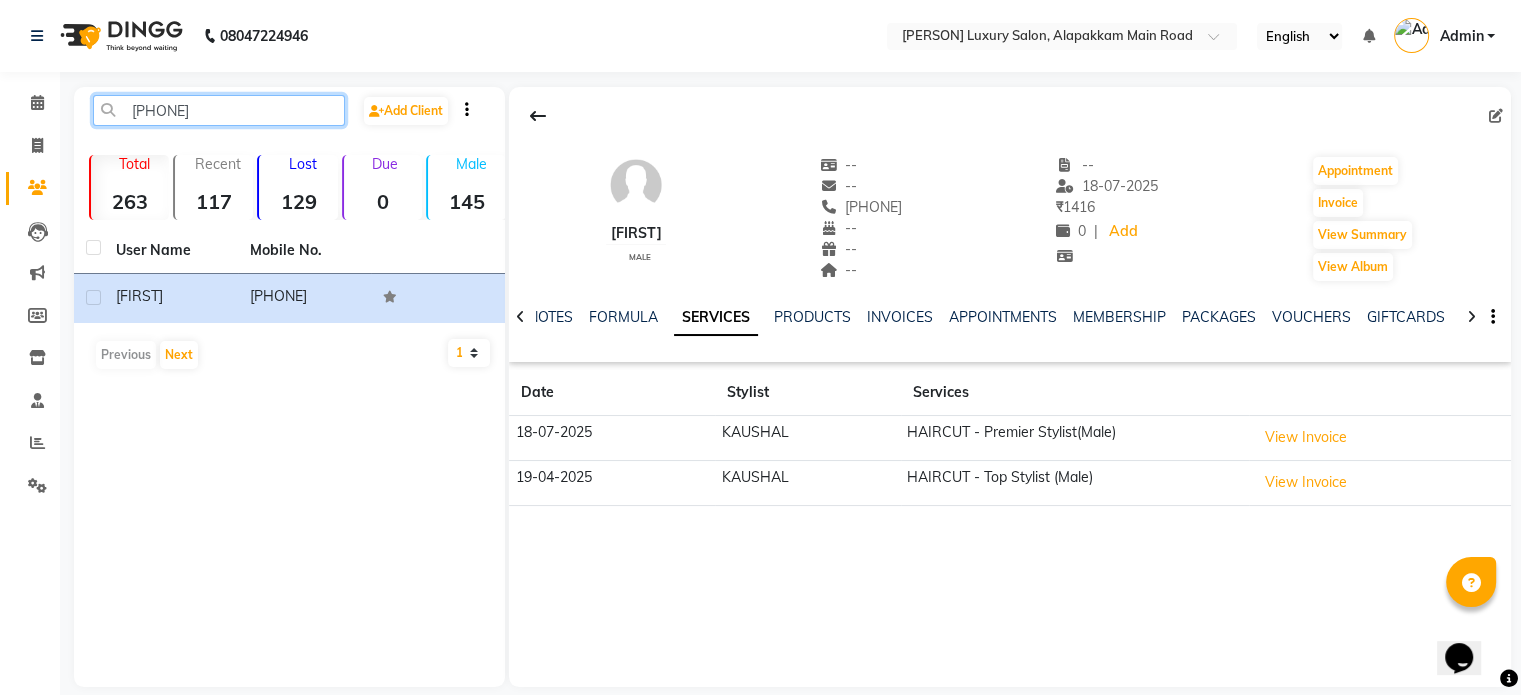 click on "[PHONE]" 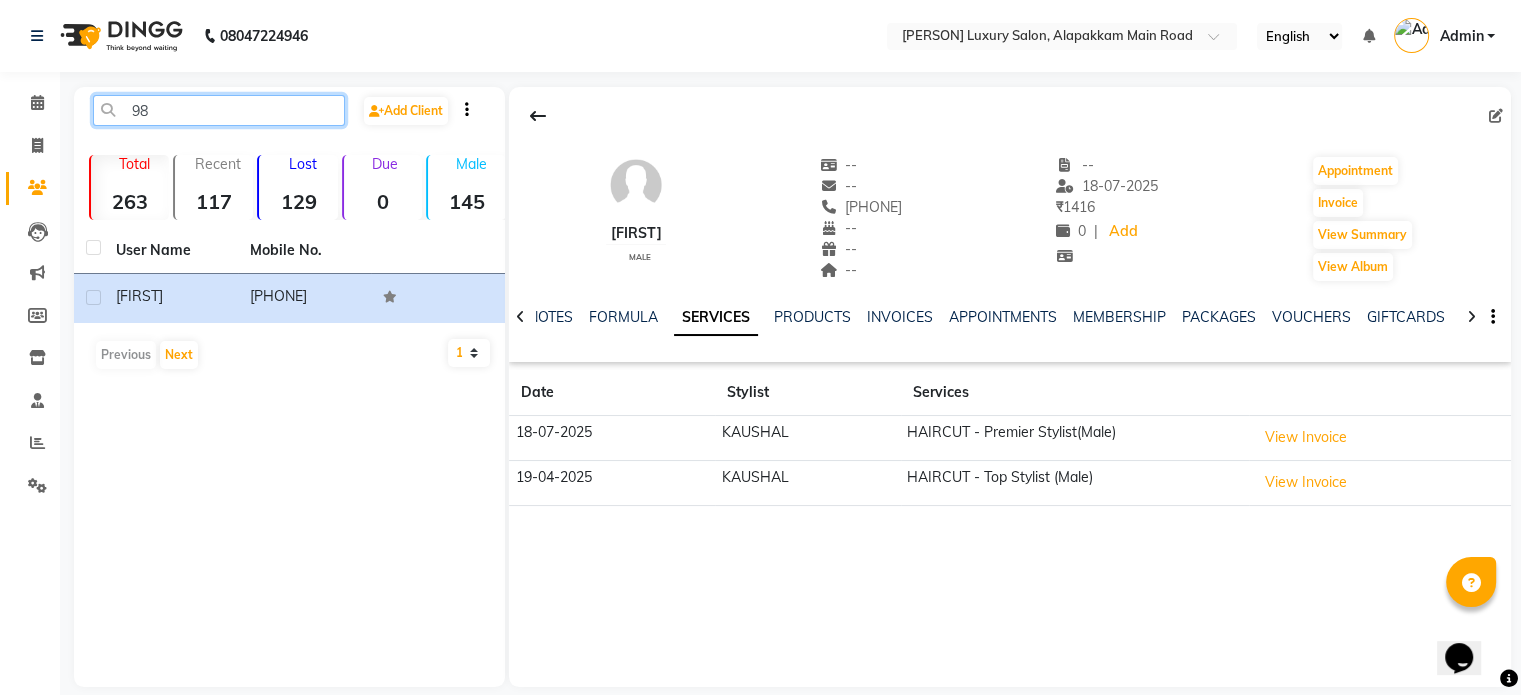 type on "9" 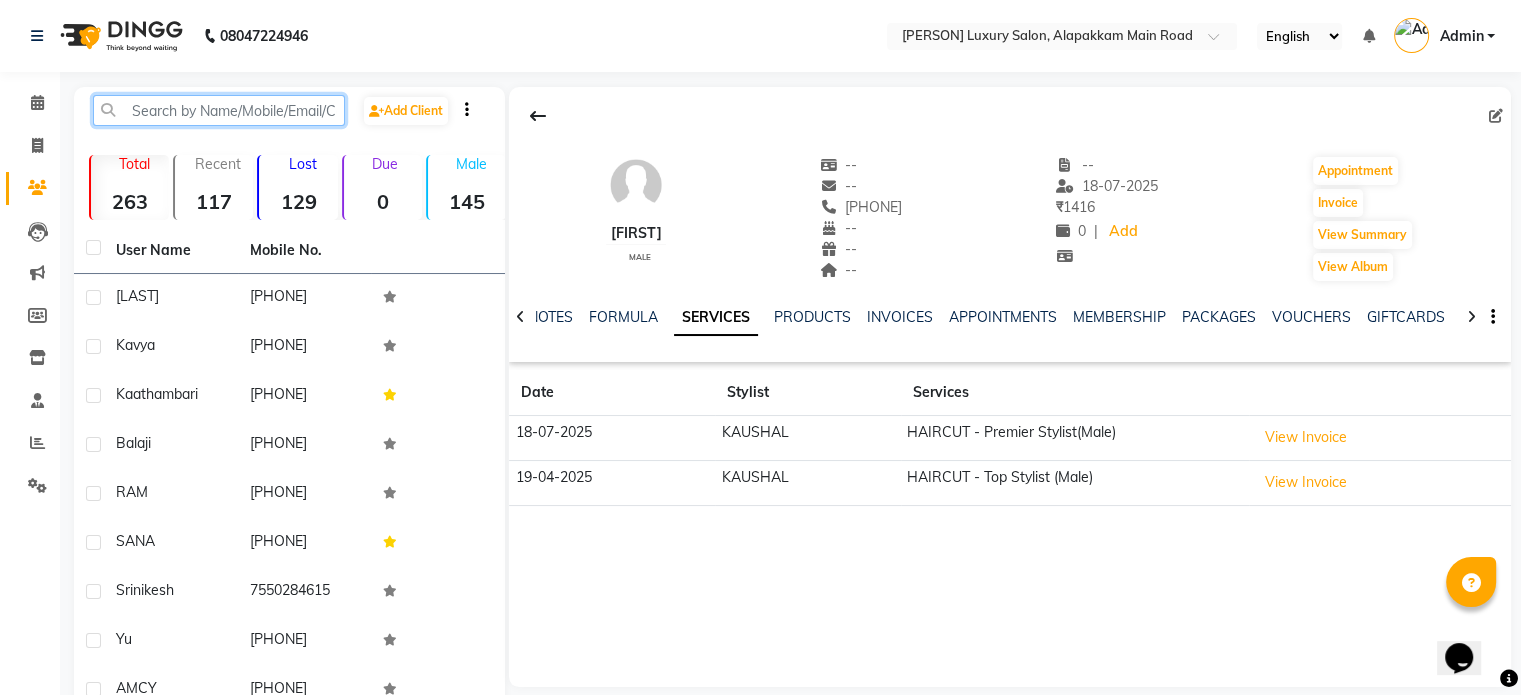 paste on "[PHONE]" 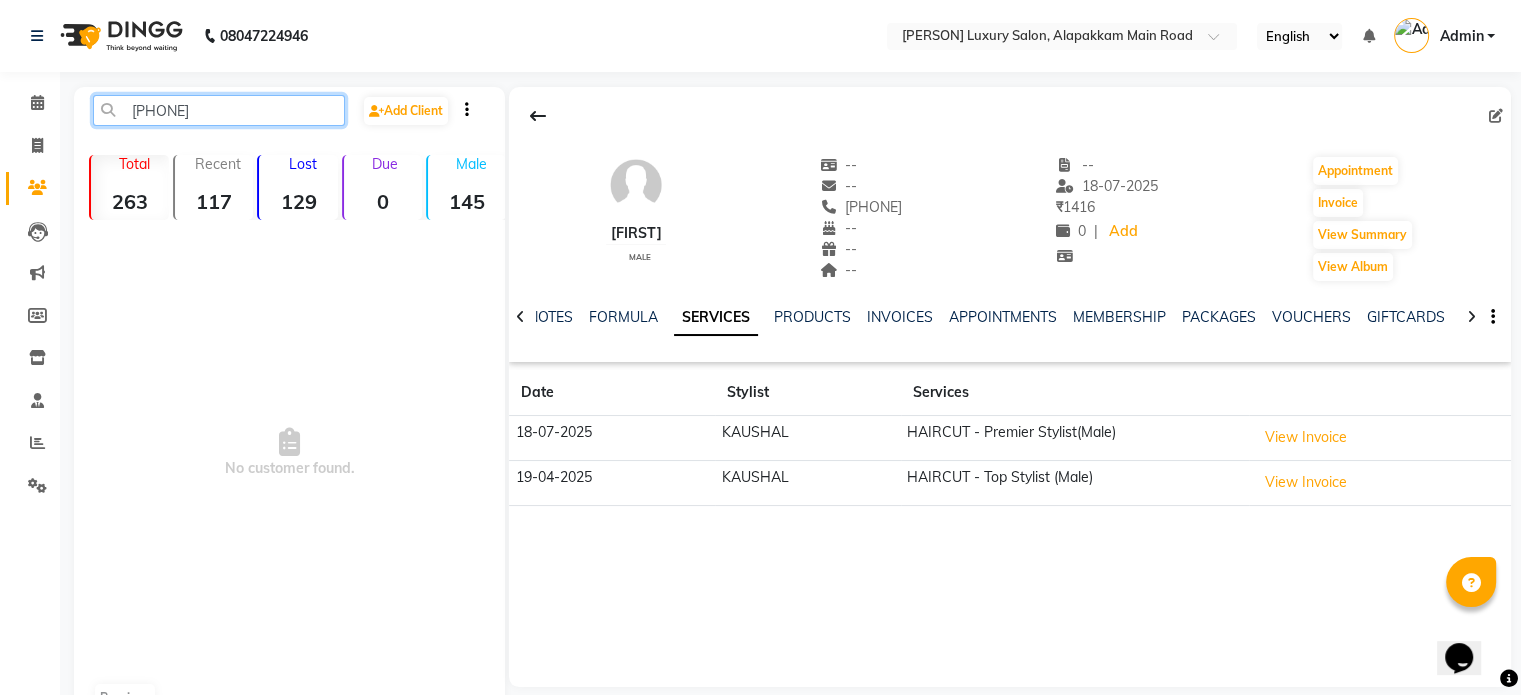 click on "[PHONE]" 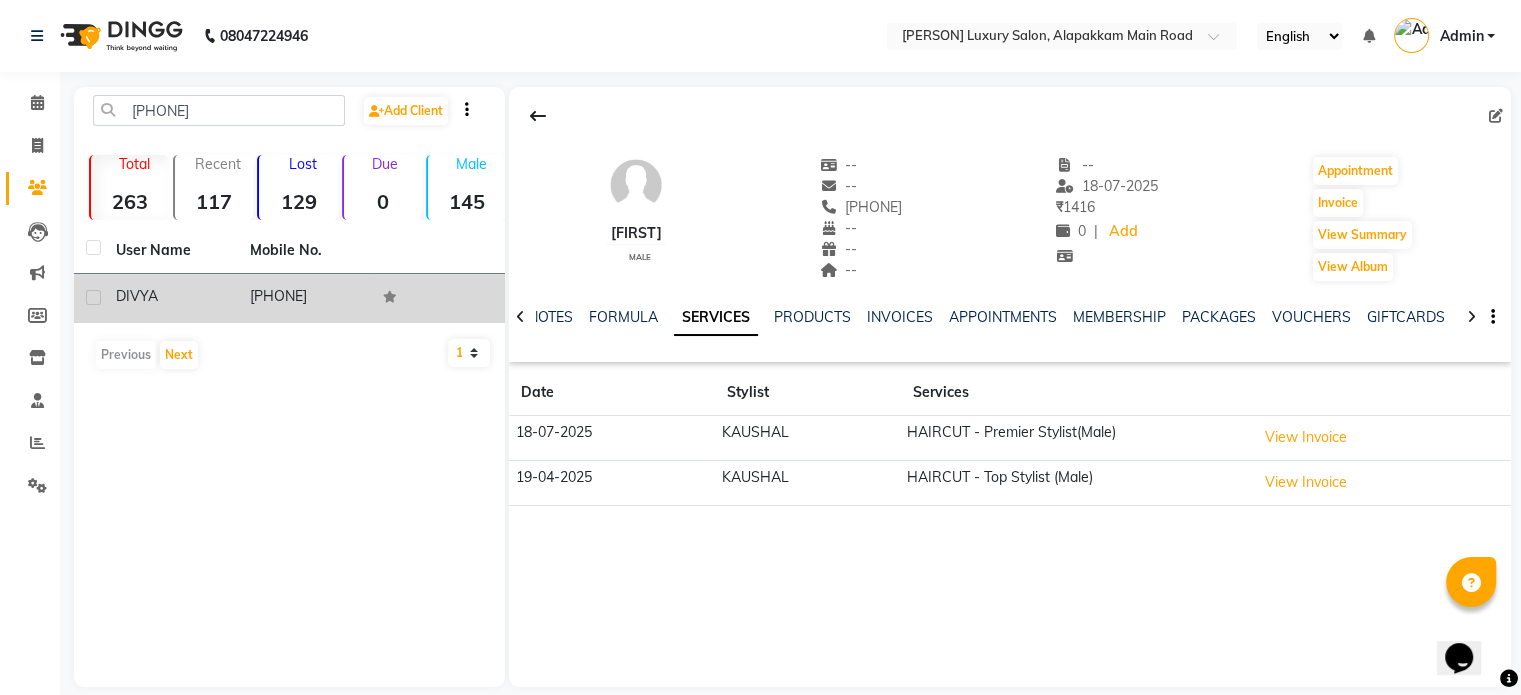 click on "[PHONE]" 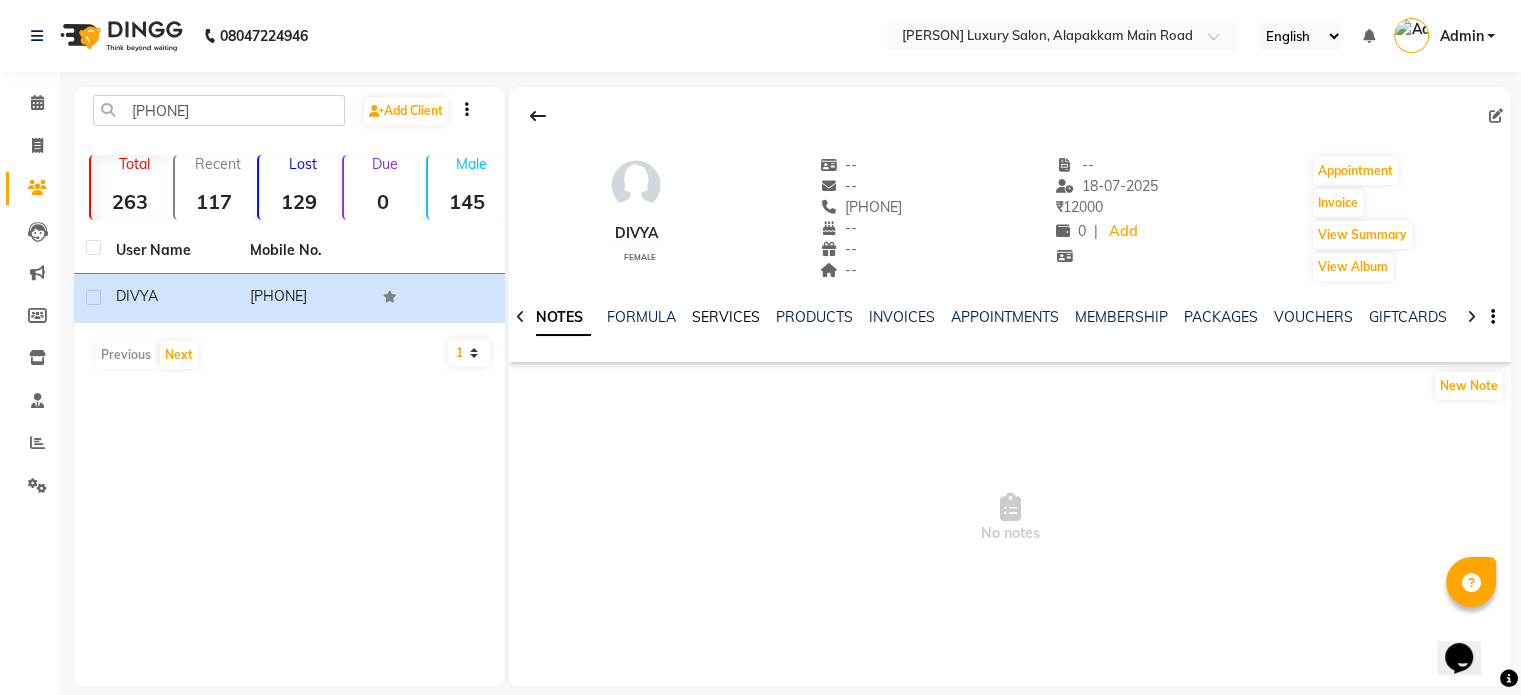 click on "SERVICES" 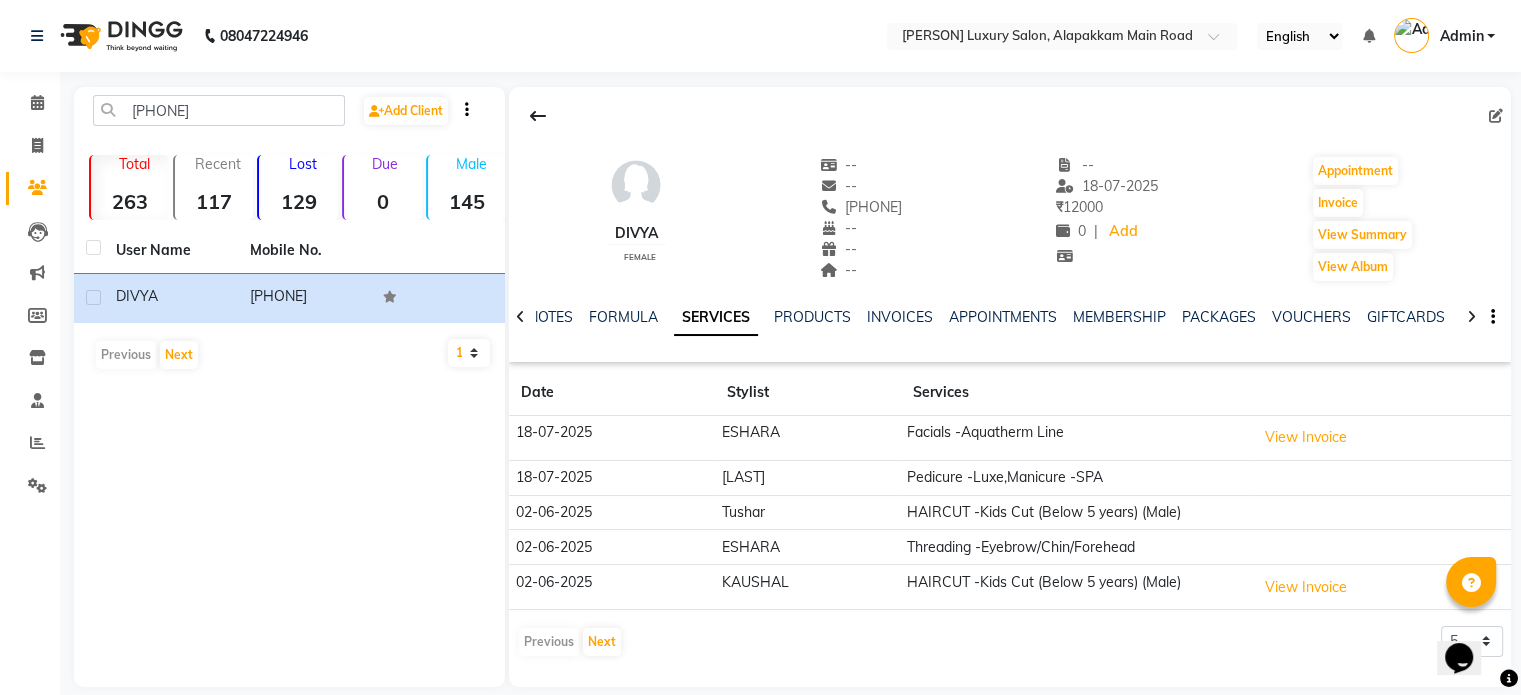 drag, startPoint x: 832, startPoint y: 195, endPoint x: 929, endPoint y: 202, distance: 97.25225 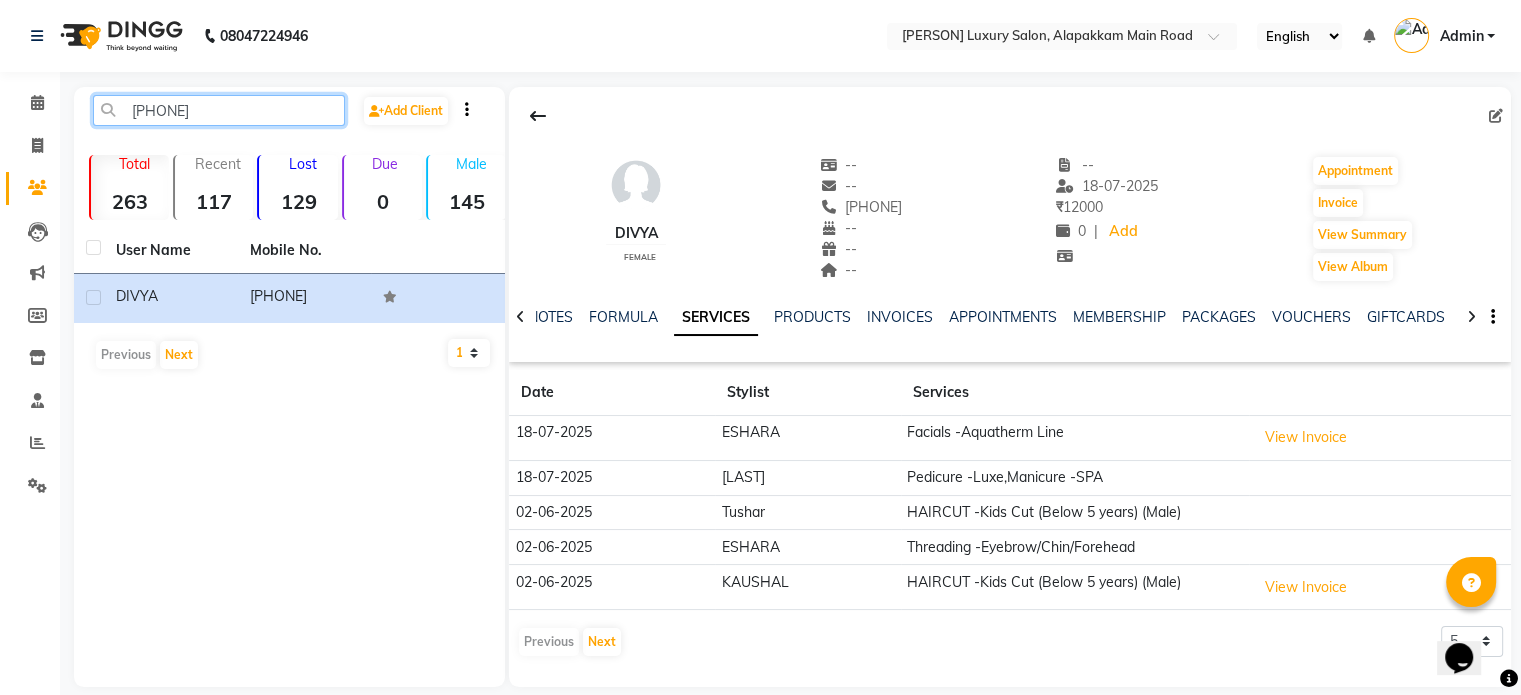 click on "[PHONE]" 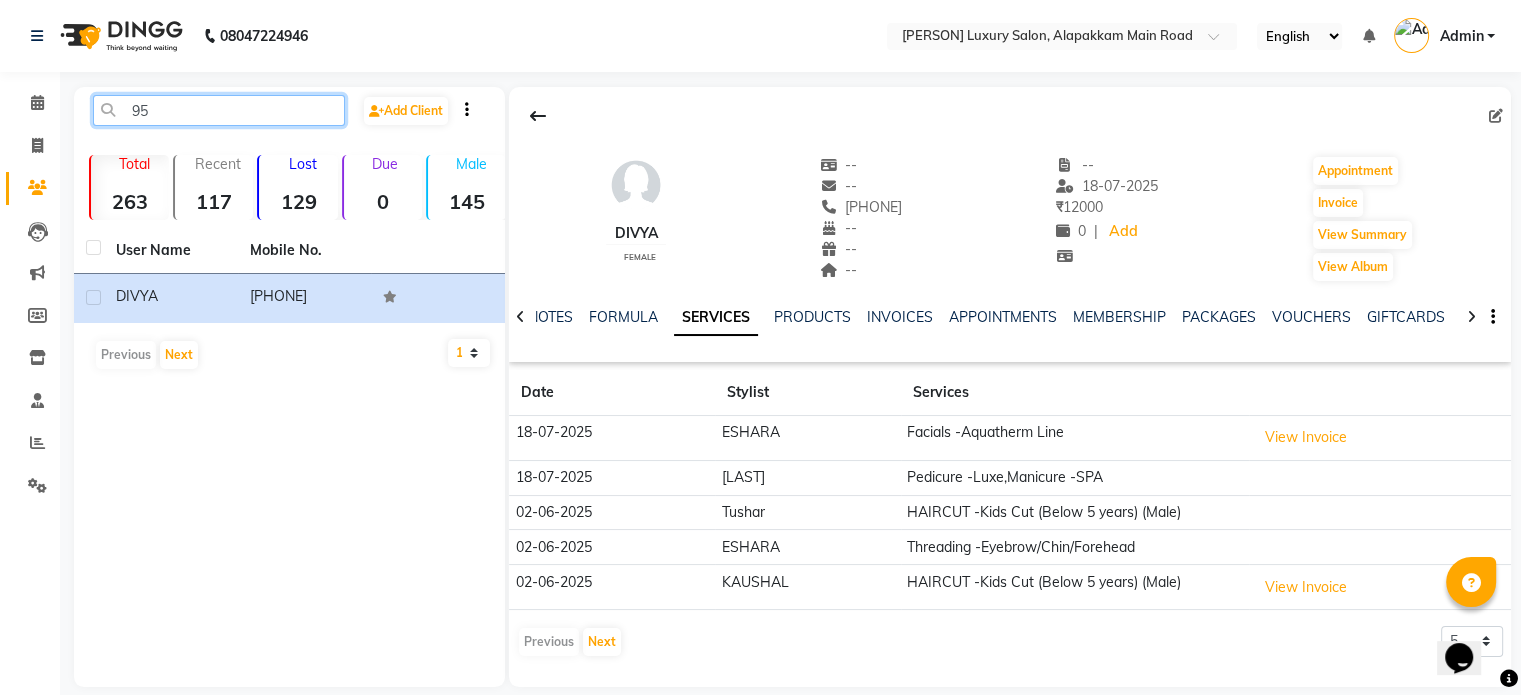 type on "9" 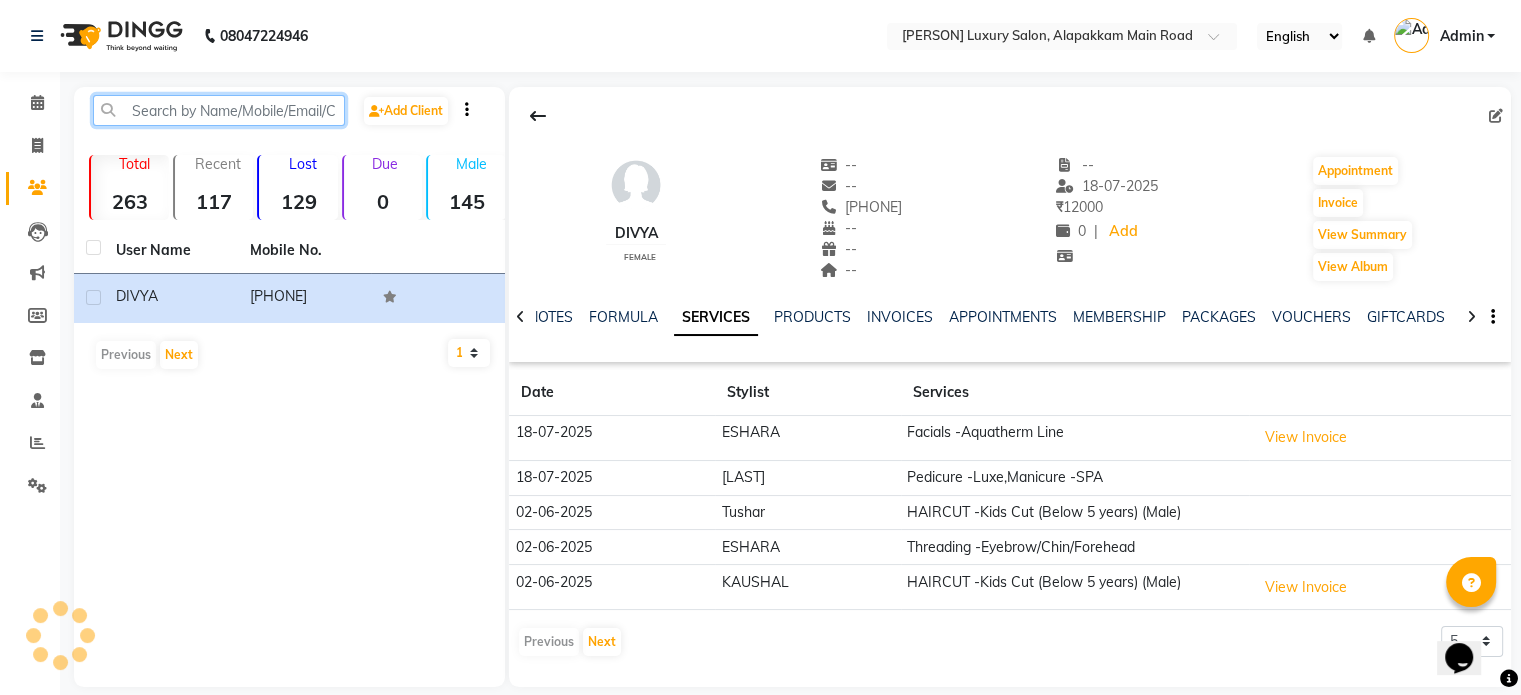 paste on "[PHONE]" 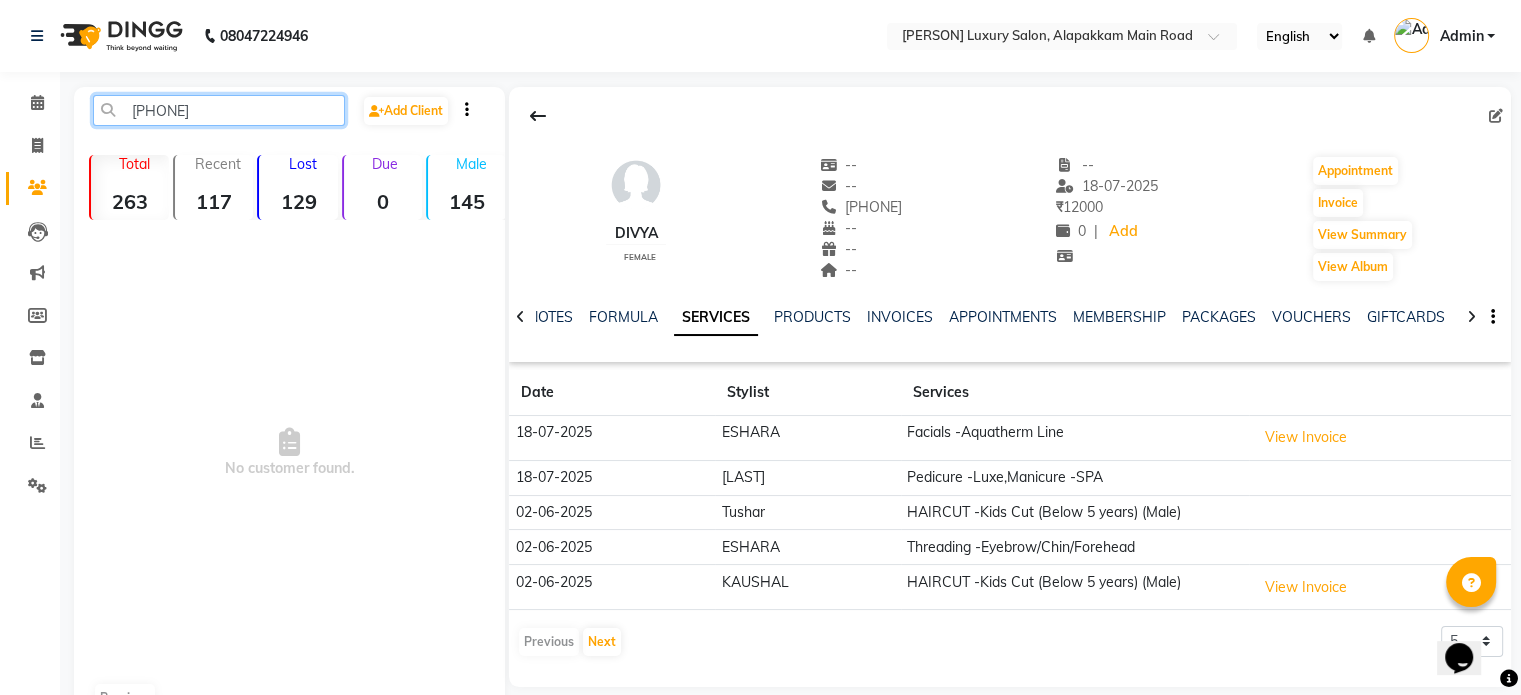click on "[PHONE]" 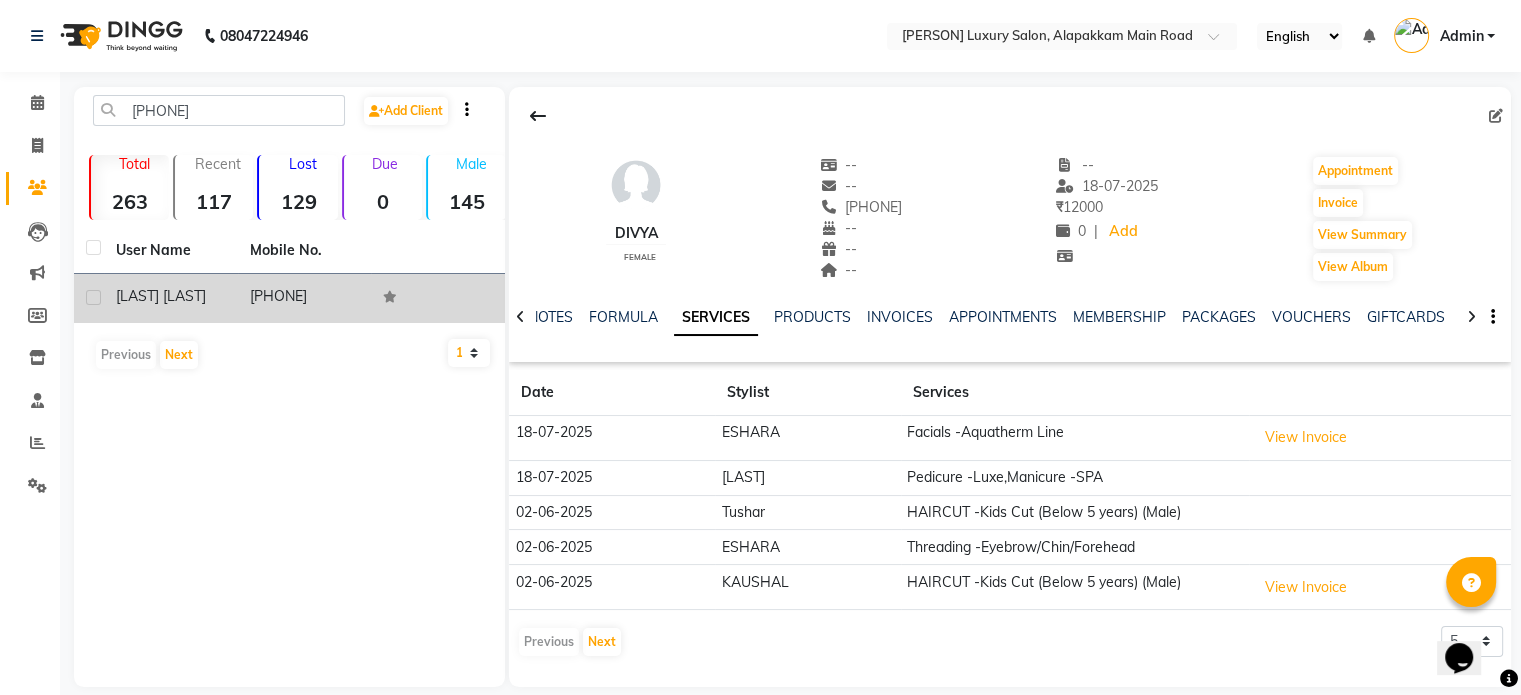 click on "[PHONE]" 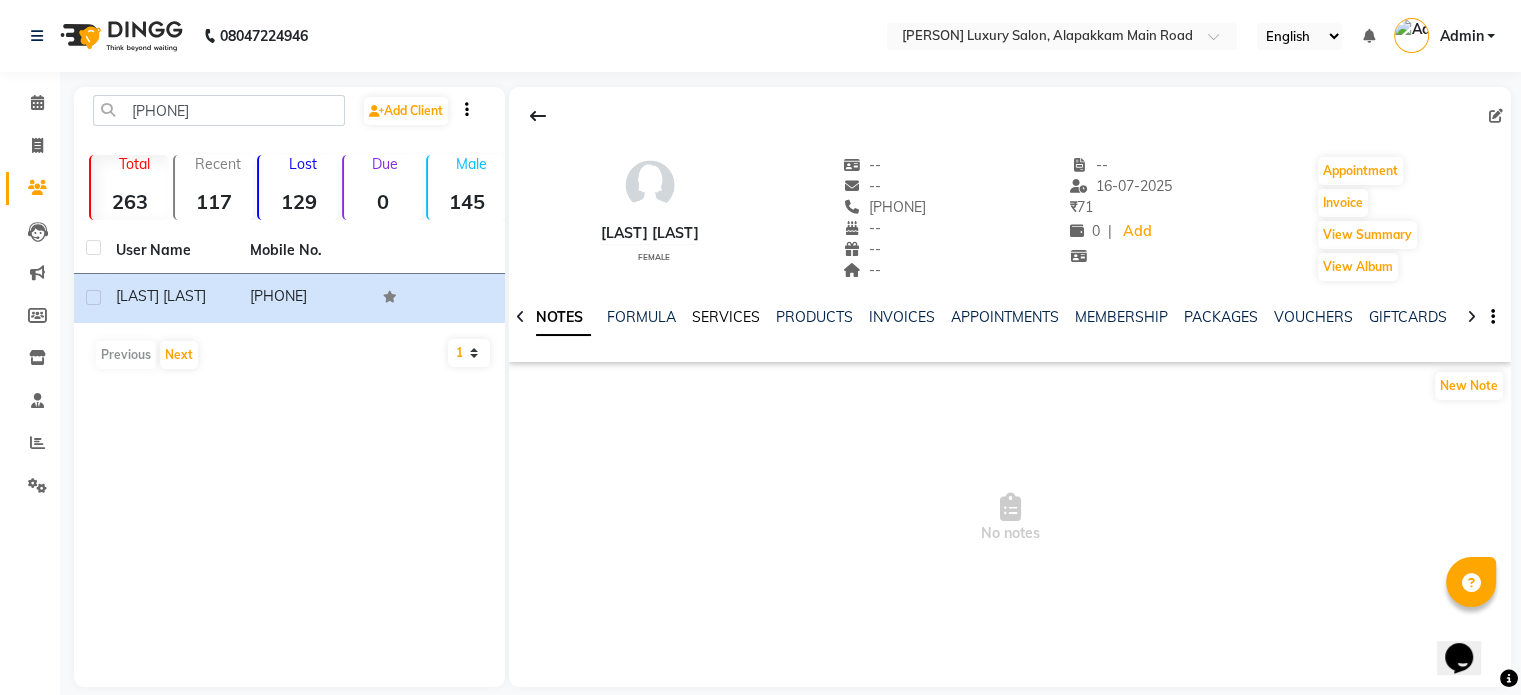 click on "SERVICES" 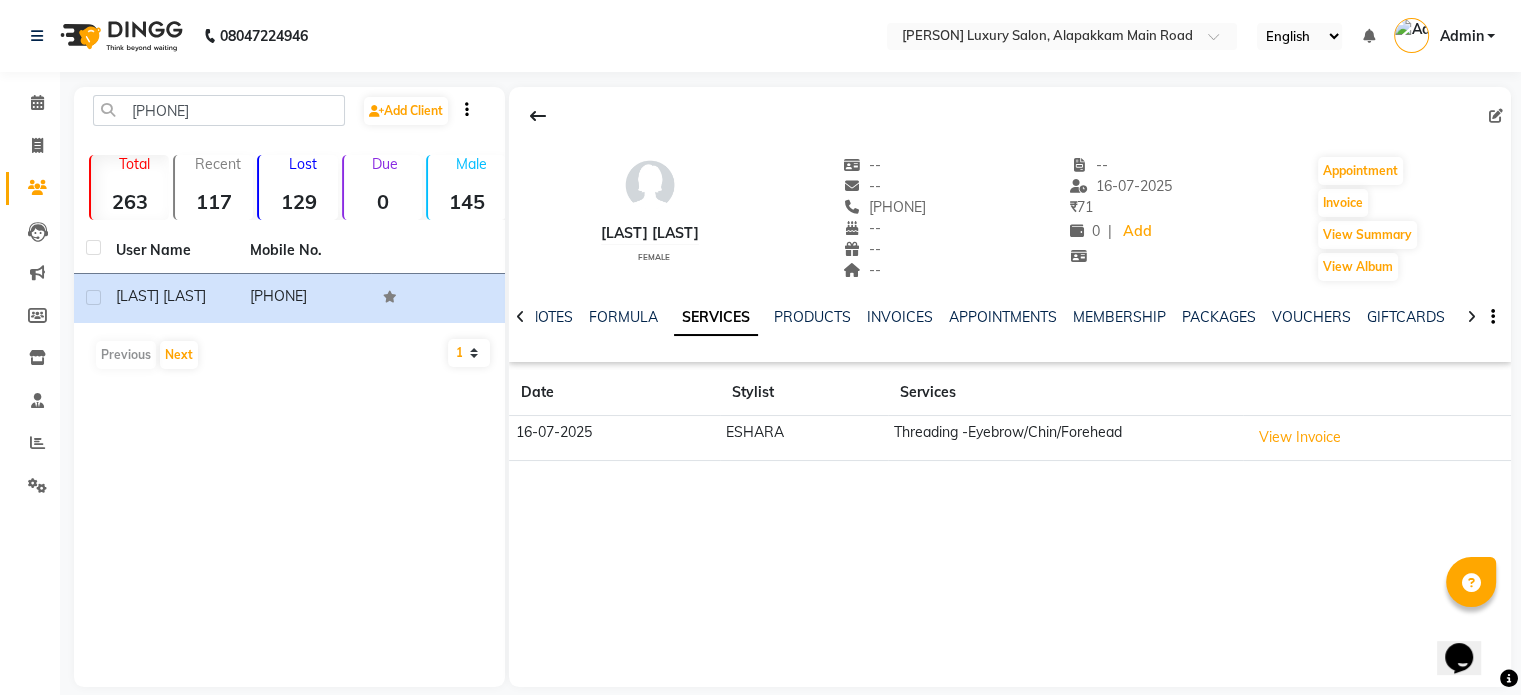 drag, startPoint x: 877, startPoint y: 217, endPoint x: 976, endPoint y: 211, distance: 99.18165 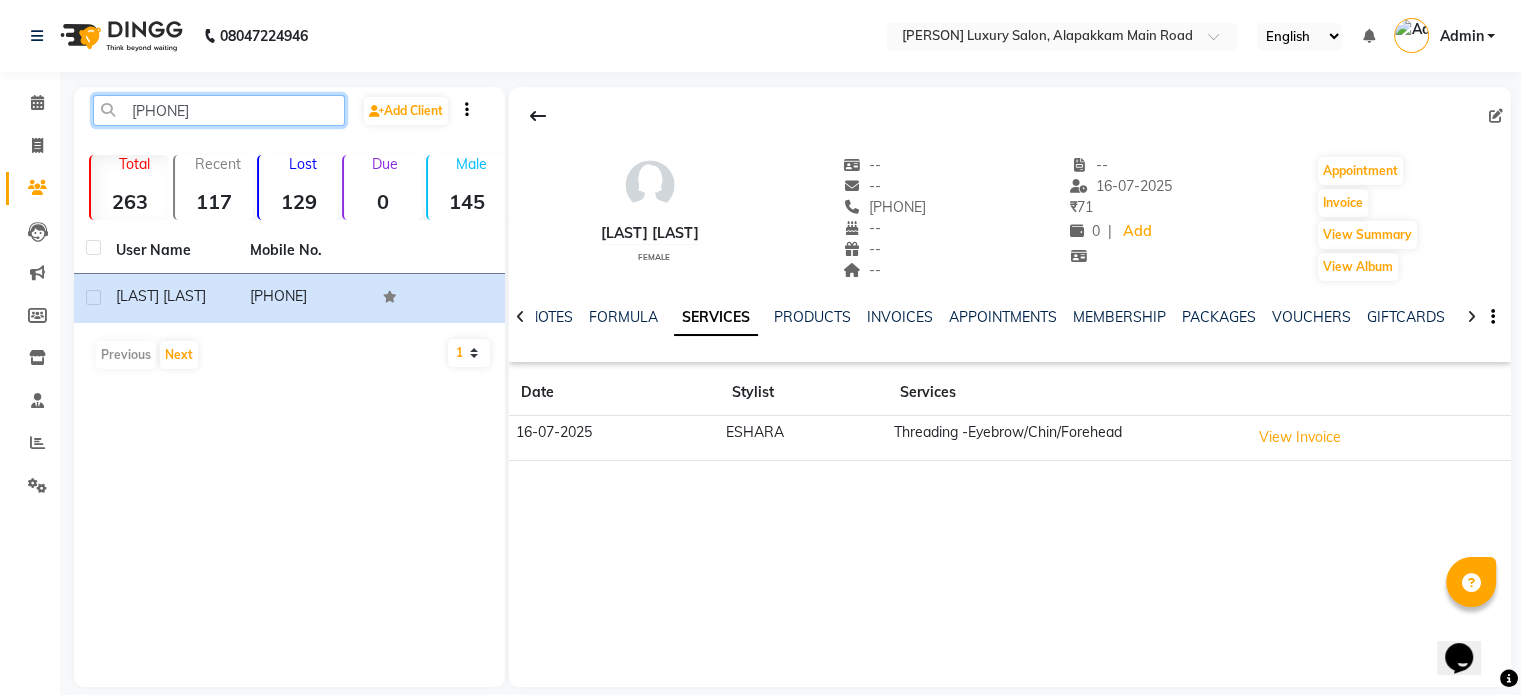 click on "[PHONE]" 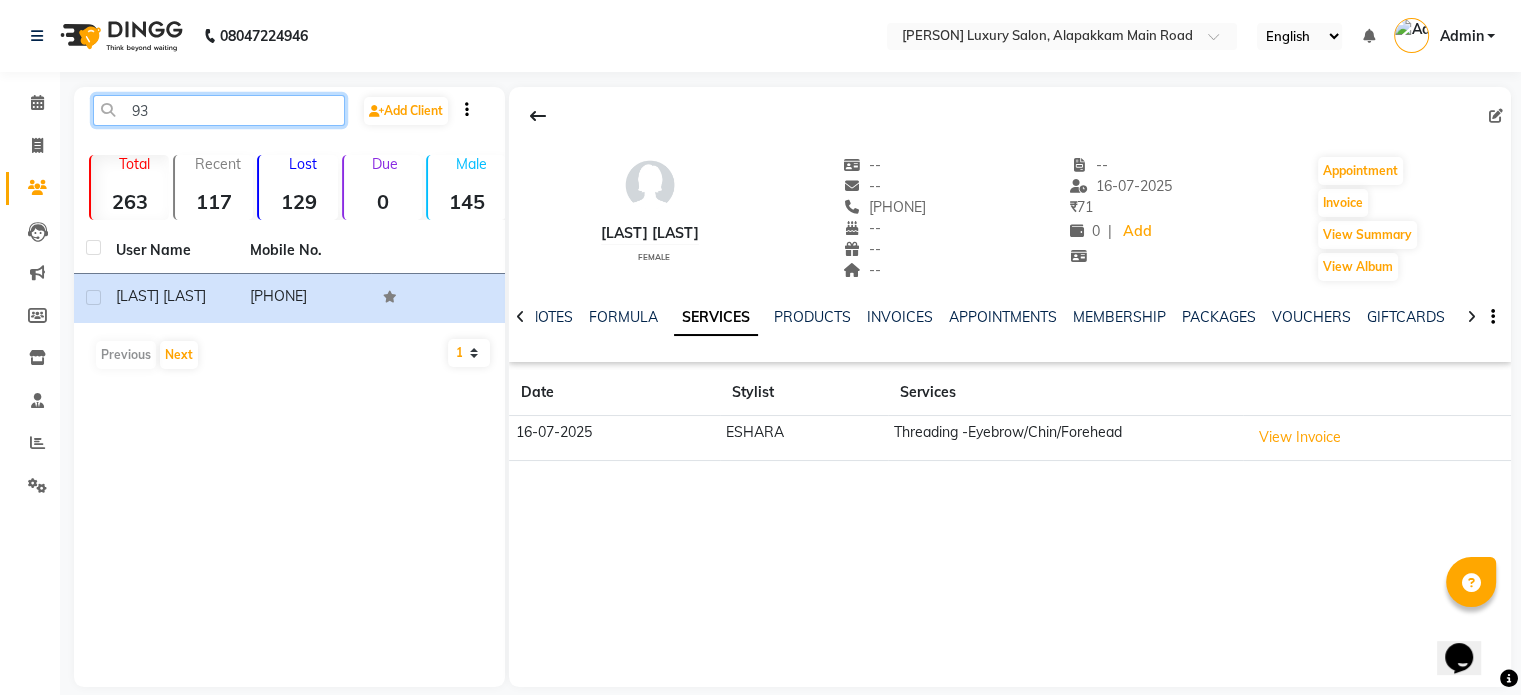 type on "9" 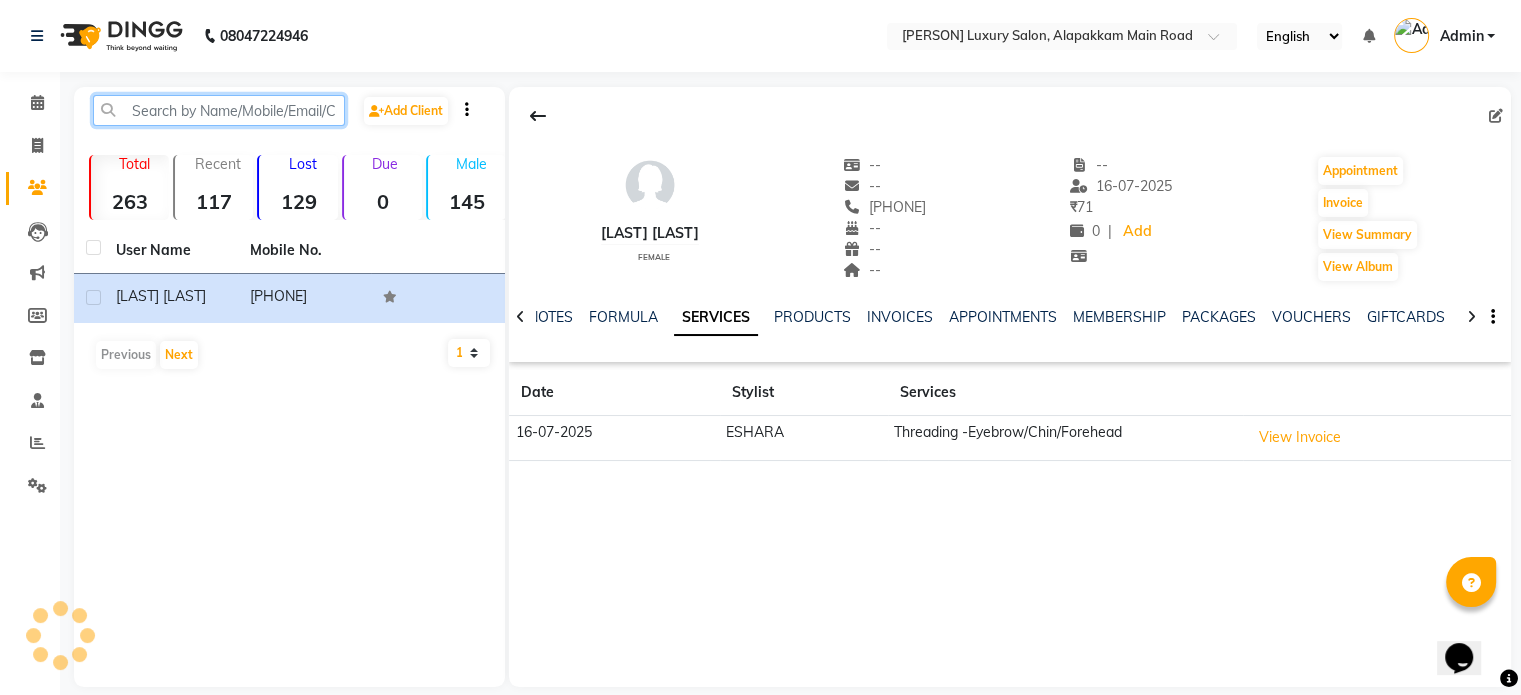 paste on "[PHONE]" 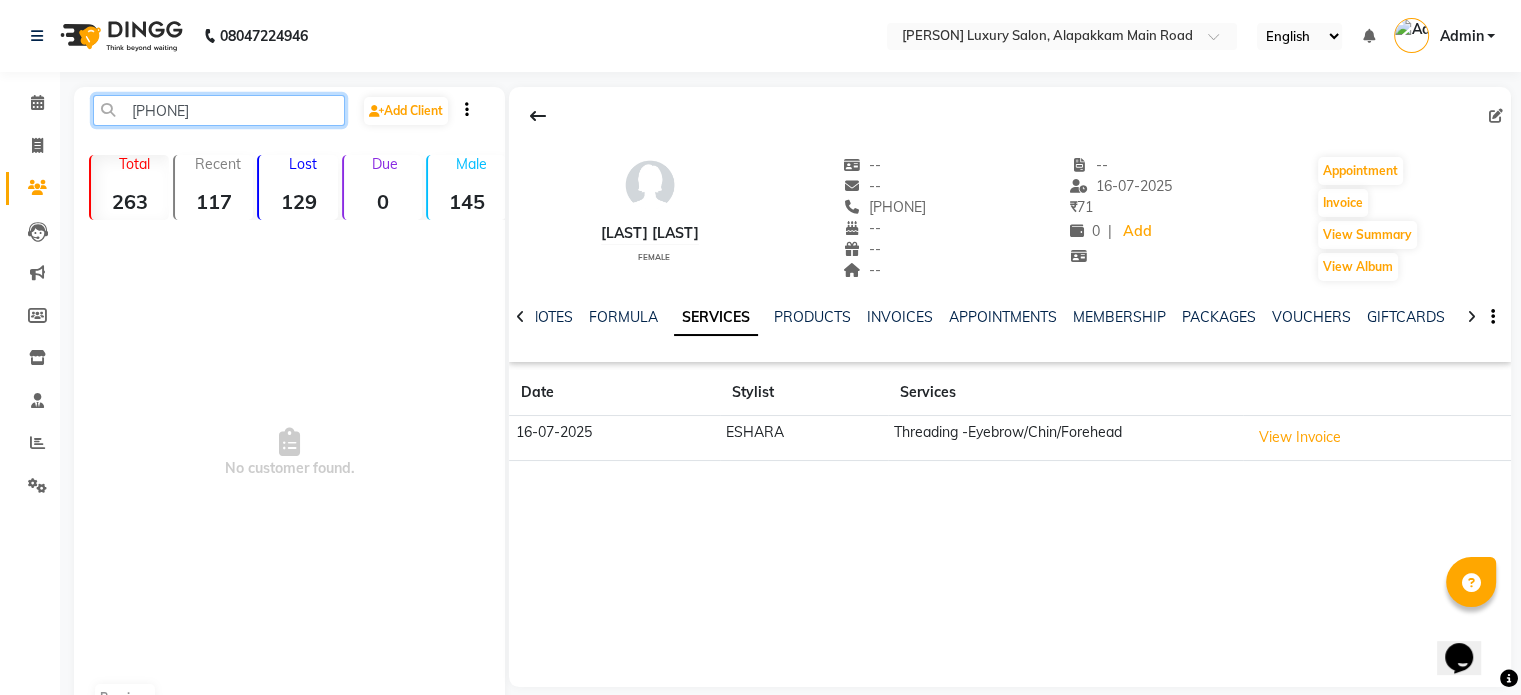 click on "[PHONE]" 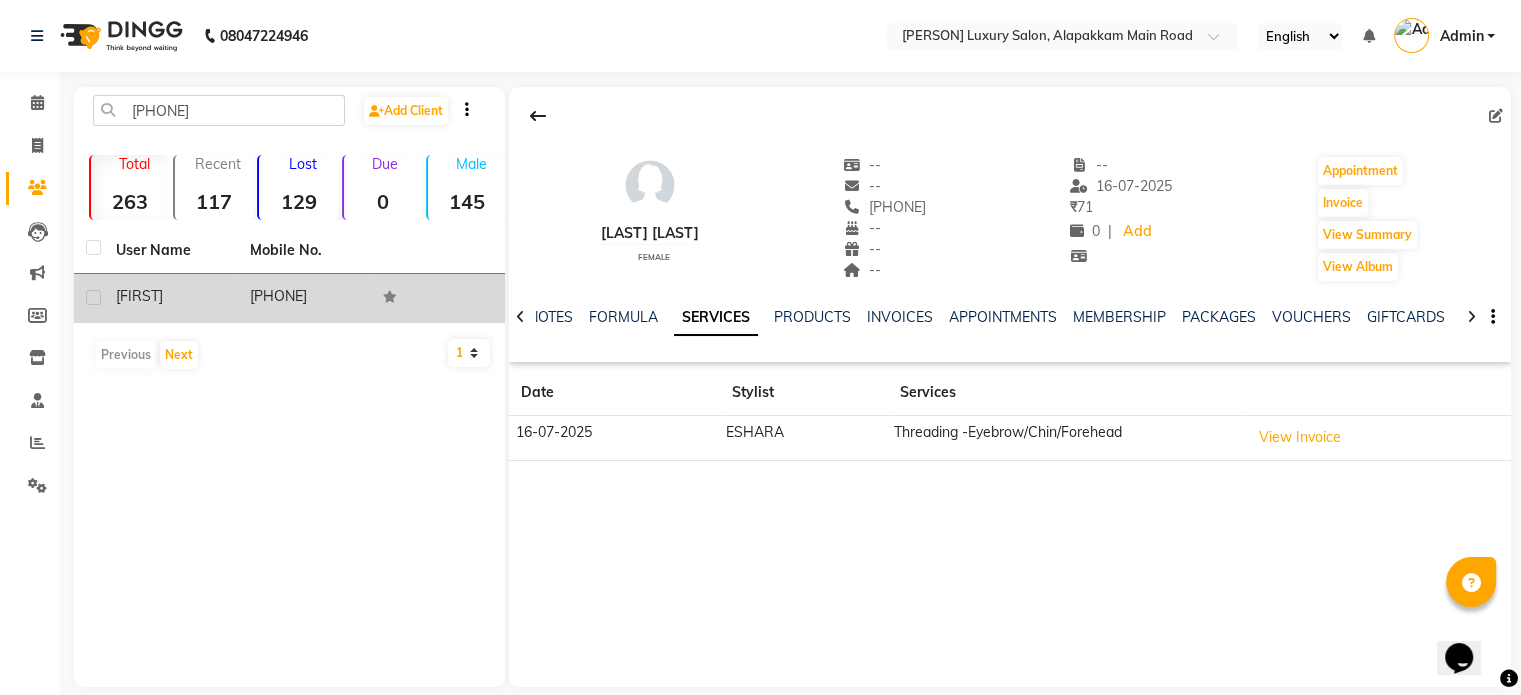 click on "[PHONE]" 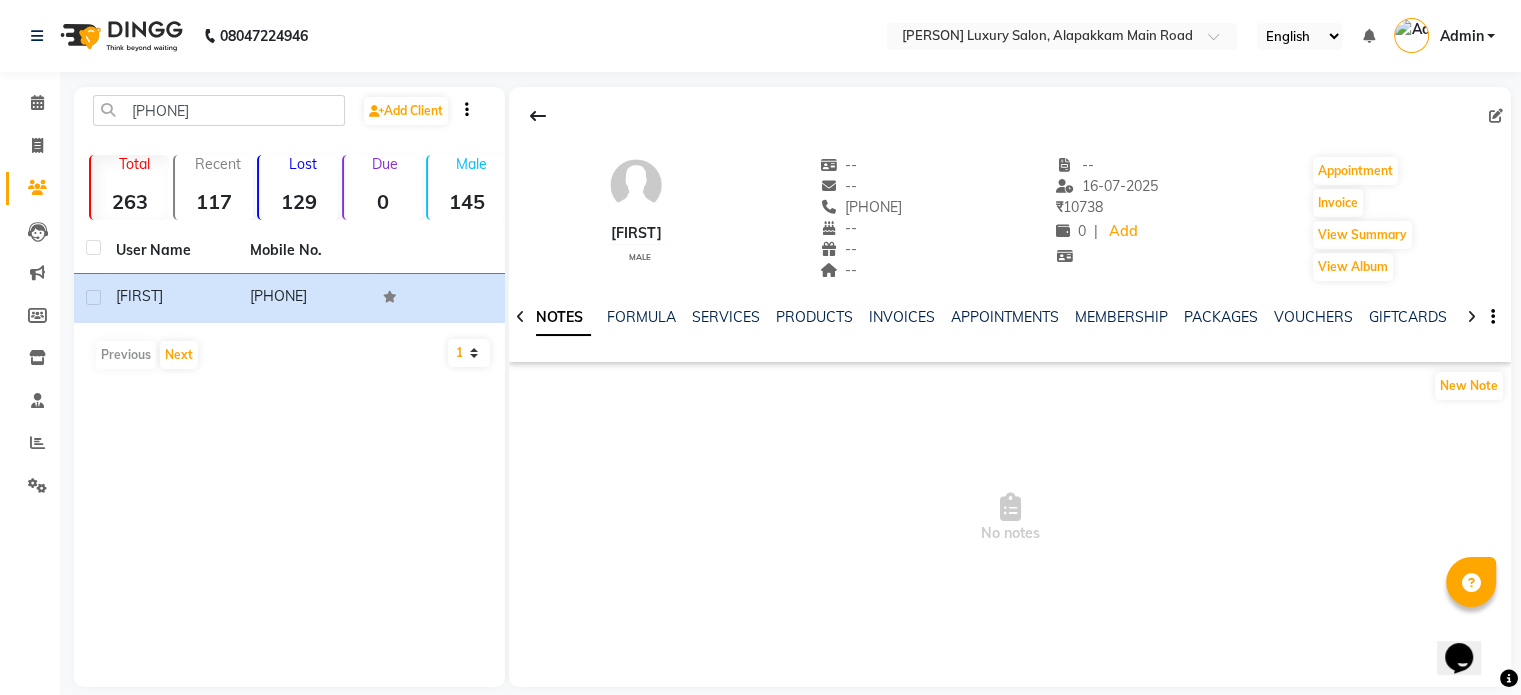 click on "SERVICES" 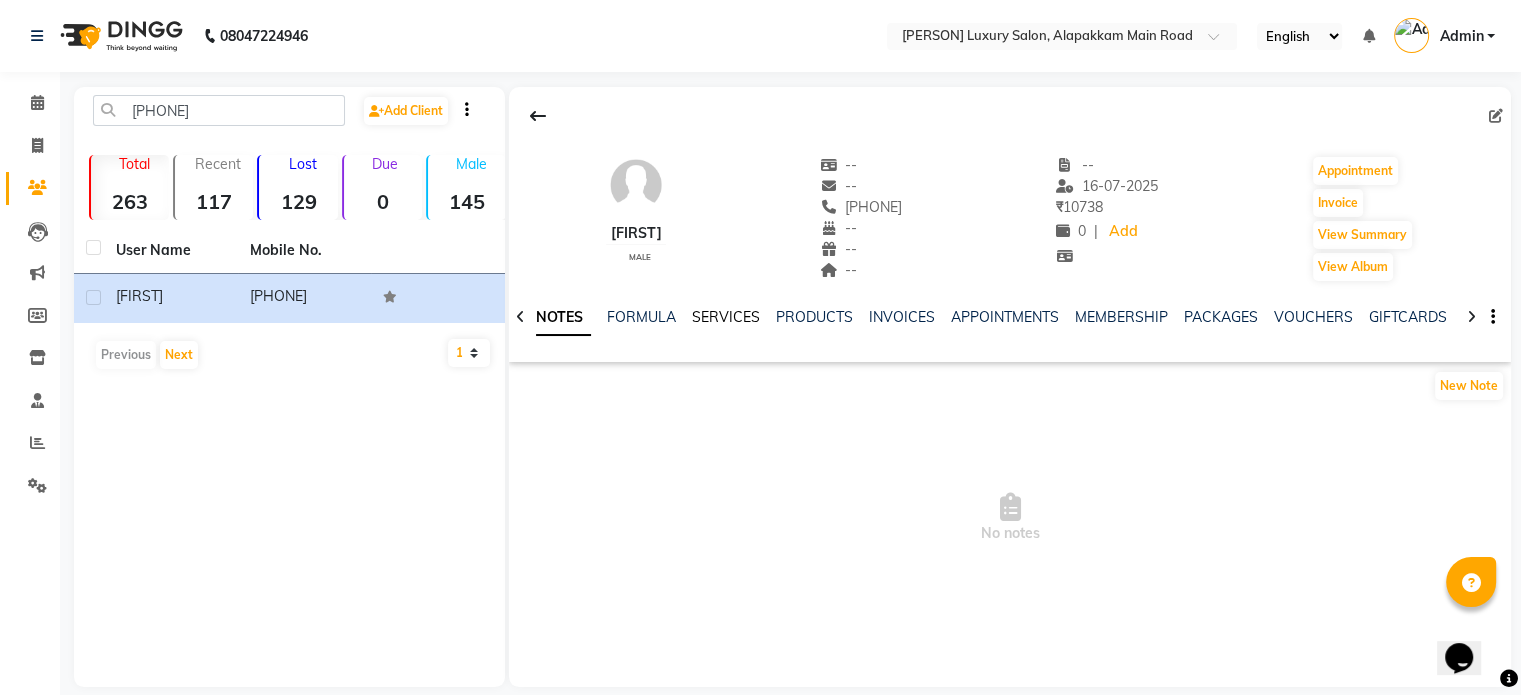 click on "SERVICES" 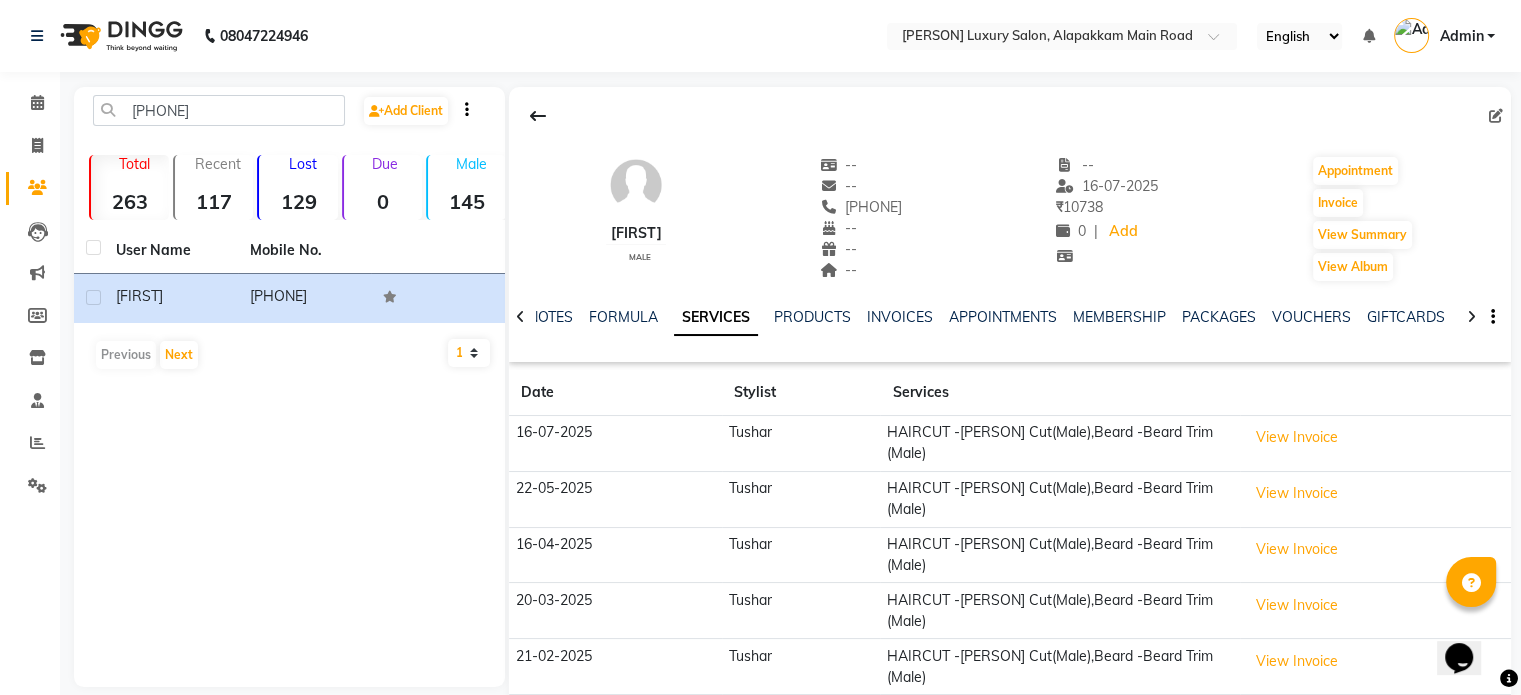 drag, startPoint x: 832, startPoint y: 213, endPoint x: 936, endPoint y: 205, distance: 104.307236 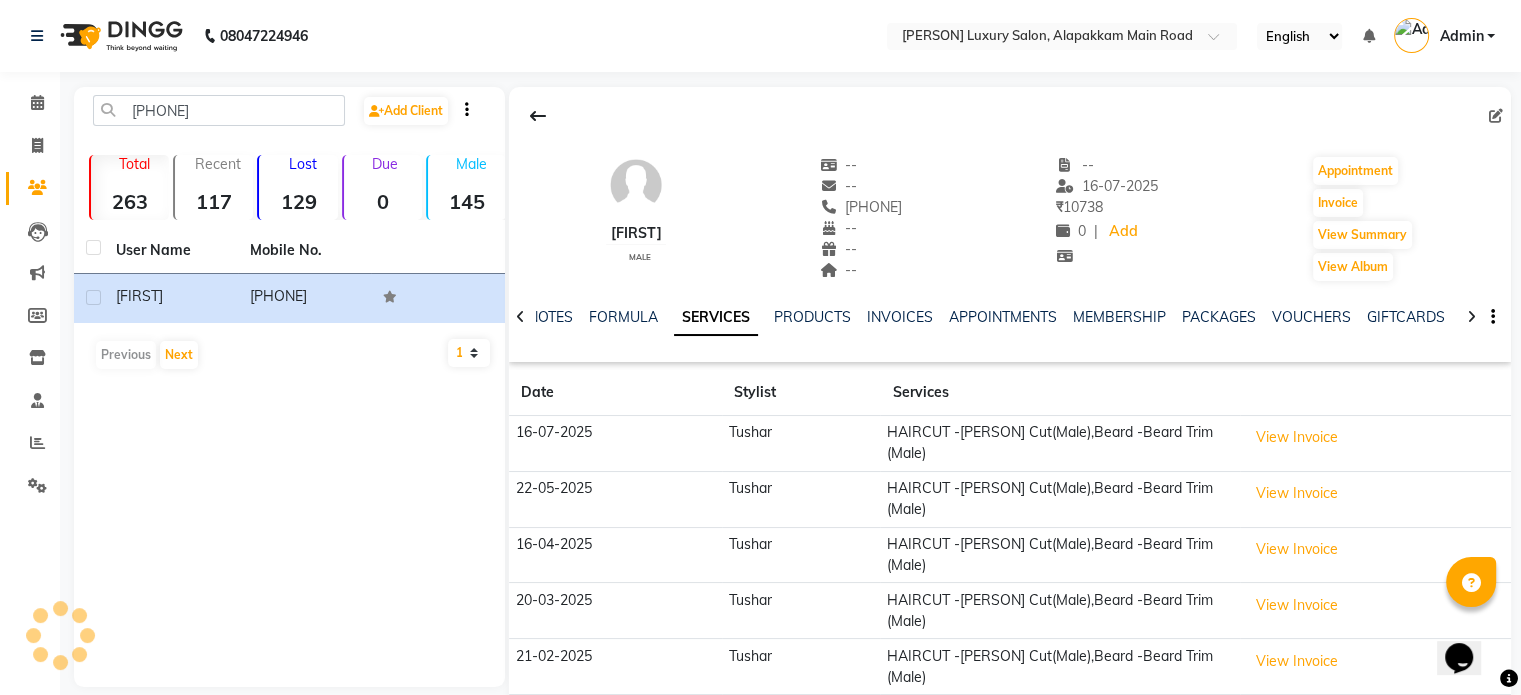 copy on "[PHONE]" 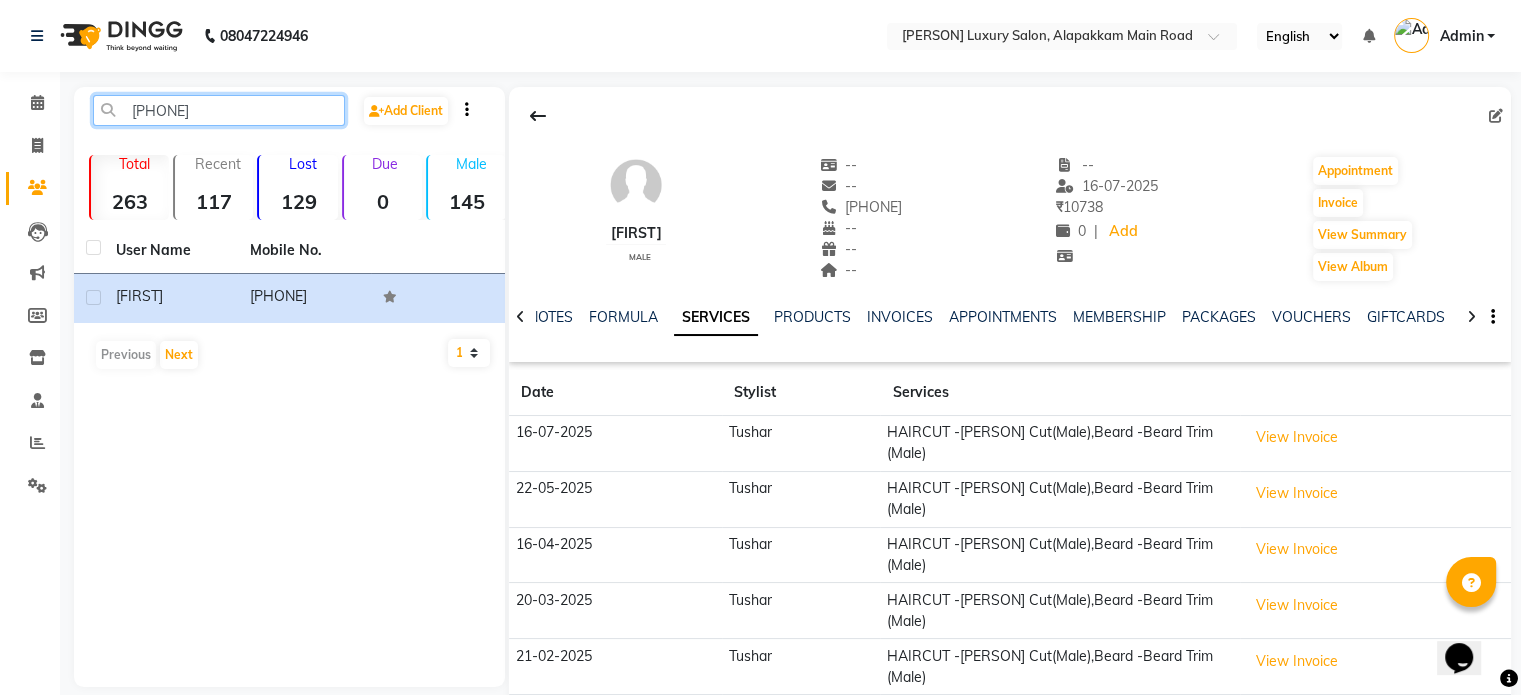 click on "[PHONE]" 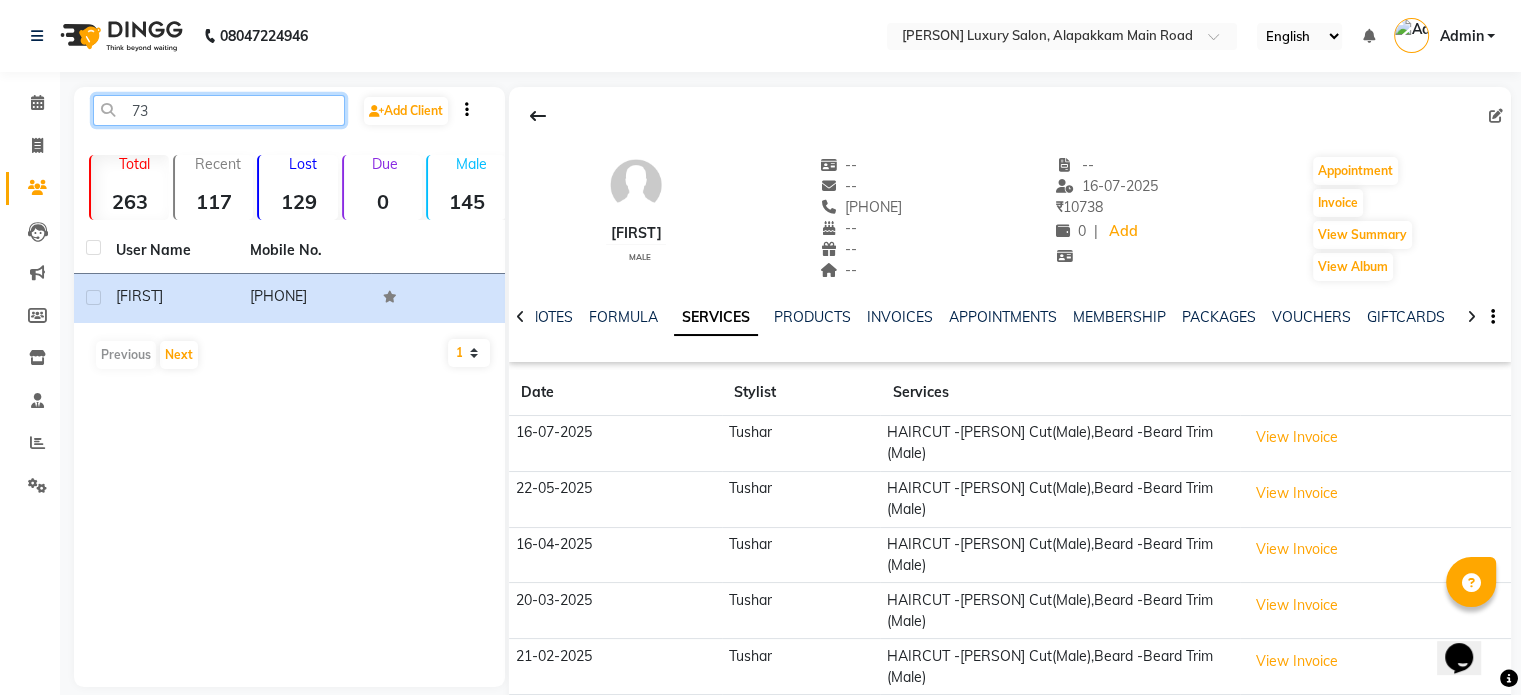 type on "7" 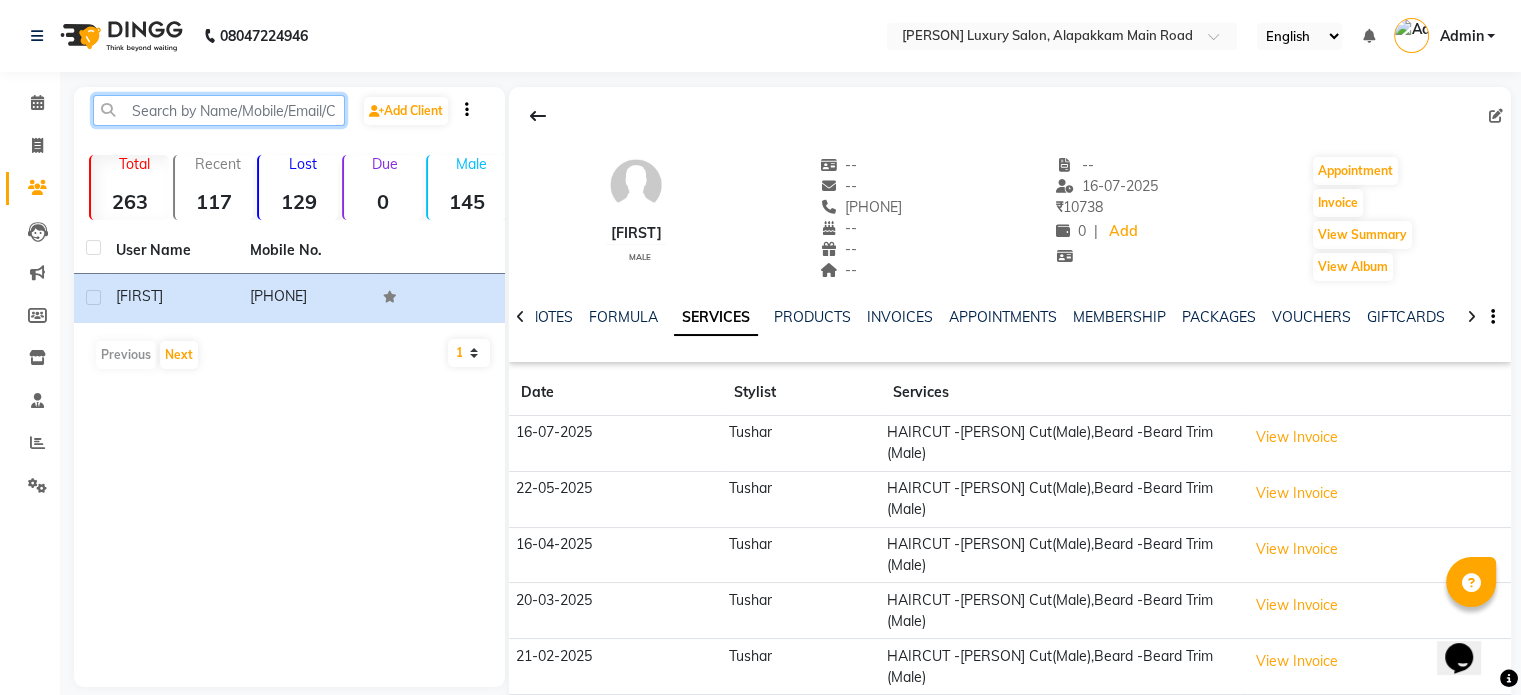 paste on "[PHONE]" 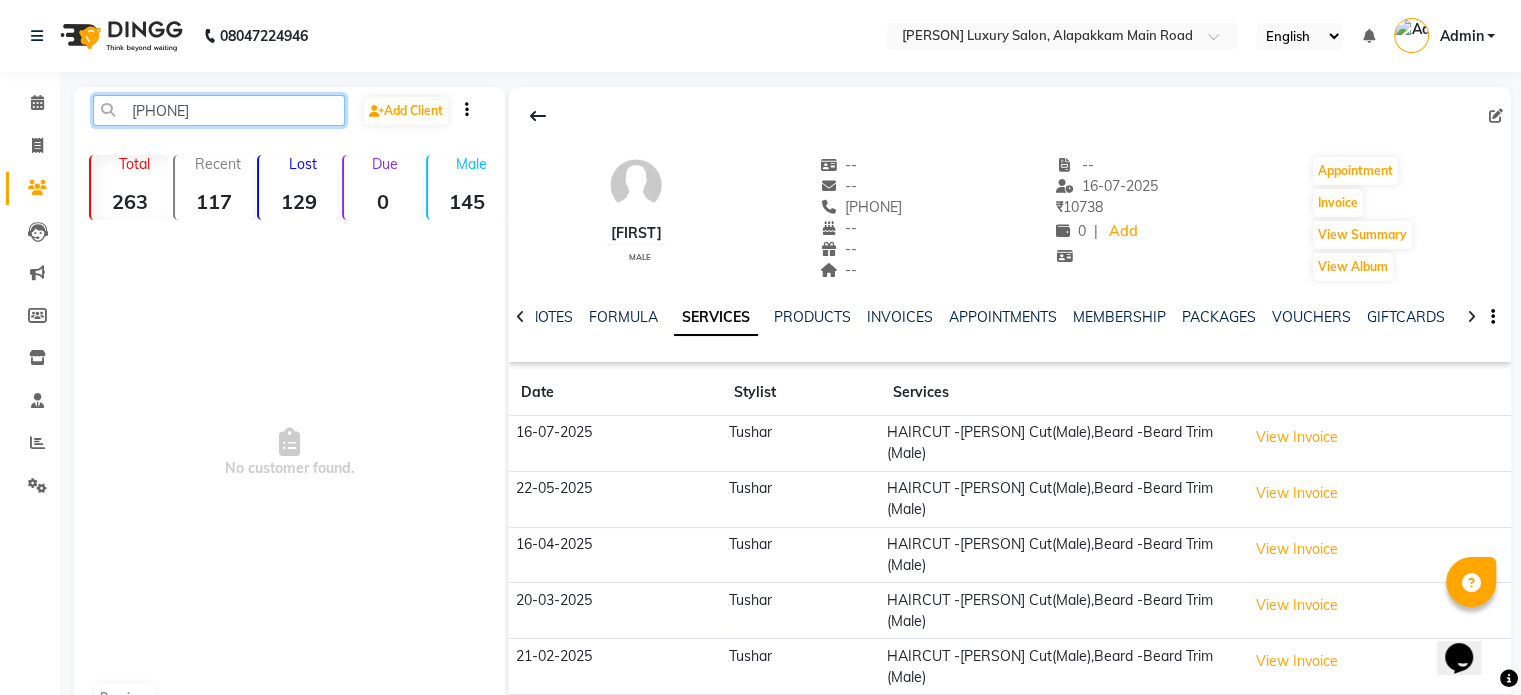 click on "[PHONE]" 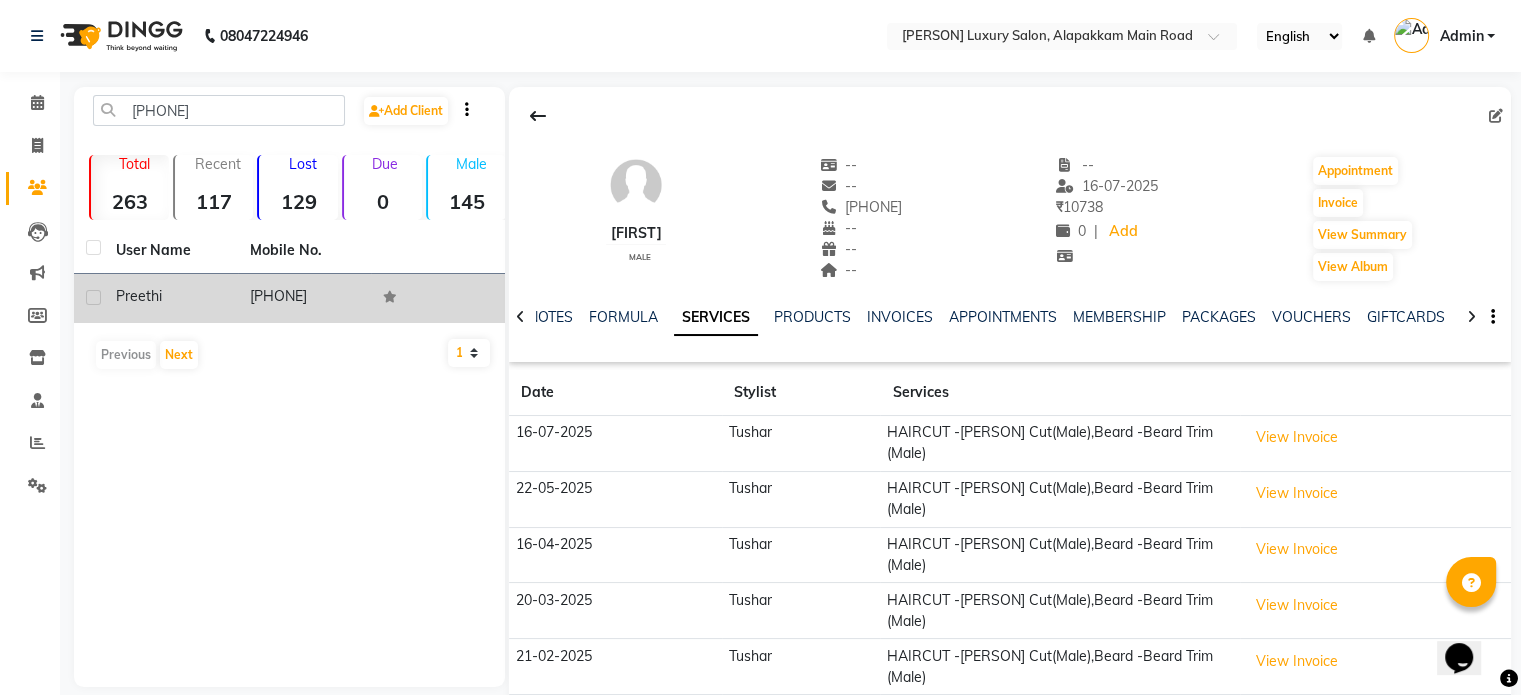 click on "Preethi" 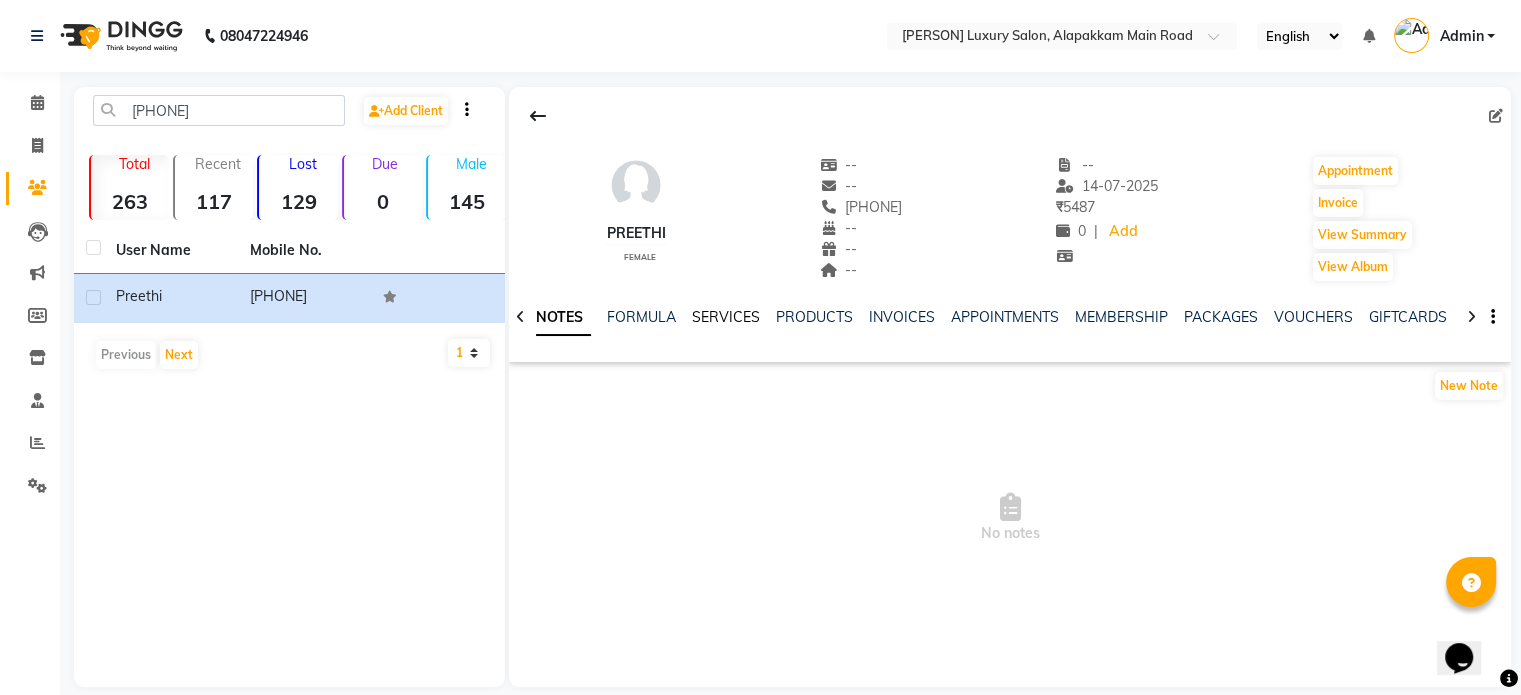 click on "SERVICES" 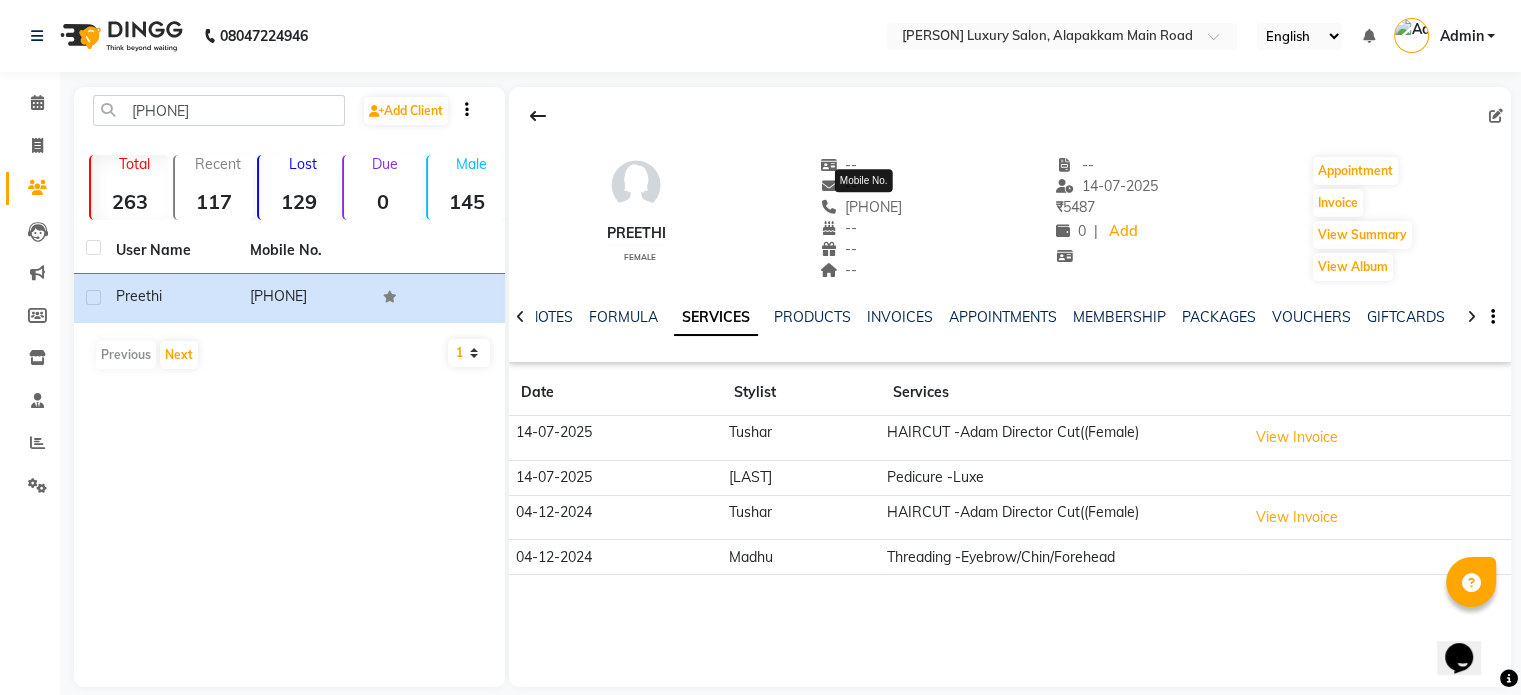 click on "[PHONE]" 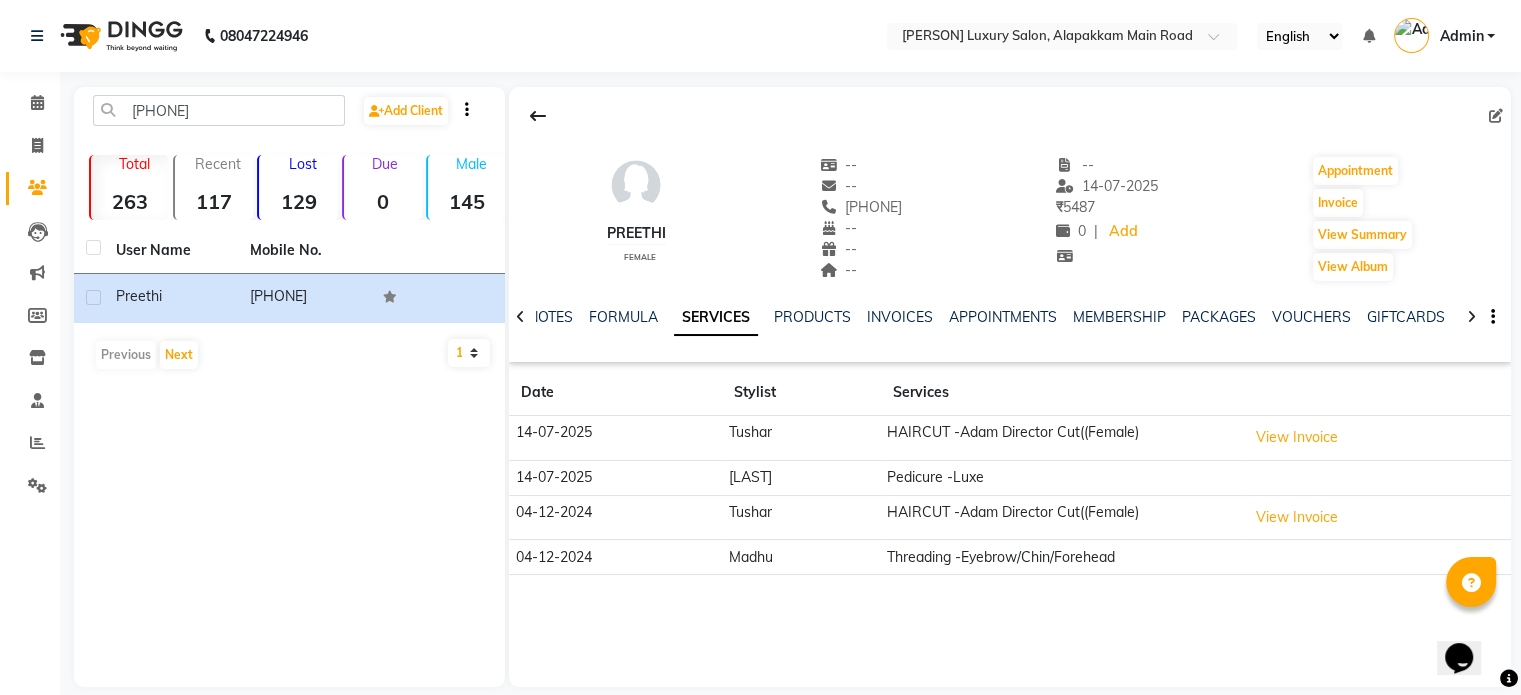 click on "[PHONE]" 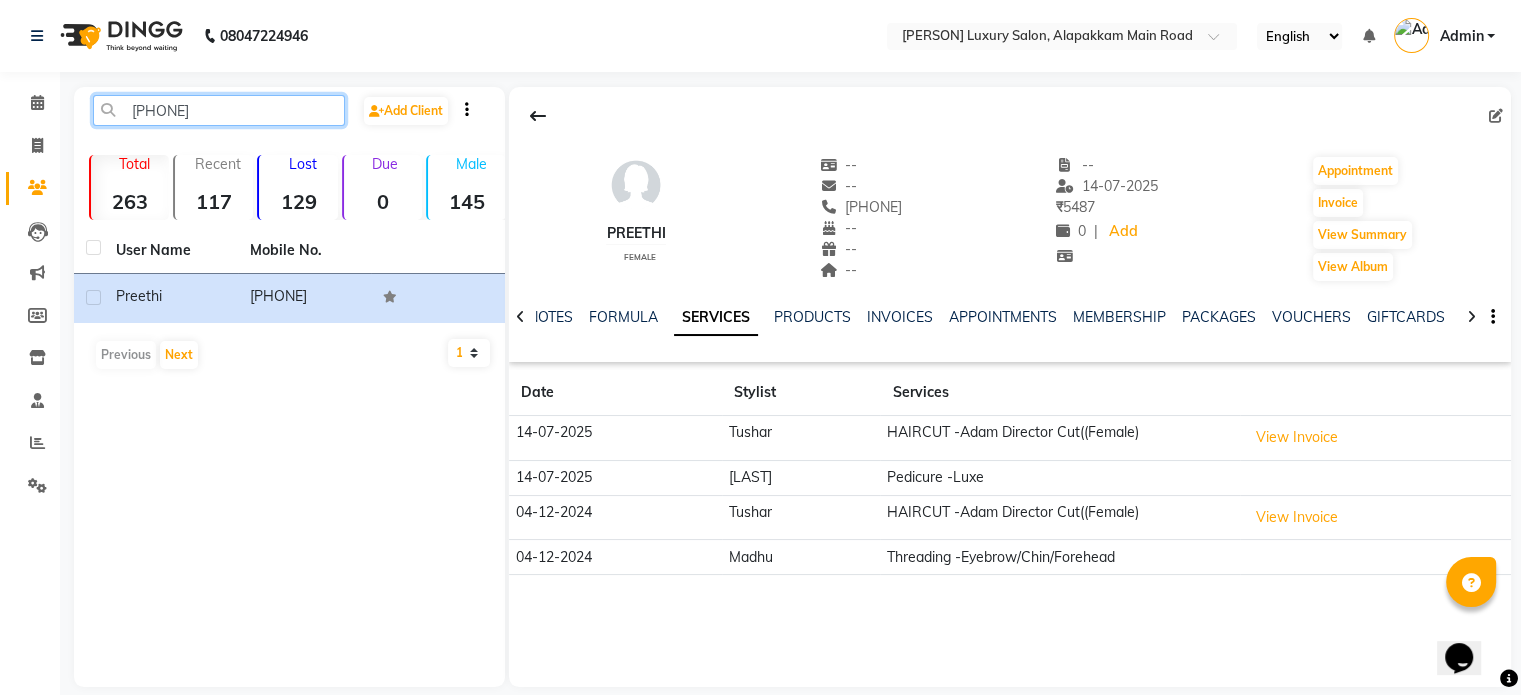 click on "[PHONE]" 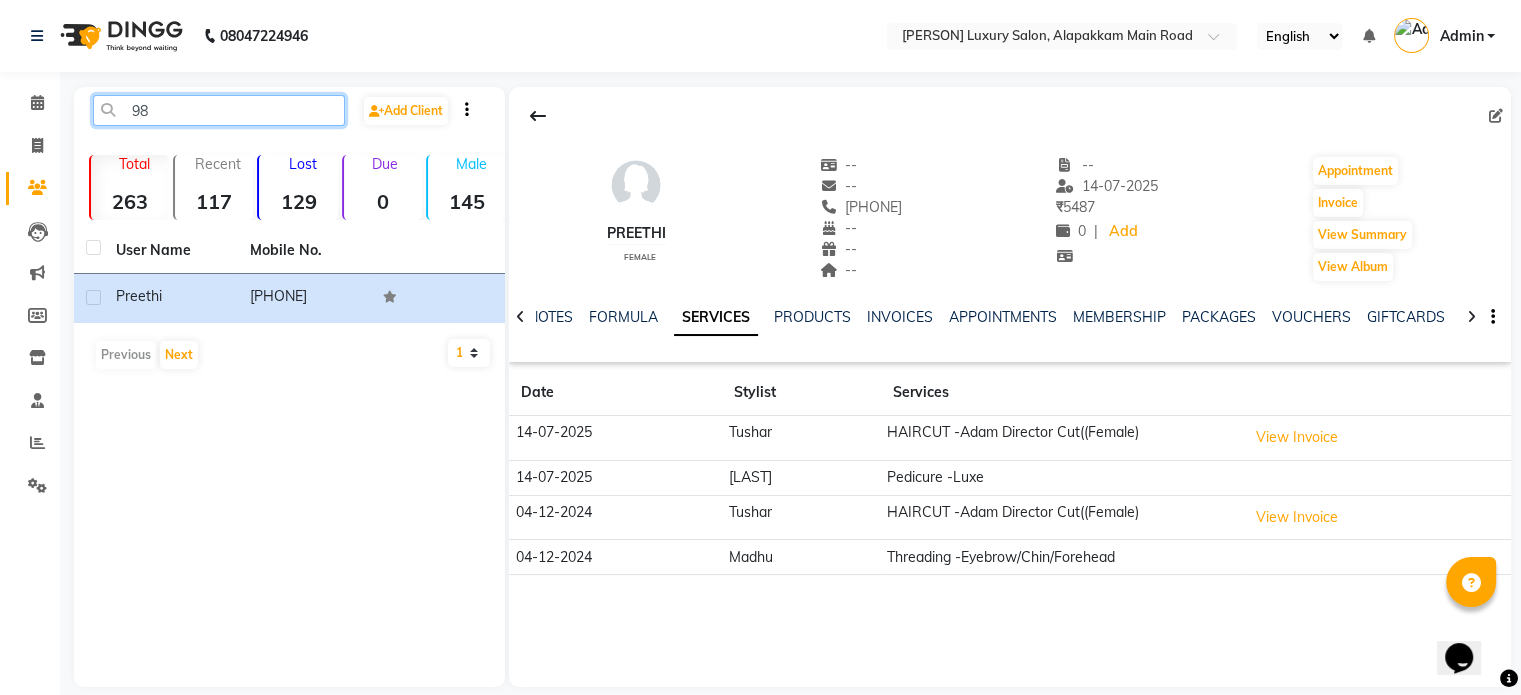 type on "9" 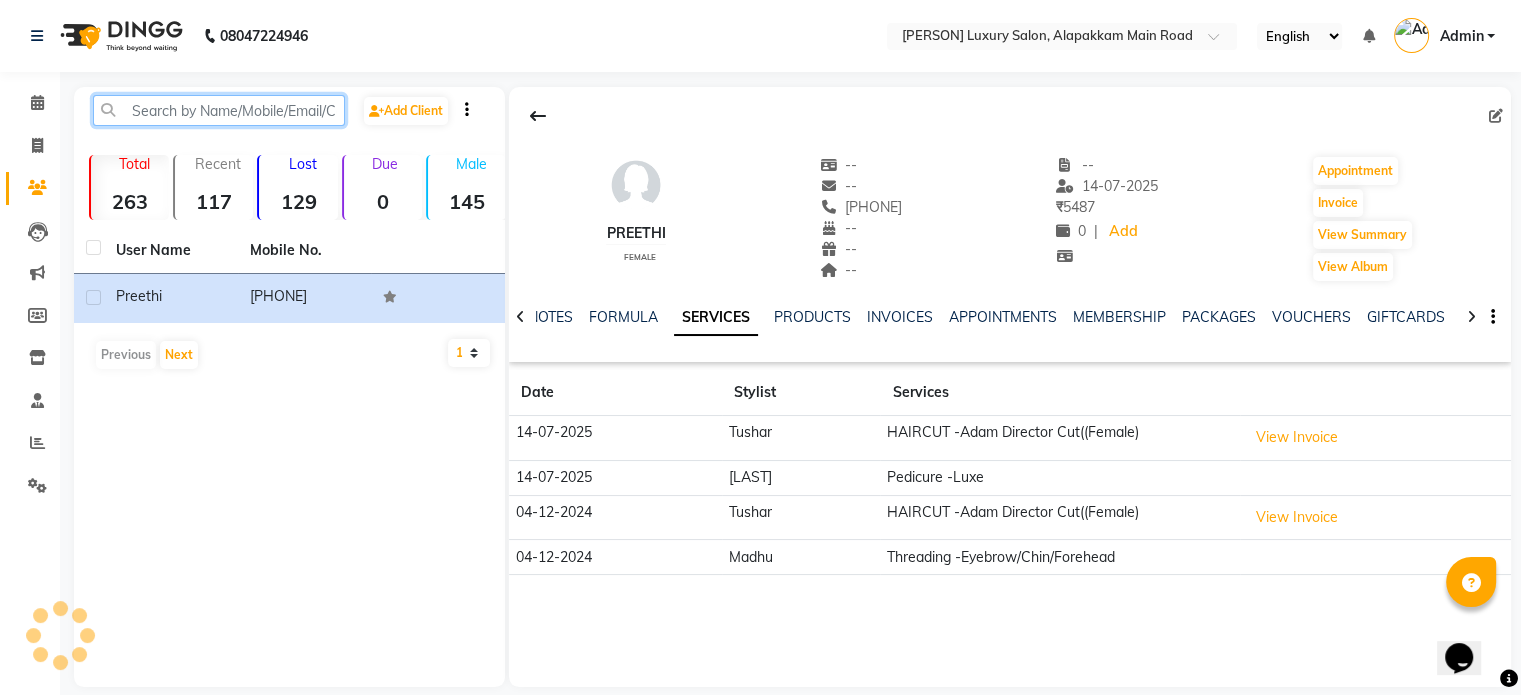 paste on "[PHONE]" 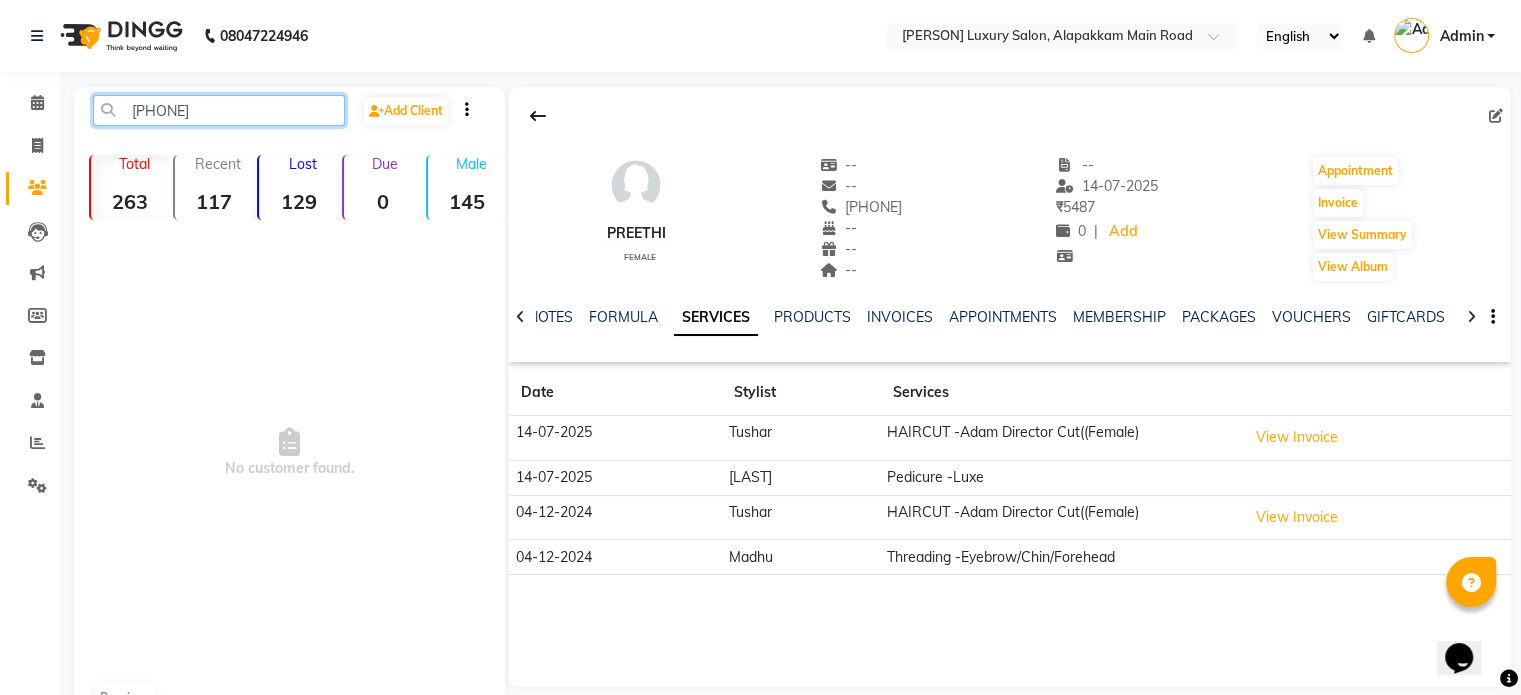 click on "[PHONE]" 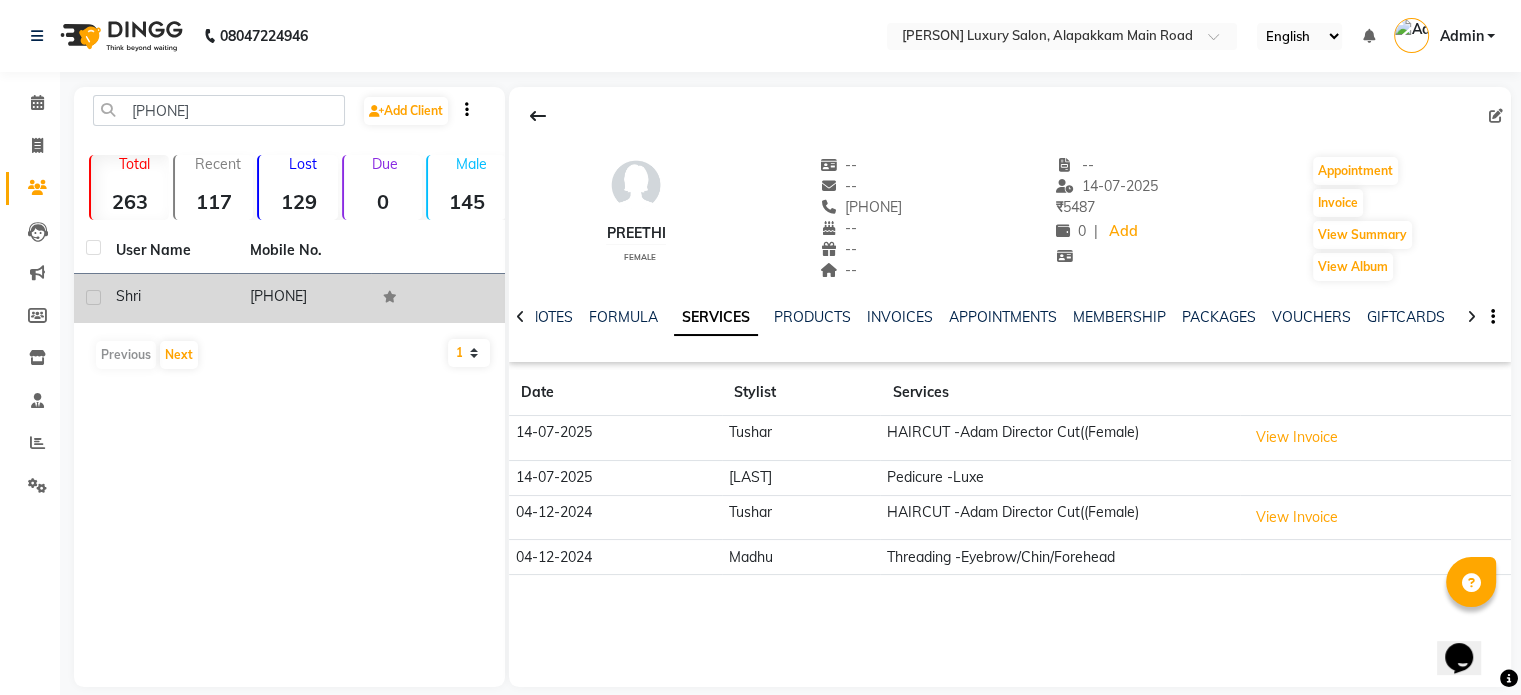 click on "[PHONE]" 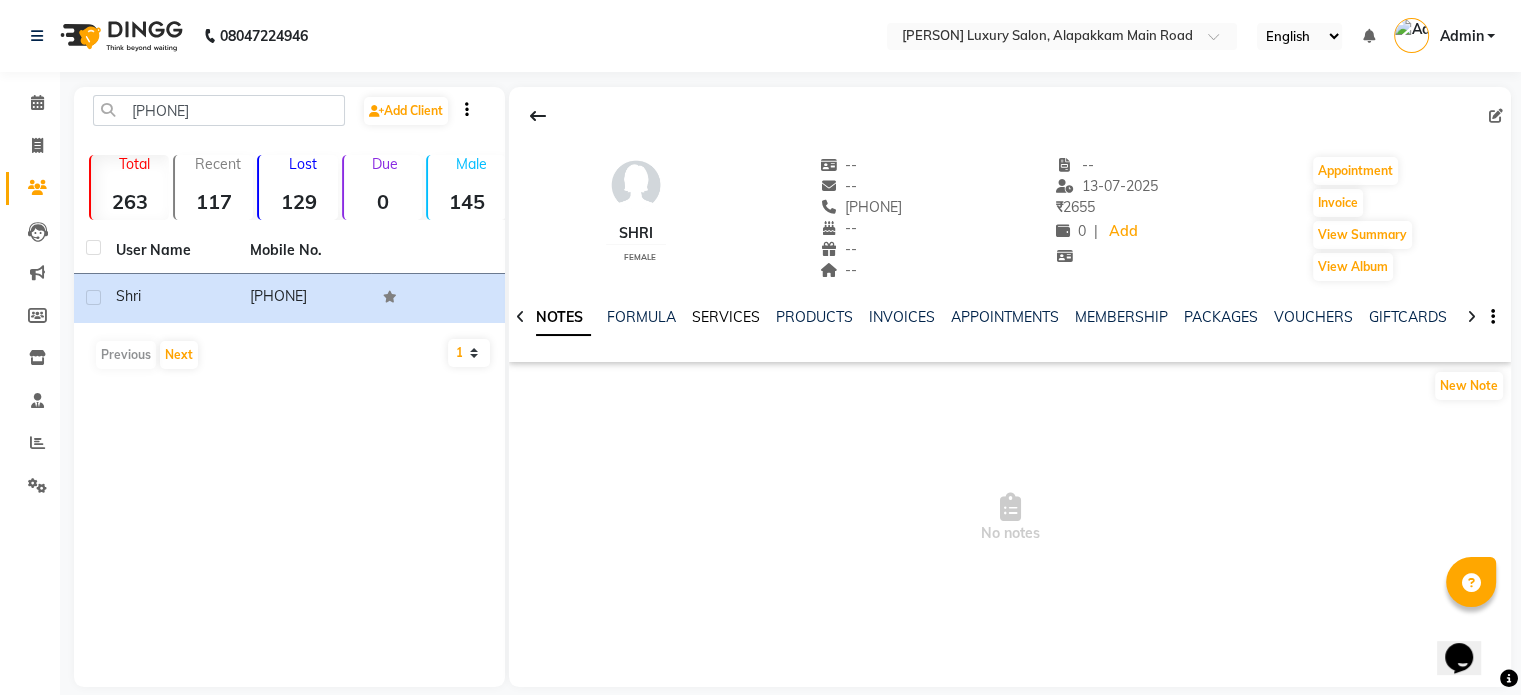 click on "SERVICES" 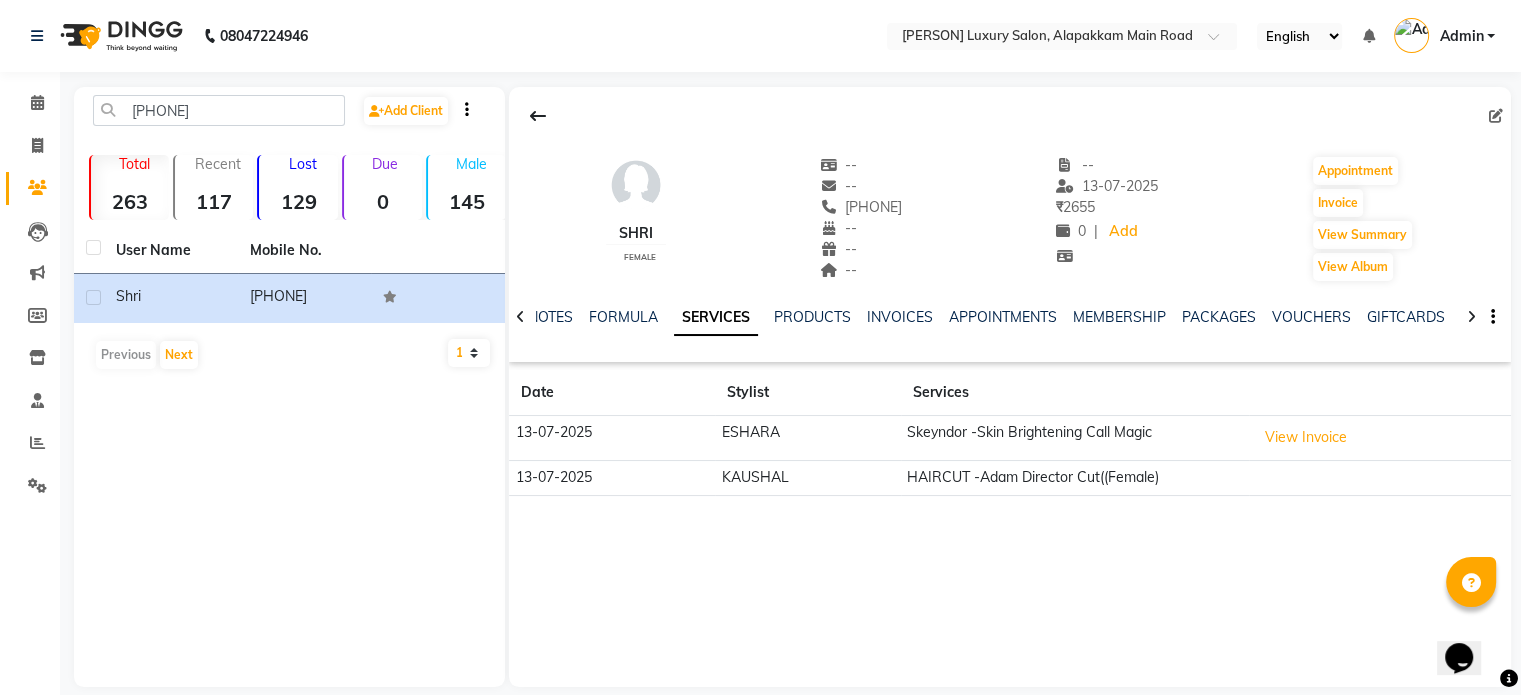 drag, startPoint x: 836, startPoint y: 205, endPoint x: 926, endPoint y: 210, distance: 90.13878 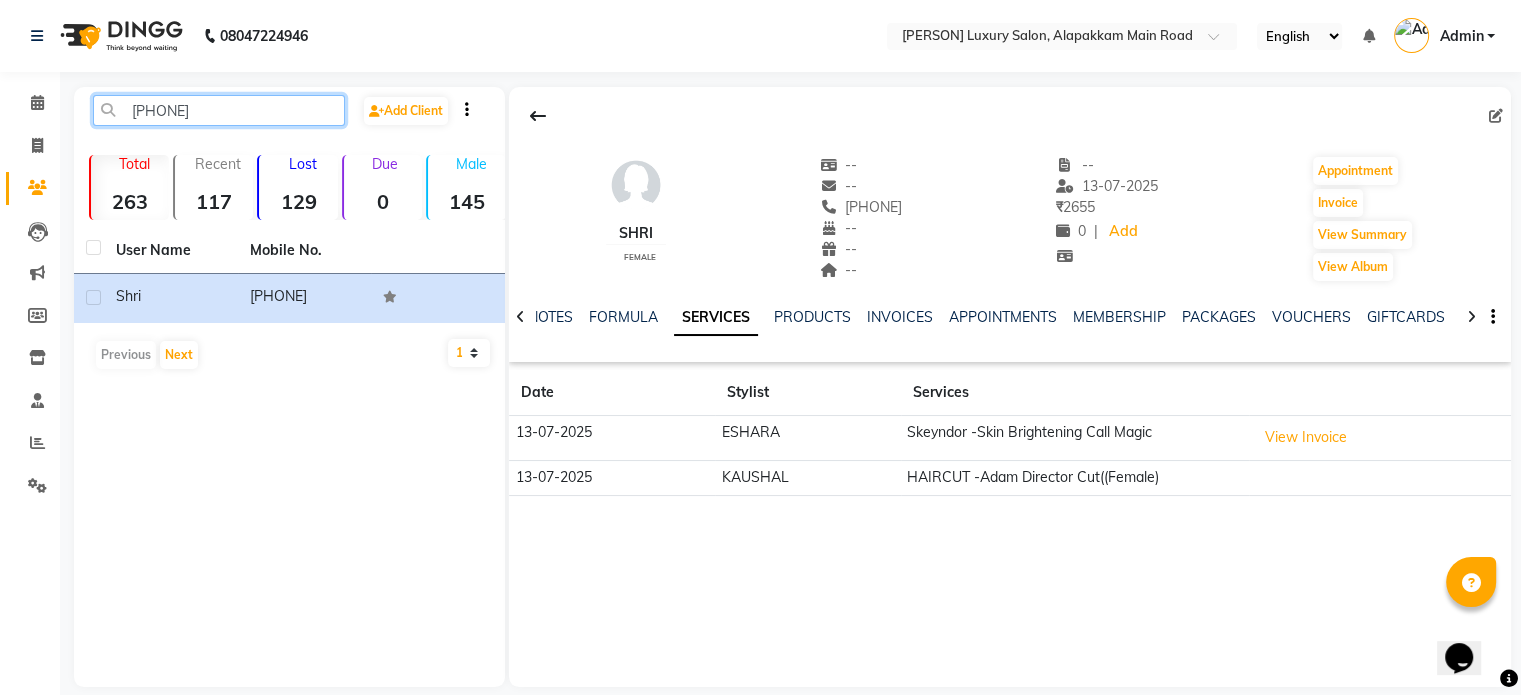click on "[PHONE]" 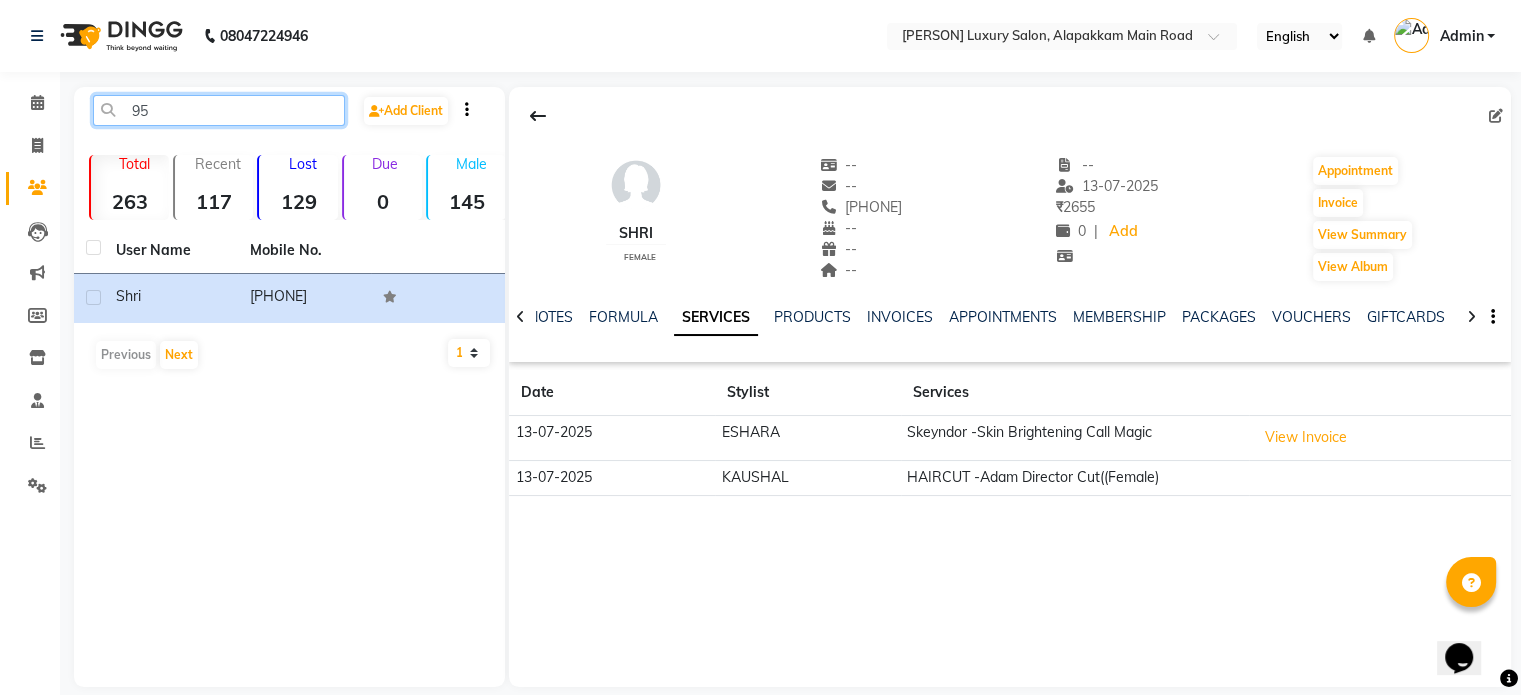 type on "9" 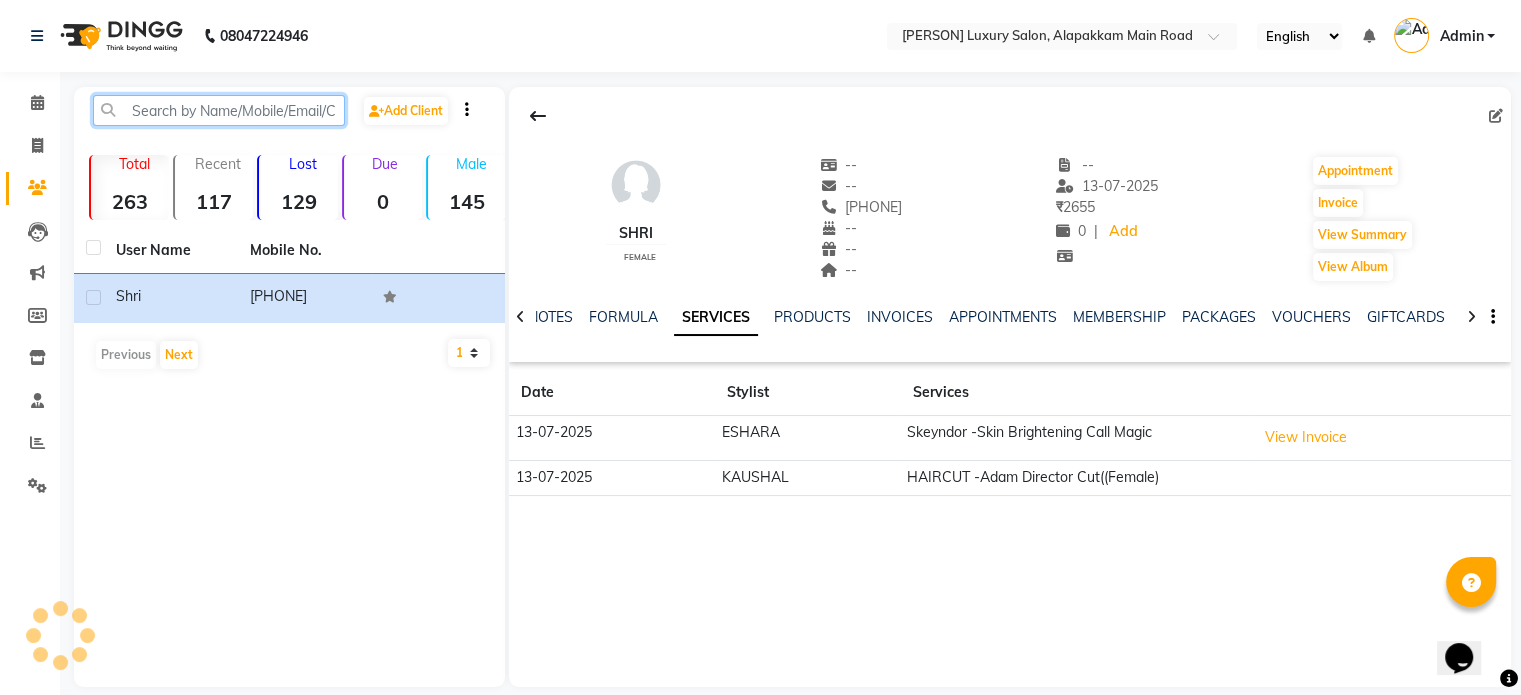 paste on "[PHONE]" 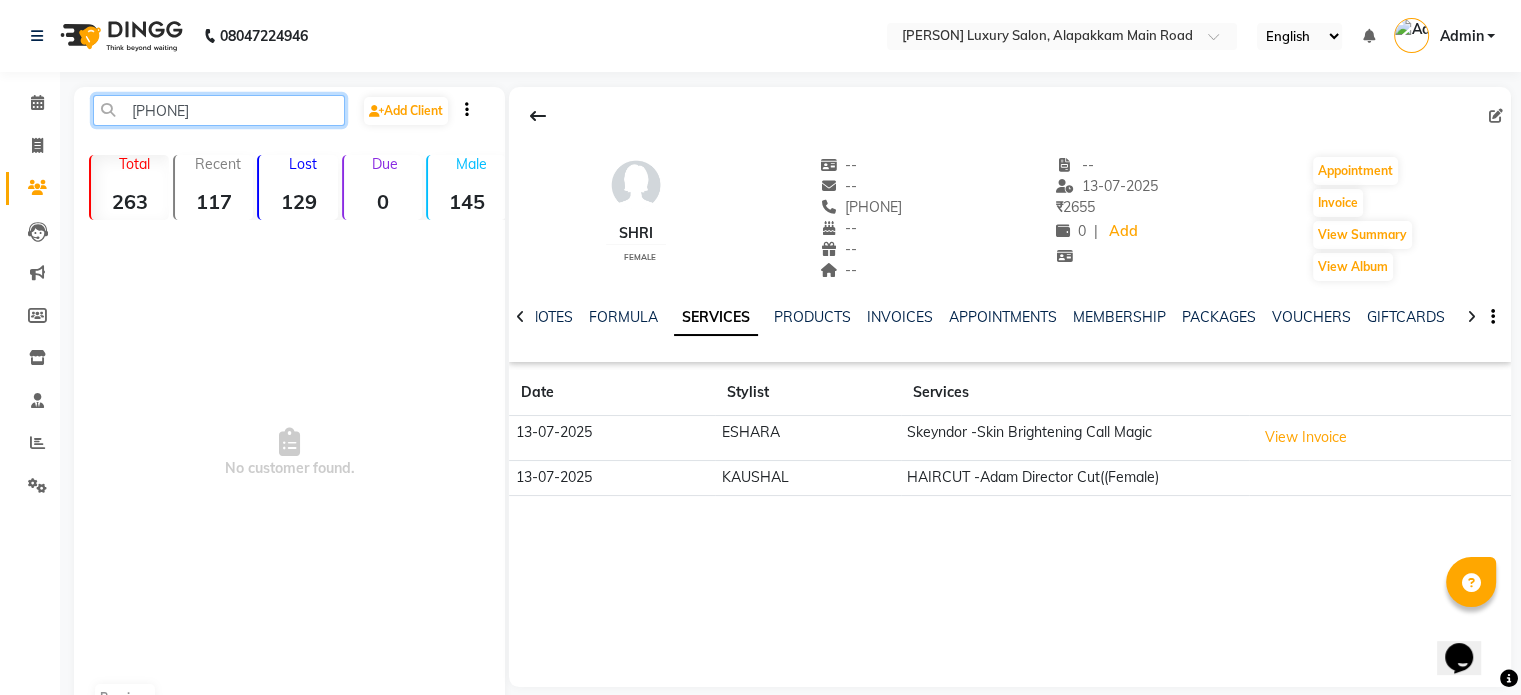 click on "[PHONE]" 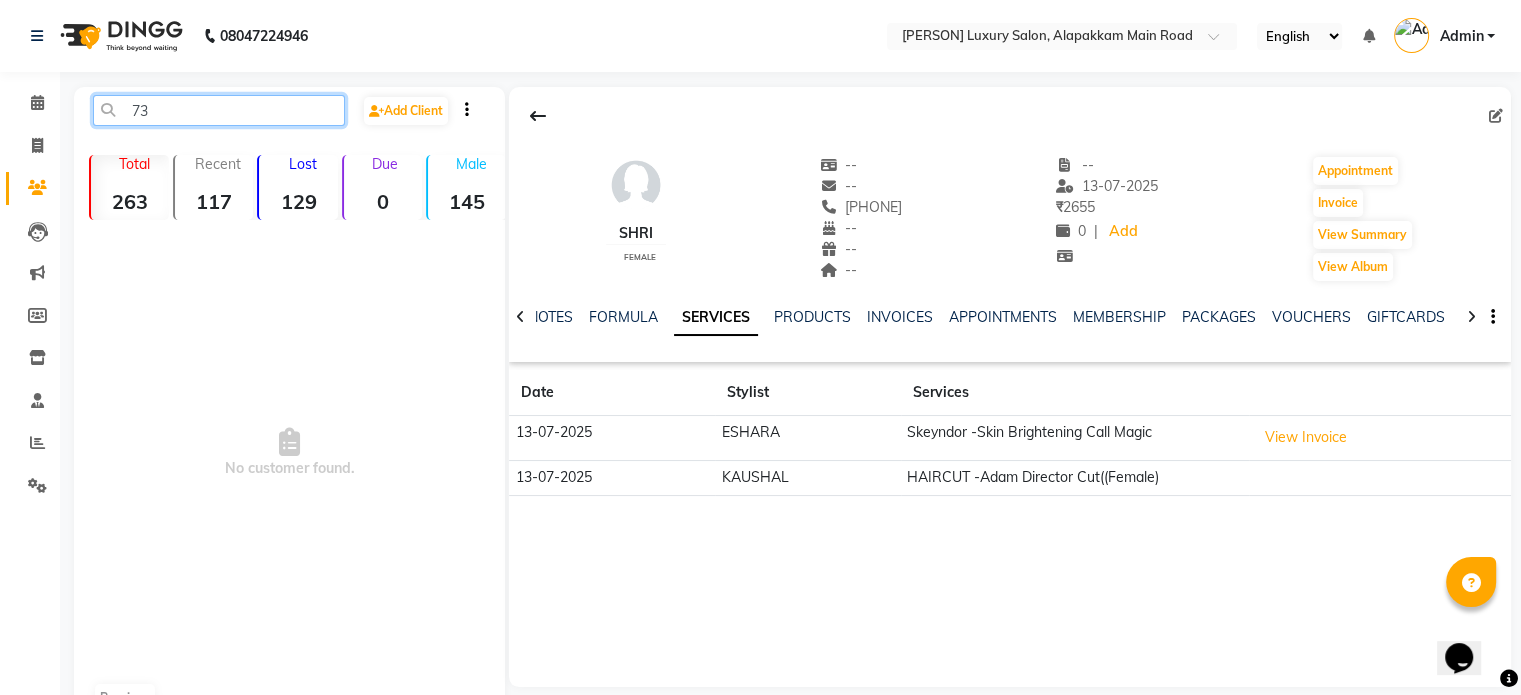 type on "7" 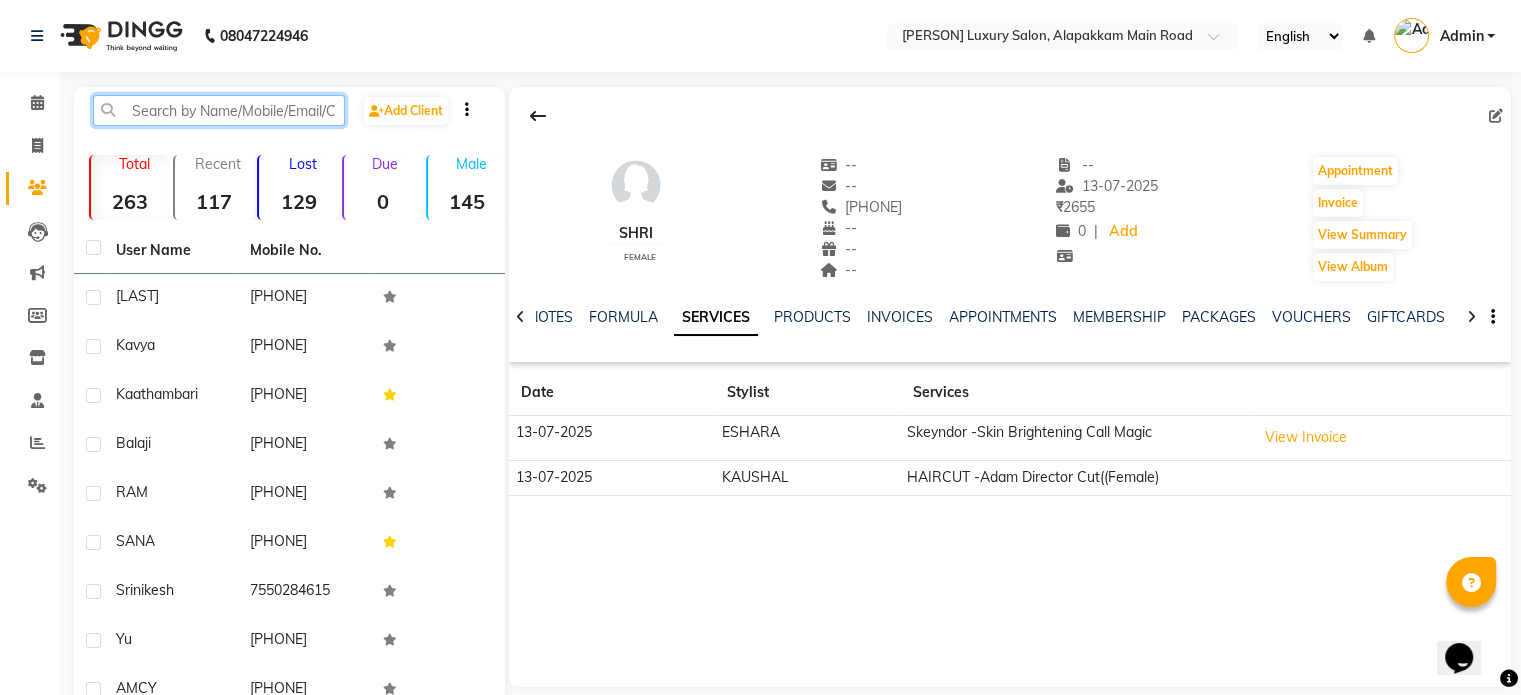 paste on "[PHONE]" 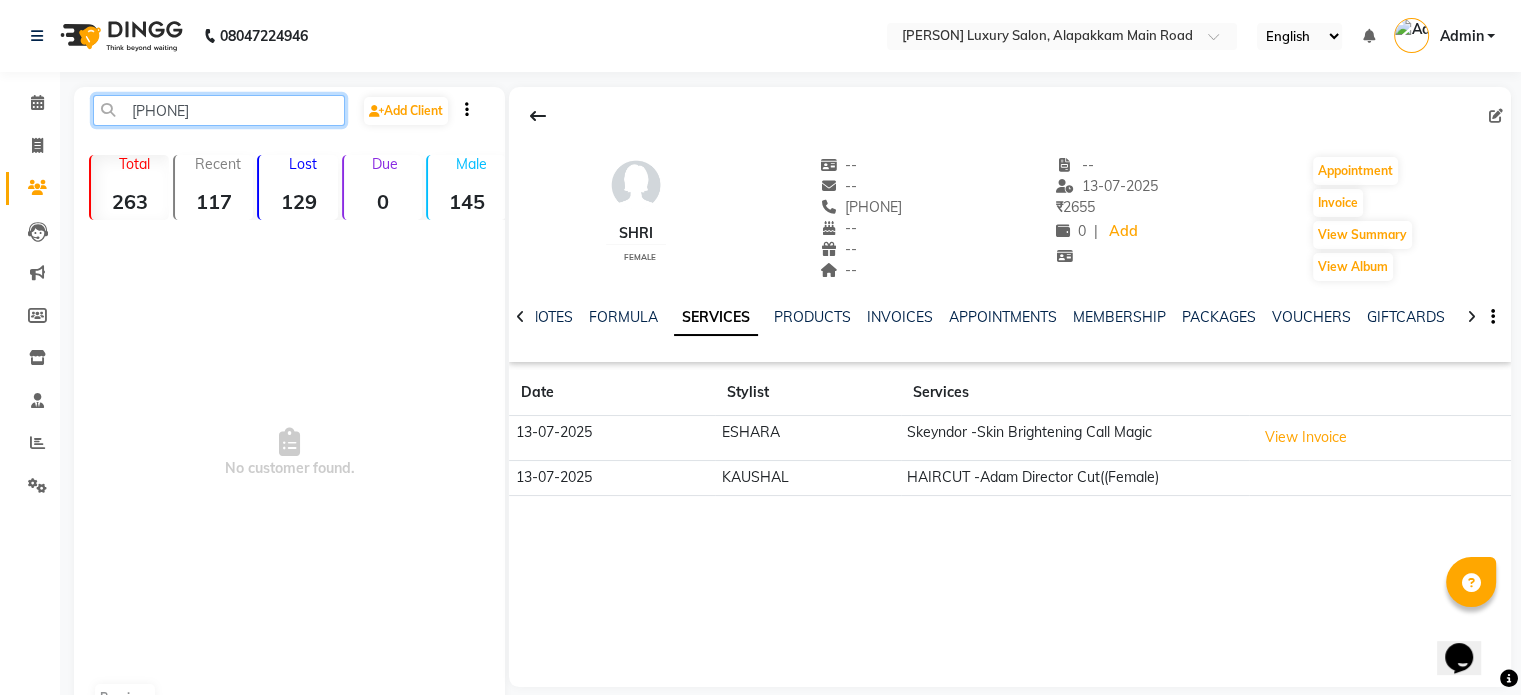 click on "[PHONE]" 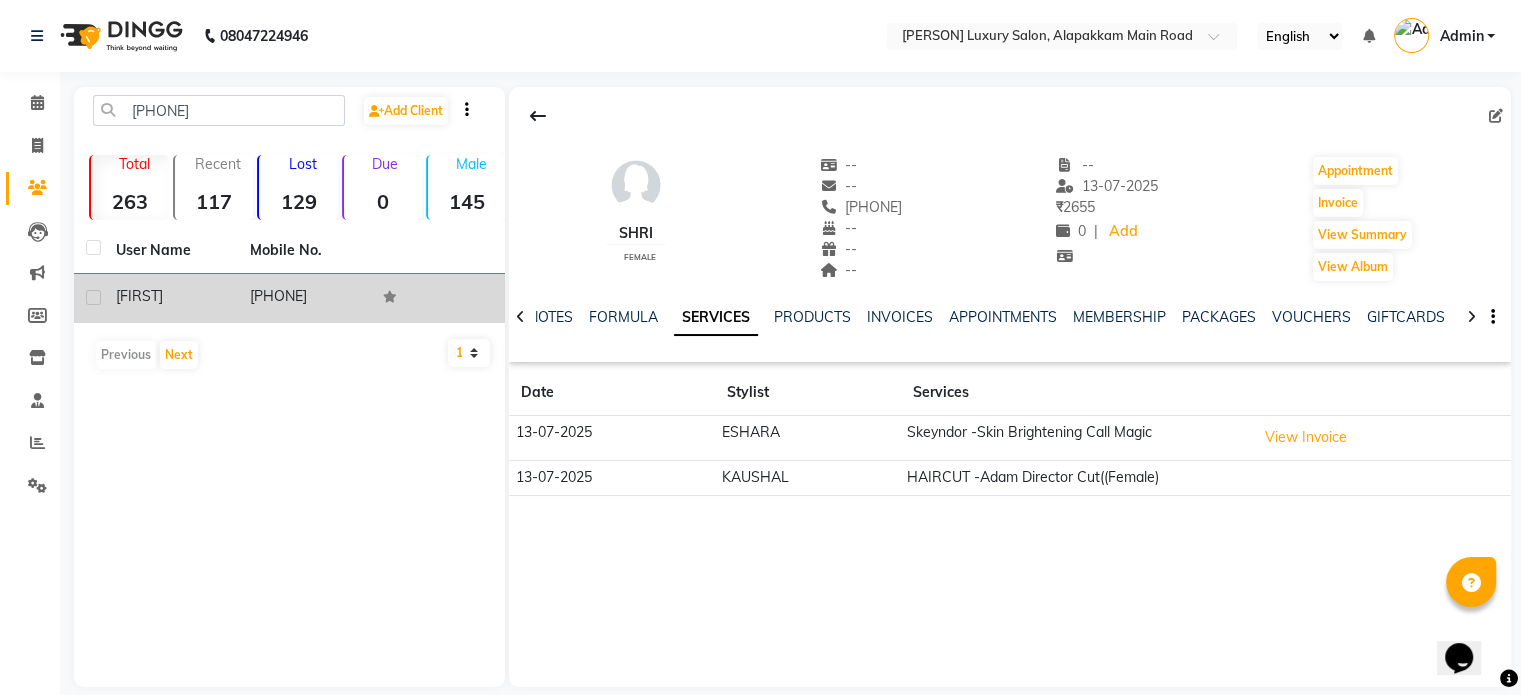 click on "[PHONE]" 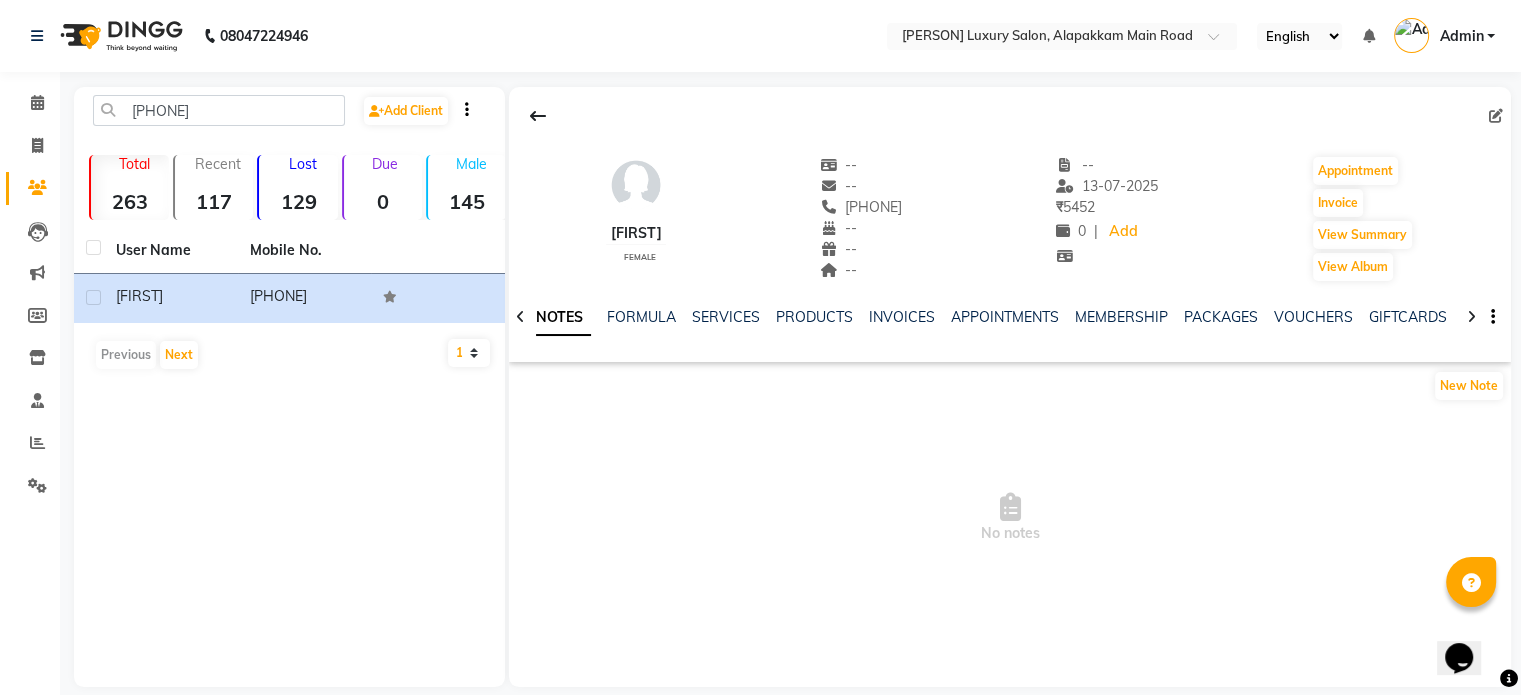 drag, startPoint x: 833, startPoint y: 207, endPoint x: 928, endPoint y: 202, distance: 95.131485 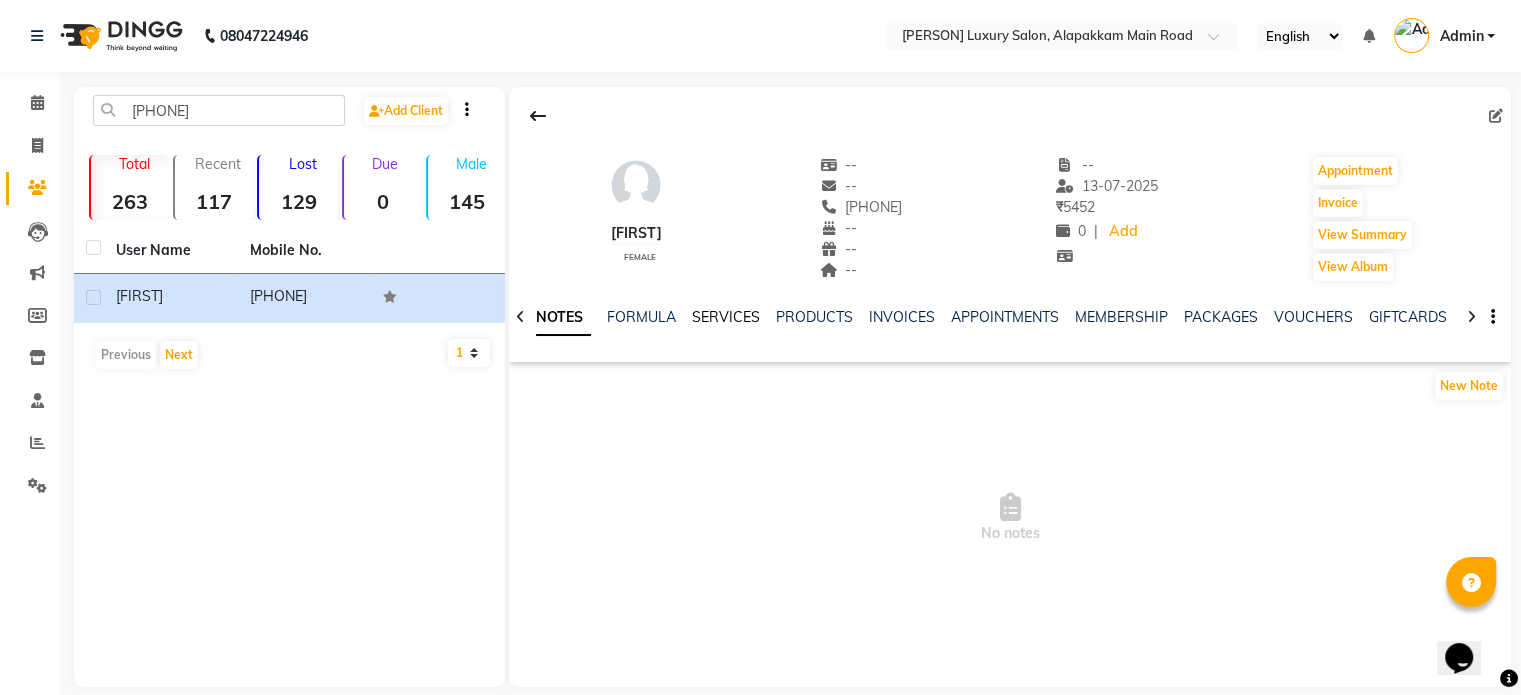 click on "SERVICES" 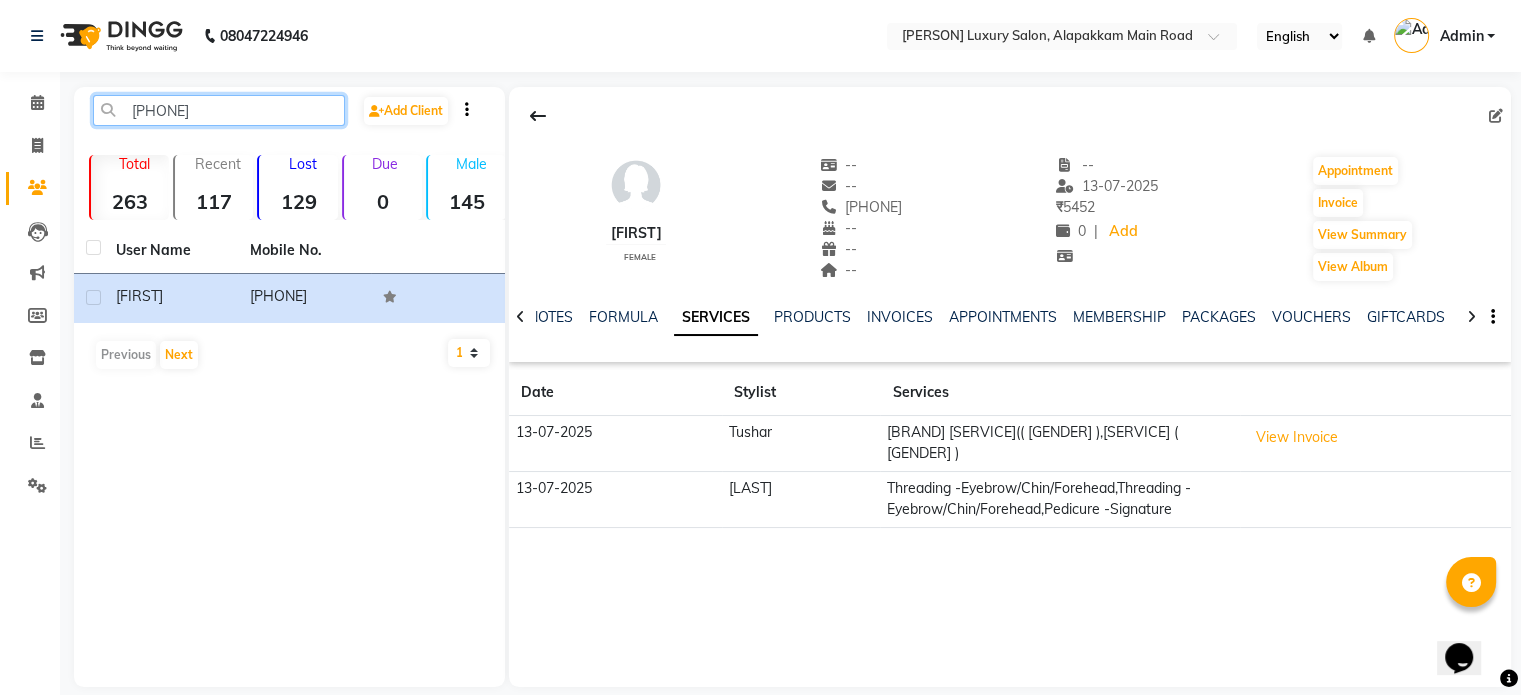 click on "[PHONE]" 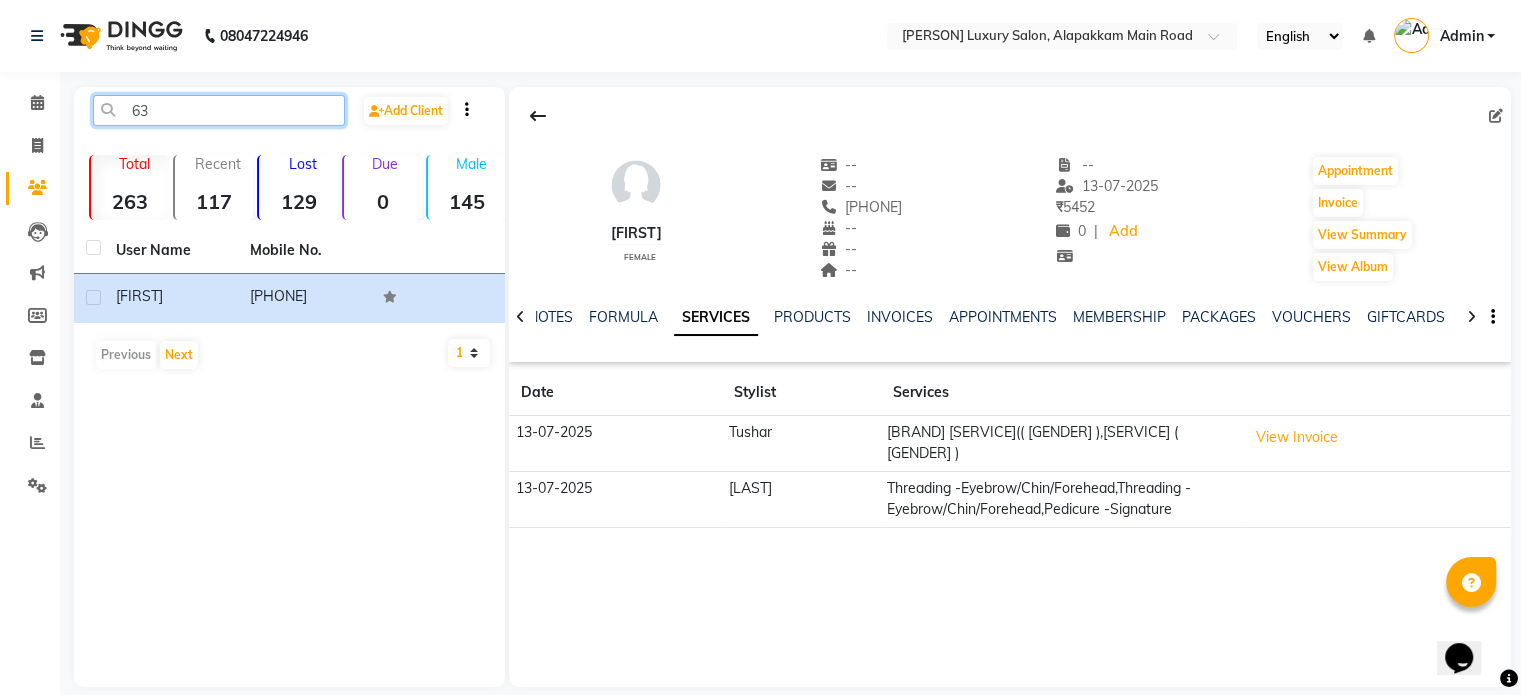 type on "6" 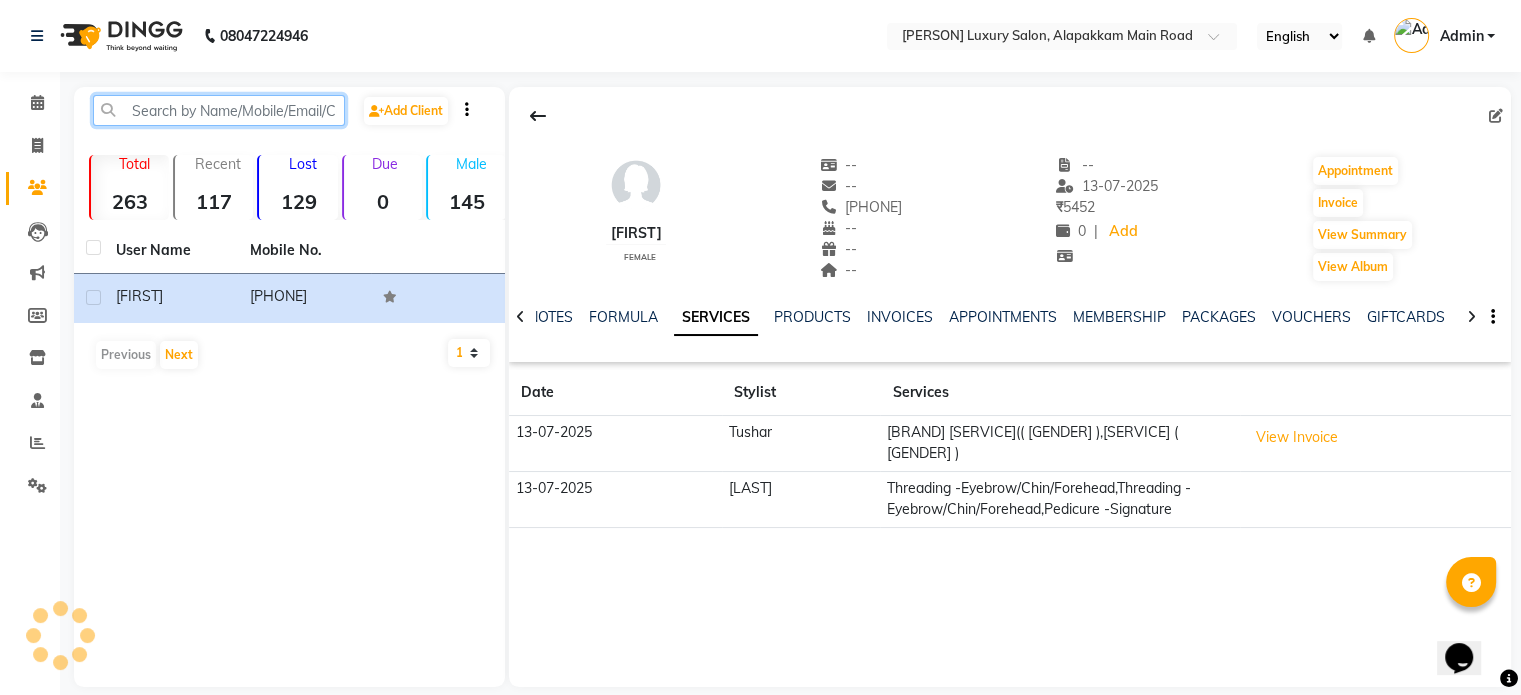 paste on "[PHONE]" 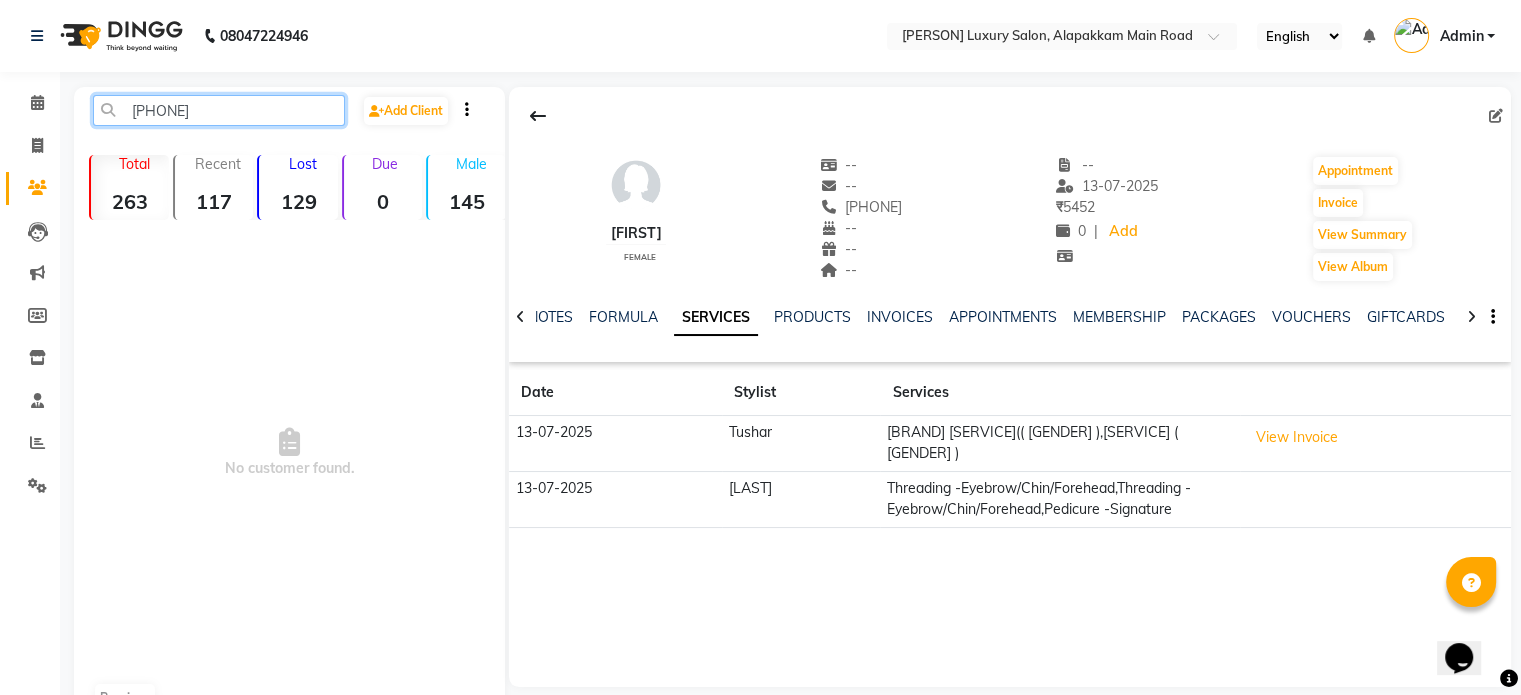 click on "[PHONE]" 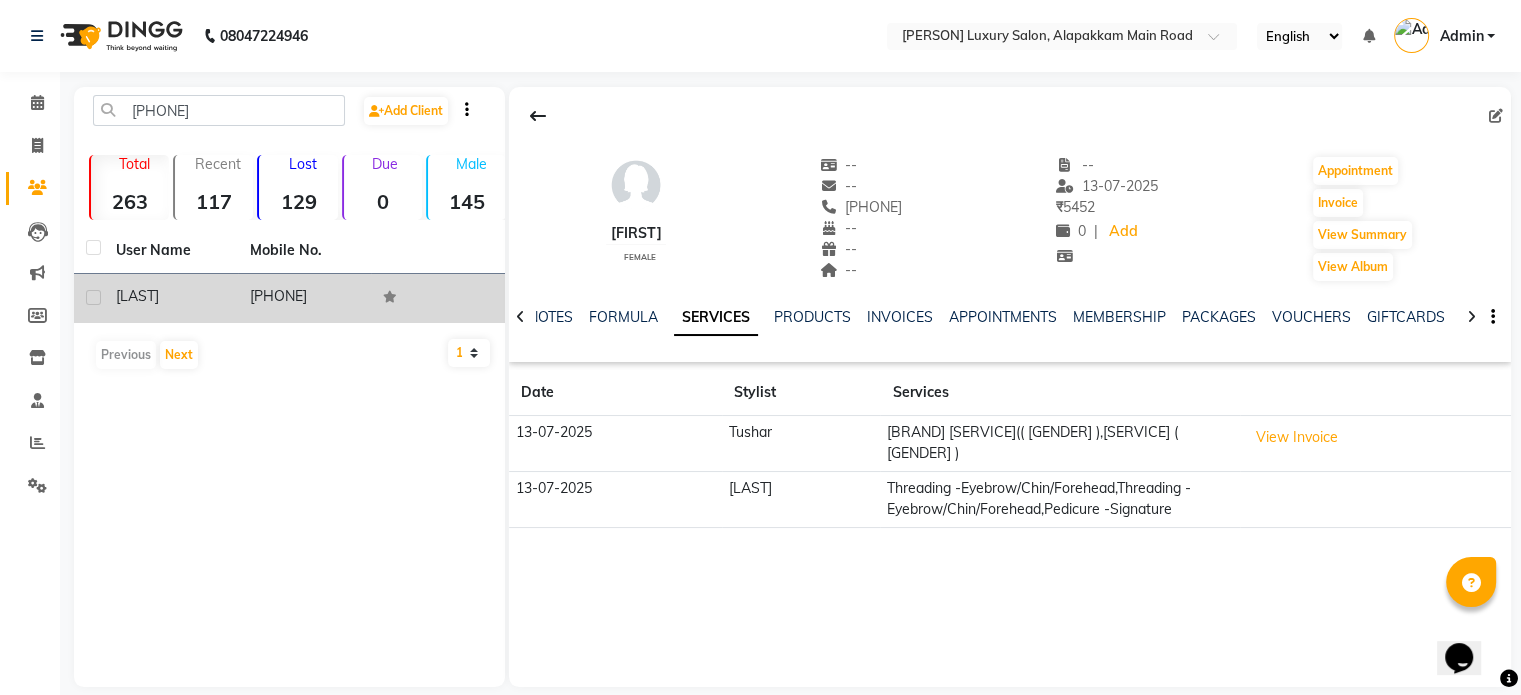 click on "[LAST]" 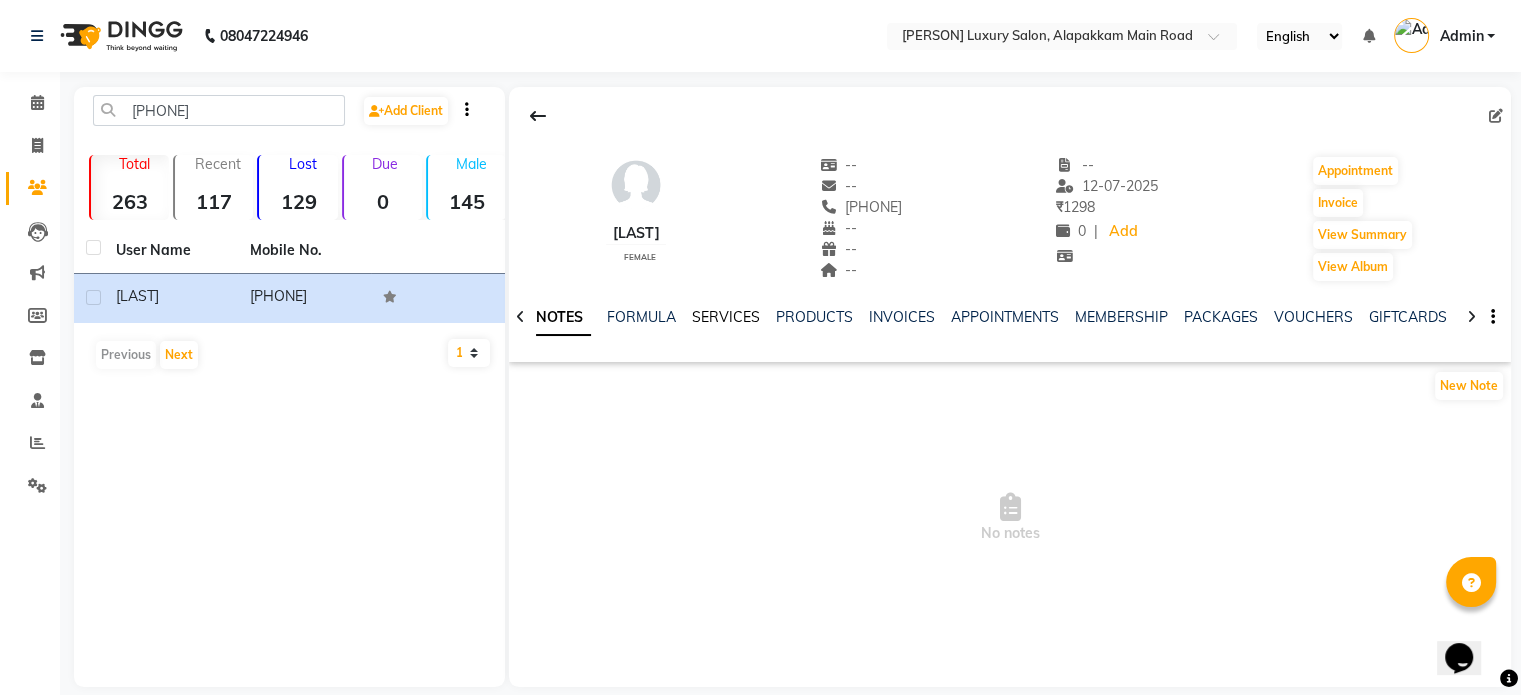 click on "SERVICES" 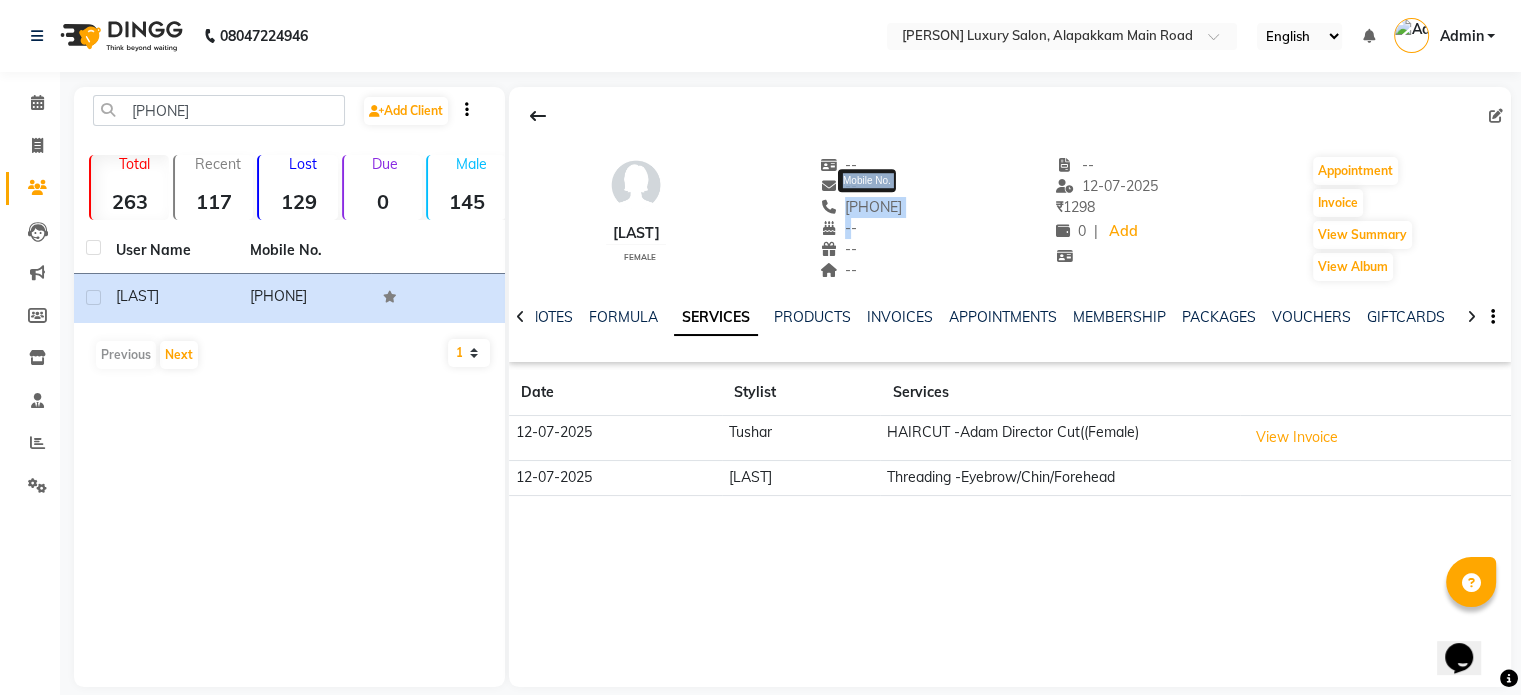 drag, startPoint x: 840, startPoint y: 218, endPoint x: 832, endPoint y: 208, distance: 12.806249 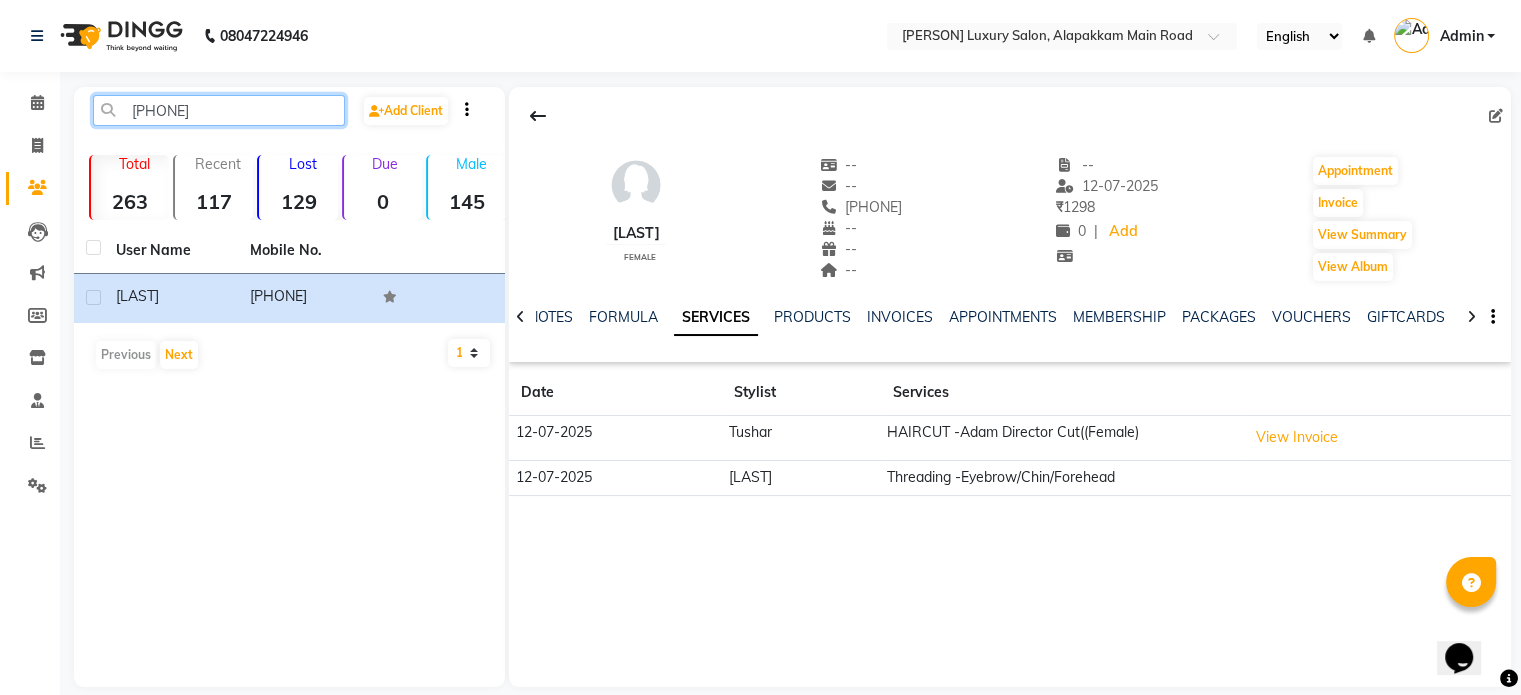 click on "[PHONE]" 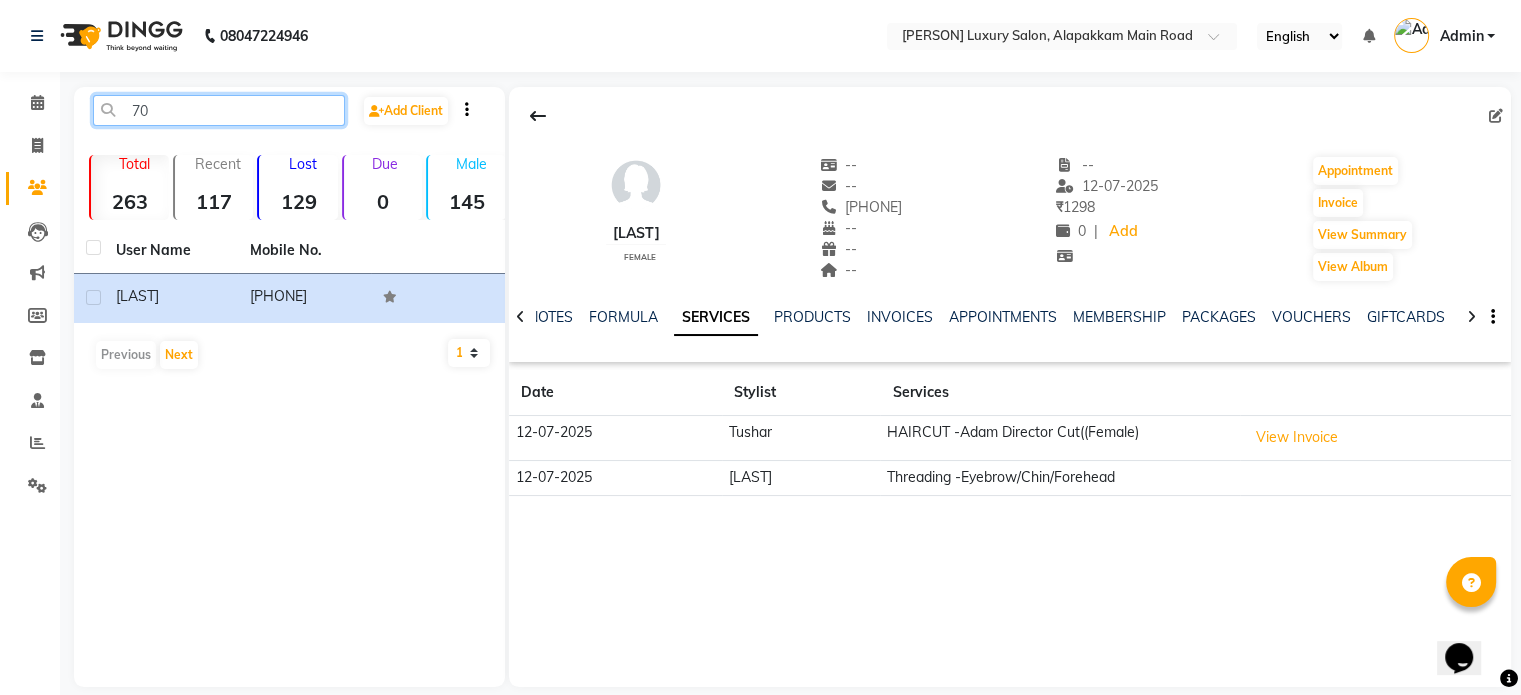 type on "7" 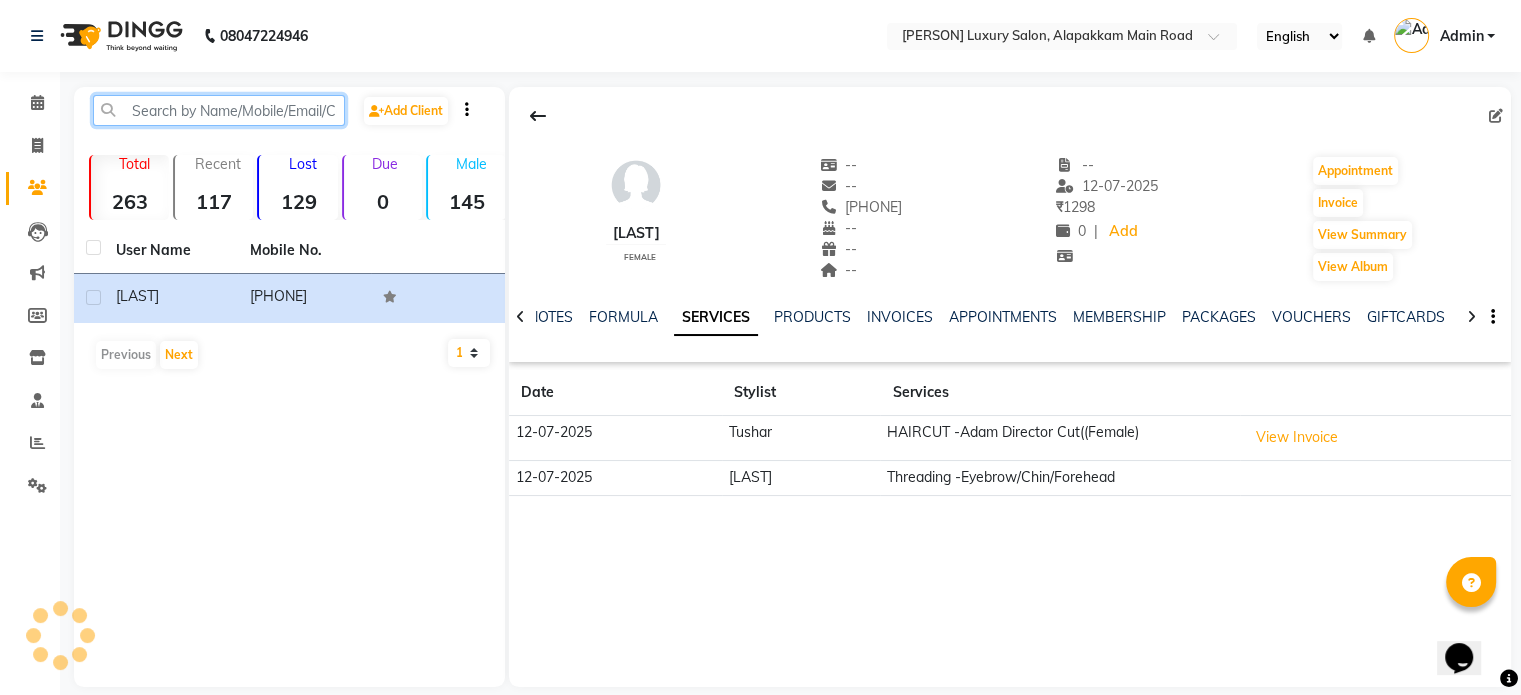 paste on "[PHONE]" 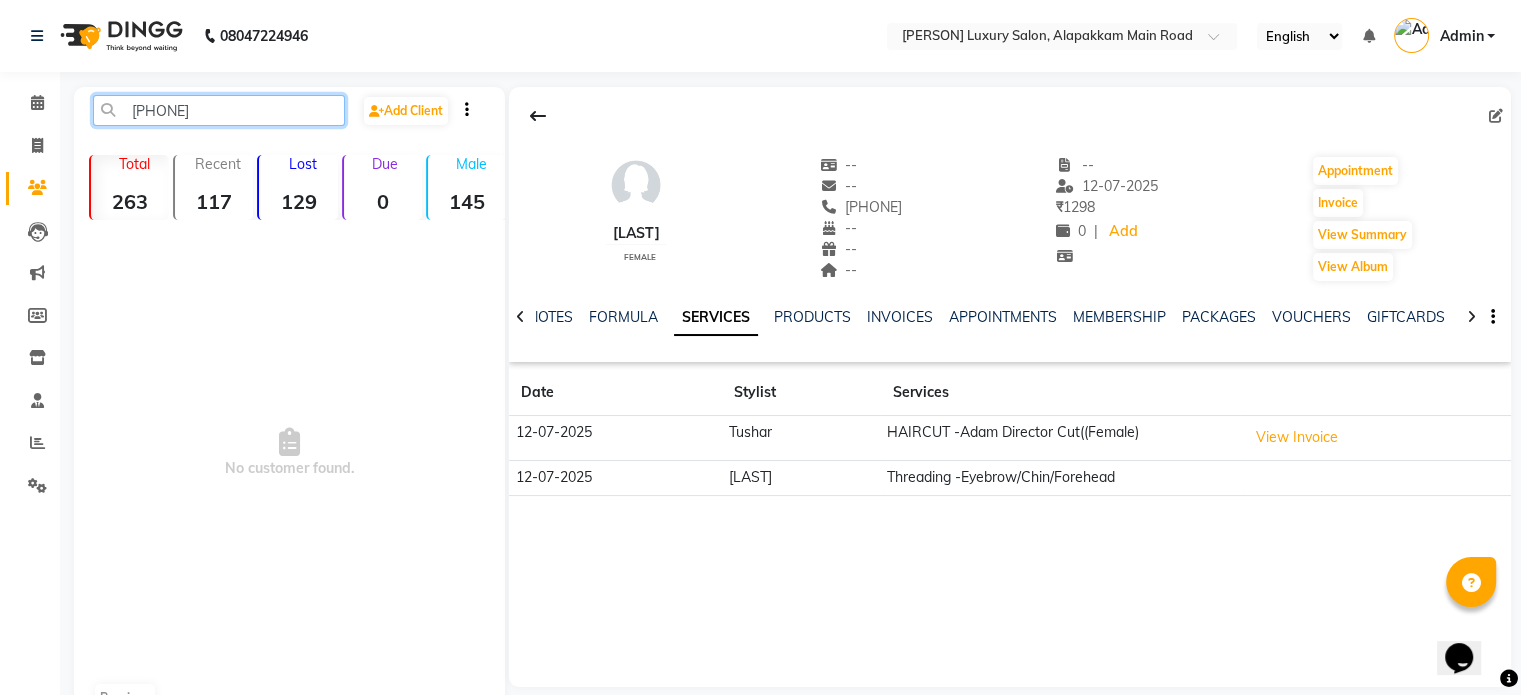 click on "[PHONE]" 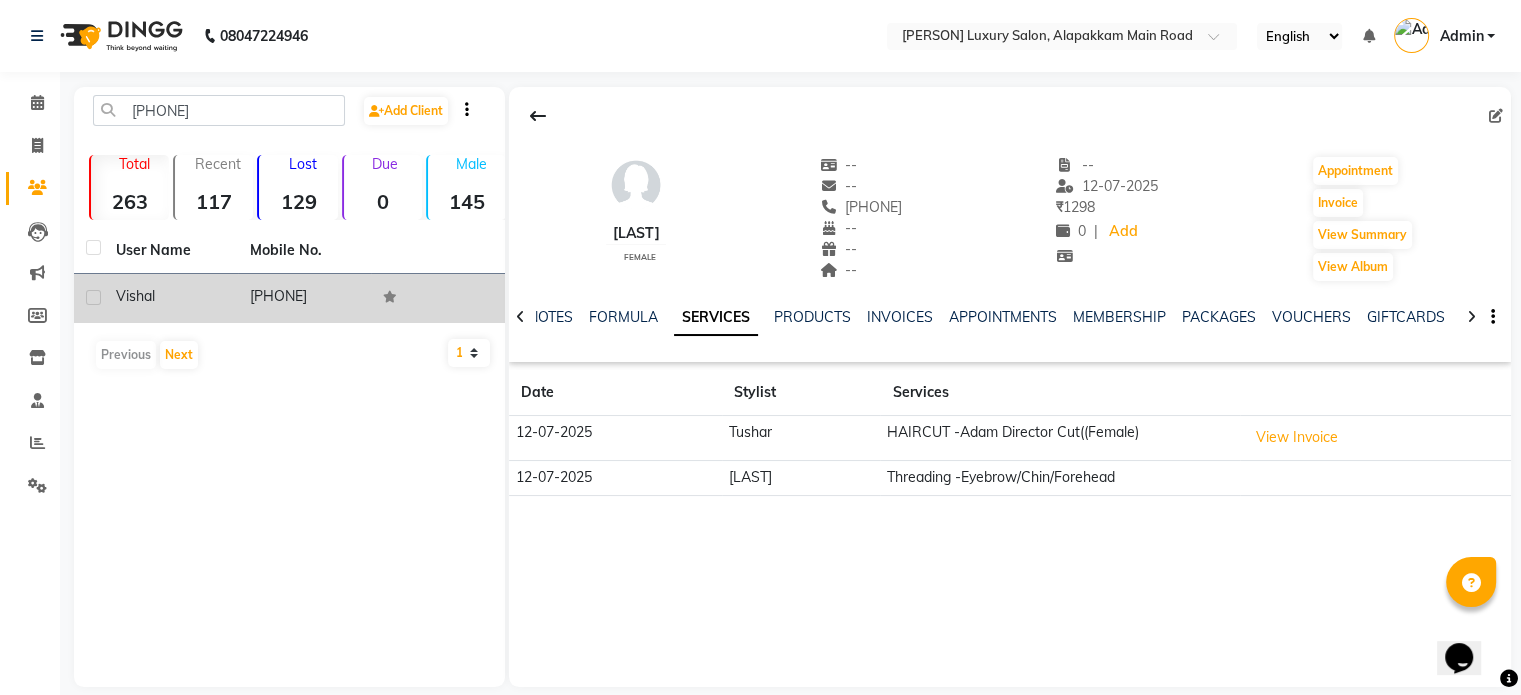 click on "vishal" 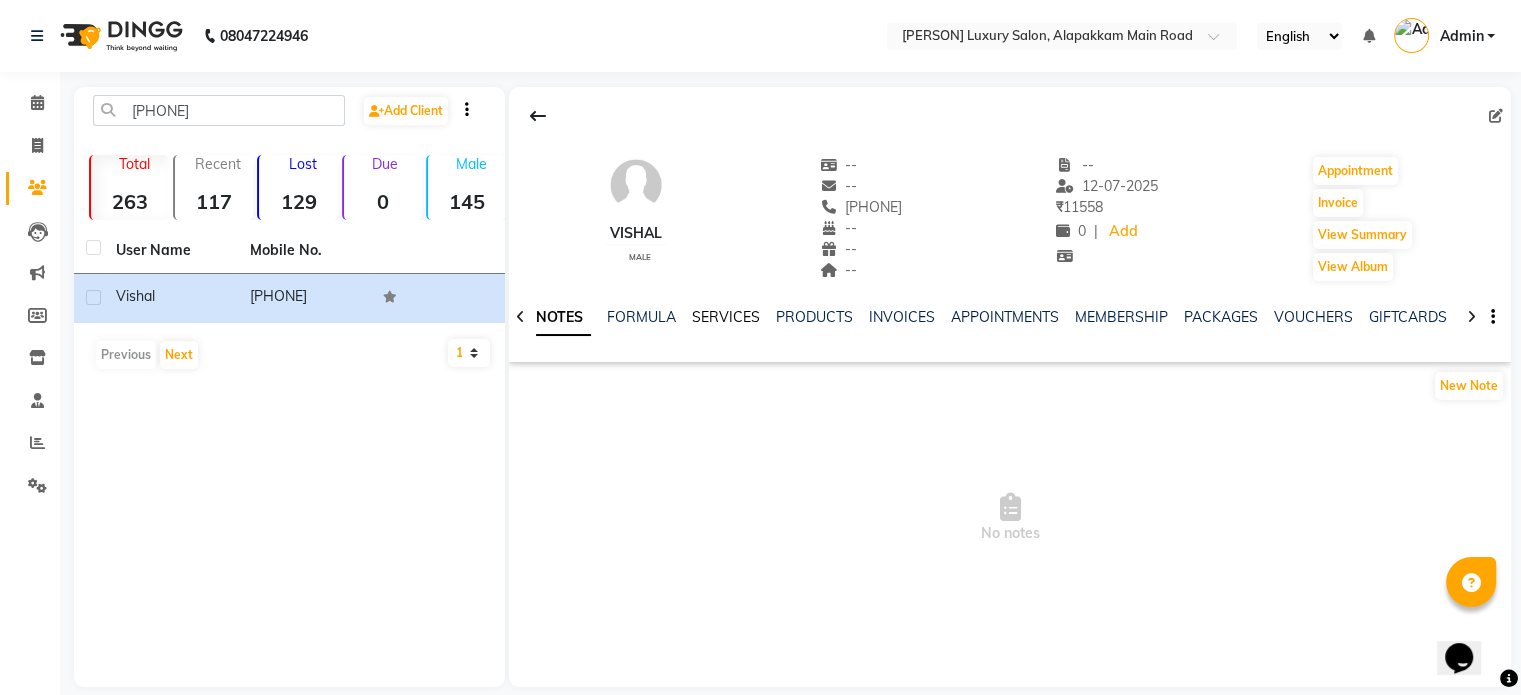 click on "SERVICES" 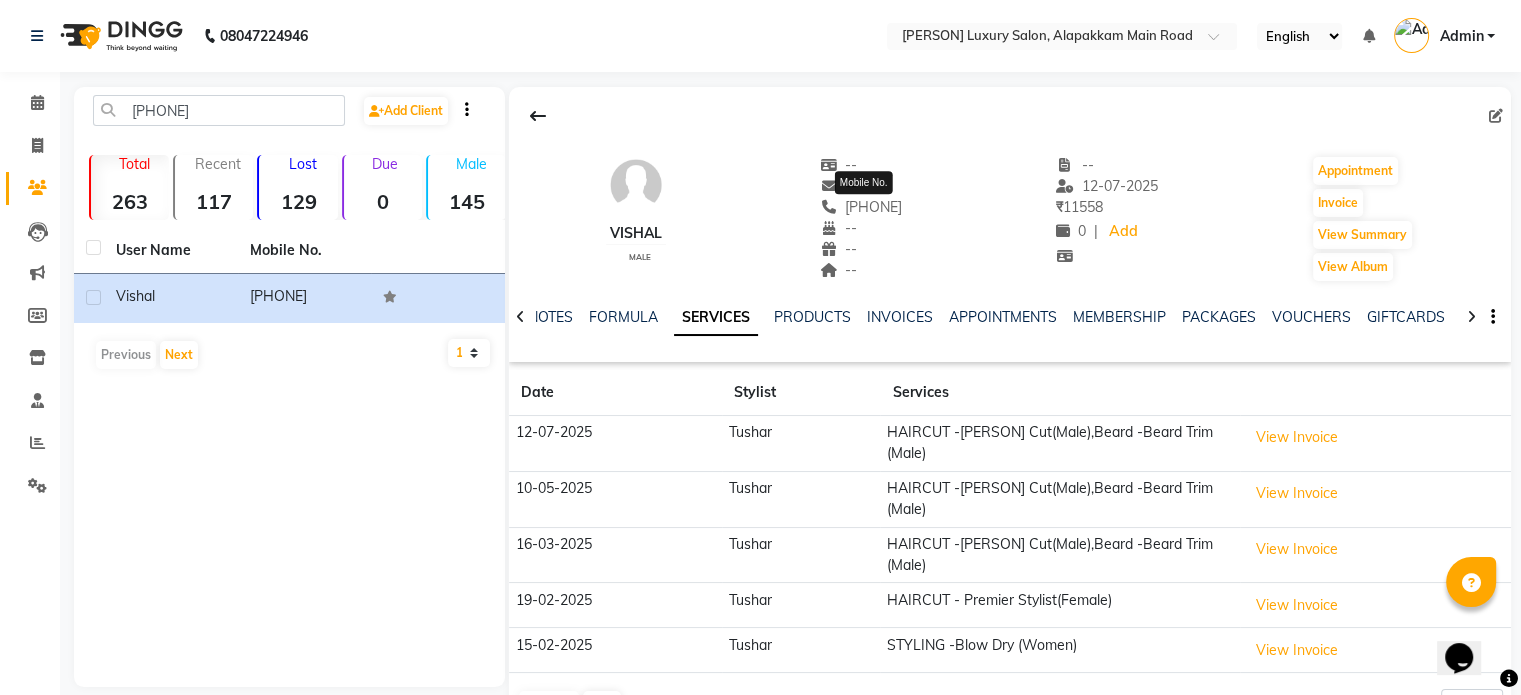 click on "[PHONE]" 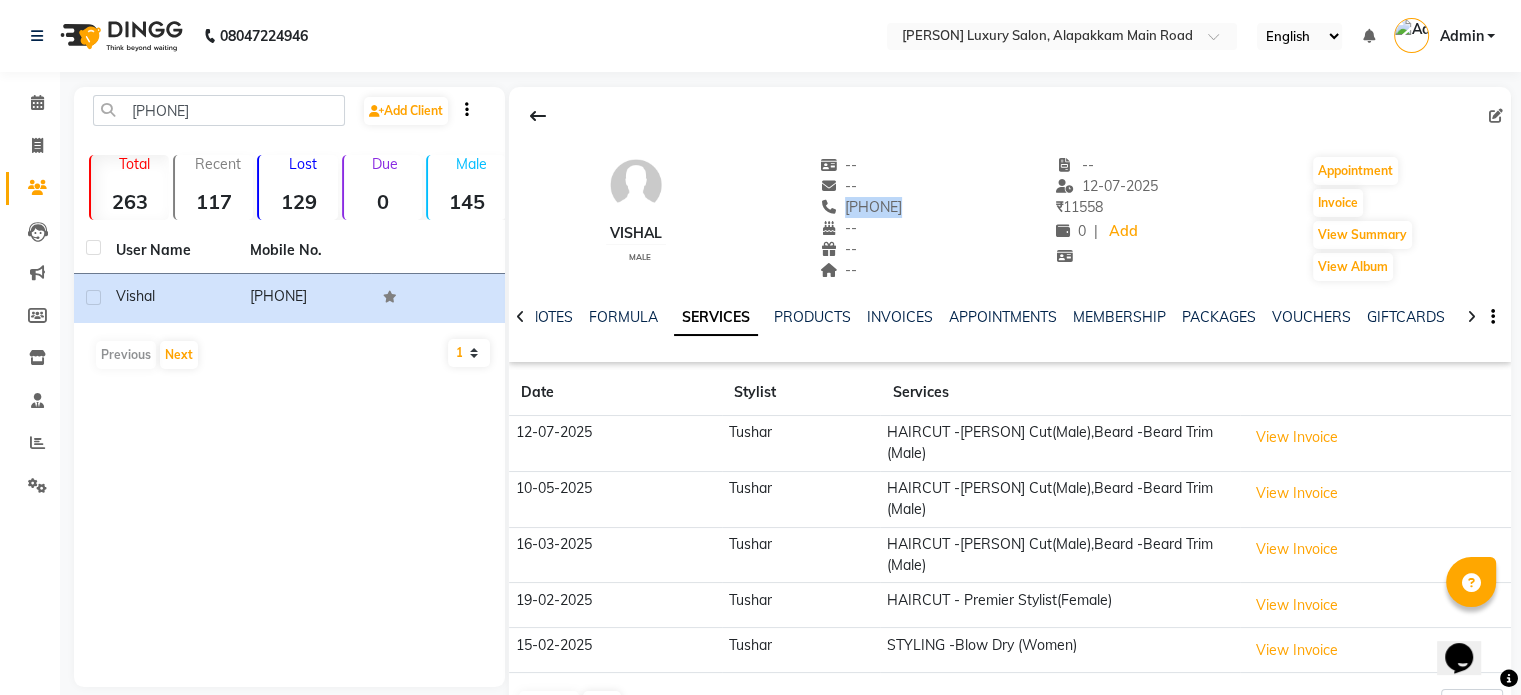 drag, startPoint x: 834, startPoint y: 203, endPoint x: 934, endPoint y: 209, distance: 100.17984 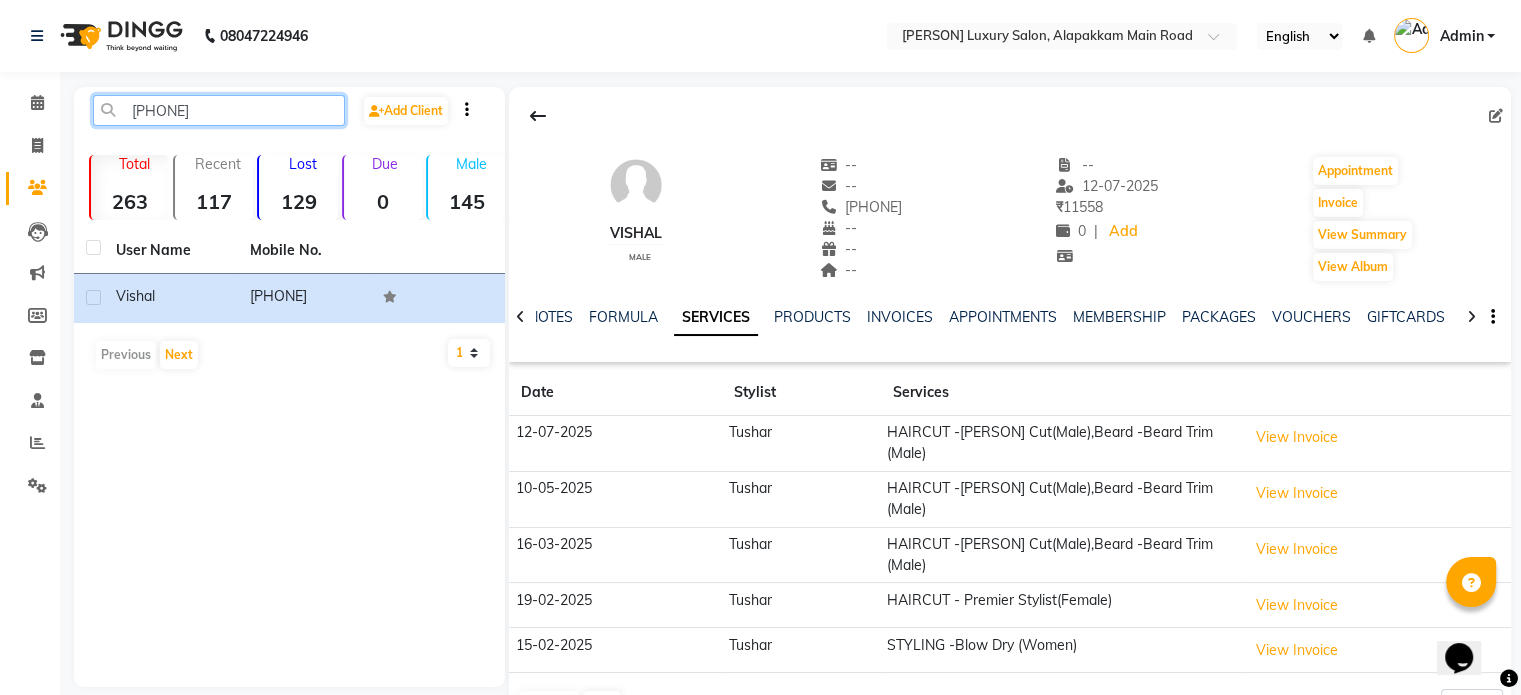click on "[PHONE]" 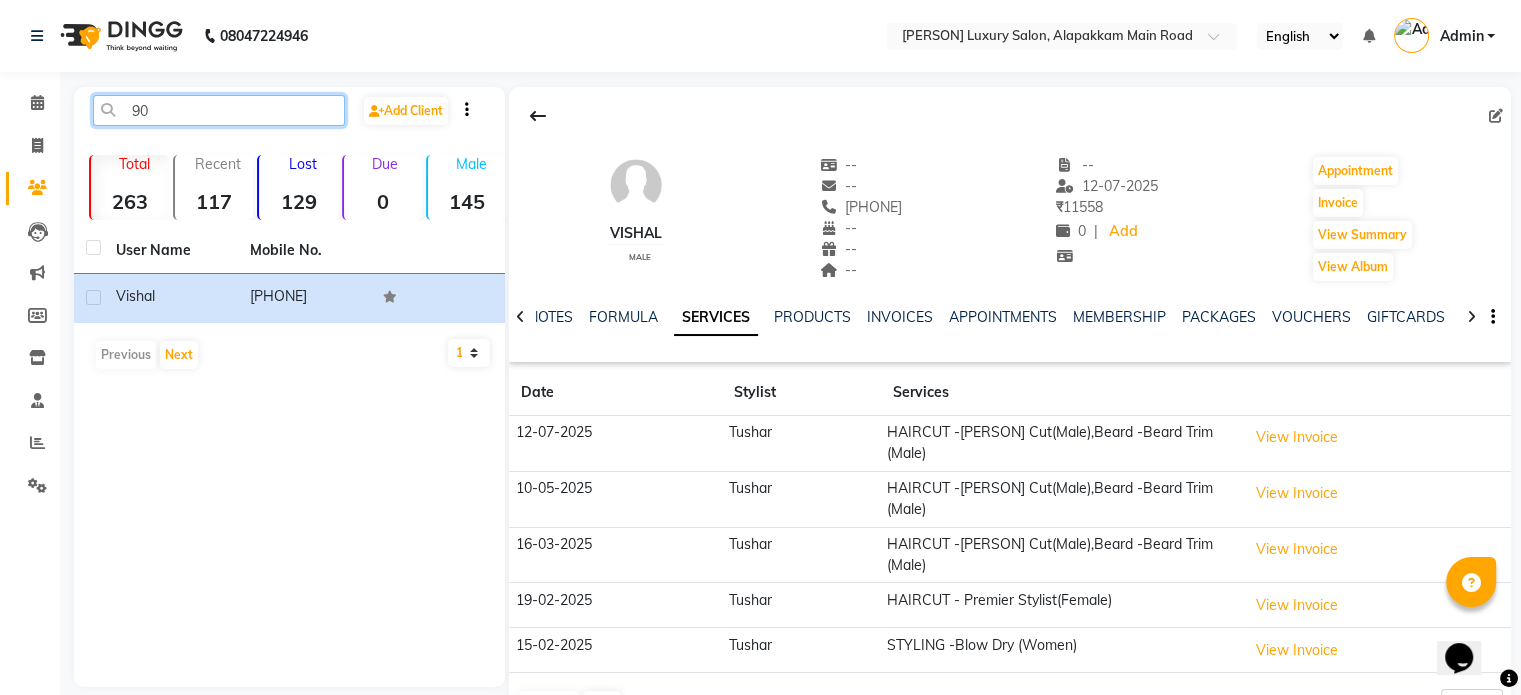 type on "9" 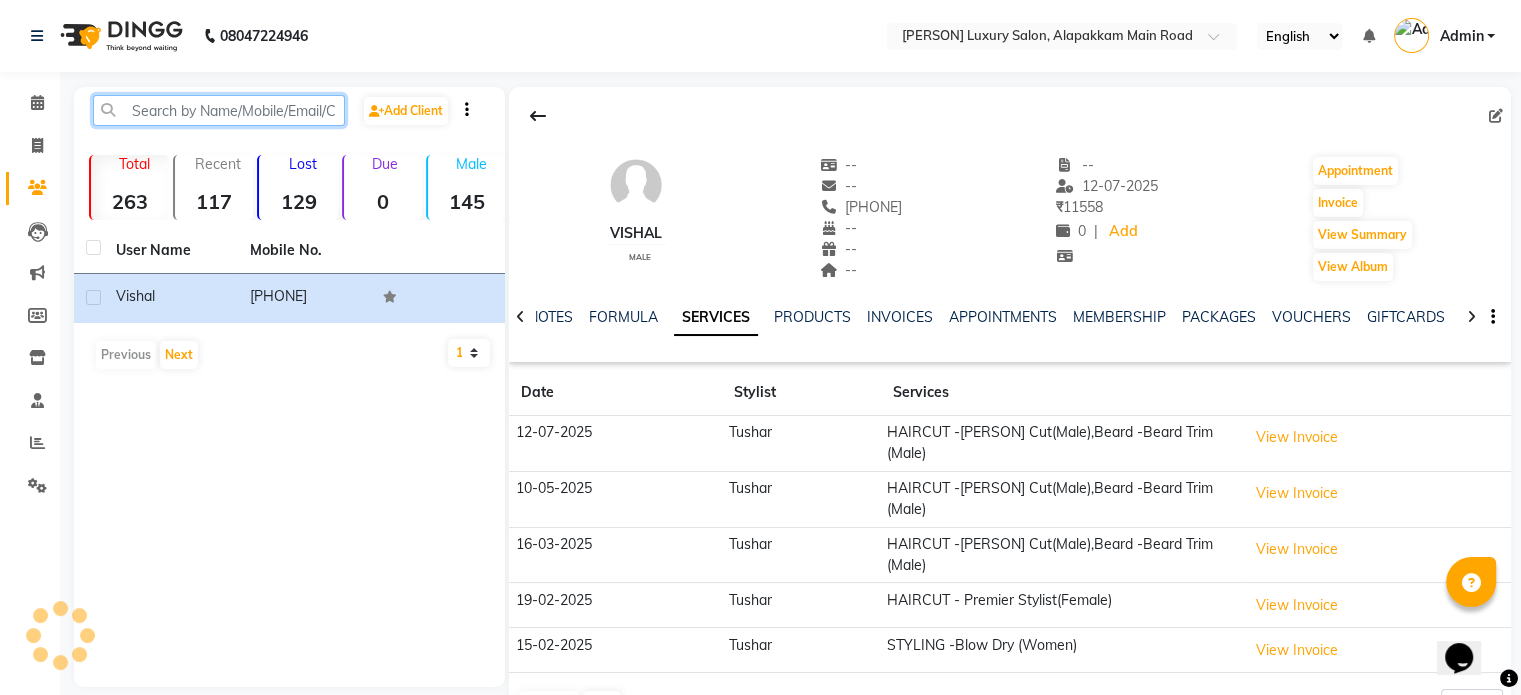 paste on "[PHONE]" 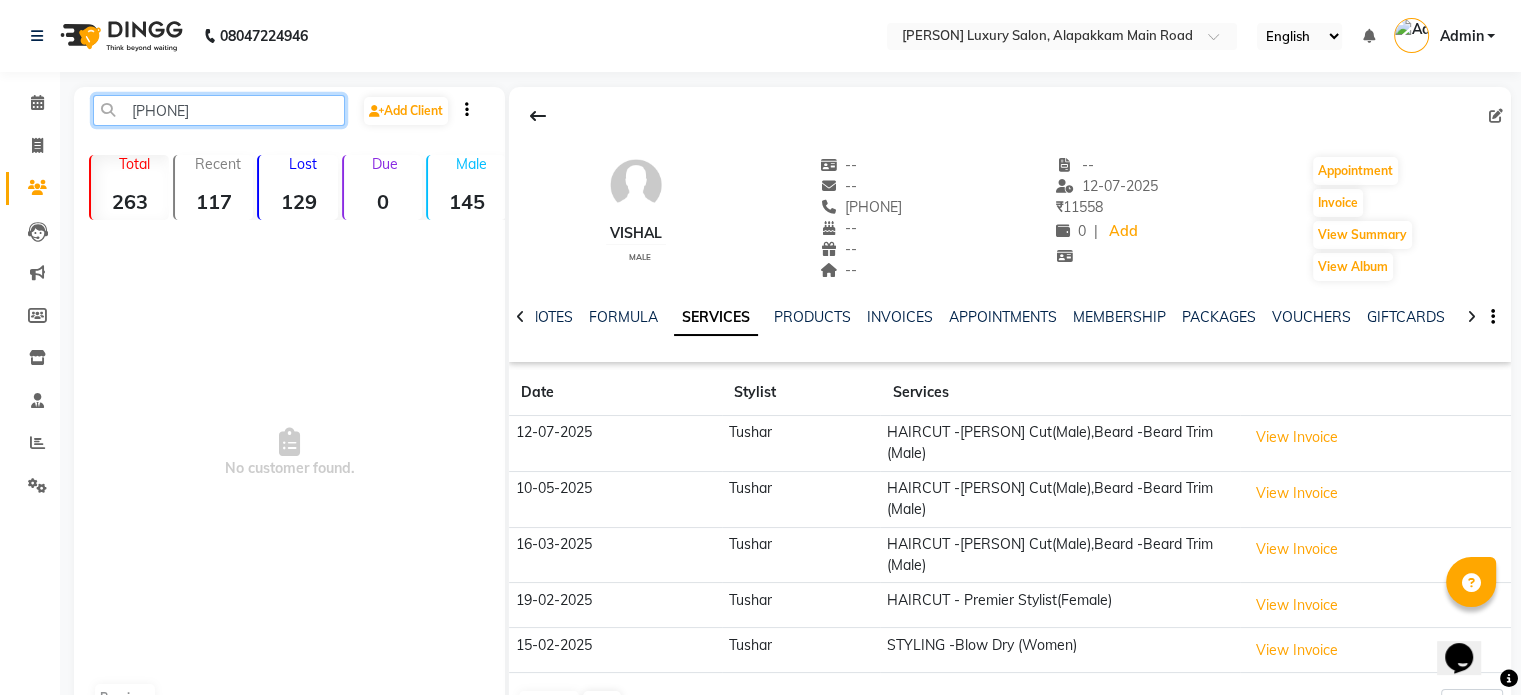 click on "[PHONE]" 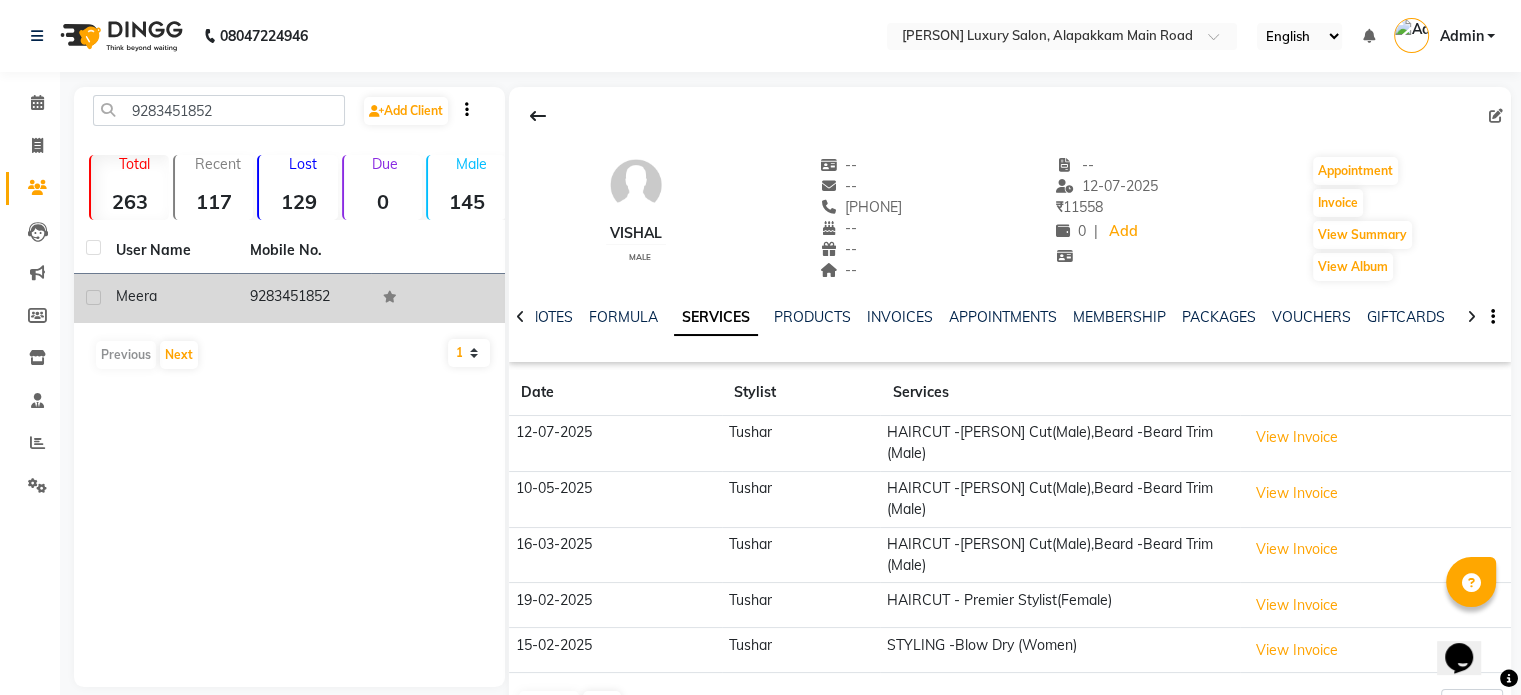 click on "9283451852" 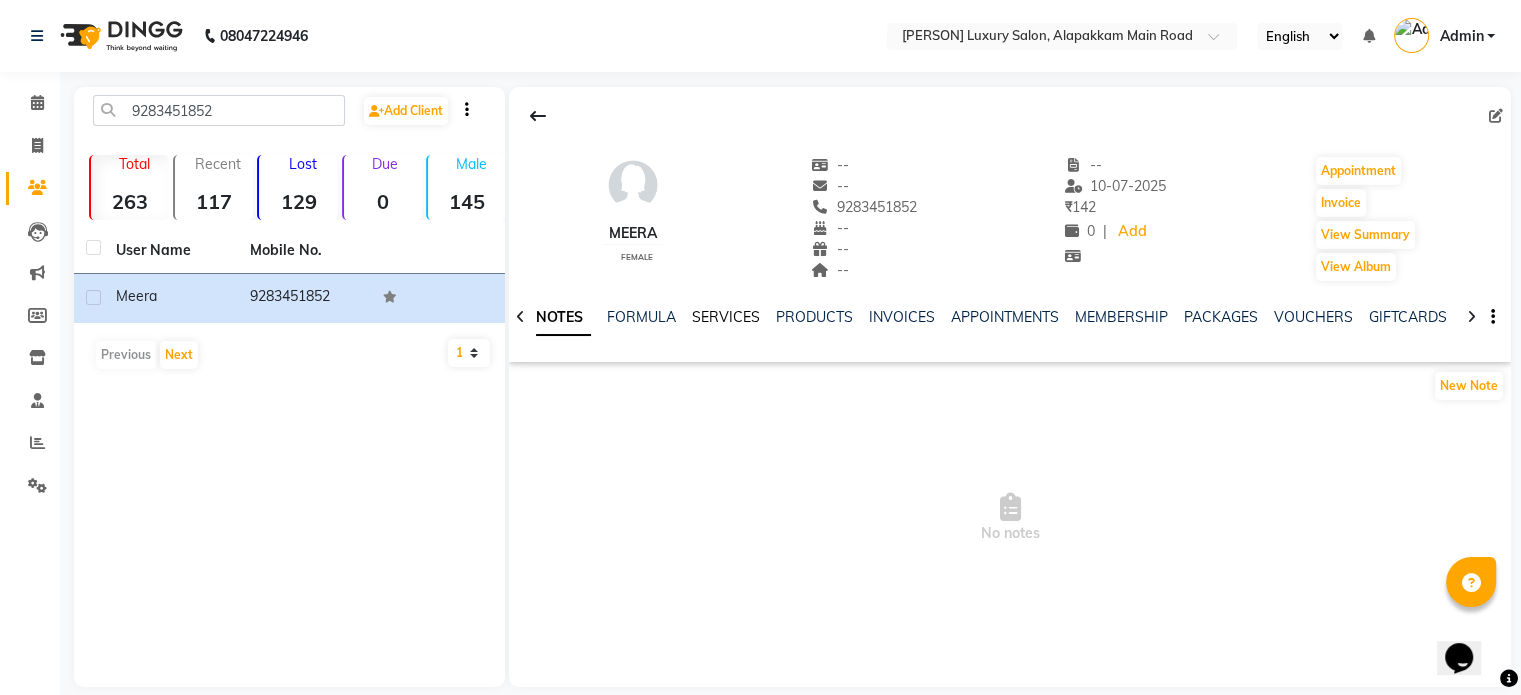 click on "SERVICES" 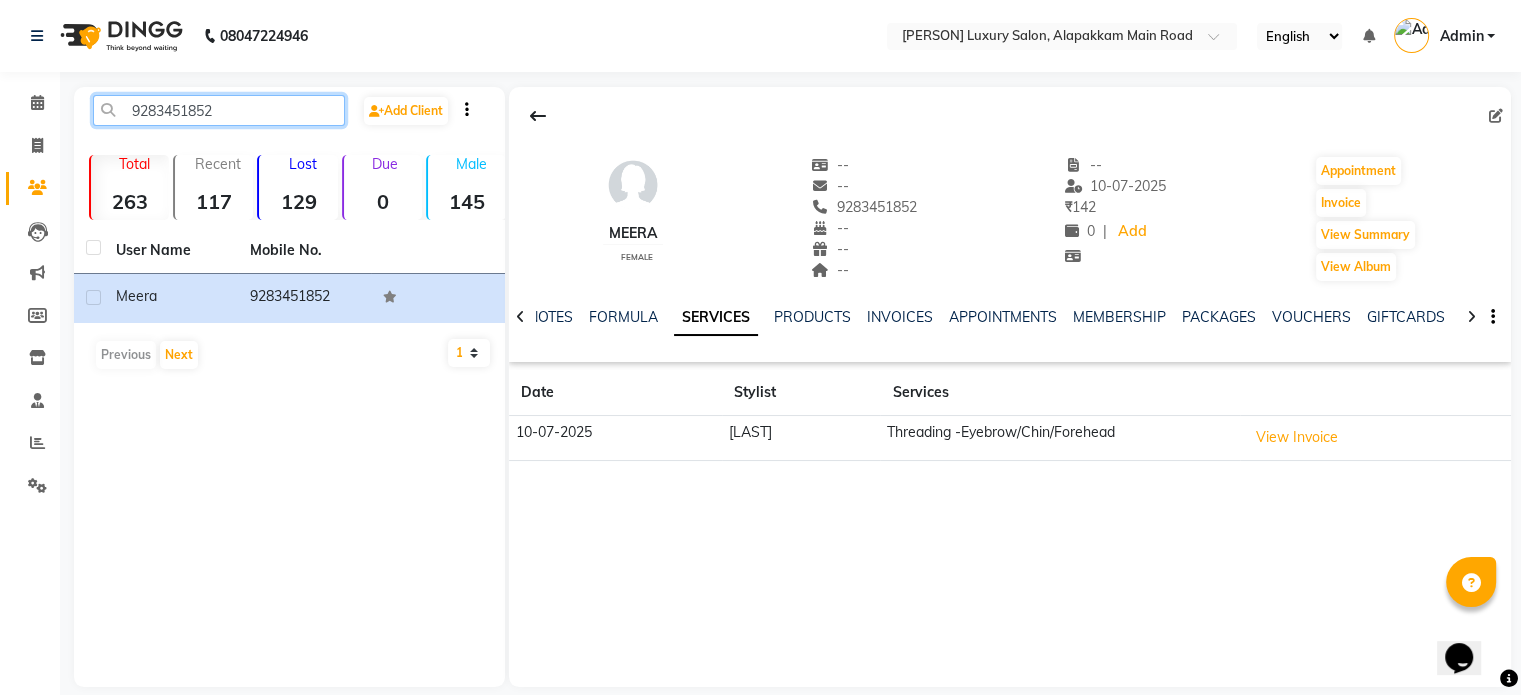 click on "9283451852" 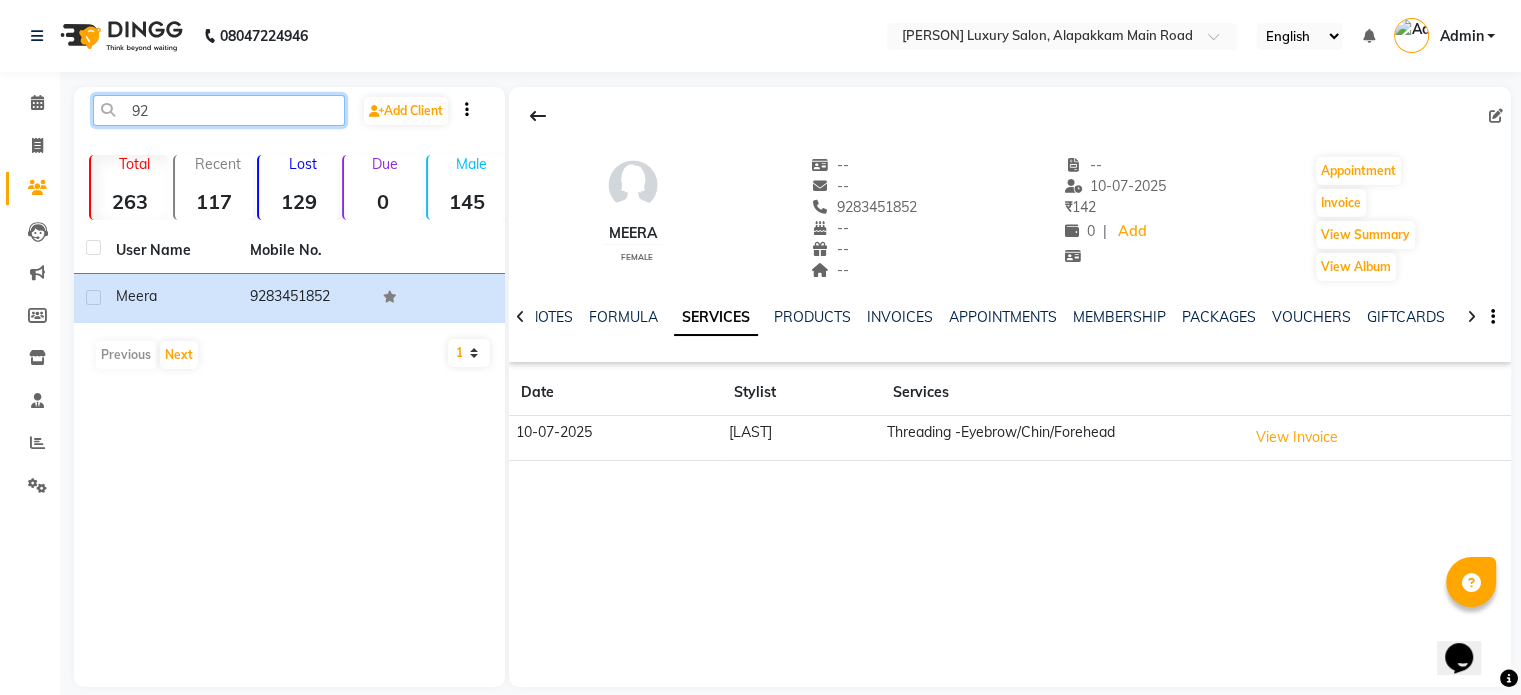 type on "9" 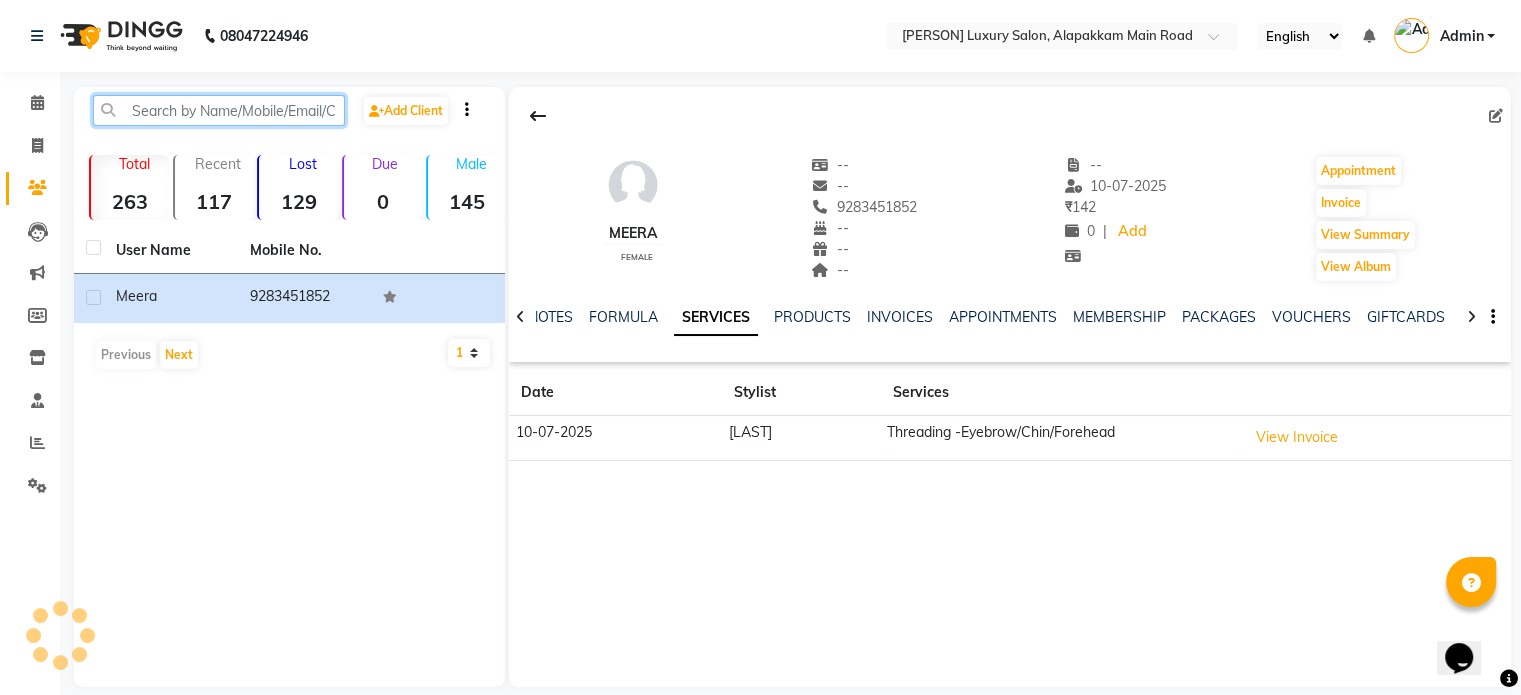 paste on "[PHONE]" 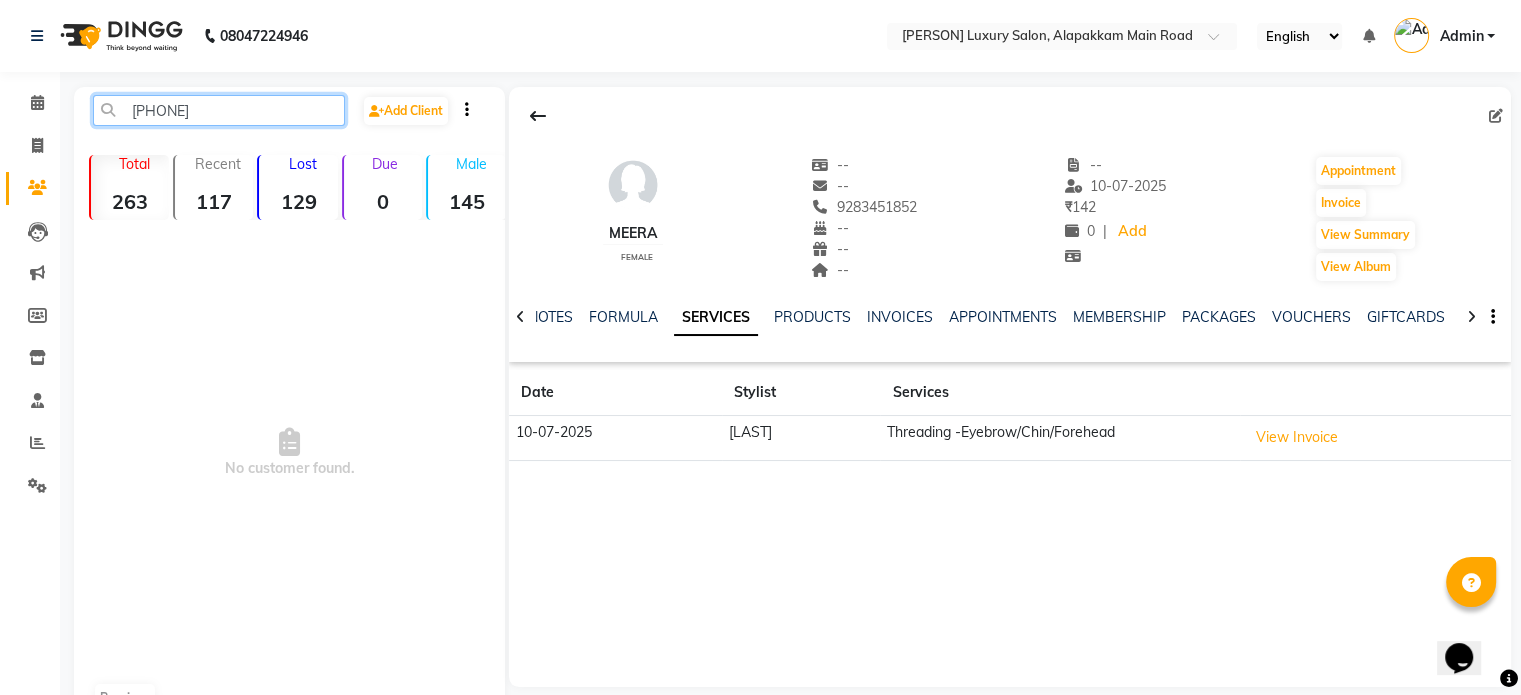 click on "[PHONE]" 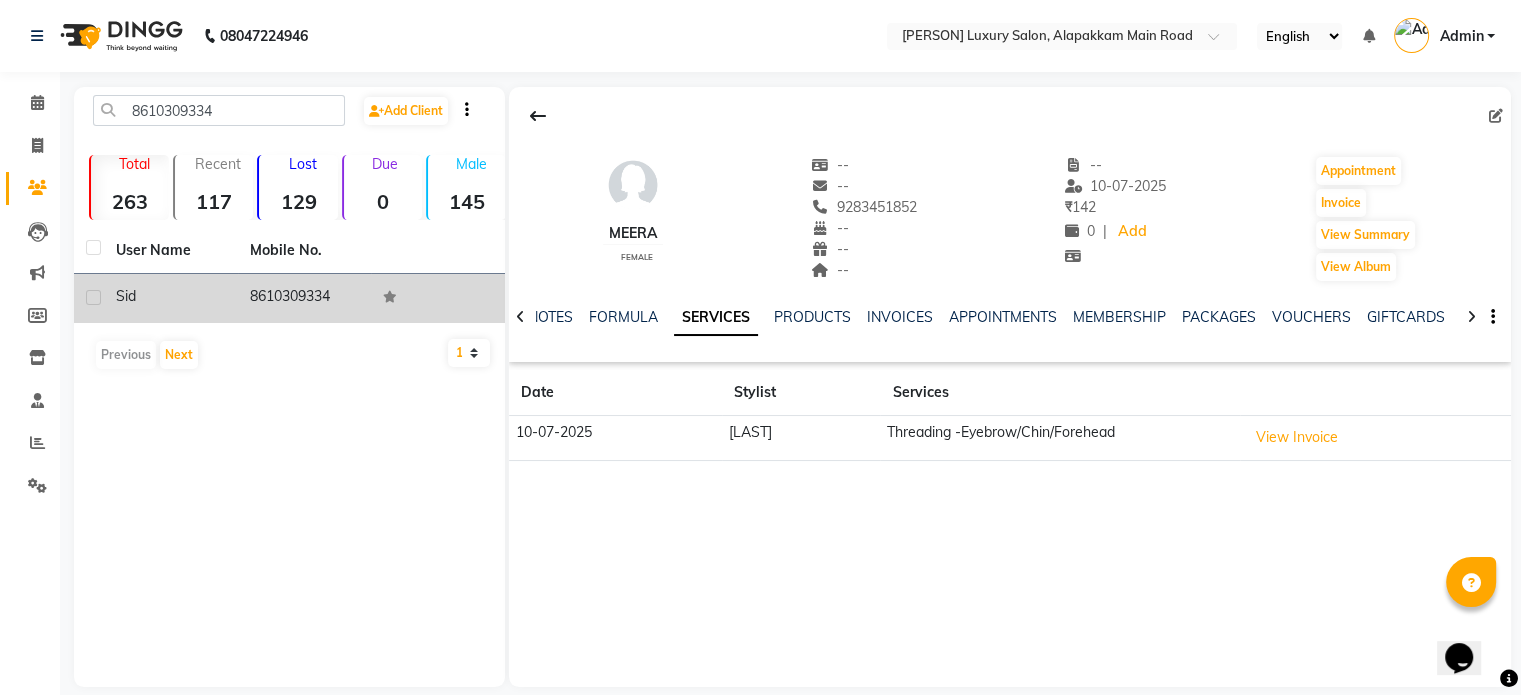 click on "8610309334" 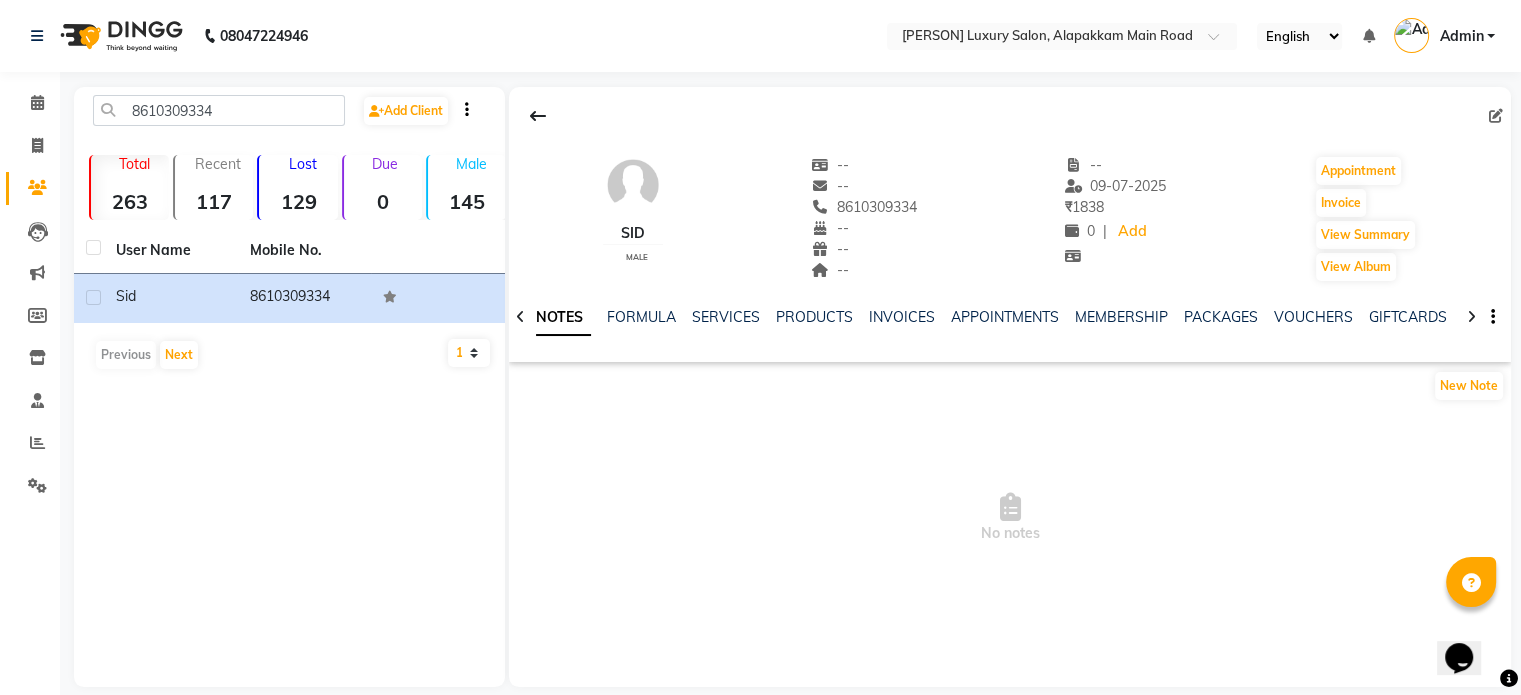 click on "SERVICES" 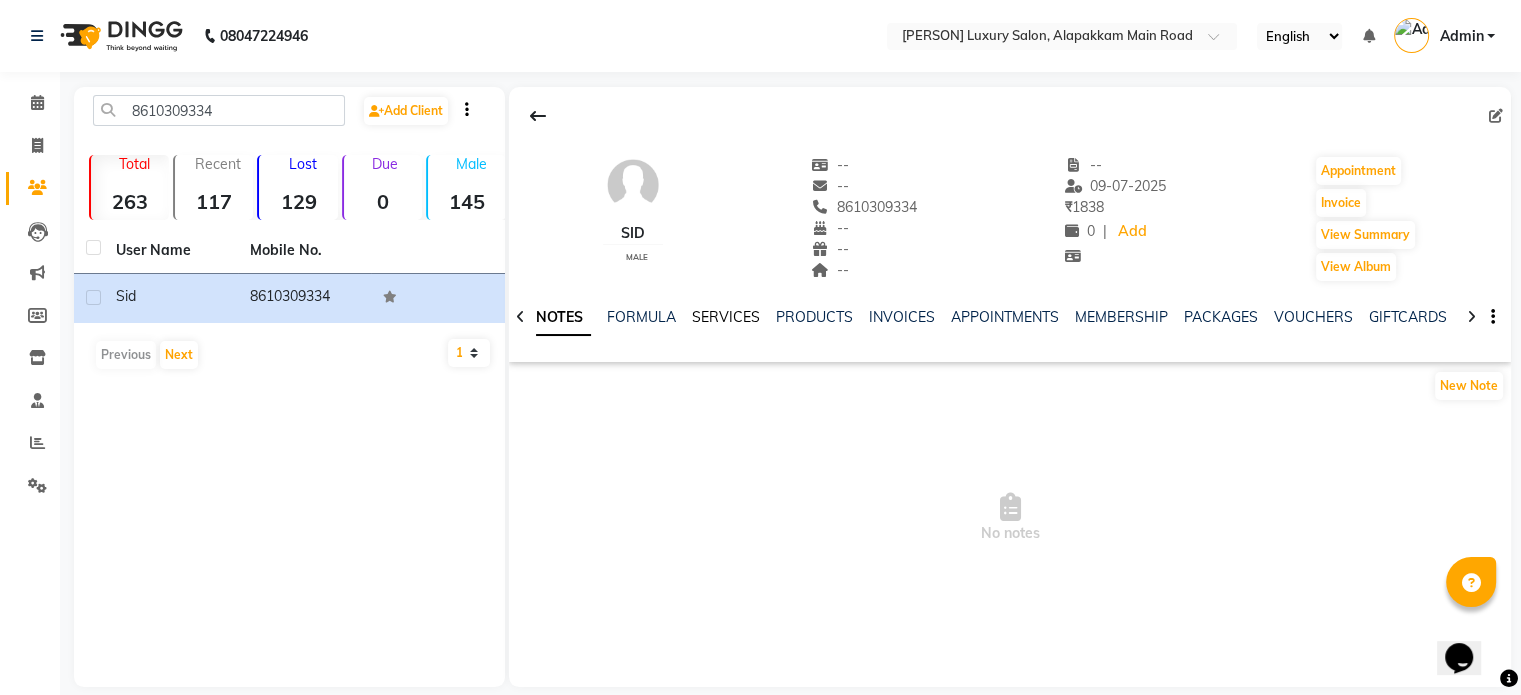 click on "SERVICES" 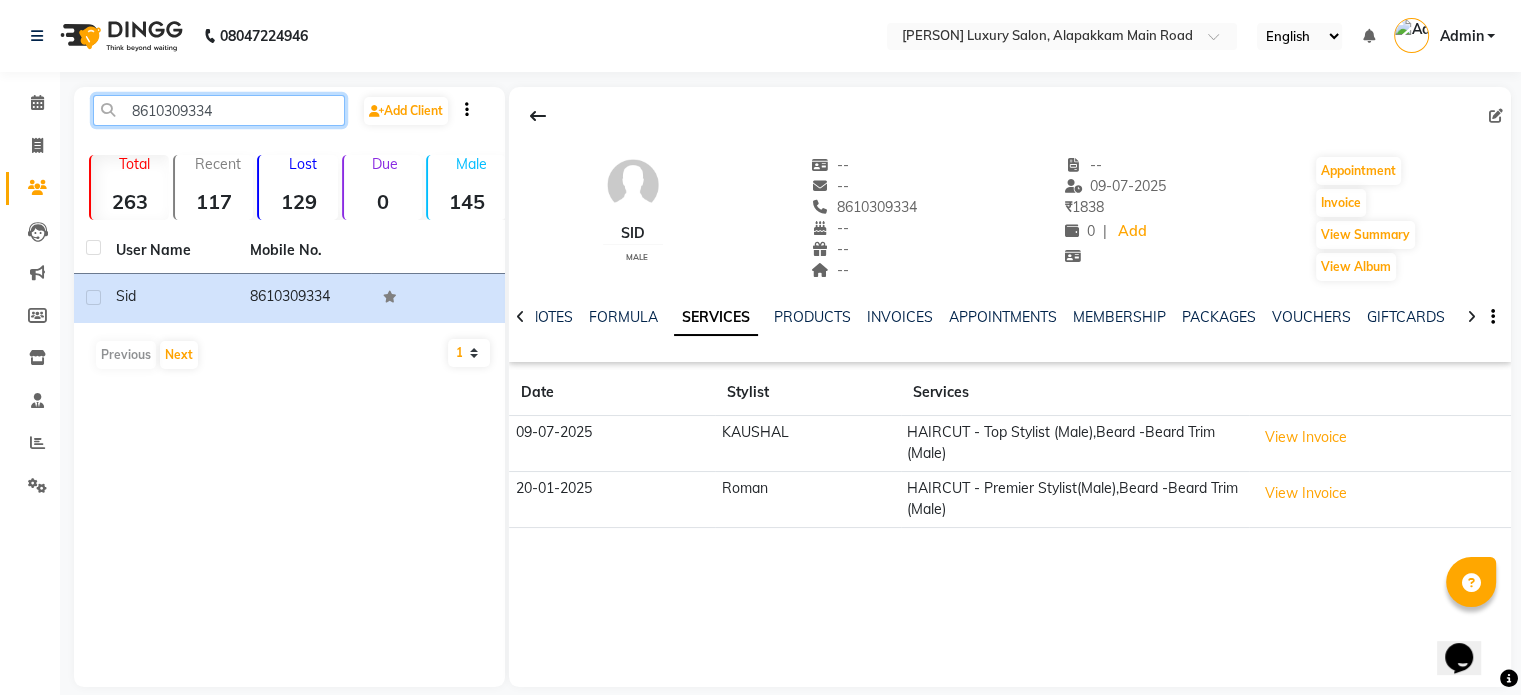 click on "8610309334" 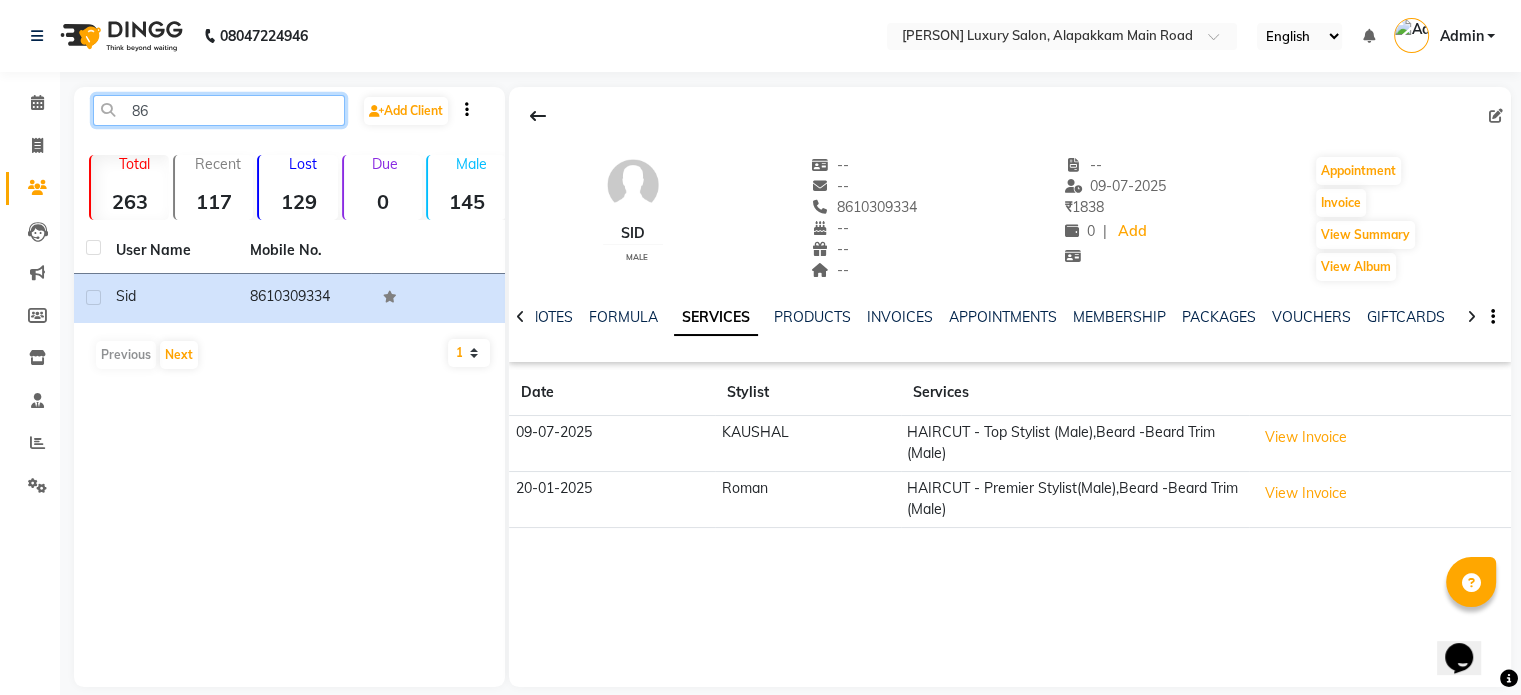 type on "8" 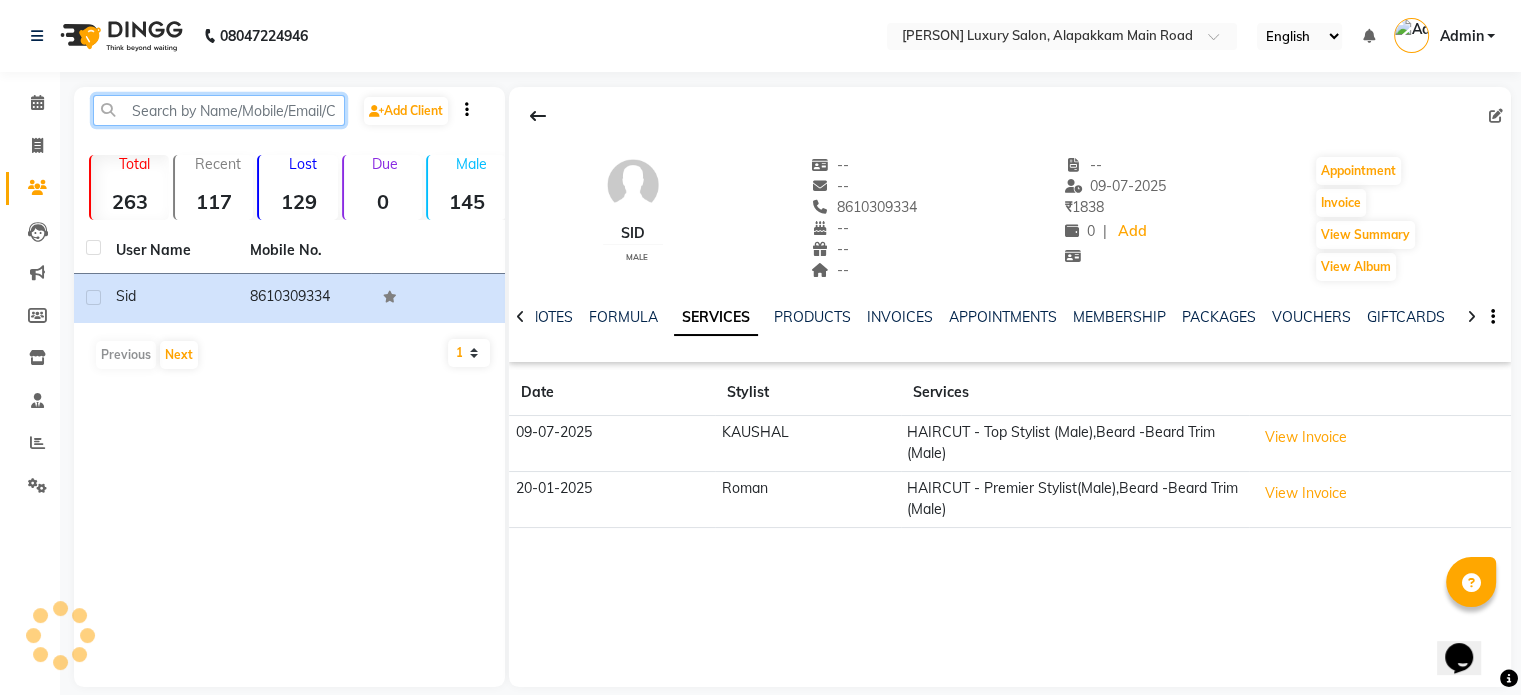 paste on "[PHONE]" 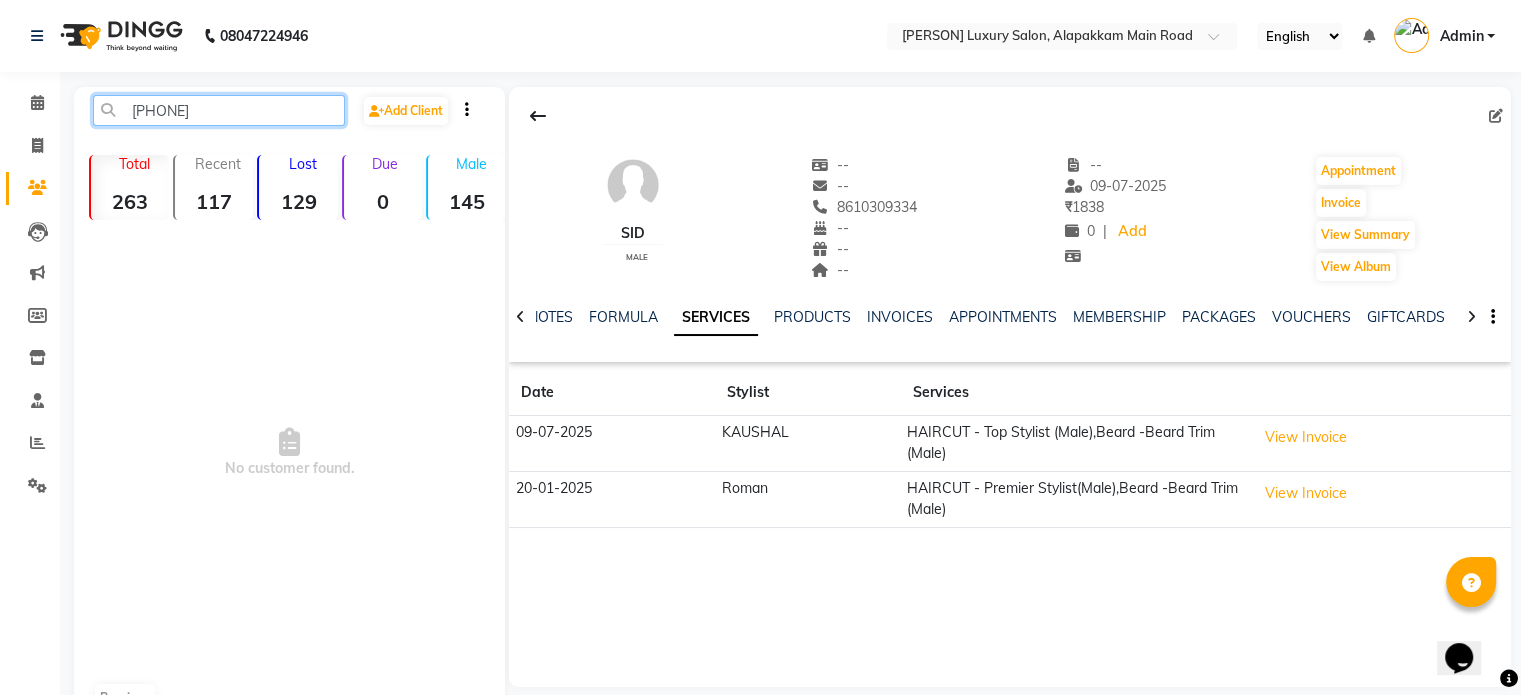 click on "[PHONE]" 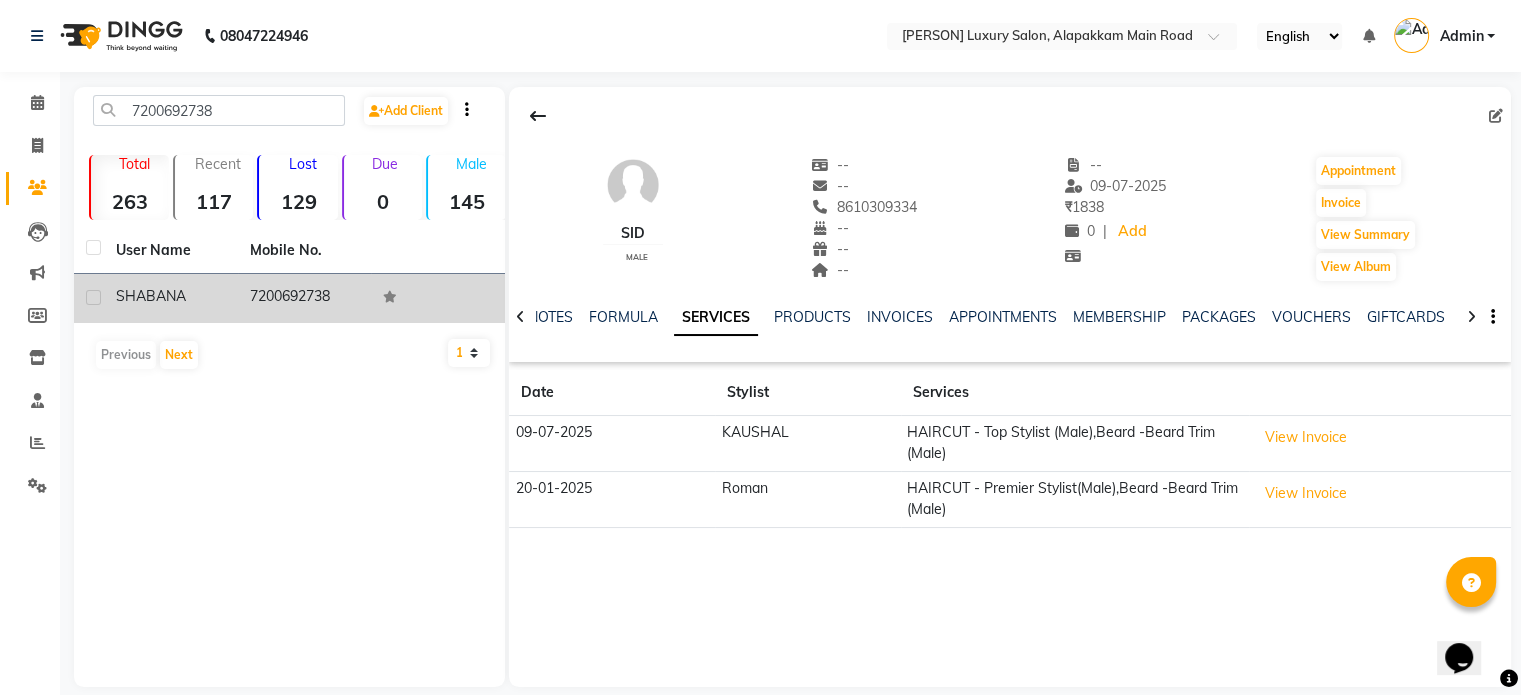 click on "7200692738" 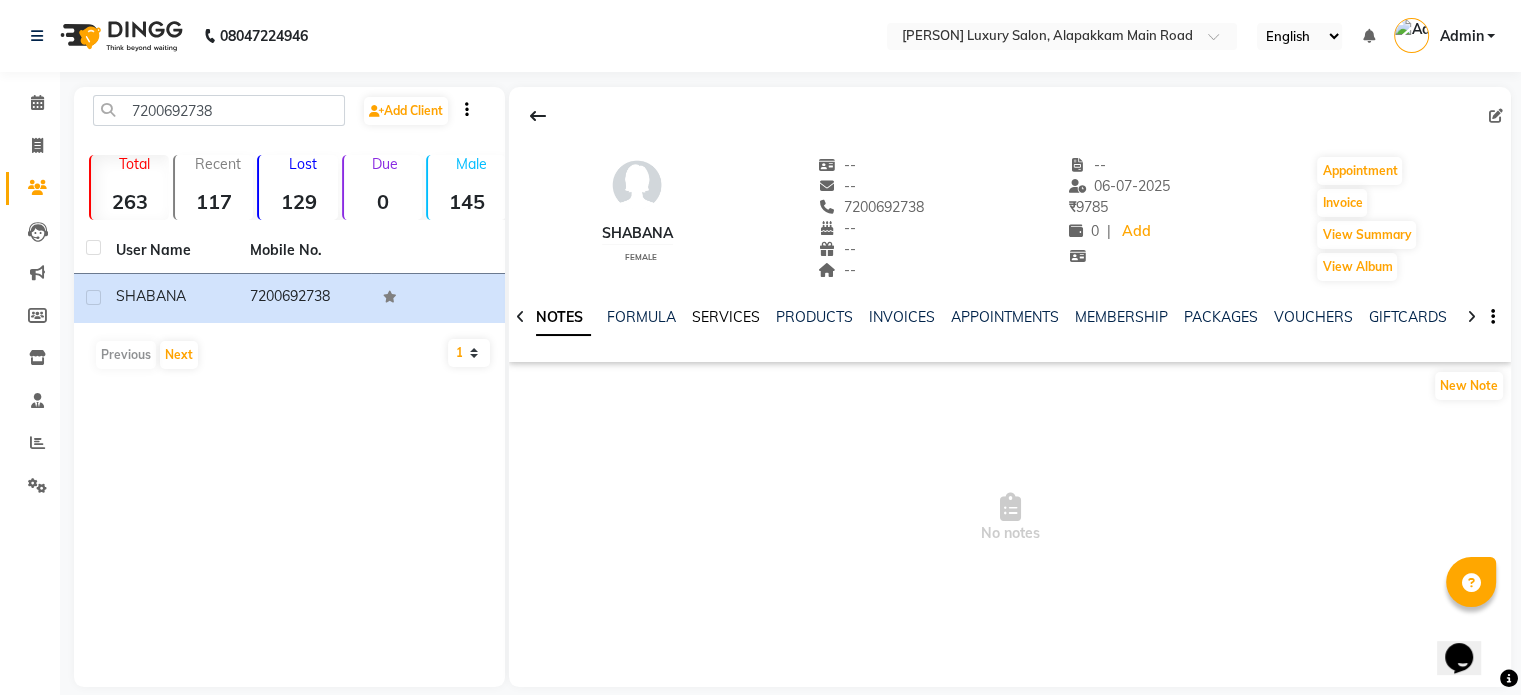 click on "SERVICES" 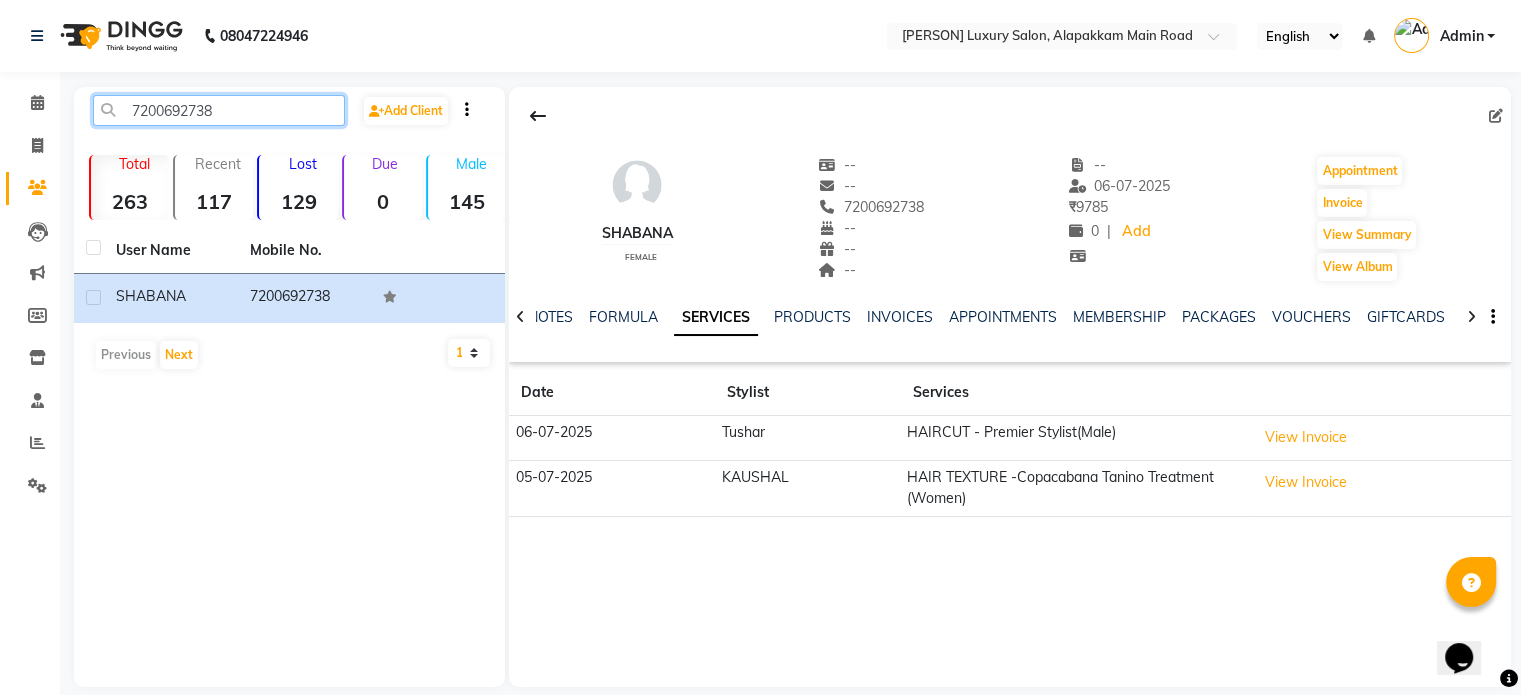click on "7200692738" 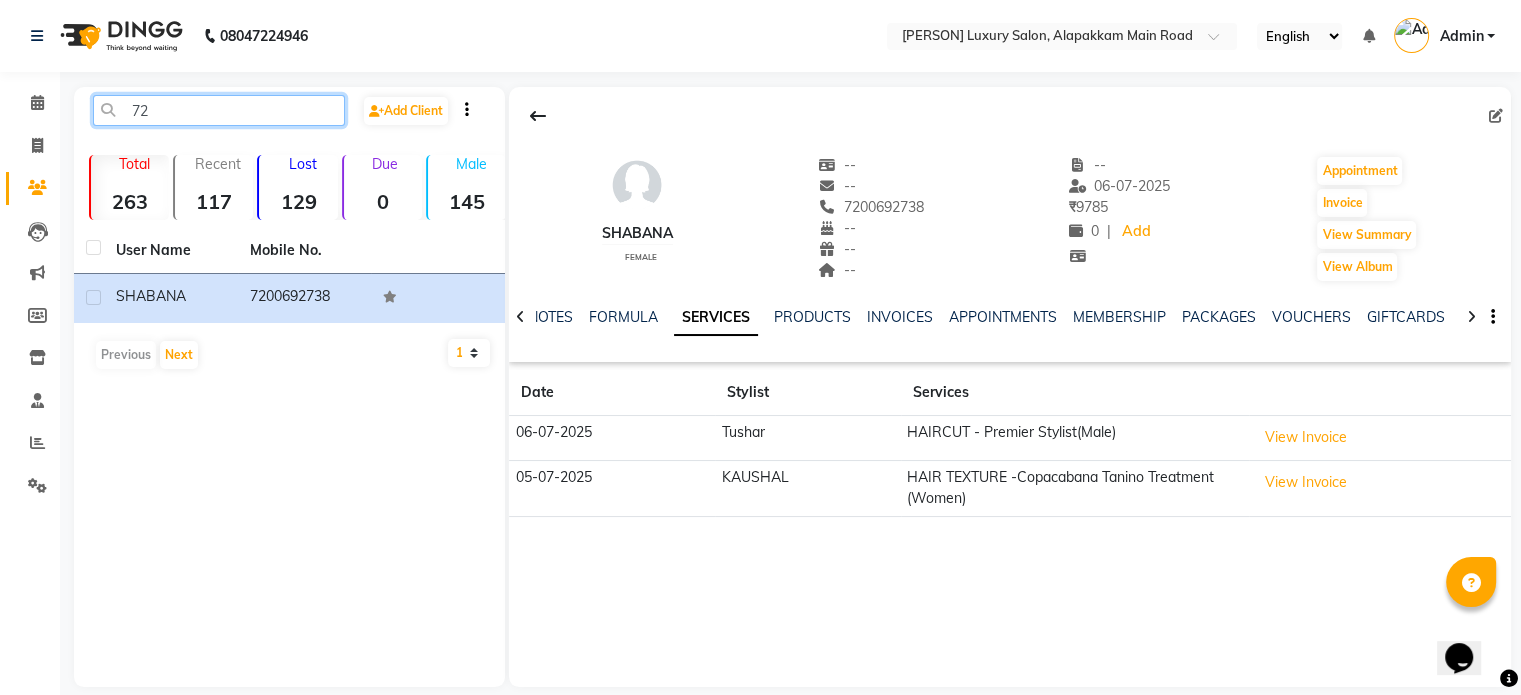 type on "7" 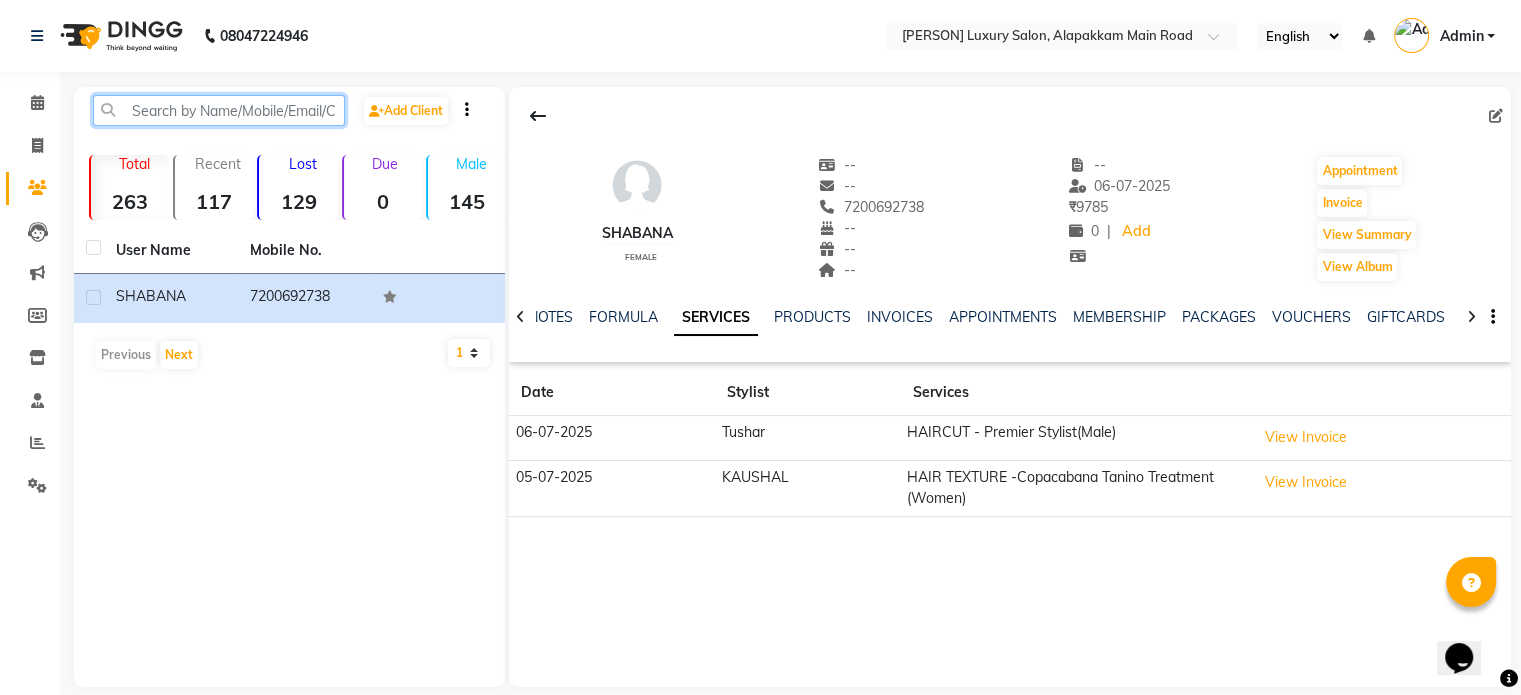 paste on "[PHONE]" 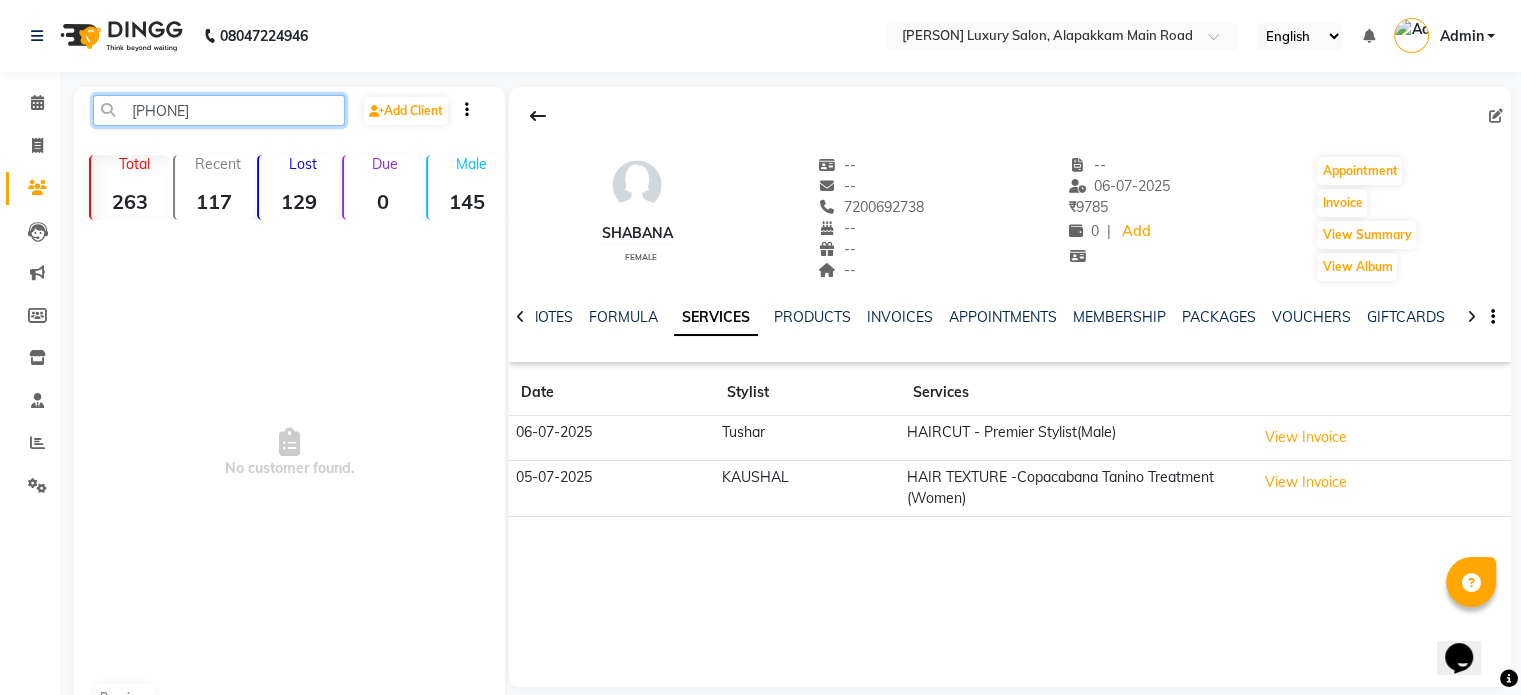 click on "[PHONE]" 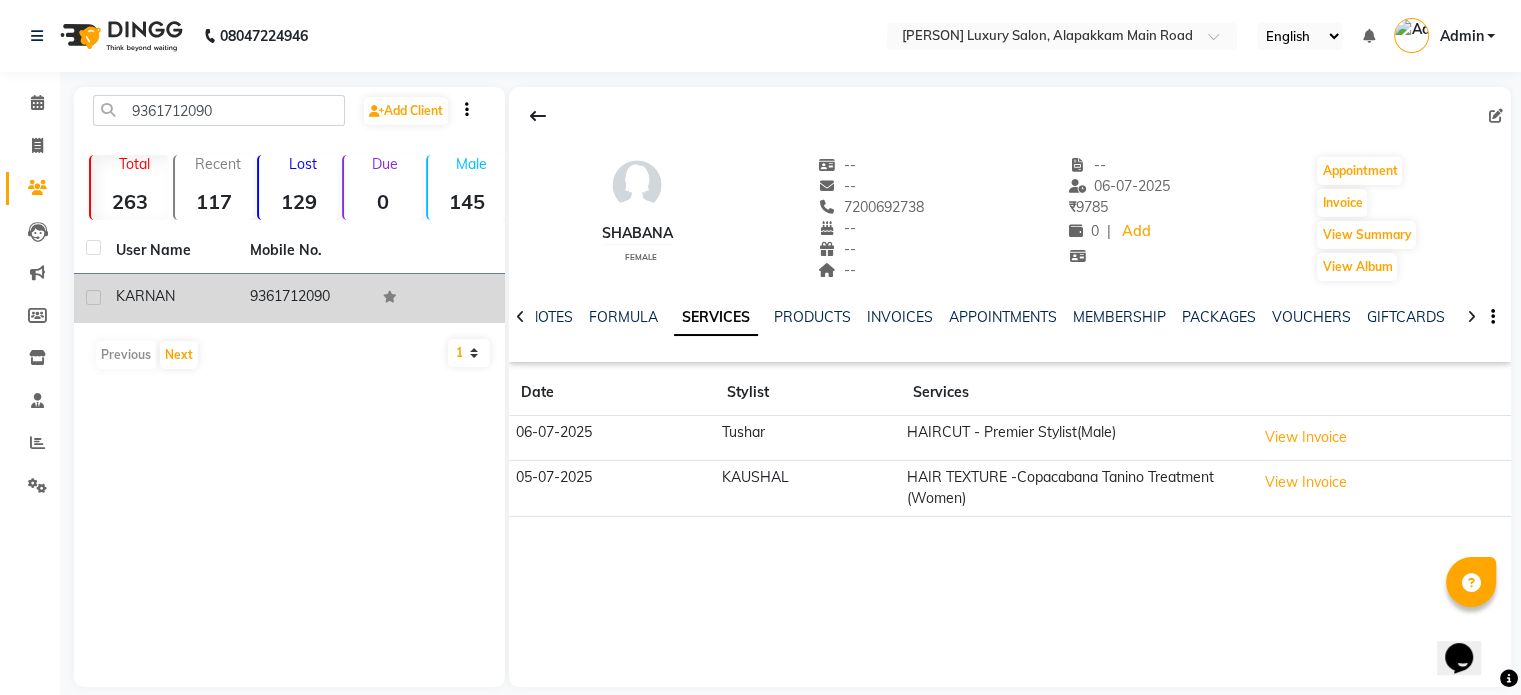 click on "9361712090" 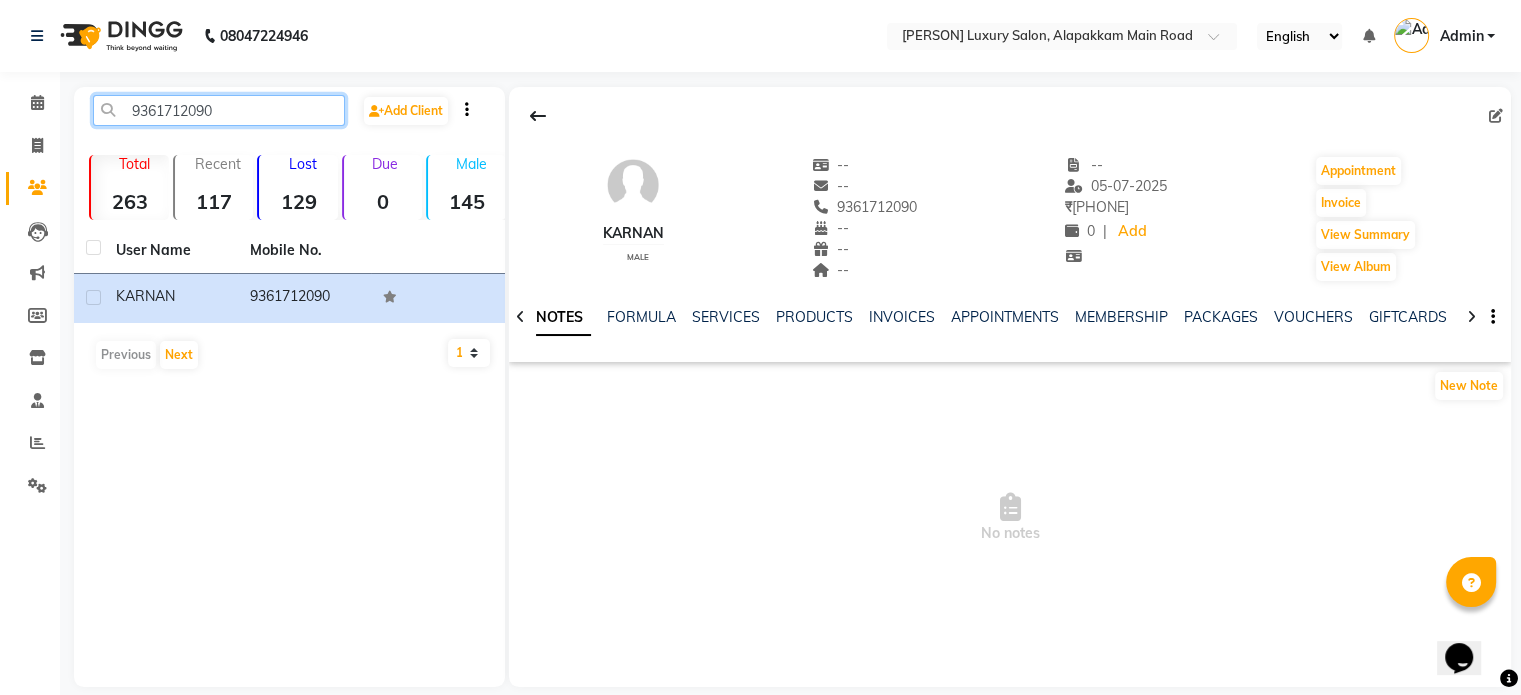 click on "9361712090" 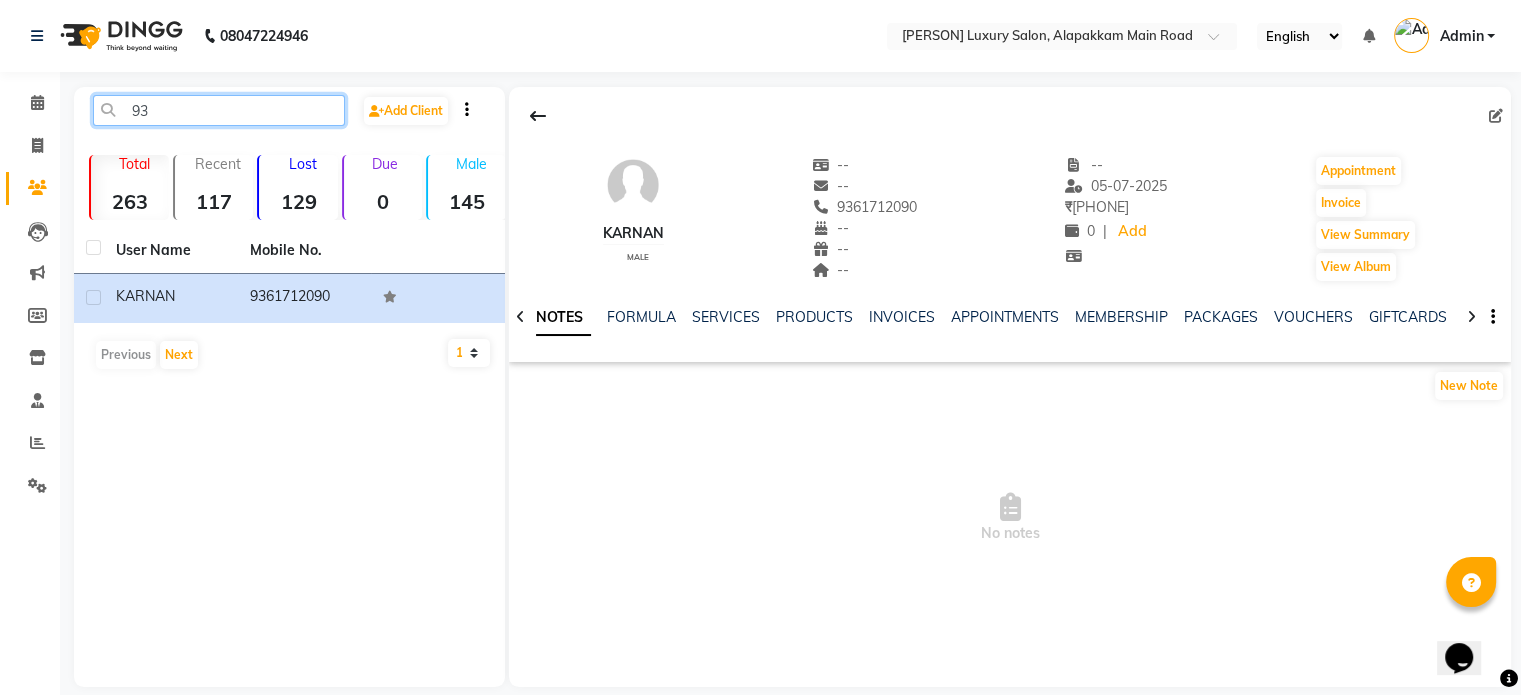 type on "9" 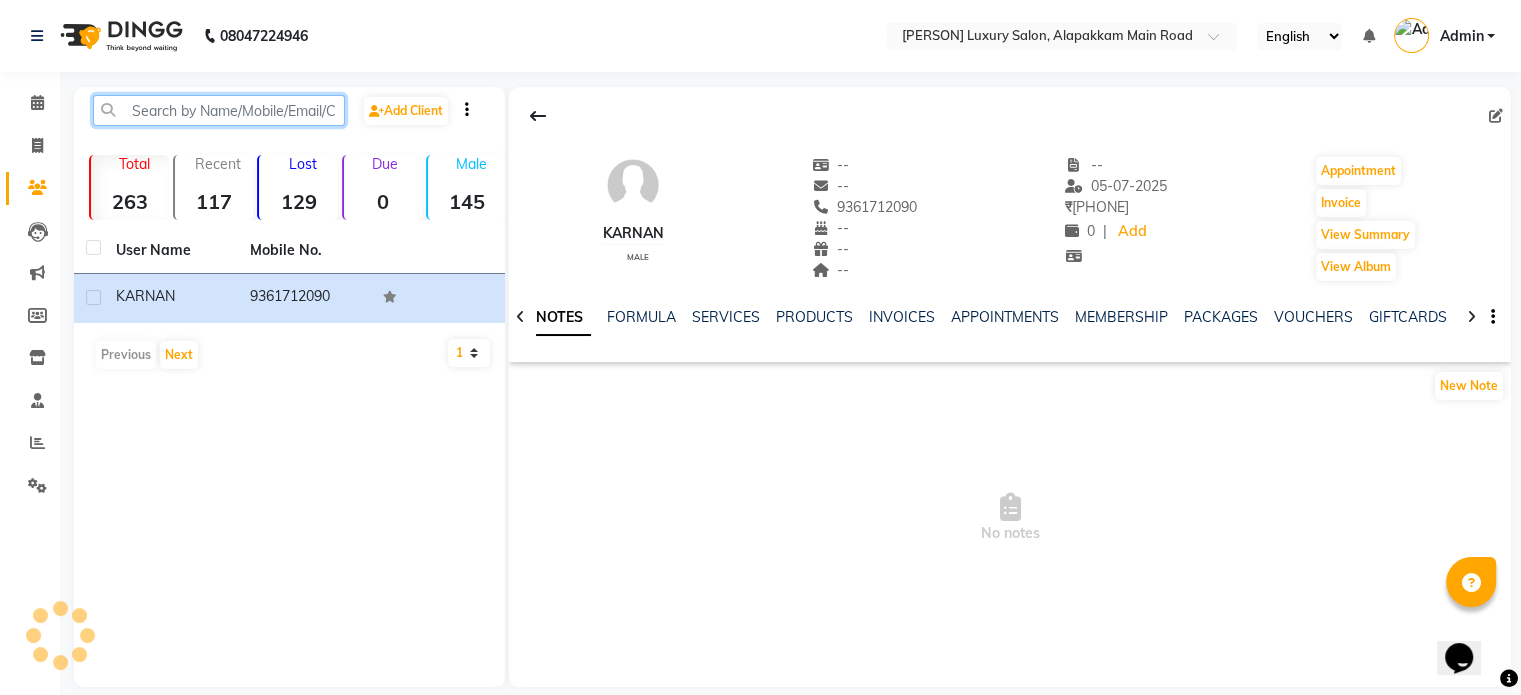 paste on "[PHONE]" 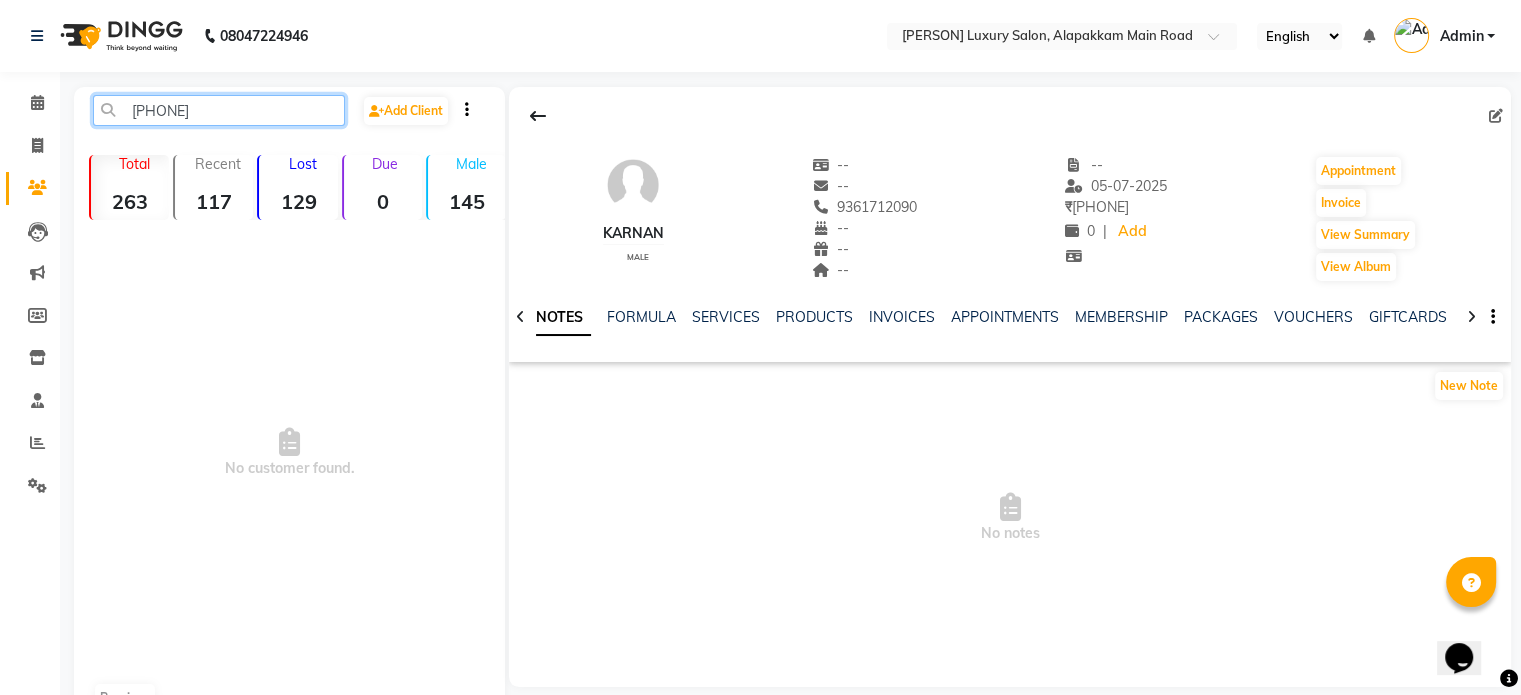 click on "[PHONE]" 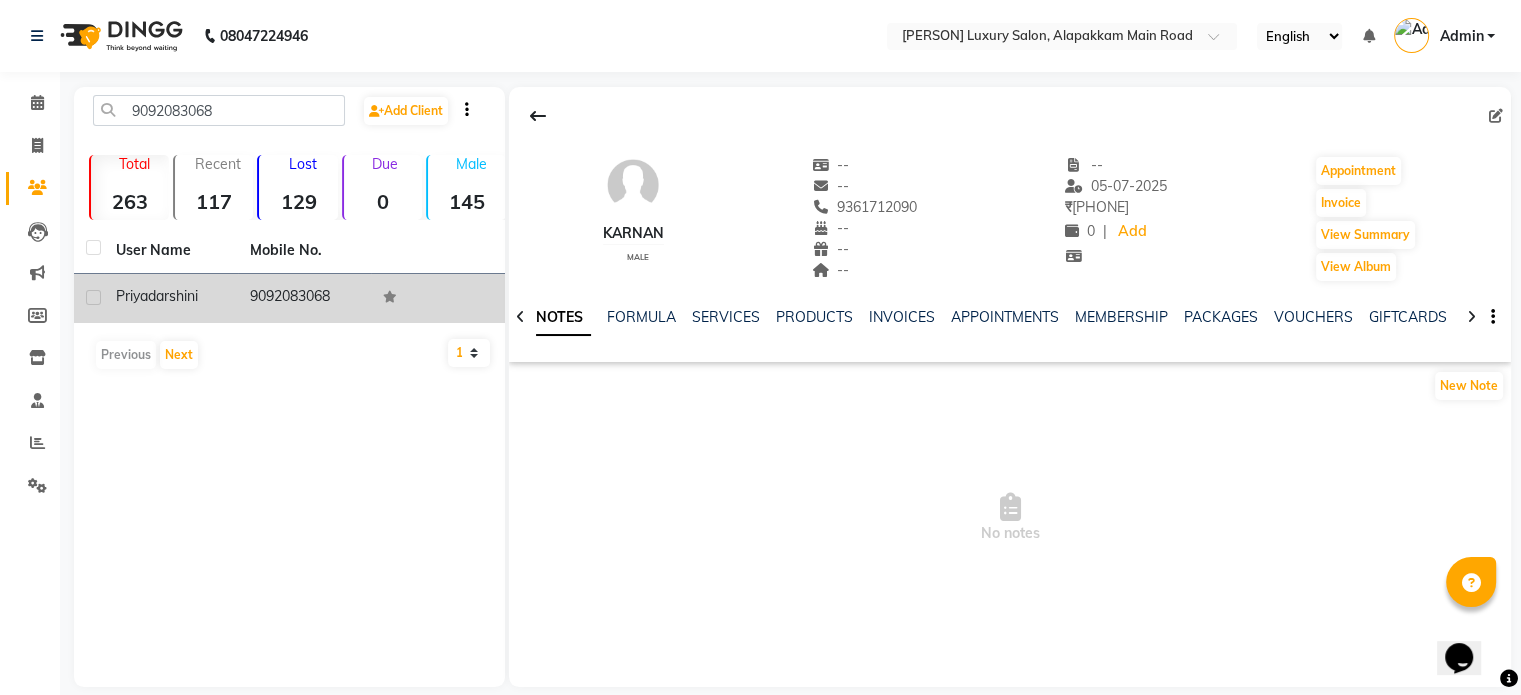 click on "9092083068" 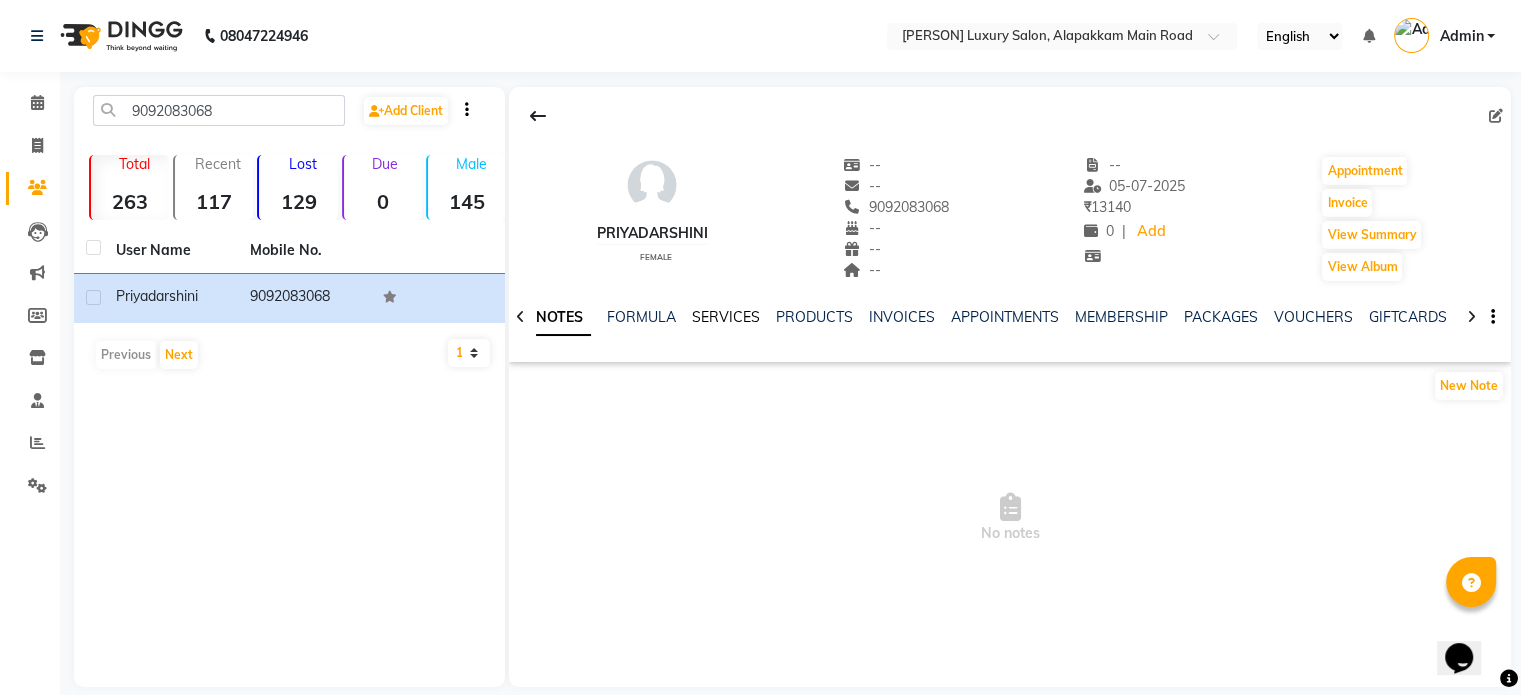 click on "SERVICES" 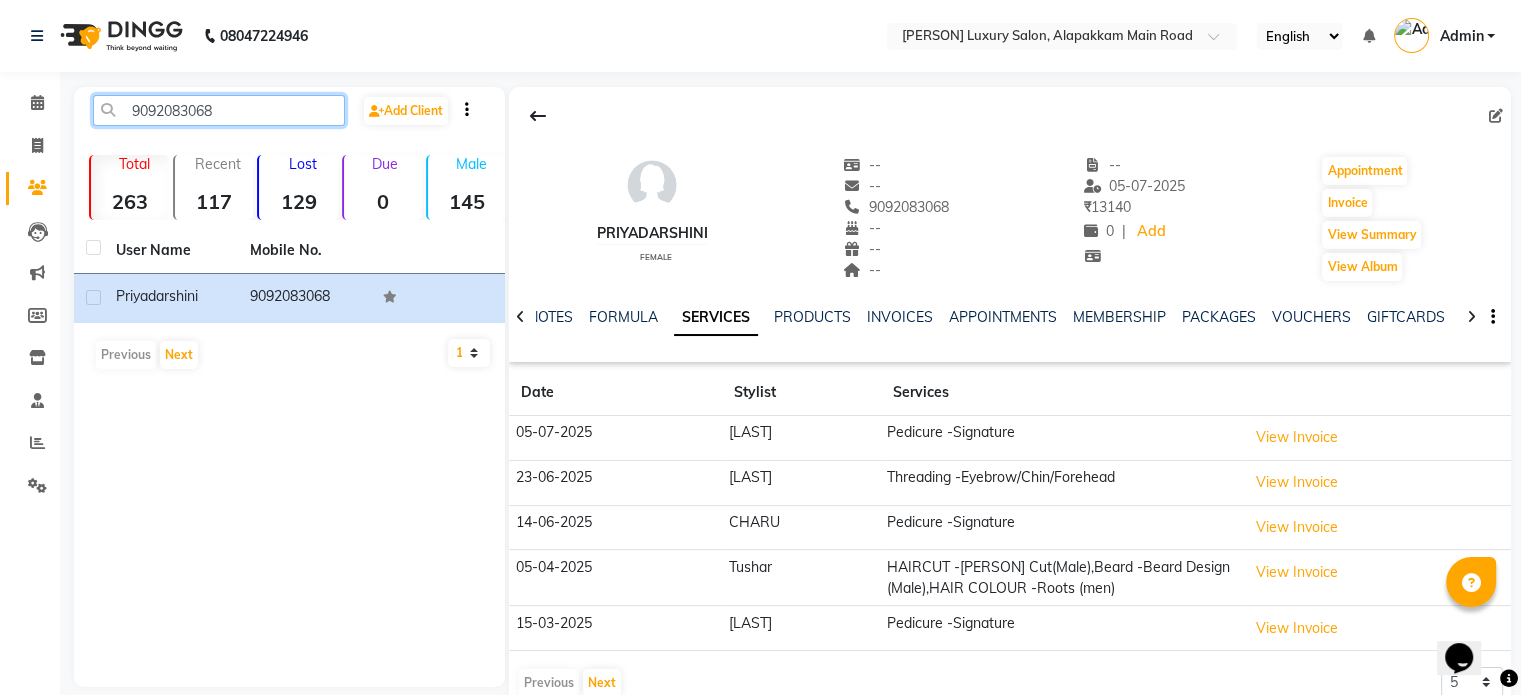 click on "9092083068" 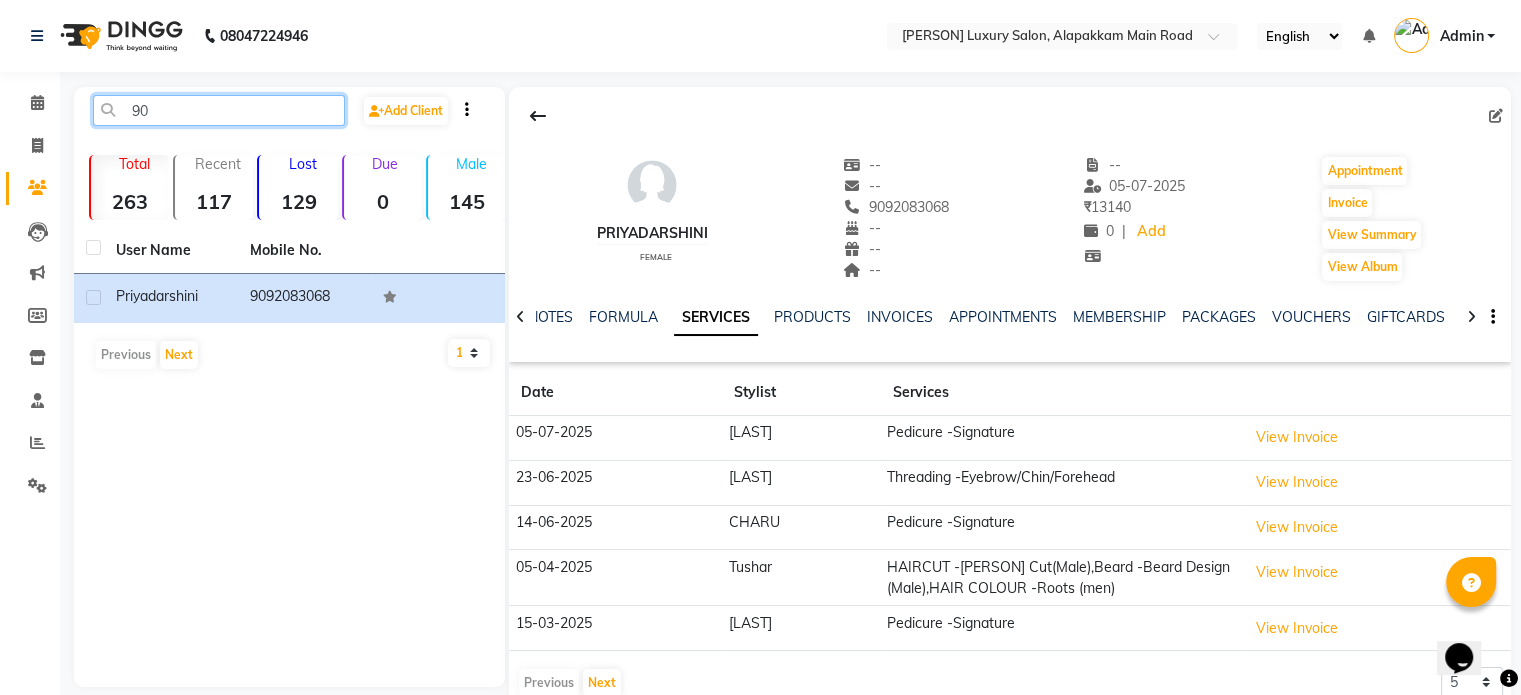 type on "9" 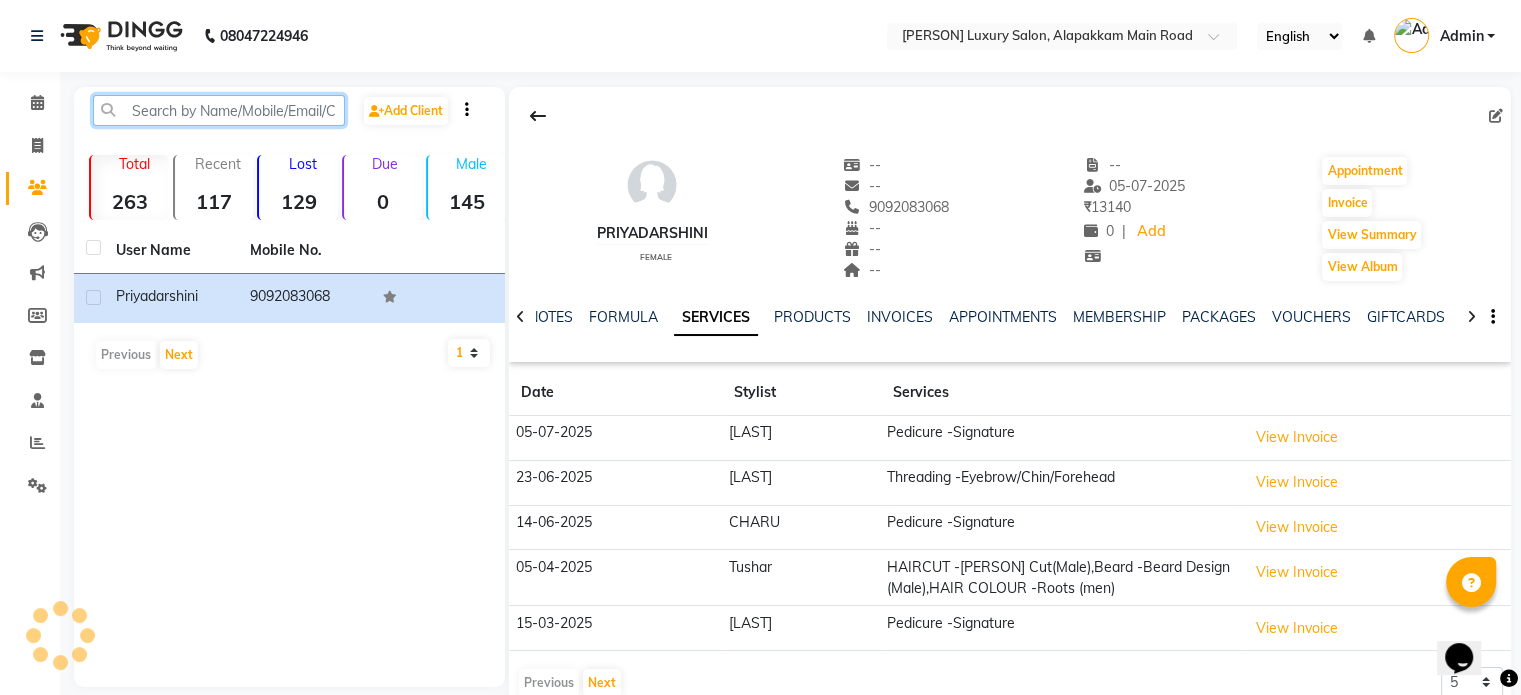 paste on "[PHONE]" 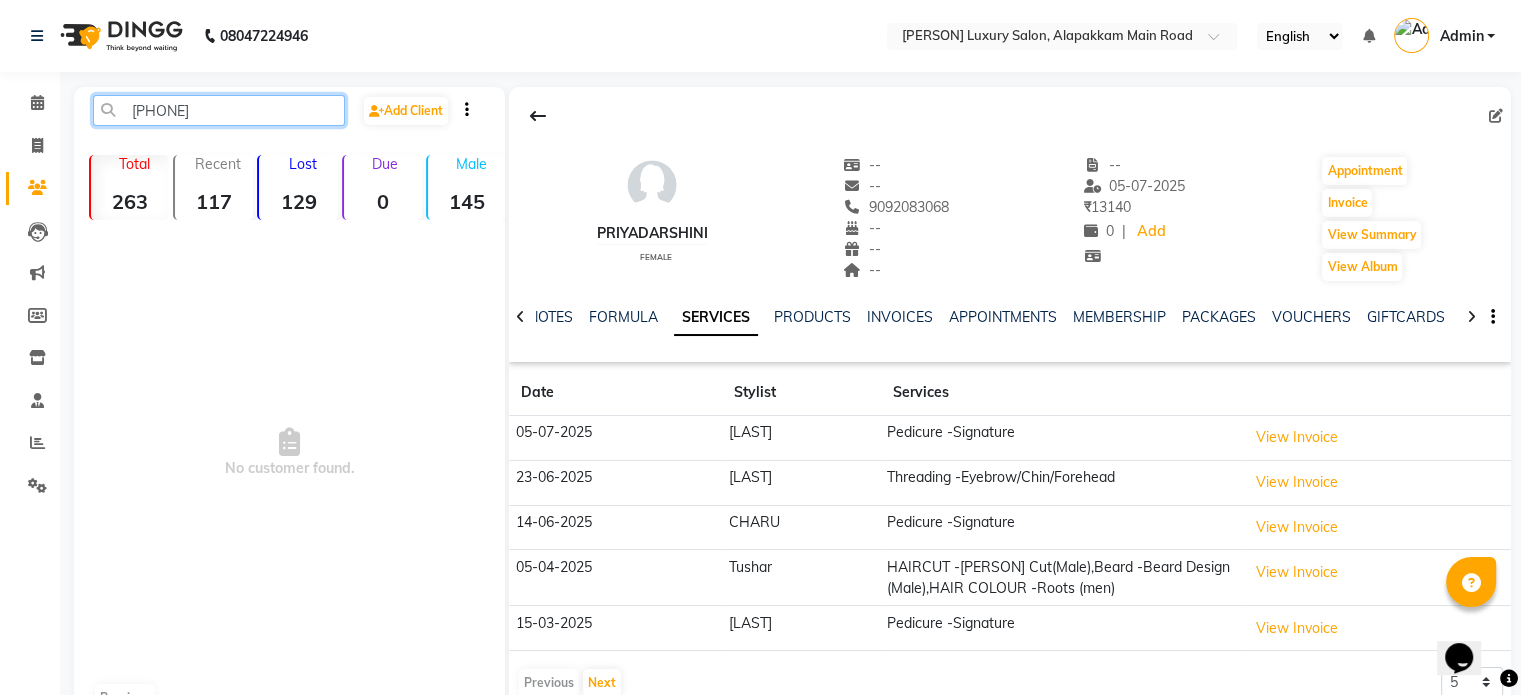 click on "[PHONE]" 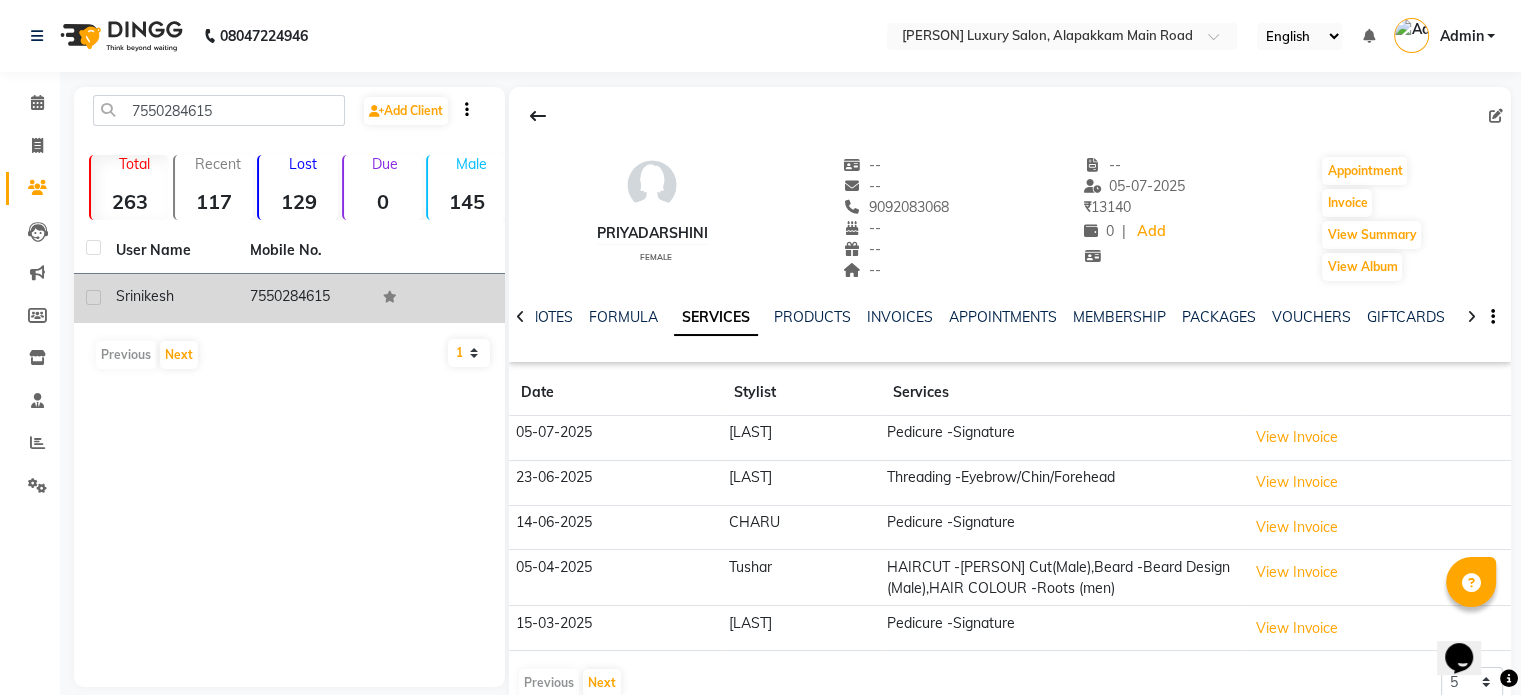 click on "7550284615" 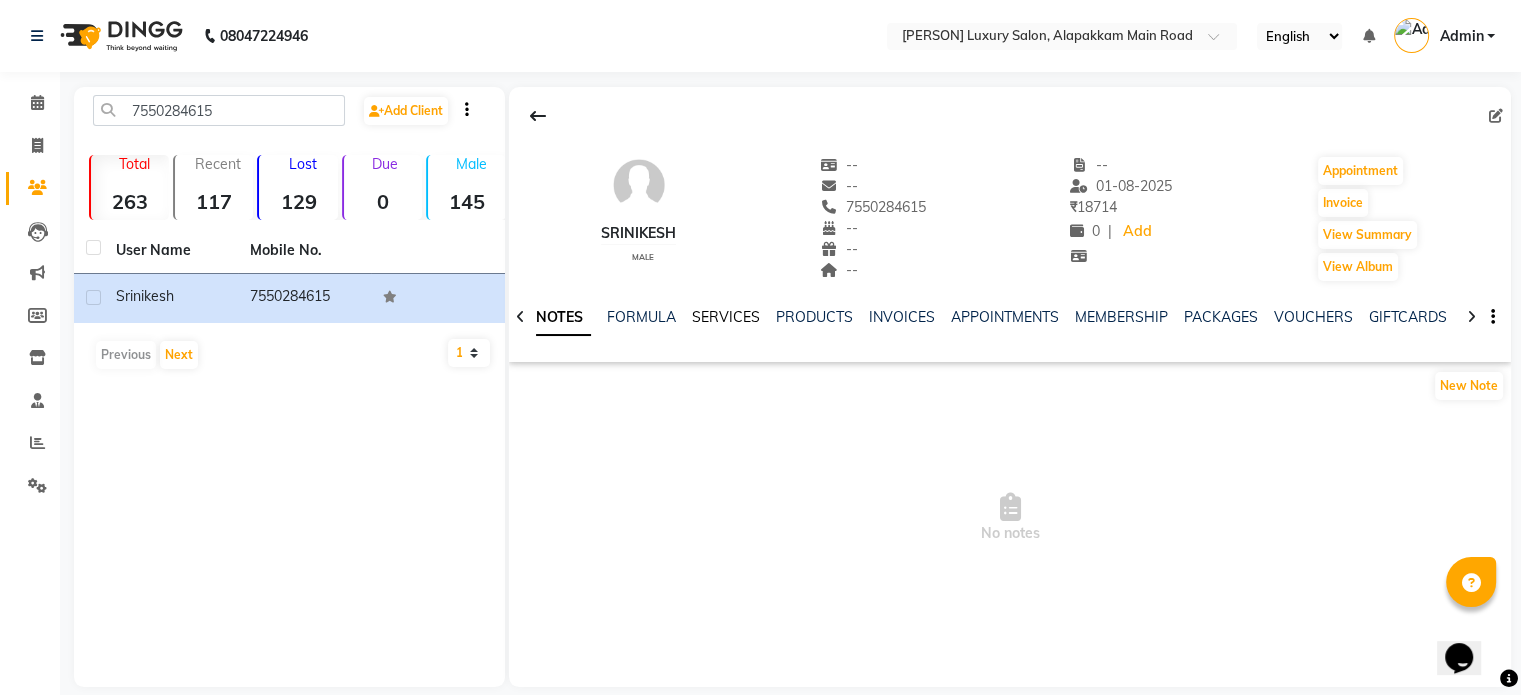 click on "SERVICES" 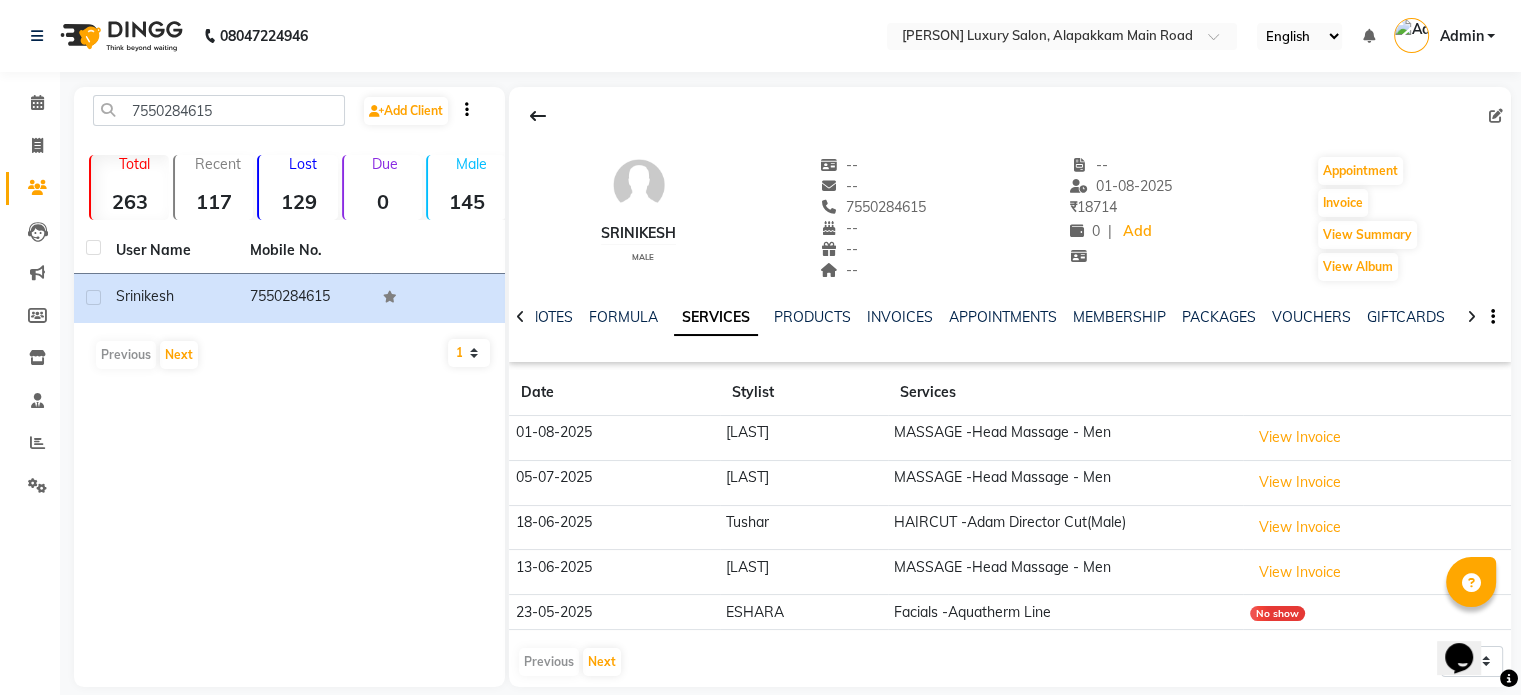 drag, startPoint x: 844, startPoint y: 205, endPoint x: 936, endPoint y: 203, distance: 92.021736 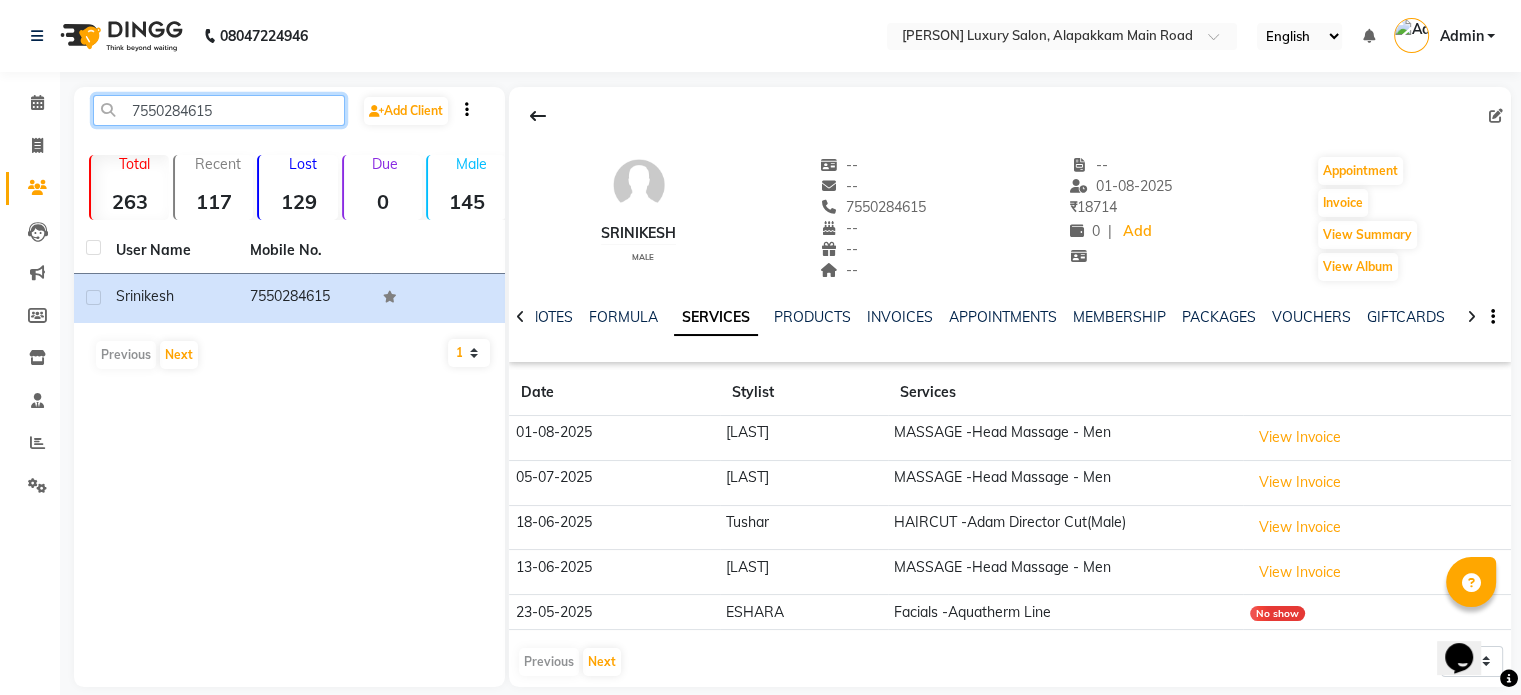 click on "7550284615" 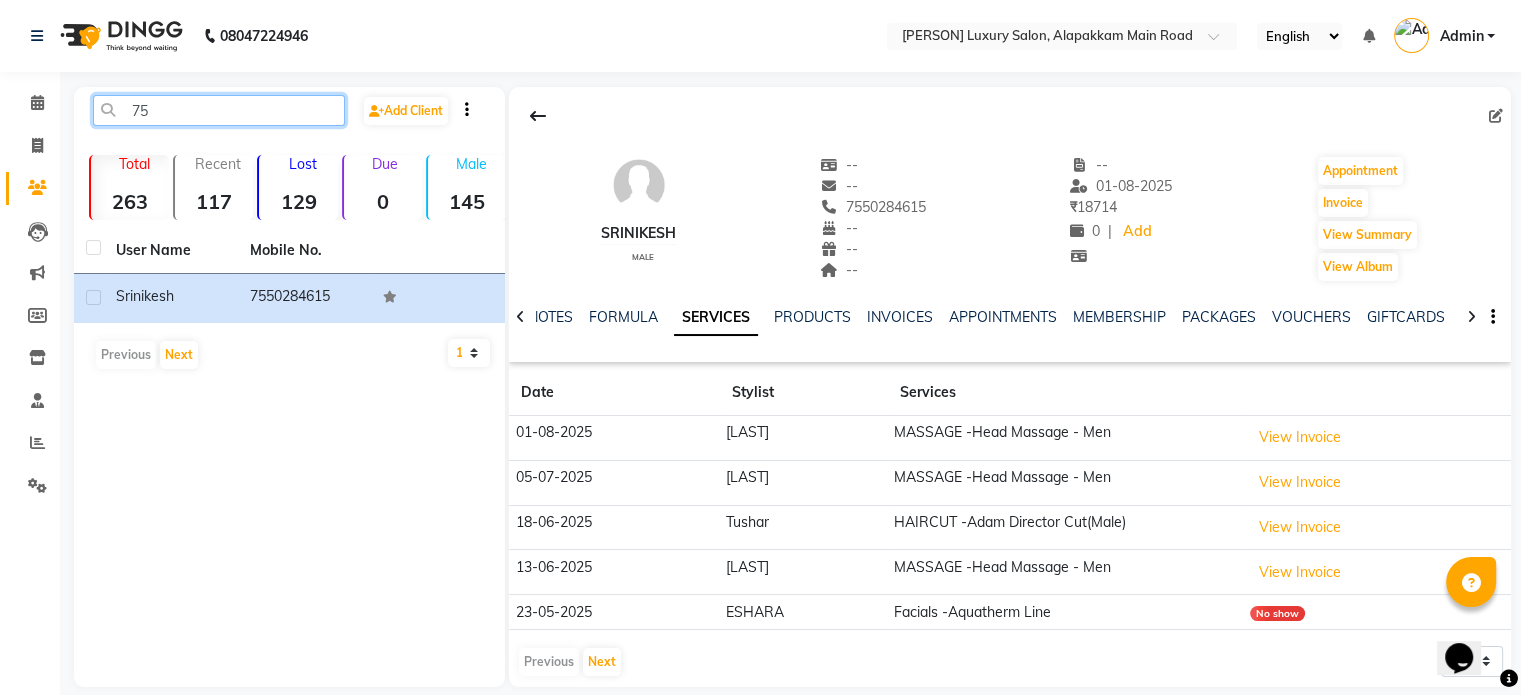 type on "7" 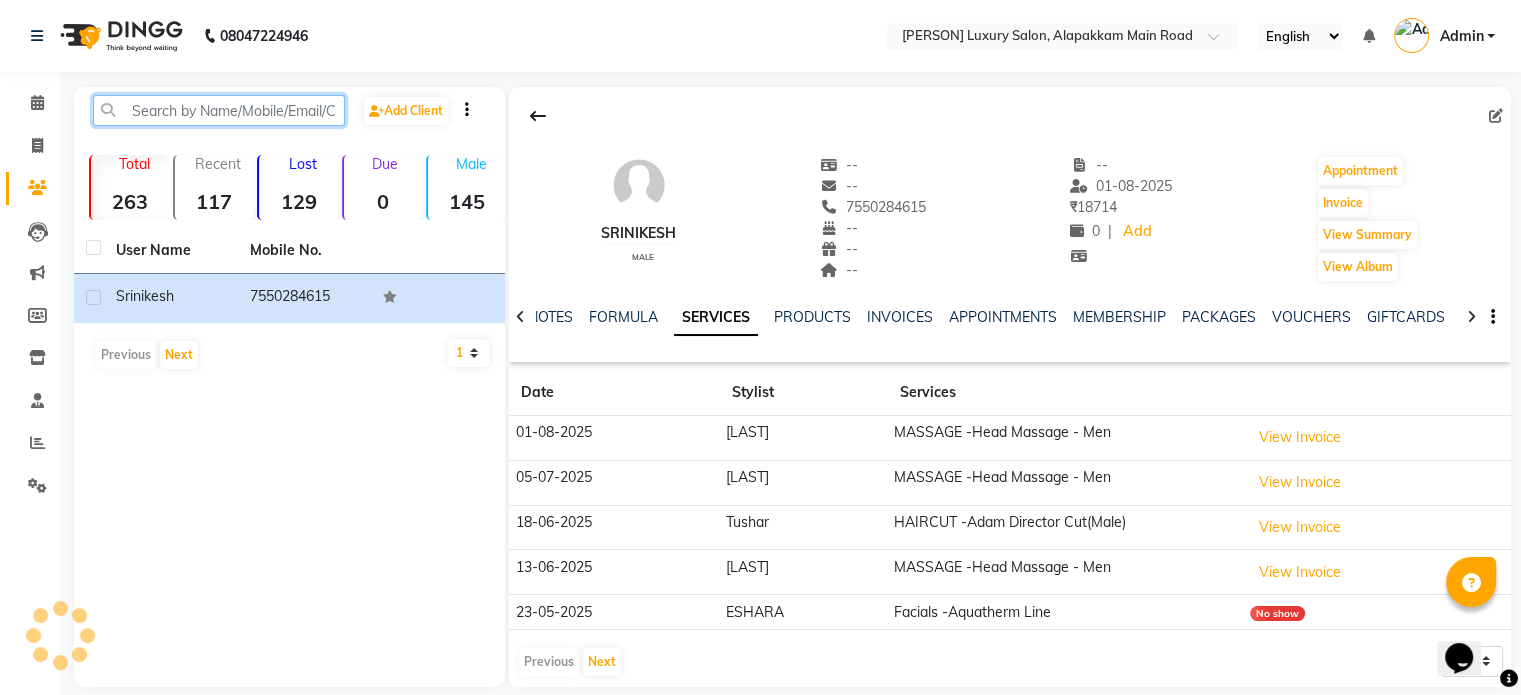 paste on "[PHONE]" 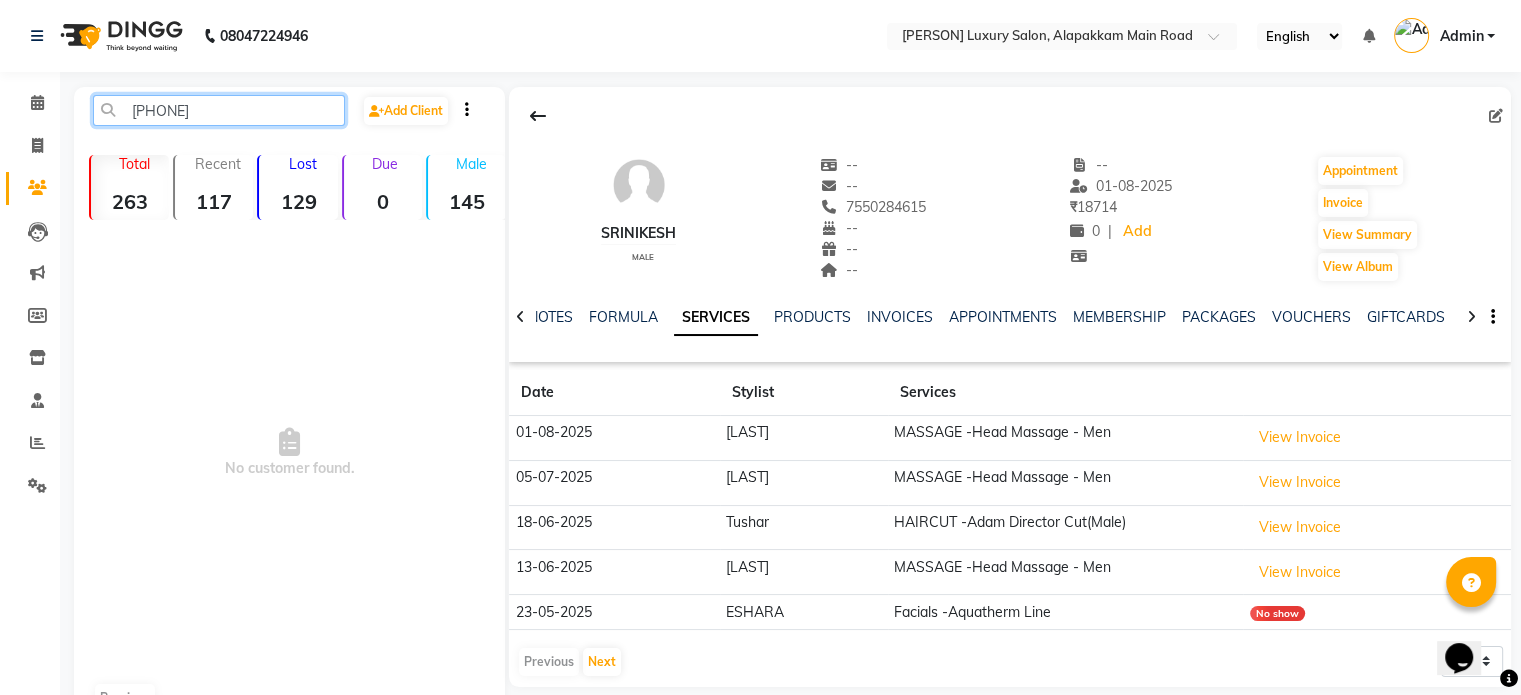 click on "[PHONE]" 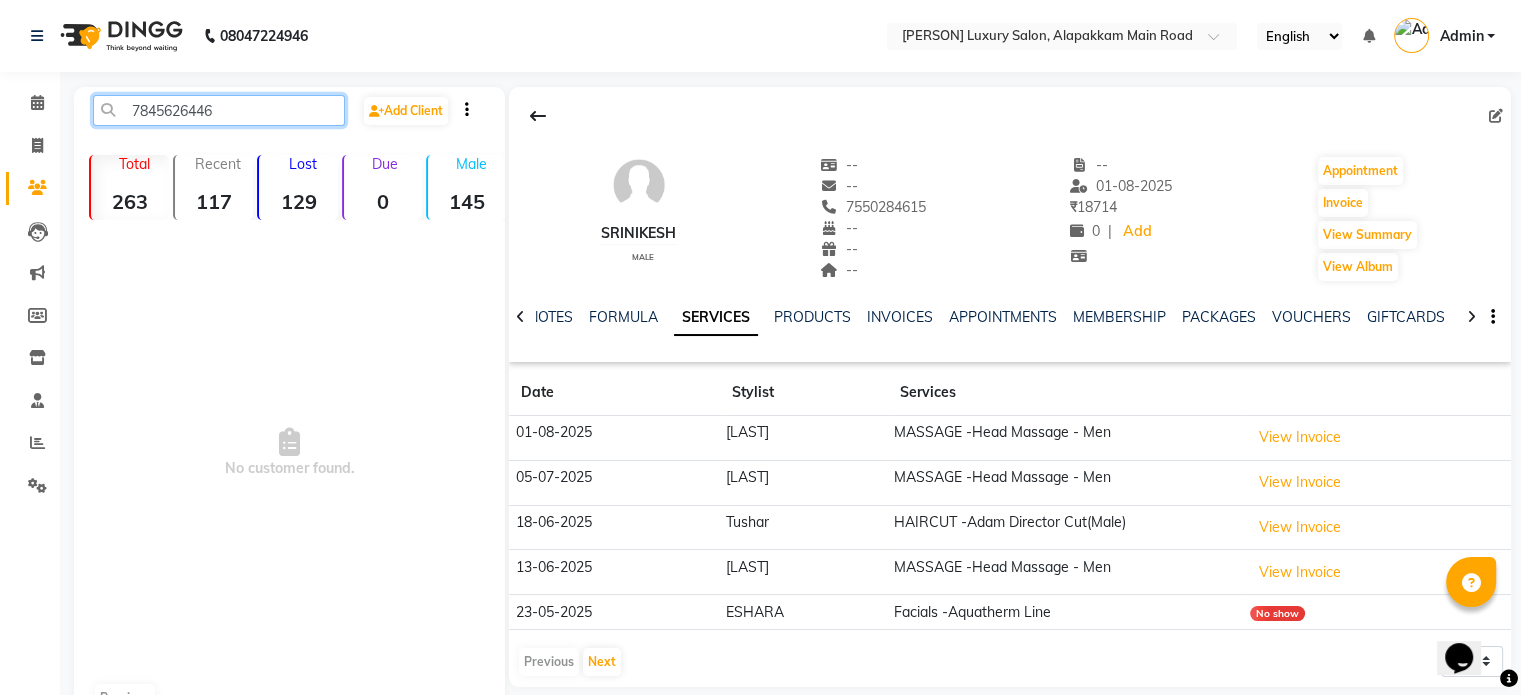 click on "7845626446" 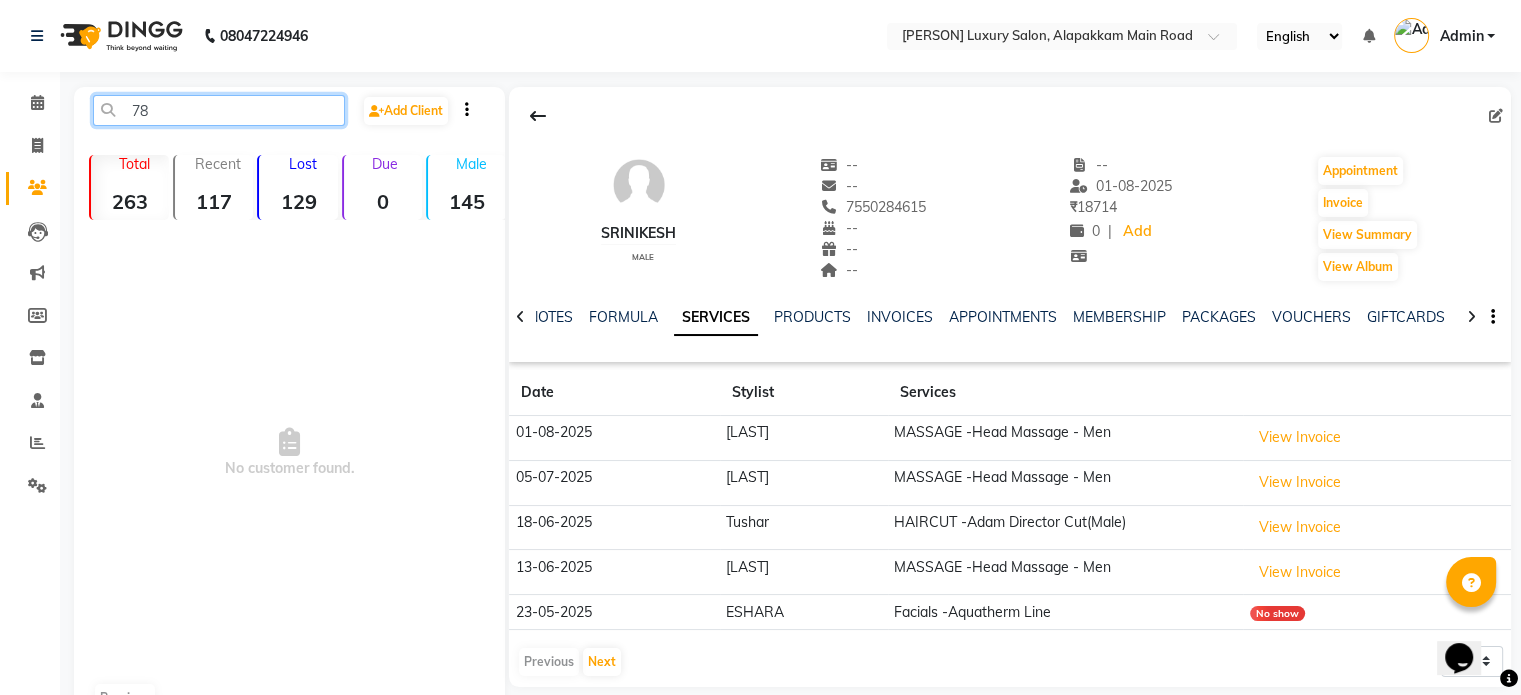 type on "7" 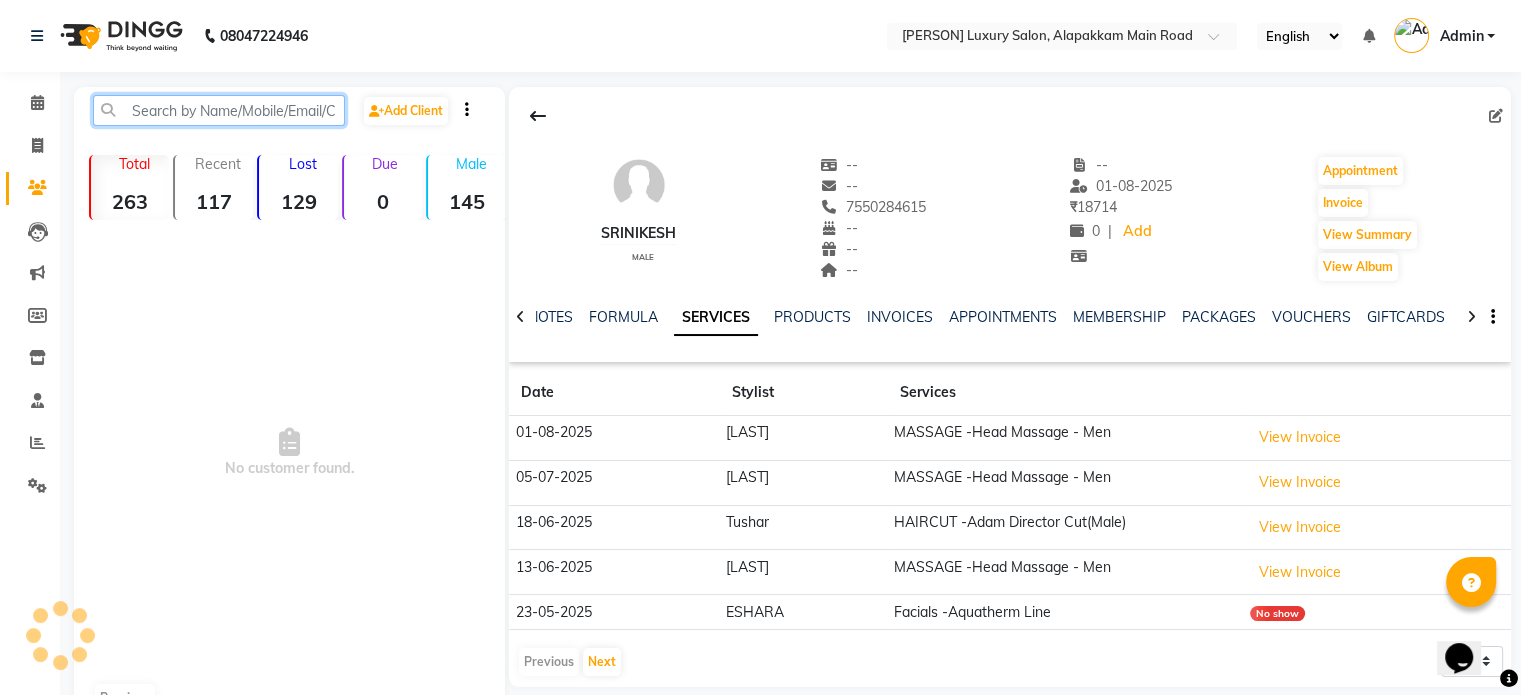 paste on "[PHONE]" 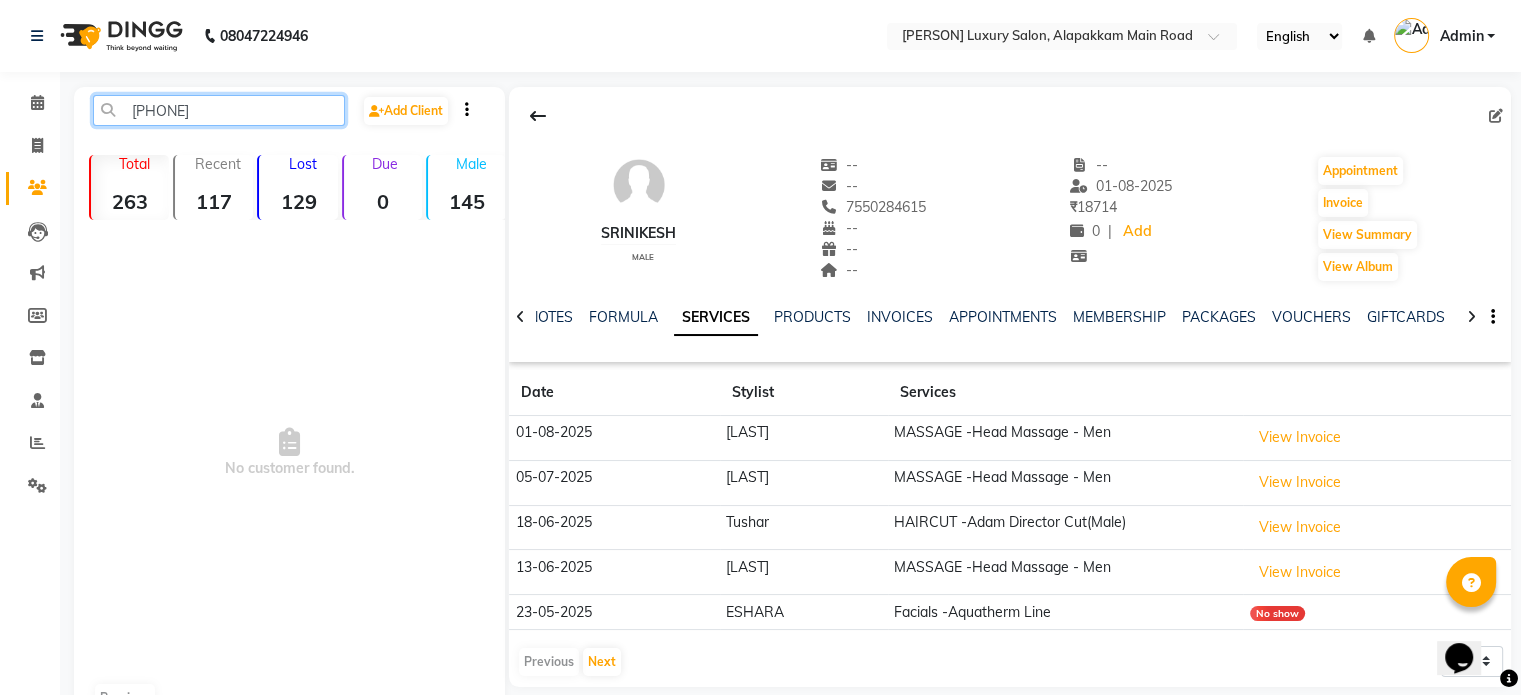 click on "[PHONE]" 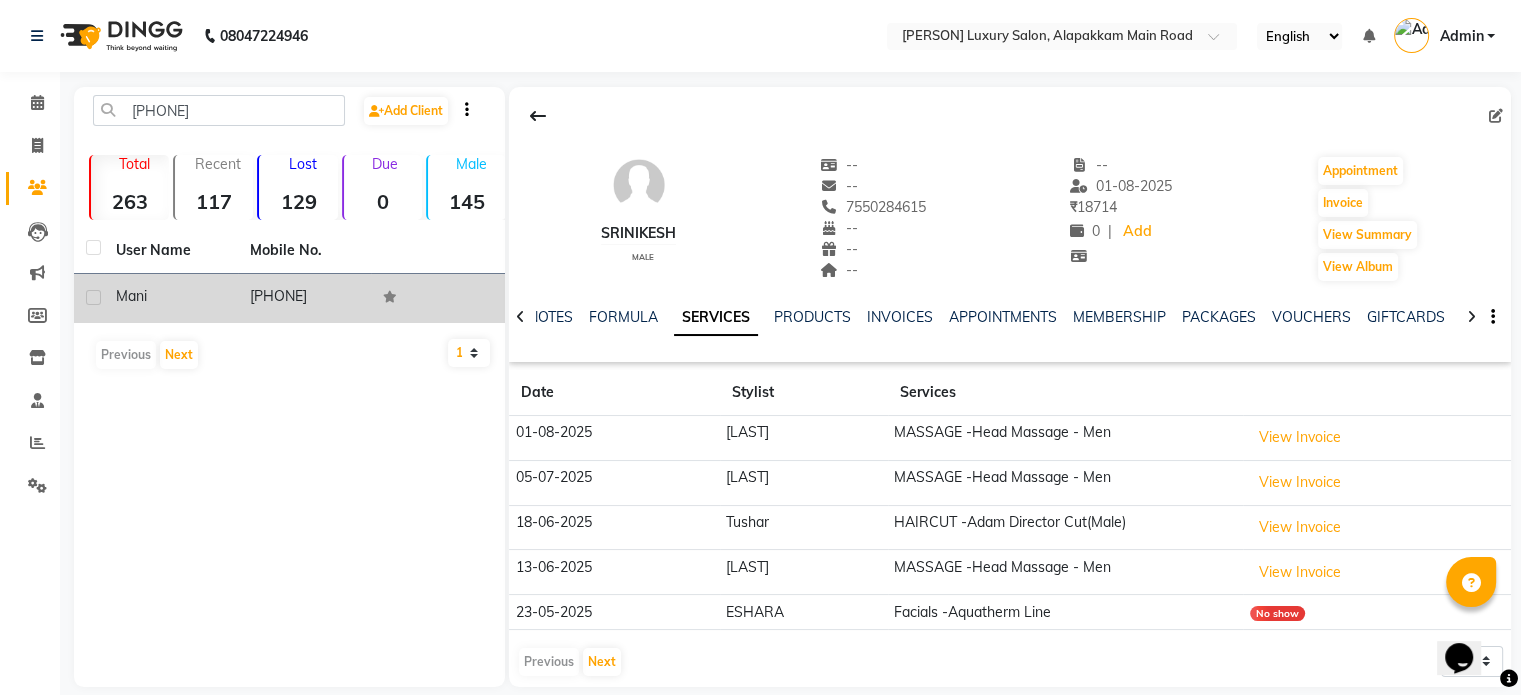 click on "[PHONE]" 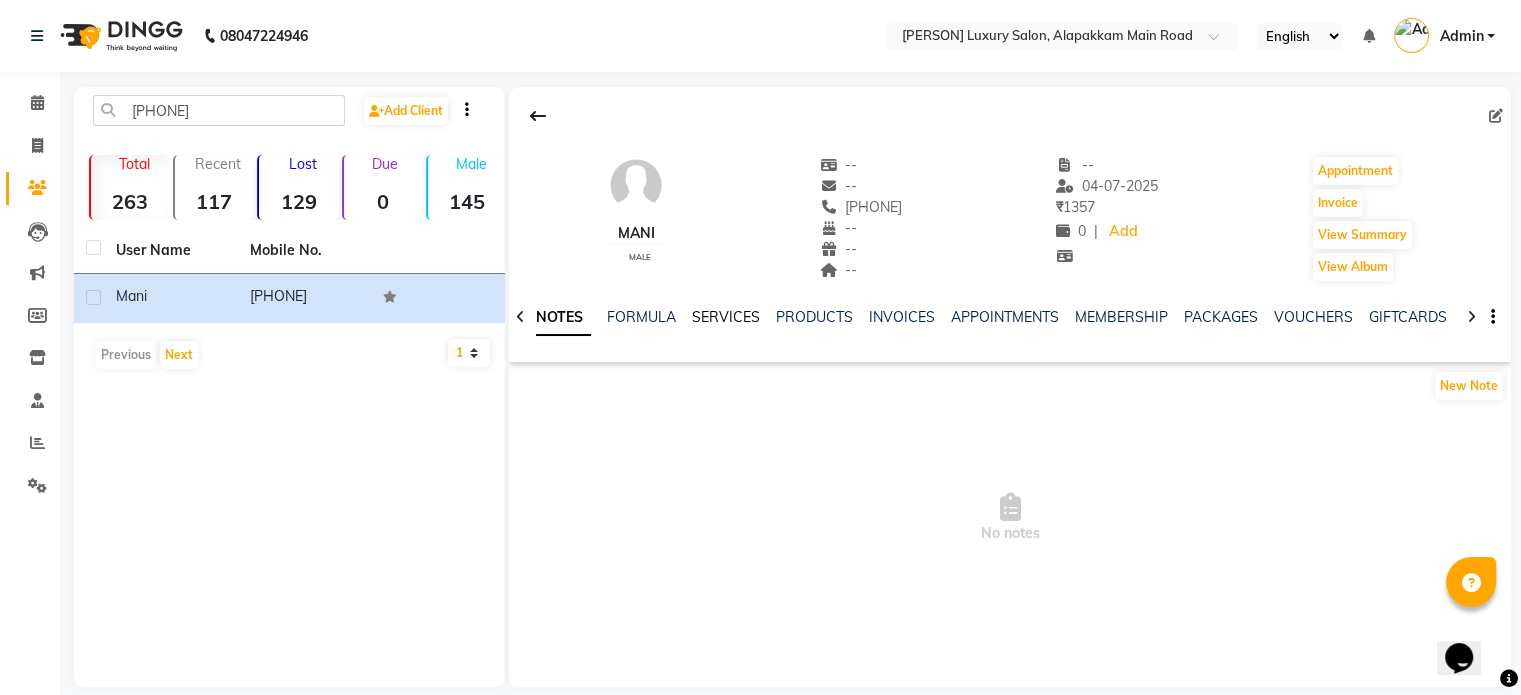 click on "SERVICES" 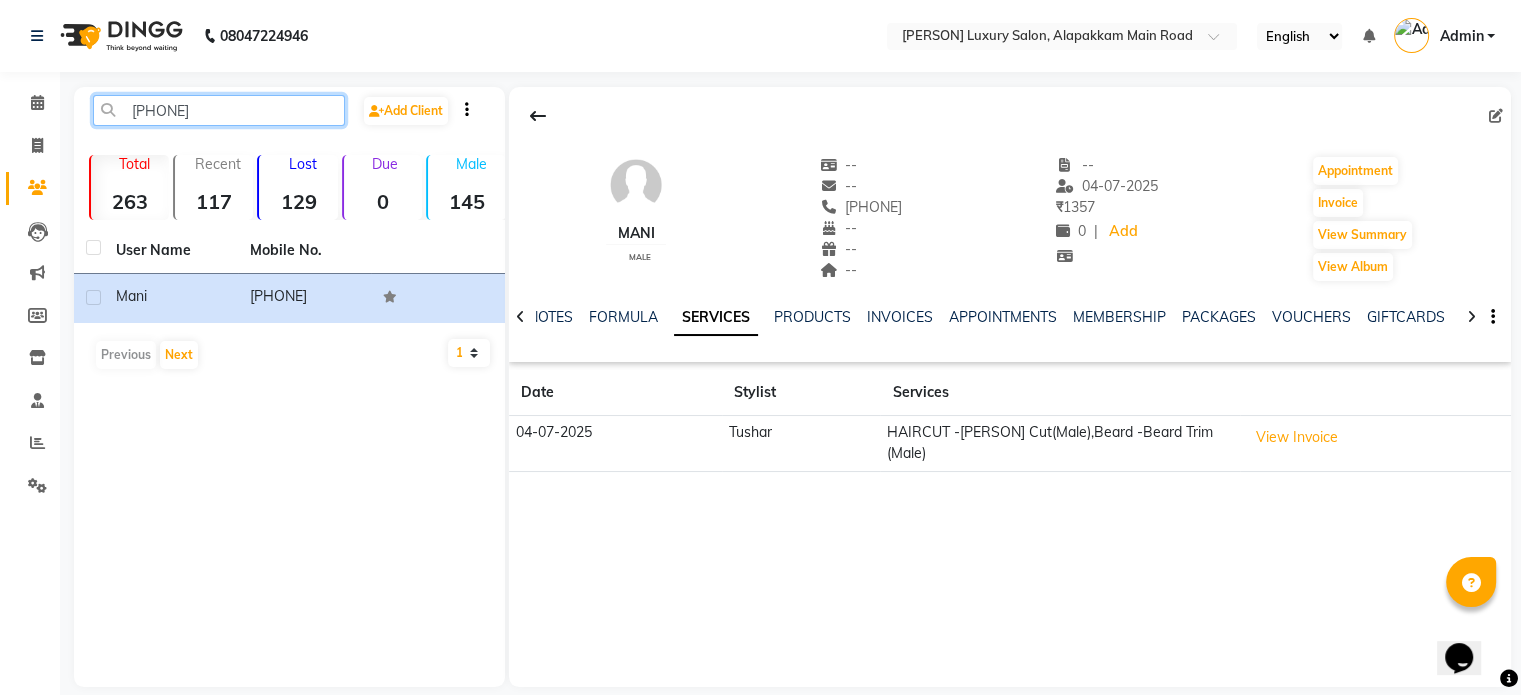 click on "[PHONE]" 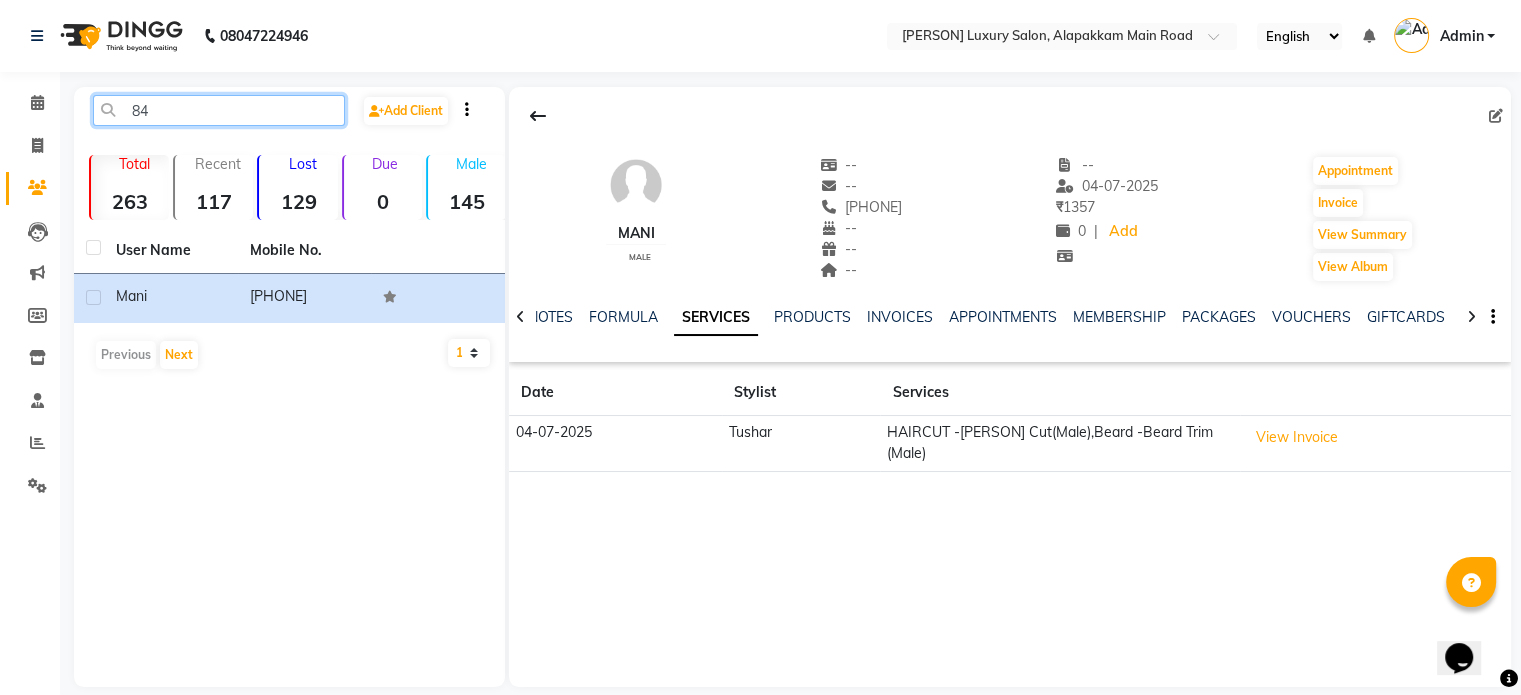 type on "8" 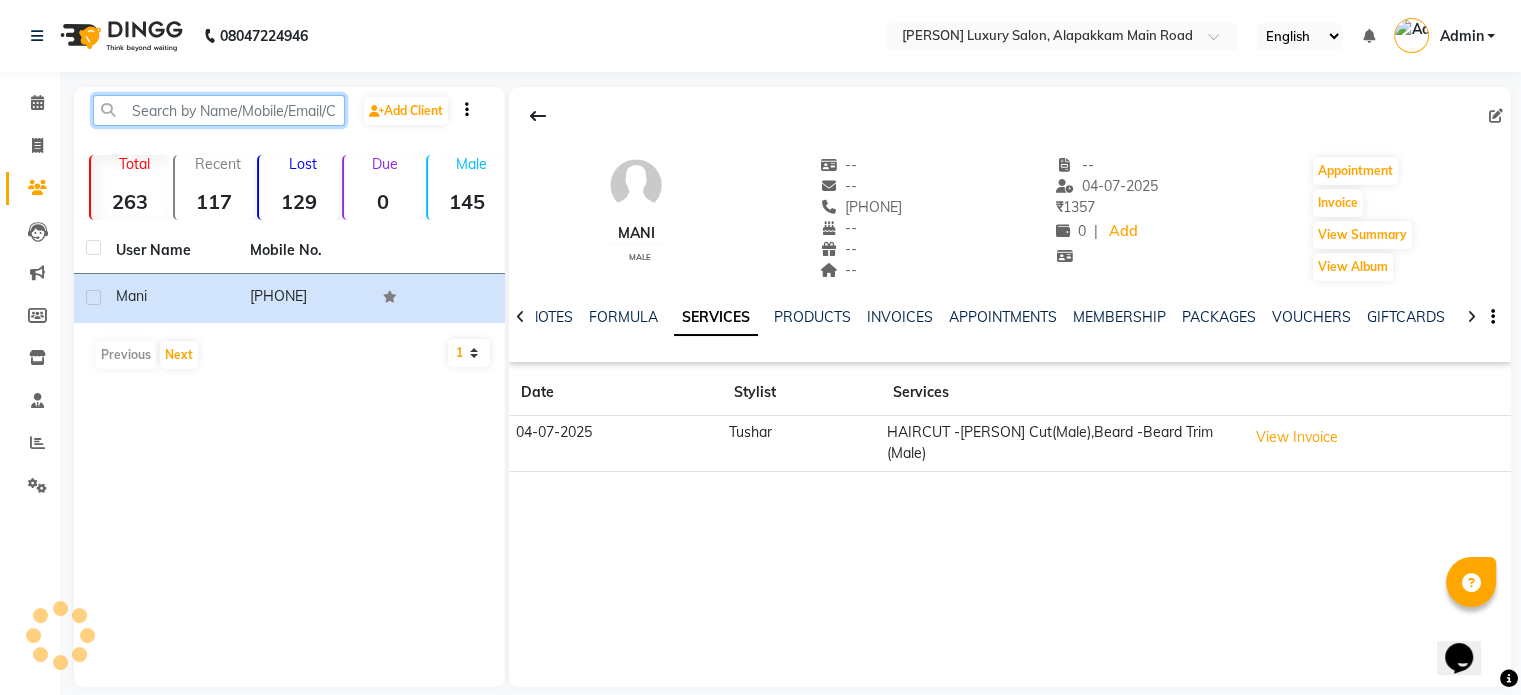 paste on "[PHONE]" 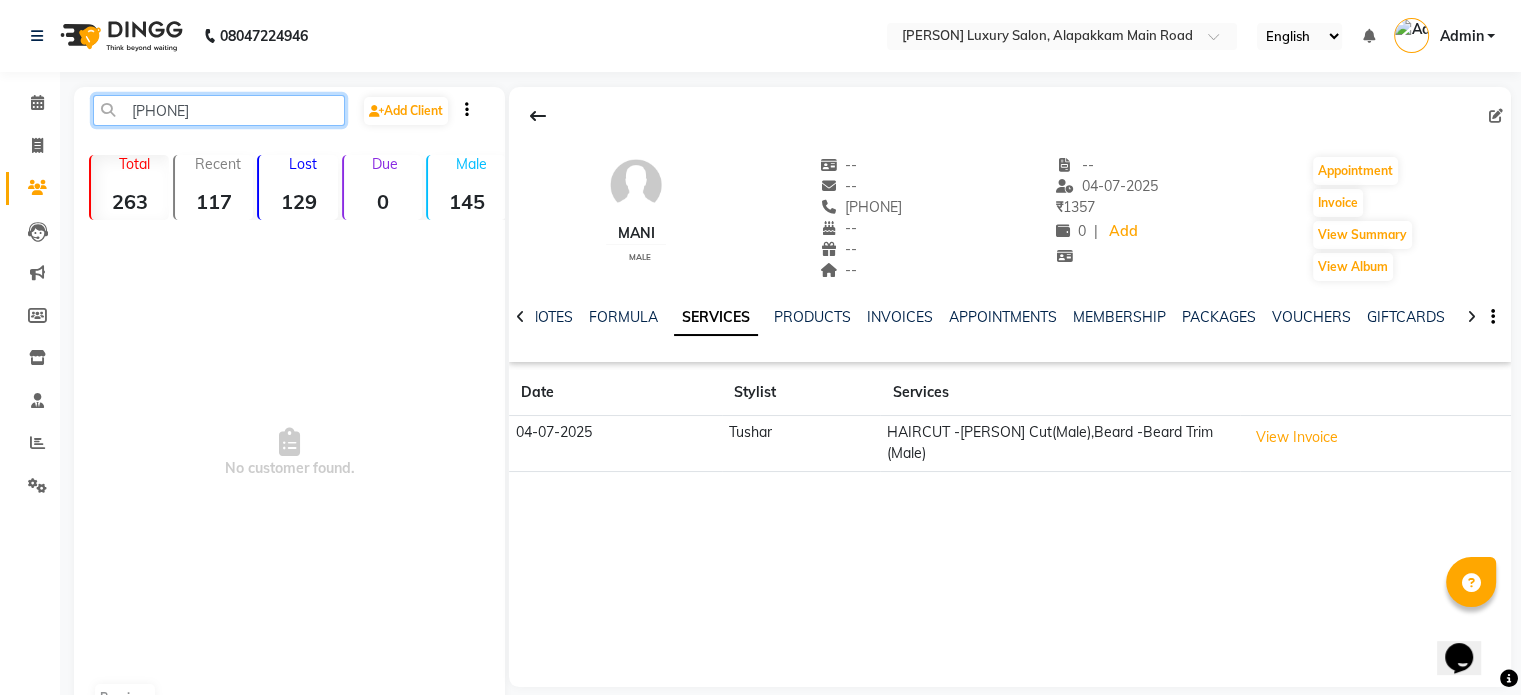 click on "[PHONE]" 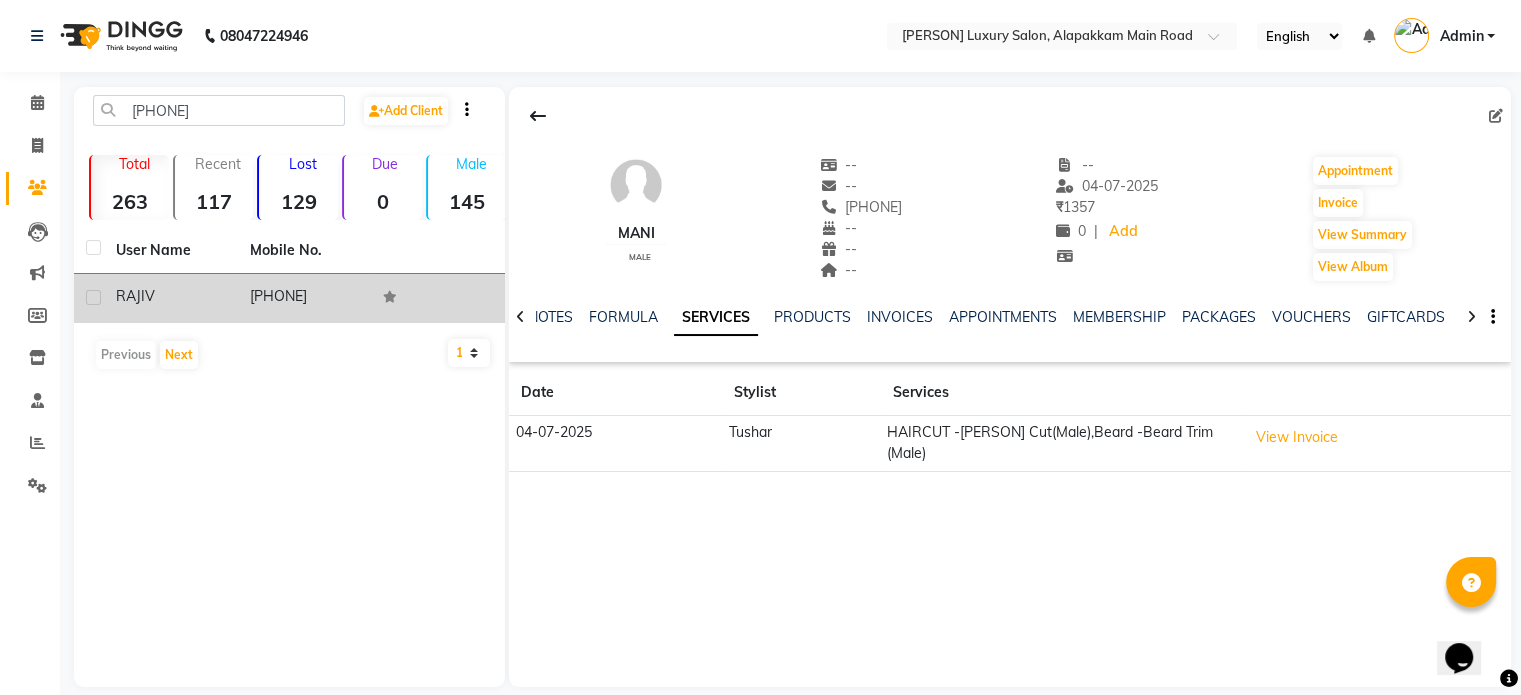 click on "[PHONE]" 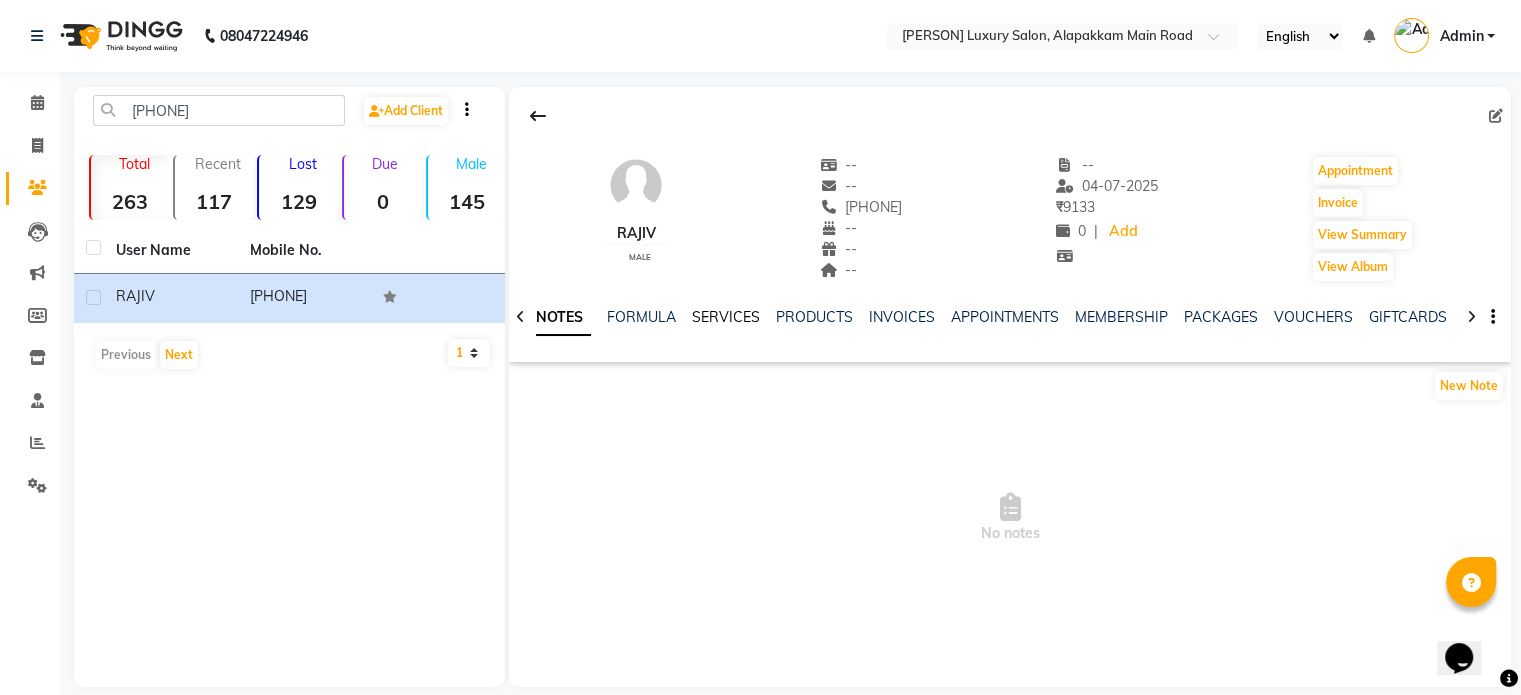 click on "SERVICES" 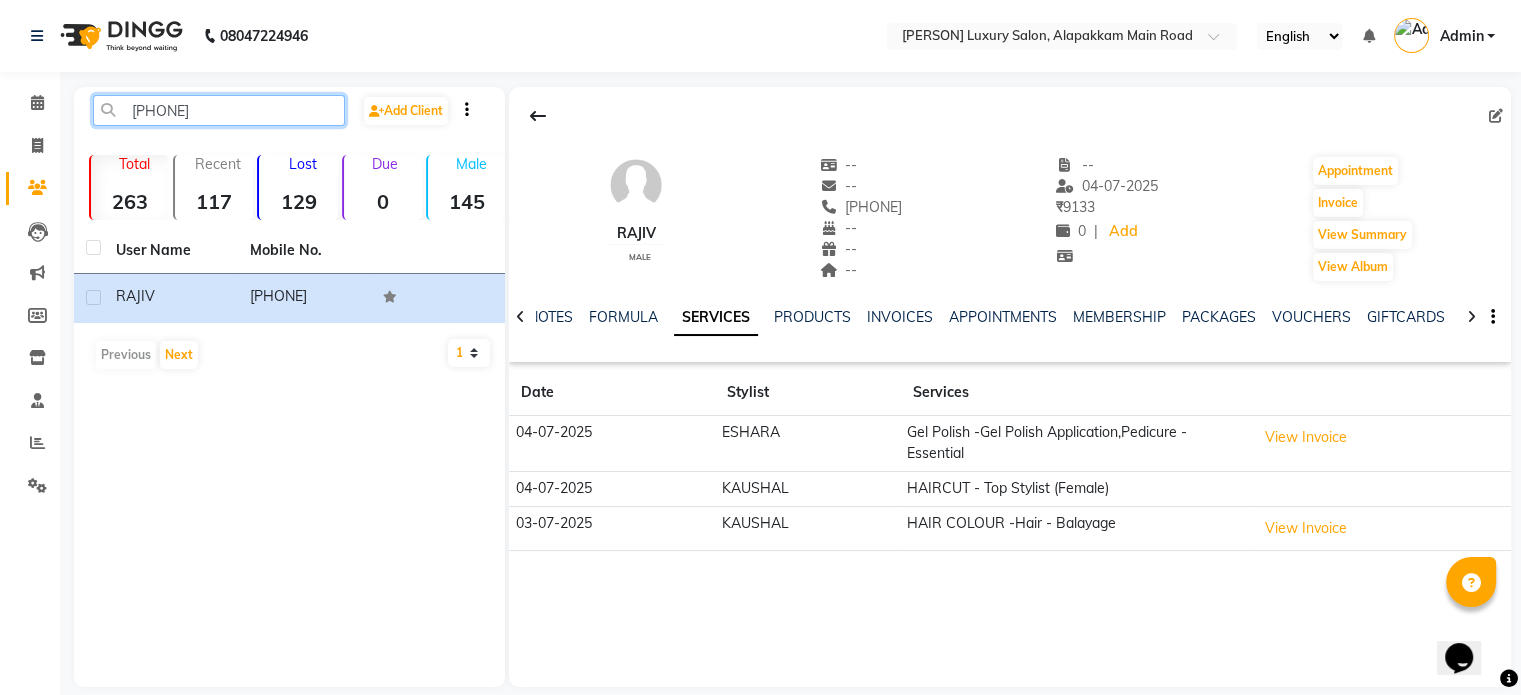 click on "[PHONE]" 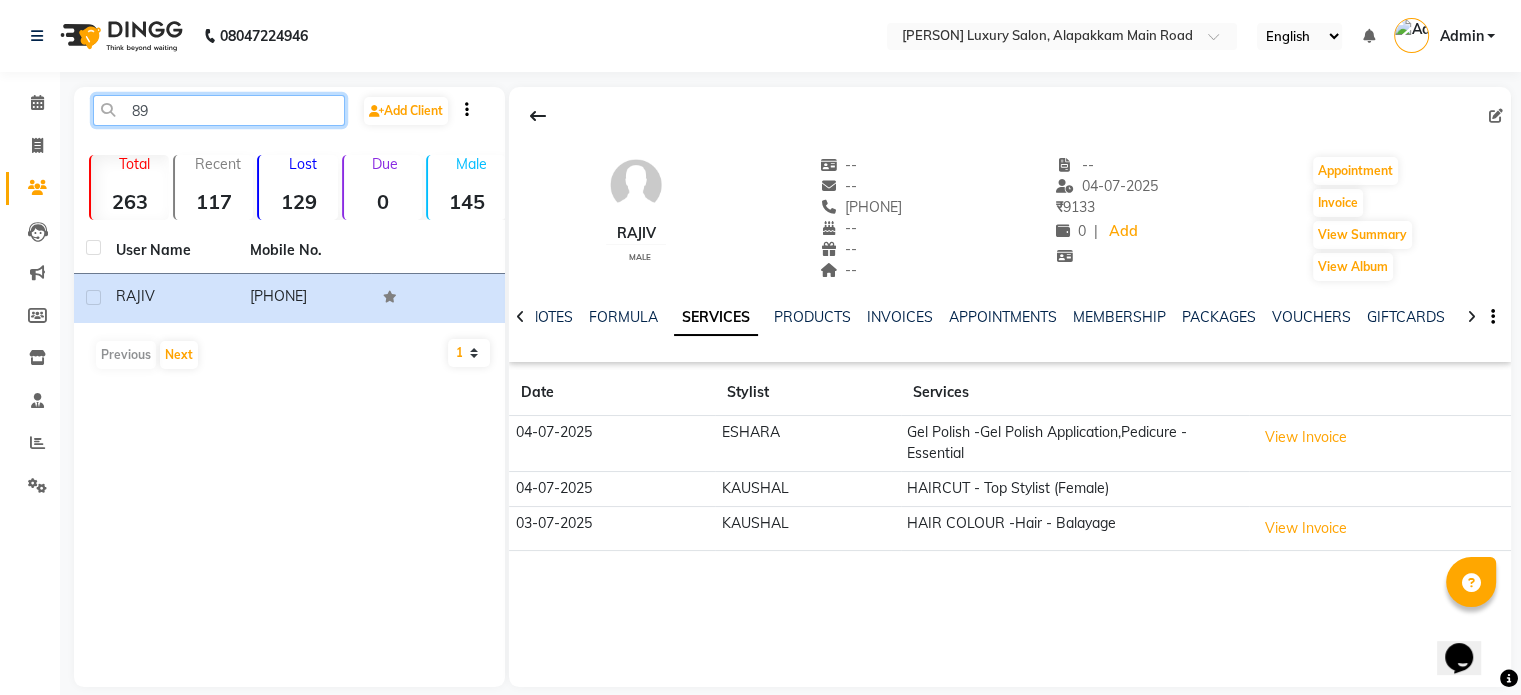 type on "8" 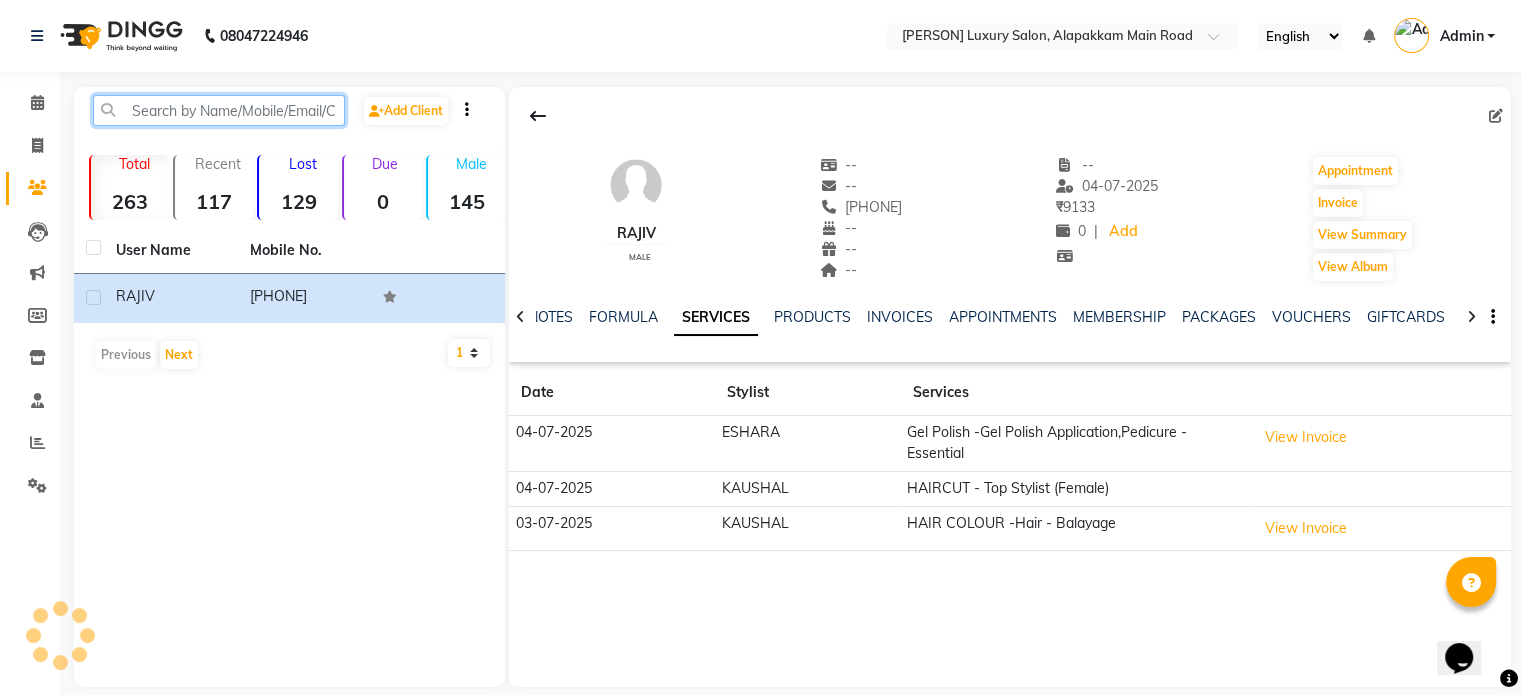 paste on "[PHONE]" 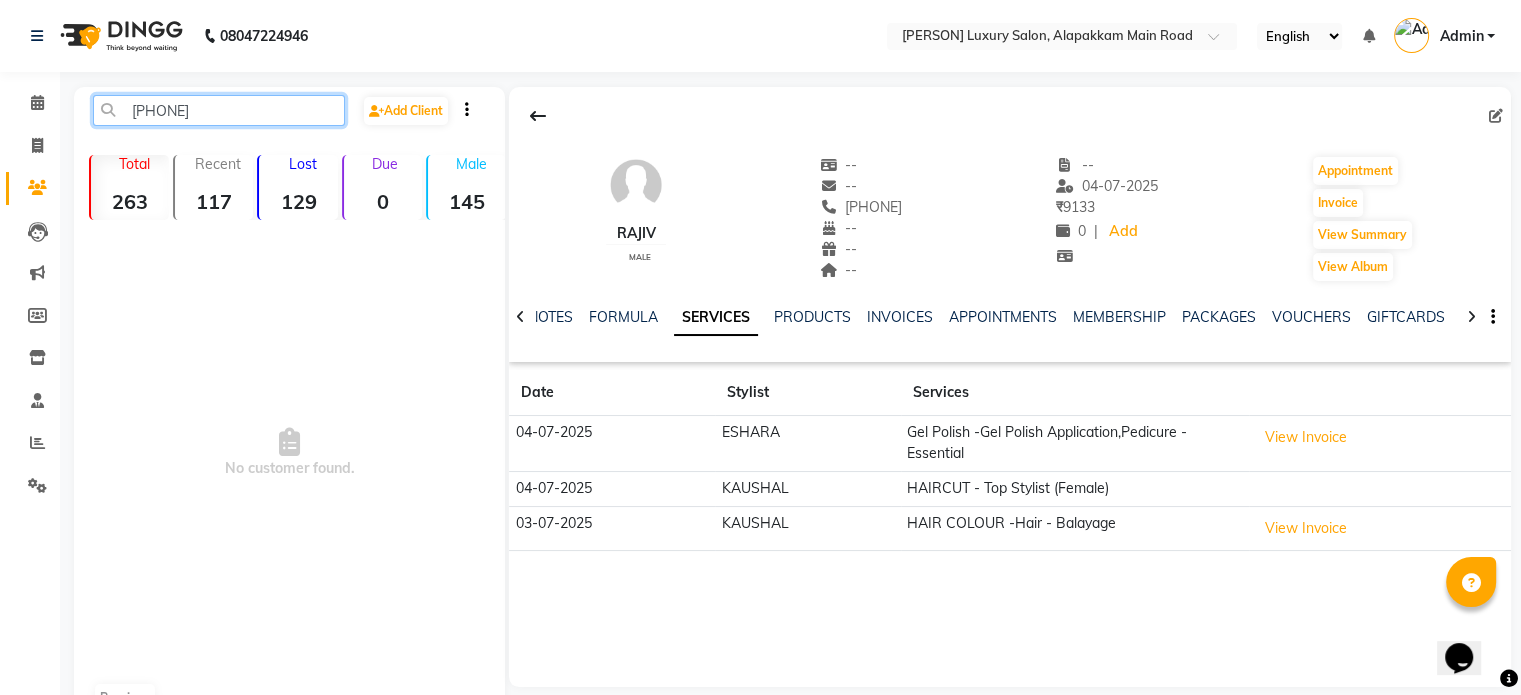 click on "[PHONE]" 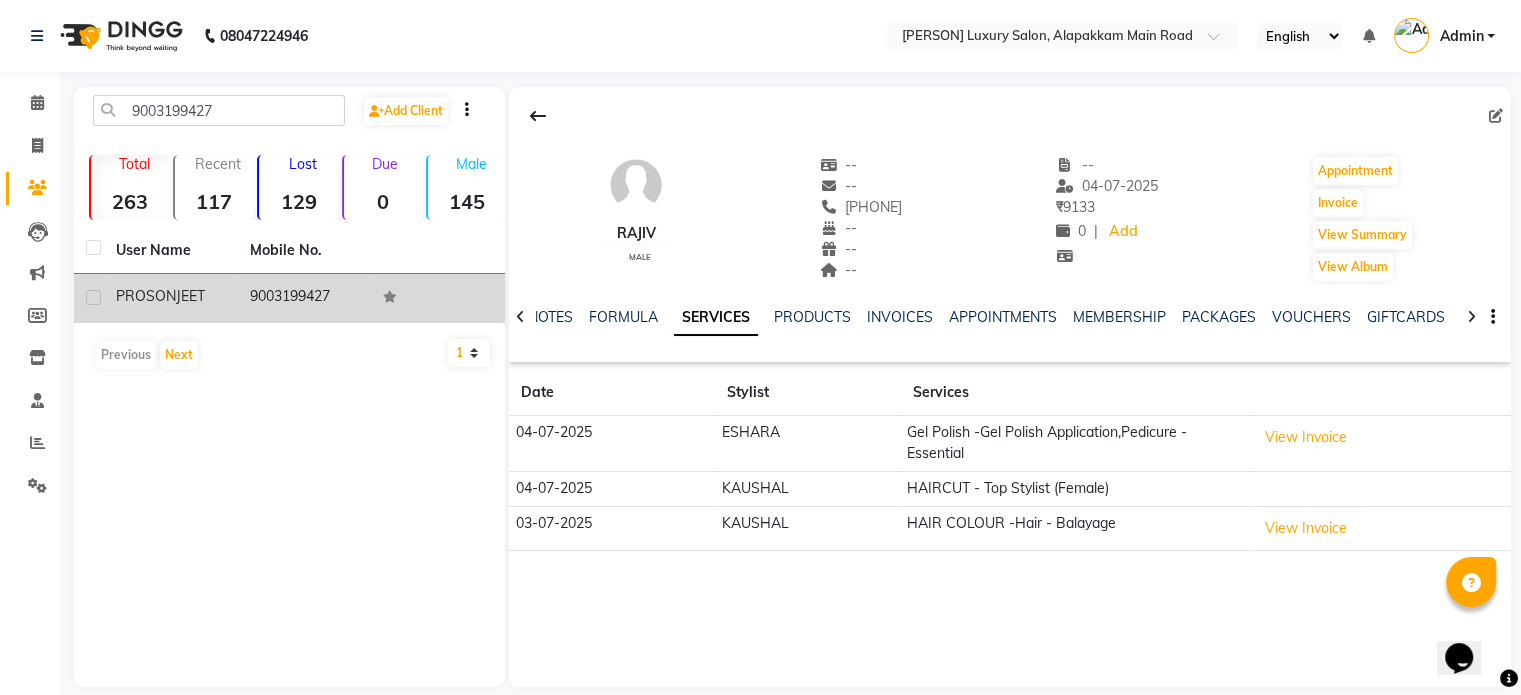 click on "PROSONJEET" 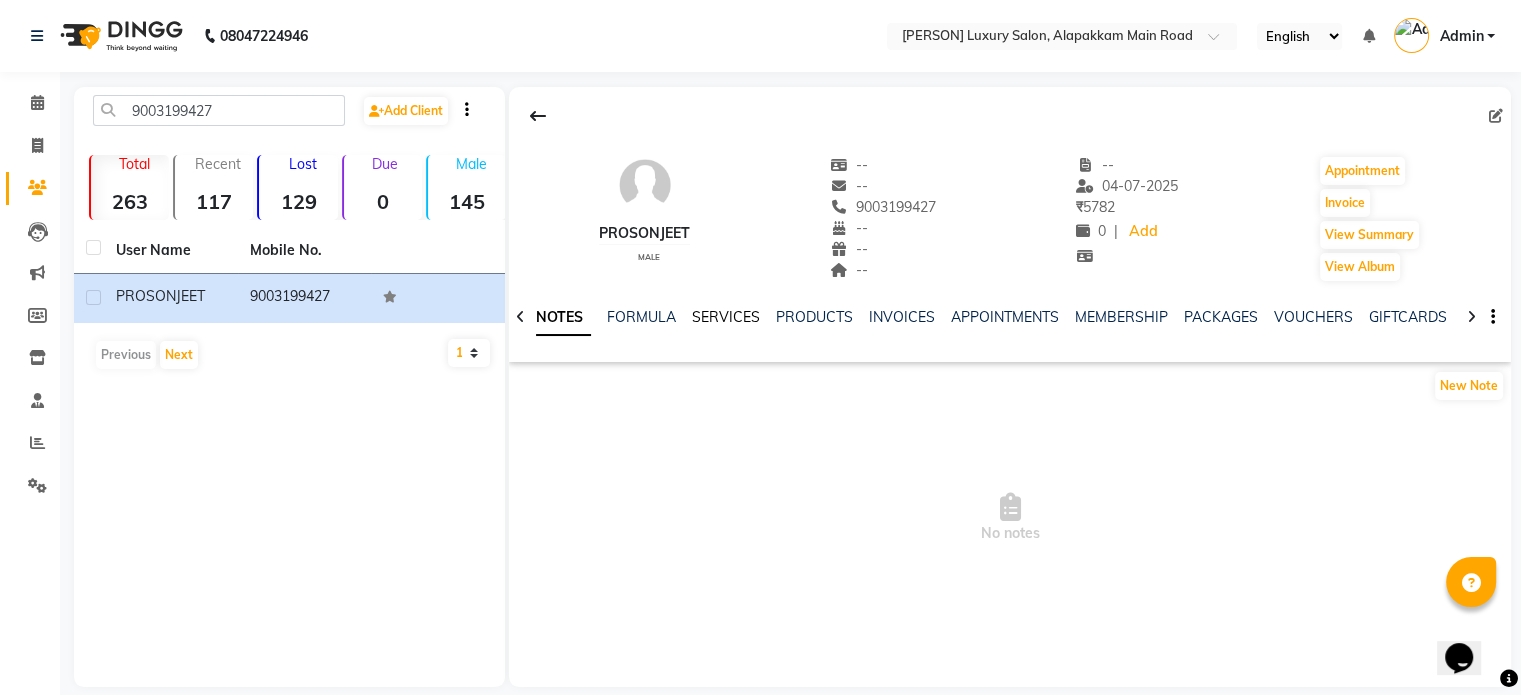click on "SERVICES" 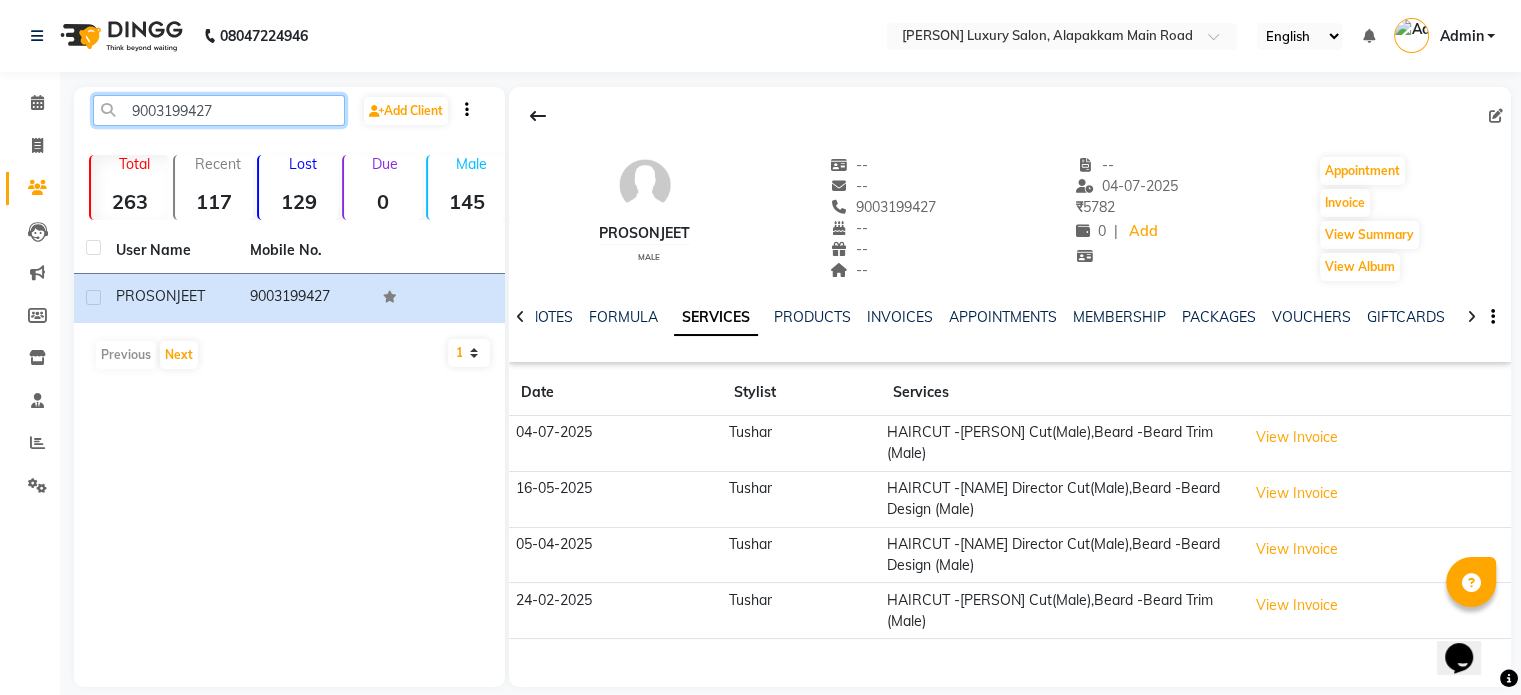 click on "9003199427" 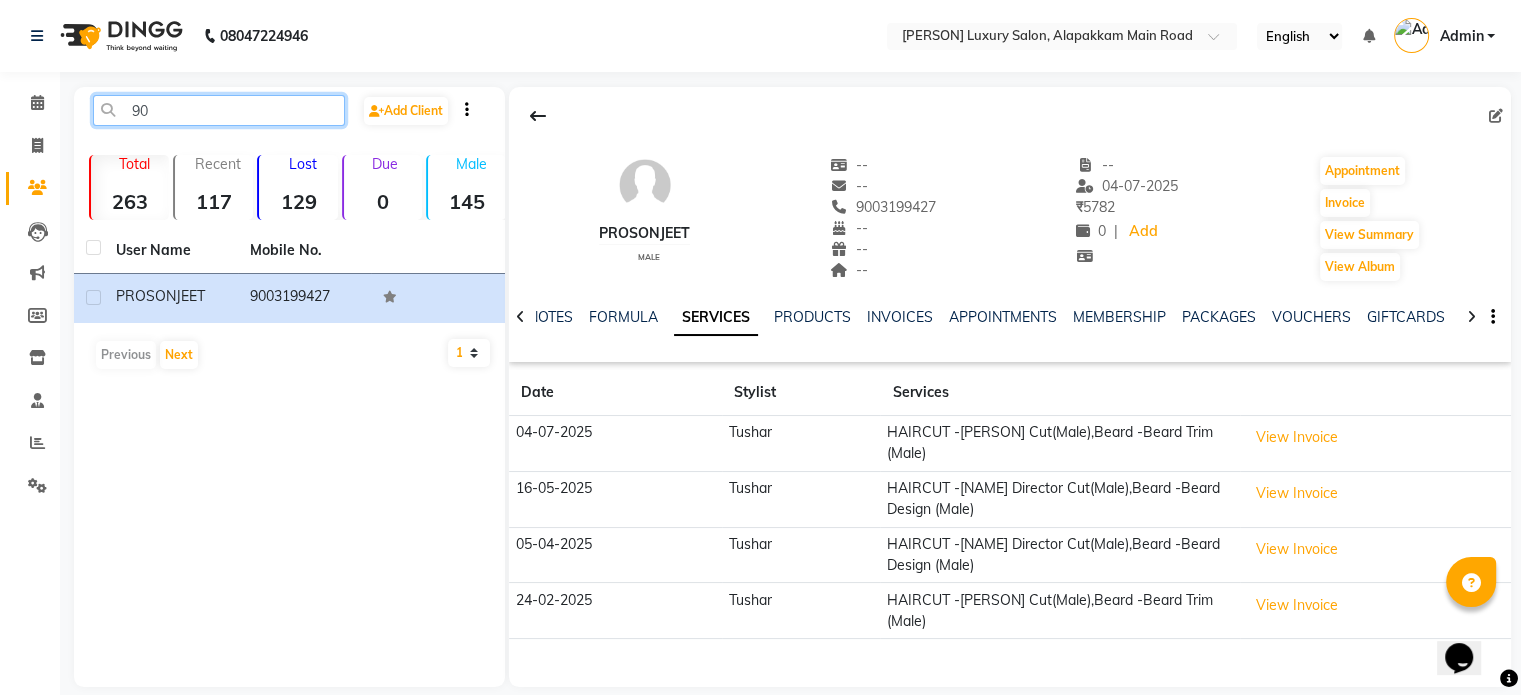 type on "9" 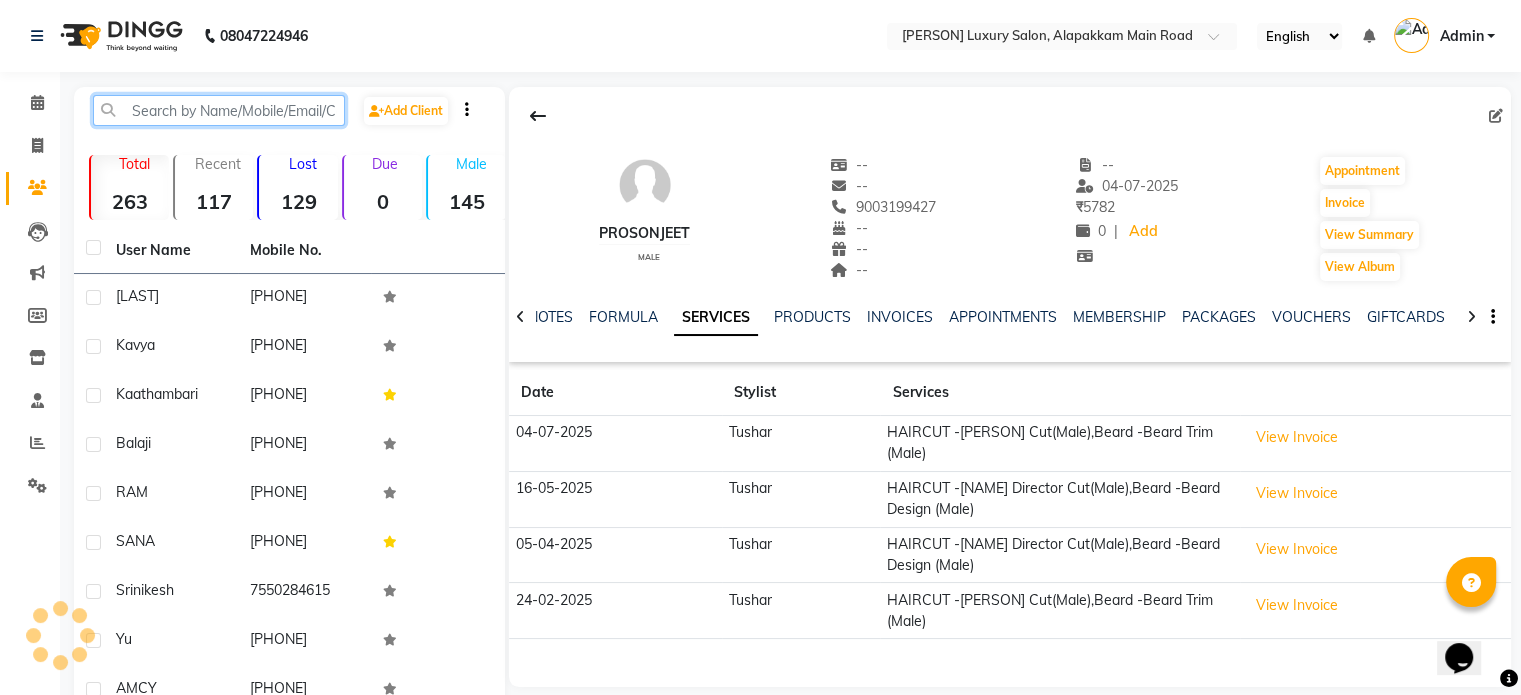 paste on "[PHONE]" 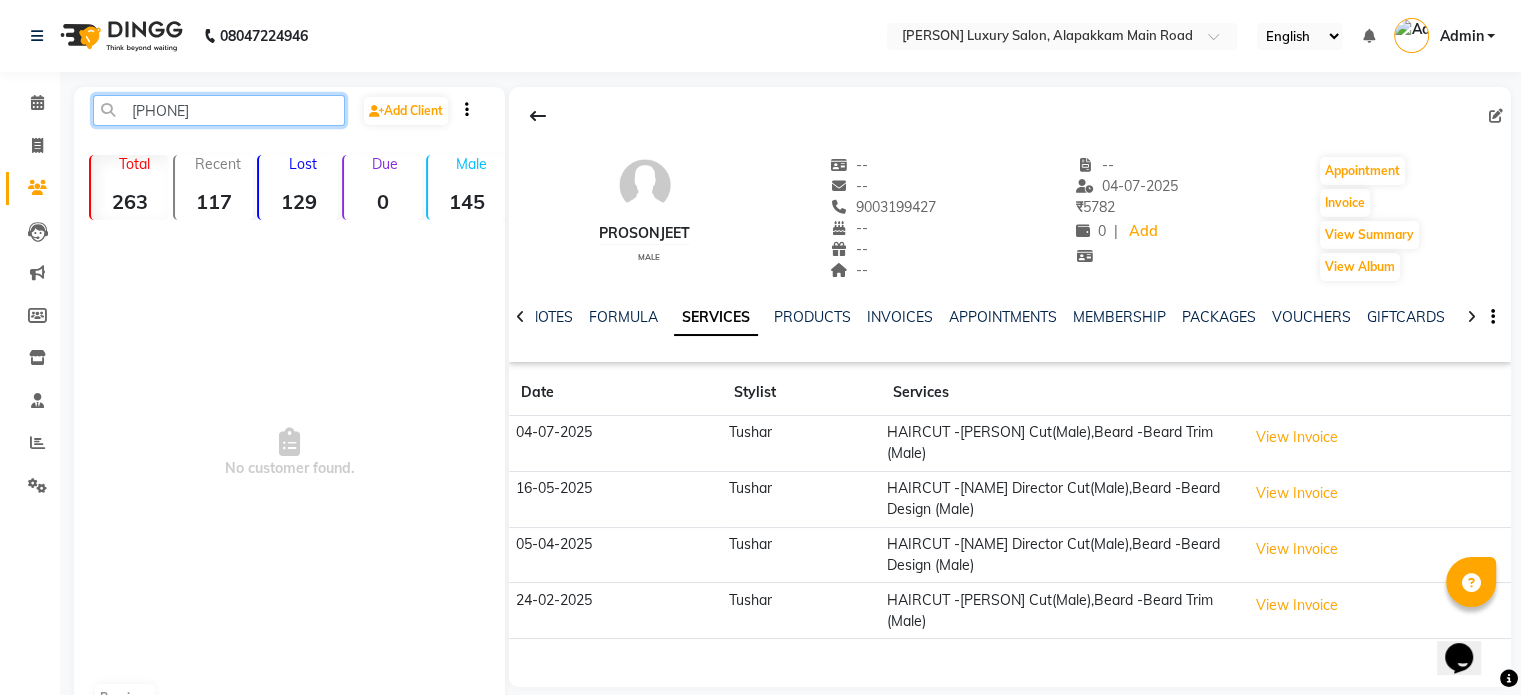 click on "[PHONE]" 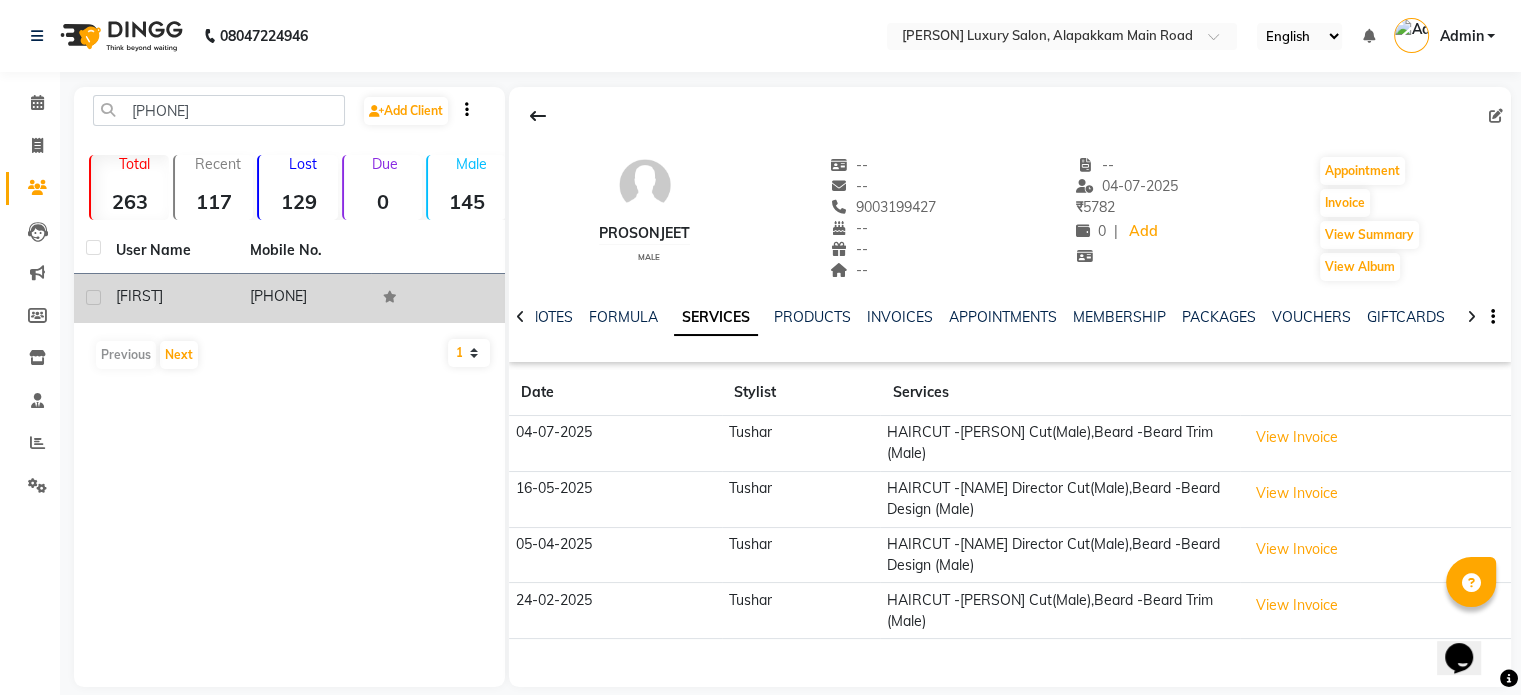 click on "[FIRST]" 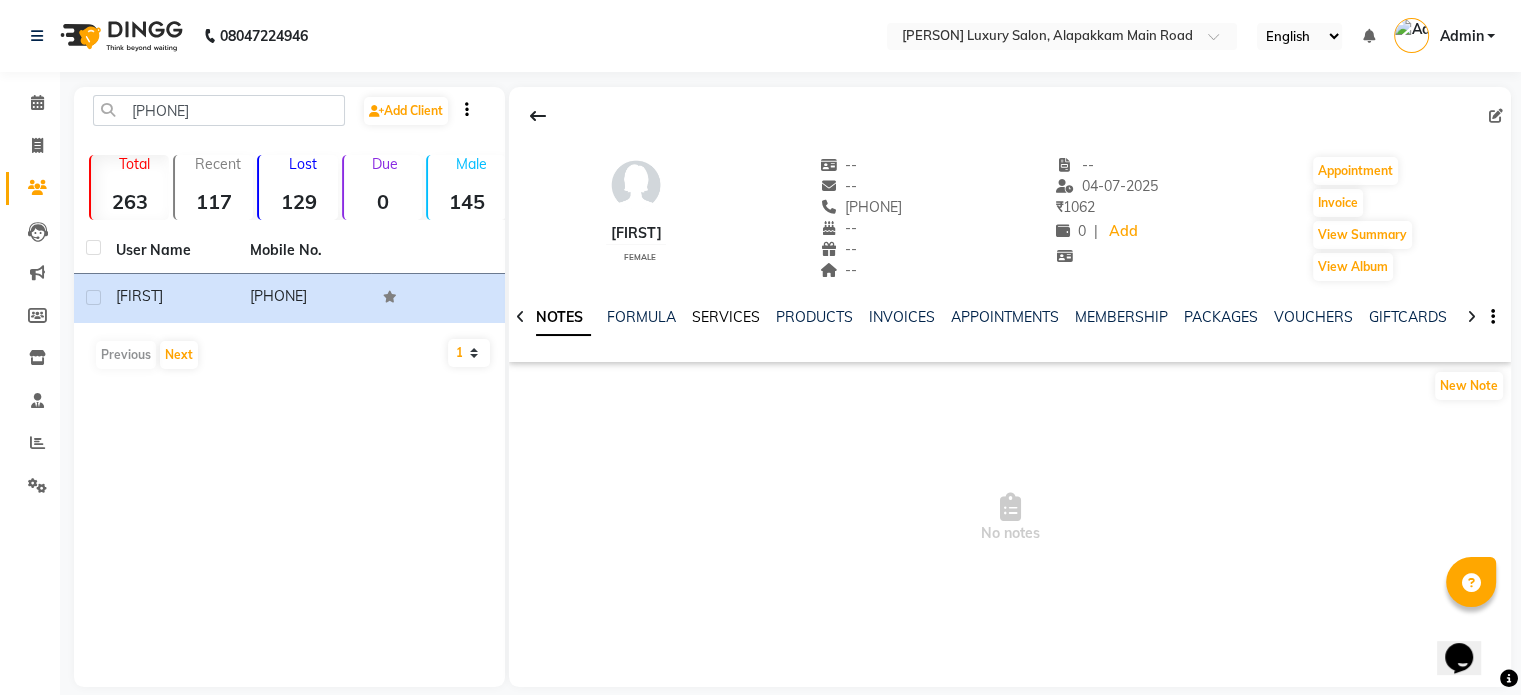 click on "SERVICES" 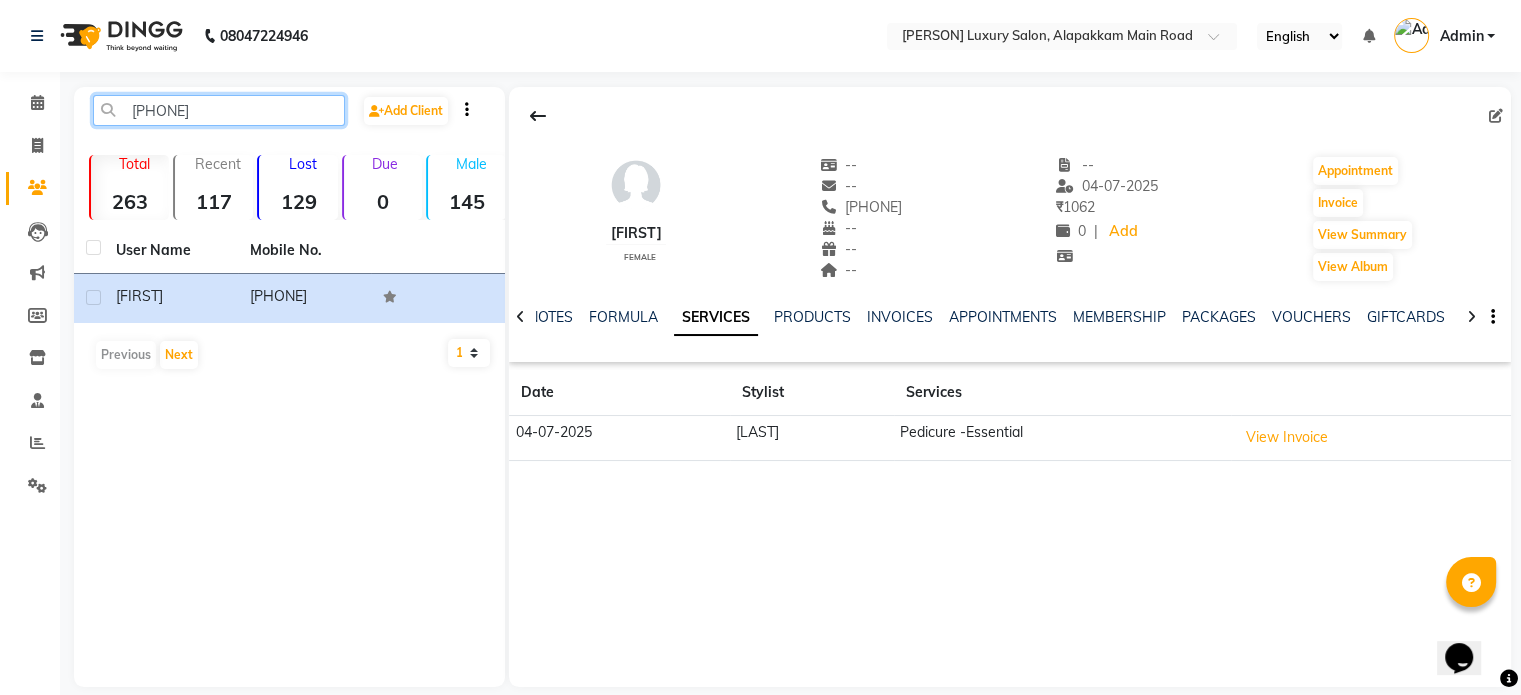 click on "[PHONE]" 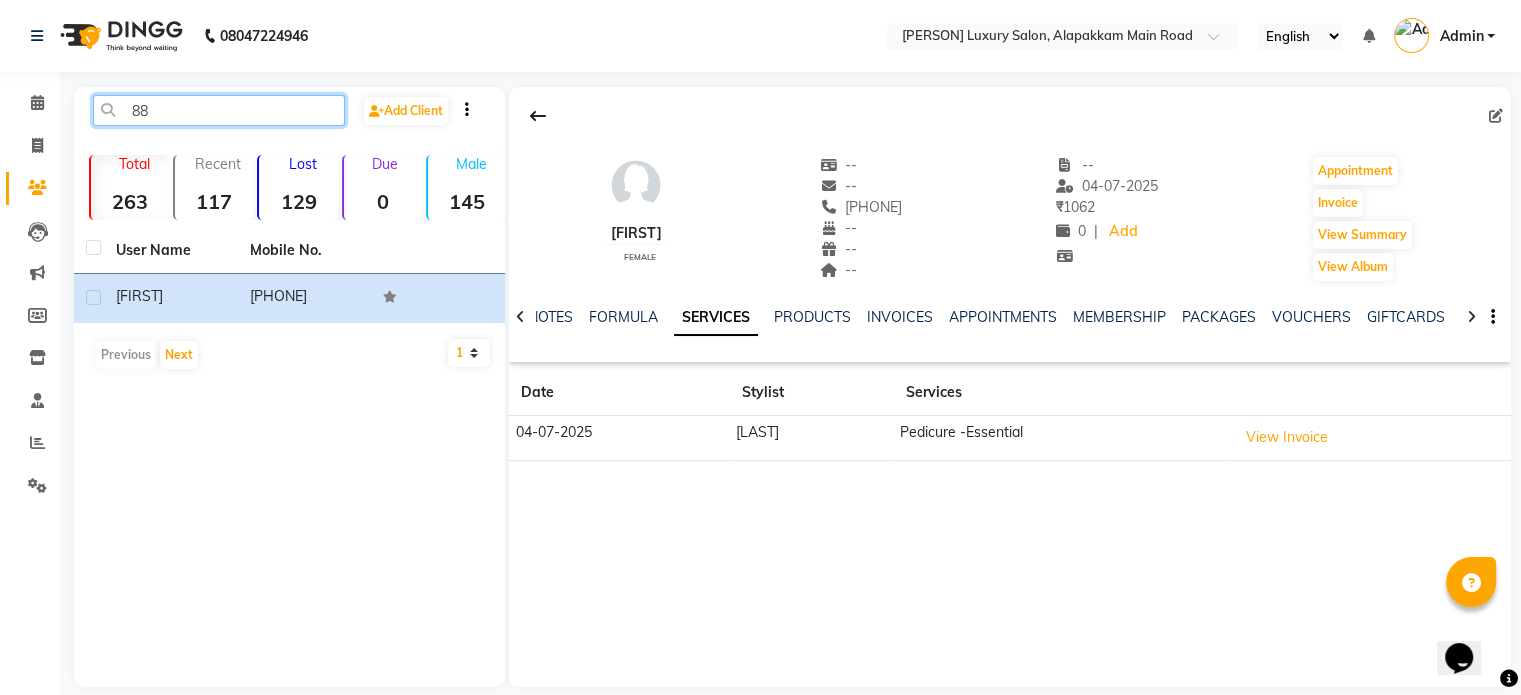 type on "8" 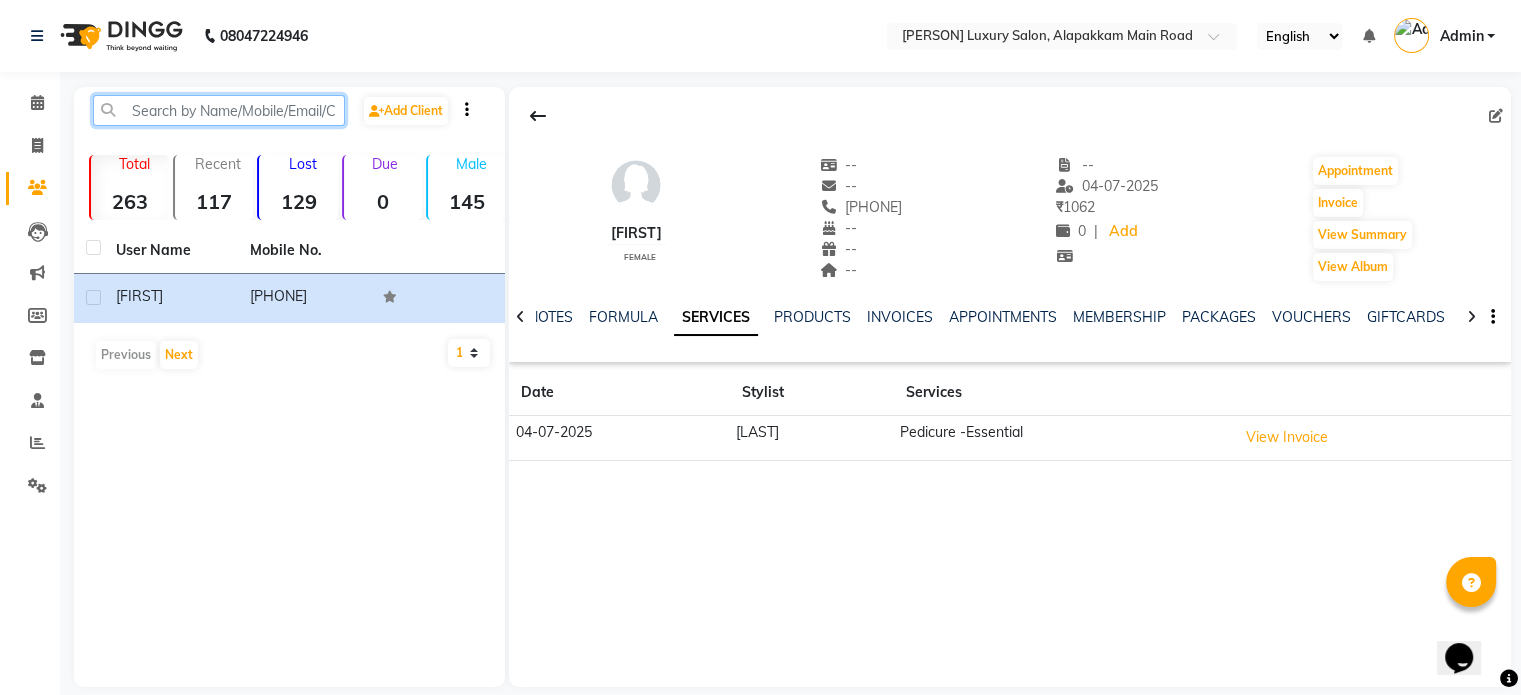 paste on "[PHONE]" 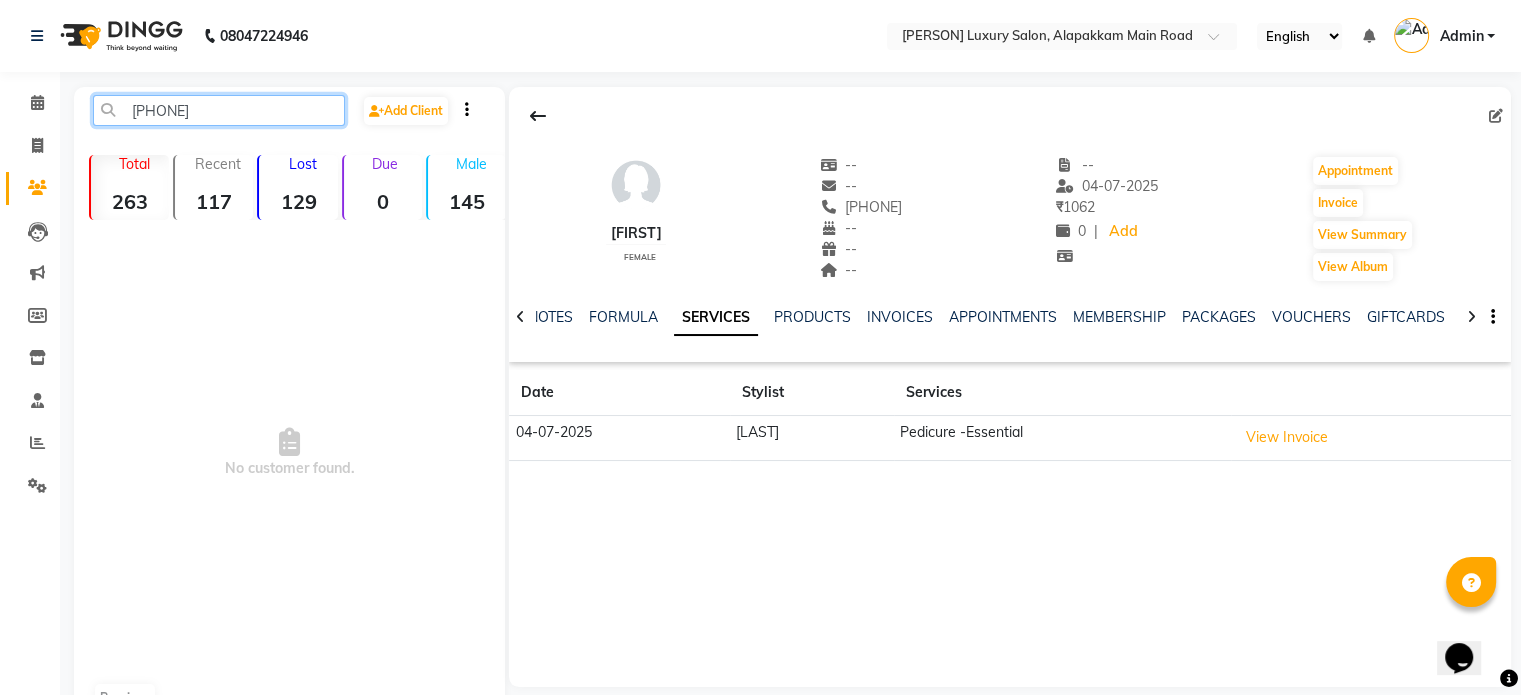click on "[PHONE]" 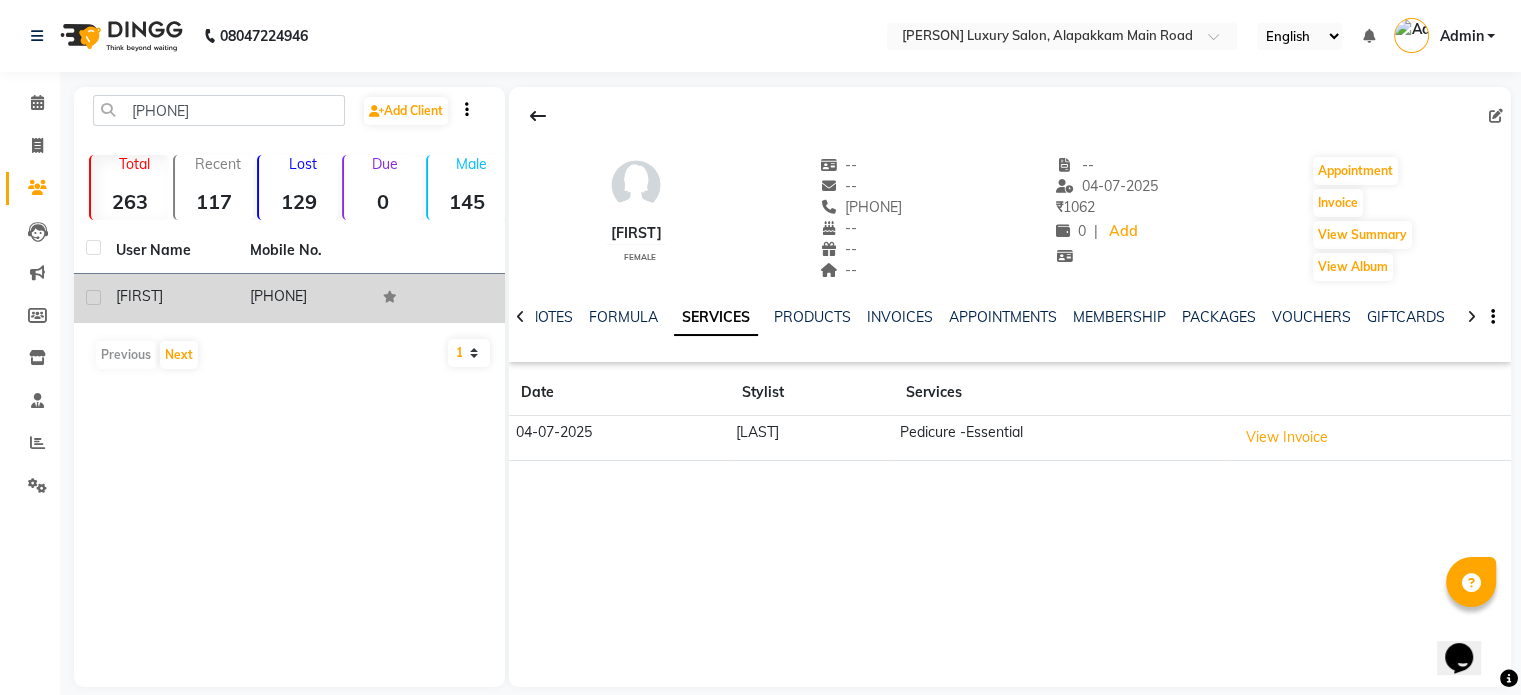 click on "[PHONE]" 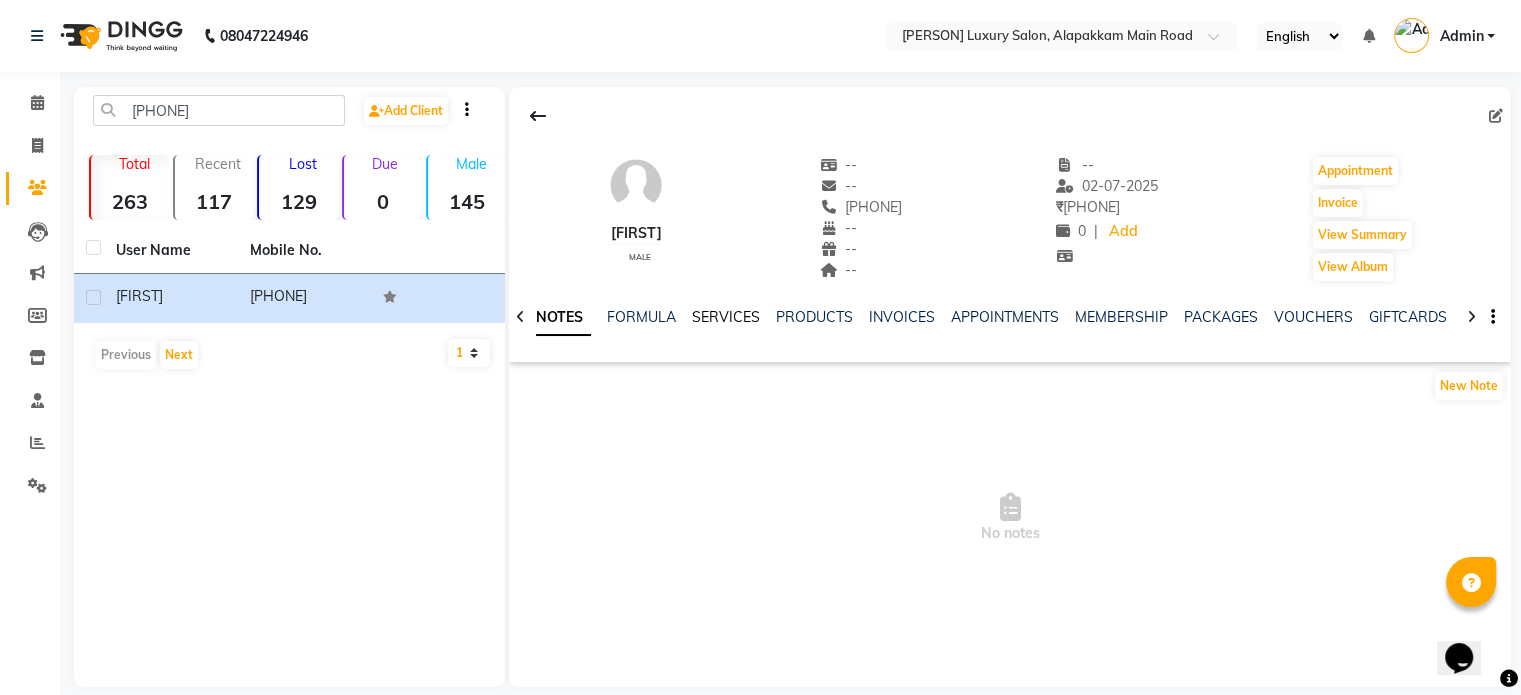click on "SERVICES" 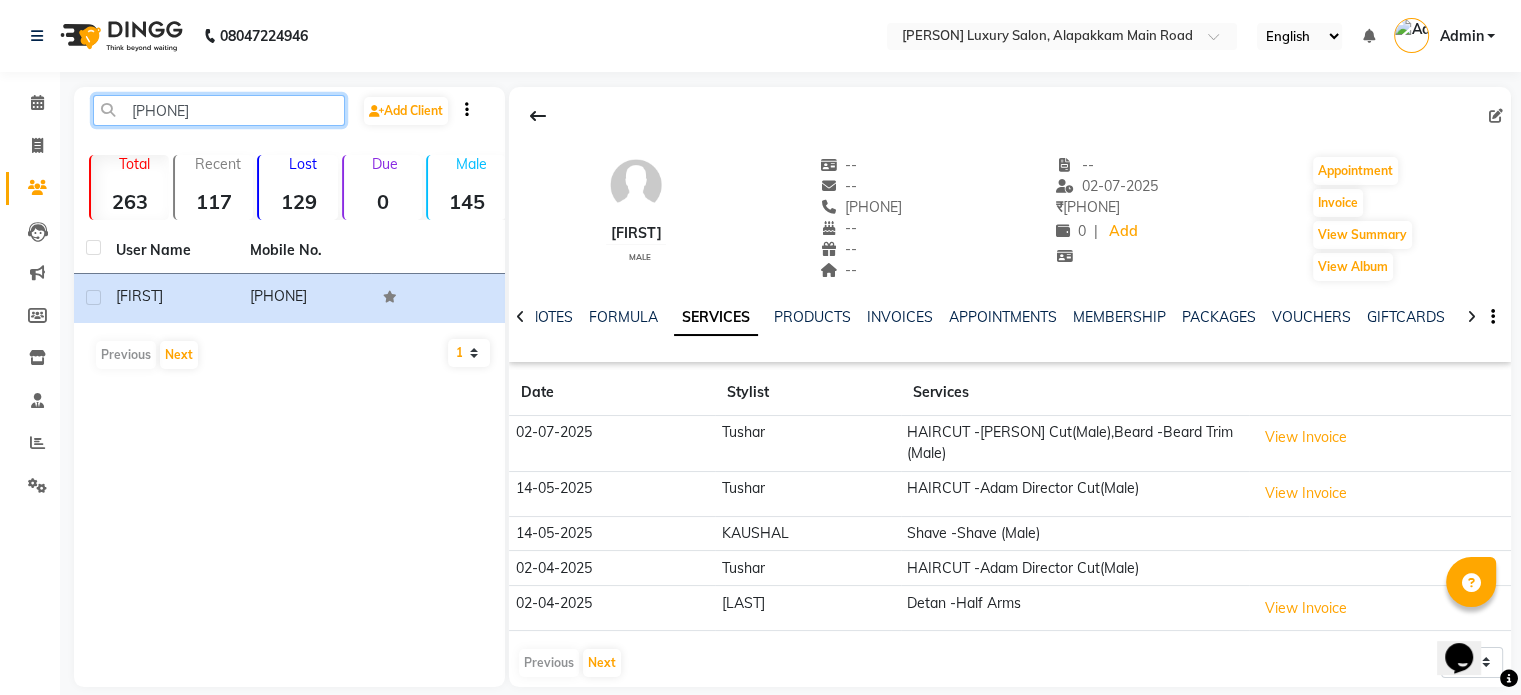 click on "[PHONE]" 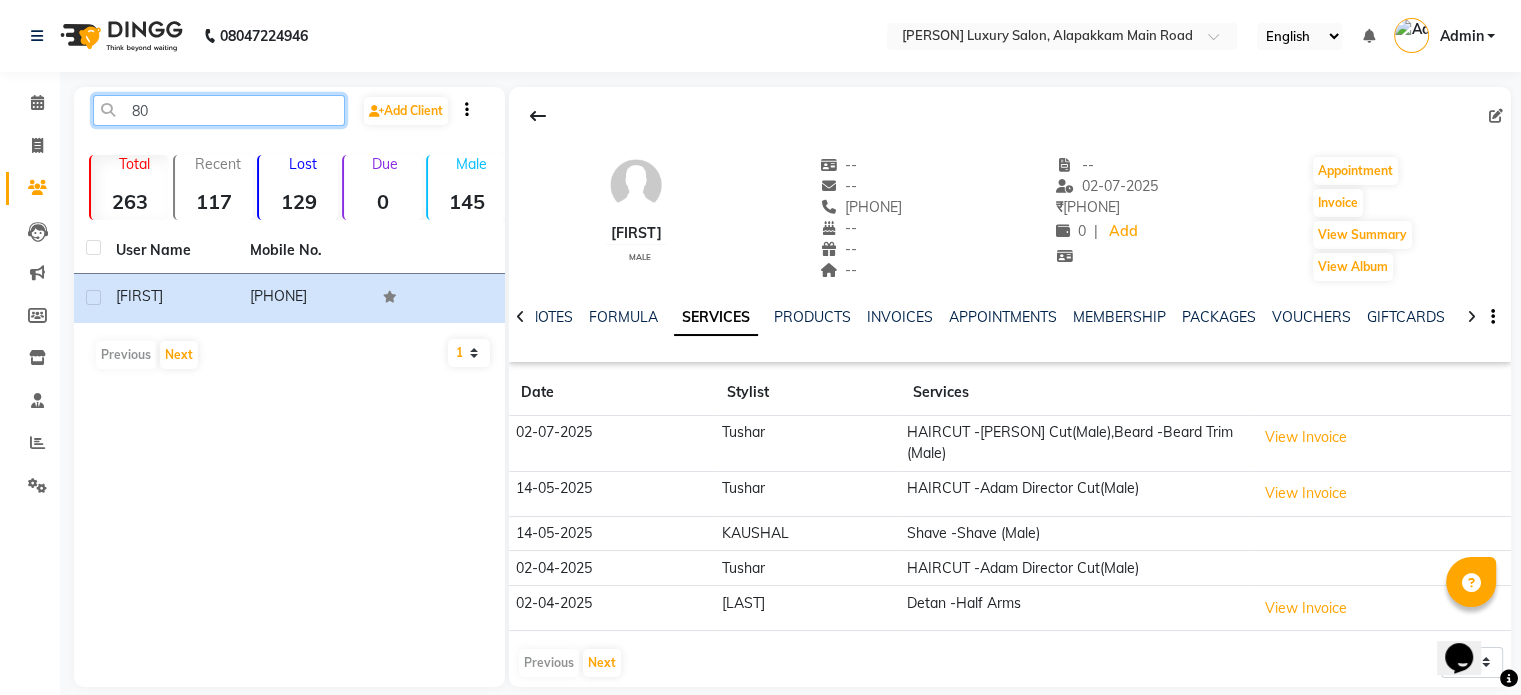 type on "8" 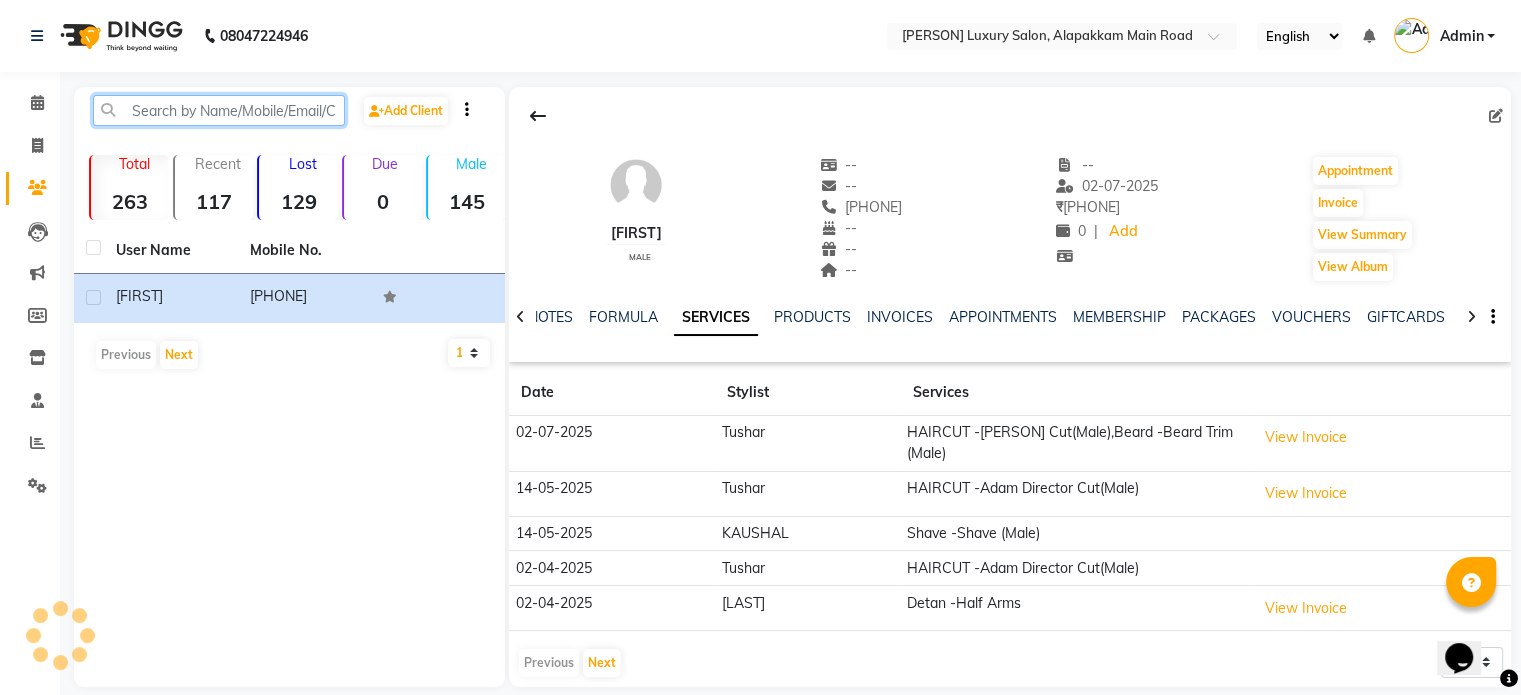paste on "[PHONE]" 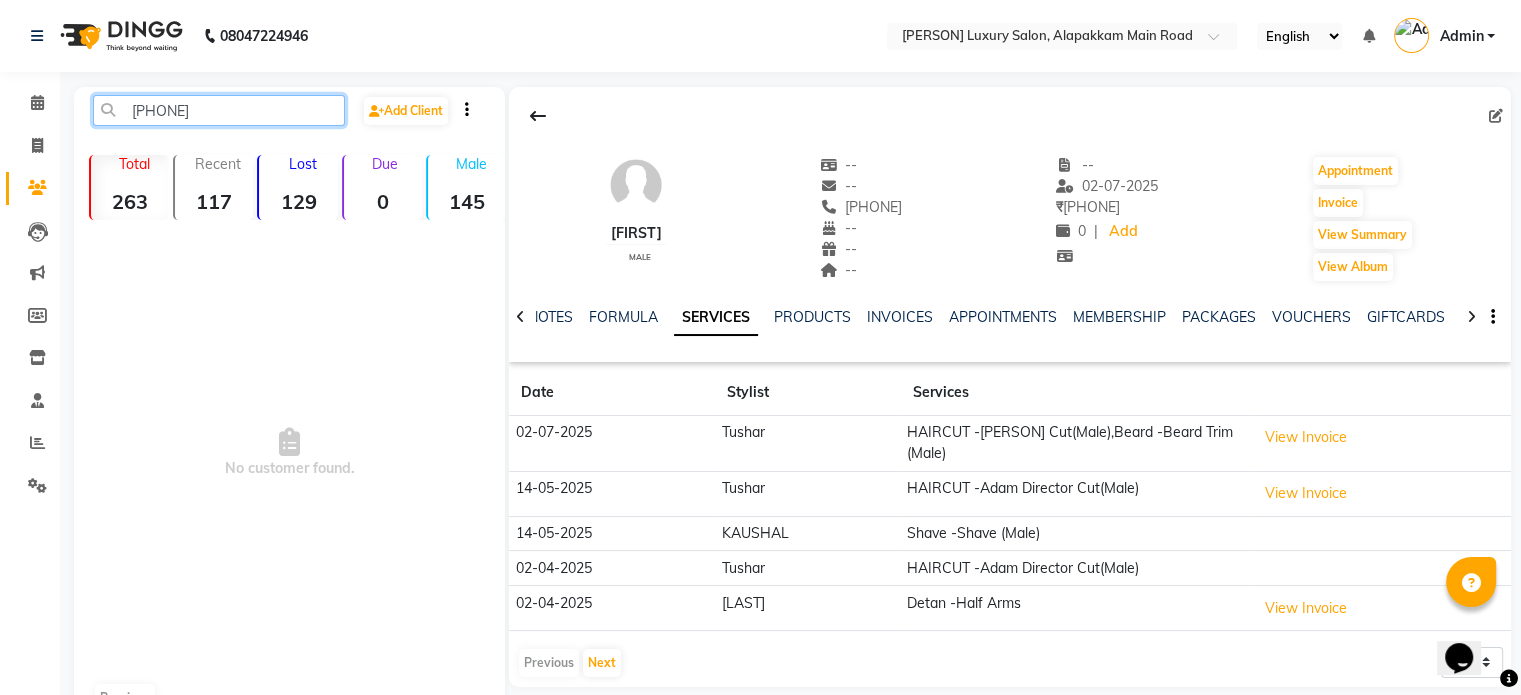 click on "[PHONE]" 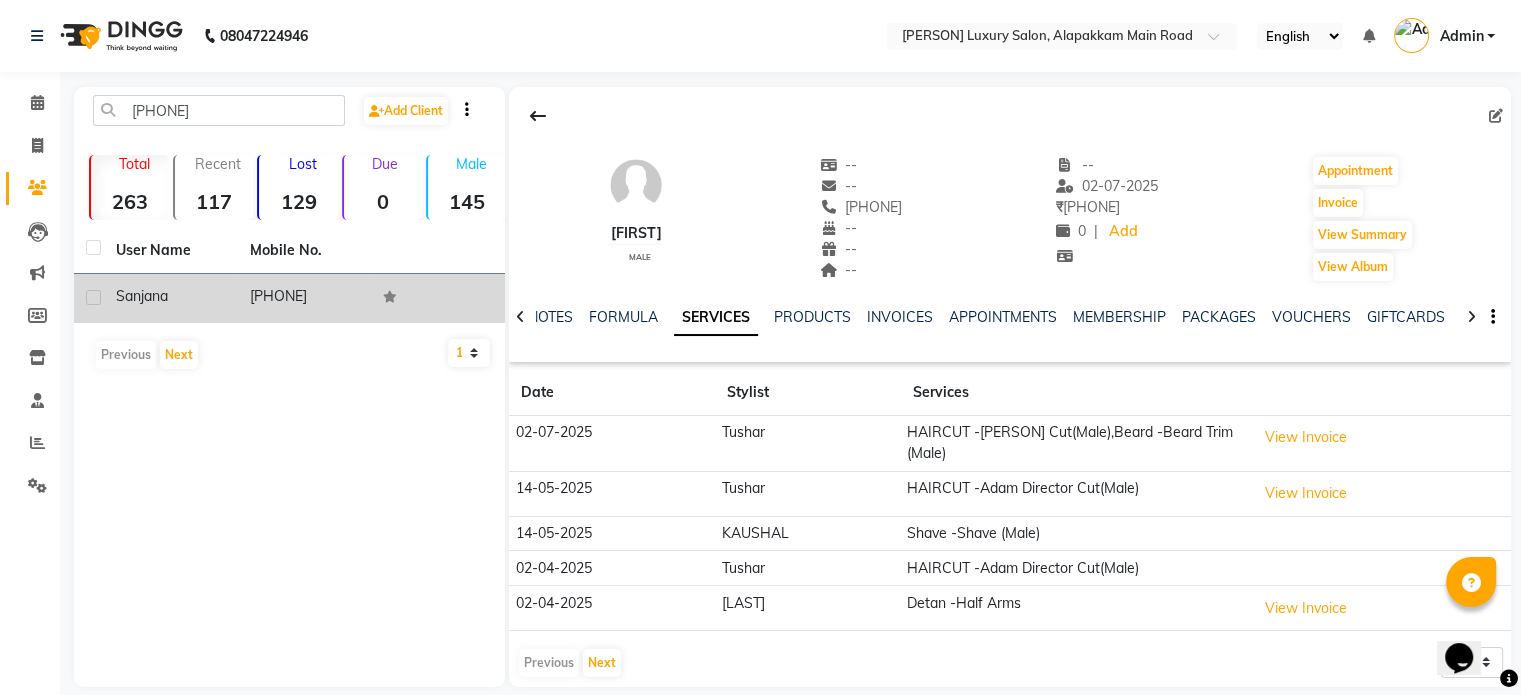 click on "[PHONE]" 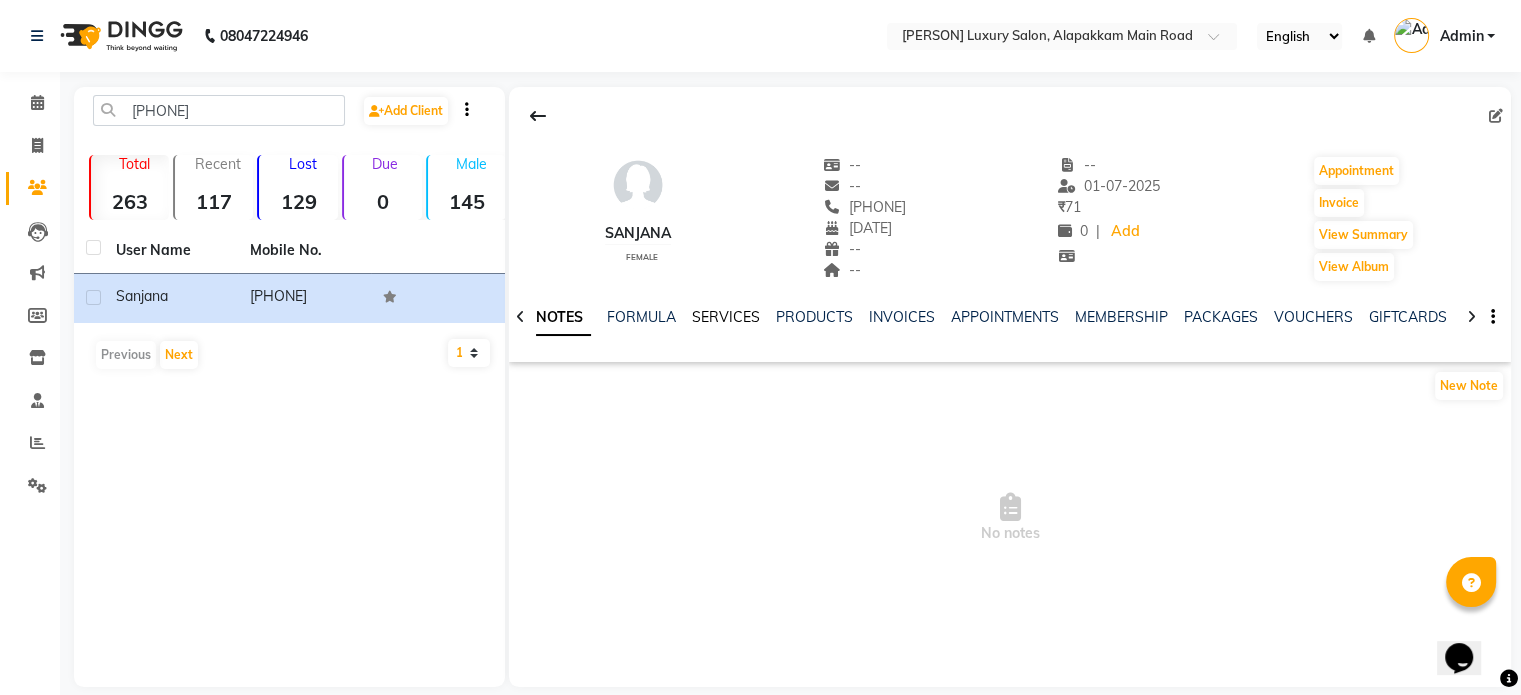 click on "SERVICES" 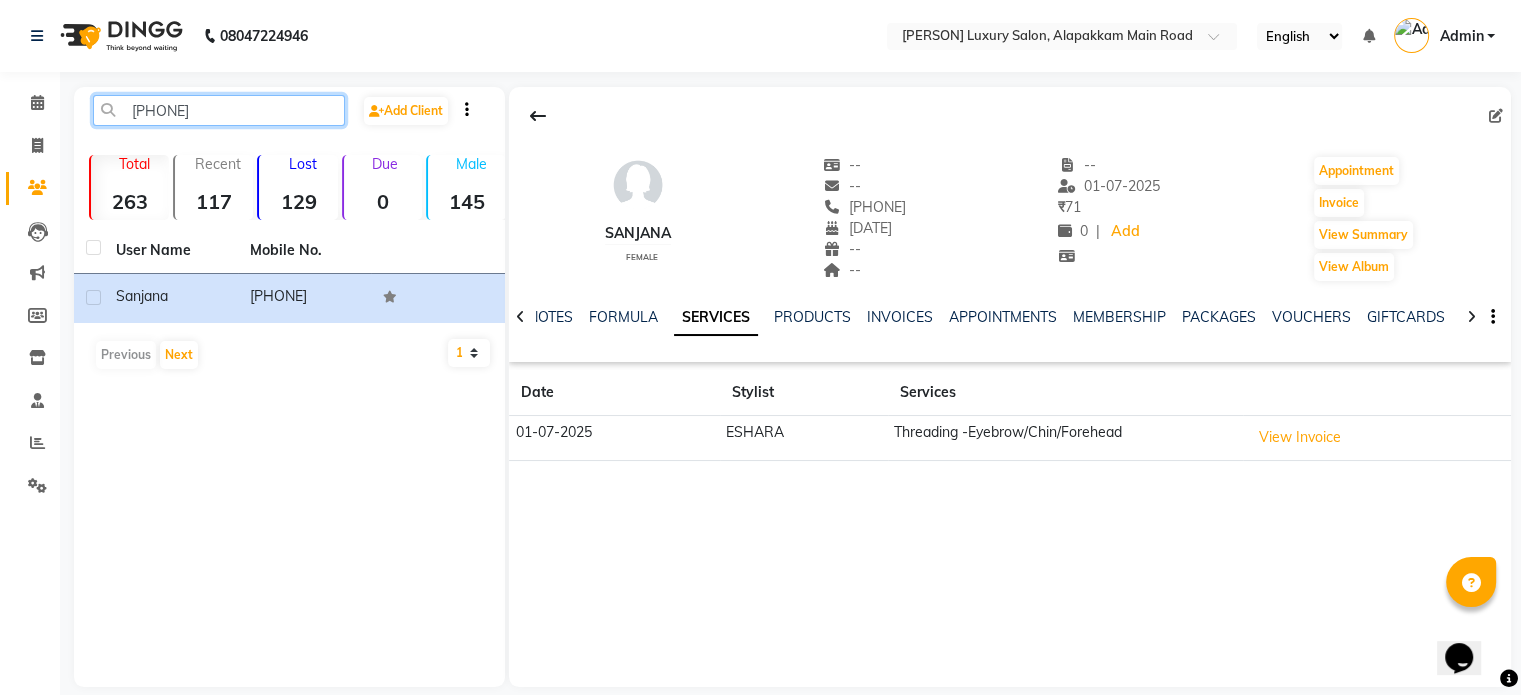 click on "[PHONE]" 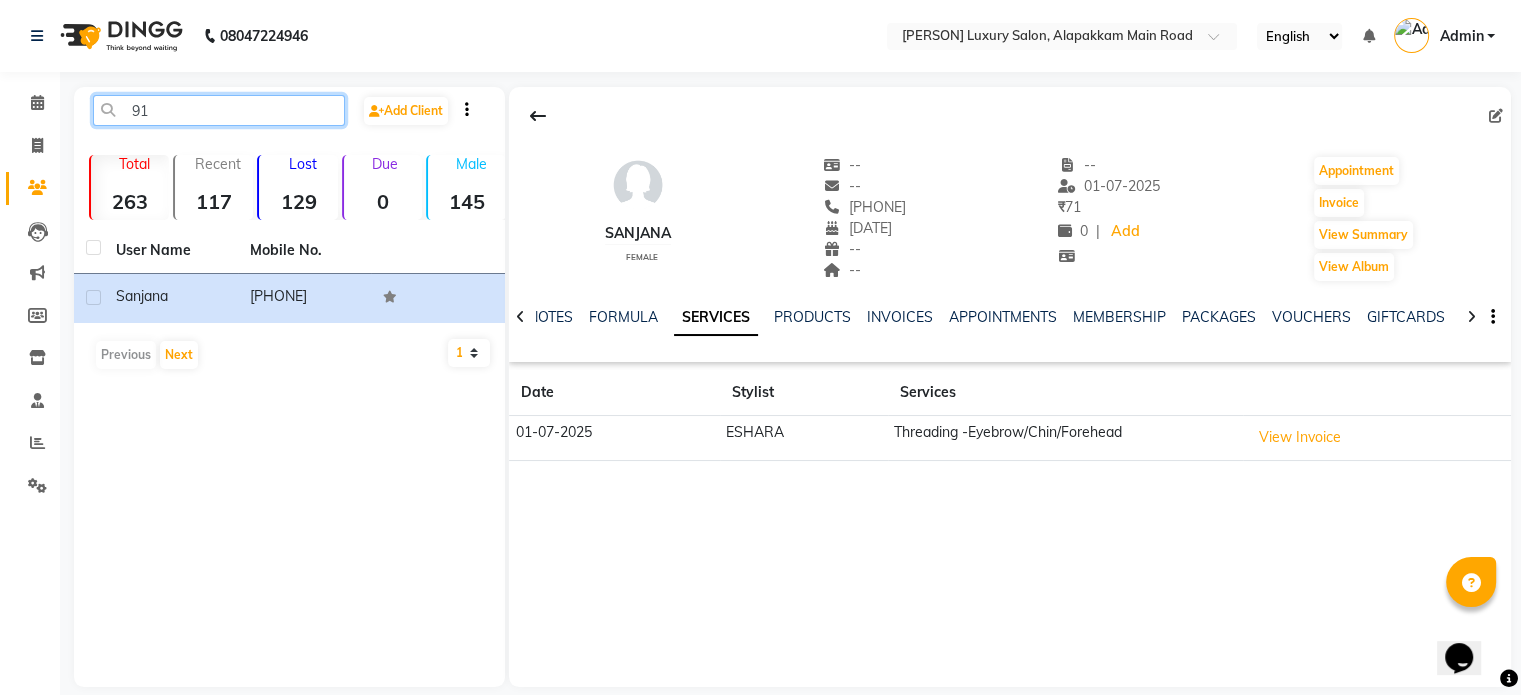type on "9" 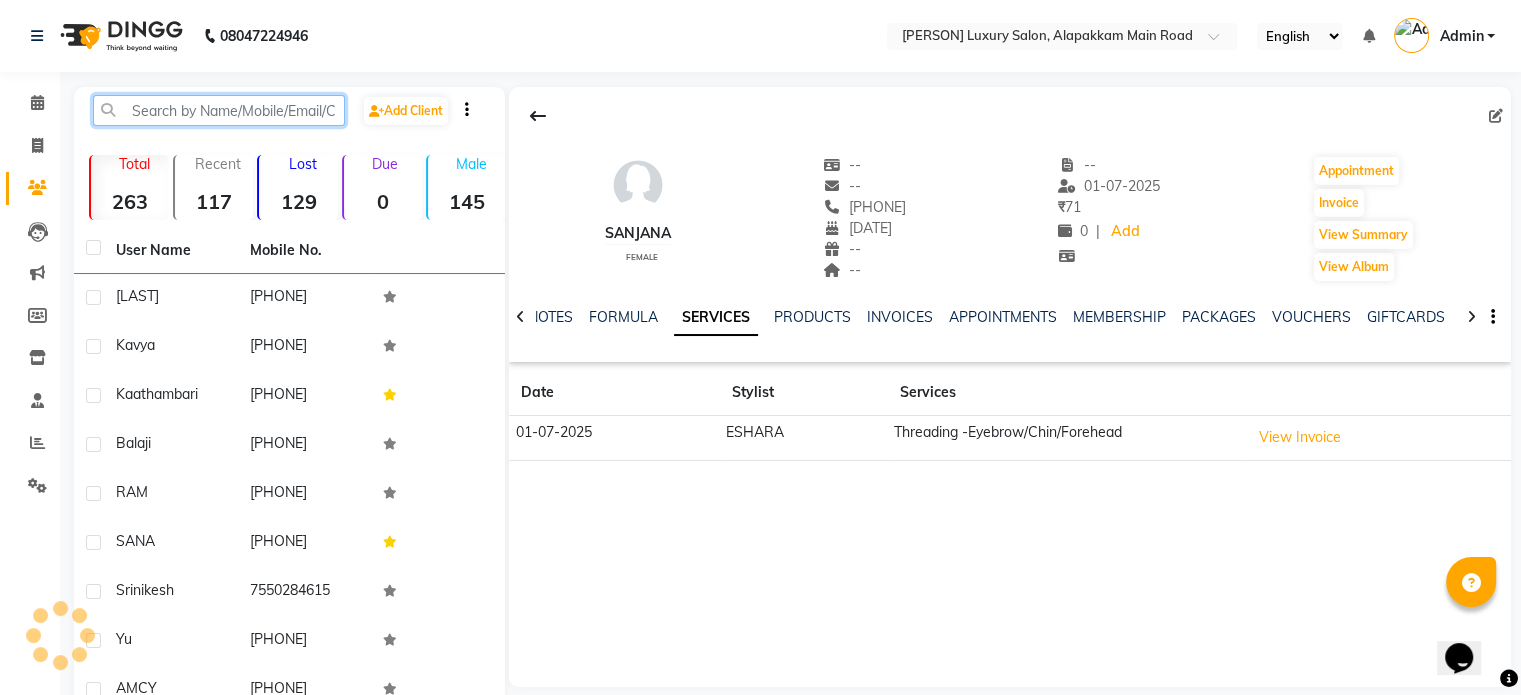 paste on "[PHONE]" 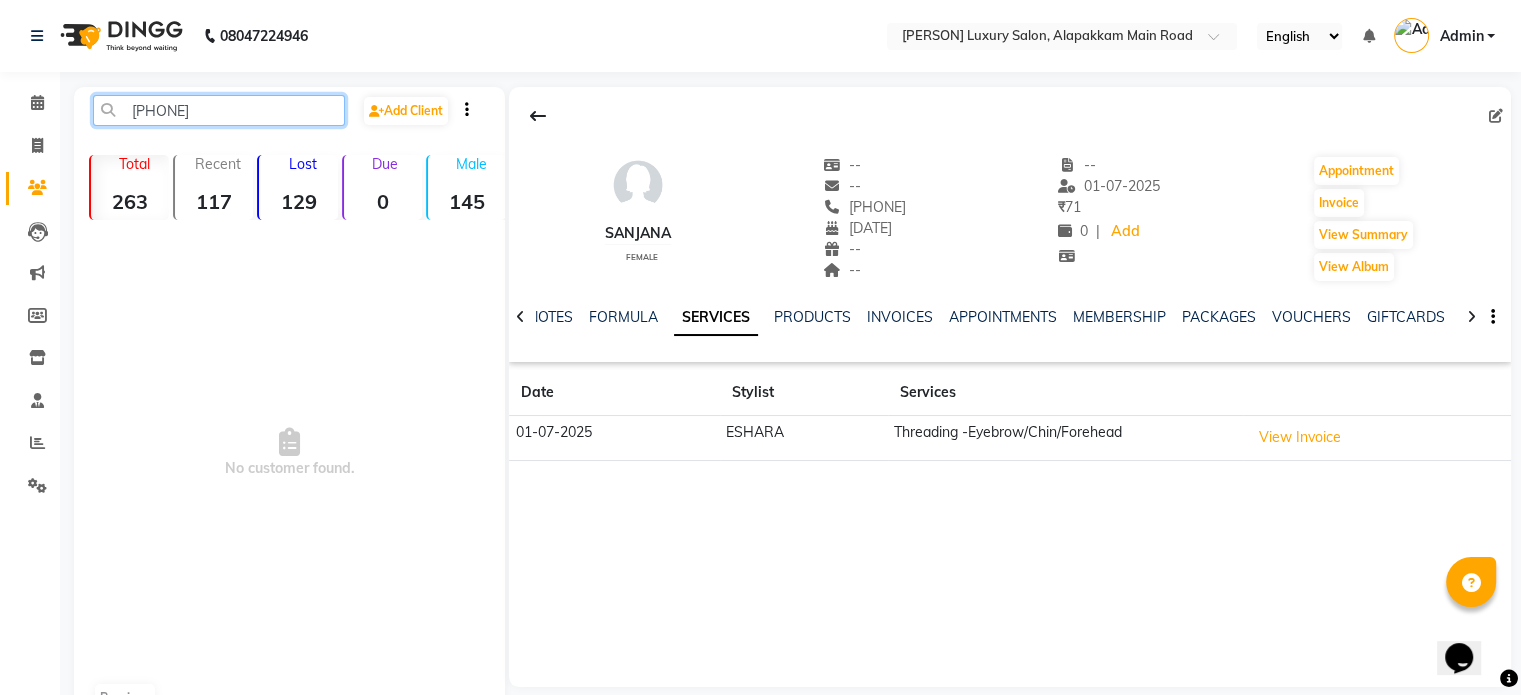 click on "[PHONE]" 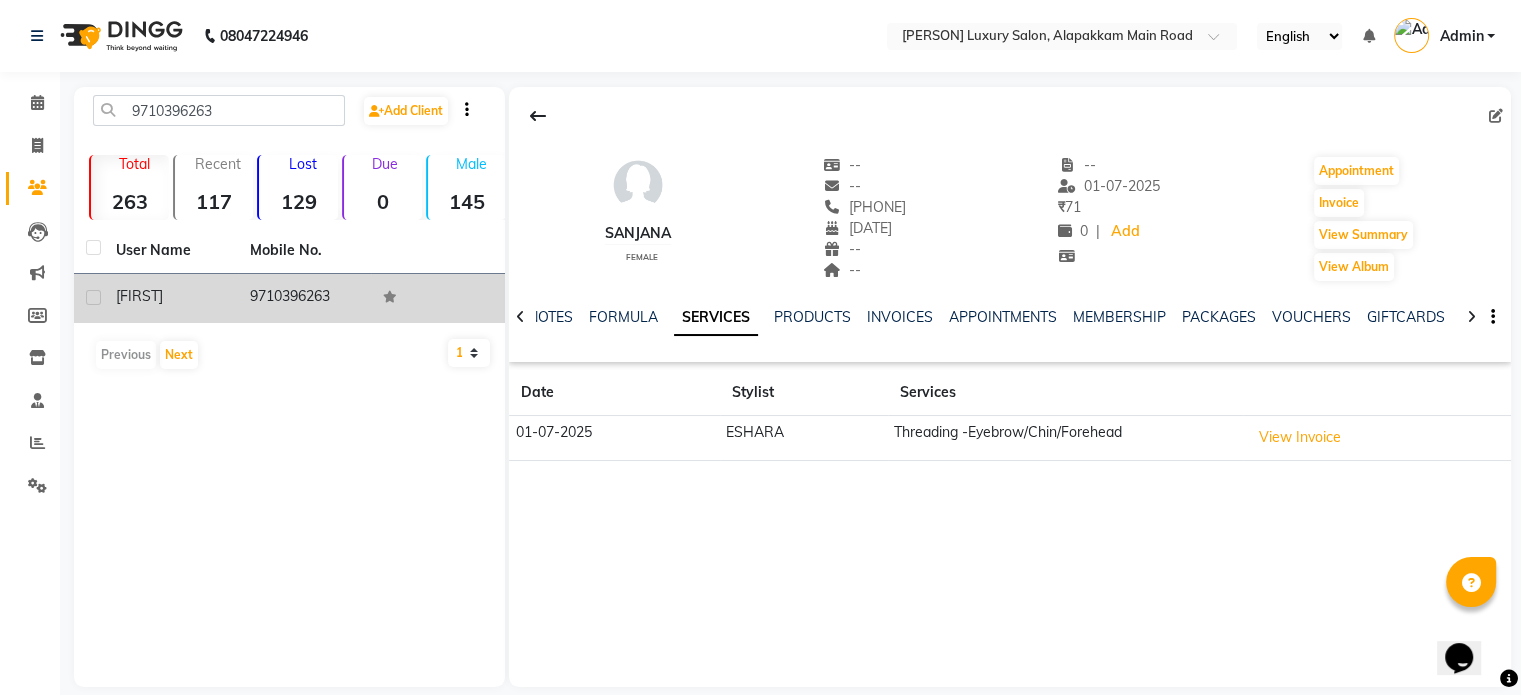 click on "9710396263" 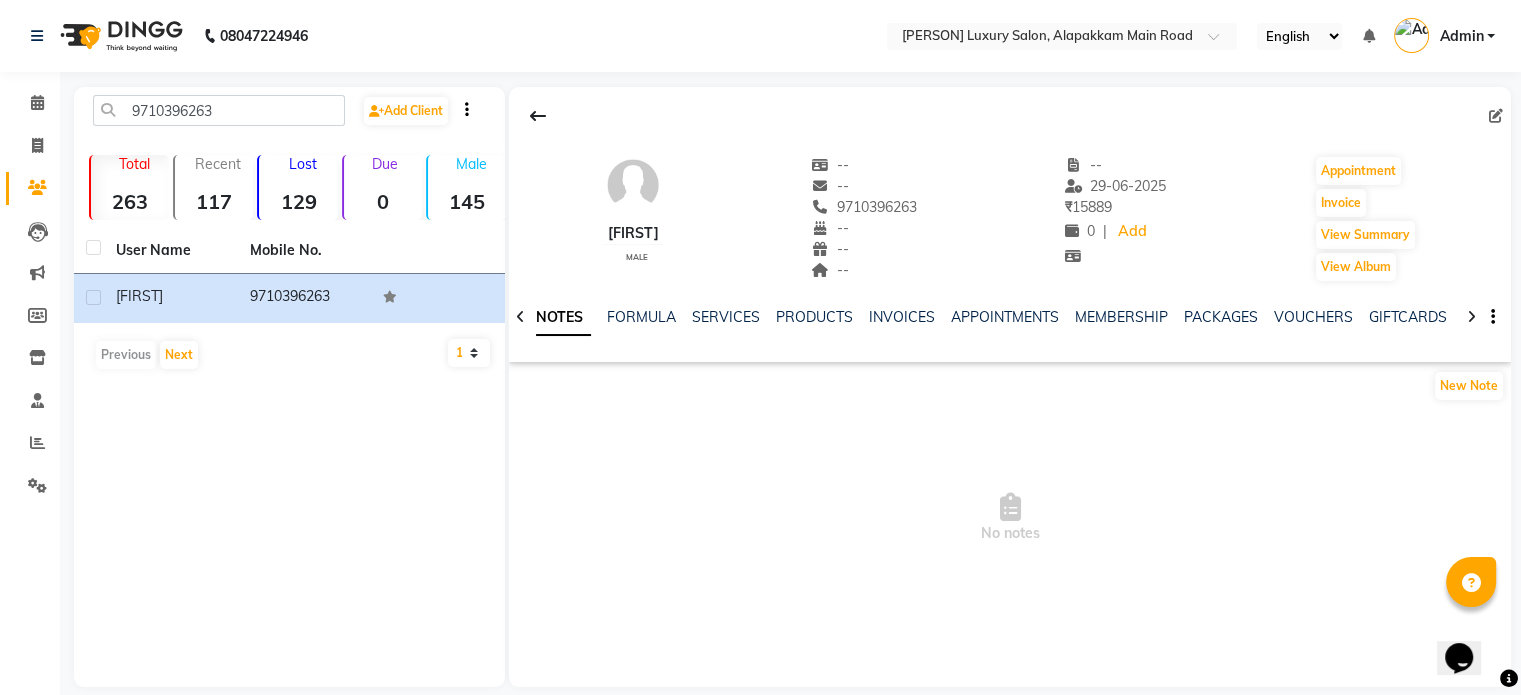click on "SERVICES" 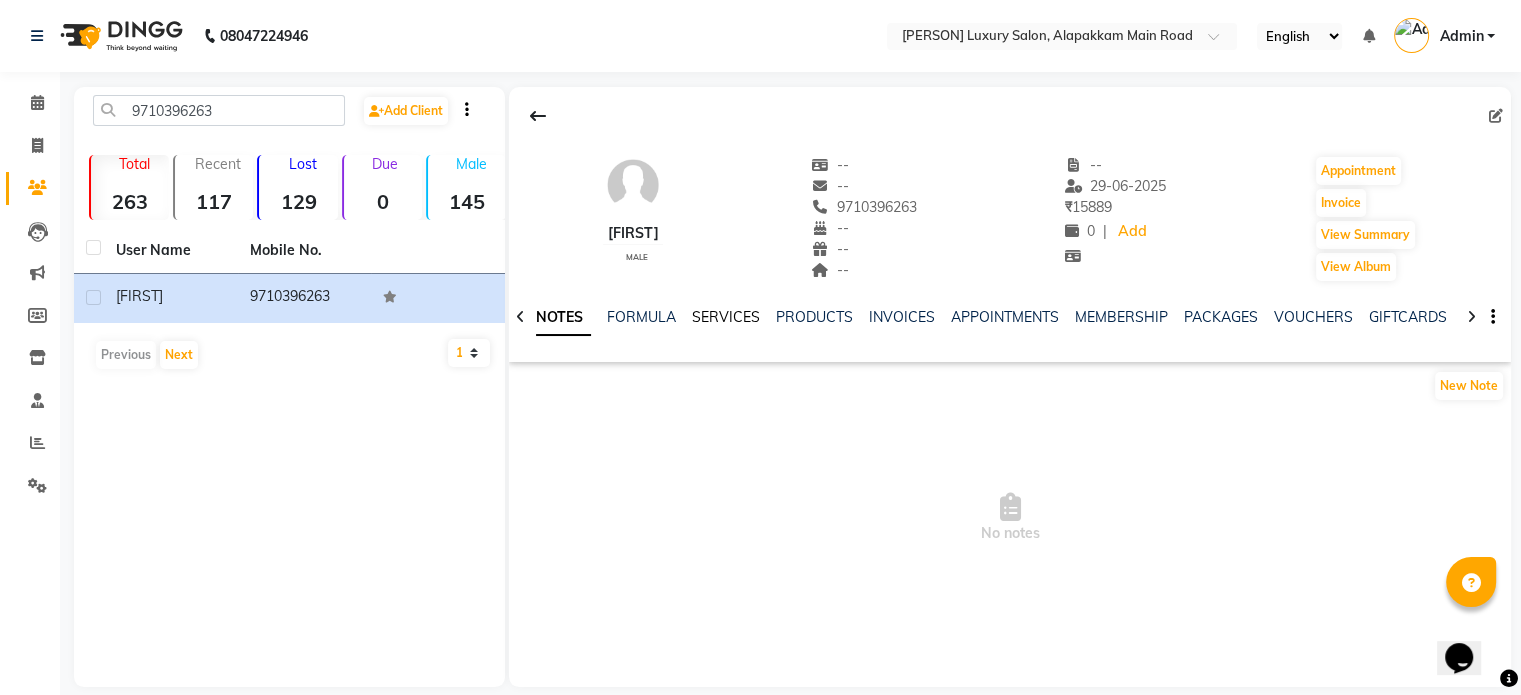 click on "SERVICES" 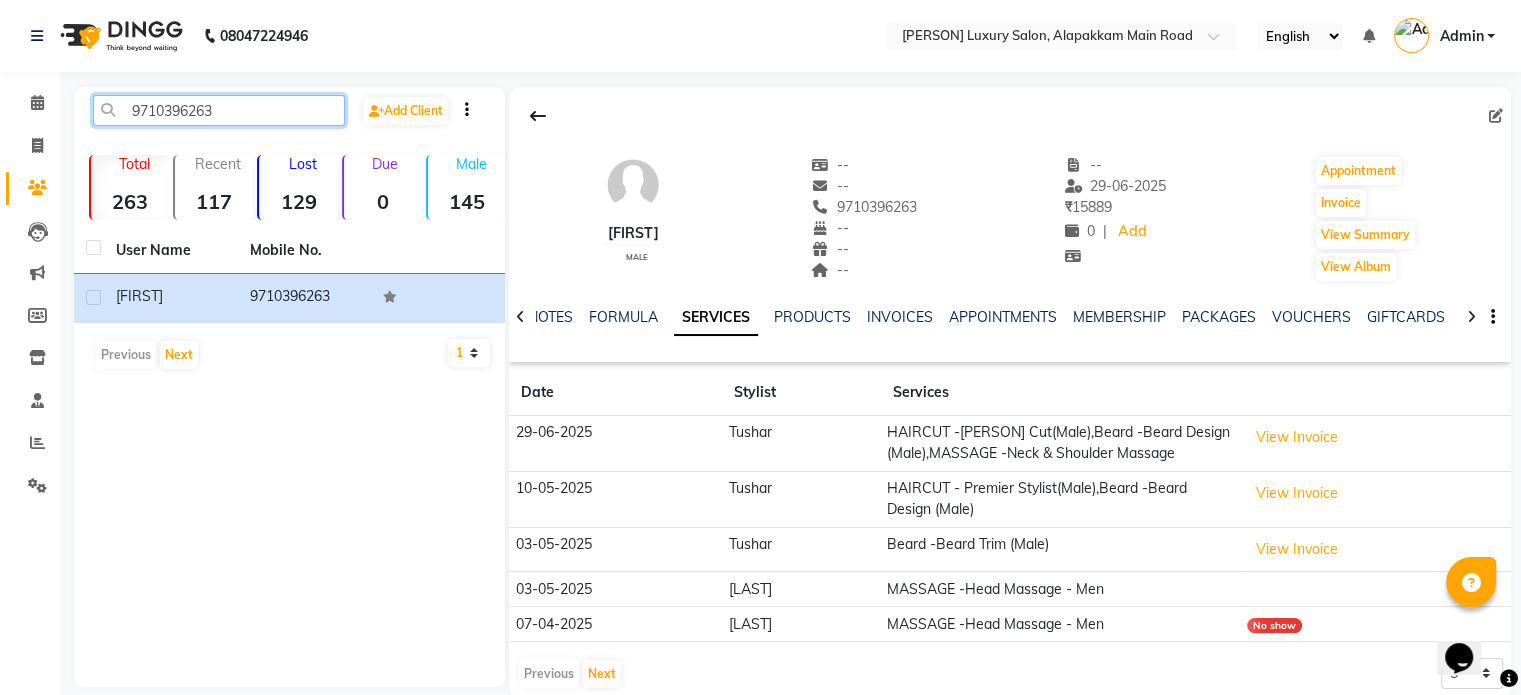click on "9710396263" 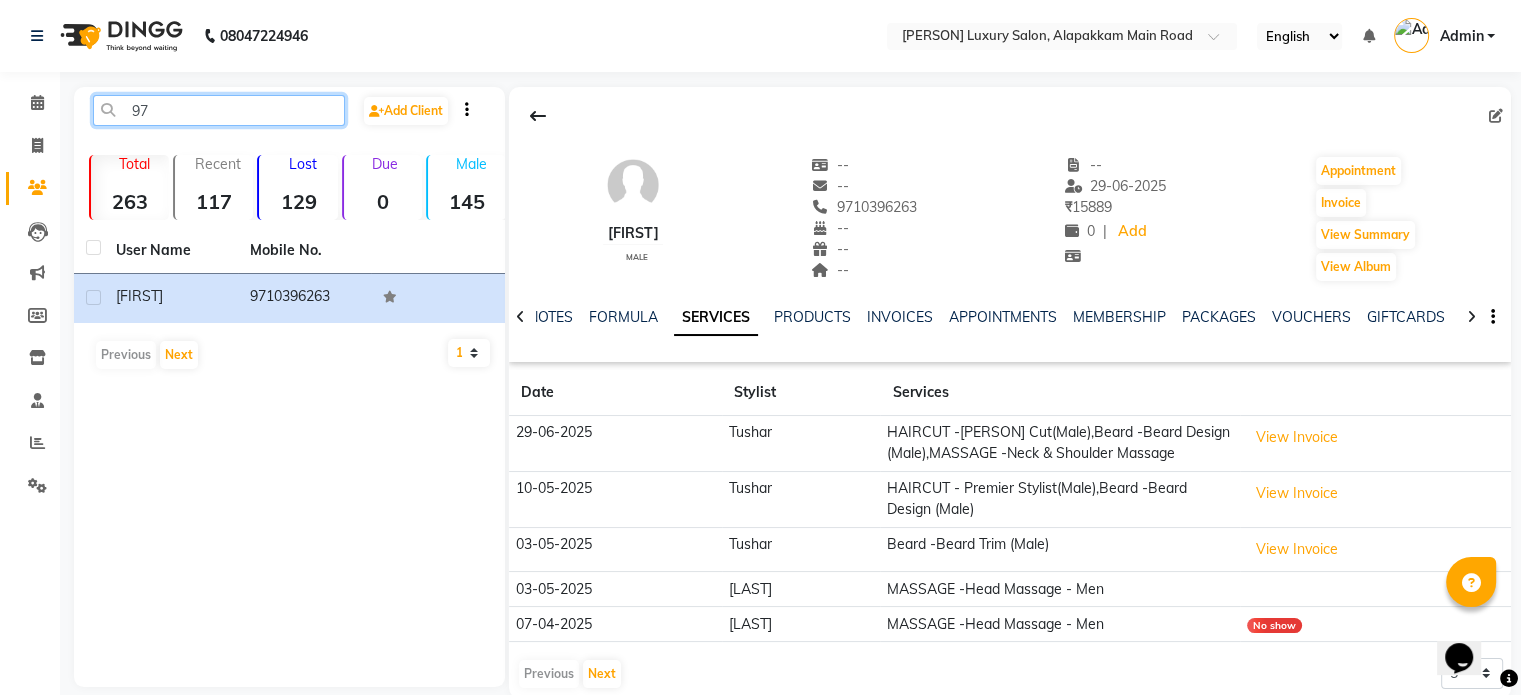 type on "9" 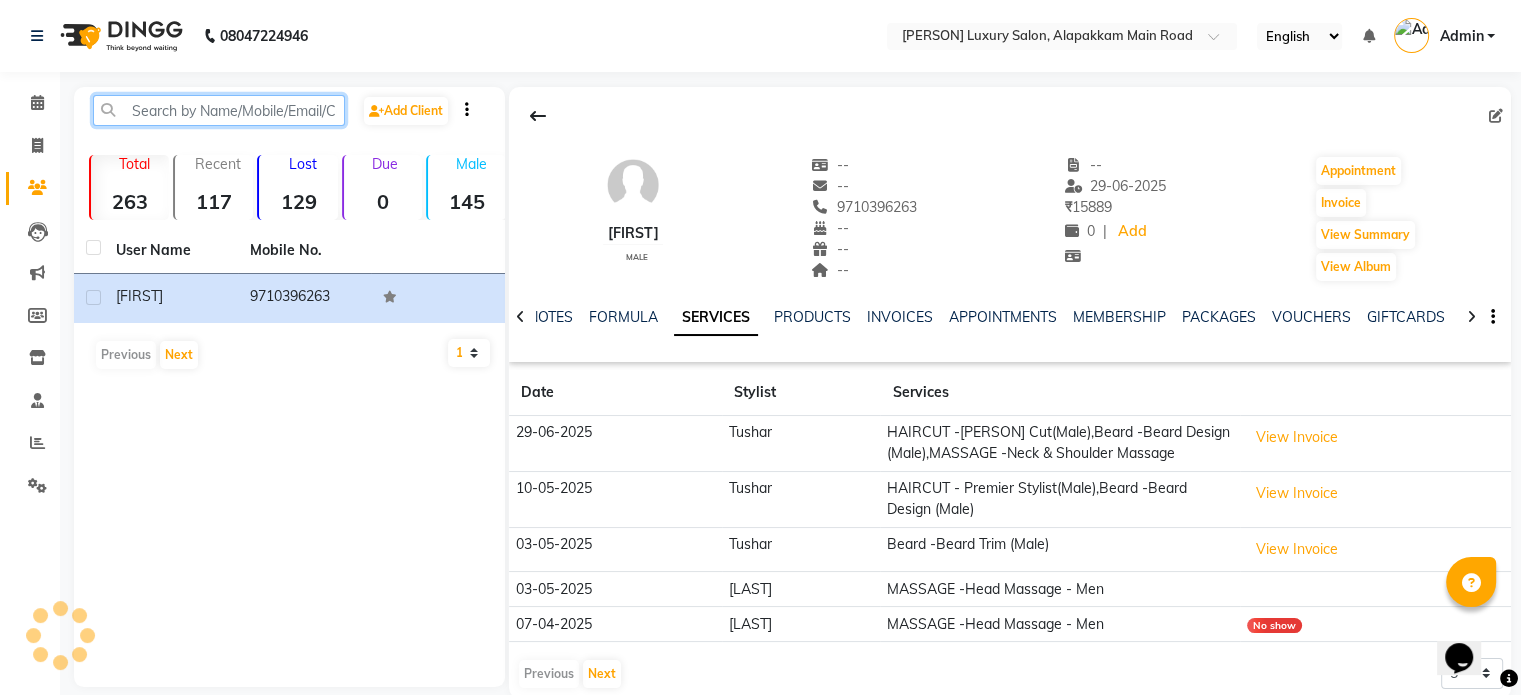 paste on "[PHONE]" 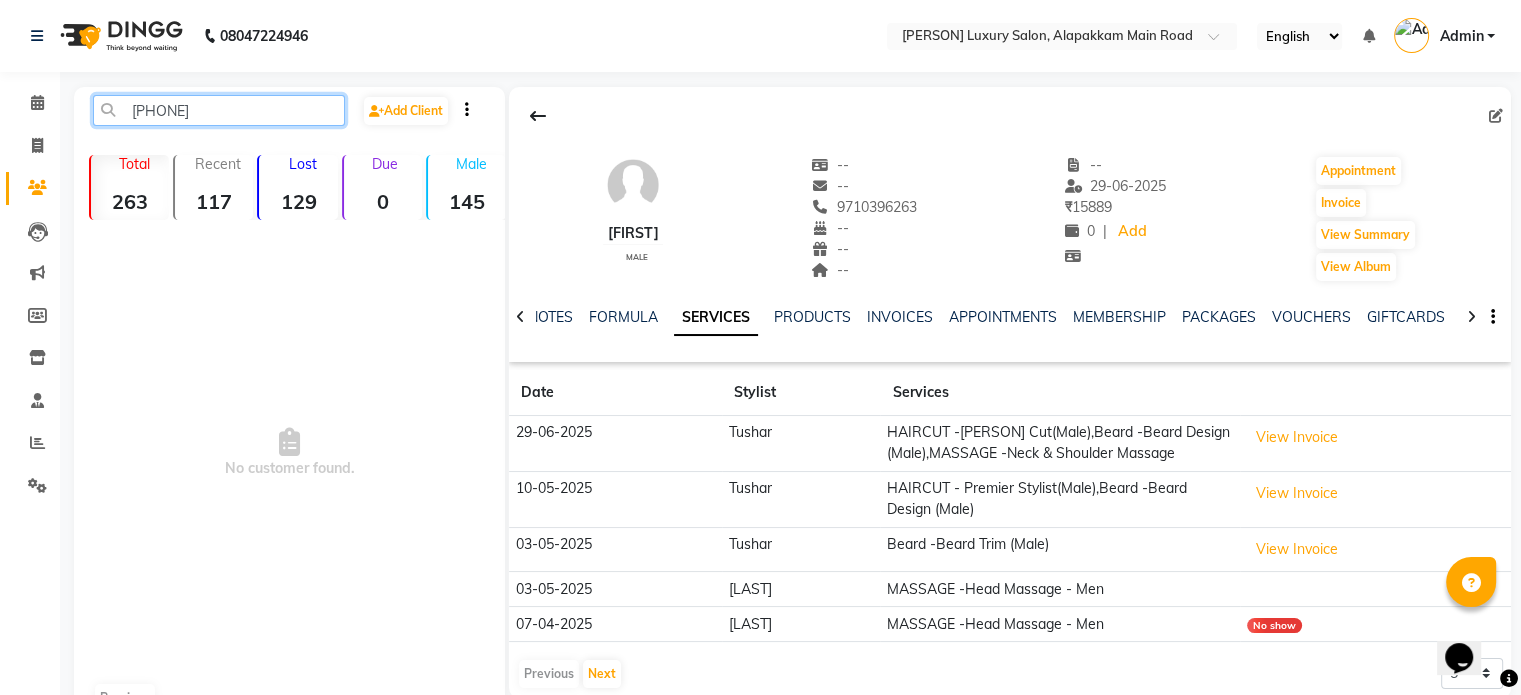 click on "[PHONE]" 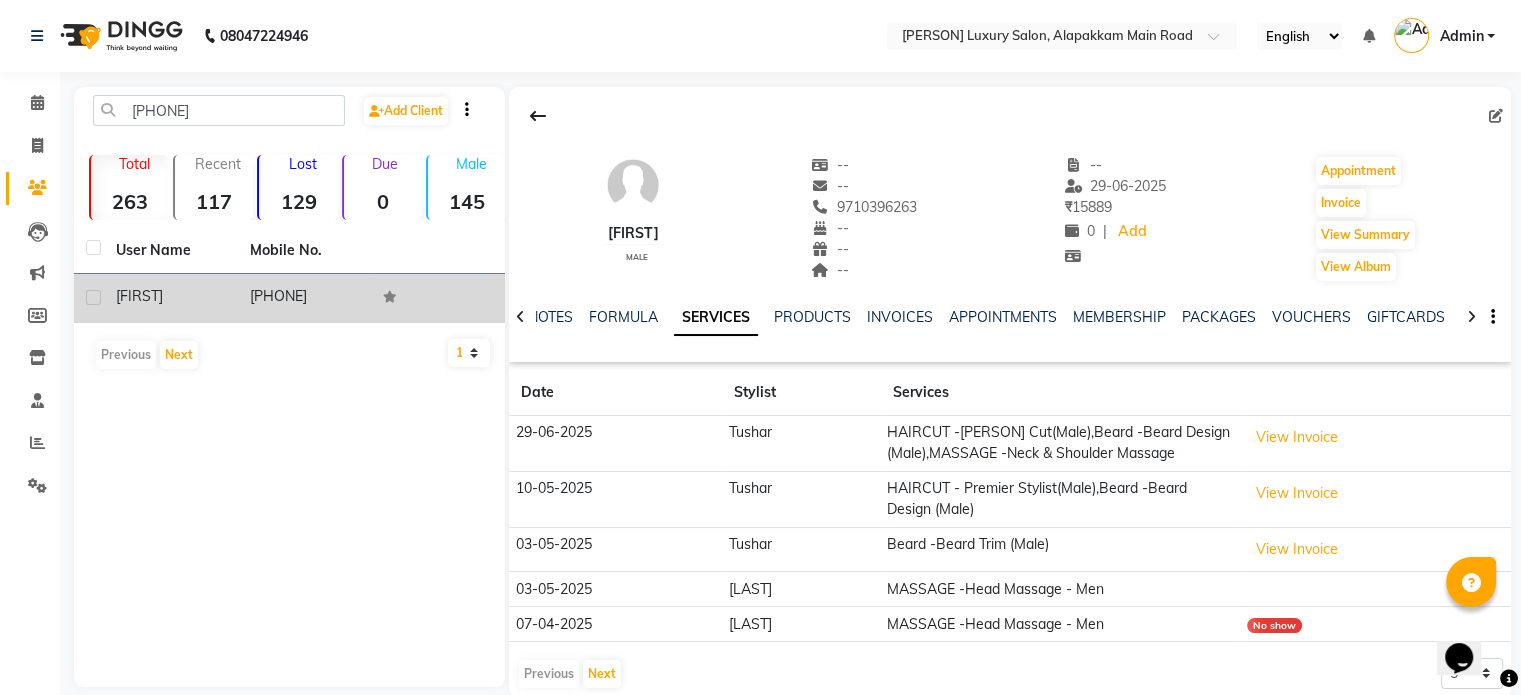 click on "[PHONE]" 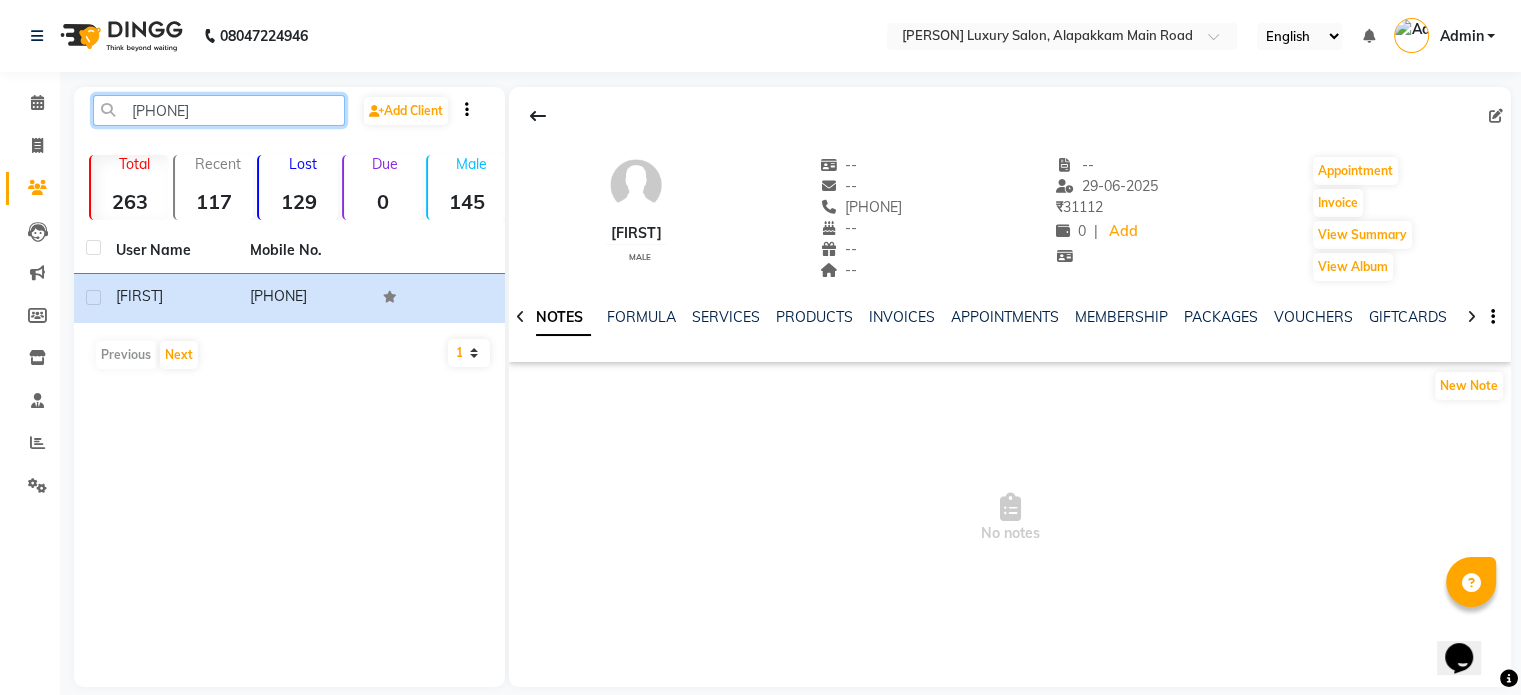 click on "[PHONE]" 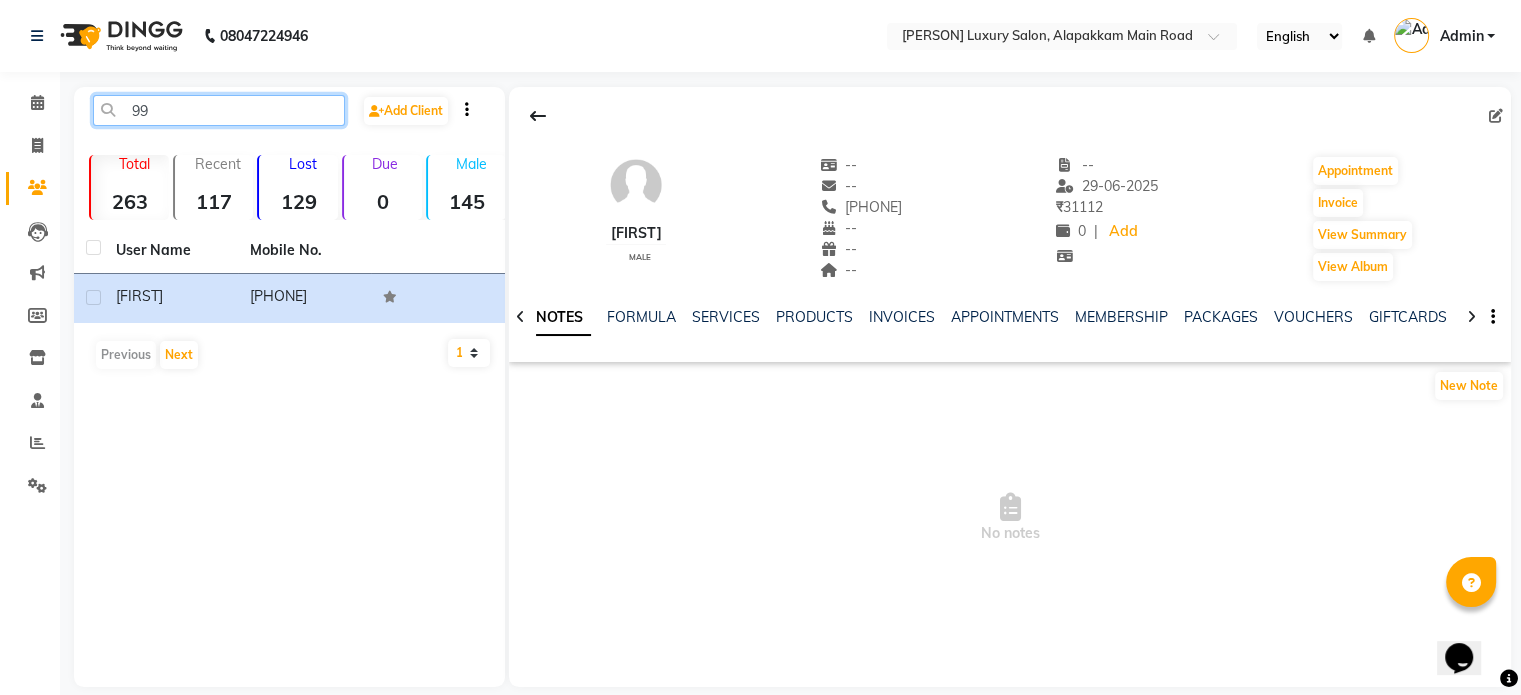 type on "9" 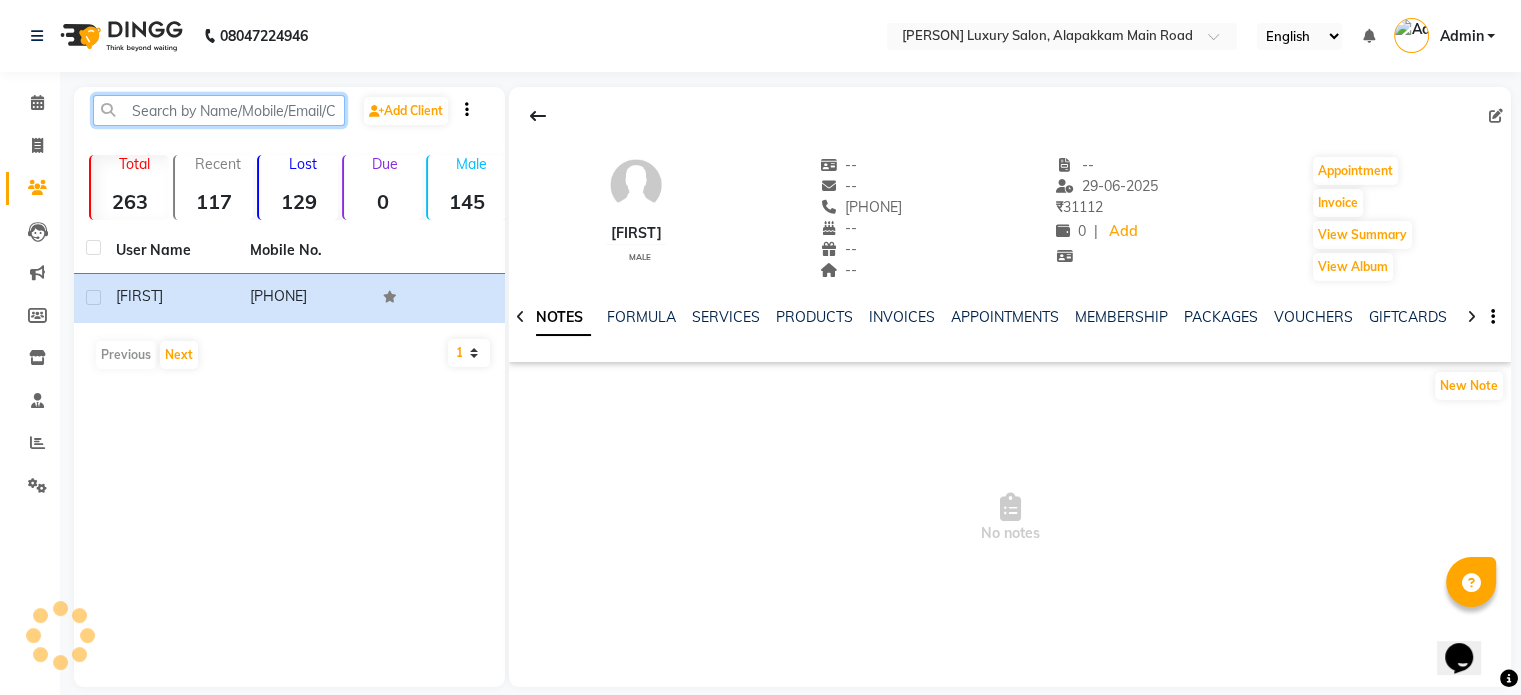 paste on "[PHONE]" 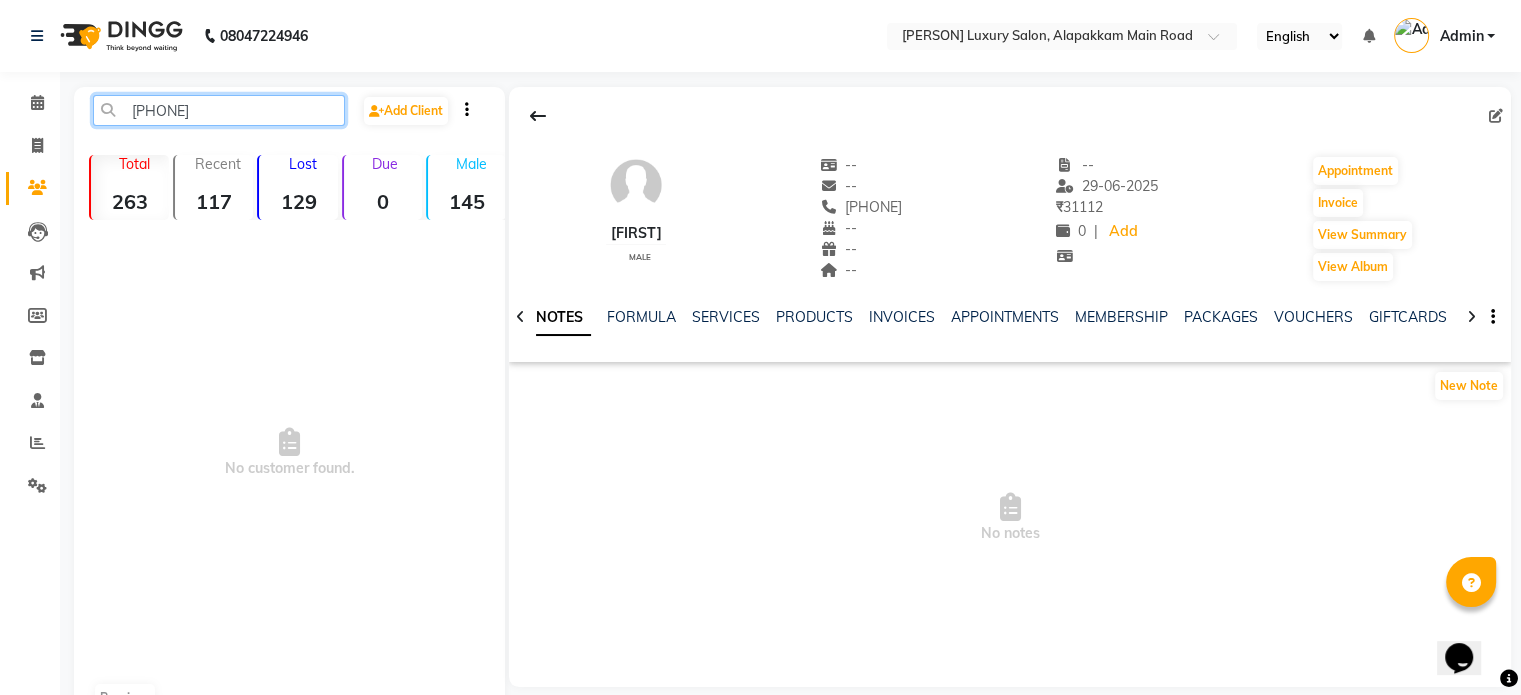click on "[PHONE]" 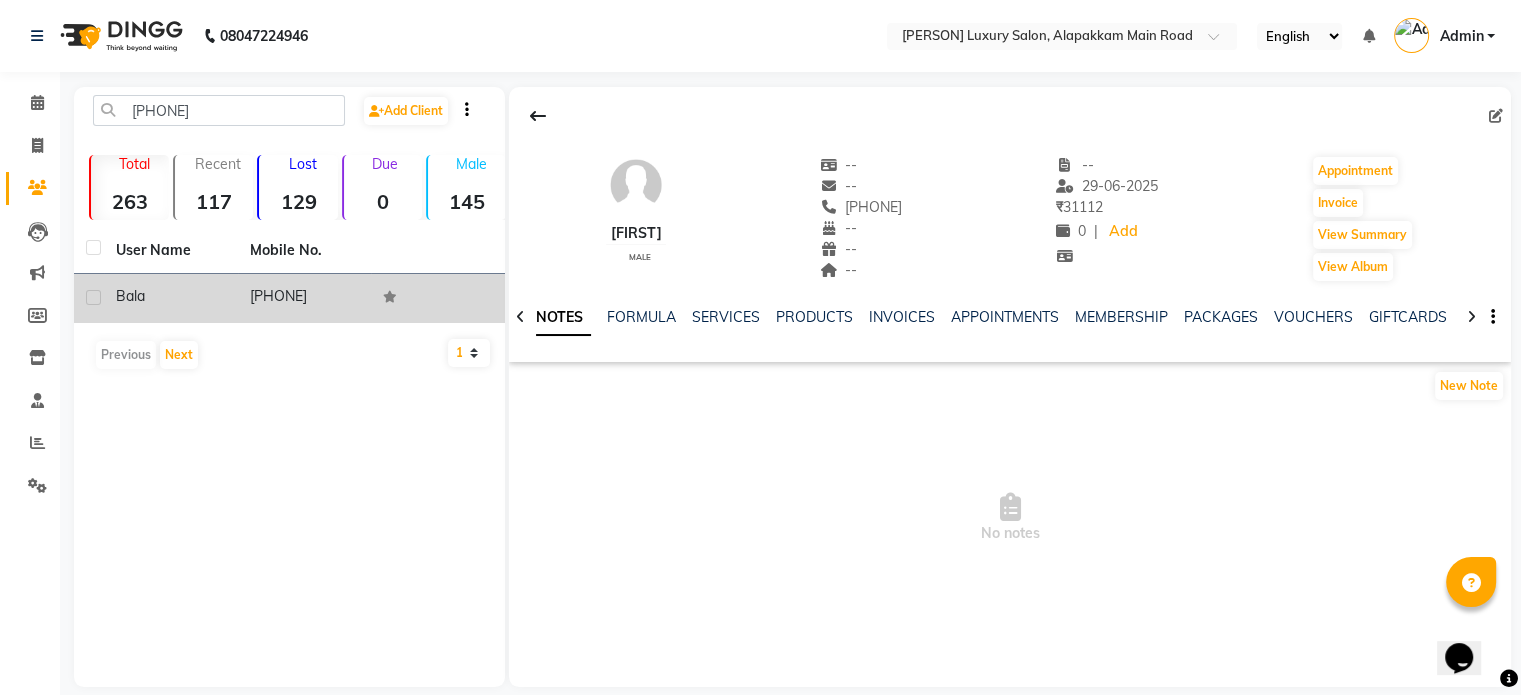 click on "[PHONE]" 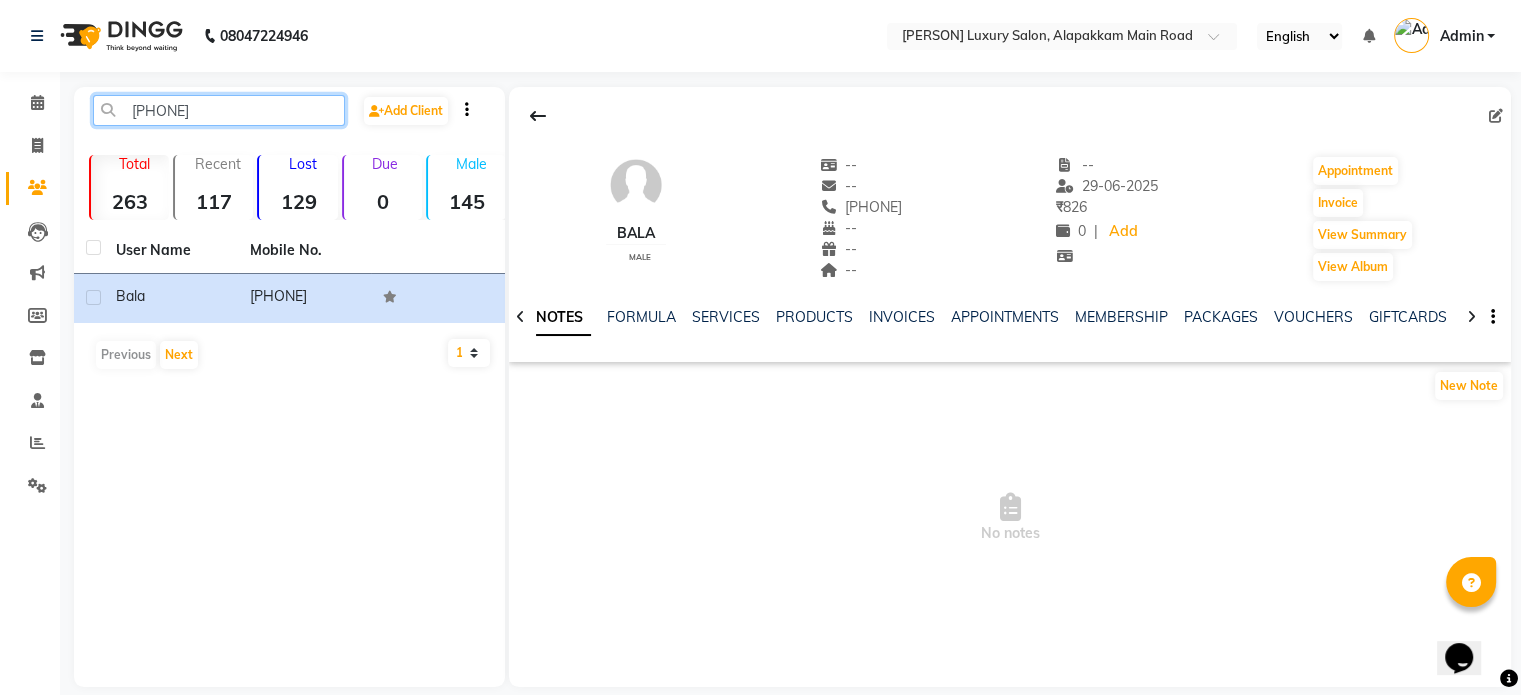 click on "[PHONE]" 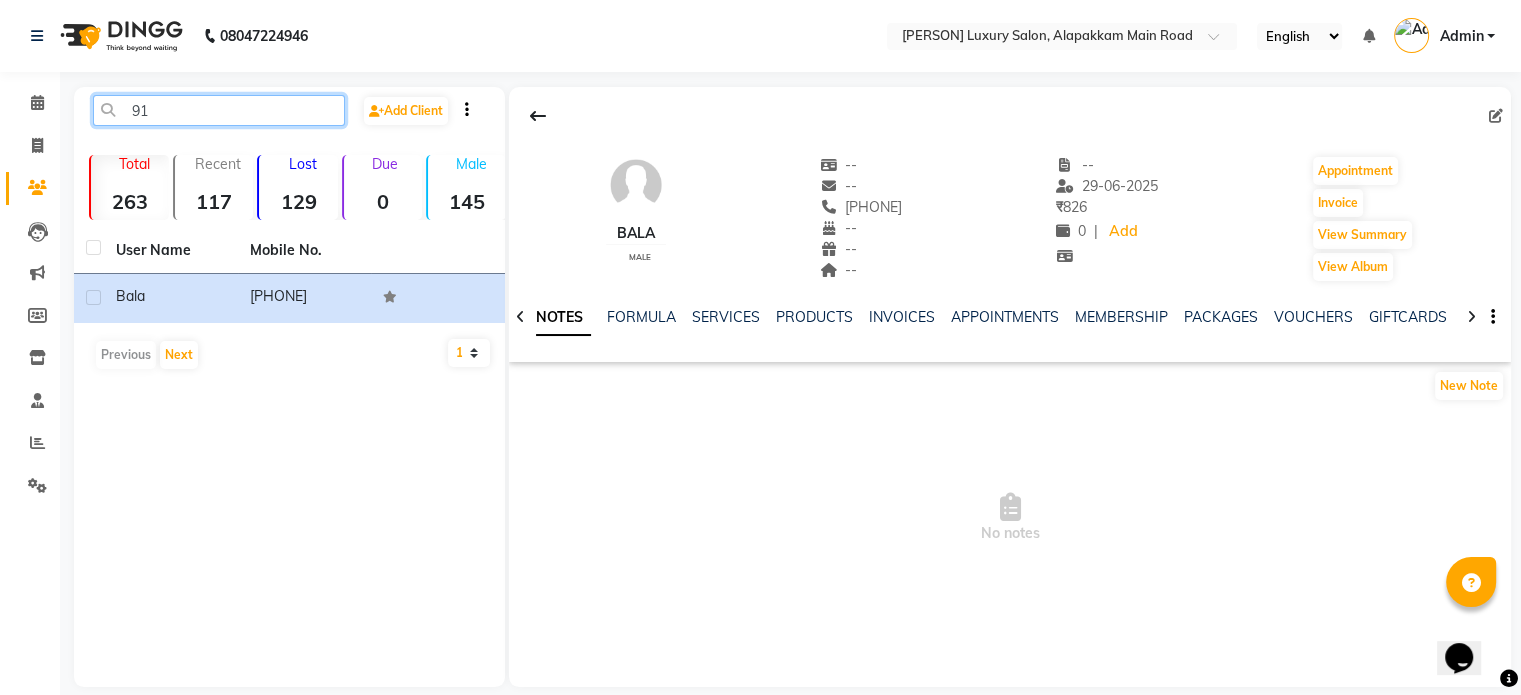 type on "9" 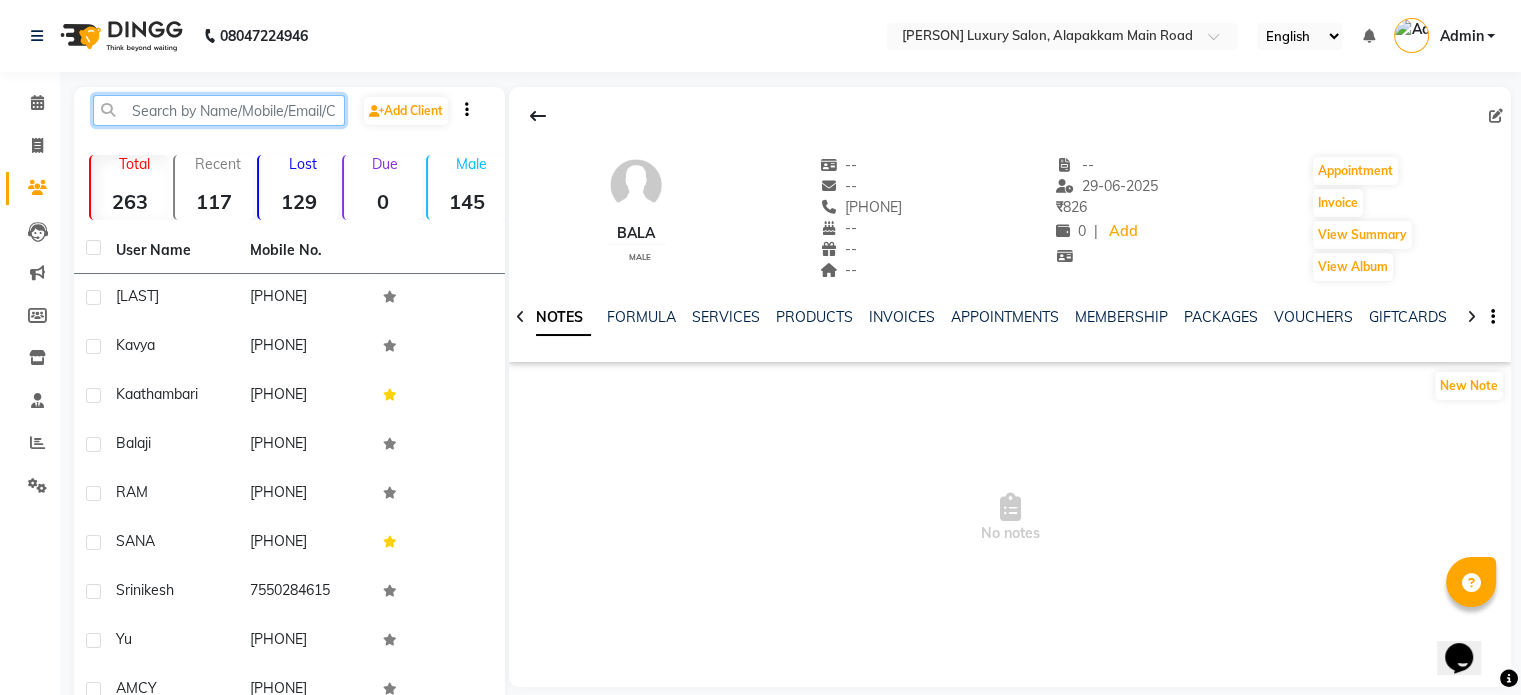 paste on "[PHONE]" 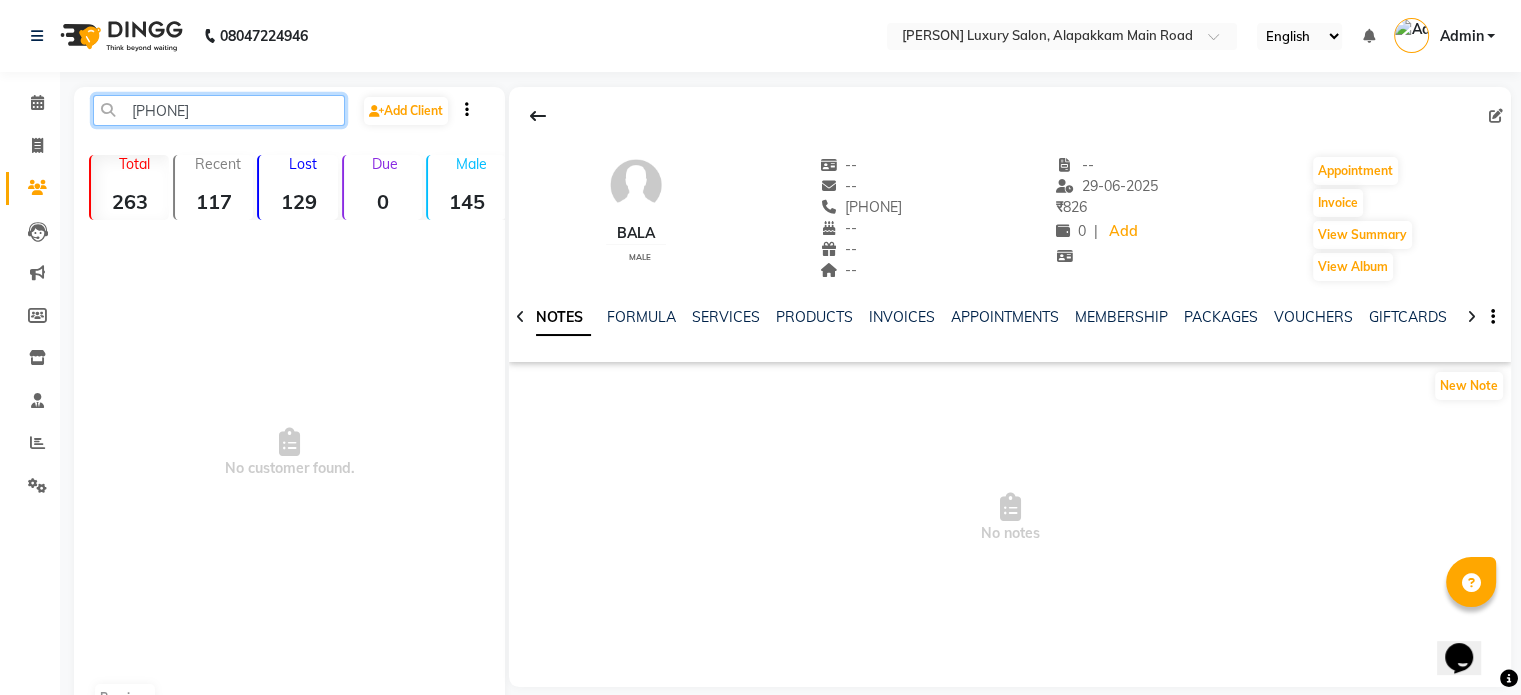 click on "[PHONE]" 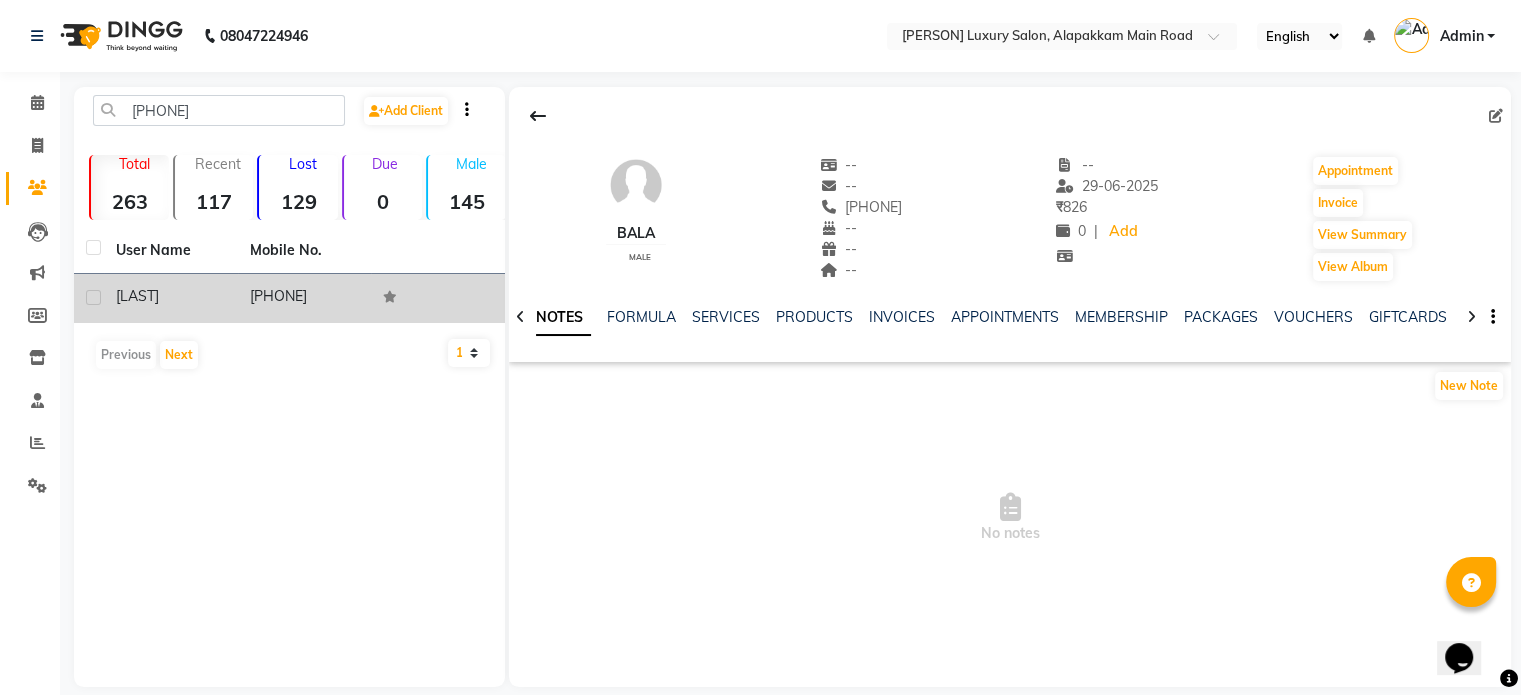 click on "[PHONE]" 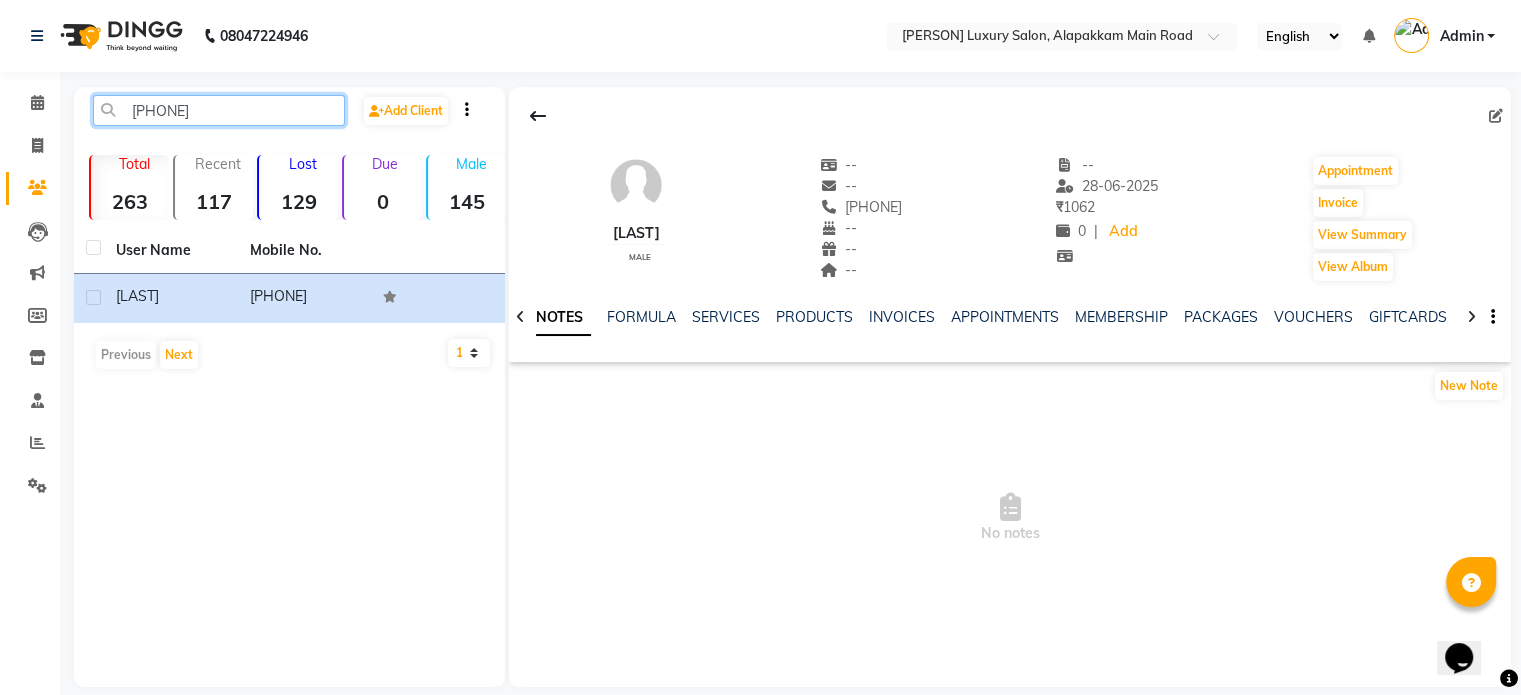 click on "[PHONE]" 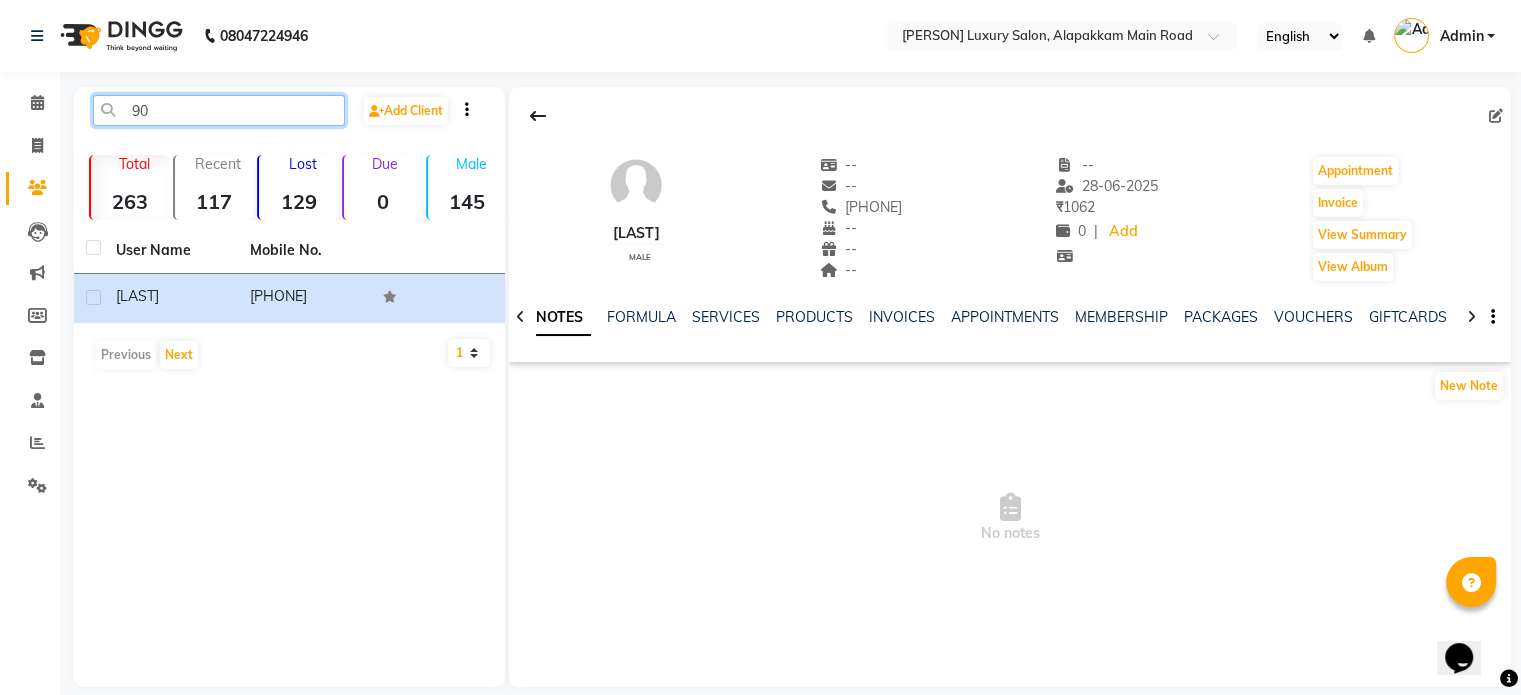 type on "9" 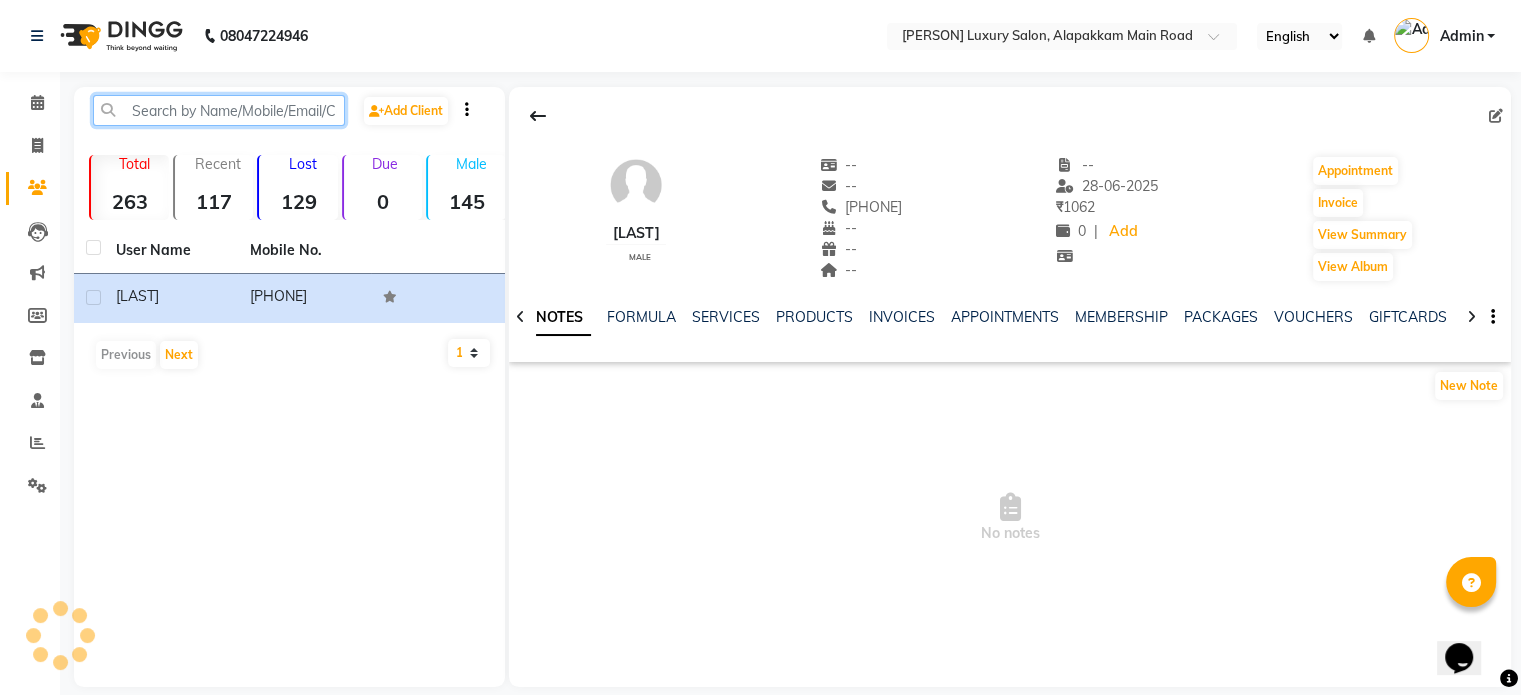 paste on "[PHONE]" 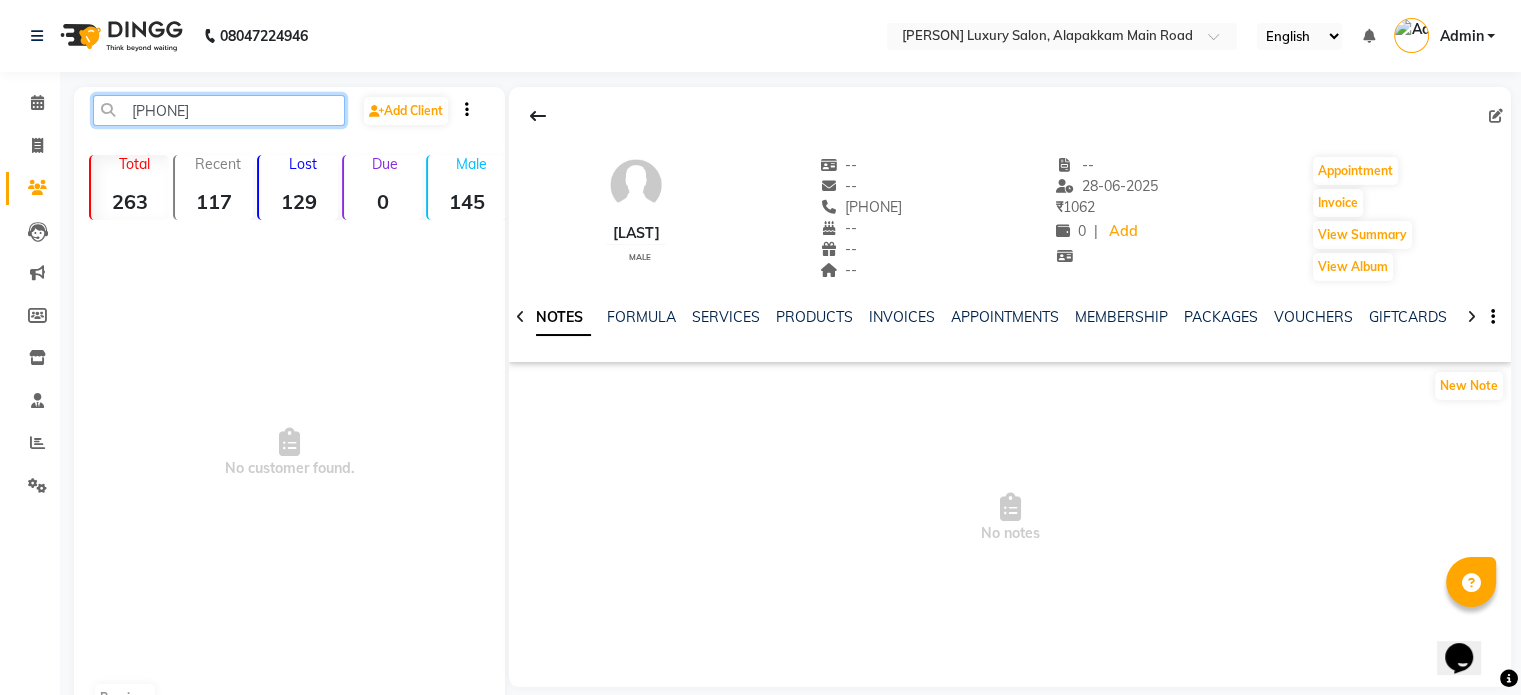 click on "[PHONE]" 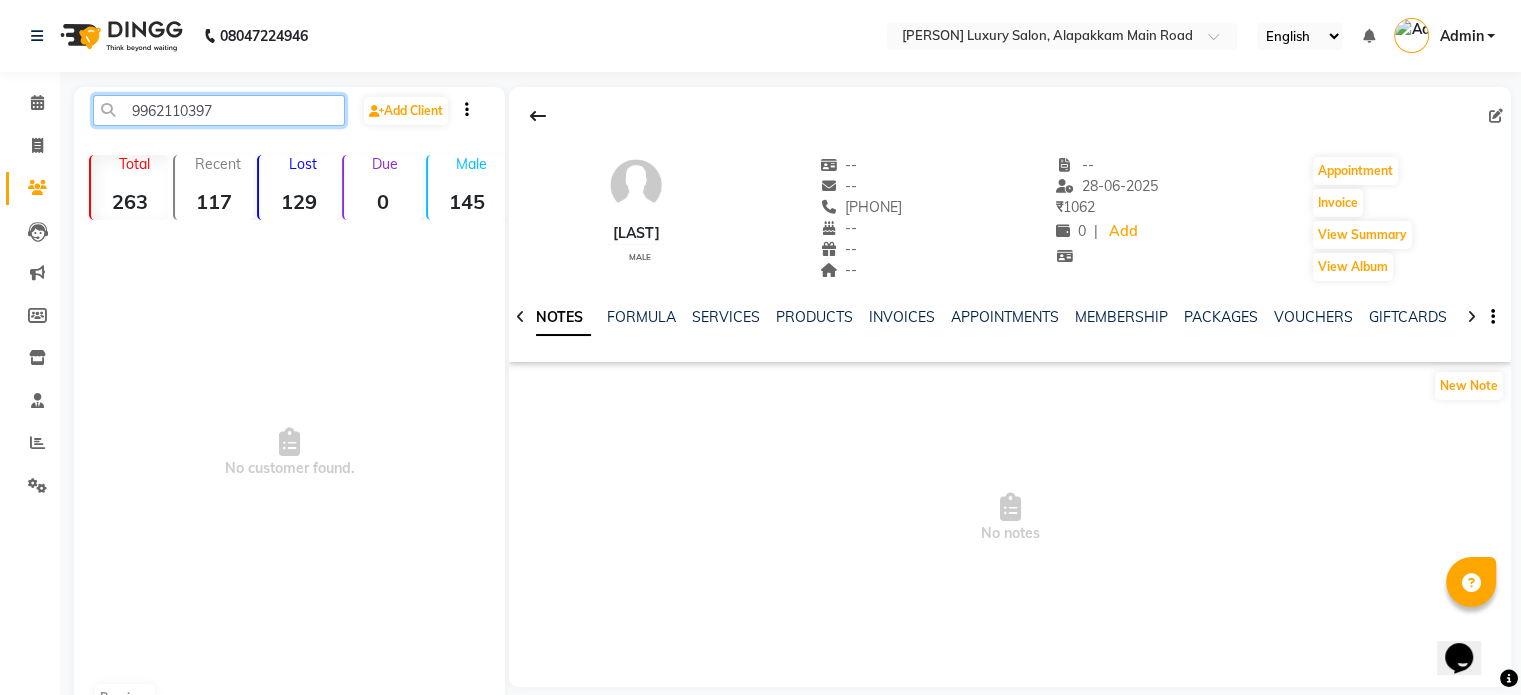 click on "9962110397" 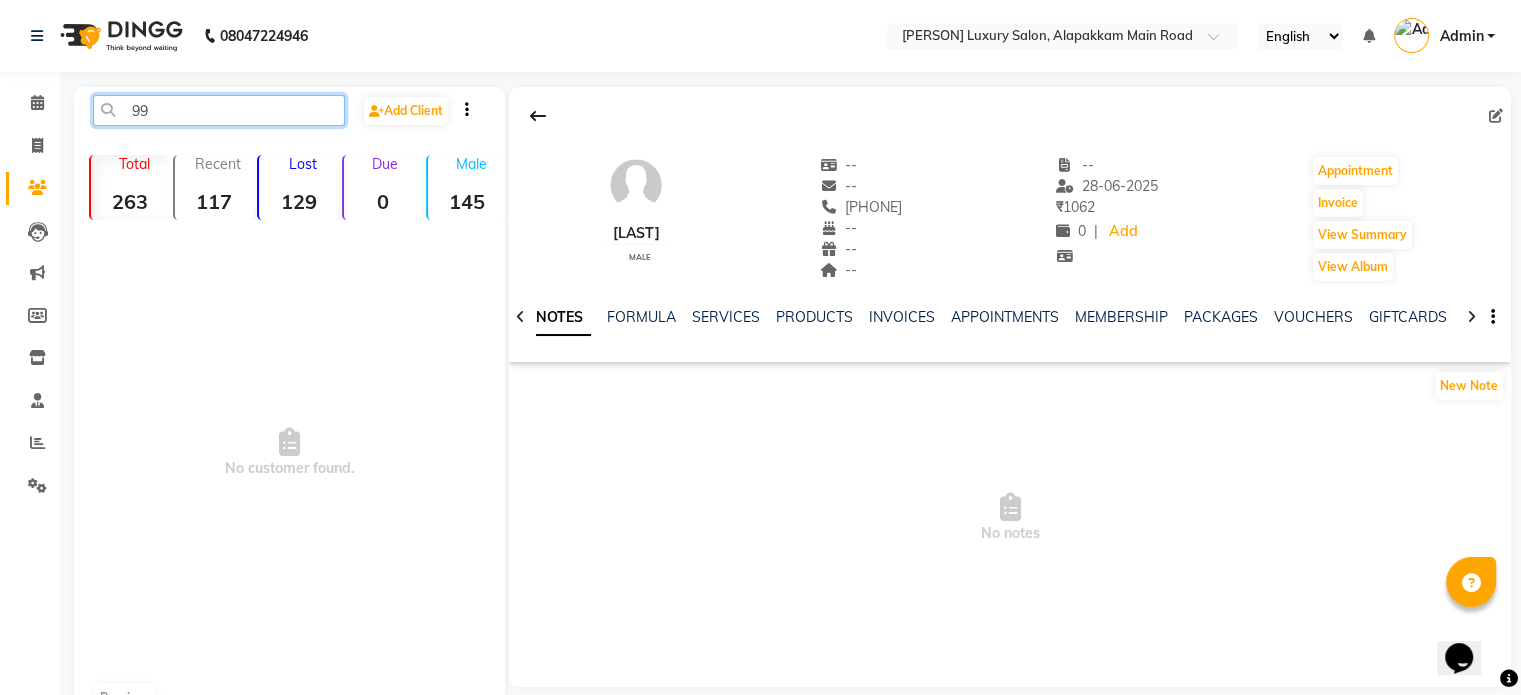 type on "9" 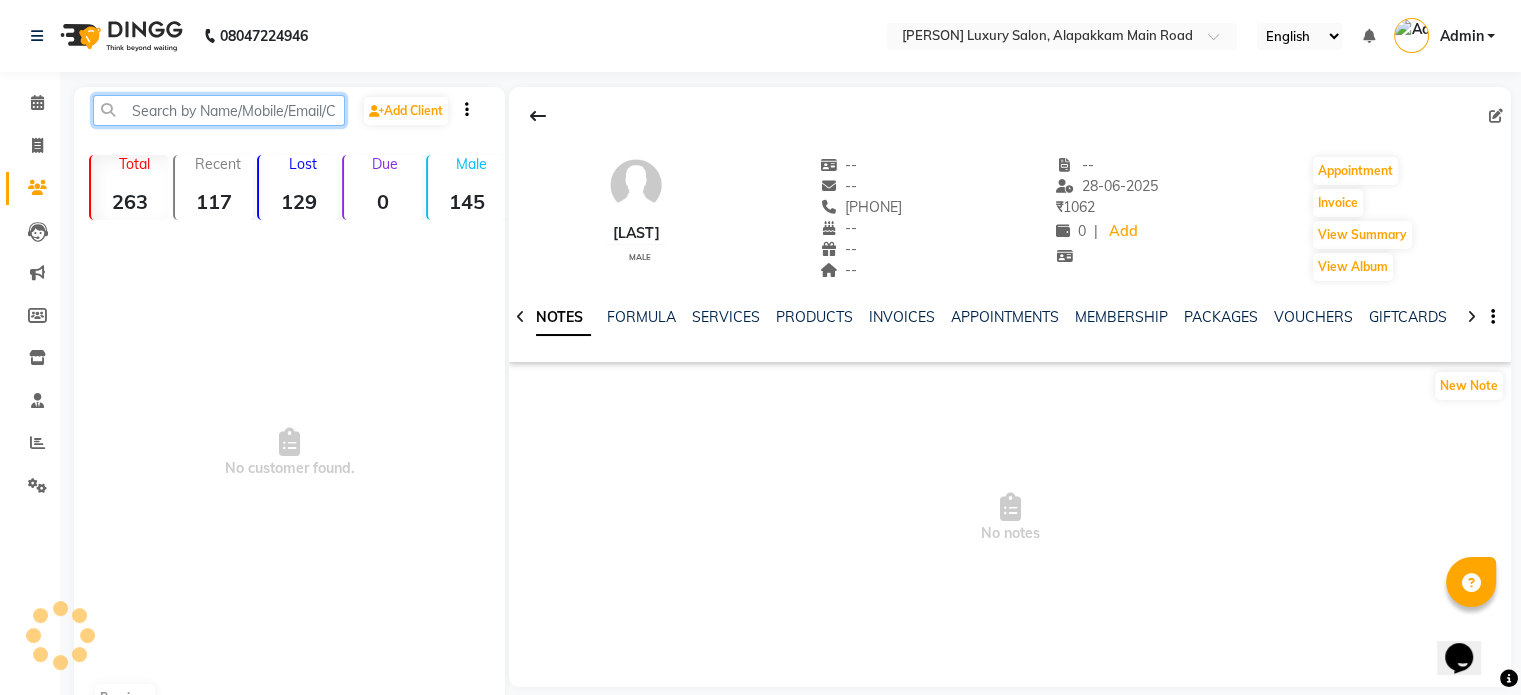 paste on "[PHONE]" 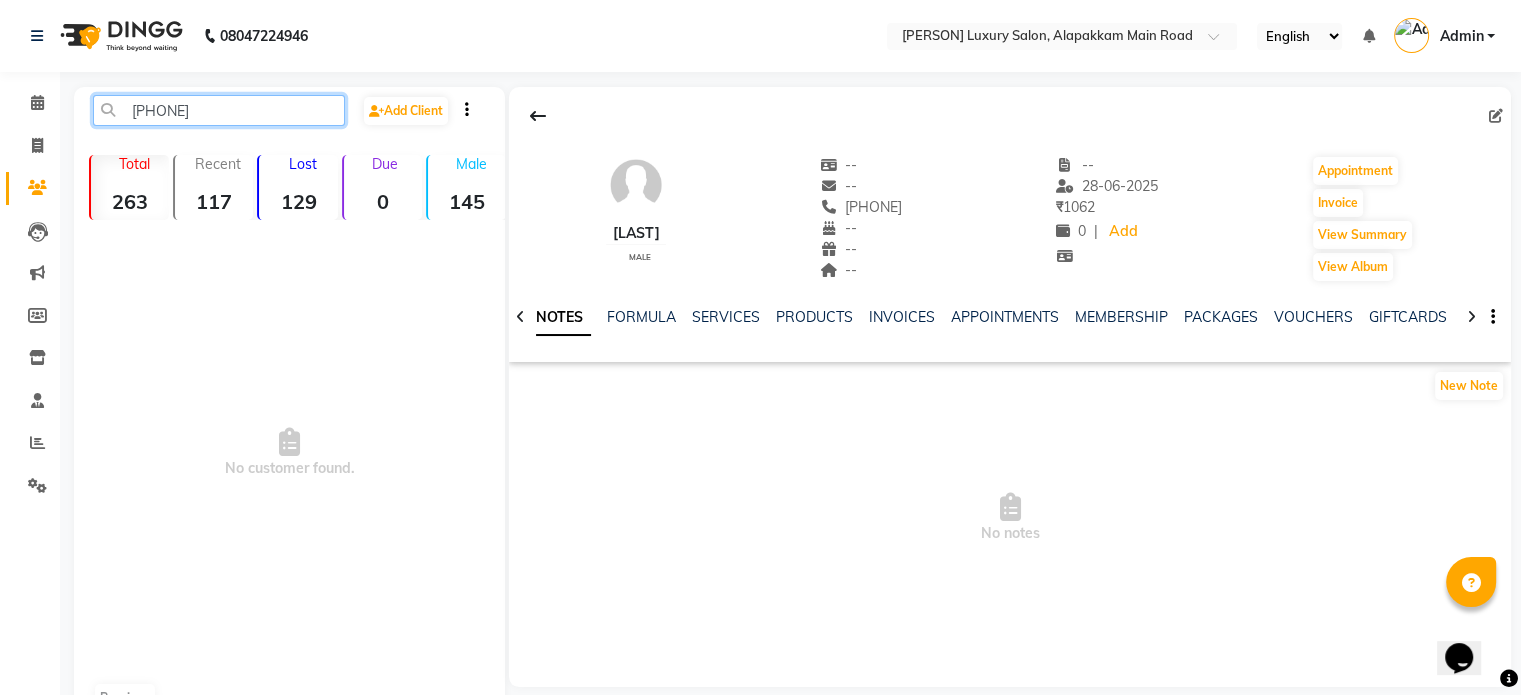 click on "[PHONE]" 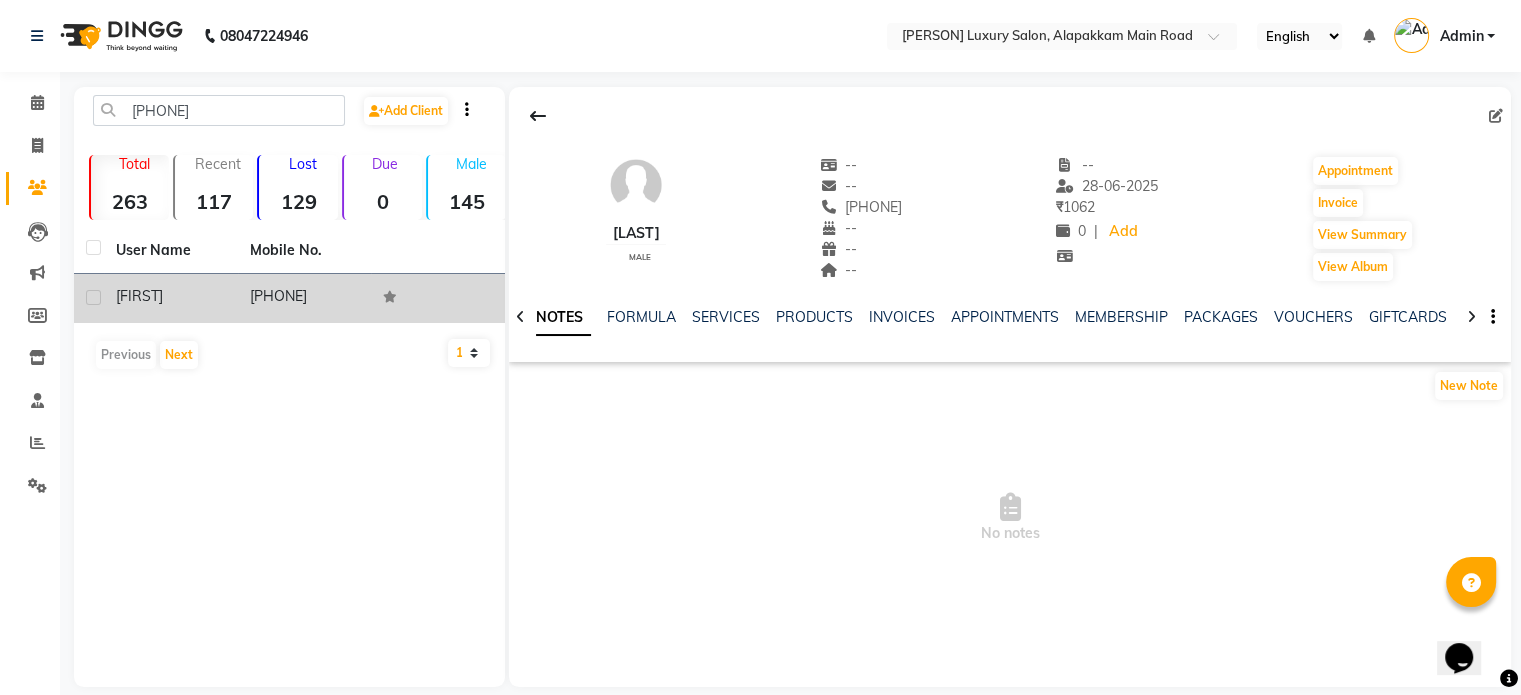 click on "[PHONE]" 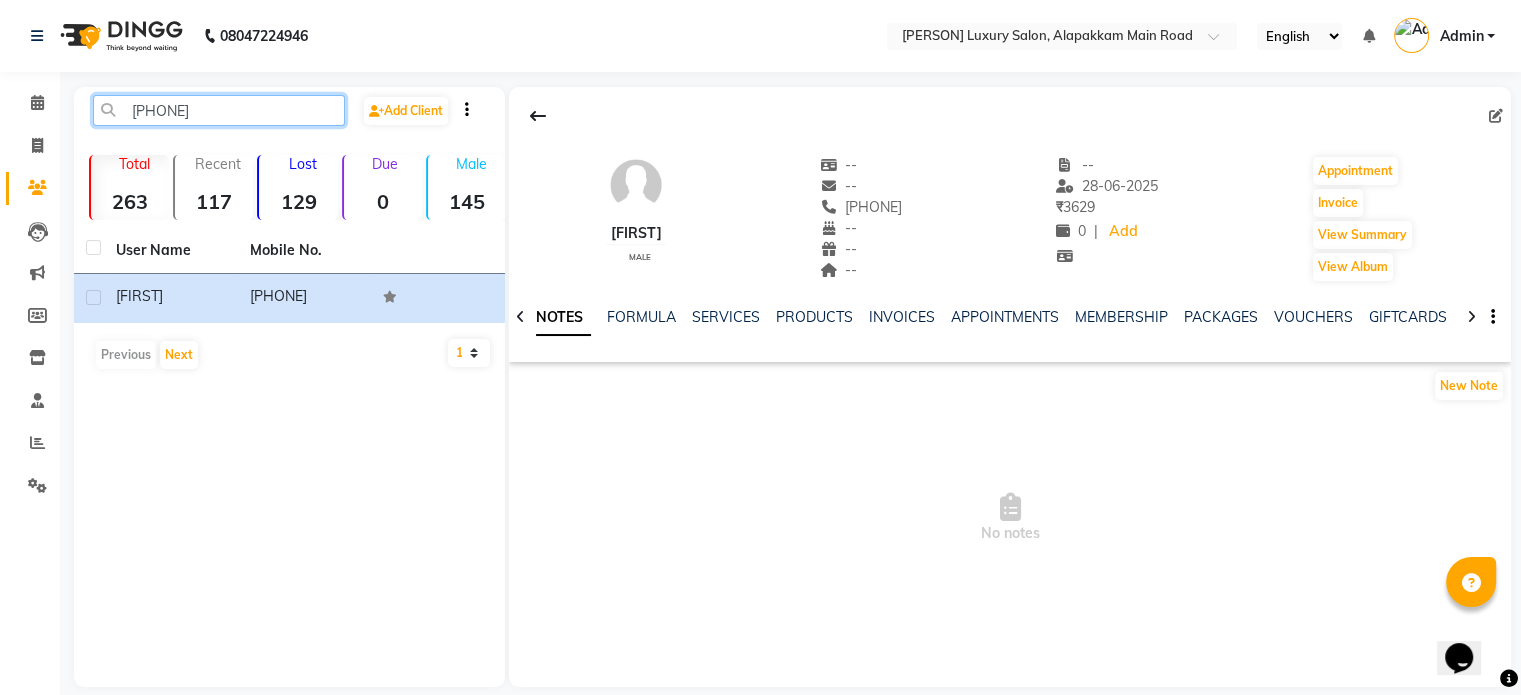 click on "[PHONE]" 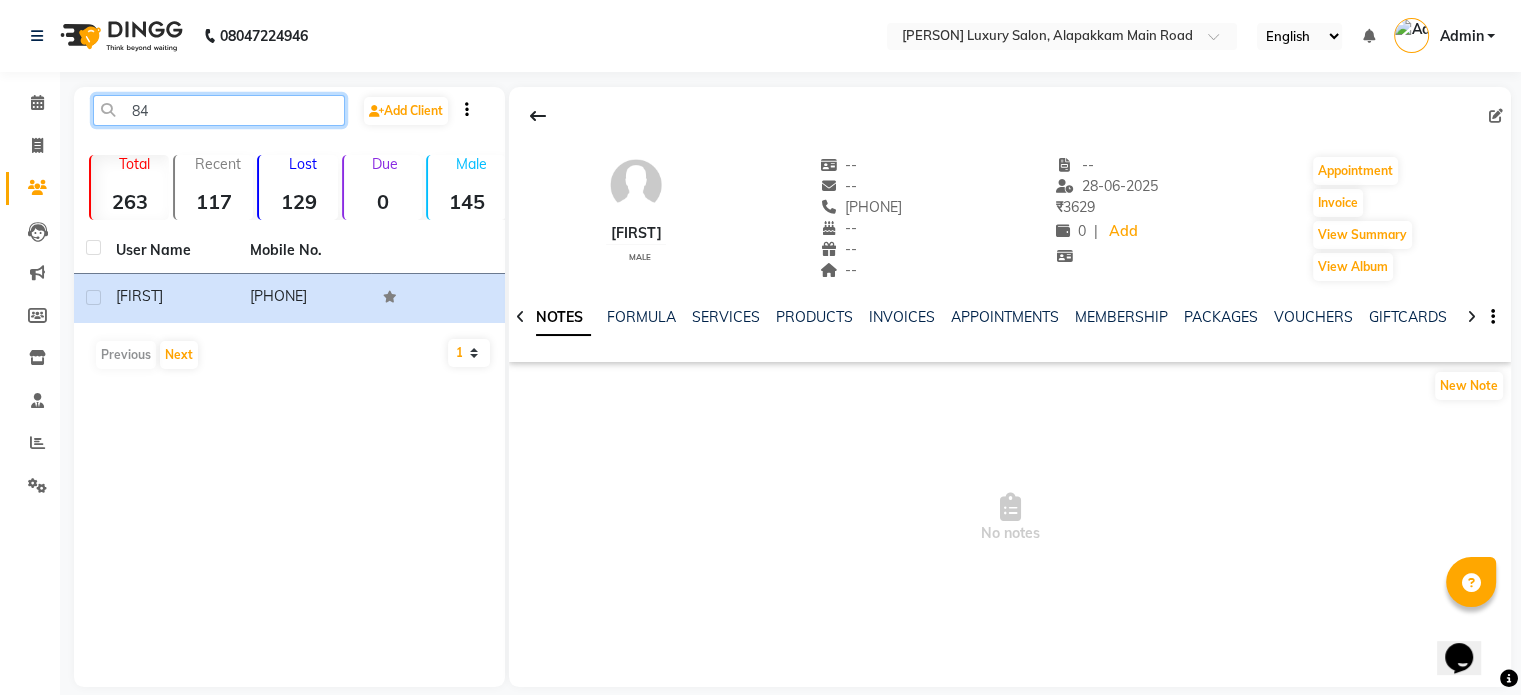 type on "8" 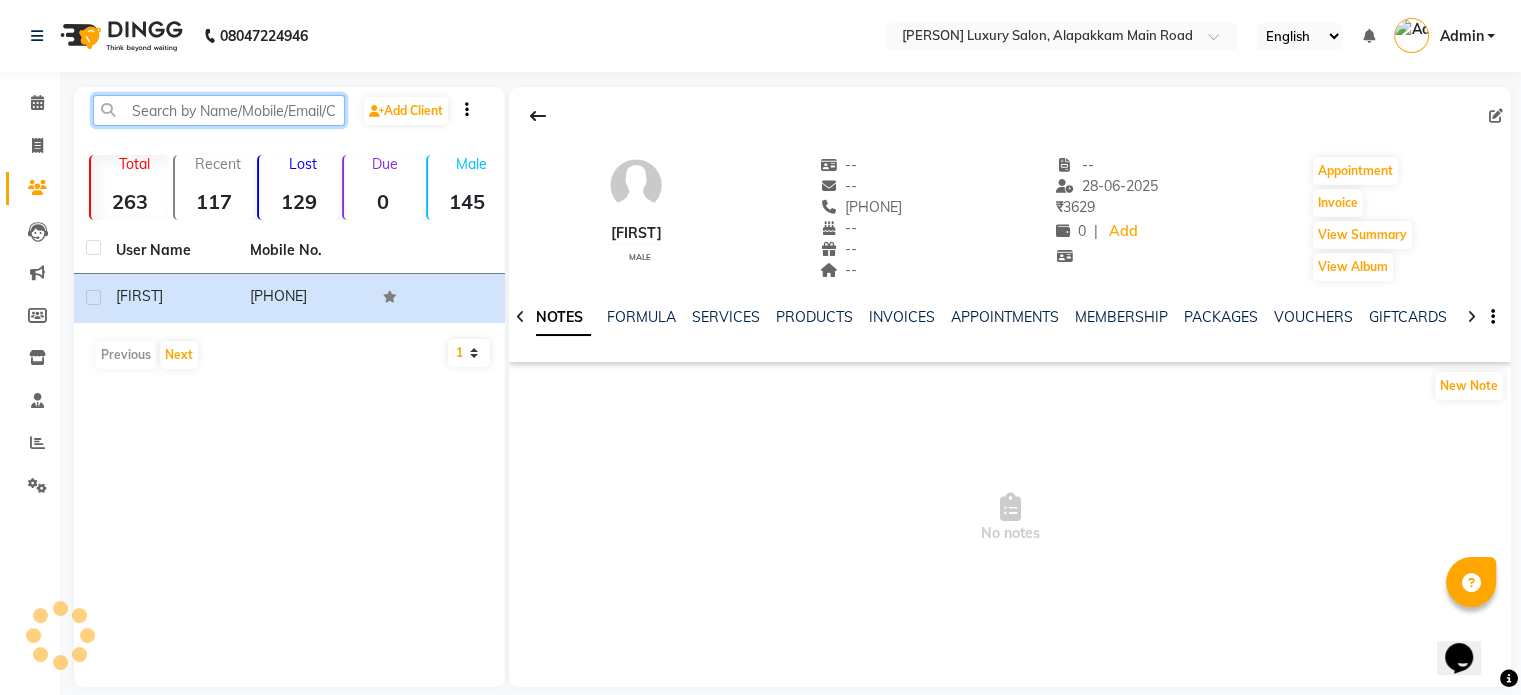 paste on "[PHONE]" 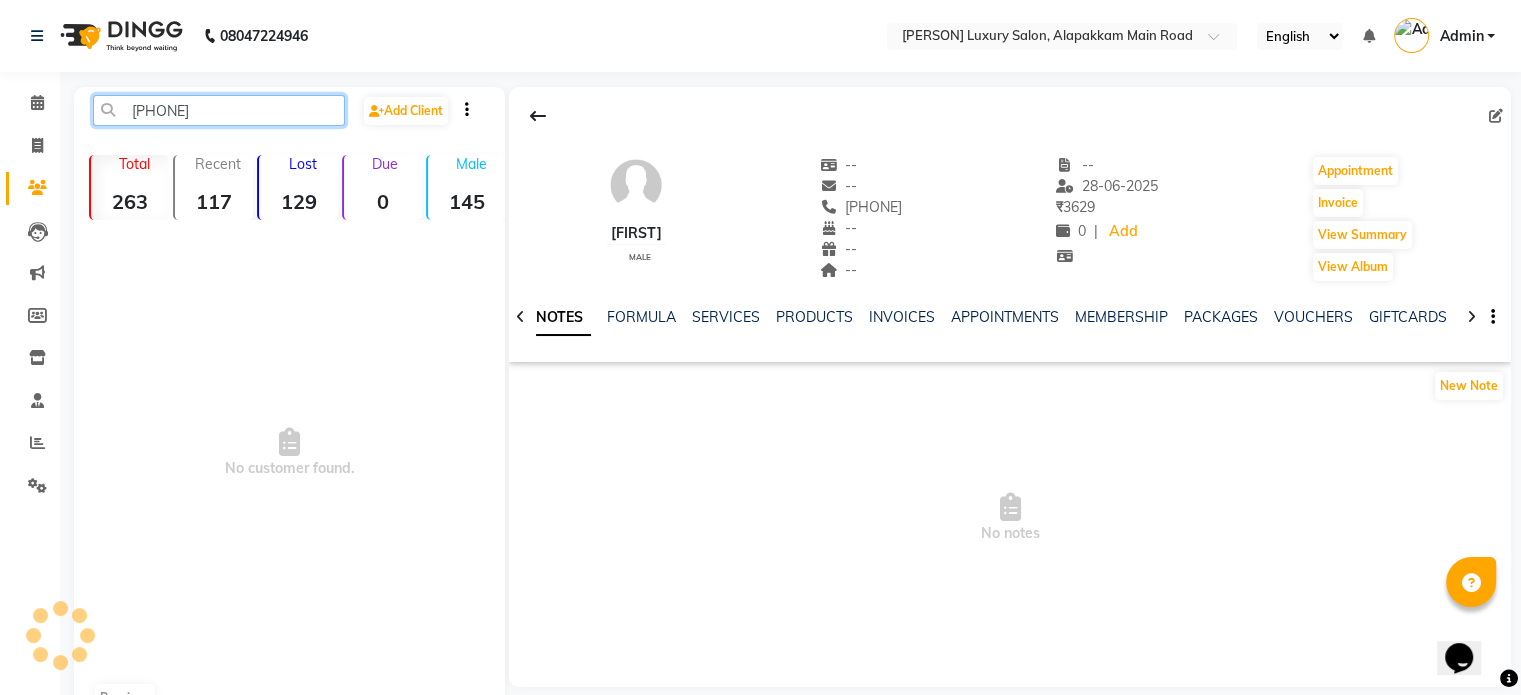 click on "[PHONE]" 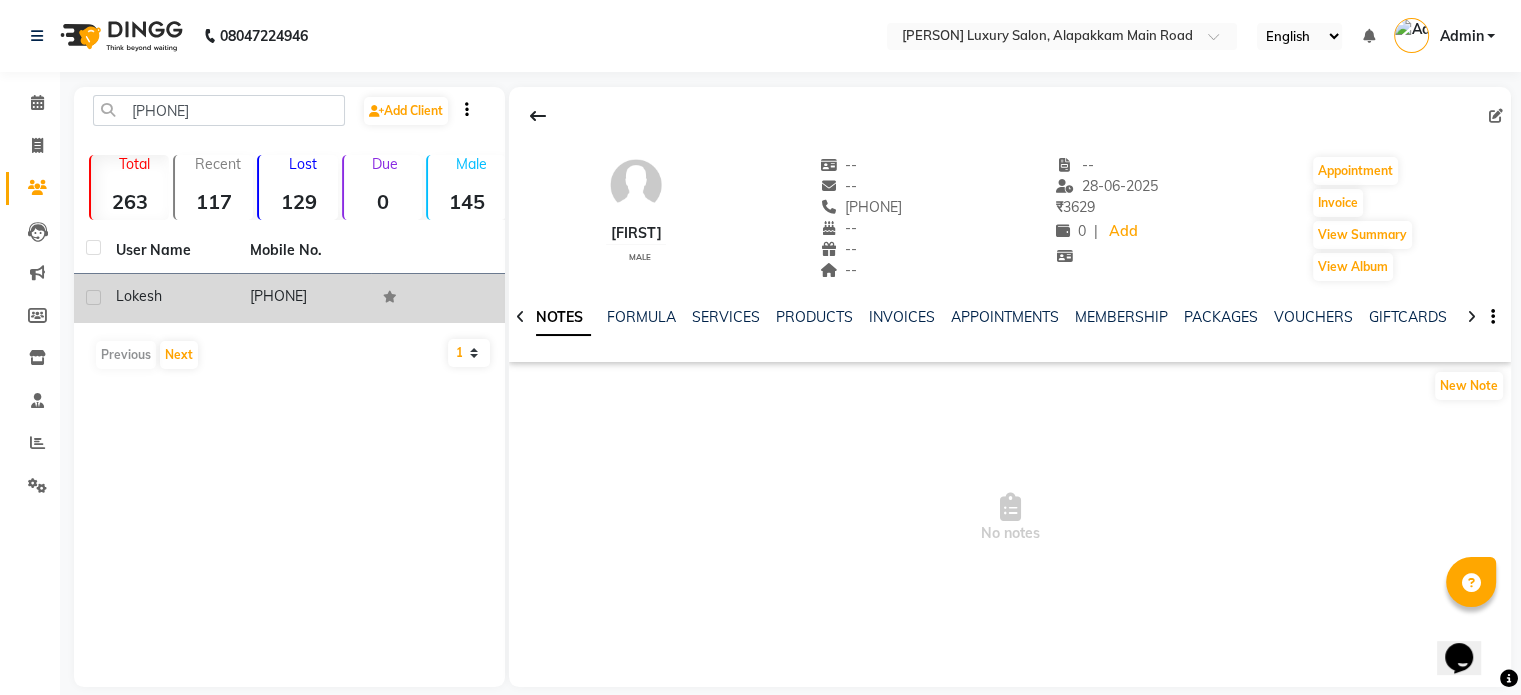 click on "[PHONE]" 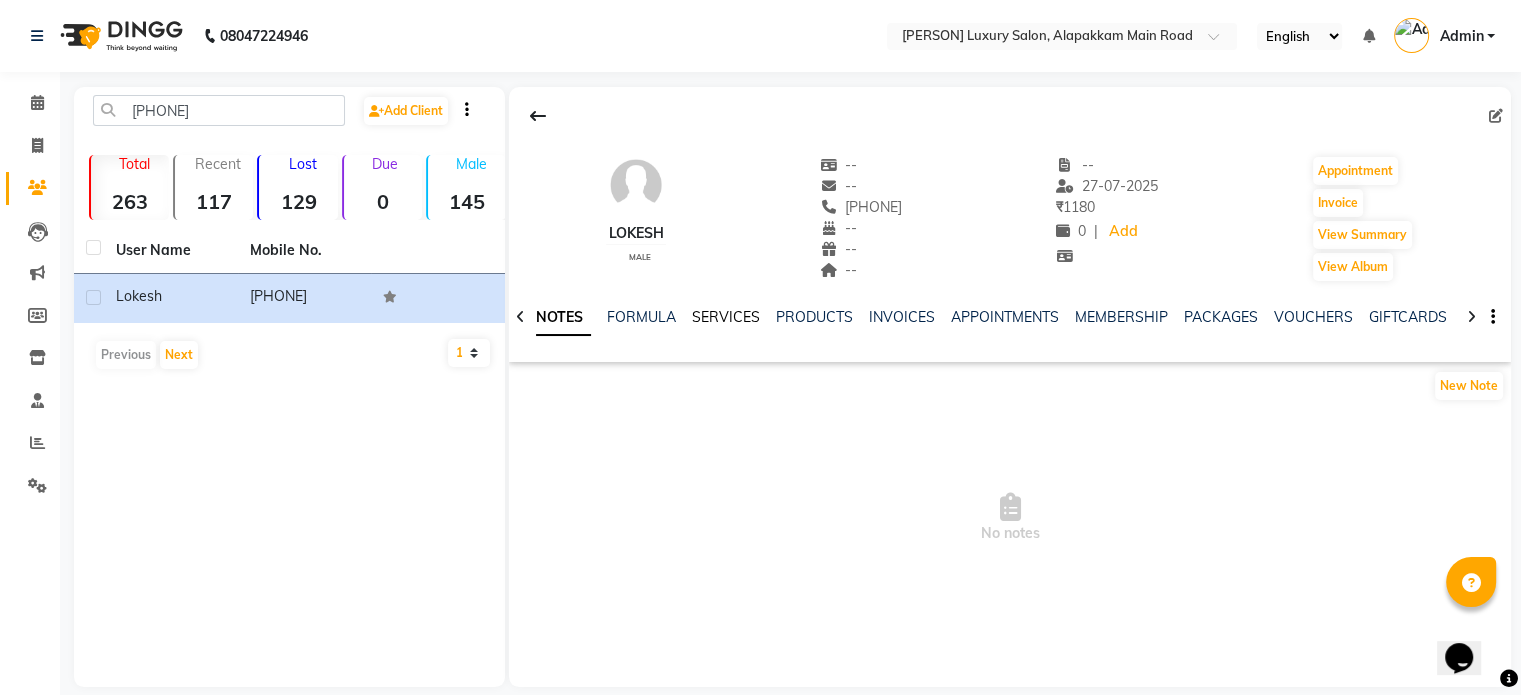 click on "SERVICES" 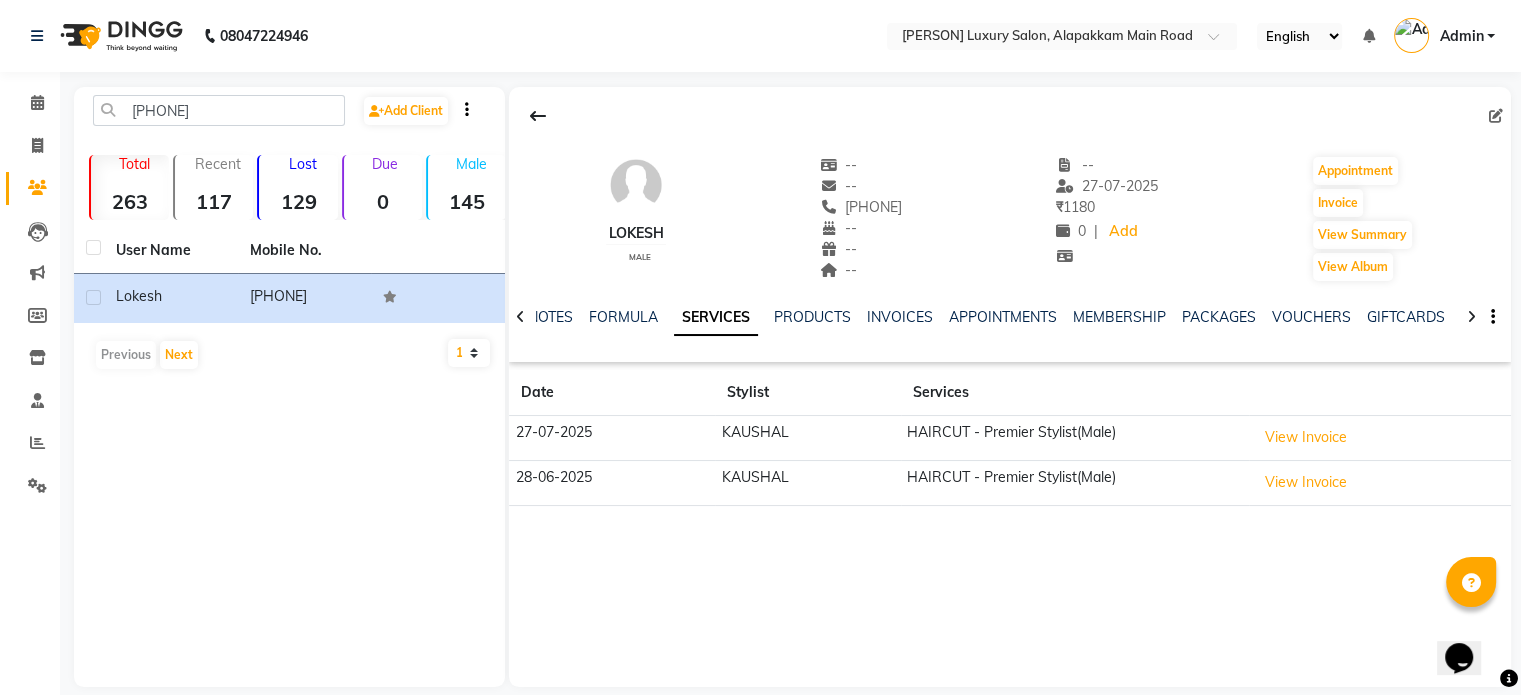 drag, startPoint x: 836, startPoint y: 205, endPoint x: 924, endPoint y: 207, distance: 88.02273 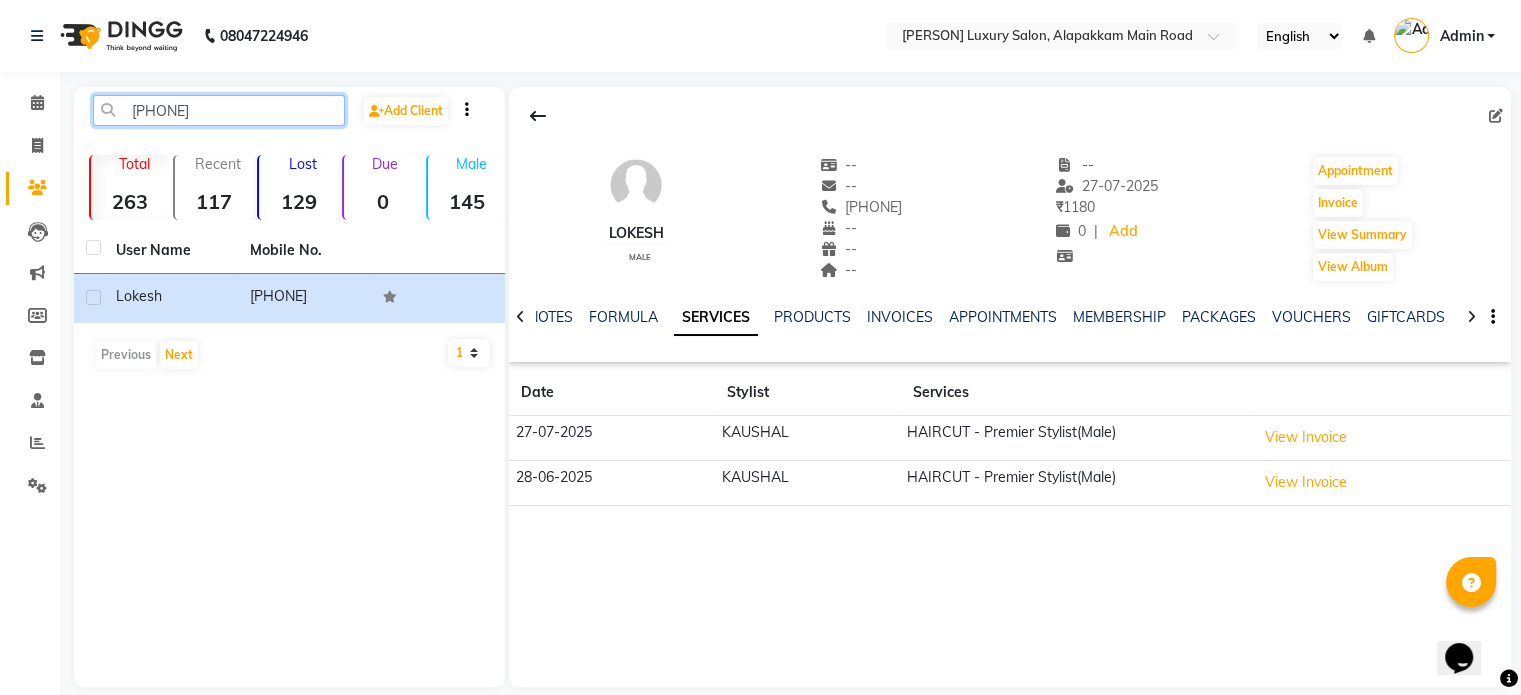 click on "[PHONE]" 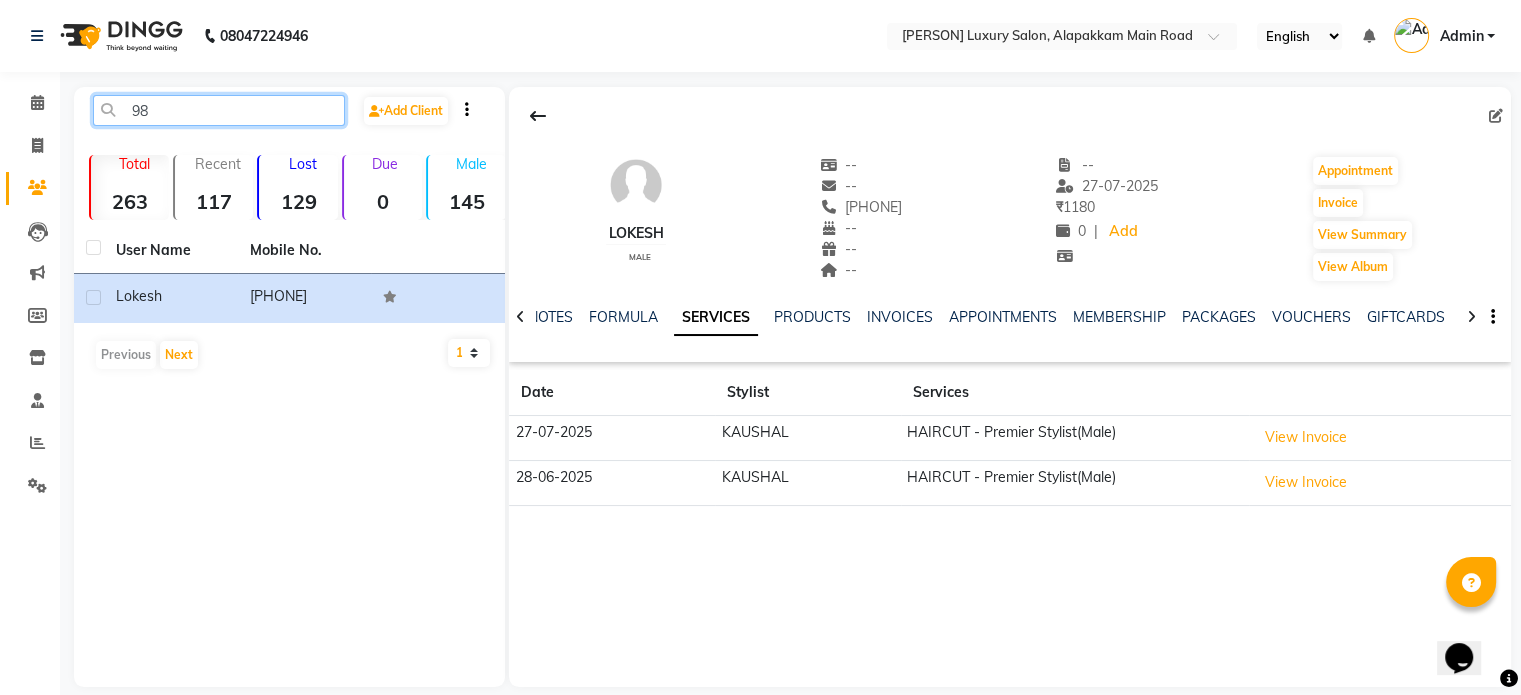 type on "9" 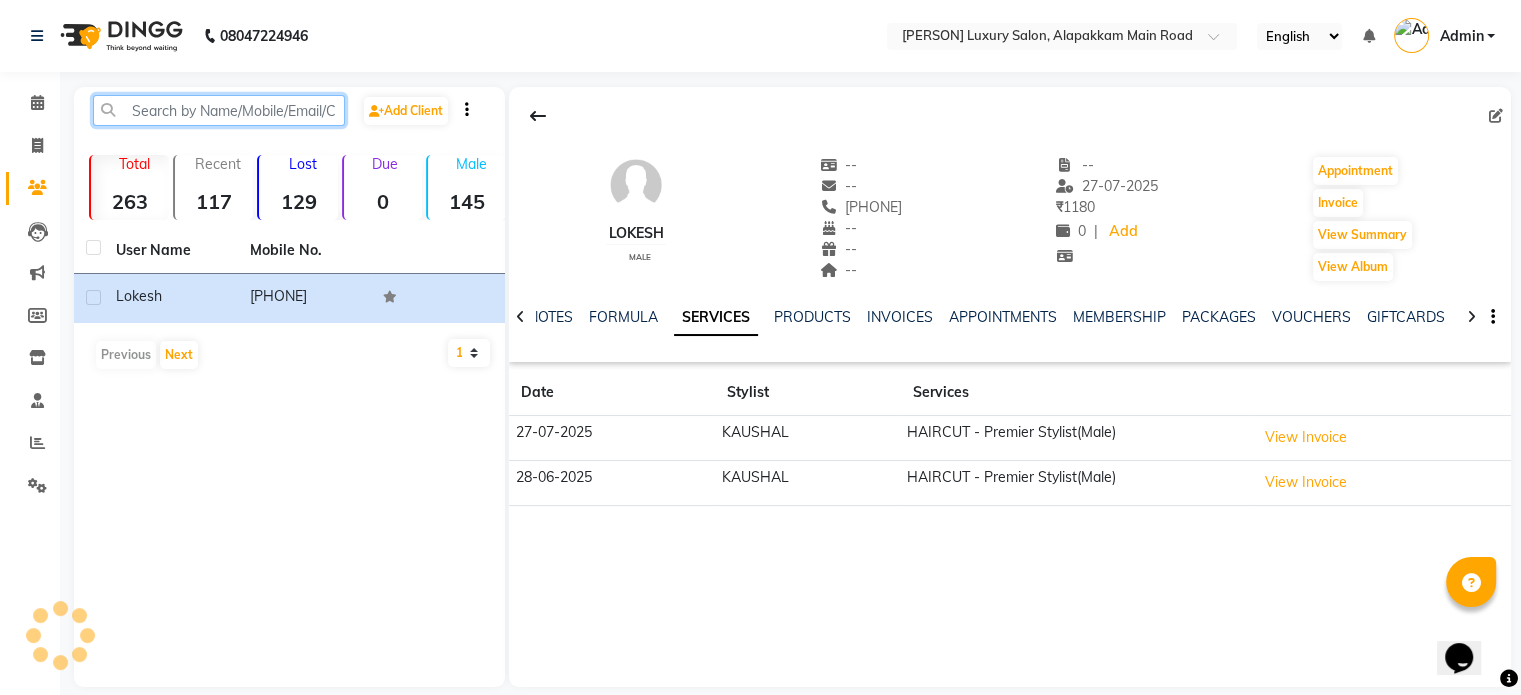paste on "[PHONE]" 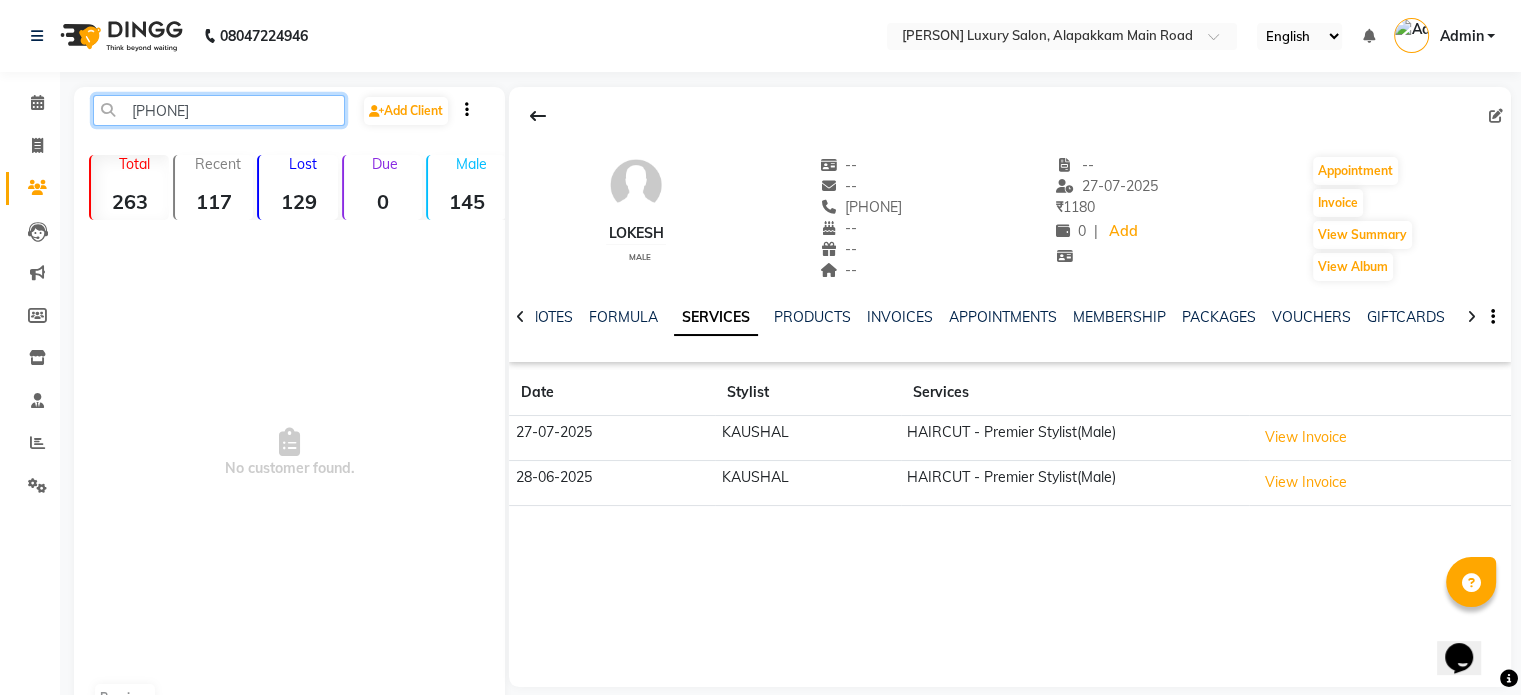 click on "[PHONE]" 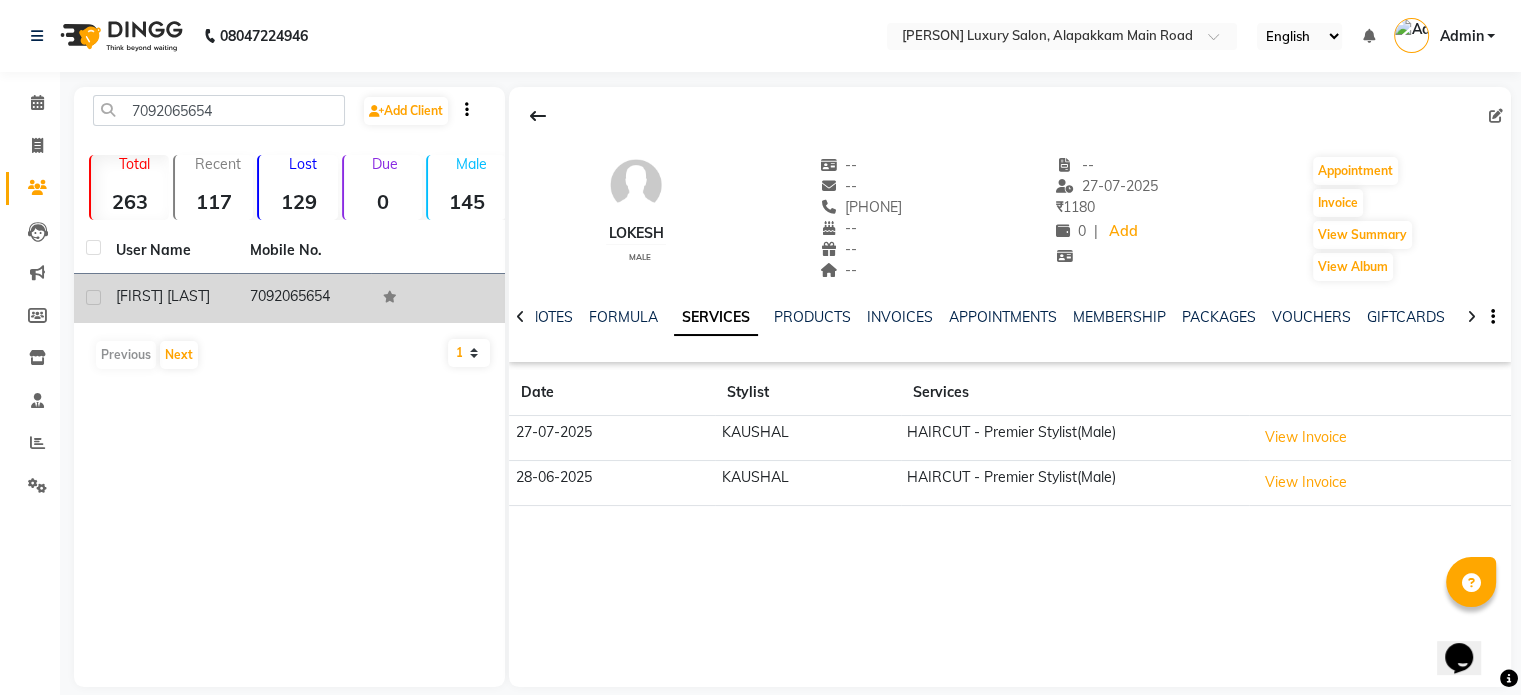 click on "7092065654" 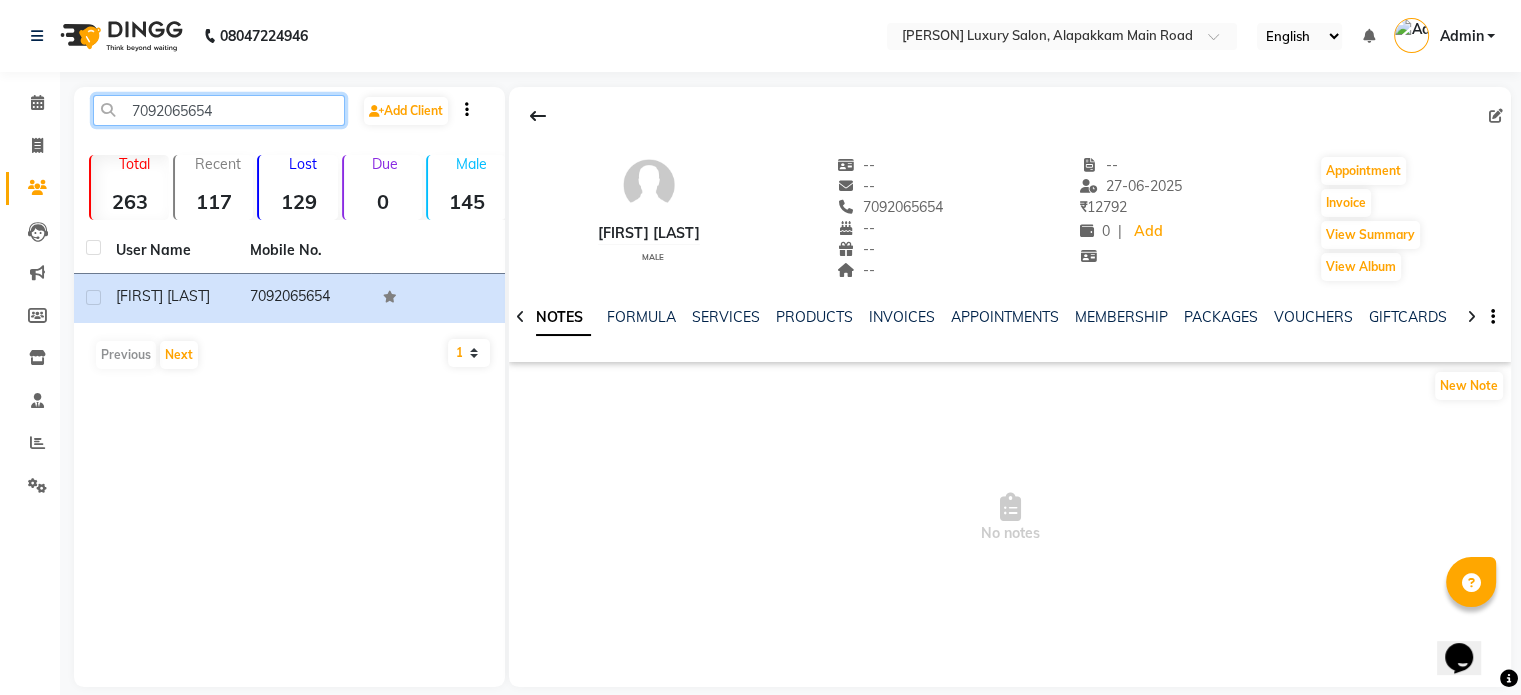 click on "7092065654" 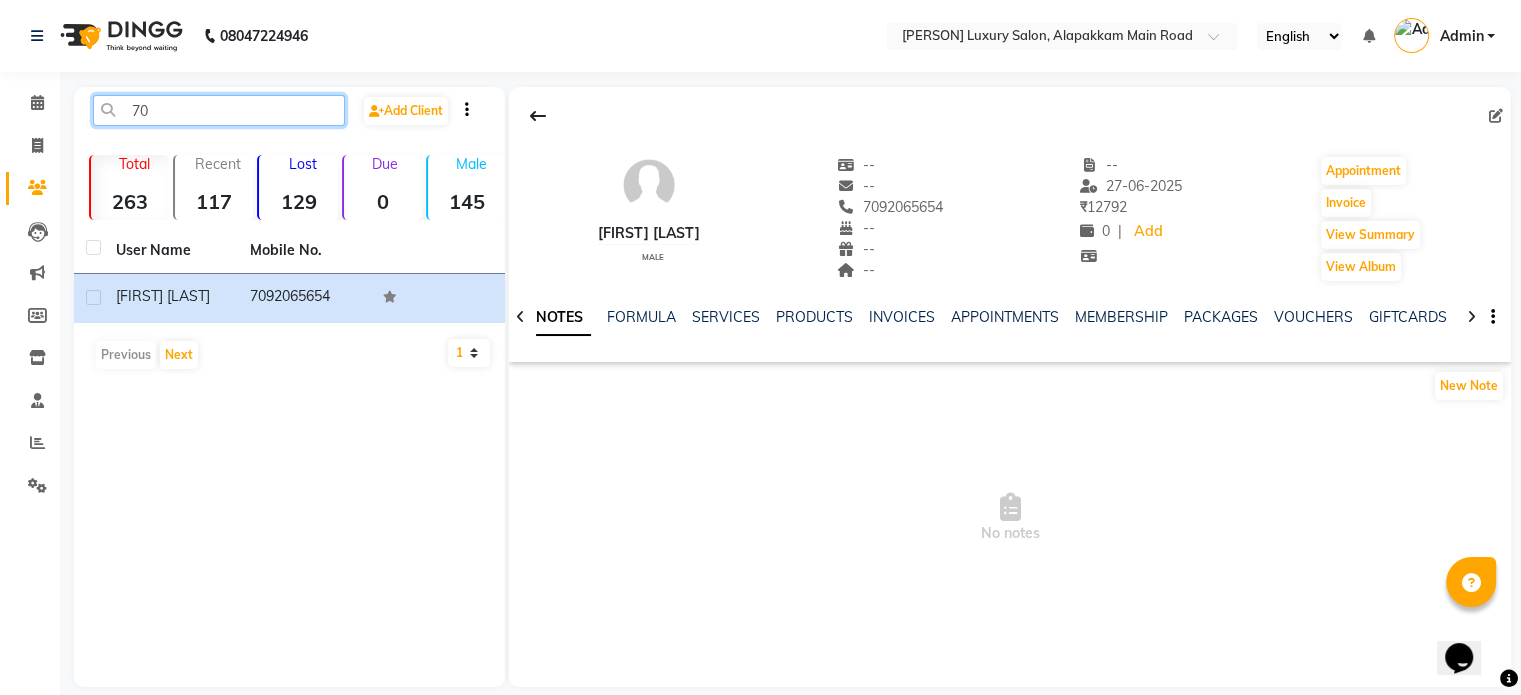 type on "7" 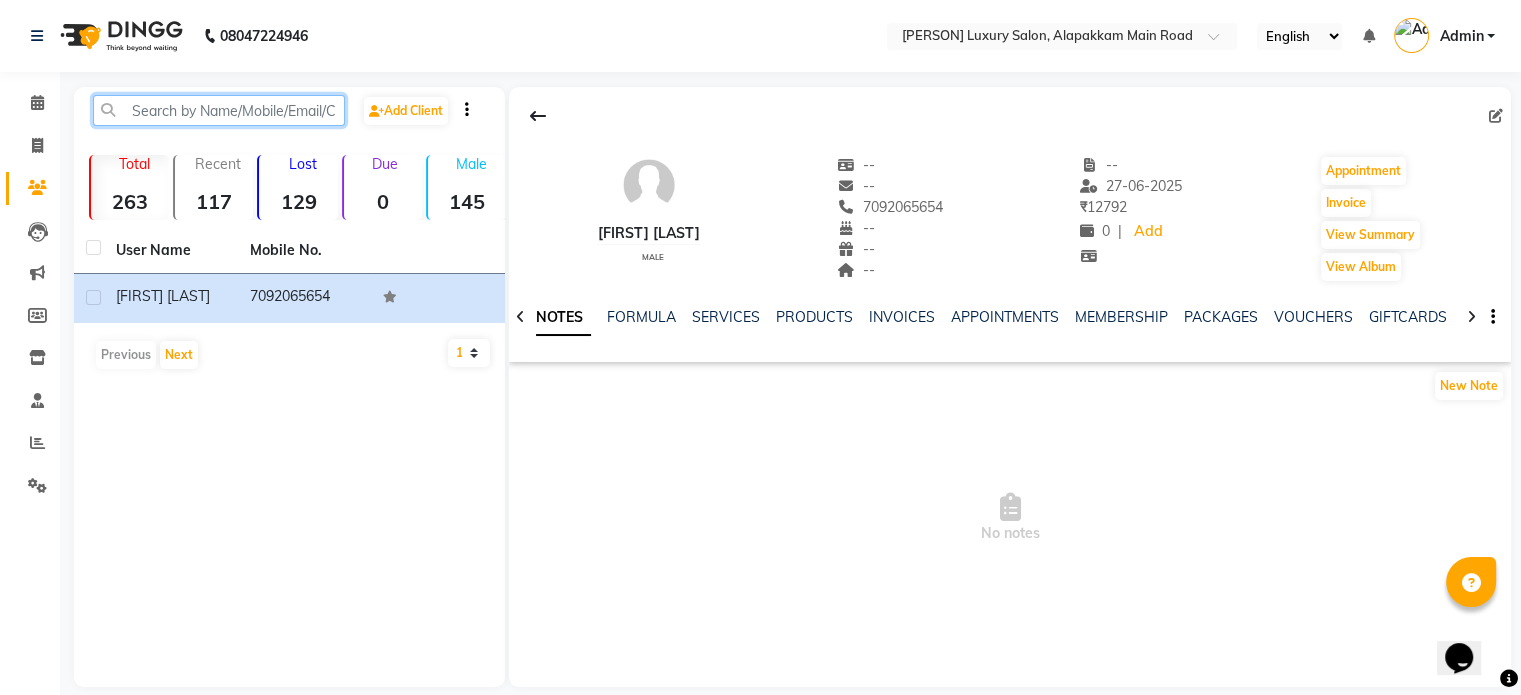 paste on "[PHONE]" 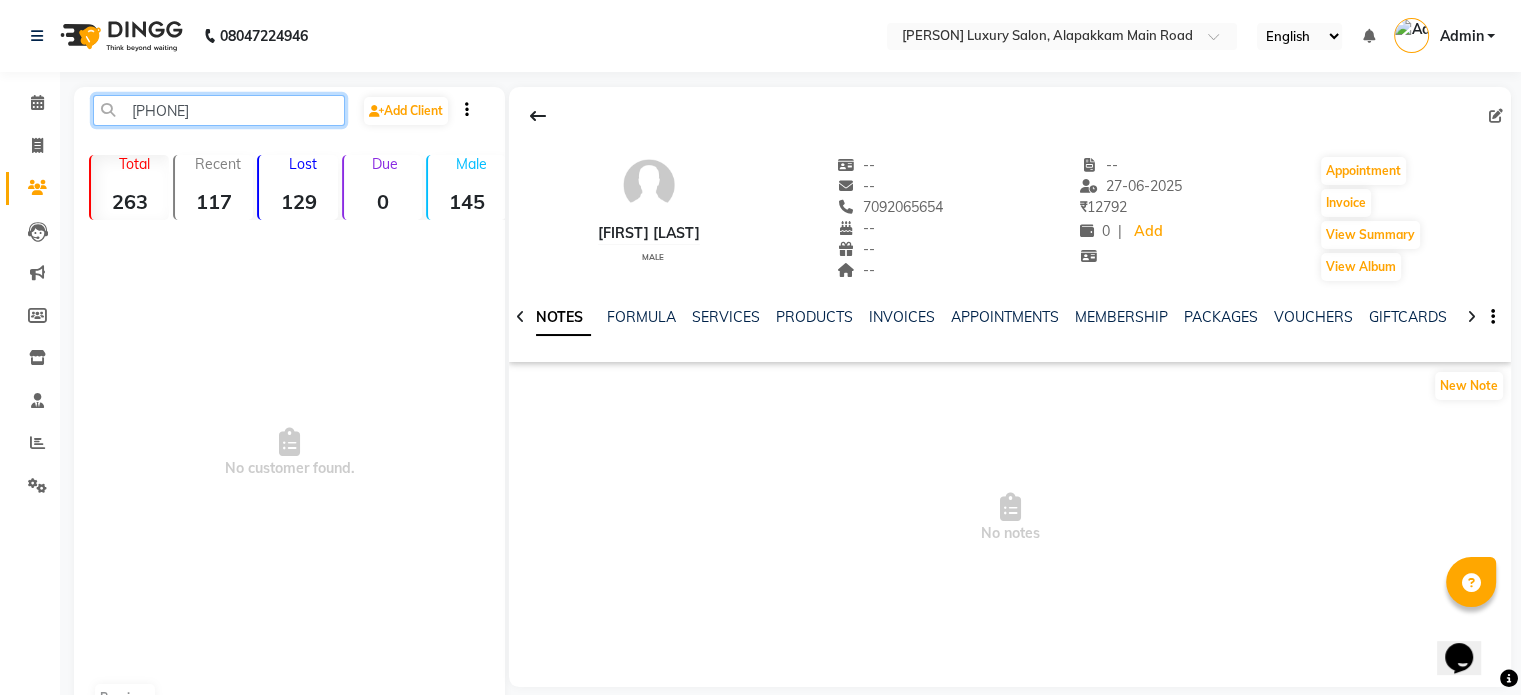click on "[PHONE]" 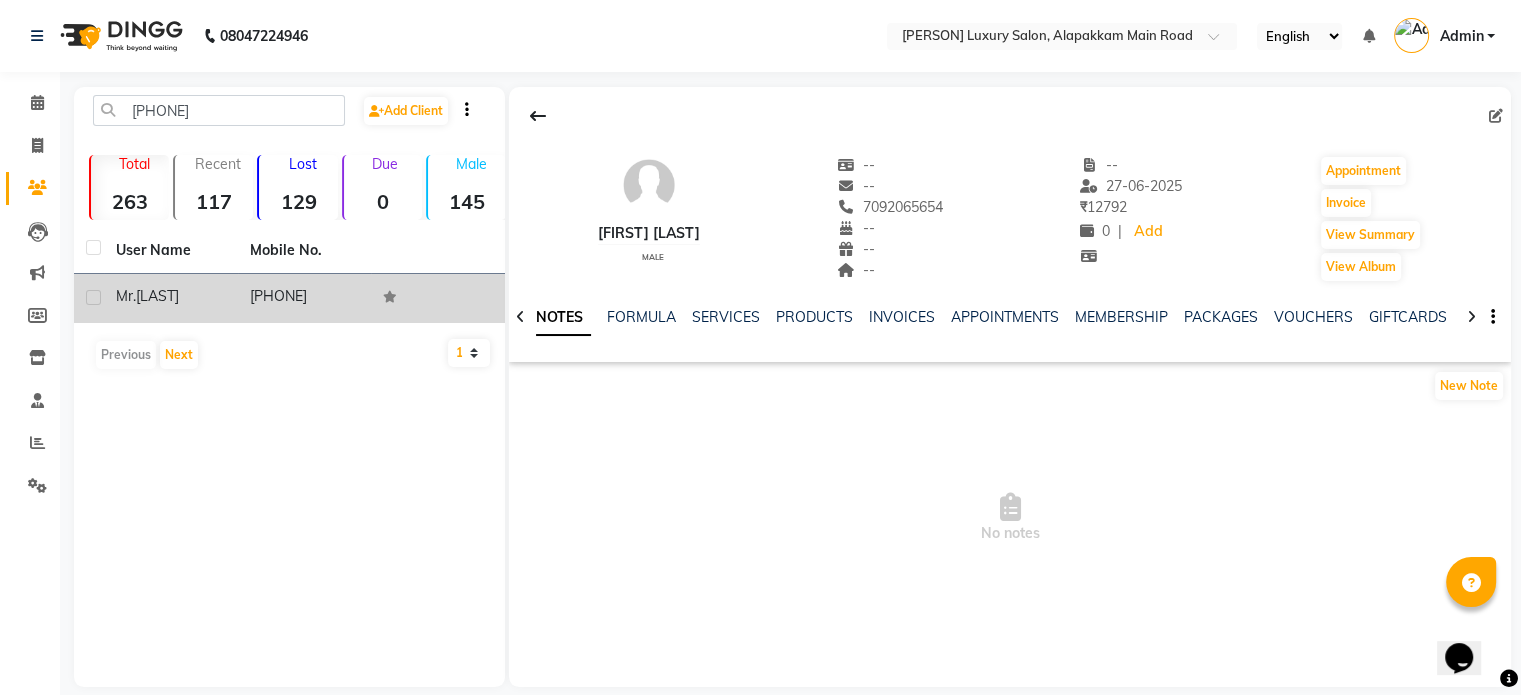 click on "[PHONE]" 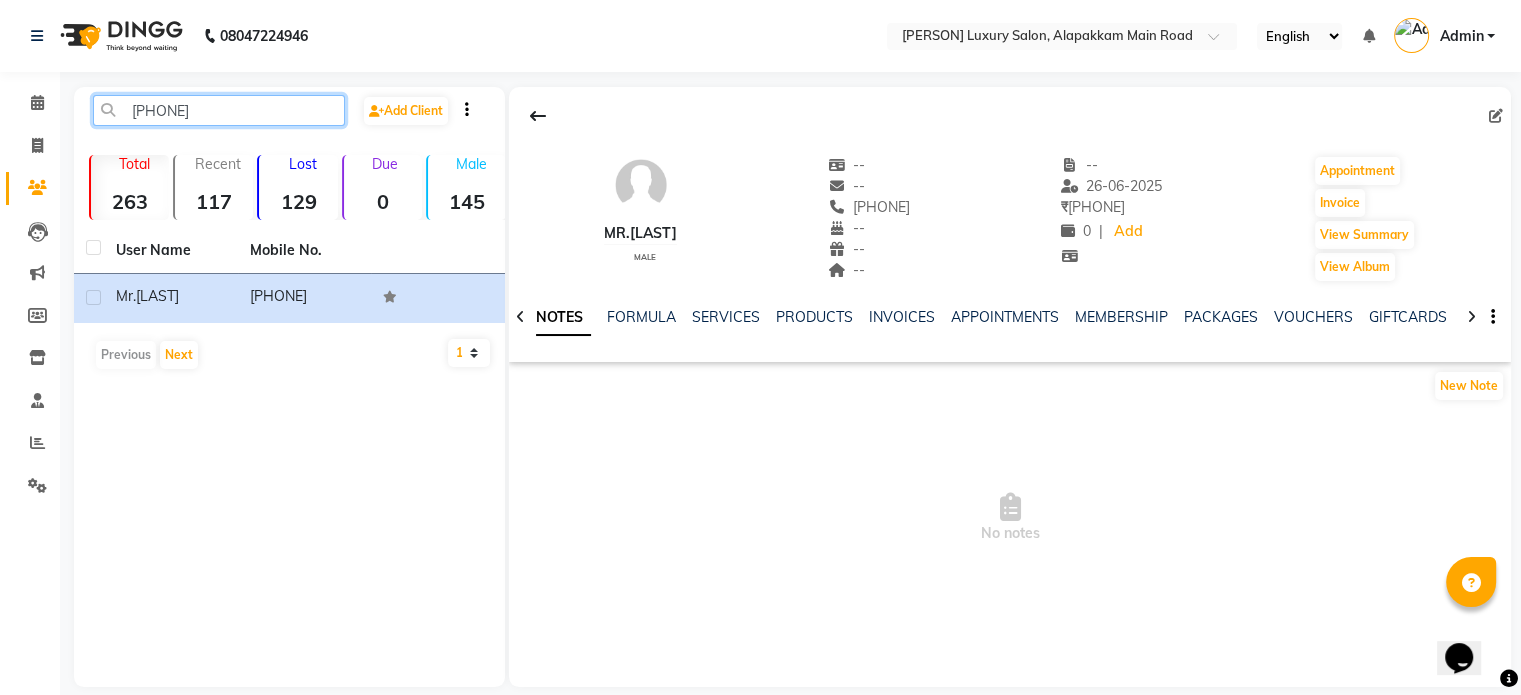 click on "[PHONE]" 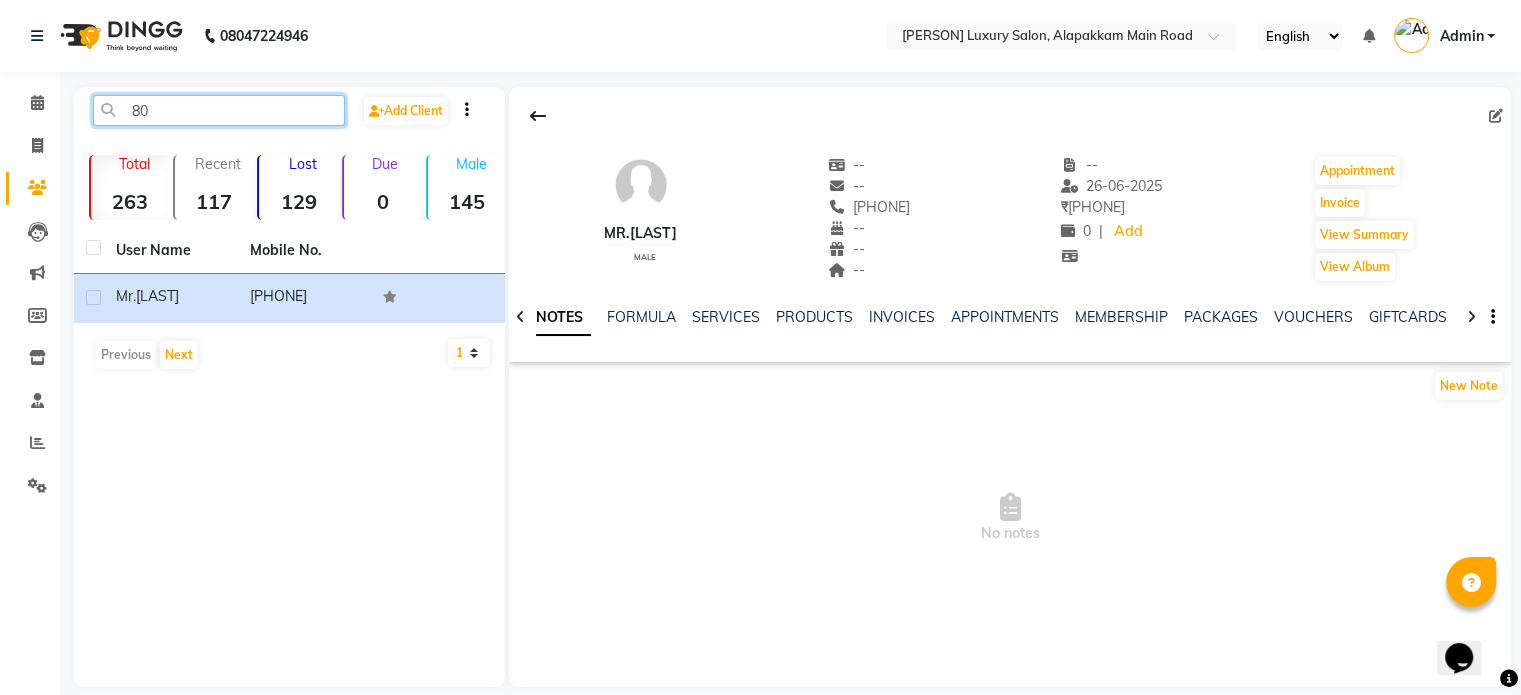 type on "8" 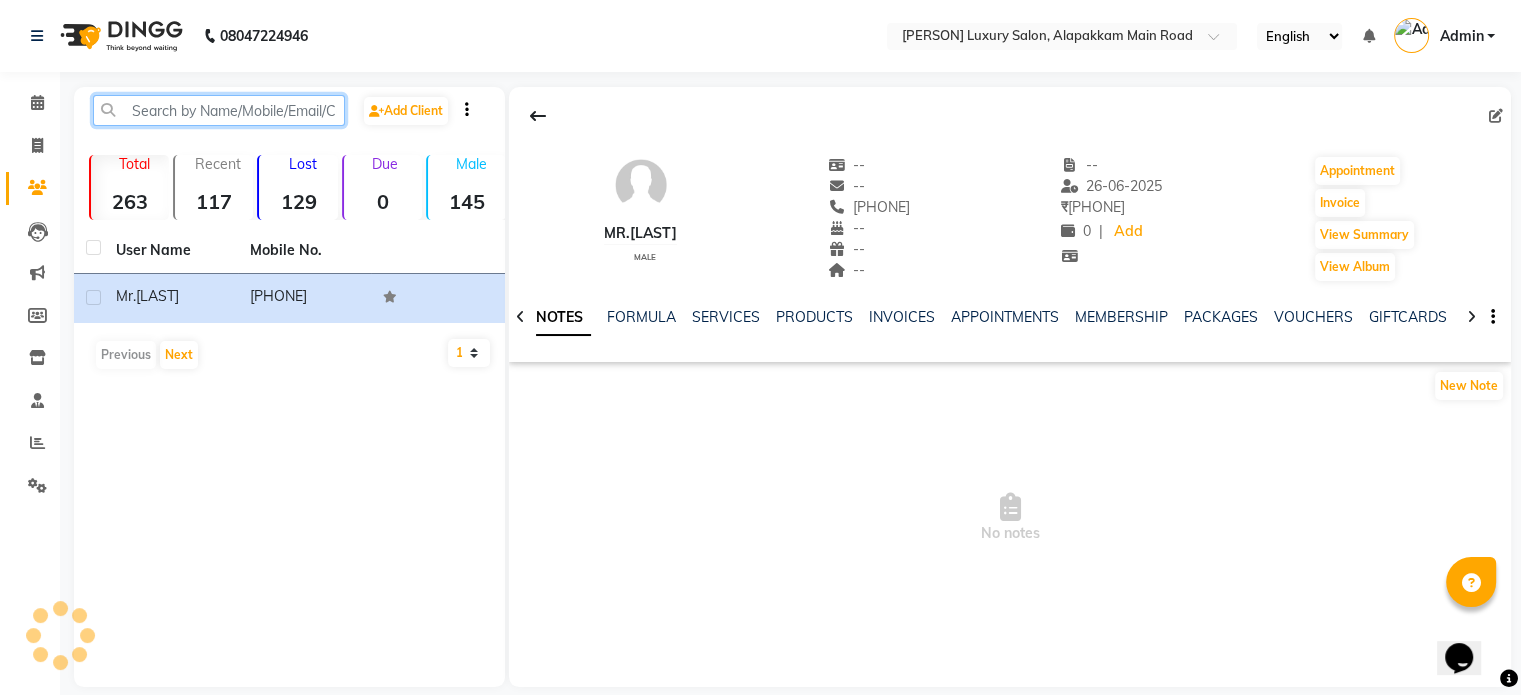 paste on "[PHONE]" 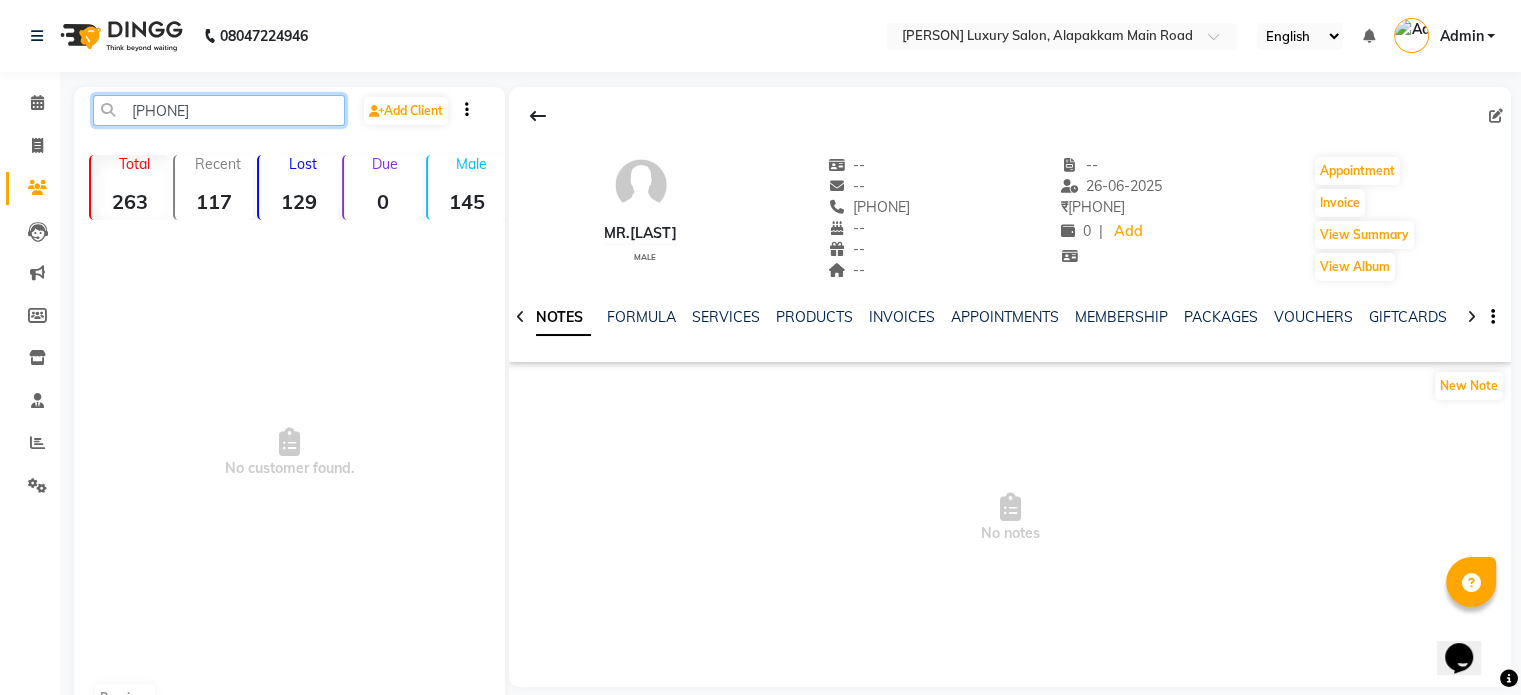 click on "[PHONE]" 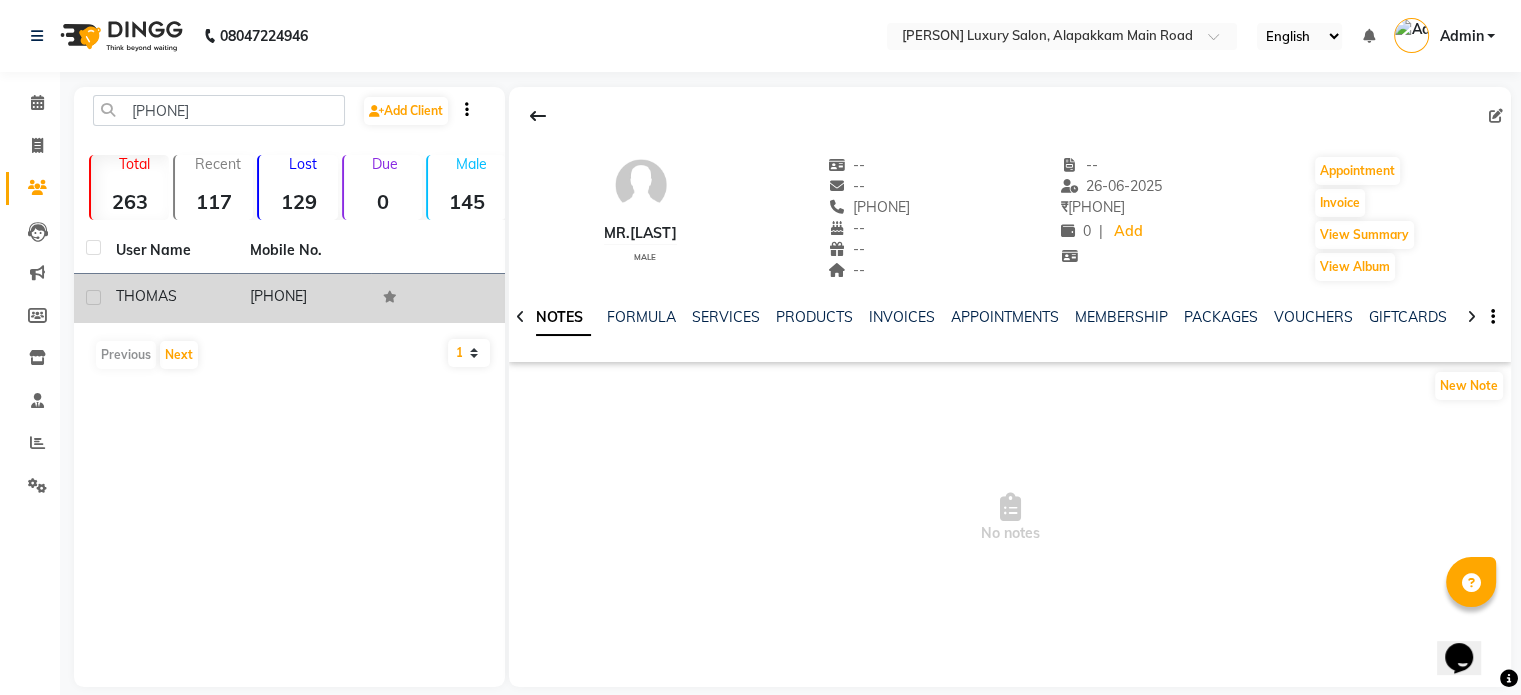 click on "[PHONE]" 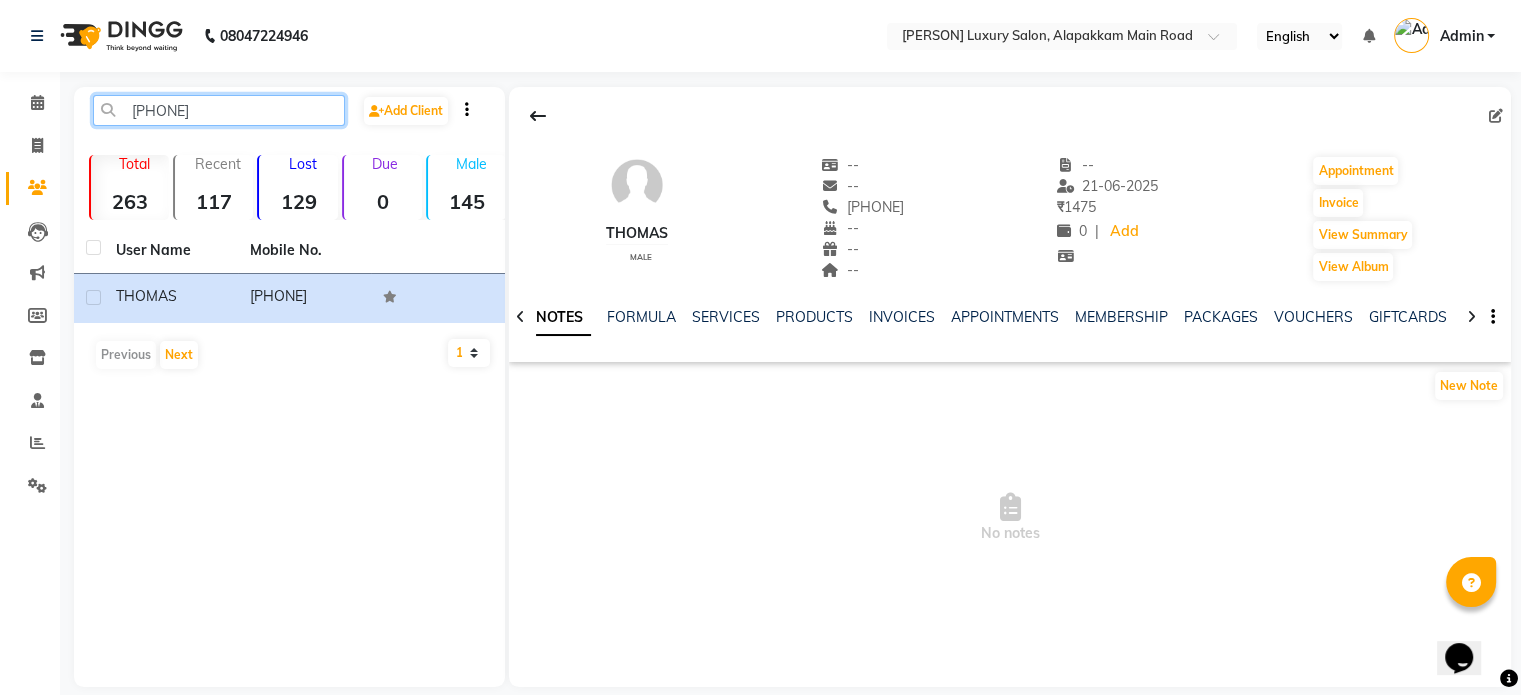 click on "[PHONE]" 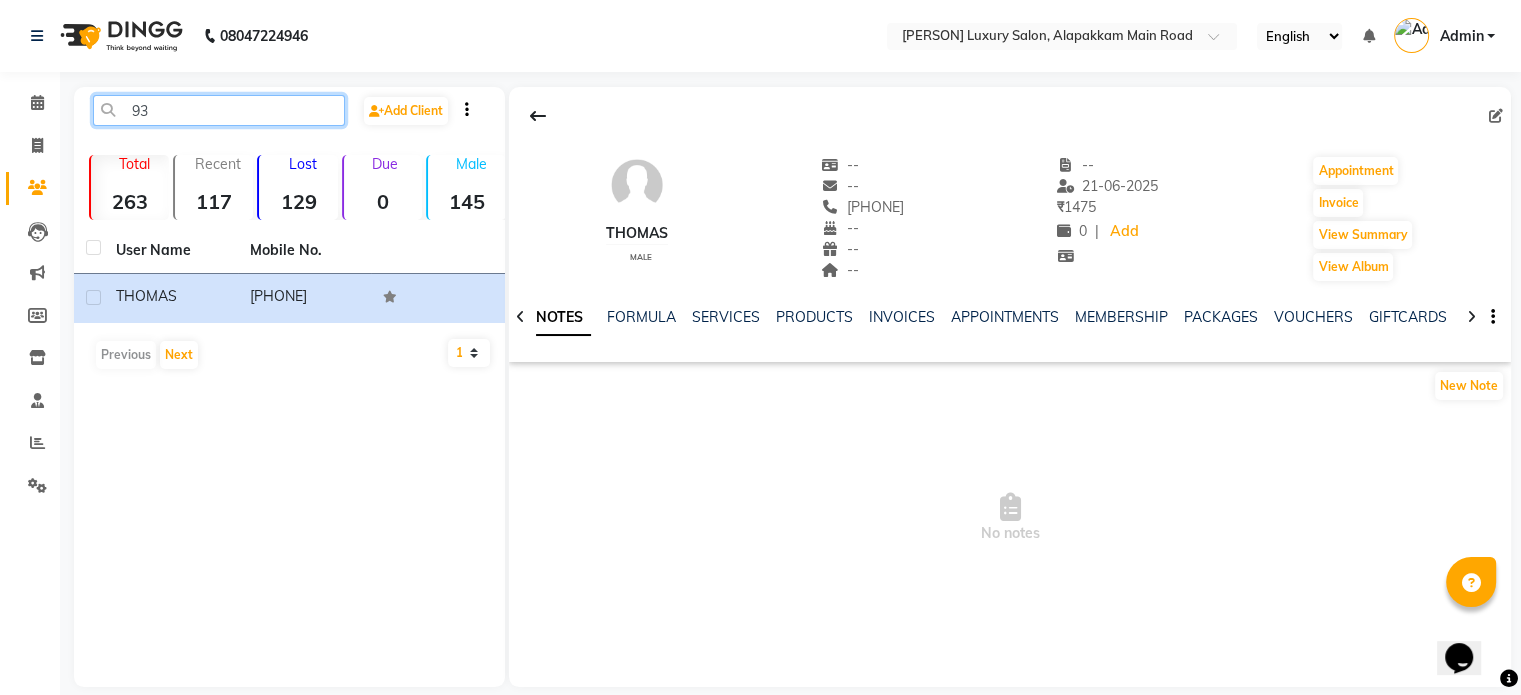 type on "9" 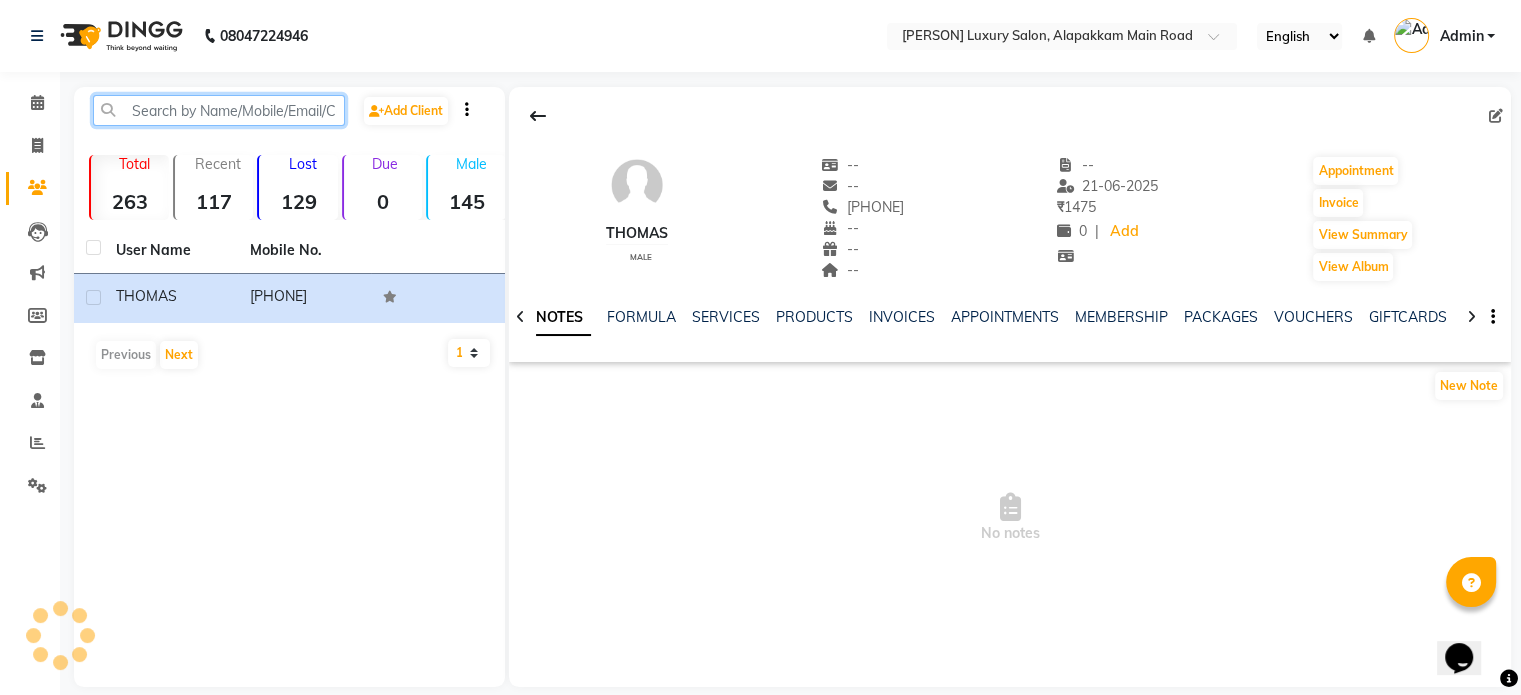 paste on "[PHONE]" 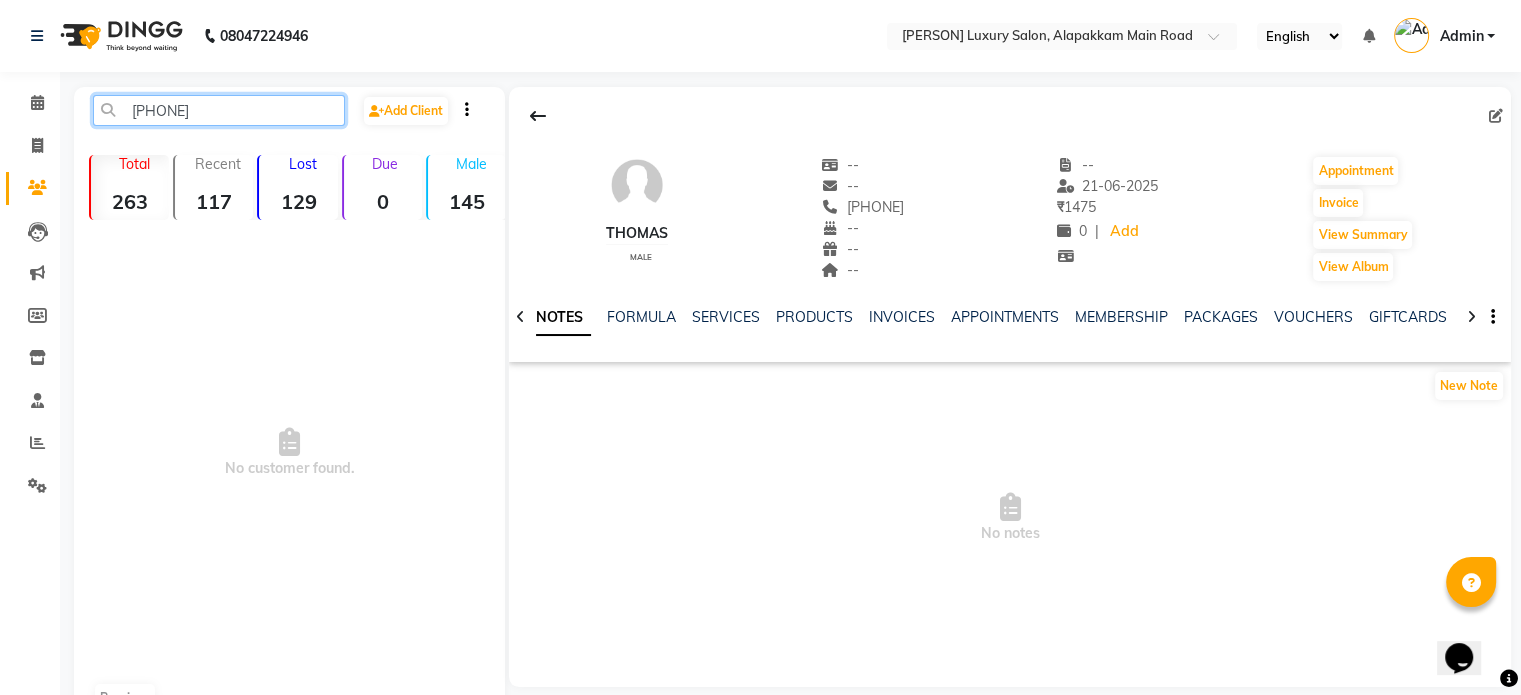 click on "[PHONE]" 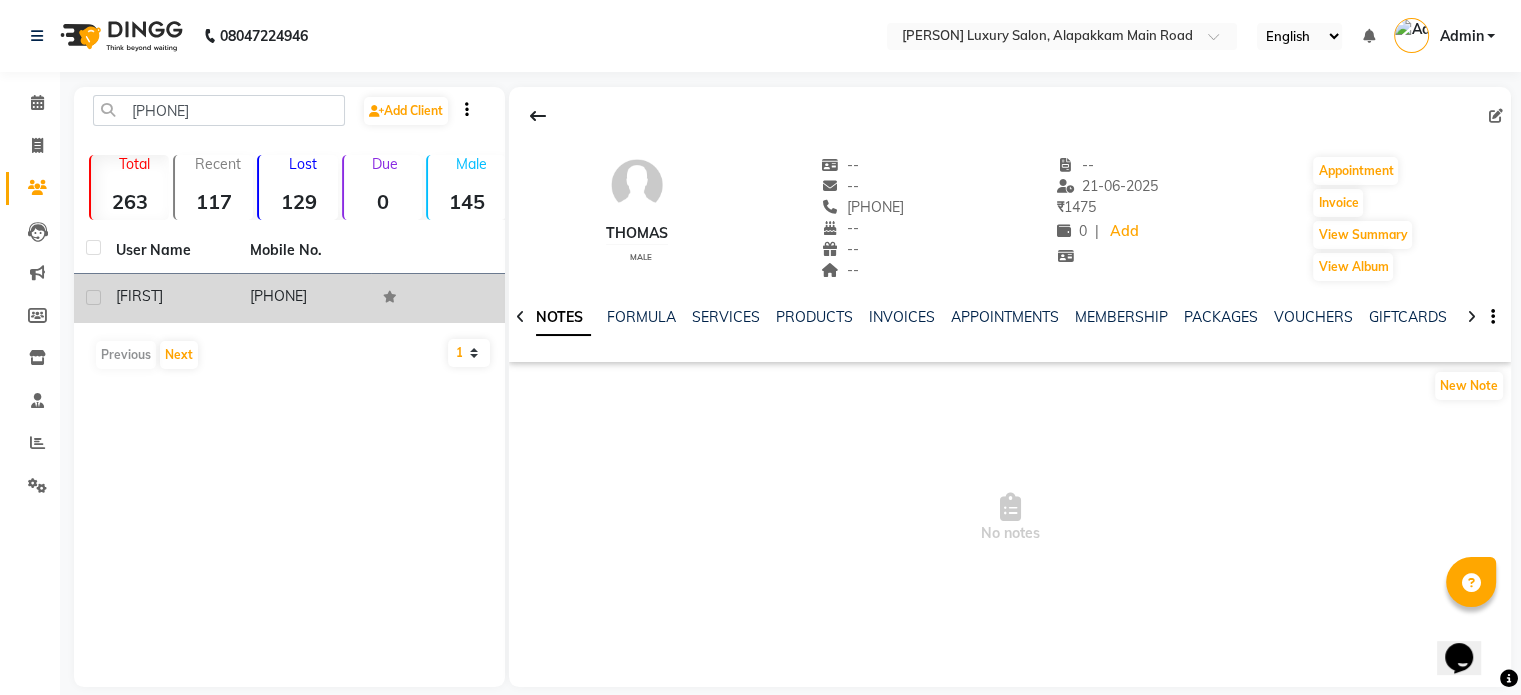 click on "[PHONE]" 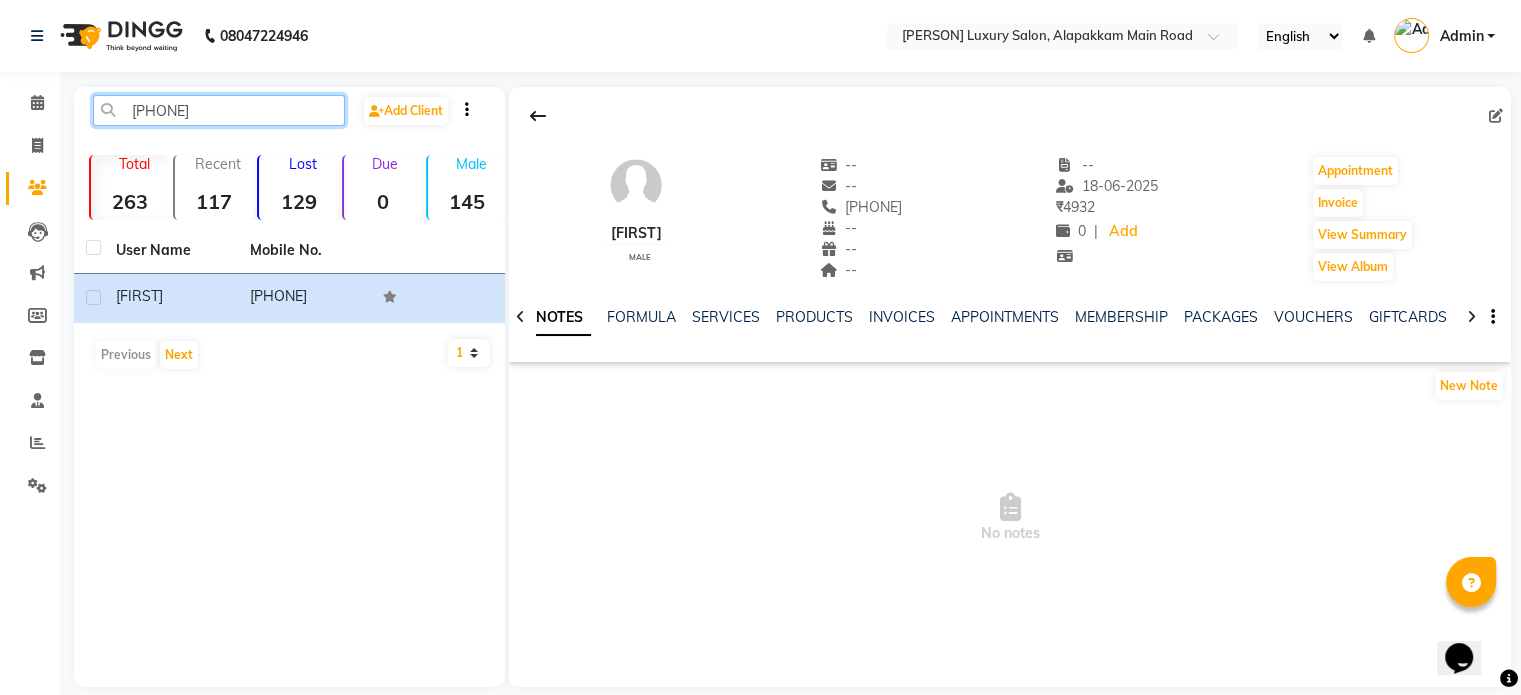 click on "[PHONE]" 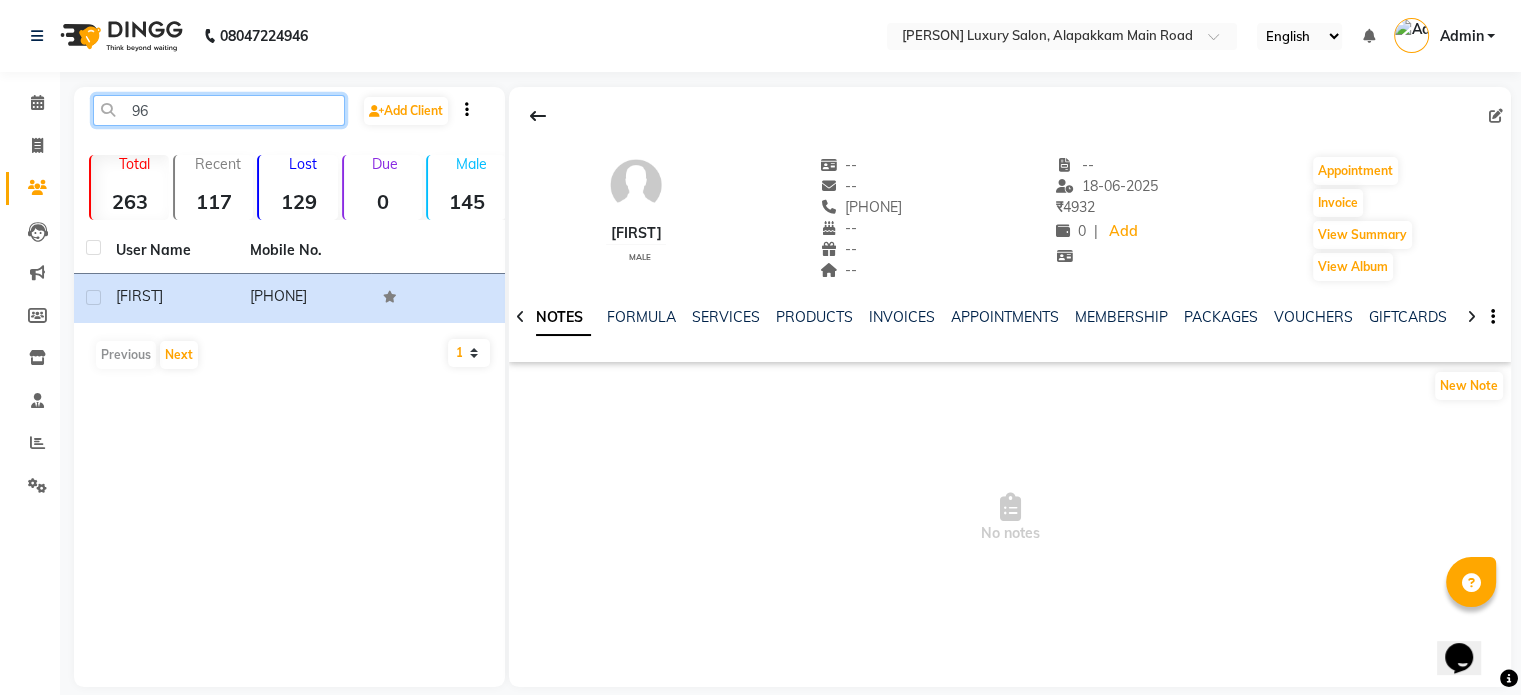 type on "9" 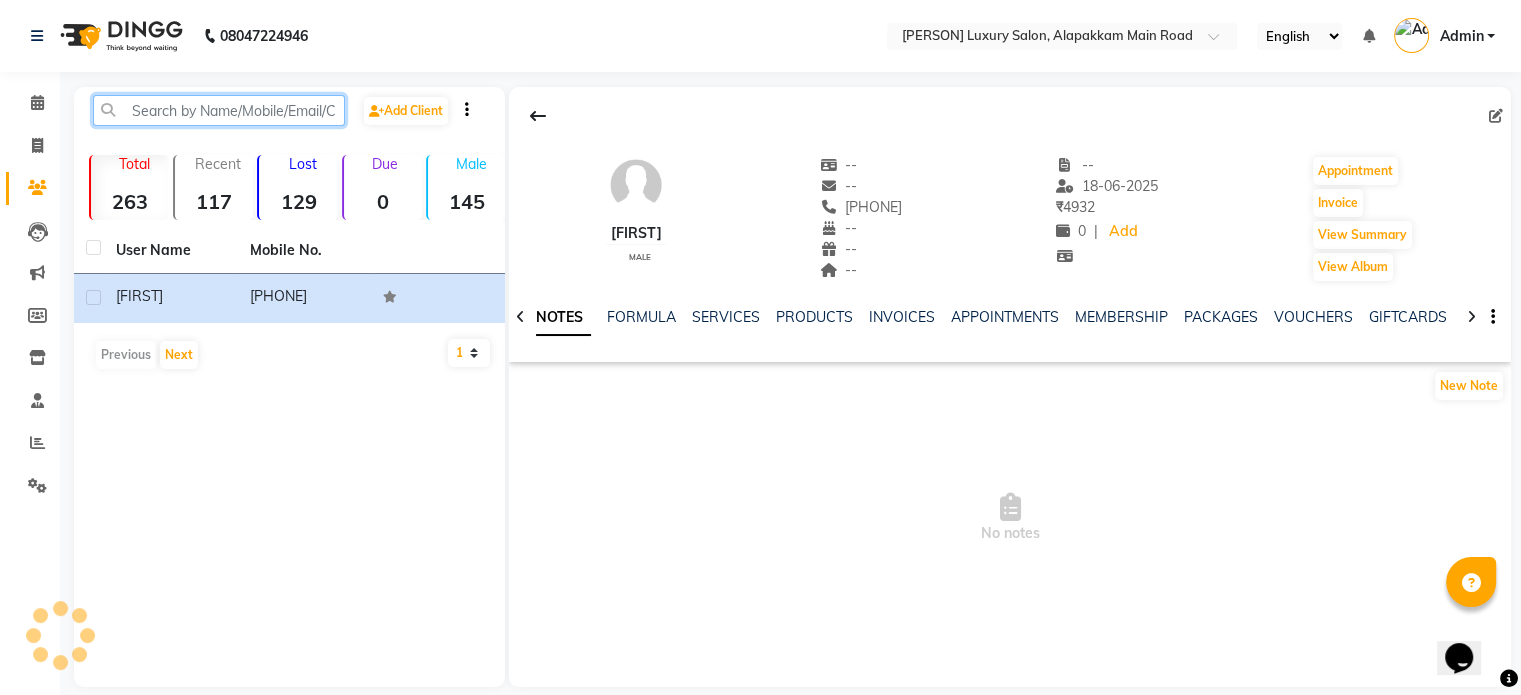 paste on "[PHONE]" 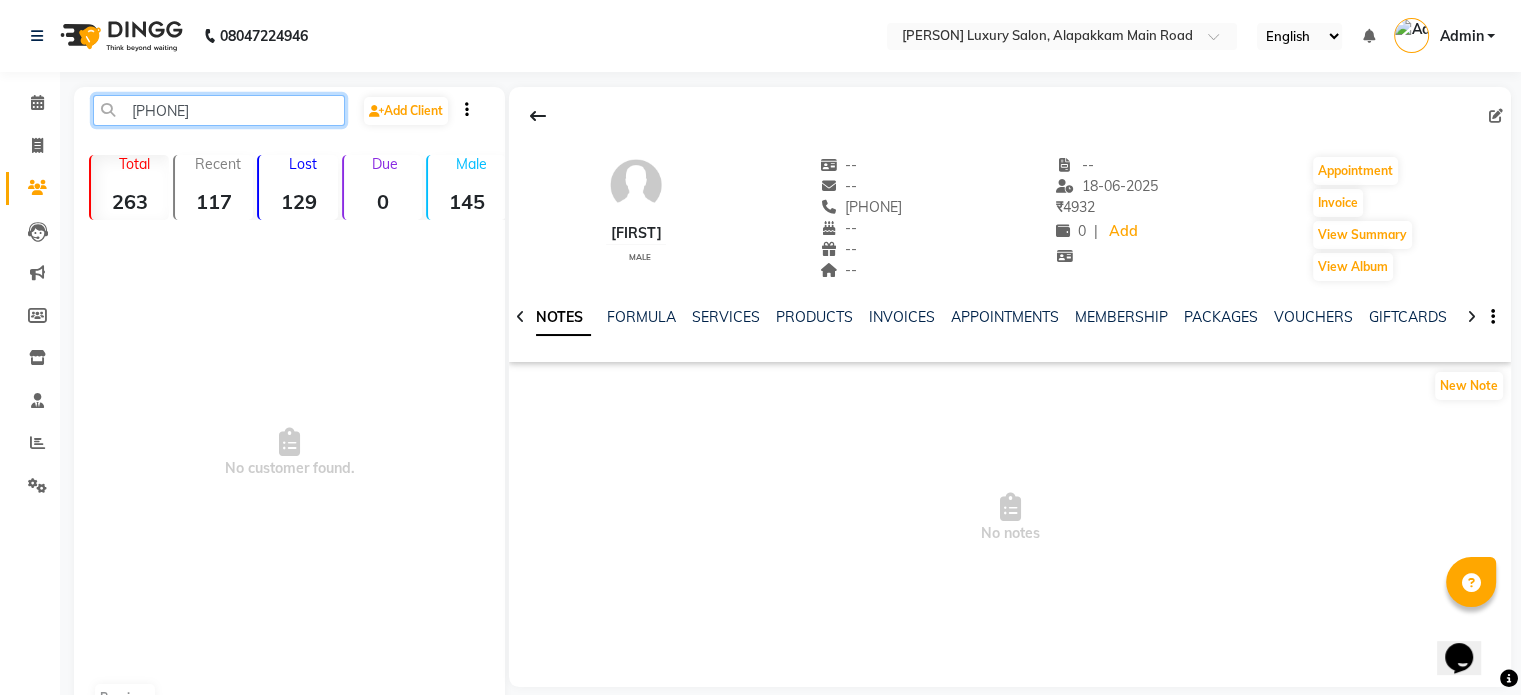 click on "[PHONE]" 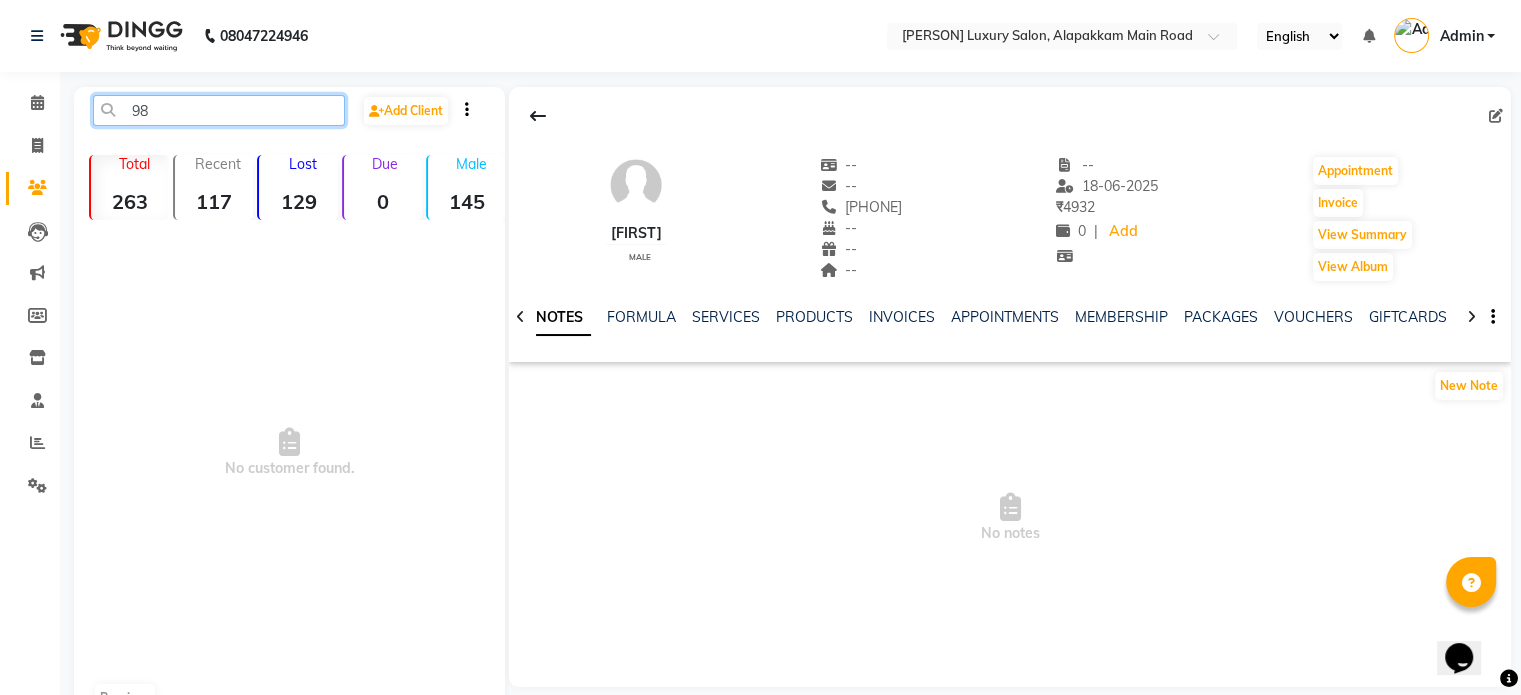type on "9" 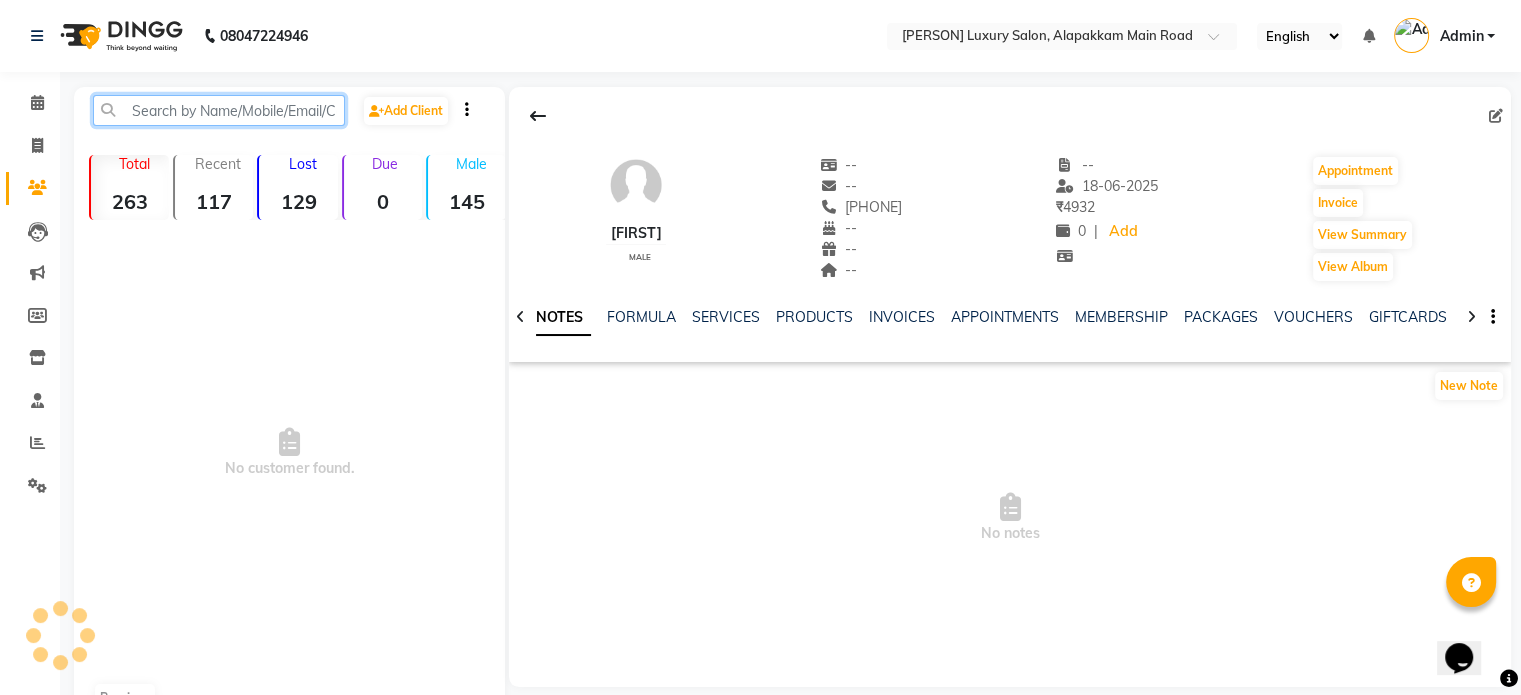 paste on "[PHONE]" 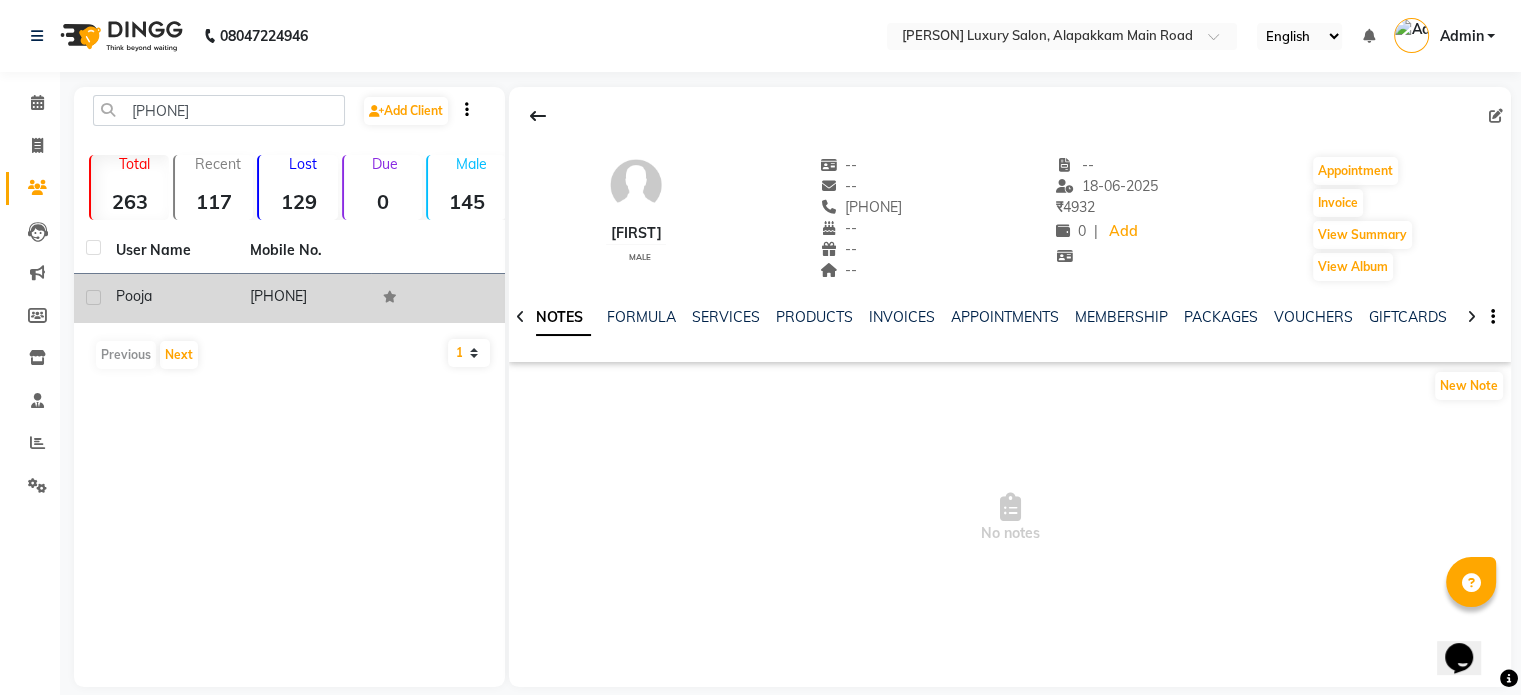 click on "[PHONE]" 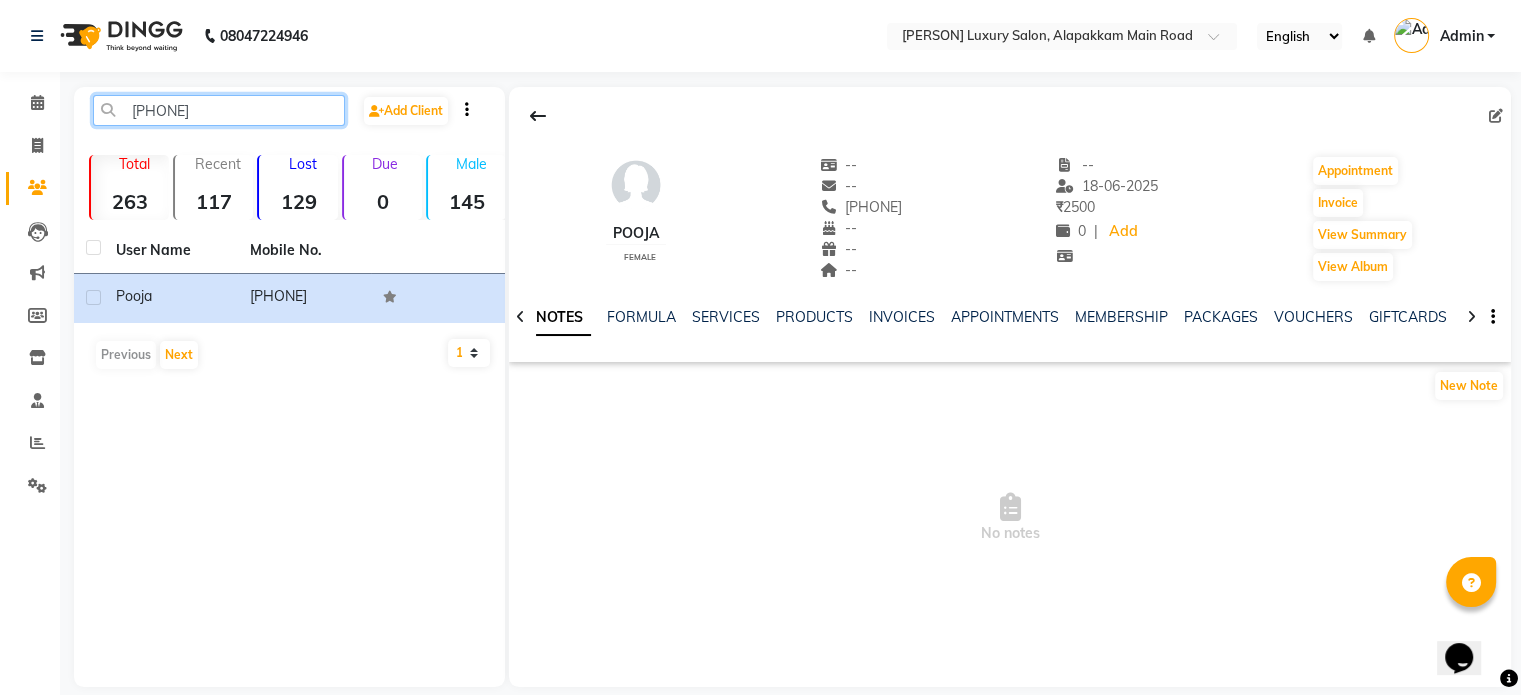 click on "[PHONE]" 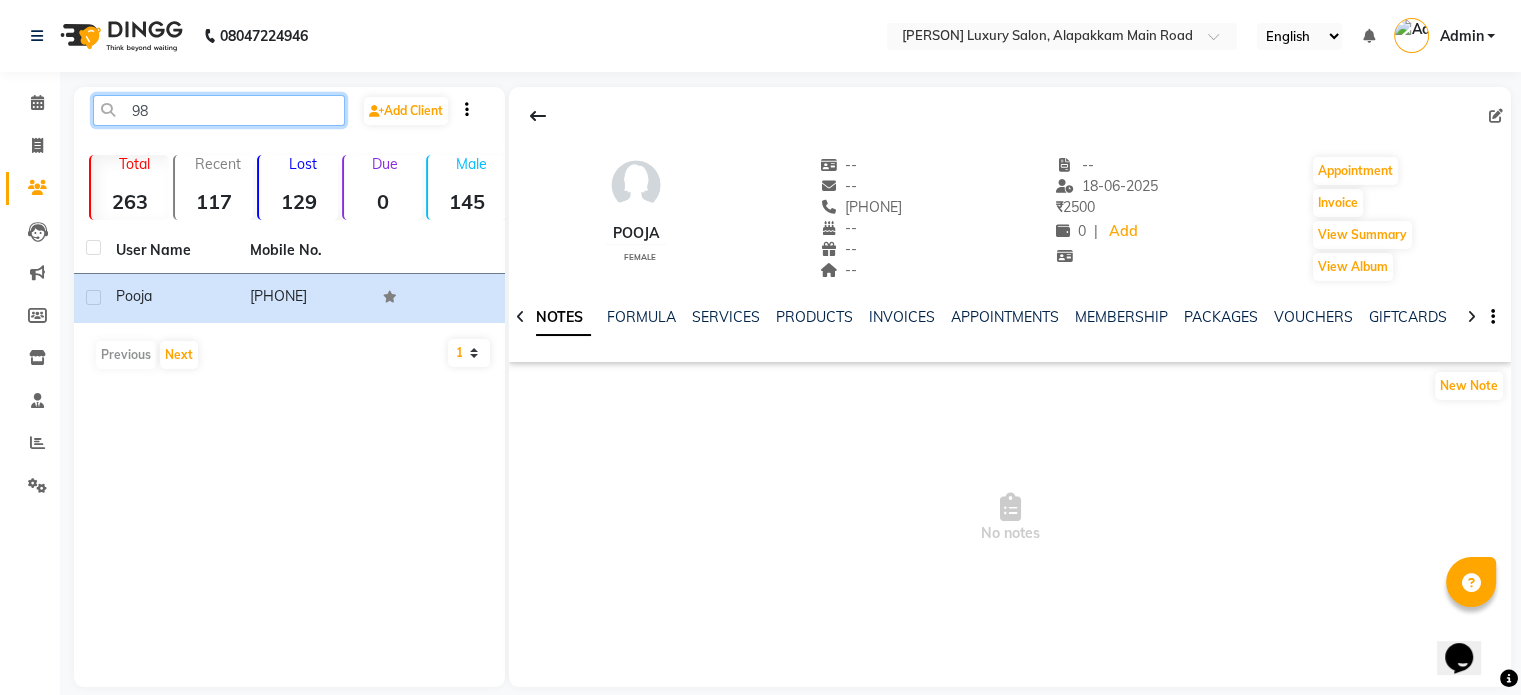 type on "9" 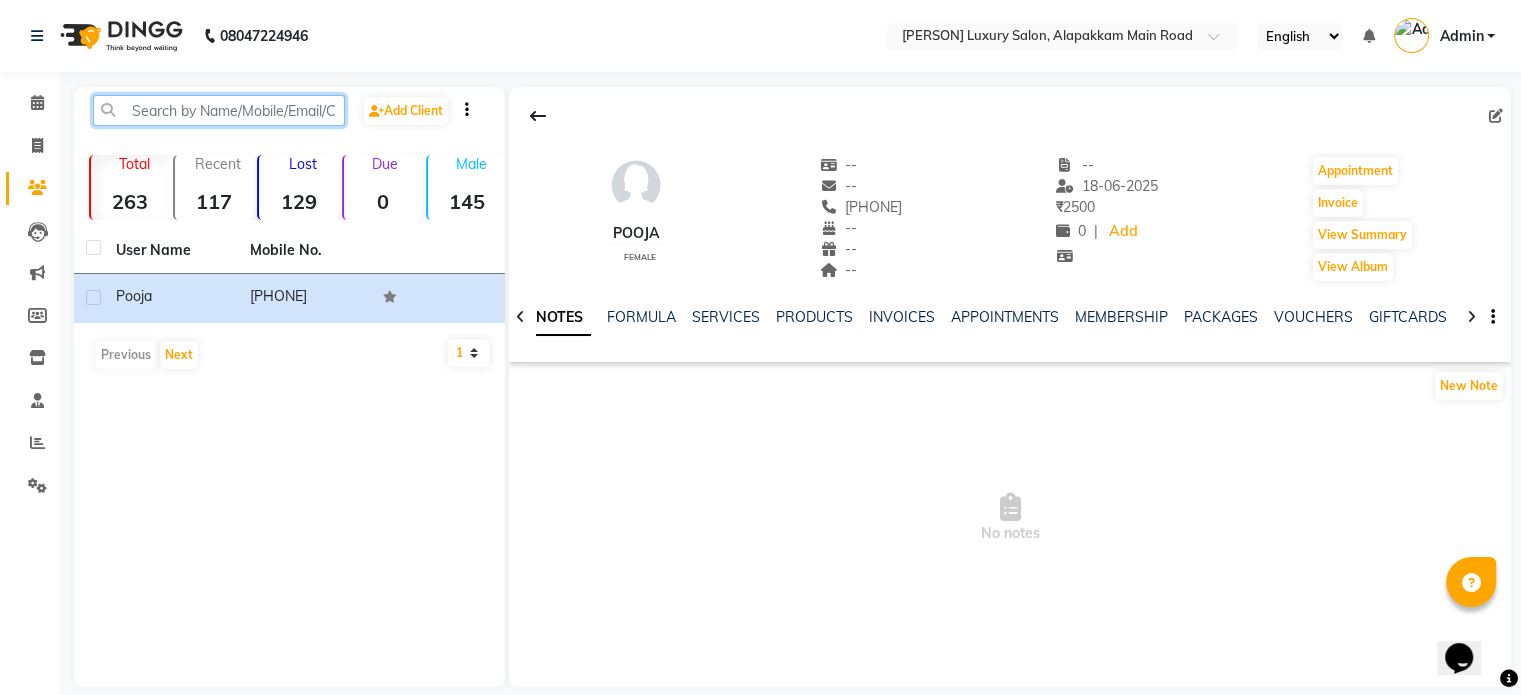 paste on "[PHONE]" 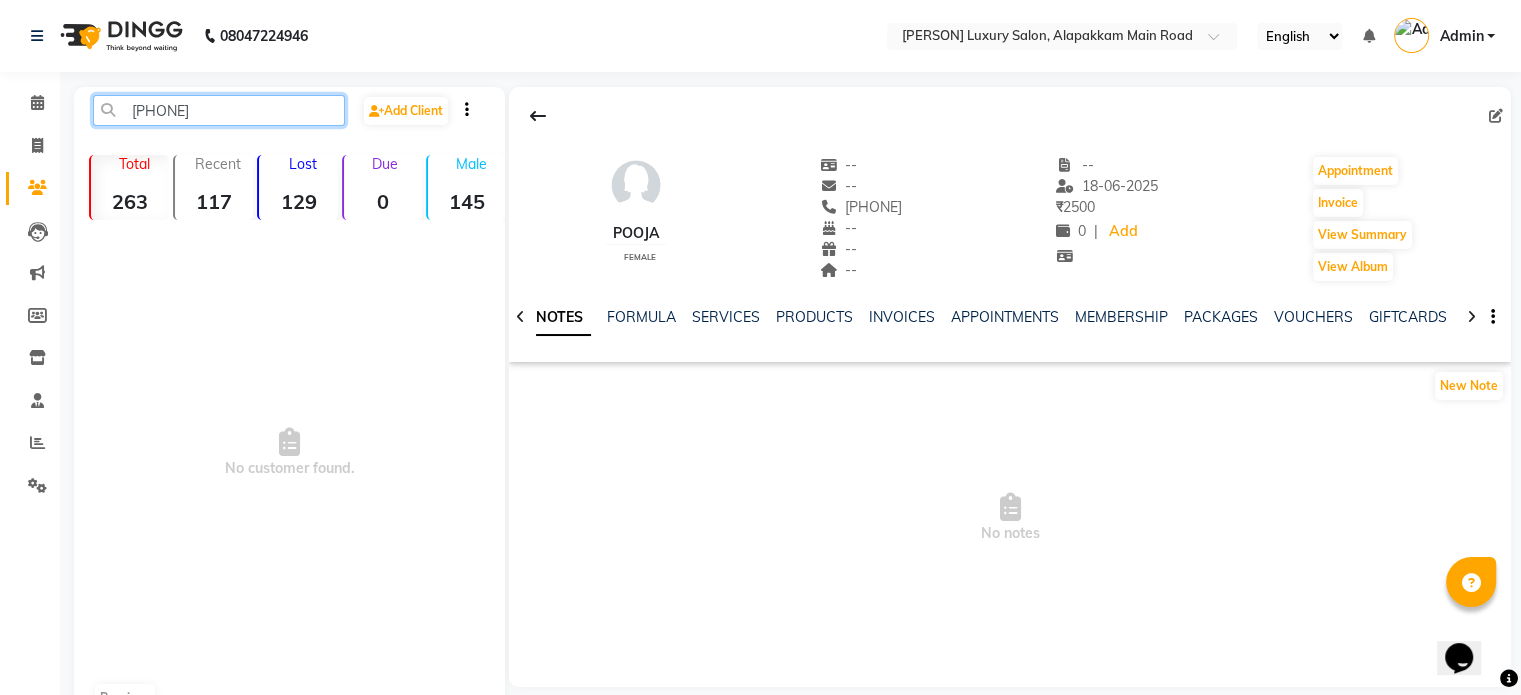 click on "[PHONE]" 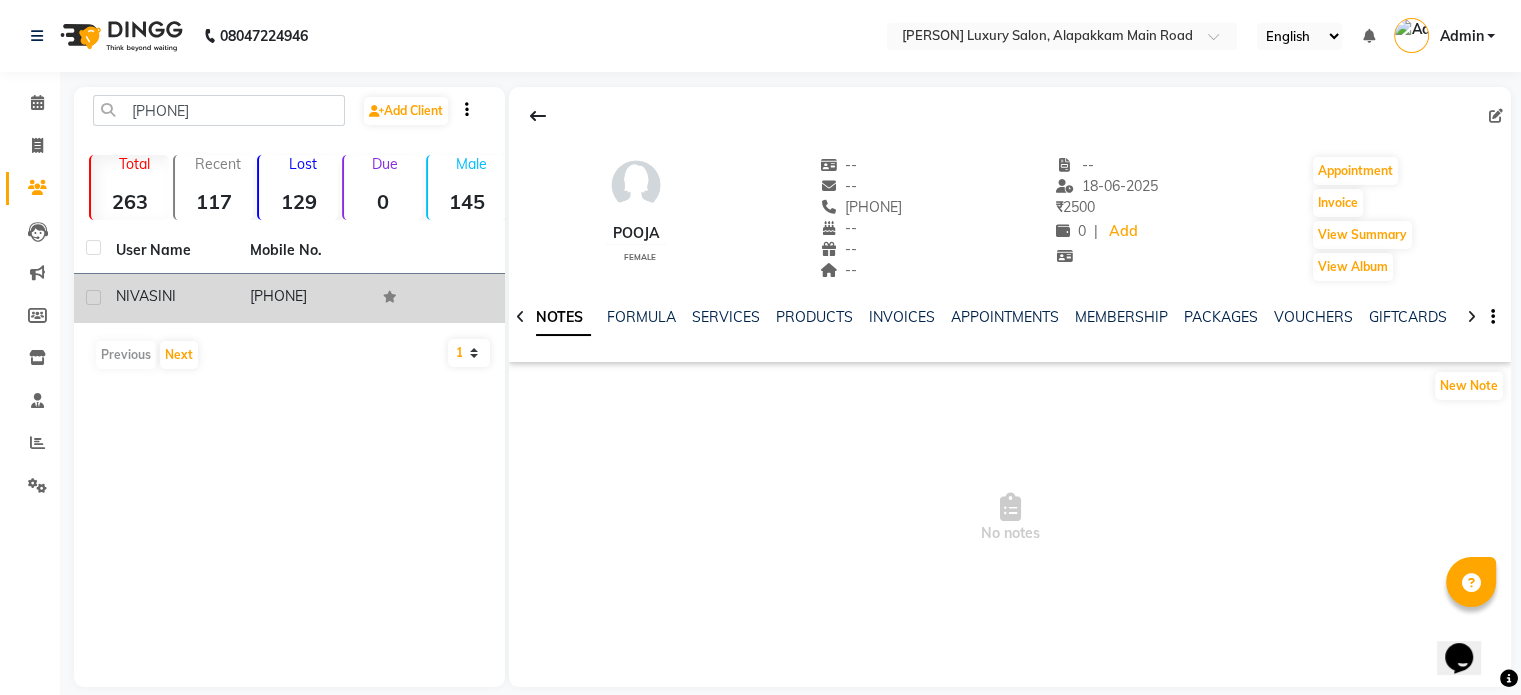 click on "[PHONE]" 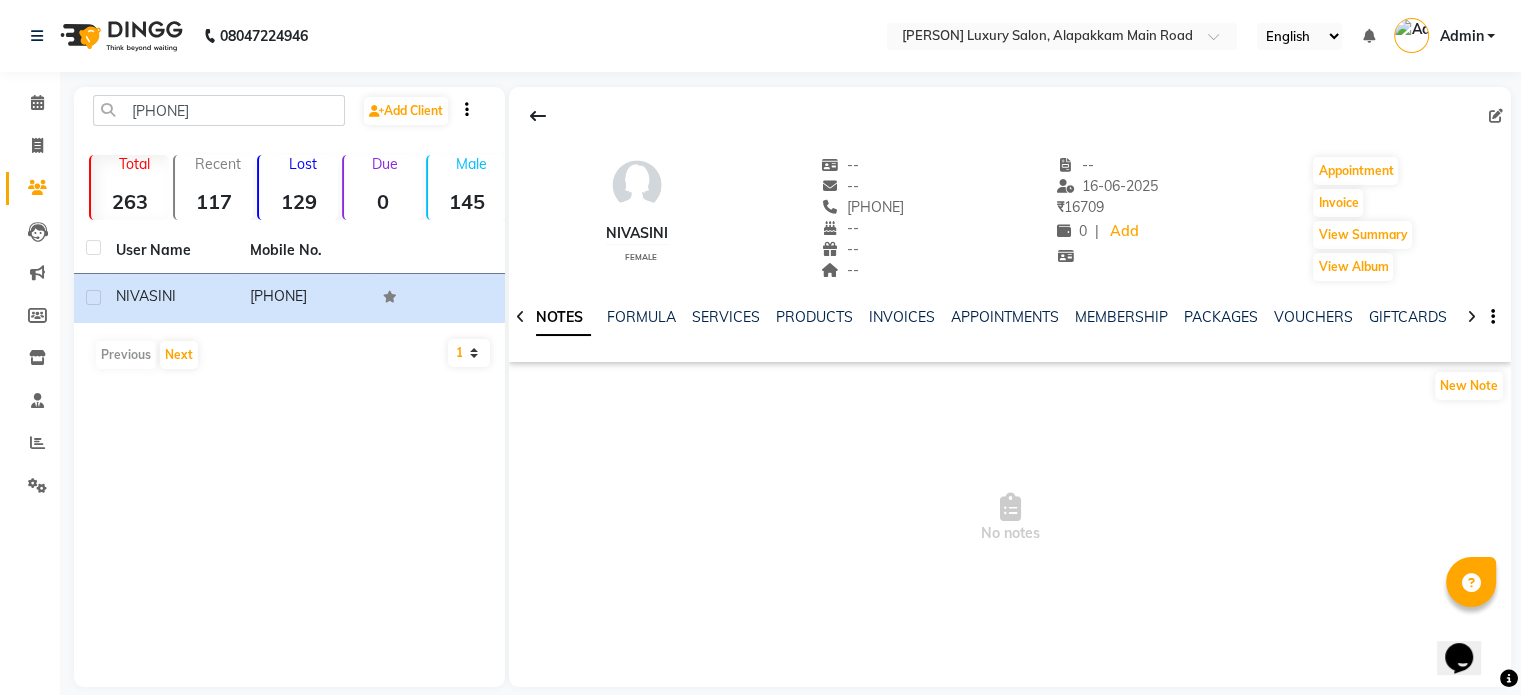 click on "[PHONE]  Add Client" 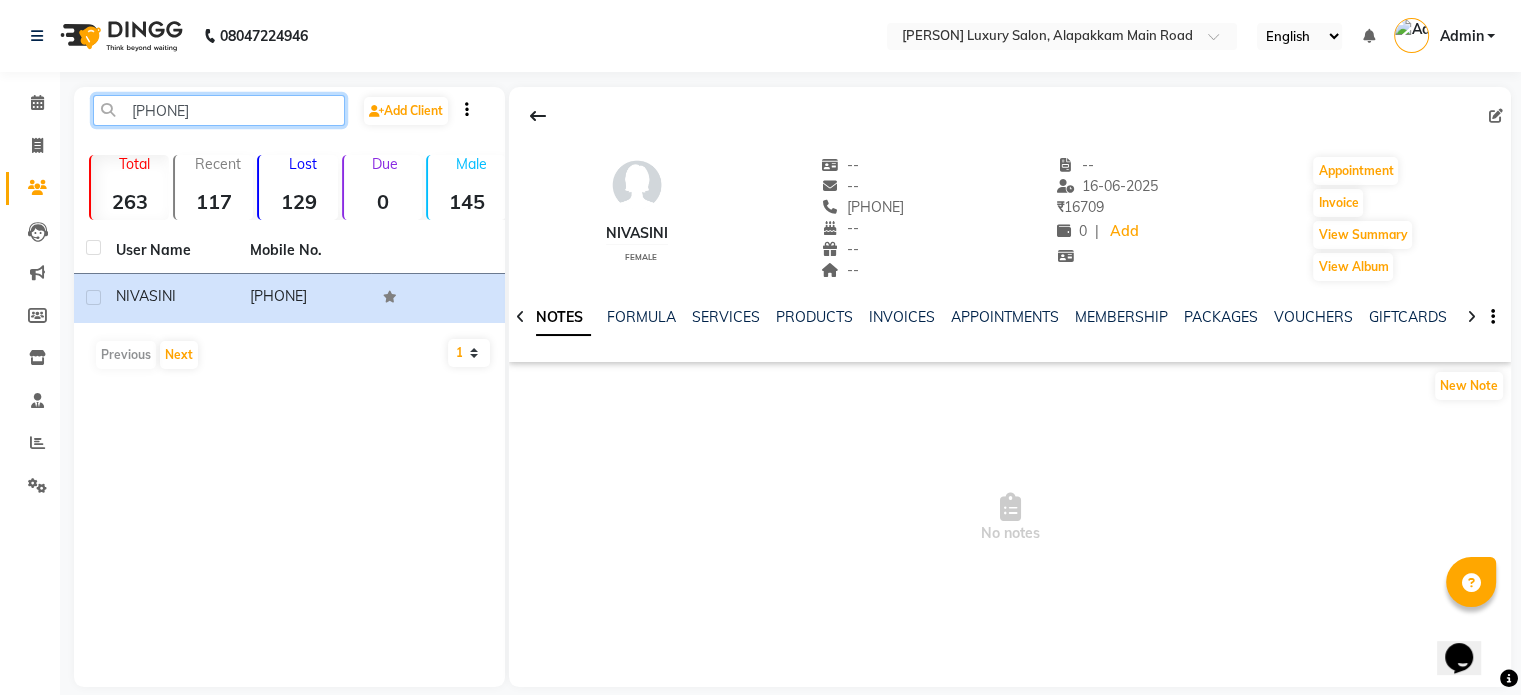 click on "[PHONE]" 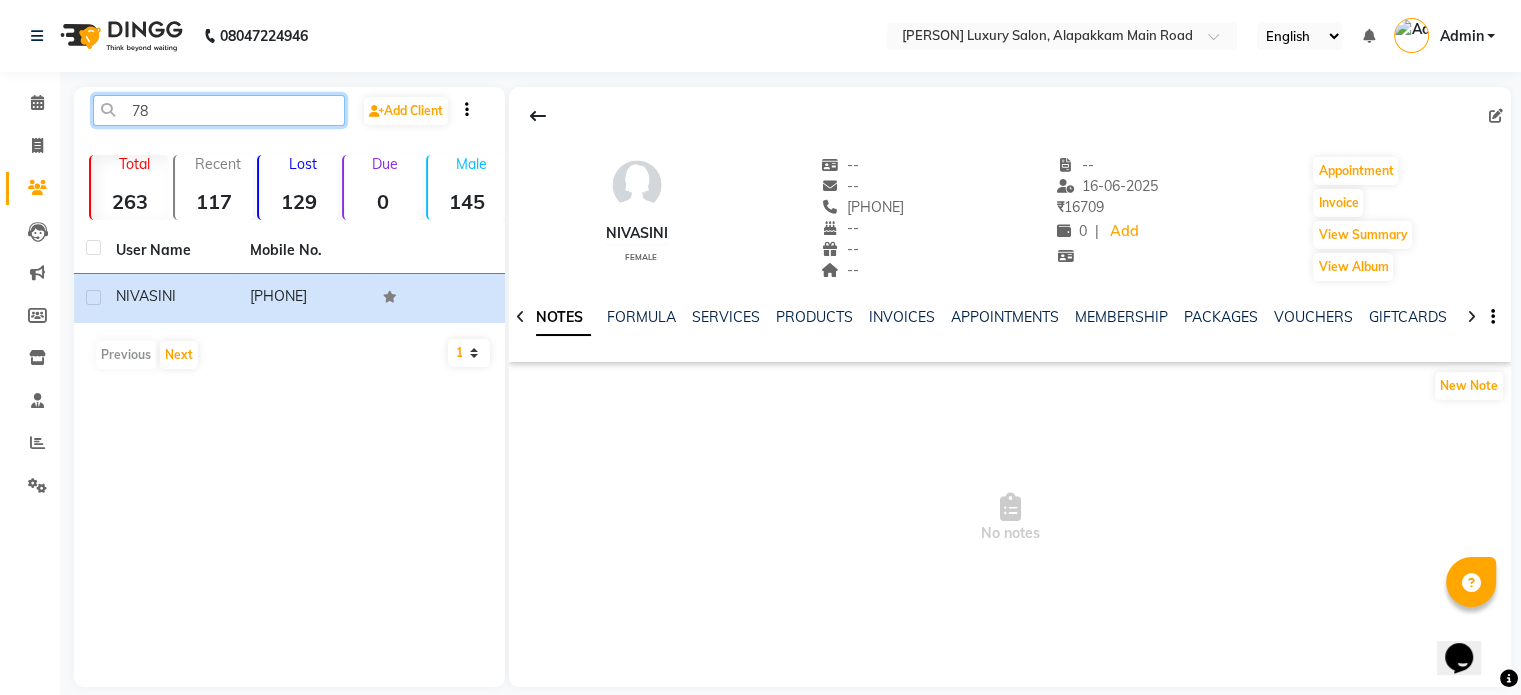 type on "7" 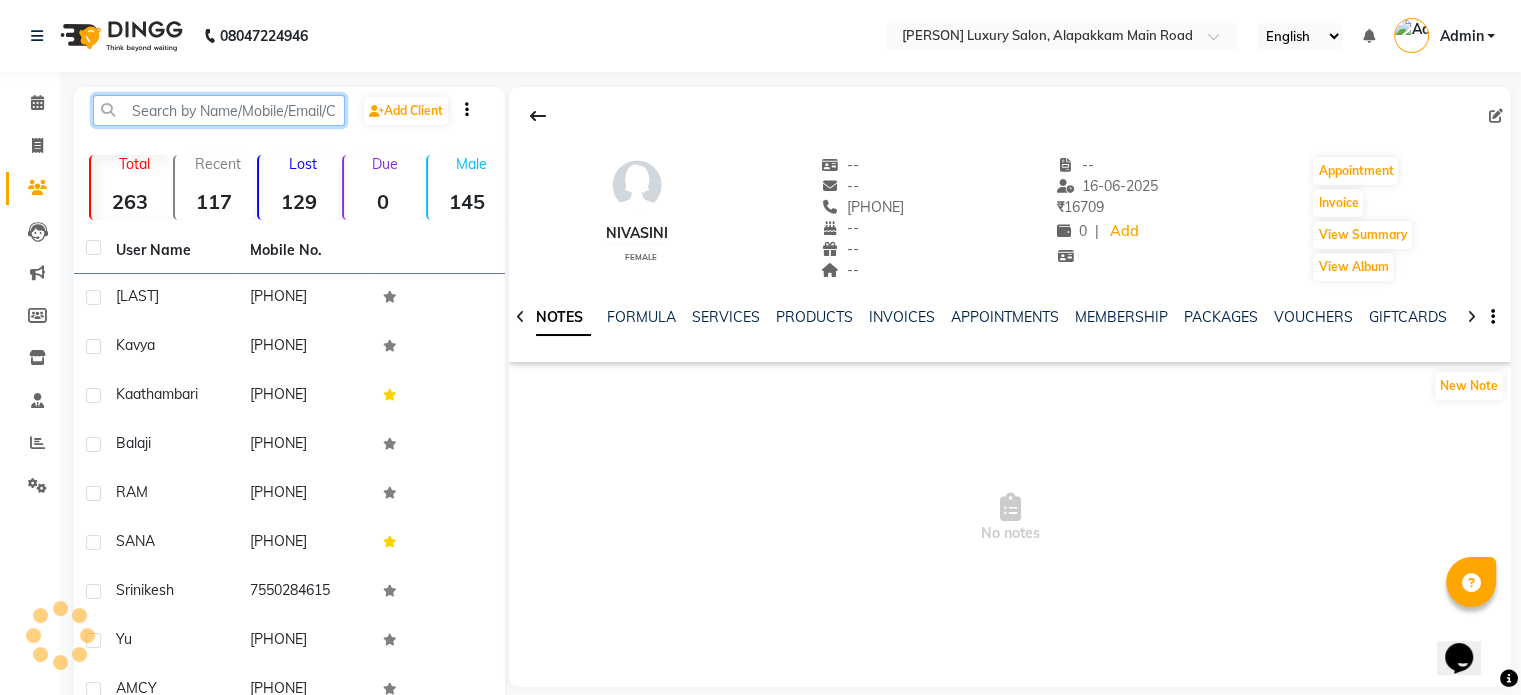 paste on "[PHONE]" 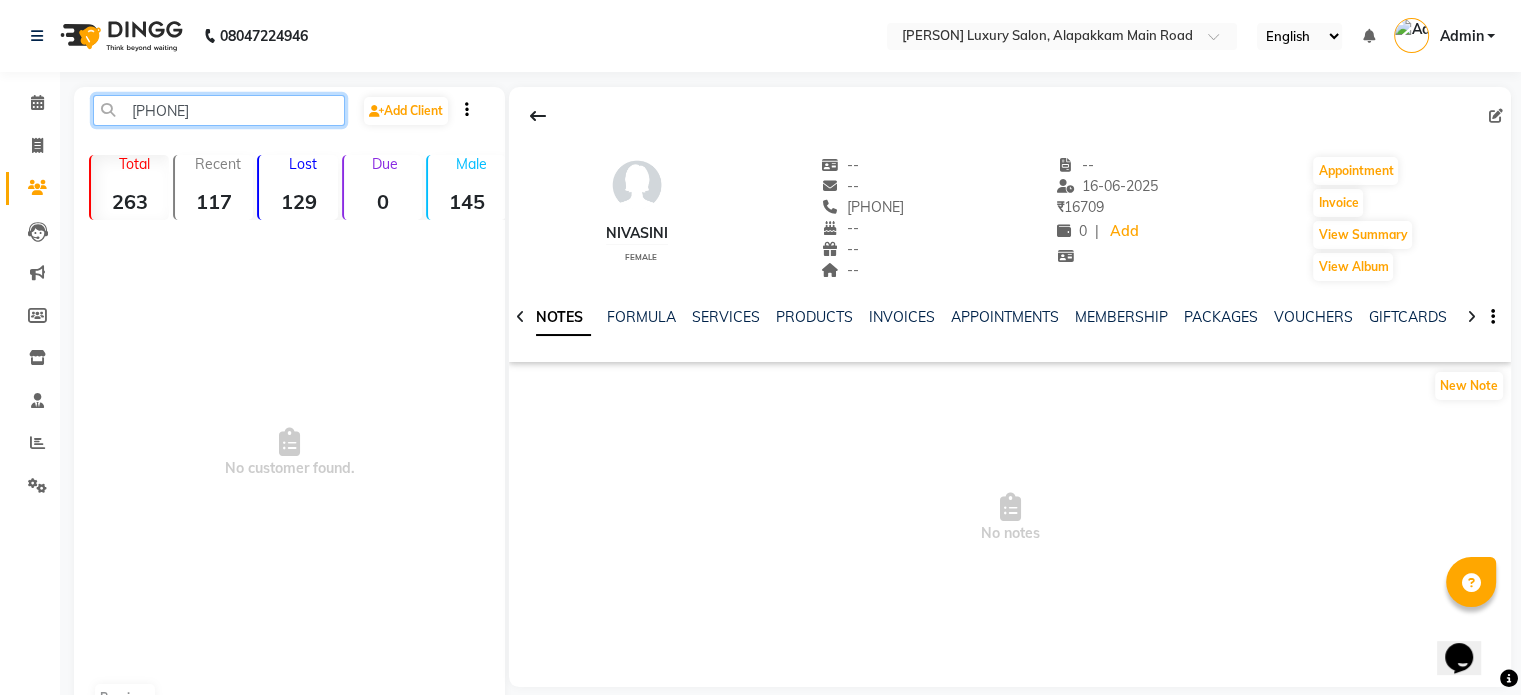 click on "[PHONE]" 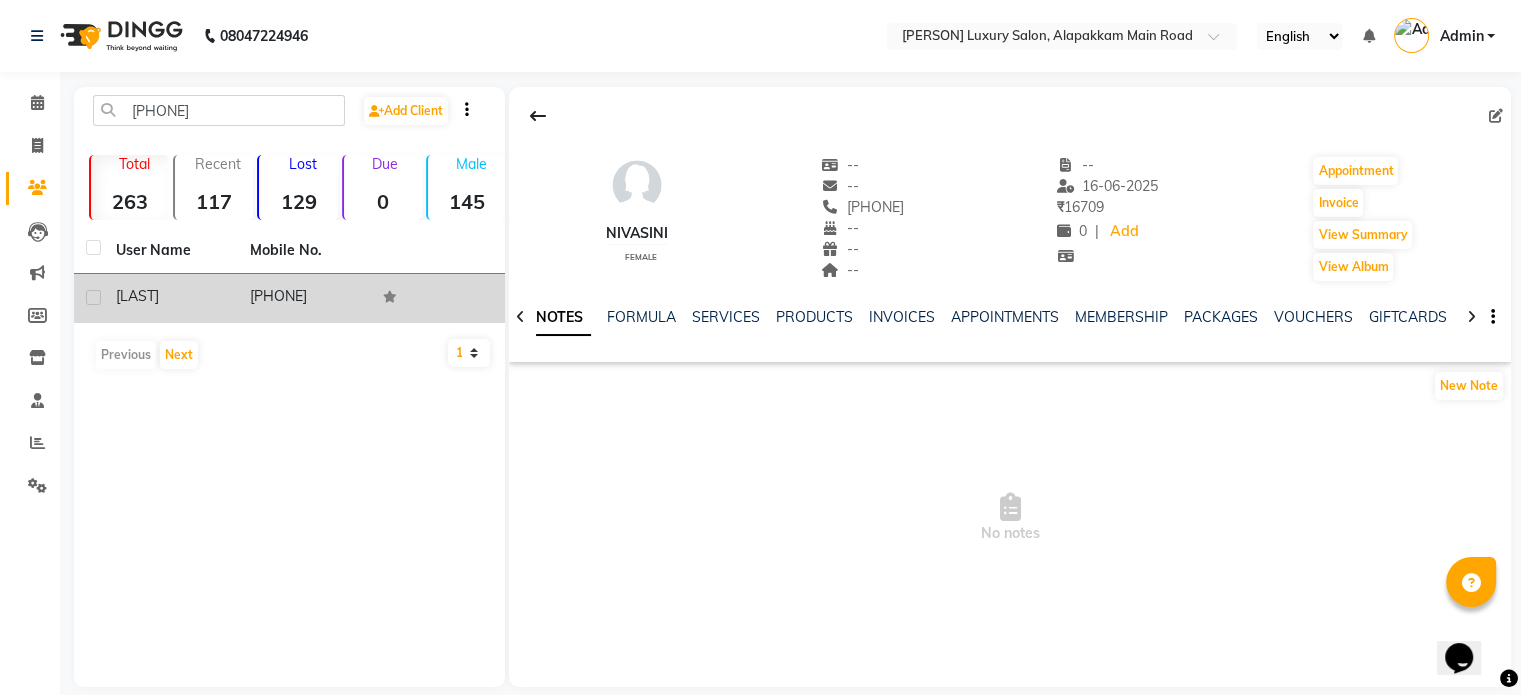 click on "[PHONE]" 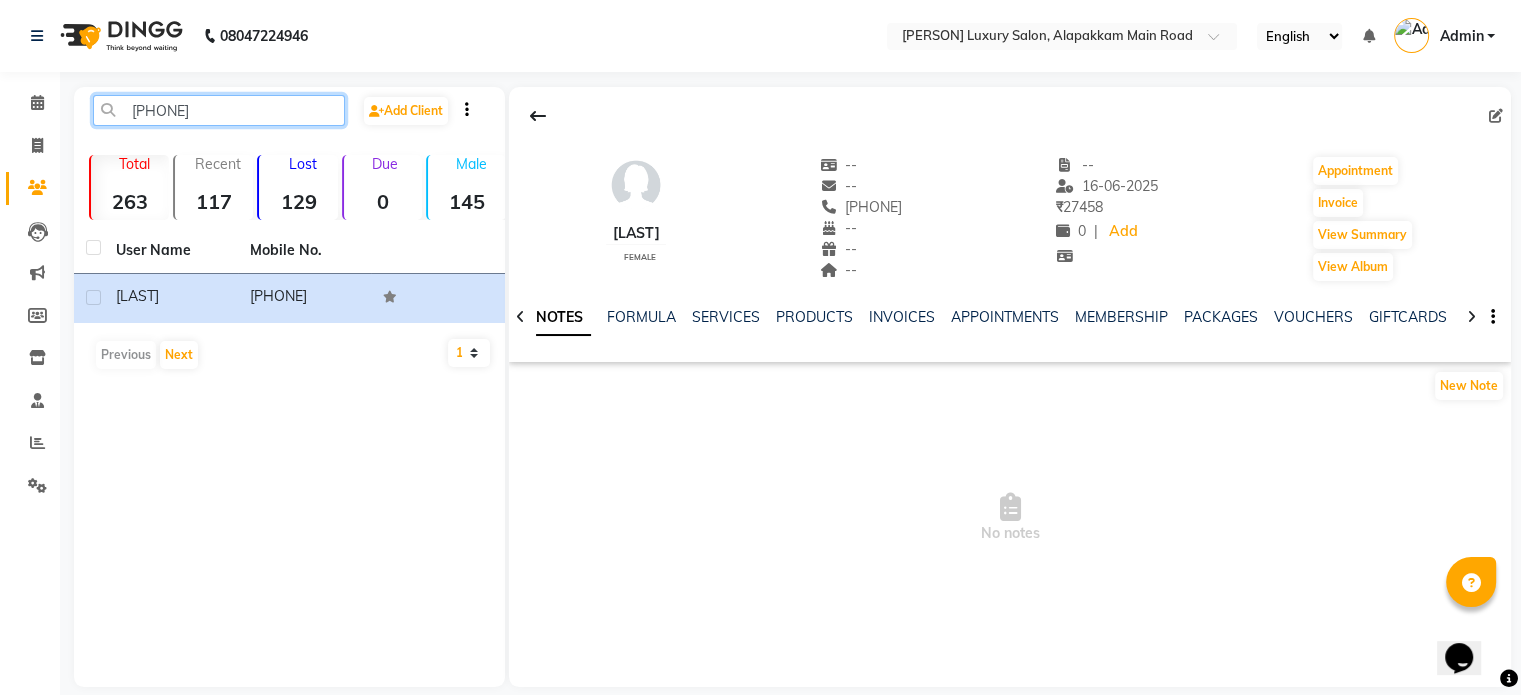 click on "[PHONE]" 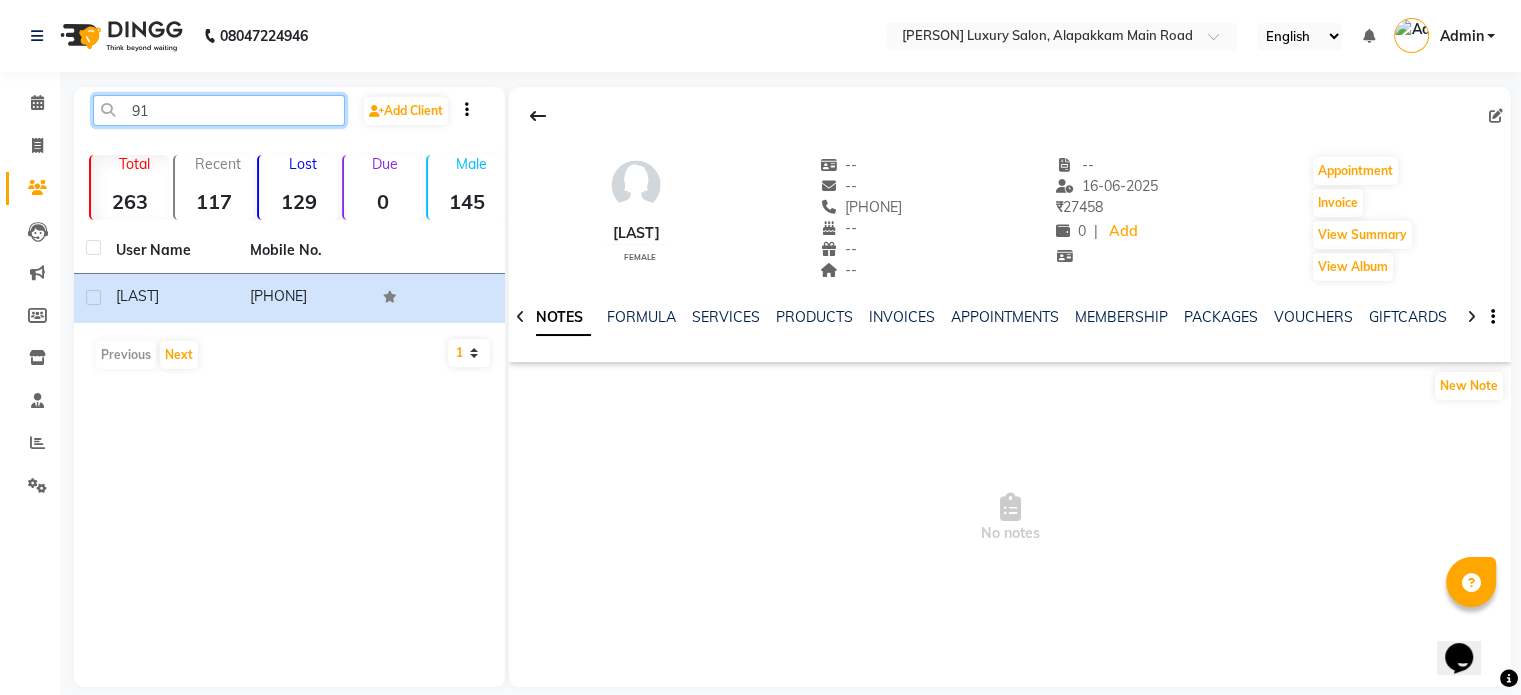 type on "9" 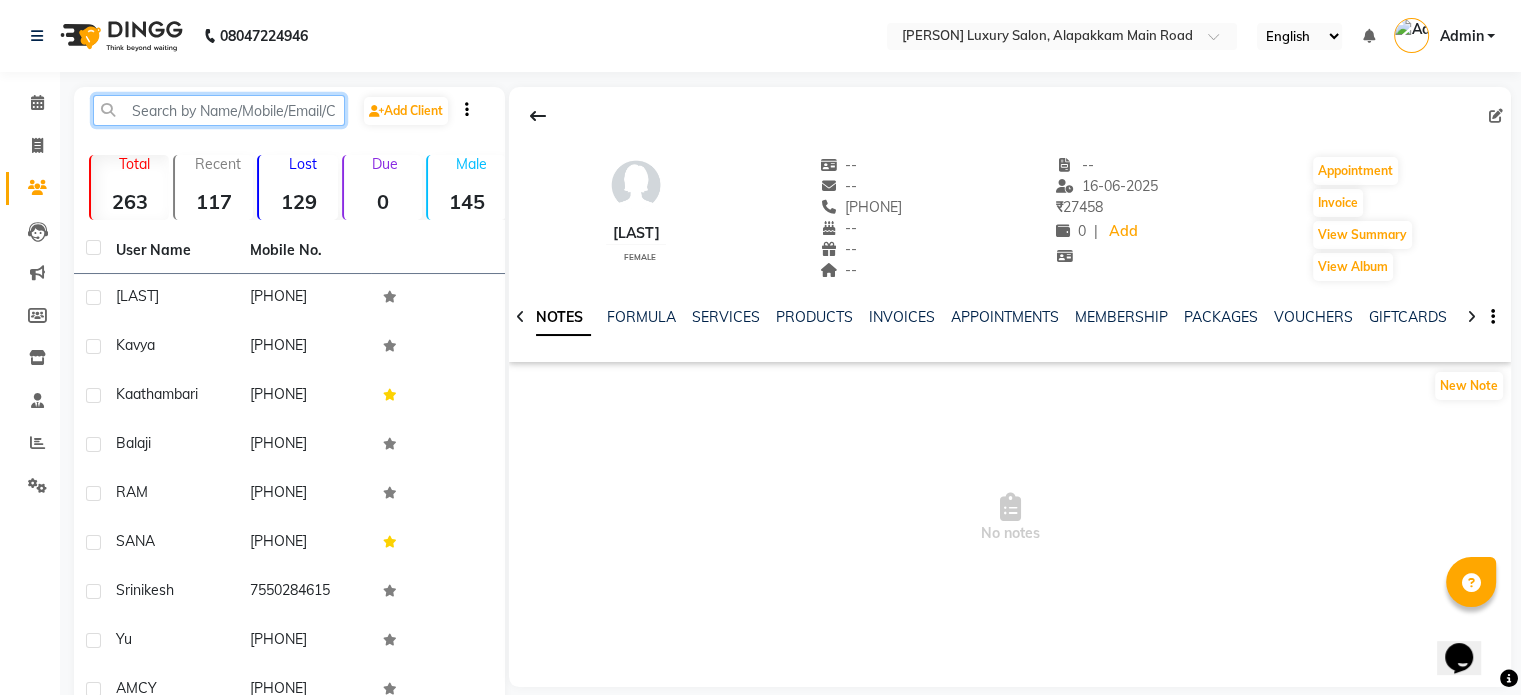 paste on "[PHONE]" 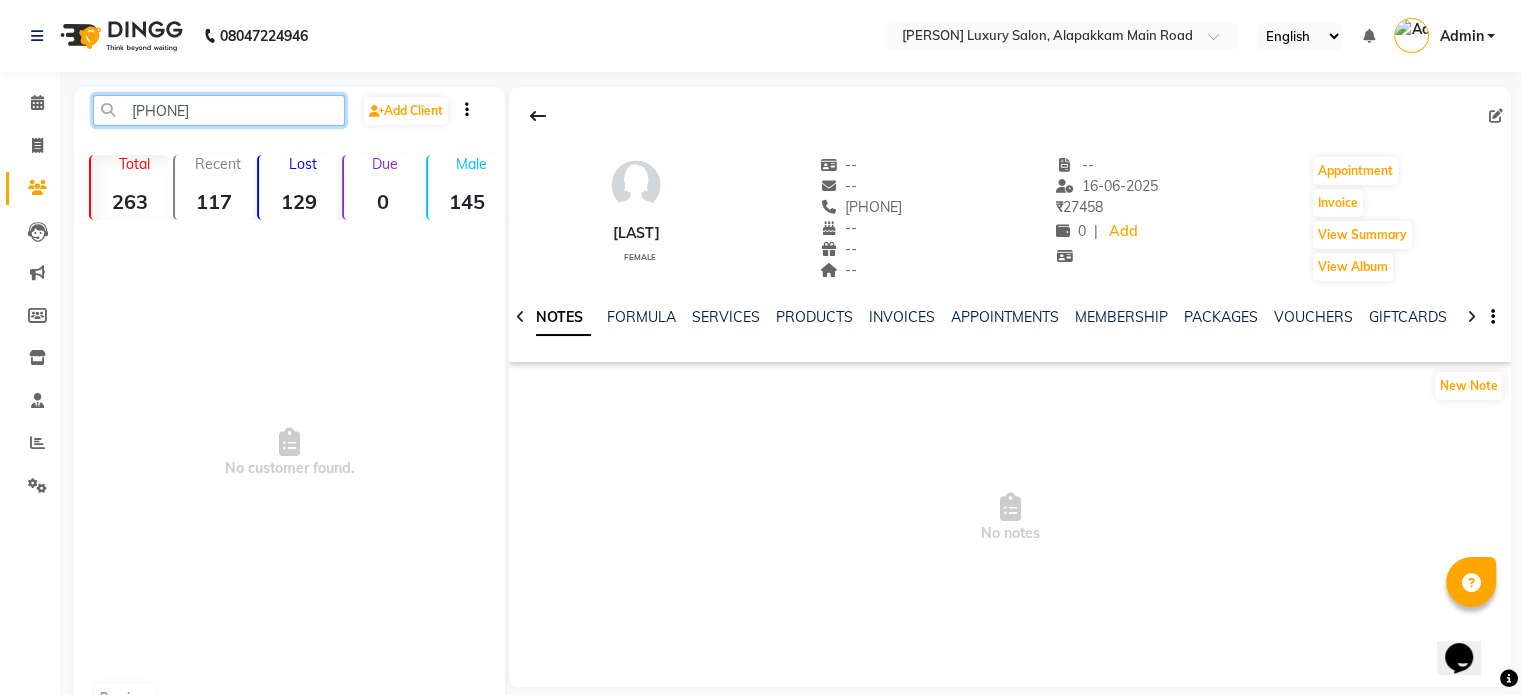 click on "[PHONE]" 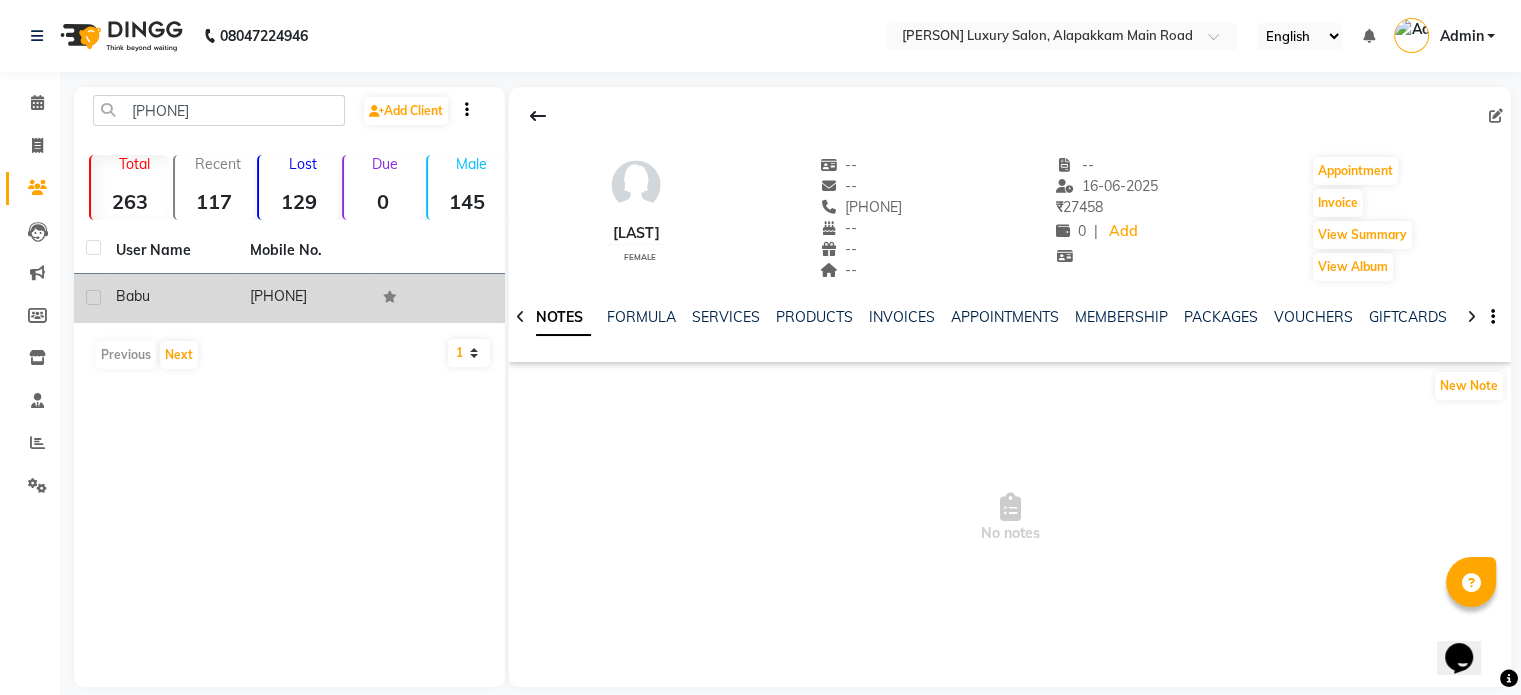 click on "[PHONE]" 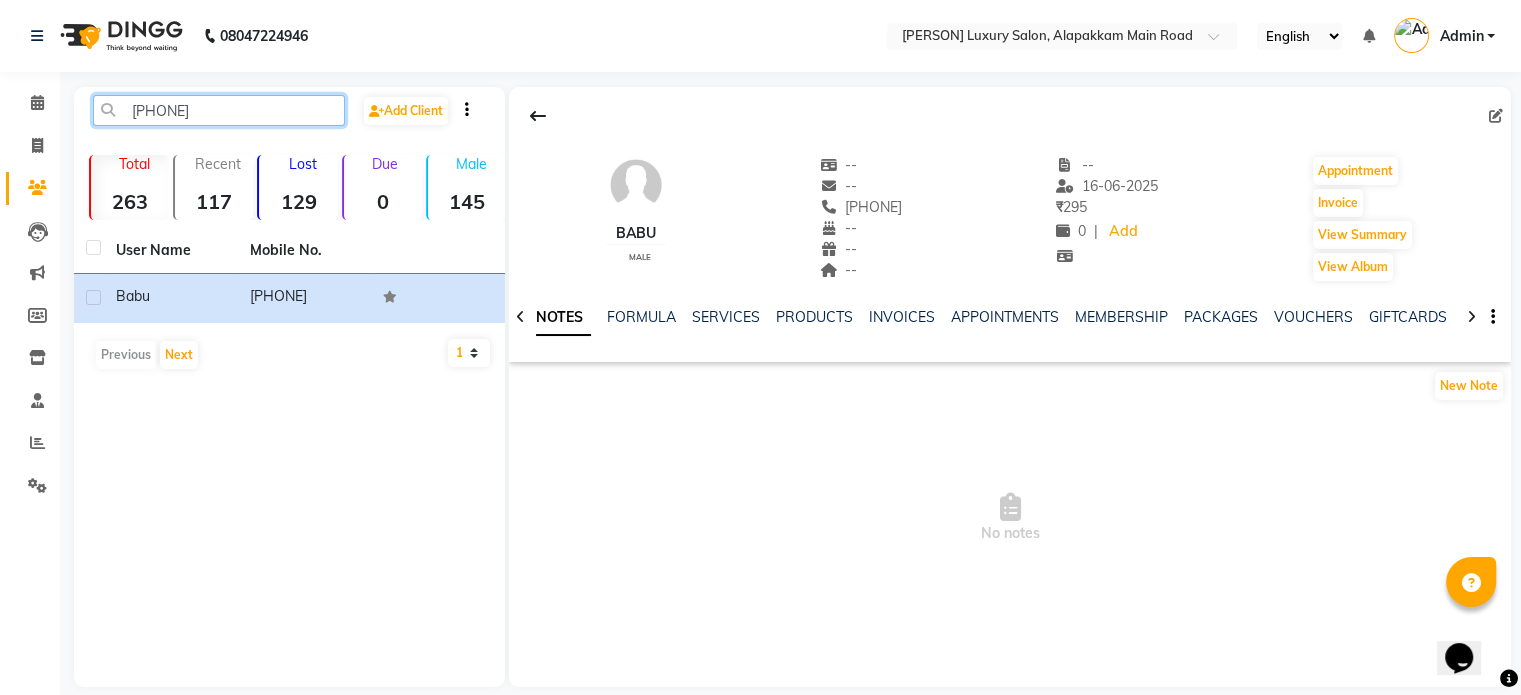click on "[PHONE]" 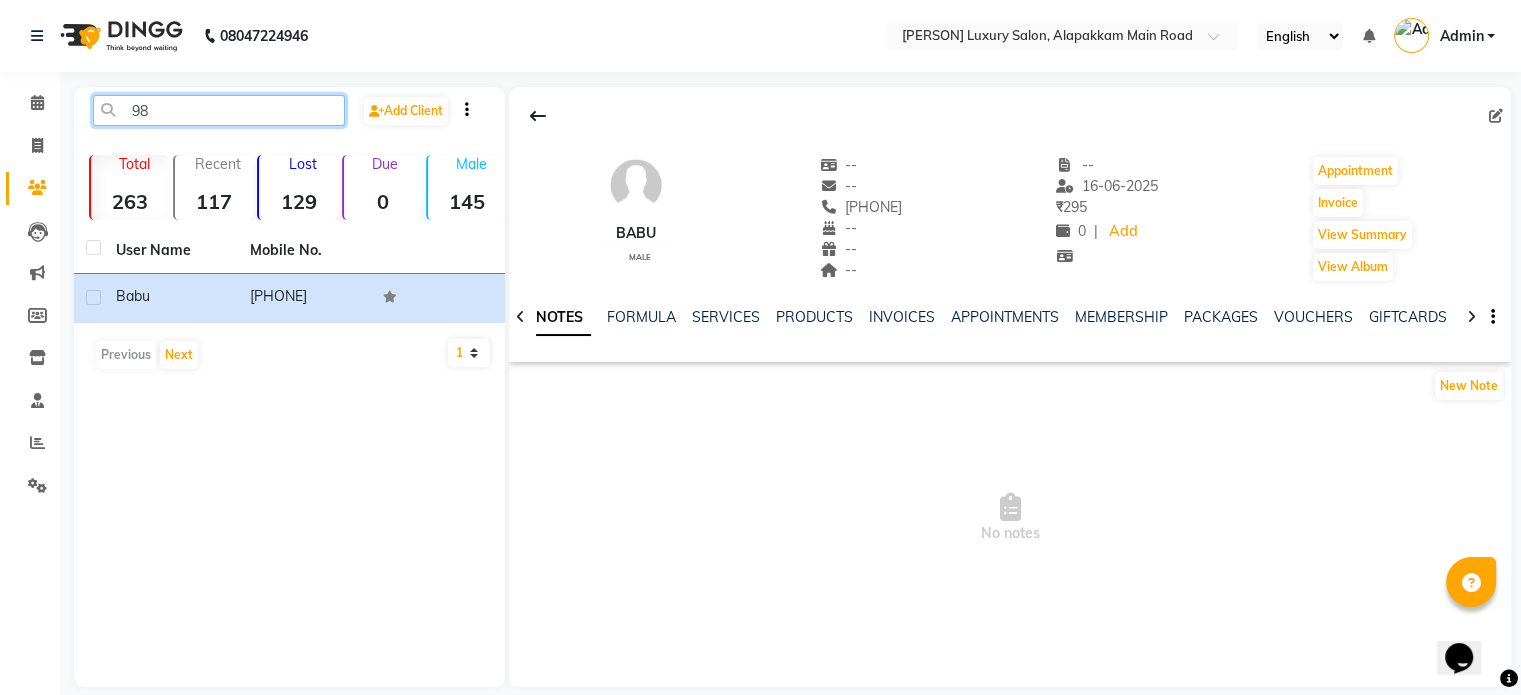 type on "9" 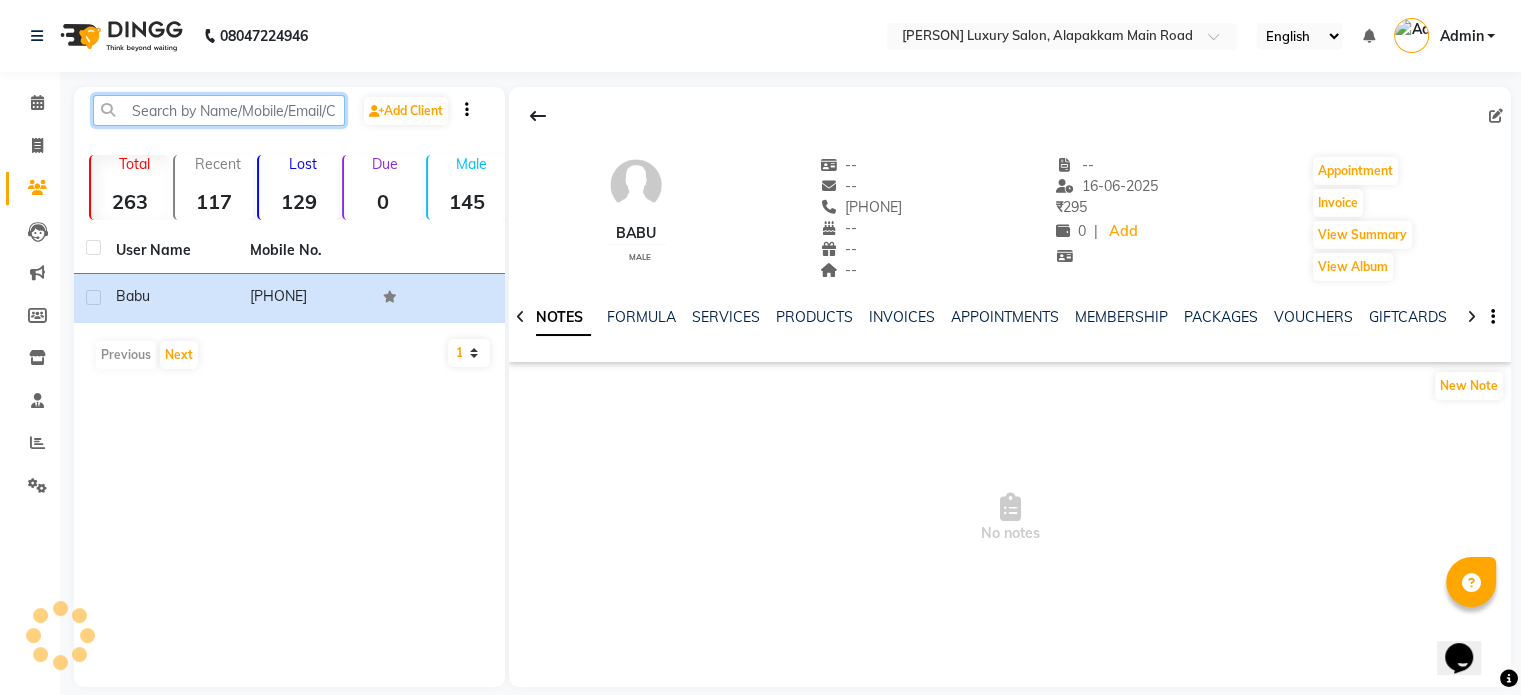 paste on "[PHONE]" 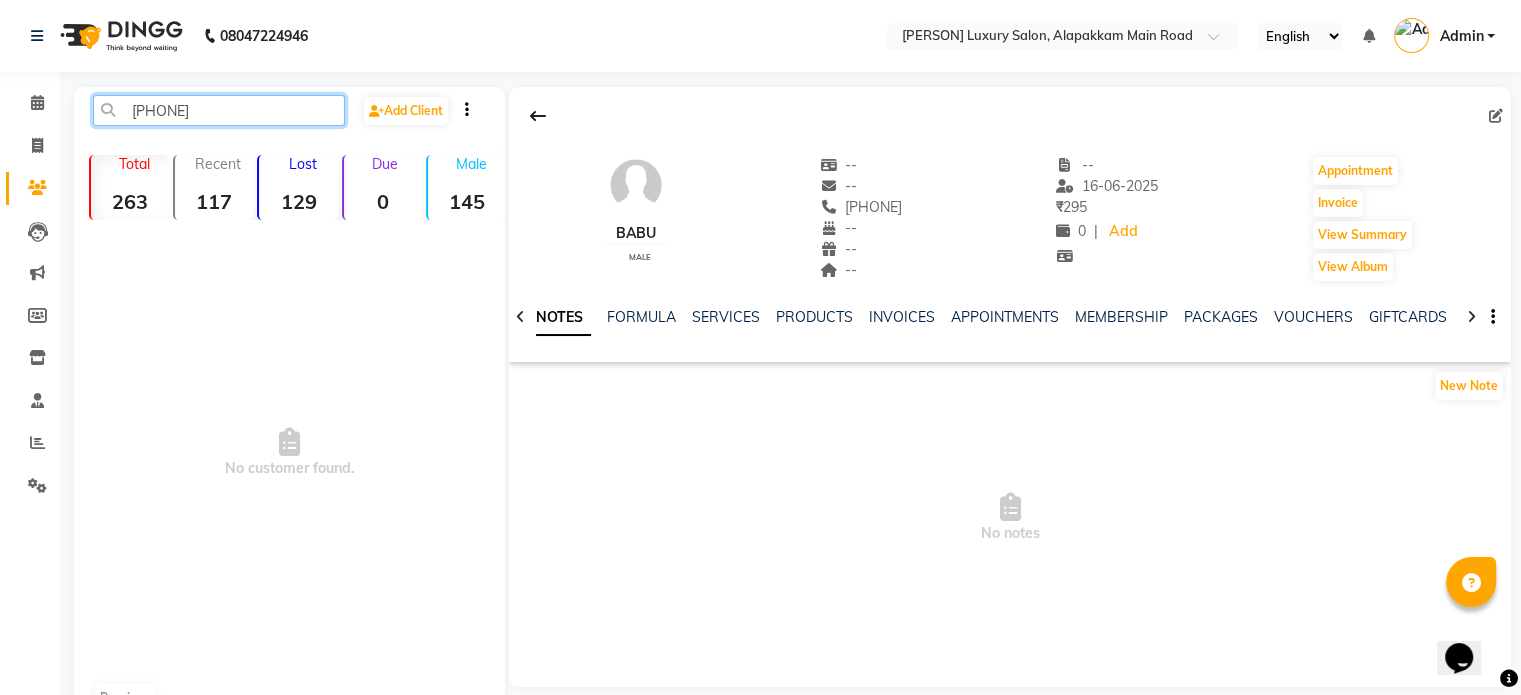 click on "[PHONE]" 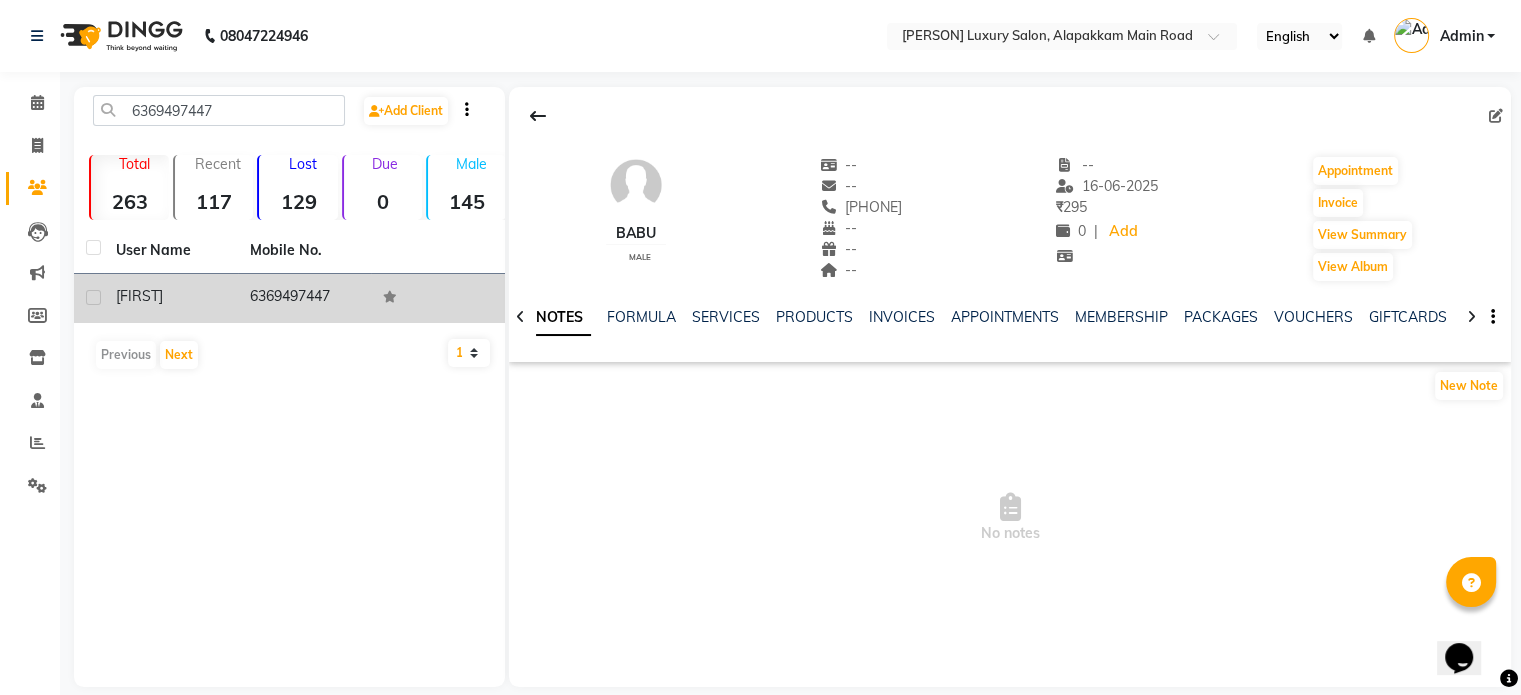 click on "6369497447" 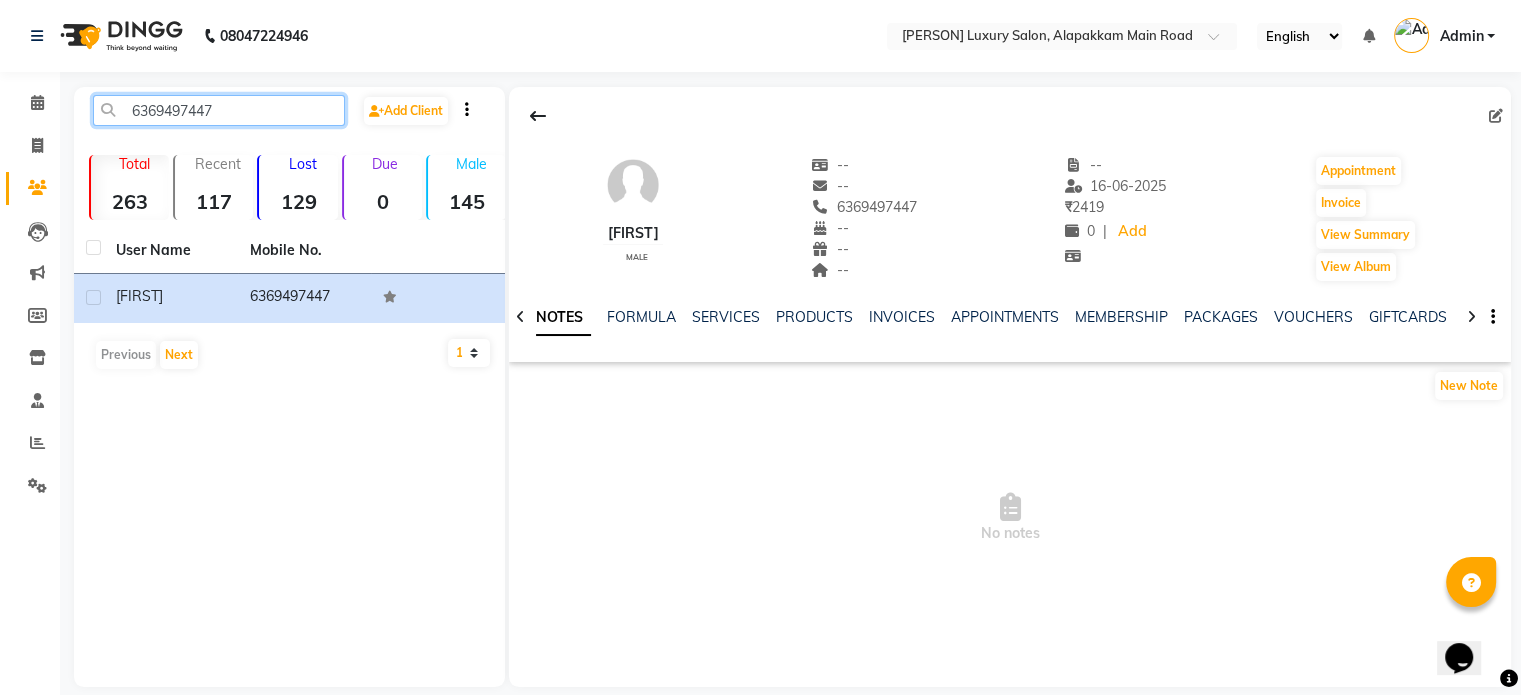 click on "6369497447" 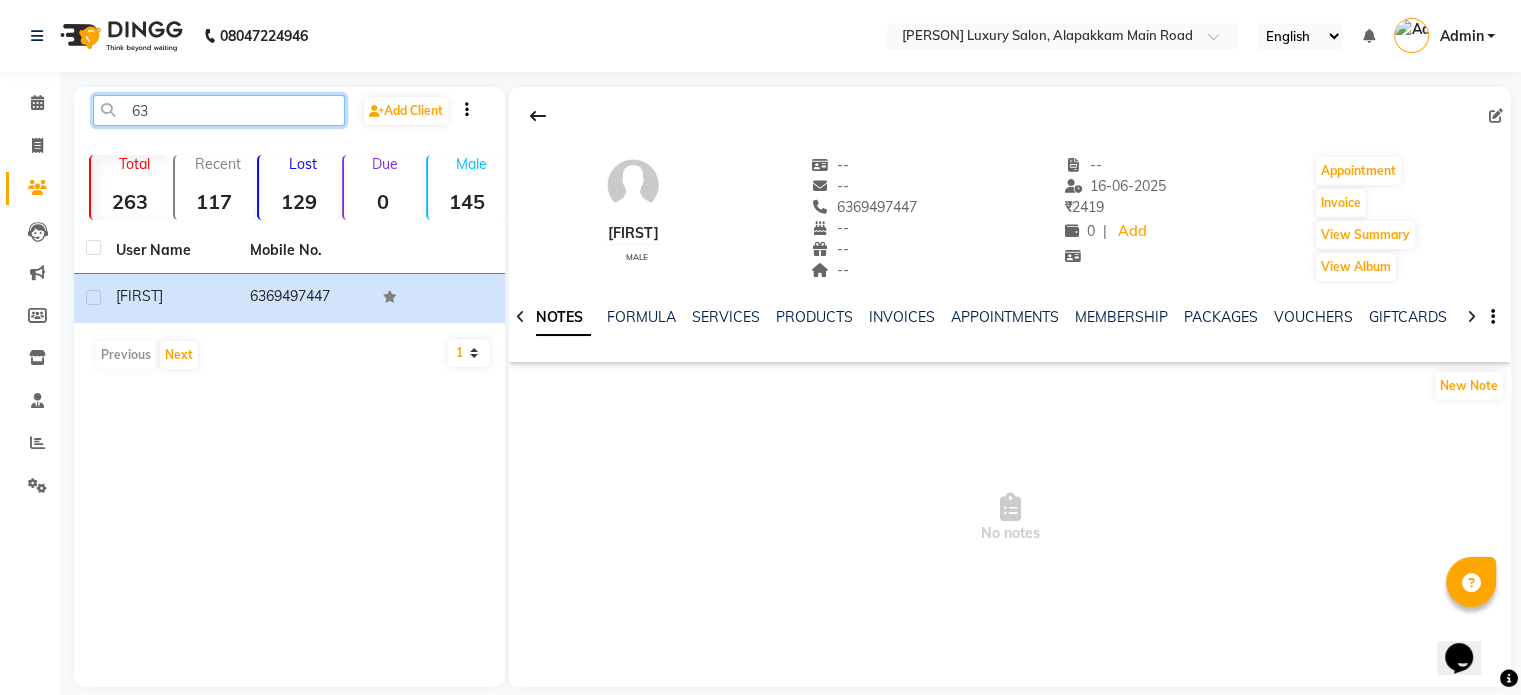 type on "6" 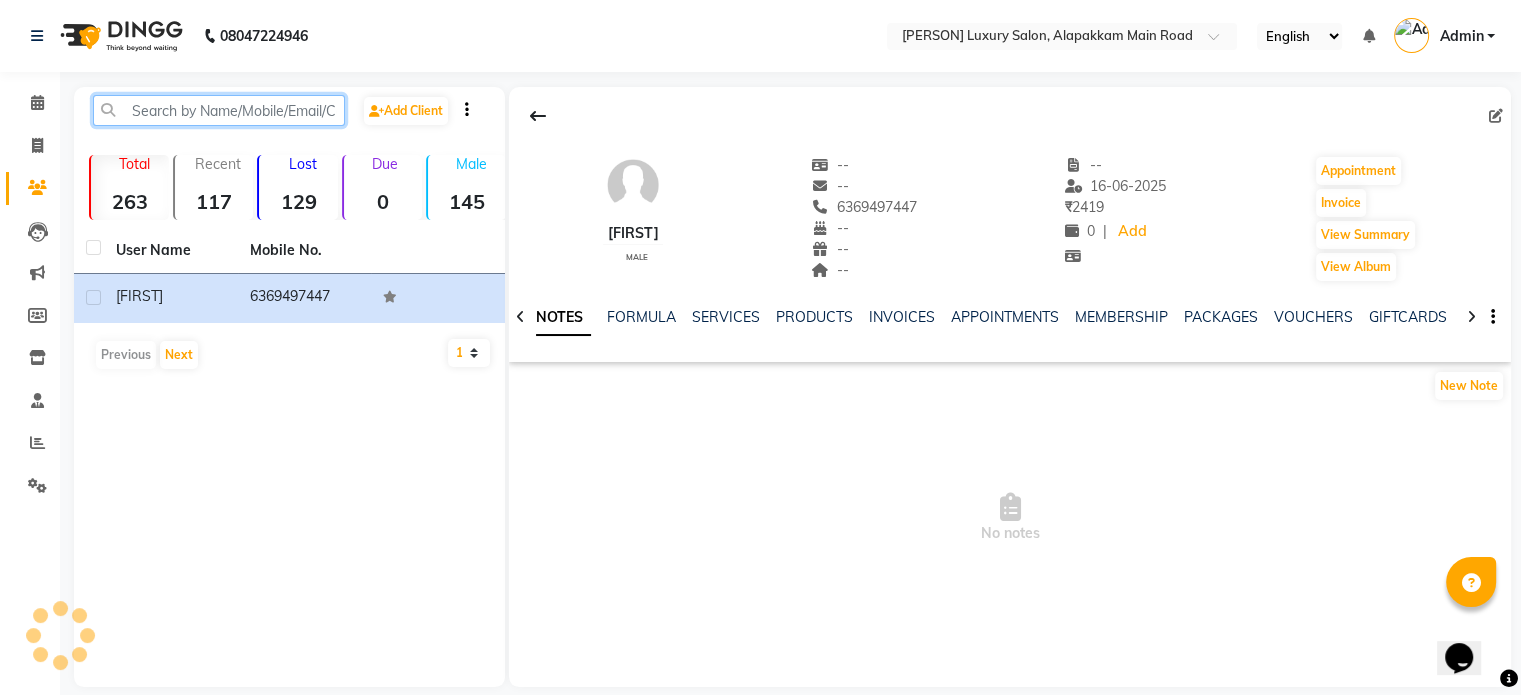 paste on "[PHONE]" 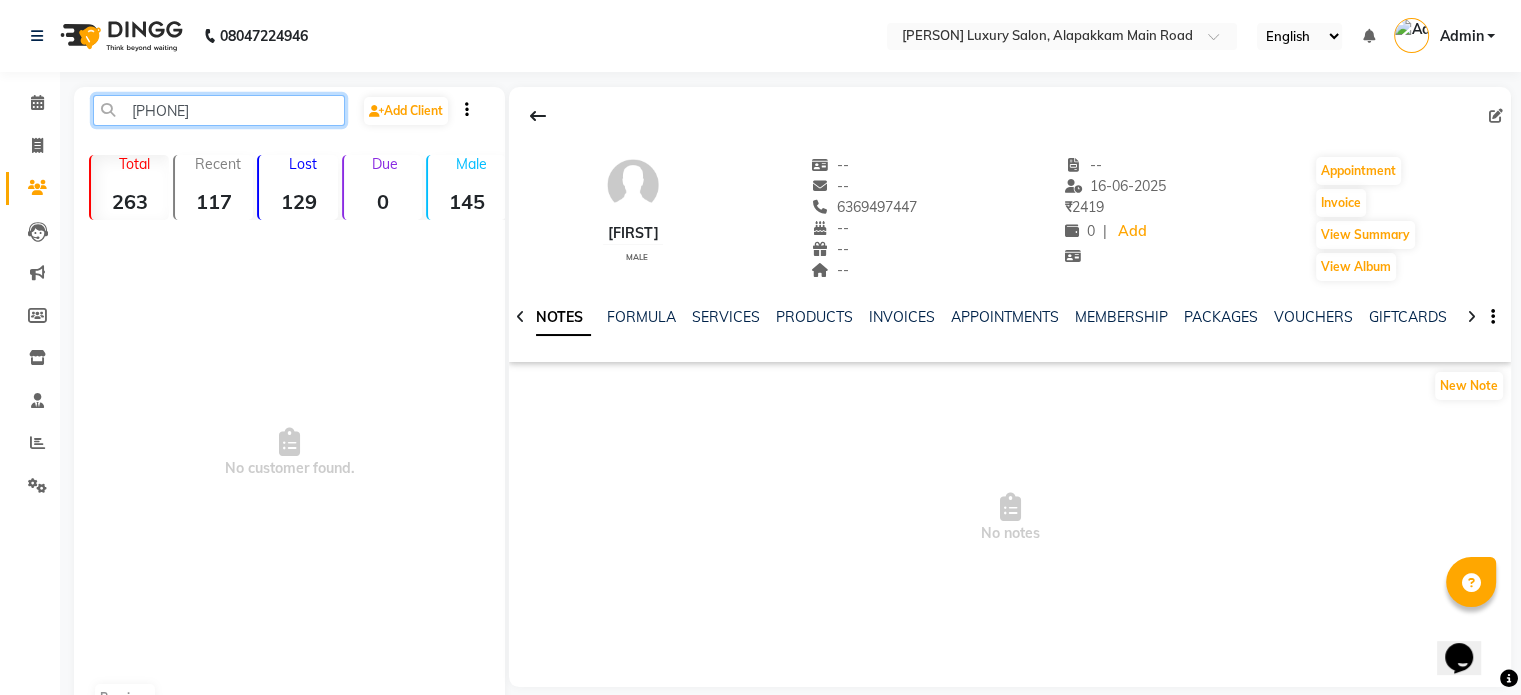 click on "[PHONE]" 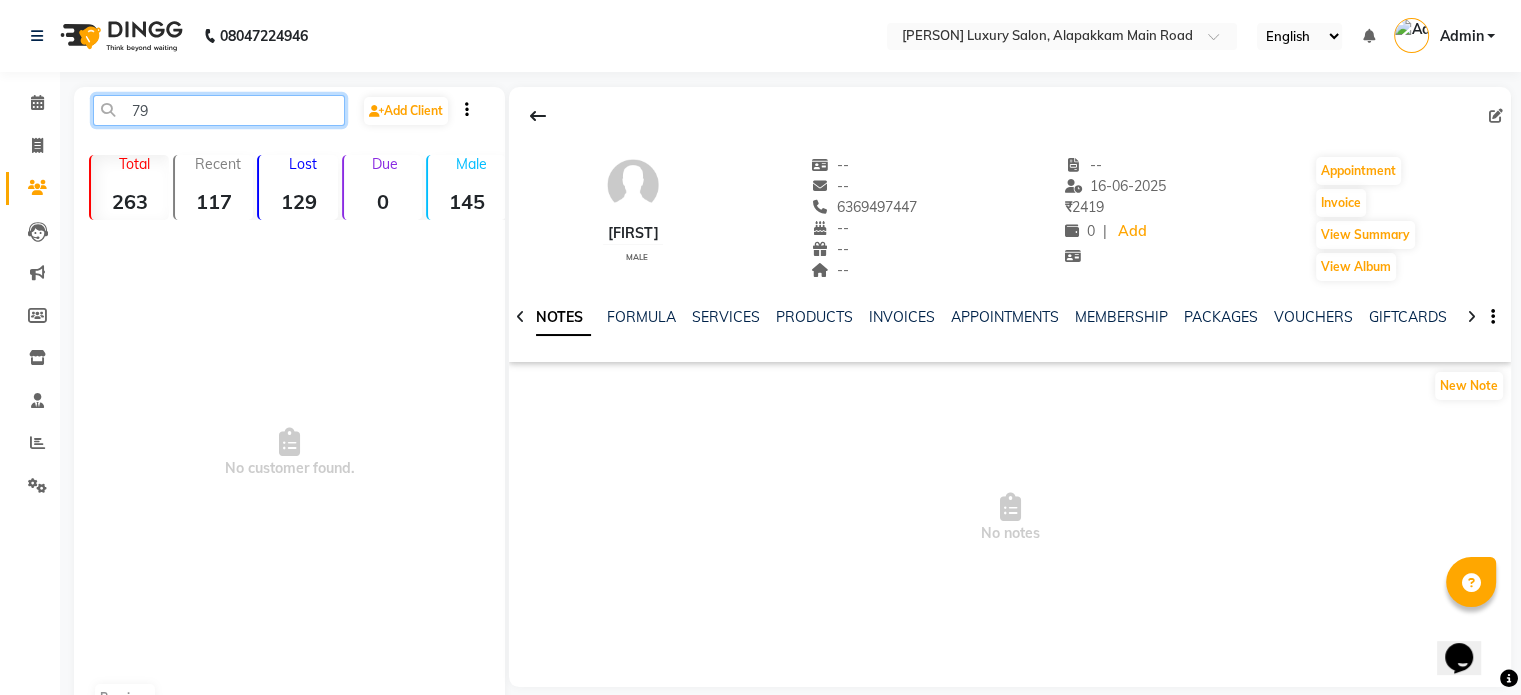 type on "7" 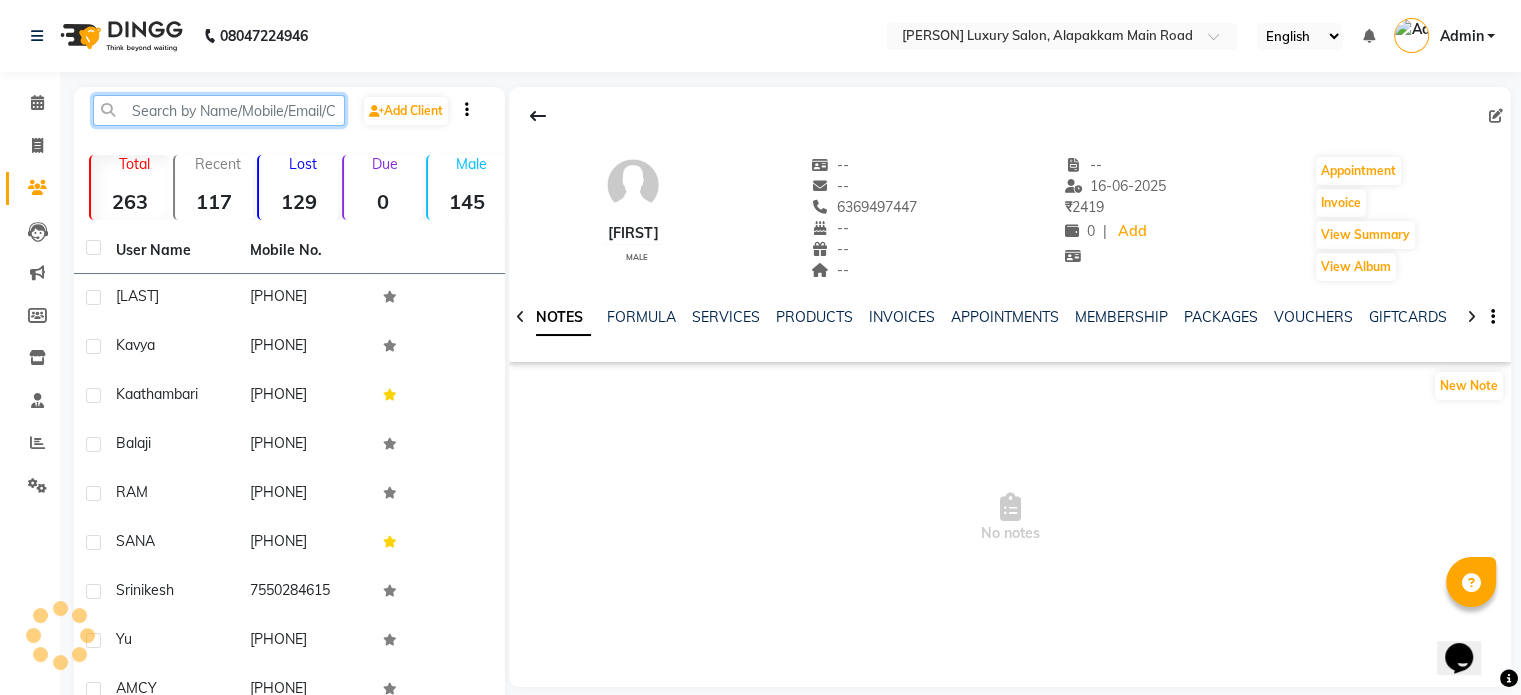 paste on "[PHONE]" 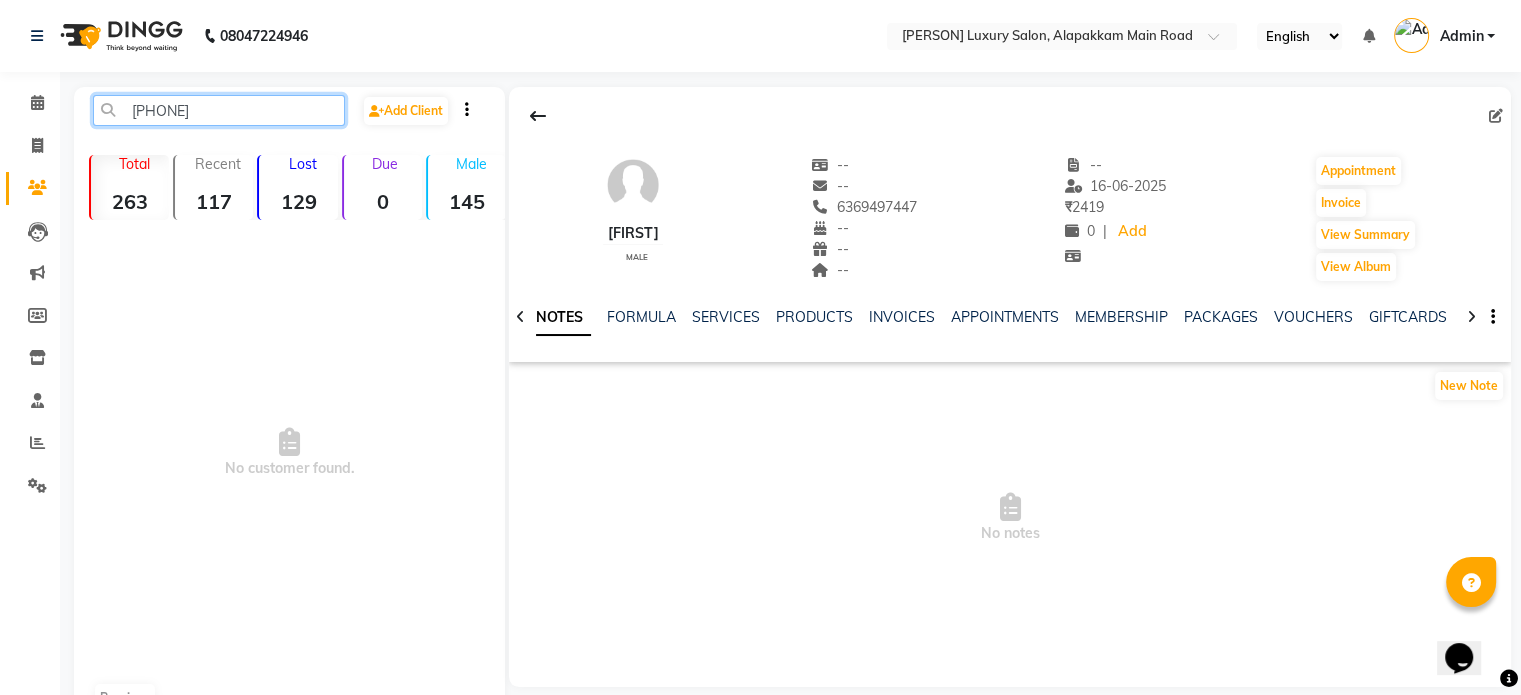 click on "[PHONE]" 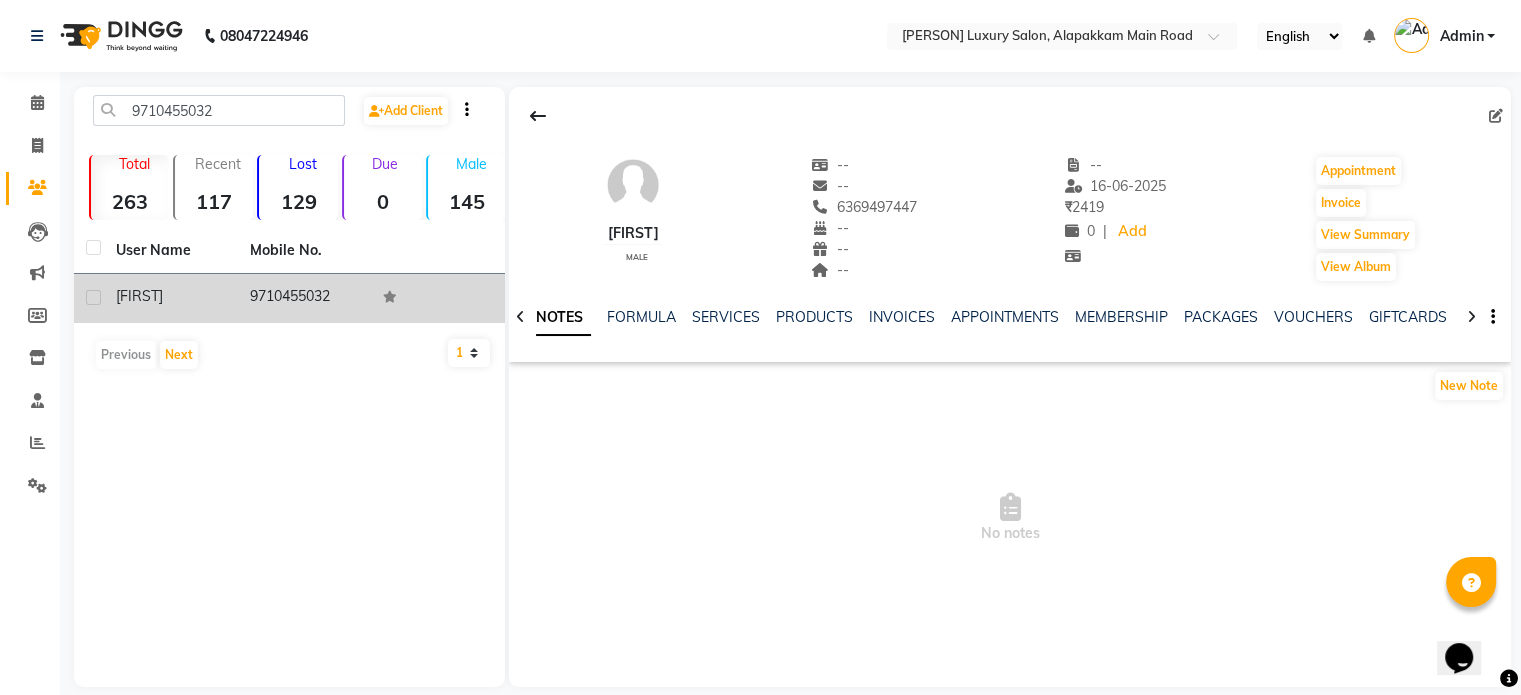 click on "9710455032" 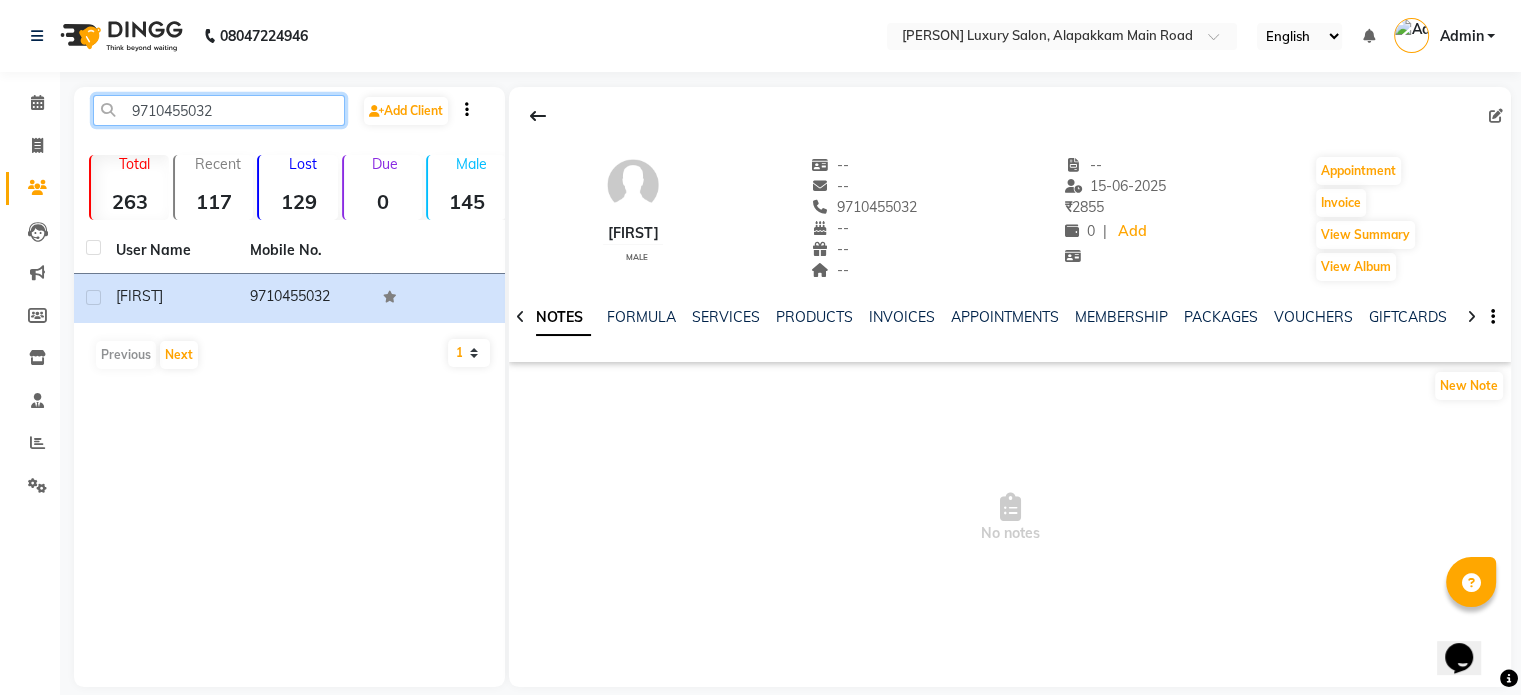 click on "9710455032" 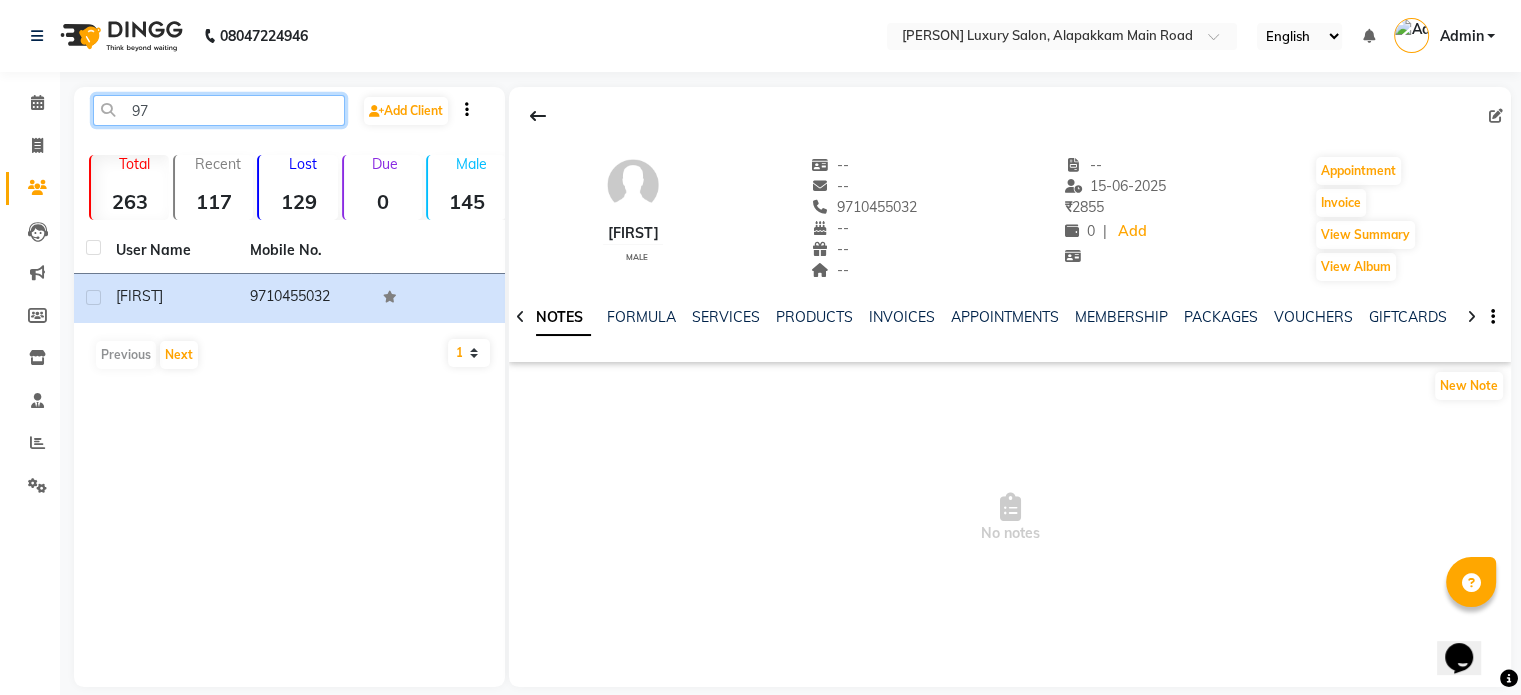 type on "9" 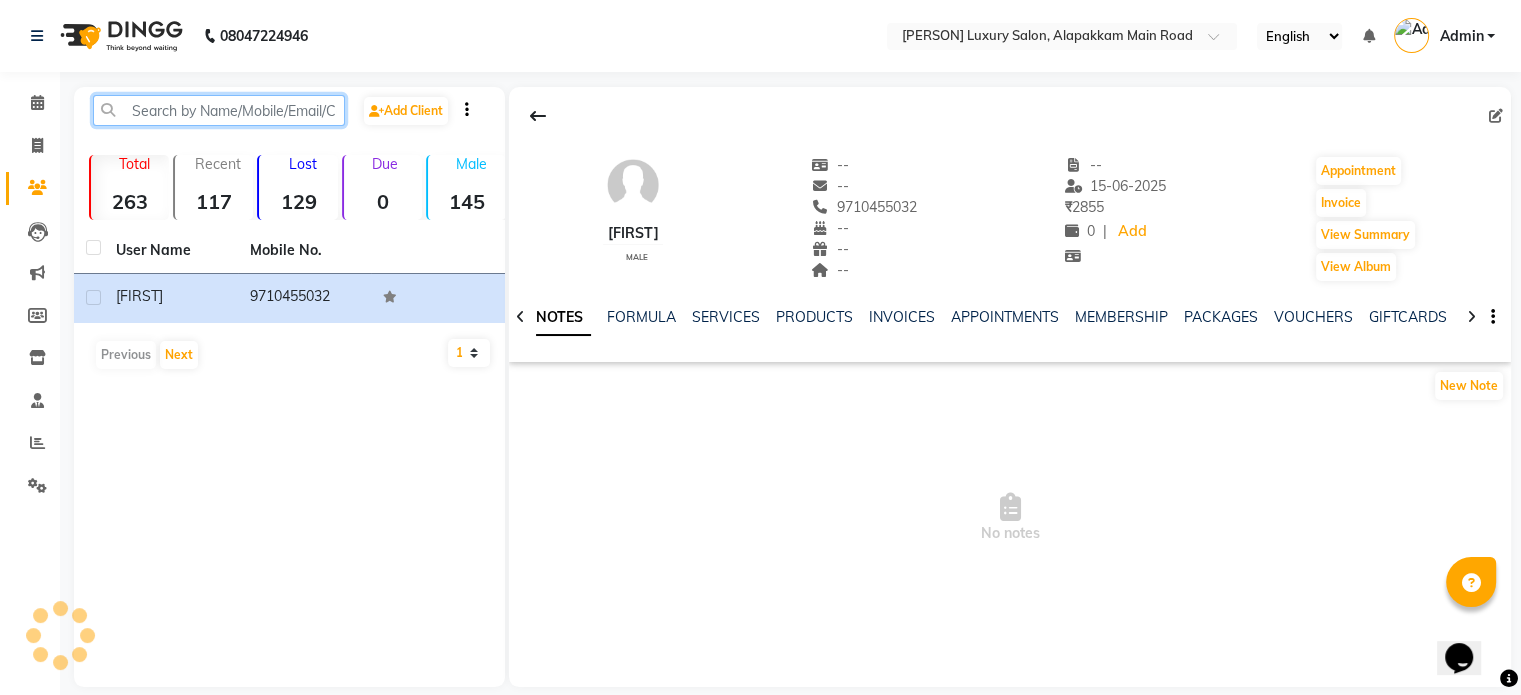 paste on "[PHONE]" 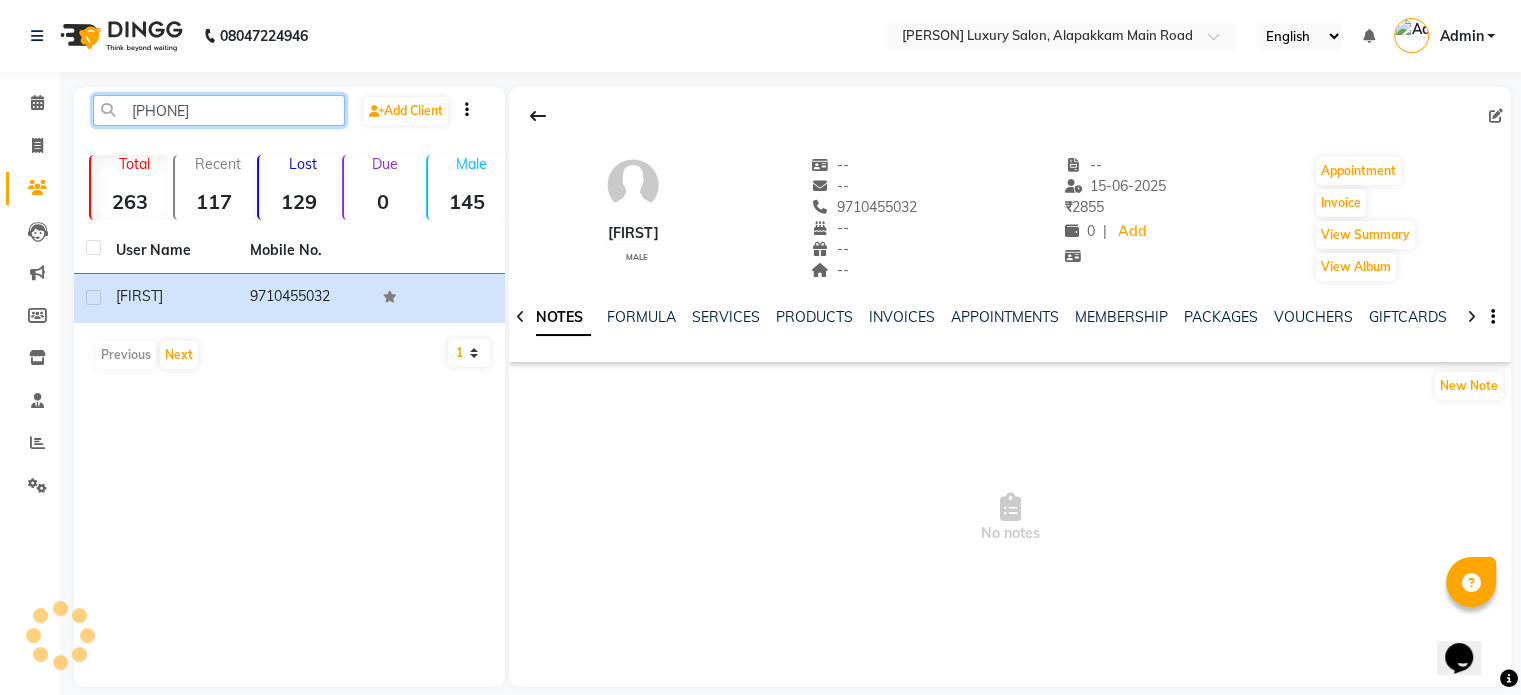 click on "[PHONE]" 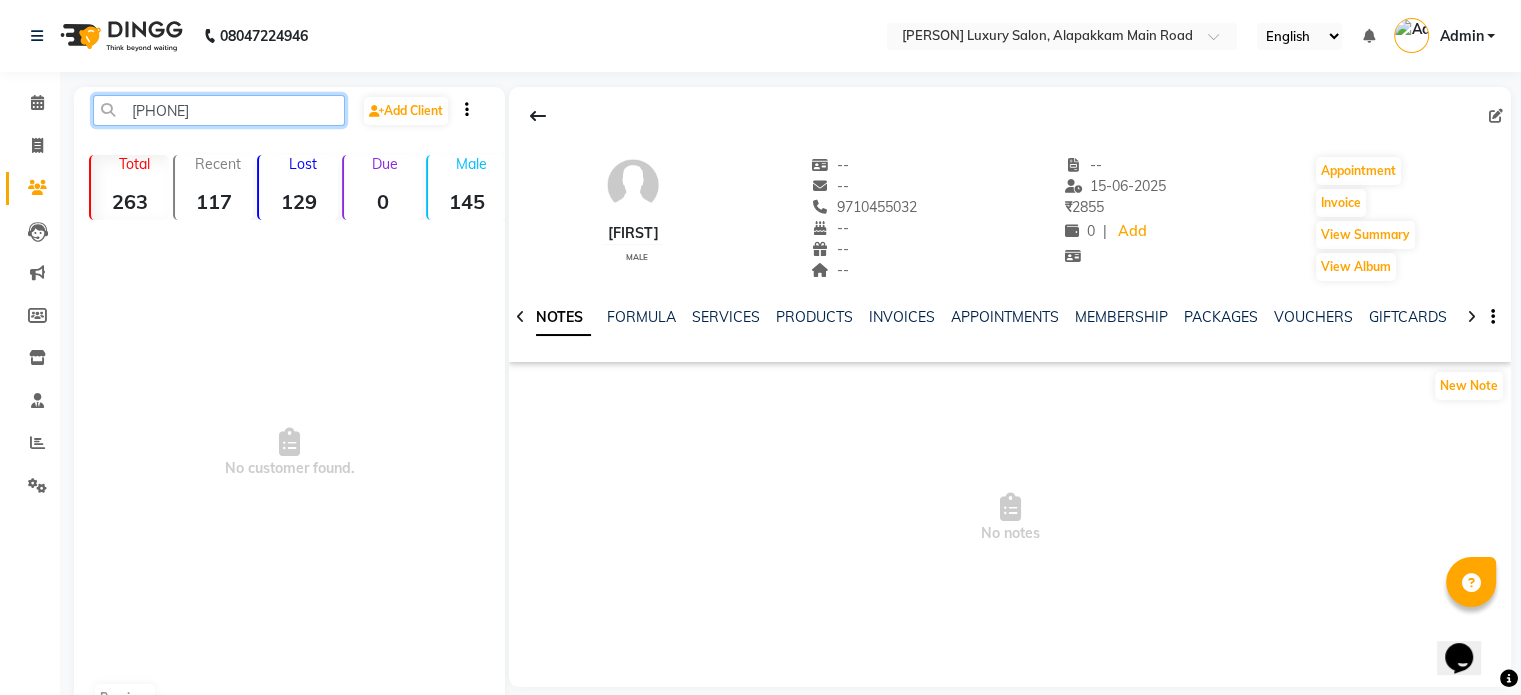 click on "[PHONE]" 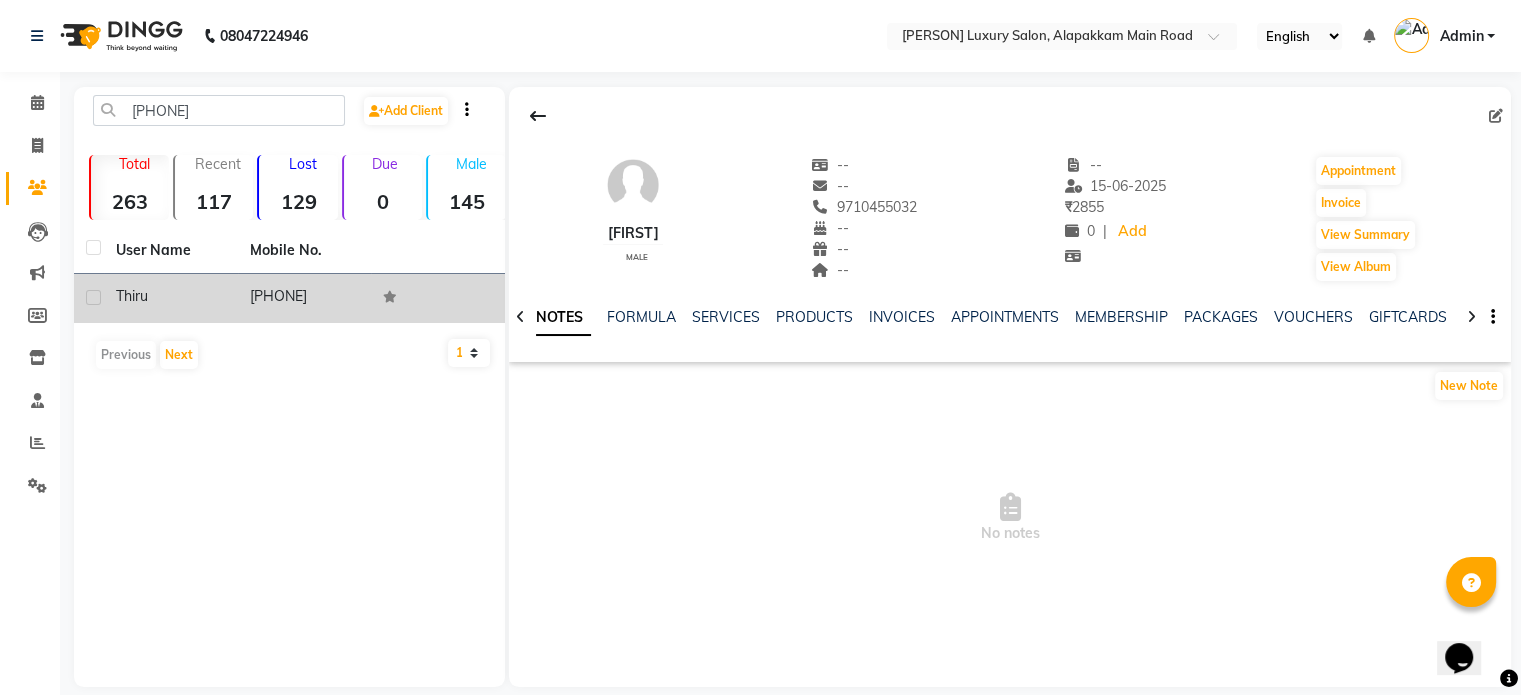 click on "thiru" 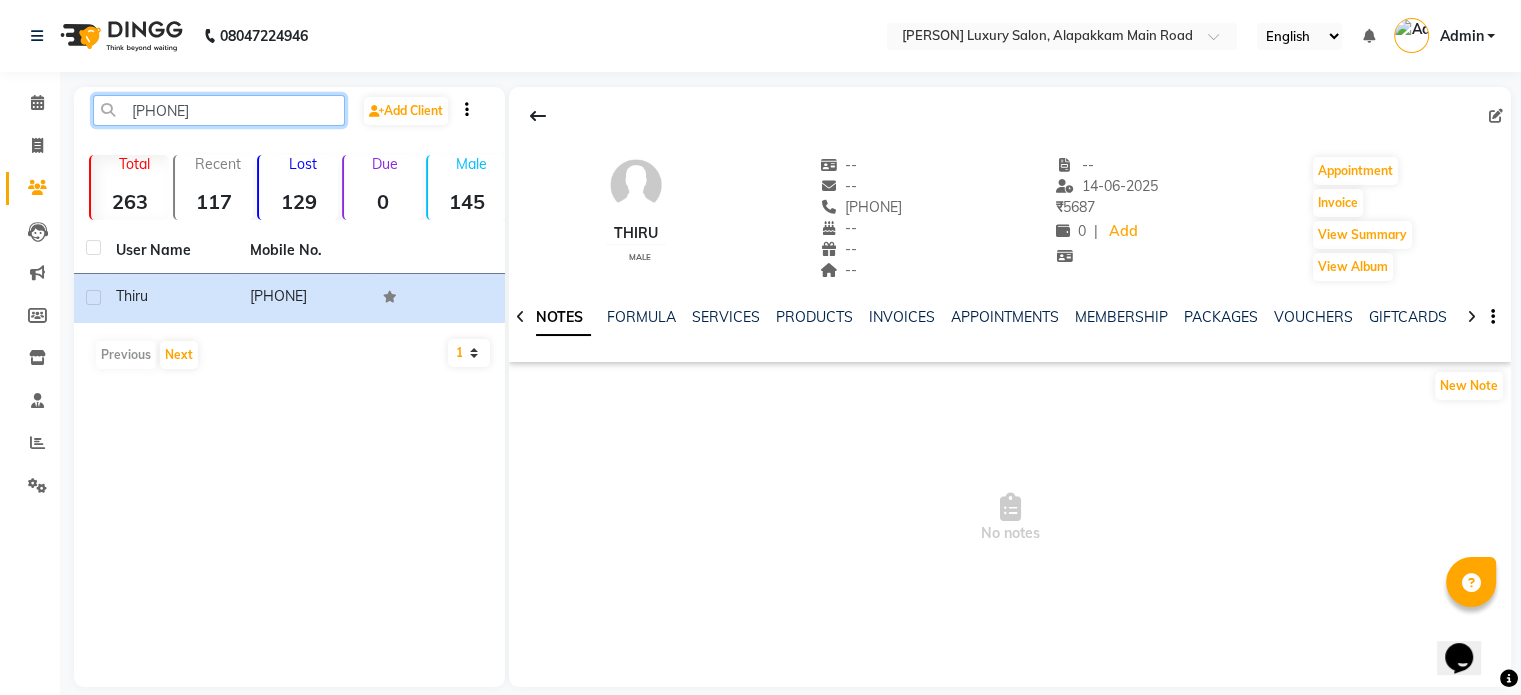click on "[PHONE]" 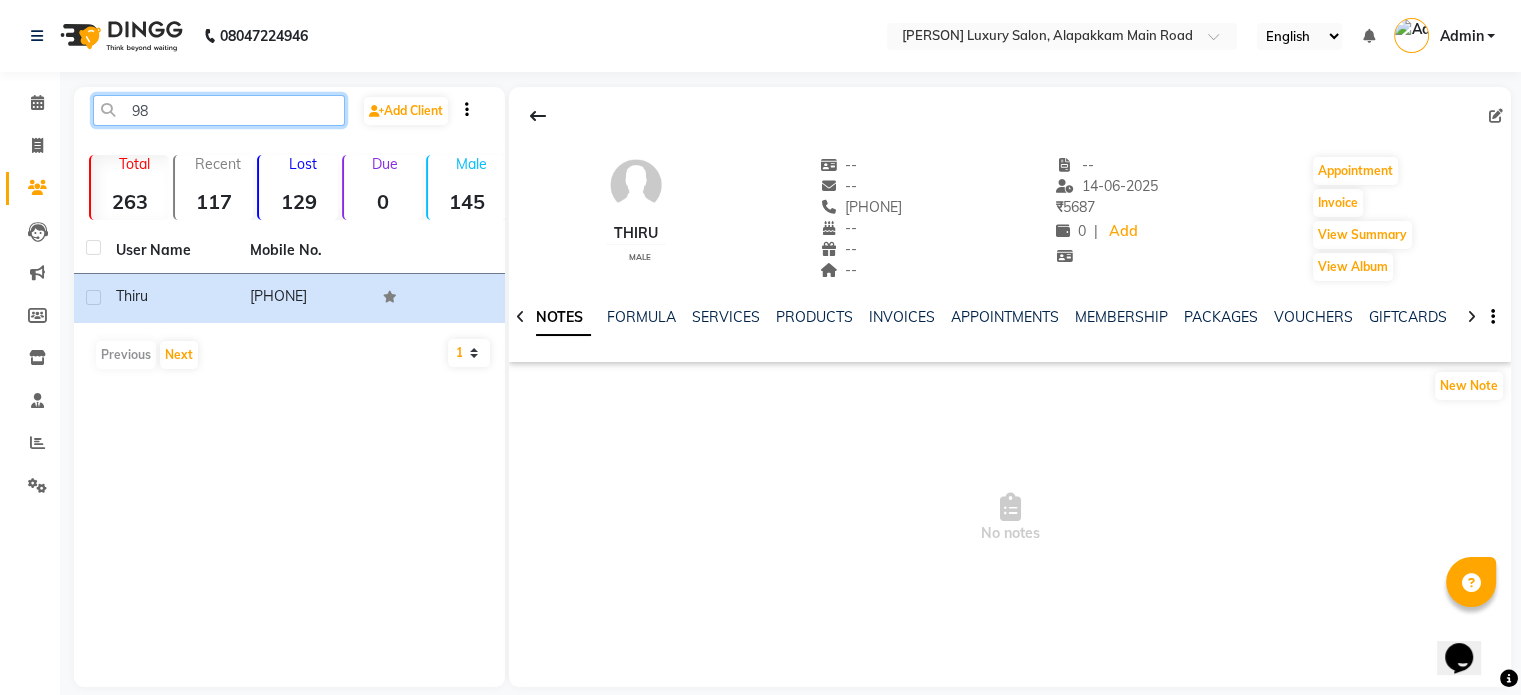 type on "9" 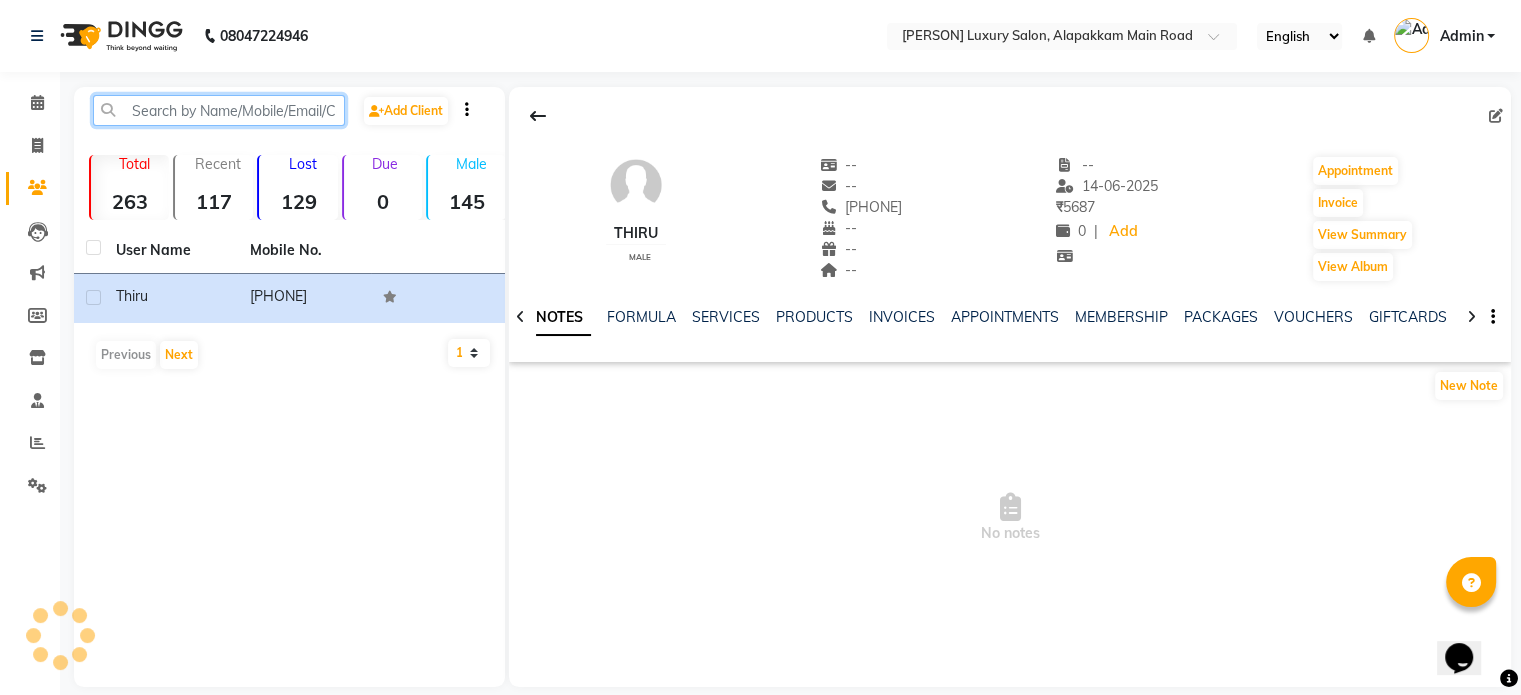 paste on "[PHONE]" 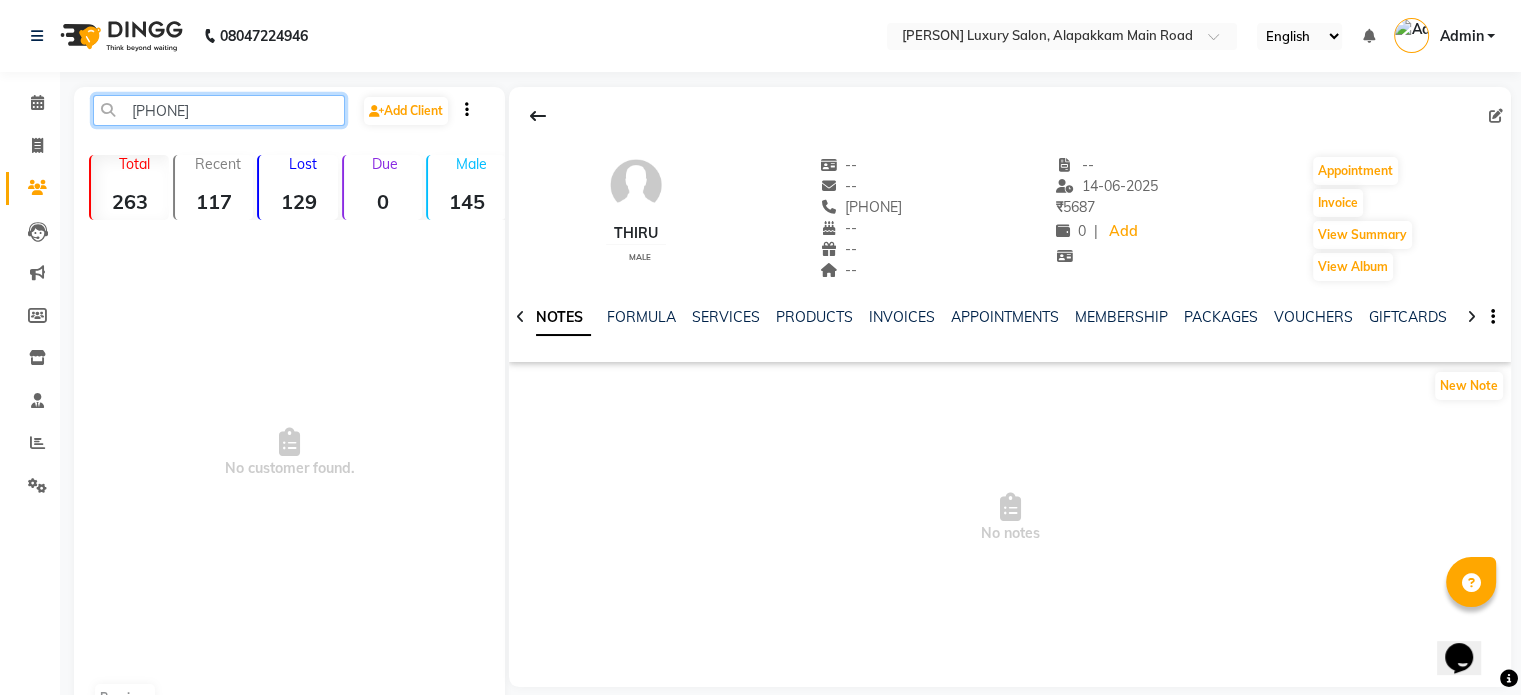 click on "[PHONE]" 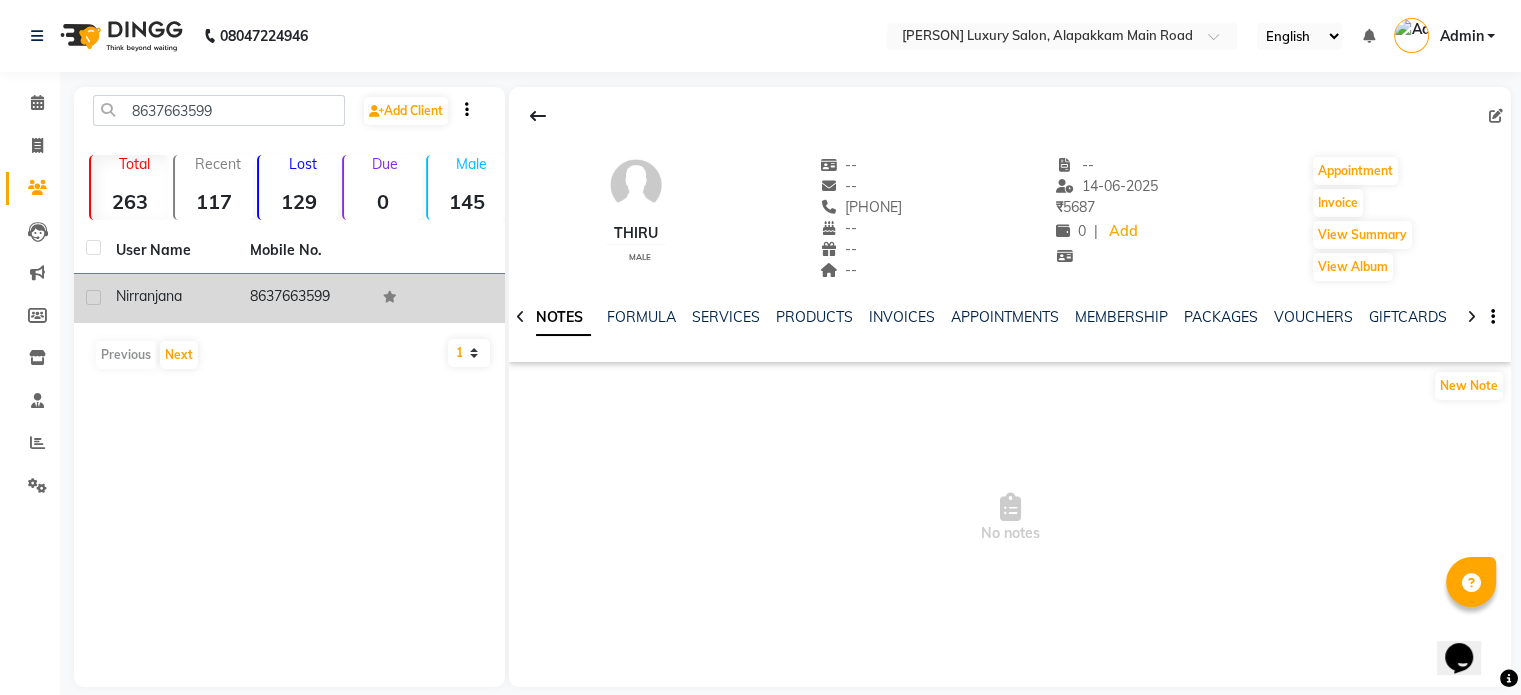 click on "8637663599" 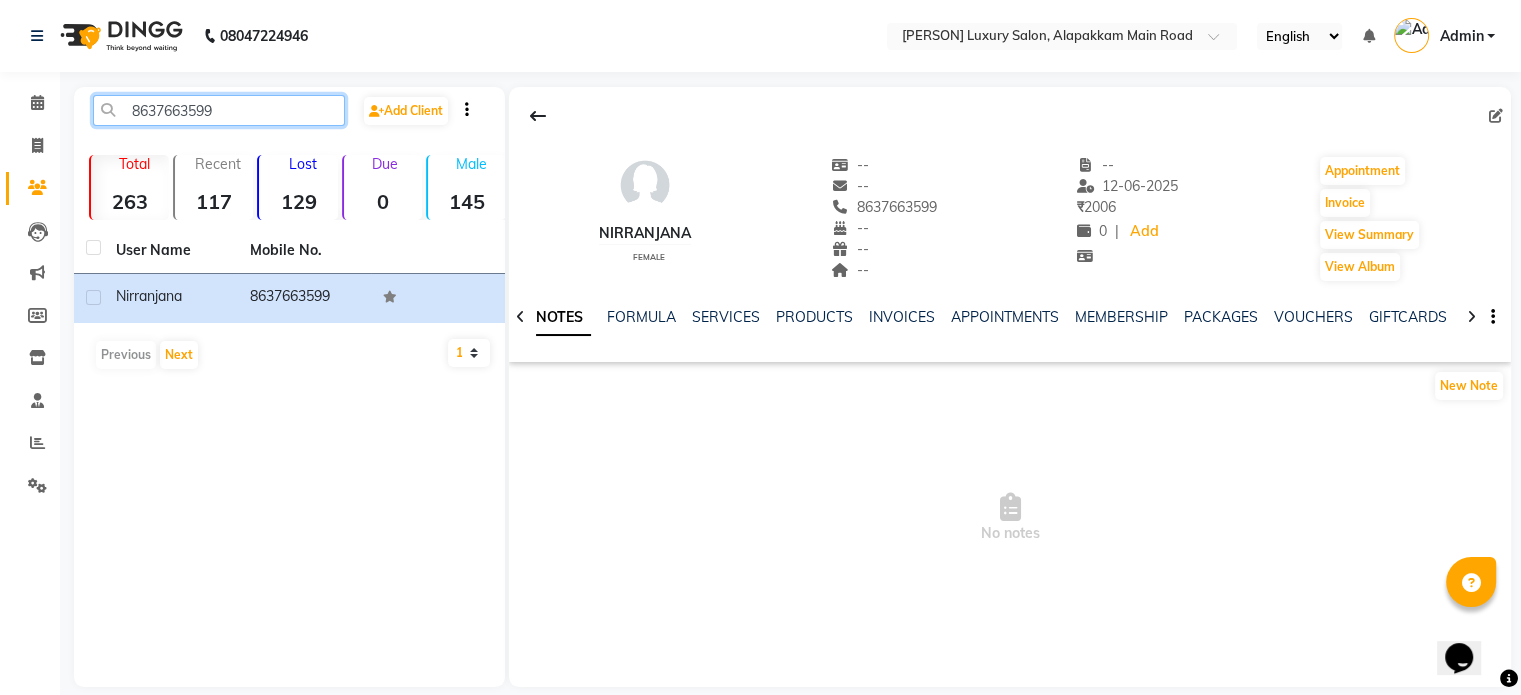 click on "8637663599" 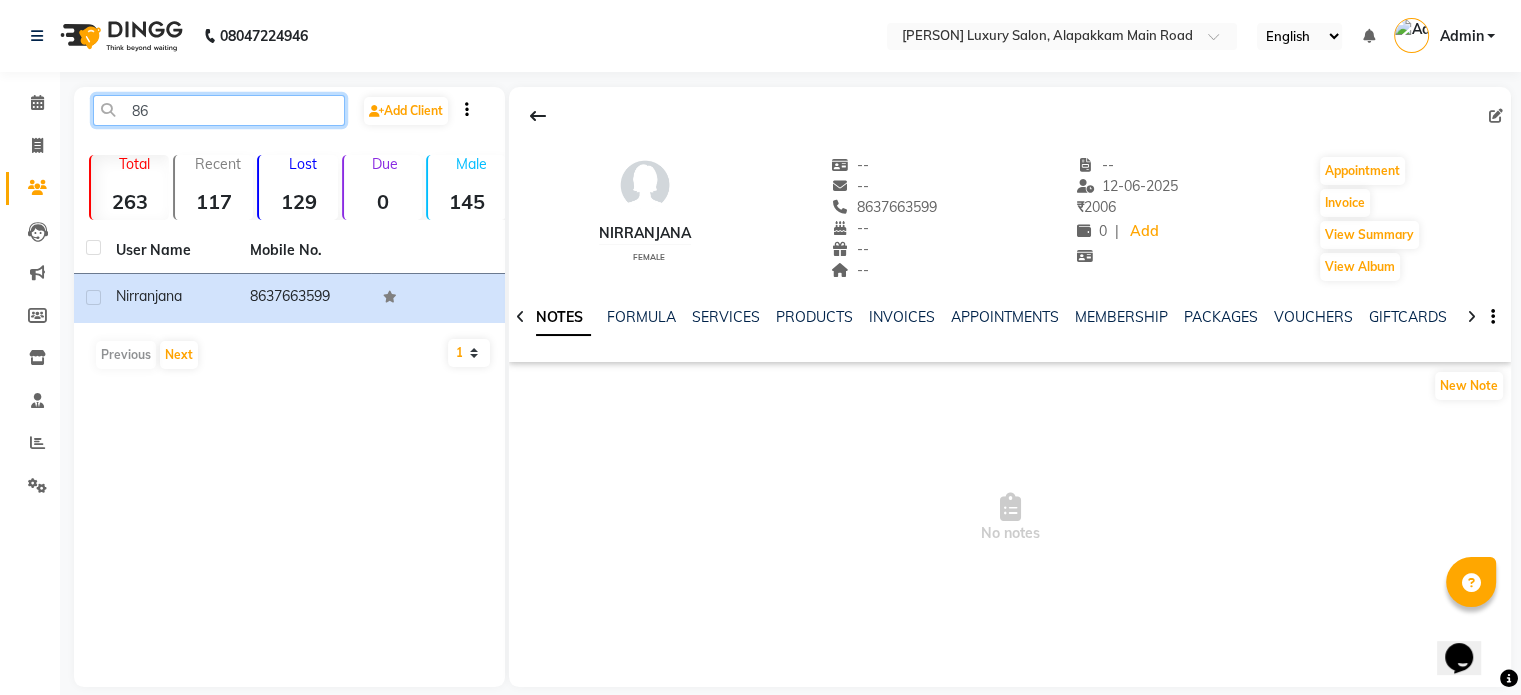 type on "8" 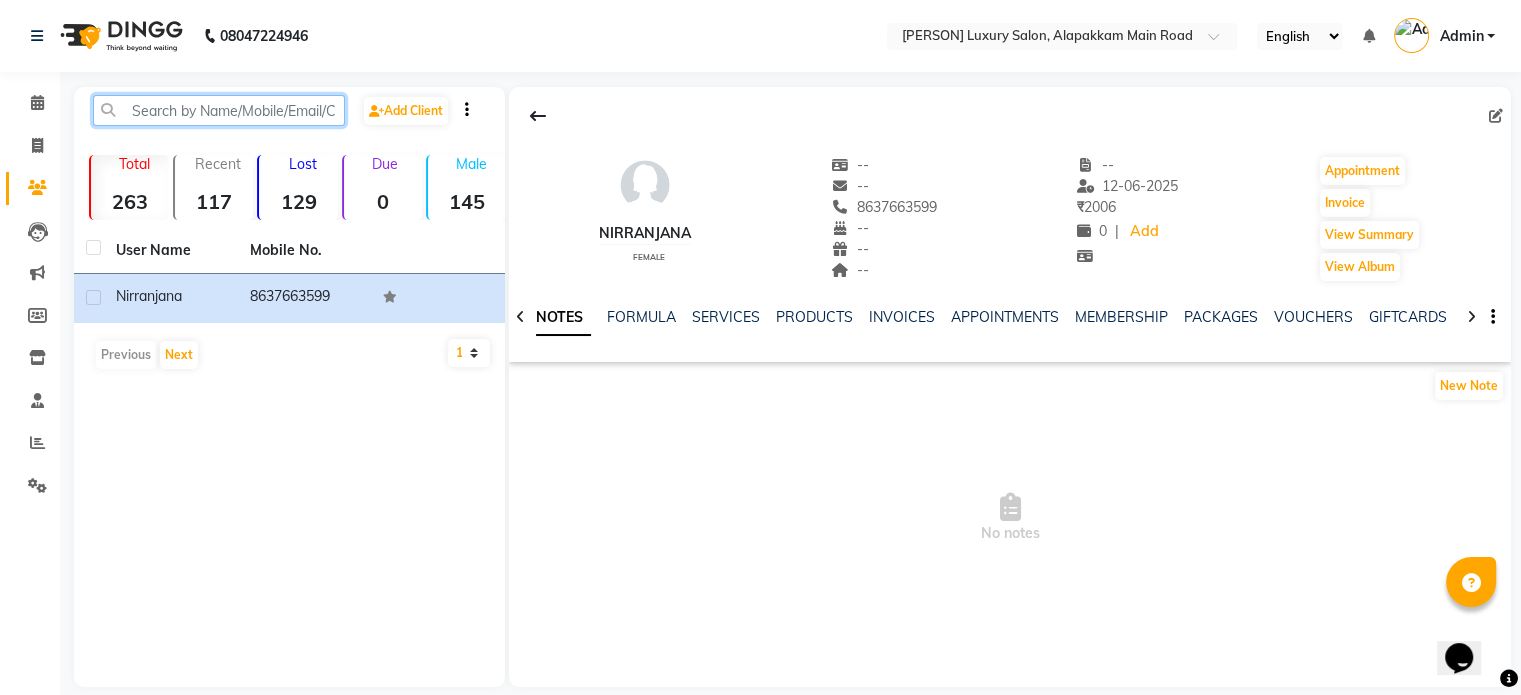 paste on "[PHONE]" 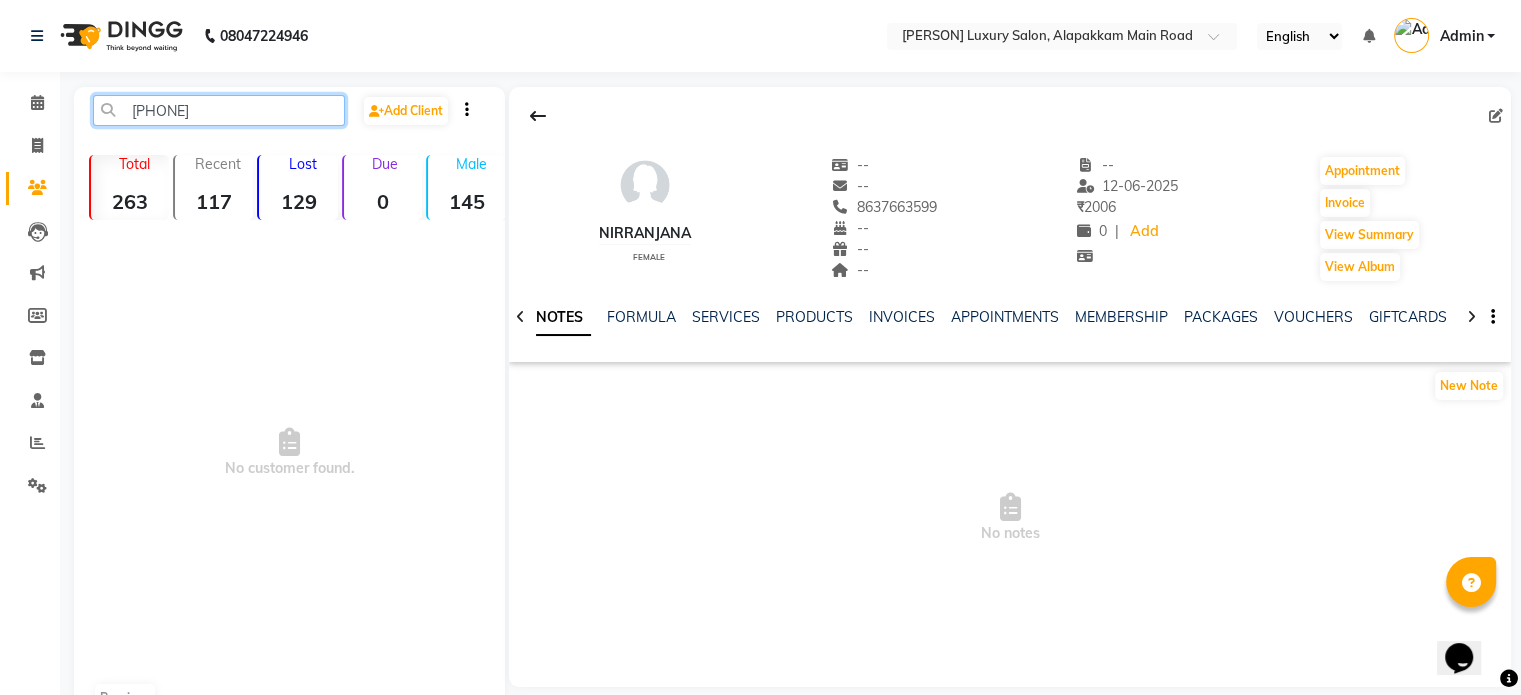 click on "[PHONE]" 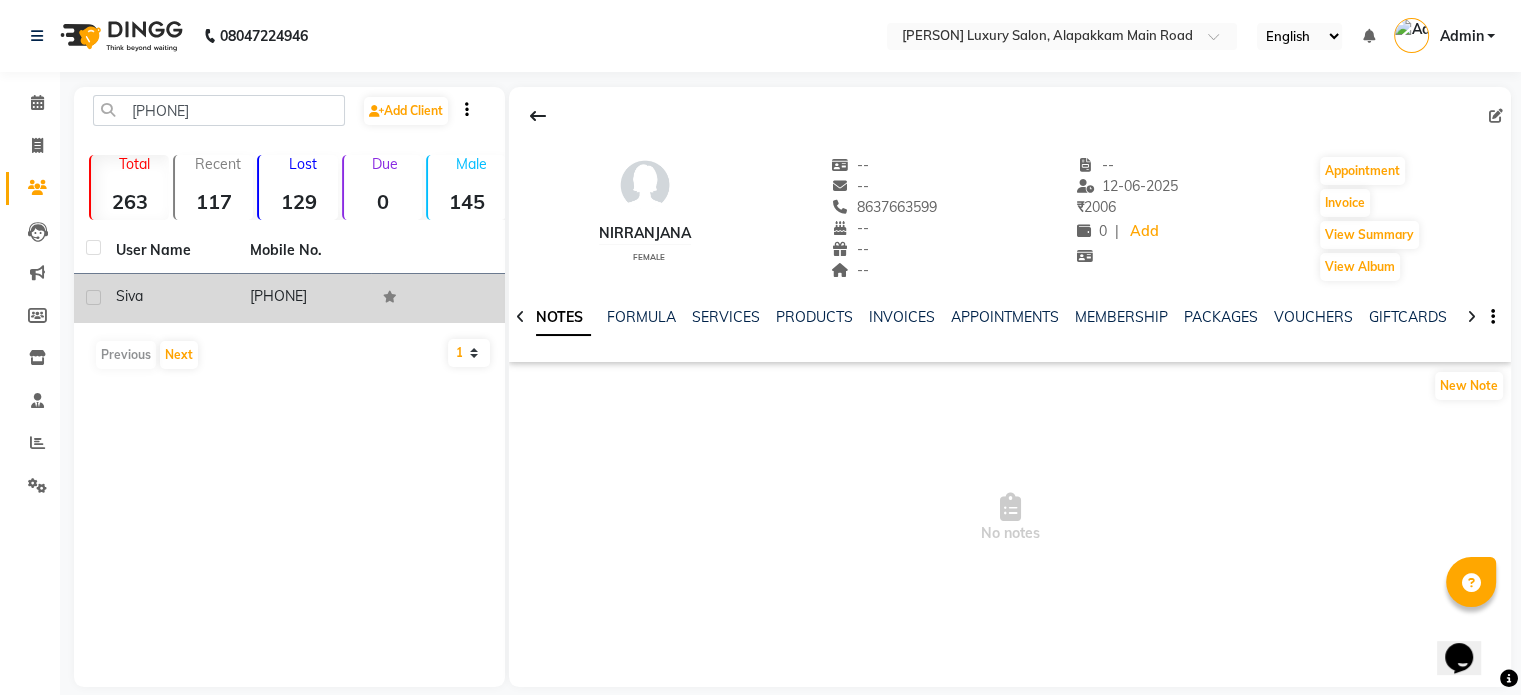 click on "siva" 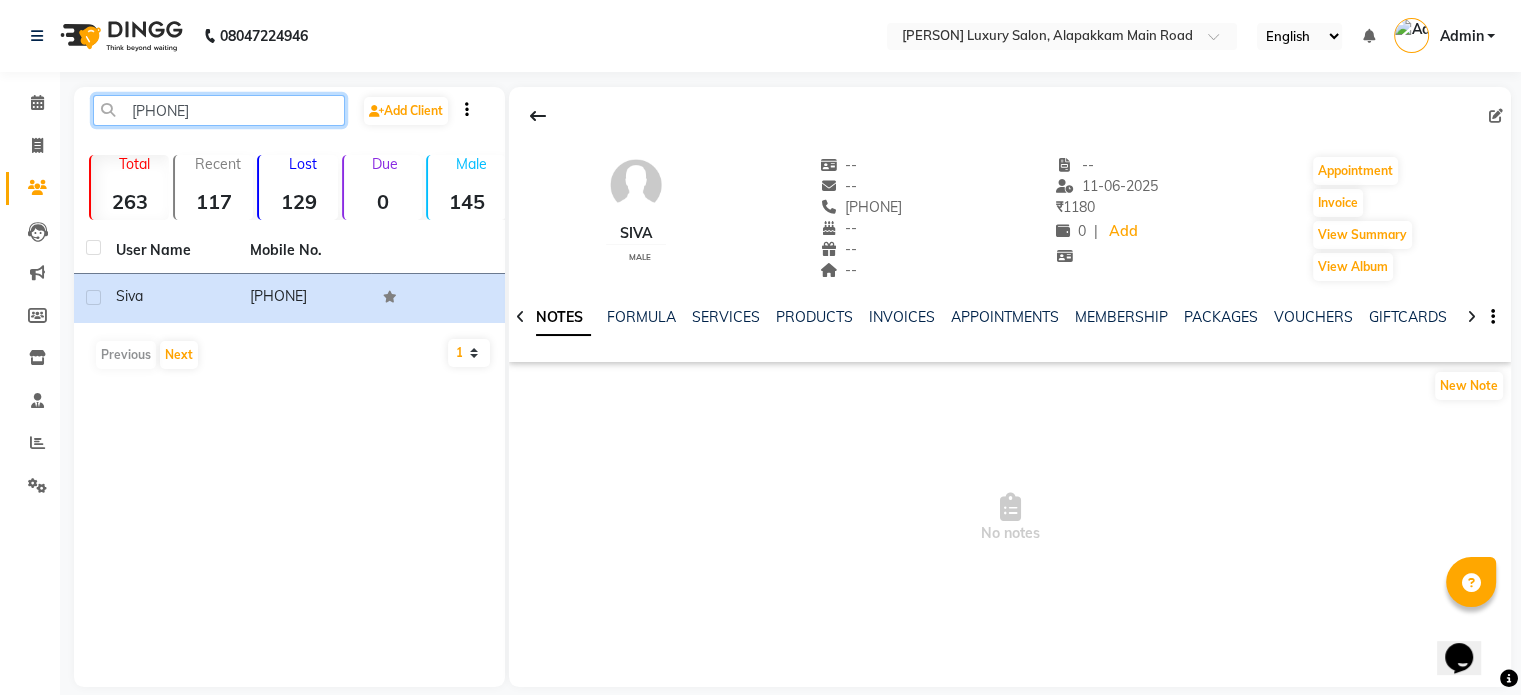 click on "[PHONE]" 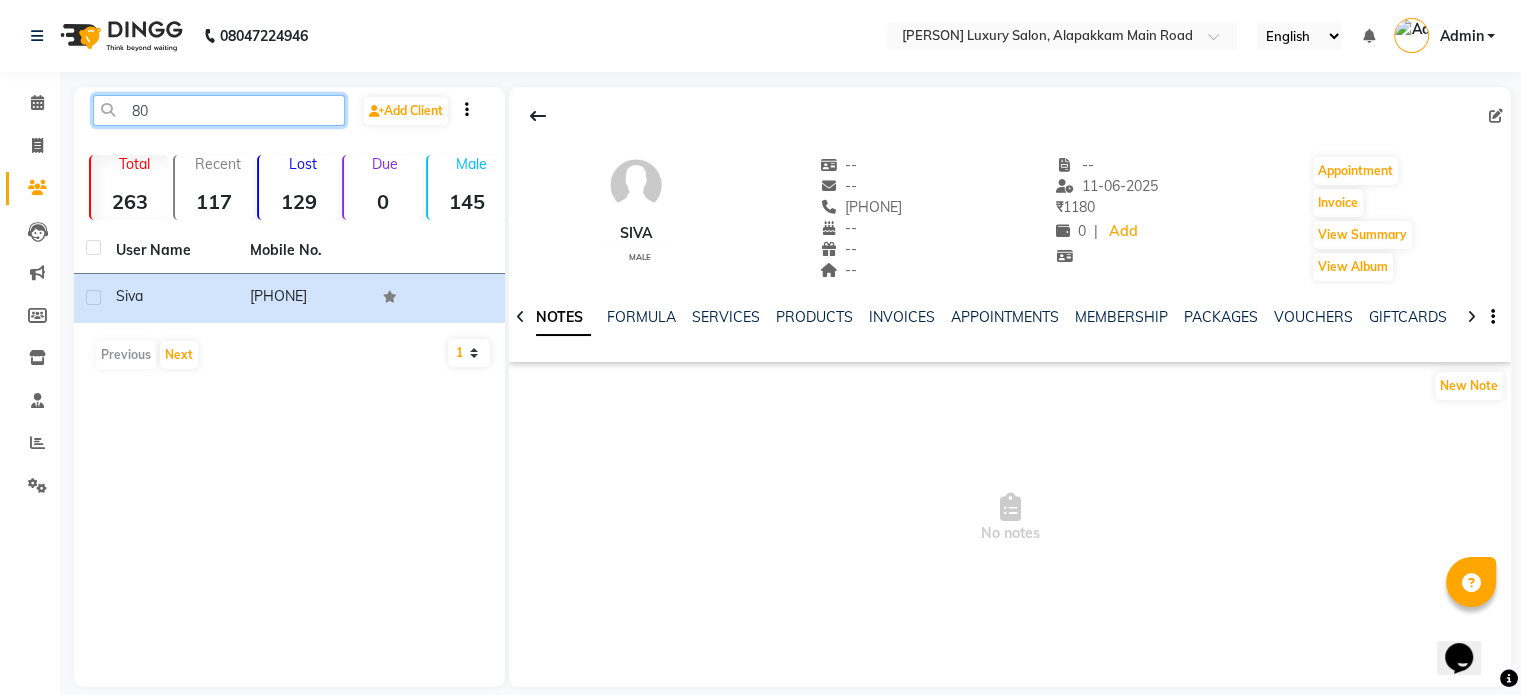 type on "8" 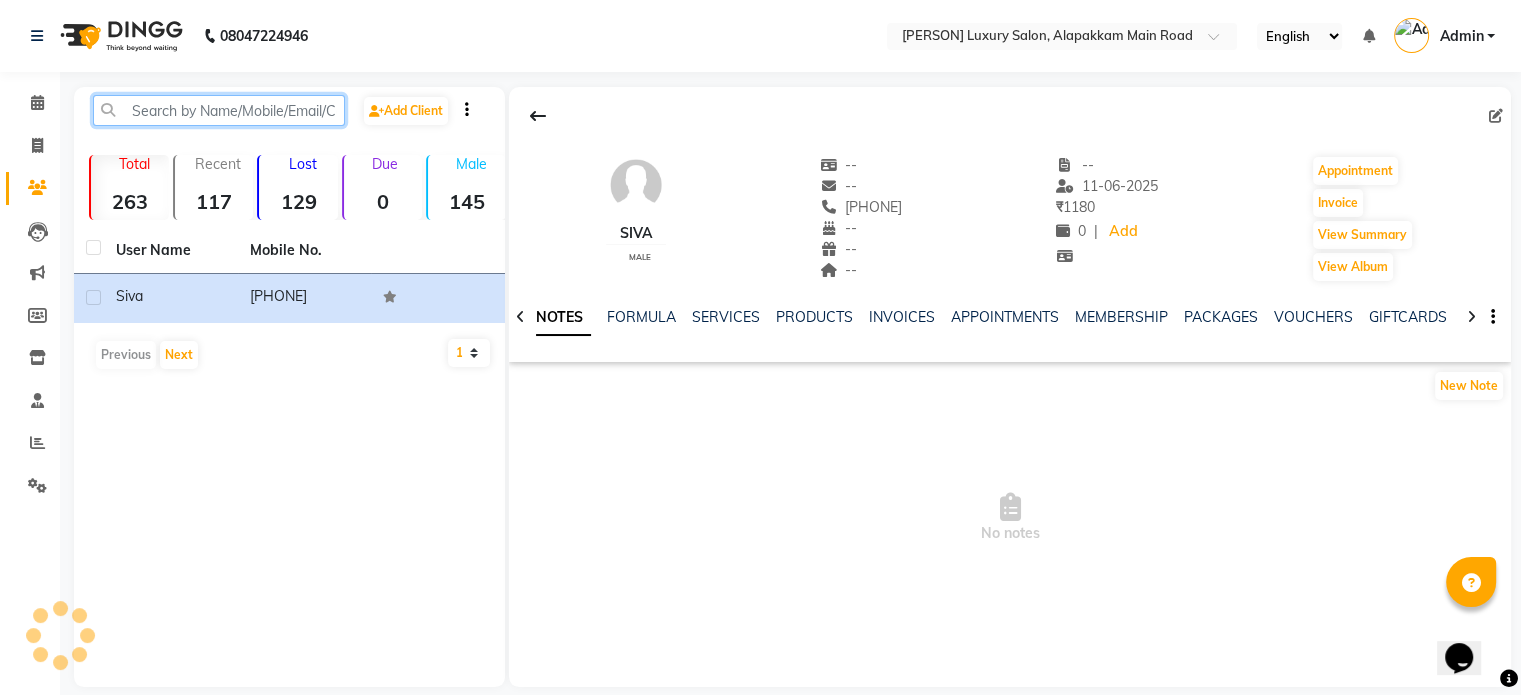 paste on "[PHONE]" 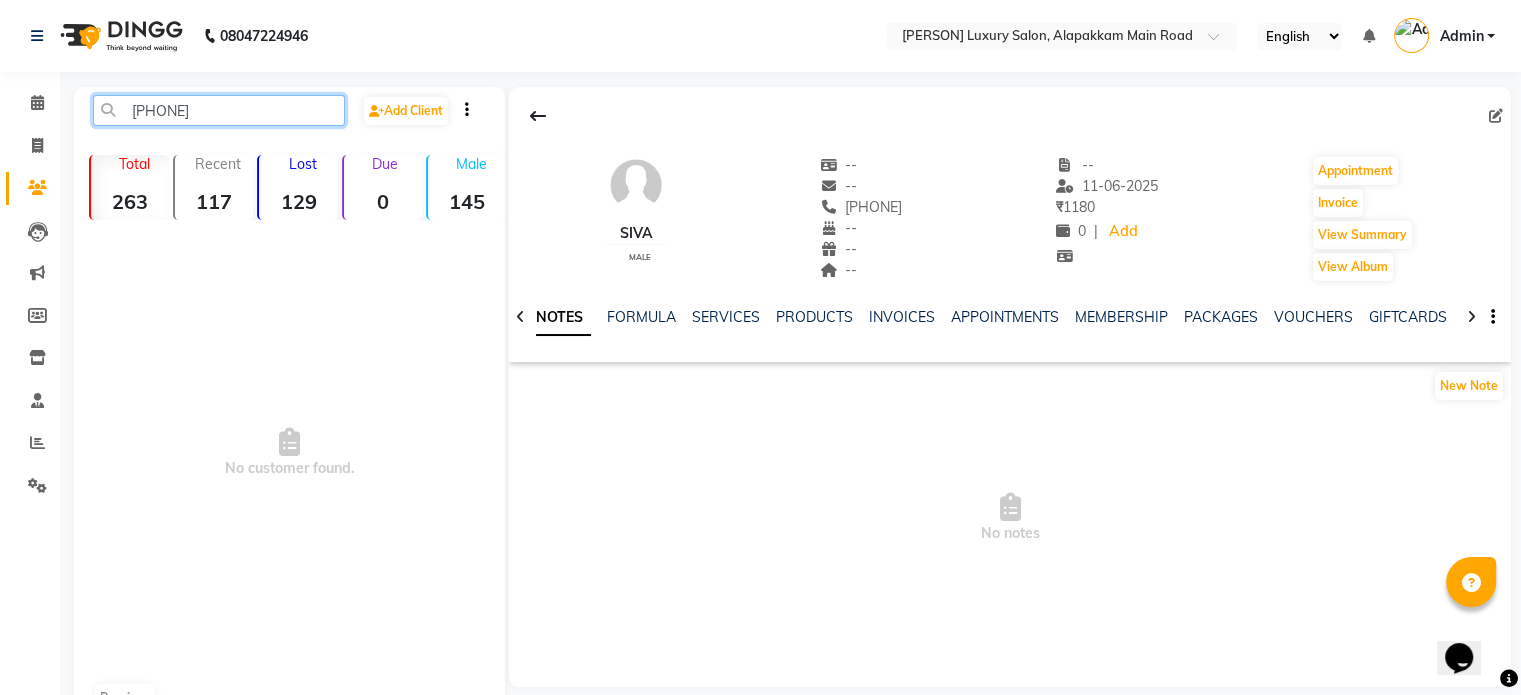 click on "[PHONE]" 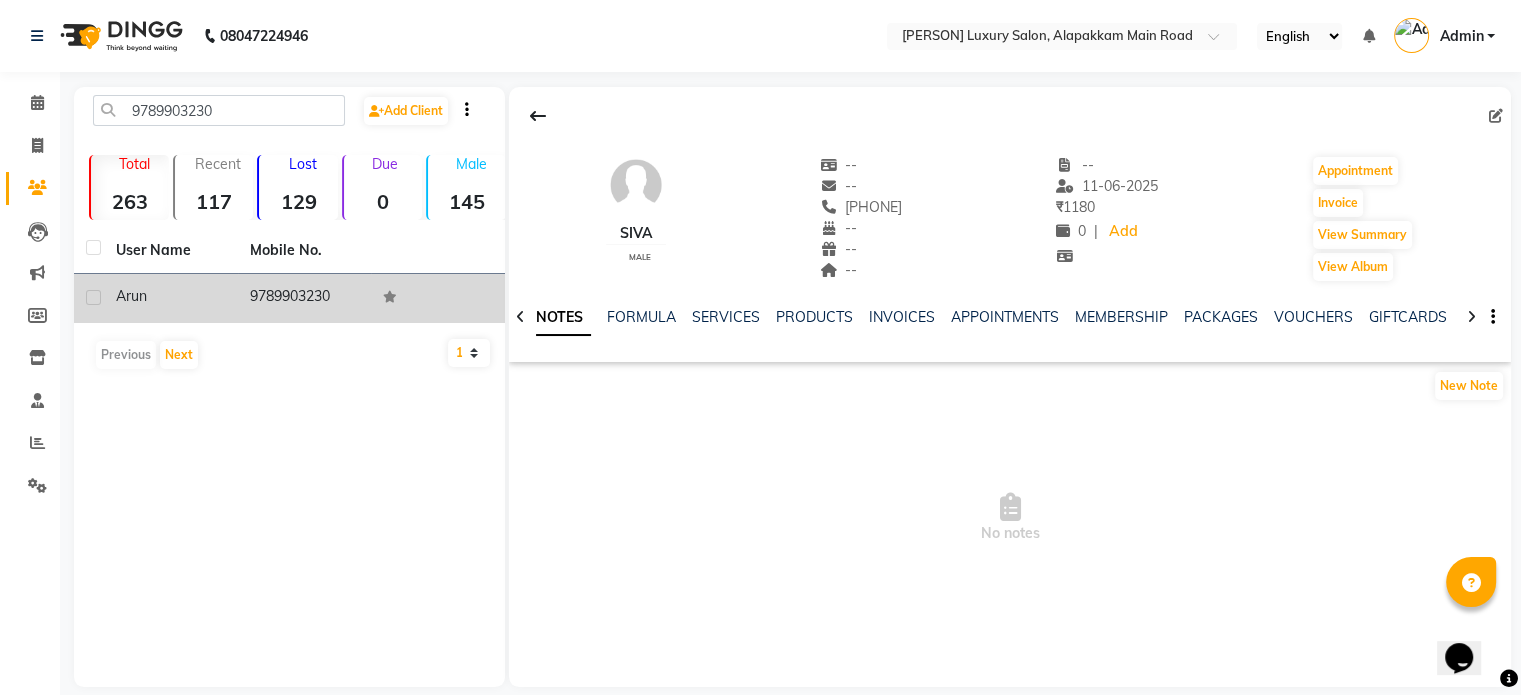 click on "9789903230" 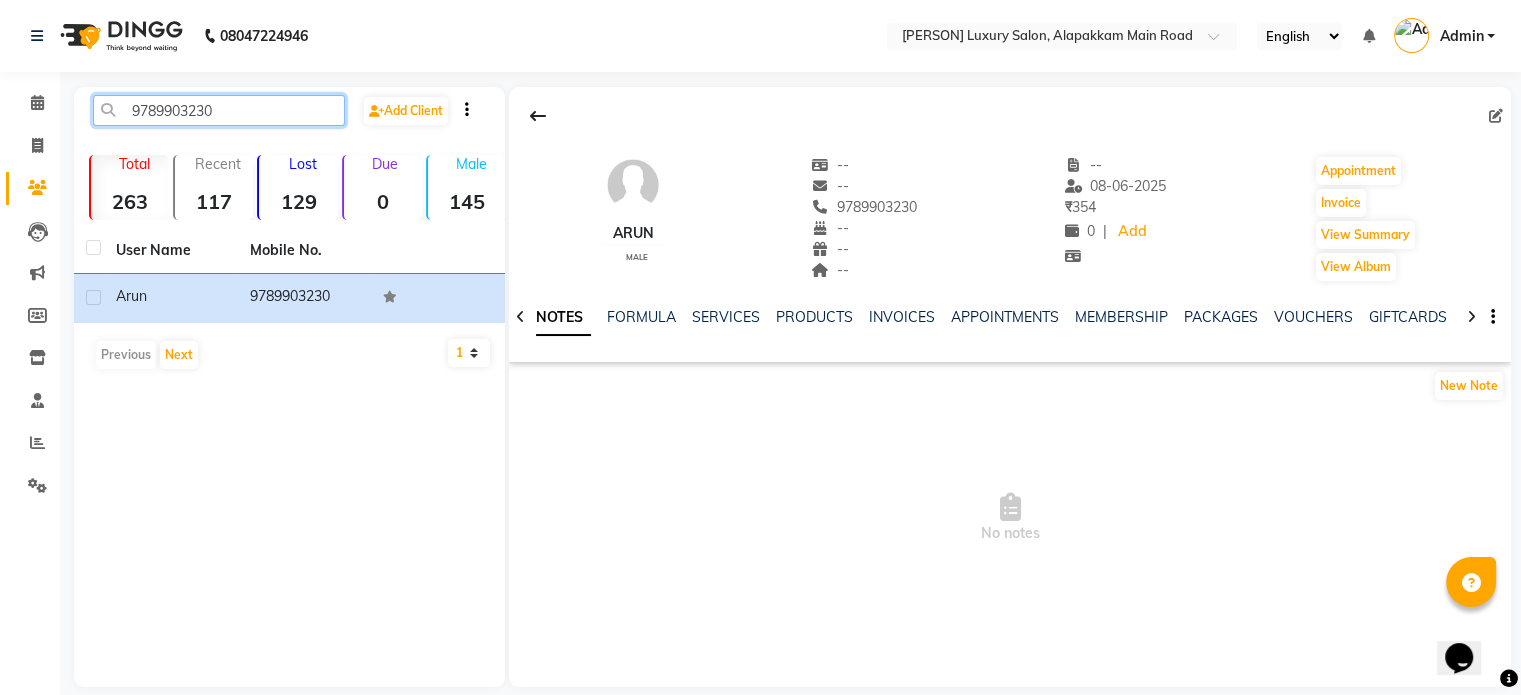 click on "9789903230" 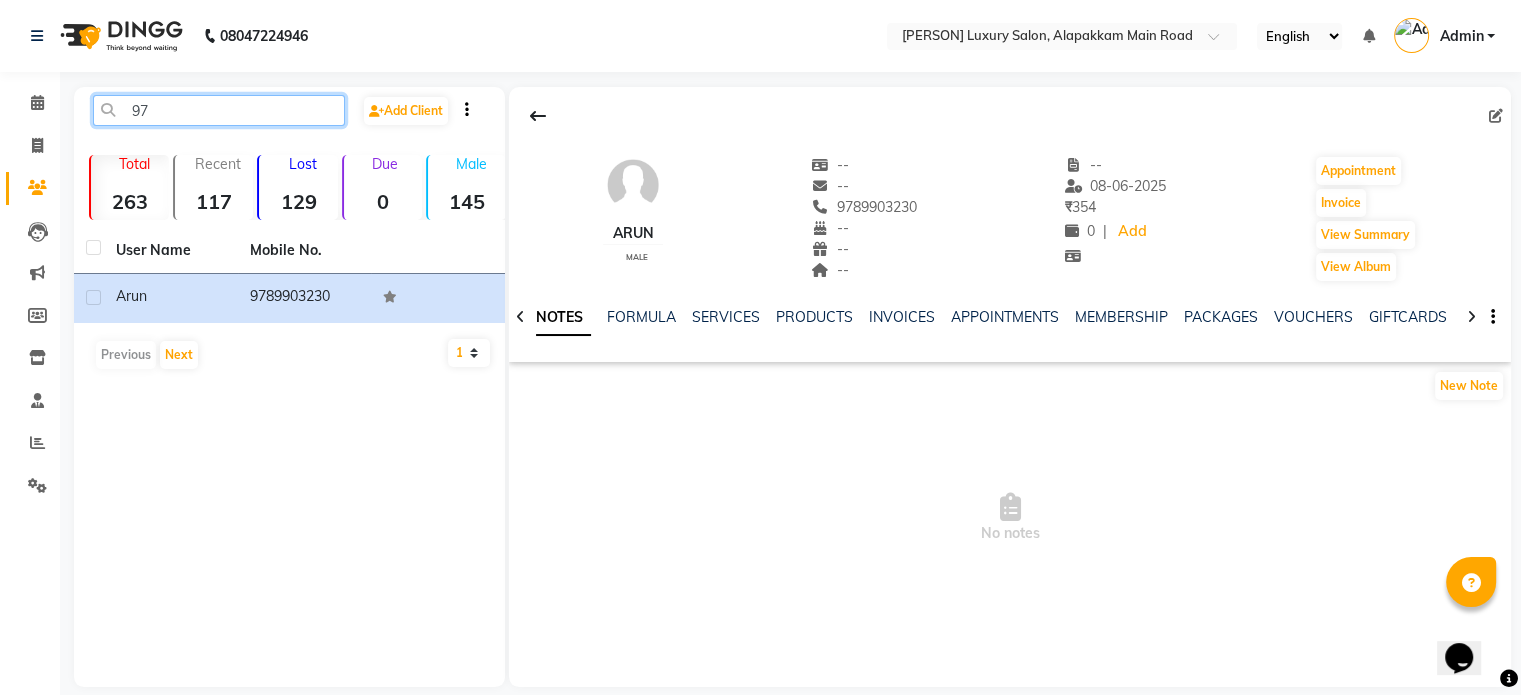 type on "9" 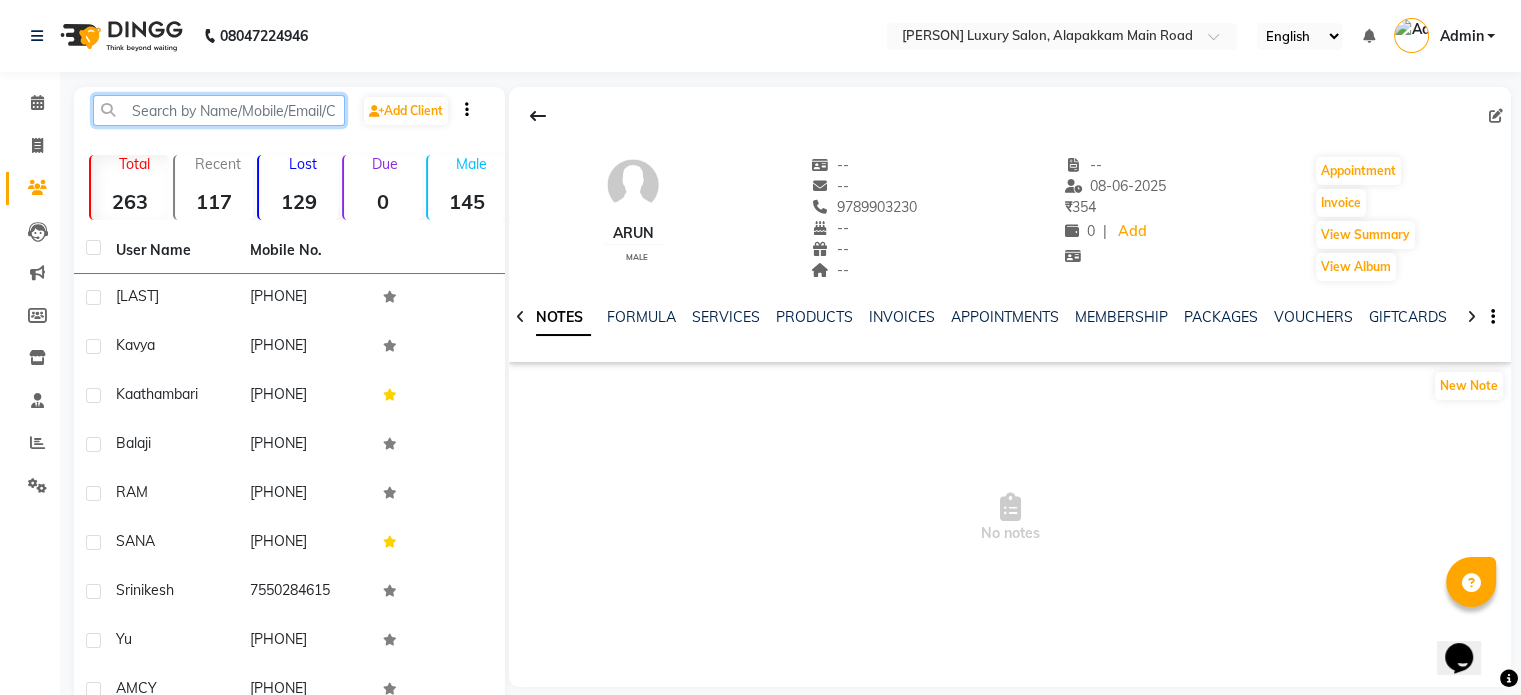 paste on "[PHONE]" 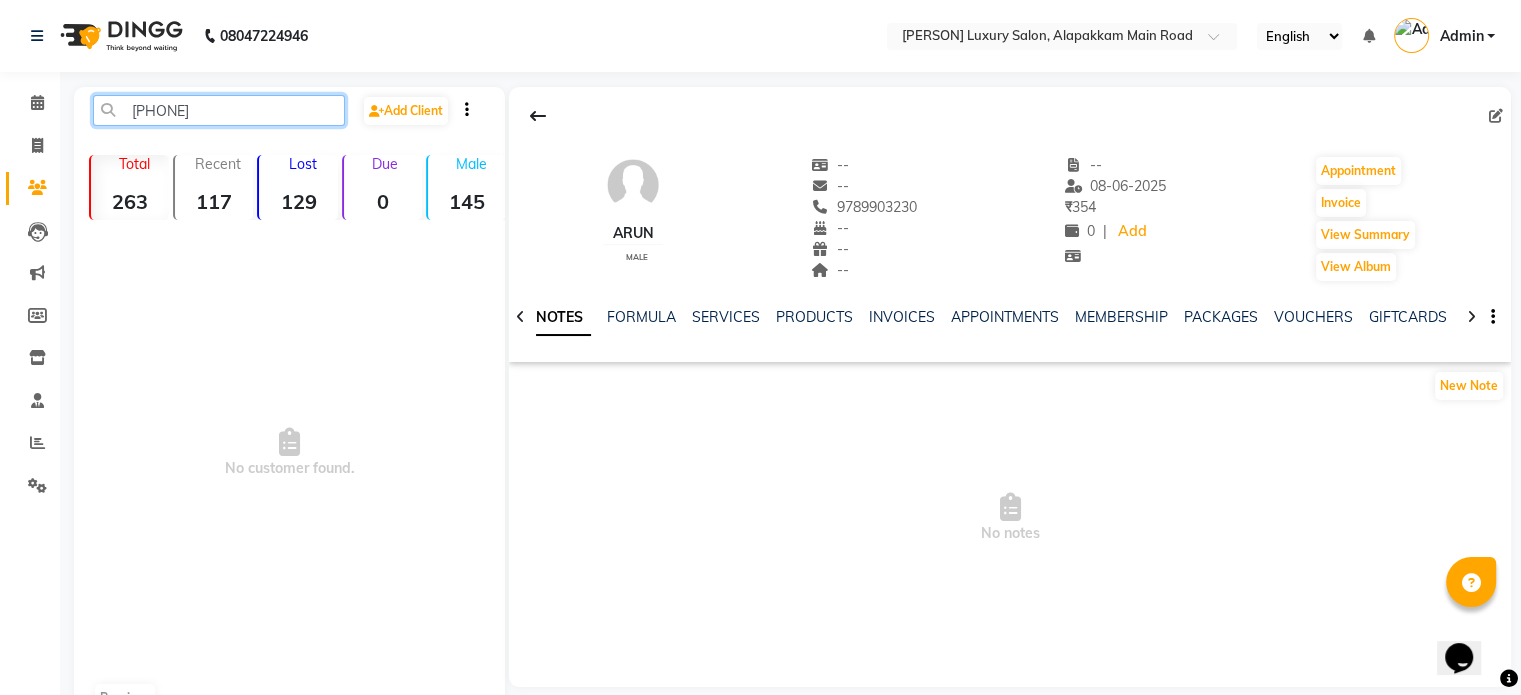 click on "[PHONE]" 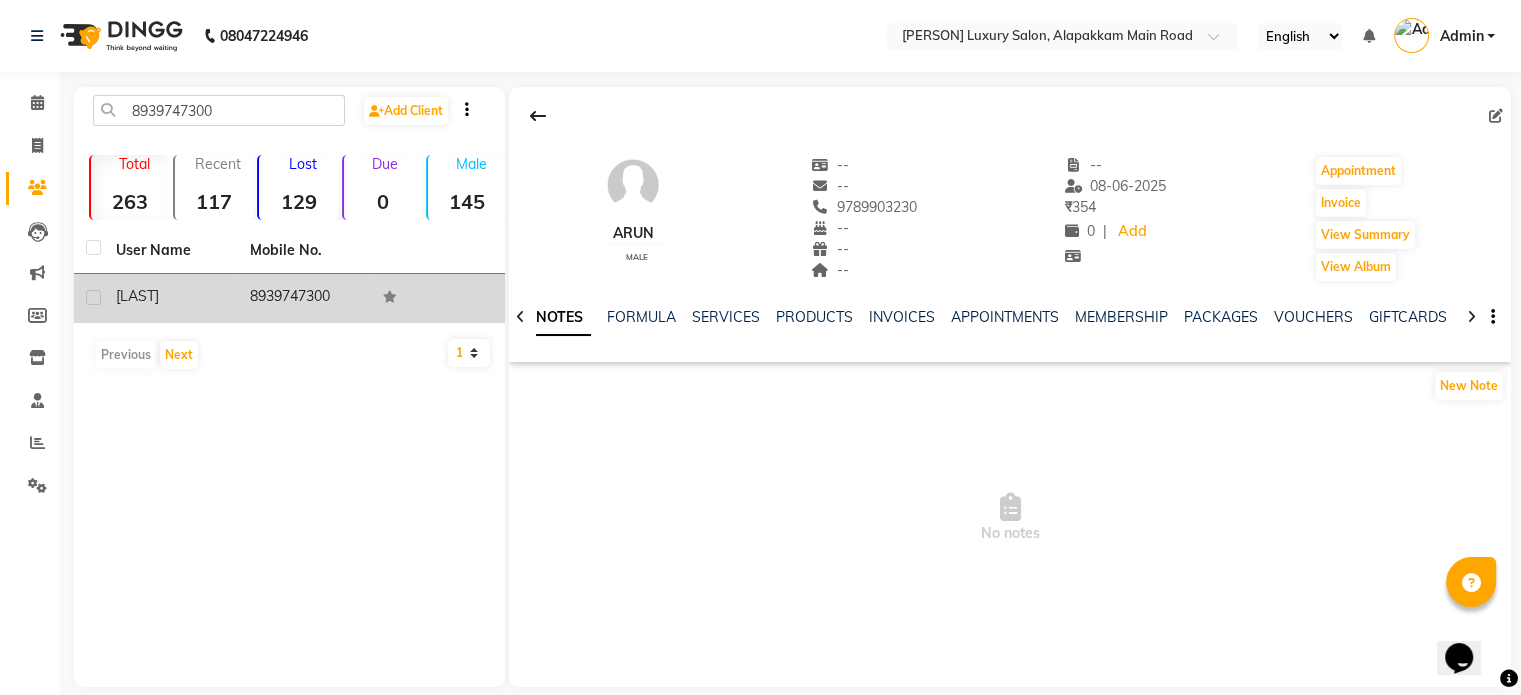 click on "[LAST]" 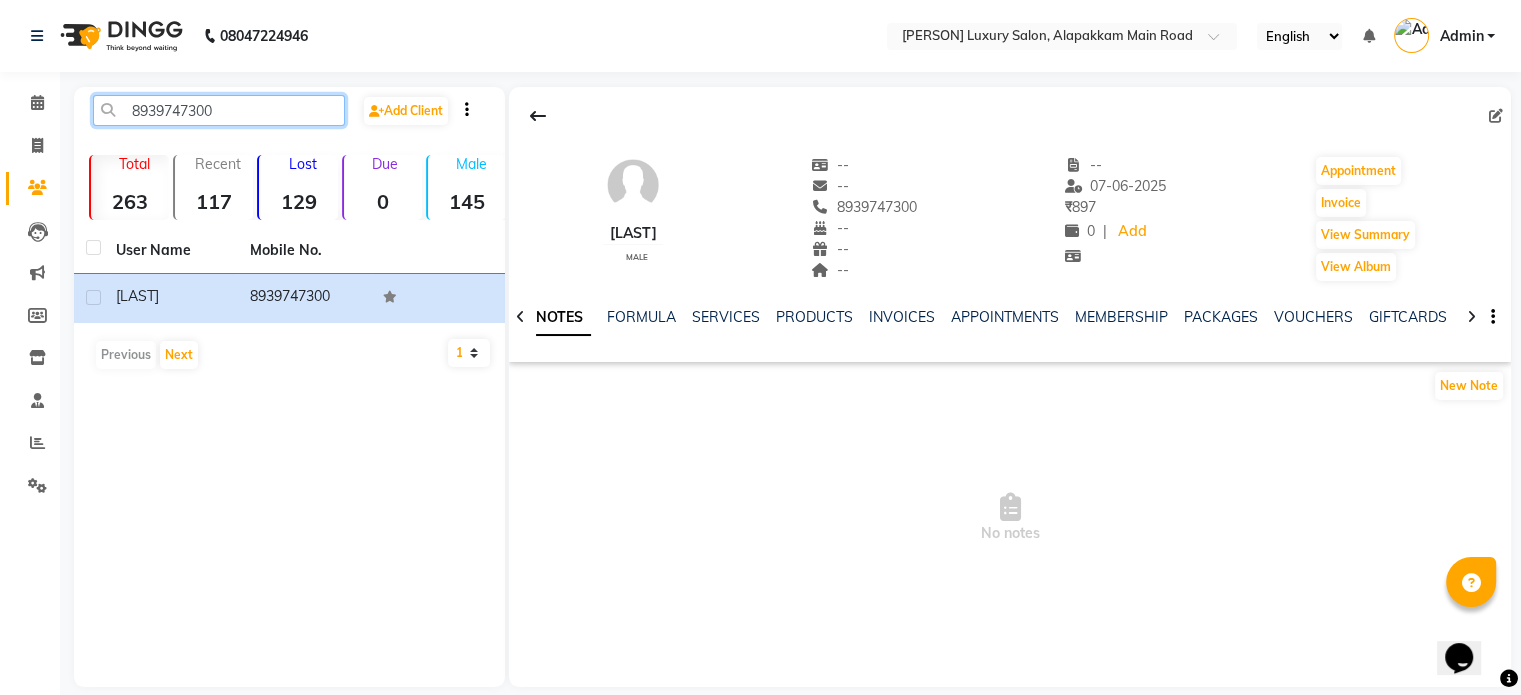 click on "8939747300" 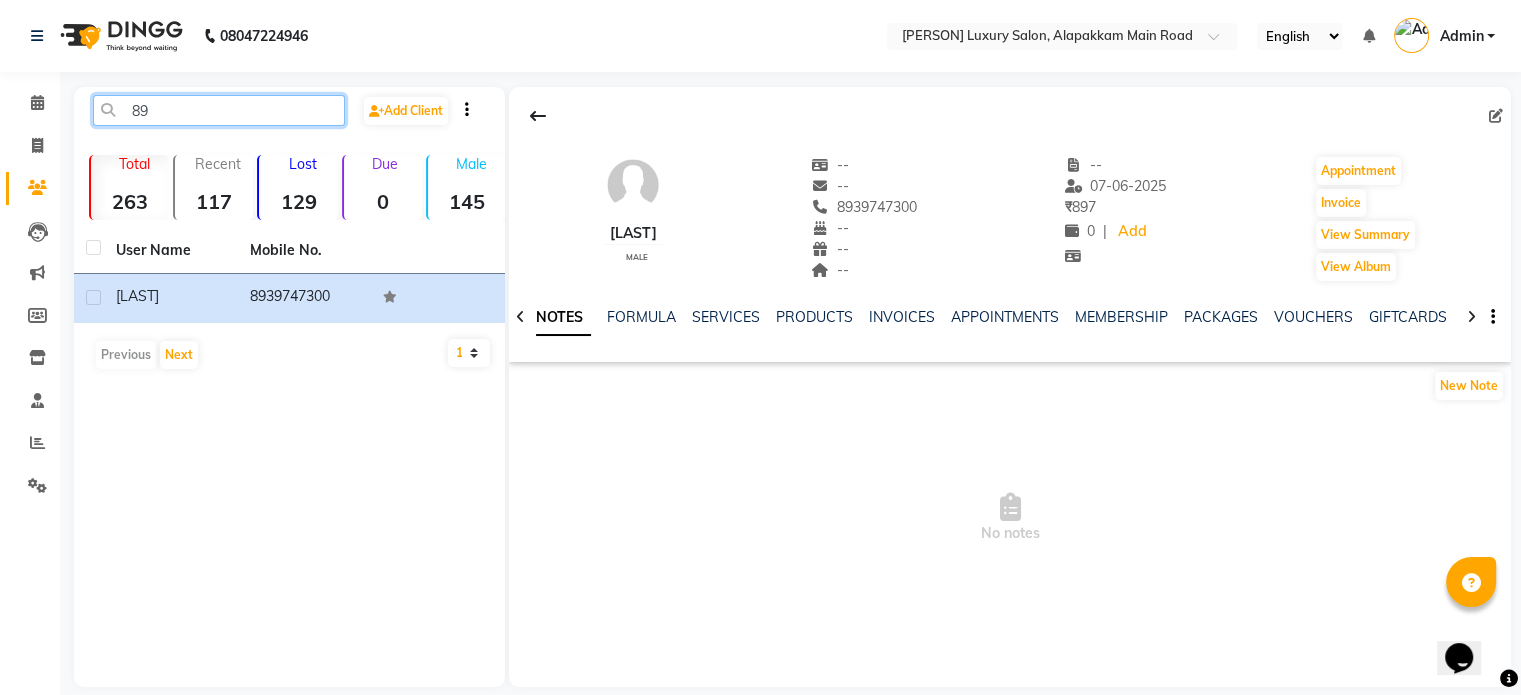 type on "8" 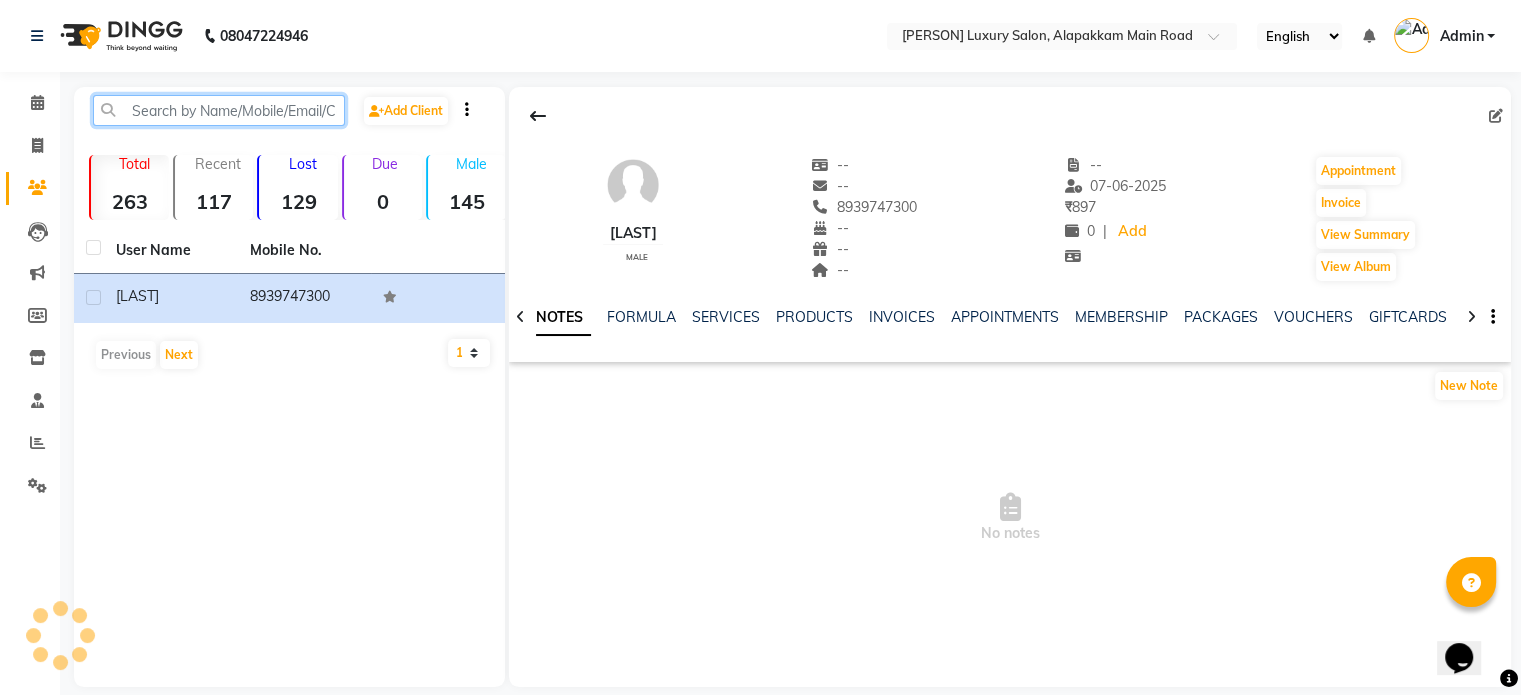 paste on "[PHONE]" 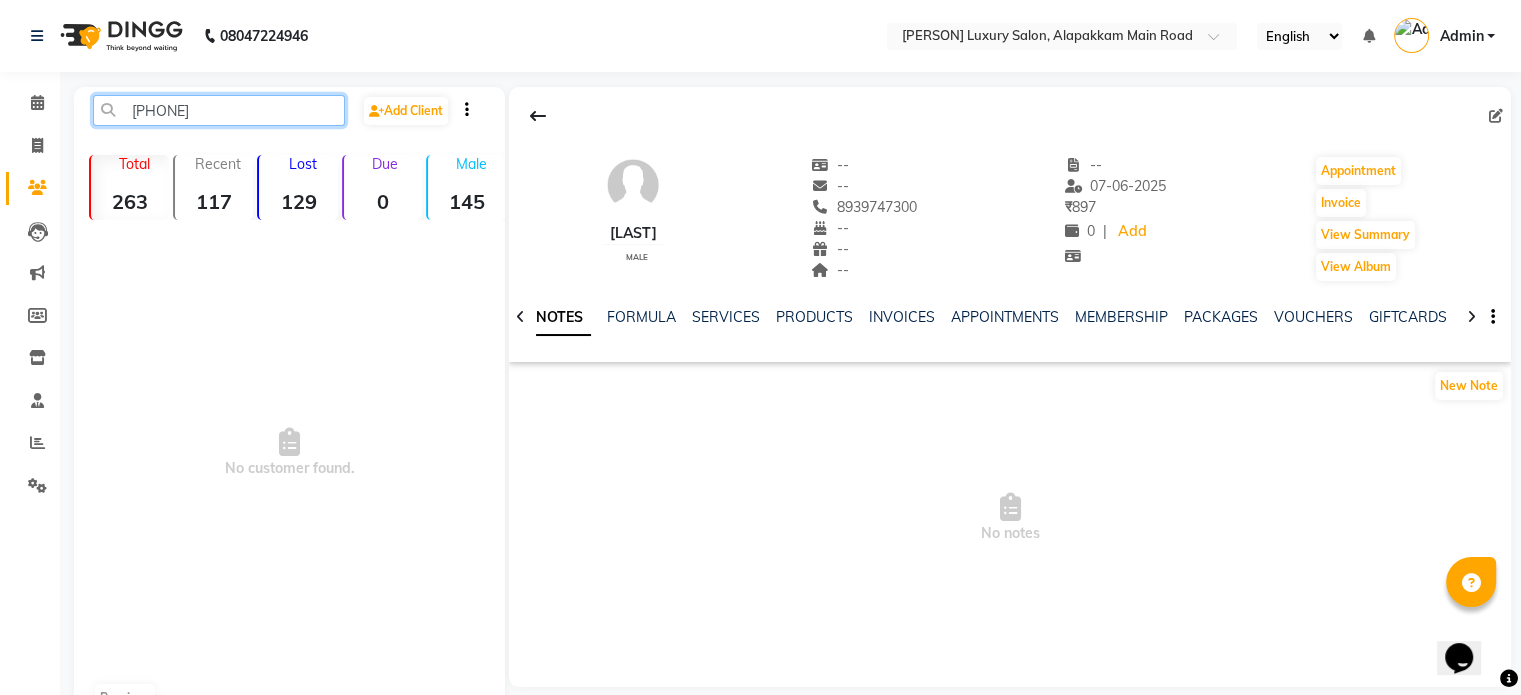 click on "[PHONE]" 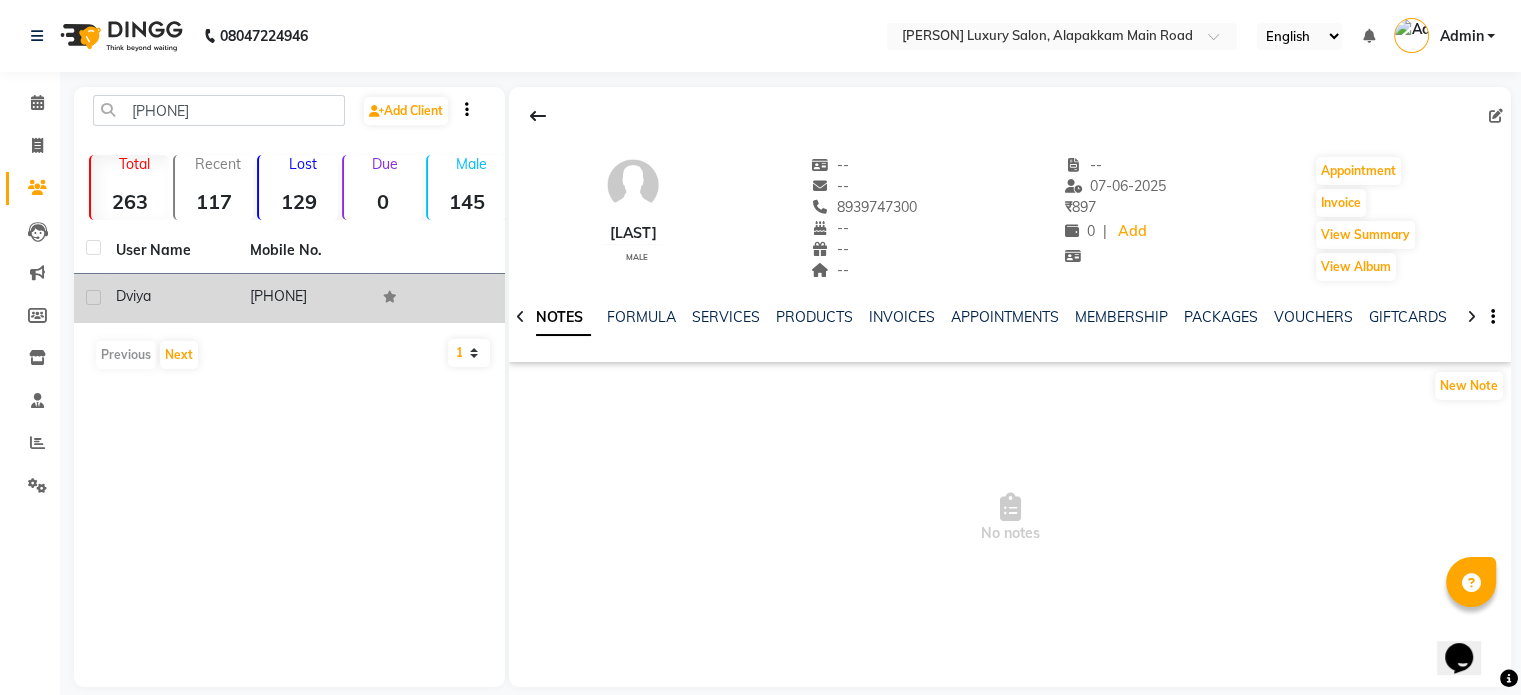 click on "[PHONE]" 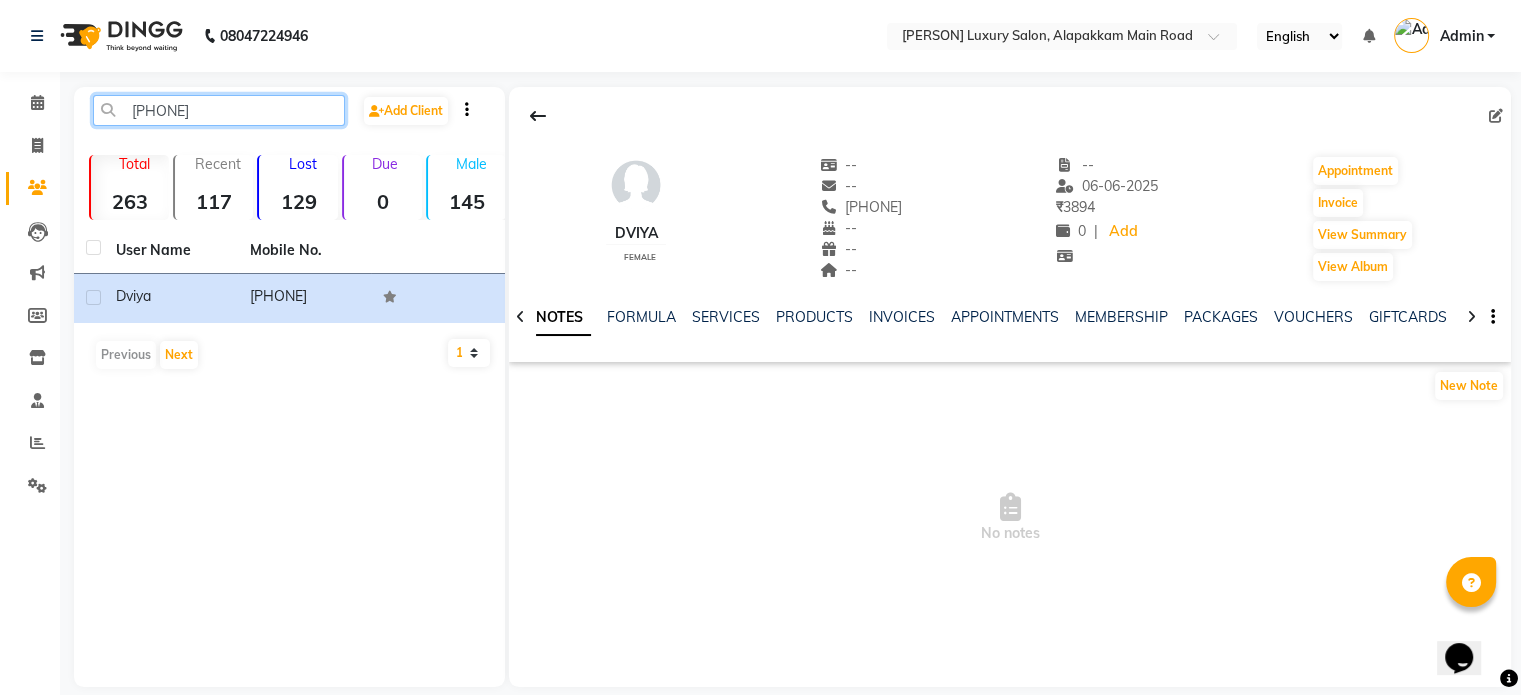 click on "[PHONE]" 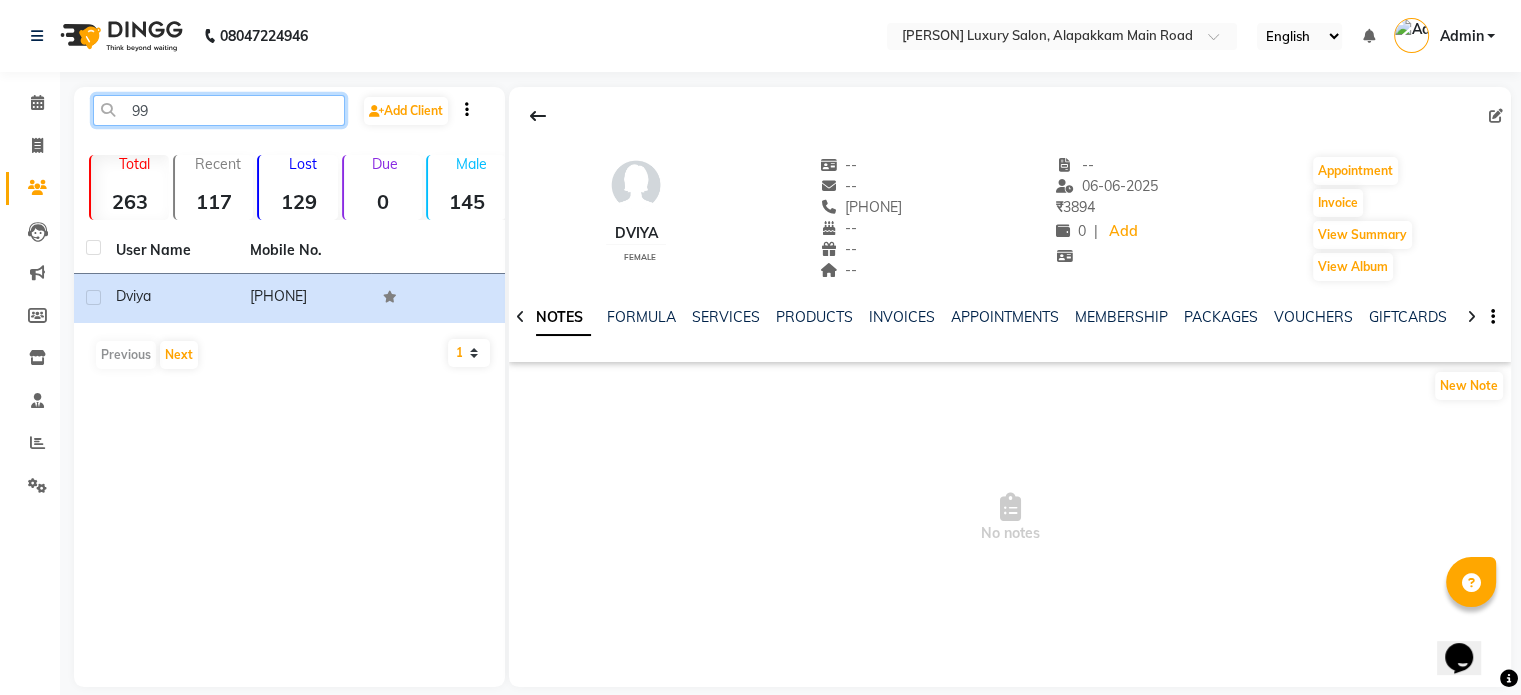 type on "9" 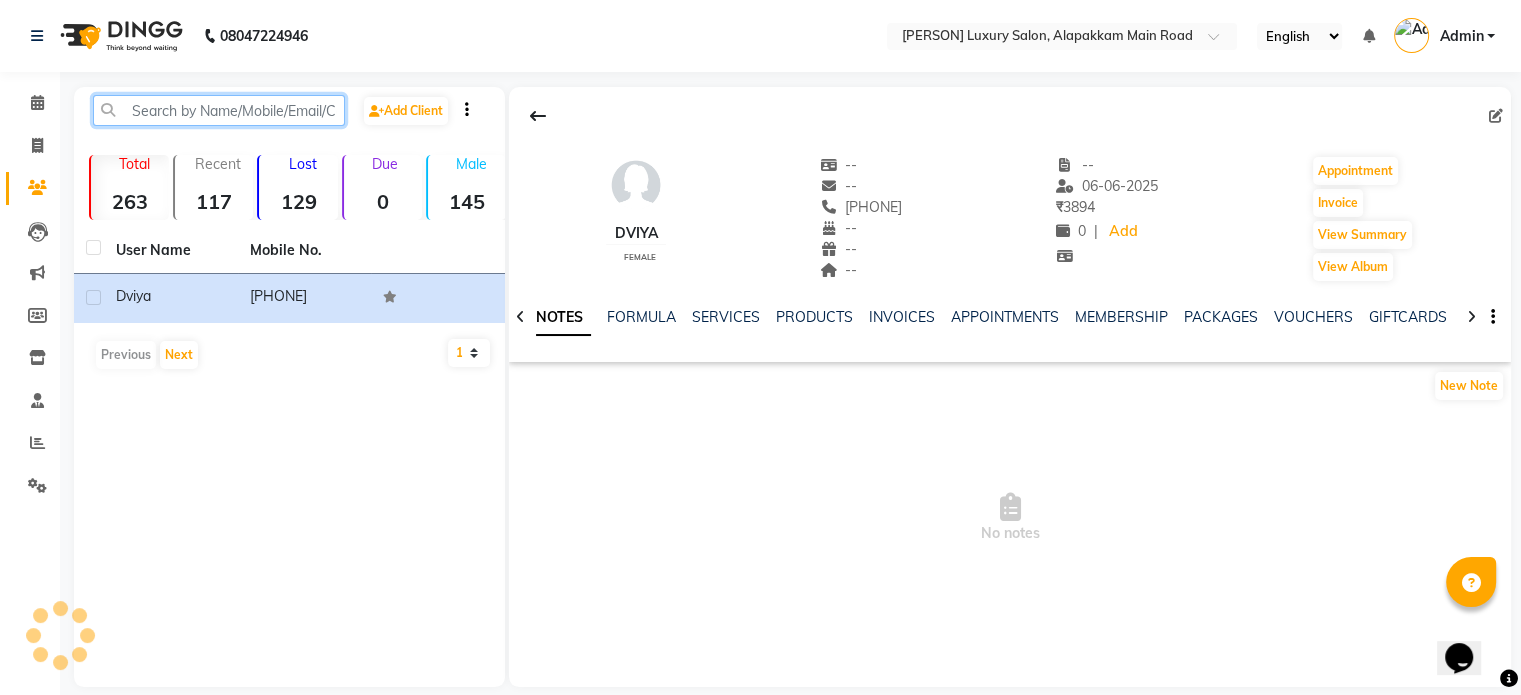 paste on "[PHONE]" 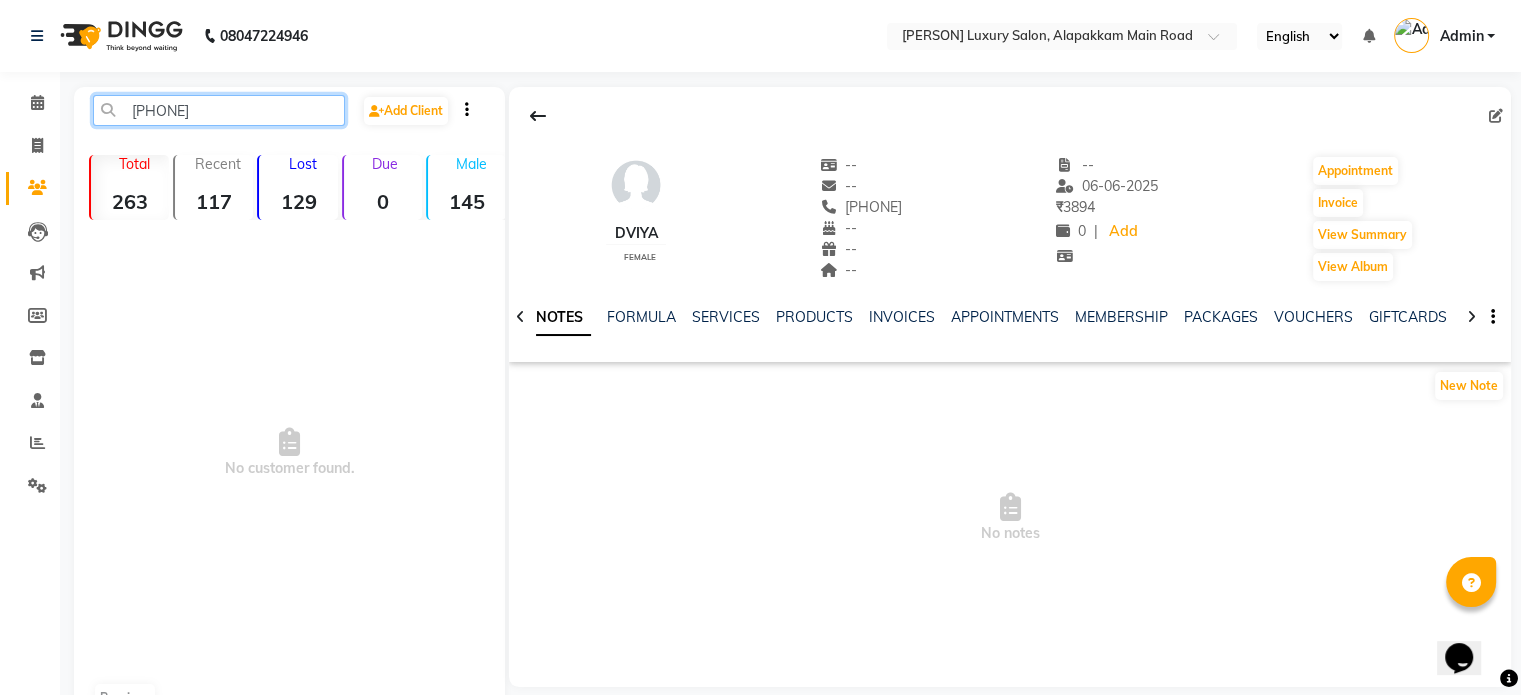 click on "[PHONE]" 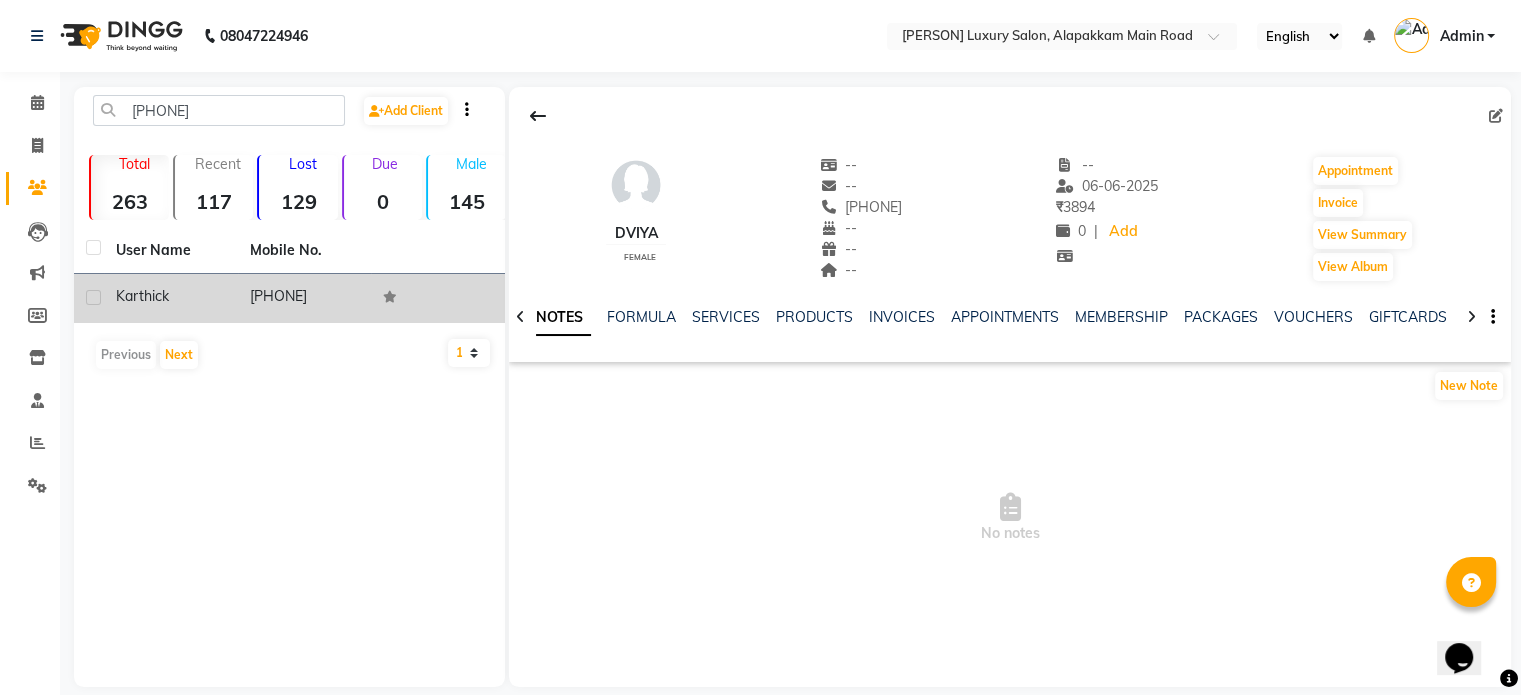 click on "[PHONE]" 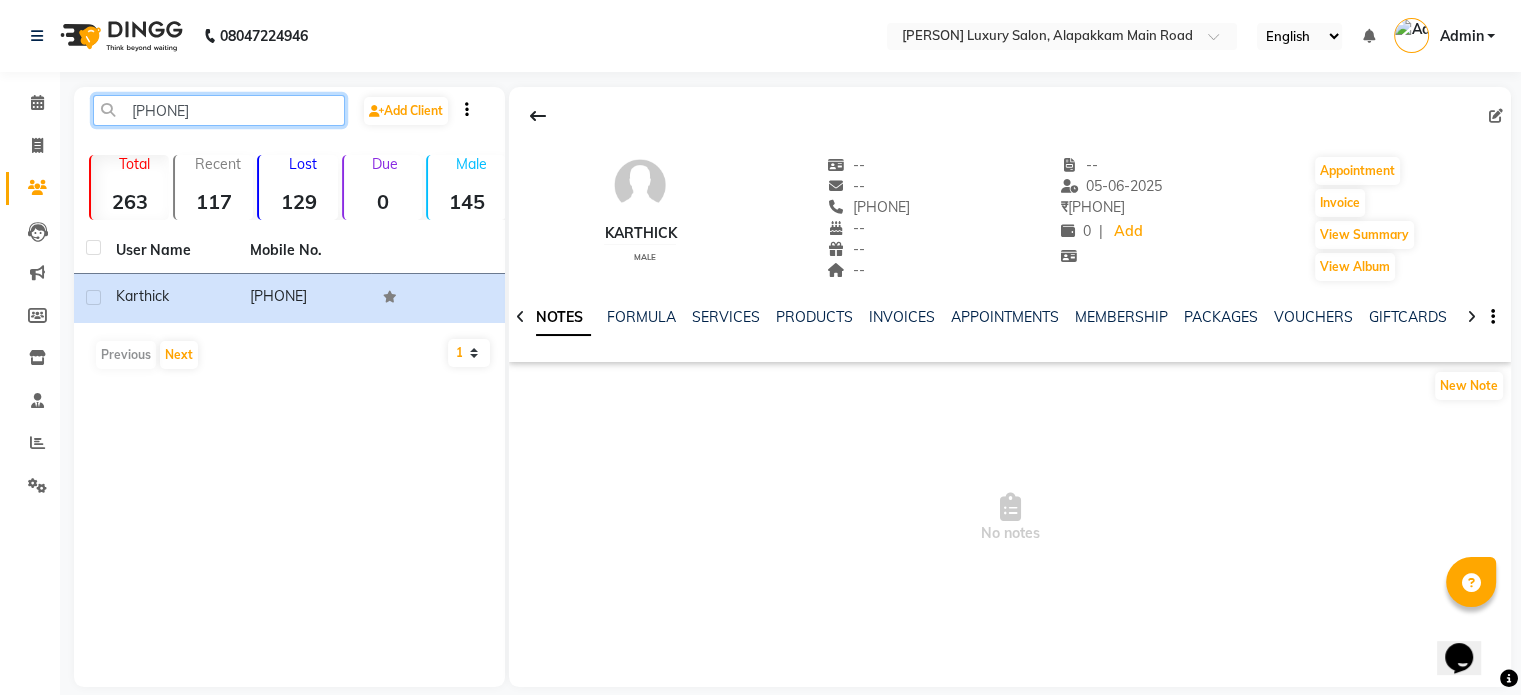 click on "[PHONE]" 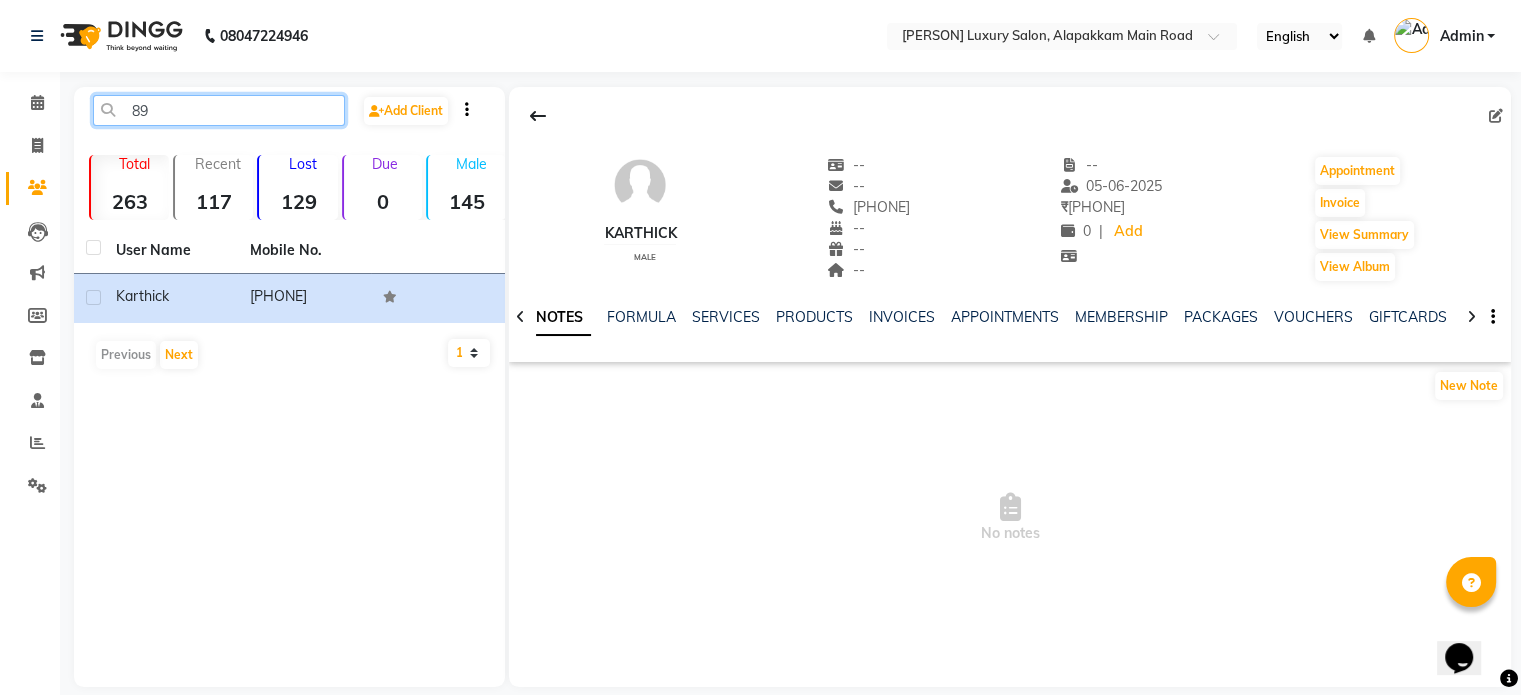 type on "8" 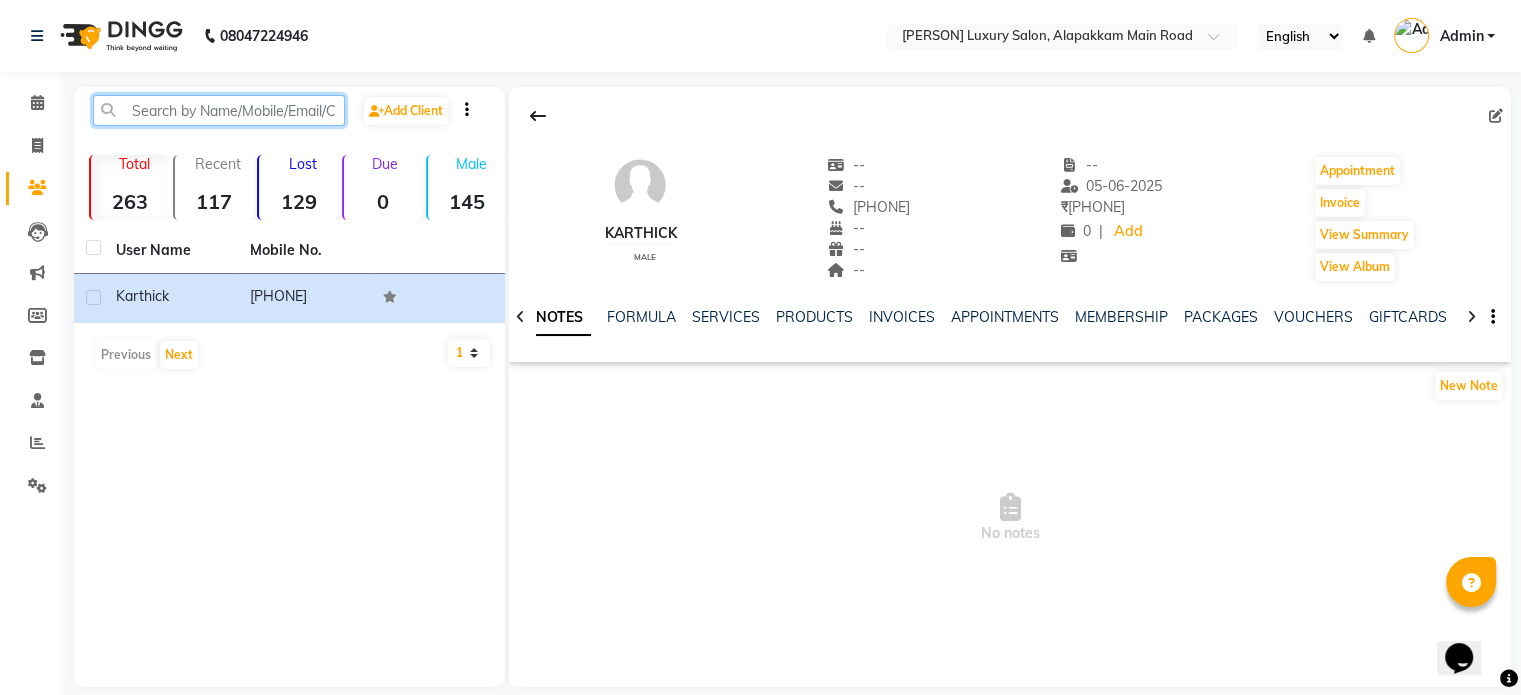 paste on "[PHONE]" 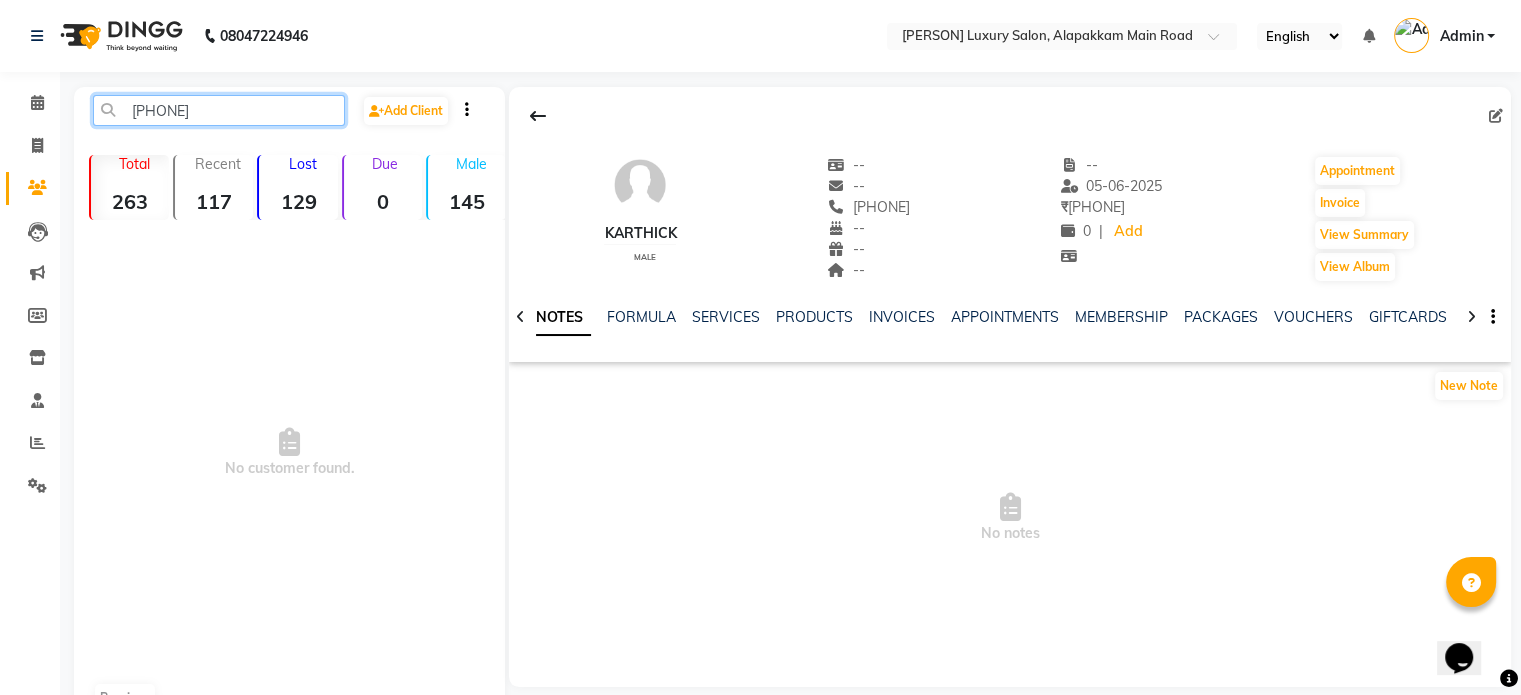 click on "[PHONE]" 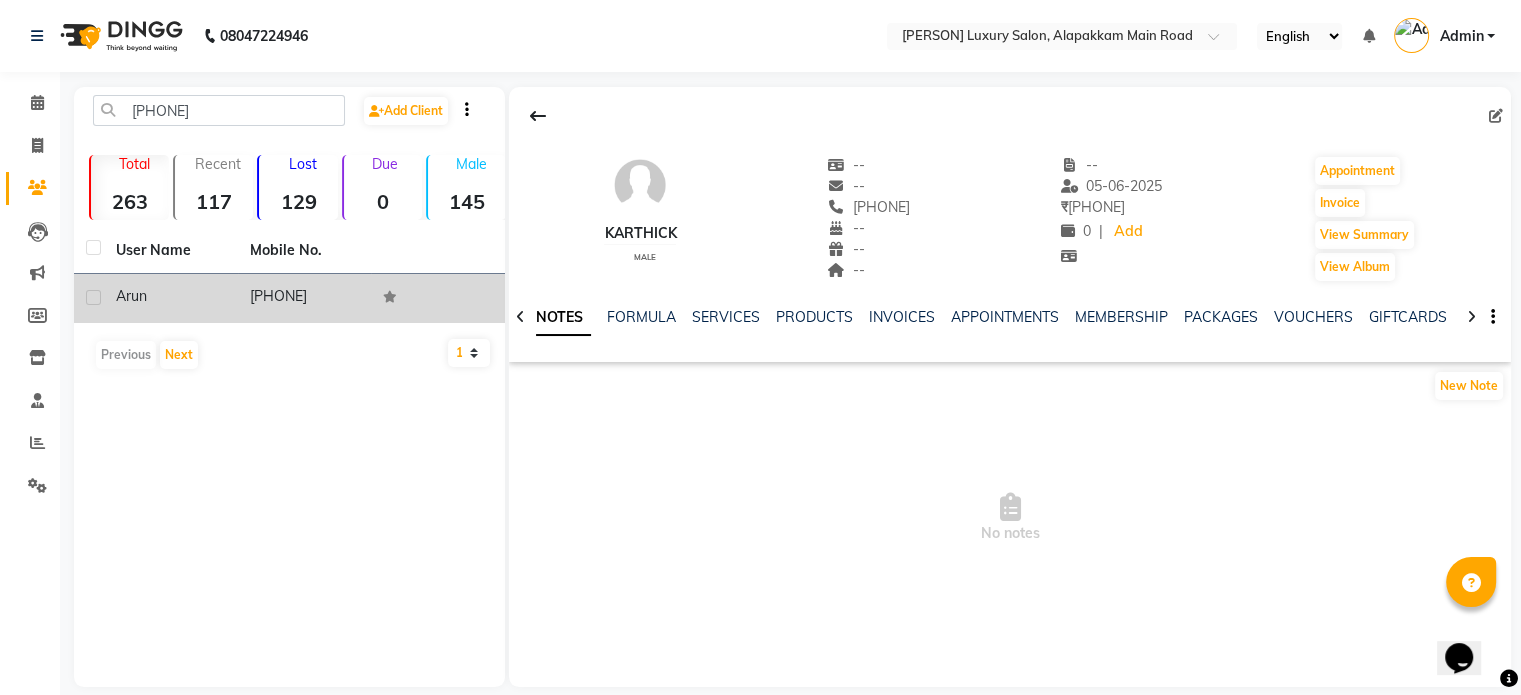 click on "arun" 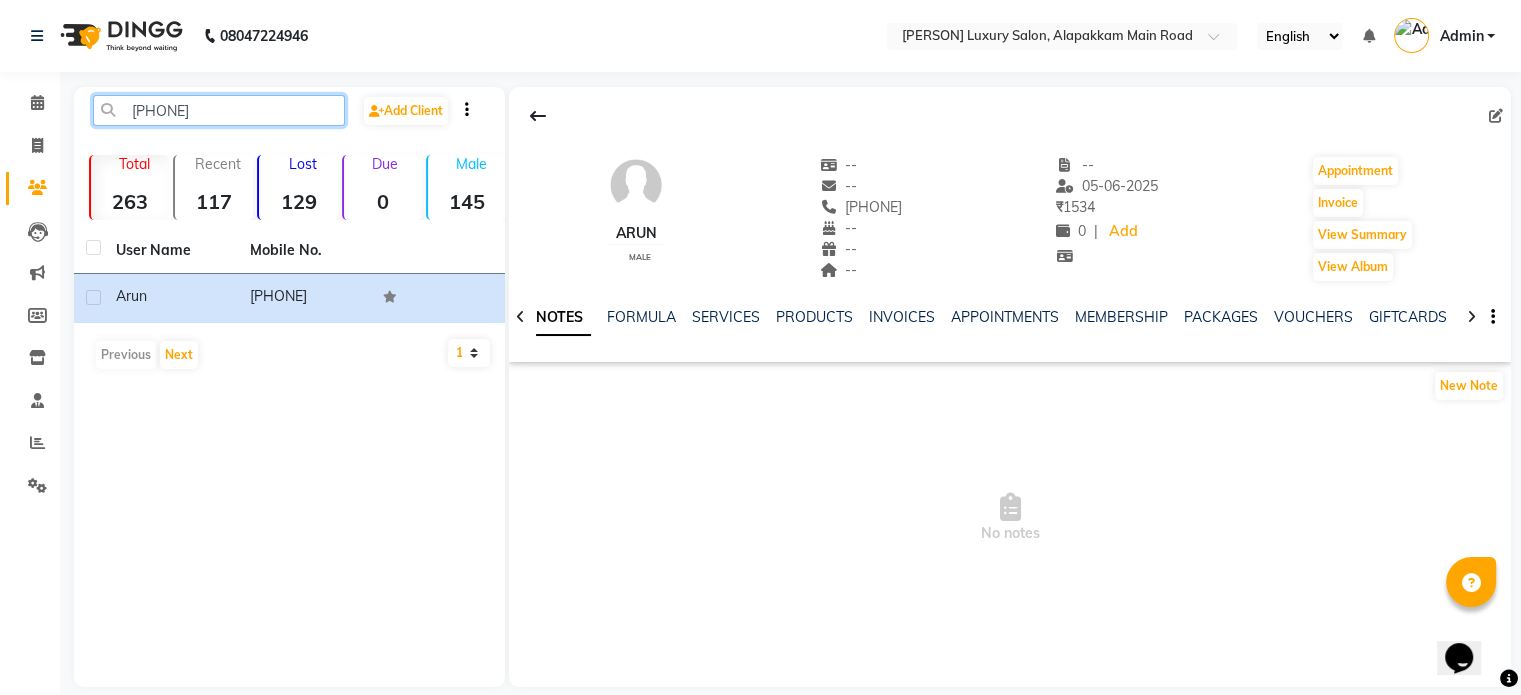click on "[PHONE]" 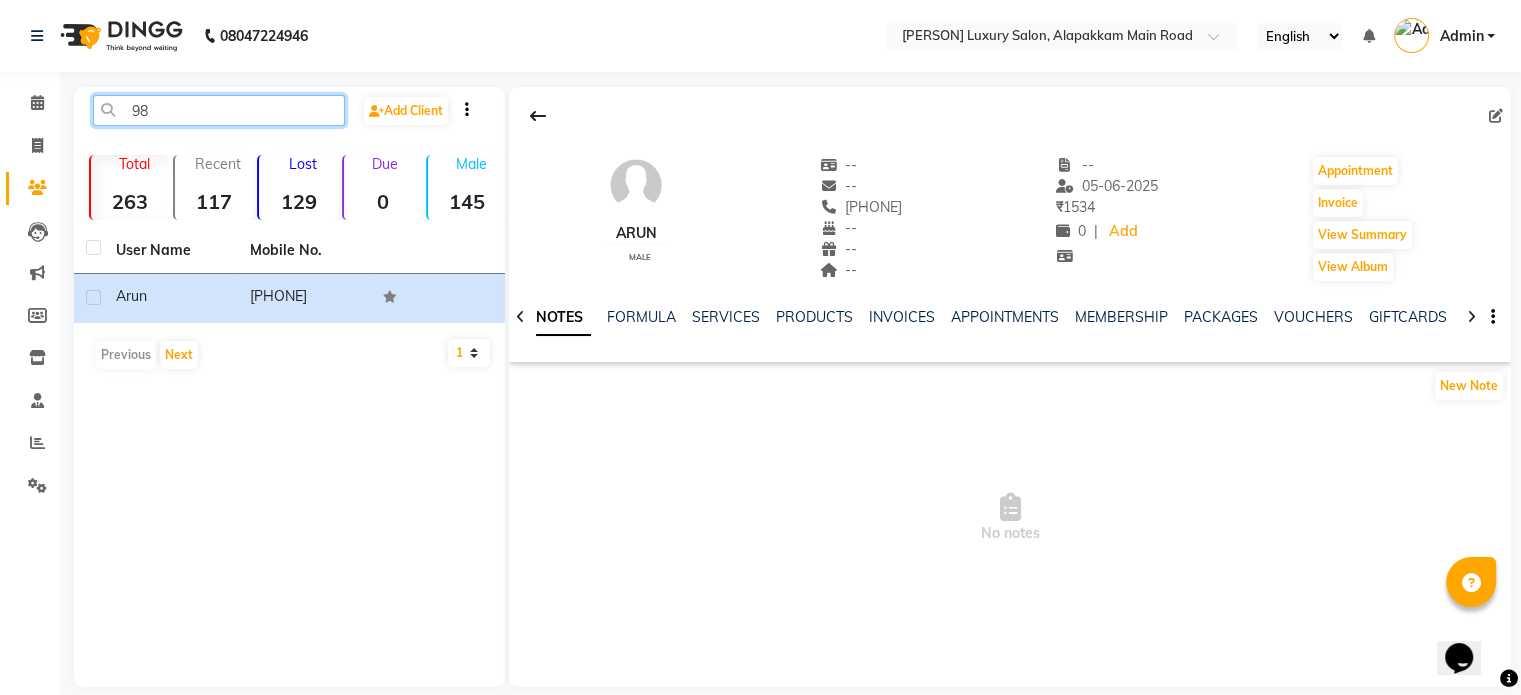 type on "9" 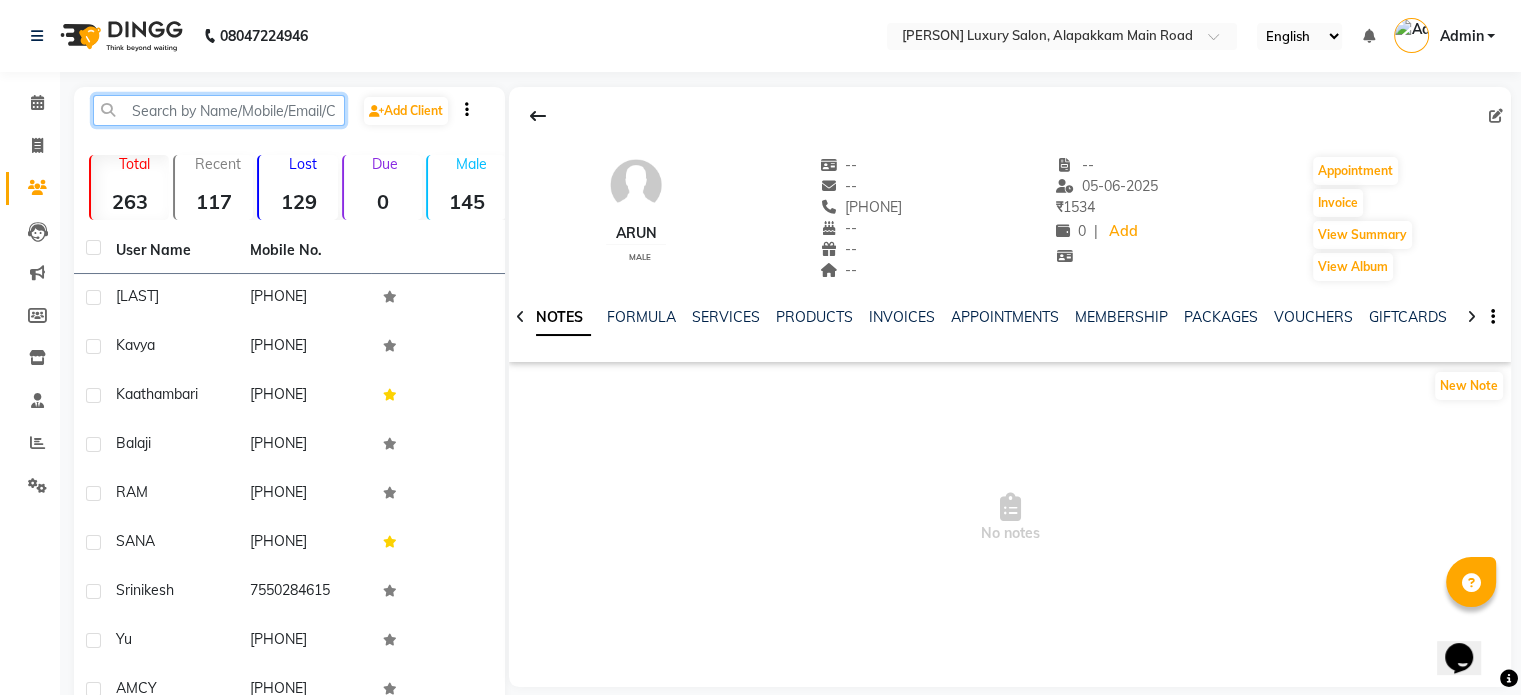 paste on "[PHONE]" 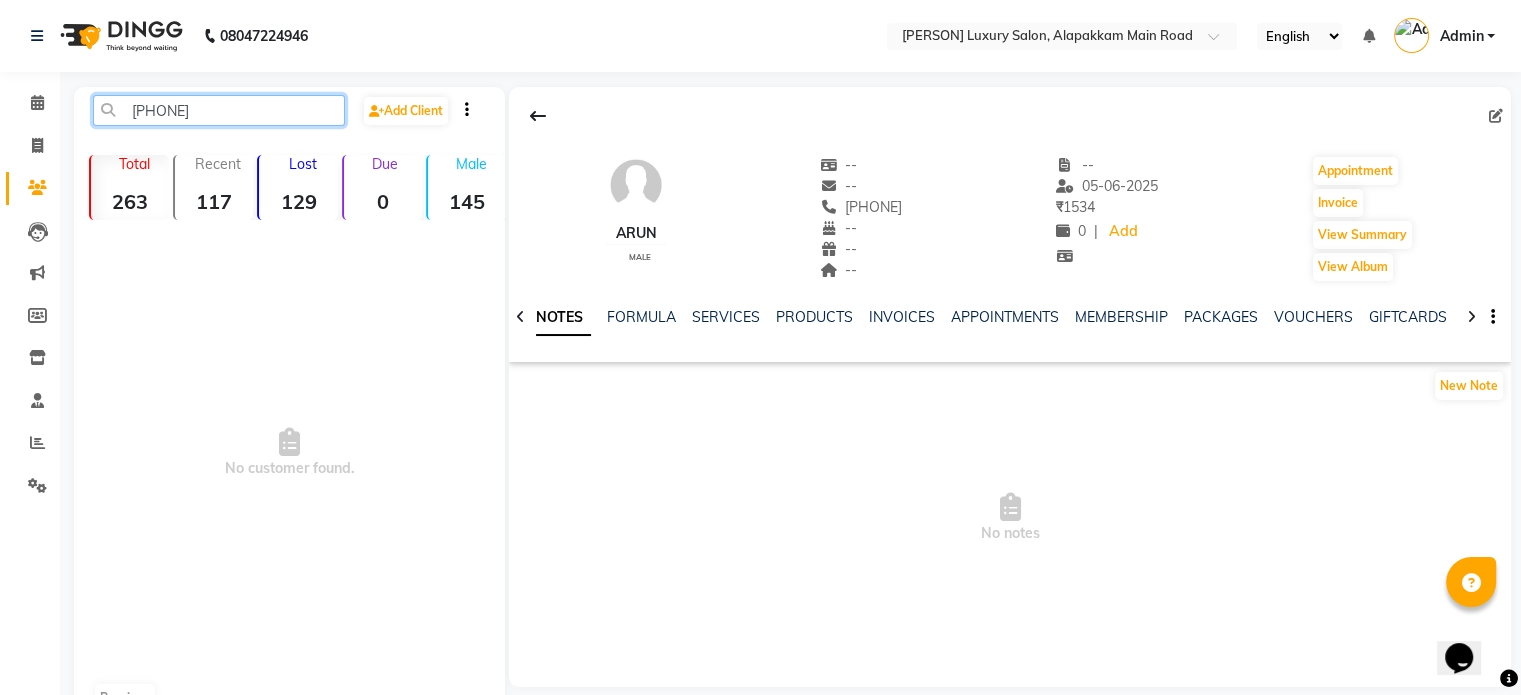 click on "[PHONE]" 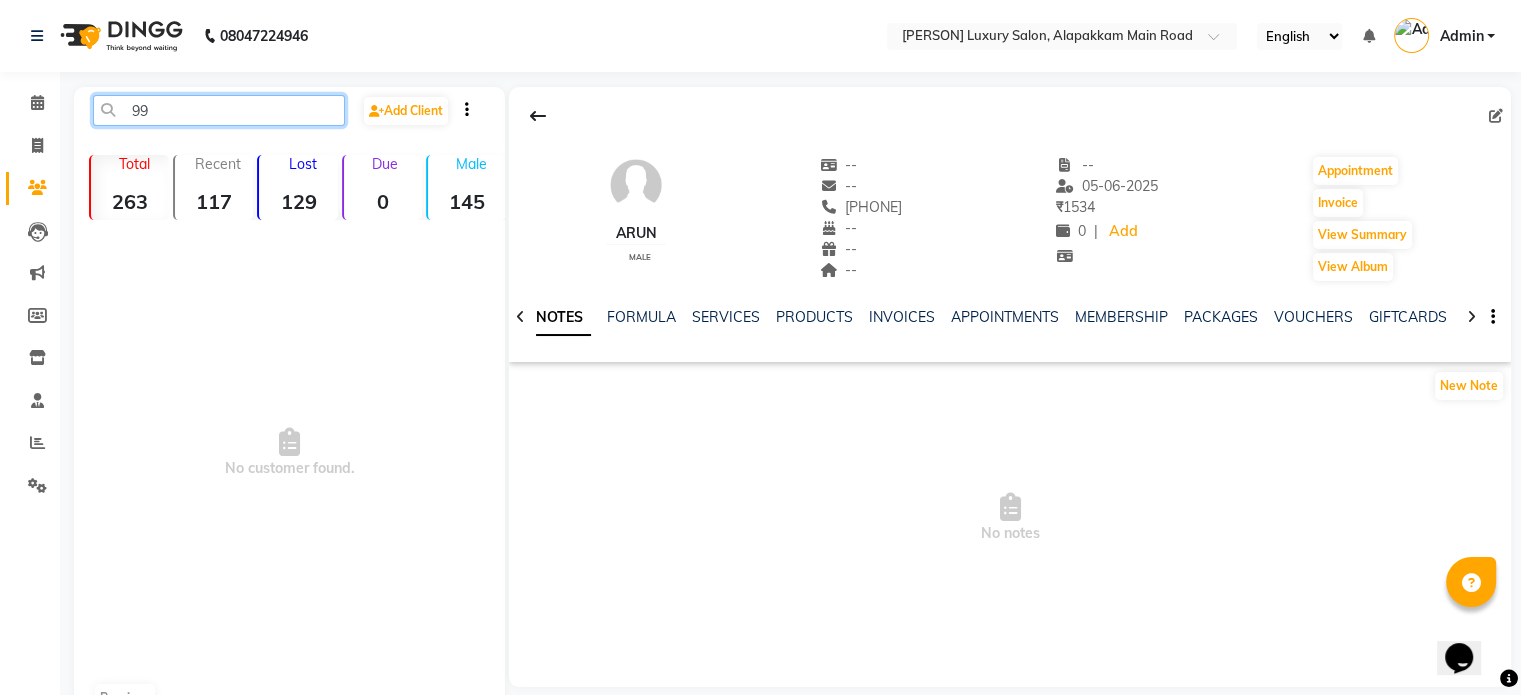 type on "9" 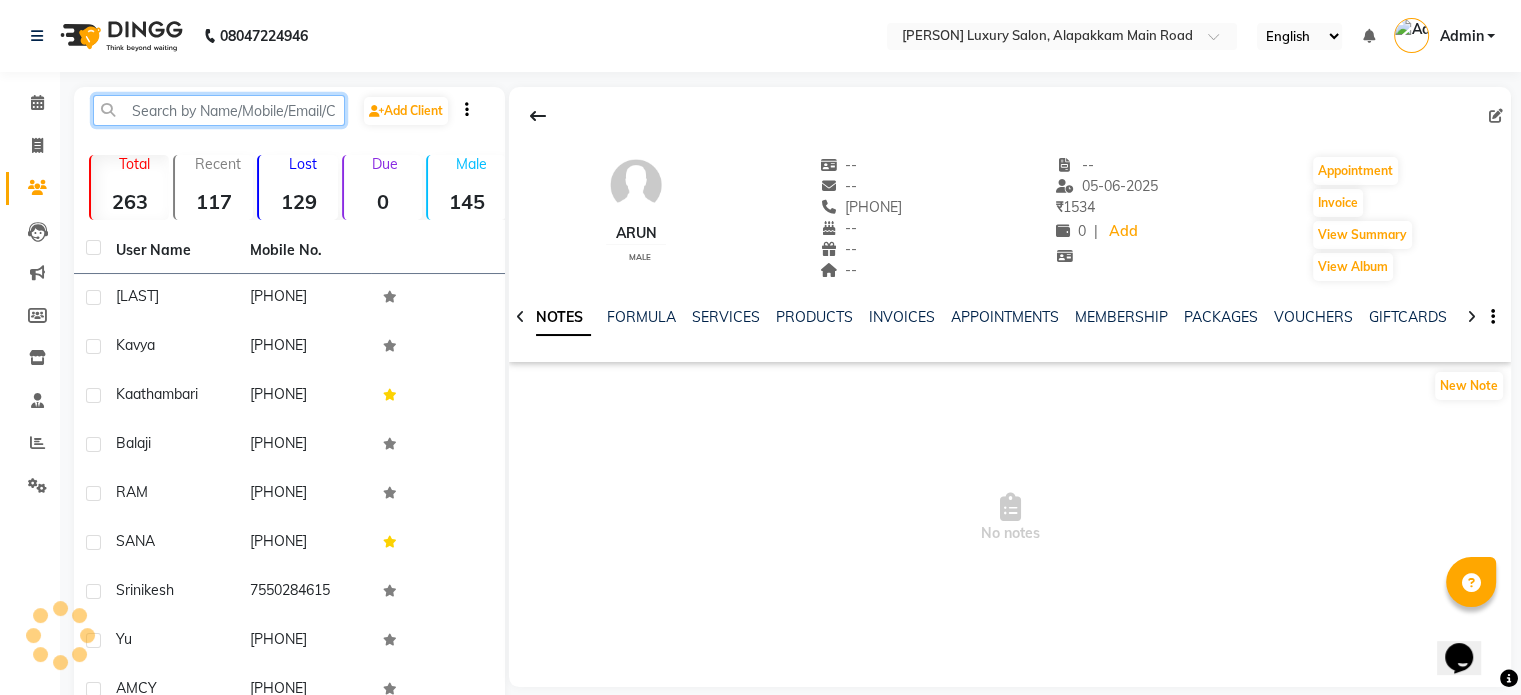paste on "[PHONE]" 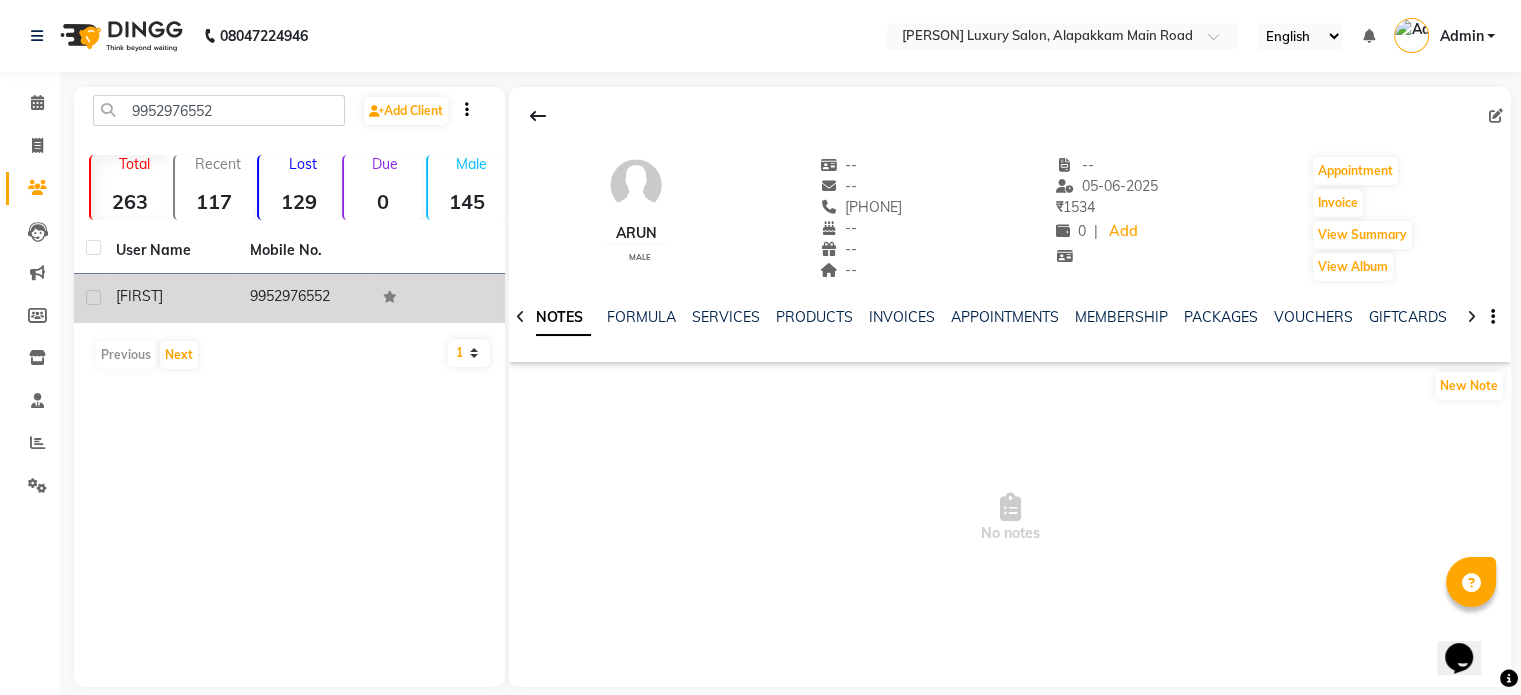 click on "[FIRST]" 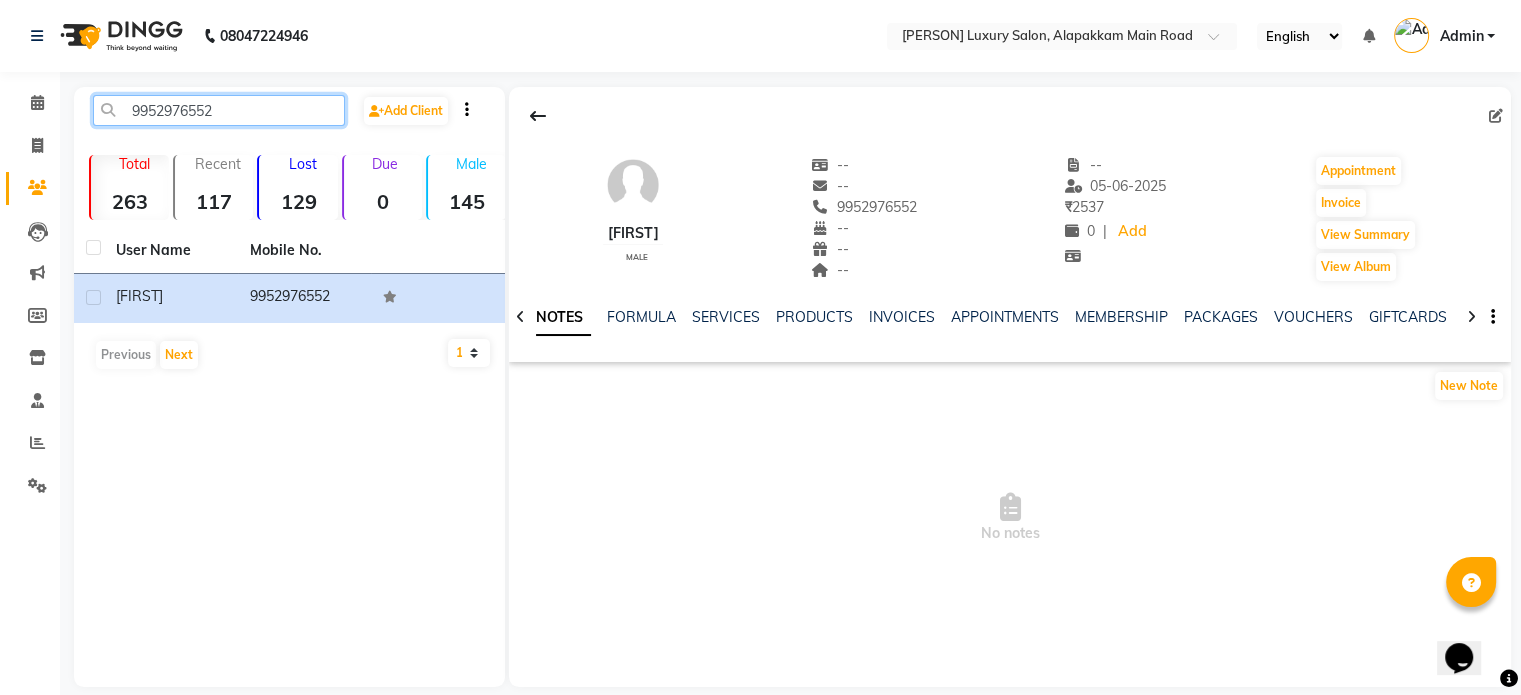click on "9952976552" 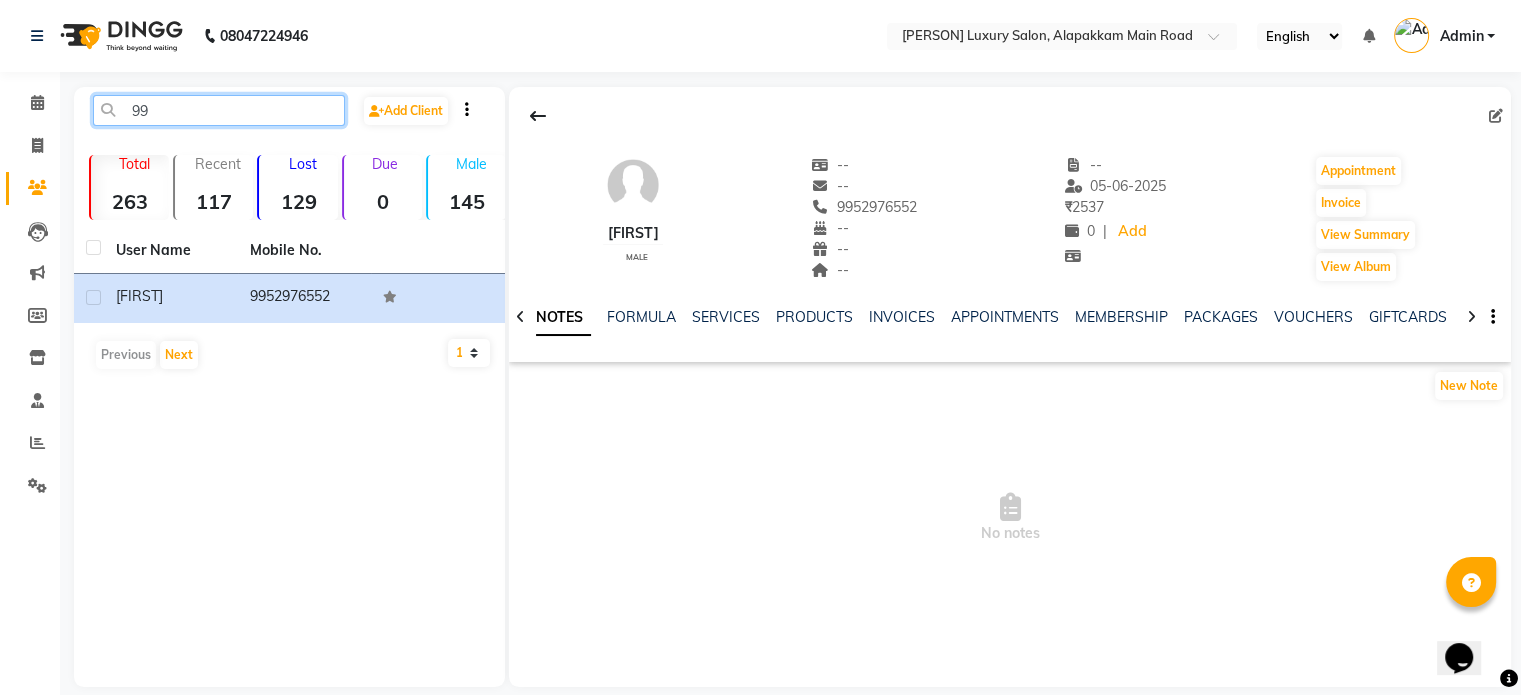 type on "9" 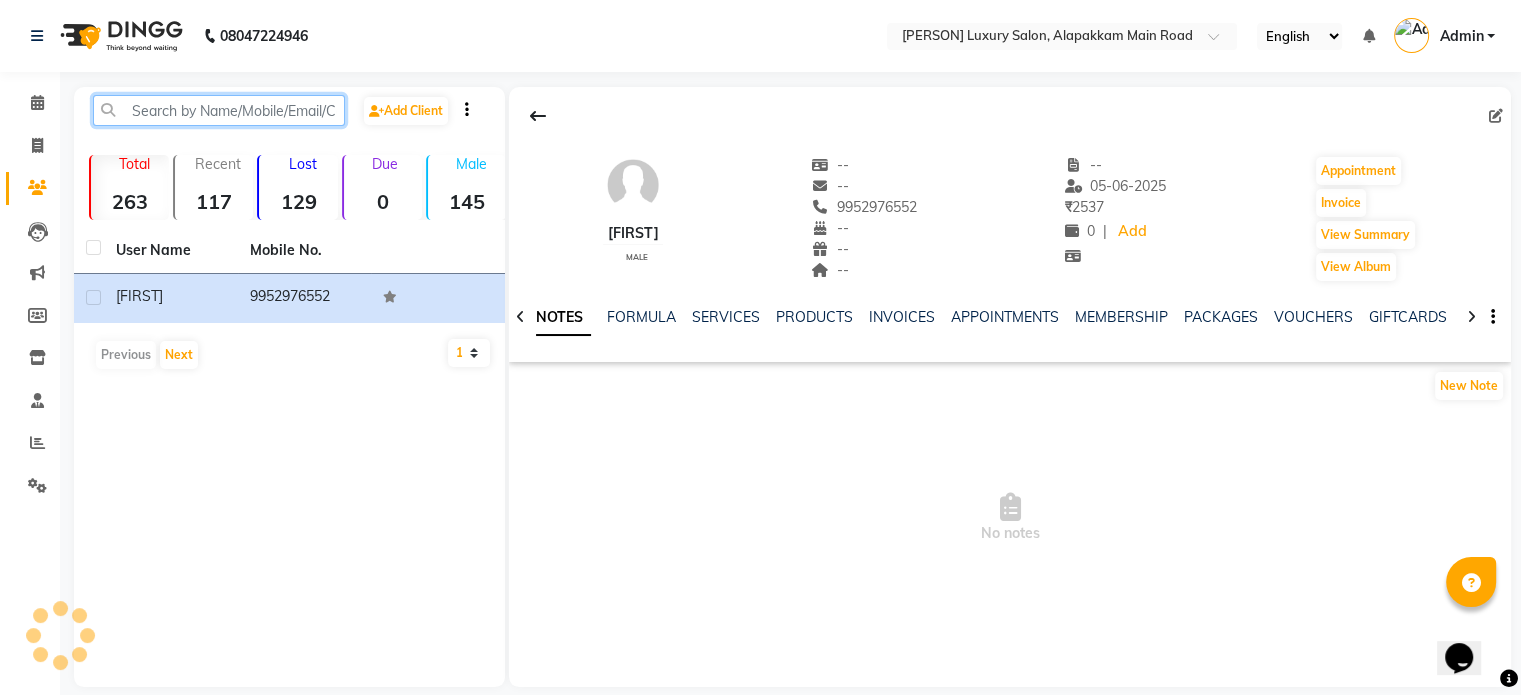 paste on "[PHONE]" 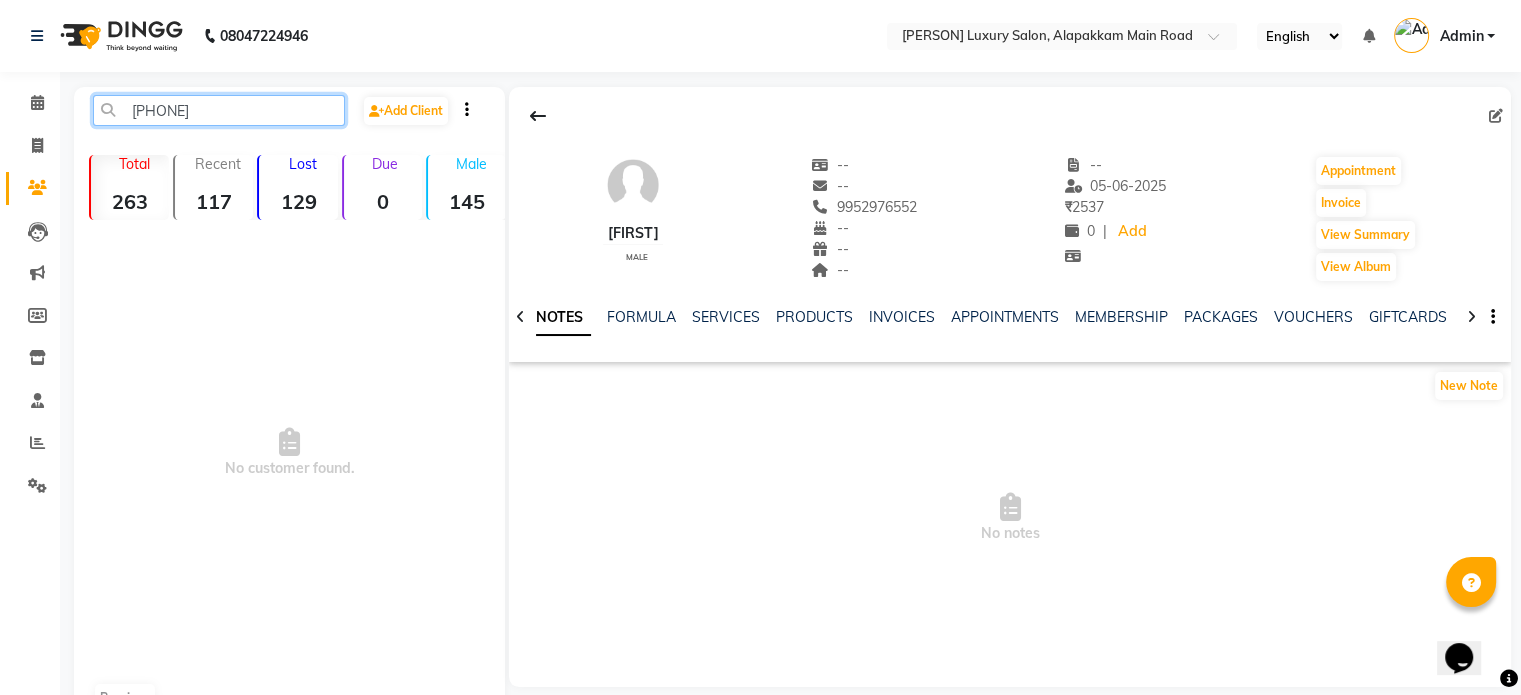click on "[PHONE]" 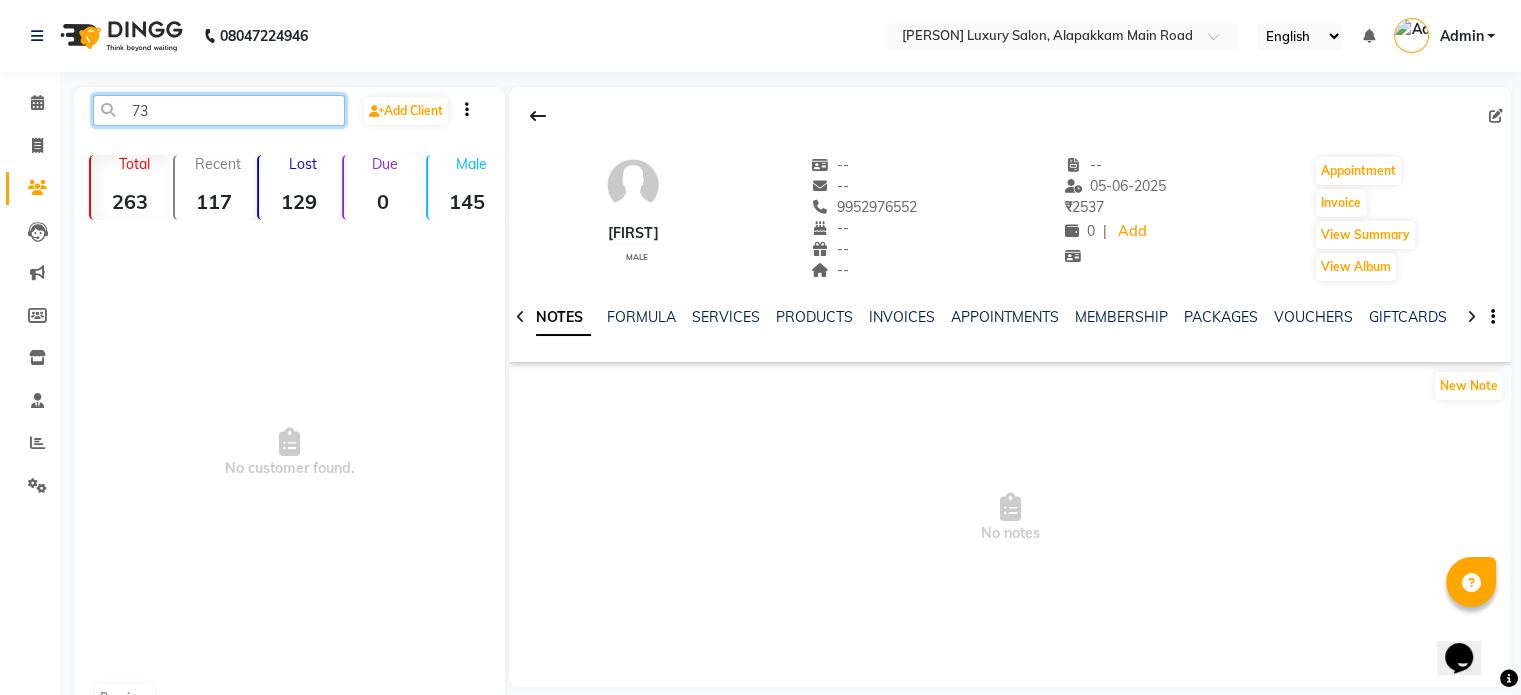 type on "7" 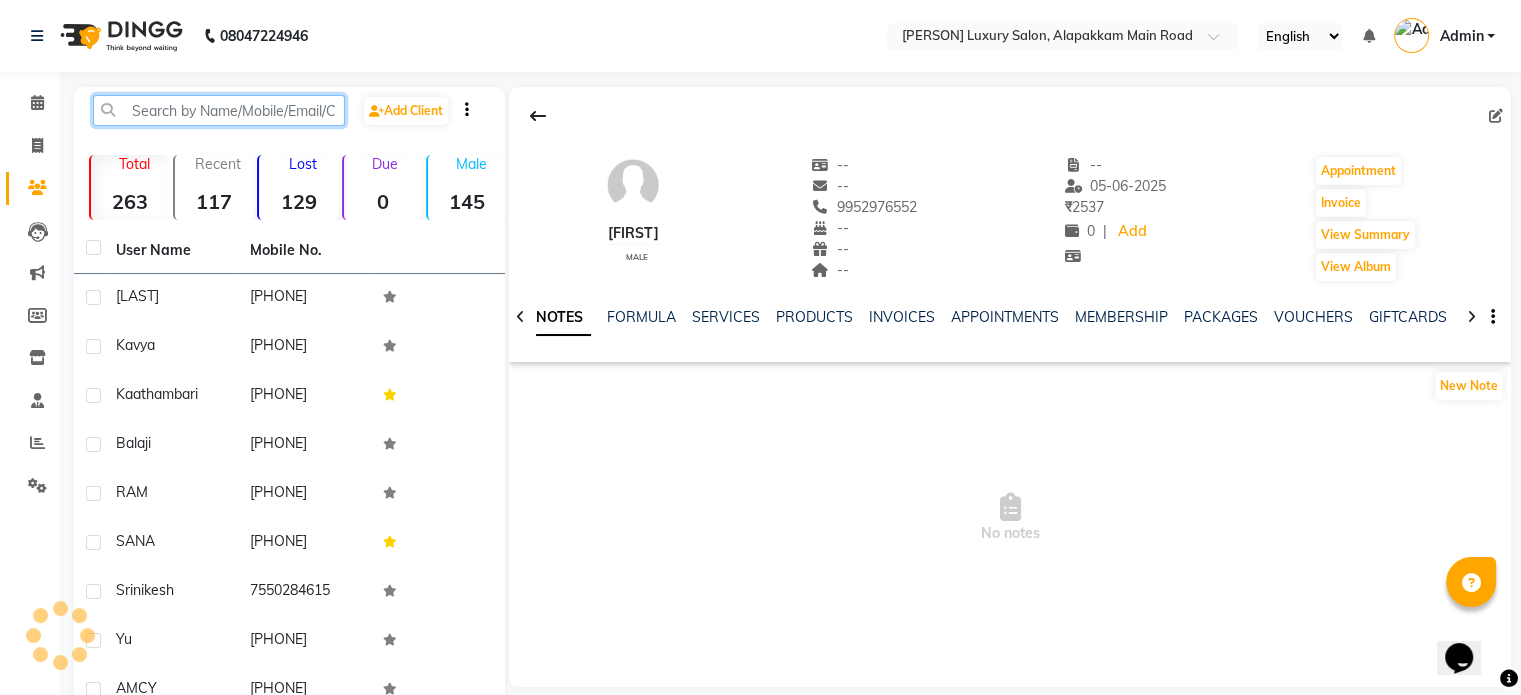 paste on "[PHONE]" 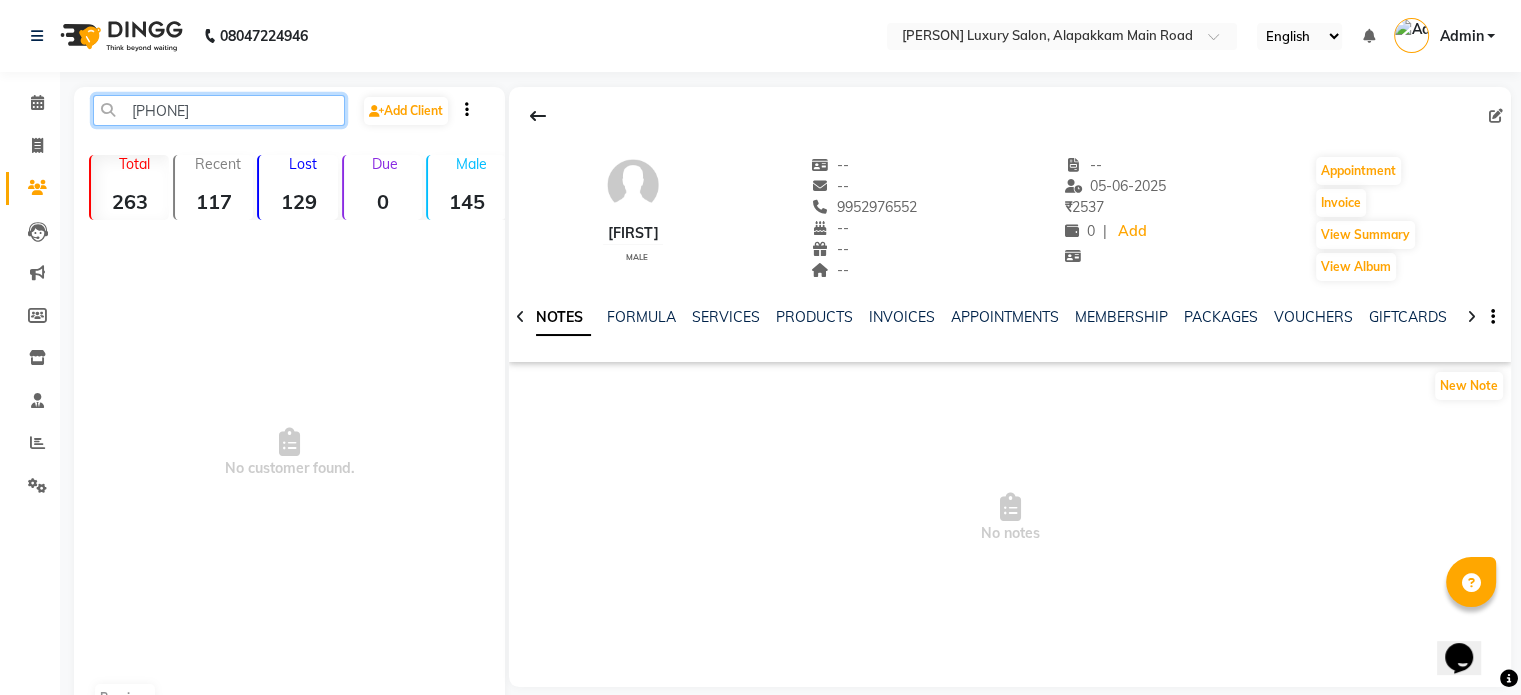 click on "[PHONE]" 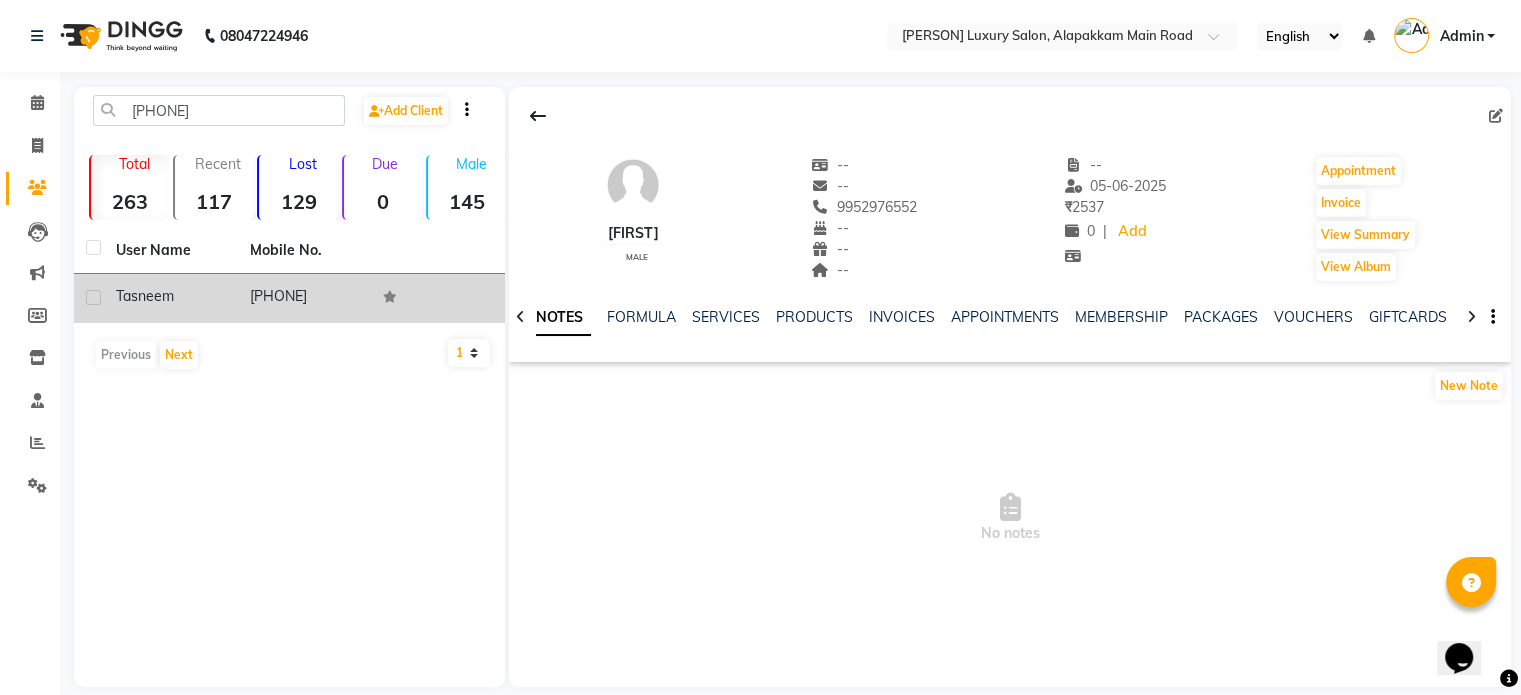 click on "[PHONE]" 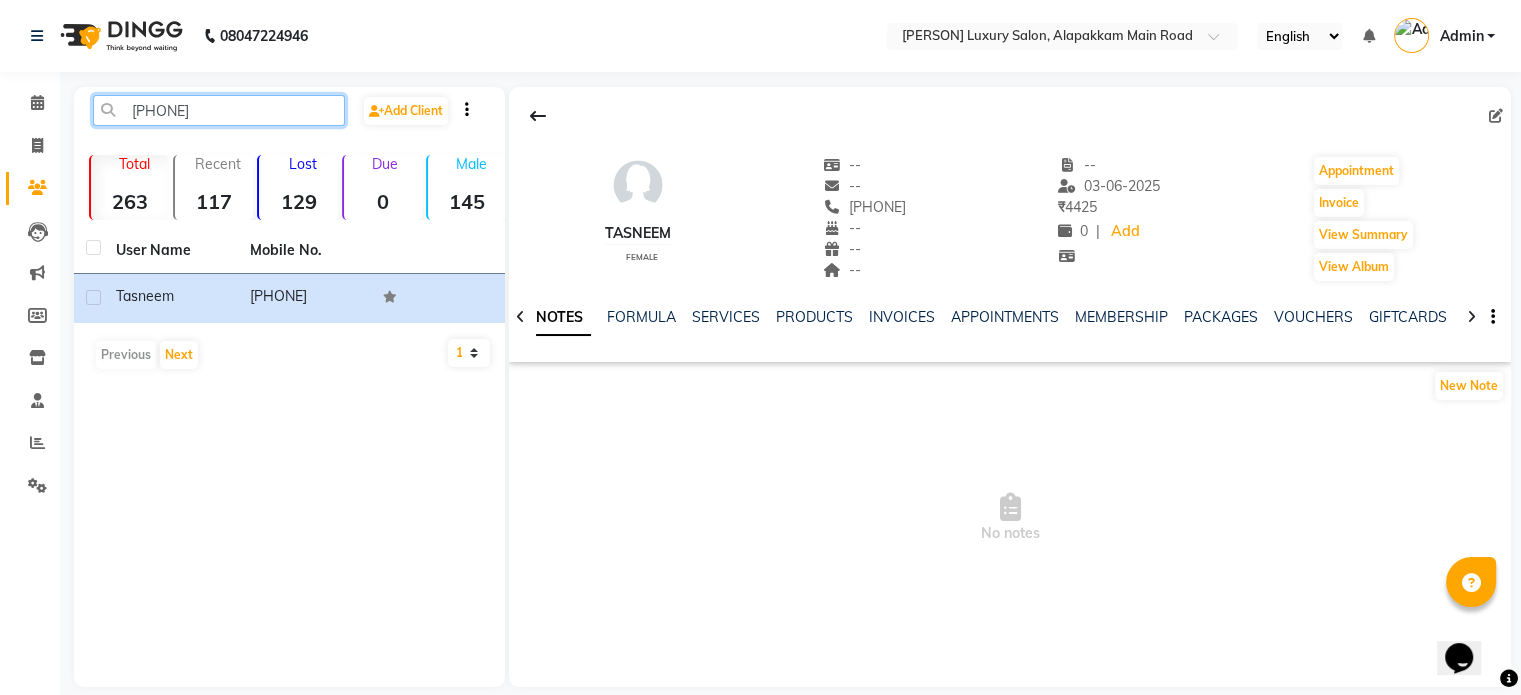 click on "[PHONE]" 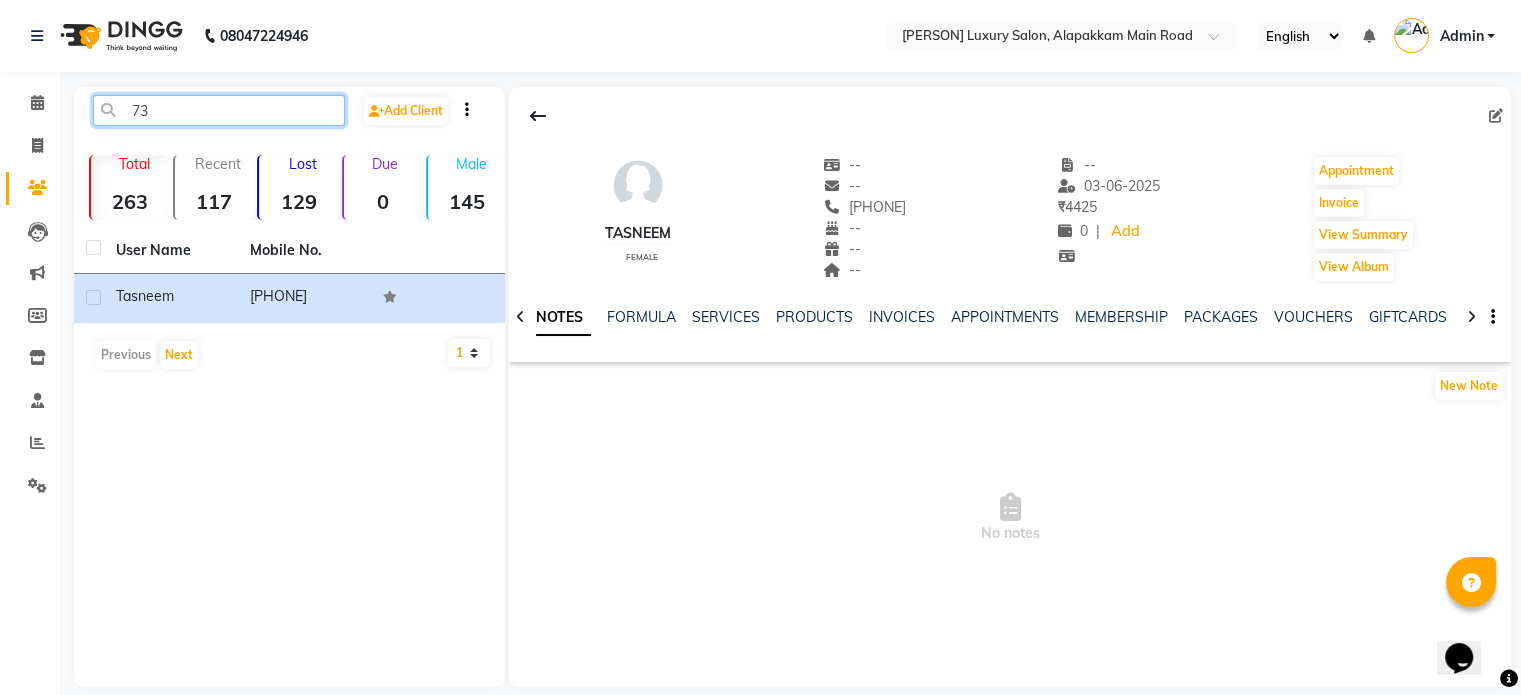 type on "7" 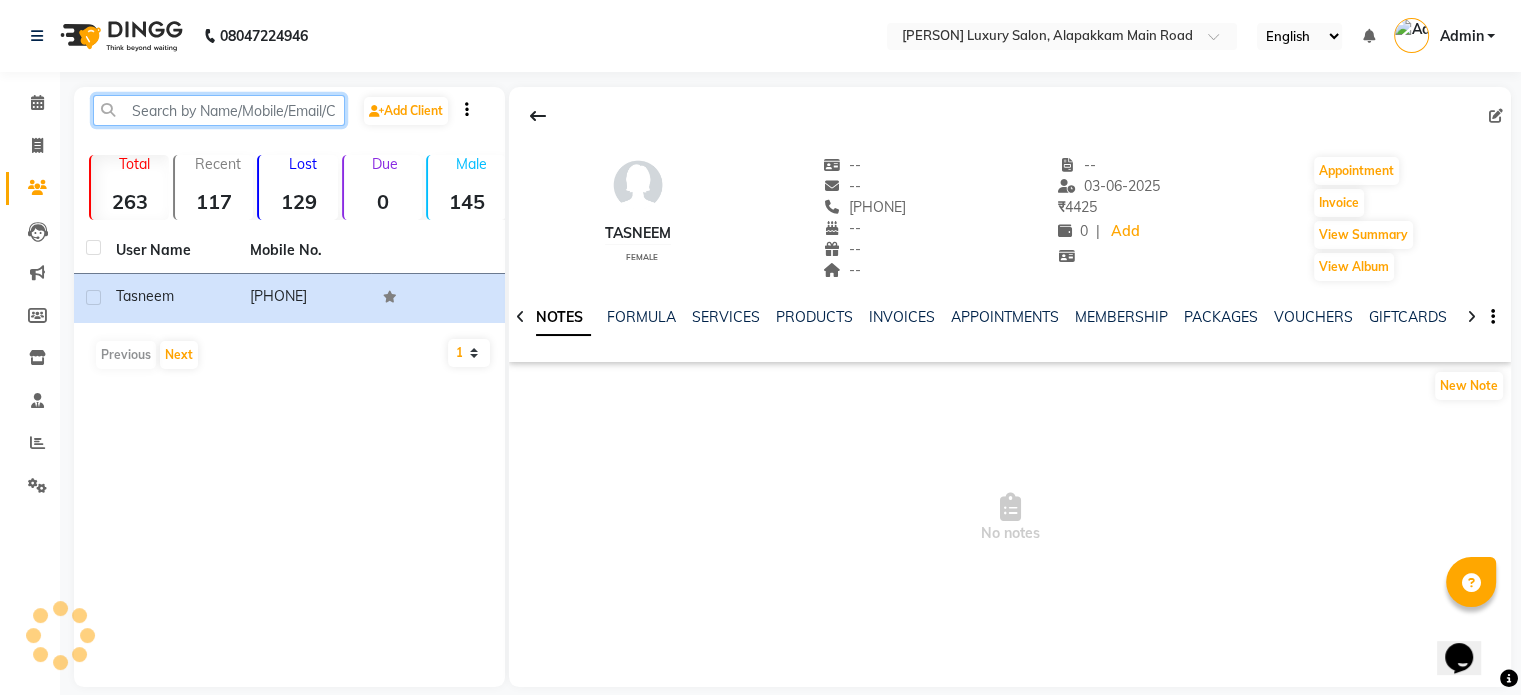 paste on "[PHONE]" 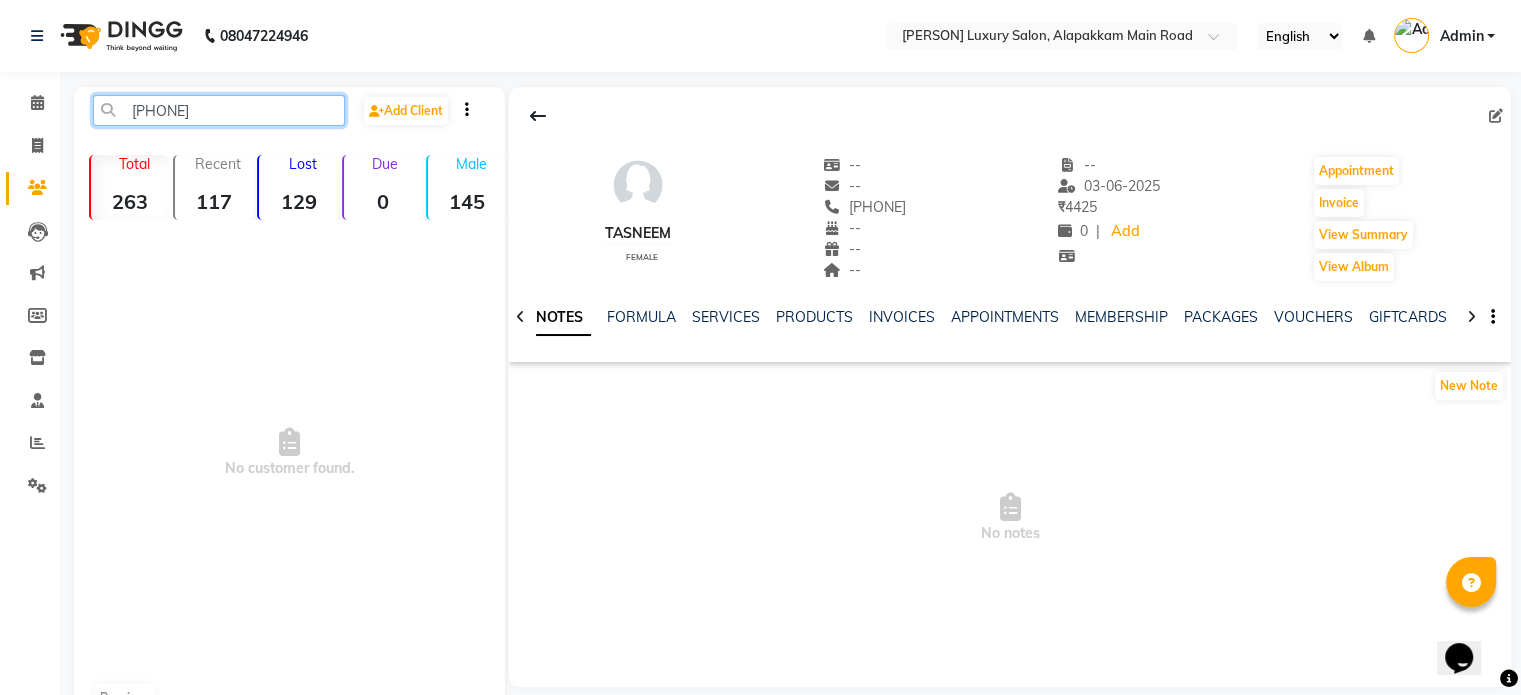 click on "[PHONE]" 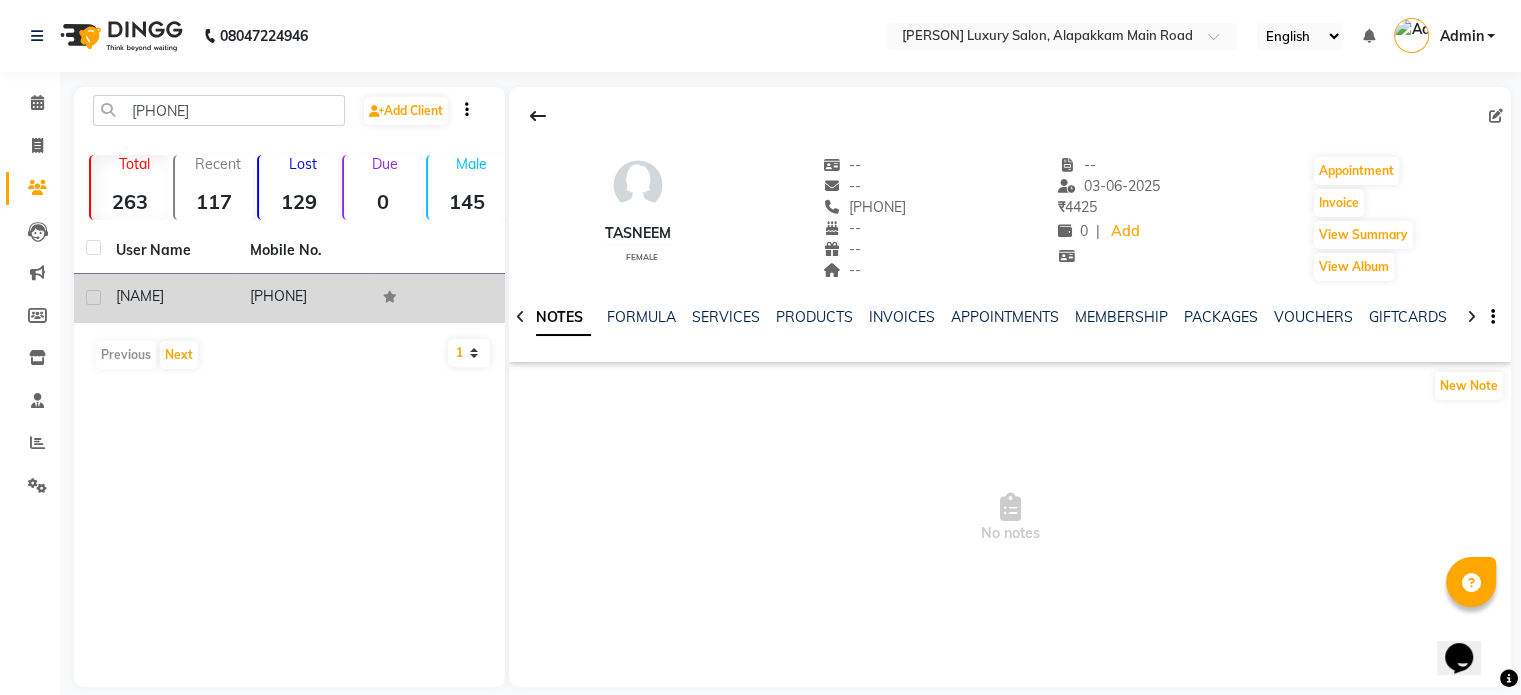 click on "[PHONE]" 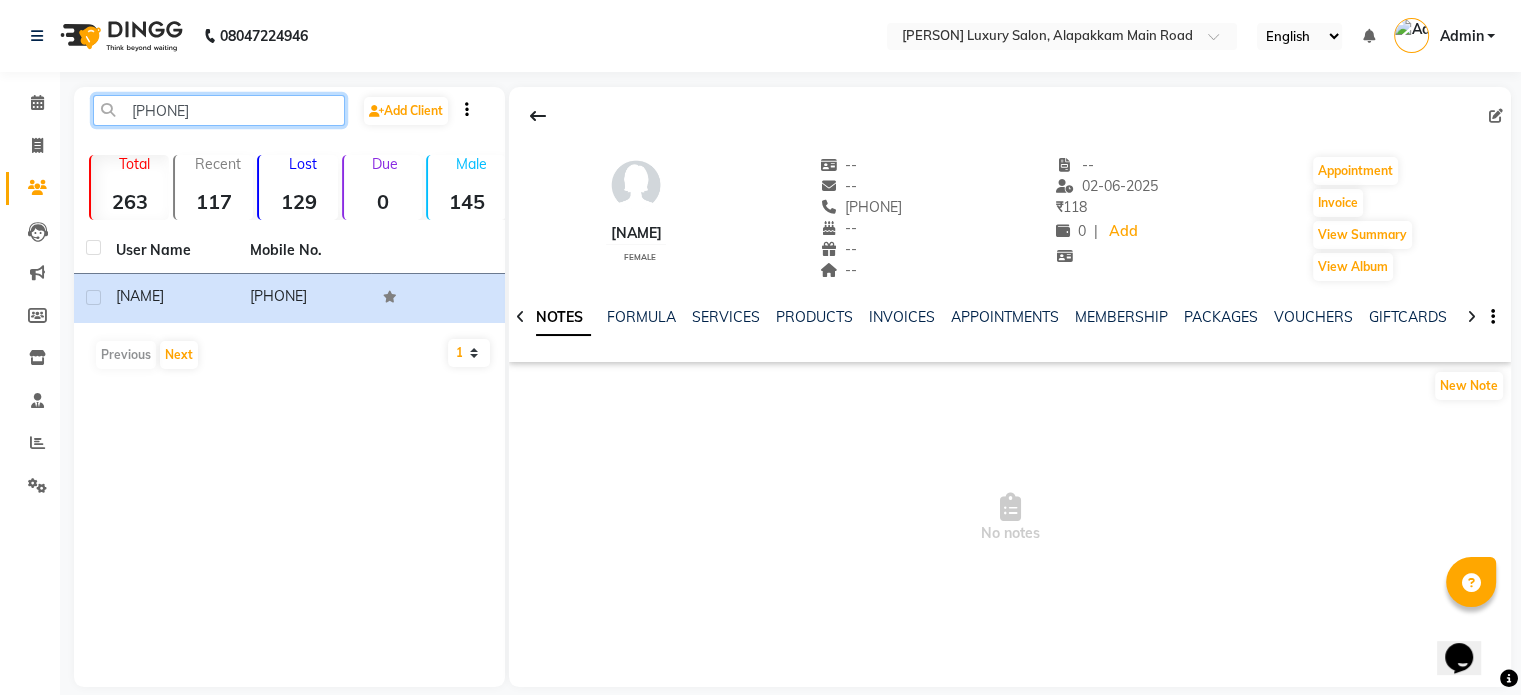 click on "[PHONE]" 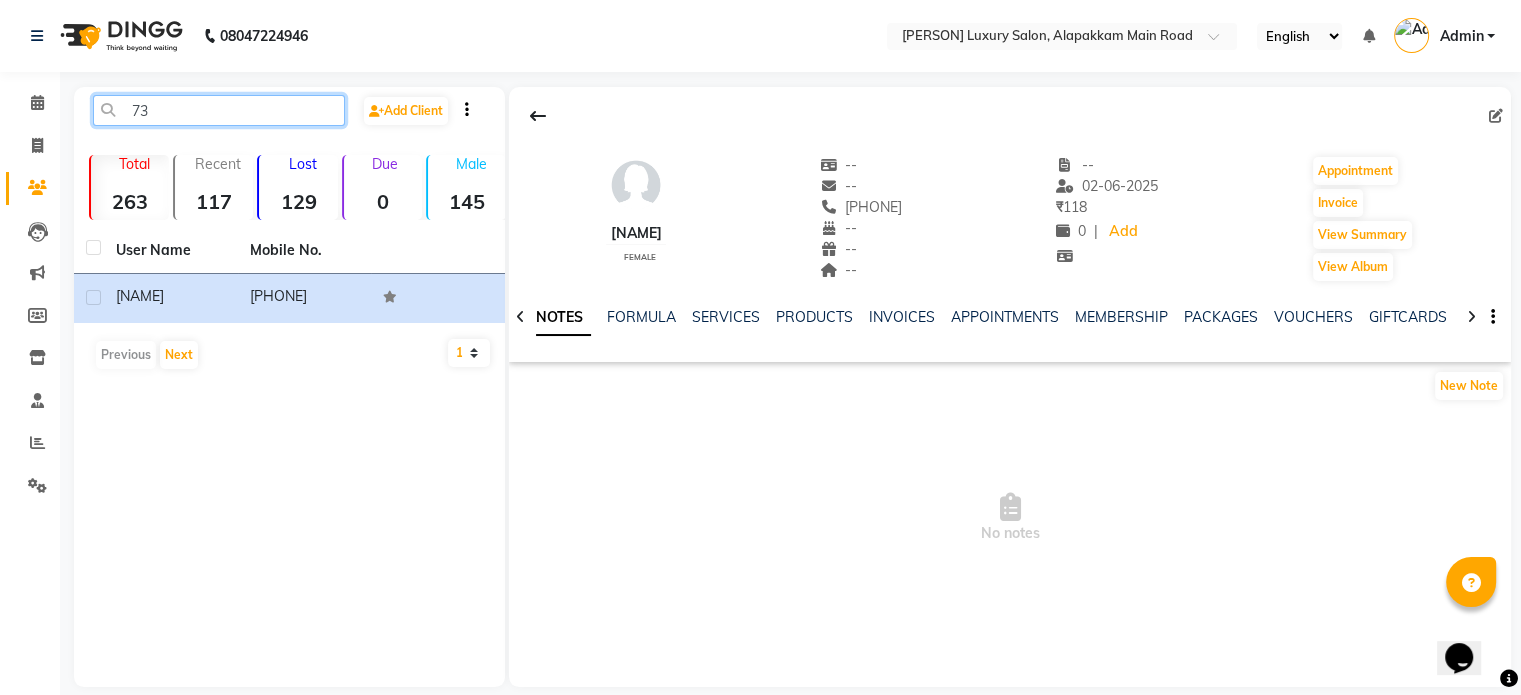 type on "7" 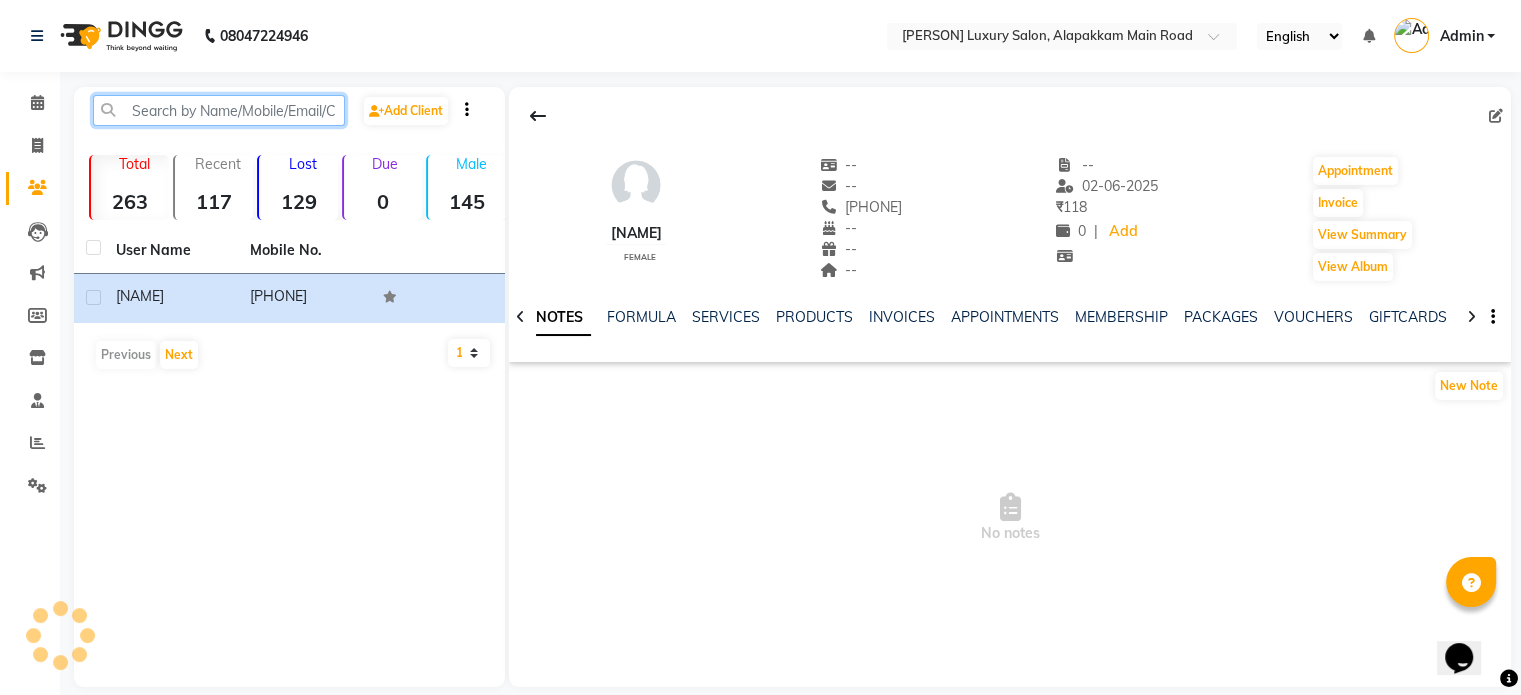 paste on "[PHONE]" 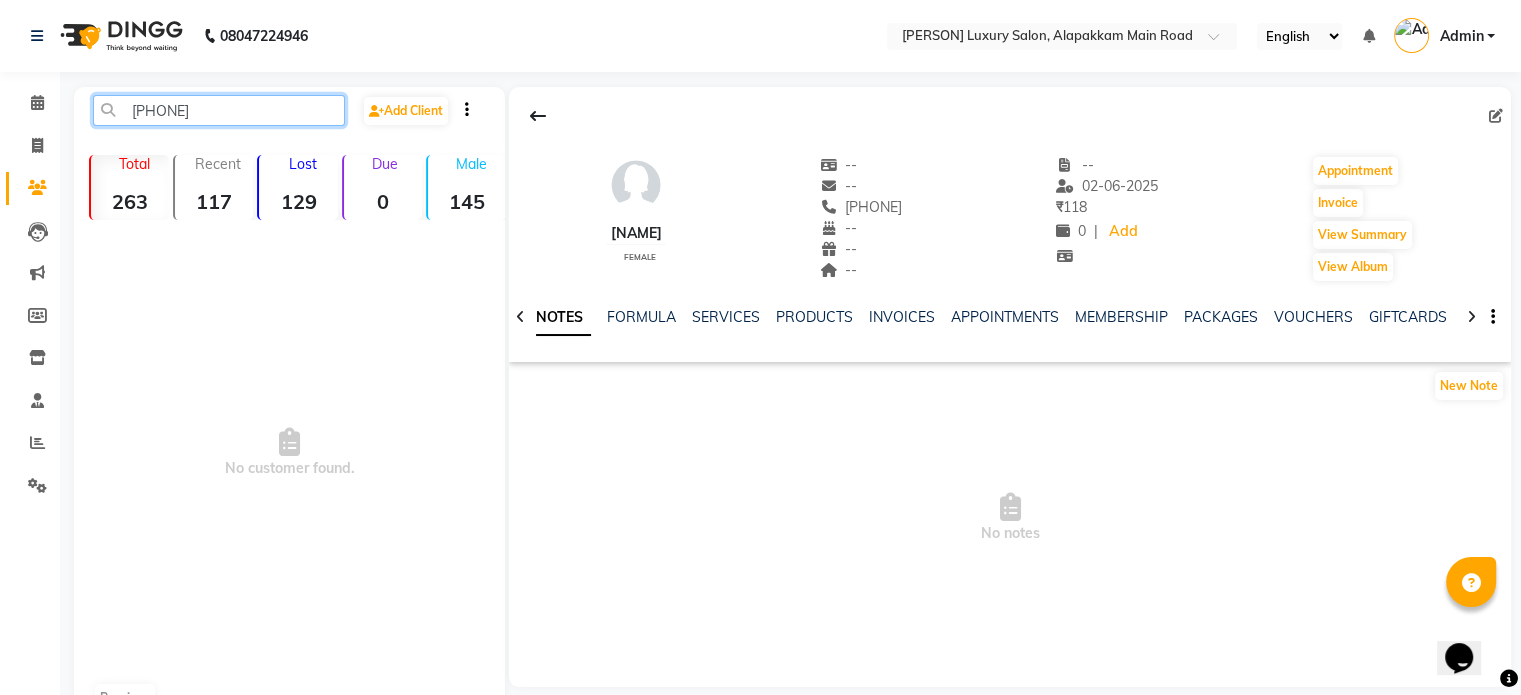 click on "[PHONE]" 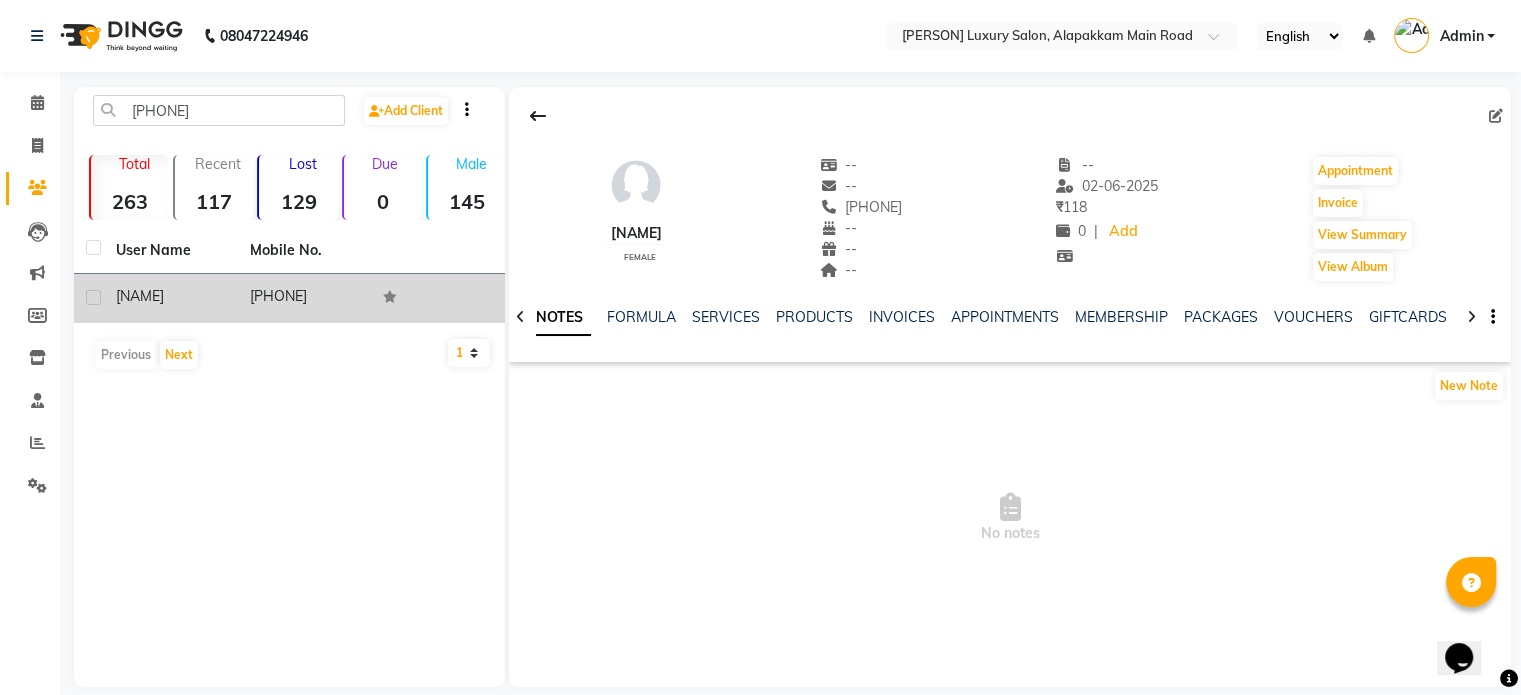 click on "[PHONE]" 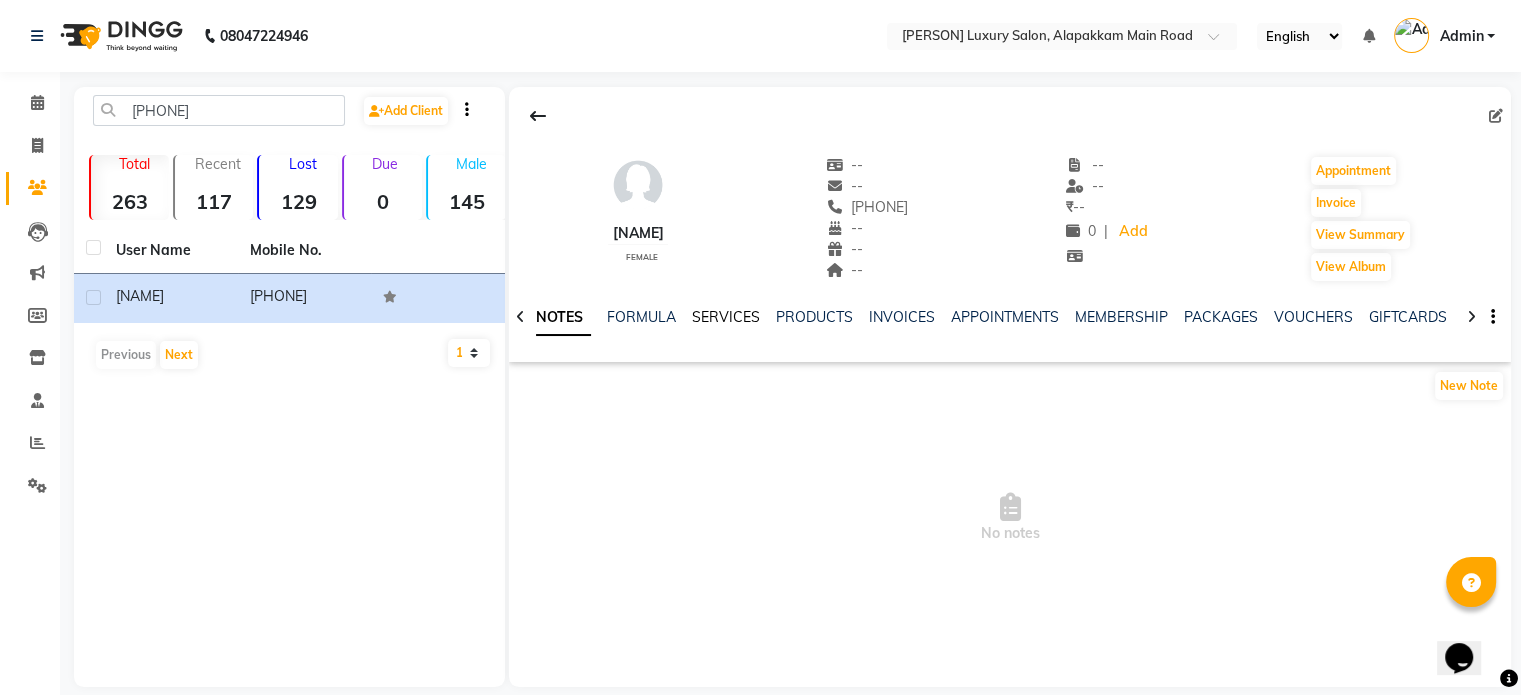 click on "SERVICES" 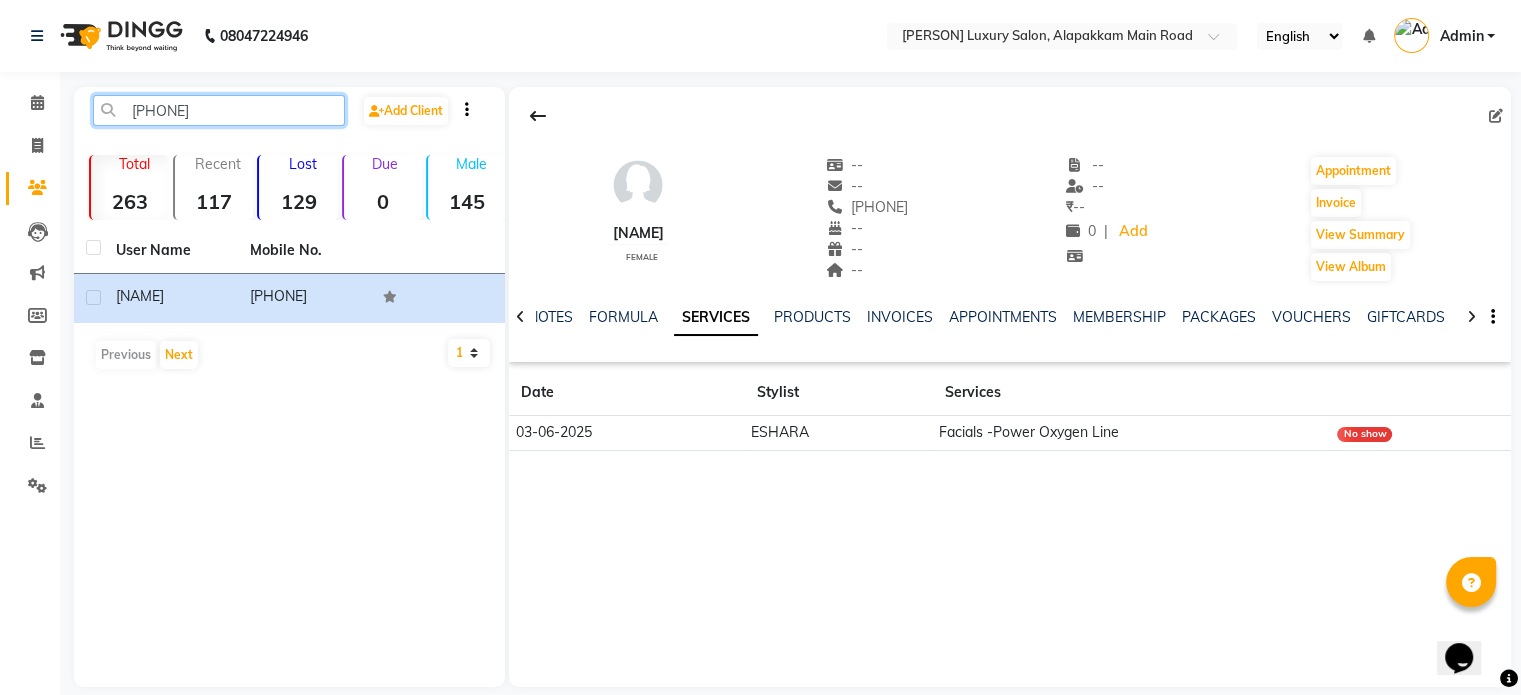 click on "[PHONE]" 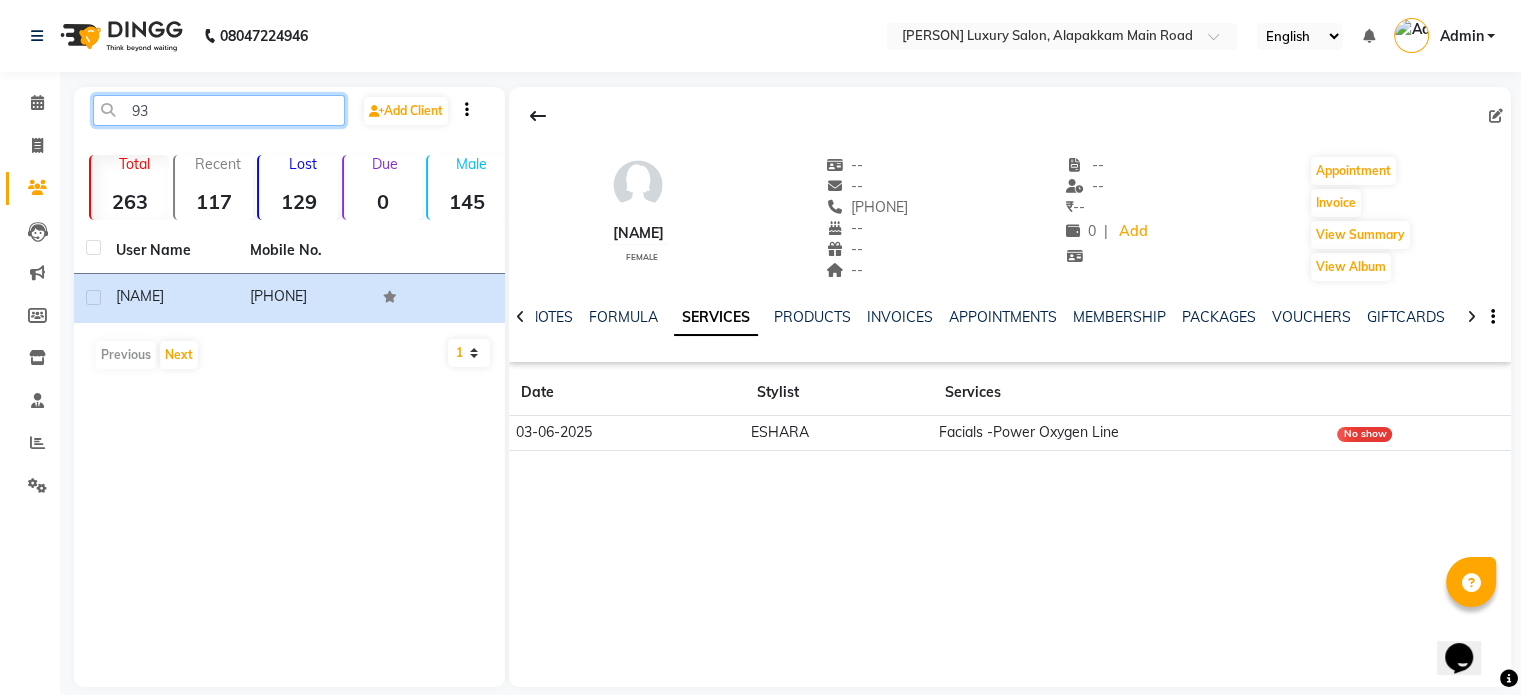 type on "9" 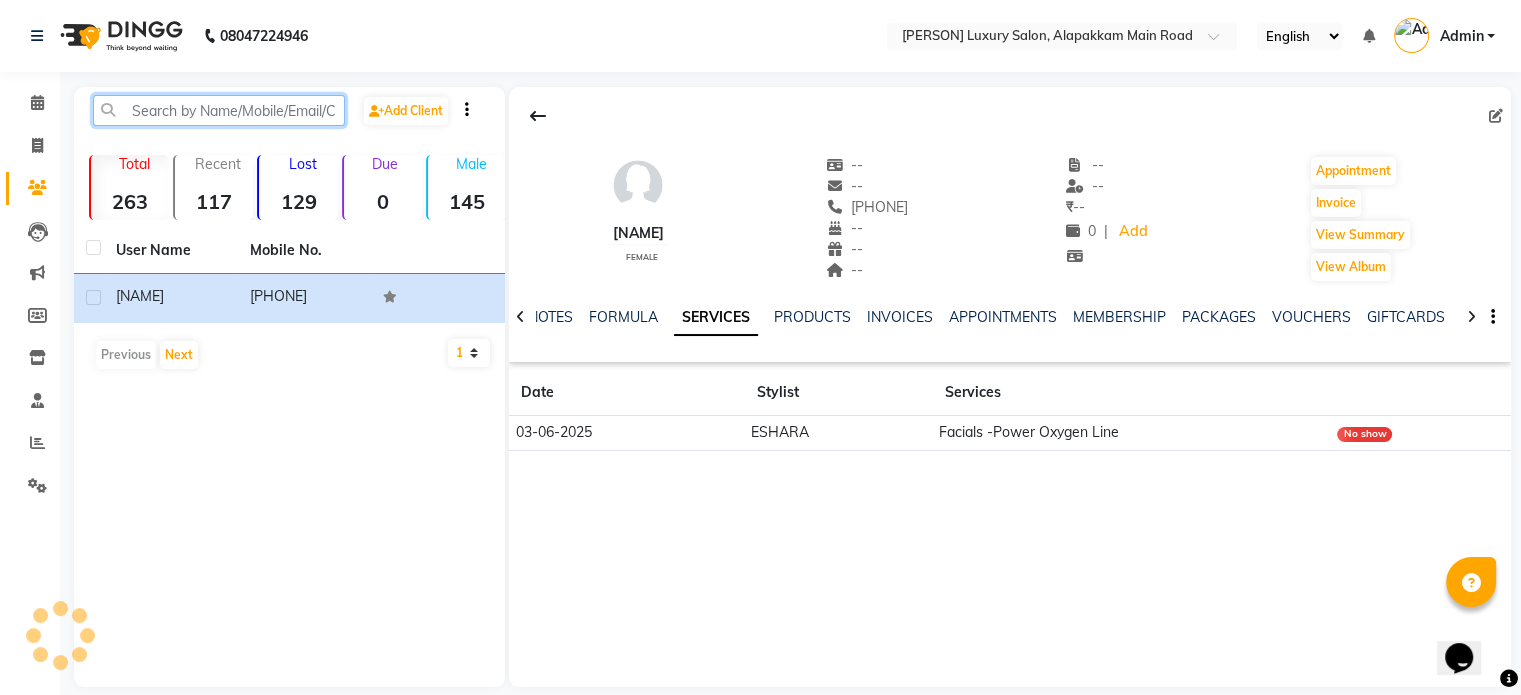 paste on "[PHONE]" 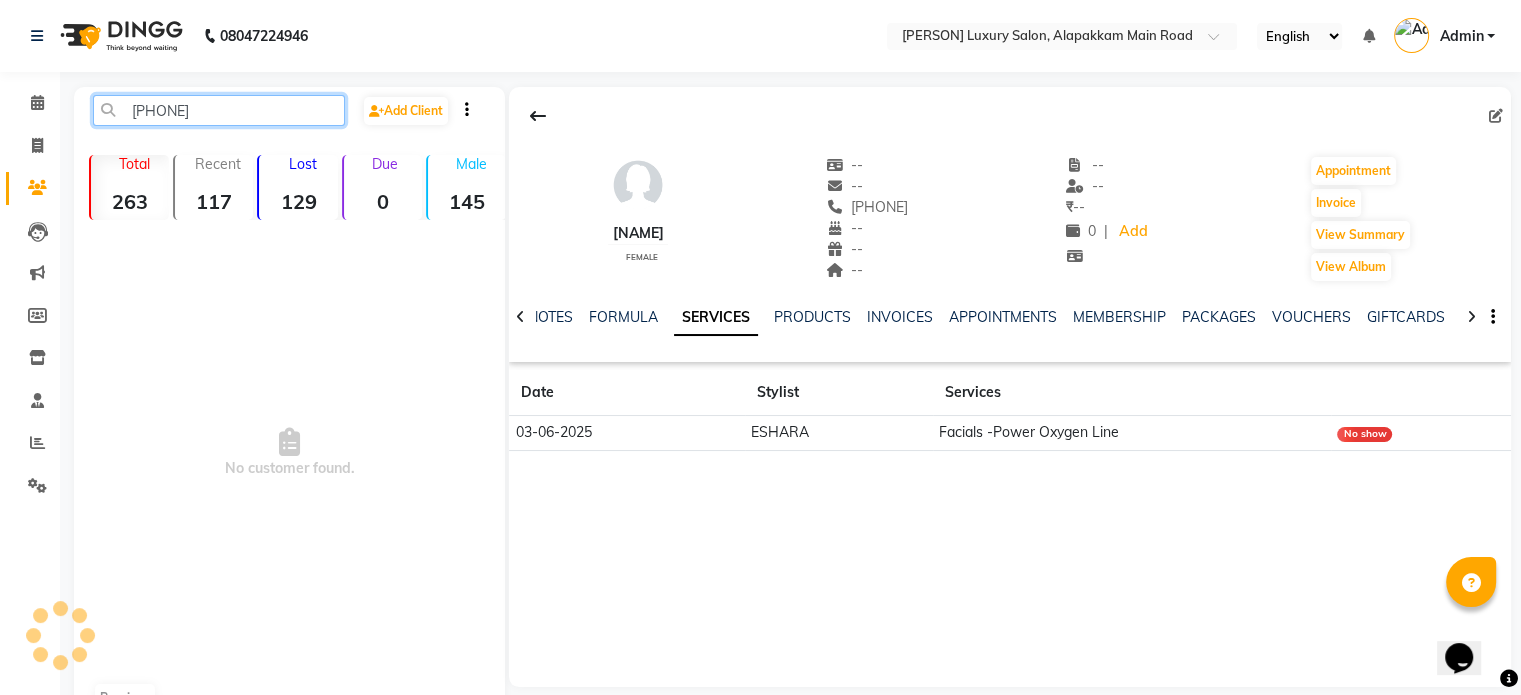 click on "[PHONE]" 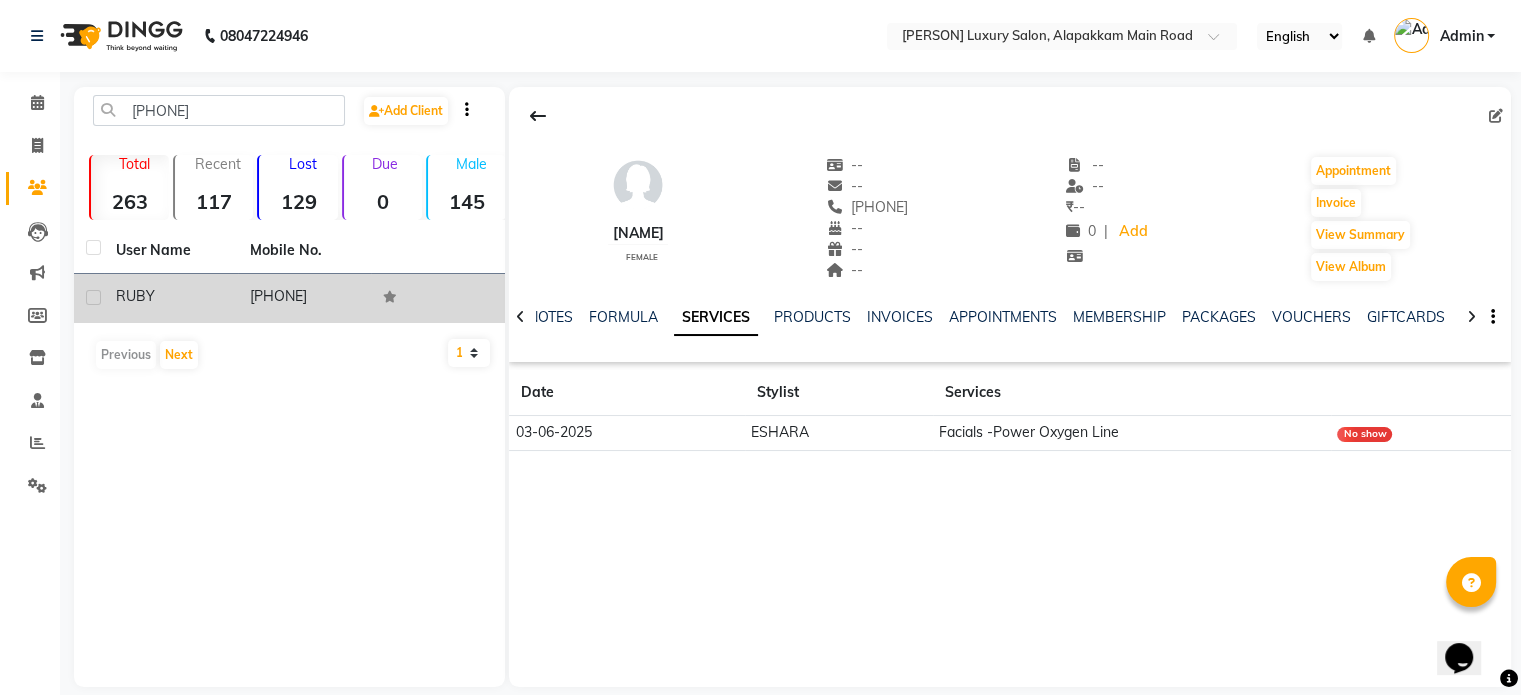 click on "[PHONE]" 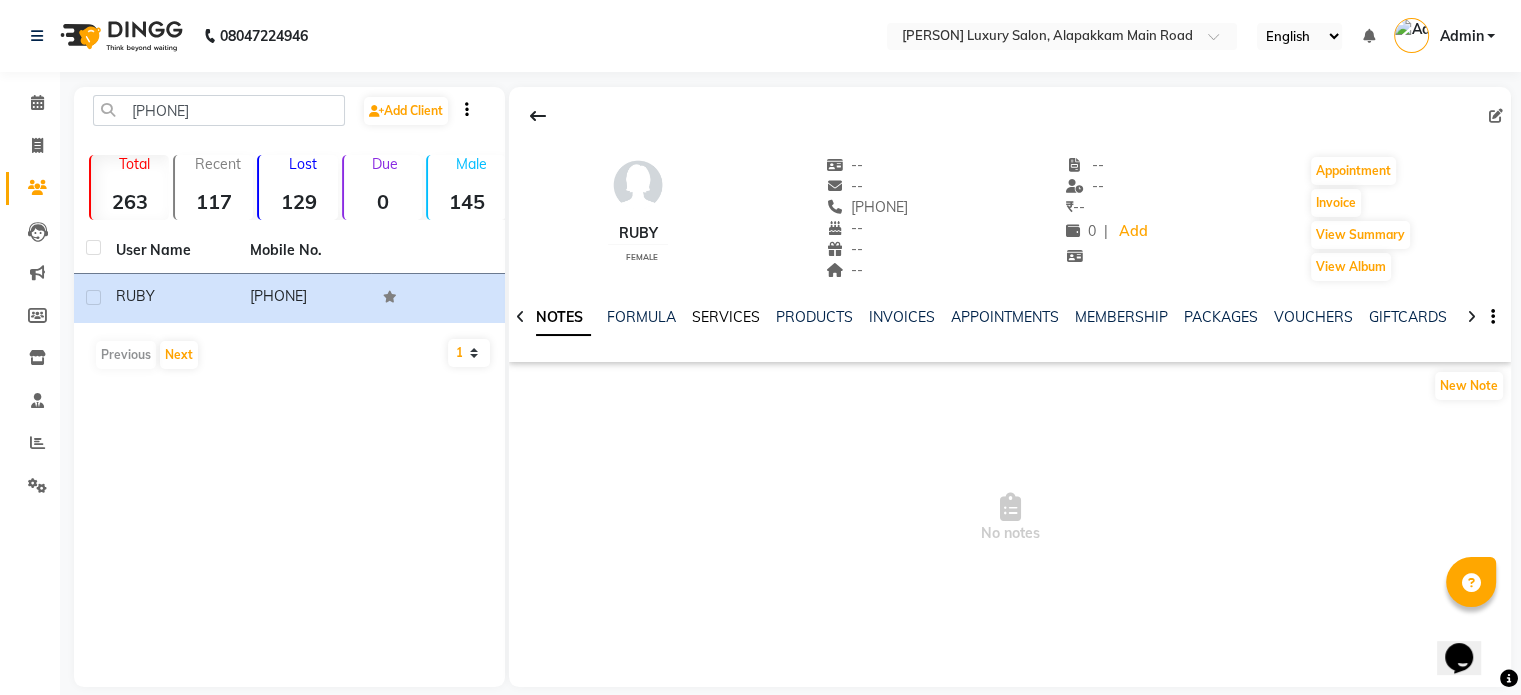 click on "SERVICES" 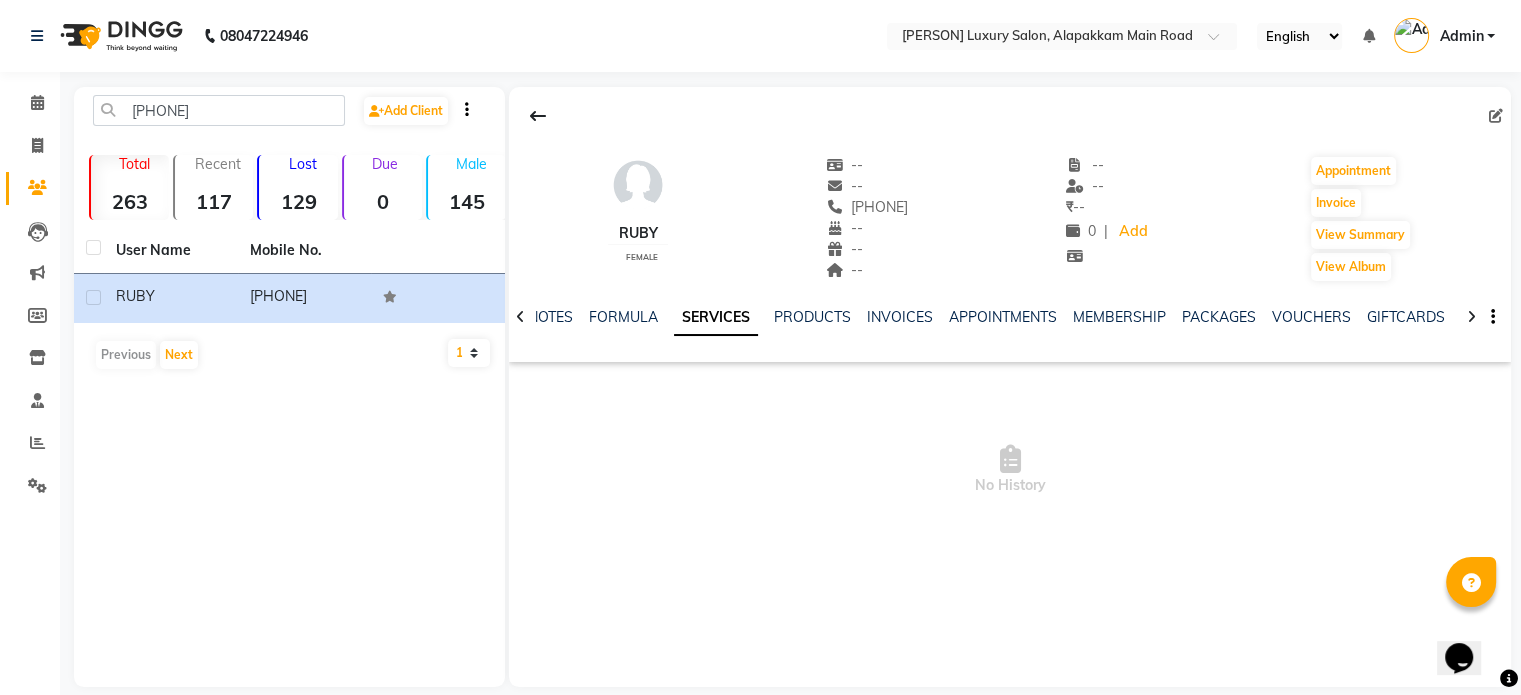click on "SERVICES" 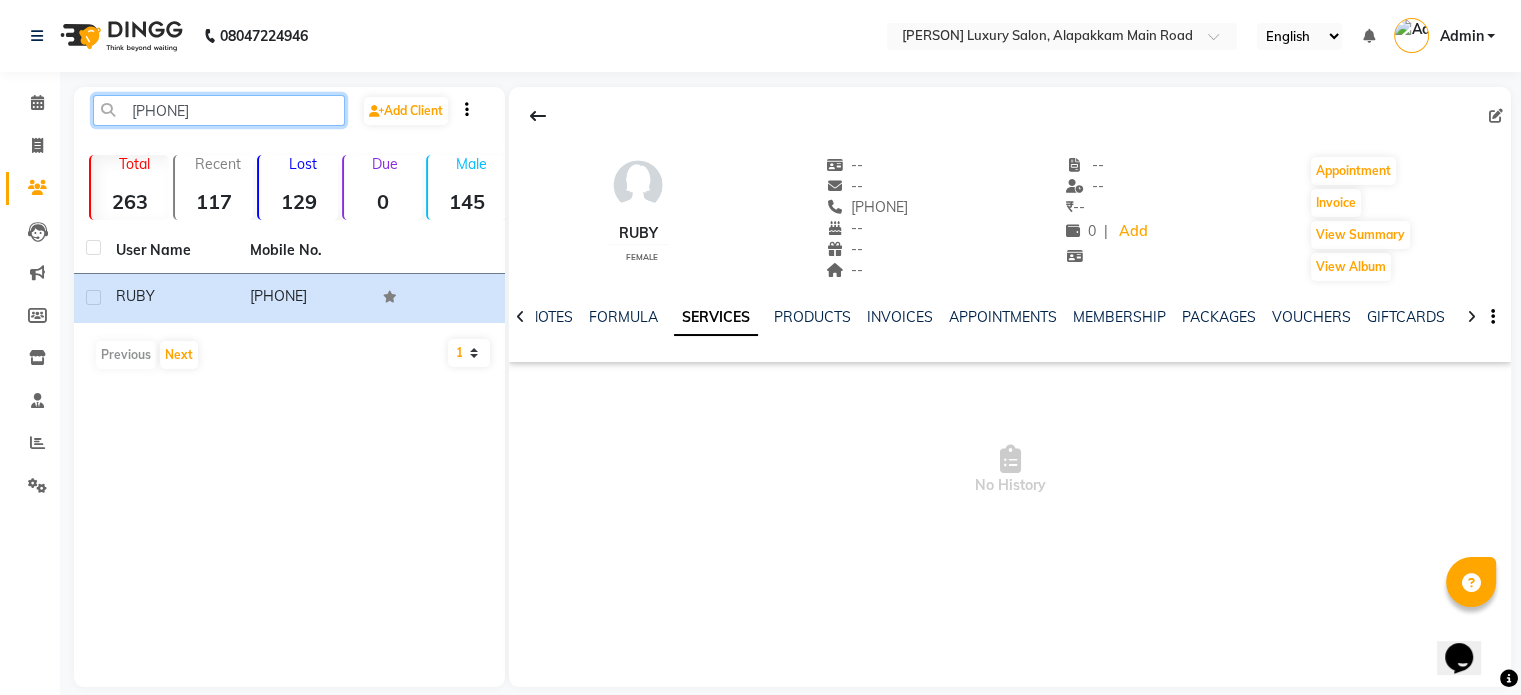 click on "[PHONE]" 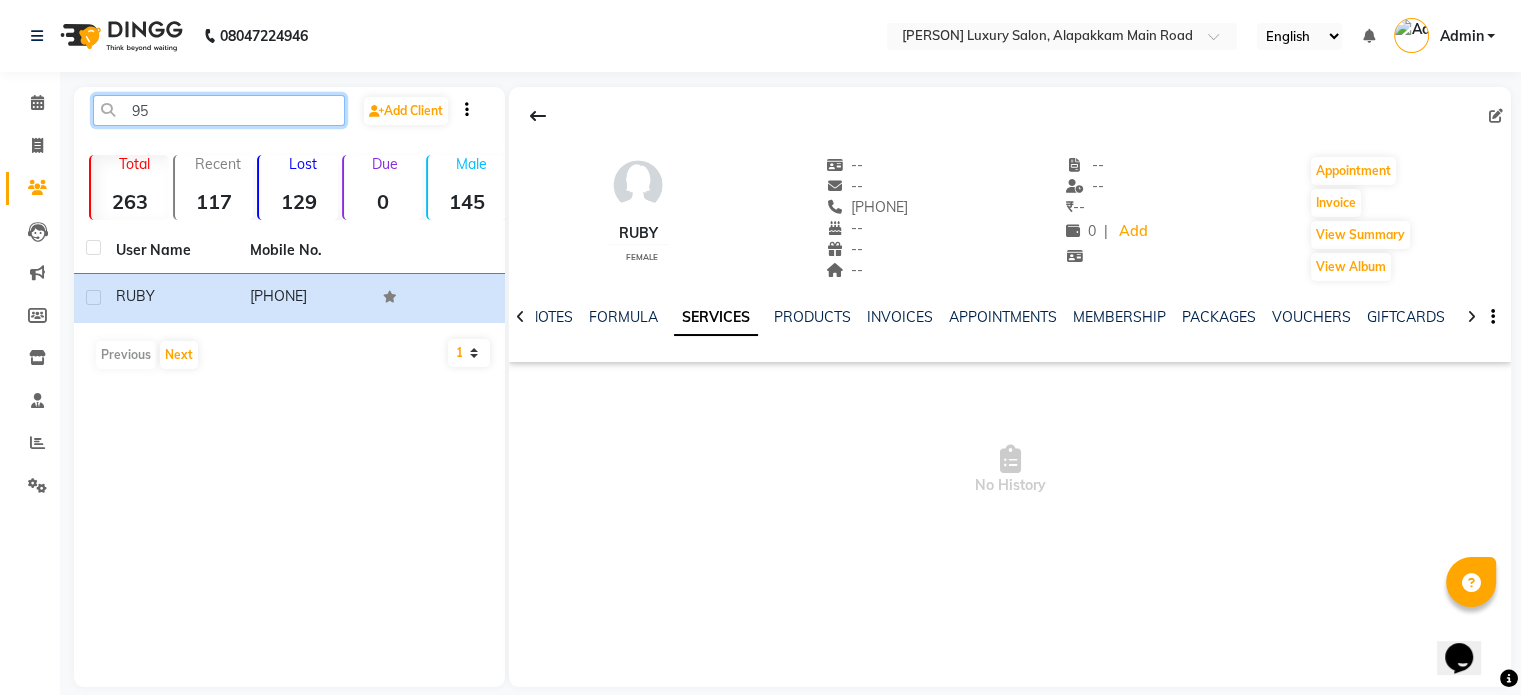type on "9" 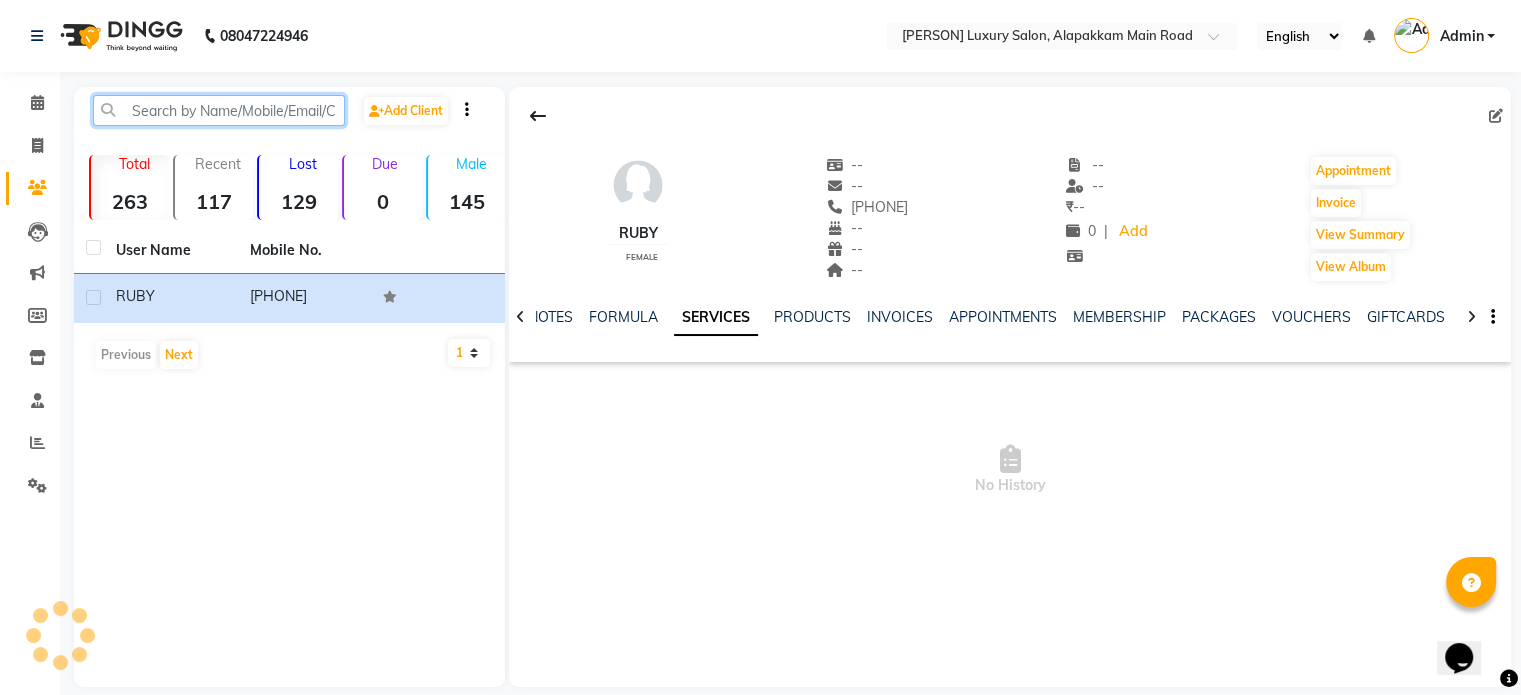 paste on "[PHONE]" 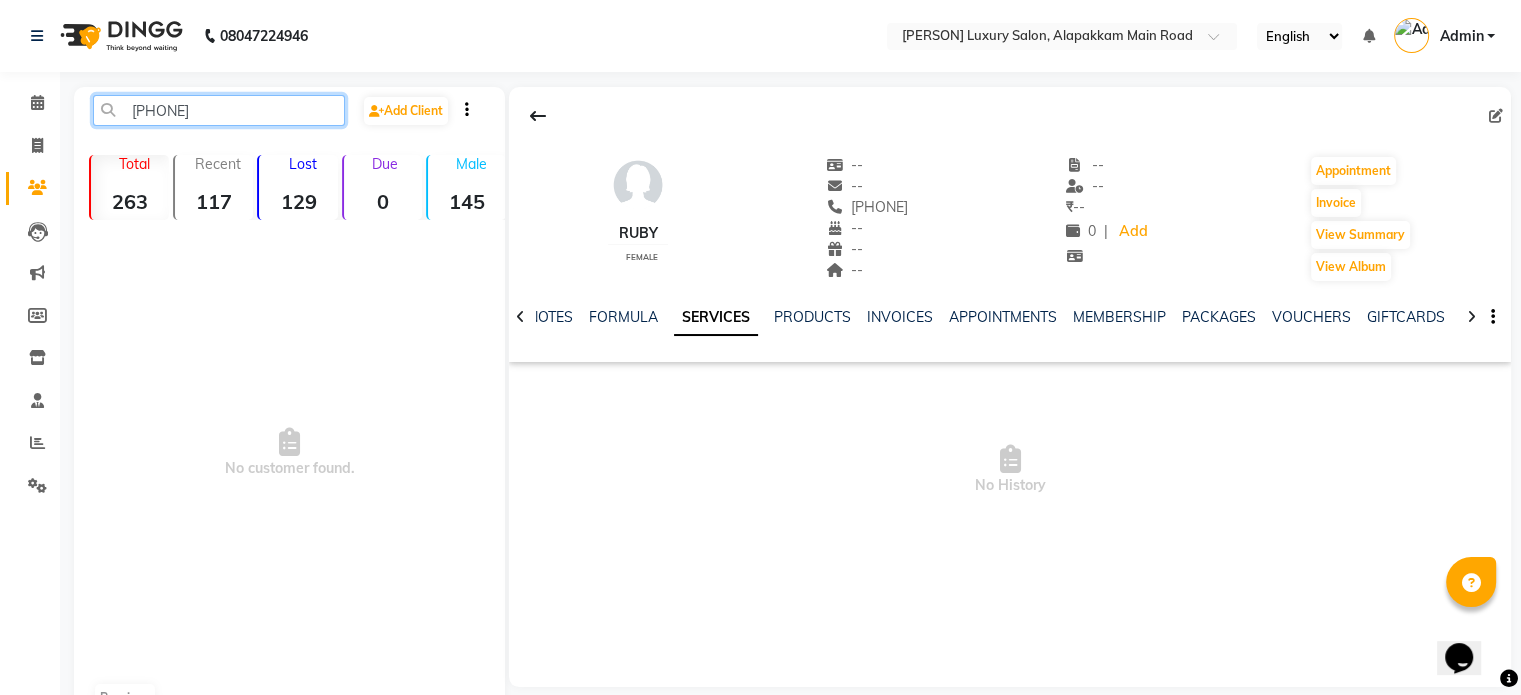 click on "[PHONE]" 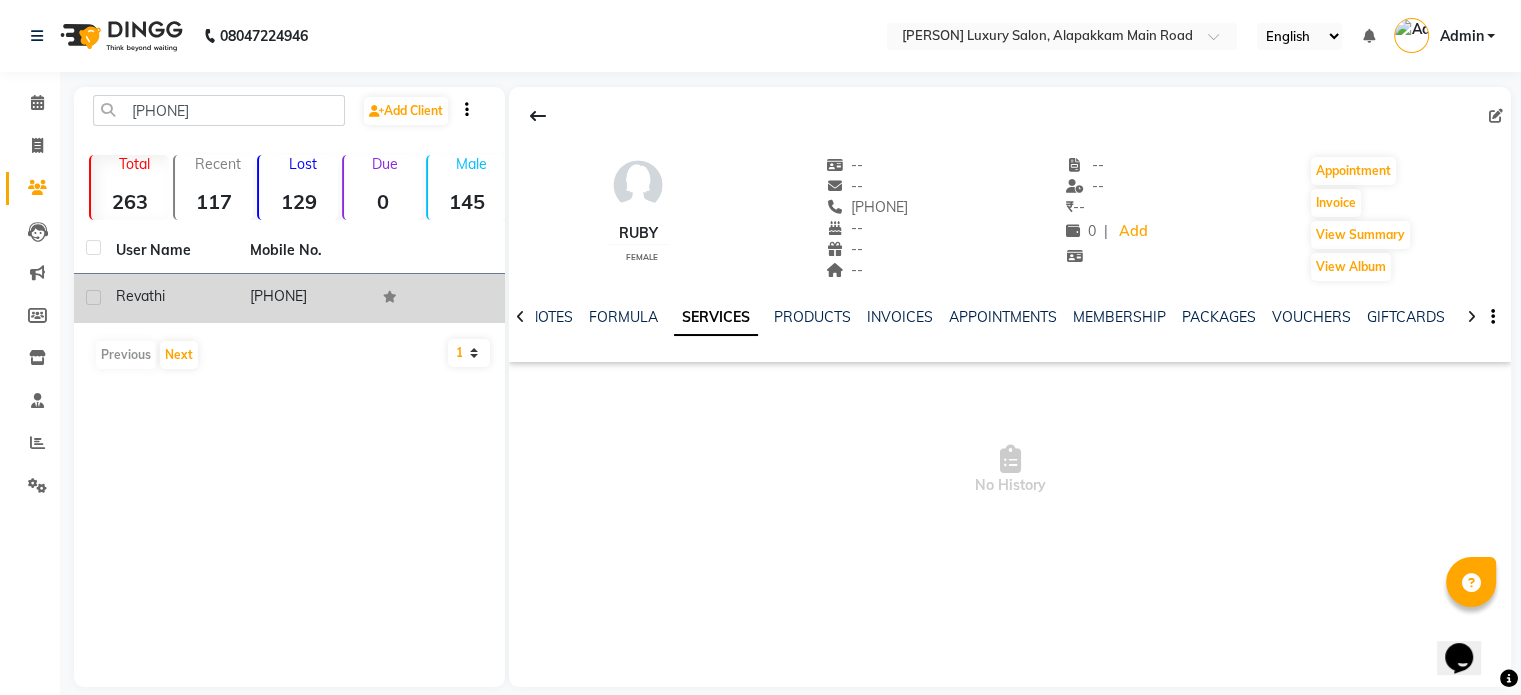 click on "[PHONE]" 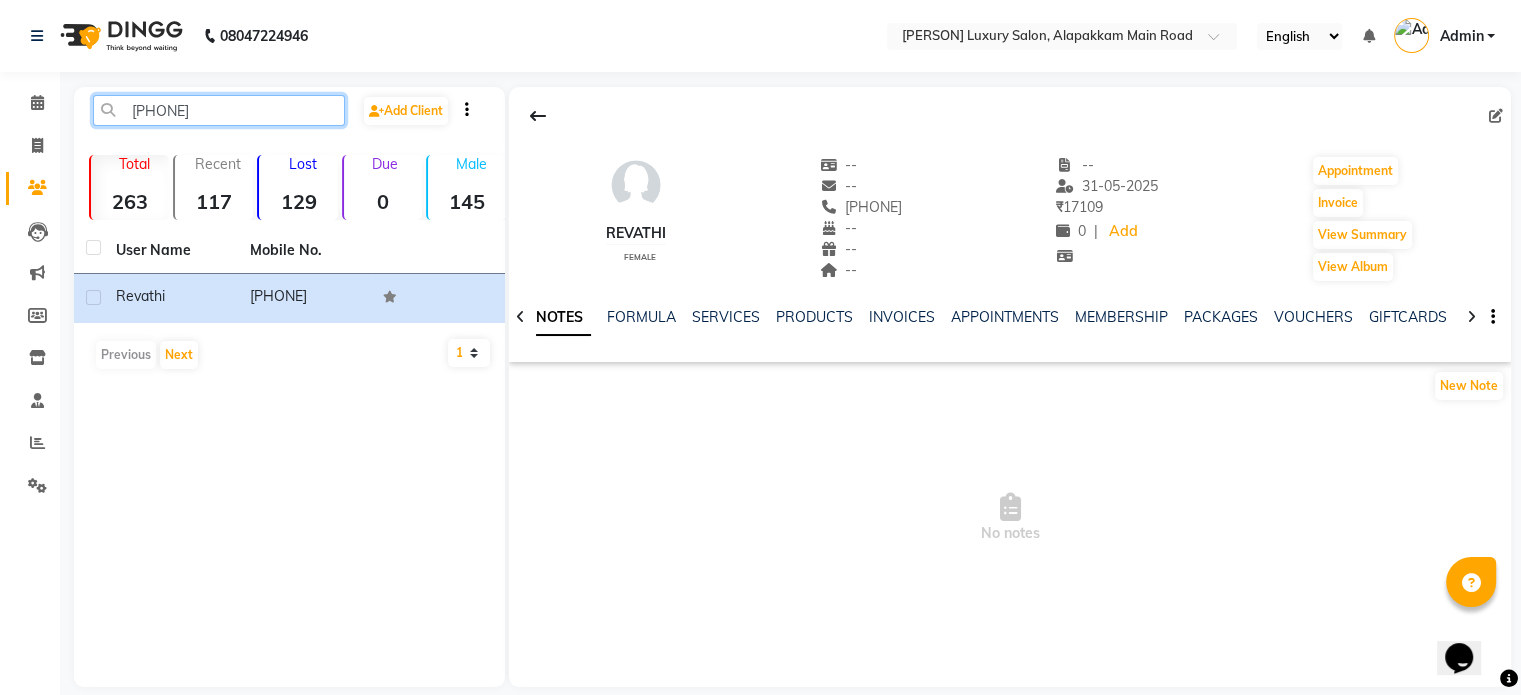click on "[PHONE]" 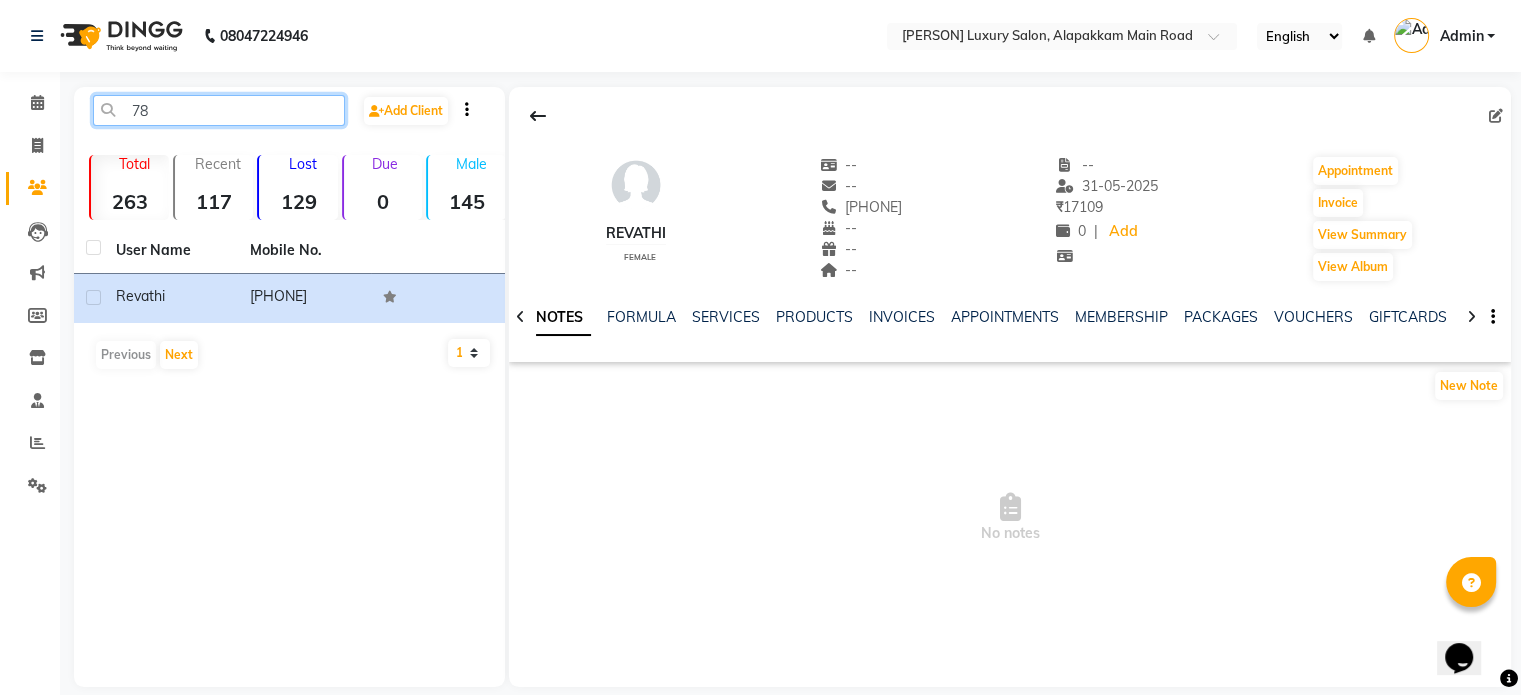 type on "7" 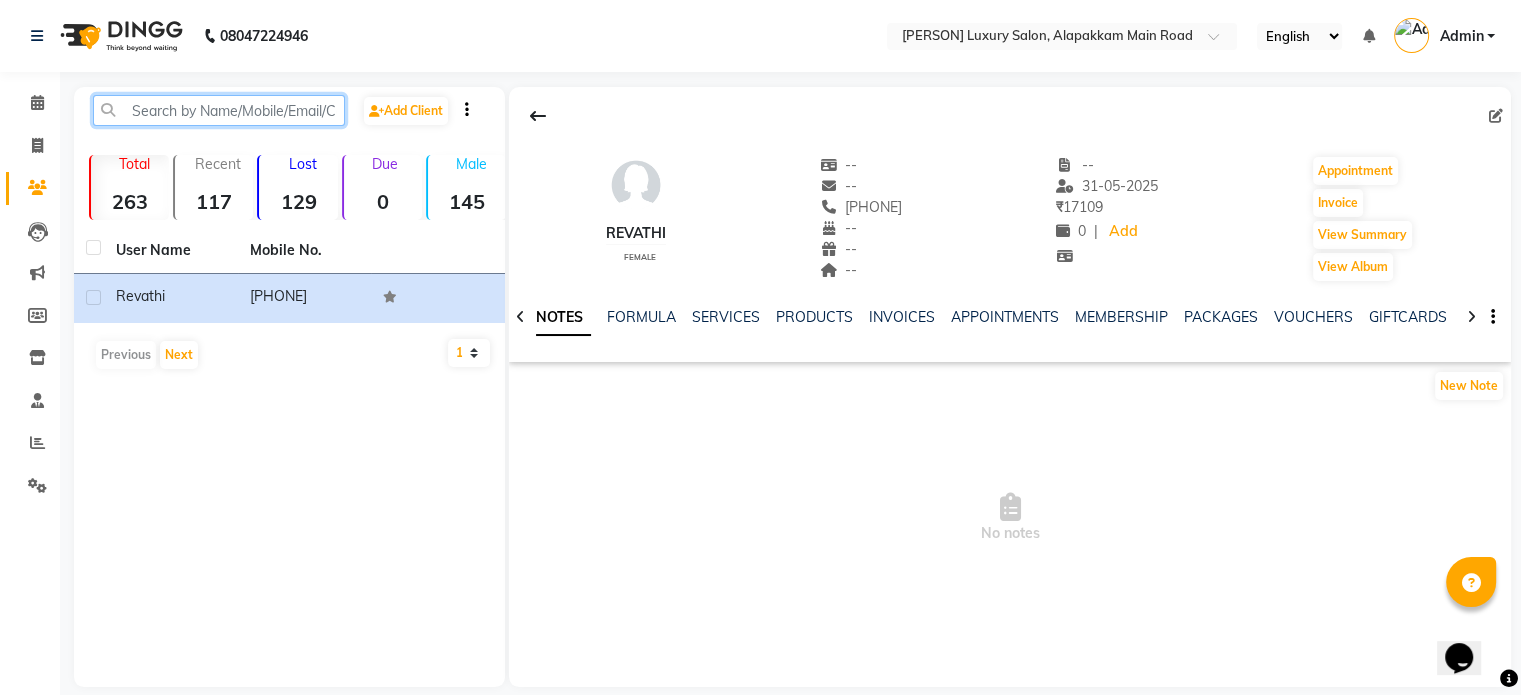 paste on "[PHONE]" 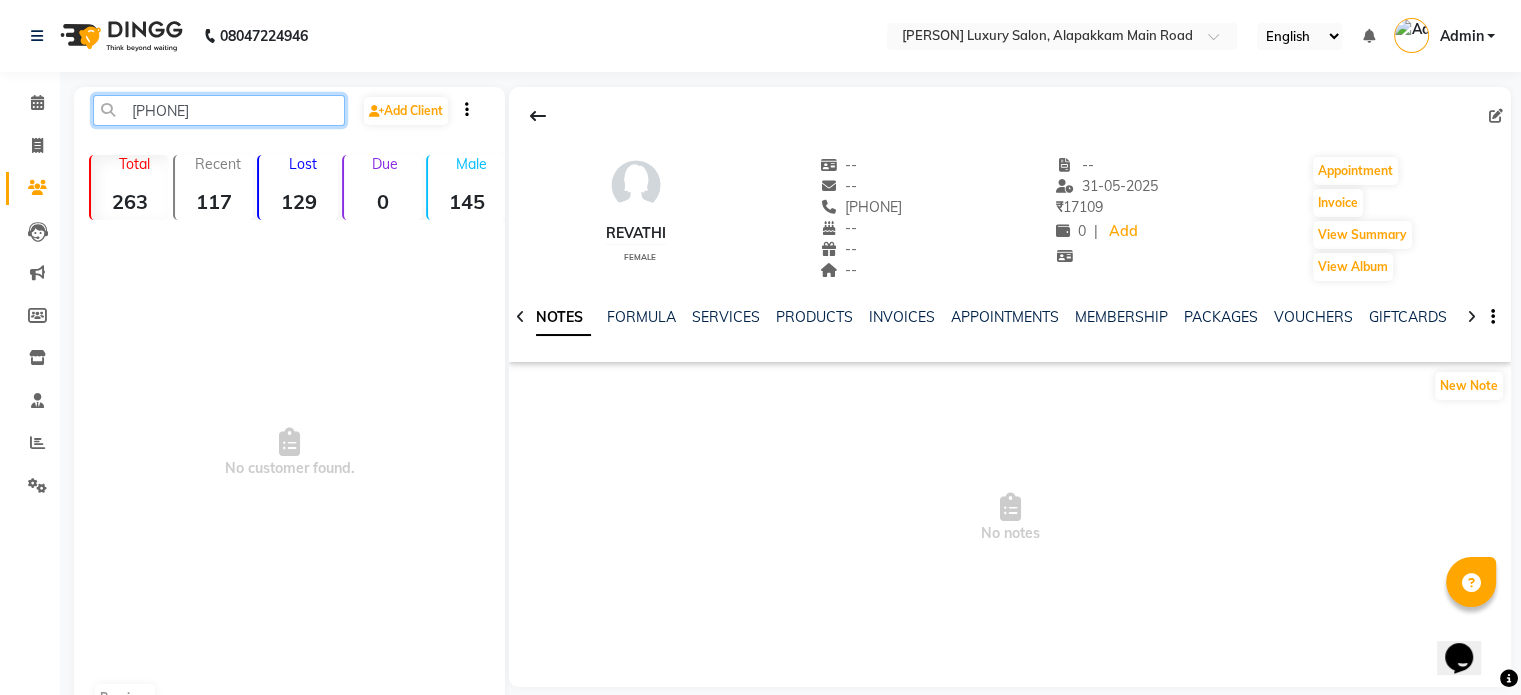click on "[PHONE]" 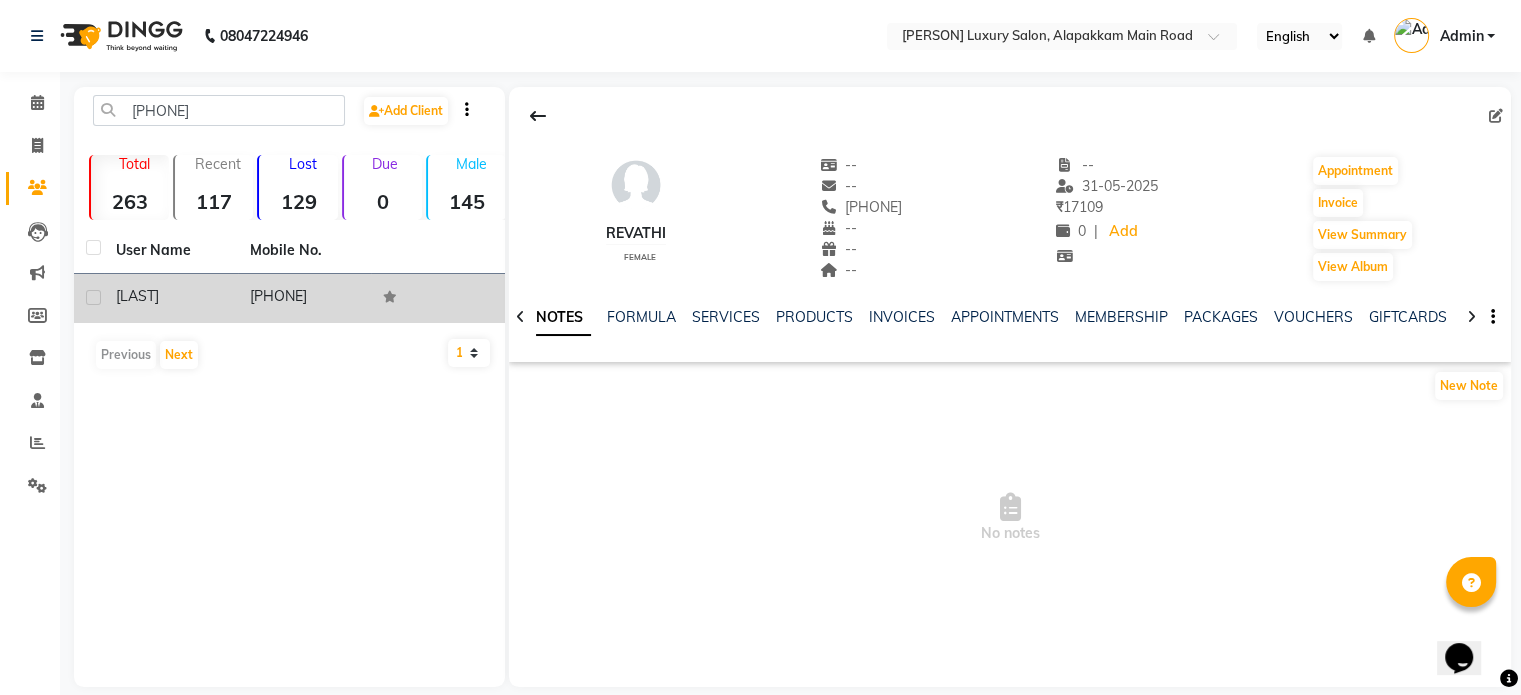click on "[PHONE]" 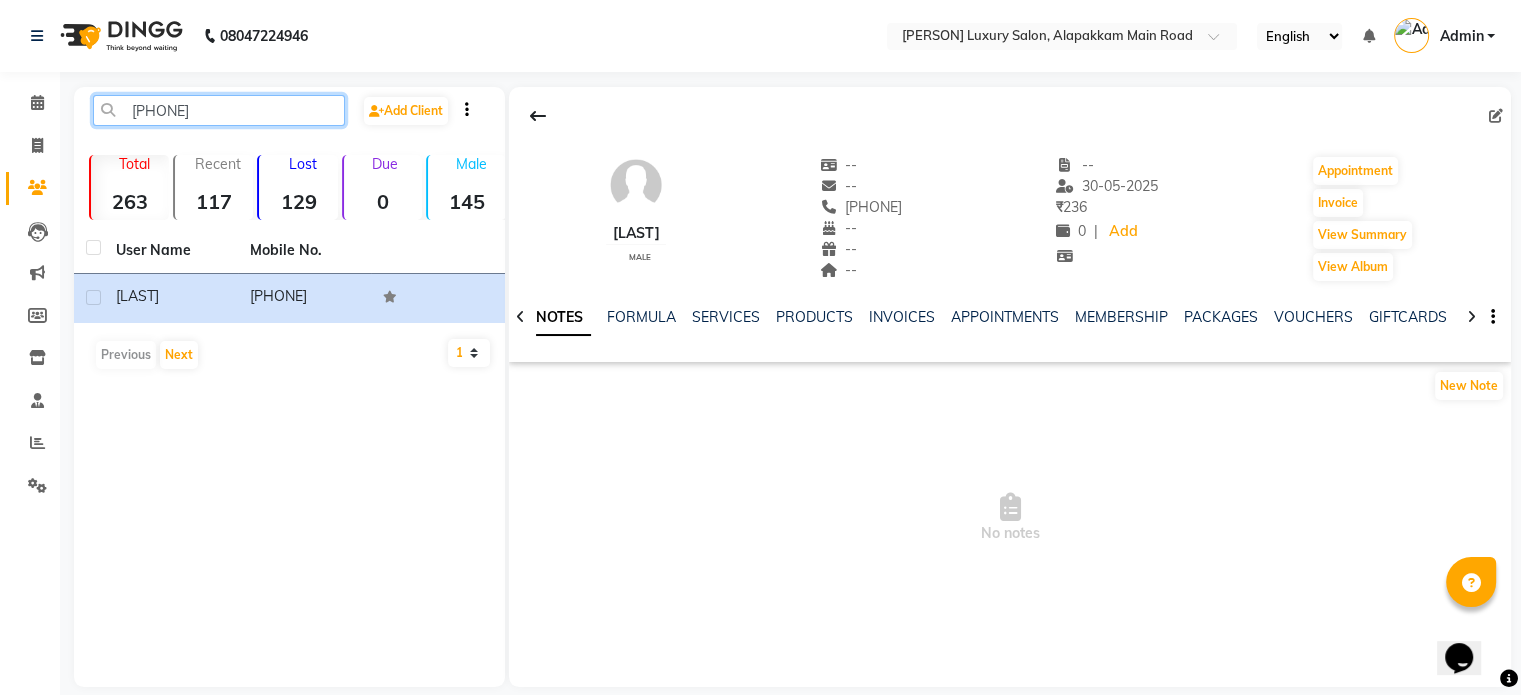 click on "[PHONE]" 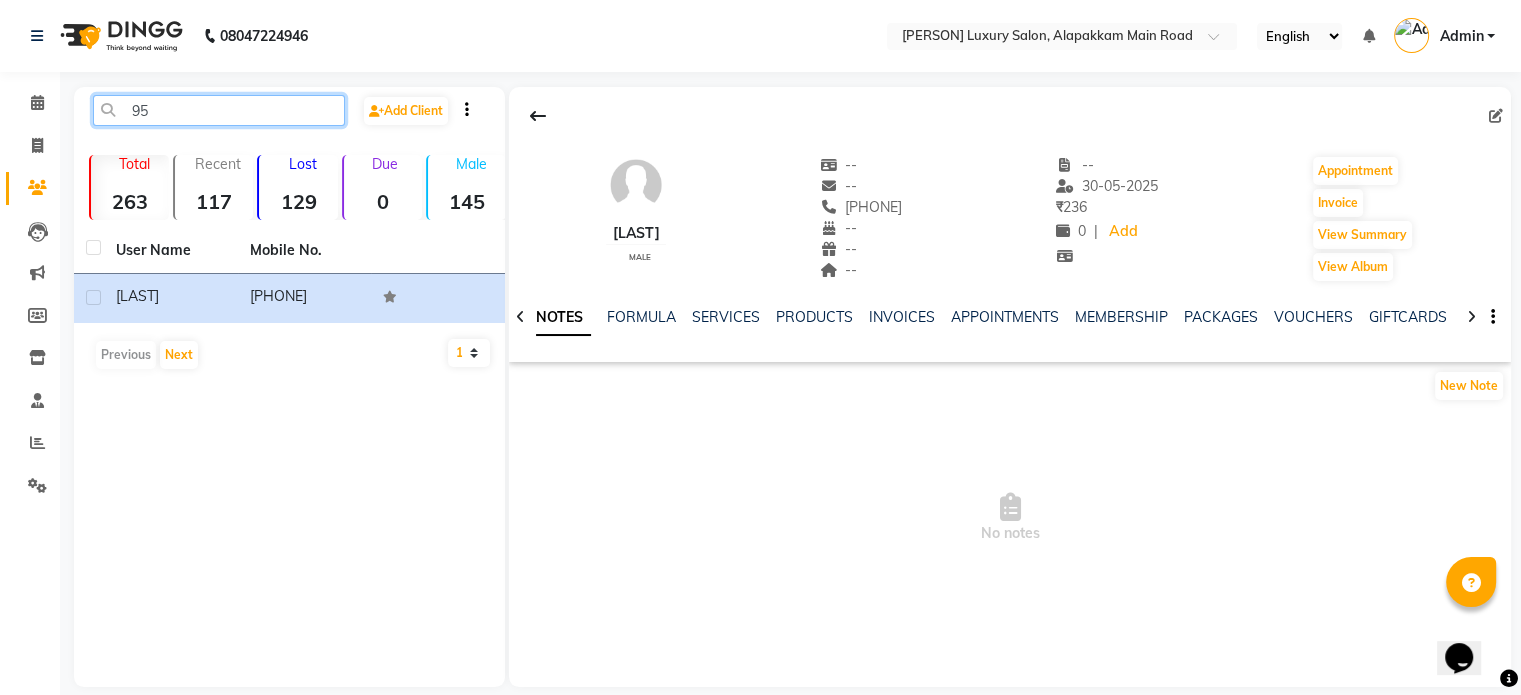 type on "9" 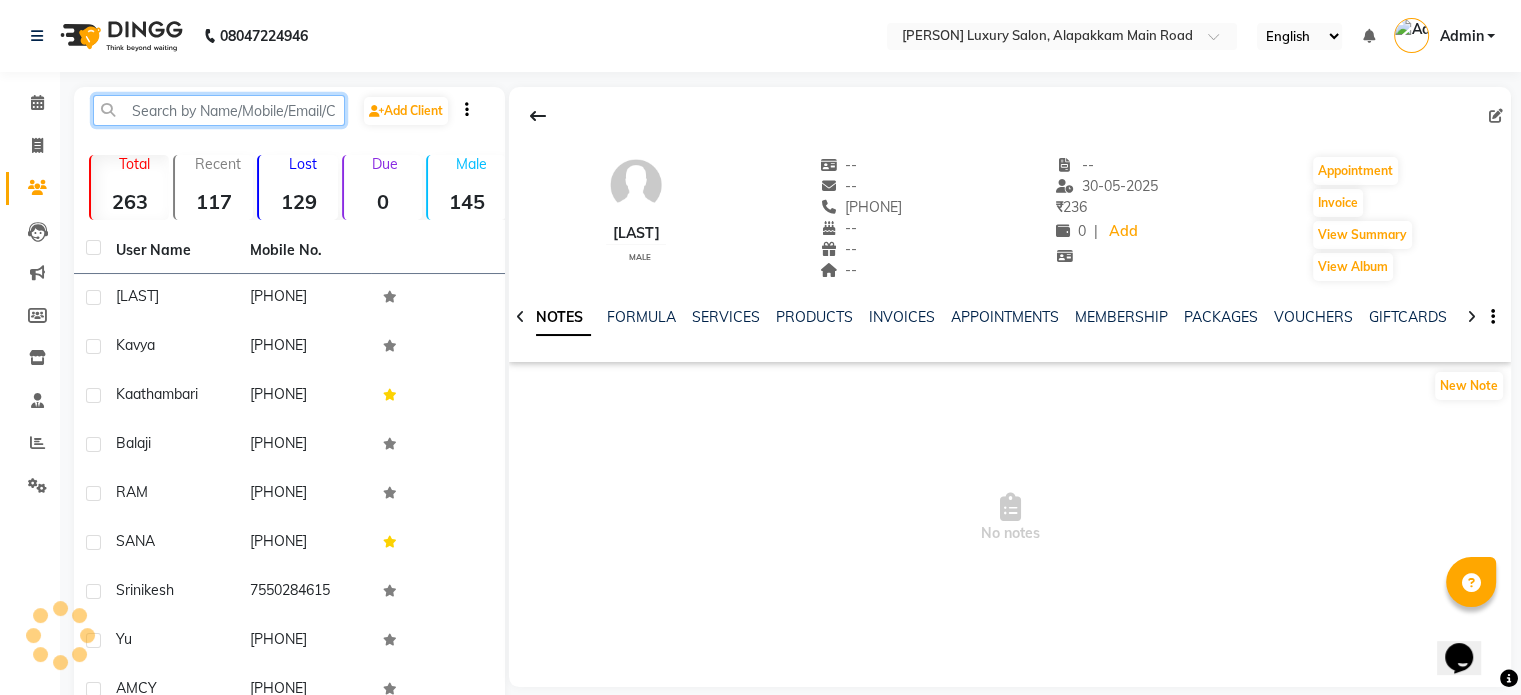 paste on "[PHONE]" 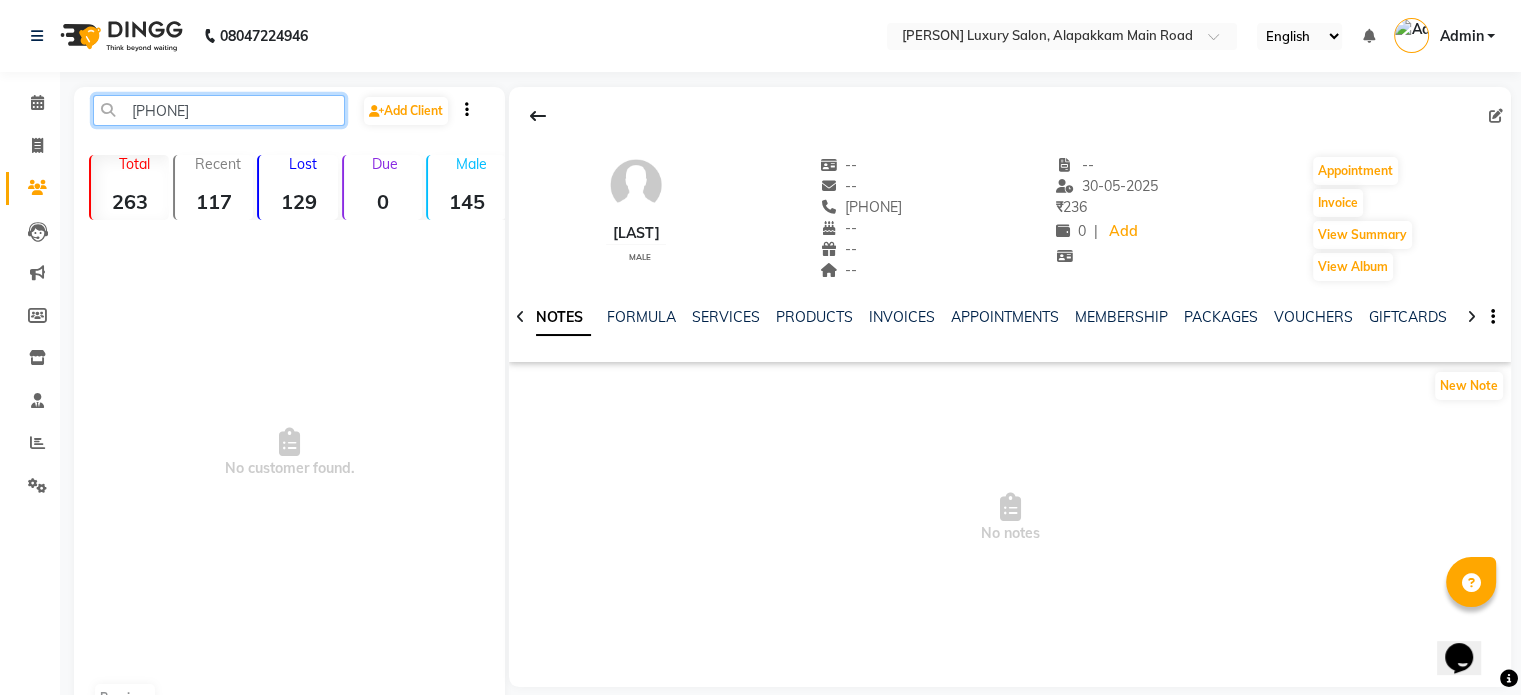 click on "[PHONE]" 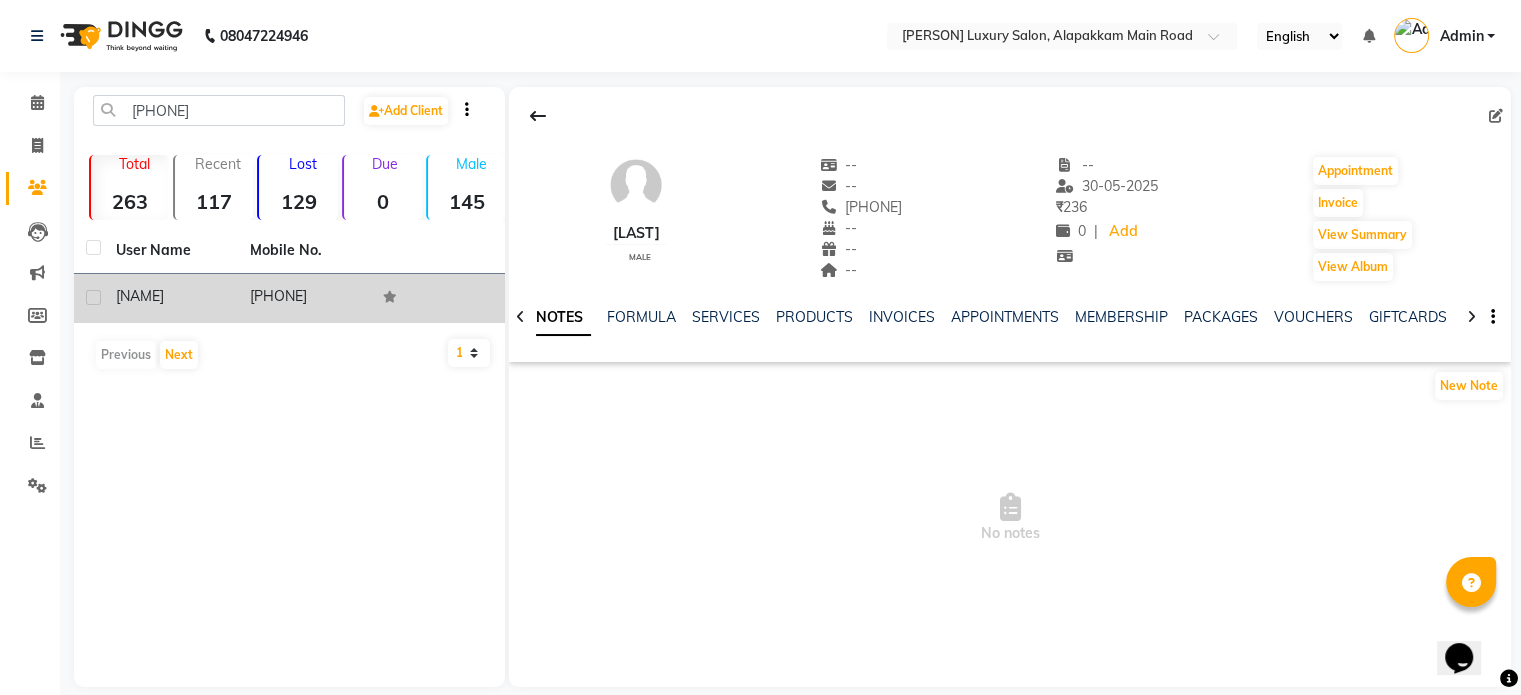click on "[PHONE]" 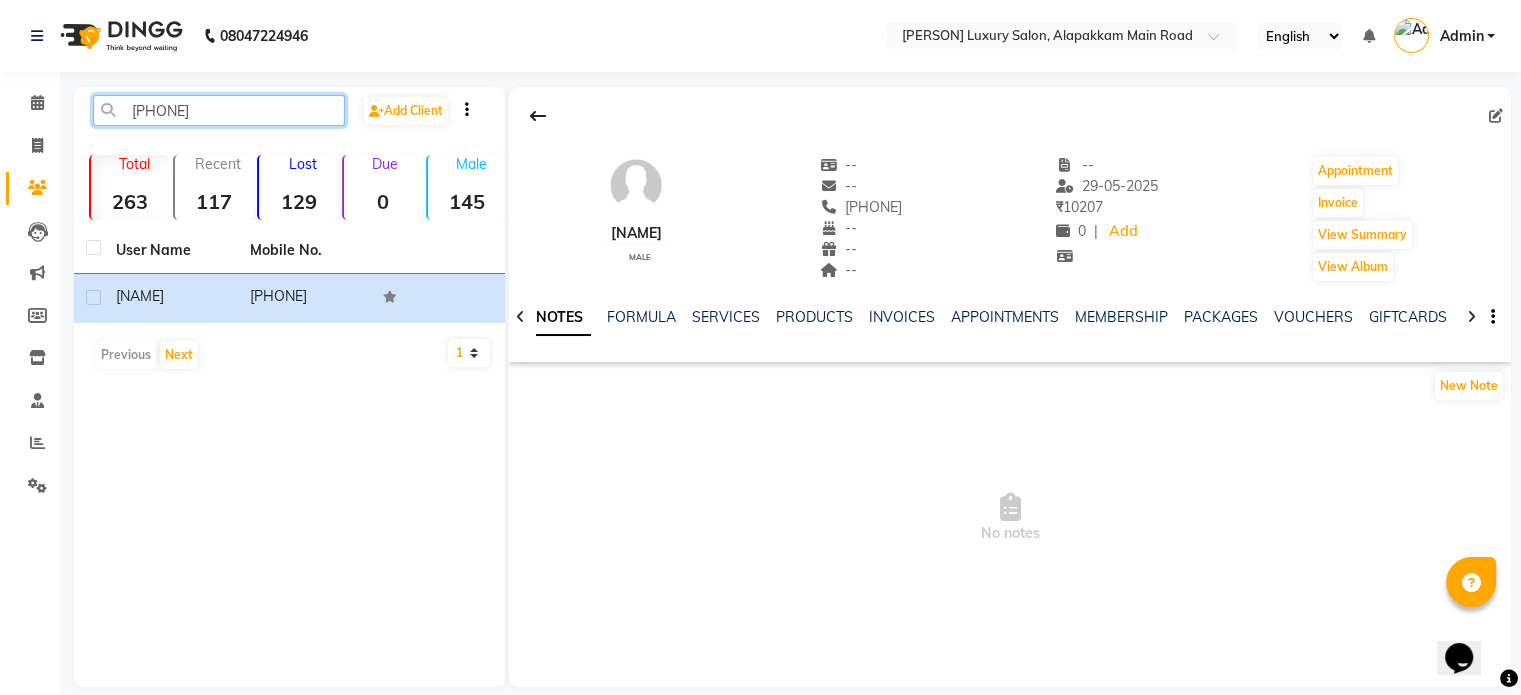click on "[PHONE]" 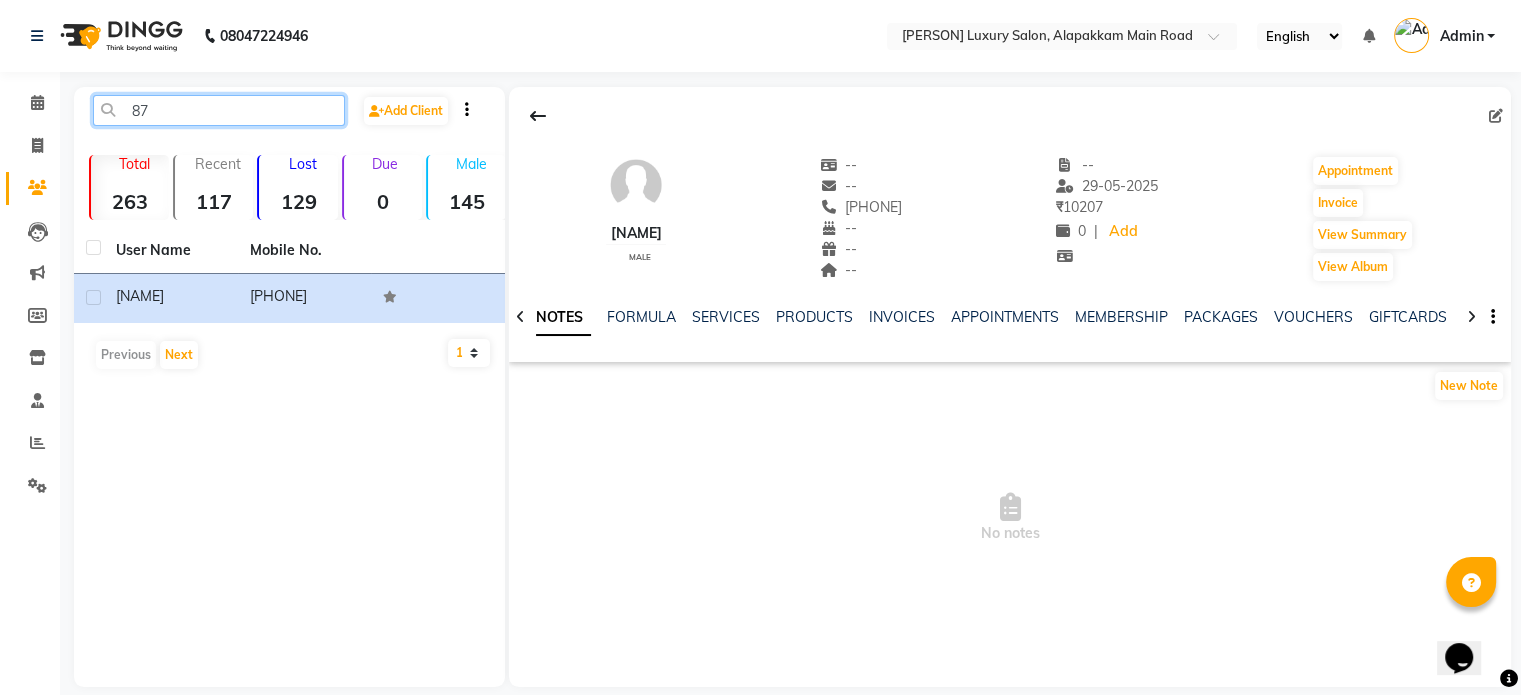 type on "8" 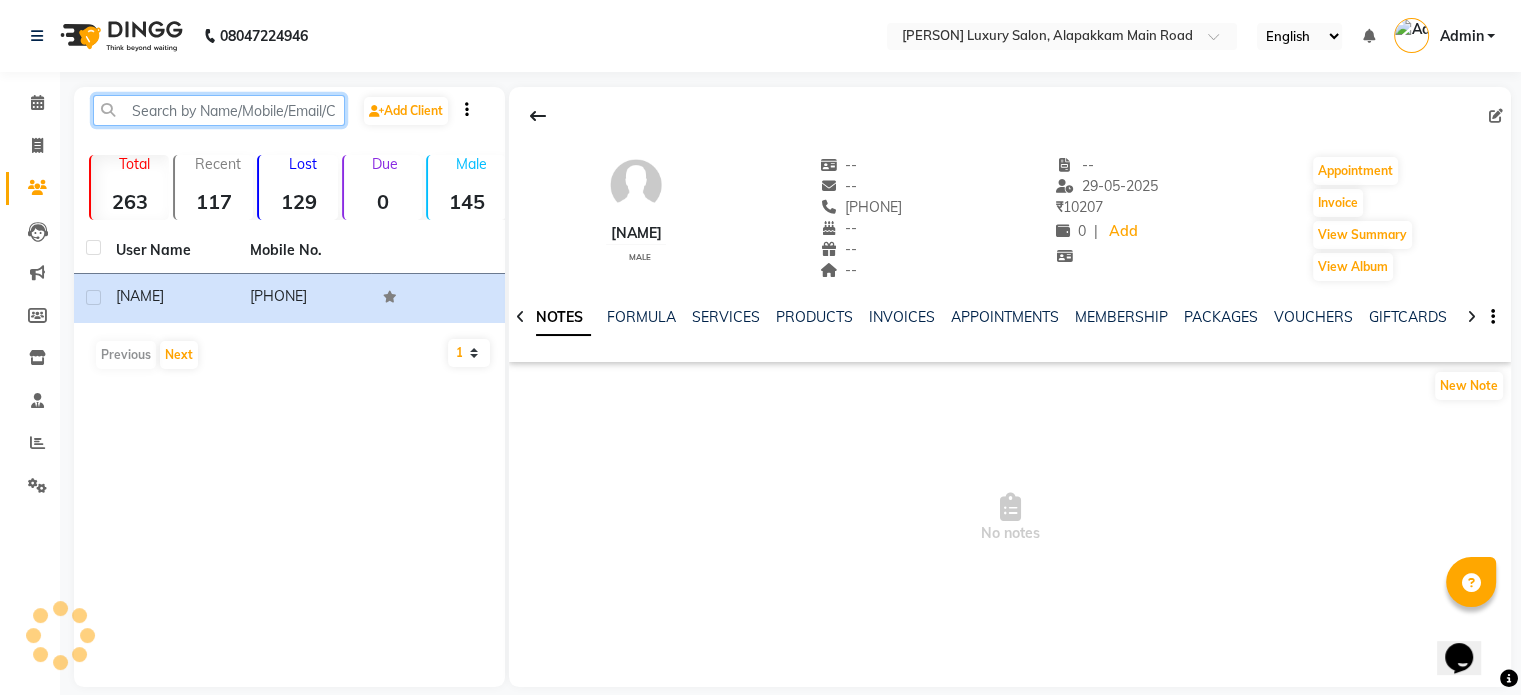 paste on "[PHONE]" 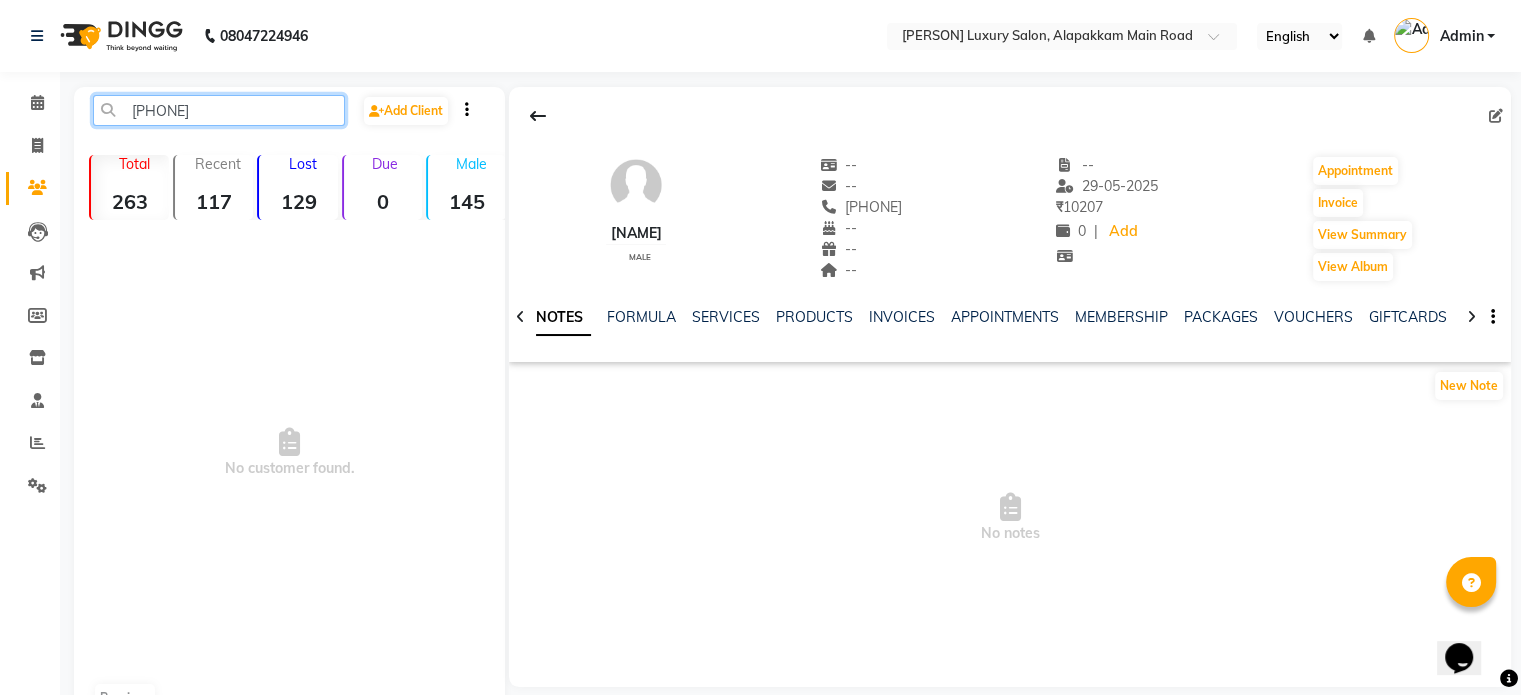 click on "[PHONE]" 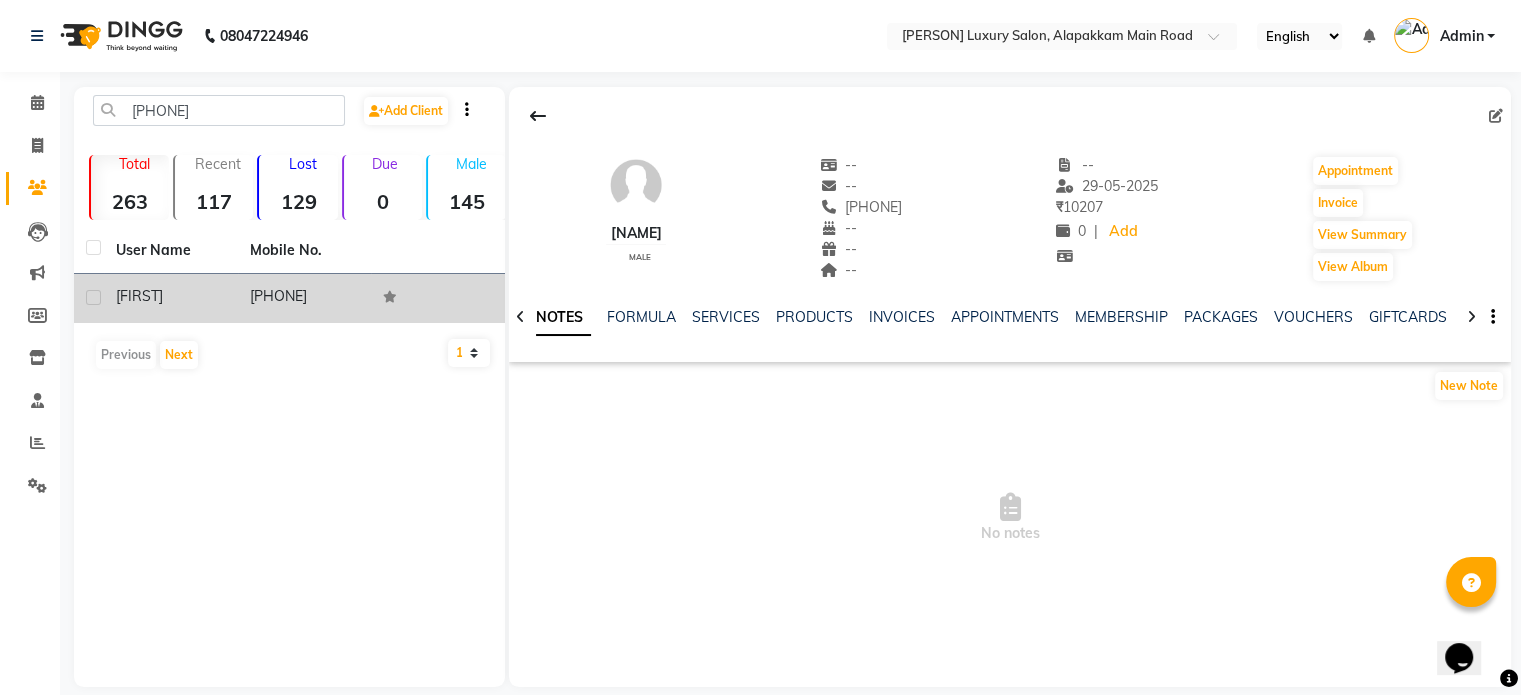 click on "[PHONE]" 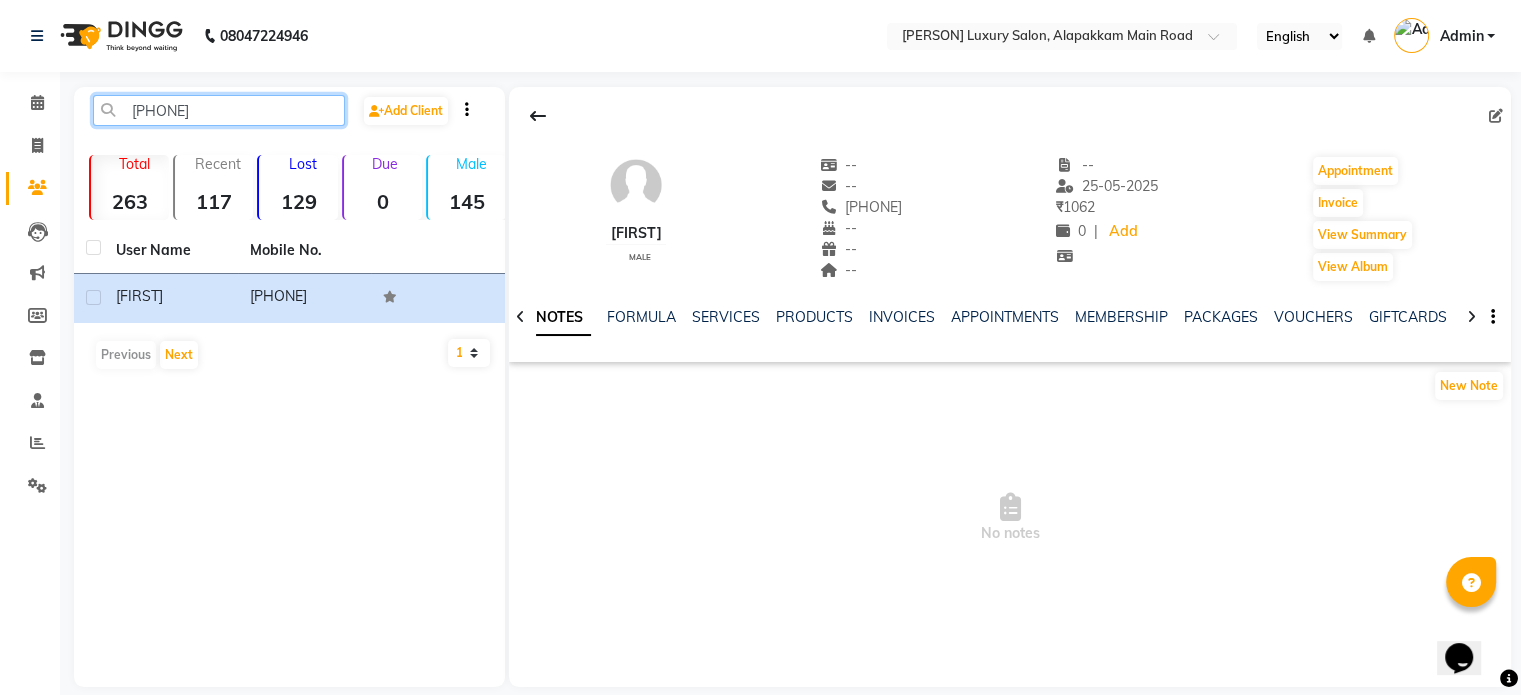 click on "[PHONE]" 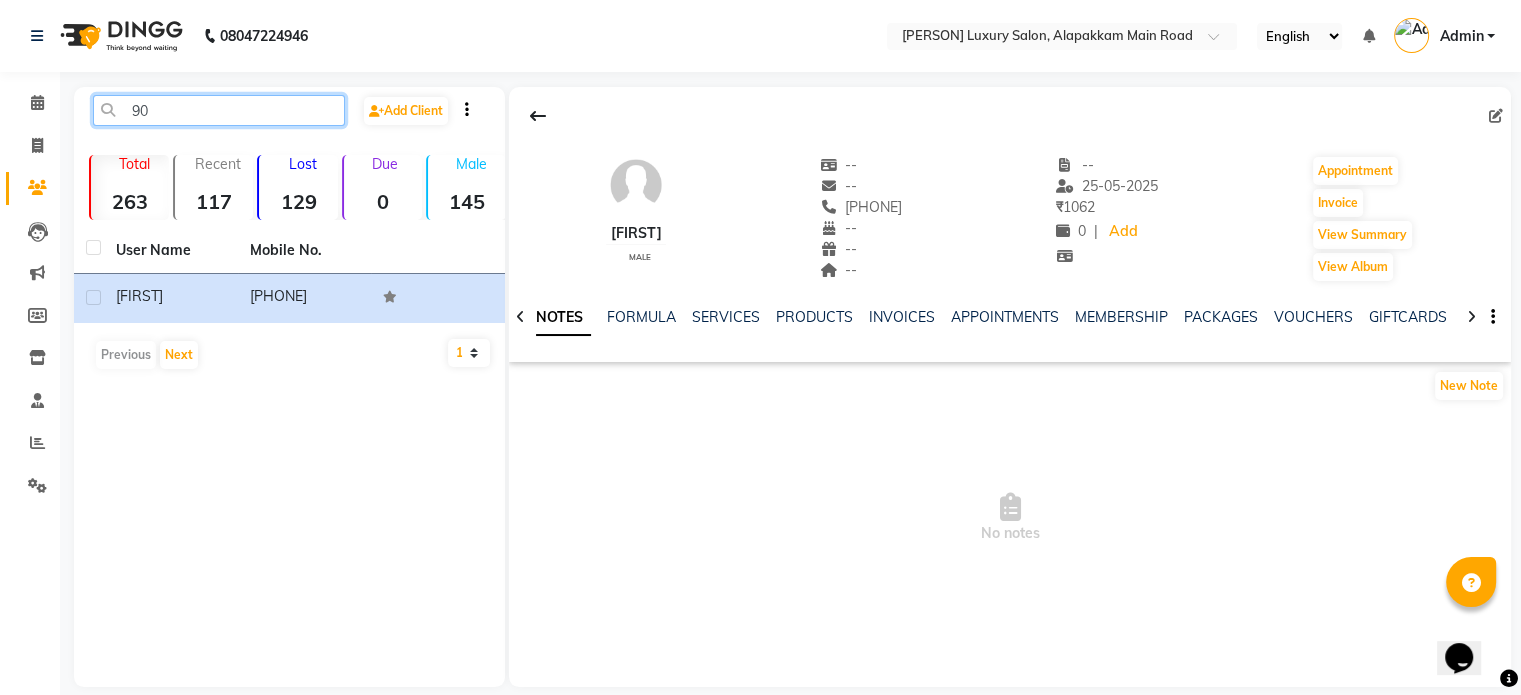 type on "9" 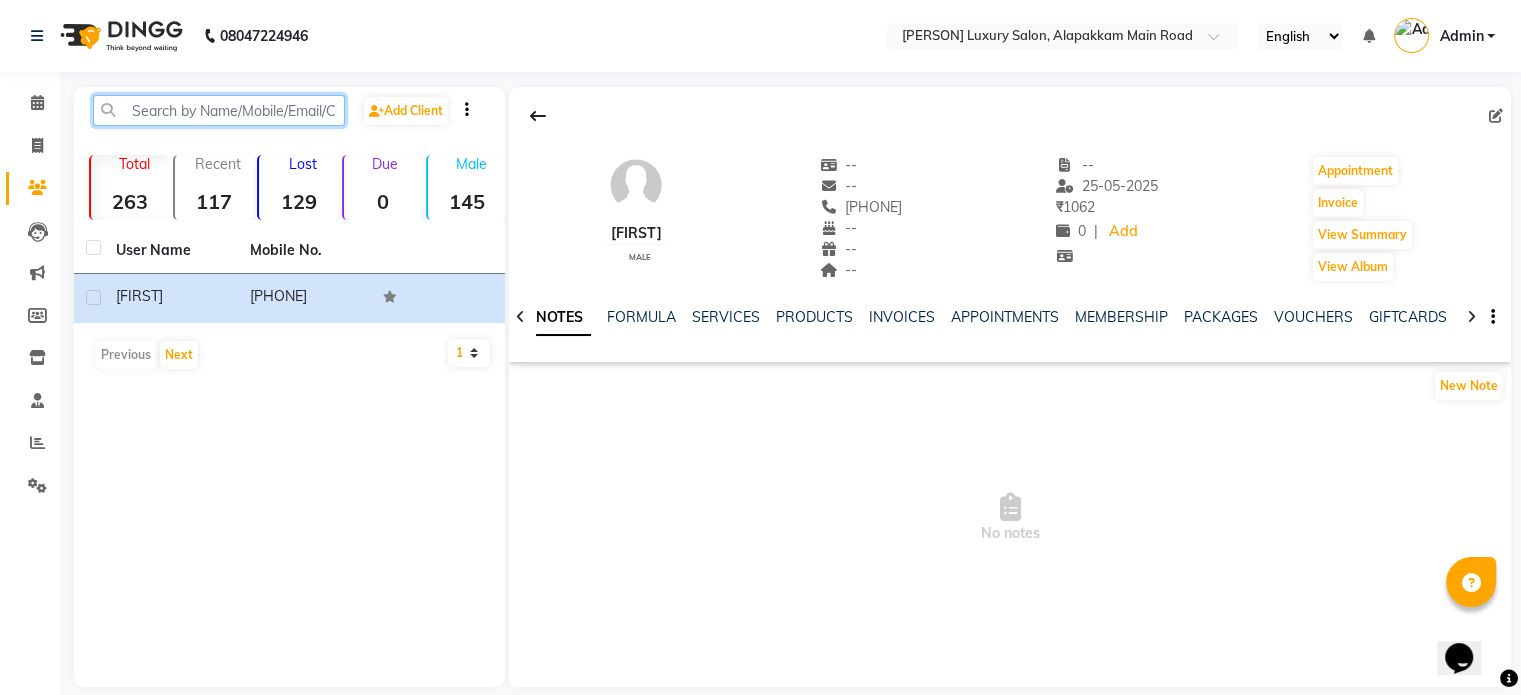 paste on "[PHONE]" 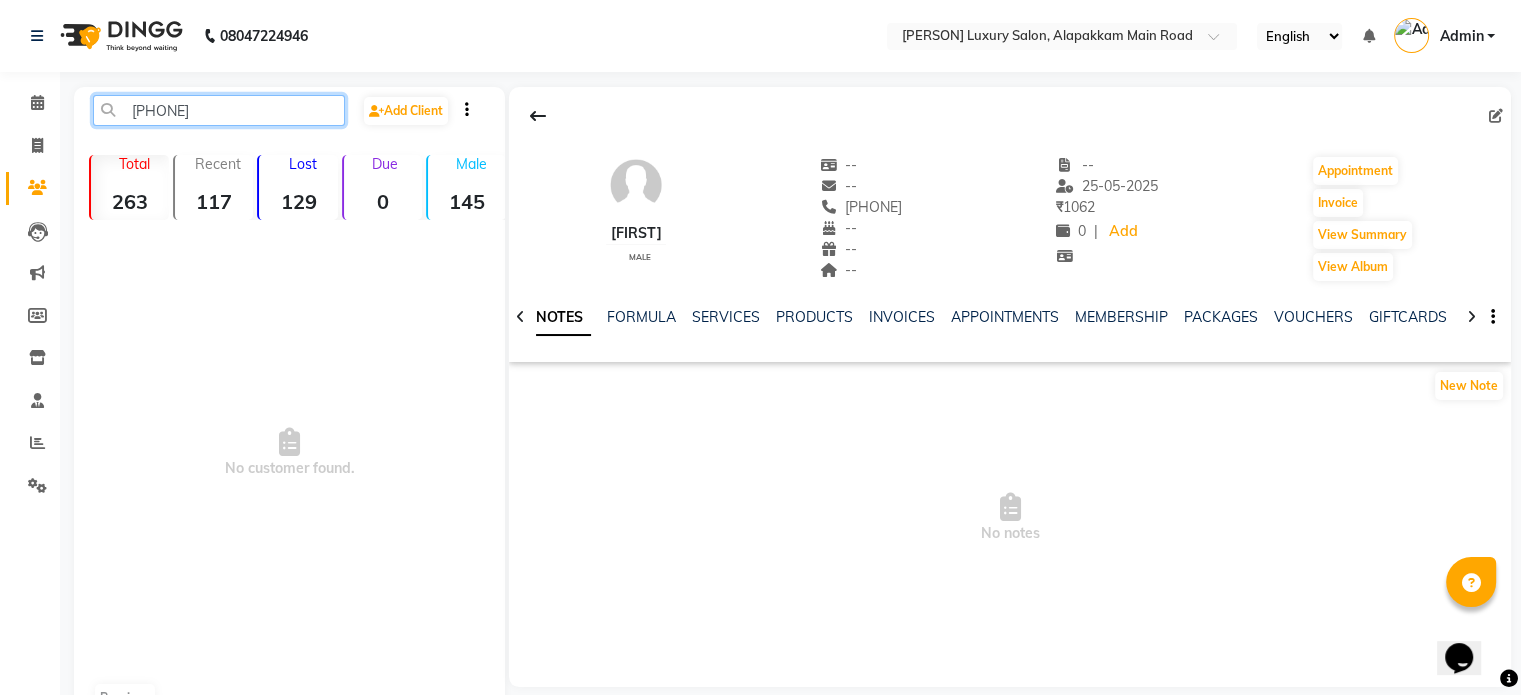 click on "[PHONE]" 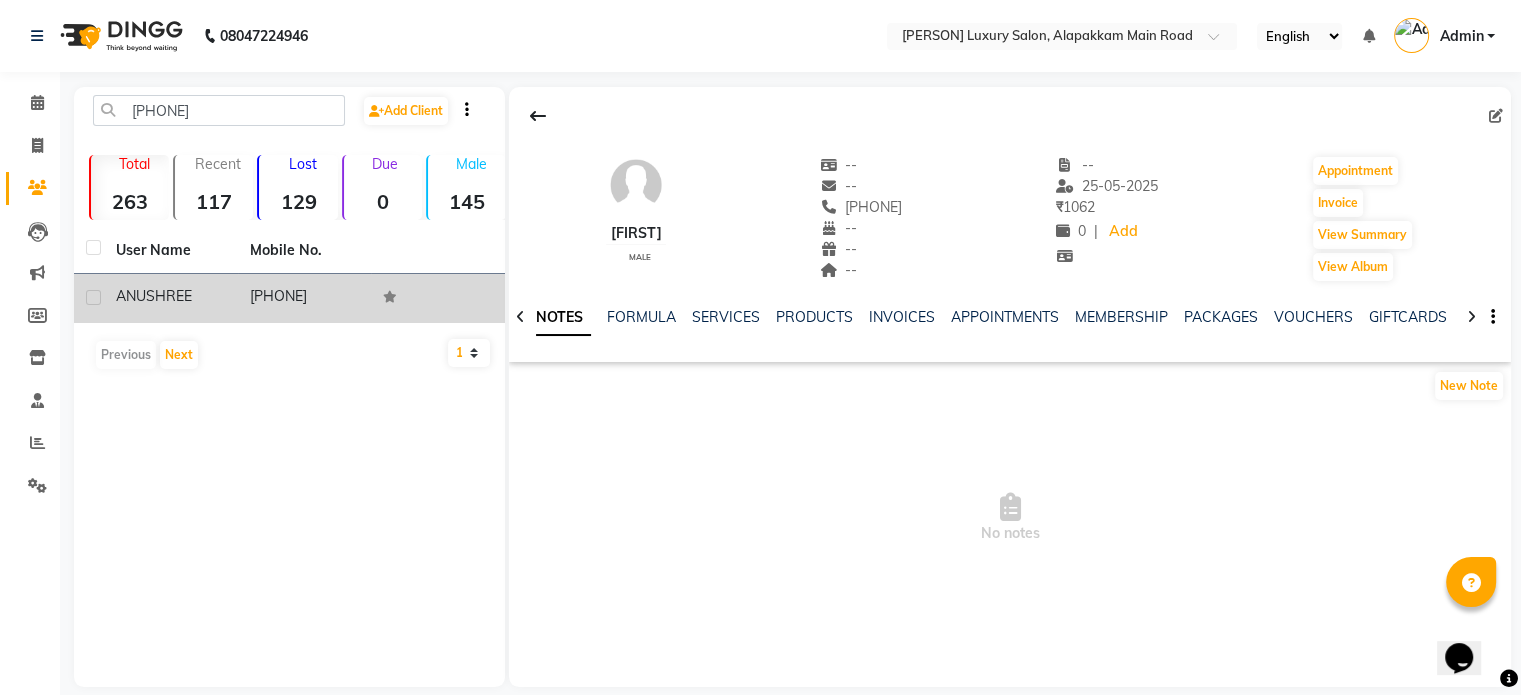 click on "ANUSHREE" 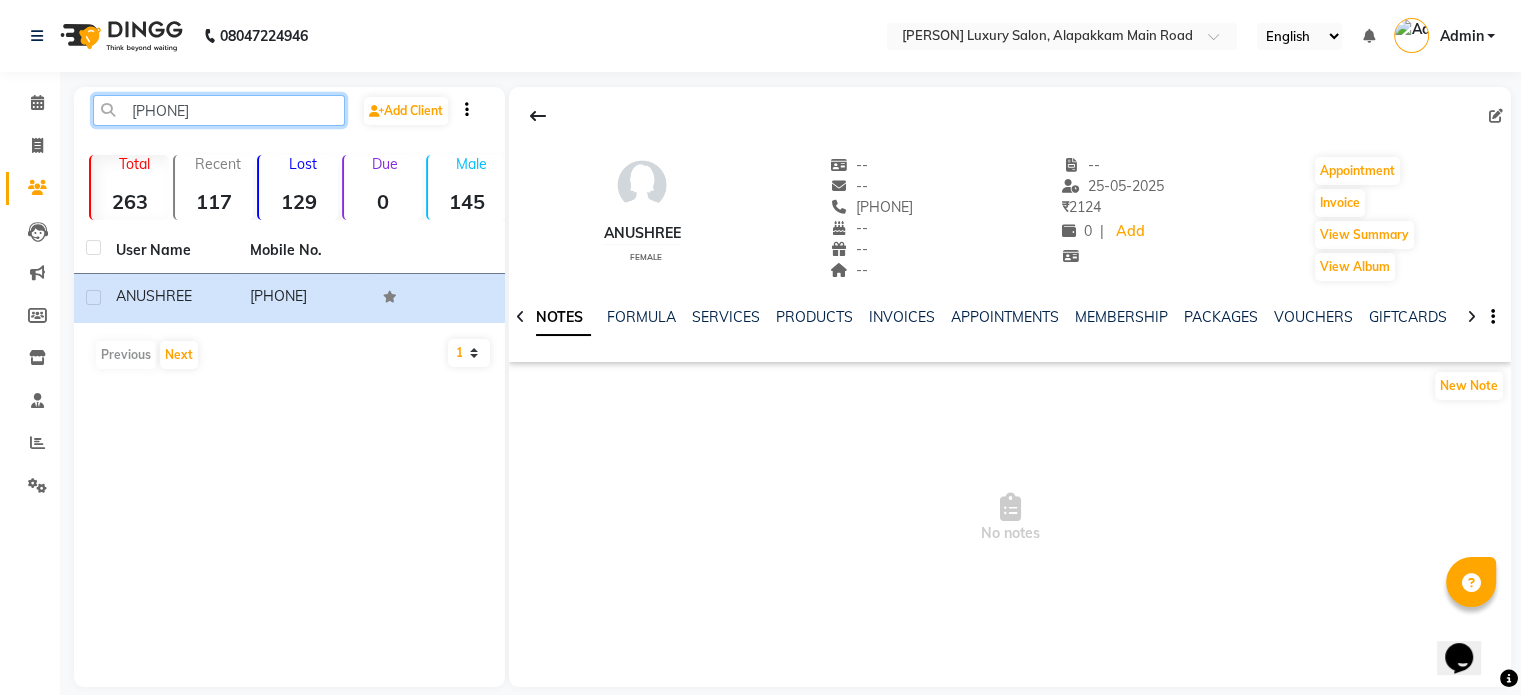 click on "[PHONE]" 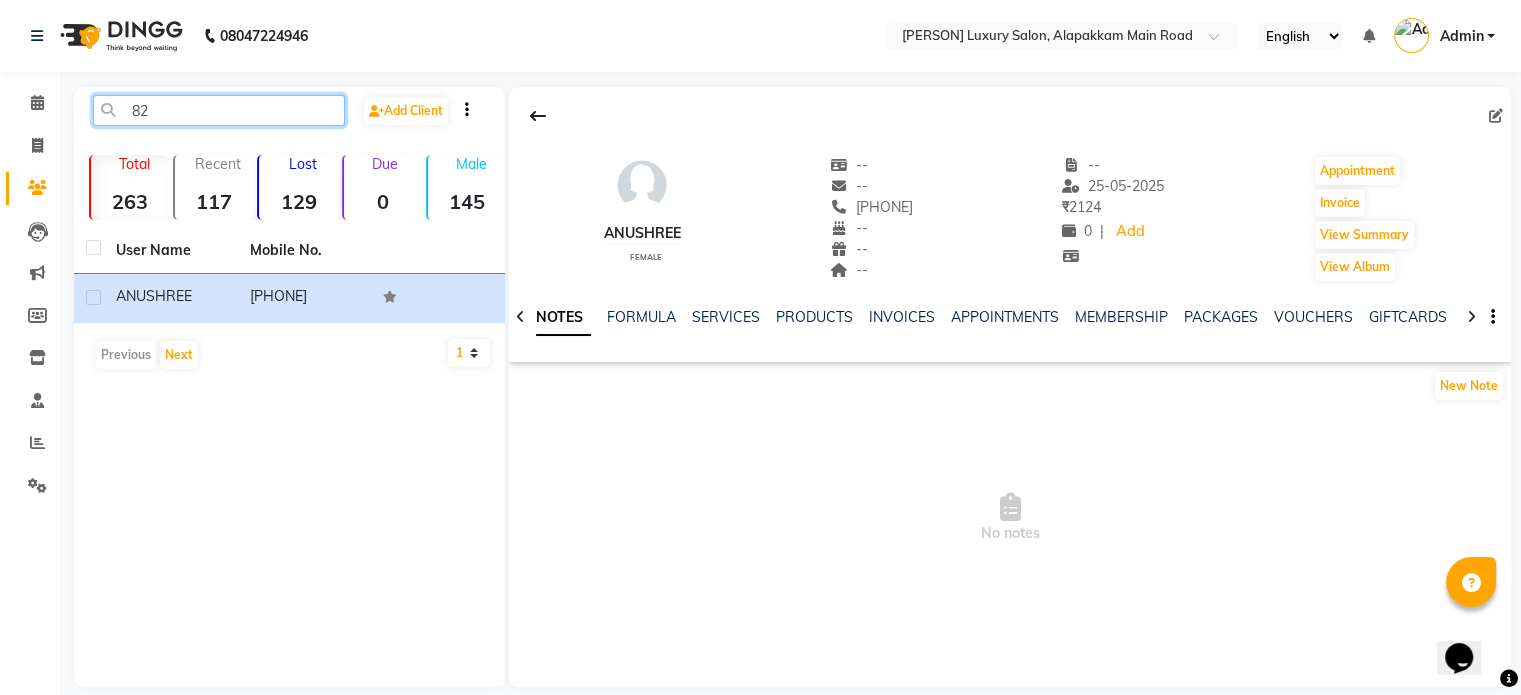 type on "8" 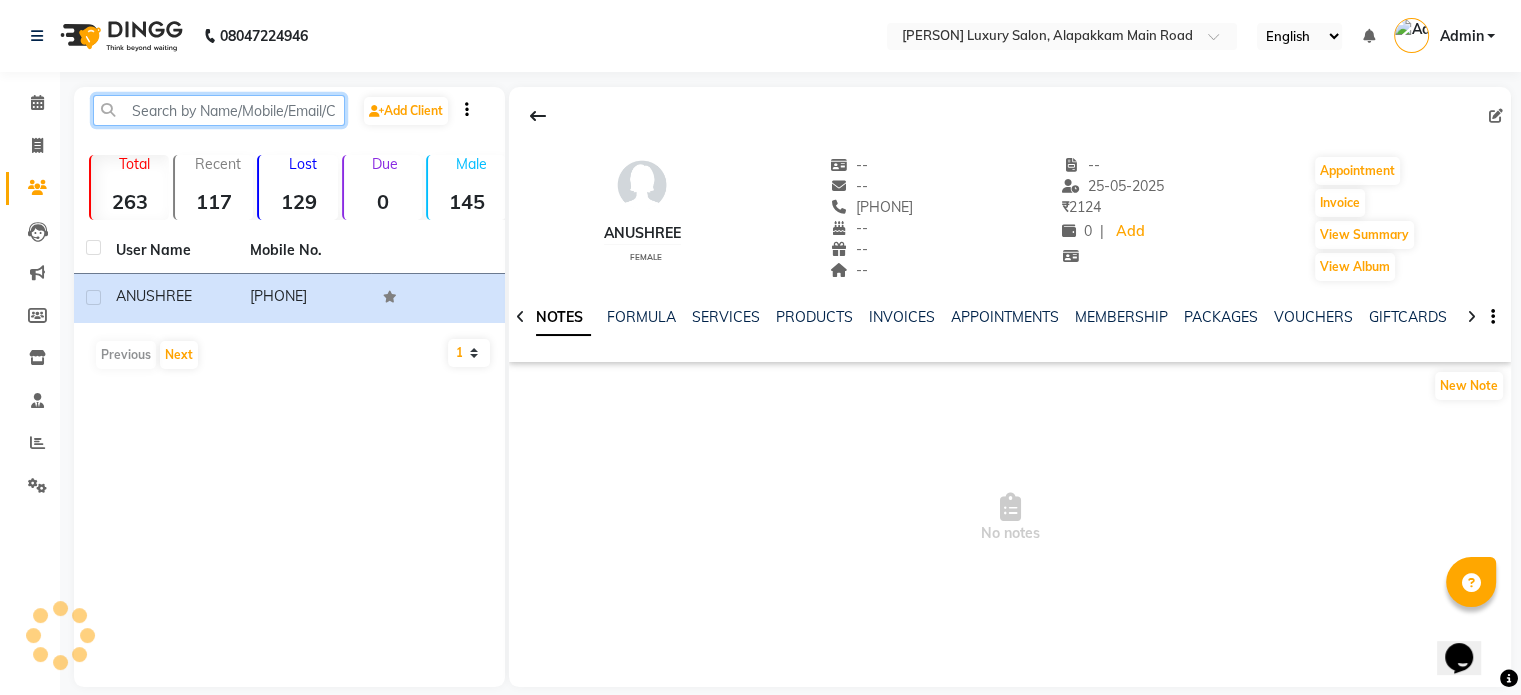 paste on "[PHONE]" 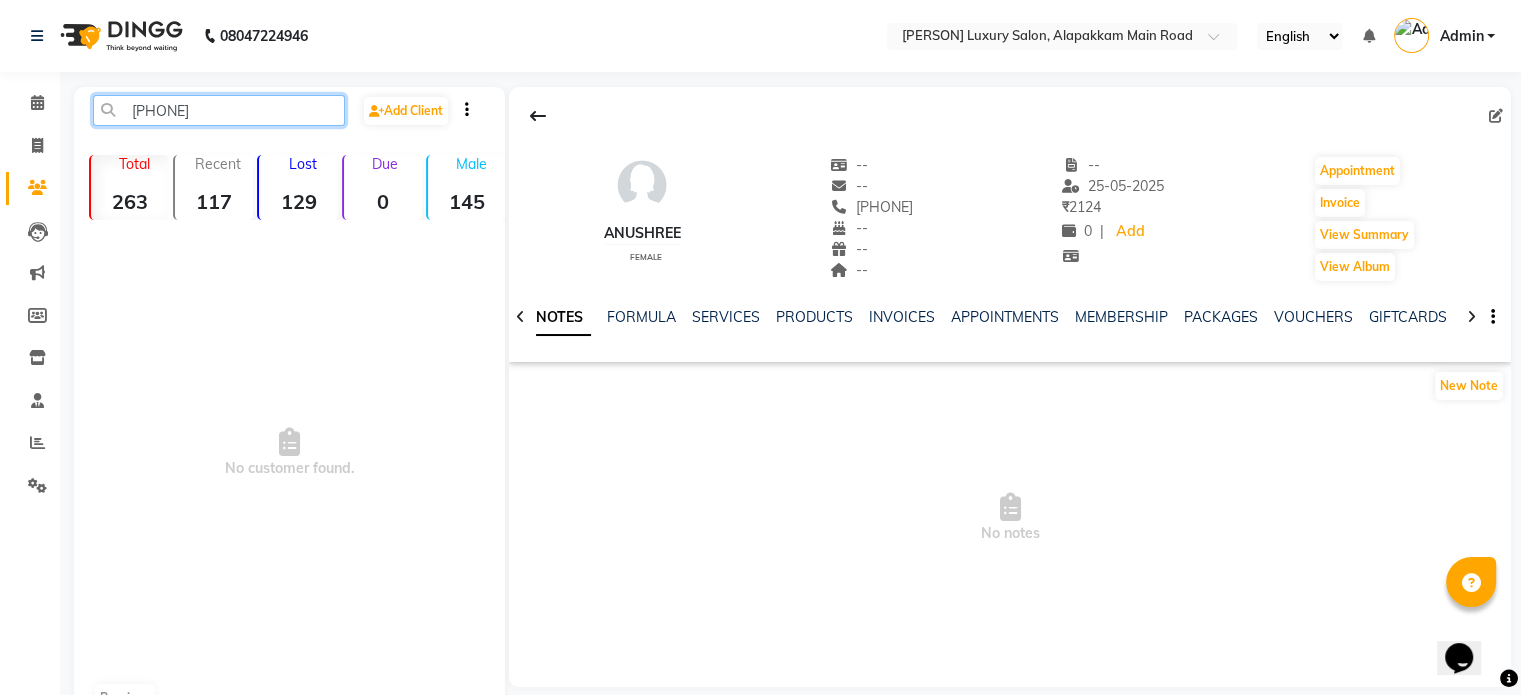 click on "[PHONE]" 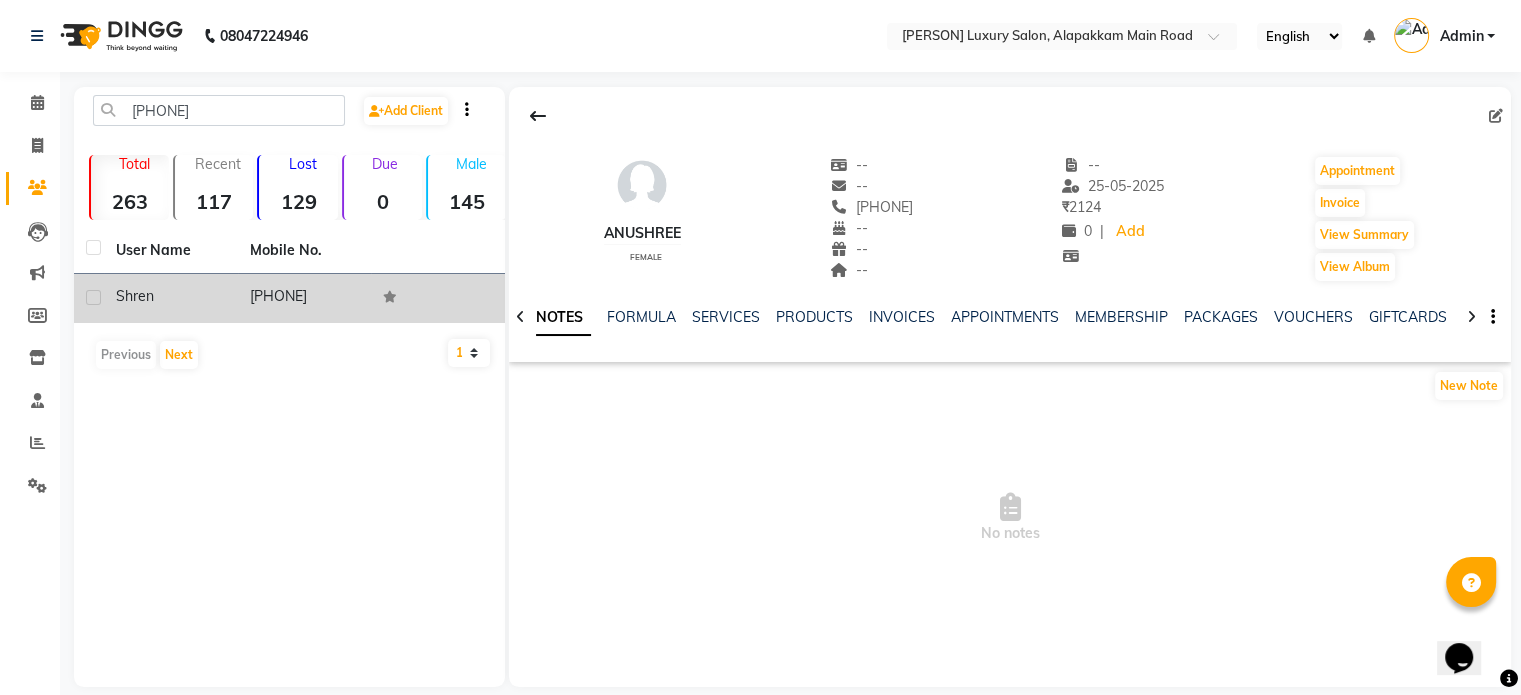 click on "shren" 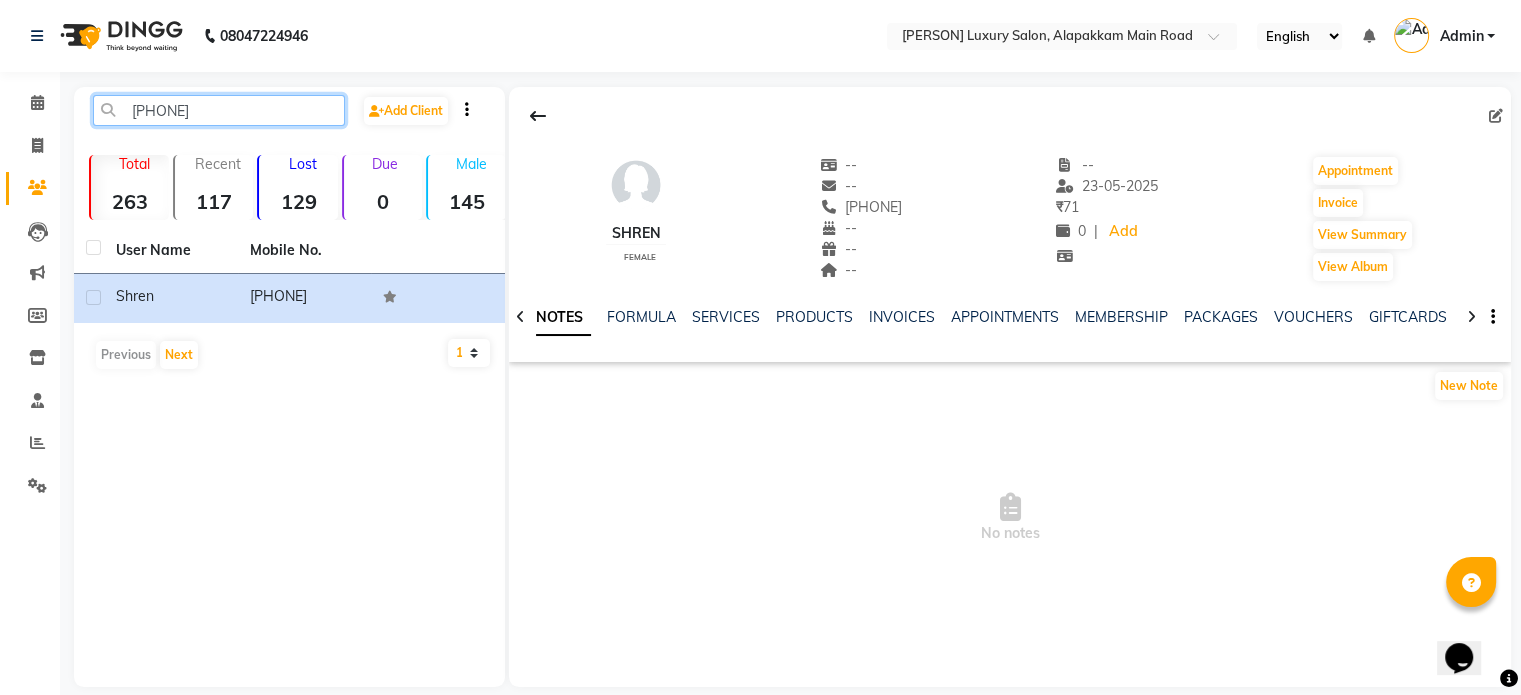 click on "[PHONE]" 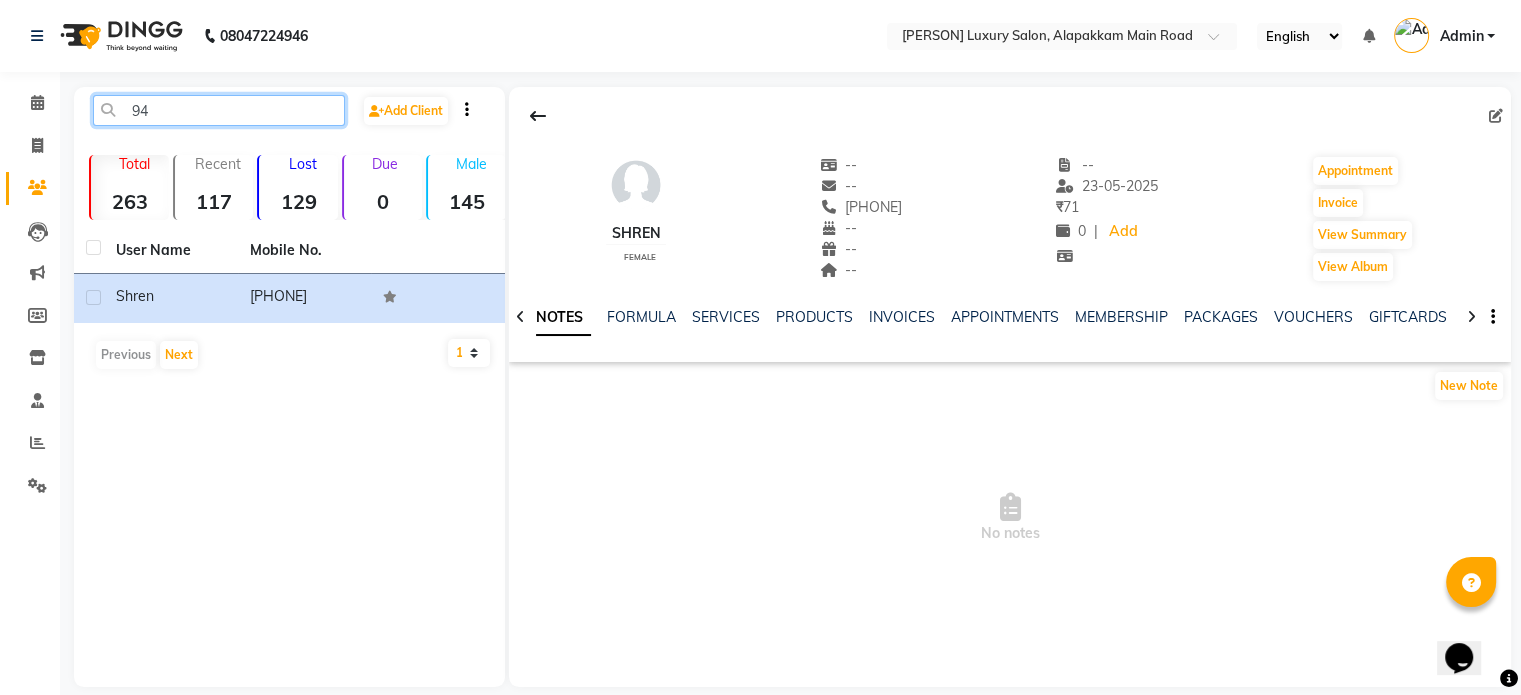 type on "9" 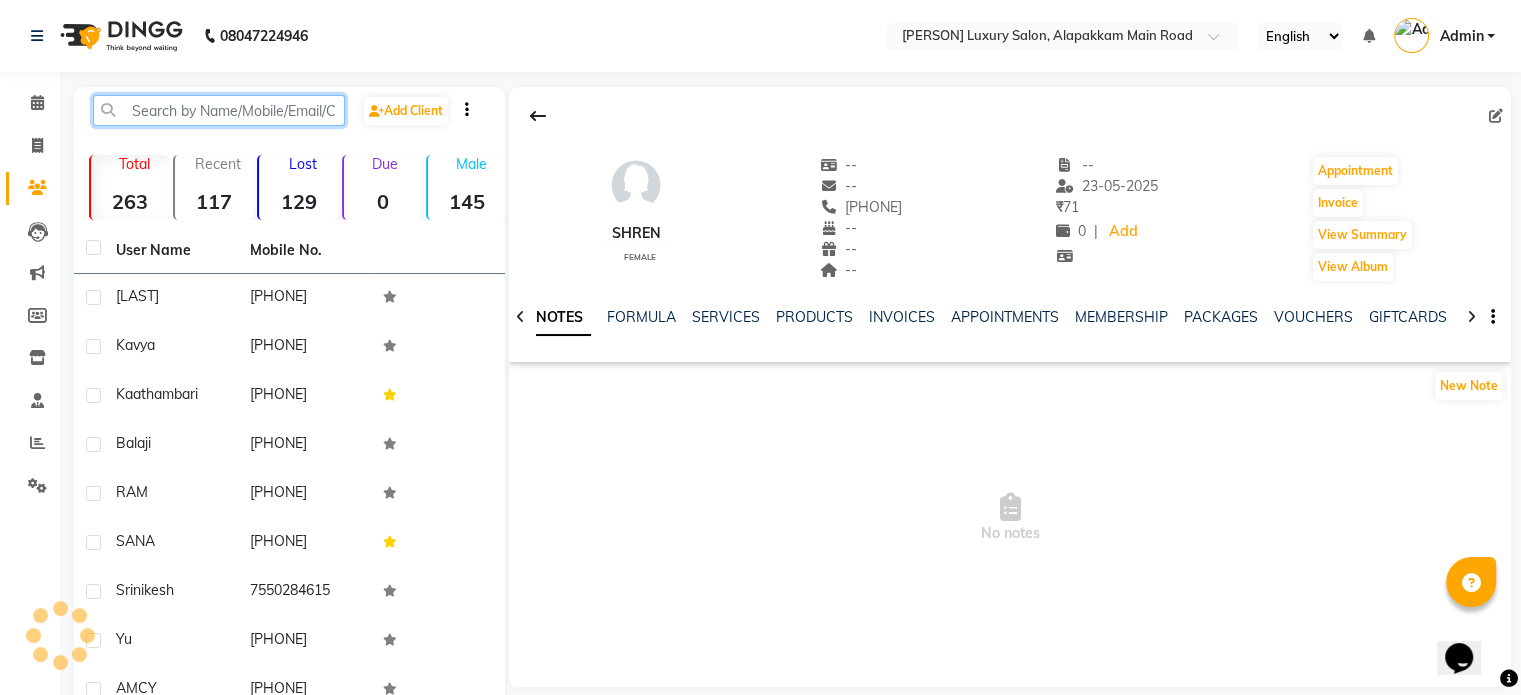 paste on "[PHONE]" 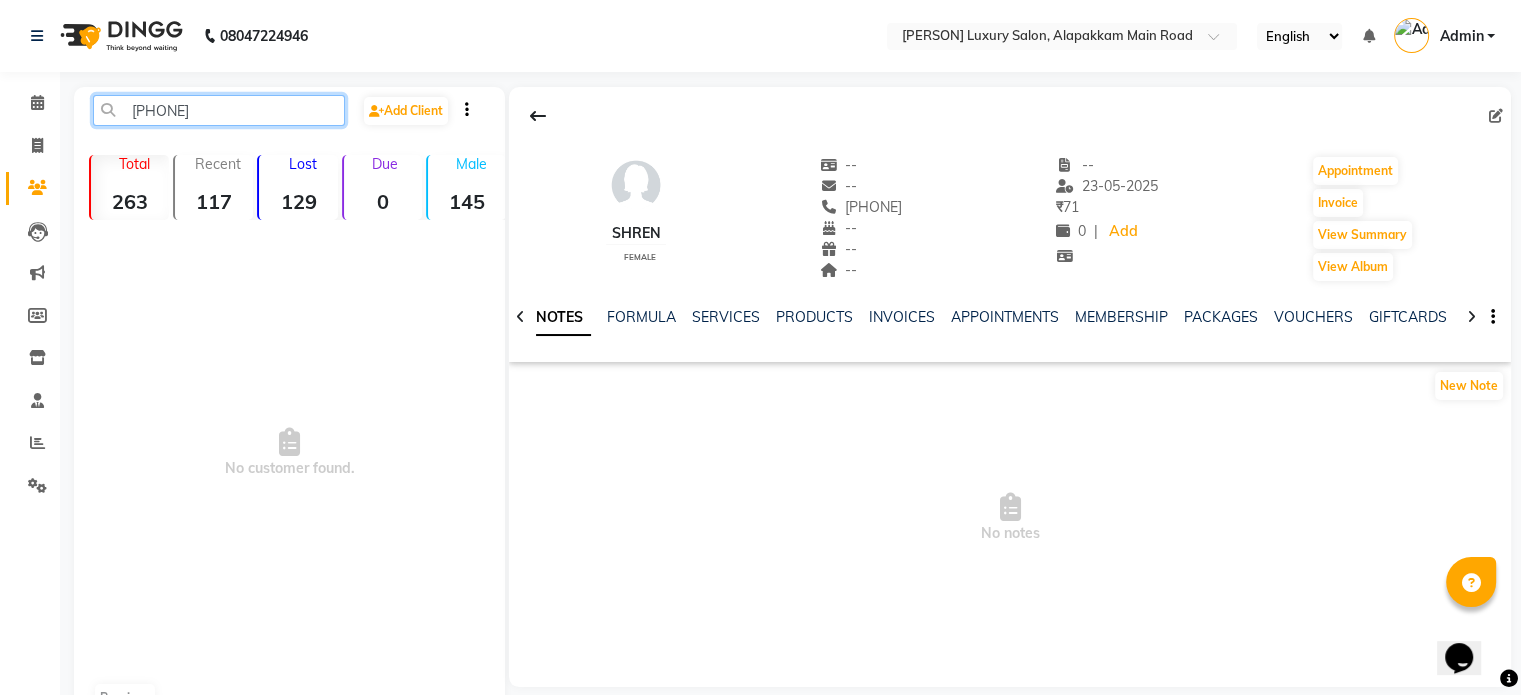 click on "[PHONE]" 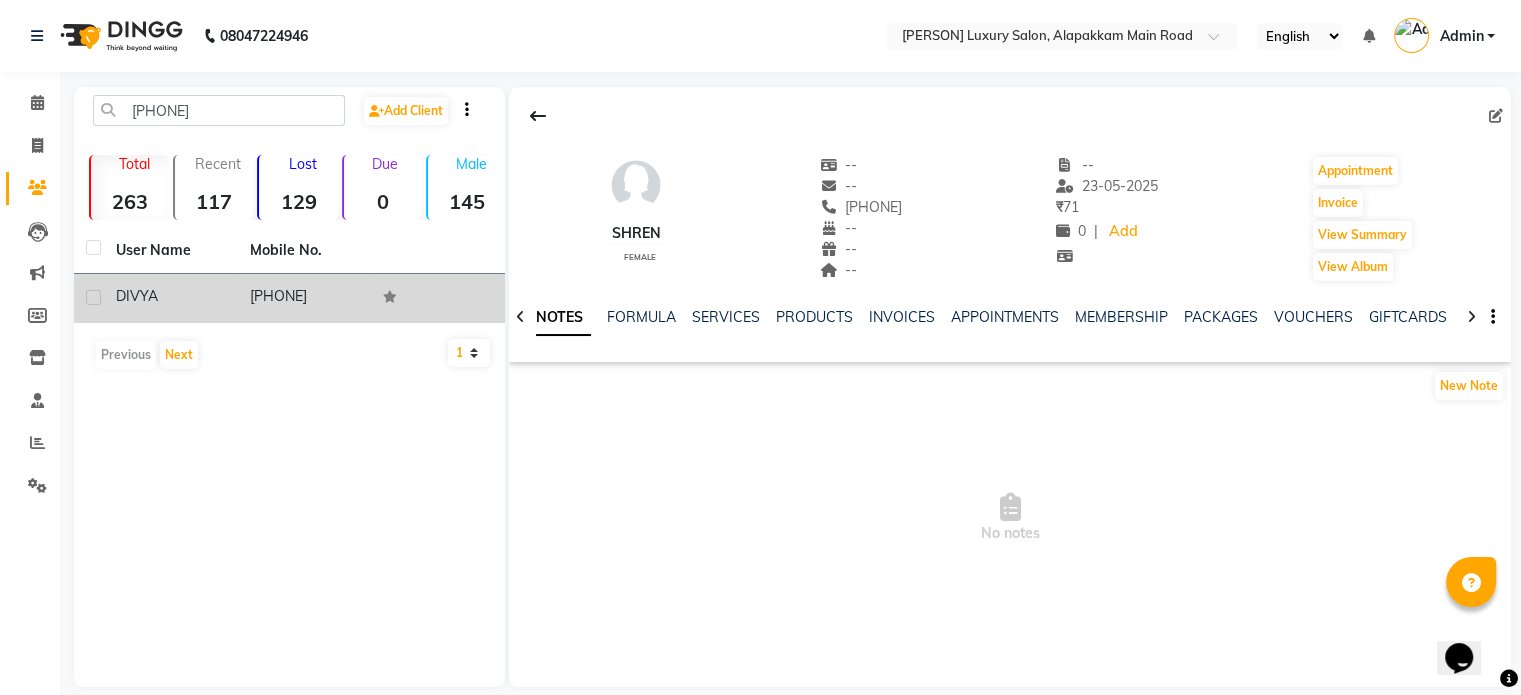 click on "[PHONE]" 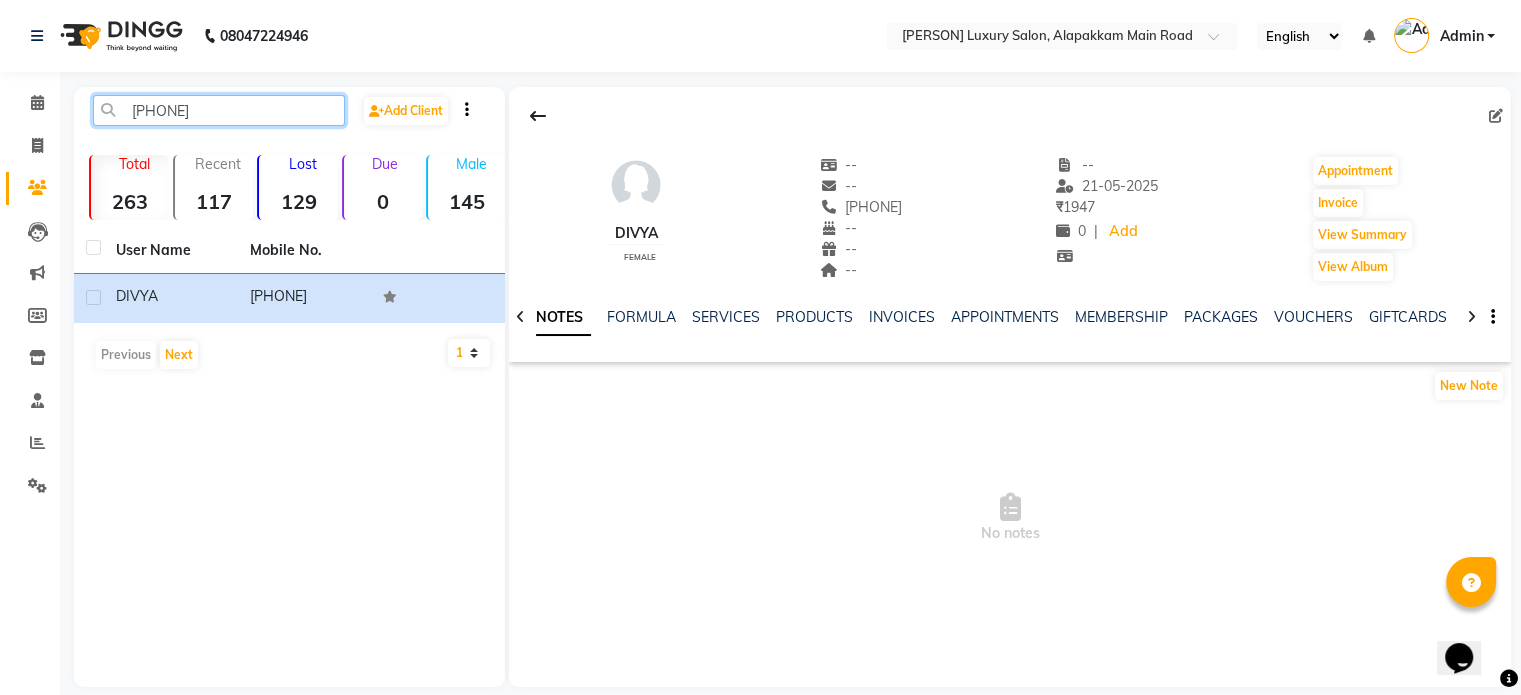 click on "[PHONE]" 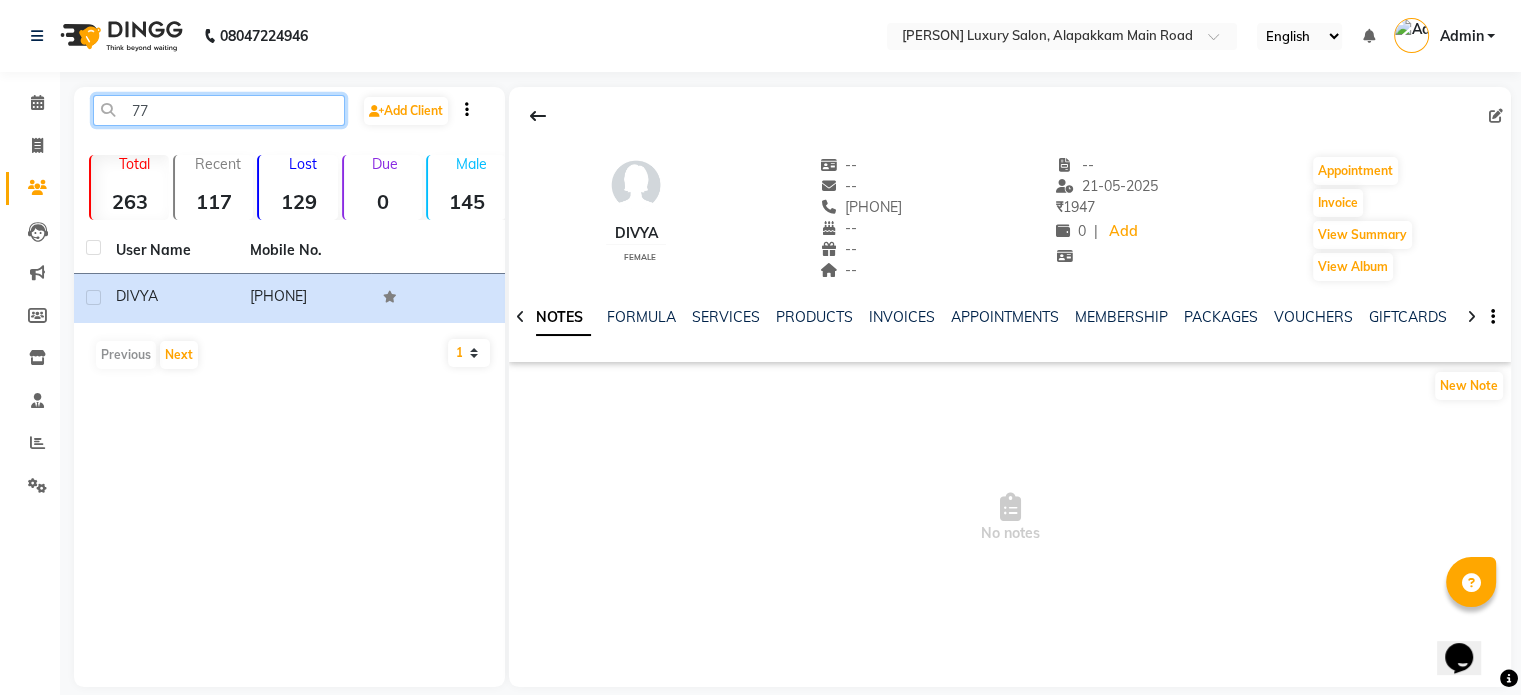 type on "7" 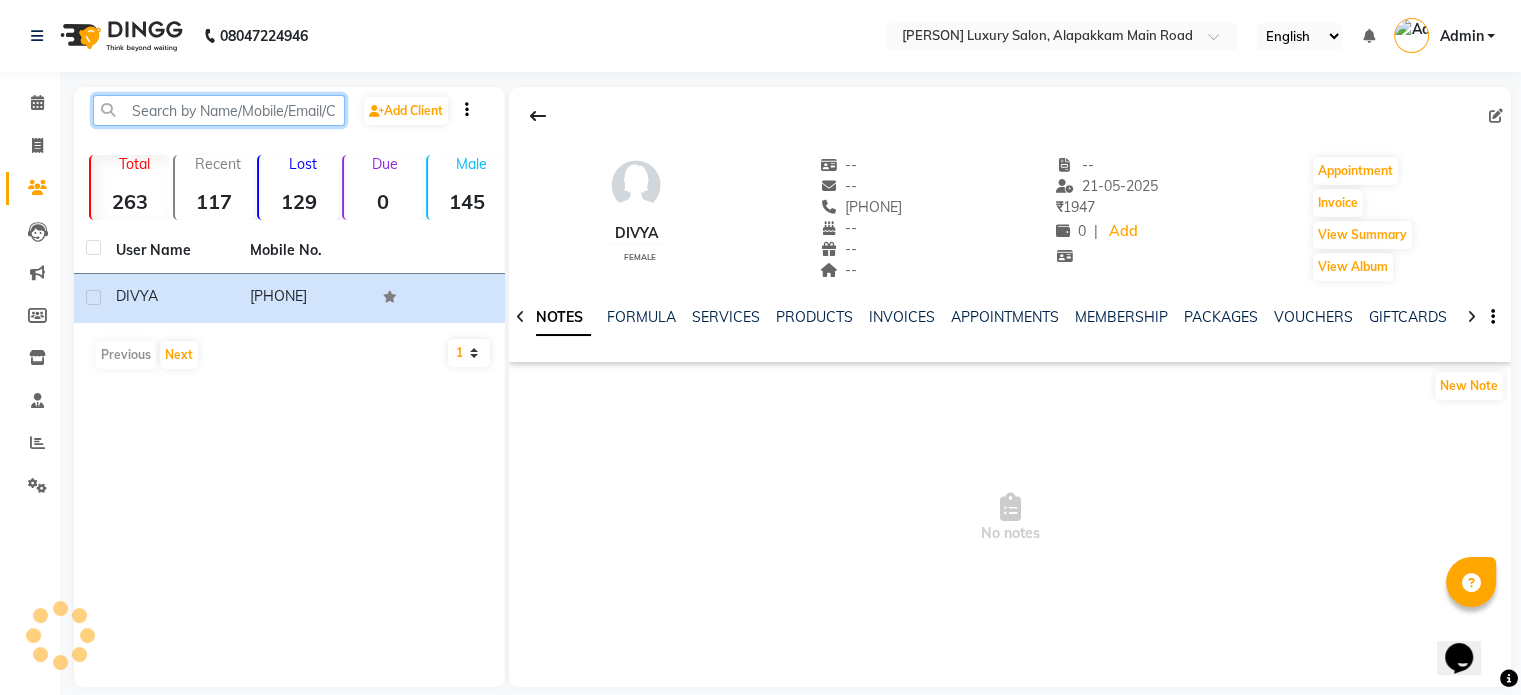 paste on "[PHONE]" 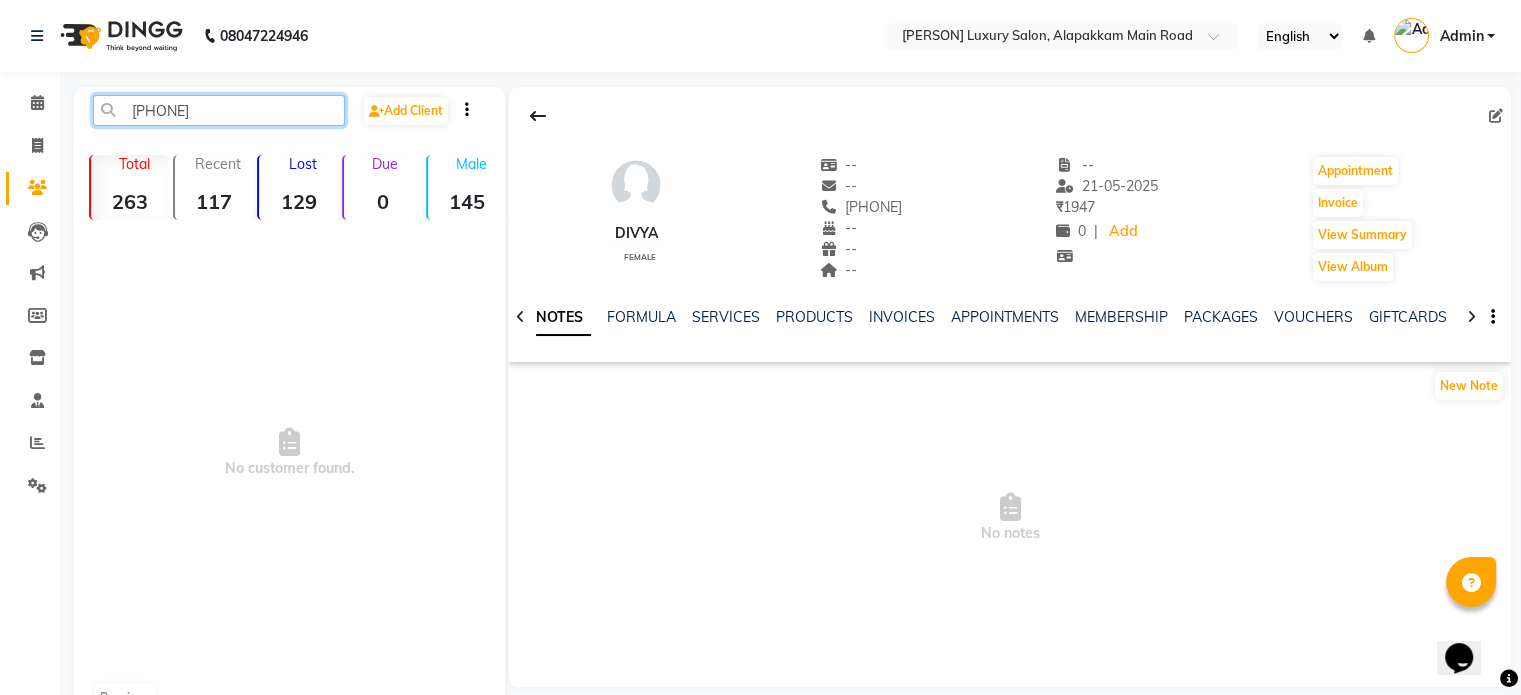 click on "[PHONE]" 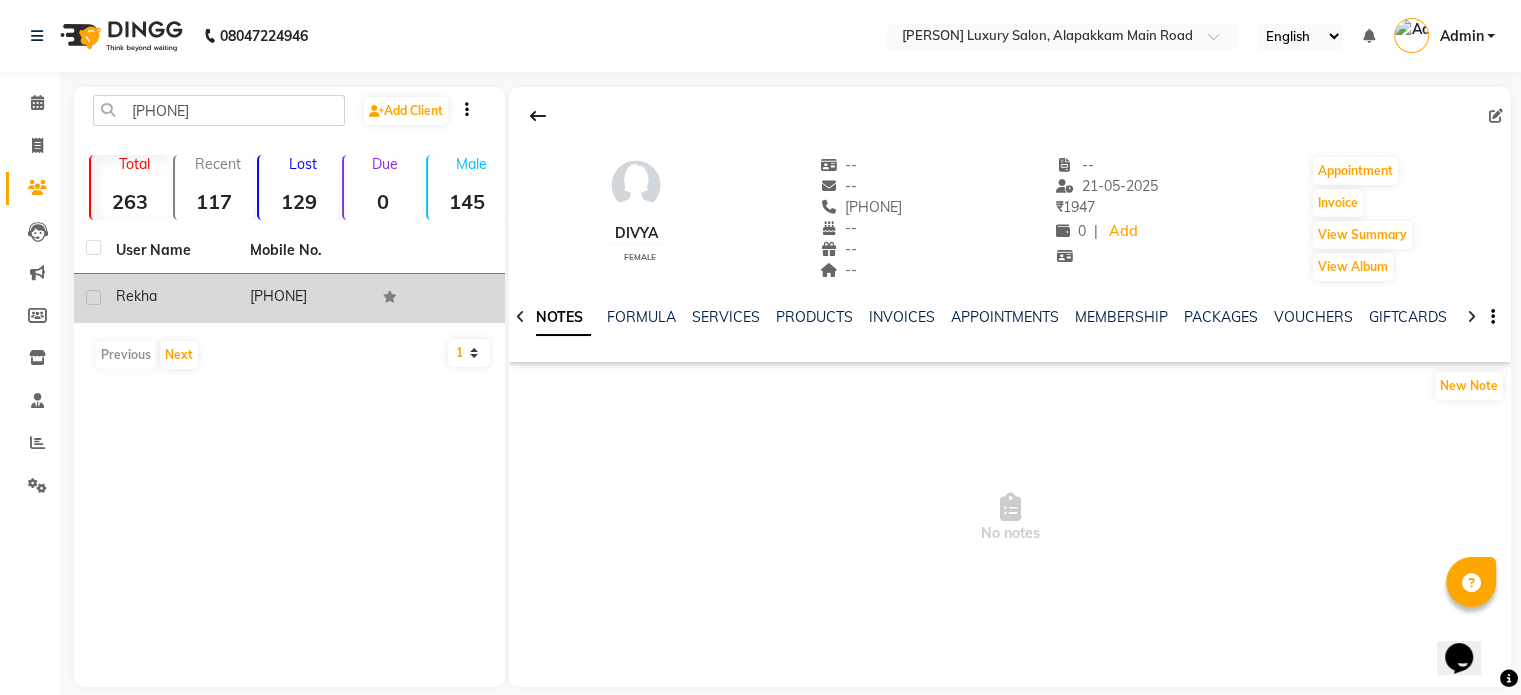 click on "Rekha" 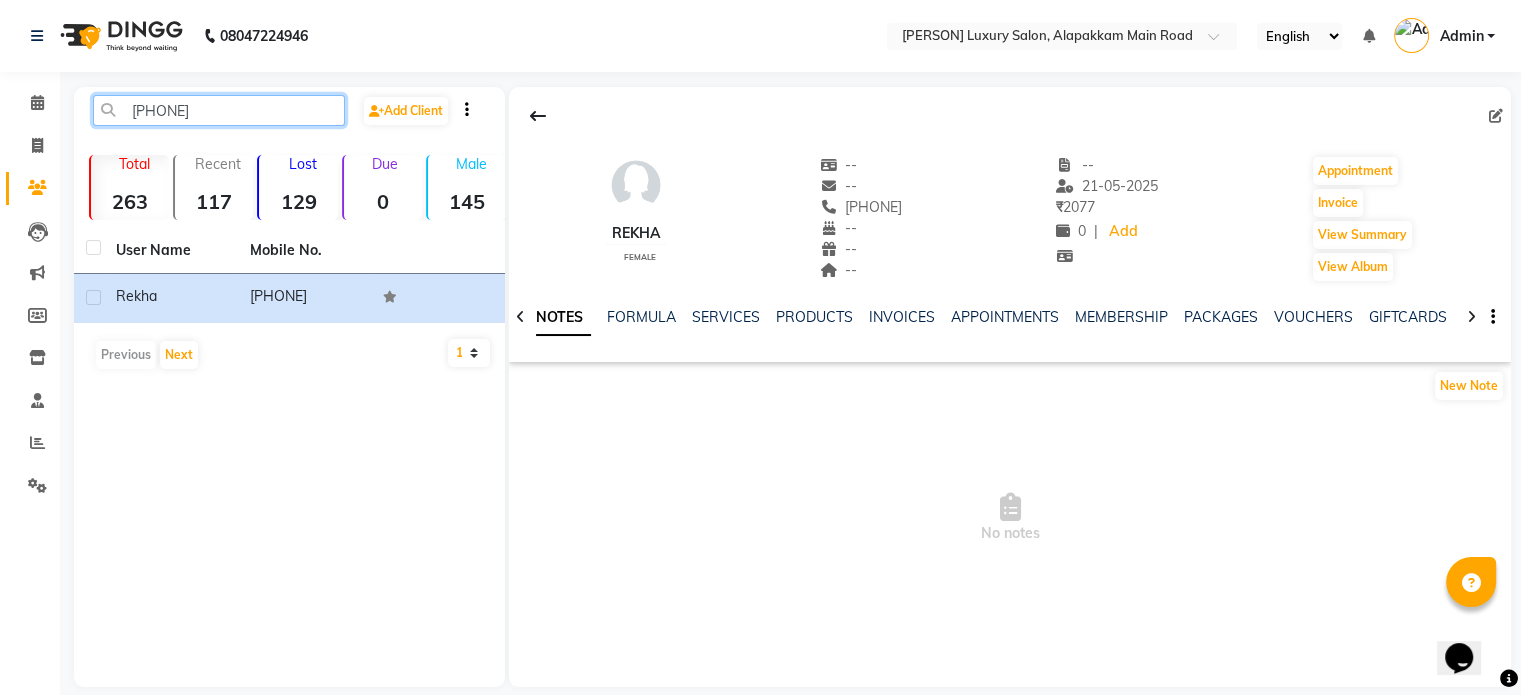 click on "[PHONE]" 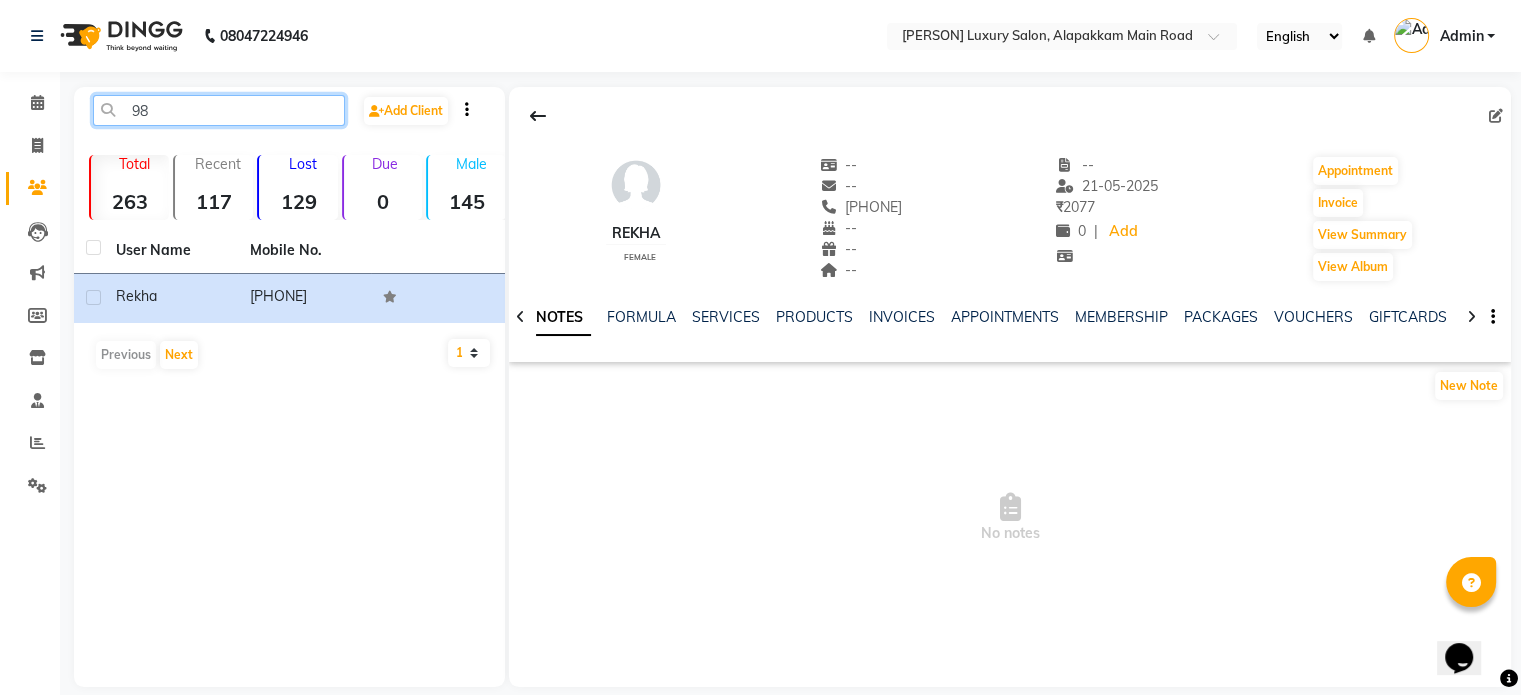 type on "9" 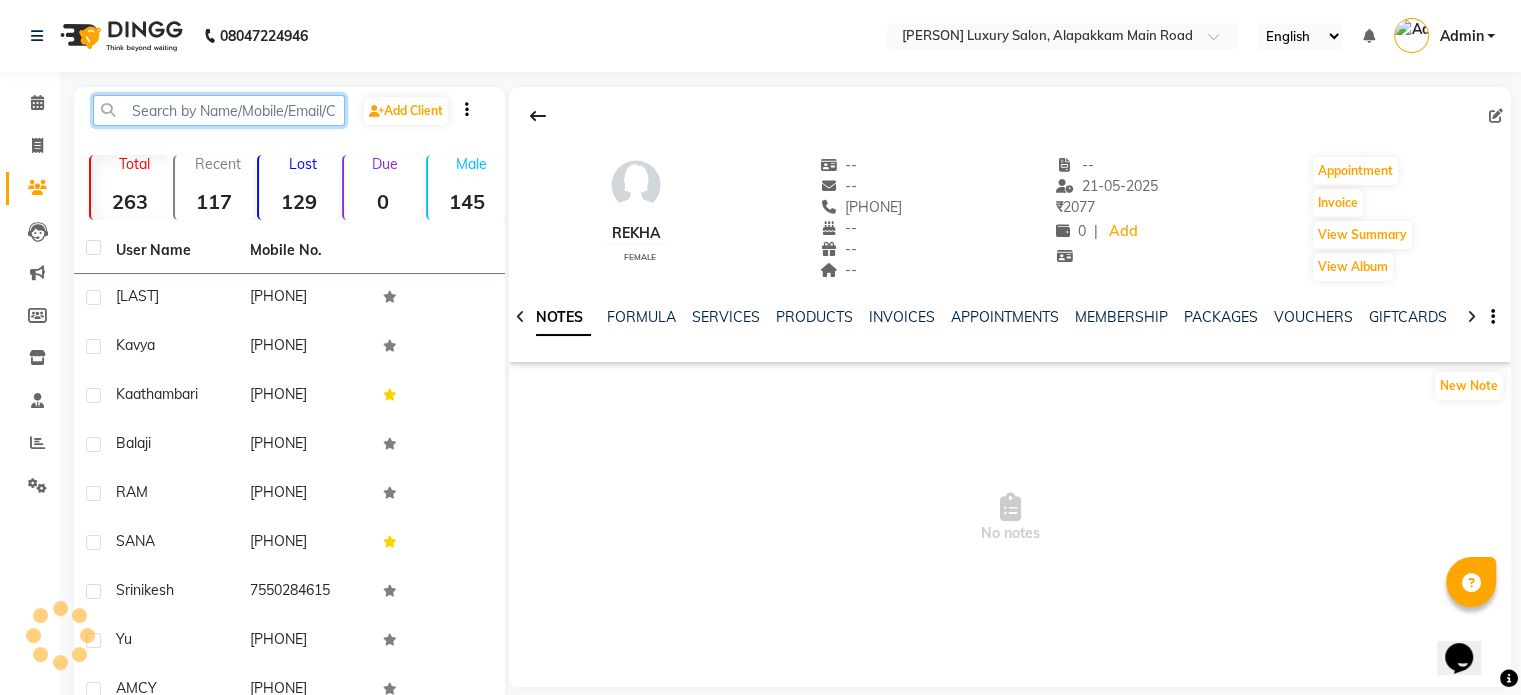 paste on "[PHONE]" 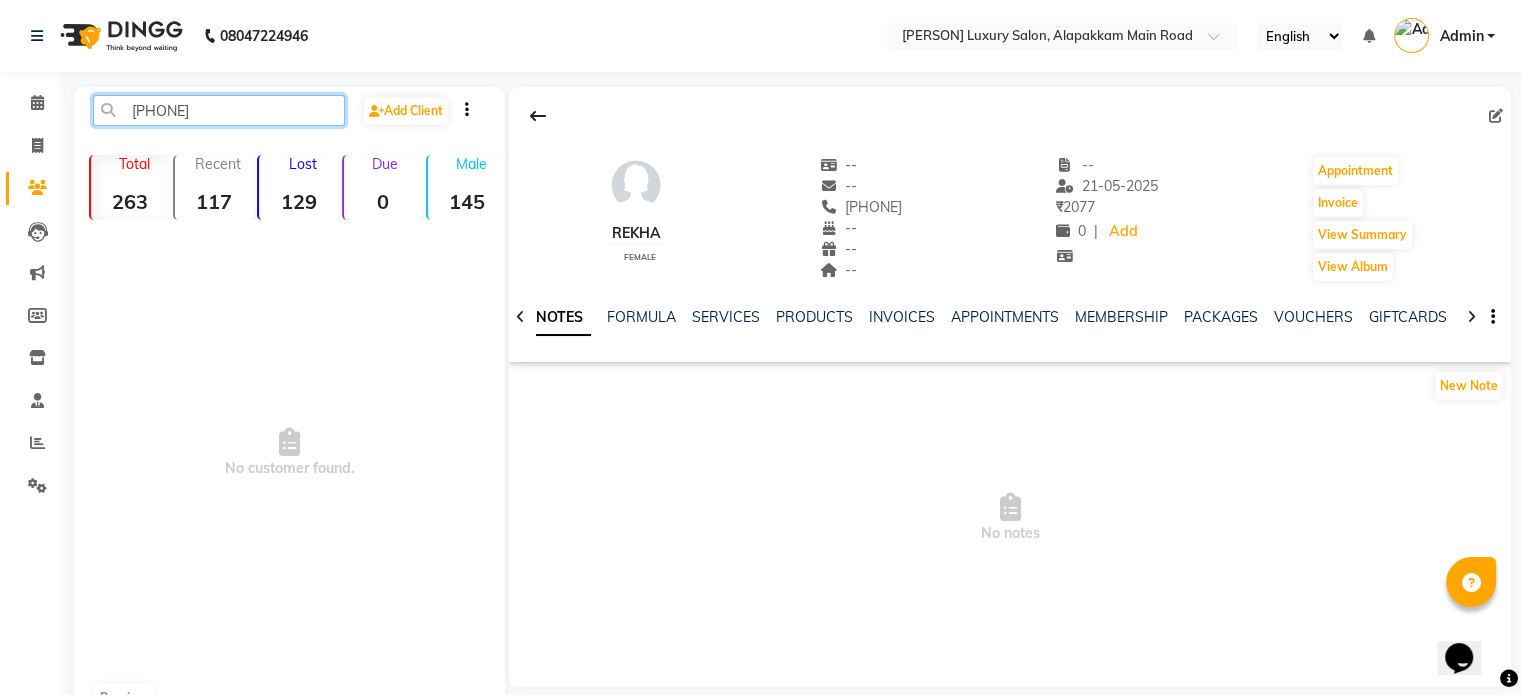 click on "[PHONE]" 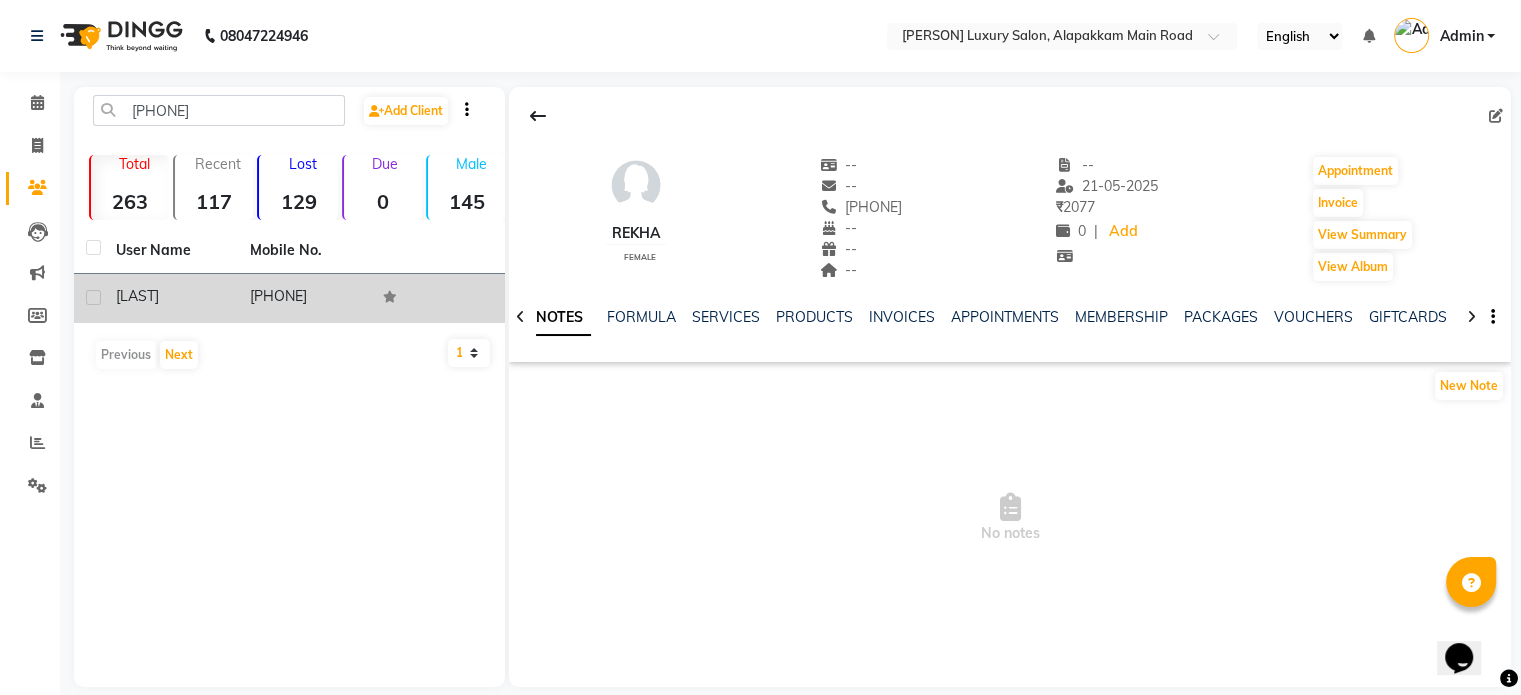 click on "[LAST]" 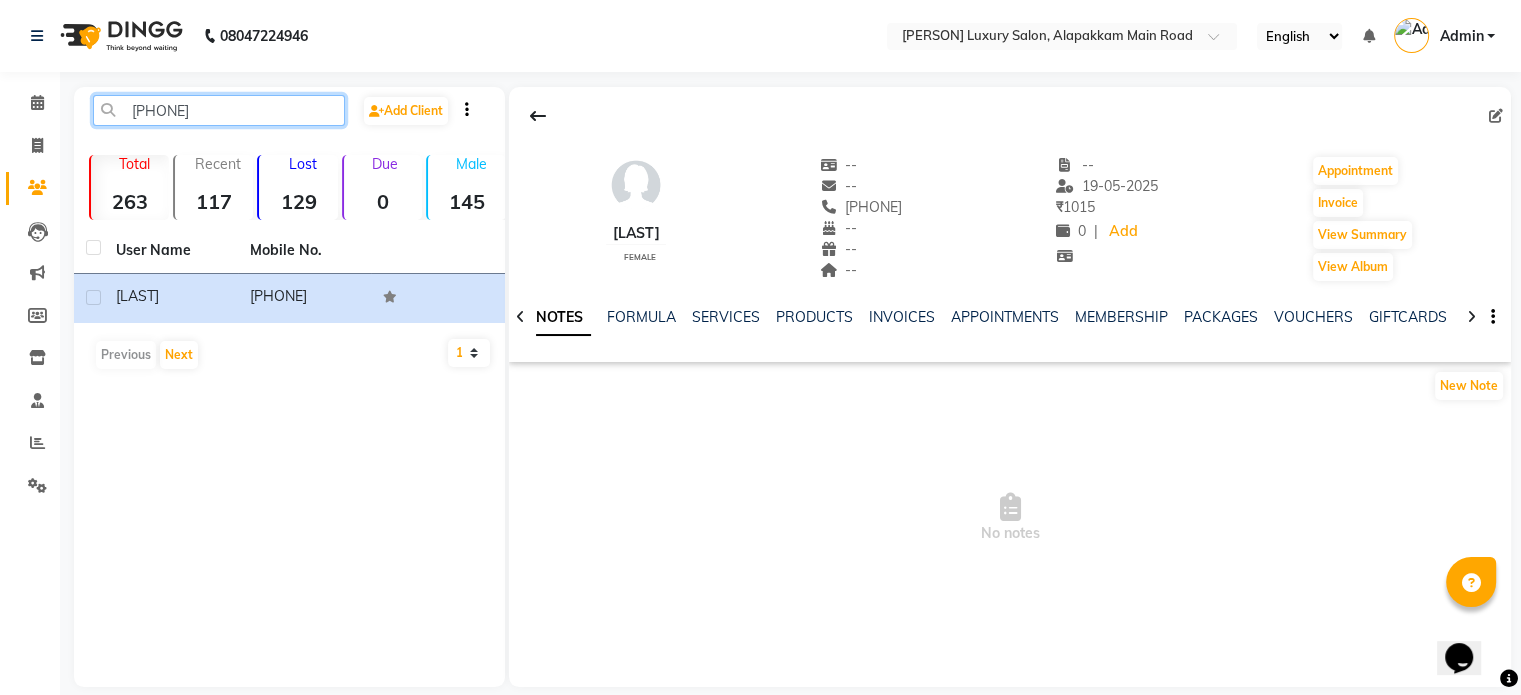 click on "[PHONE]" 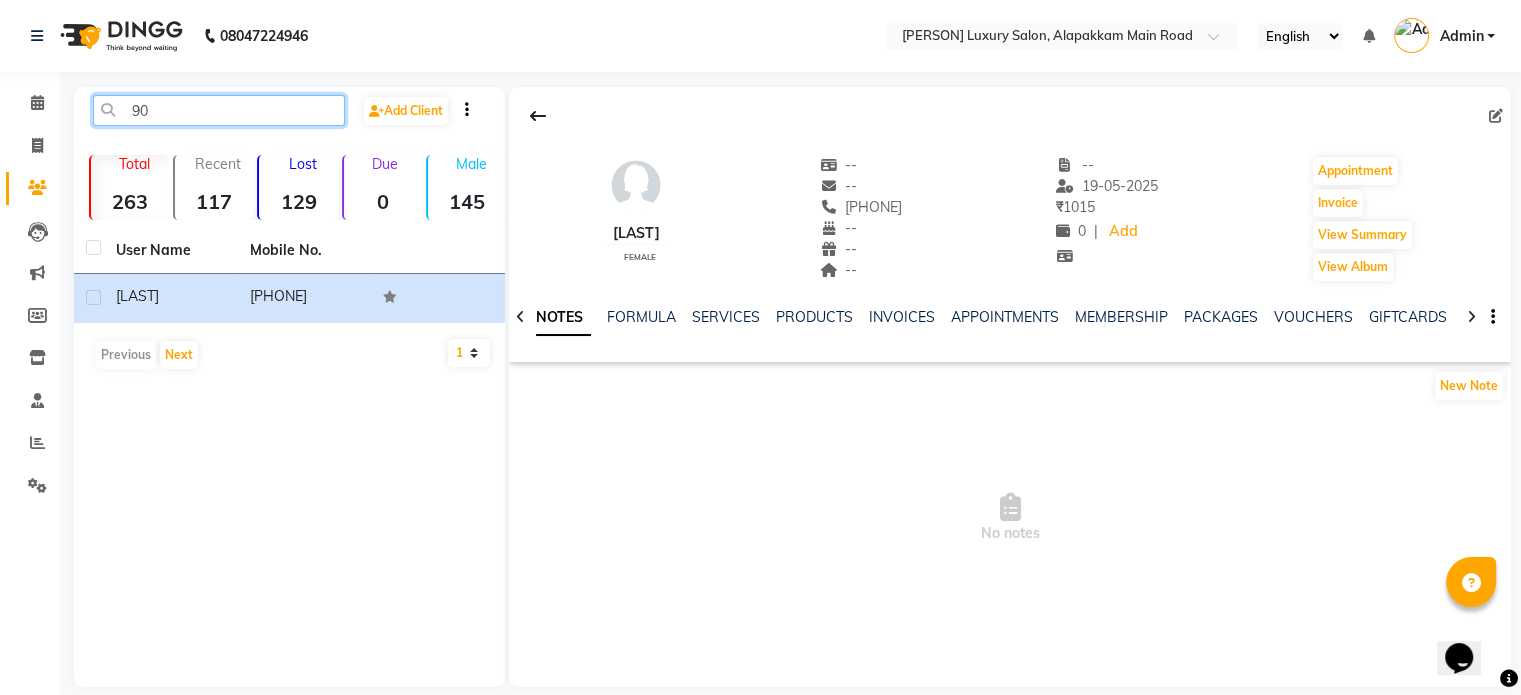 type on "9" 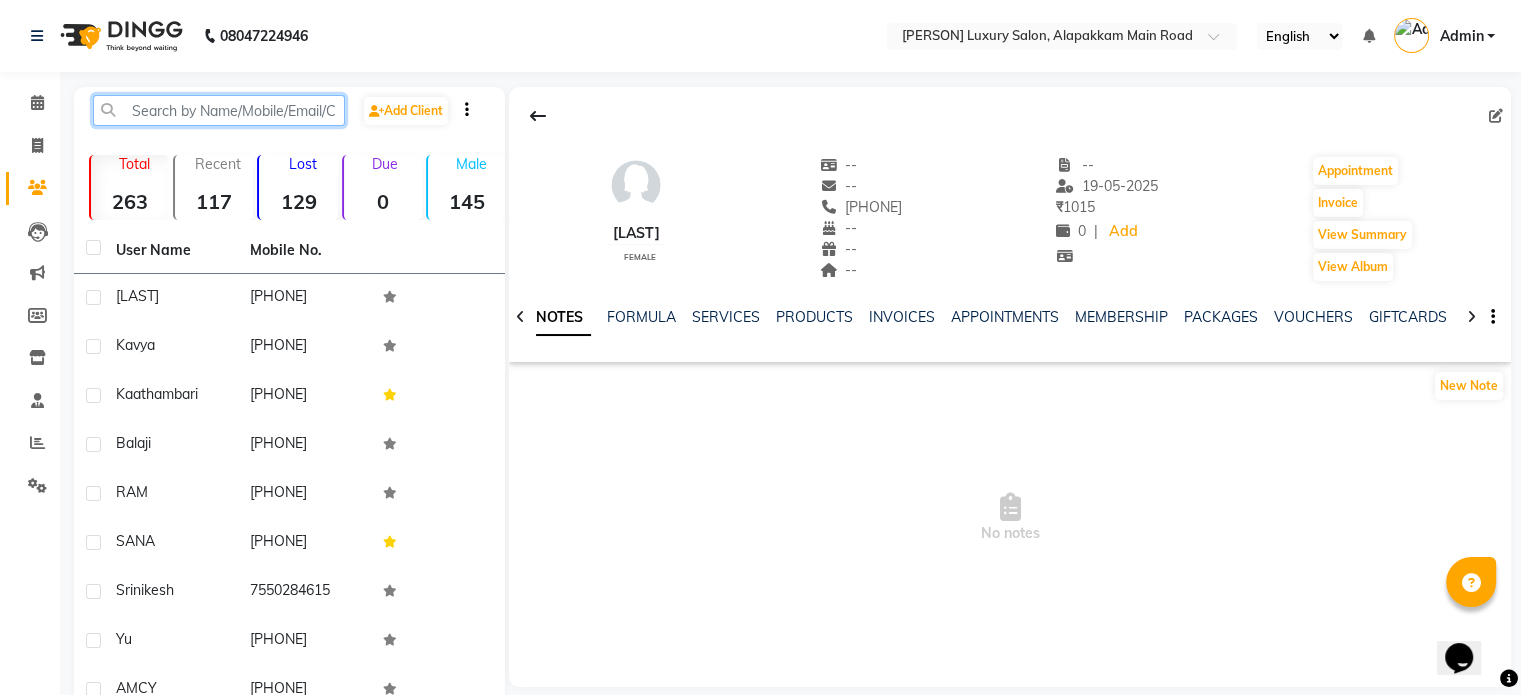 paste on "[PHONE]" 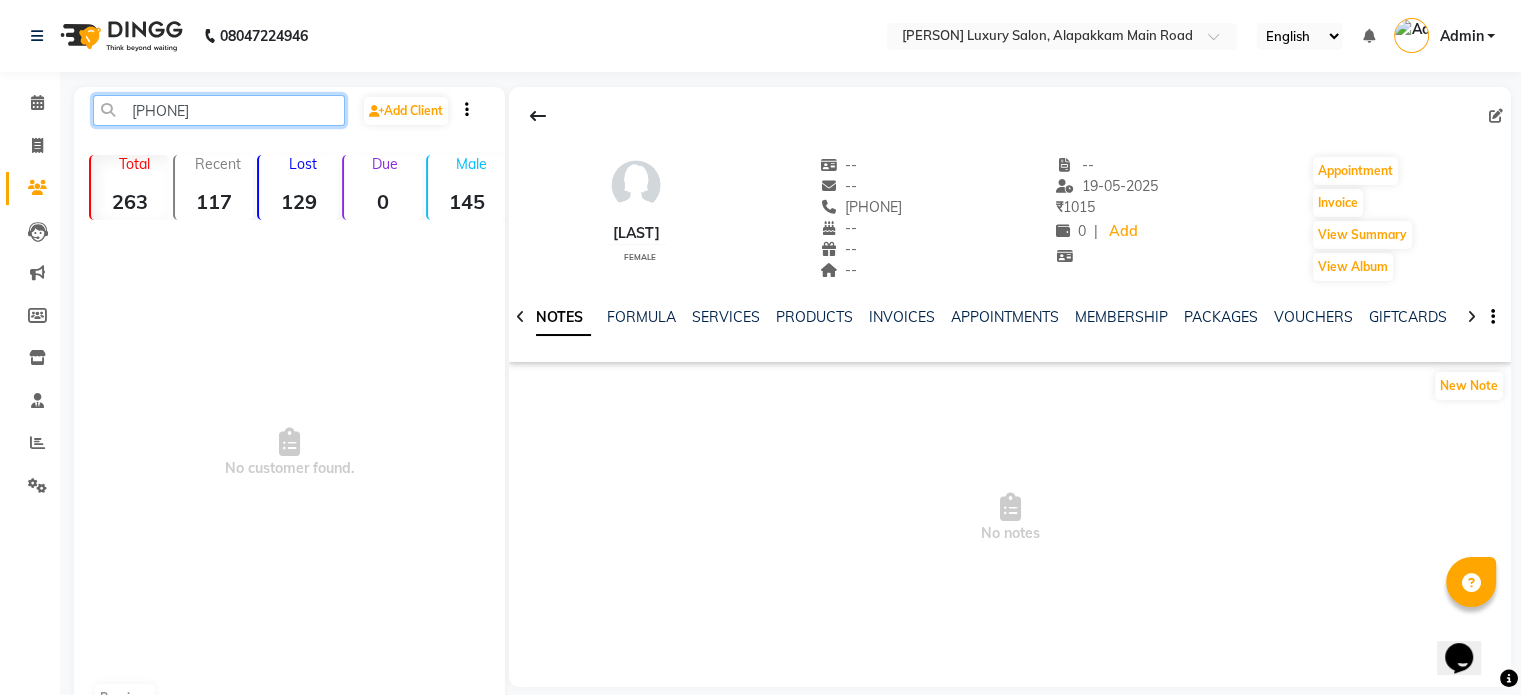 click on "[PHONE]" 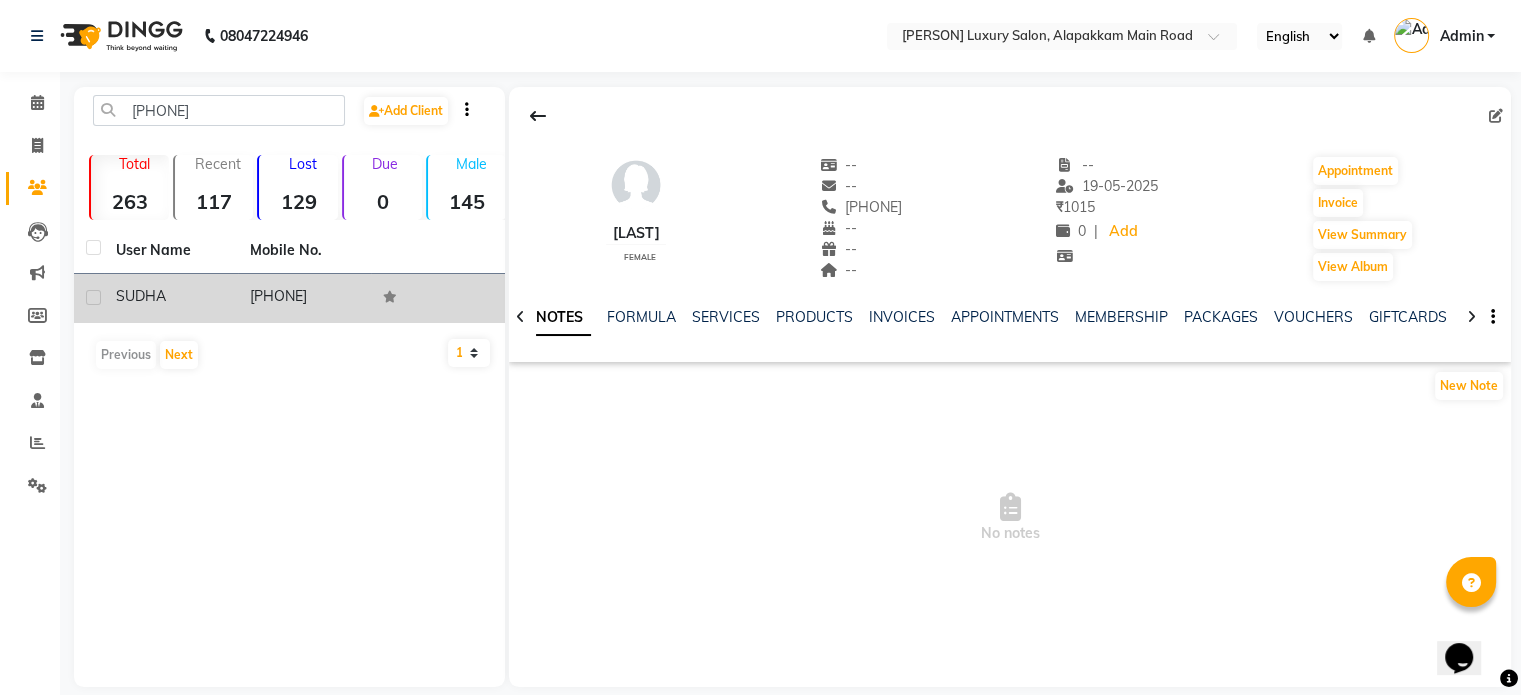 click on "[PHONE]" 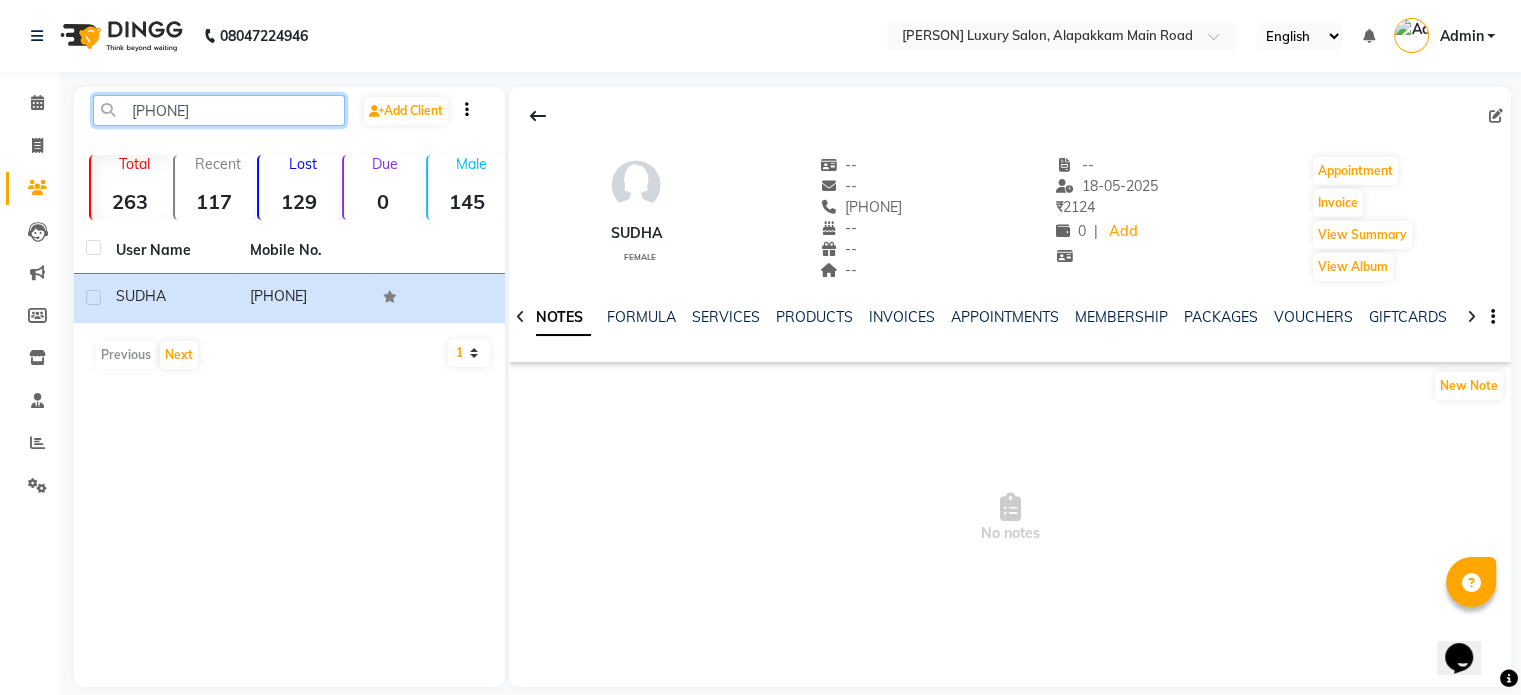 click on "[PHONE]" 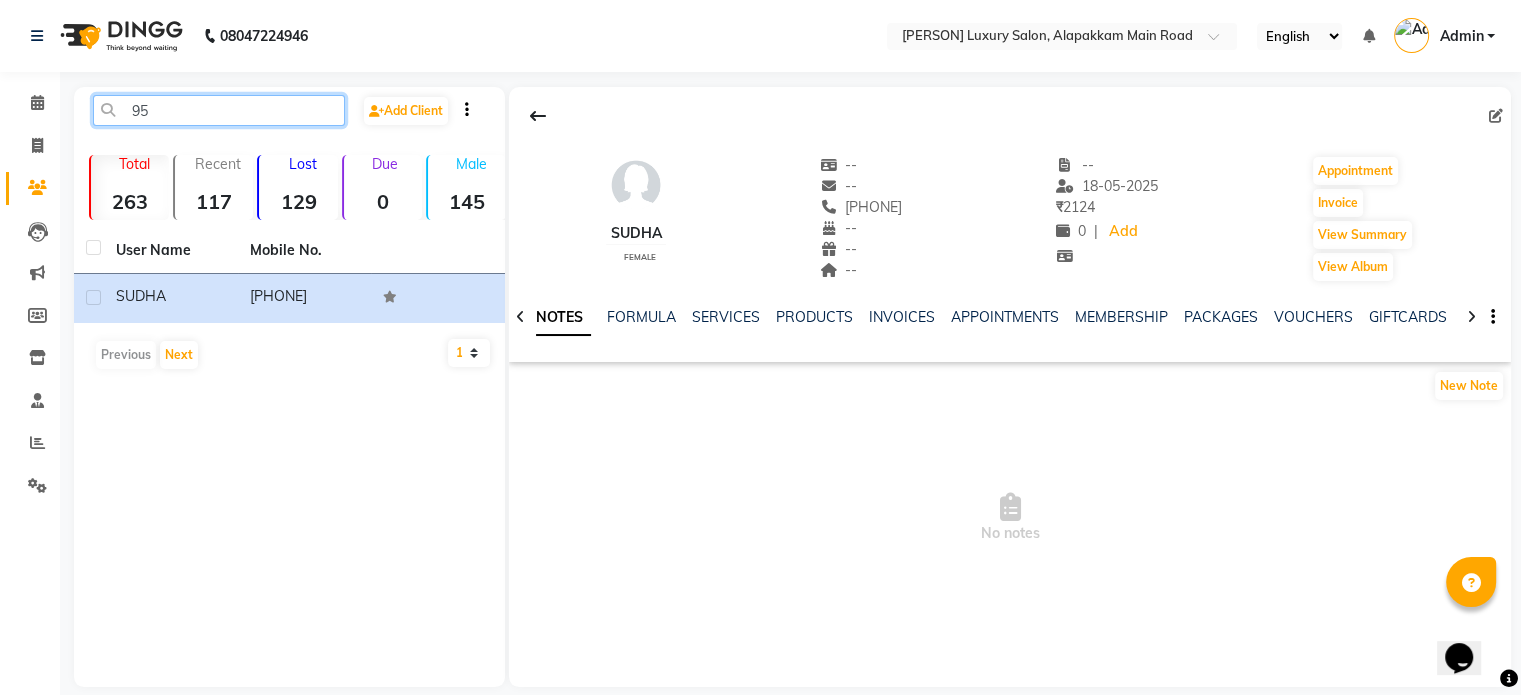 type on "9" 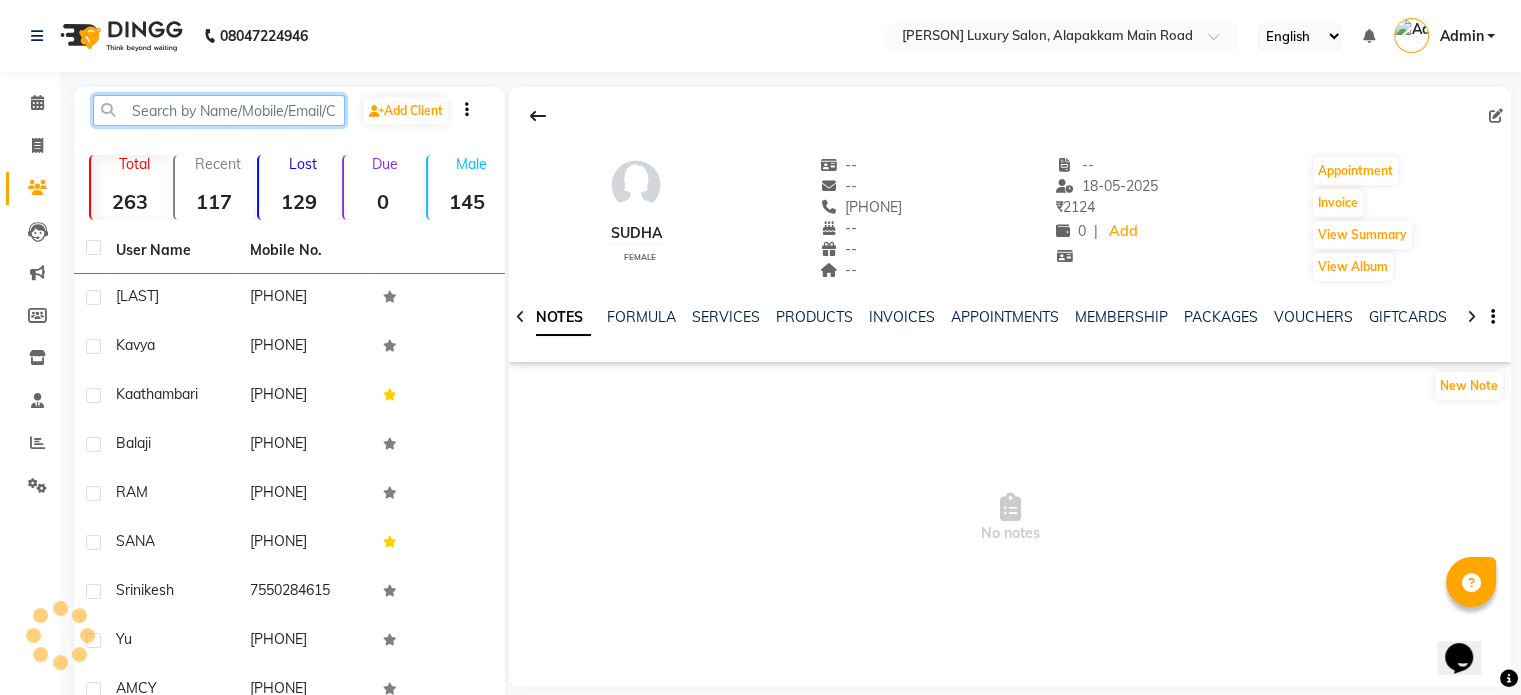 paste on "[PHONE]" 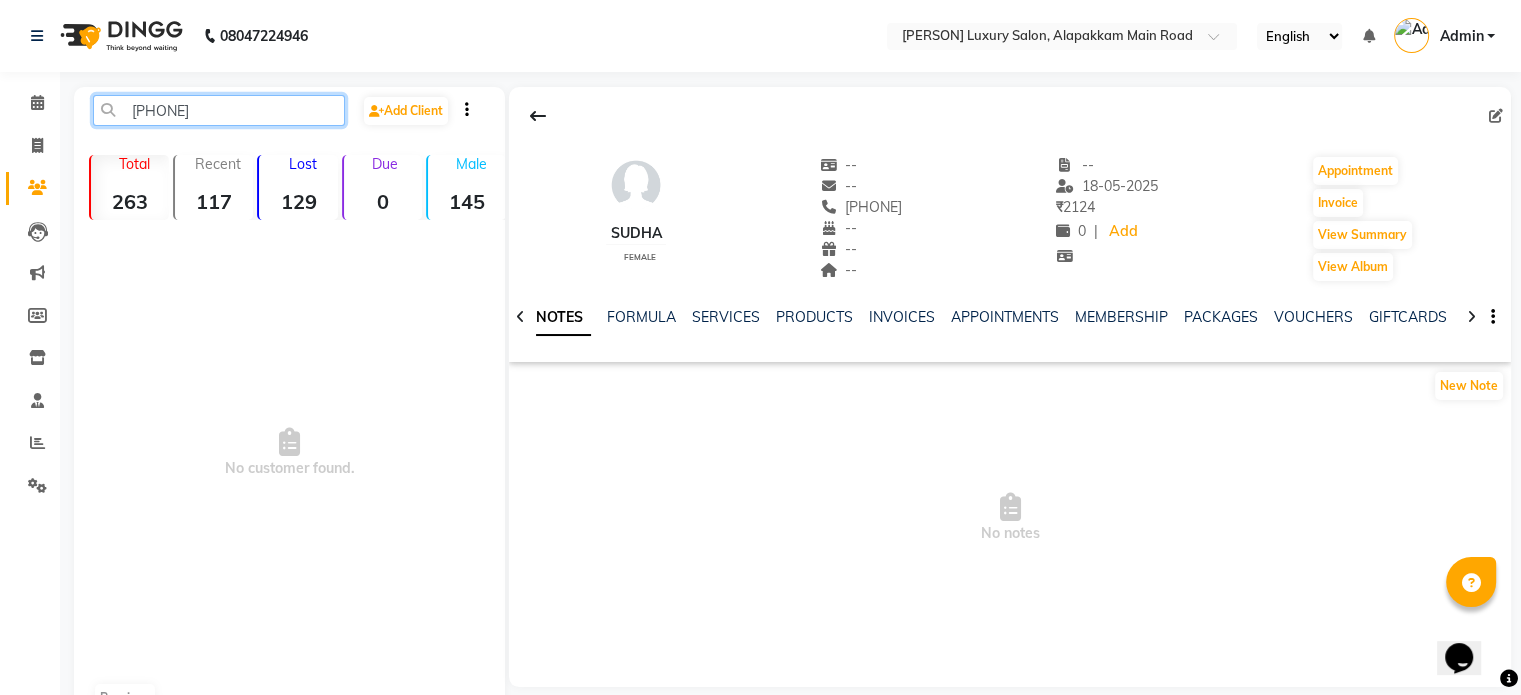 click on "[PHONE]" 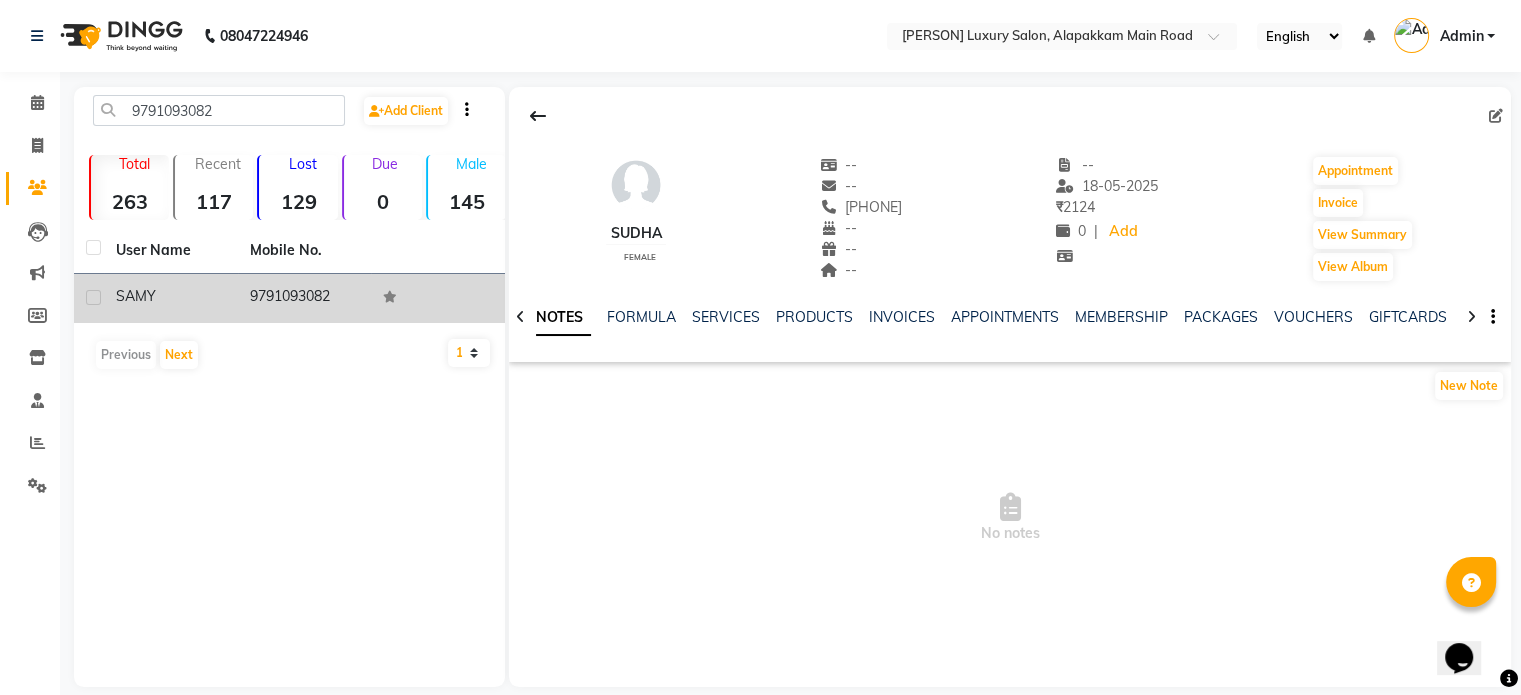 click on "SAMY" 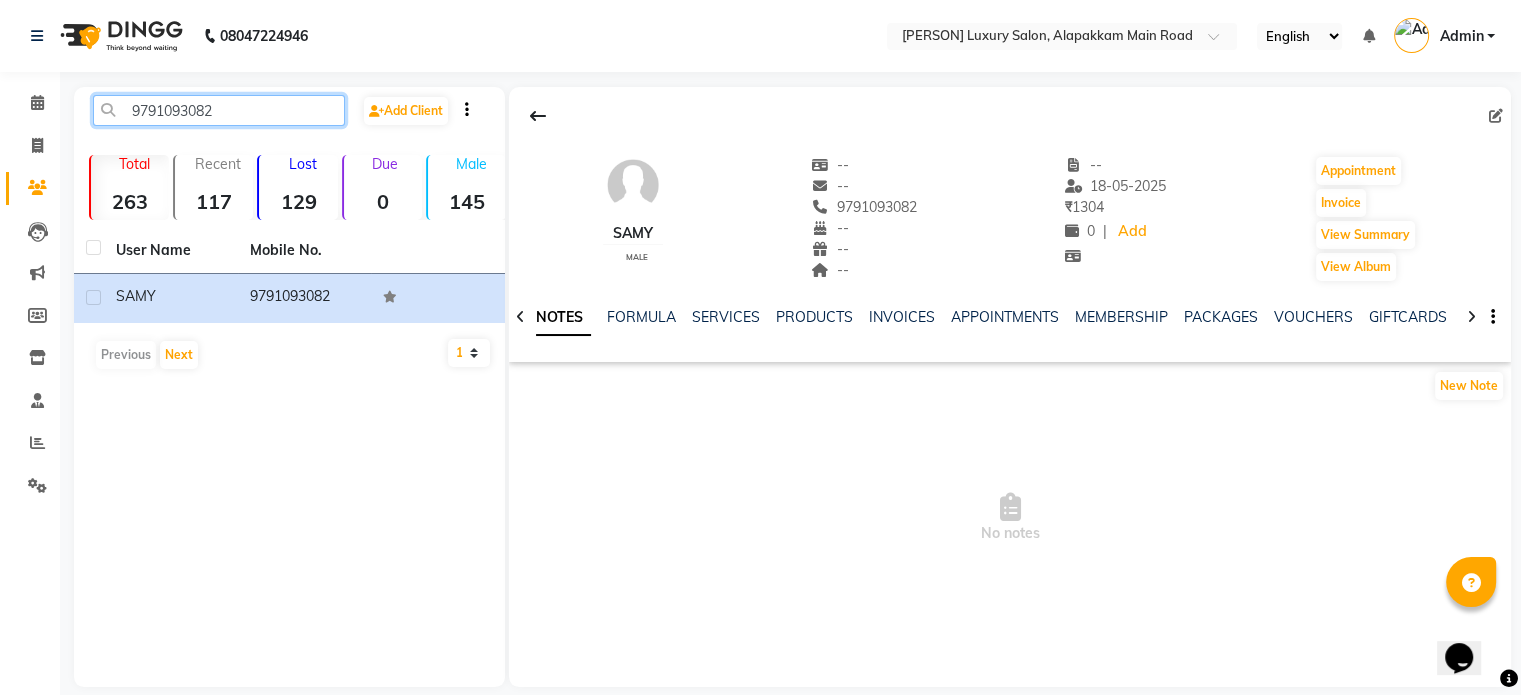 click on "9791093082" 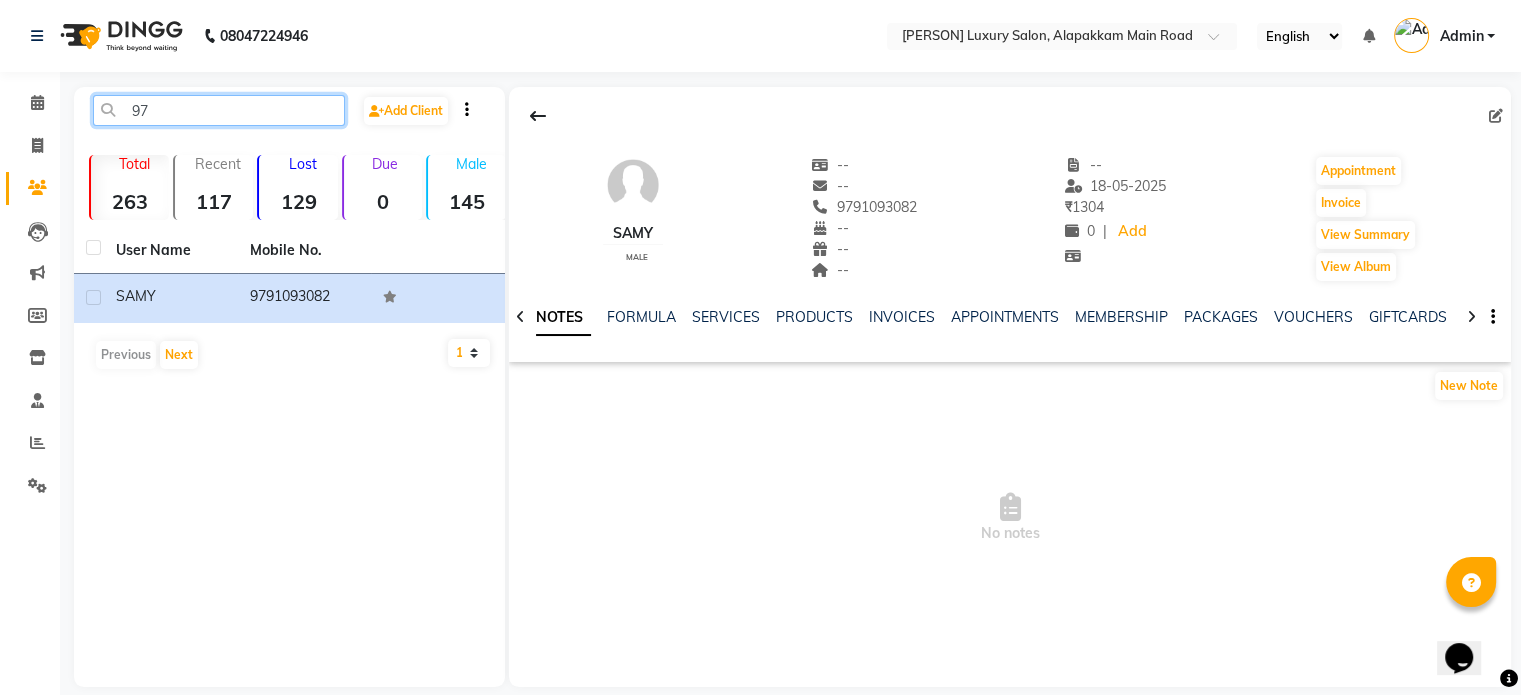 type on "9" 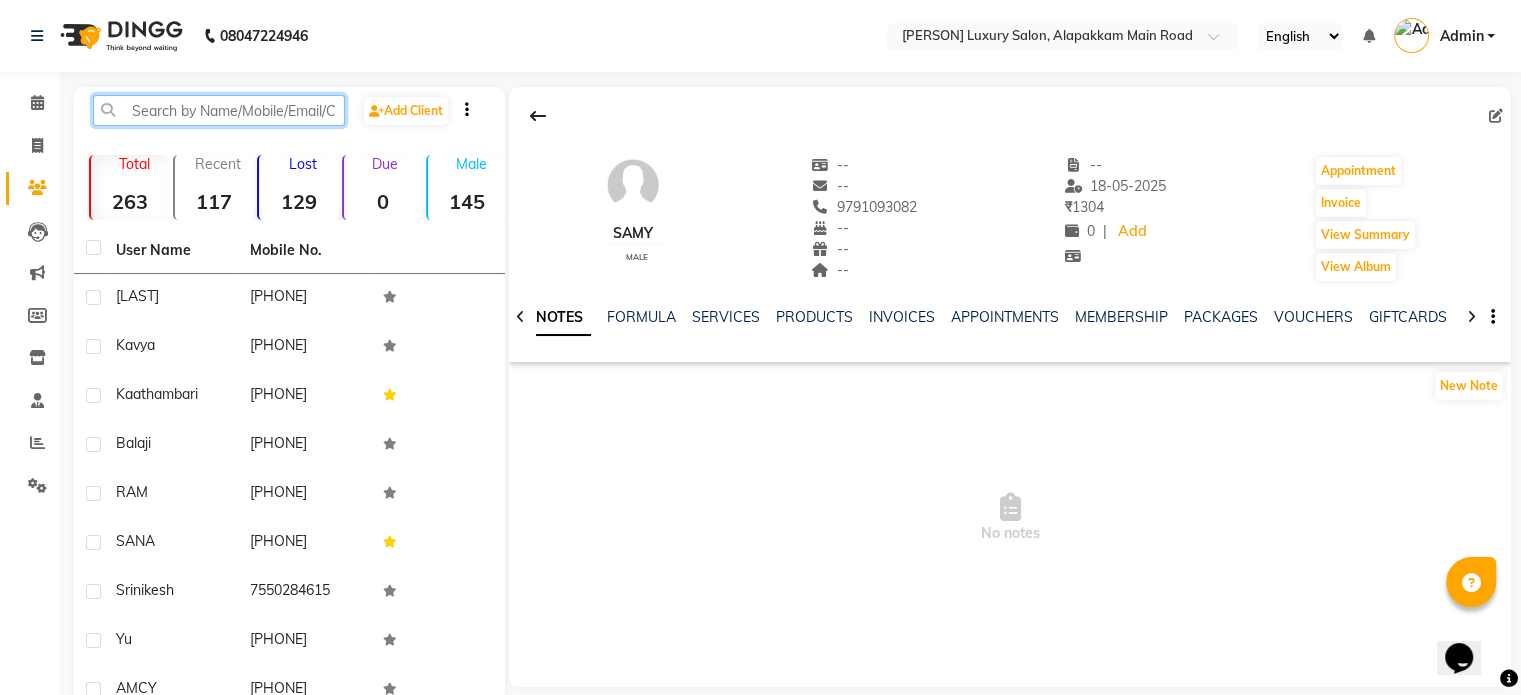 paste on "[PHONE]" 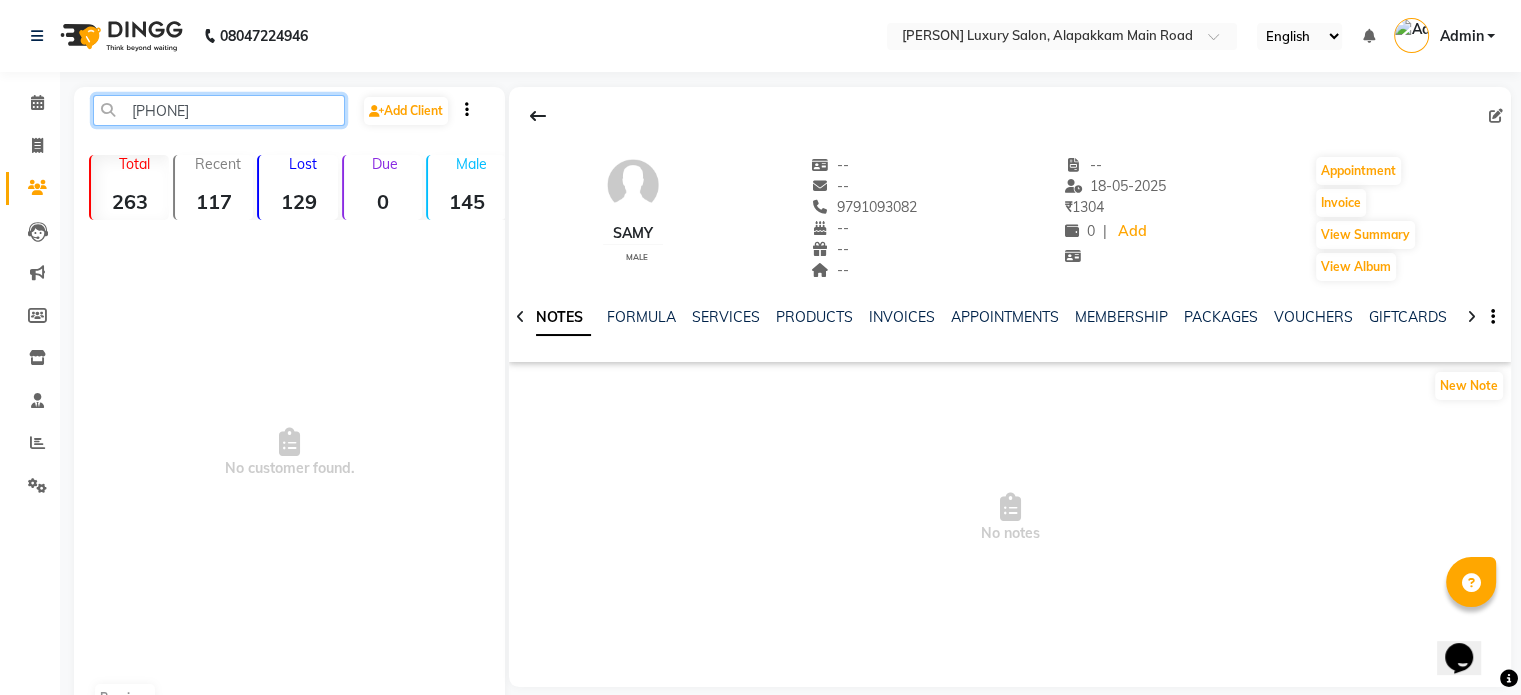 click on "[PHONE]" 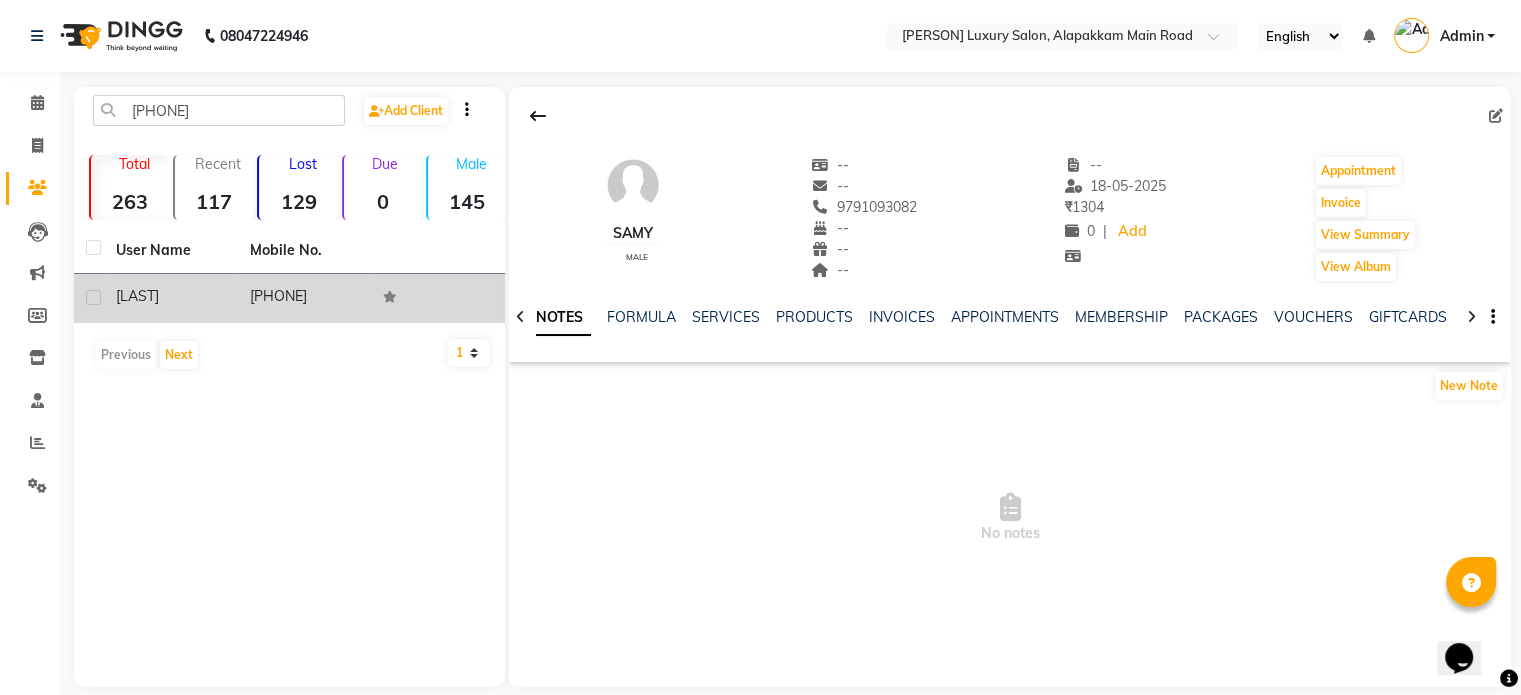 click on "[PHONE]" 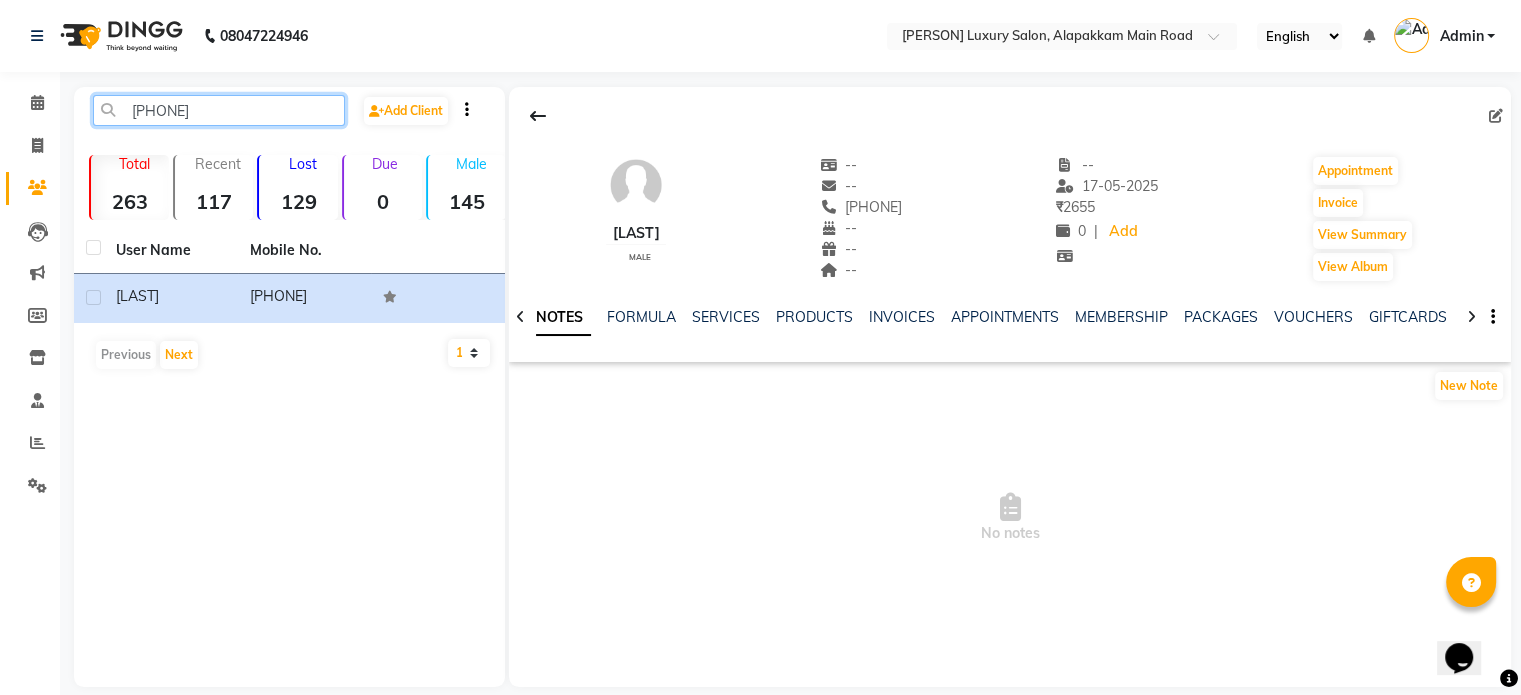 click on "[PHONE]" 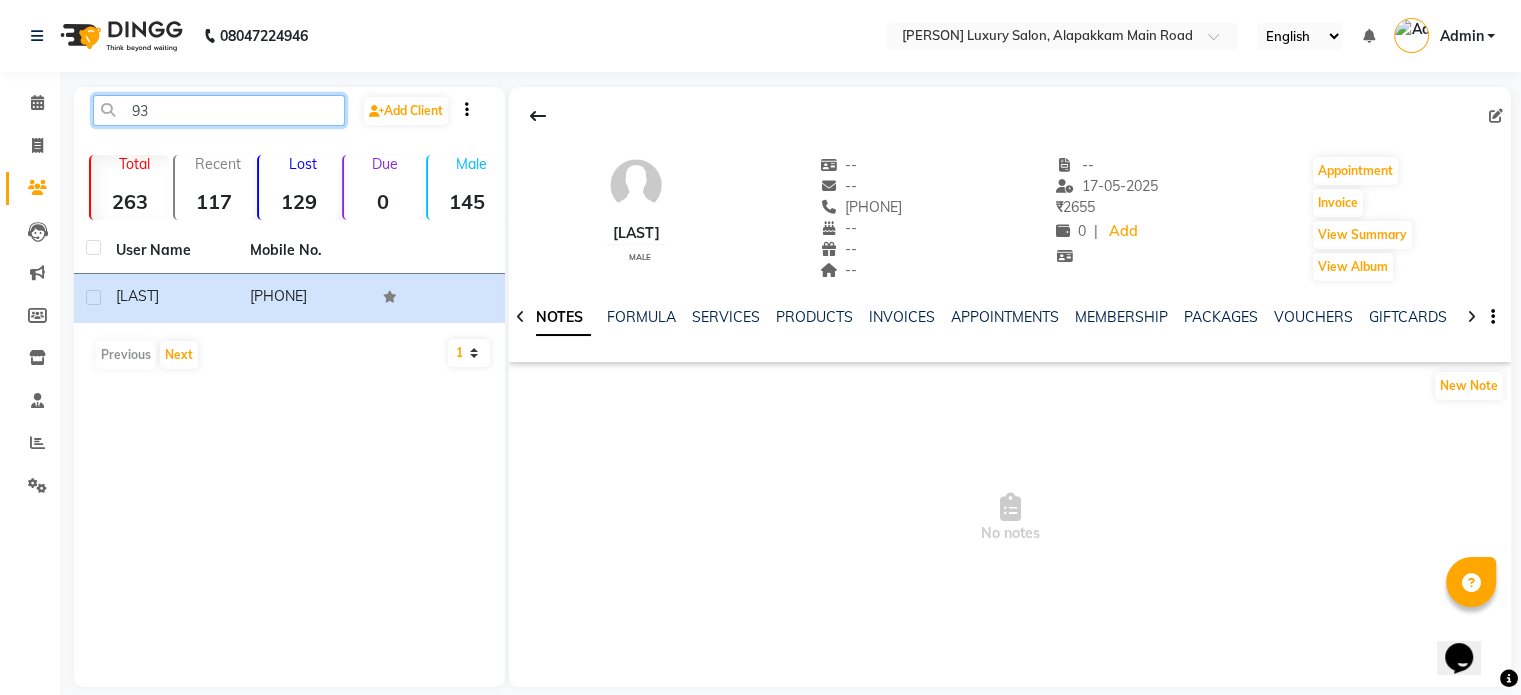 type on "9" 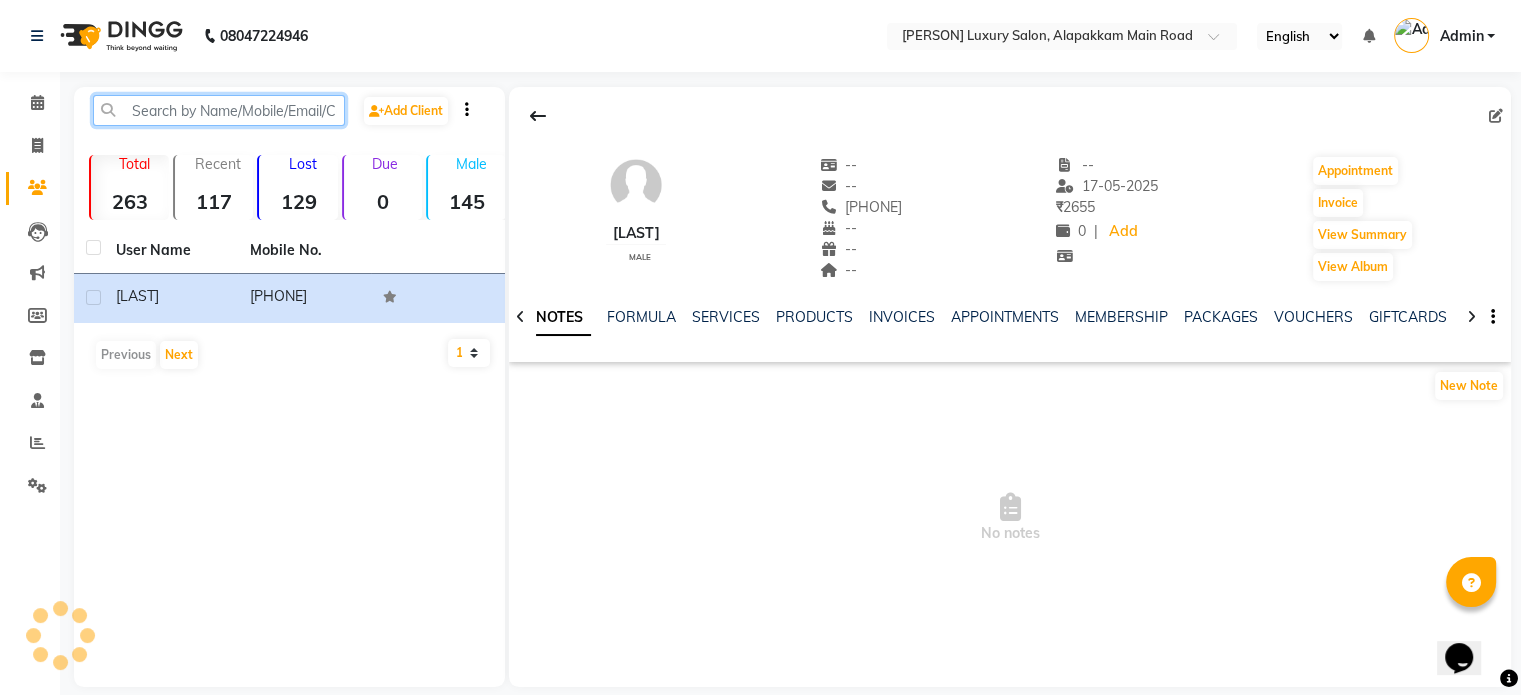 paste on "[PHONE]" 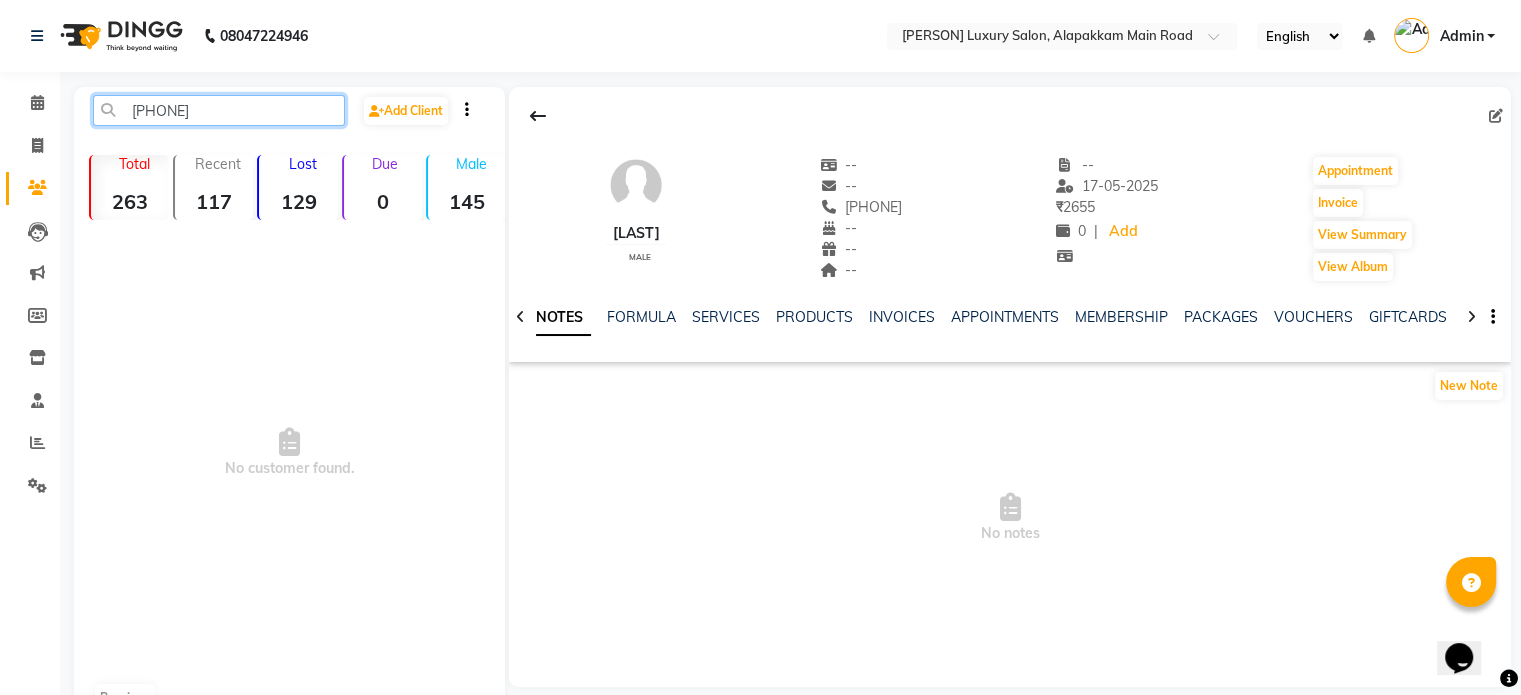click on "[PHONE]" 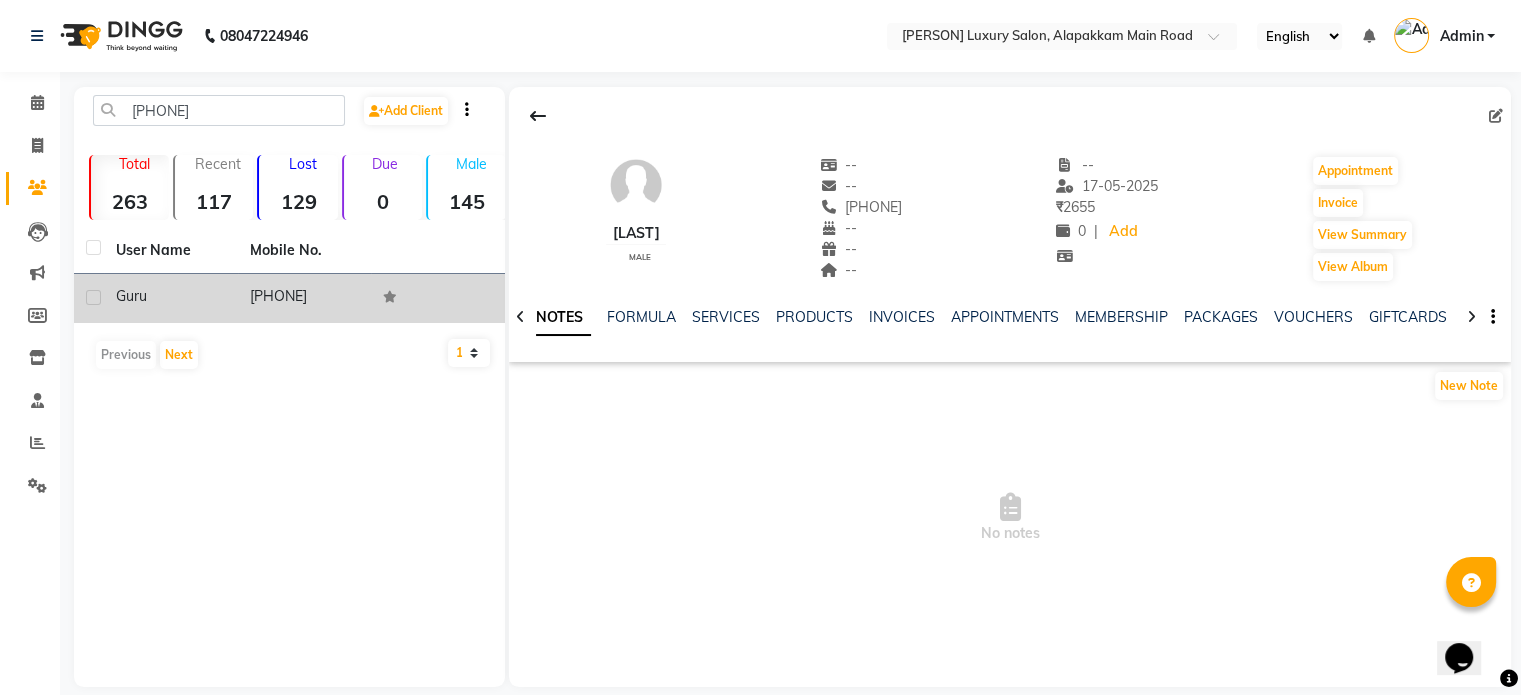 click on "[PHONE]" 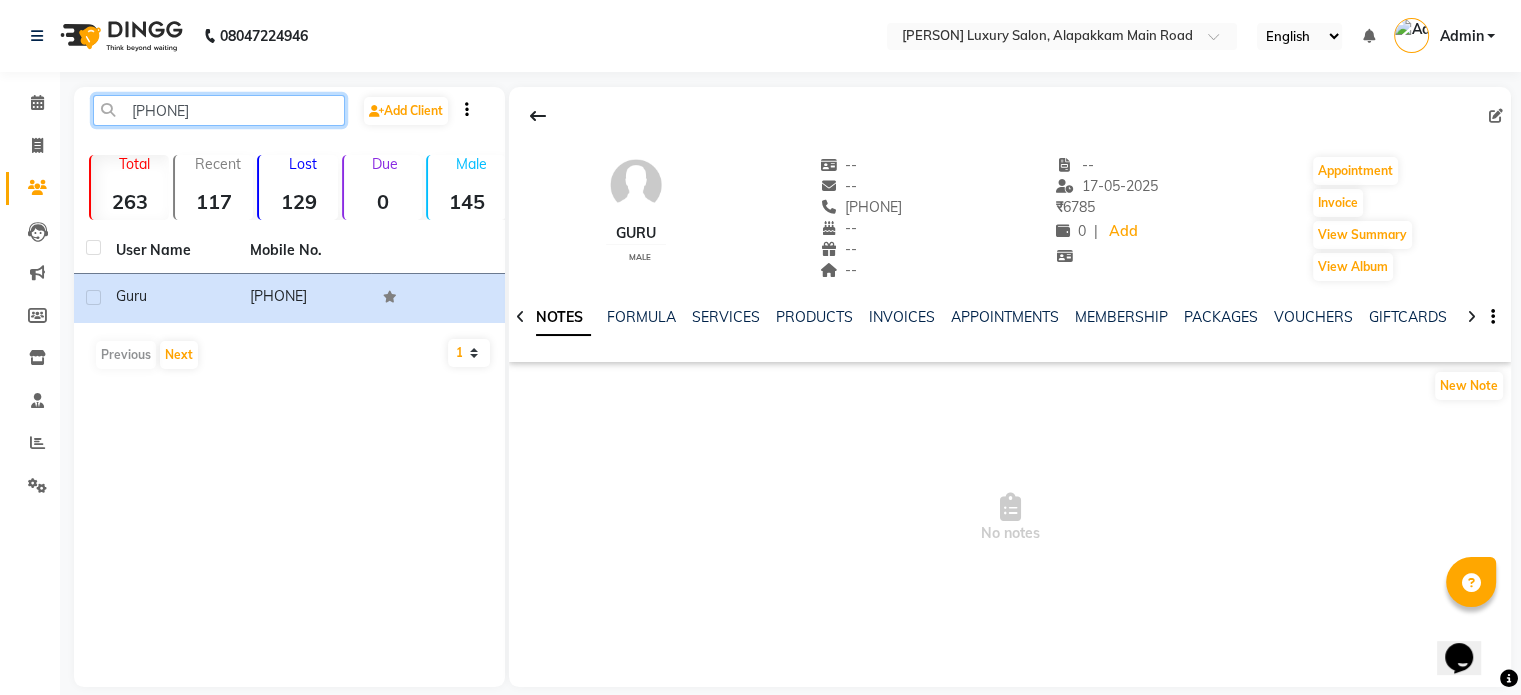 click on "[PHONE]" 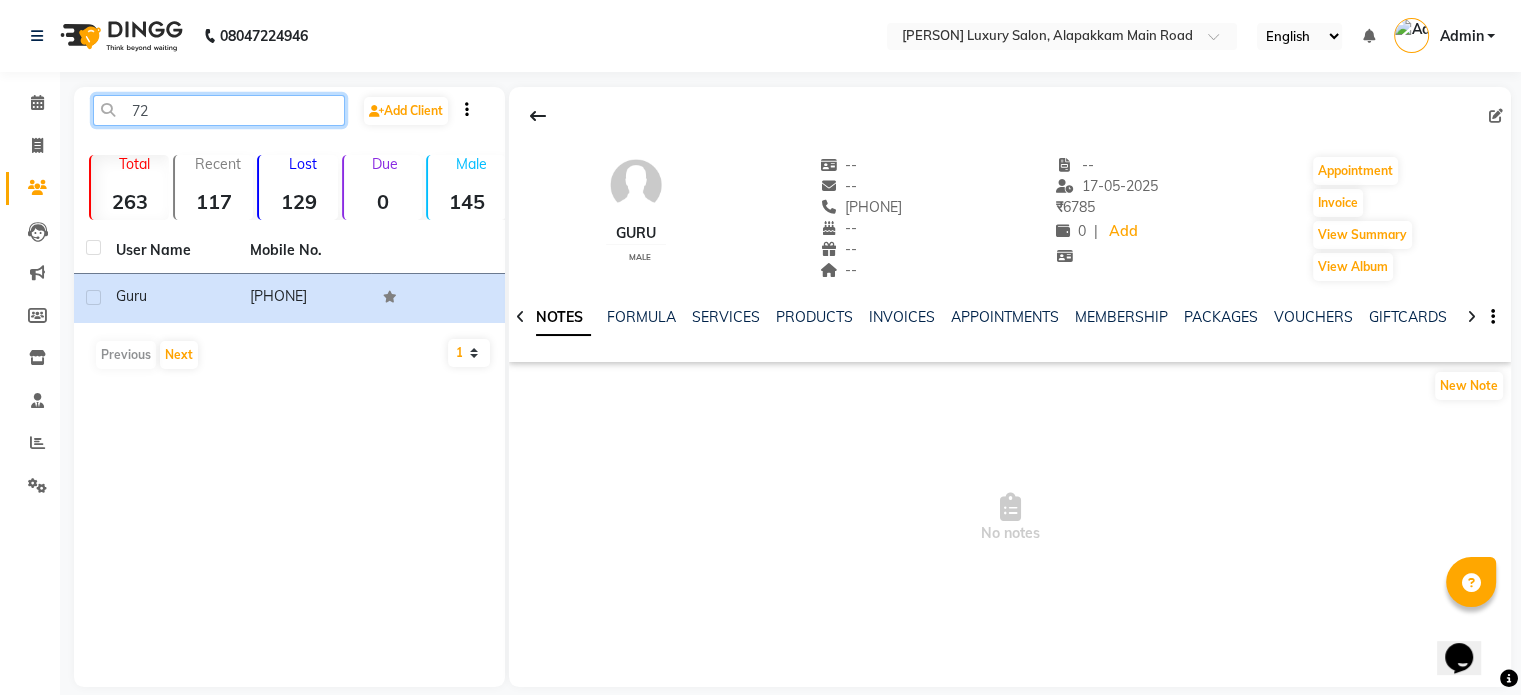 type on "7" 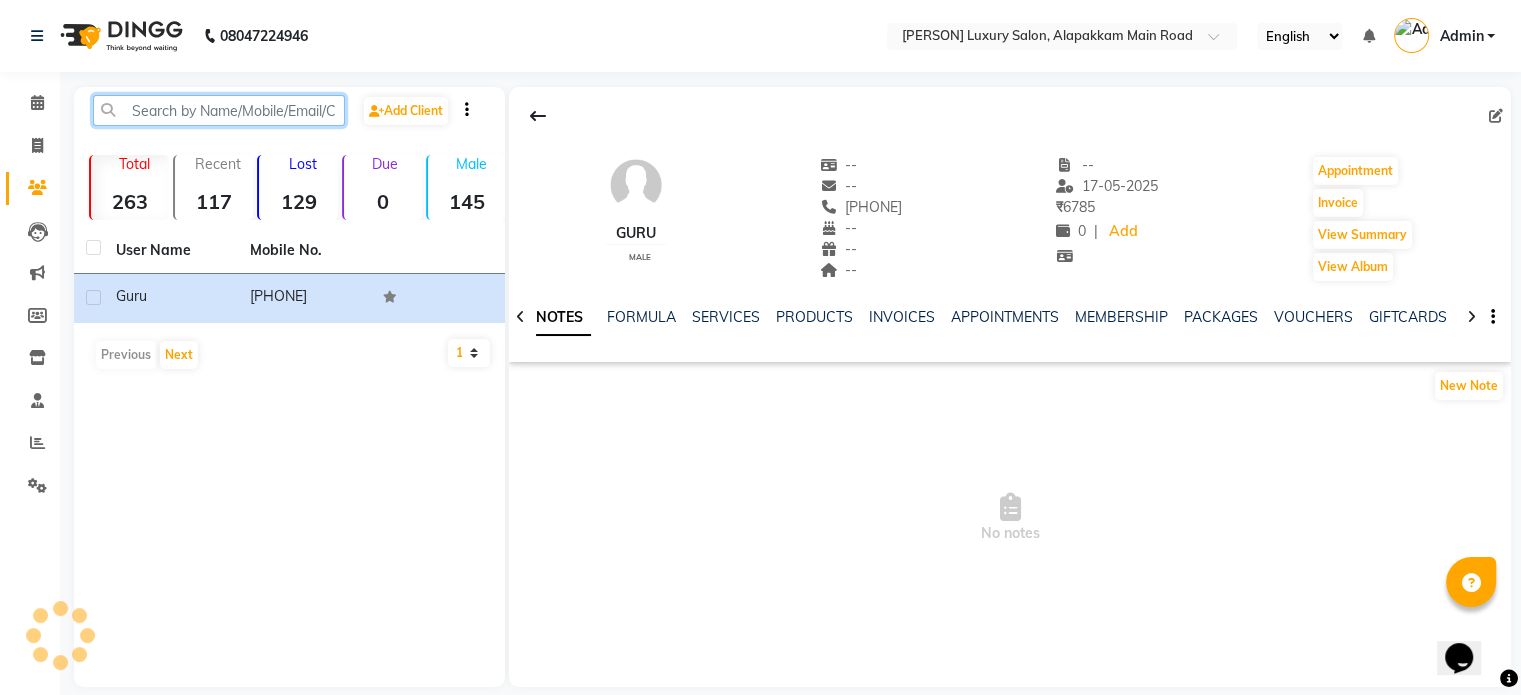 paste on "[PHONE]" 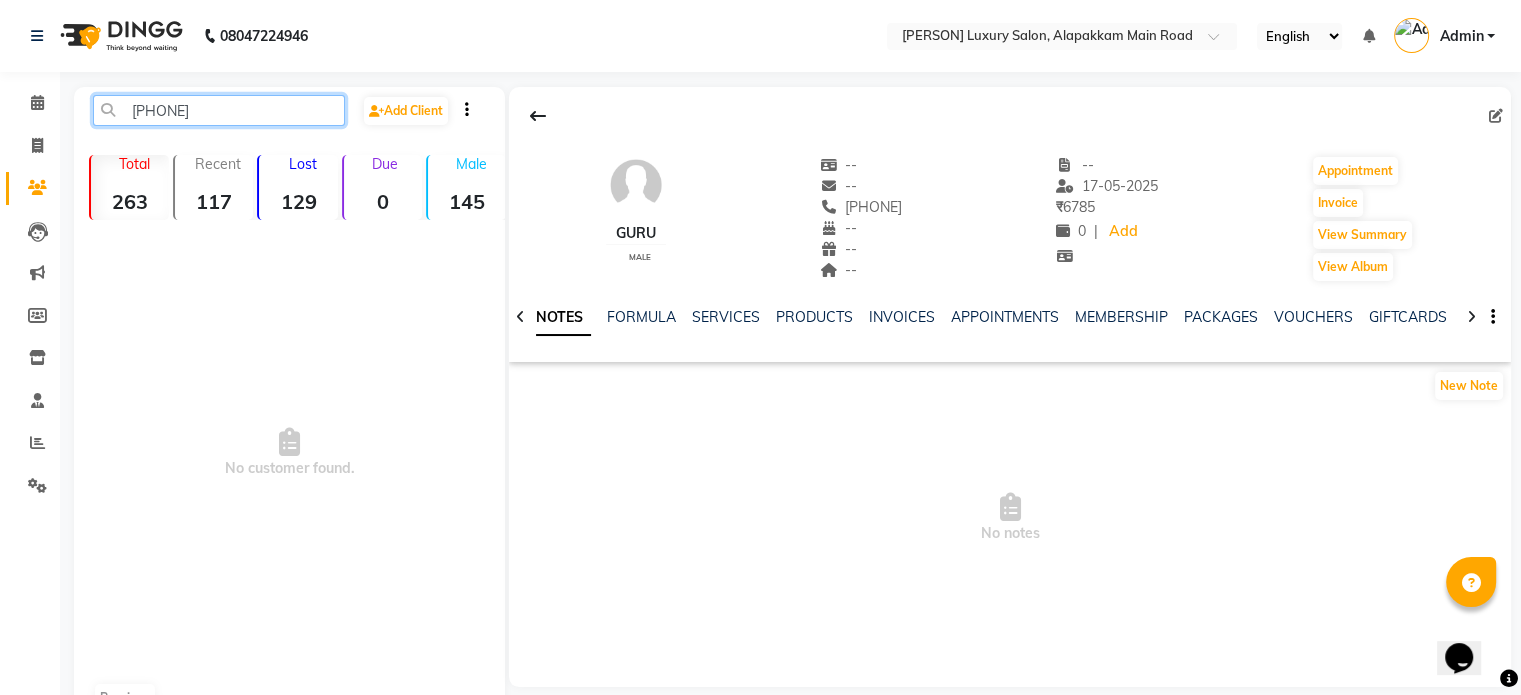 click on "[PHONE]" 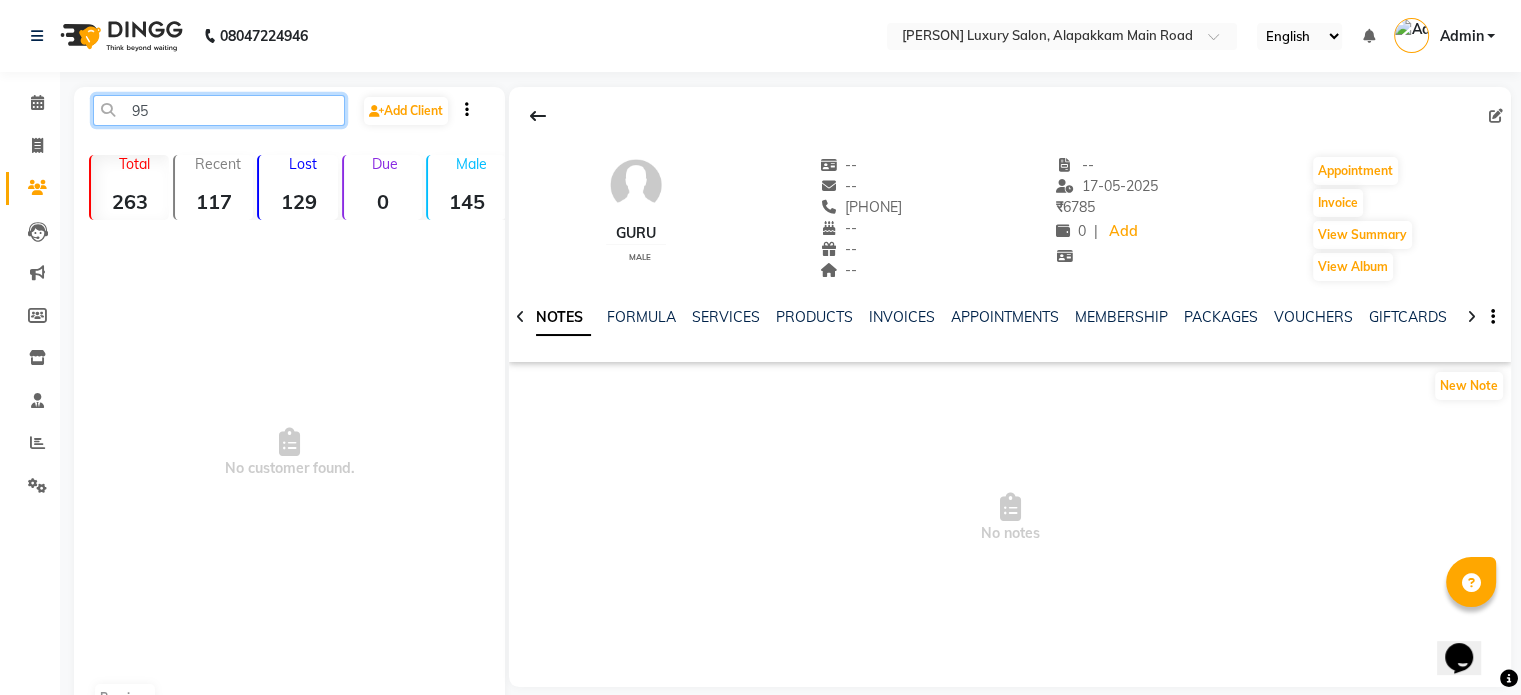 type on "9" 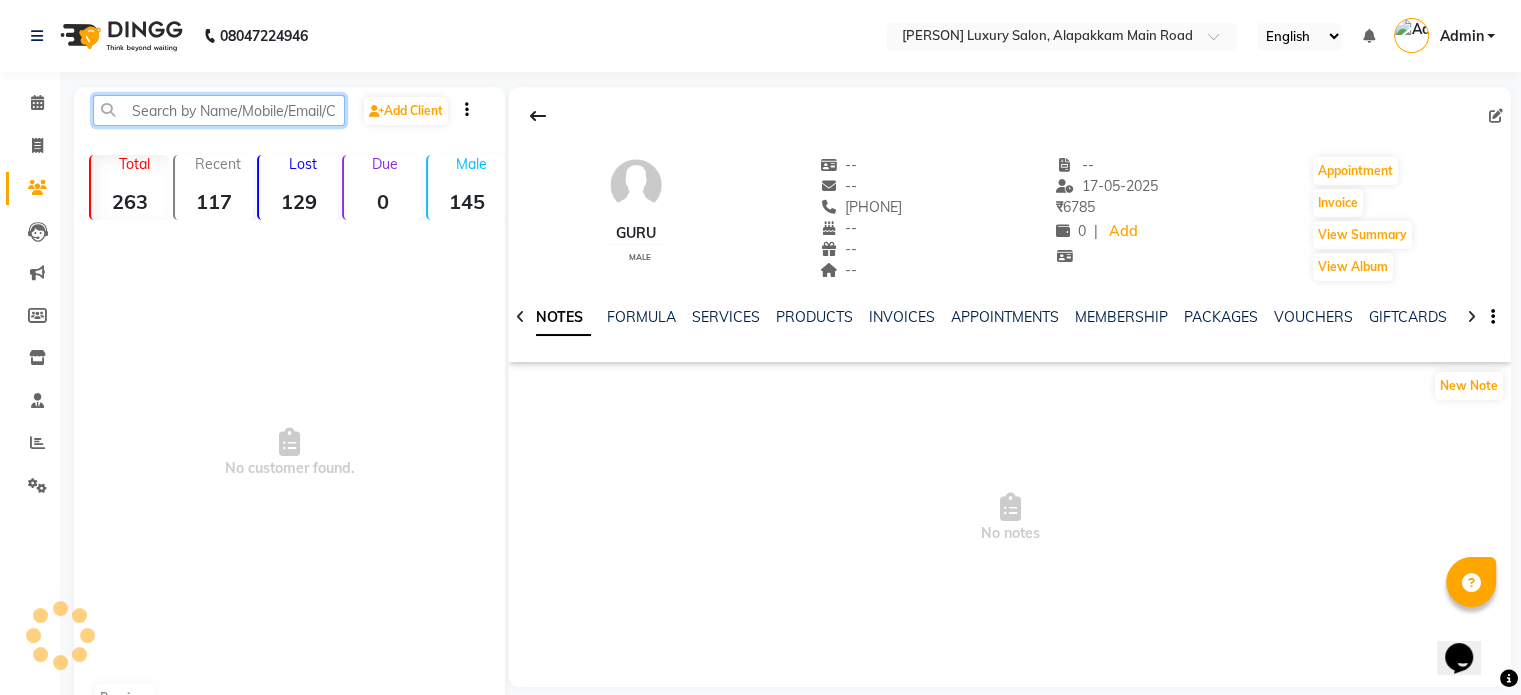 paste on "[PHONE]" 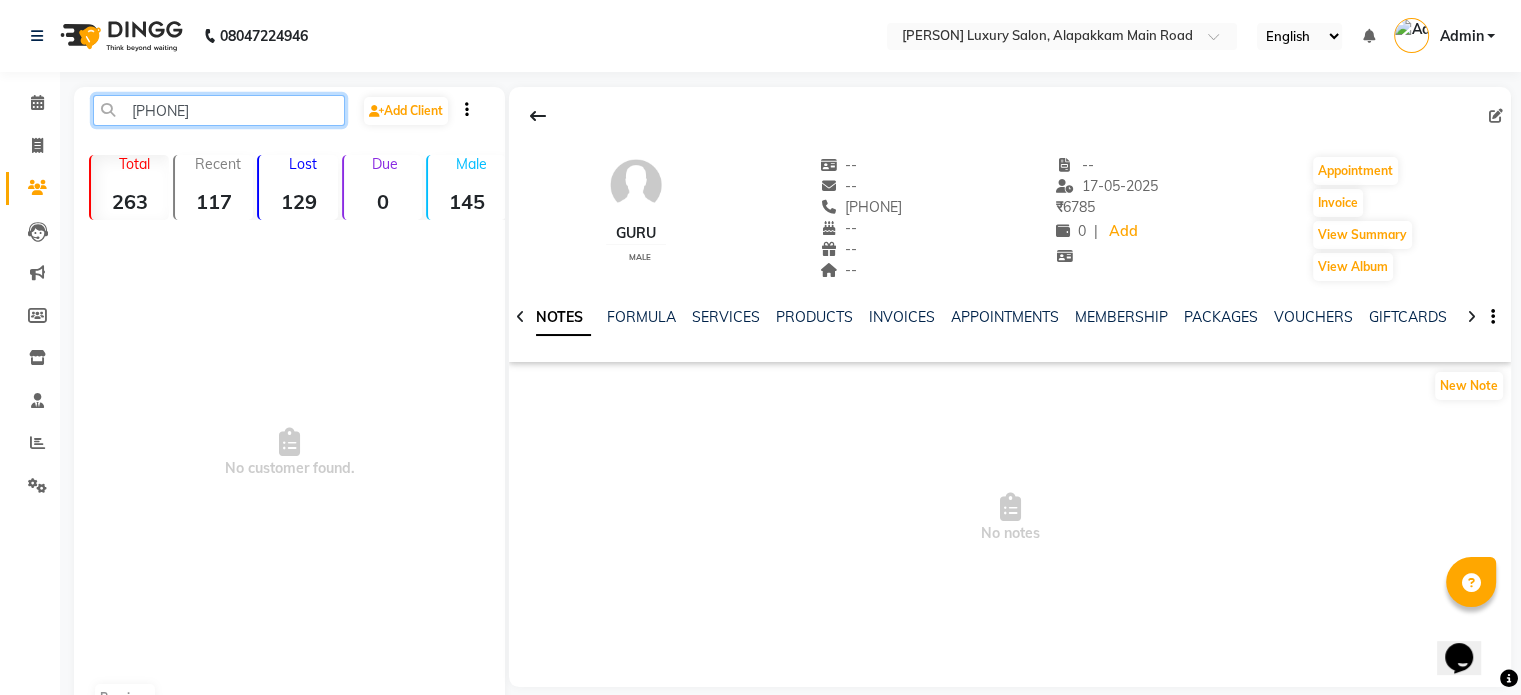 click on "[PHONE]" 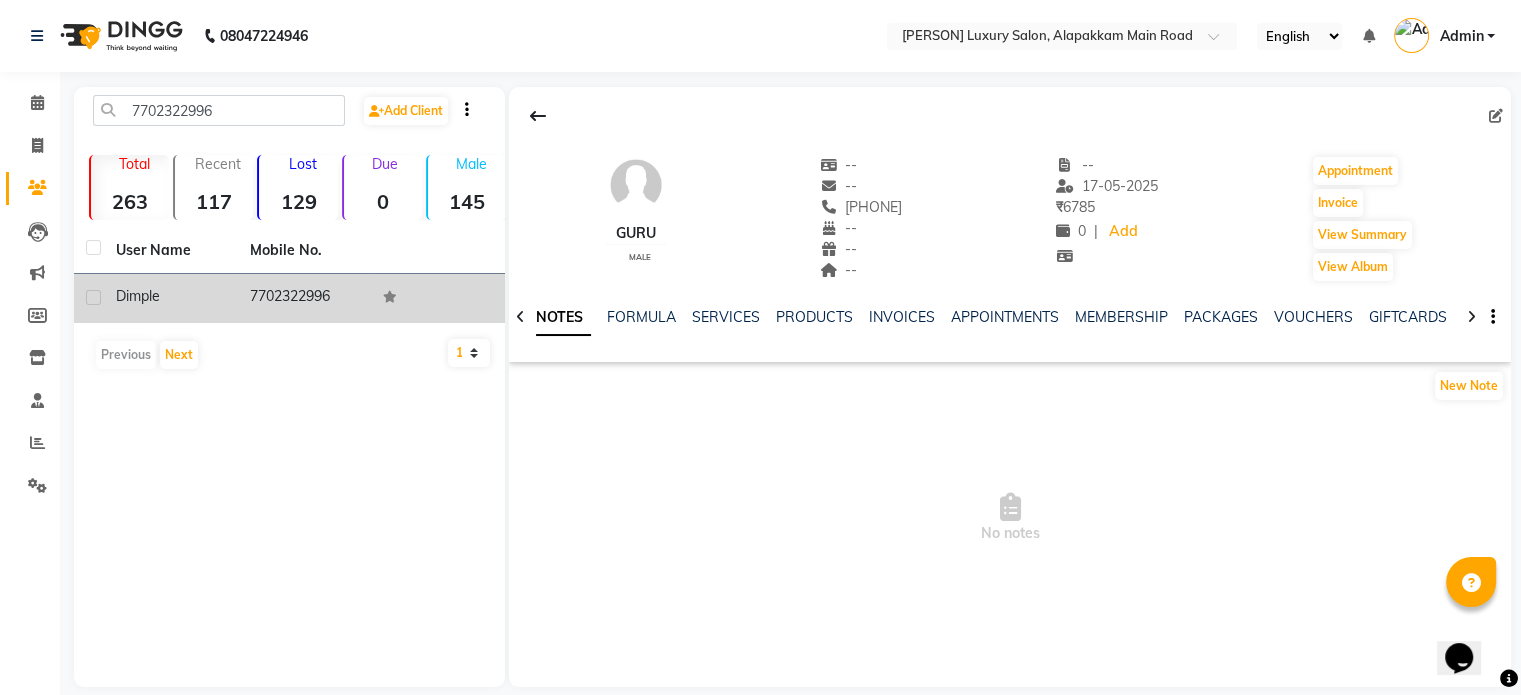 click on "7702322996" 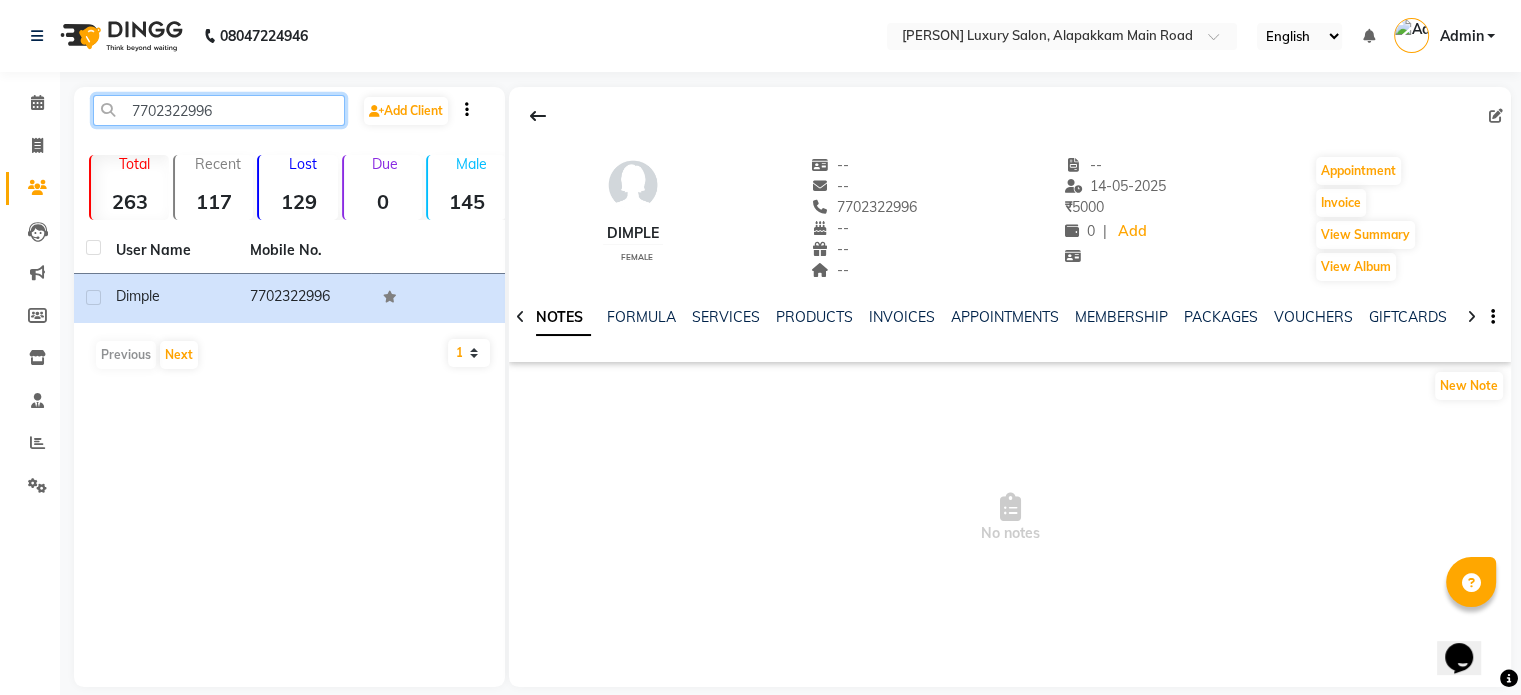 click on "7702322996" 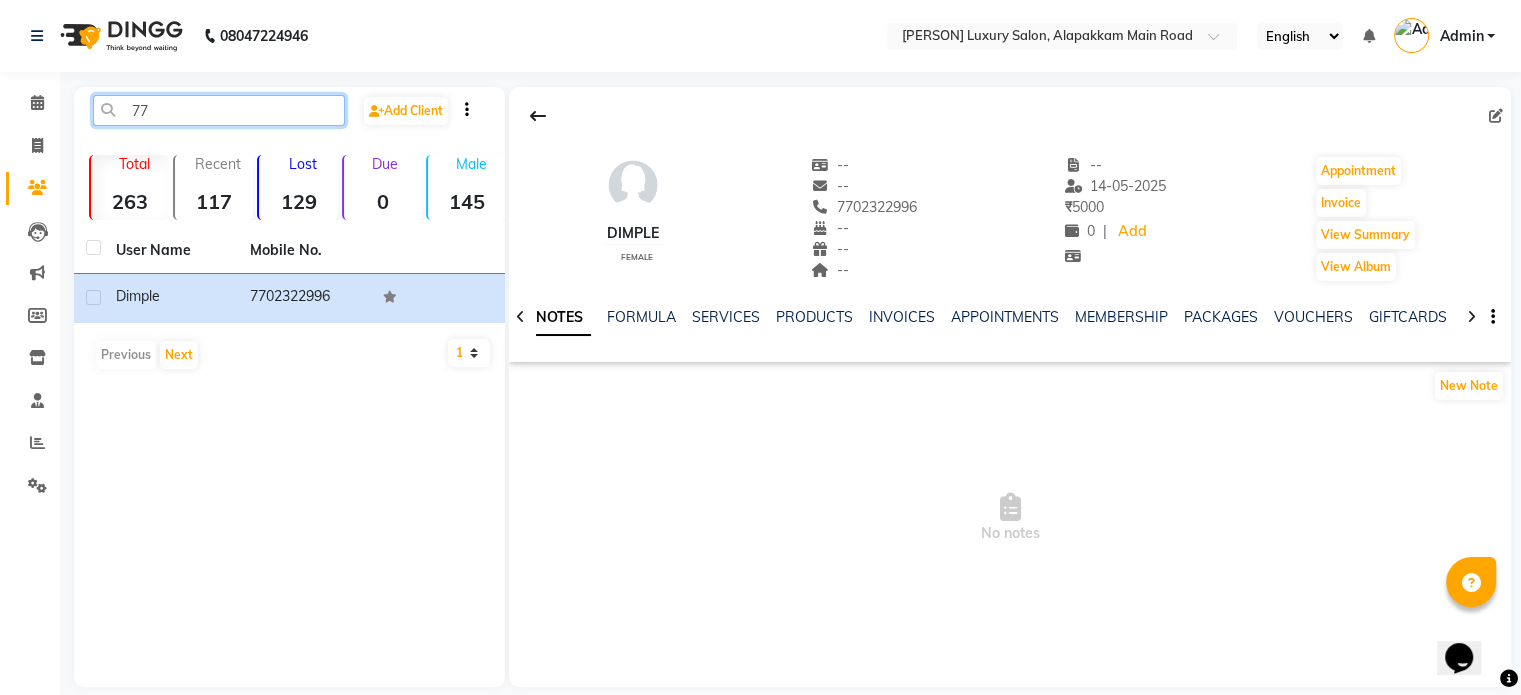 type on "7" 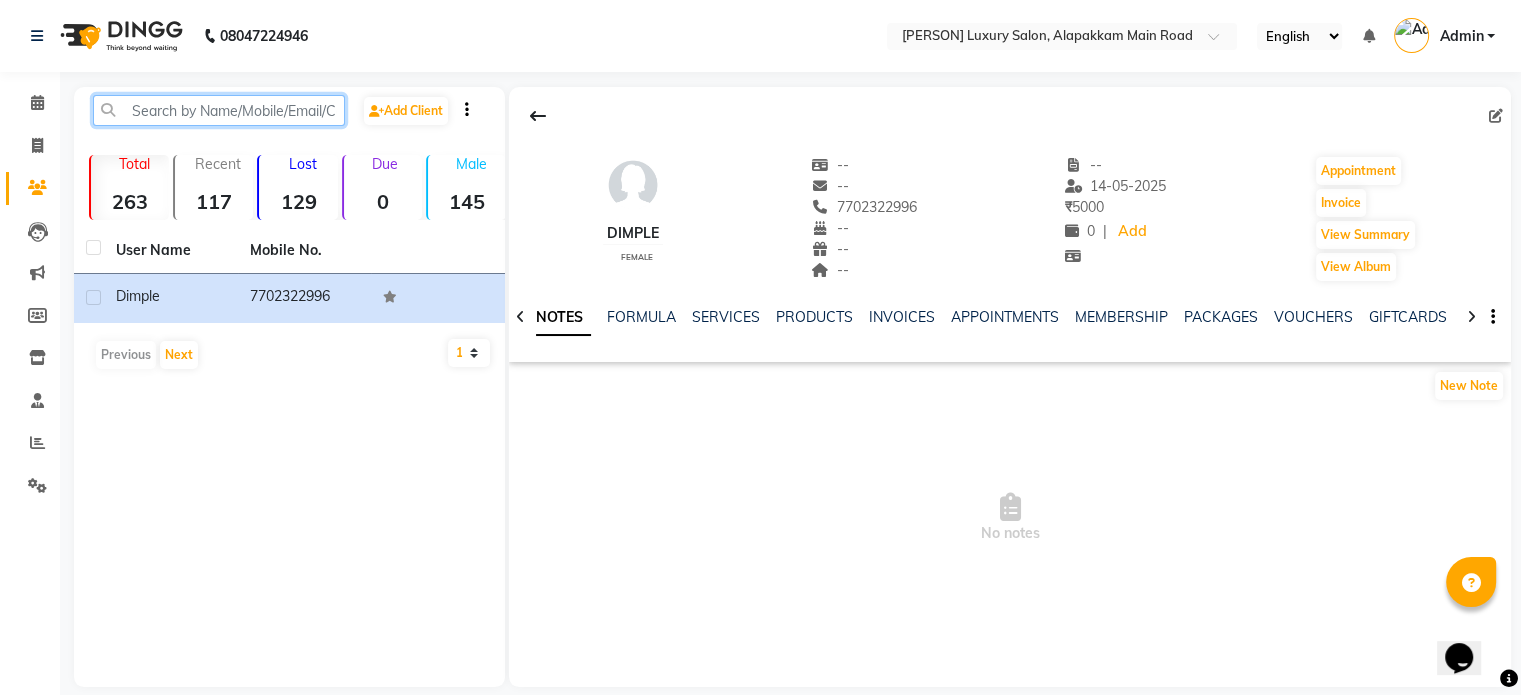 paste on "[PHONE]" 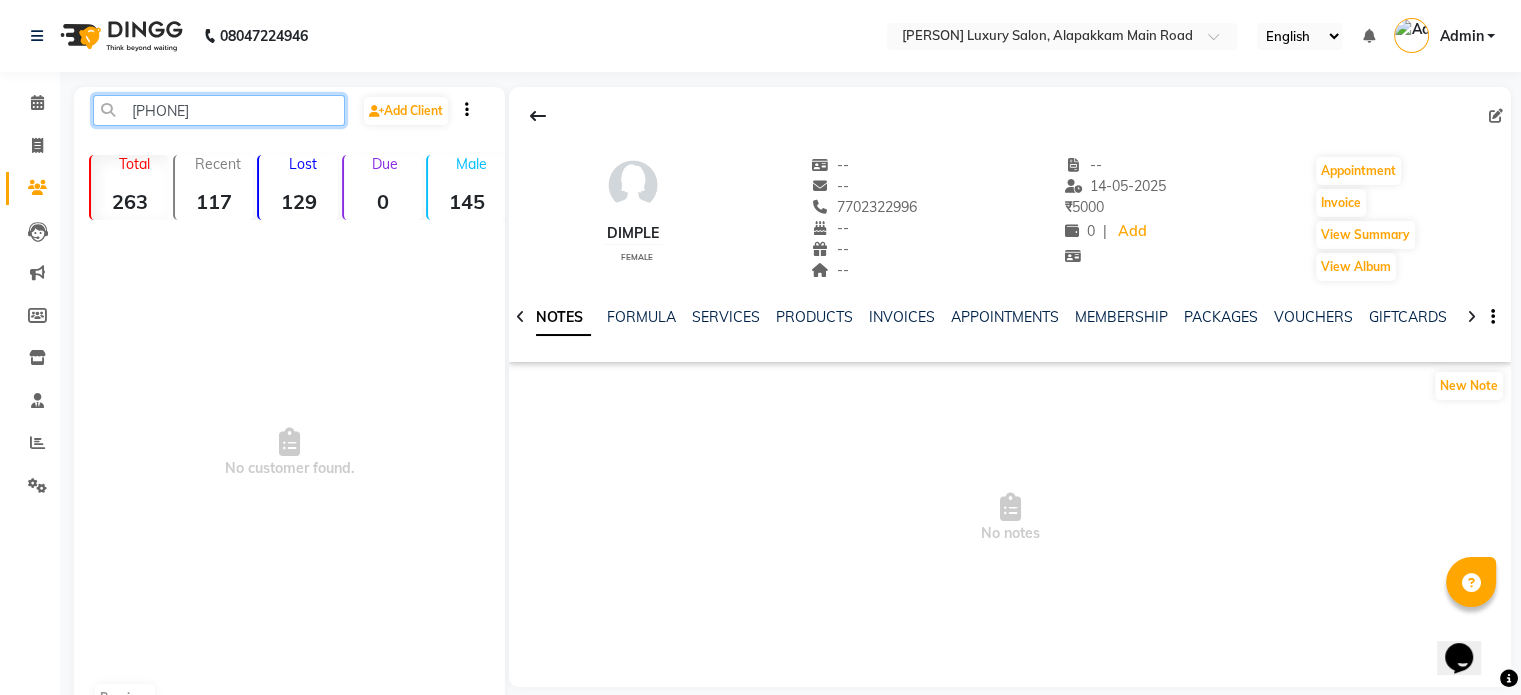 click on "[PHONE]" 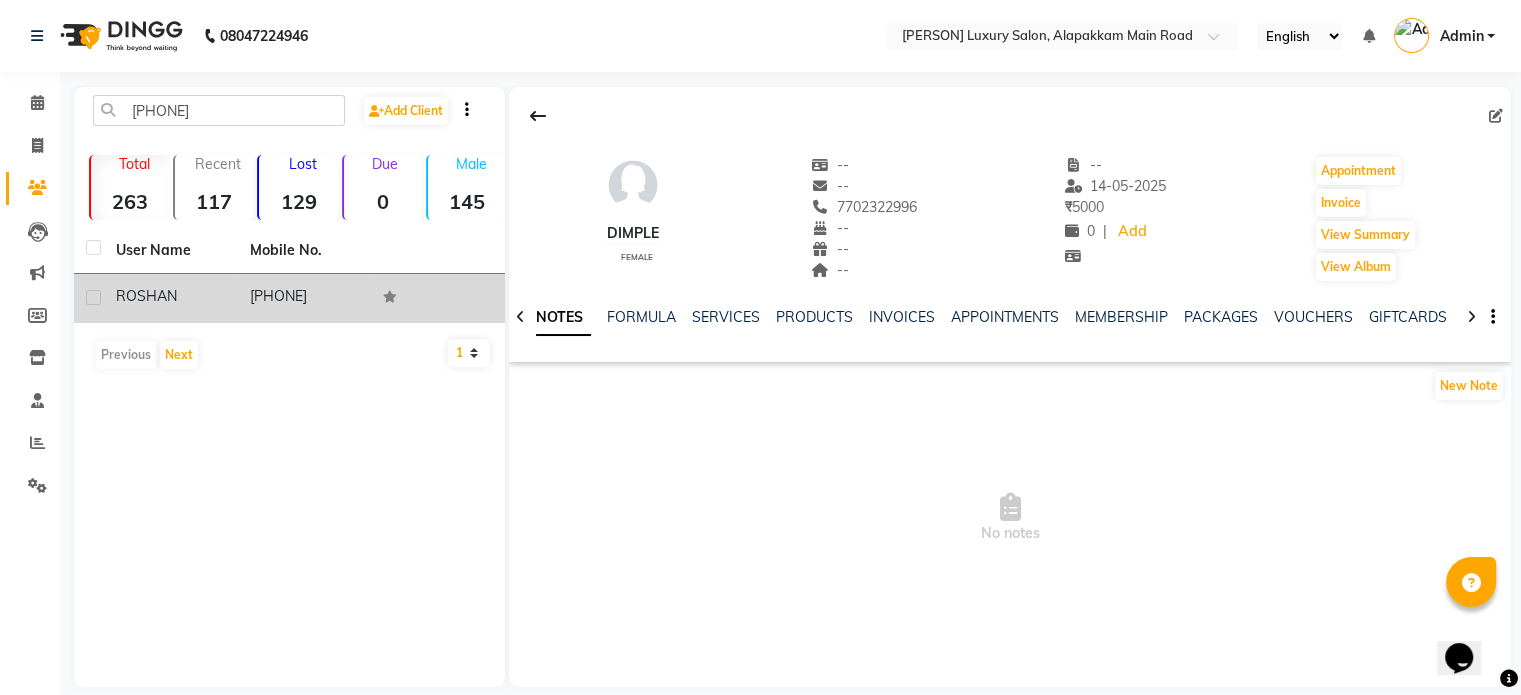 click on "[PHONE]" 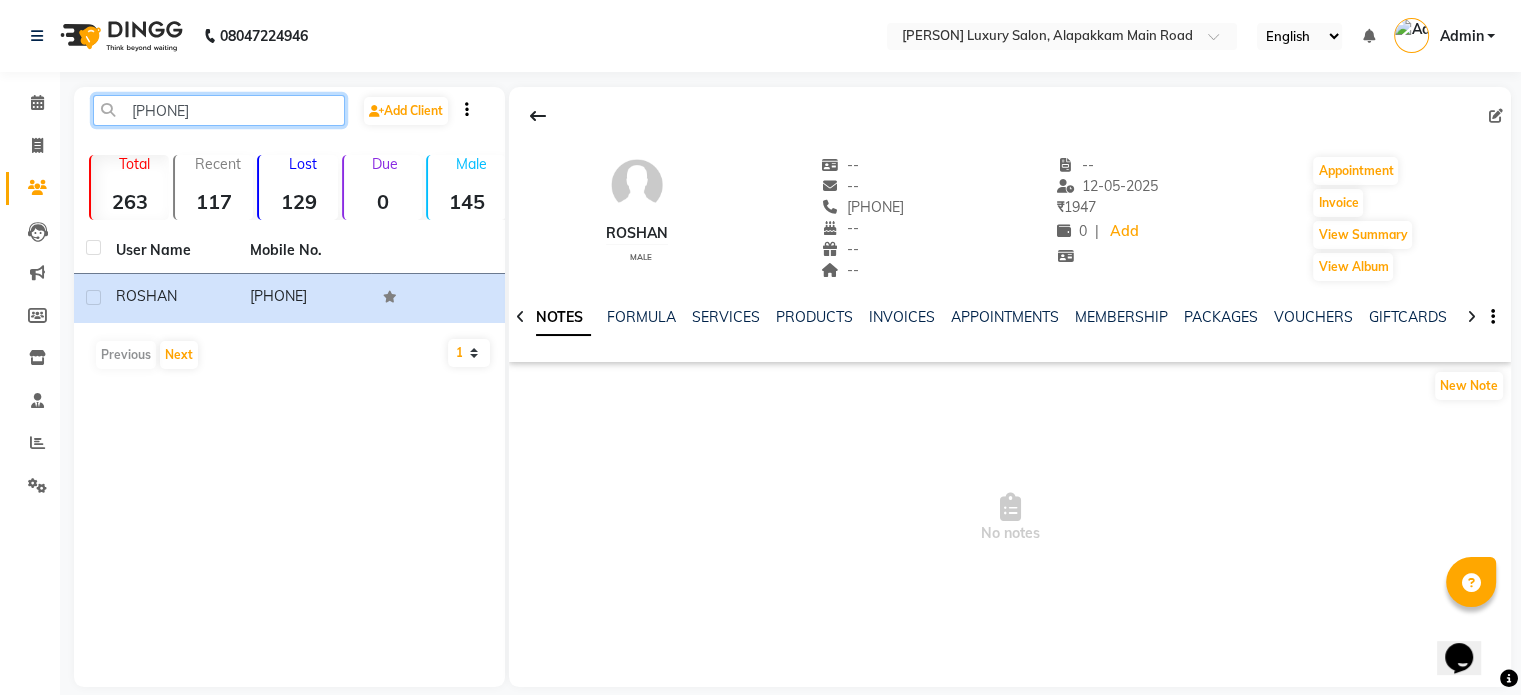 click on "[PHONE]" 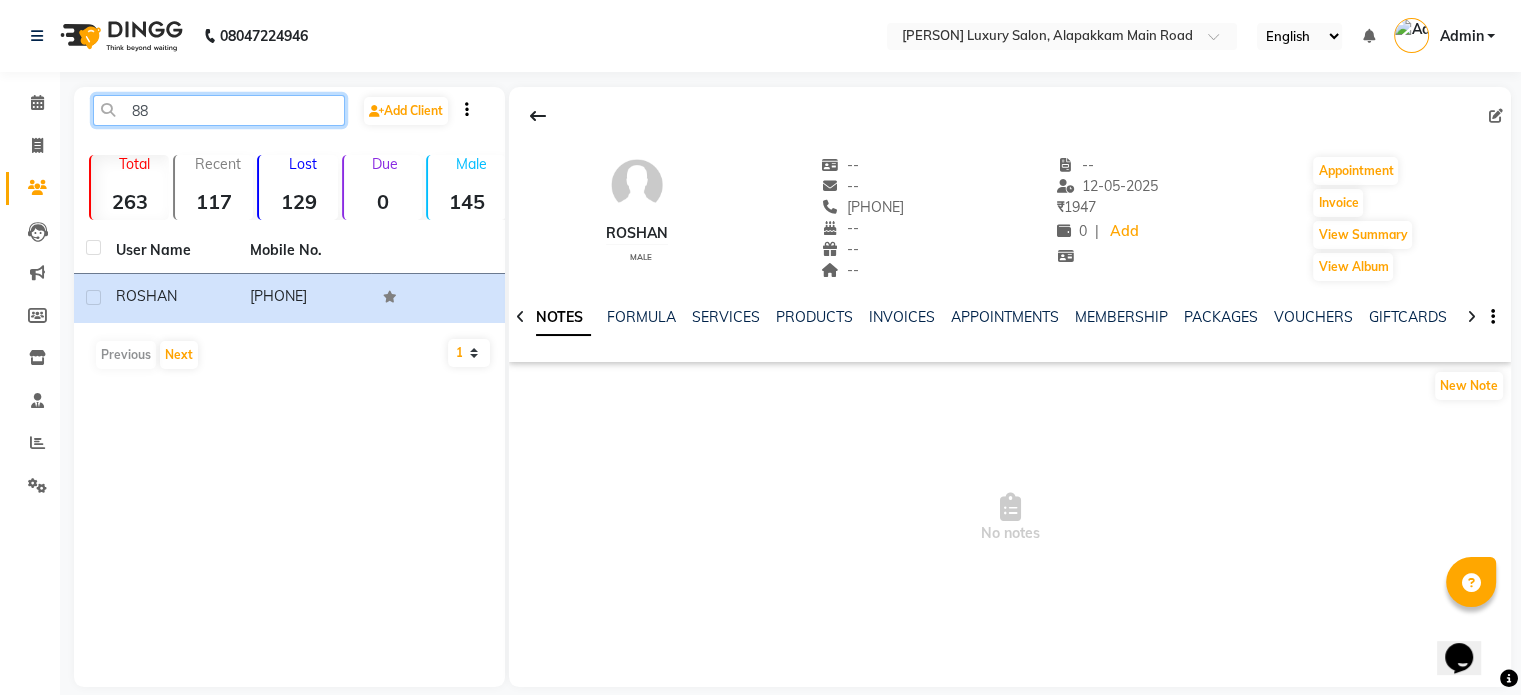 type on "8" 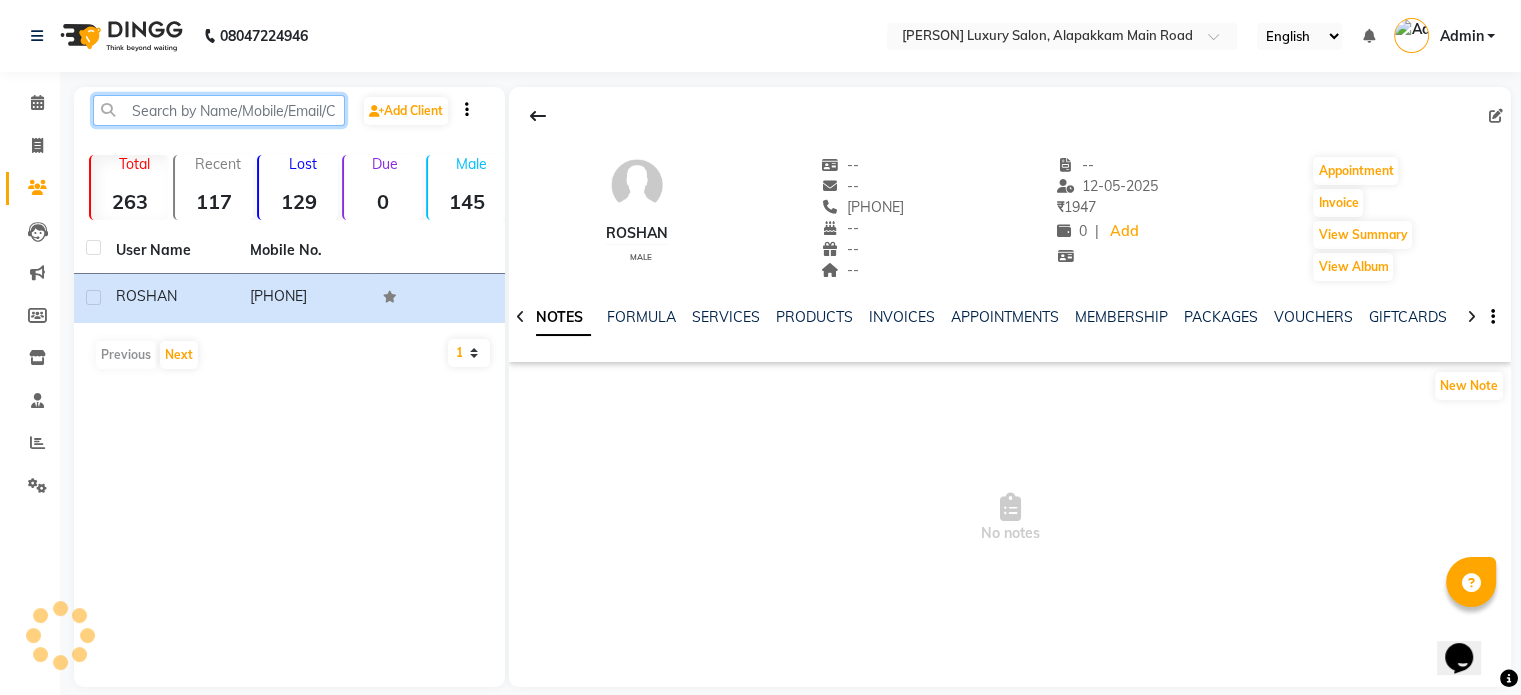 paste on "[PHONE]" 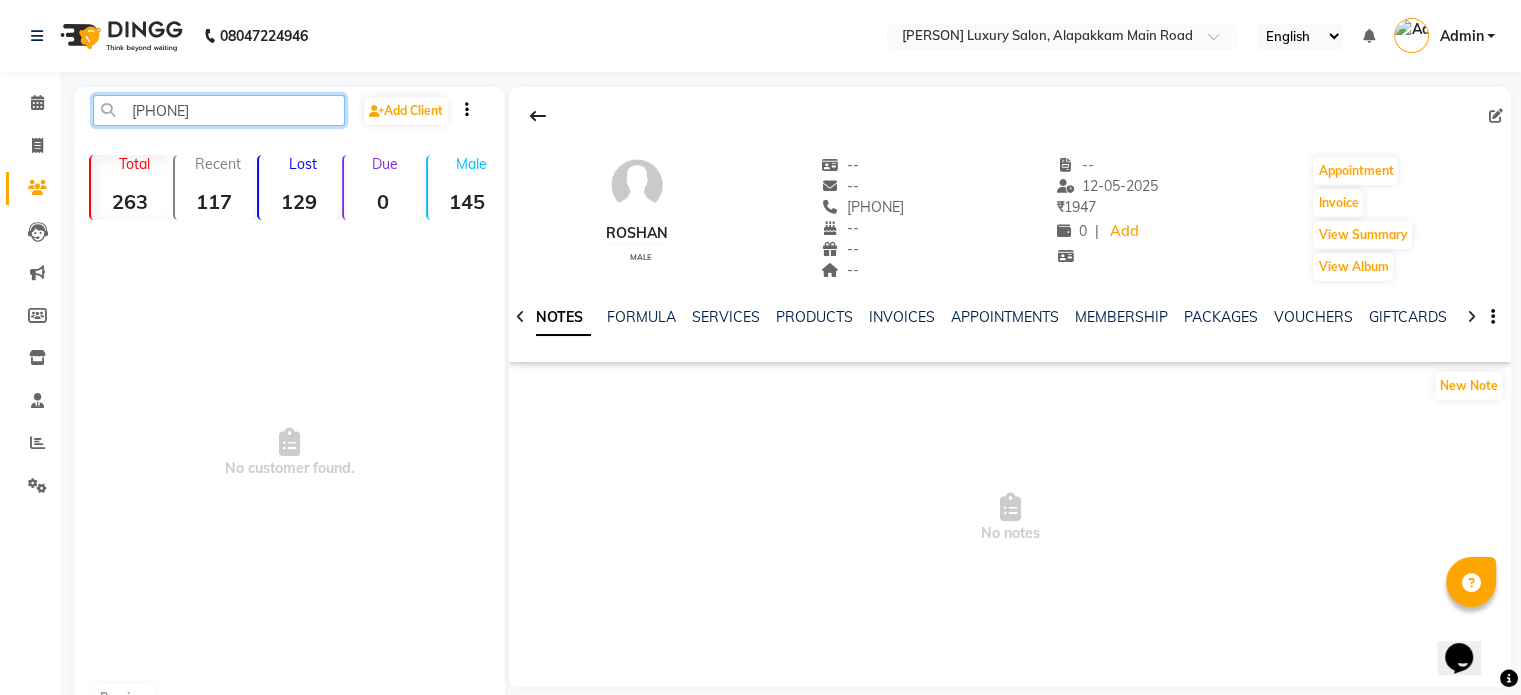 click on "[PHONE]" 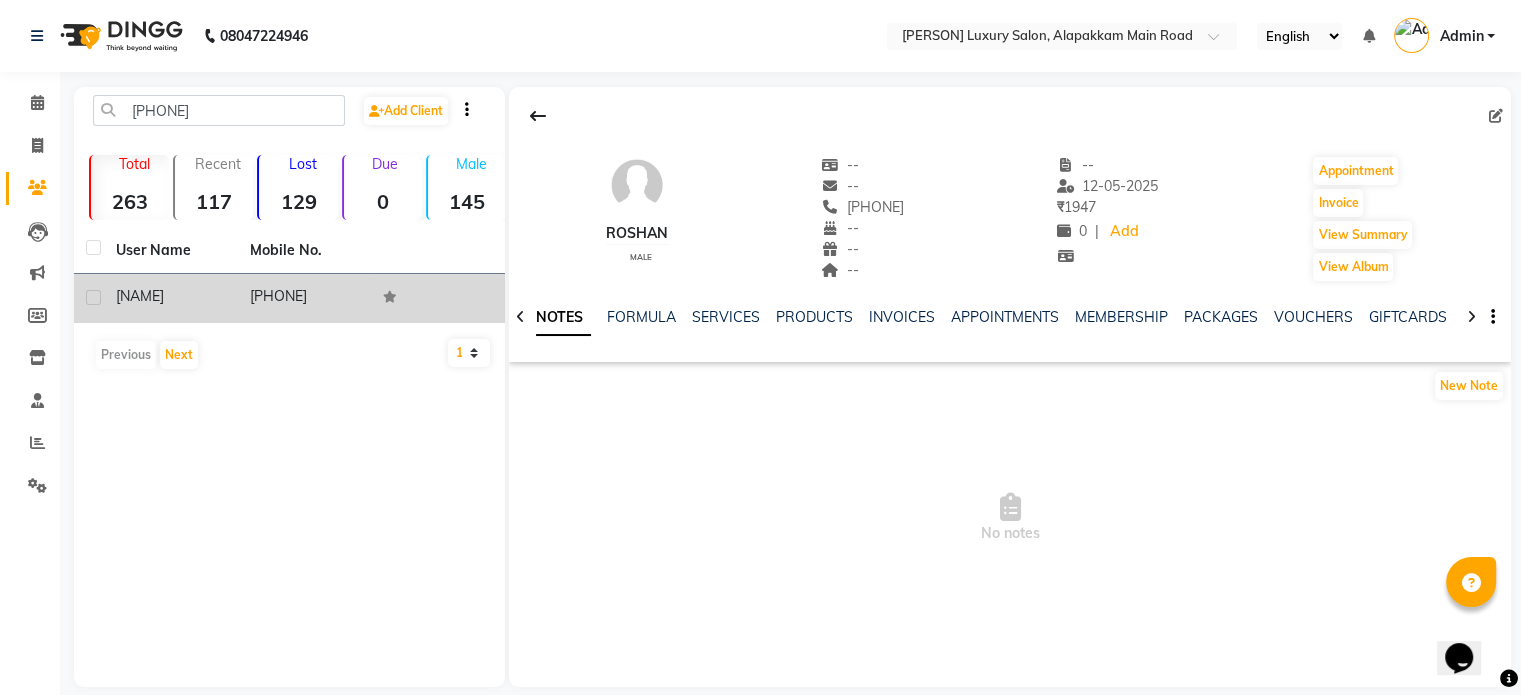 click on "[PHONE]" 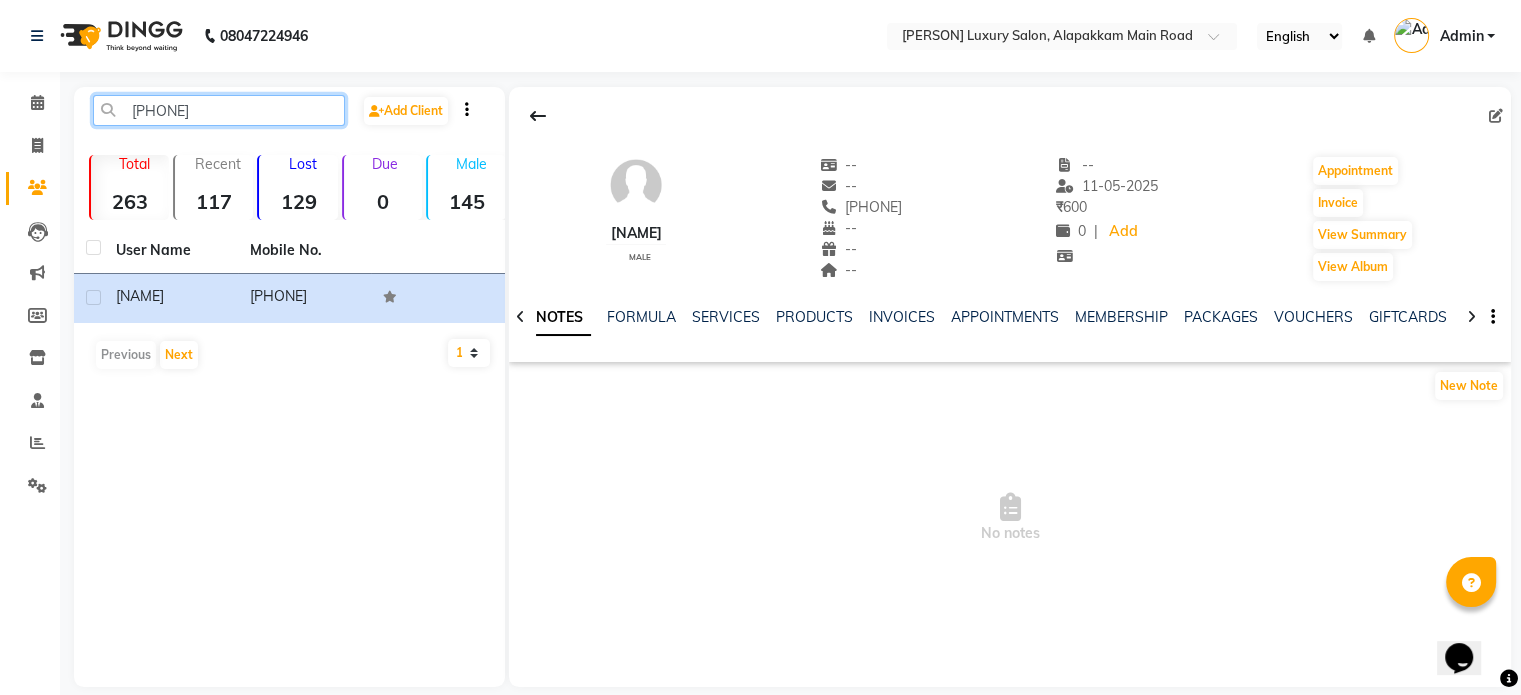 click on "[PHONE]" 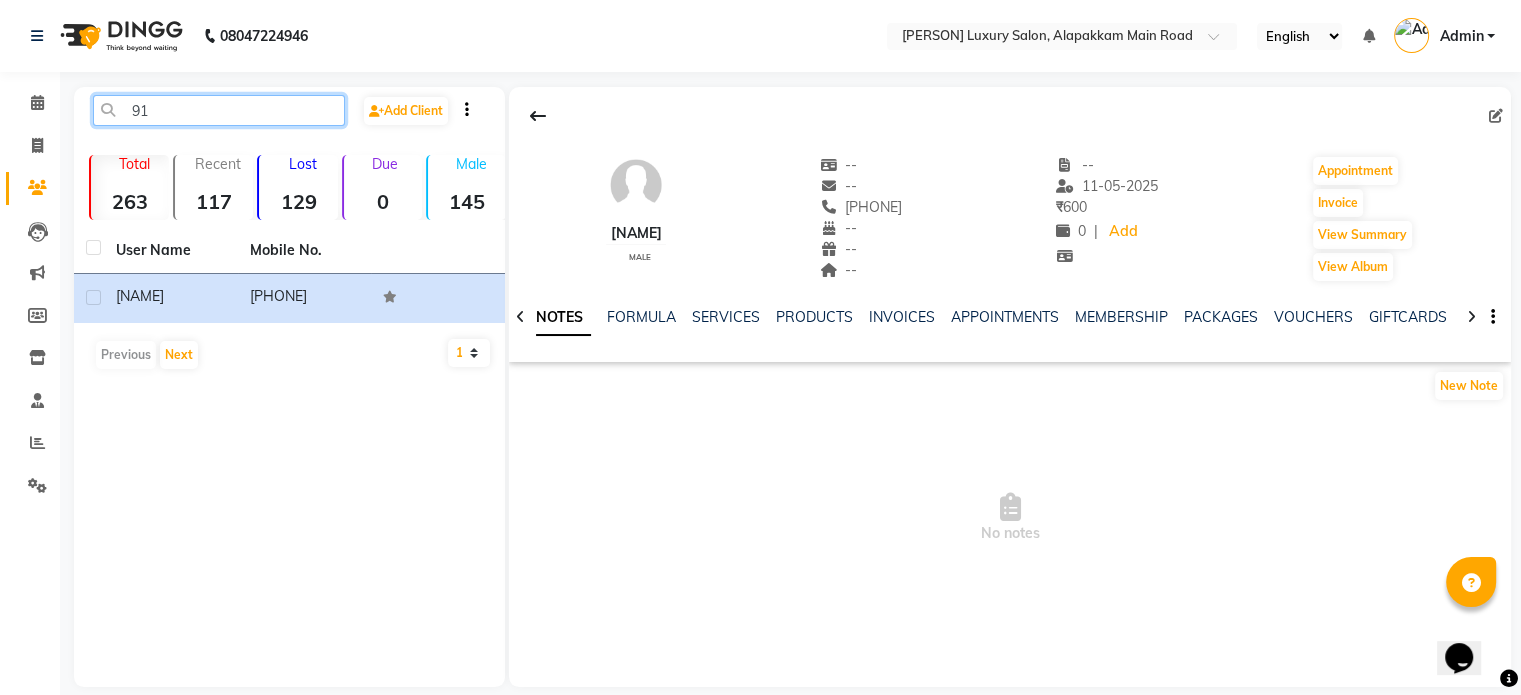 type on "9" 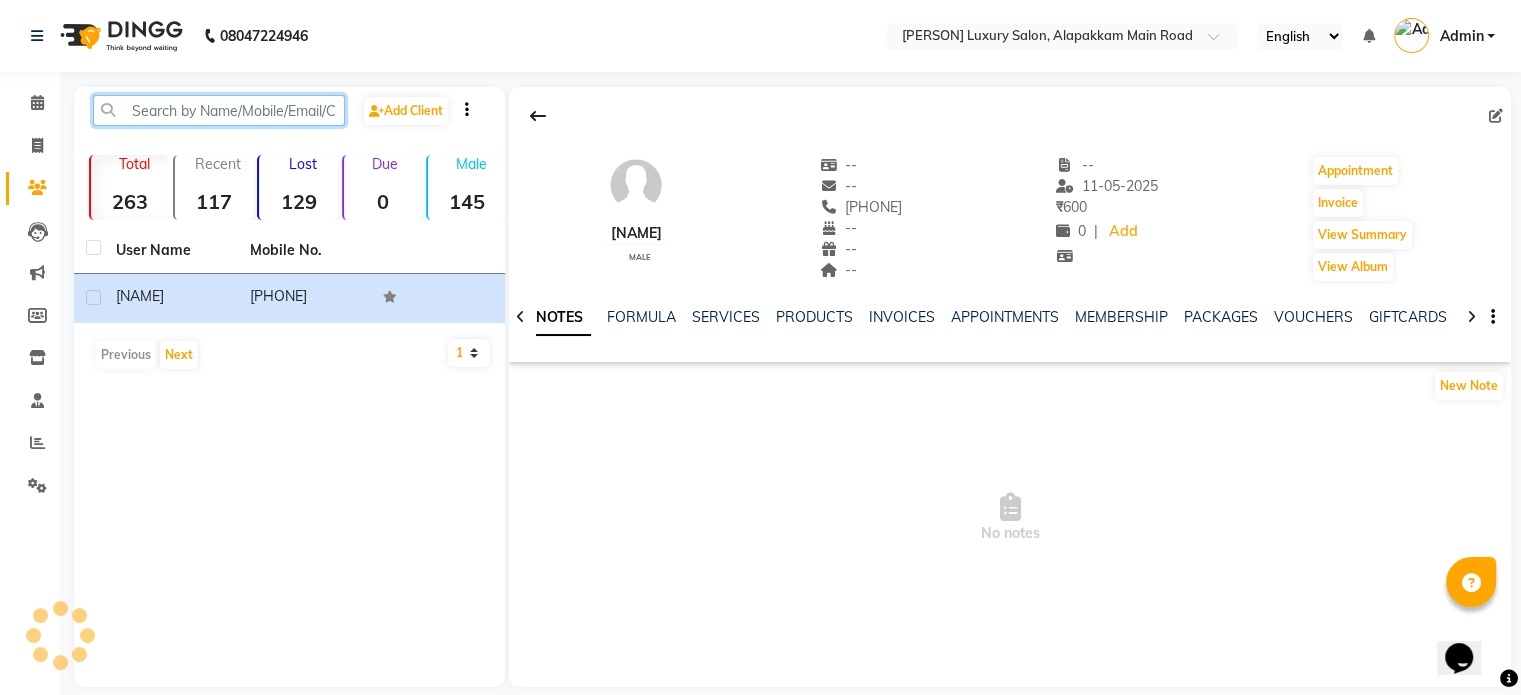 paste on "[PHONE]" 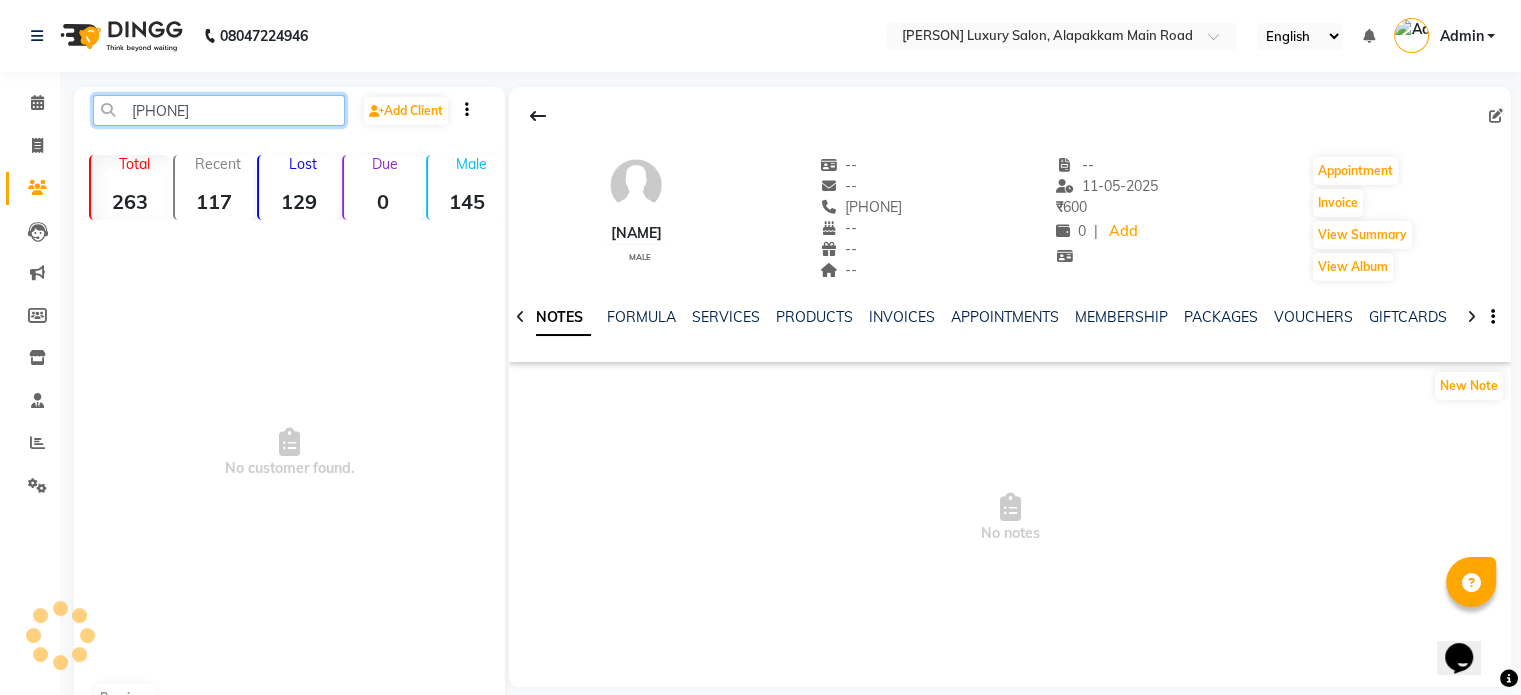 click on "[PHONE]" 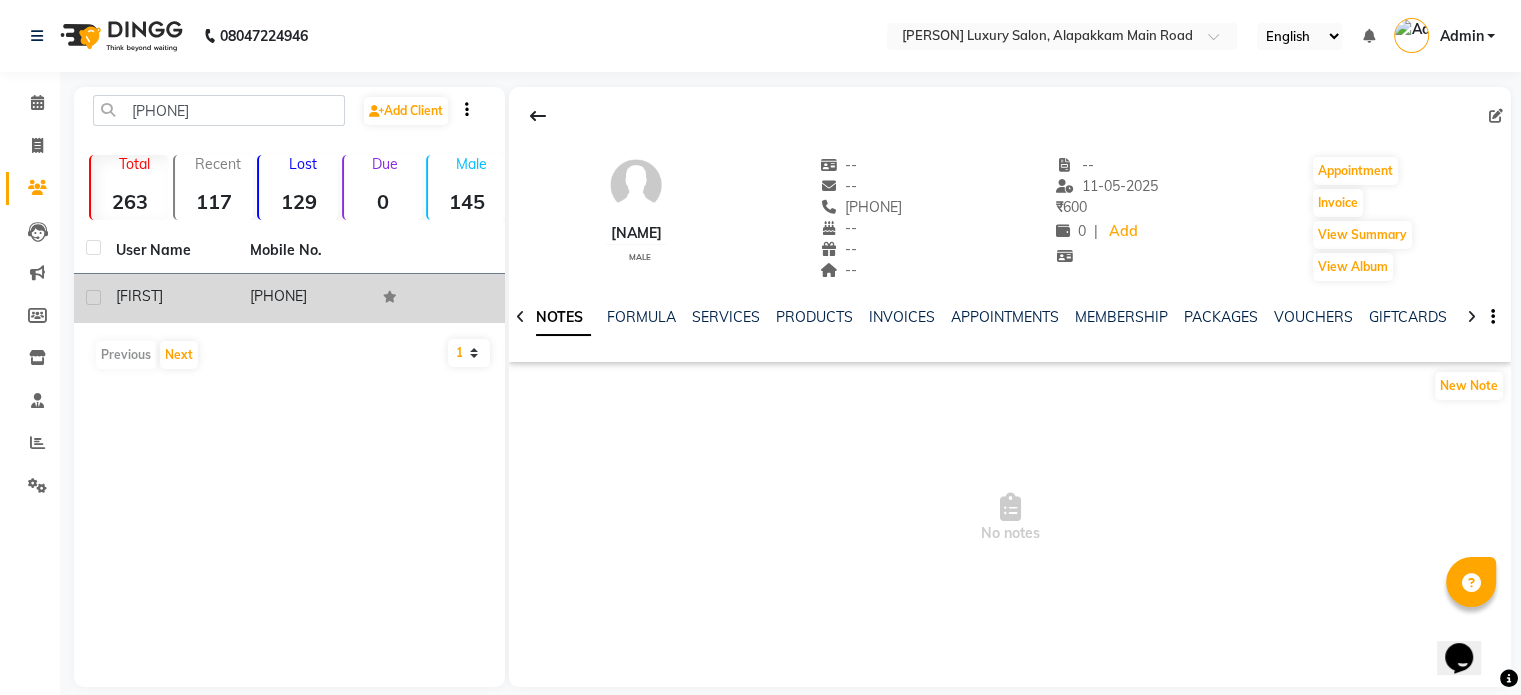 click on "[PHONE]" 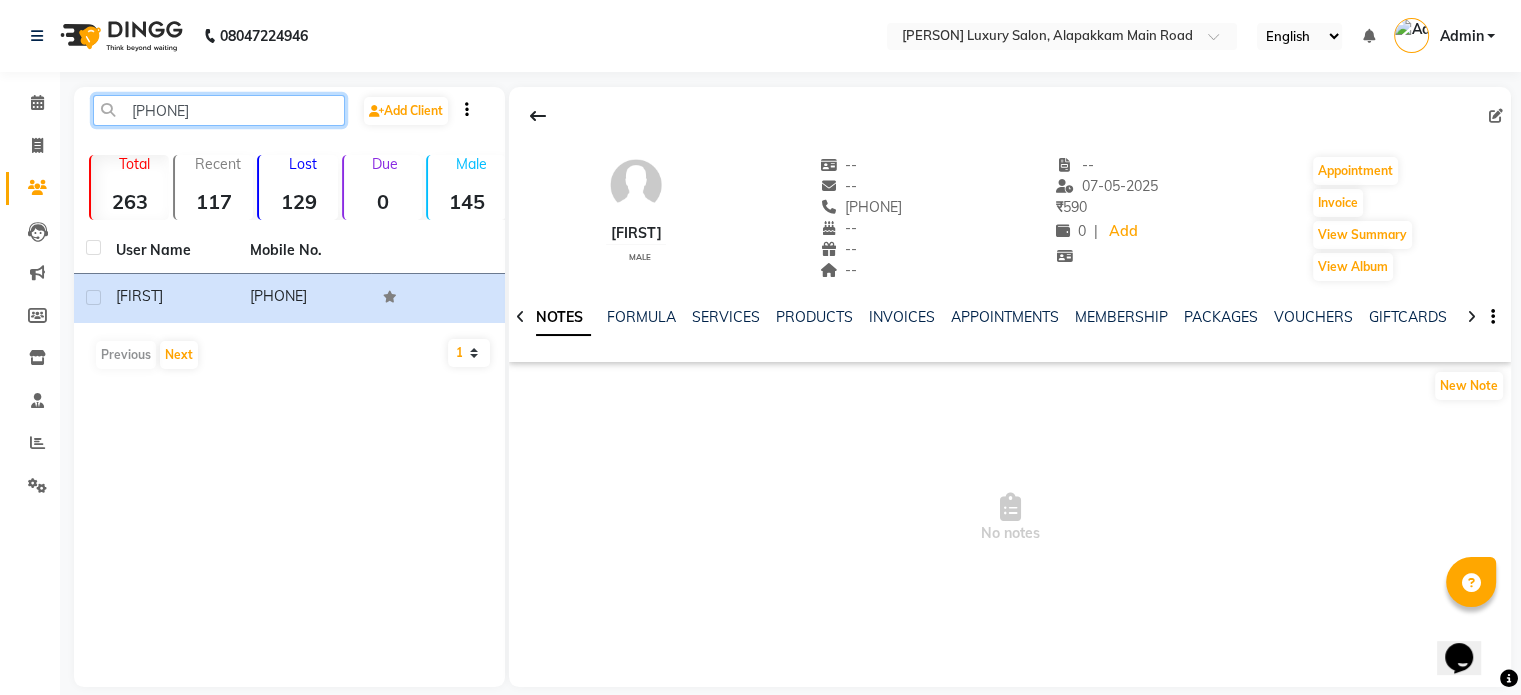 click on "[PHONE]" 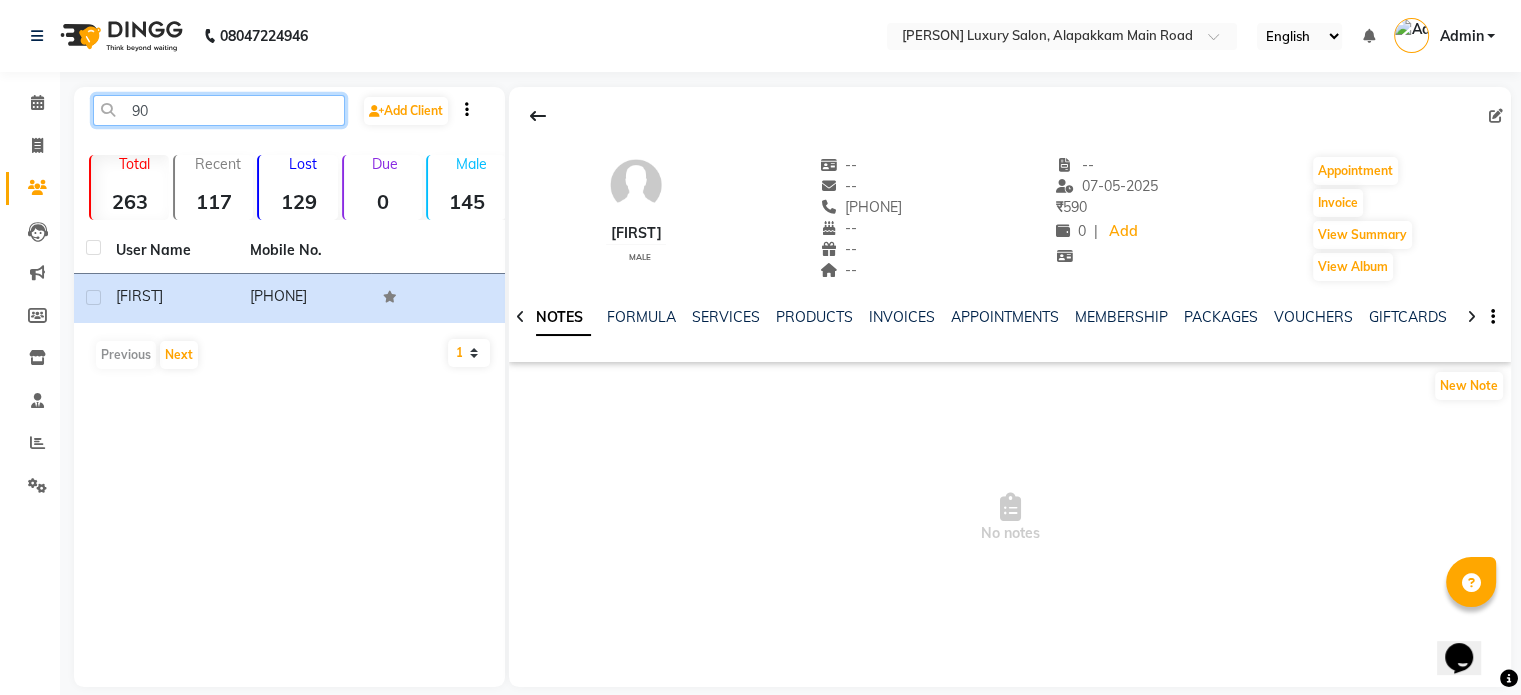 type on "9" 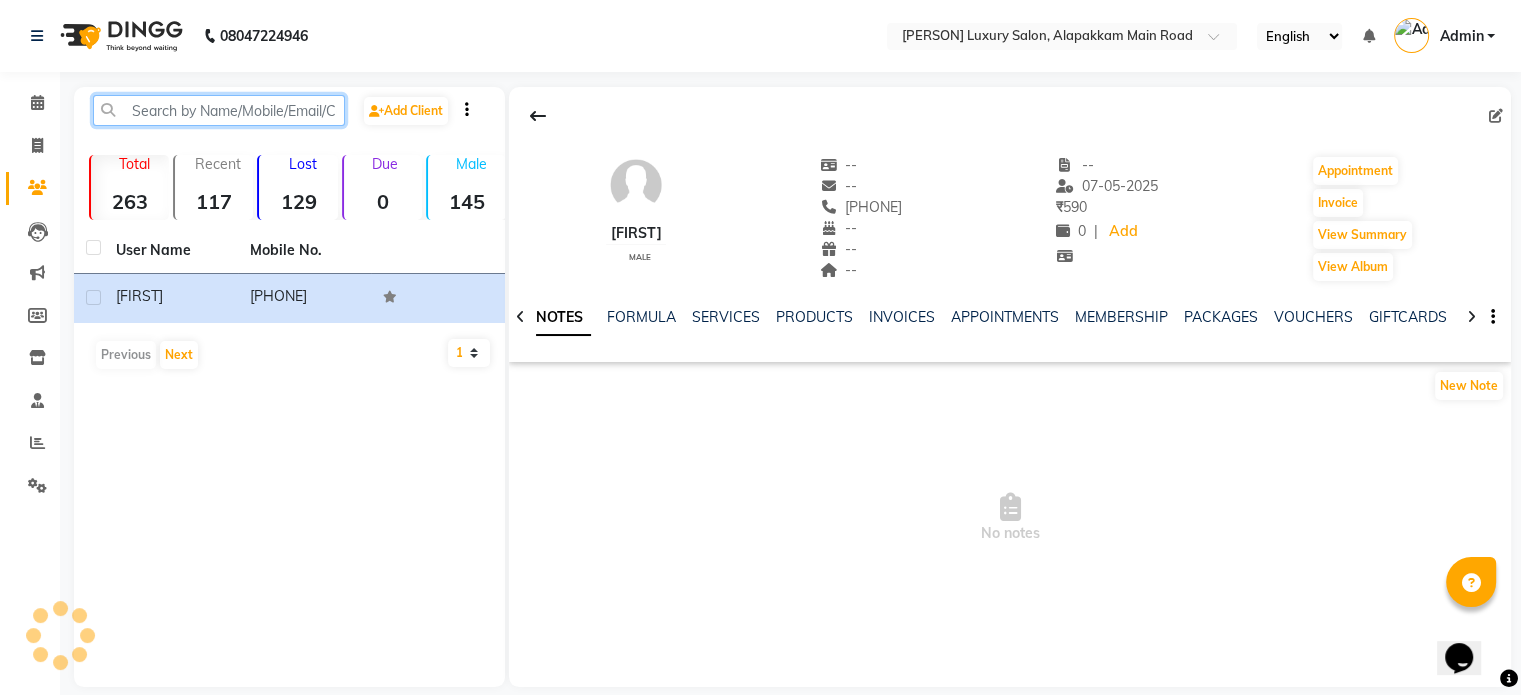 paste on "[PHONE]" 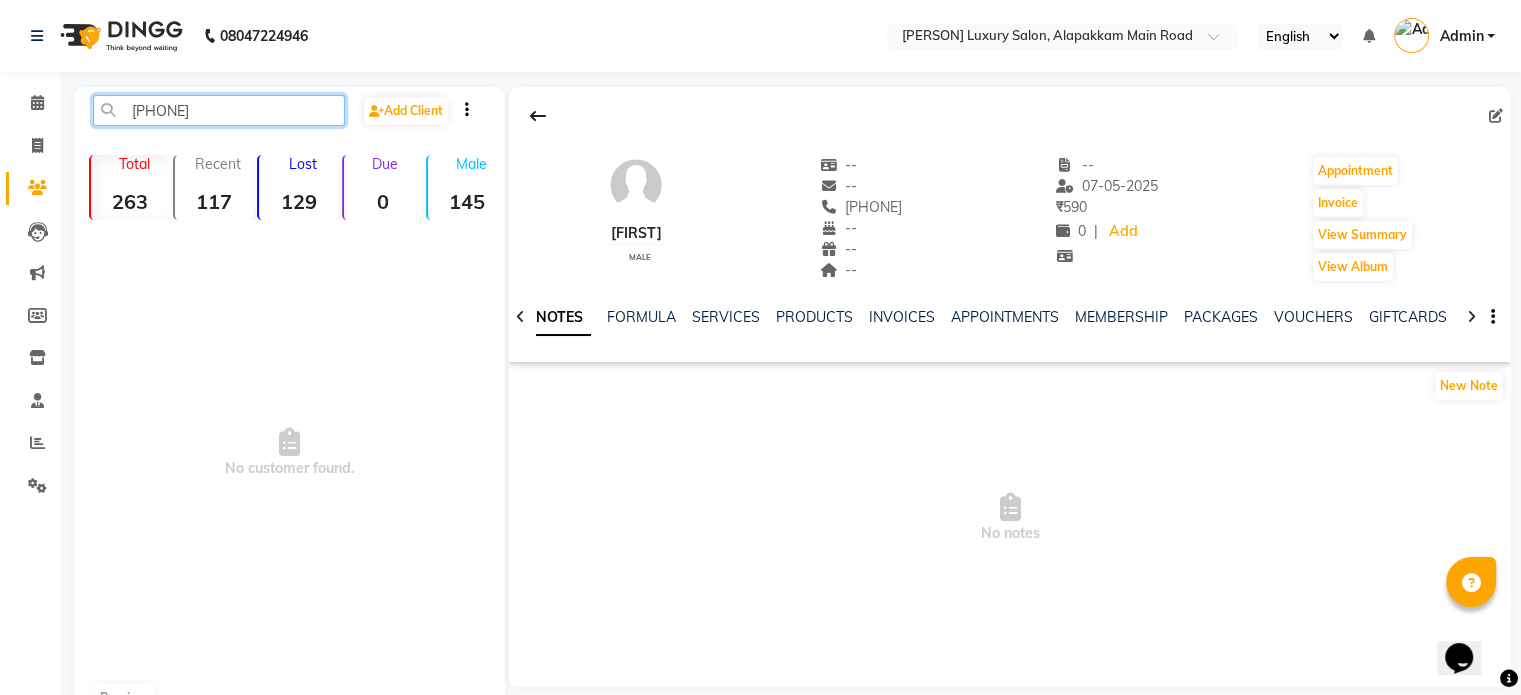 click on "[PHONE]" 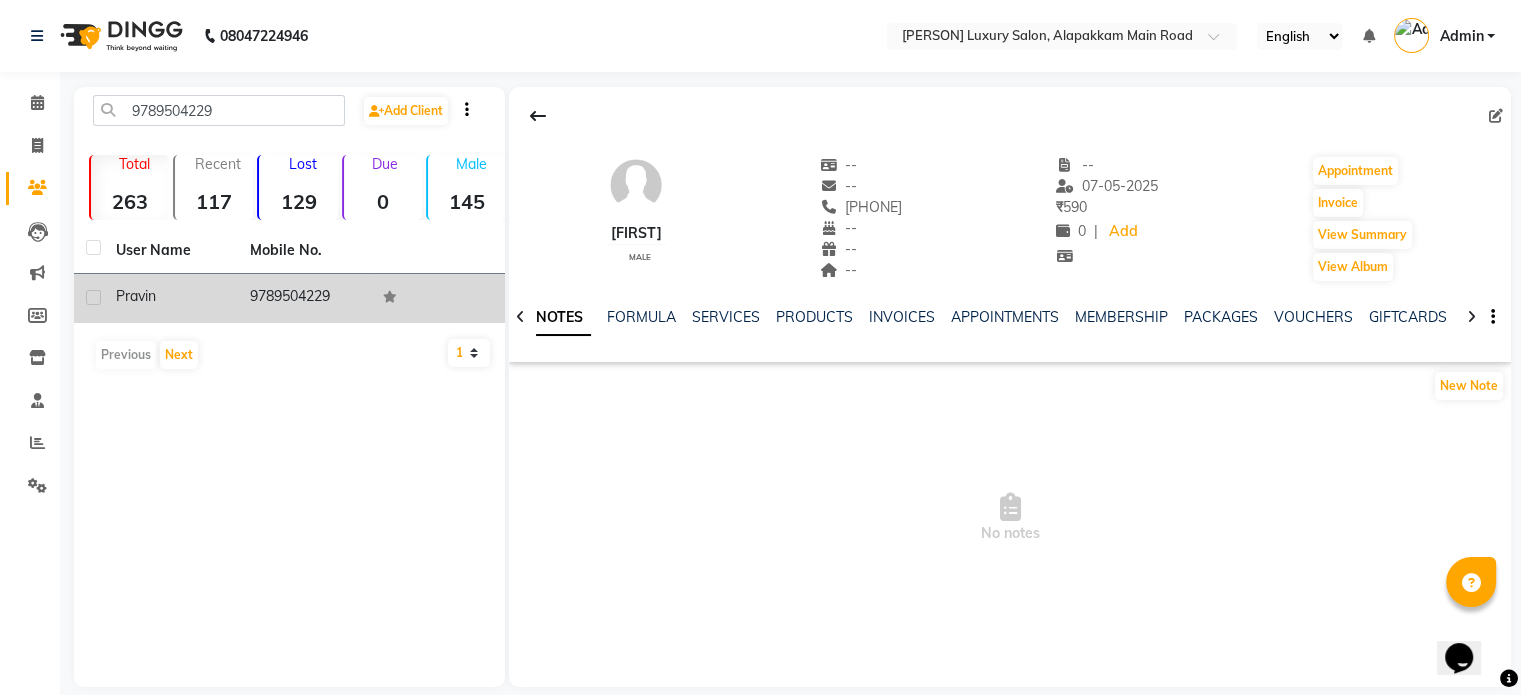click on "9789504229" 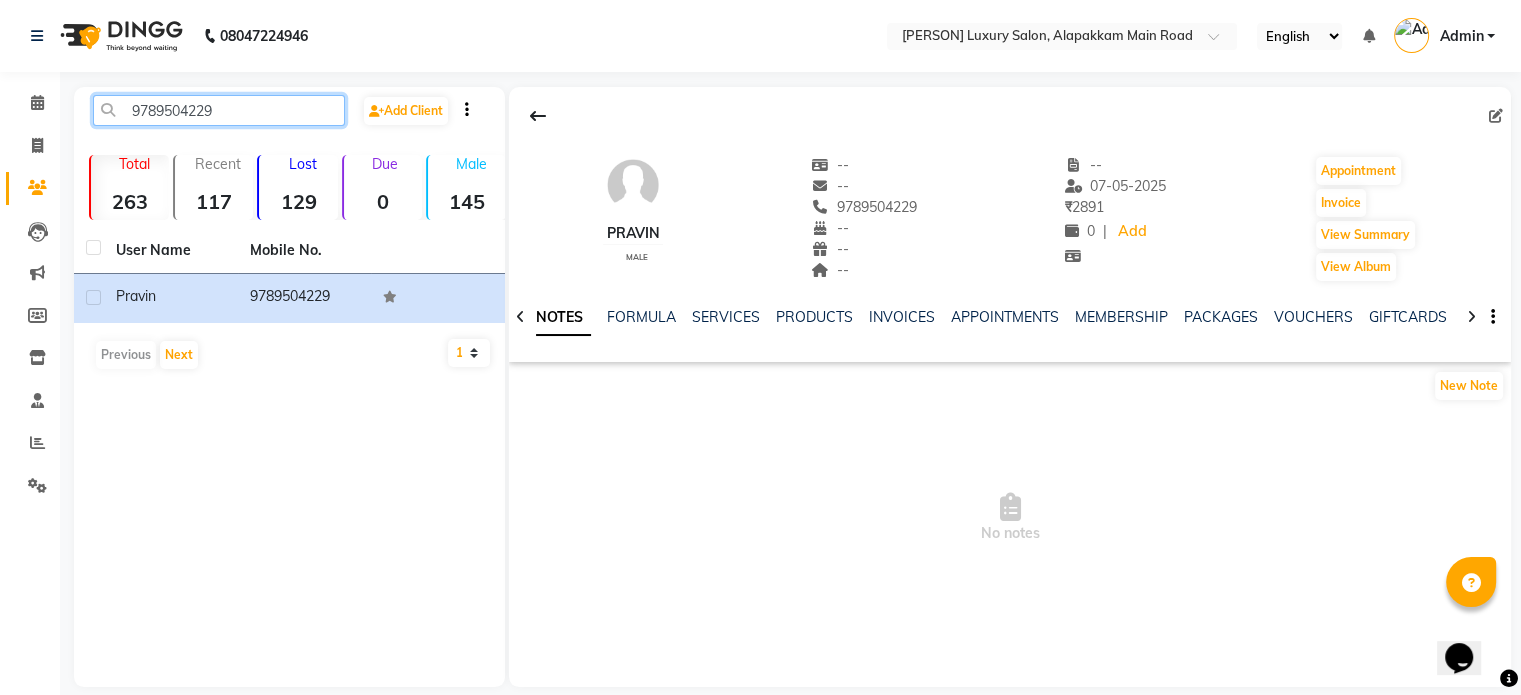 click on "9789504229" 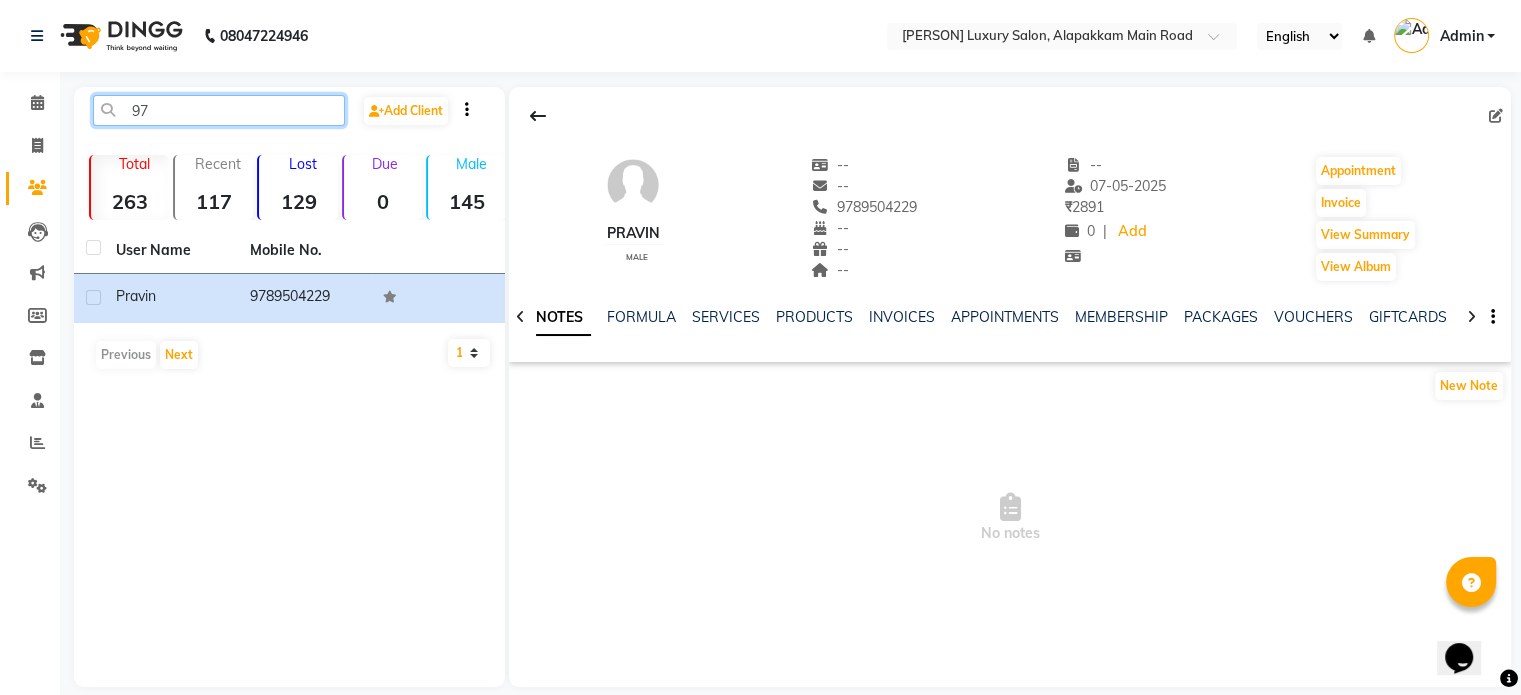 type on "9" 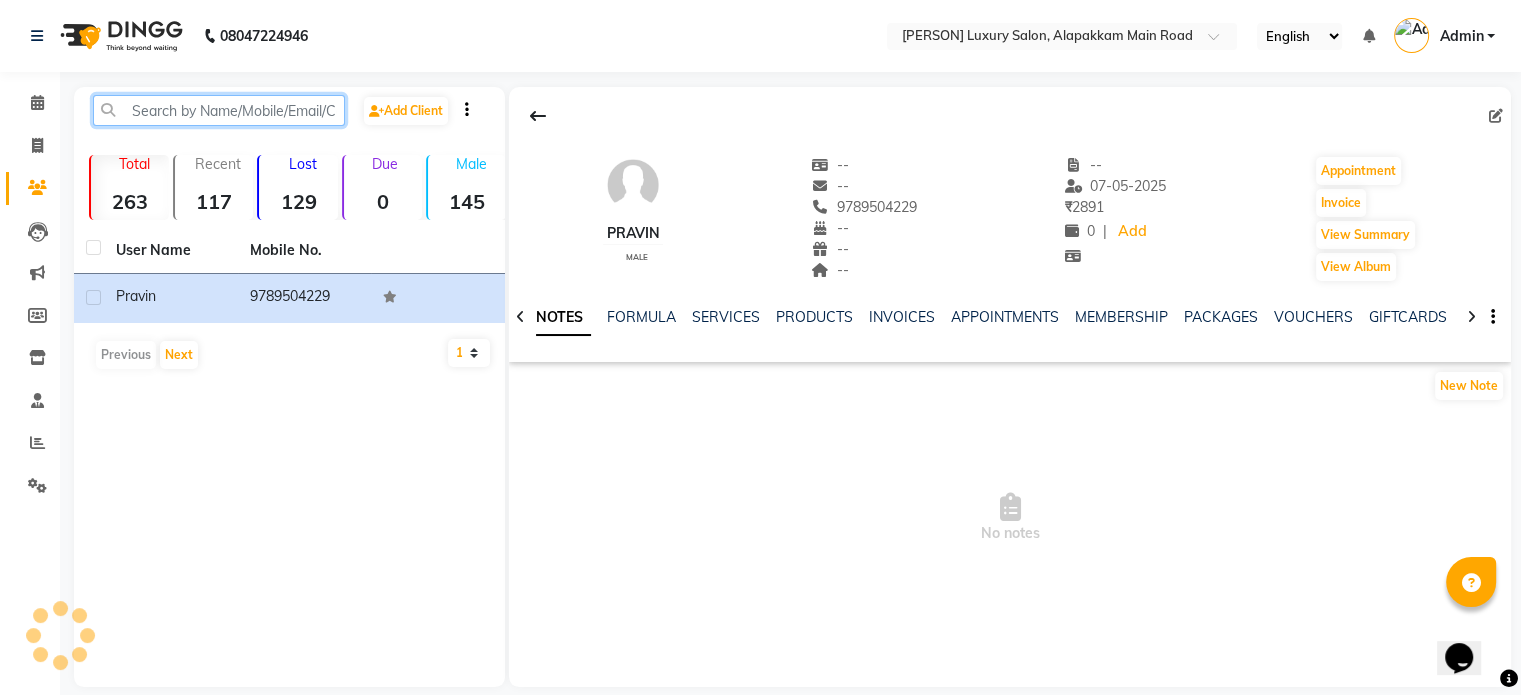 paste on "[PHONE]" 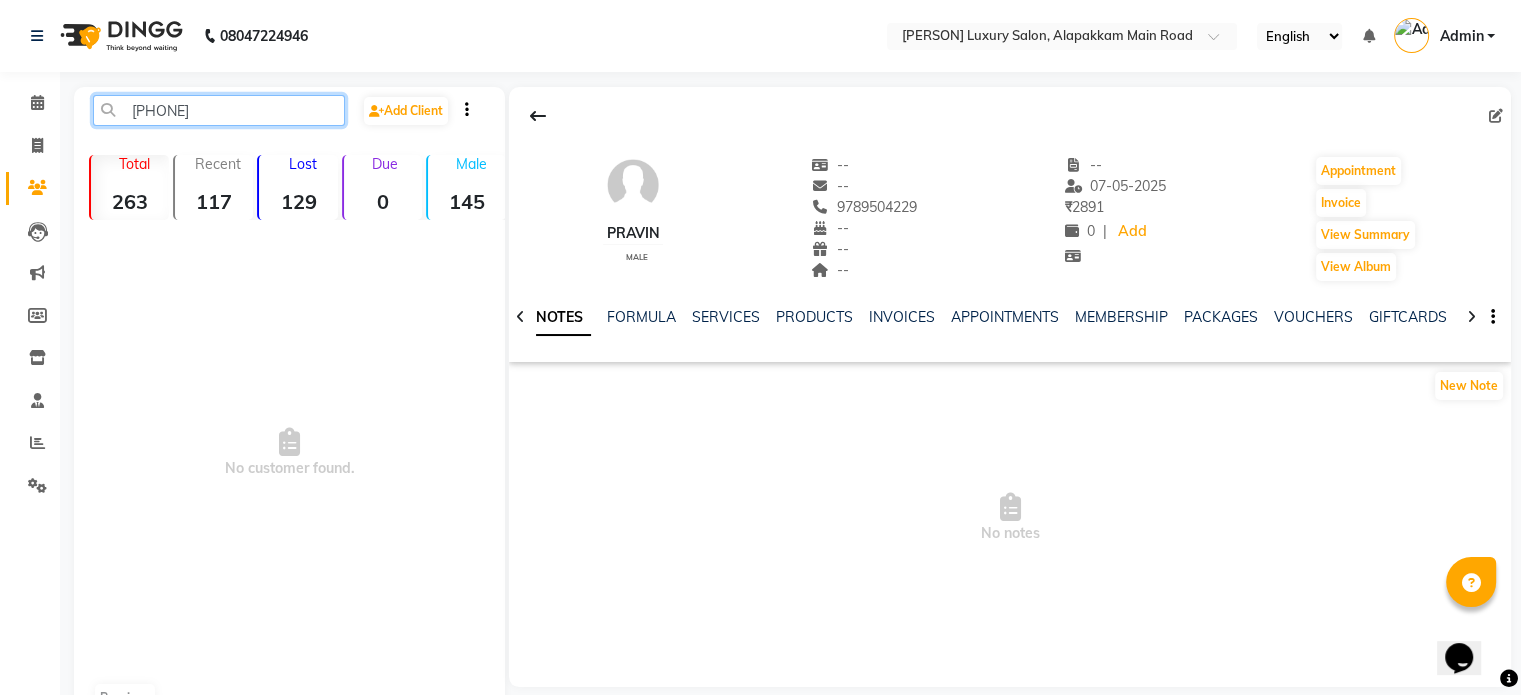 click on "[PHONE]" 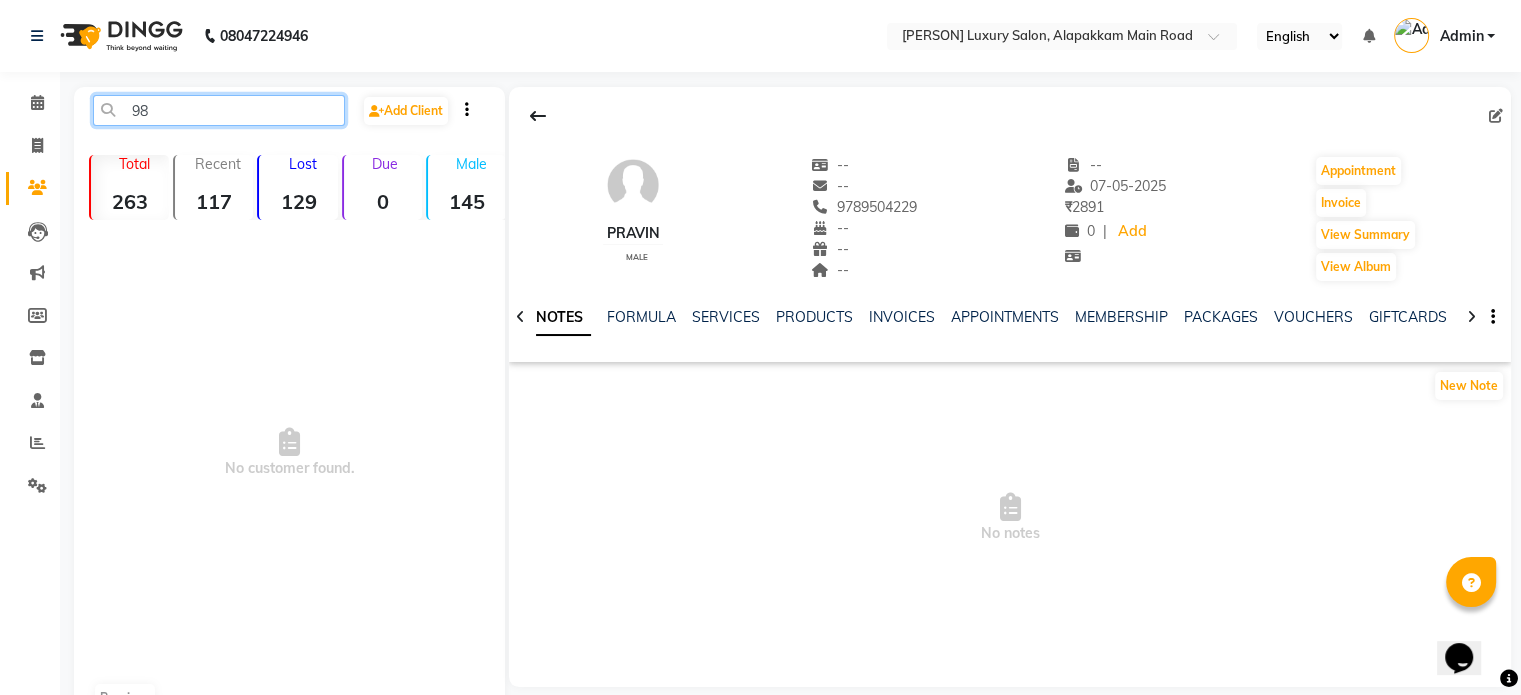 type on "9" 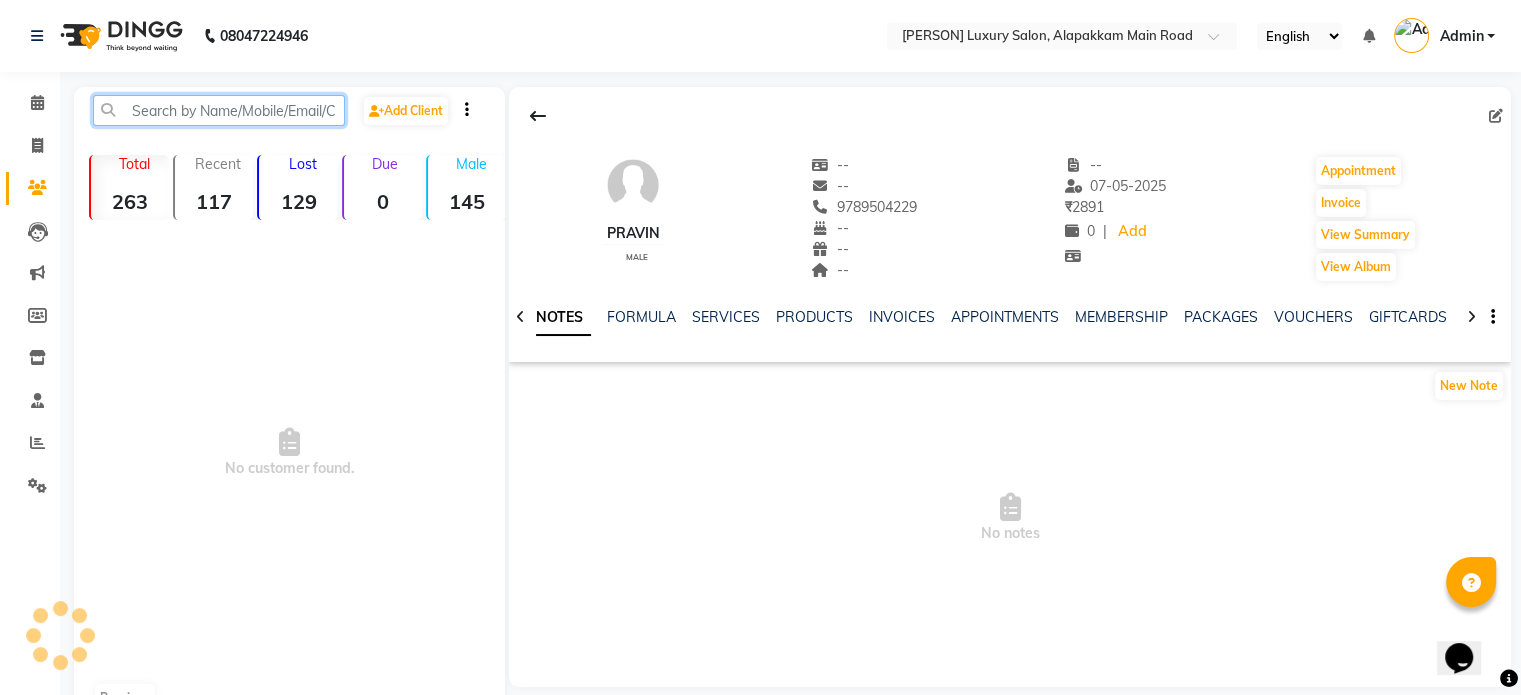 paste on "[PHONE]" 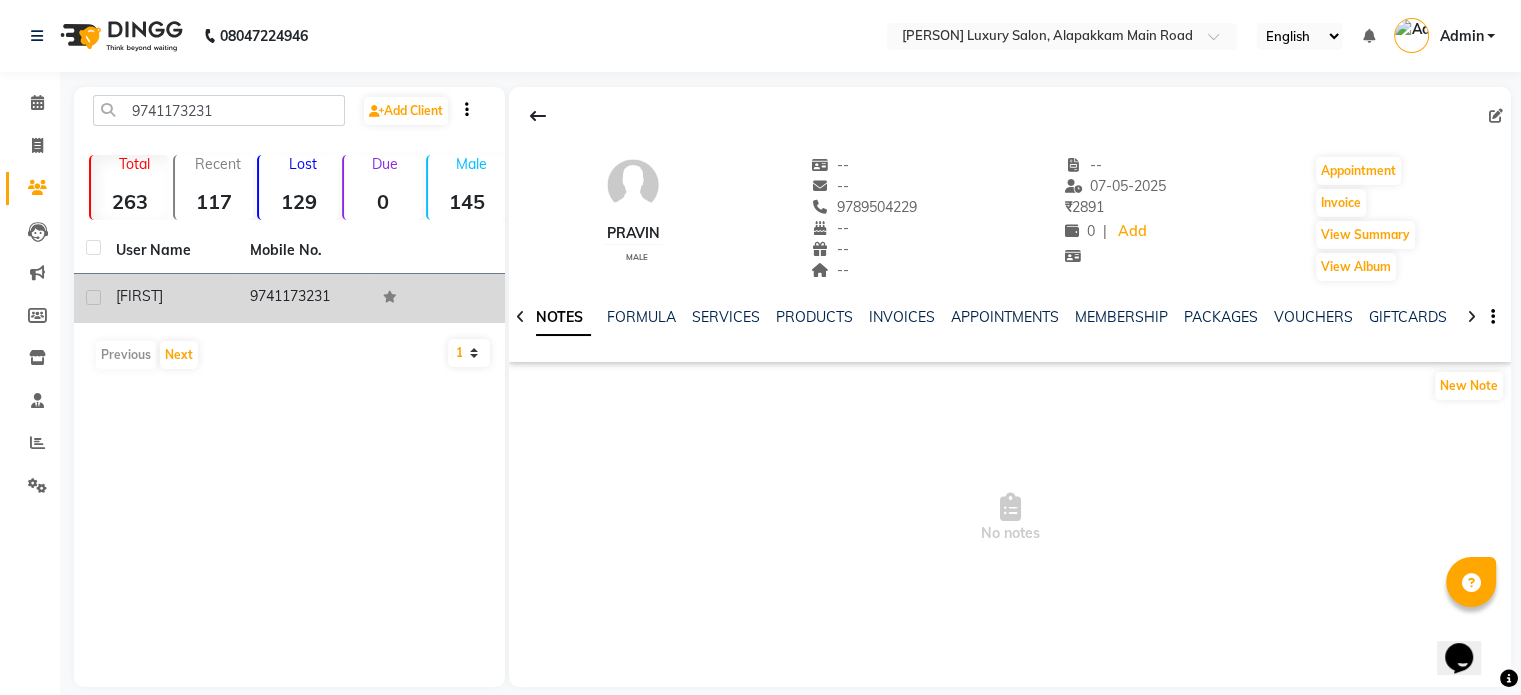 click on "9741173231" 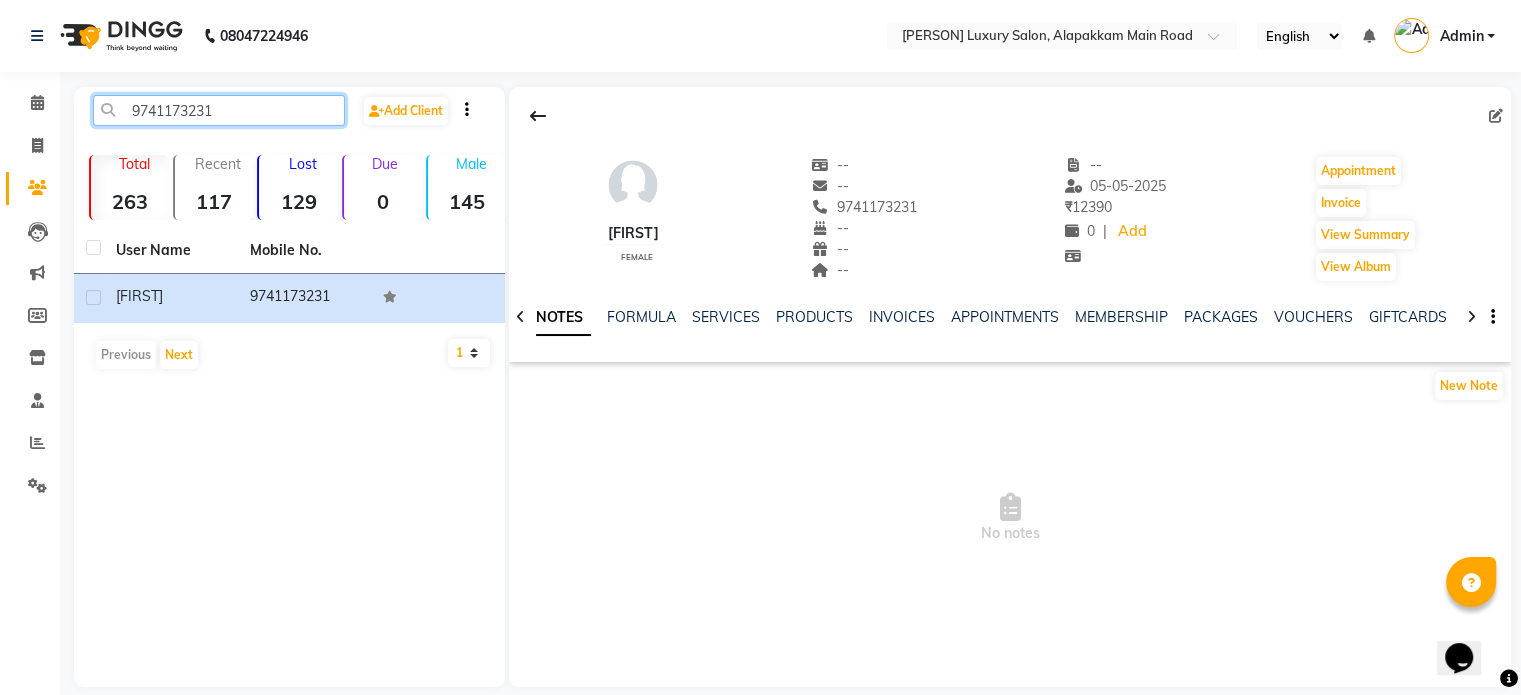 click on "9741173231" 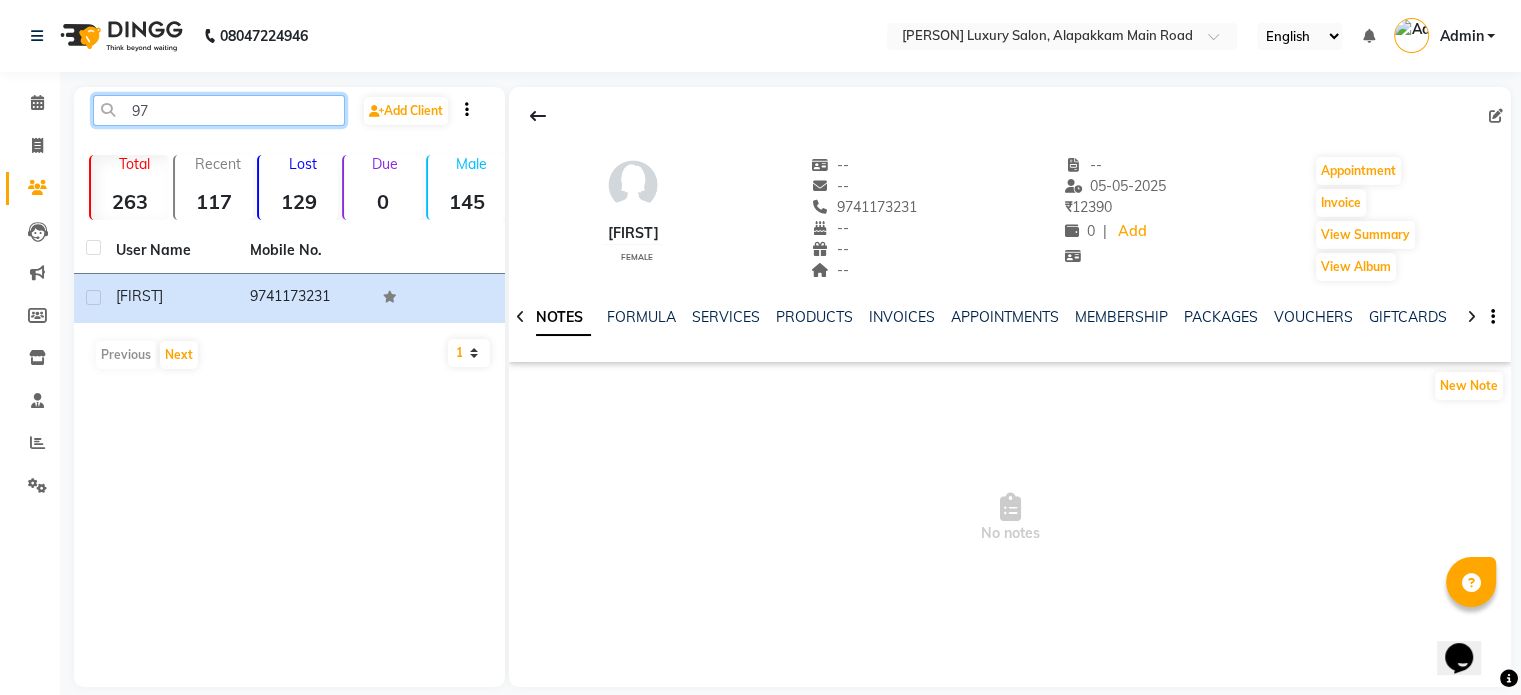 type on "9" 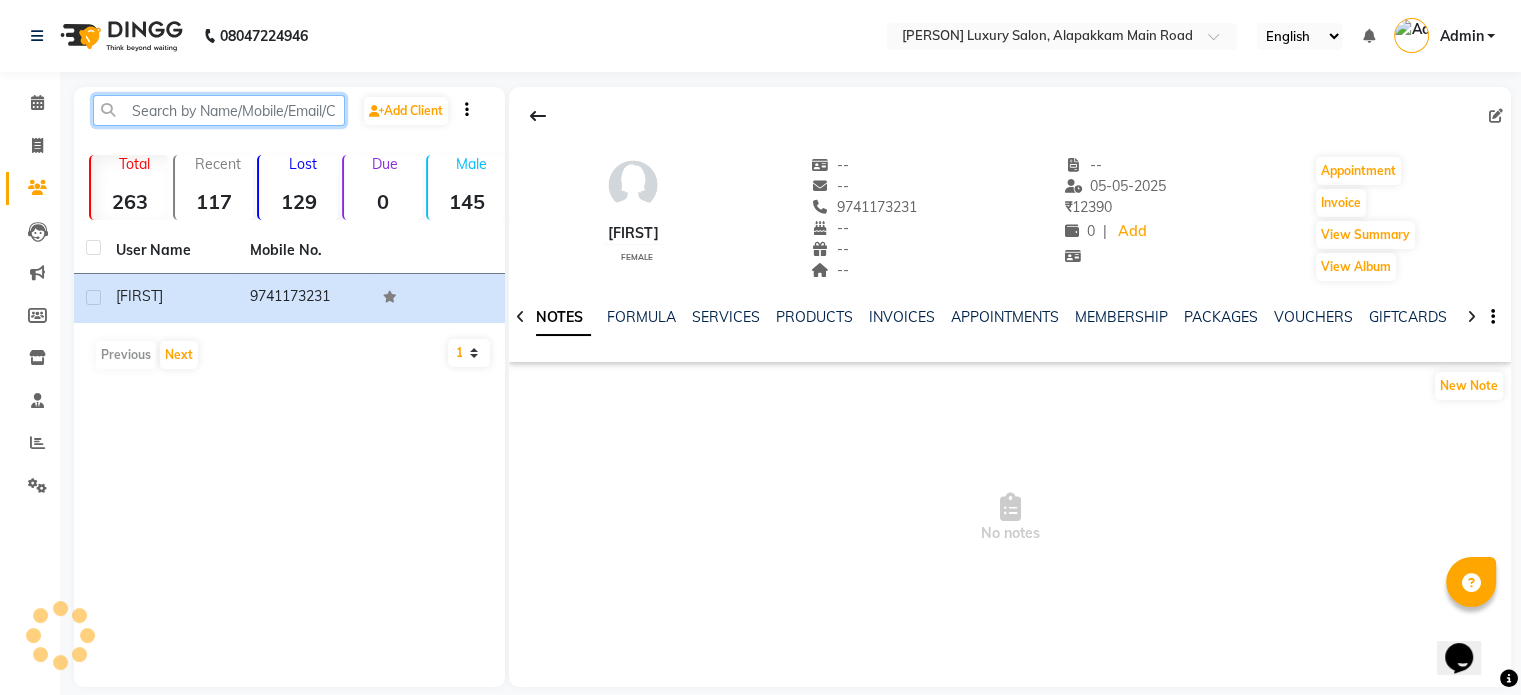 paste on "[PHONE]" 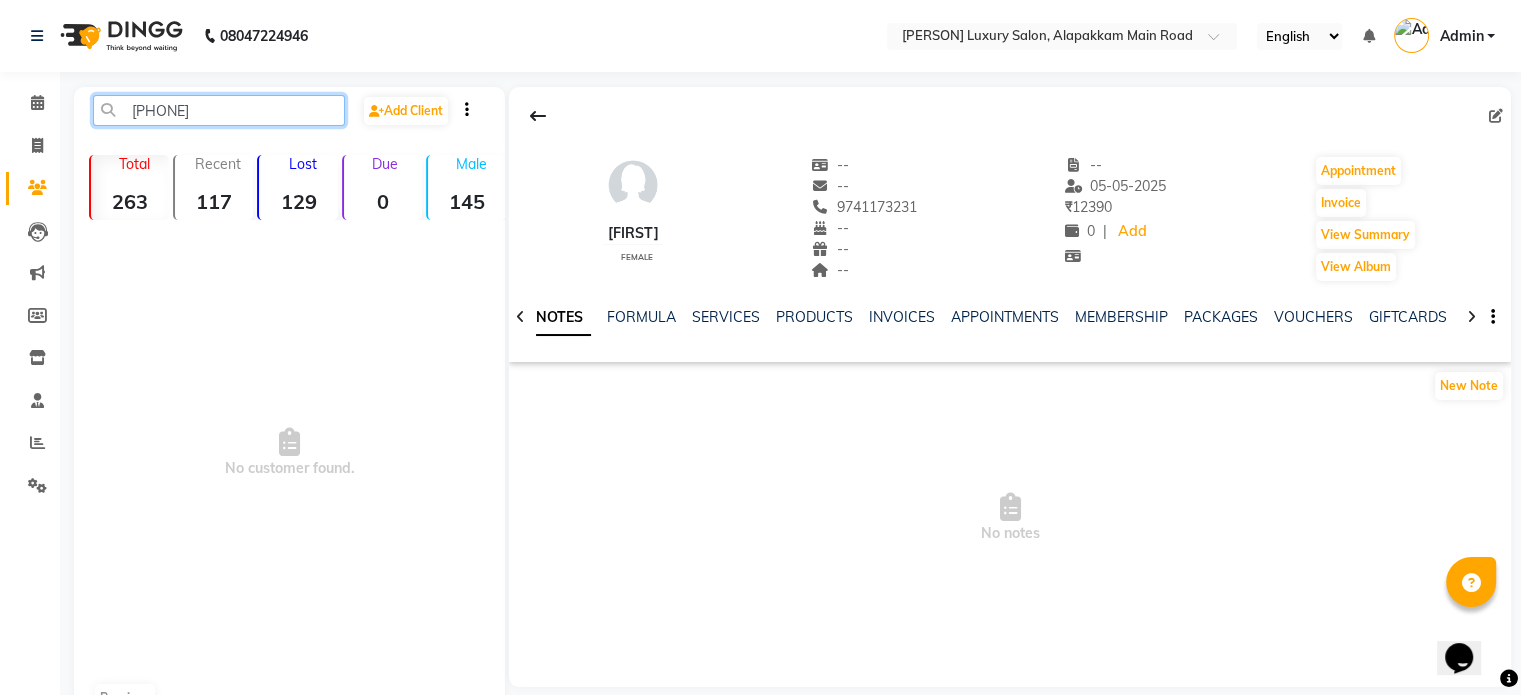 click on "[PHONE]" 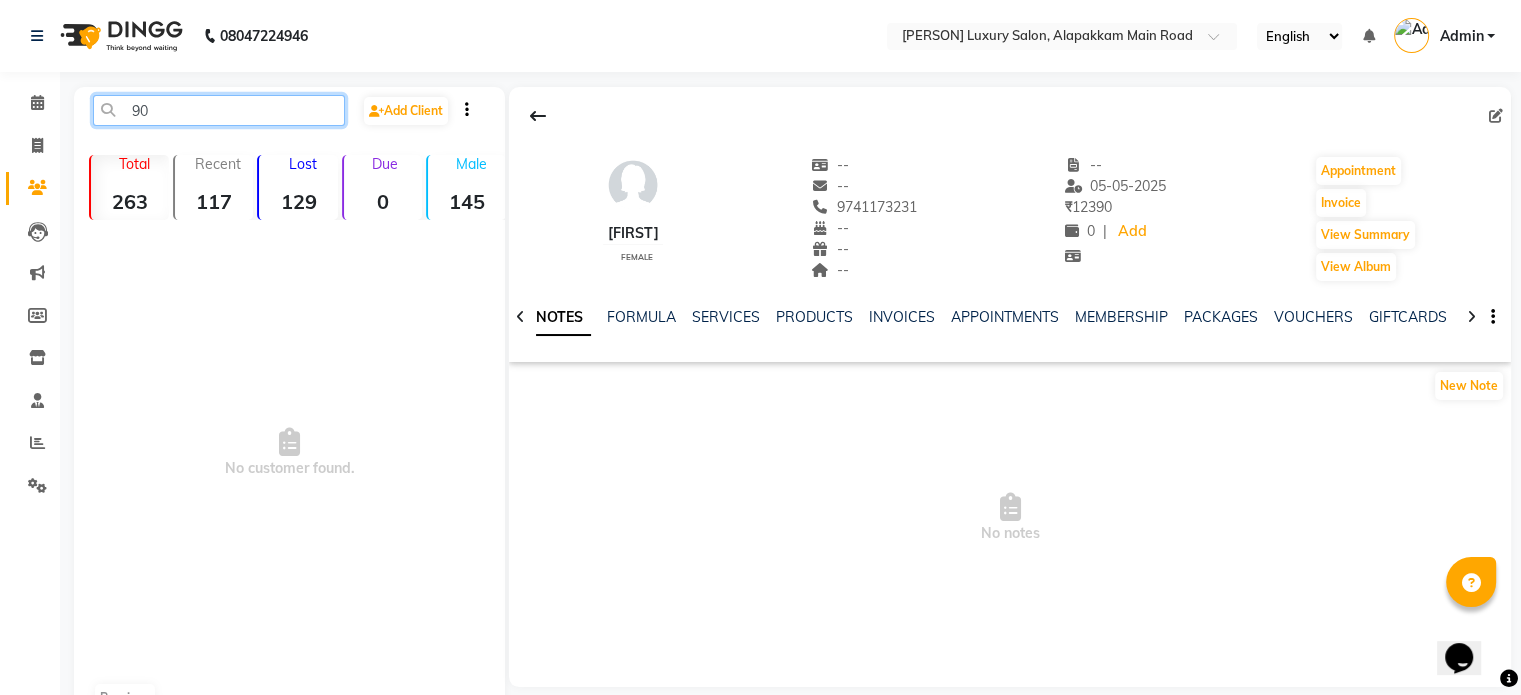 type on "9" 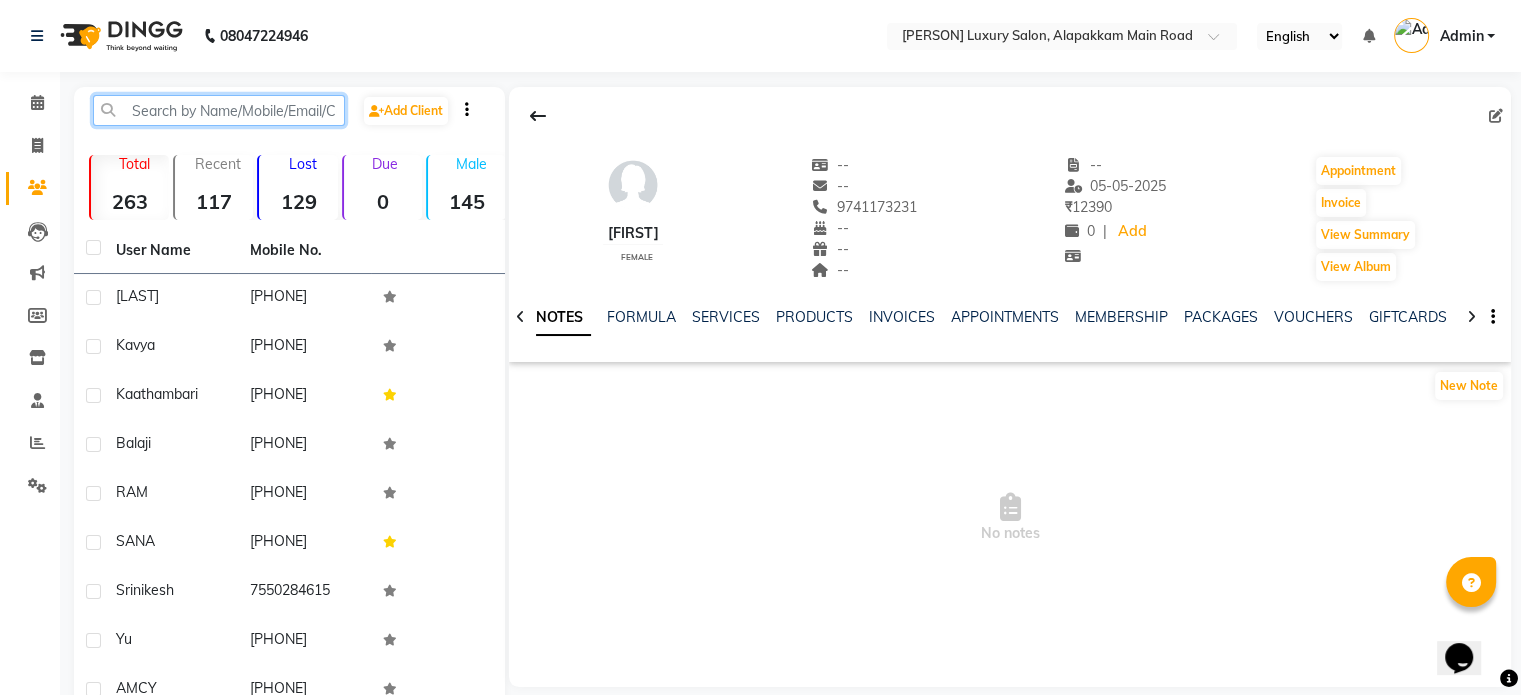 paste on "[PHONE]" 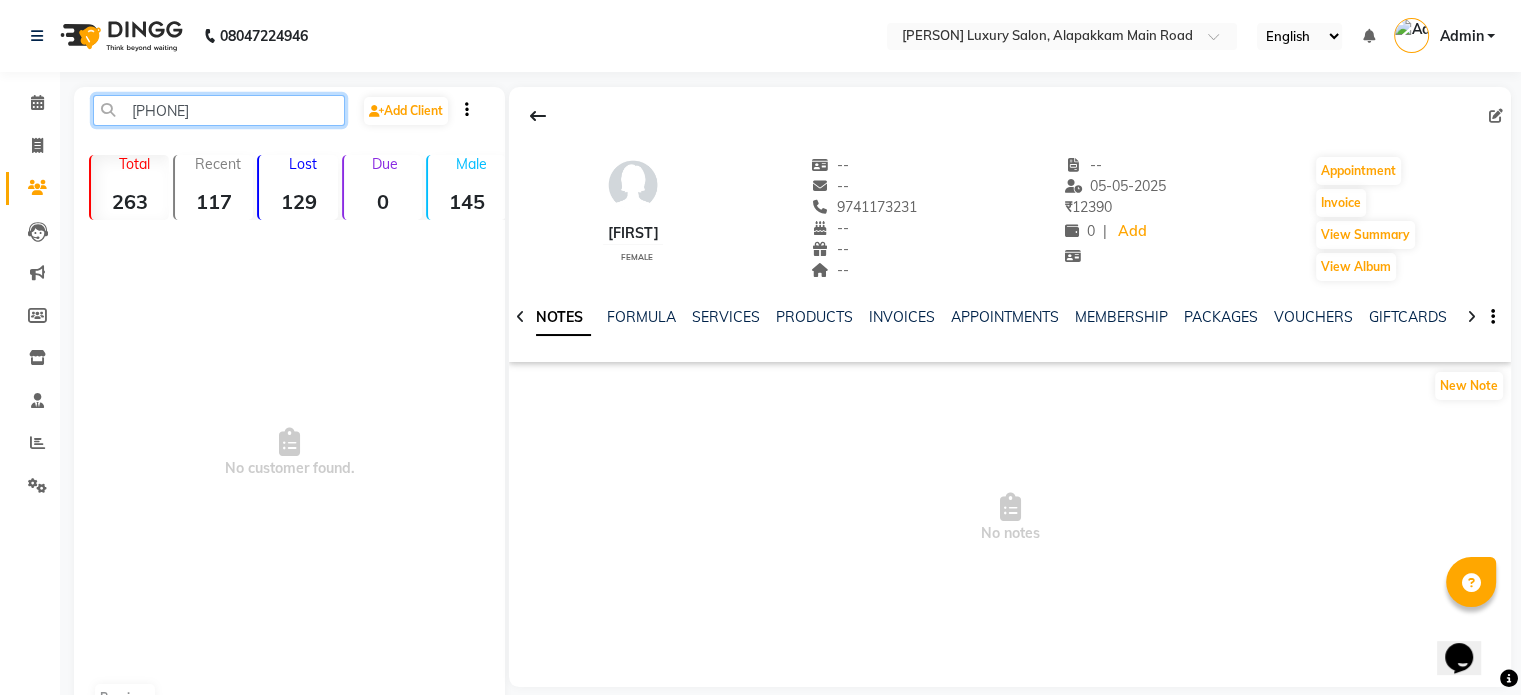 click on "[PHONE]" 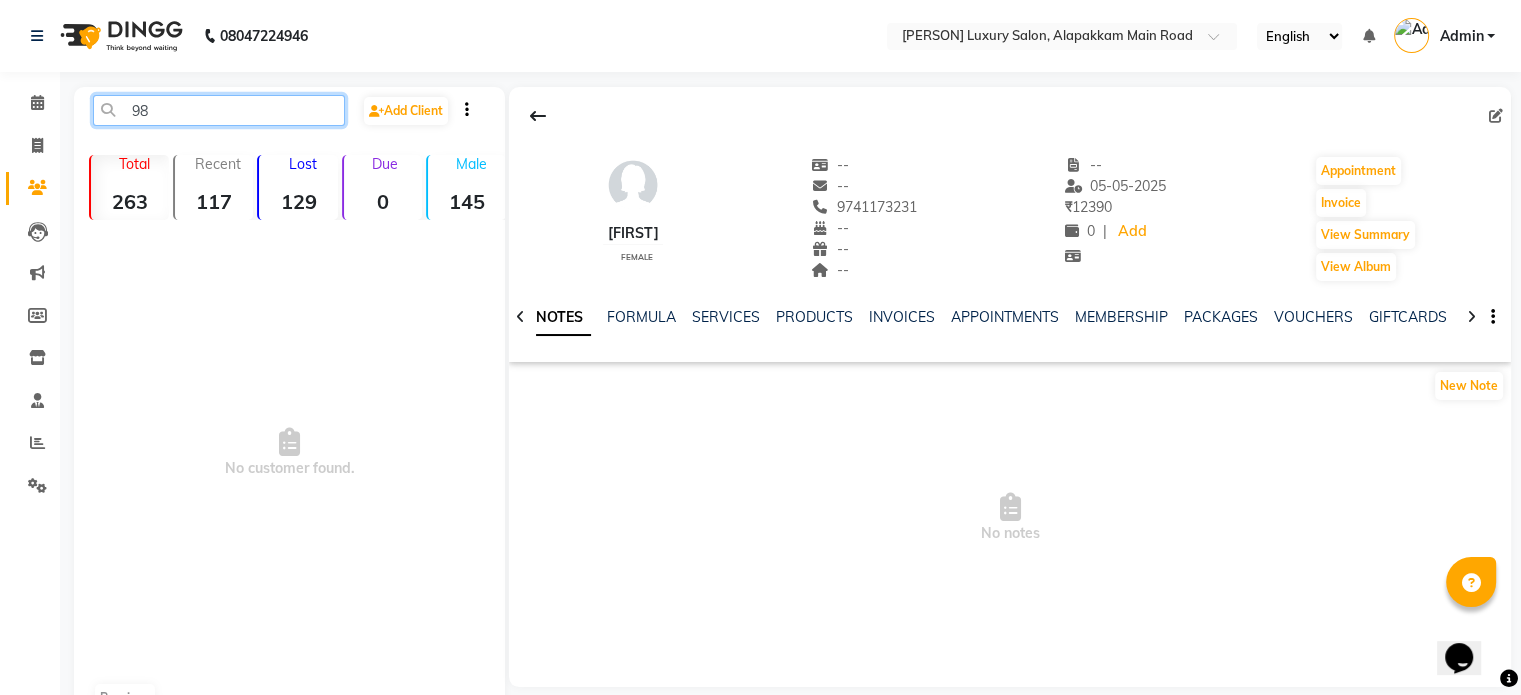 type on "9" 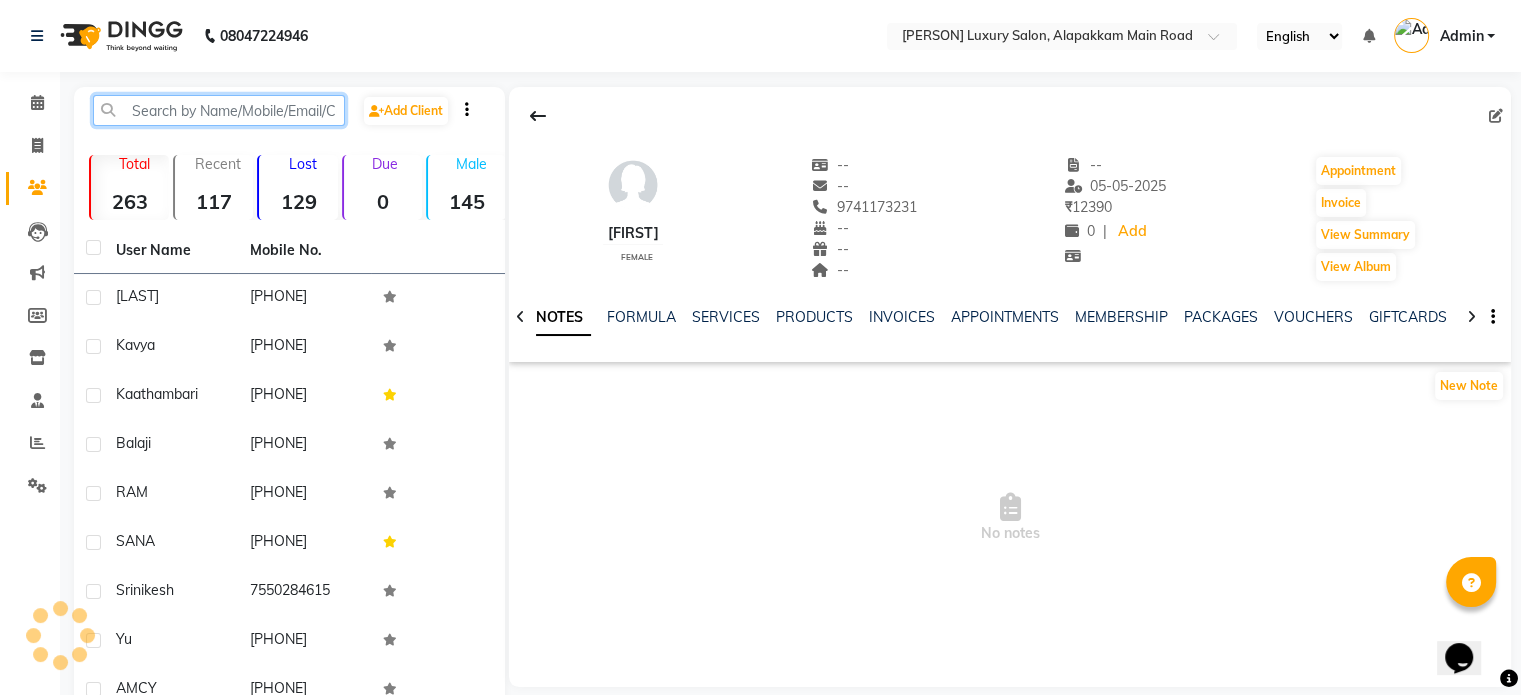 paste on "[PHONE]" 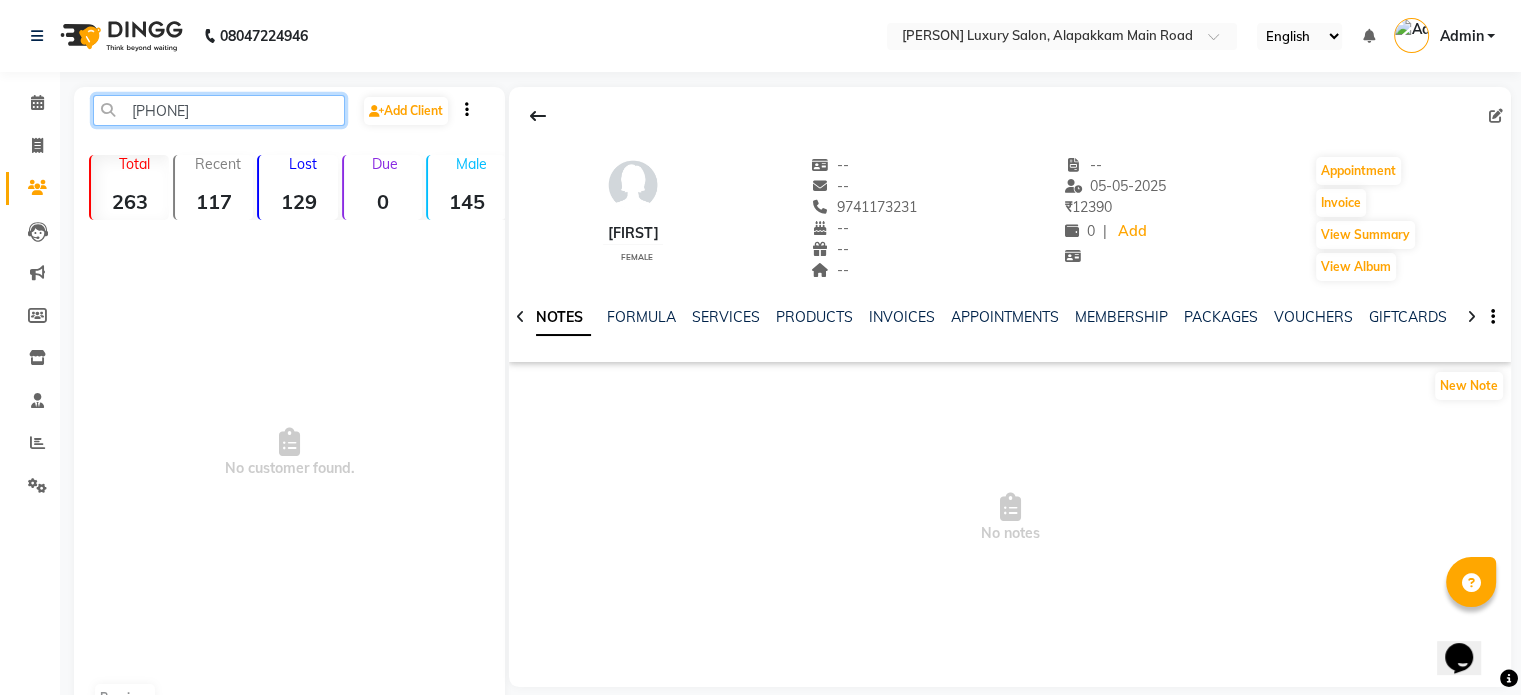 click on "[PHONE]" 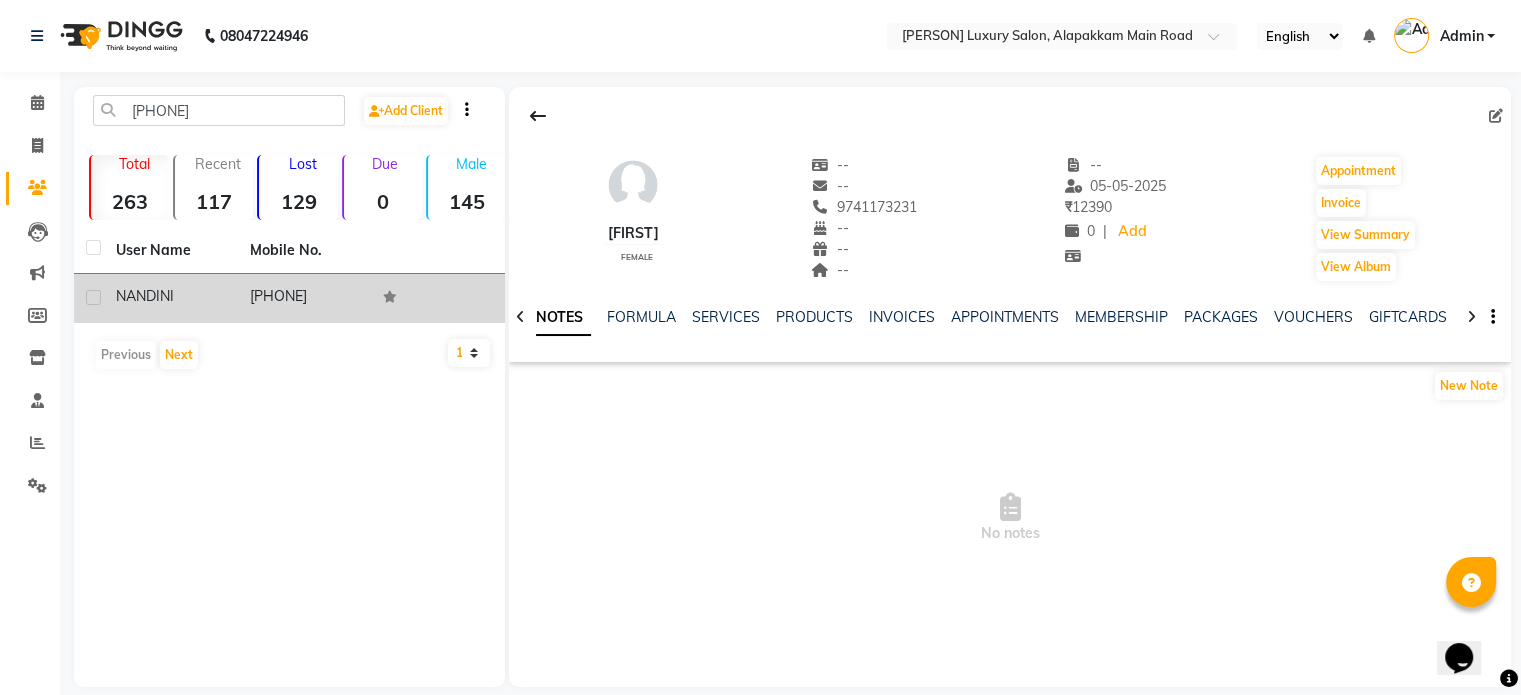 click on "NANDINI" 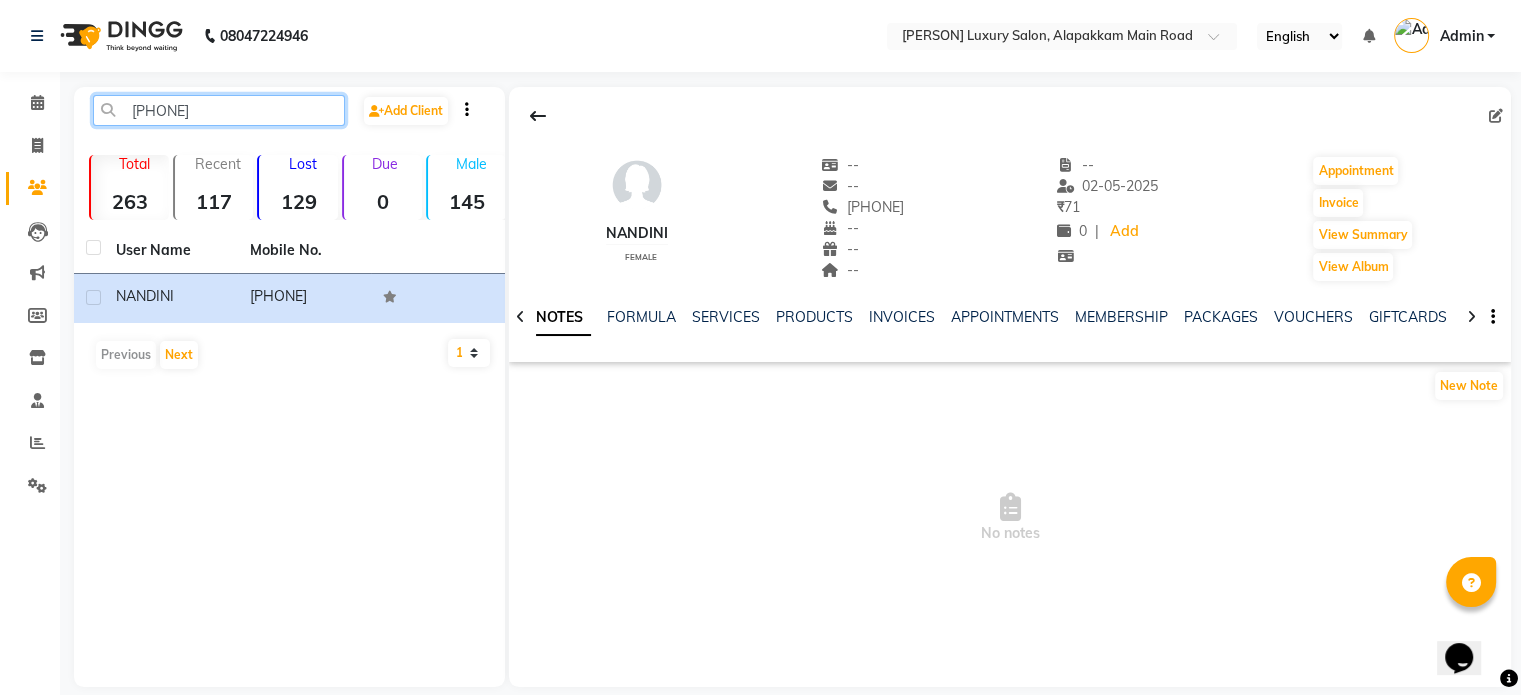 click on "[PHONE]" 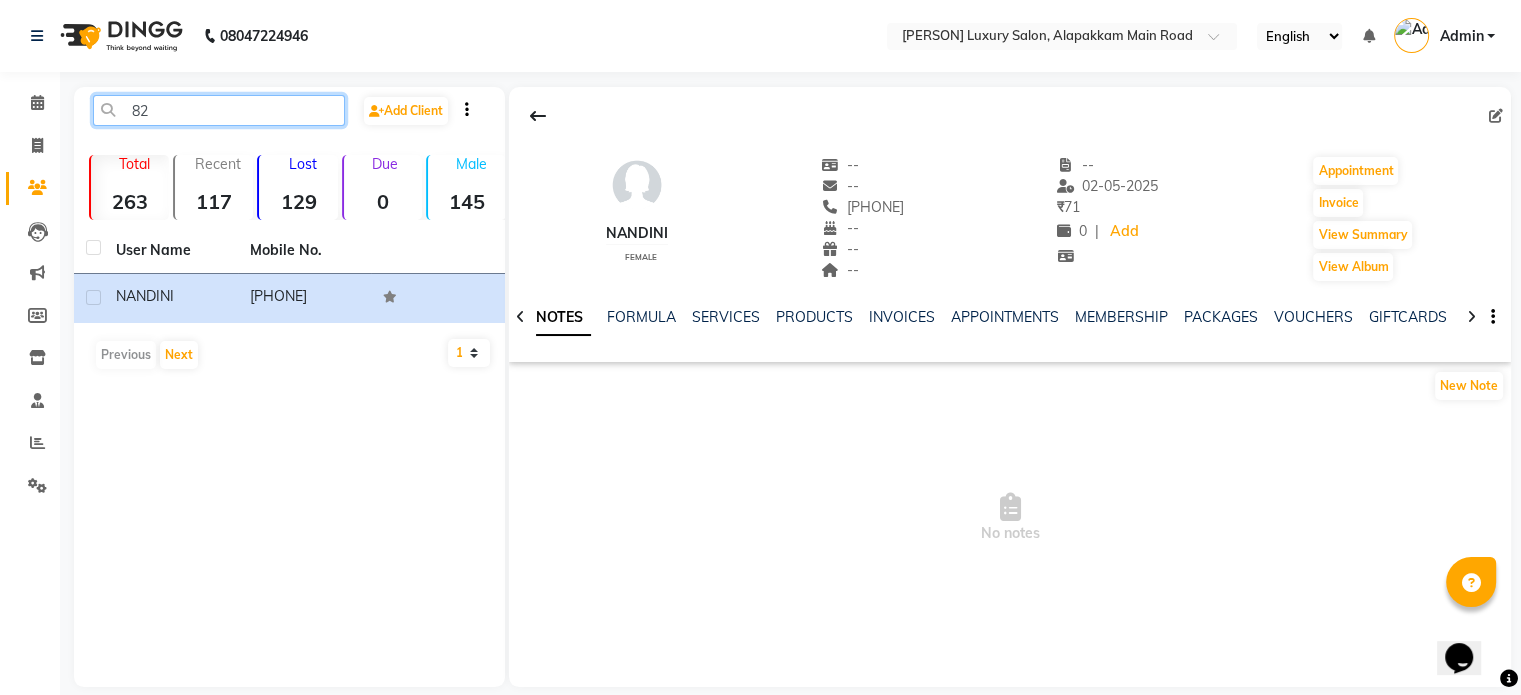 type on "8" 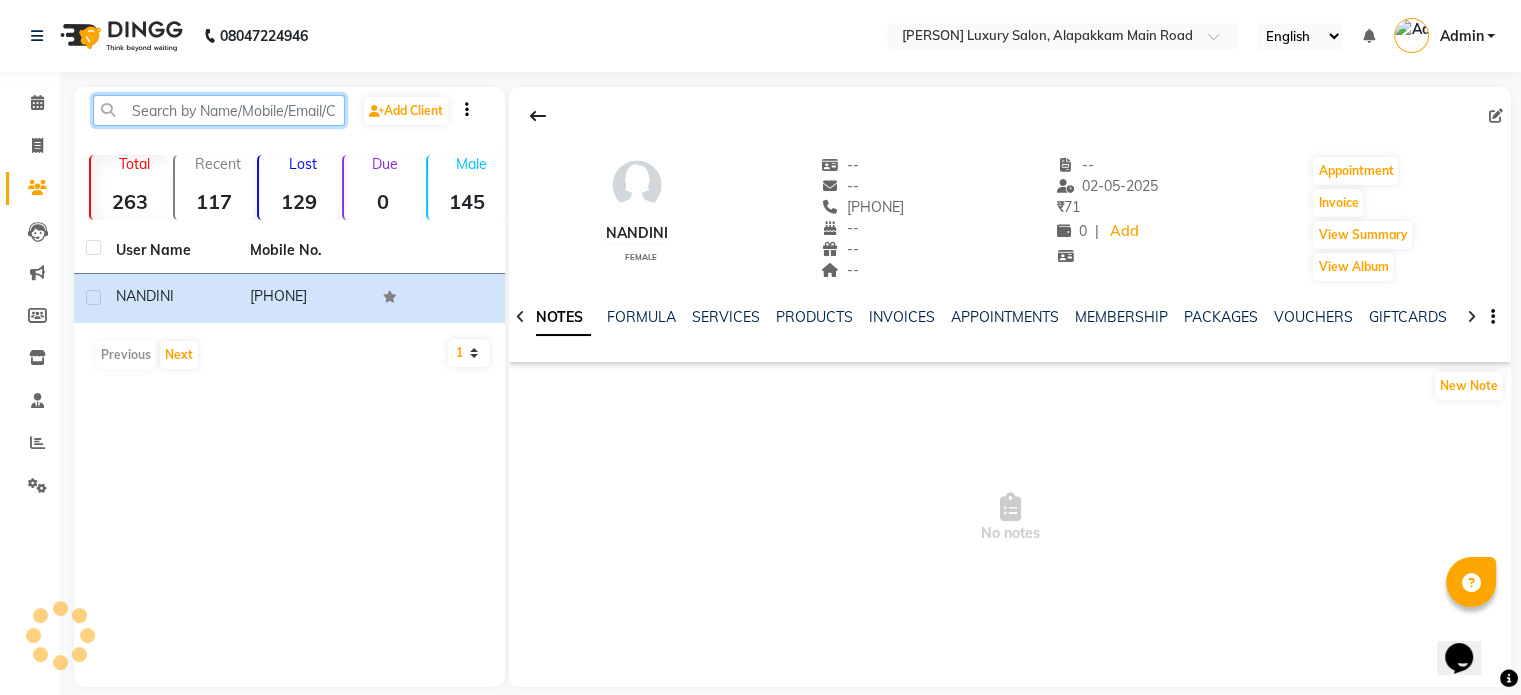 paste on "[PHONE]" 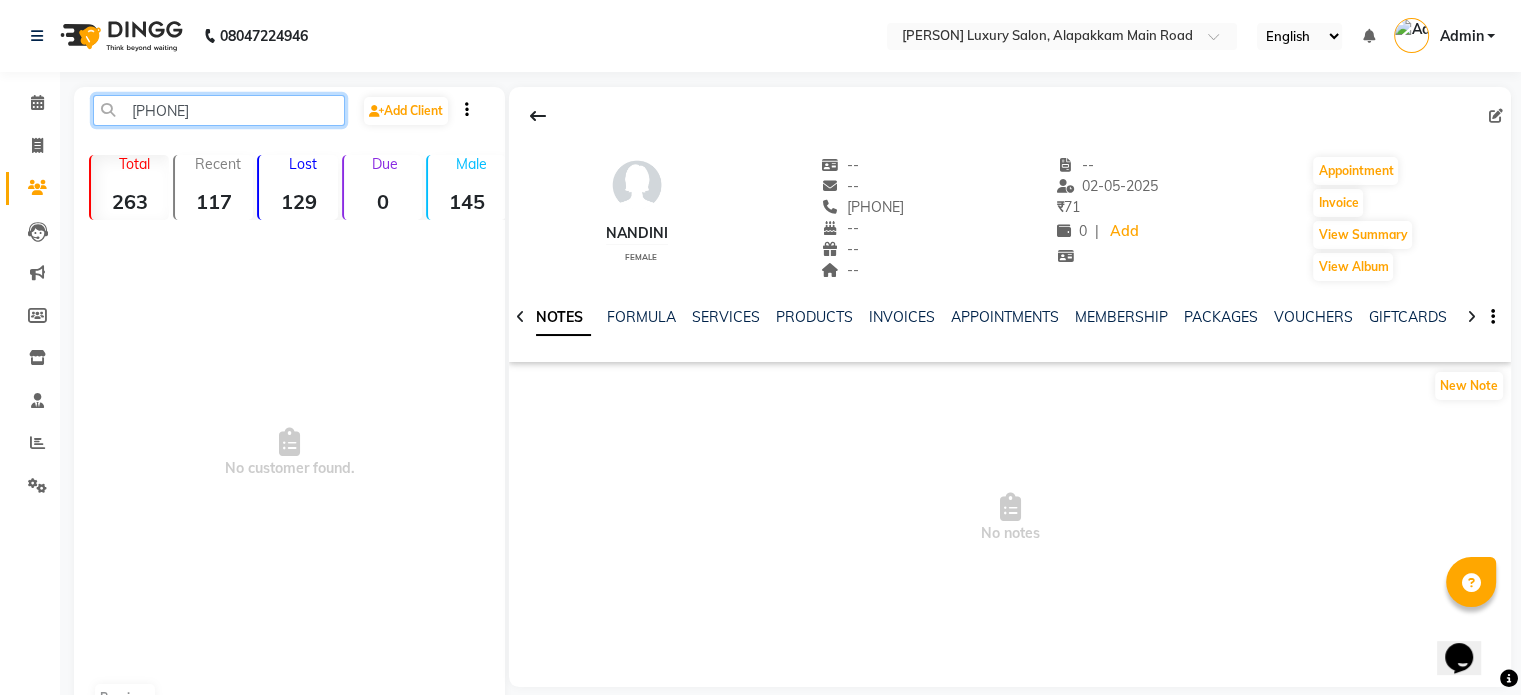 click on "[PHONE]" 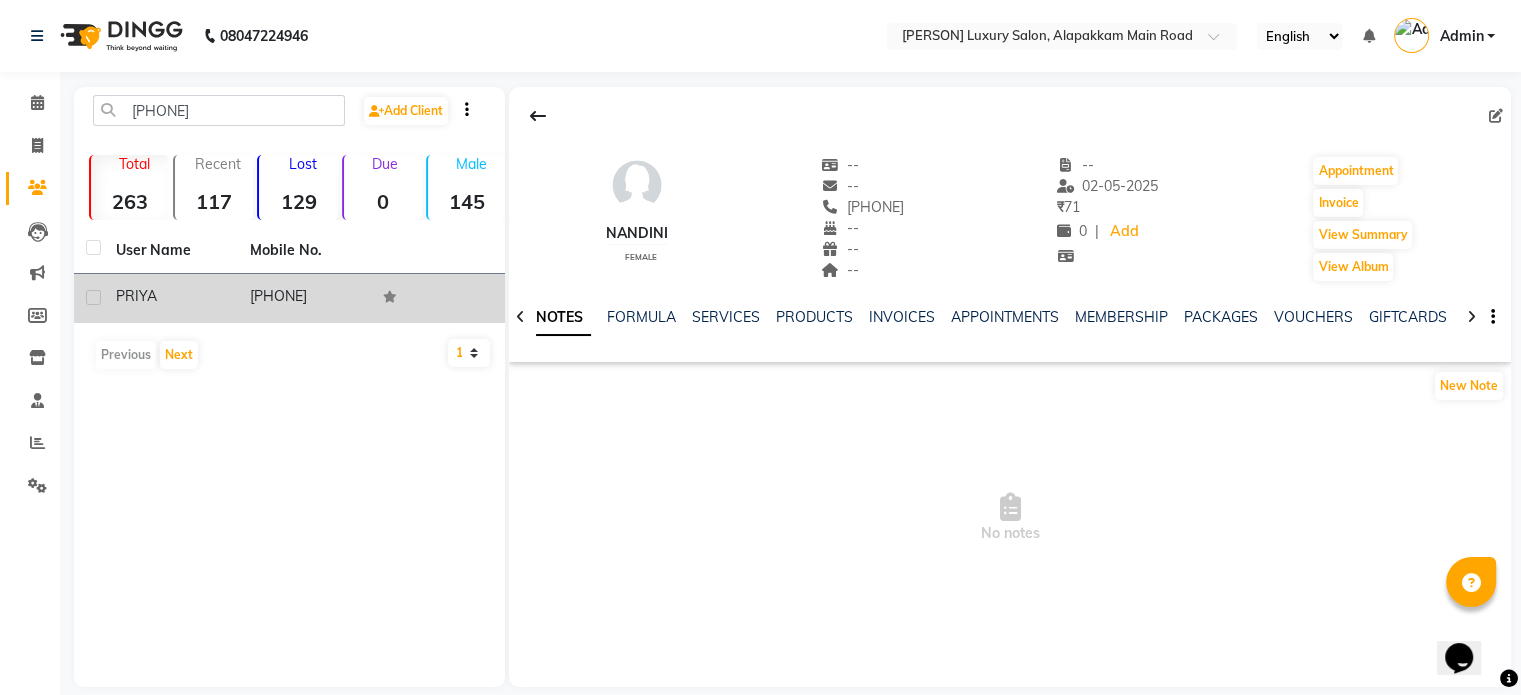 click on "[PHONE]" 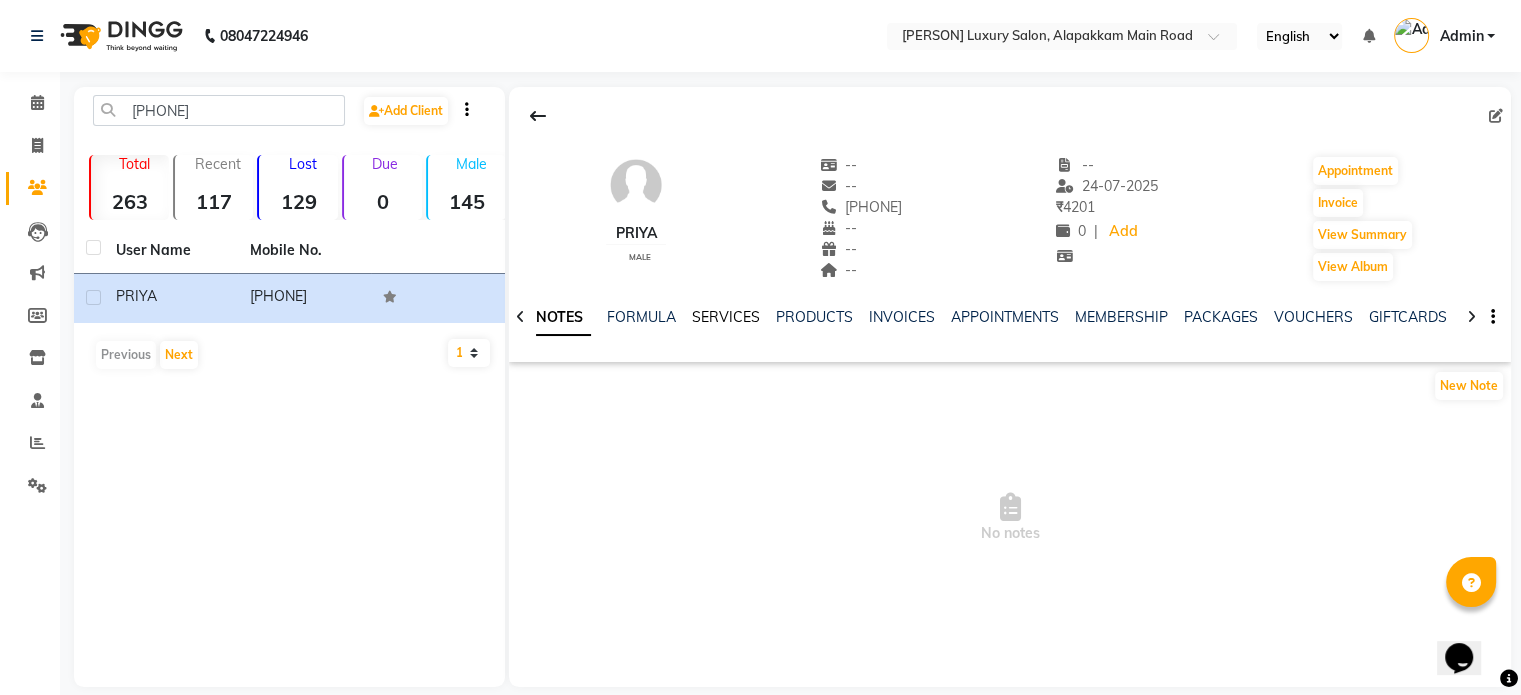 click on "SERVICES" 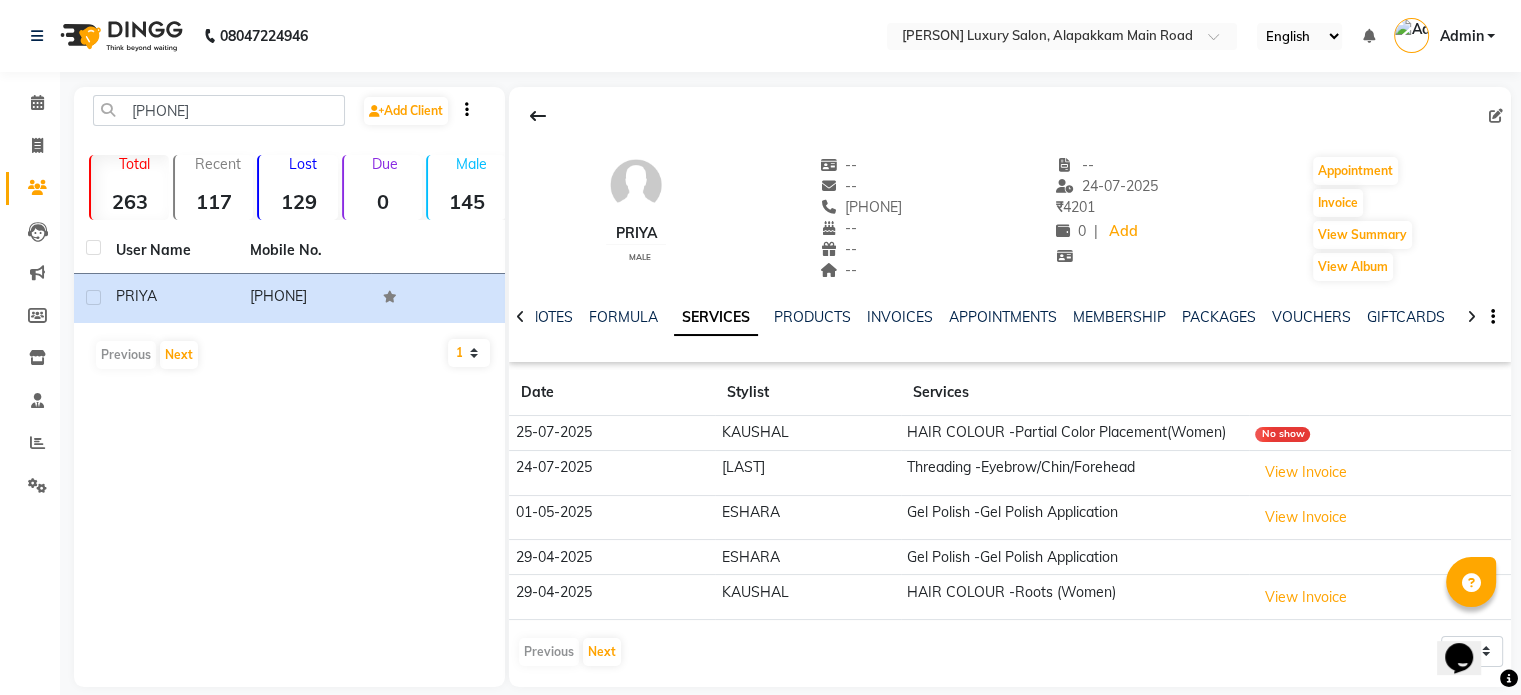 drag, startPoint x: 837, startPoint y: 211, endPoint x: 949, endPoint y: 201, distance: 112.44554 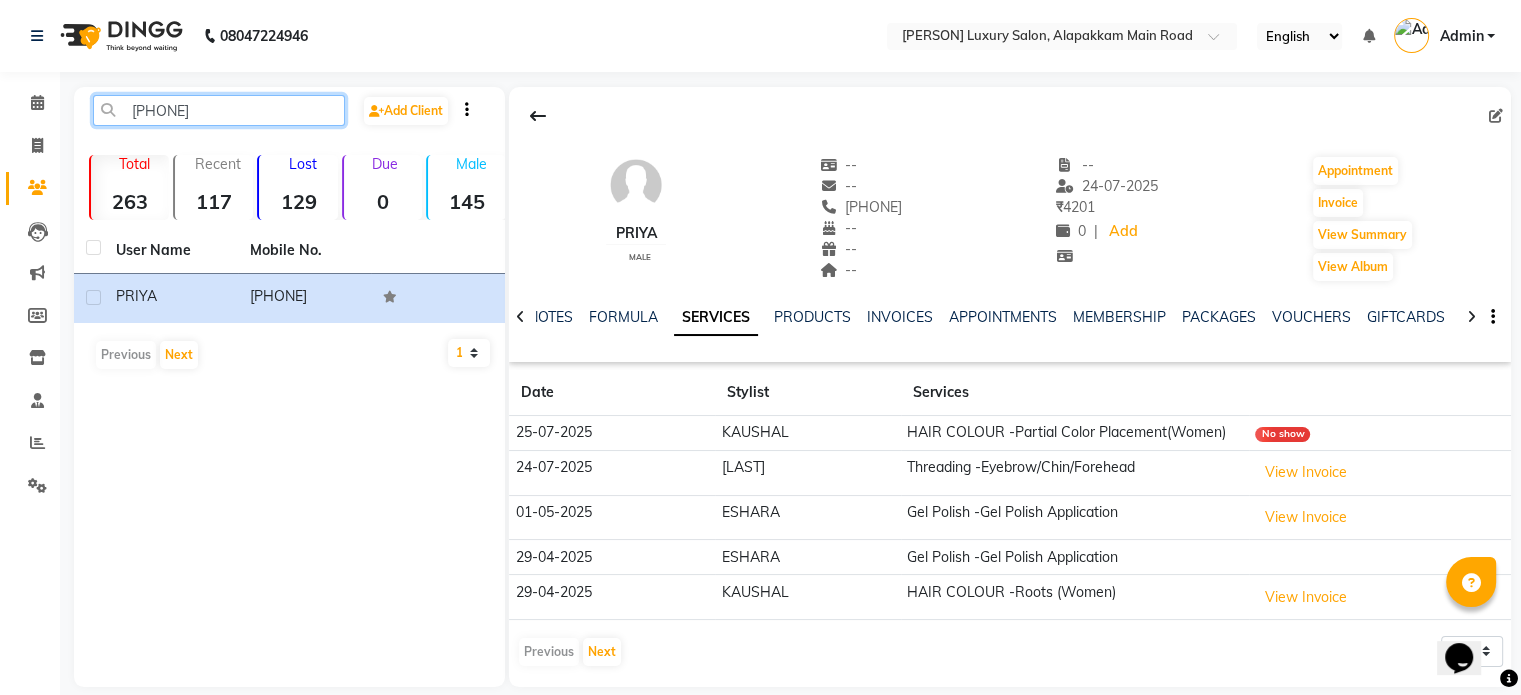 click on "[PHONE]" 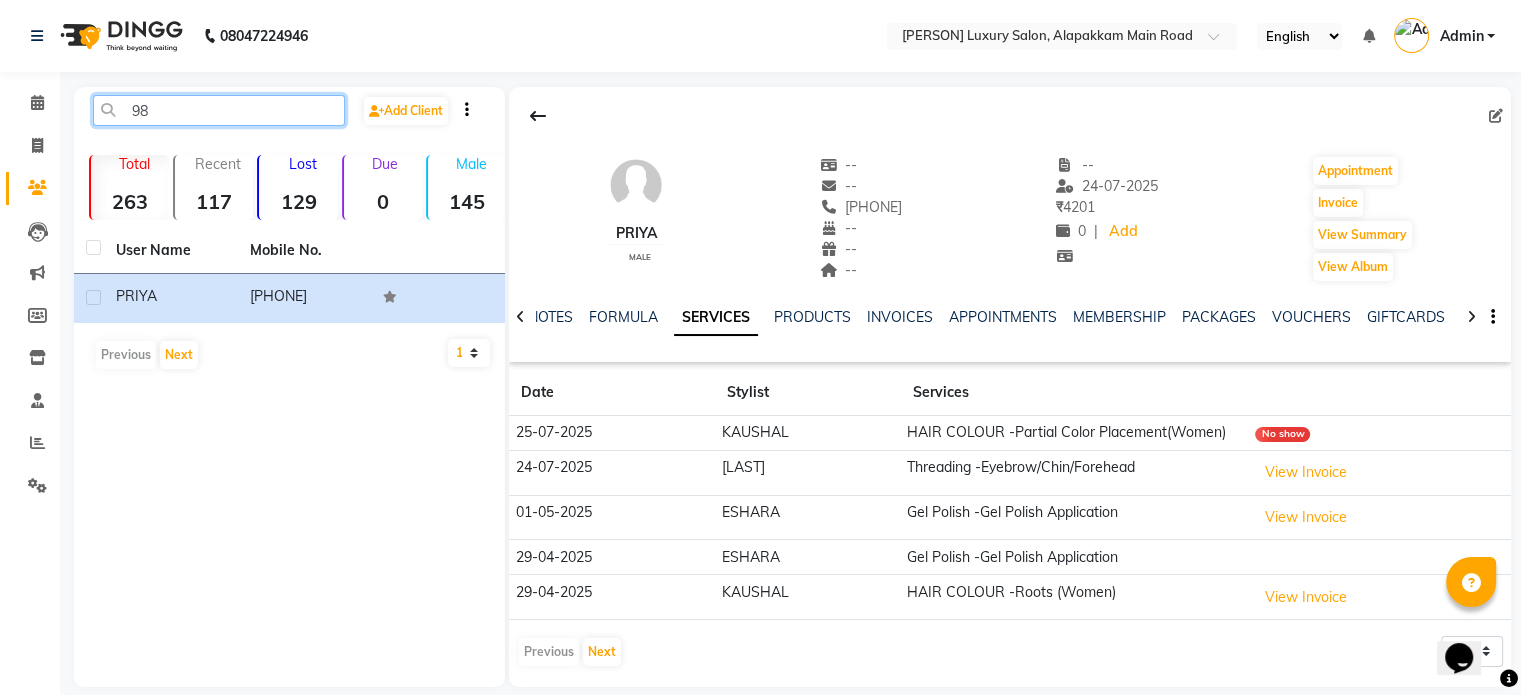 type on "9" 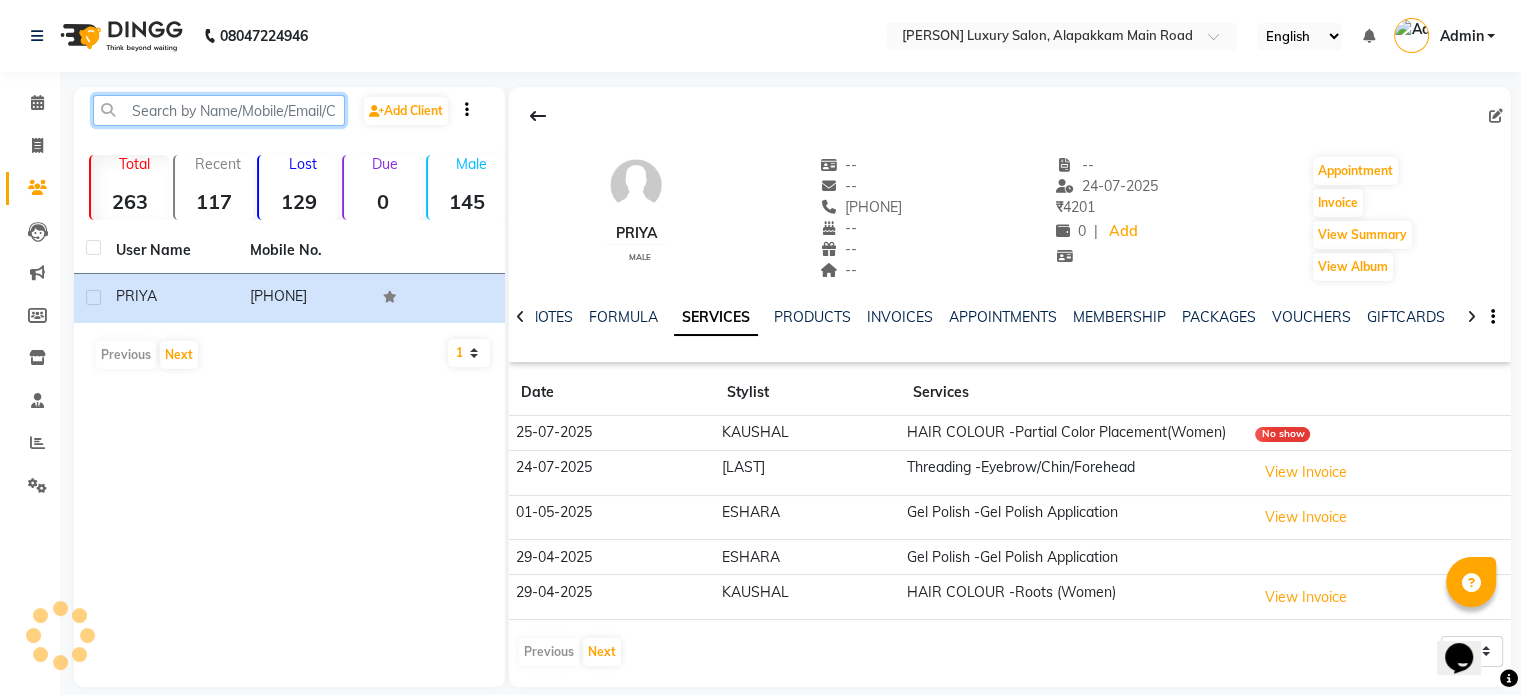 paste on "[PHONE]" 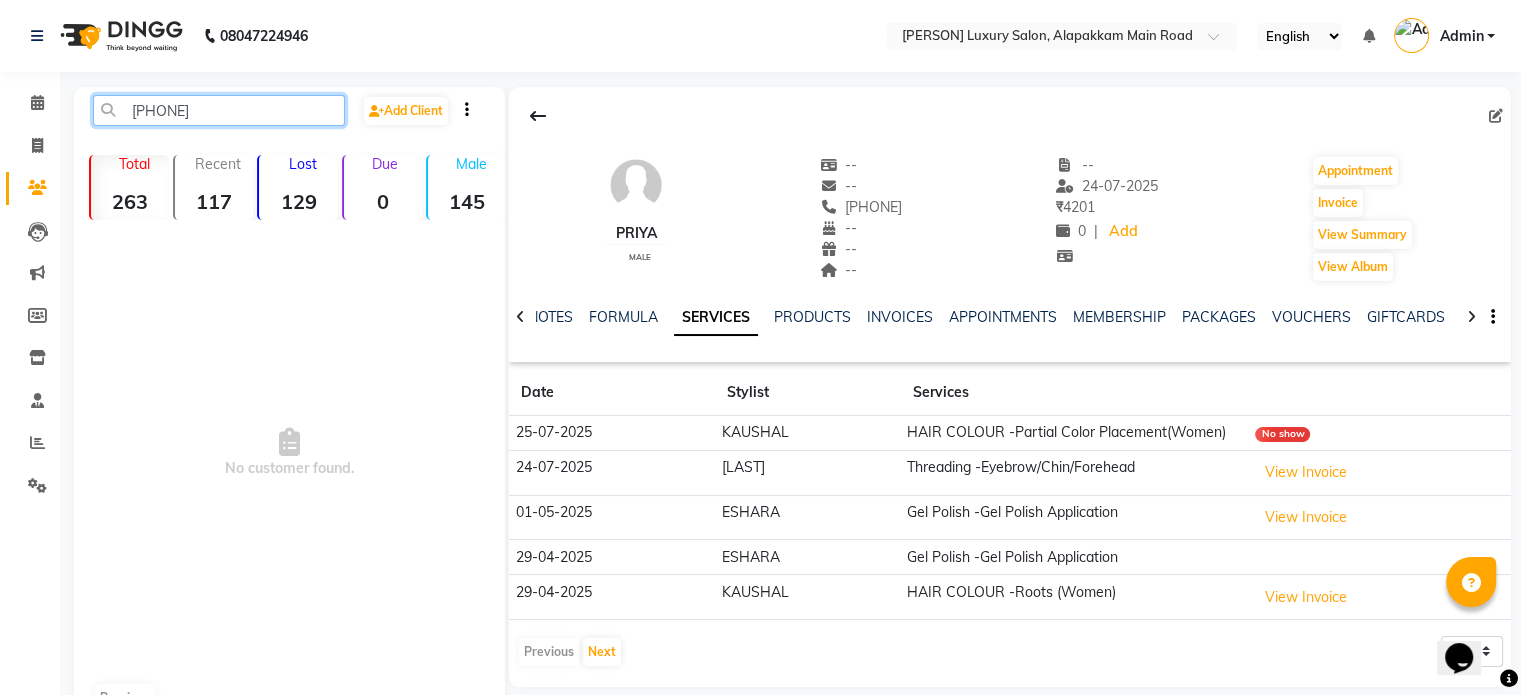 click on "[PHONE]" 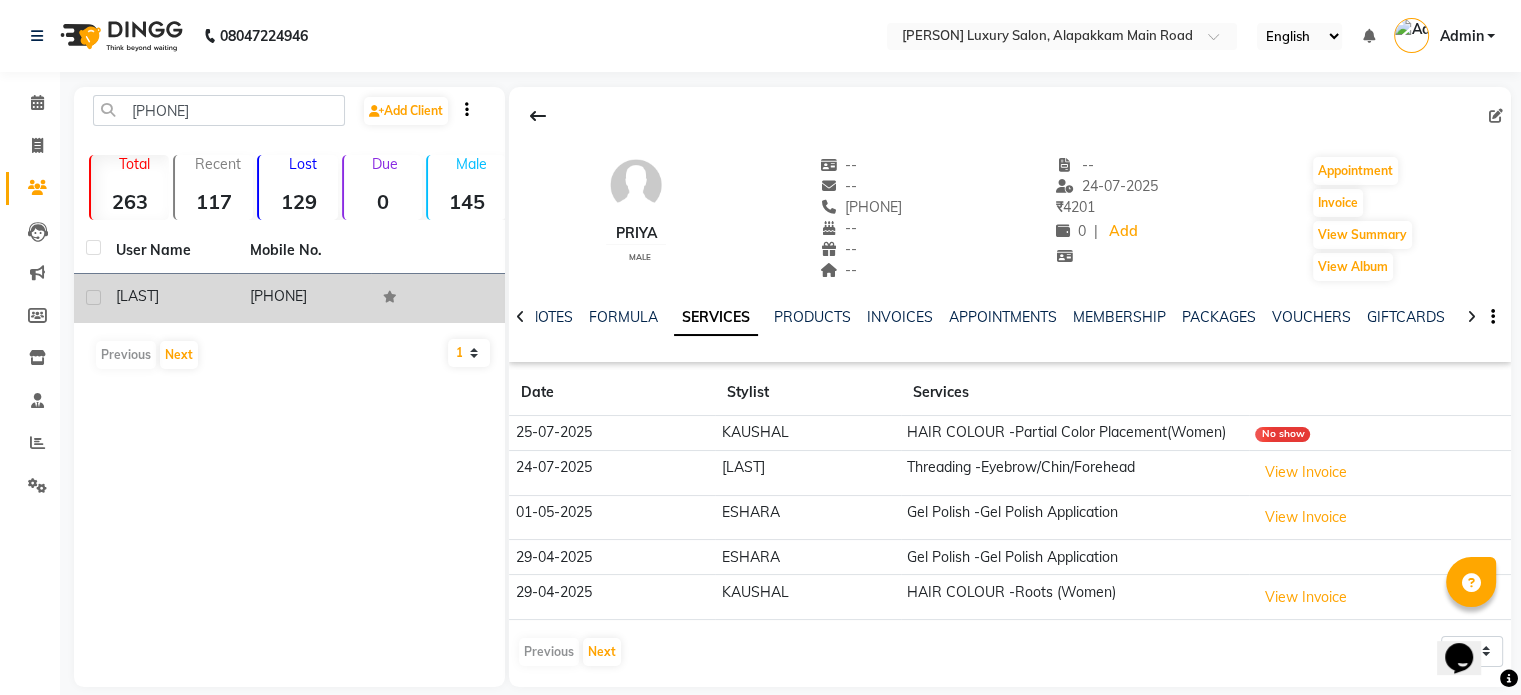 click on "[LAST]" 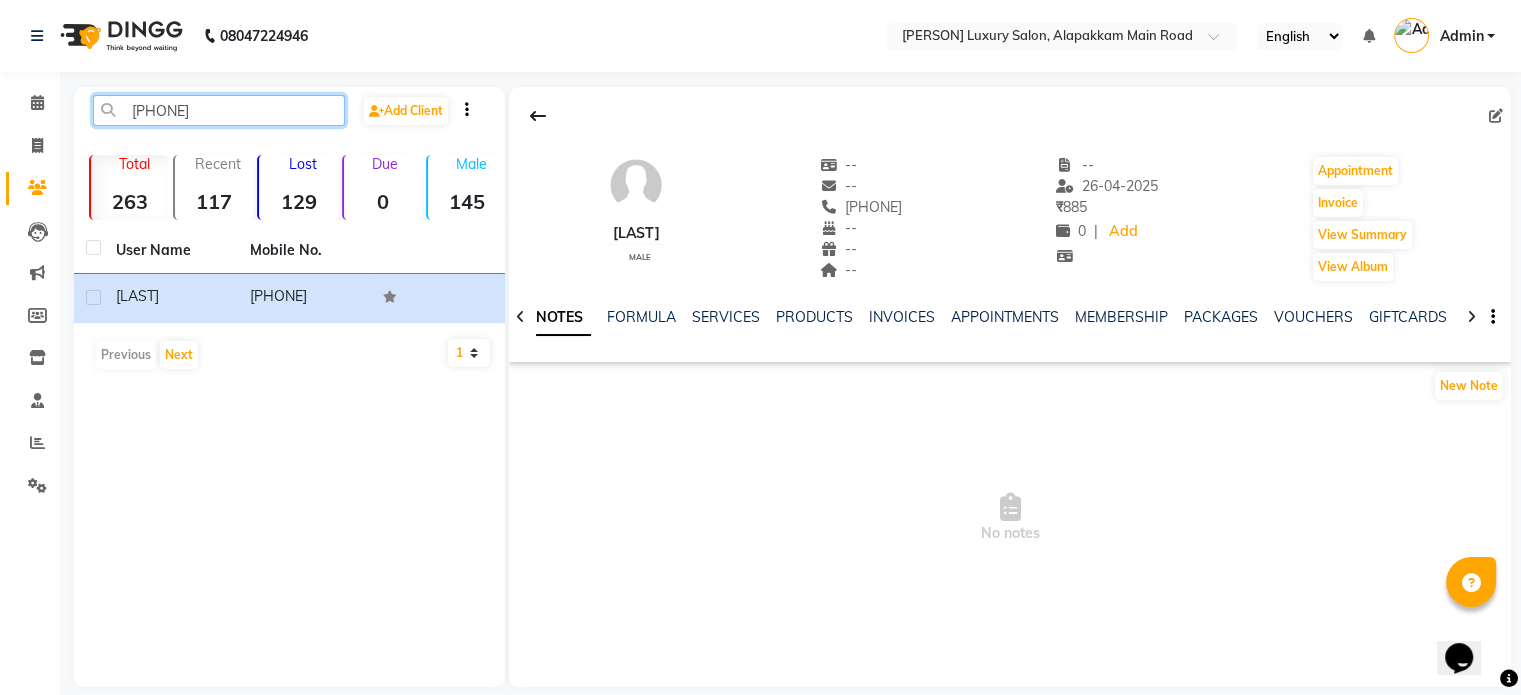 click on "[PHONE]" 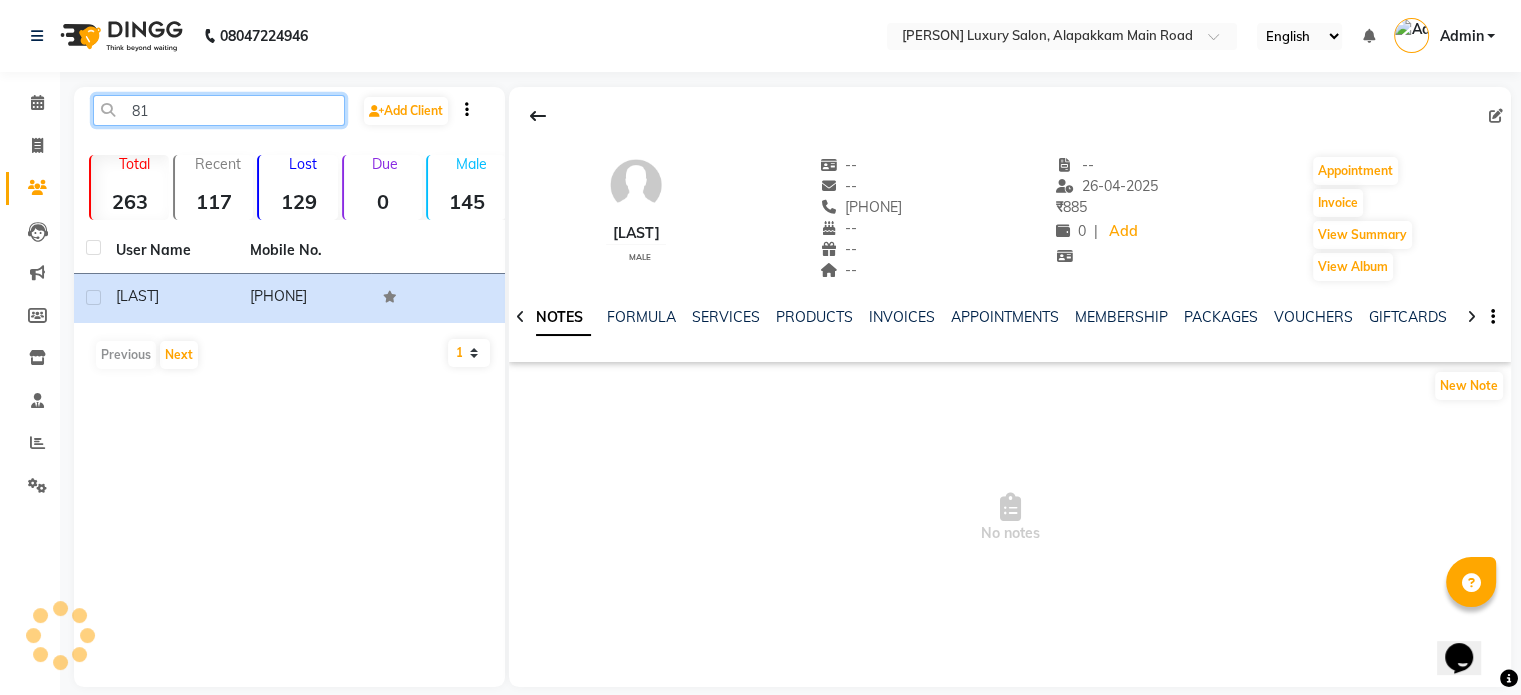 type on "8" 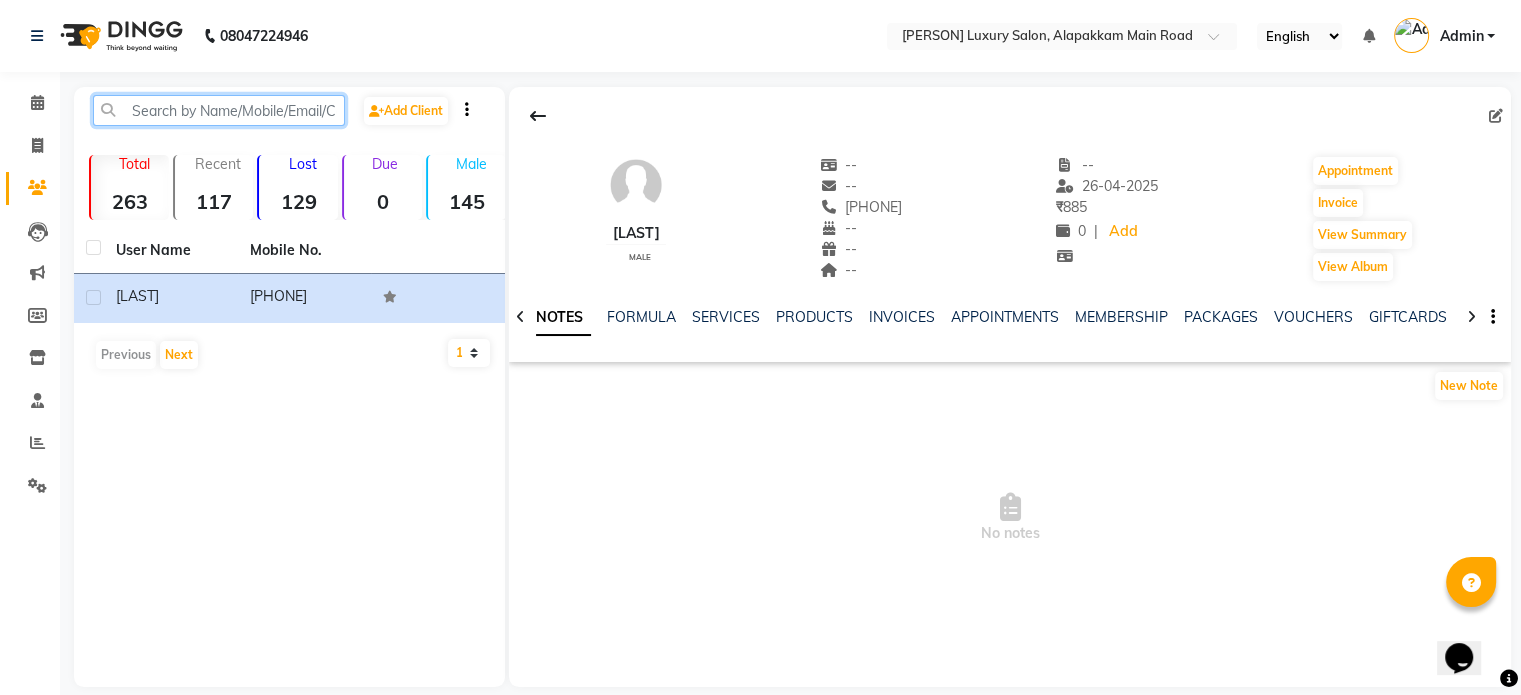 paste on "[PHONE]" 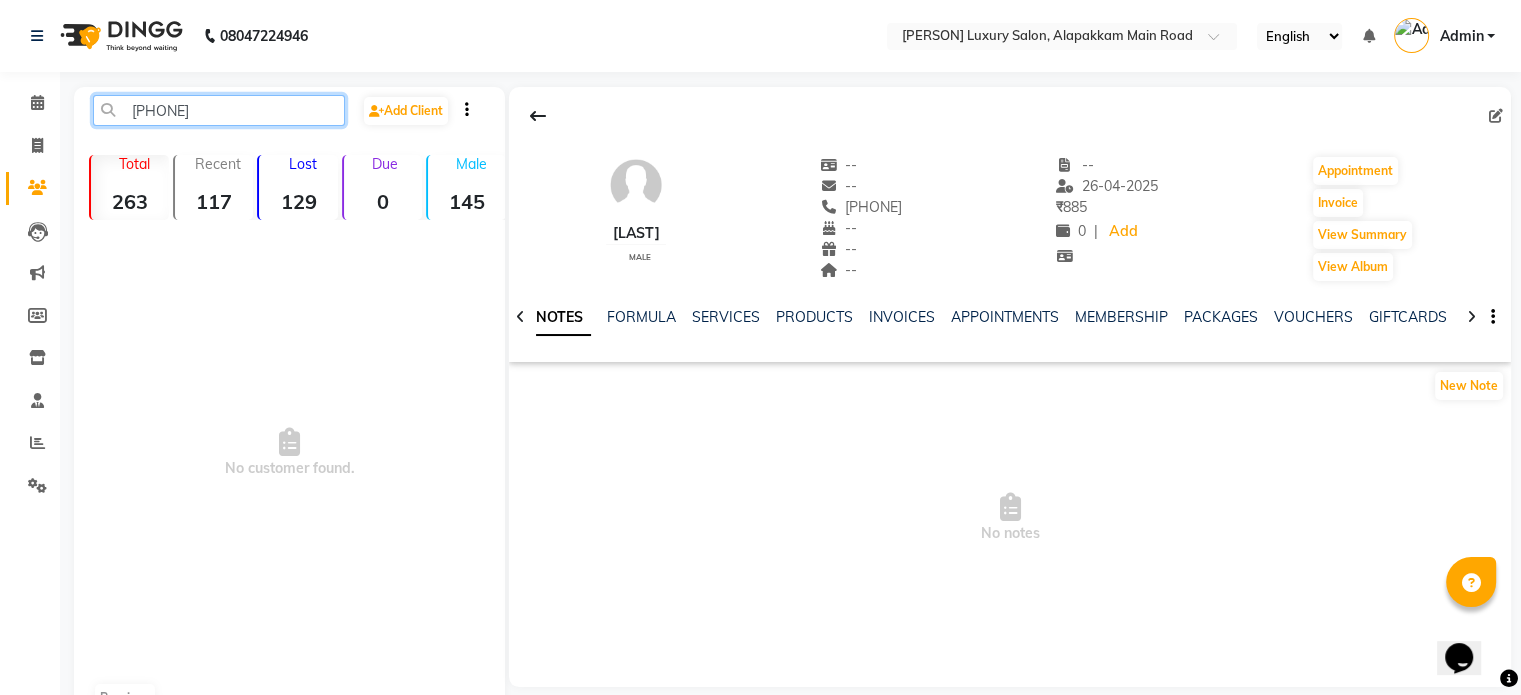 click on "[PHONE]" 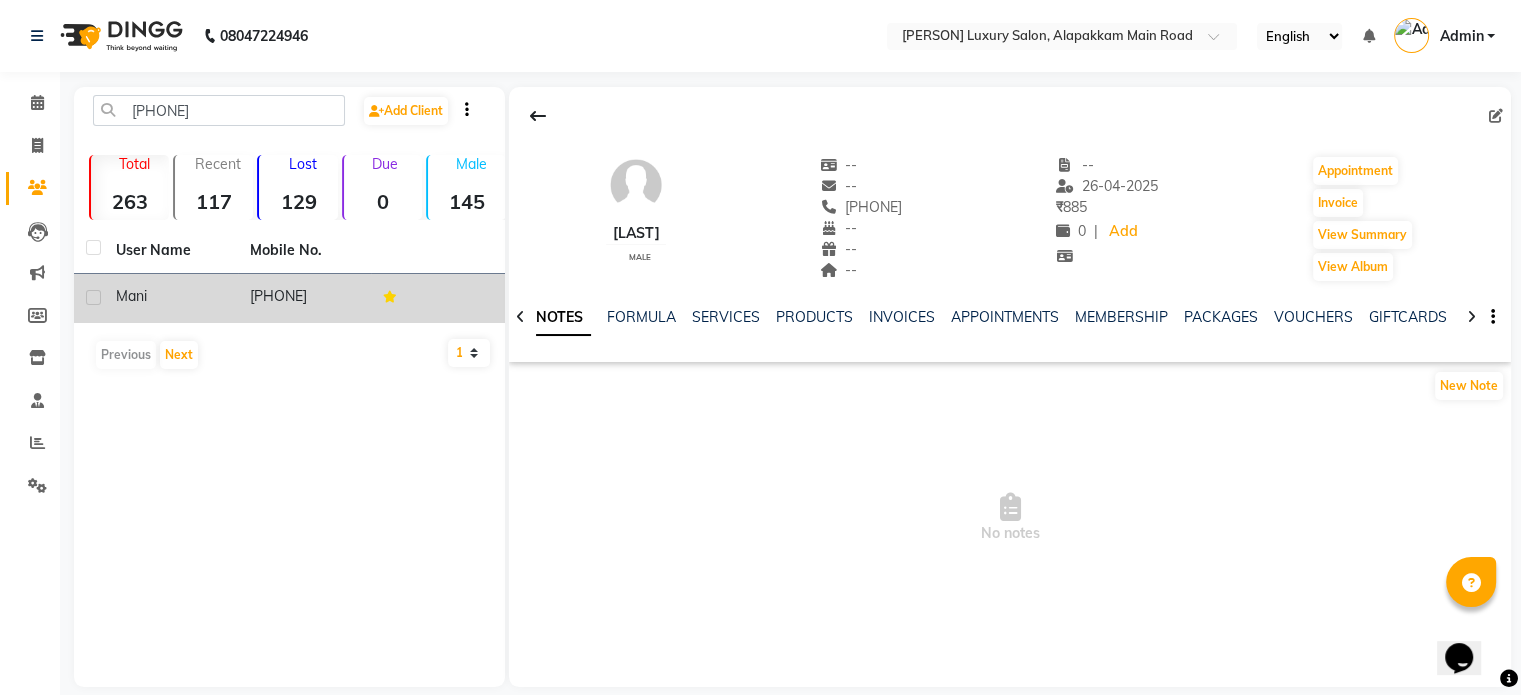 click on "[PHONE]" 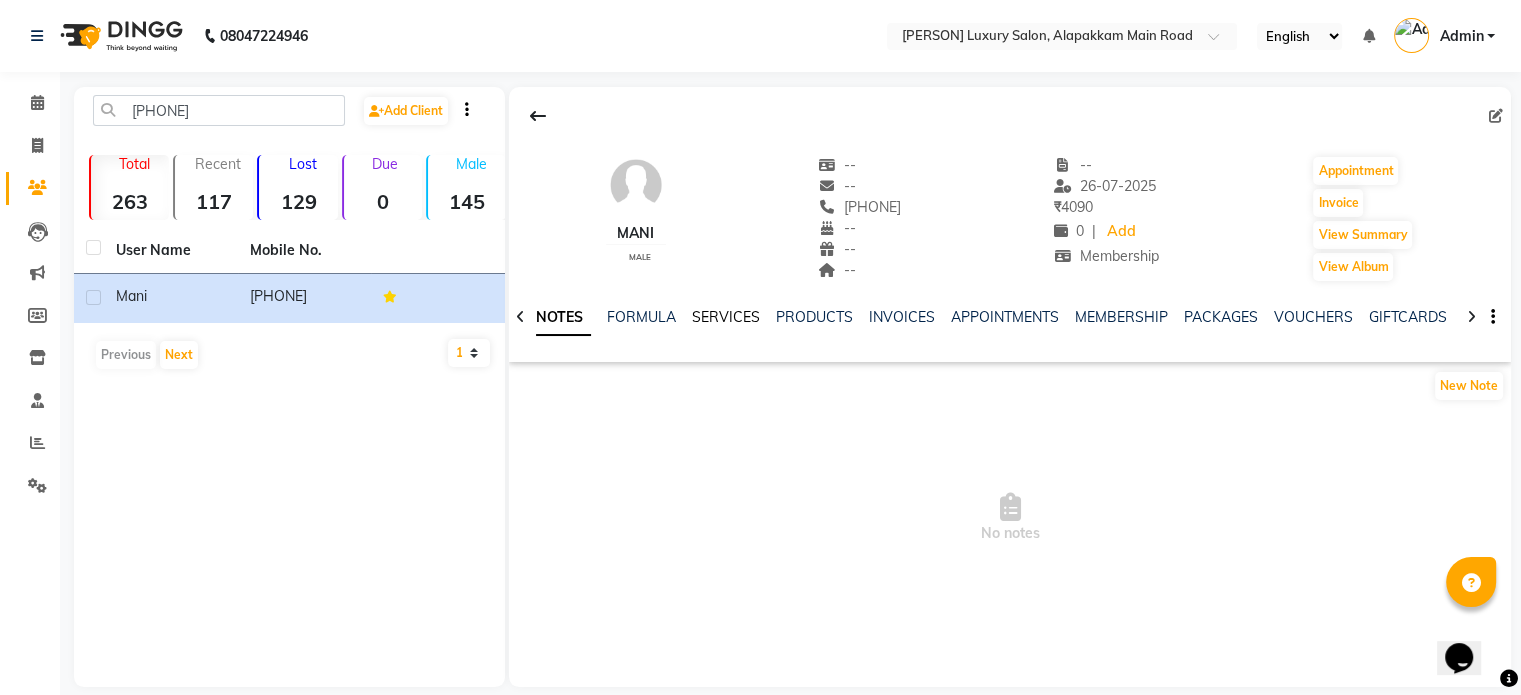 click on "SERVICES" 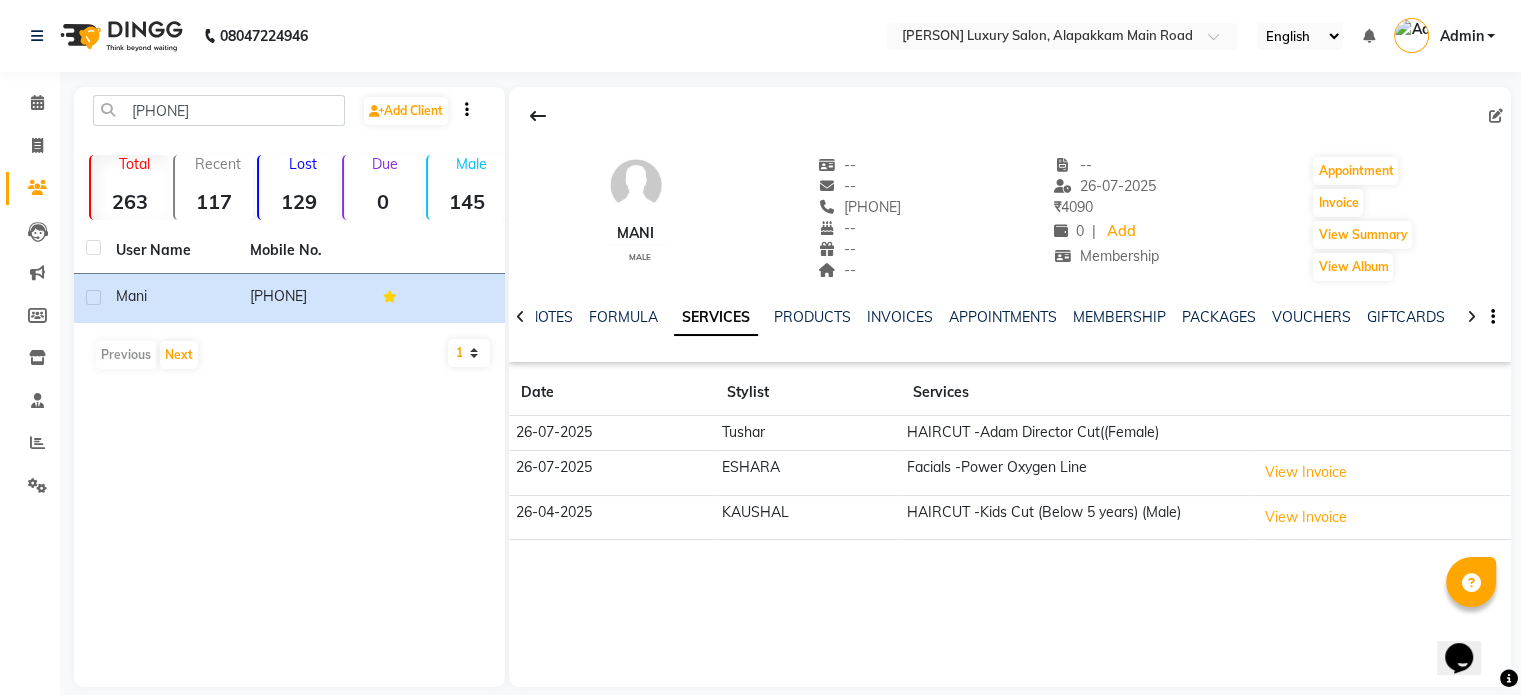 drag, startPoint x: 836, startPoint y: 209, endPoint x: 927, endPoint y: 203, distance: 91.197586 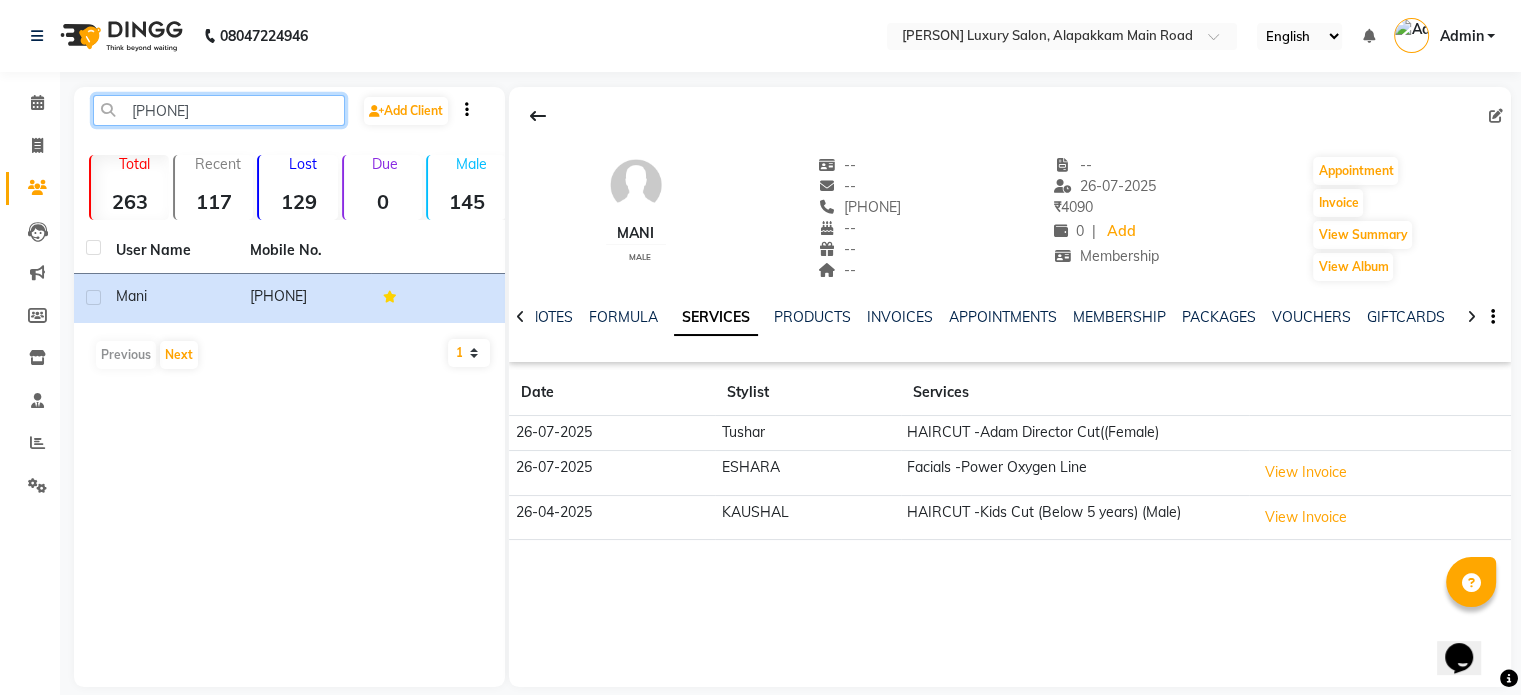 click on "[PHONE]" 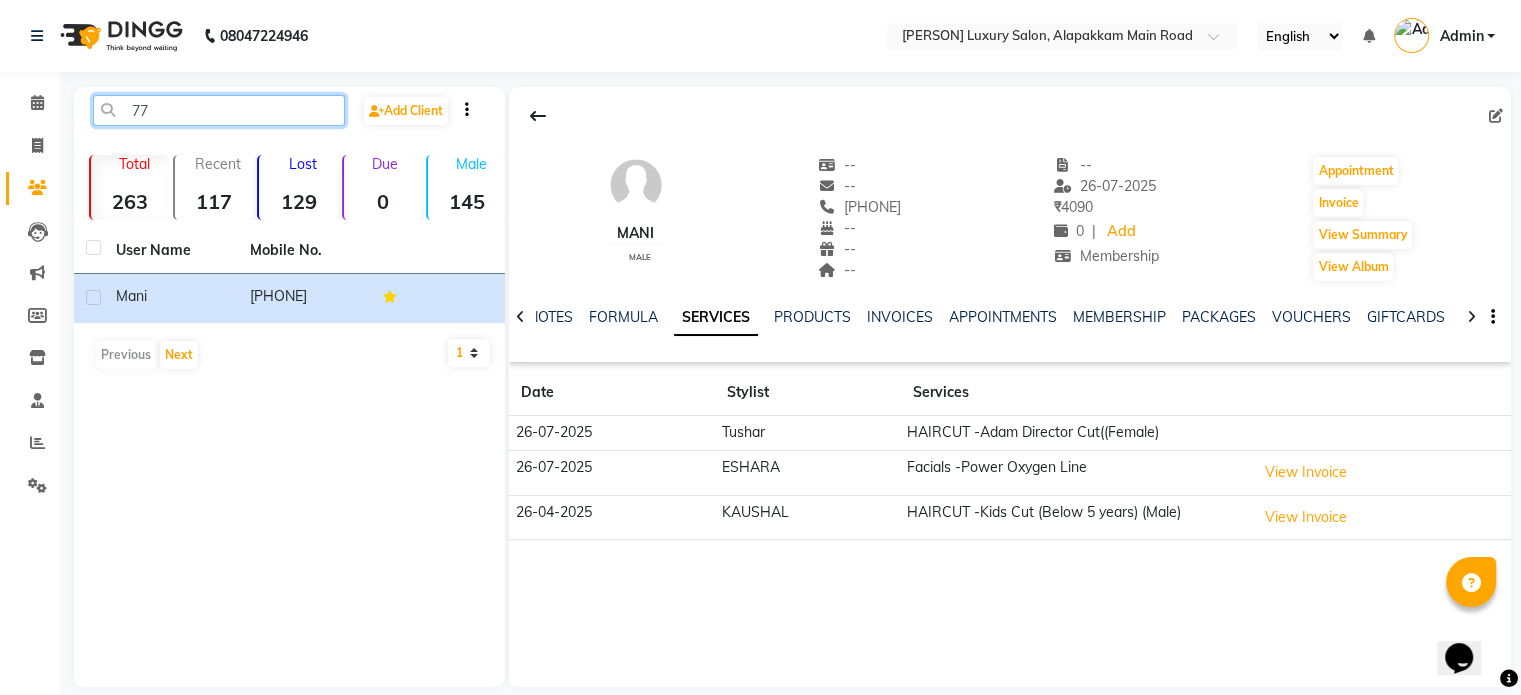 type on "7" 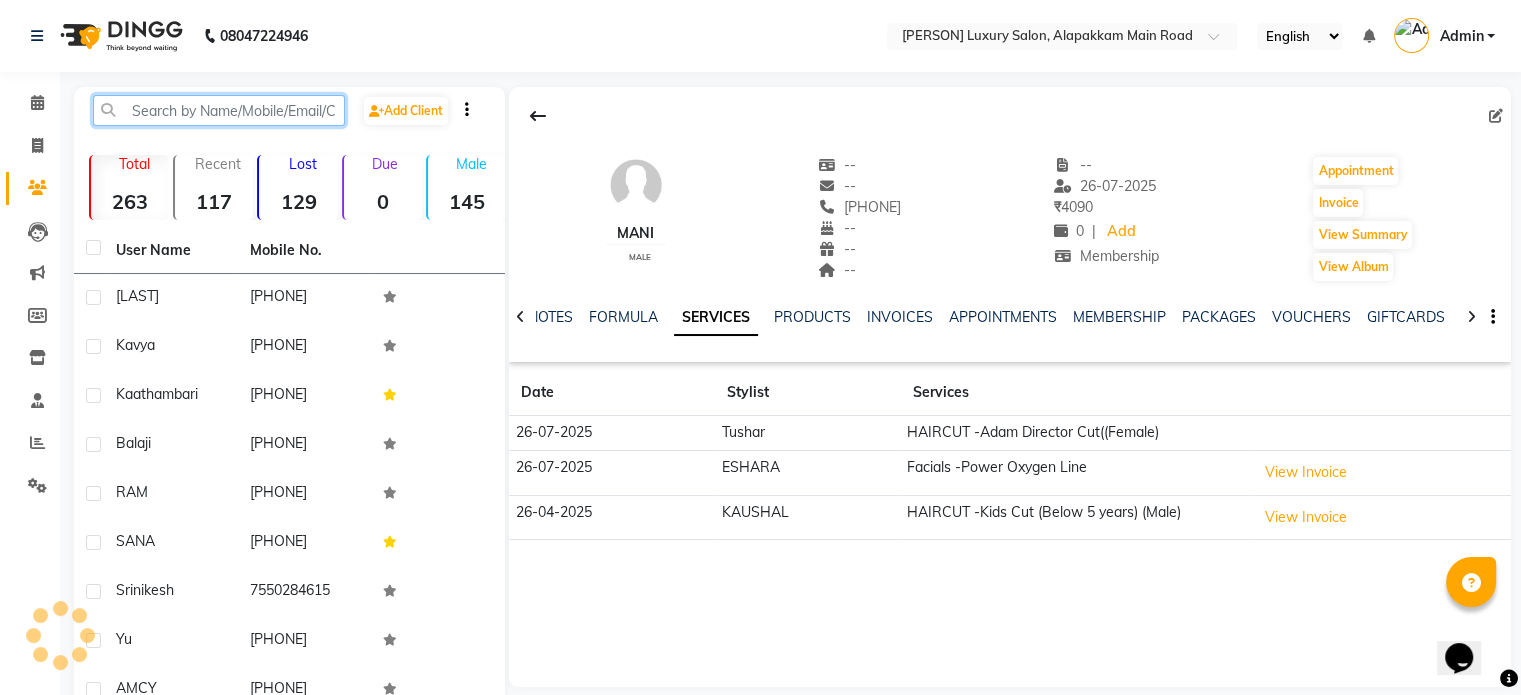 paste on "[PHONE]" 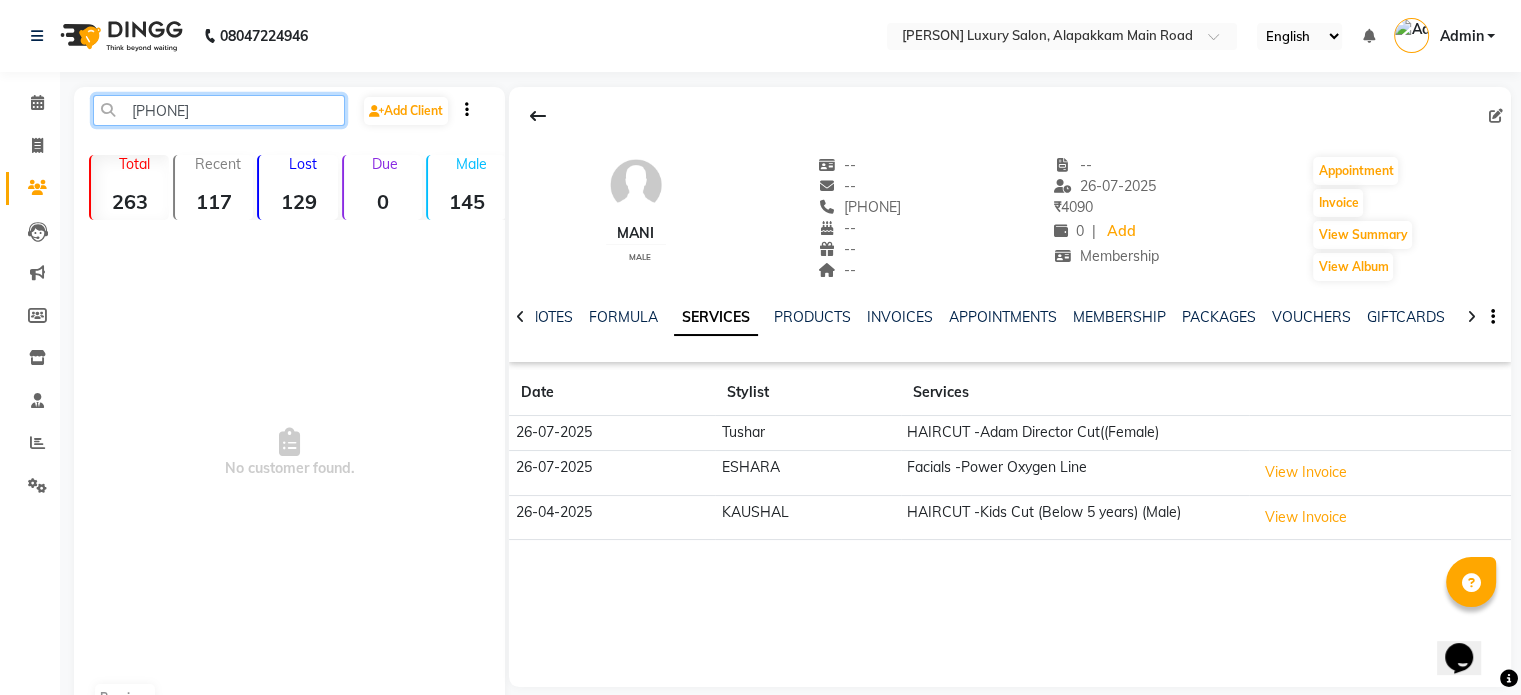 click on "[PHONE]" 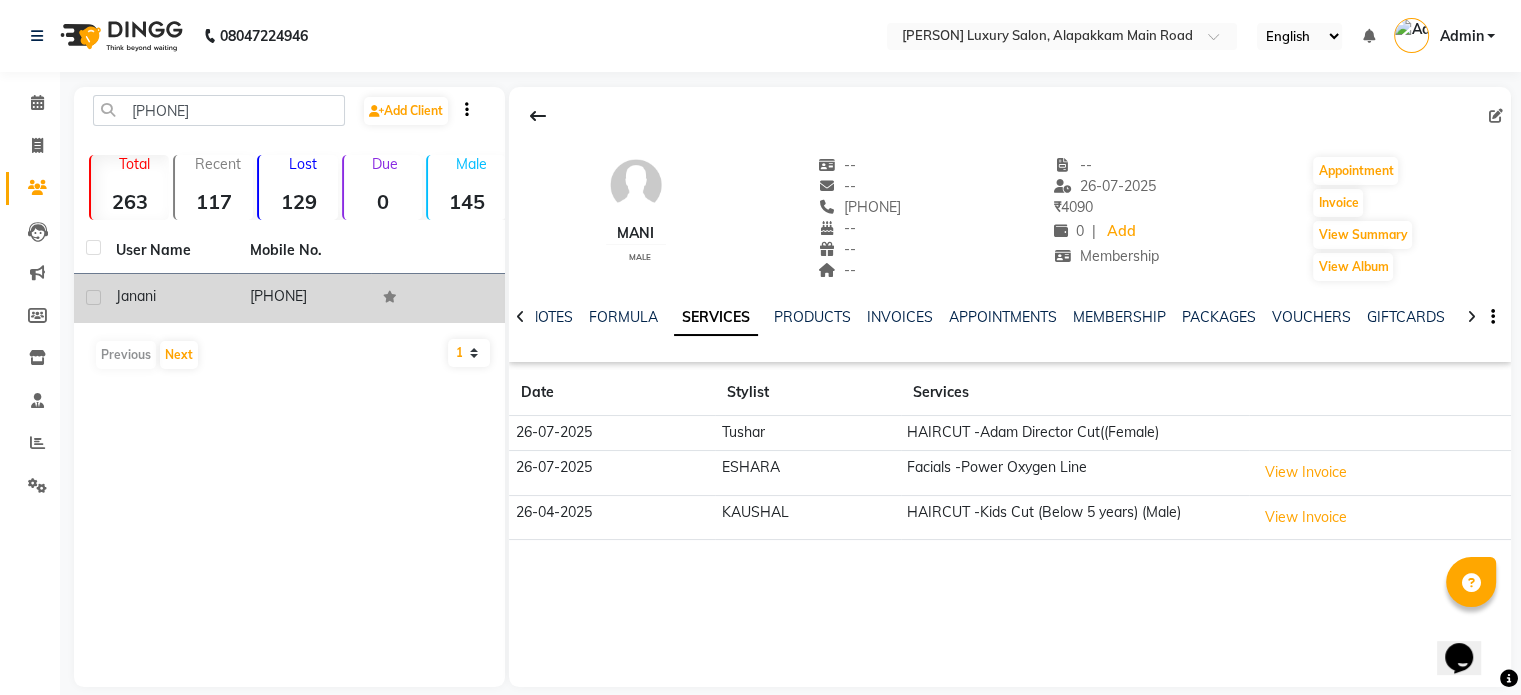click on "janani" 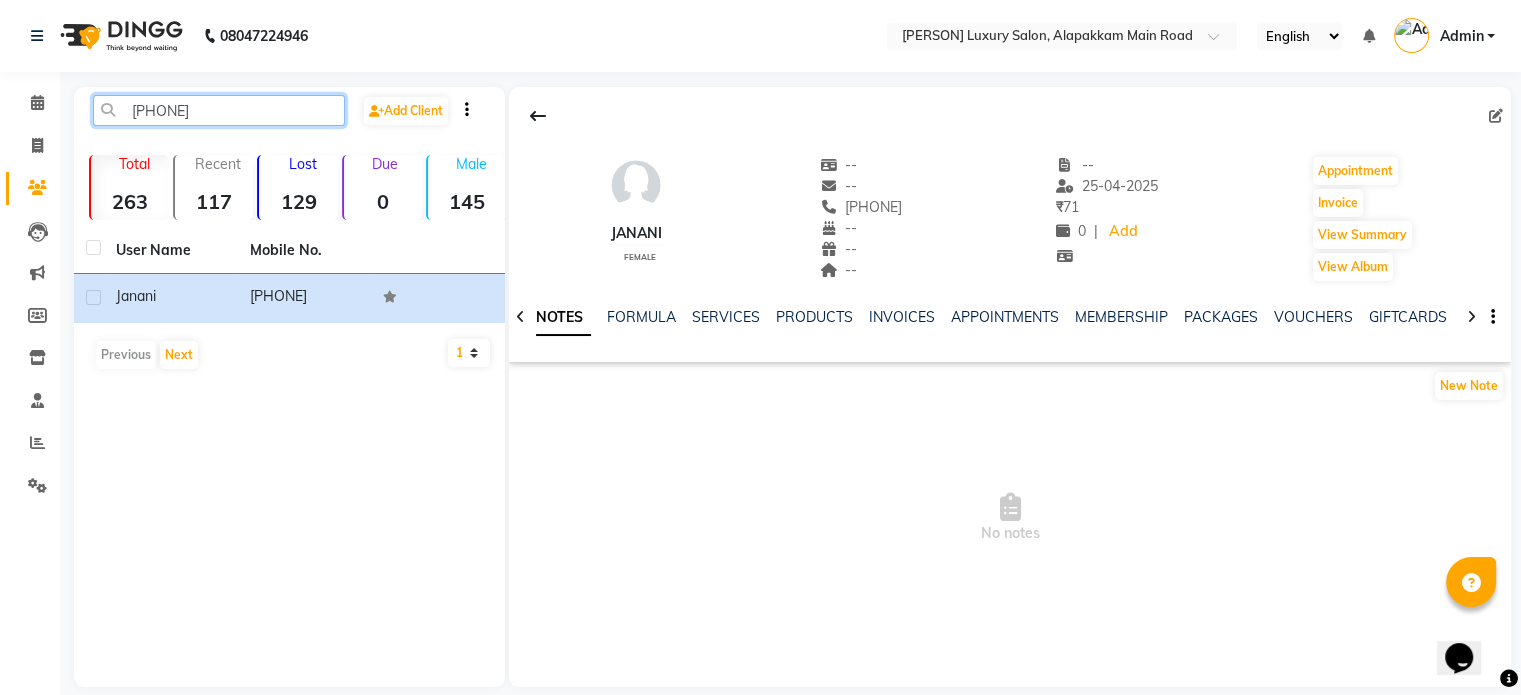 click on "[PHONE]" 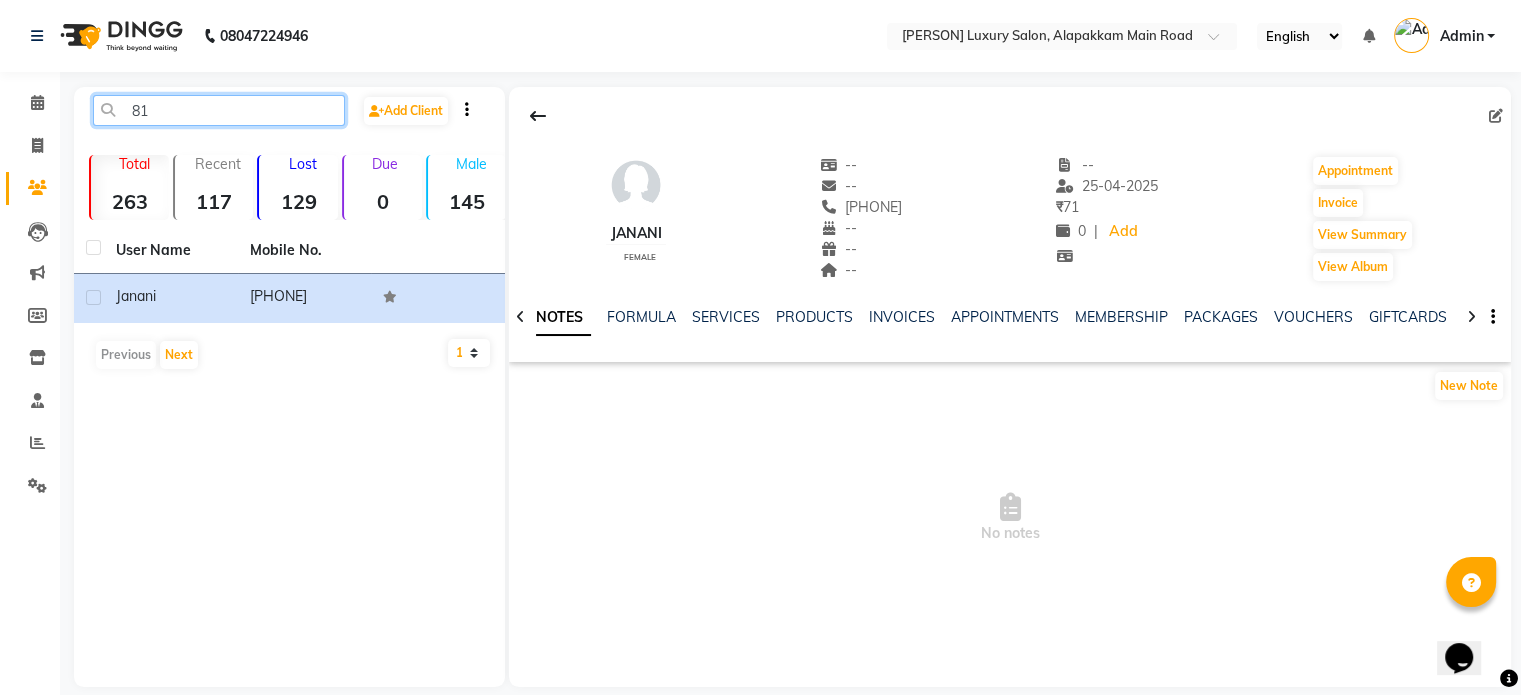 type on "8" 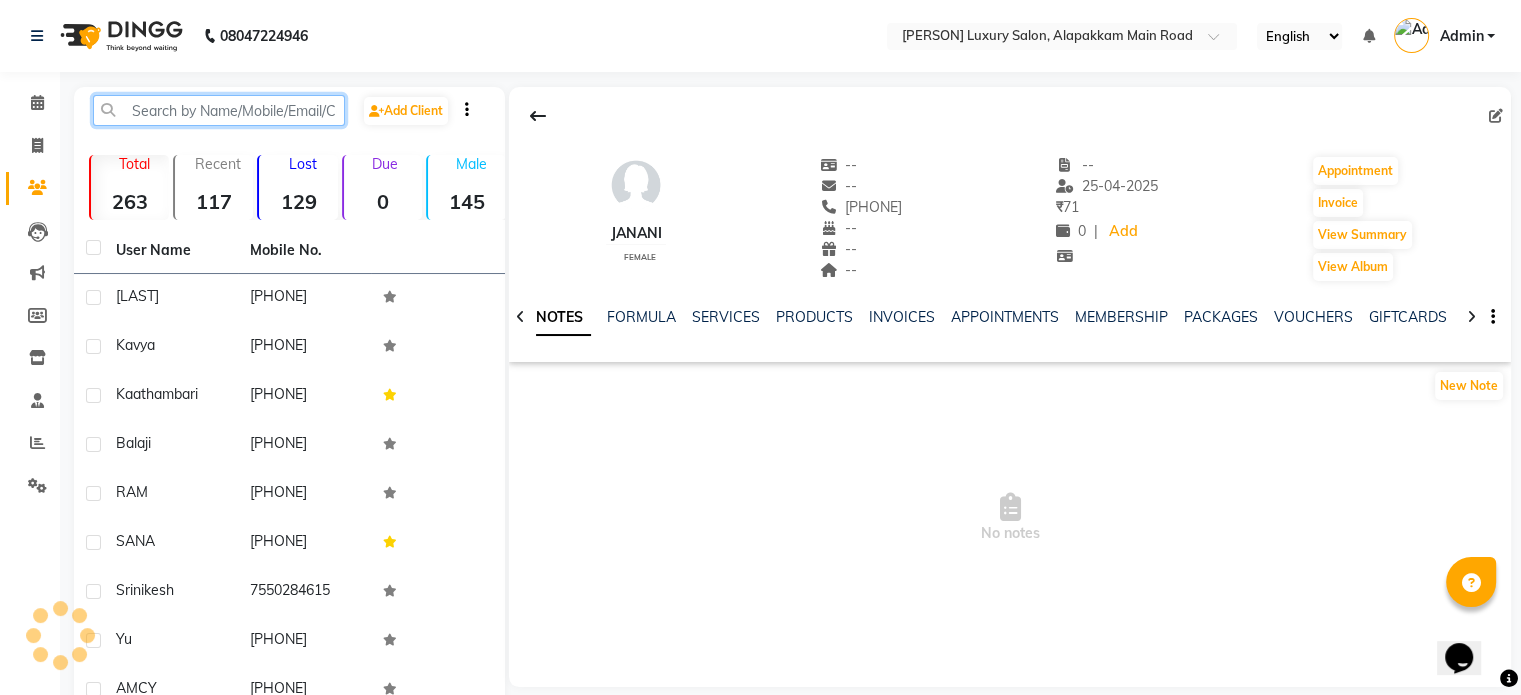 paste on "[PHONE]" 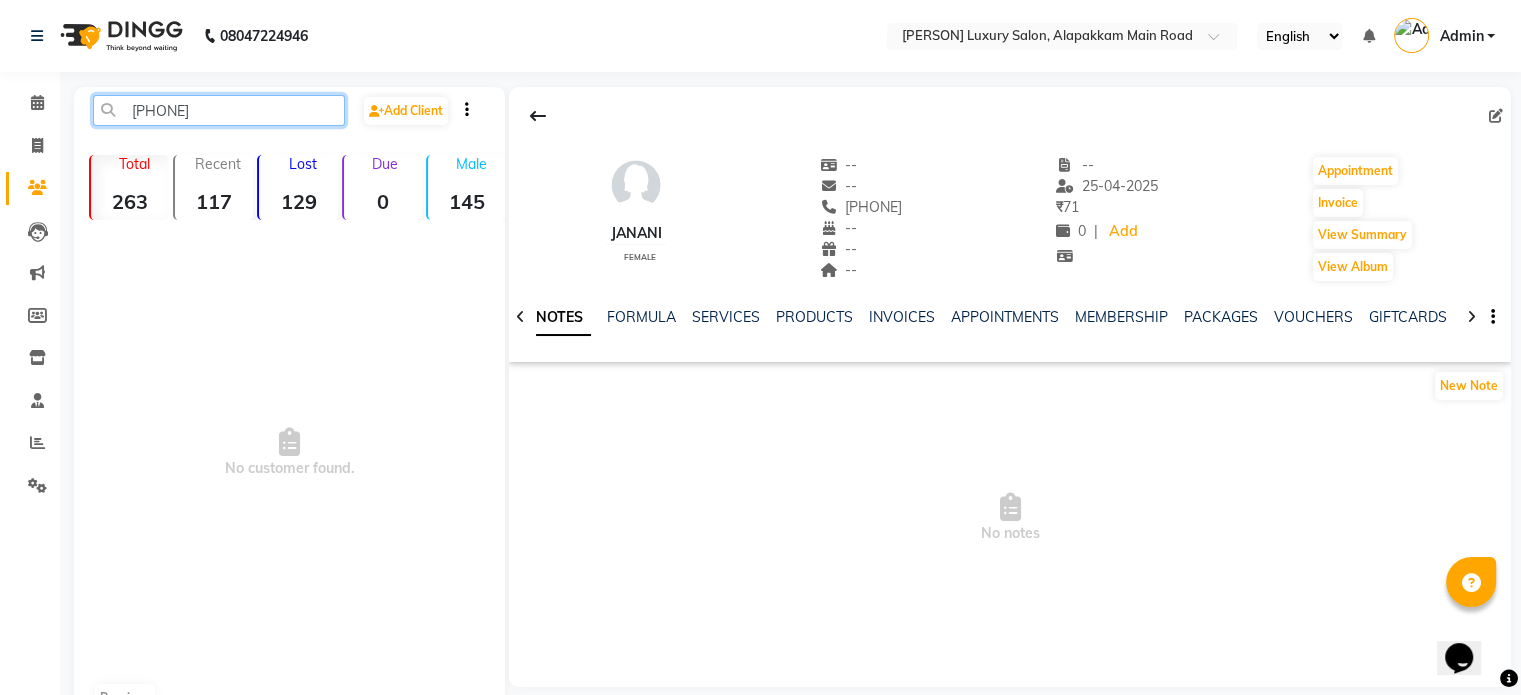 click on "[PHONE]" 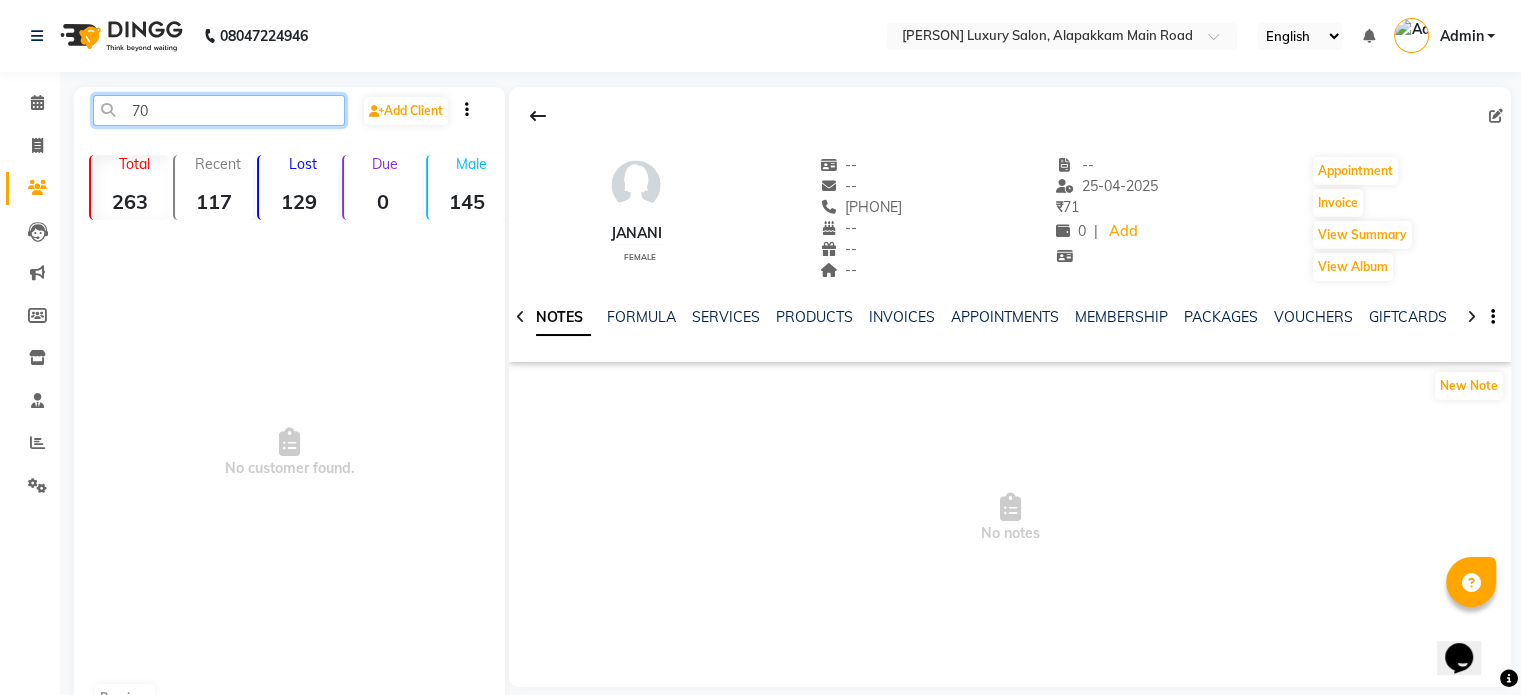 type on "7" 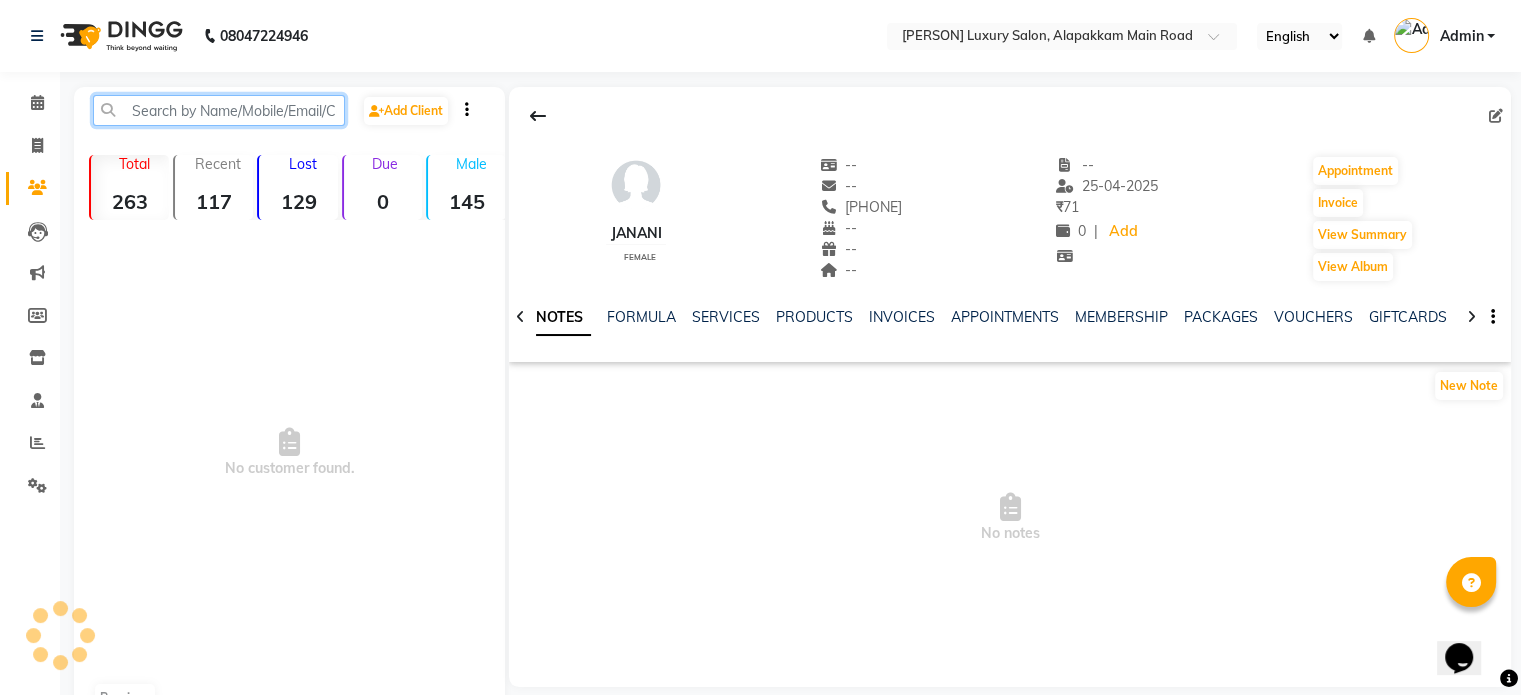 paste on "[PHONE]" 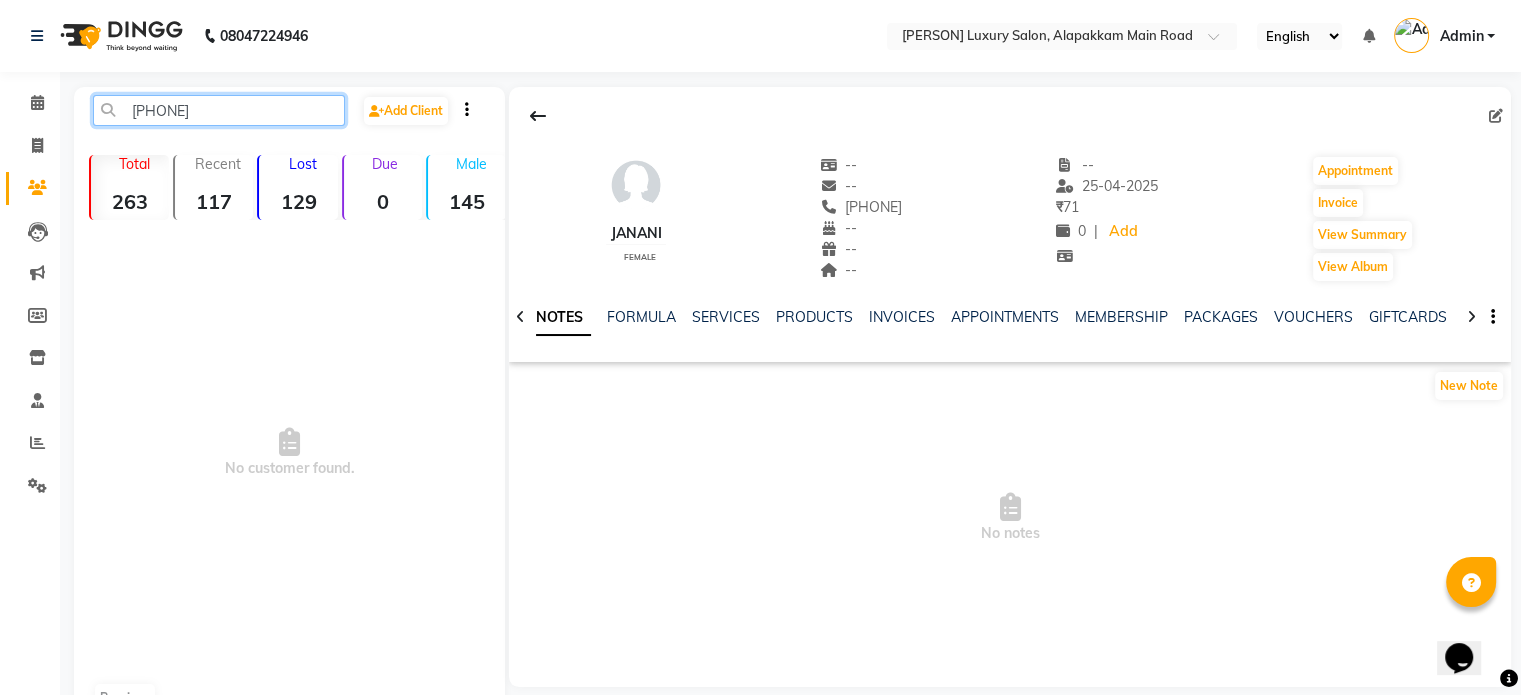click on "[PHONE]" 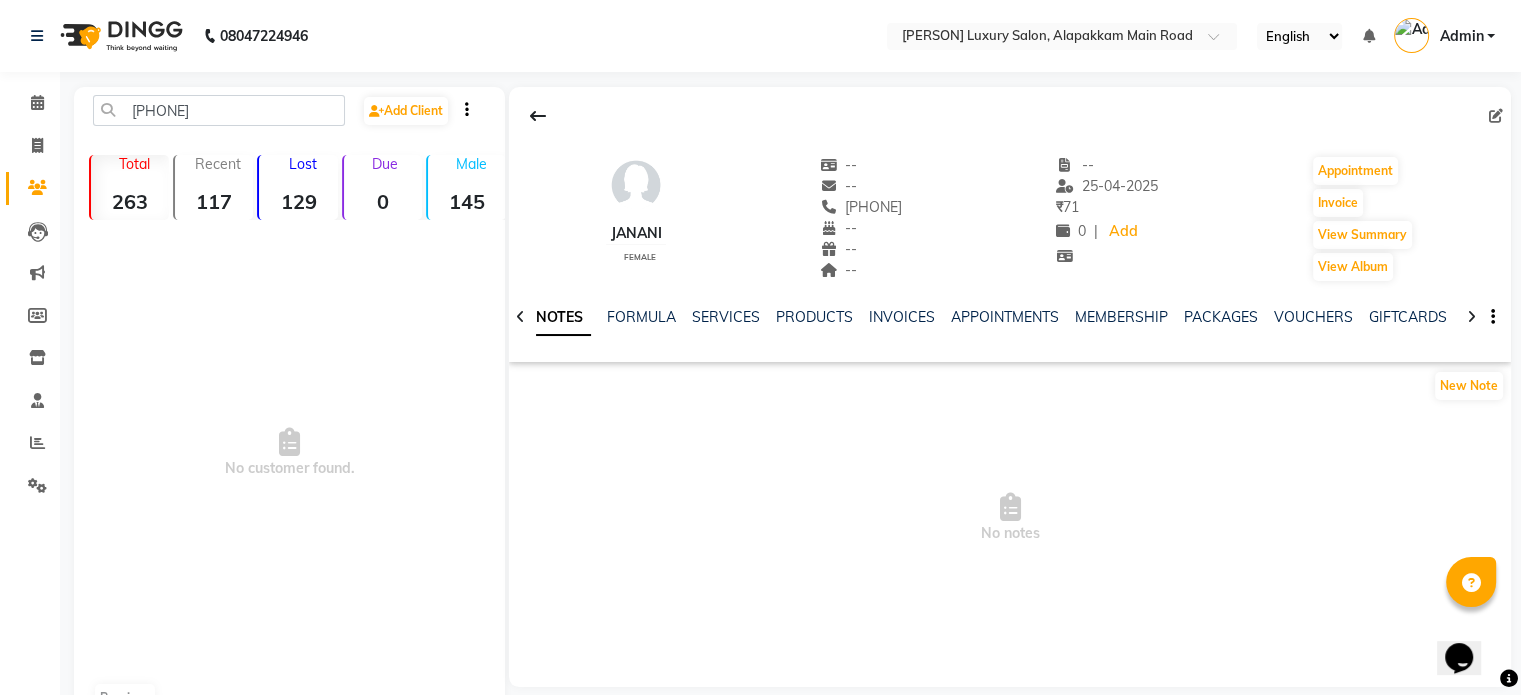 click on "[PHONE]  Add Client  Total  263  Recent  117  Lost  129  Due  0  Male  145  Female  117  Member  5  No customer found.   Previous" 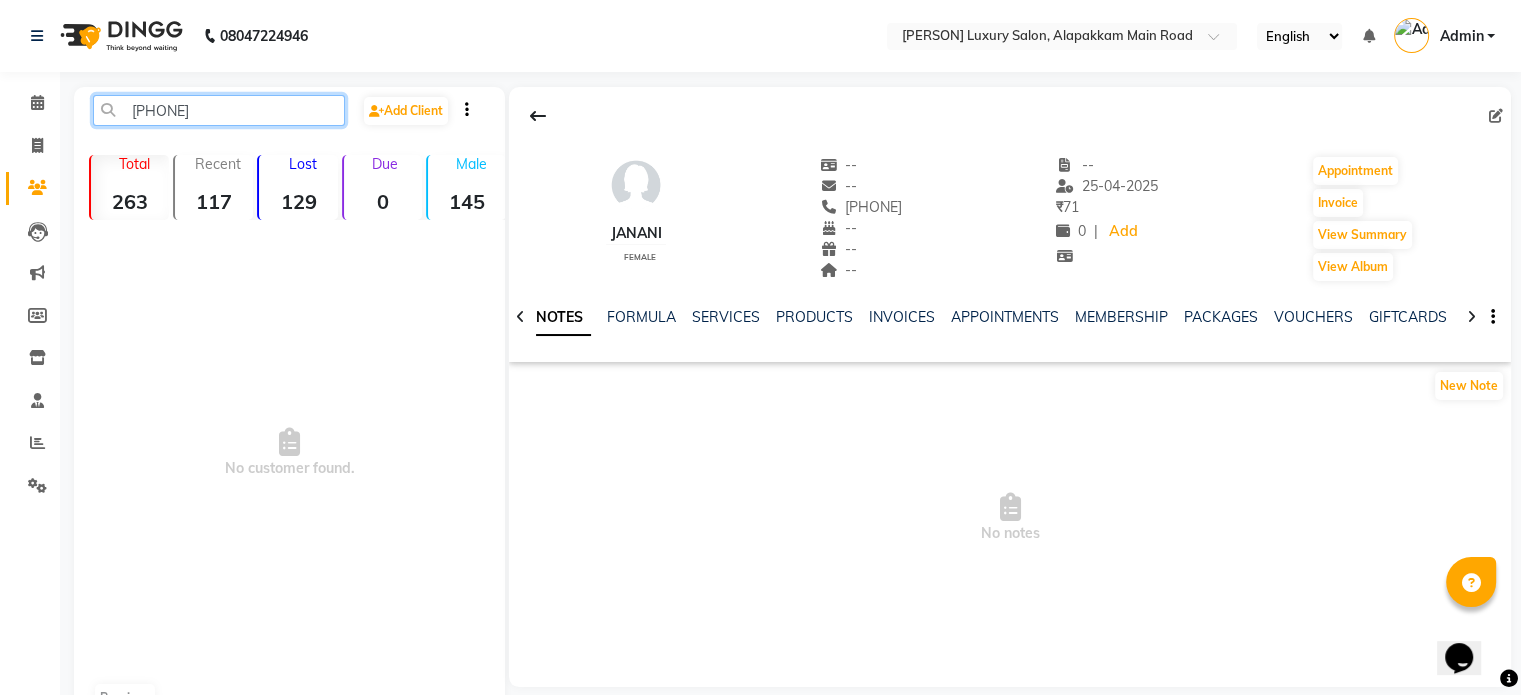 click on "[PHONE]" 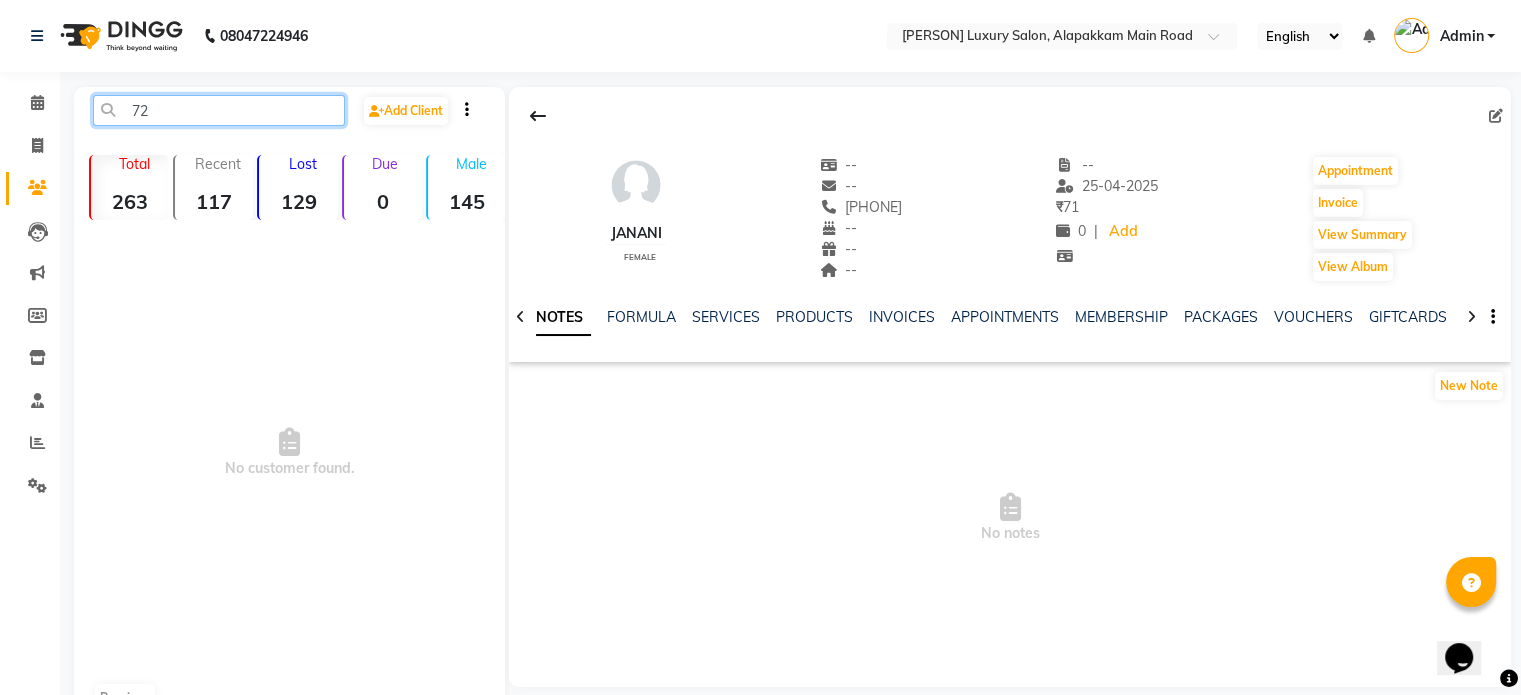 type on "7" 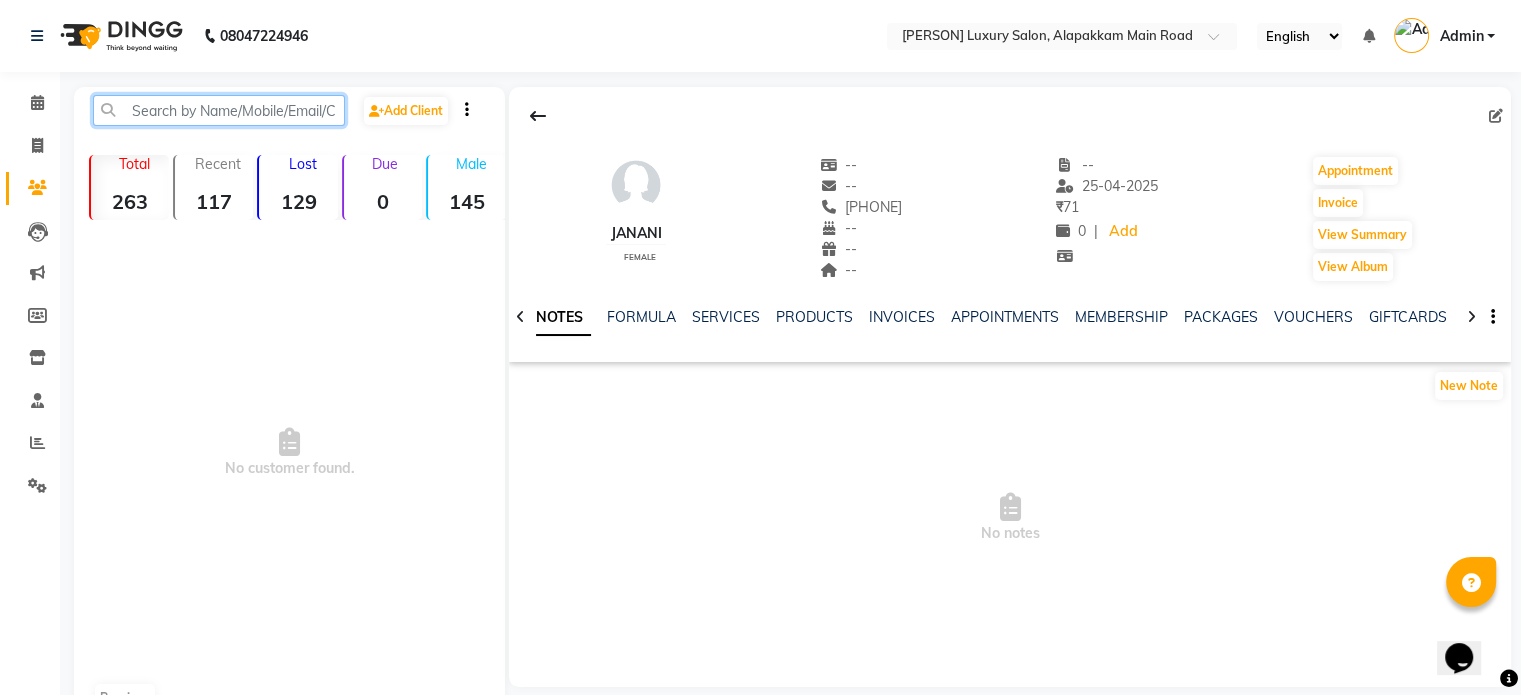 paste on "[PHONE]" 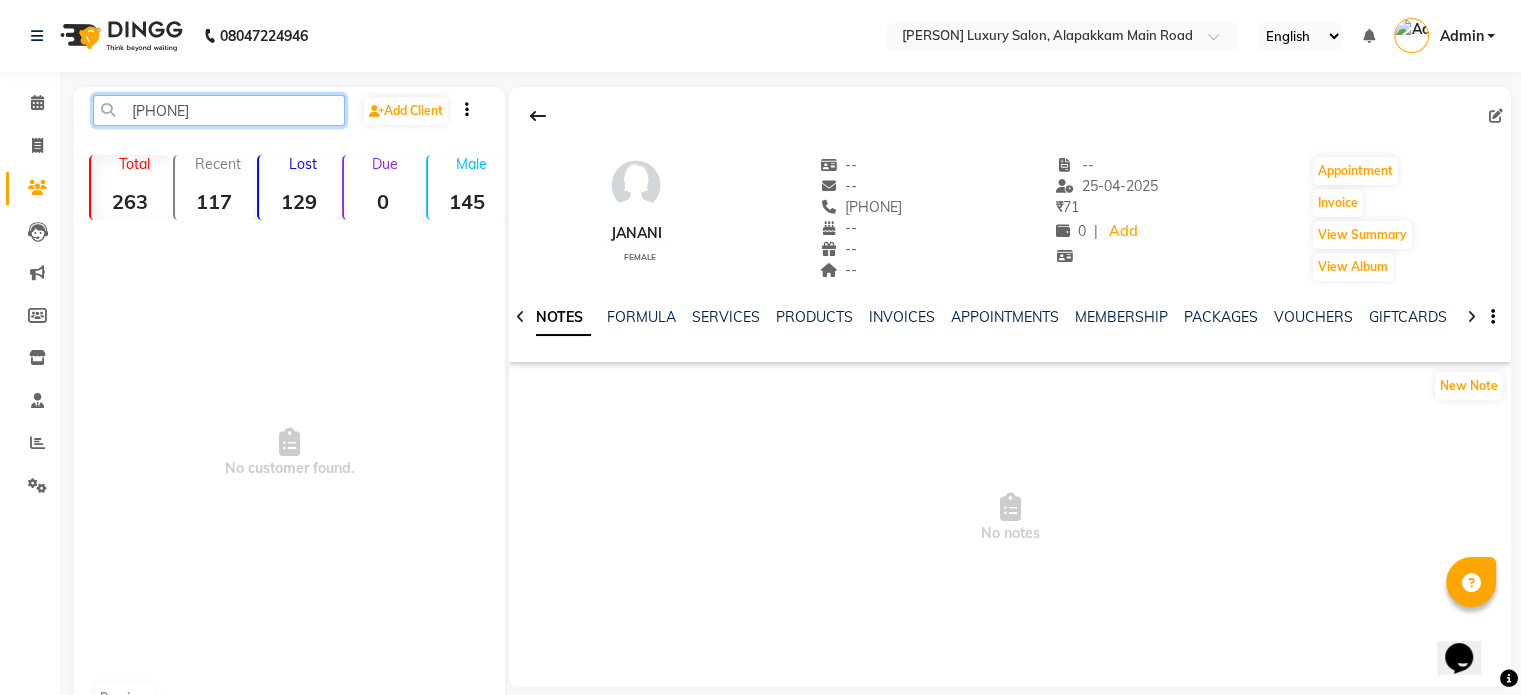 click on "[PHONE]" 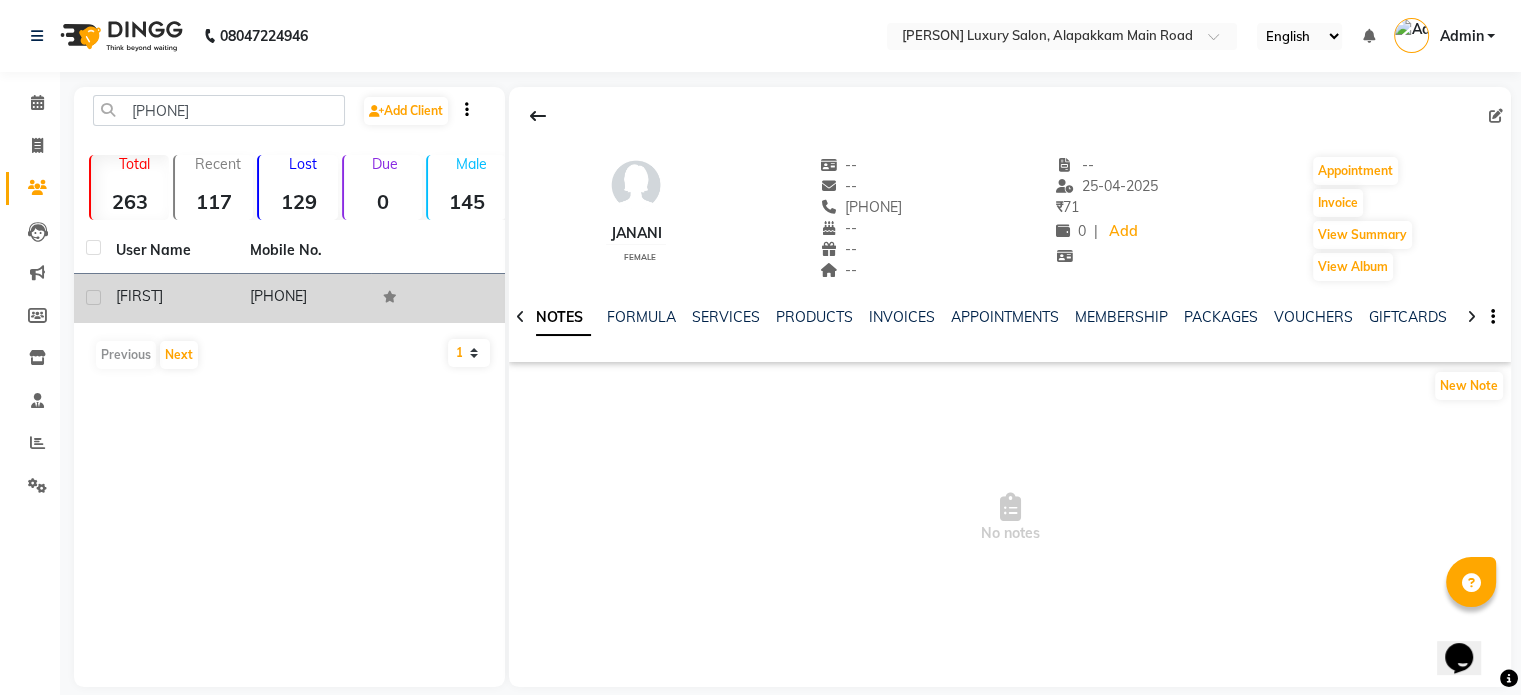 click on "[FIRST]" 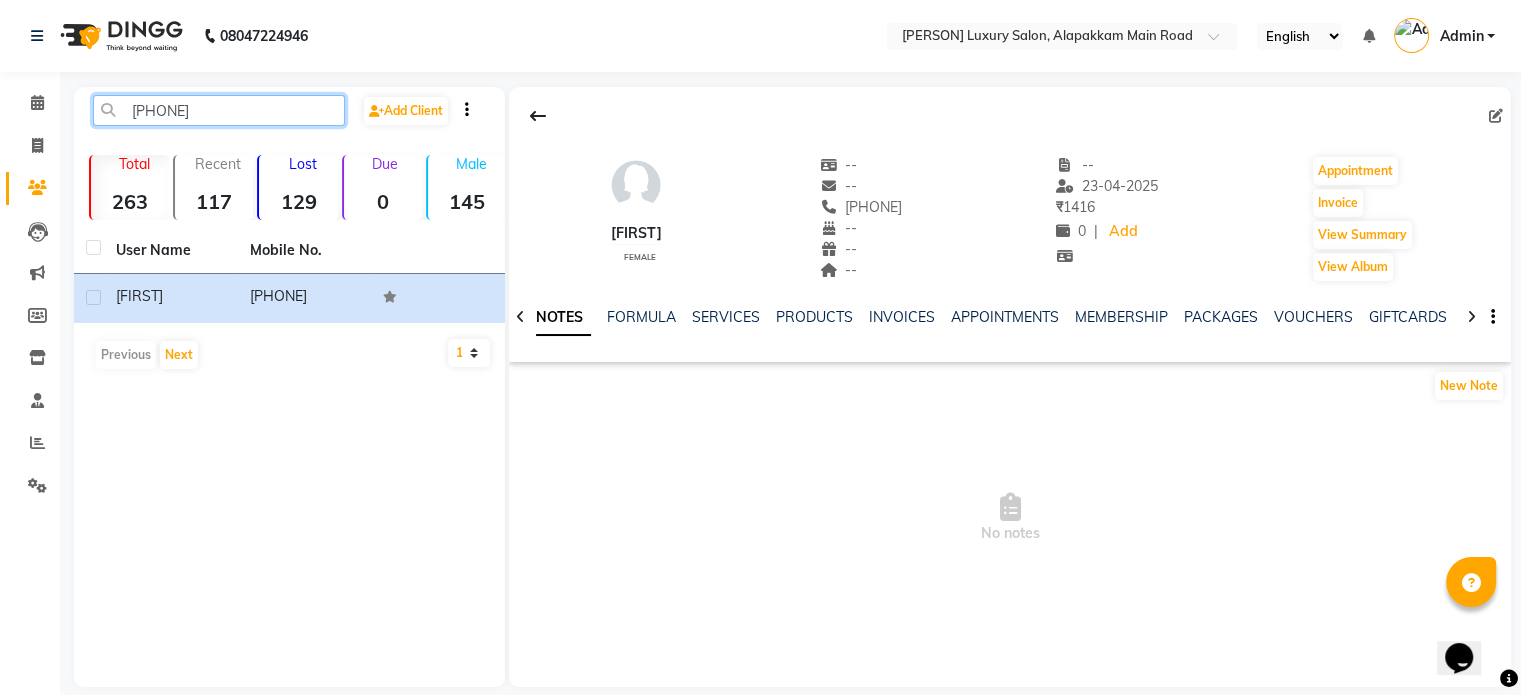 click on "[PHONE]" 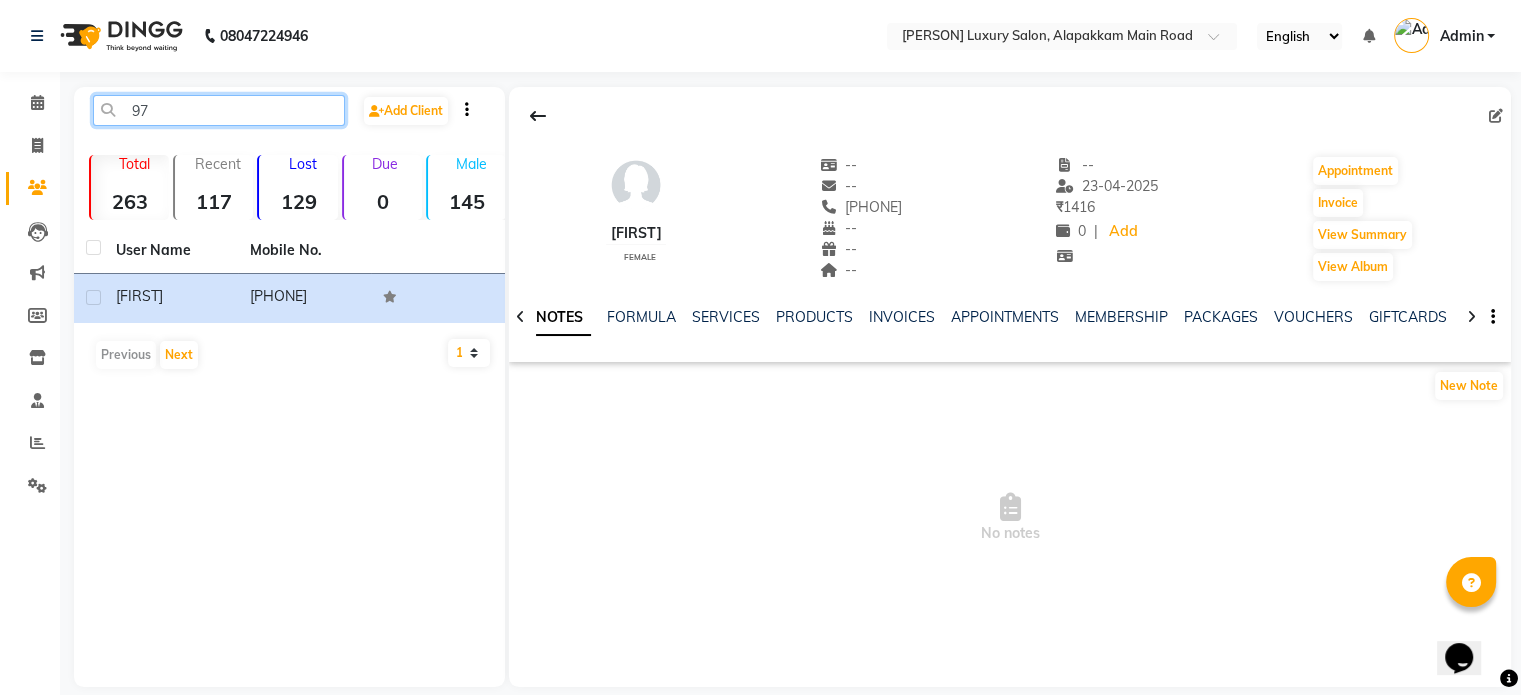 type on "9" 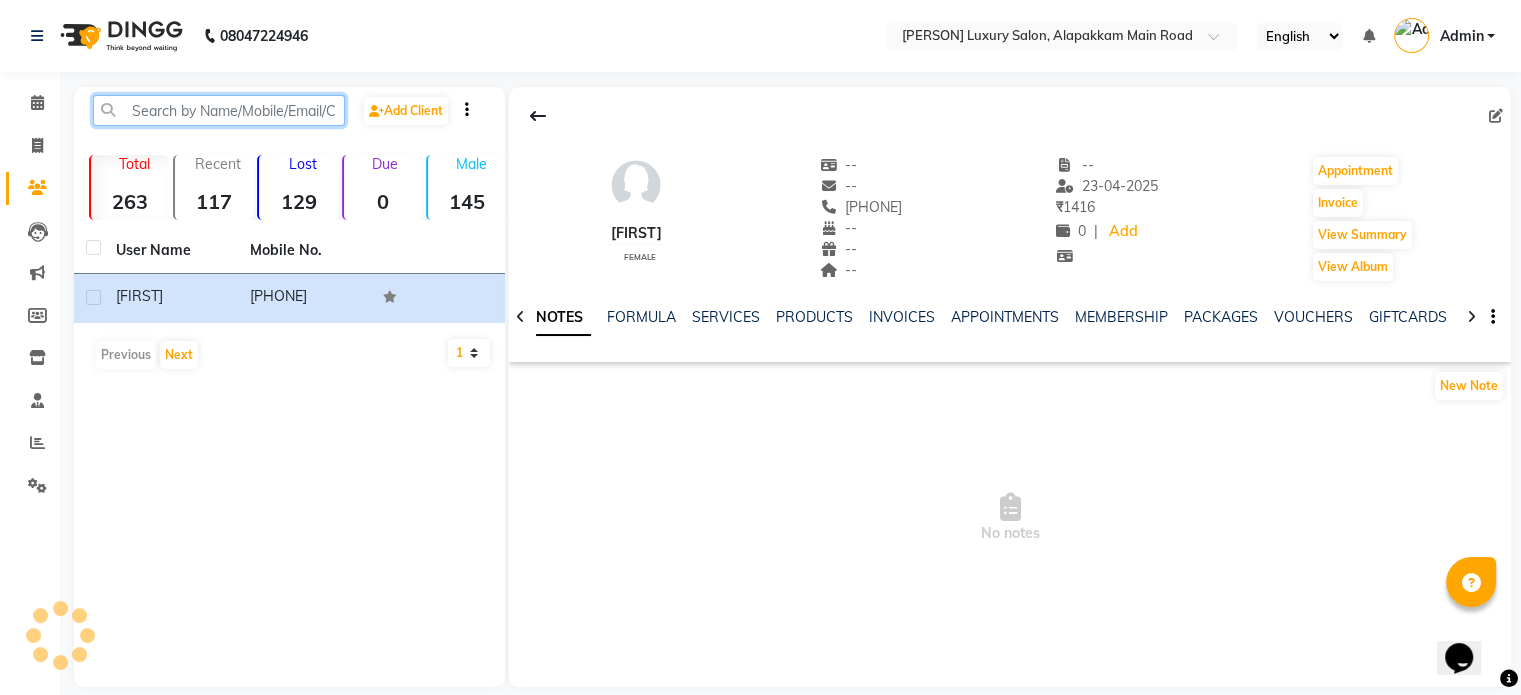 paste on "[PHONE]" 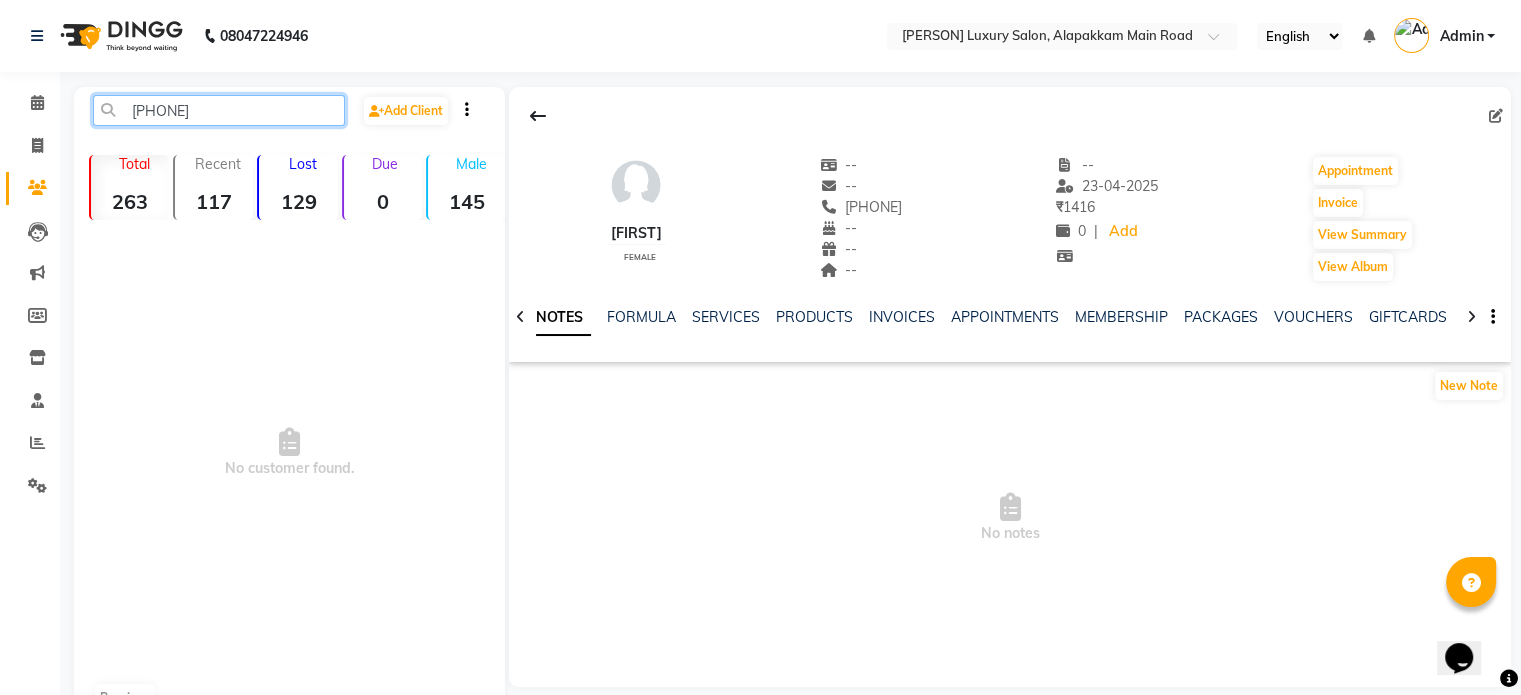 click on "[PHONE]" 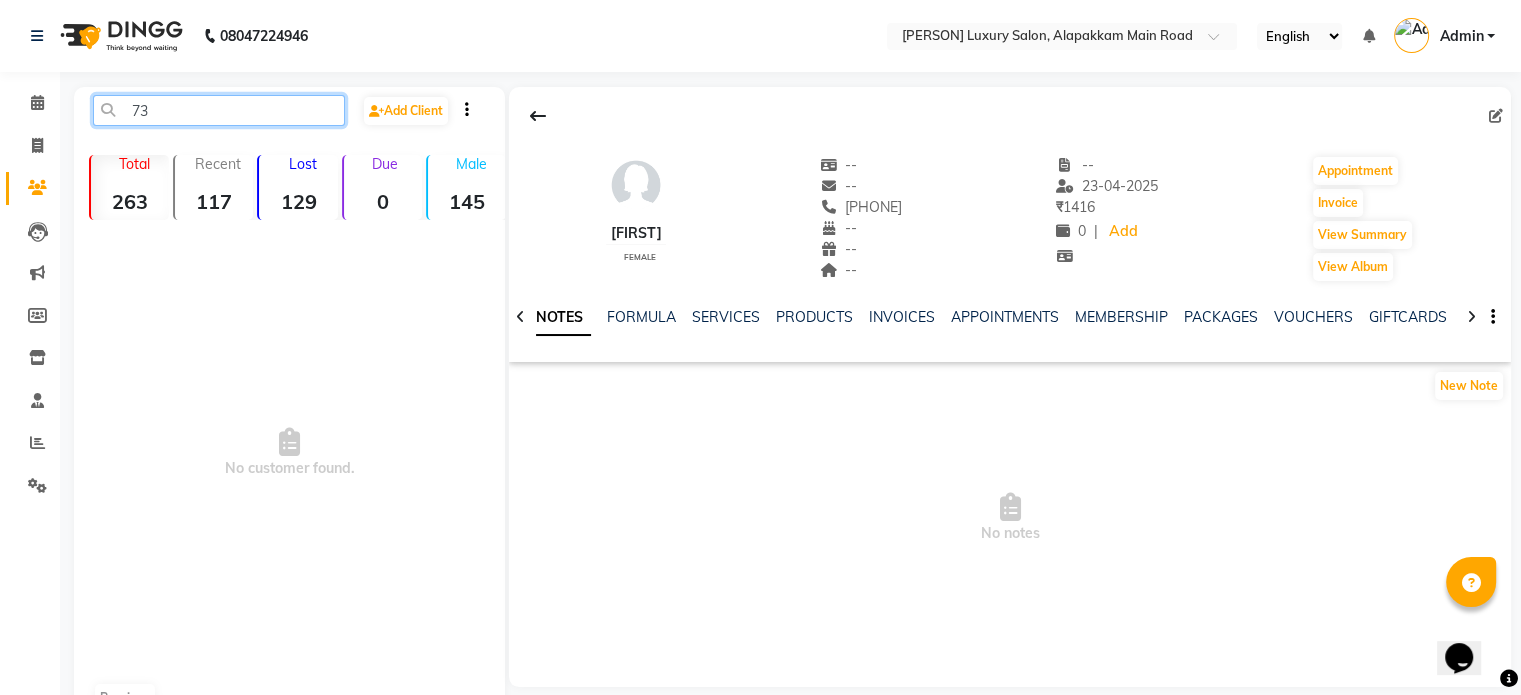 type on "7" 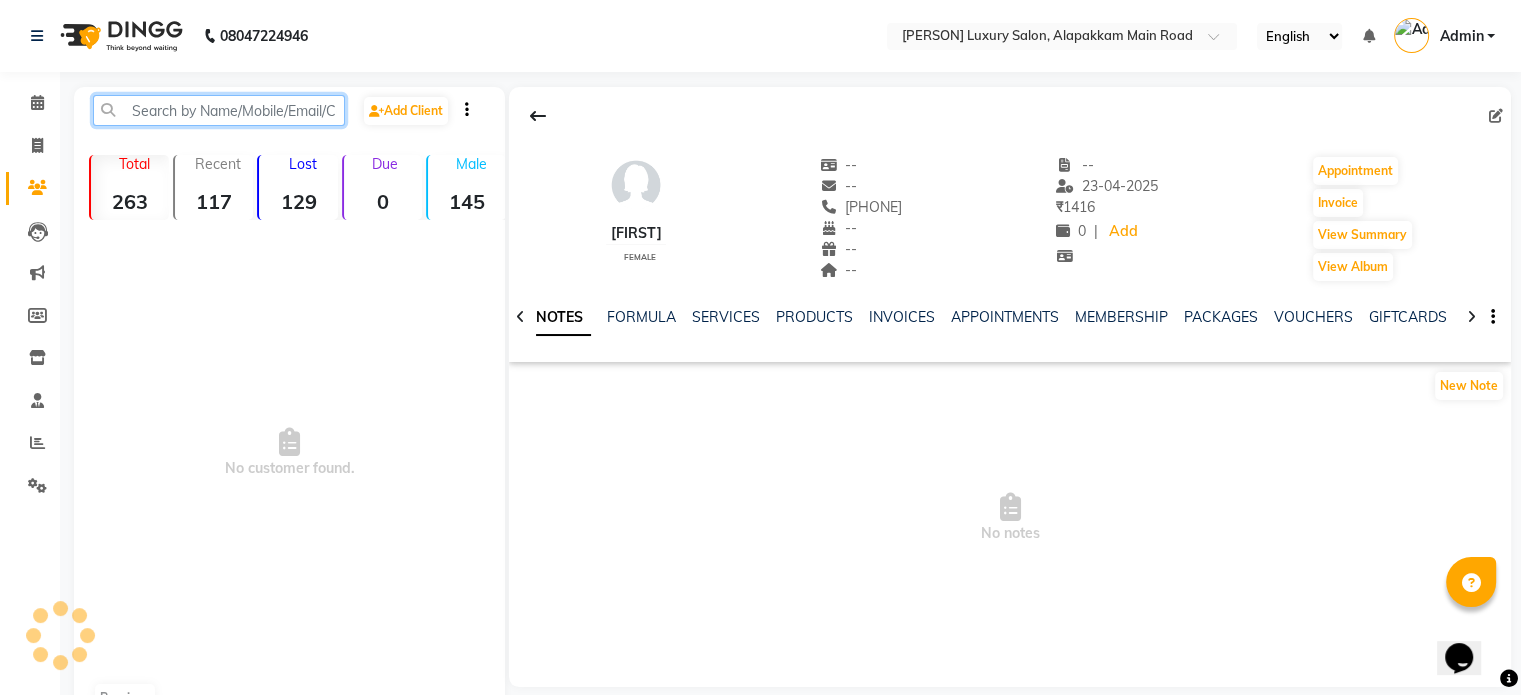 paste on "[PHONE]" 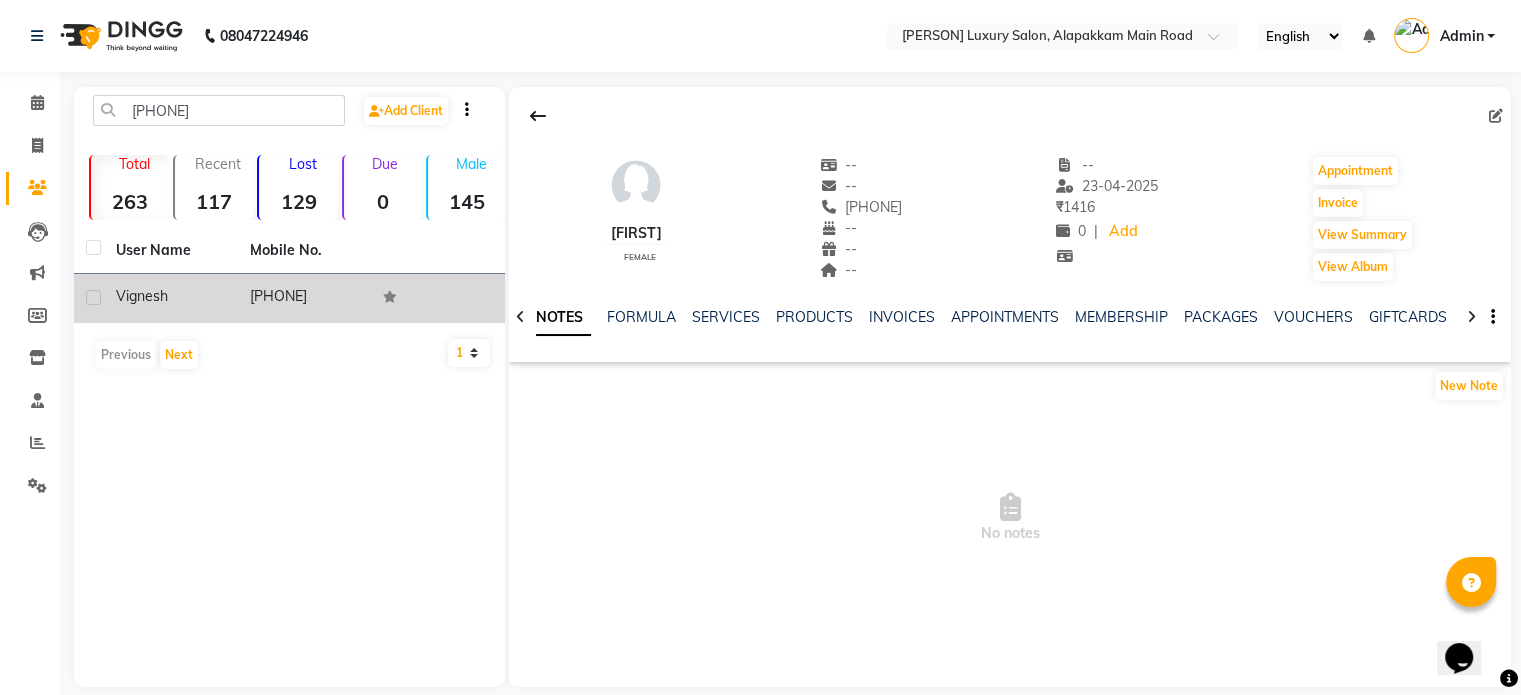 click on "[PHONE]" 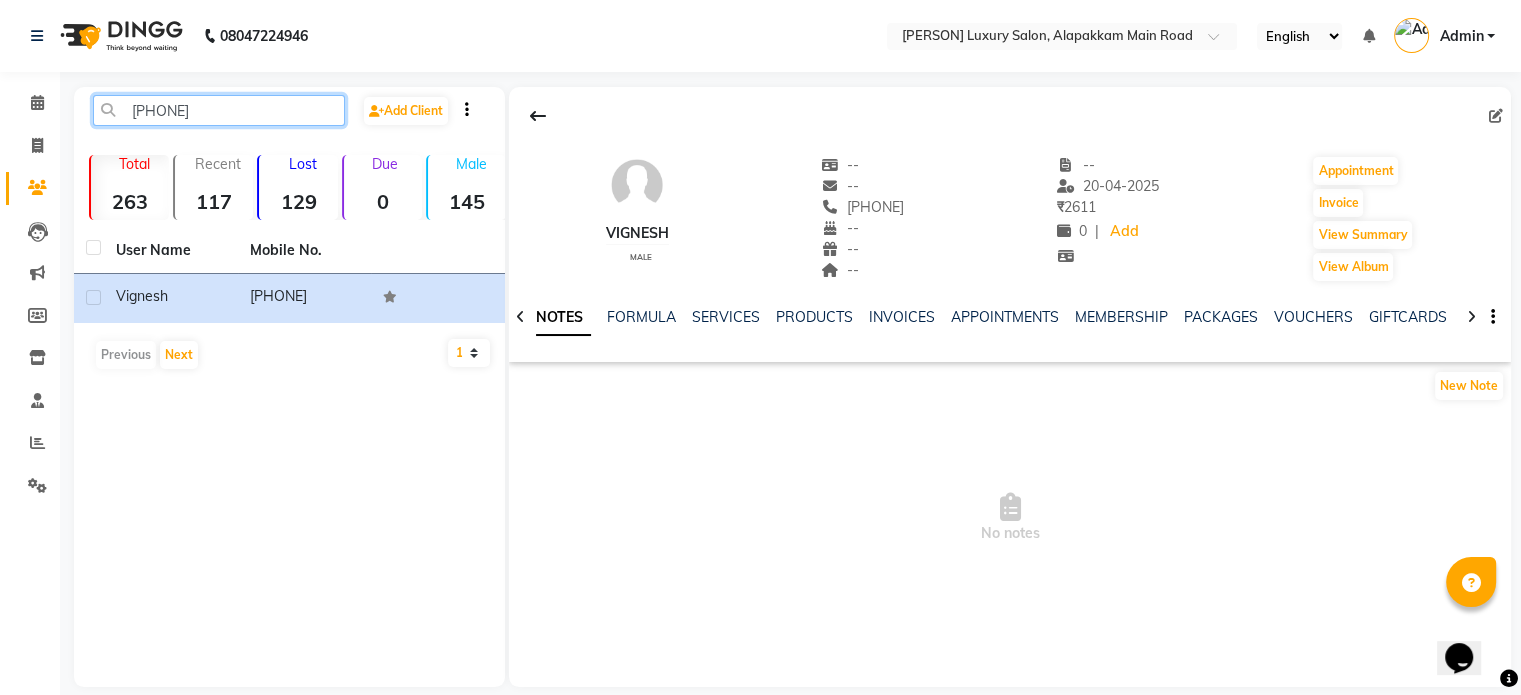 click on "[PHONE]" 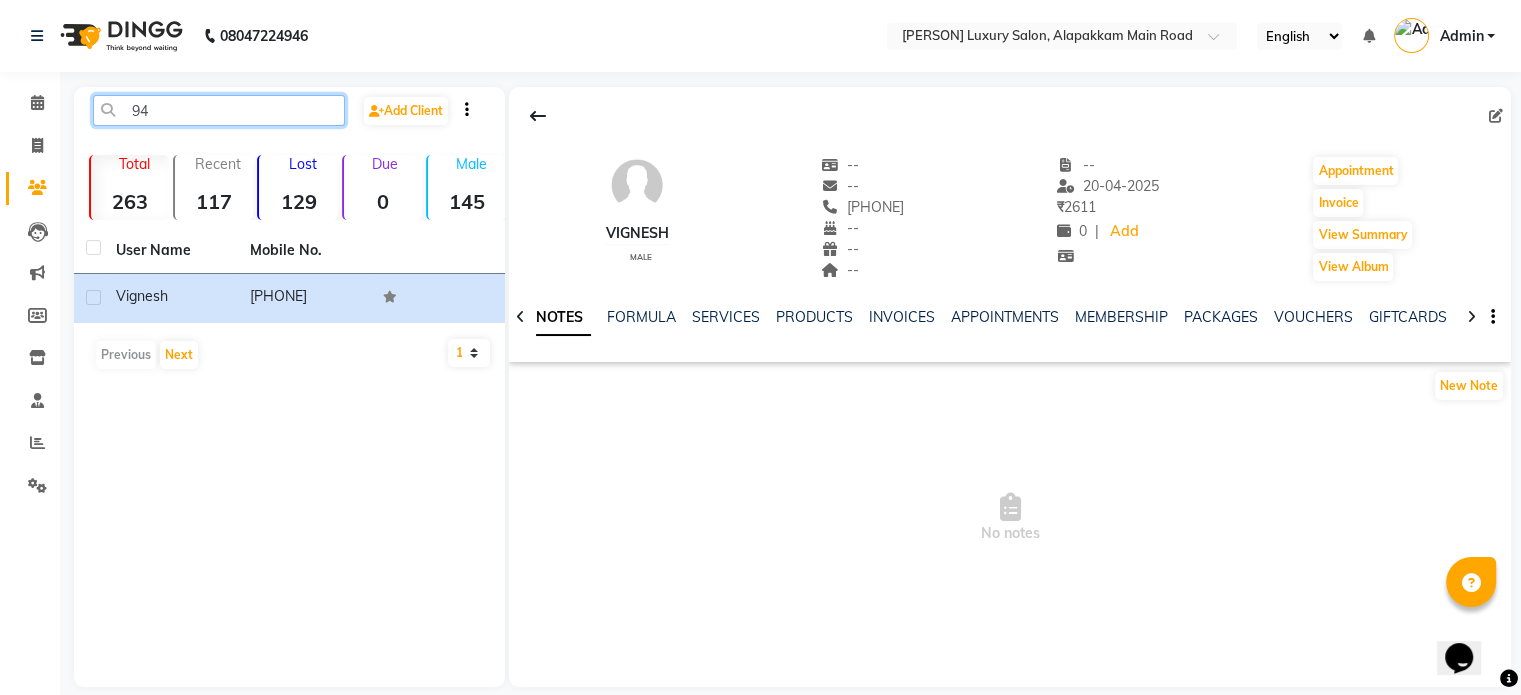 type on "9" 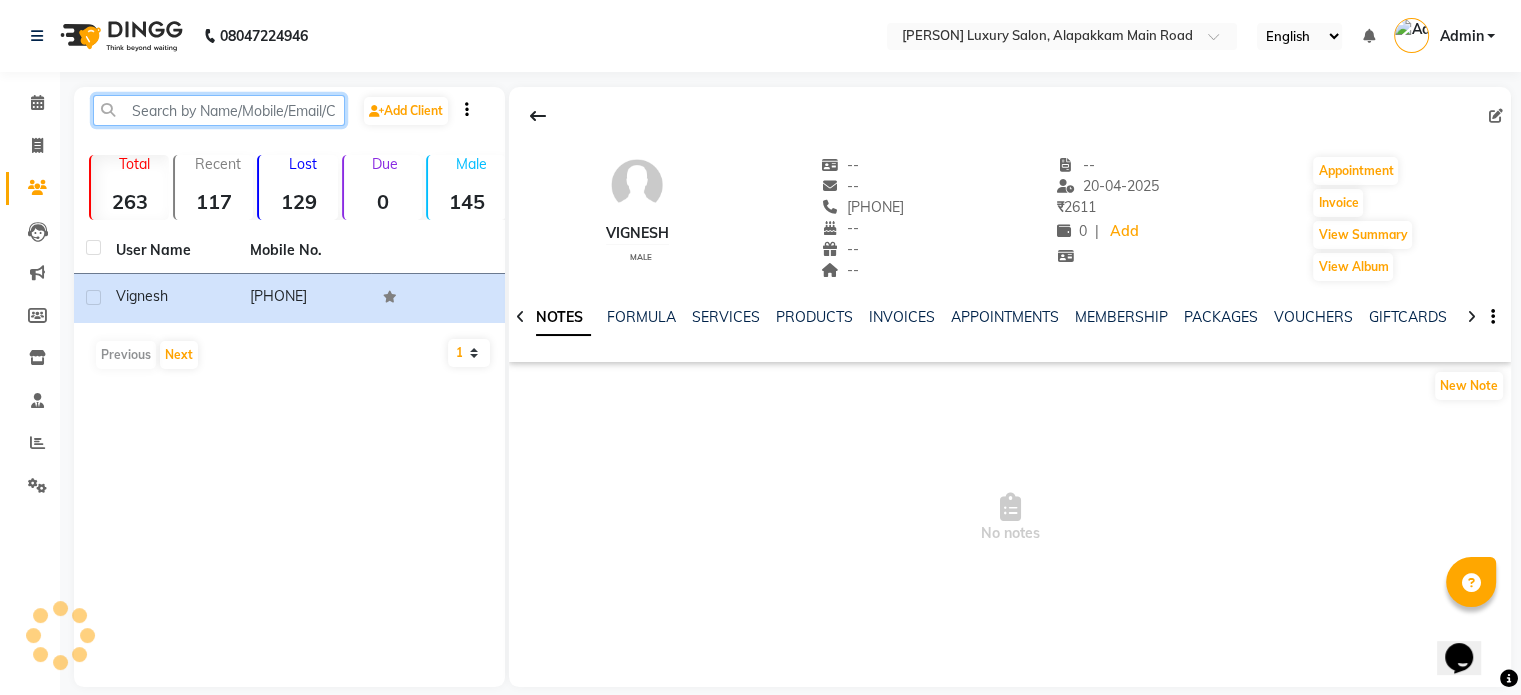 paste on "[PHONE]" 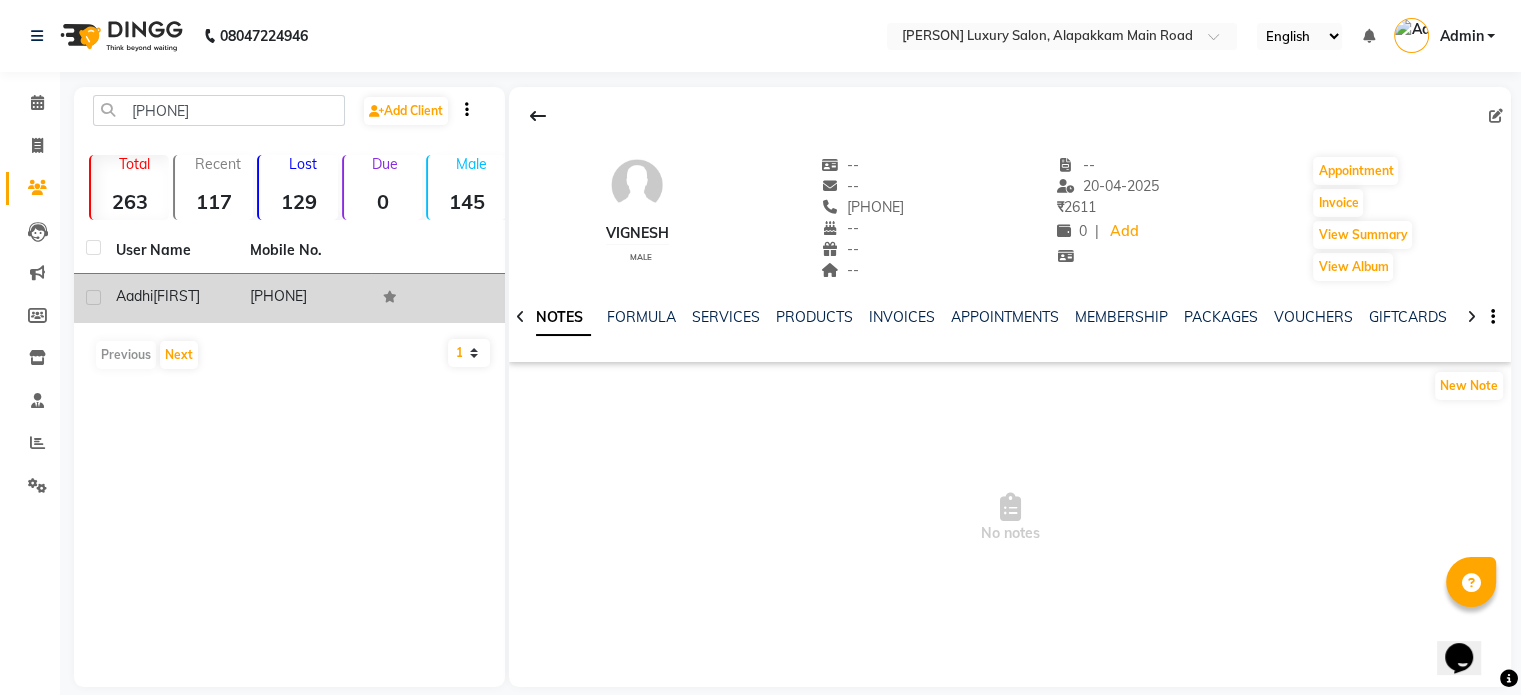 click on "[PHONE]" 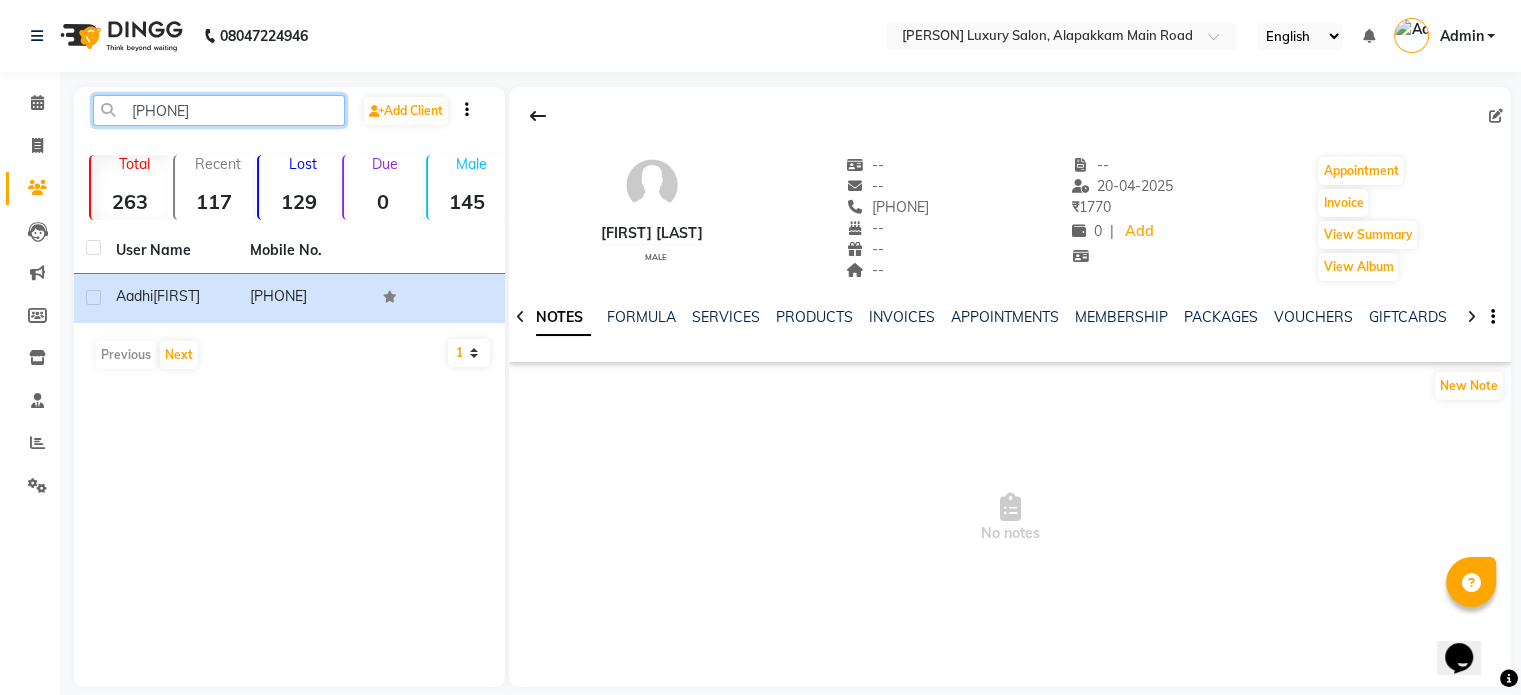 click on "[PHONE]" 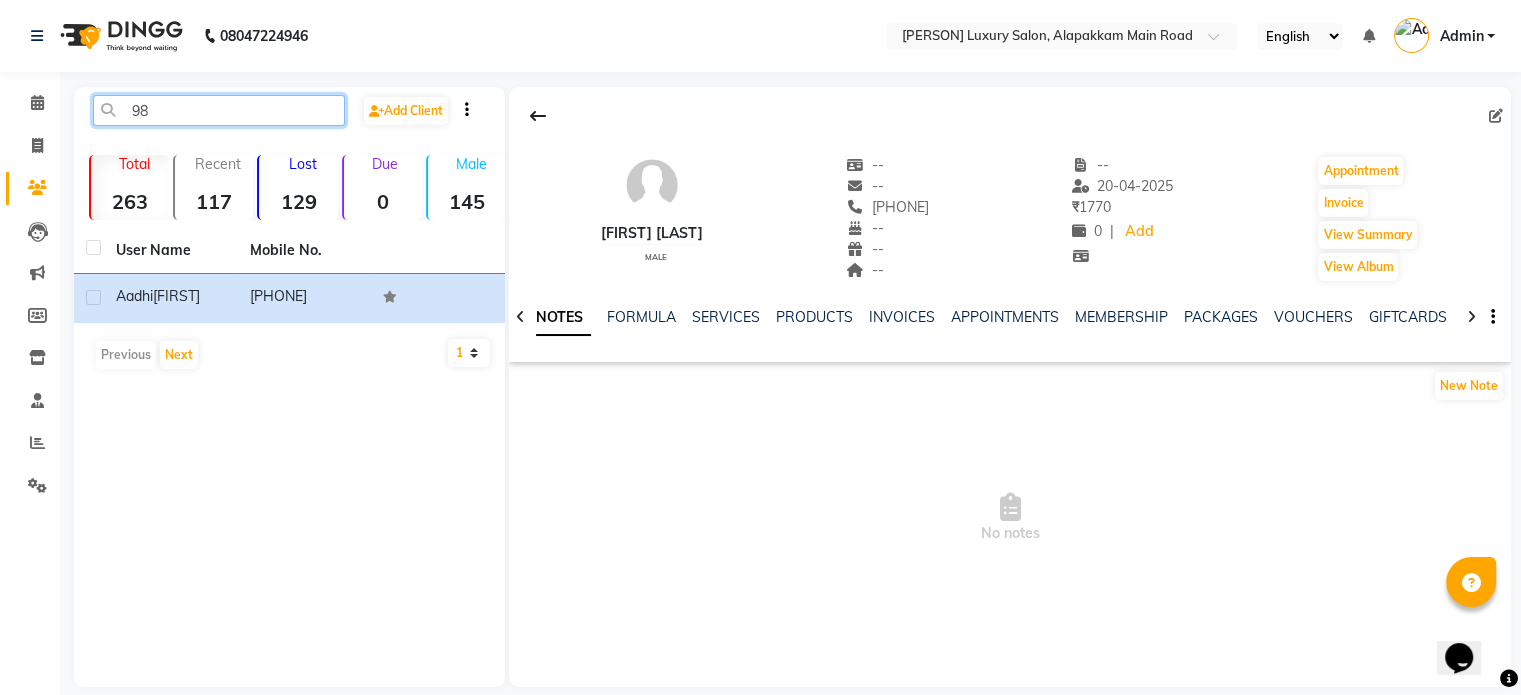 type on "9" 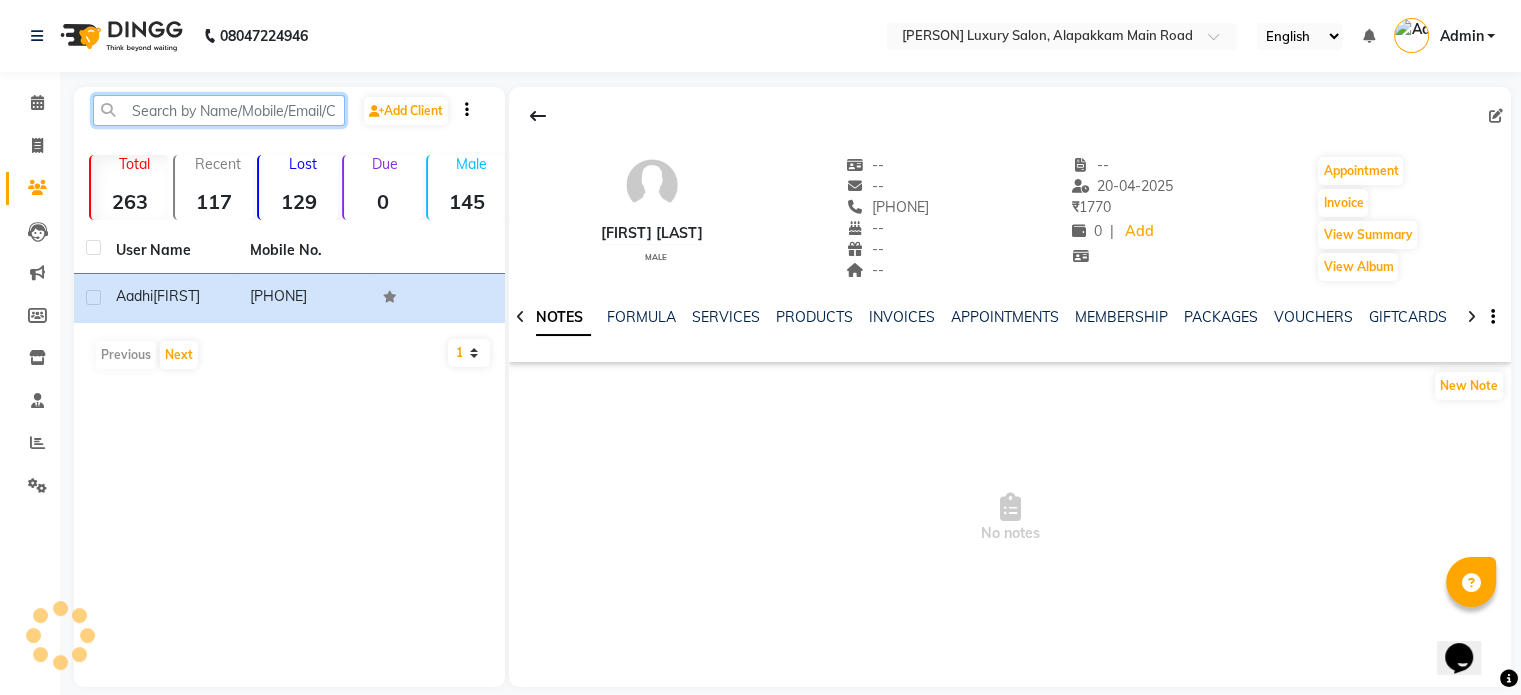 paste on "[PHONE]" 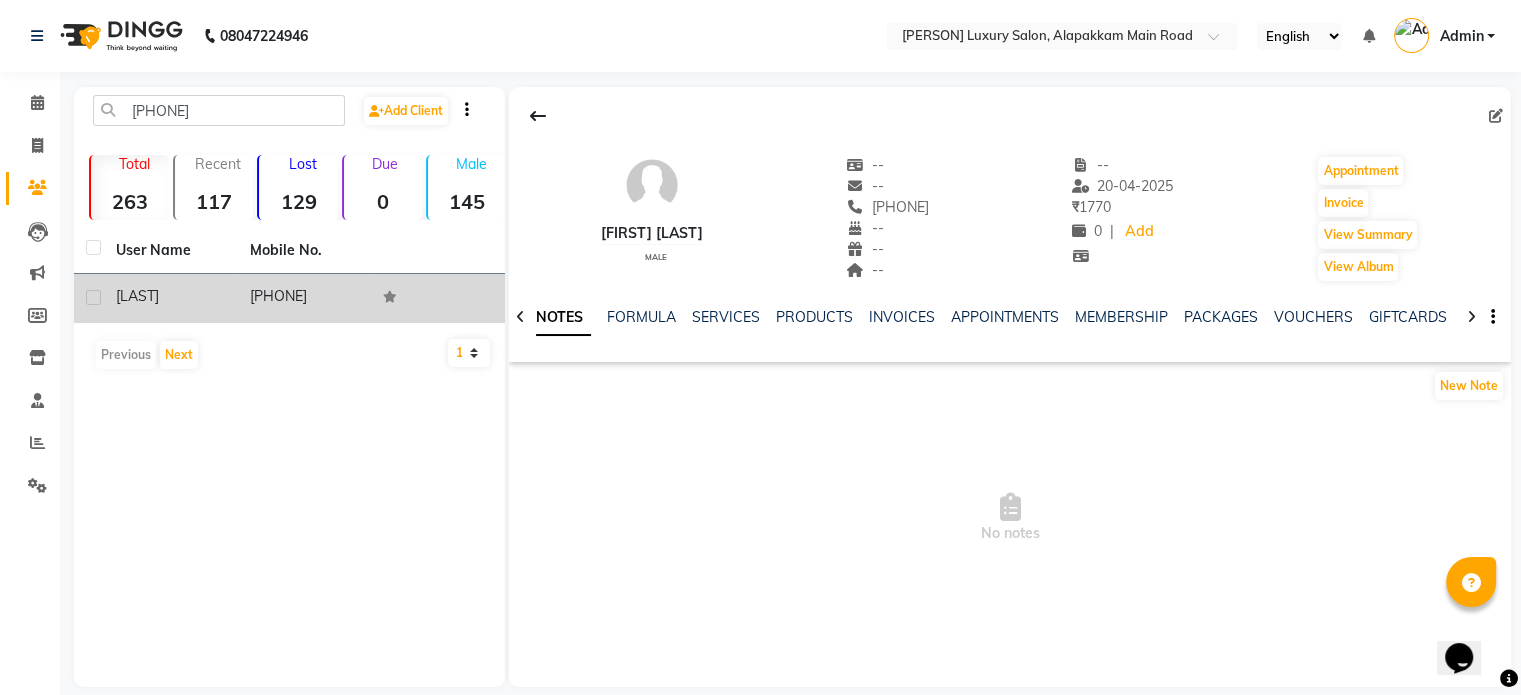 click on "[PHONE]" 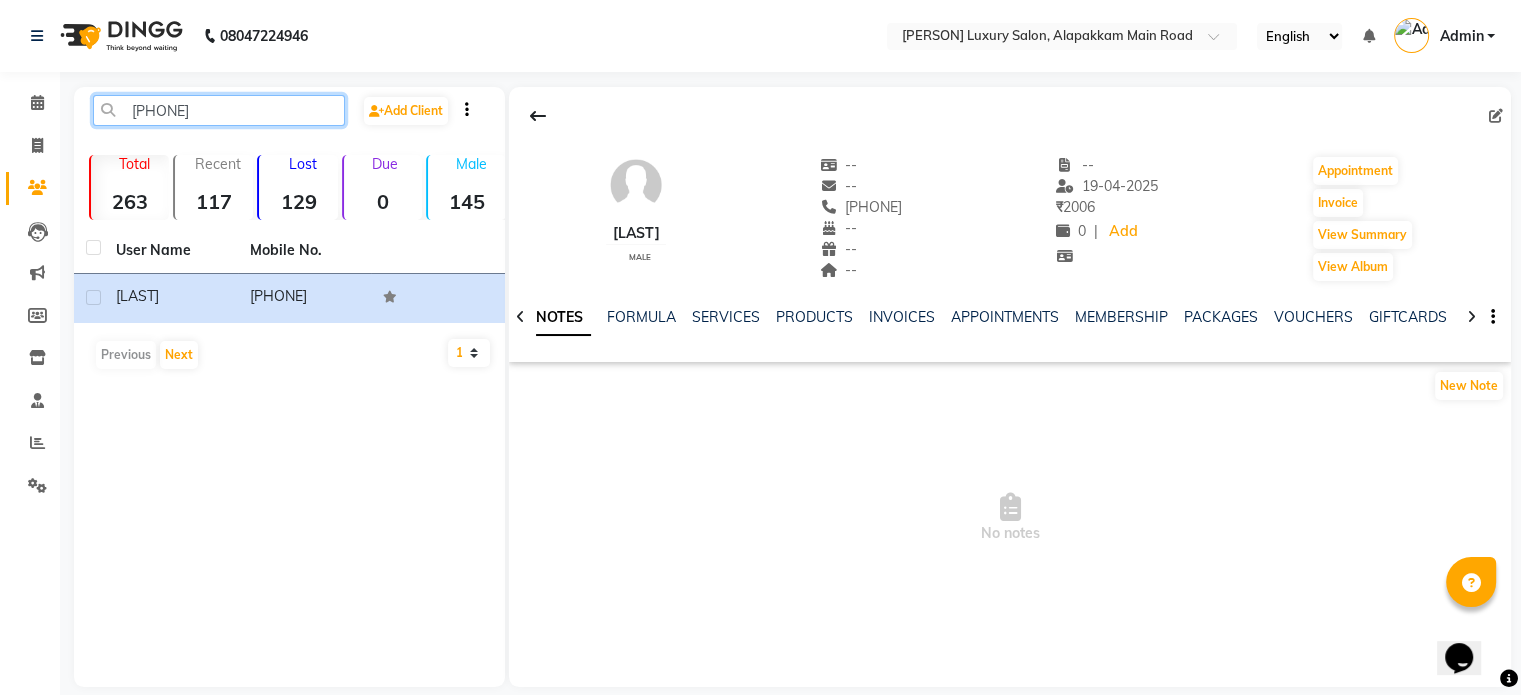 click on "[PHONE]" 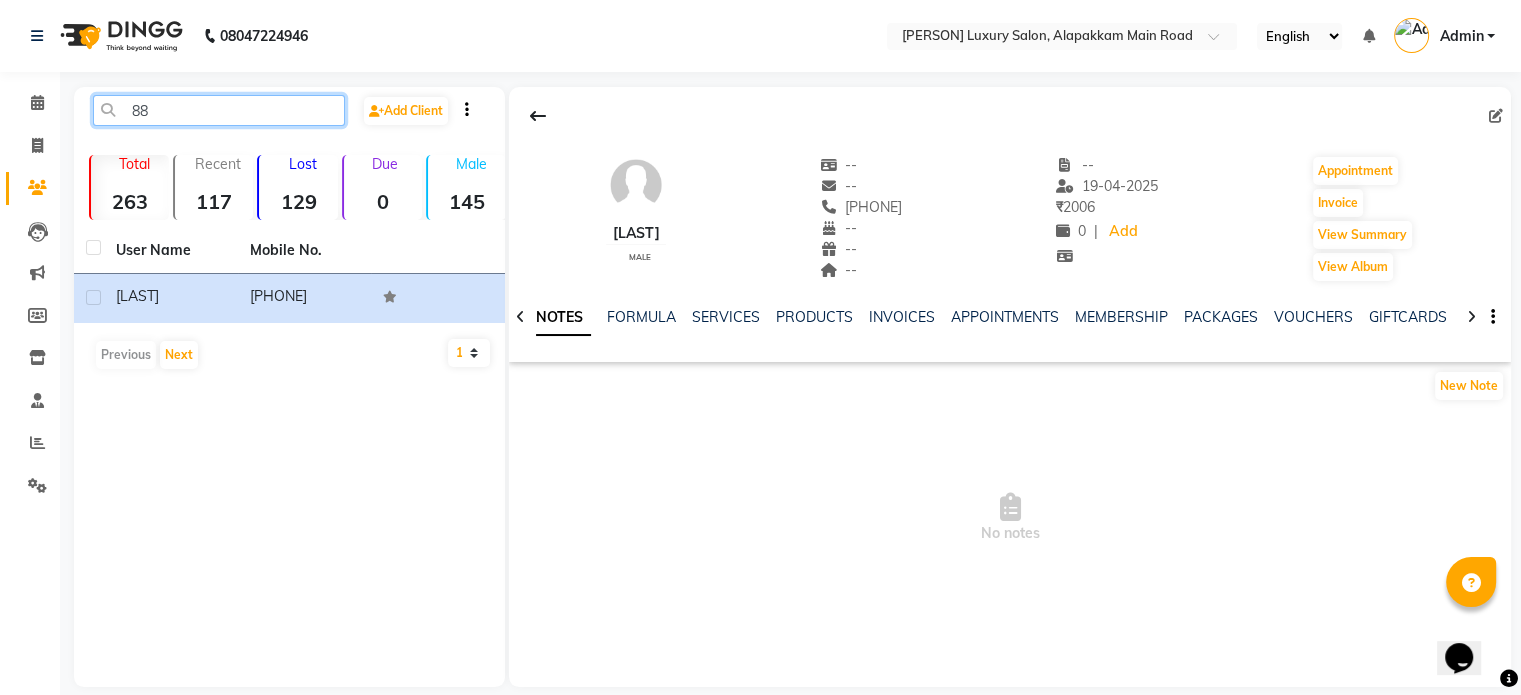 type on "8" 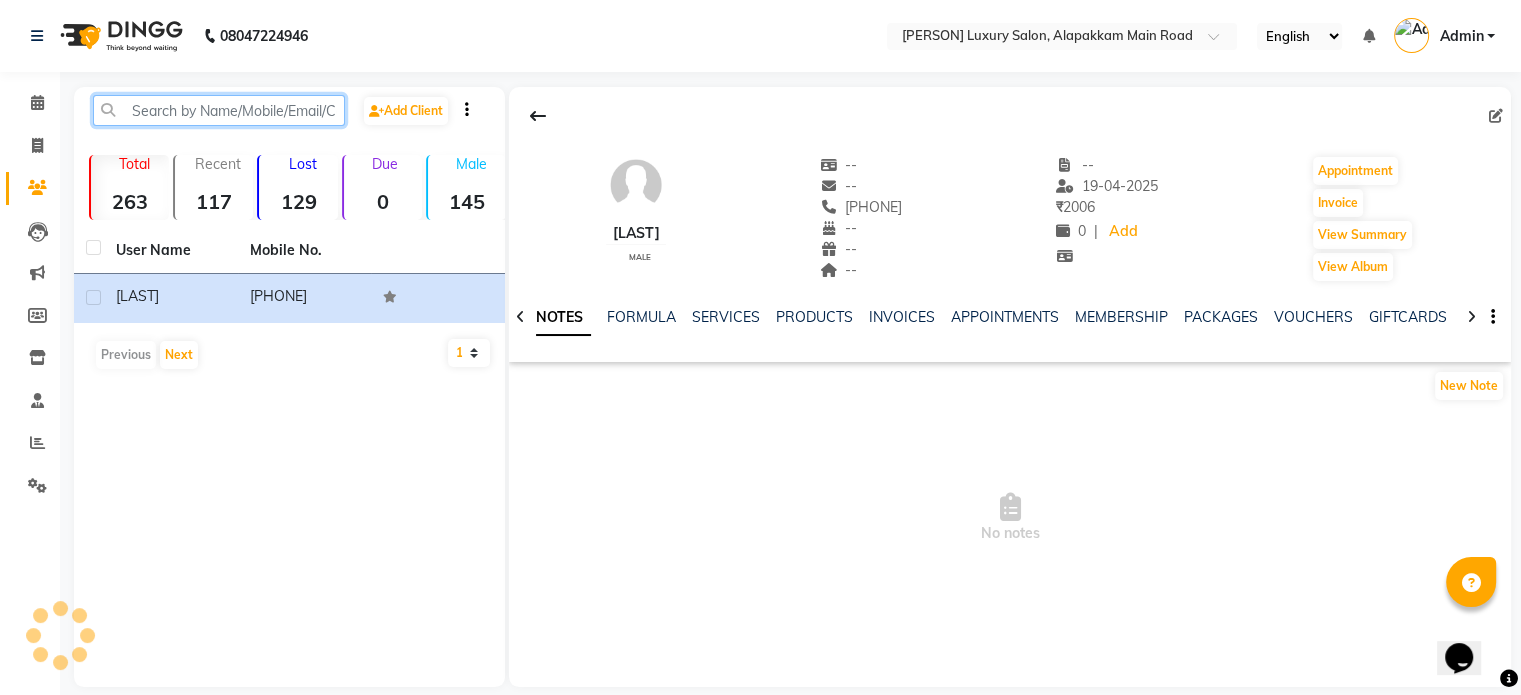paste on "[PHONE]" 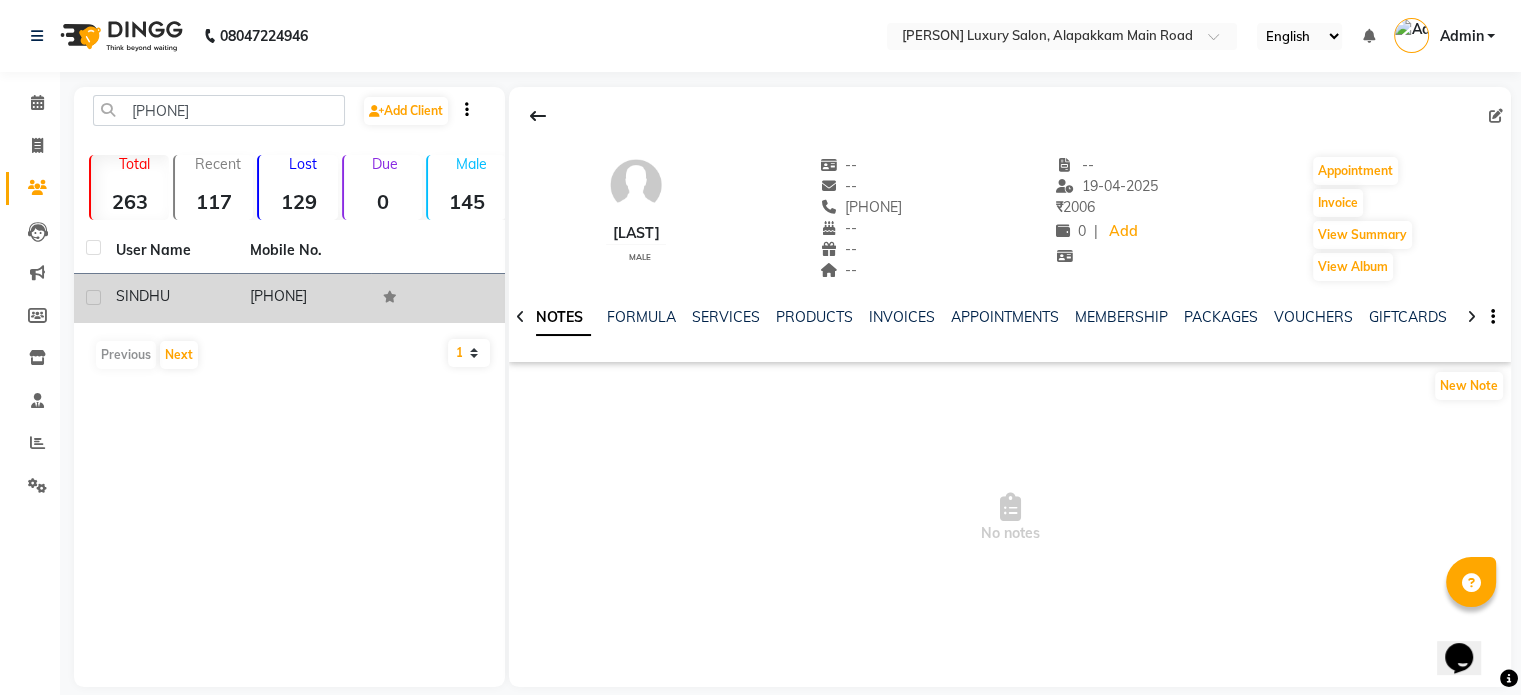 click on "[PHONE]" 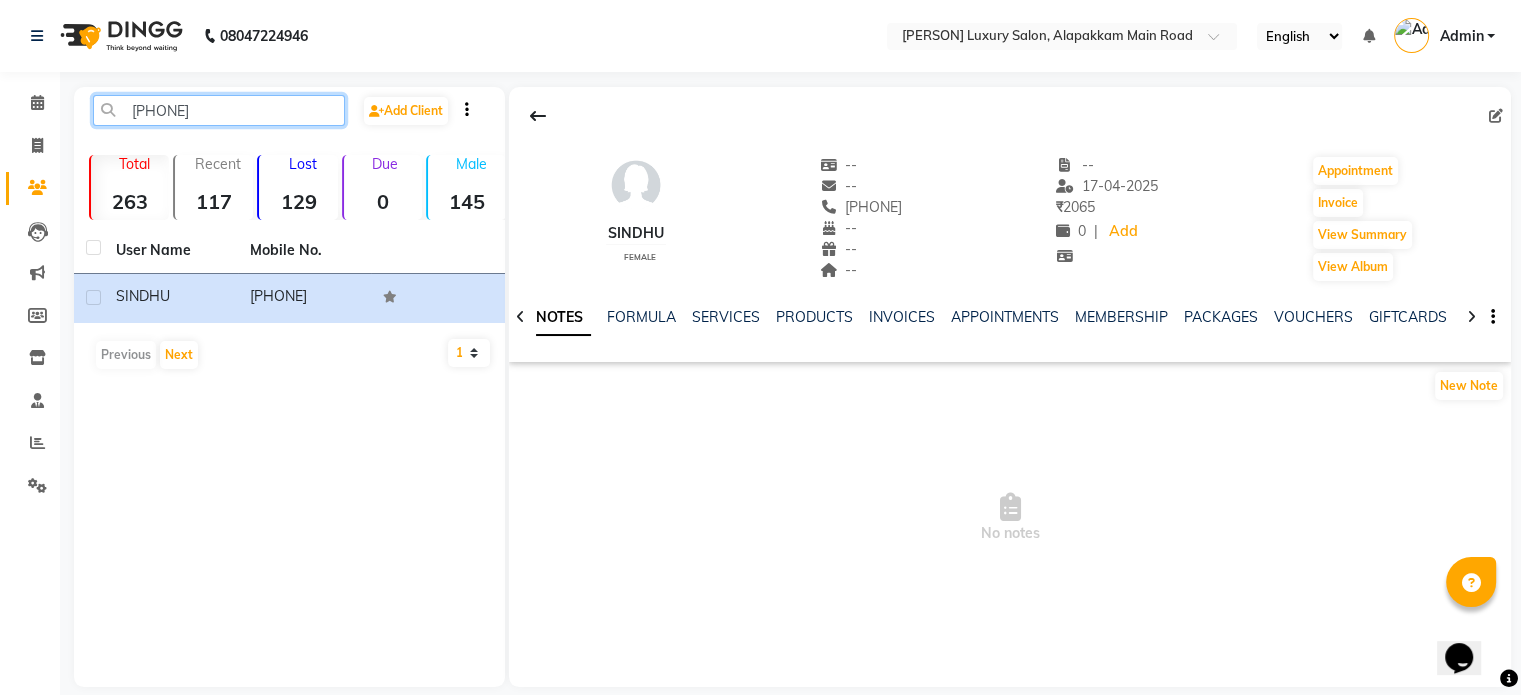 click on "[PHONE]" 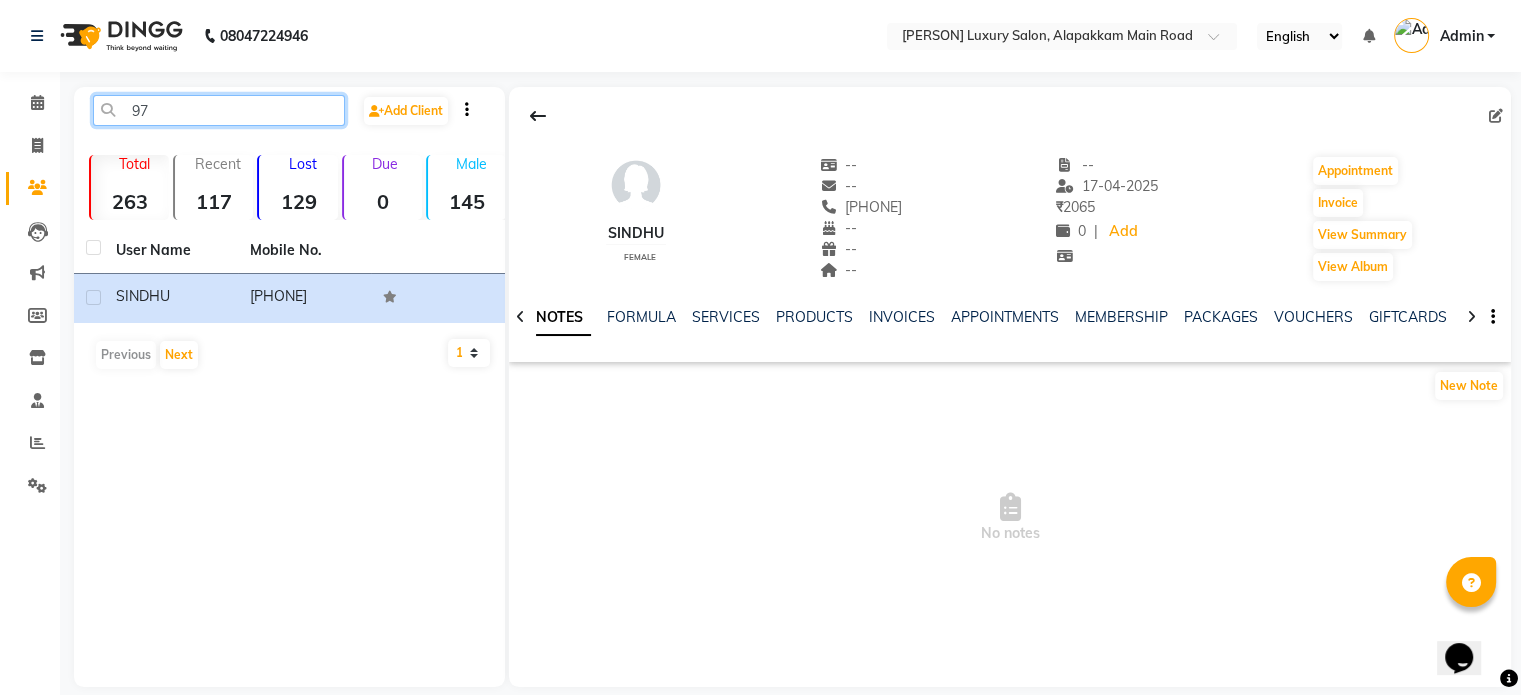 type on "9" 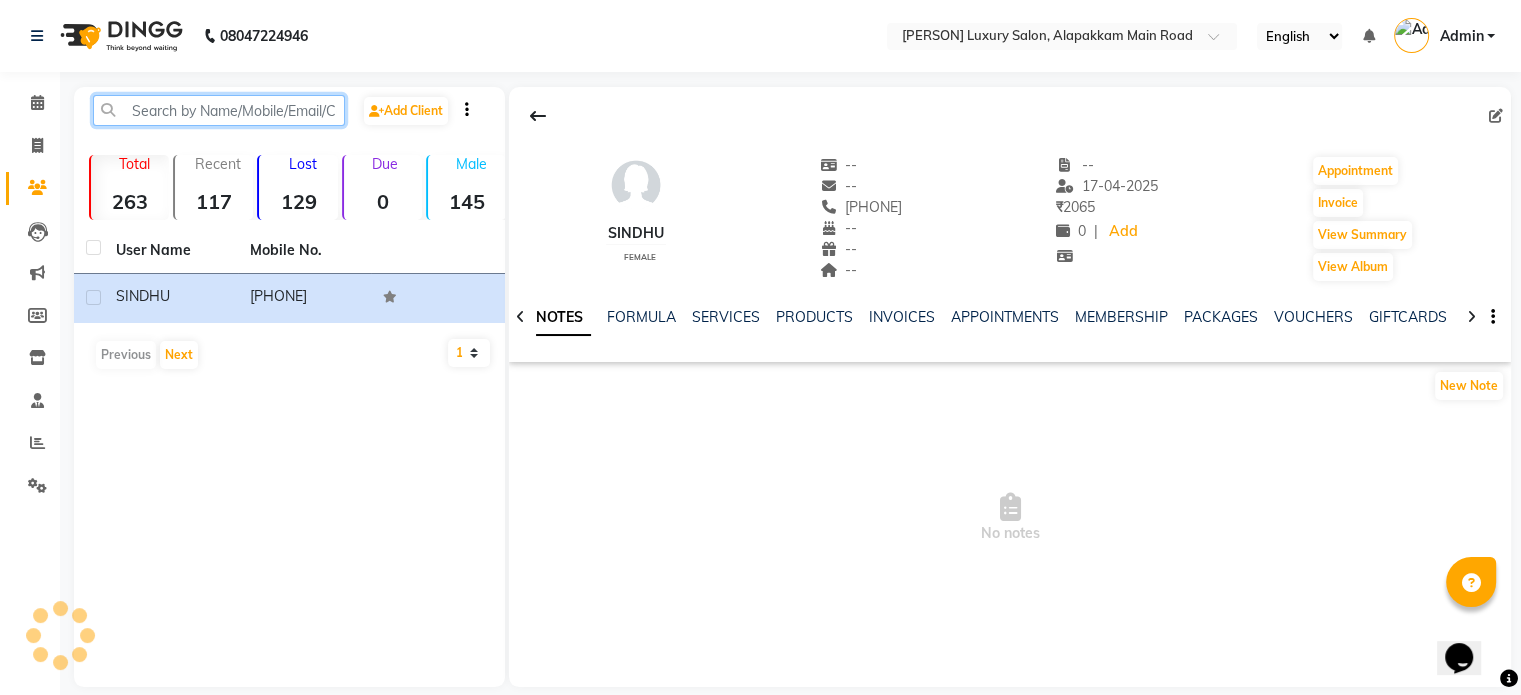 paste on "[PHONE]" 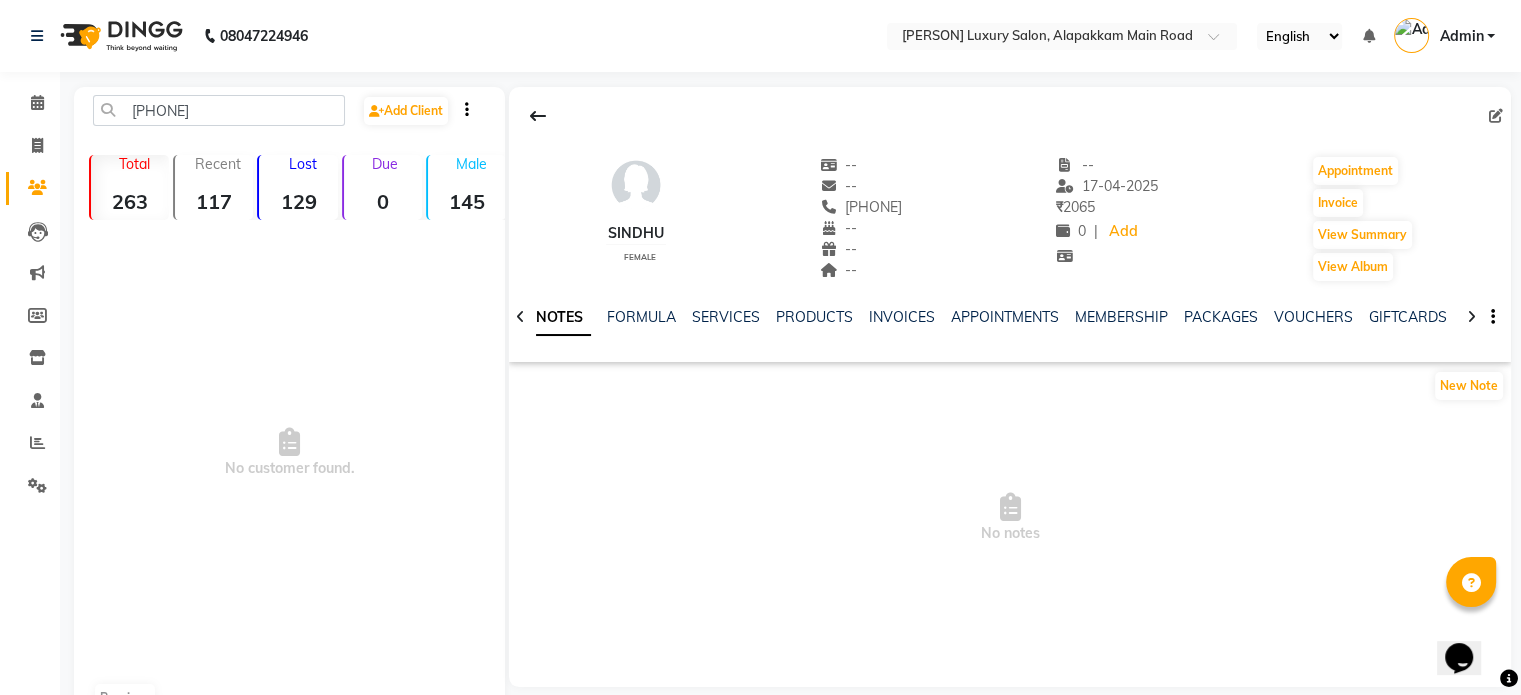 click on "[PHONE] Add Client Total [NUMBER] Recent [NUMBER] Lost [NUMBER] Due [NUMBER] Male [NUMBER] Female [NUMBER] Member [NUMBER] No customer found. Previous" 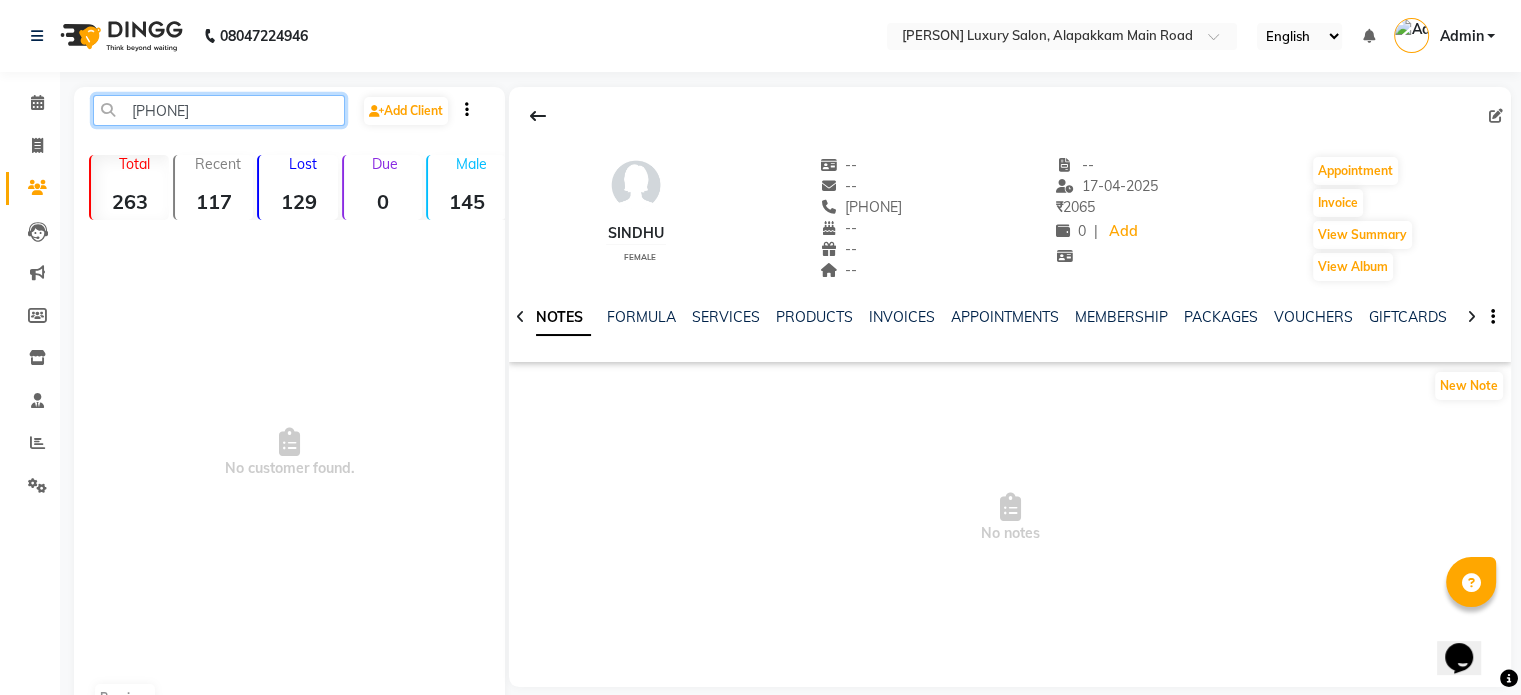 click on "[PHONE]" 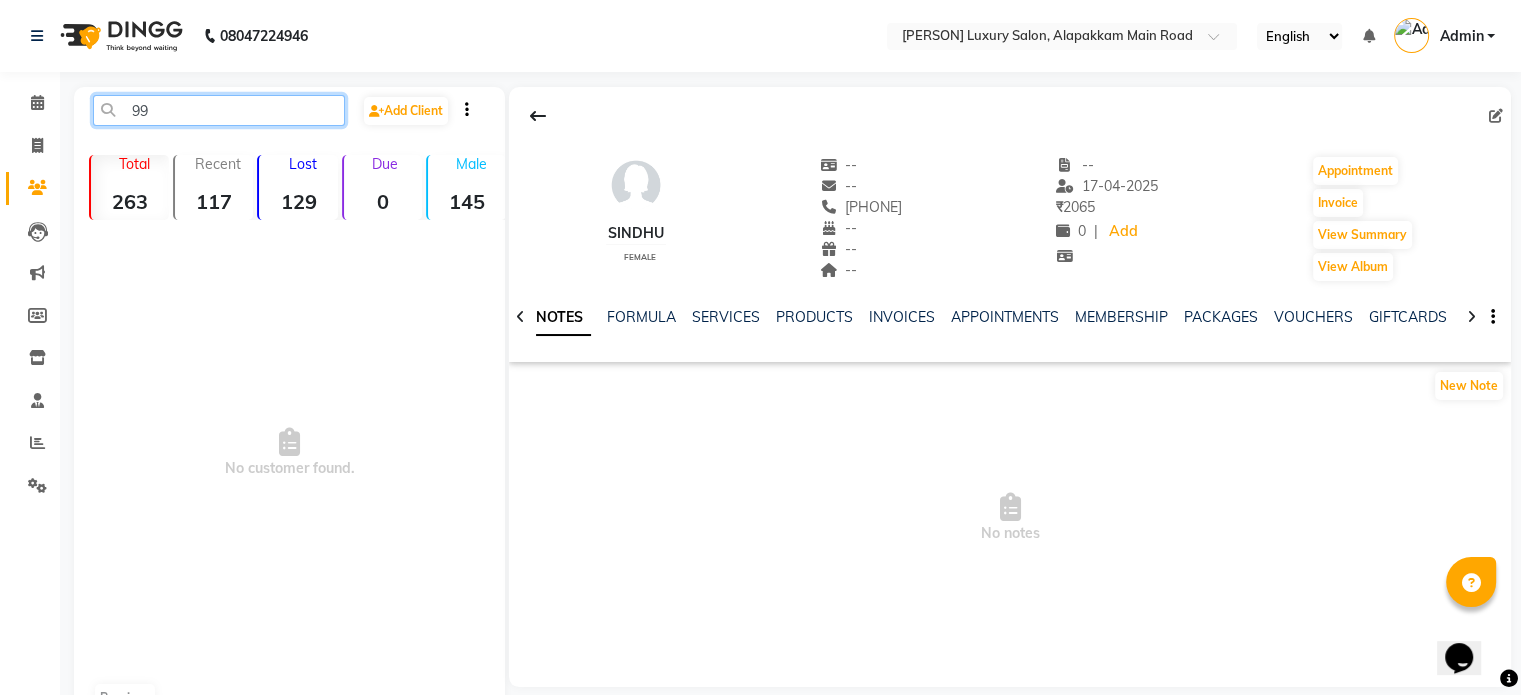 type on "9" 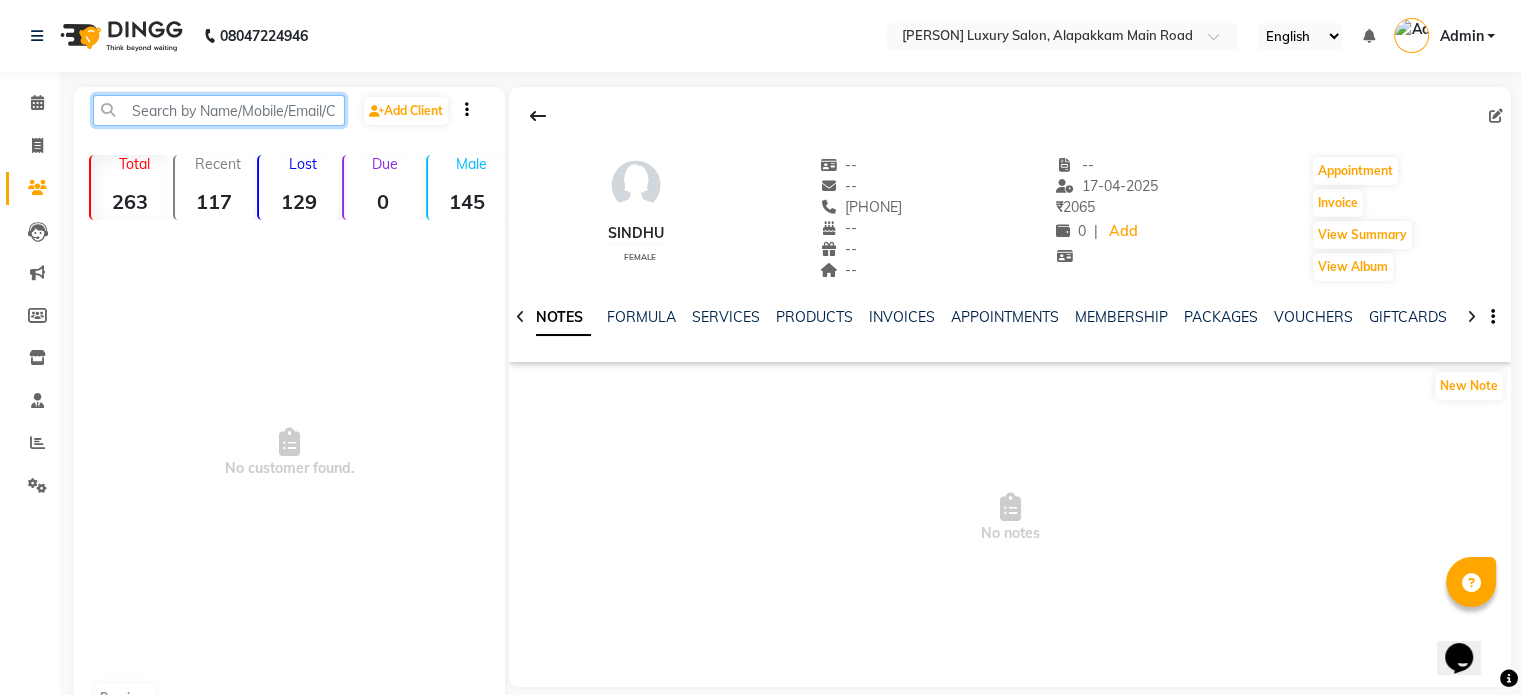 paste on "[PHONE]" 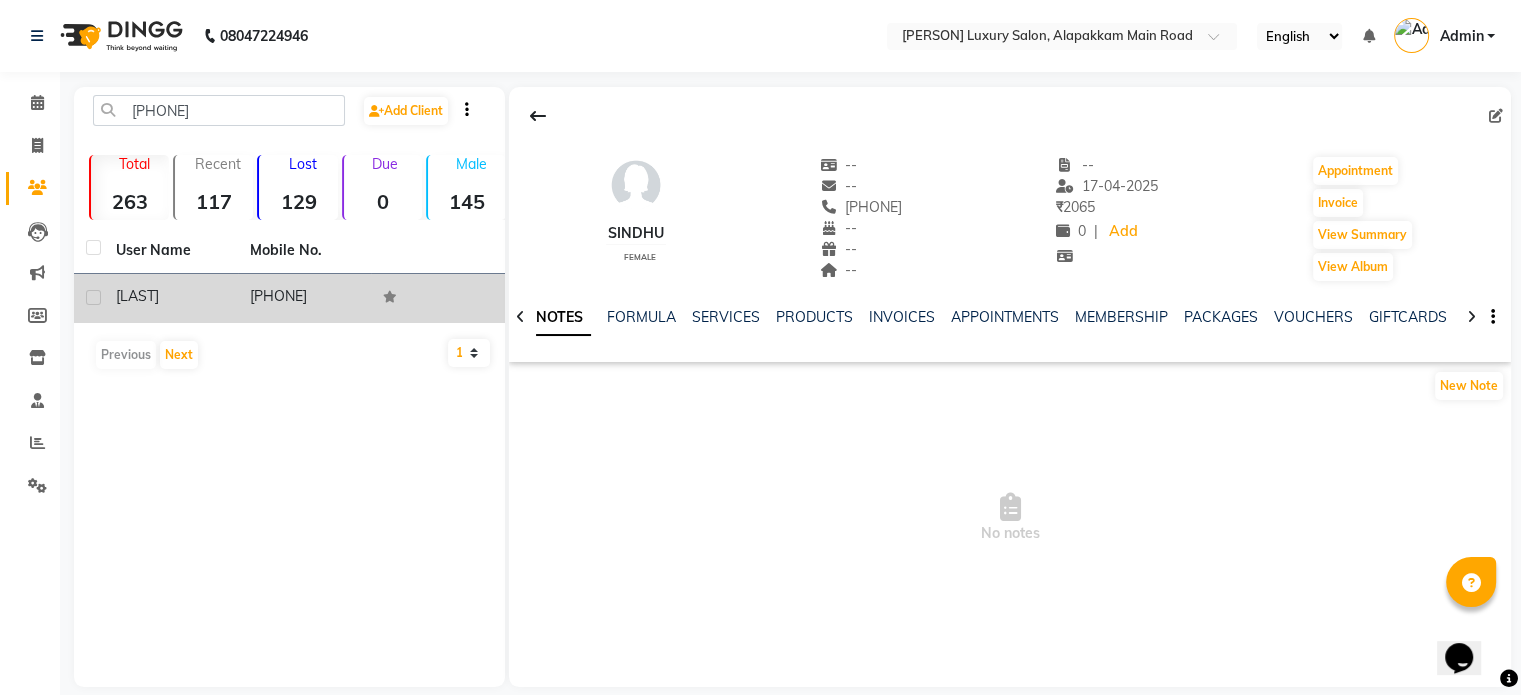 click on "[LAST]" 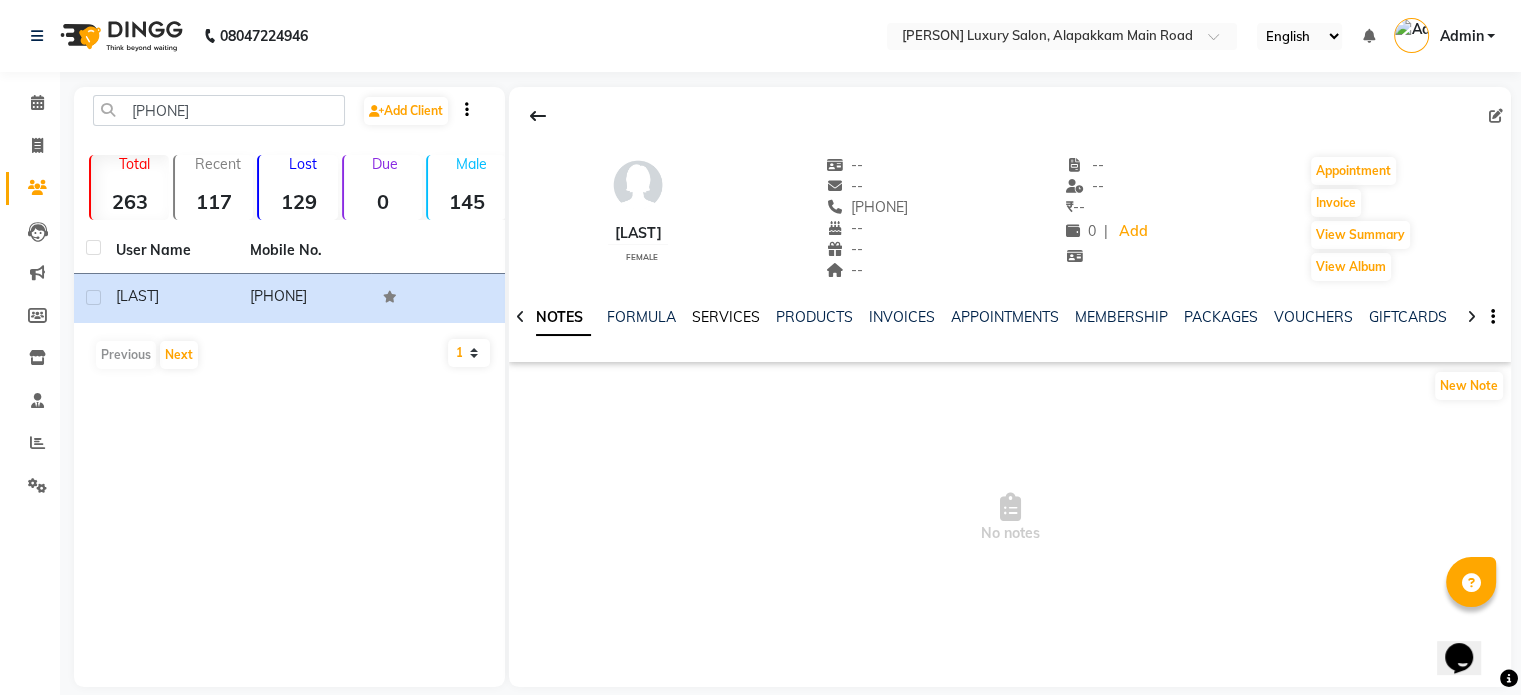 click on "SERVICES" 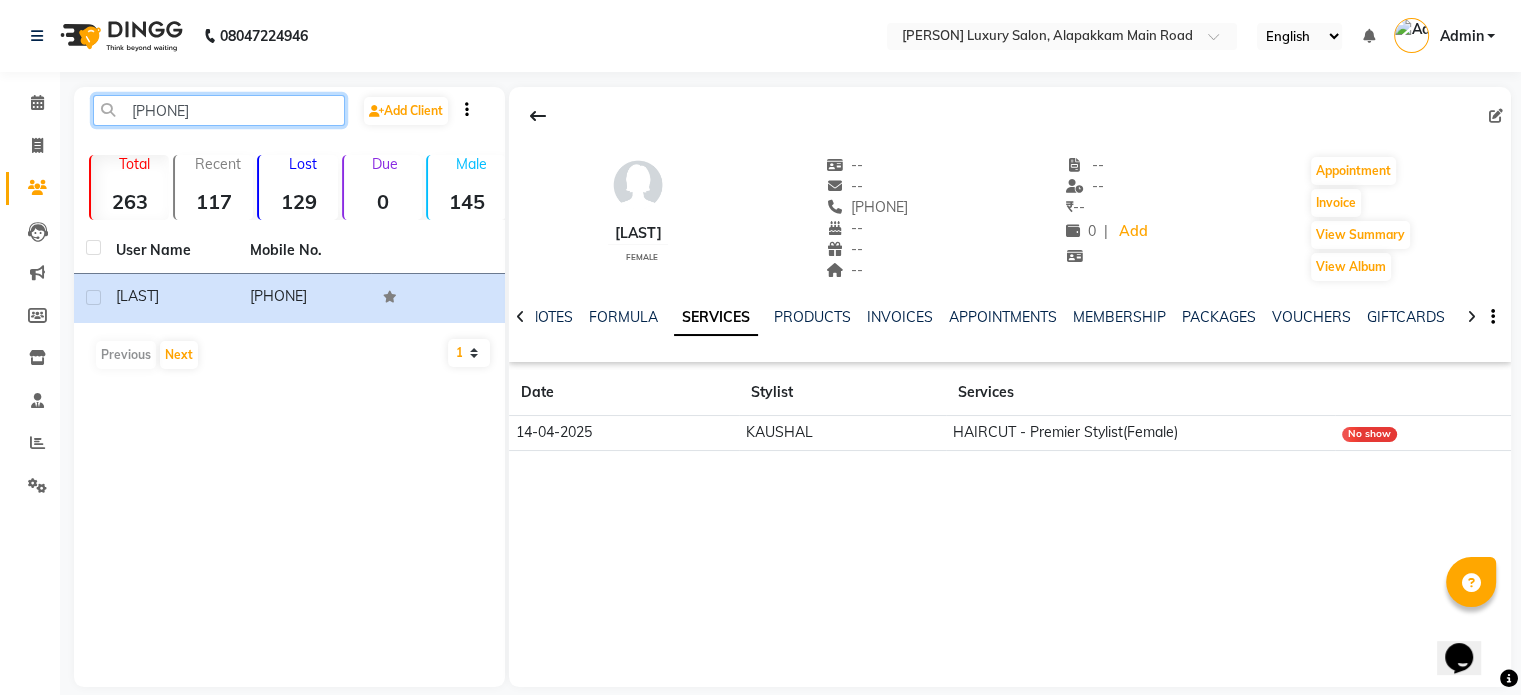 click on "[PHONE]" 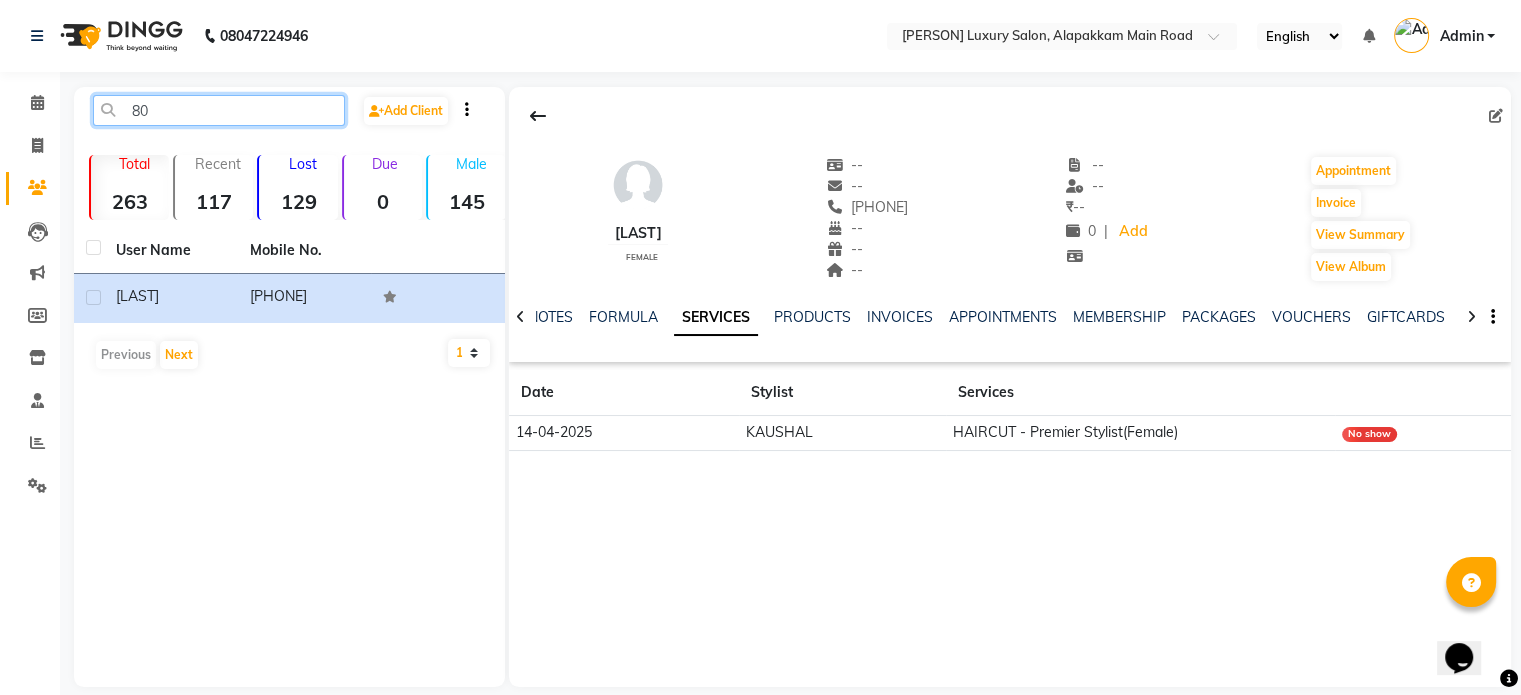 type on "8" 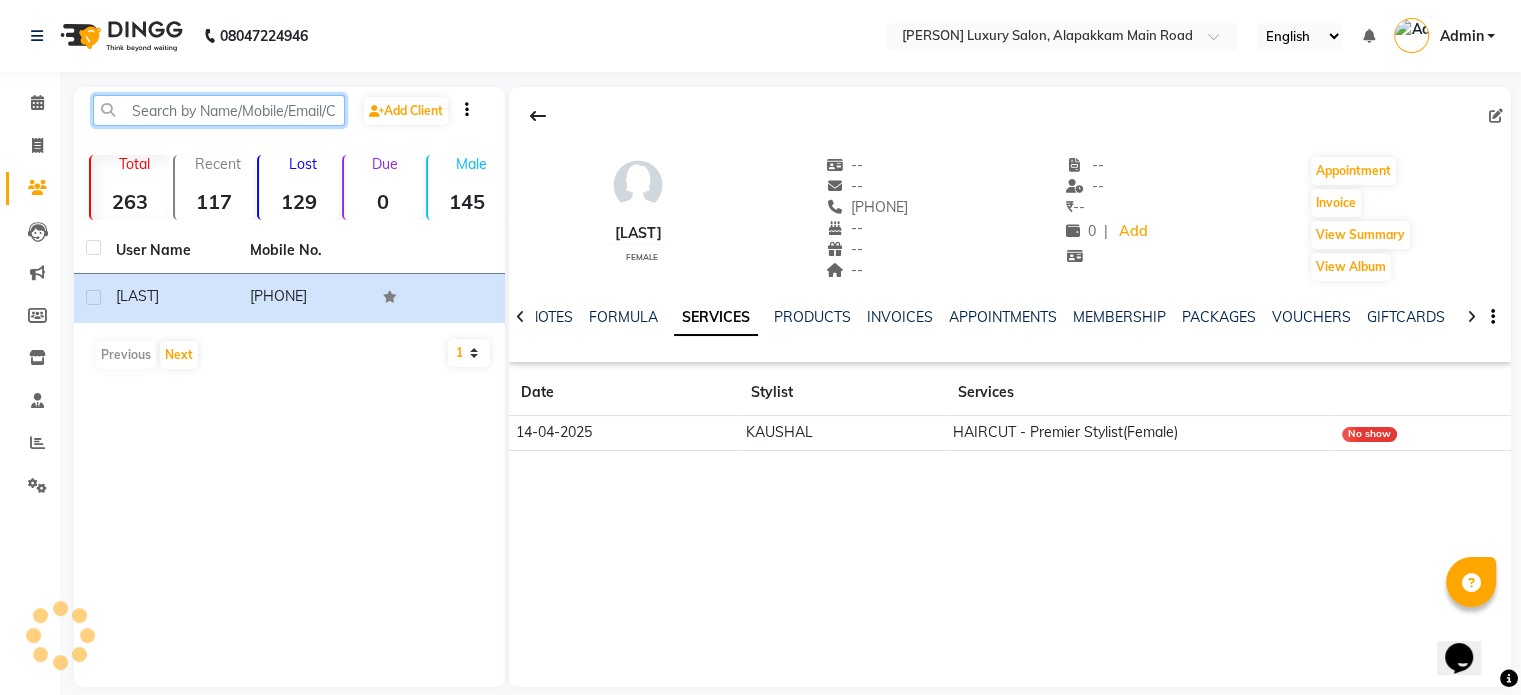 paste on "[PHONE]" 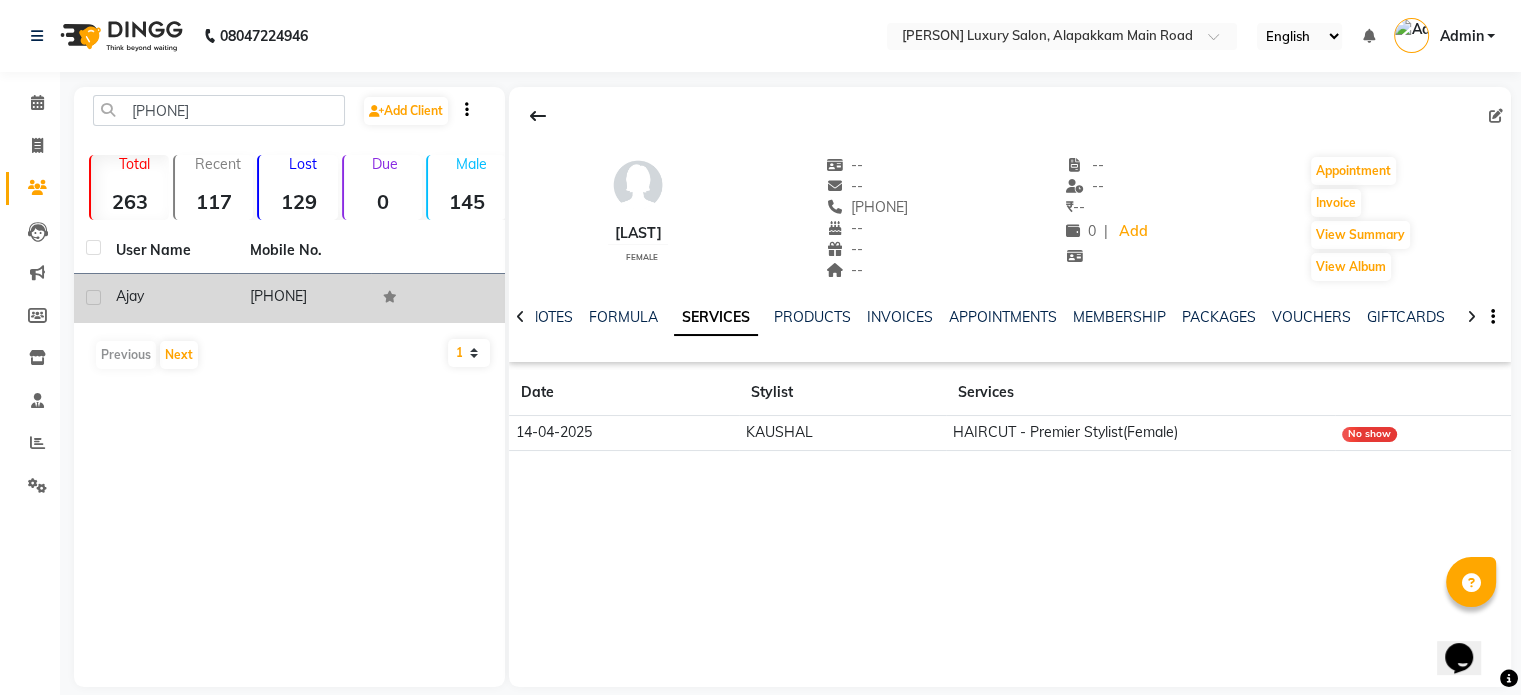 click on "[PHONE]" 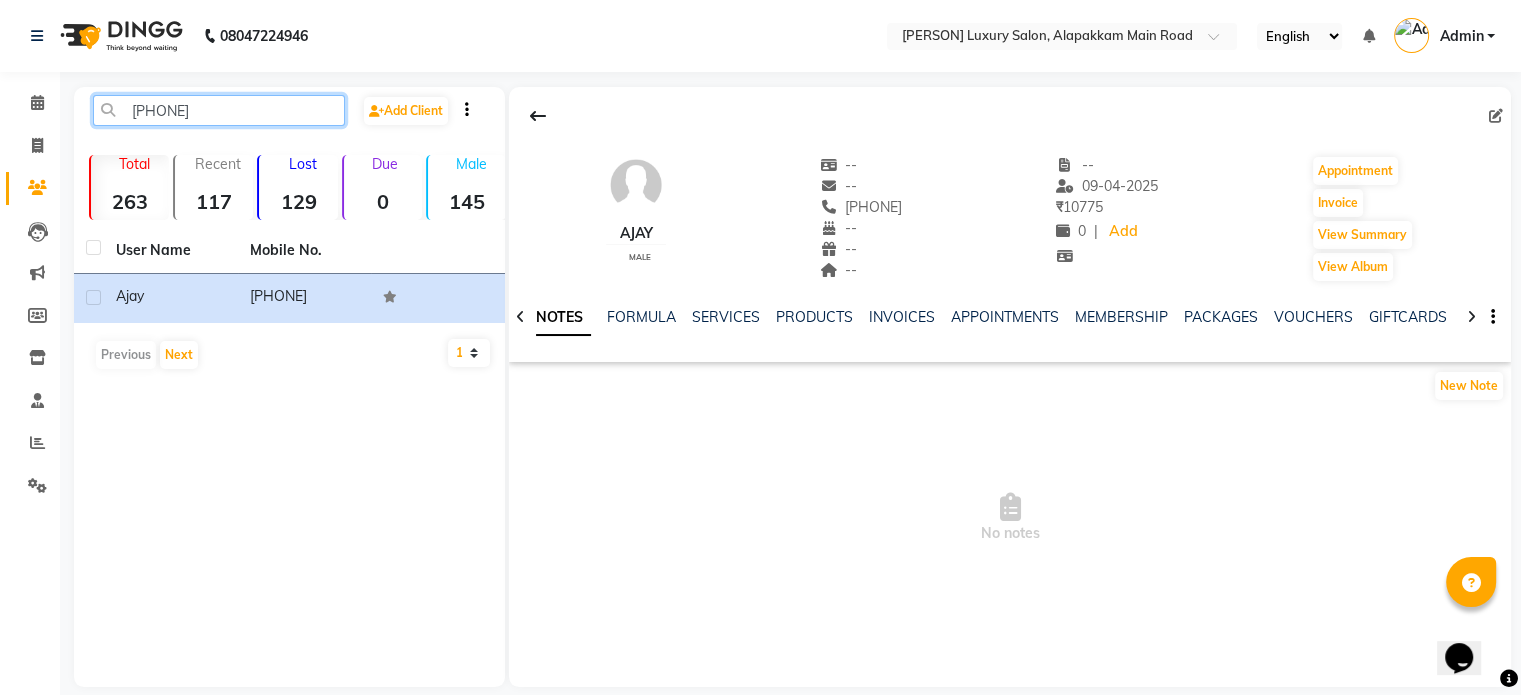 click on "[PHONE]" 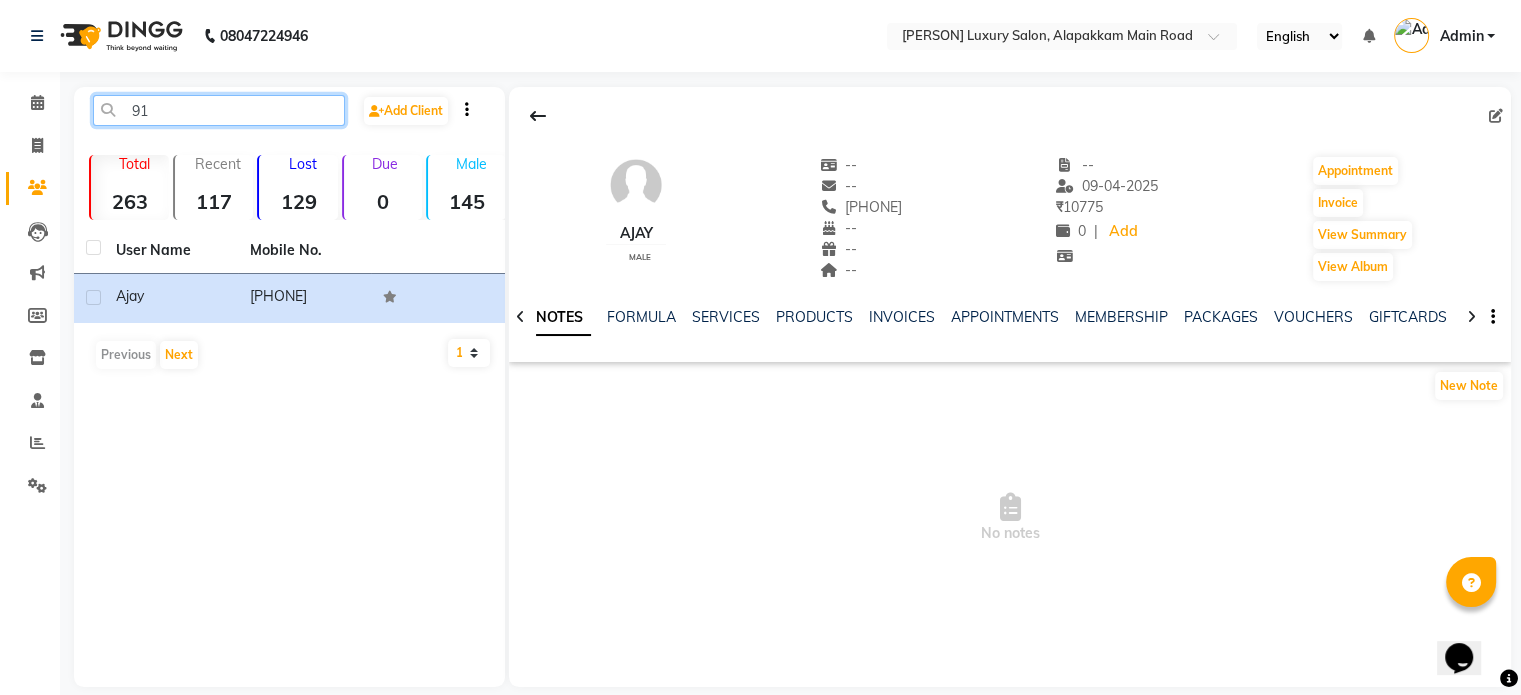 type on "9" 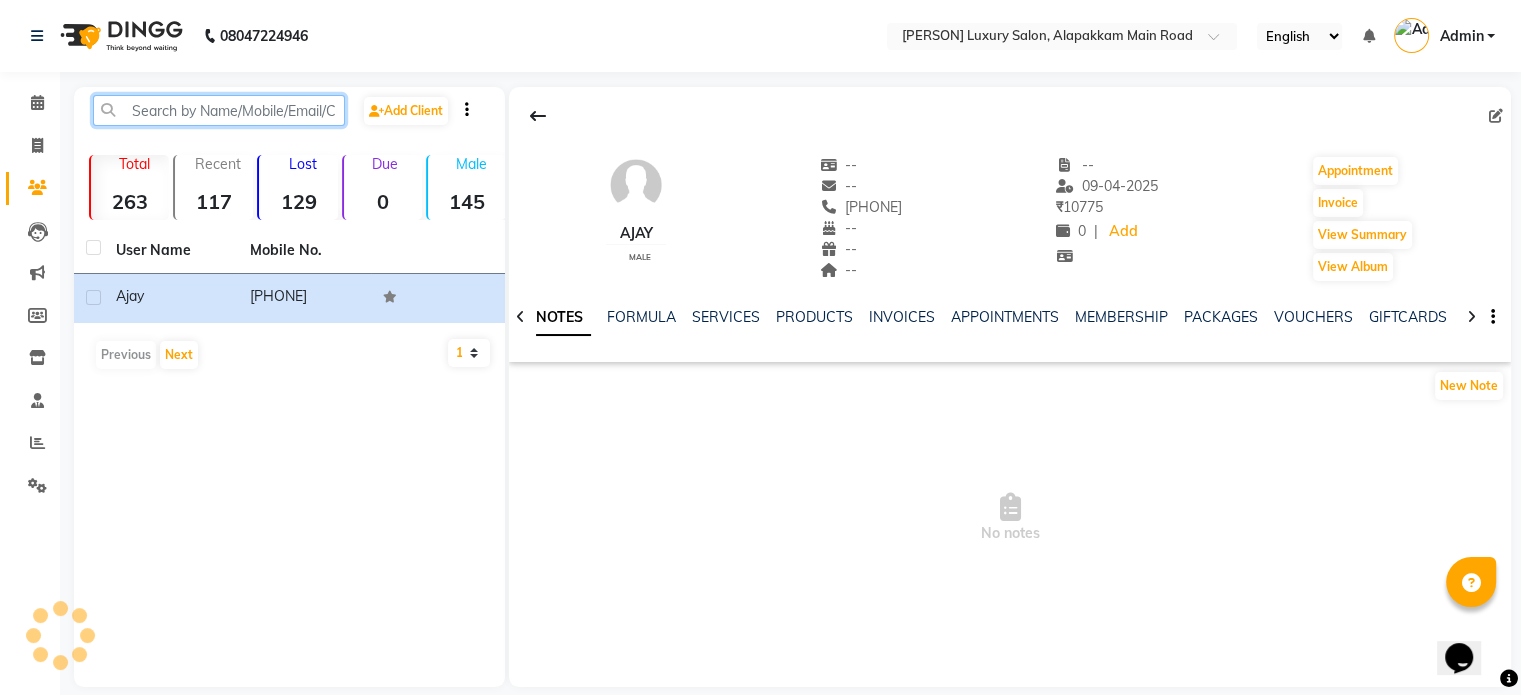 paste on "[PHONE]" 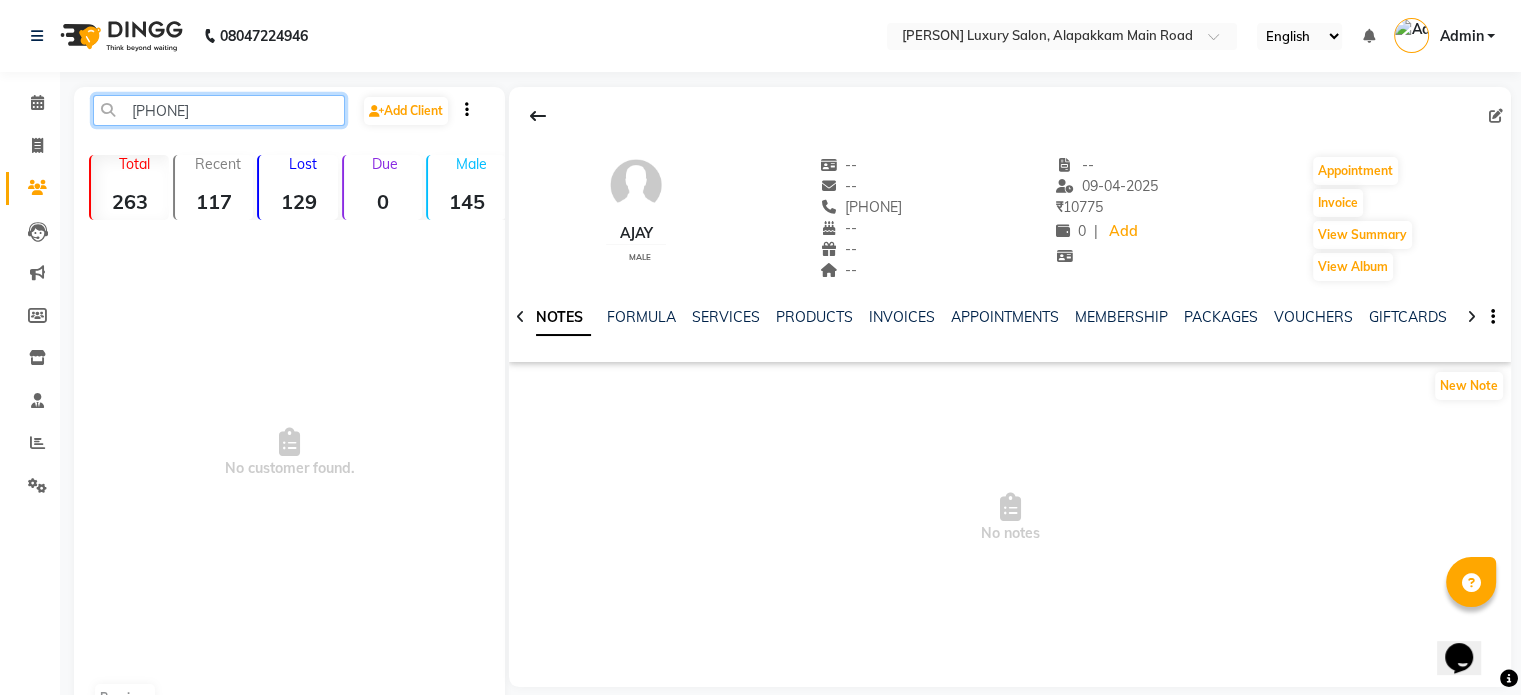 click on "[PHONE]" 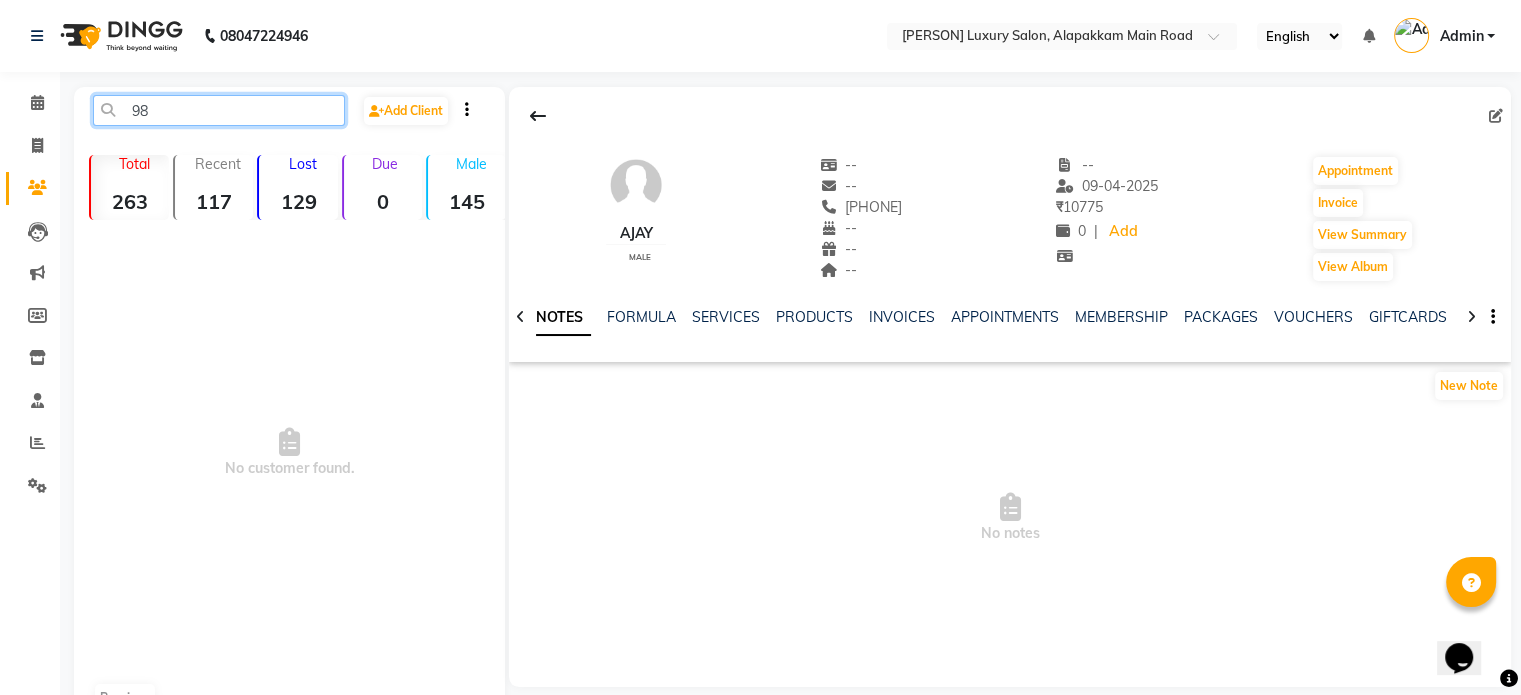 type on "9" 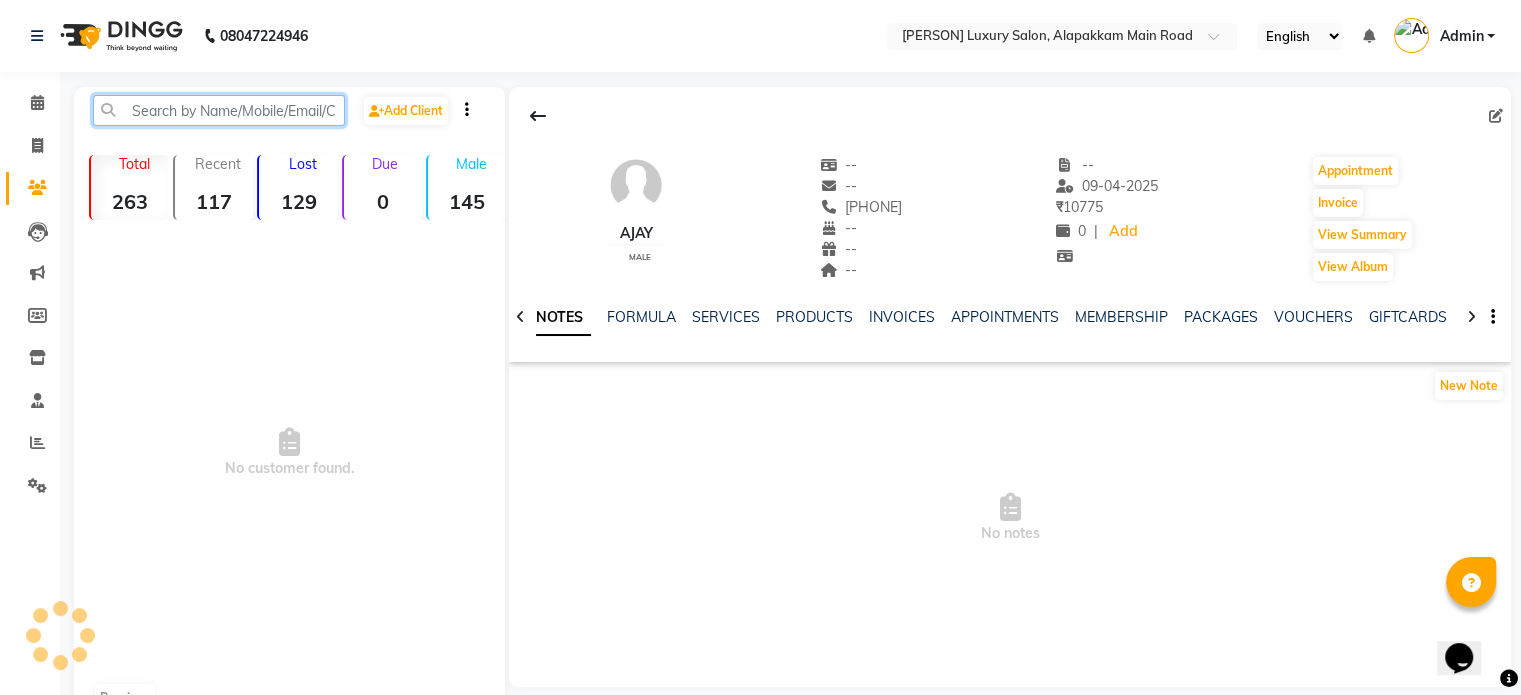 paste 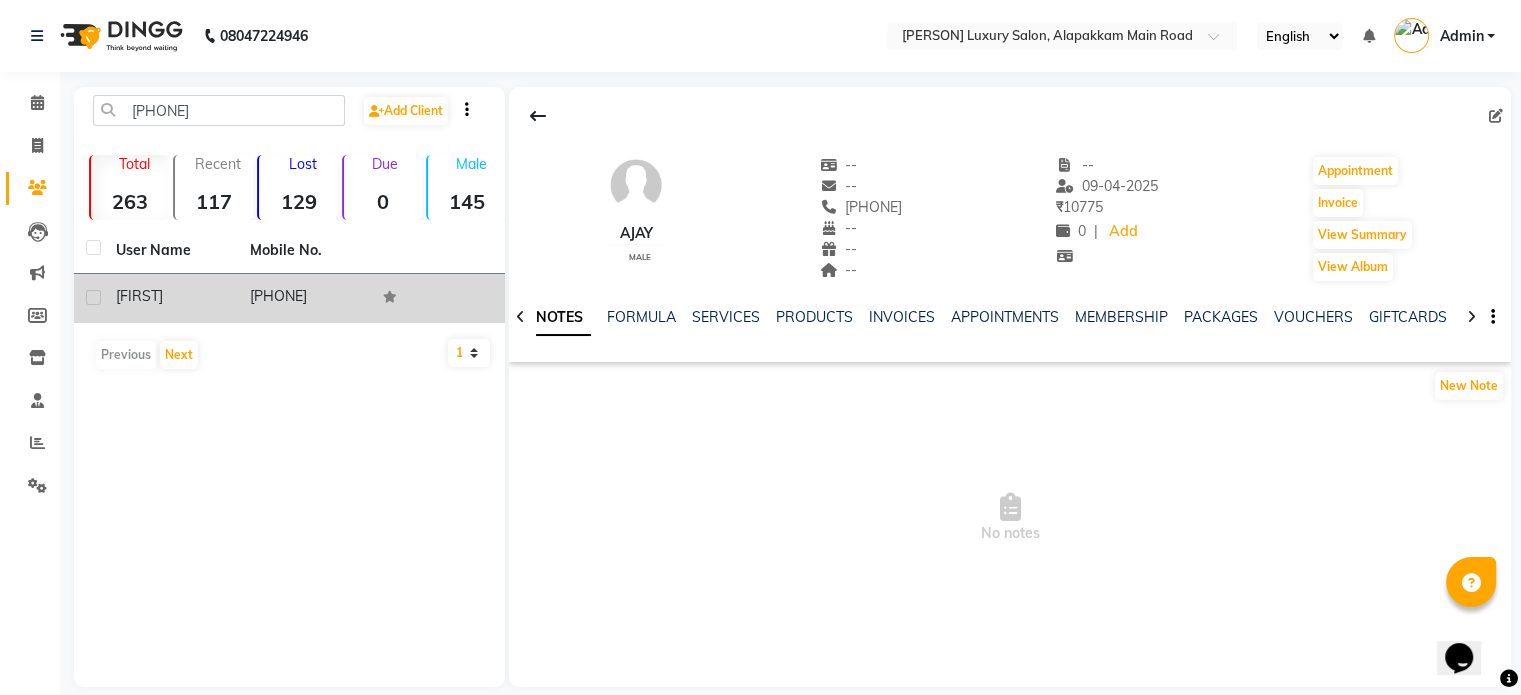 click on "[FIRST]" 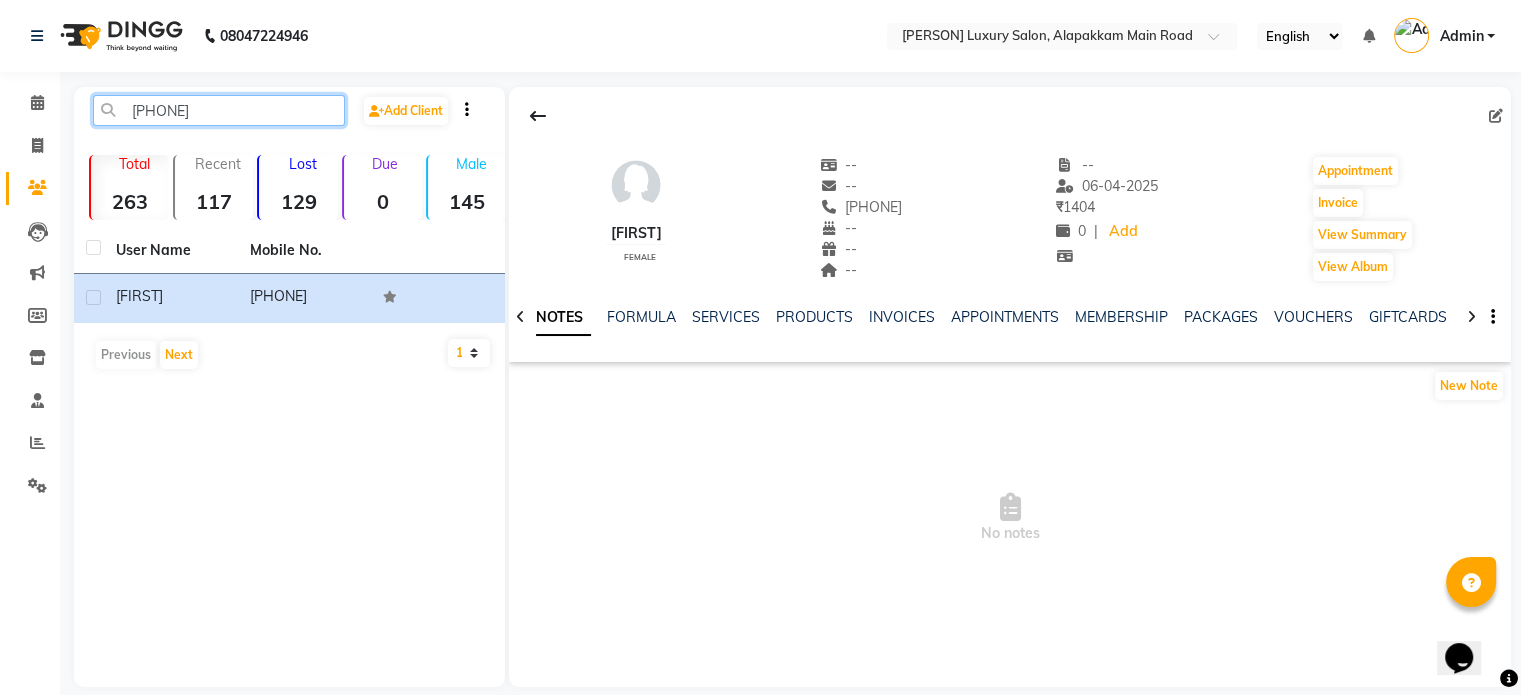 click on "[PHONE]" 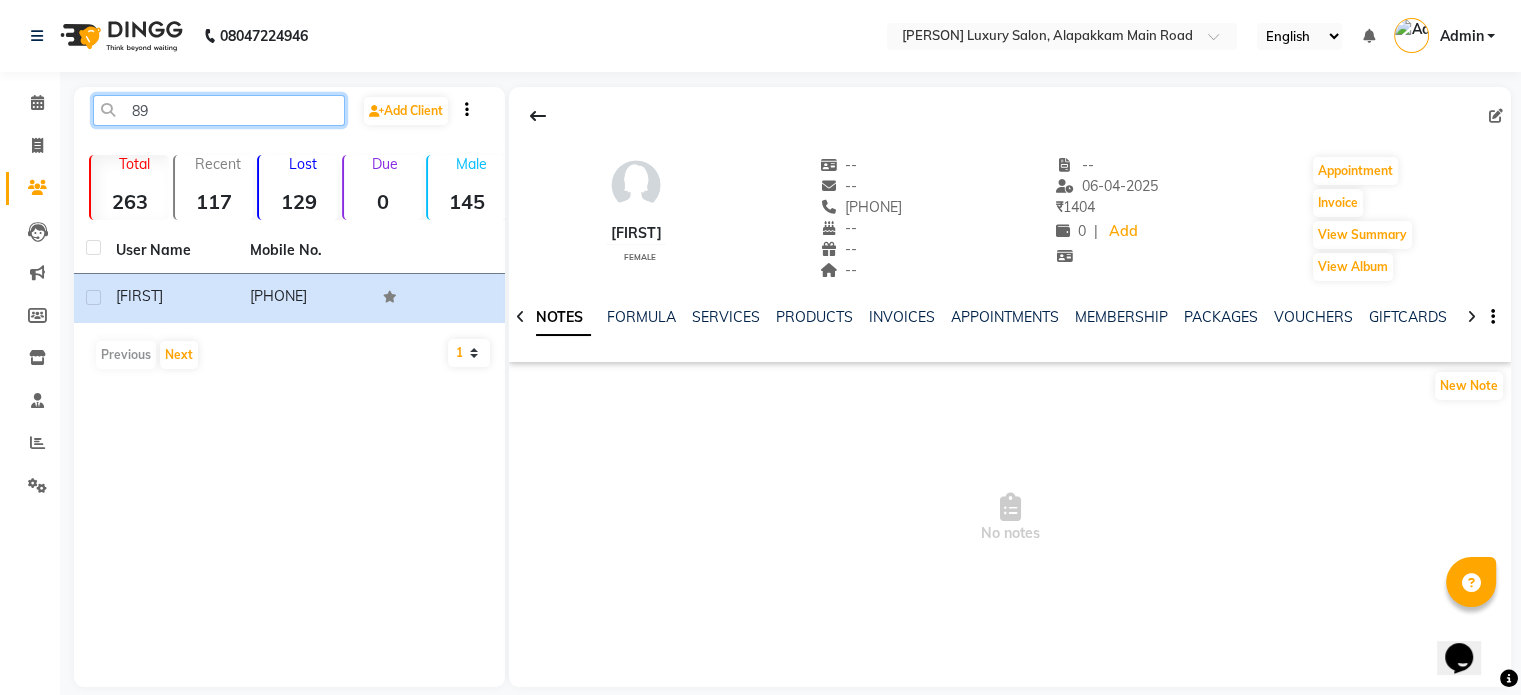 type on "8" 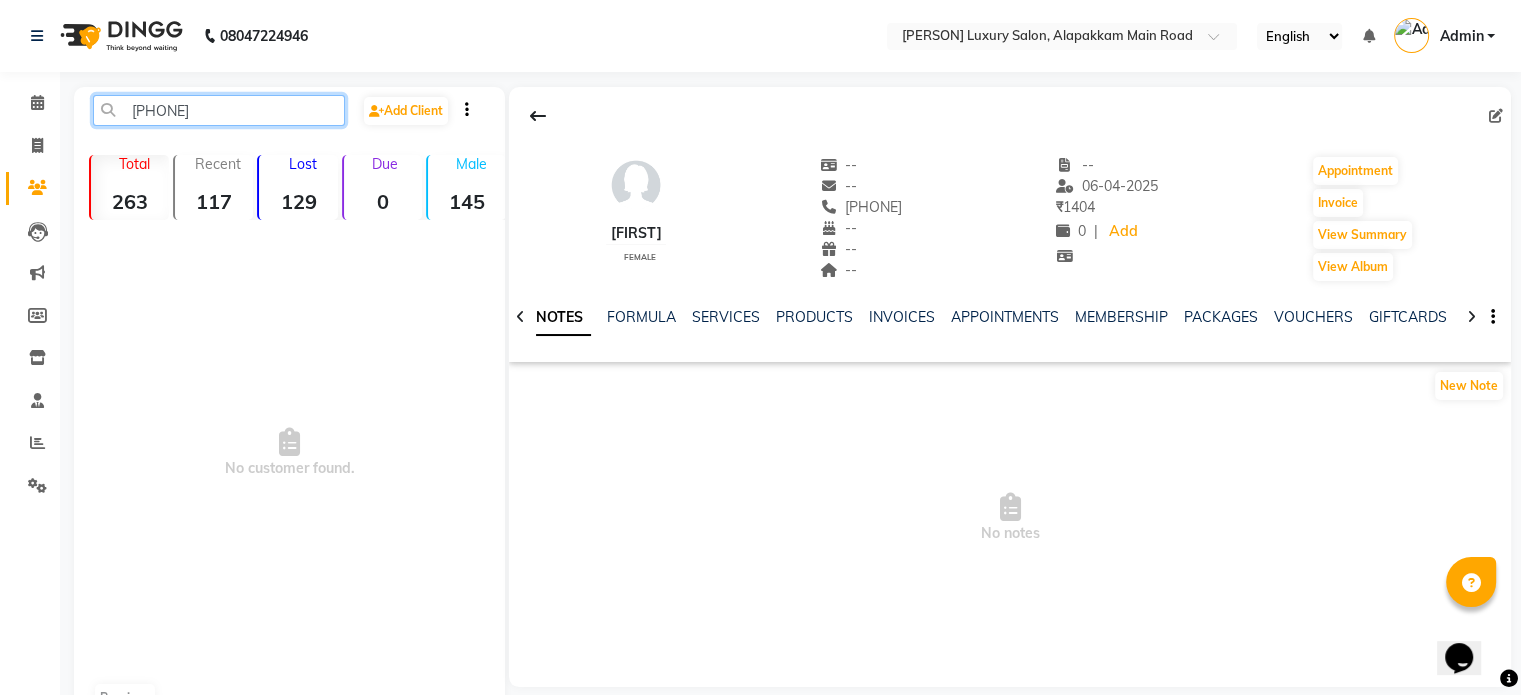 click on "[PHONE]" 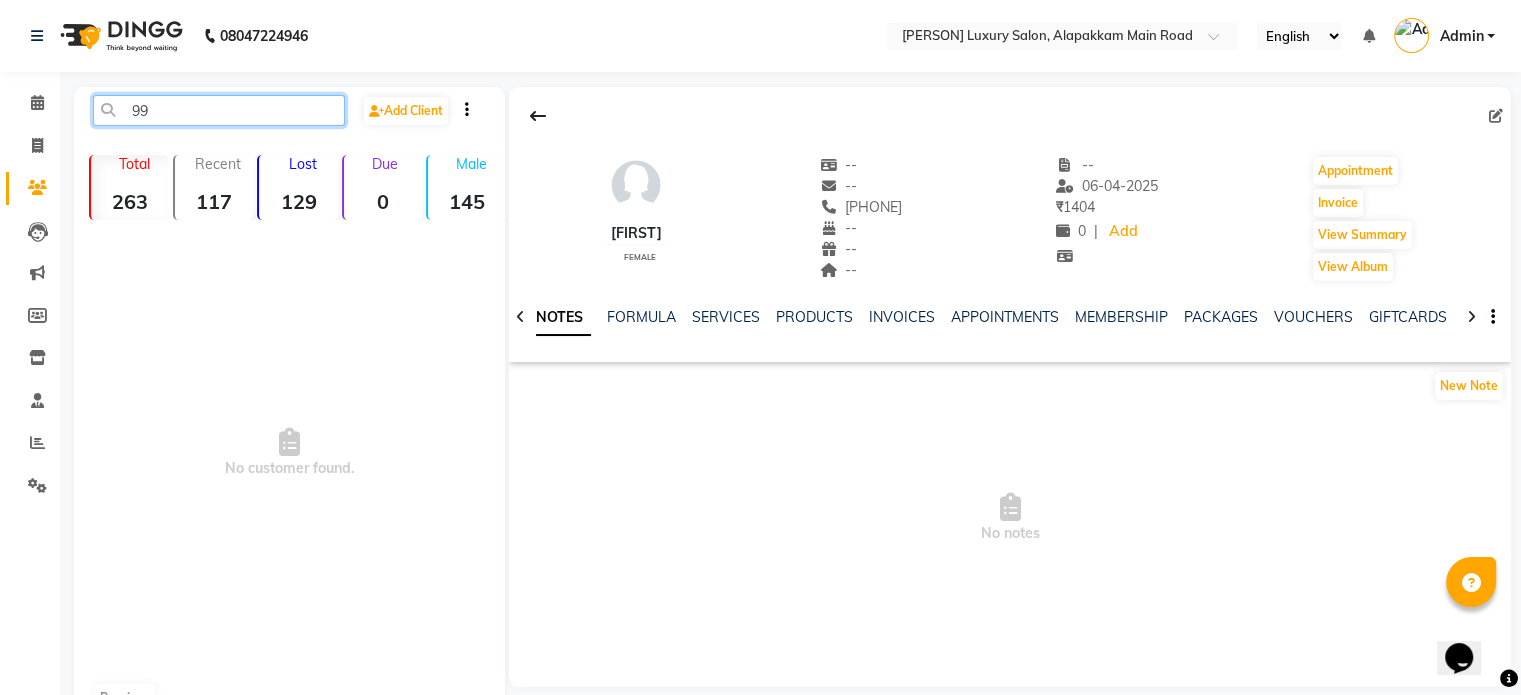 type on "9" 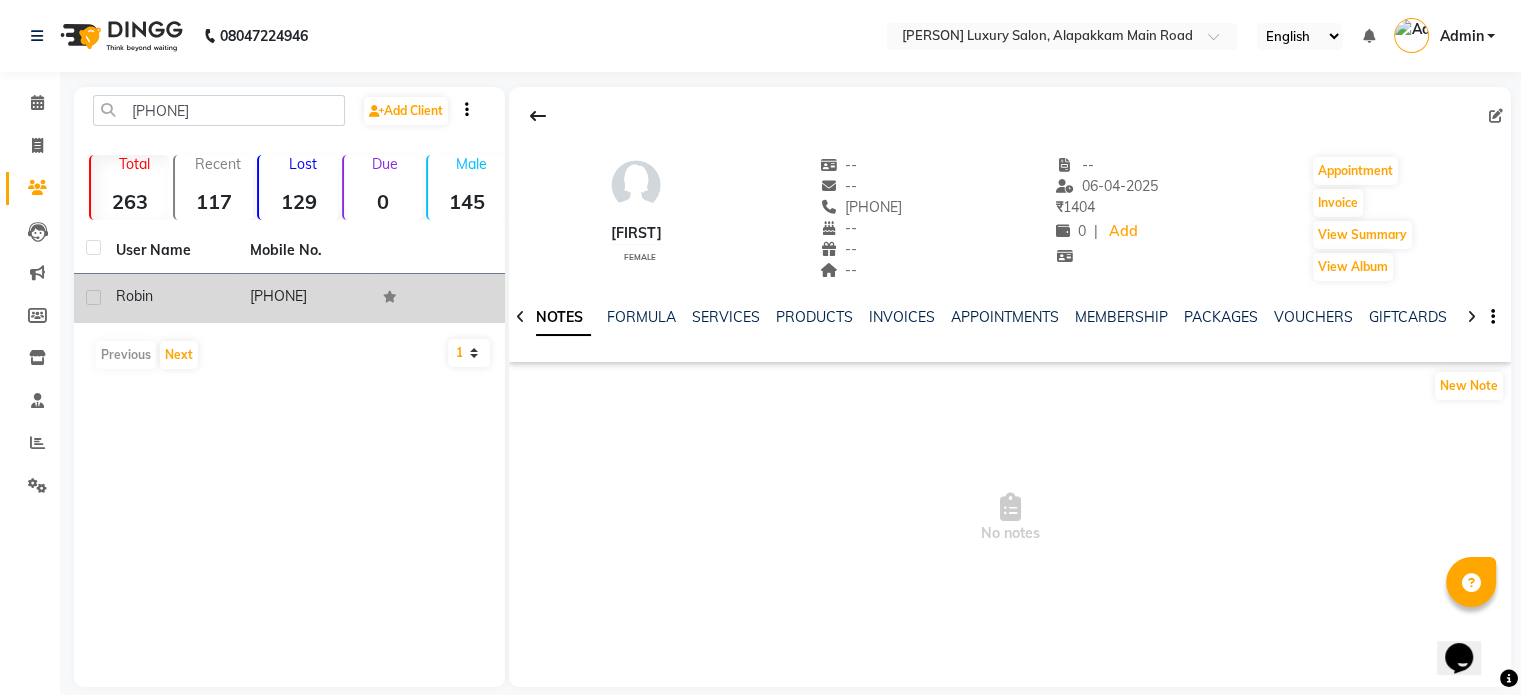 click on "[PHONE]" 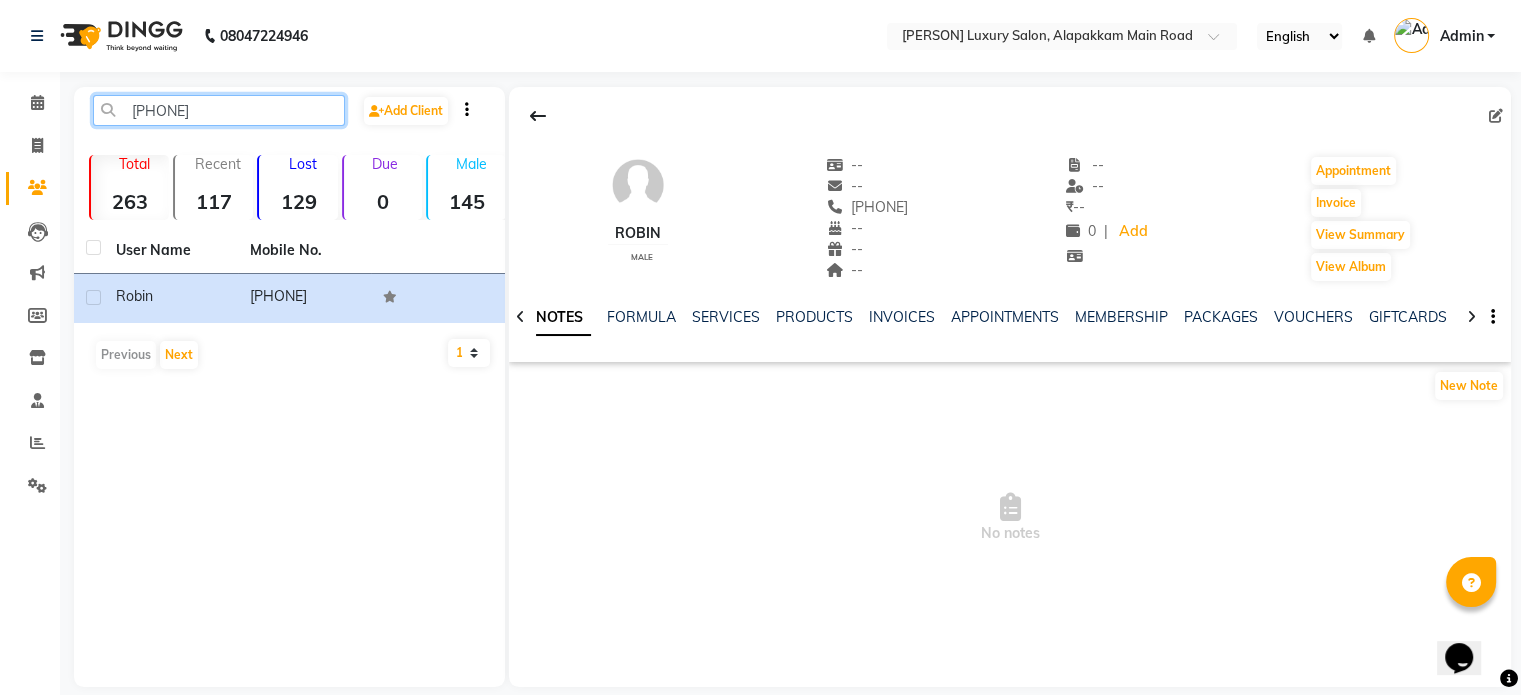 click on "[PHONE]" 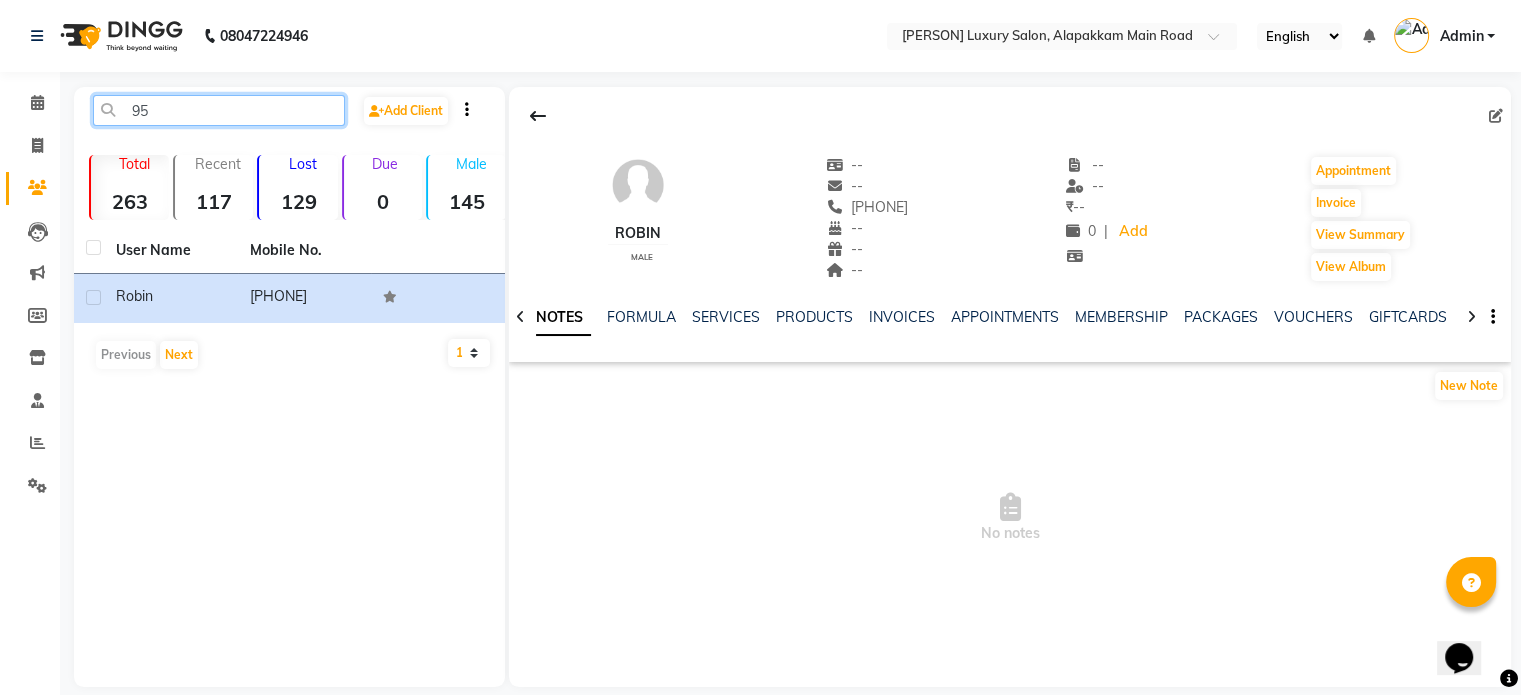 type on "9" 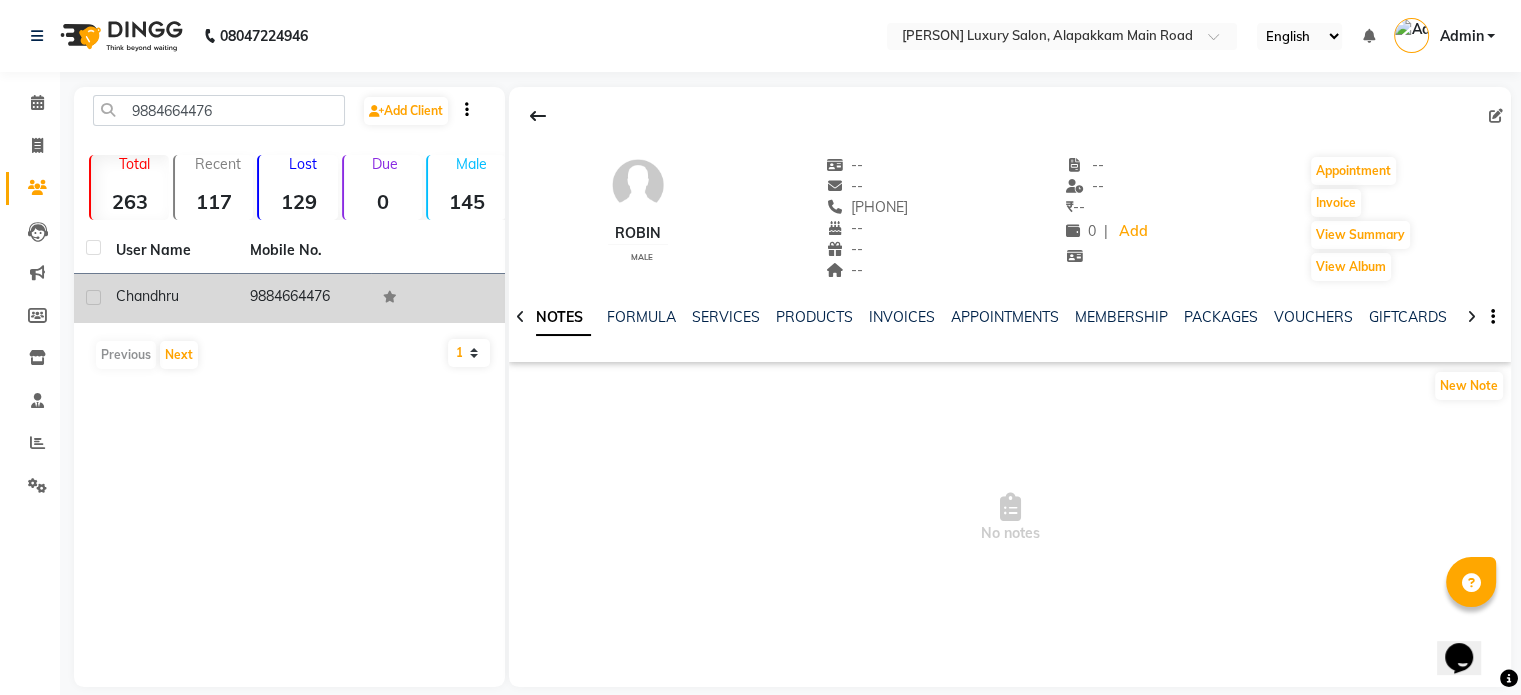click on "9884664476" 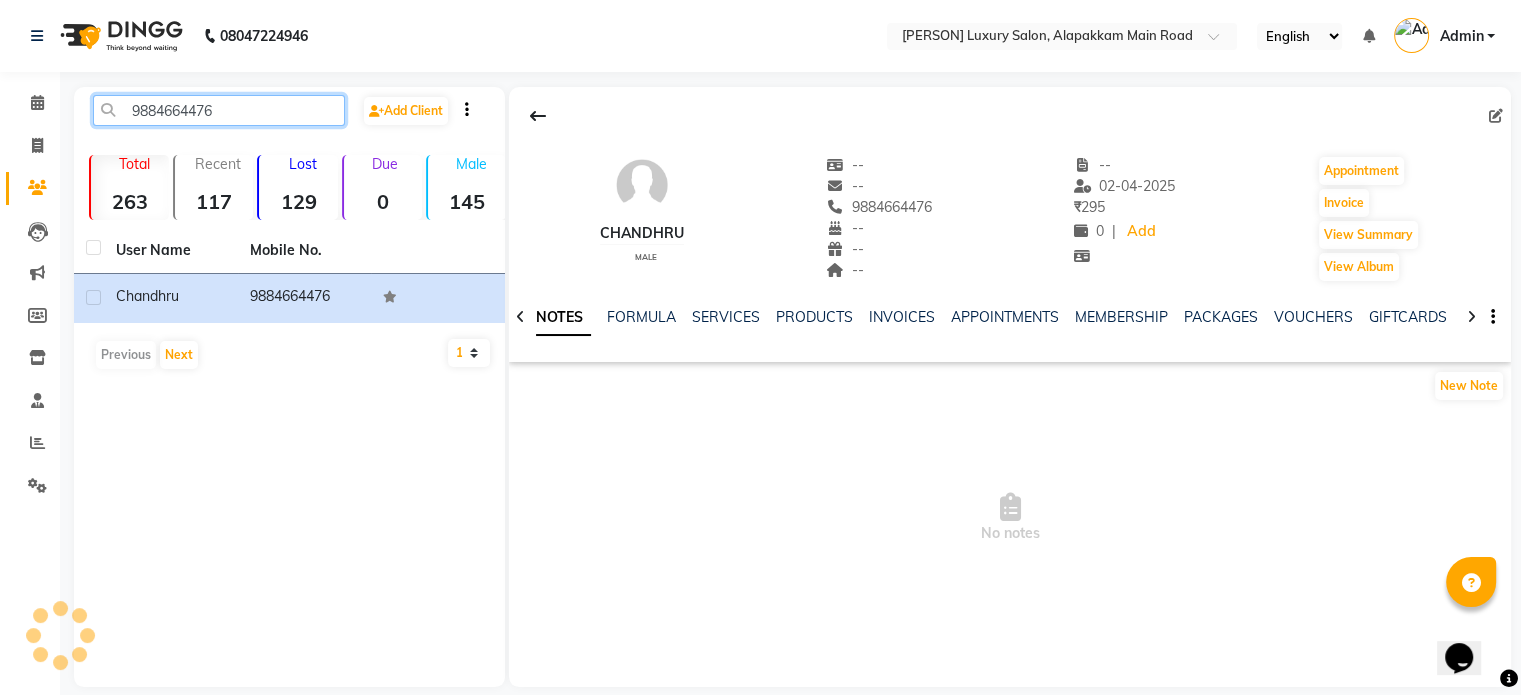 click on "9884664476" 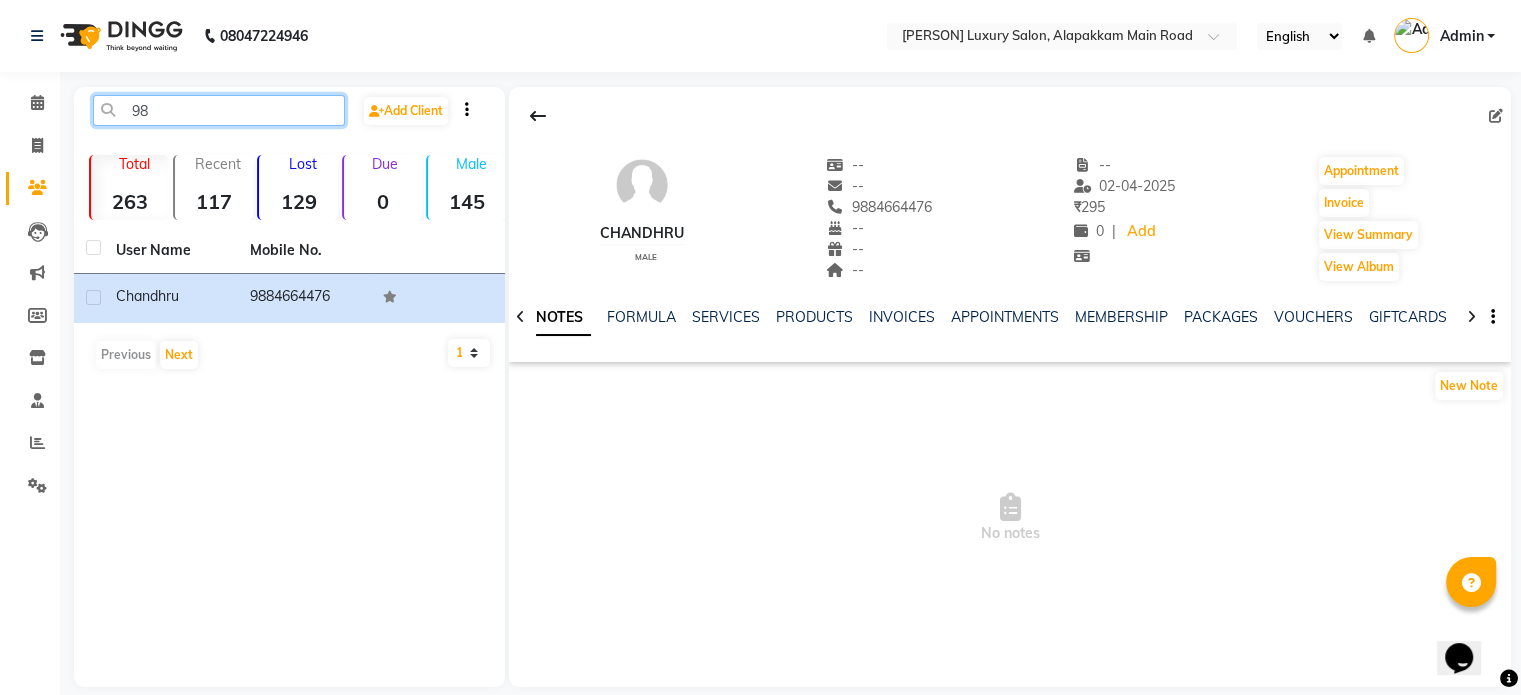 type on "9" 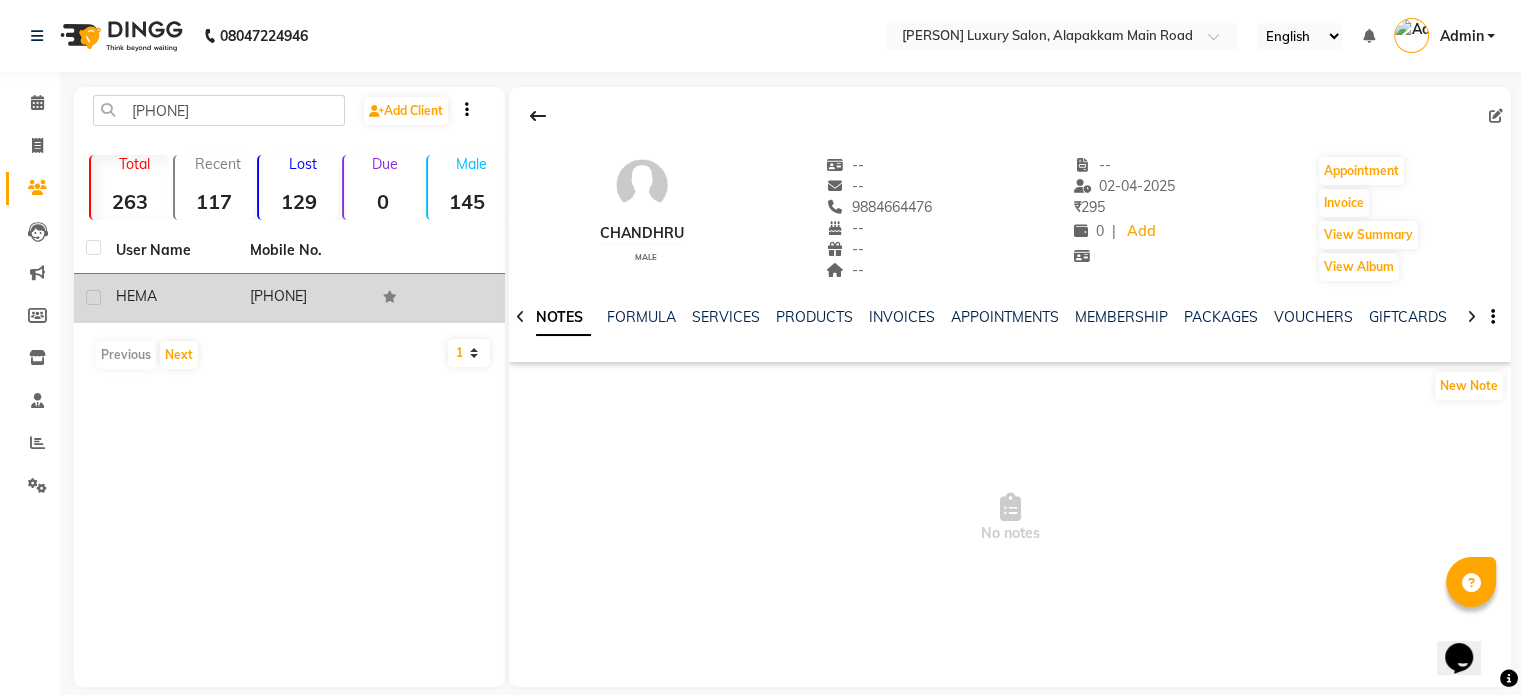 click on "[PHONE]" 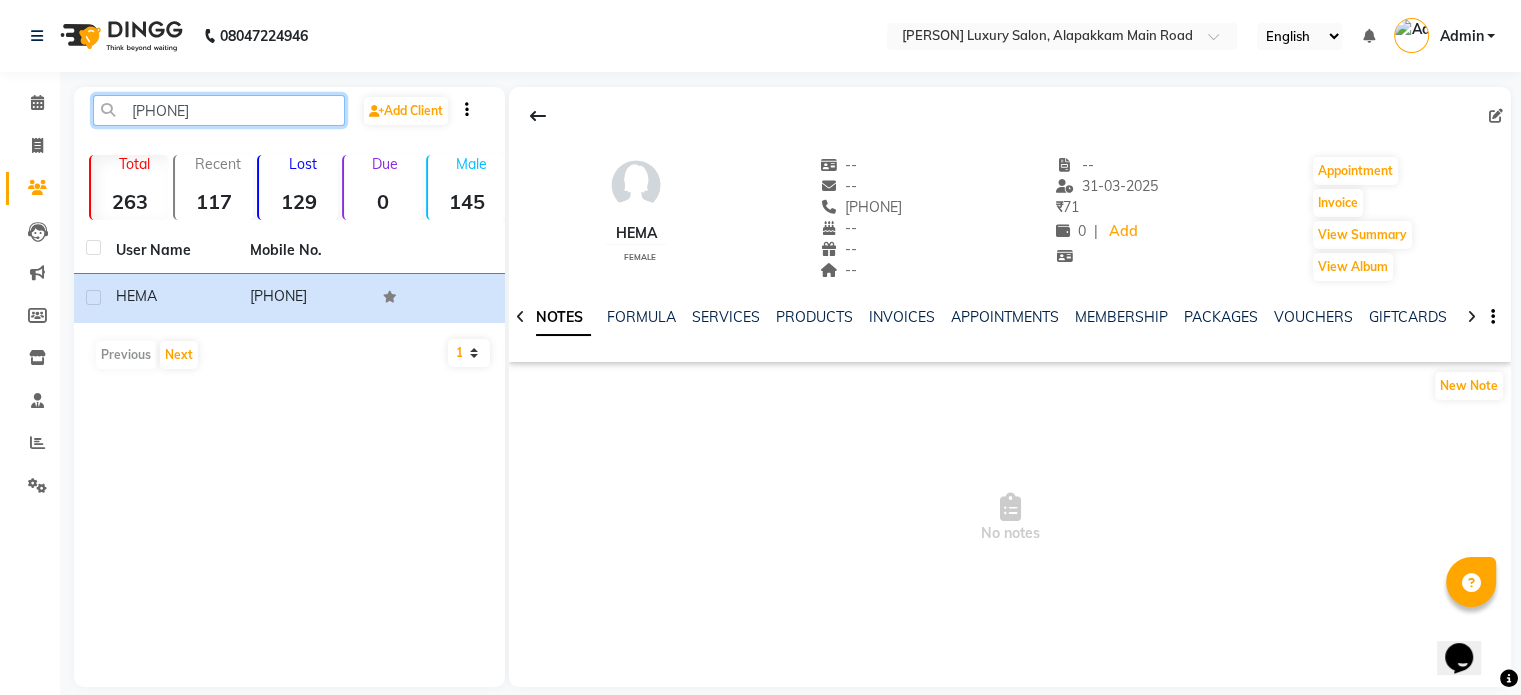 click on "[PHONE]" 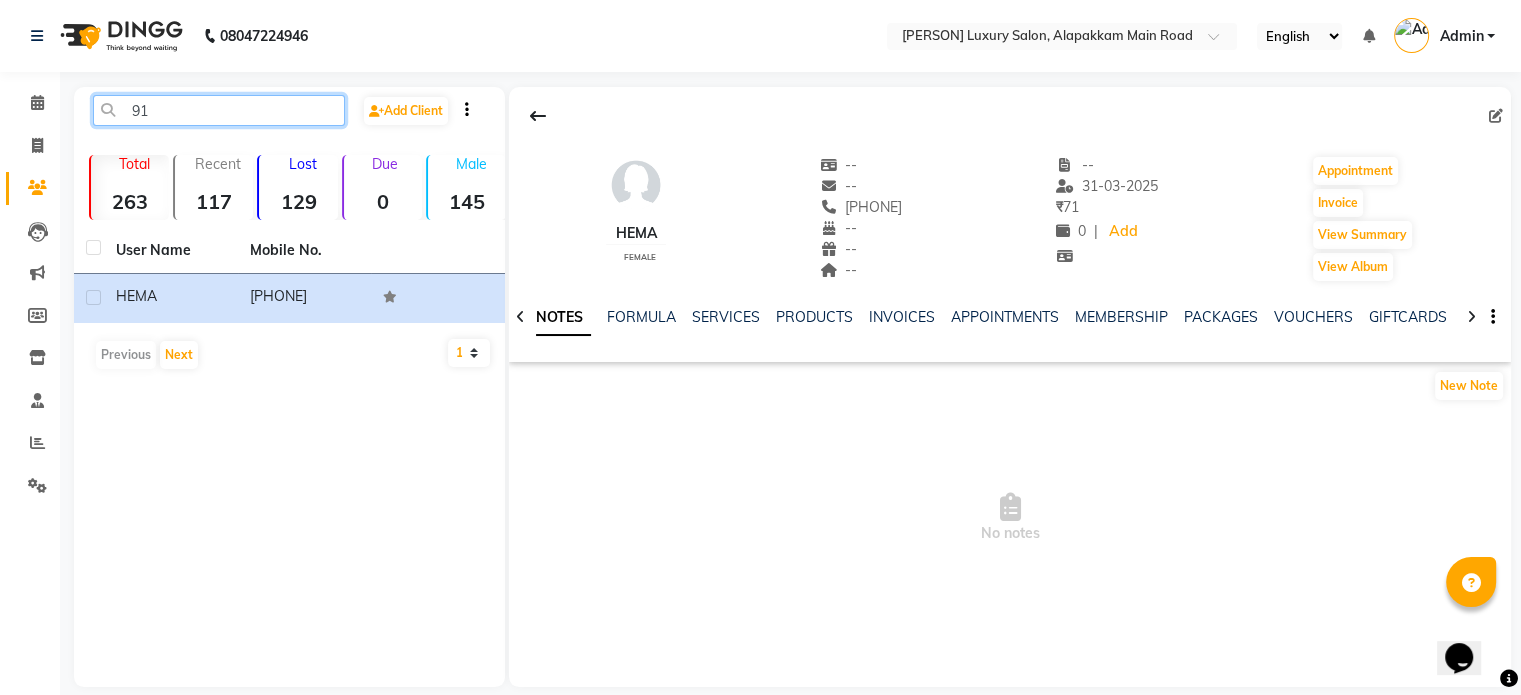 type on "9" 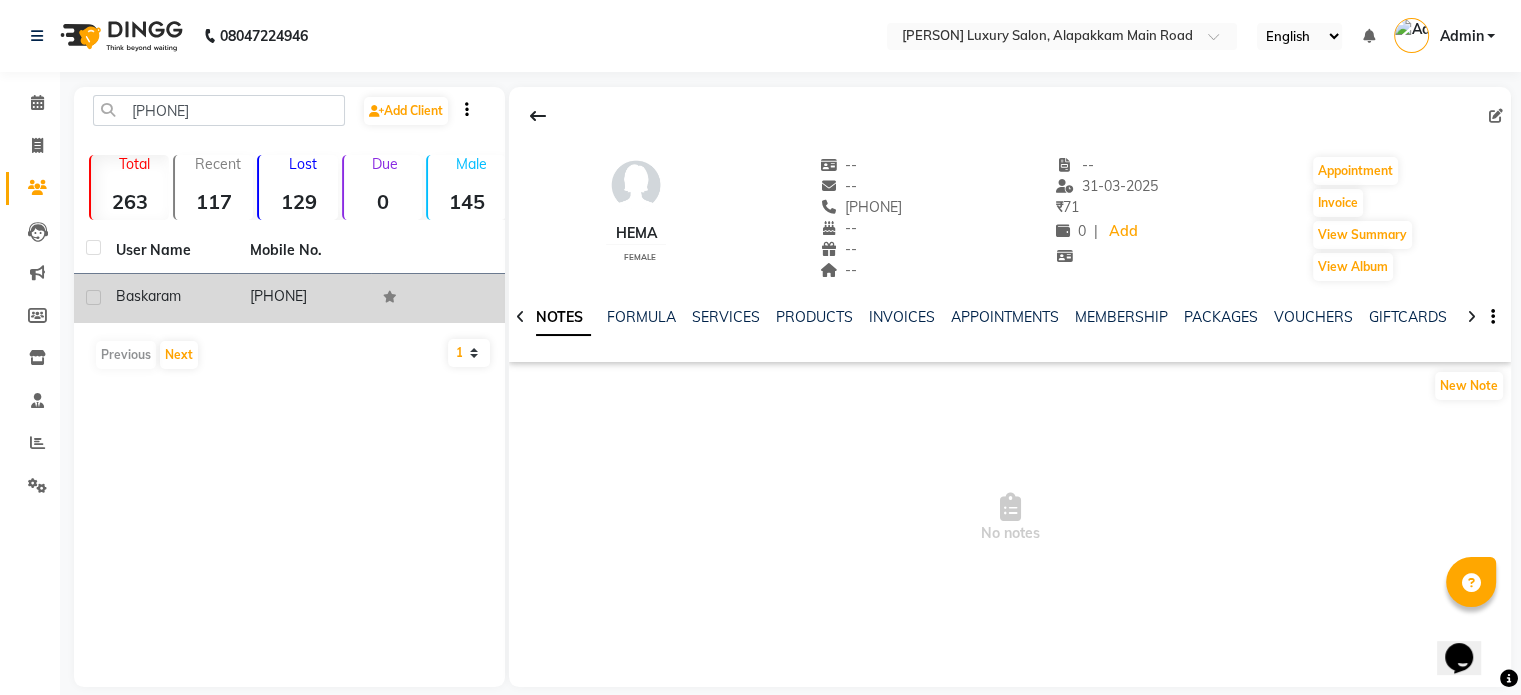 click on "baskaram" 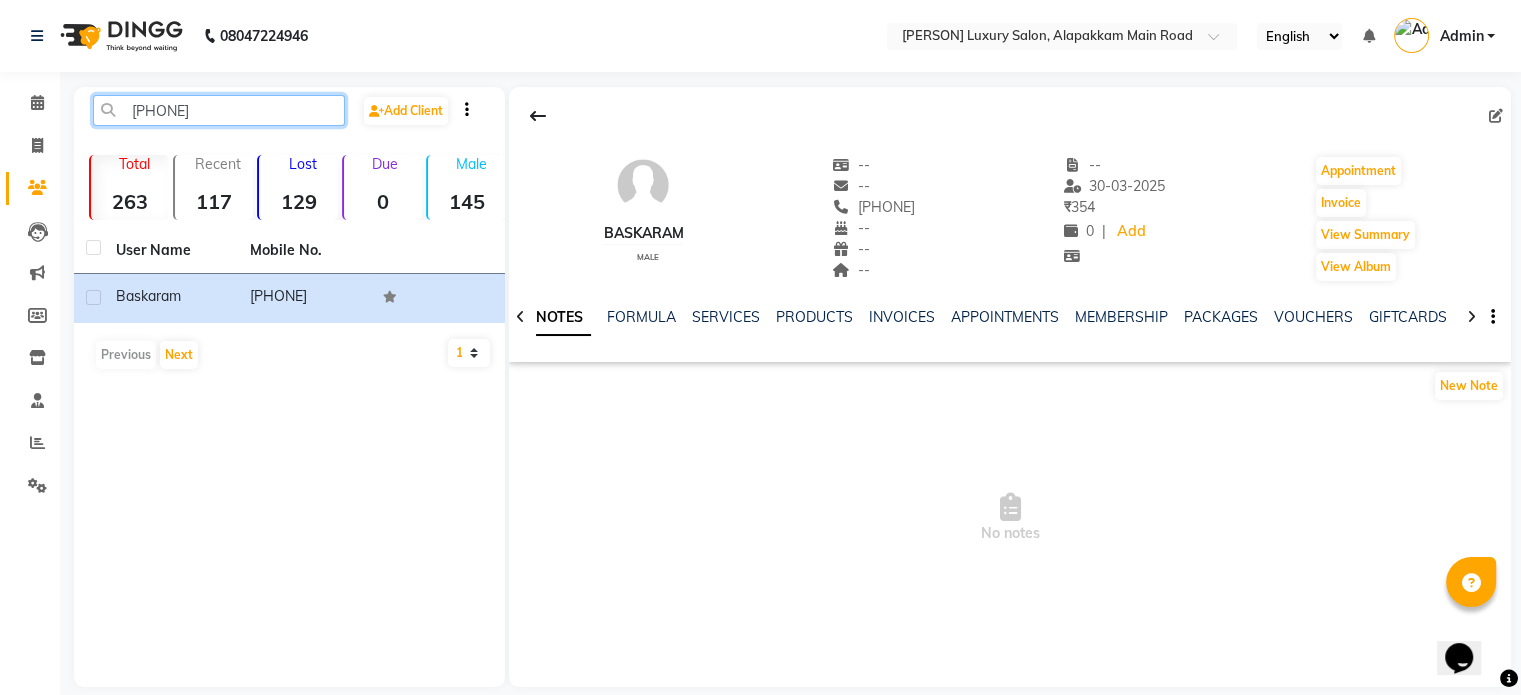 click on "[PHONE]" 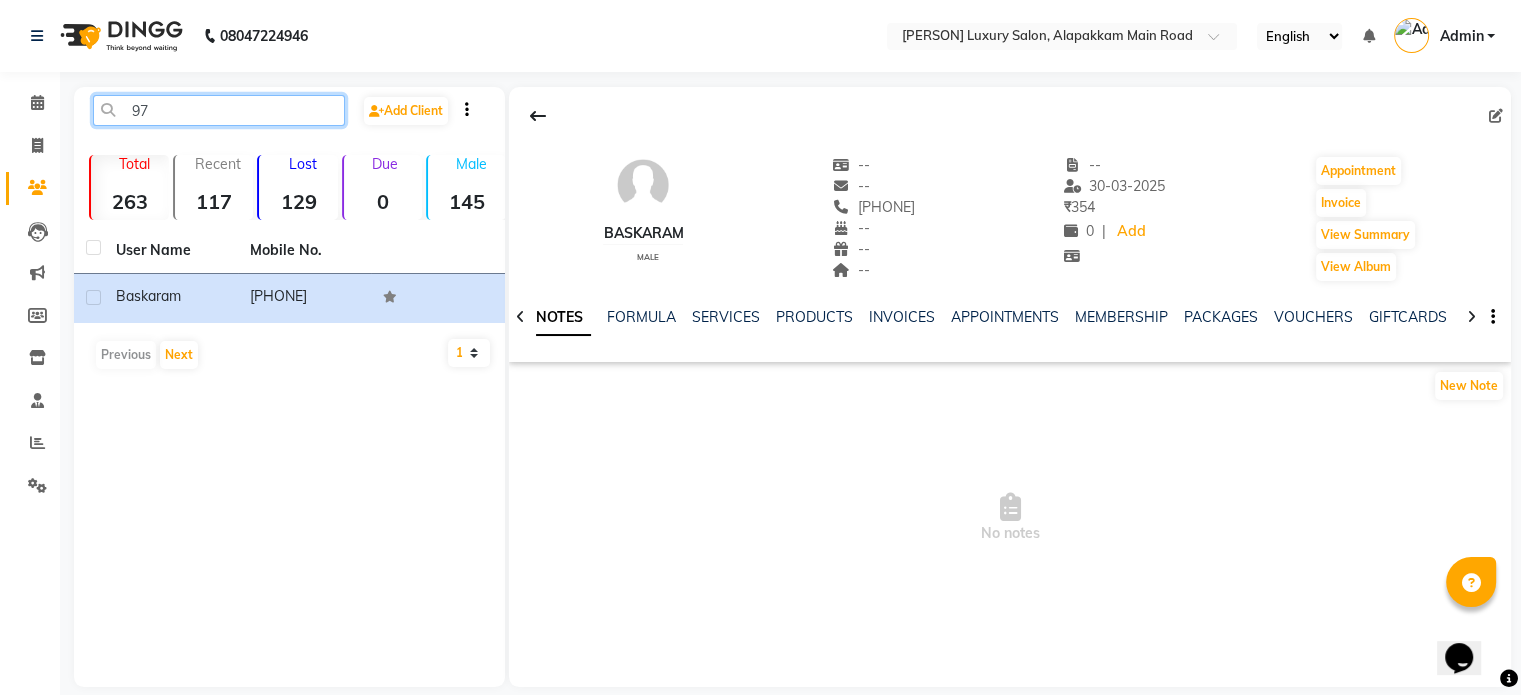 type on "9" 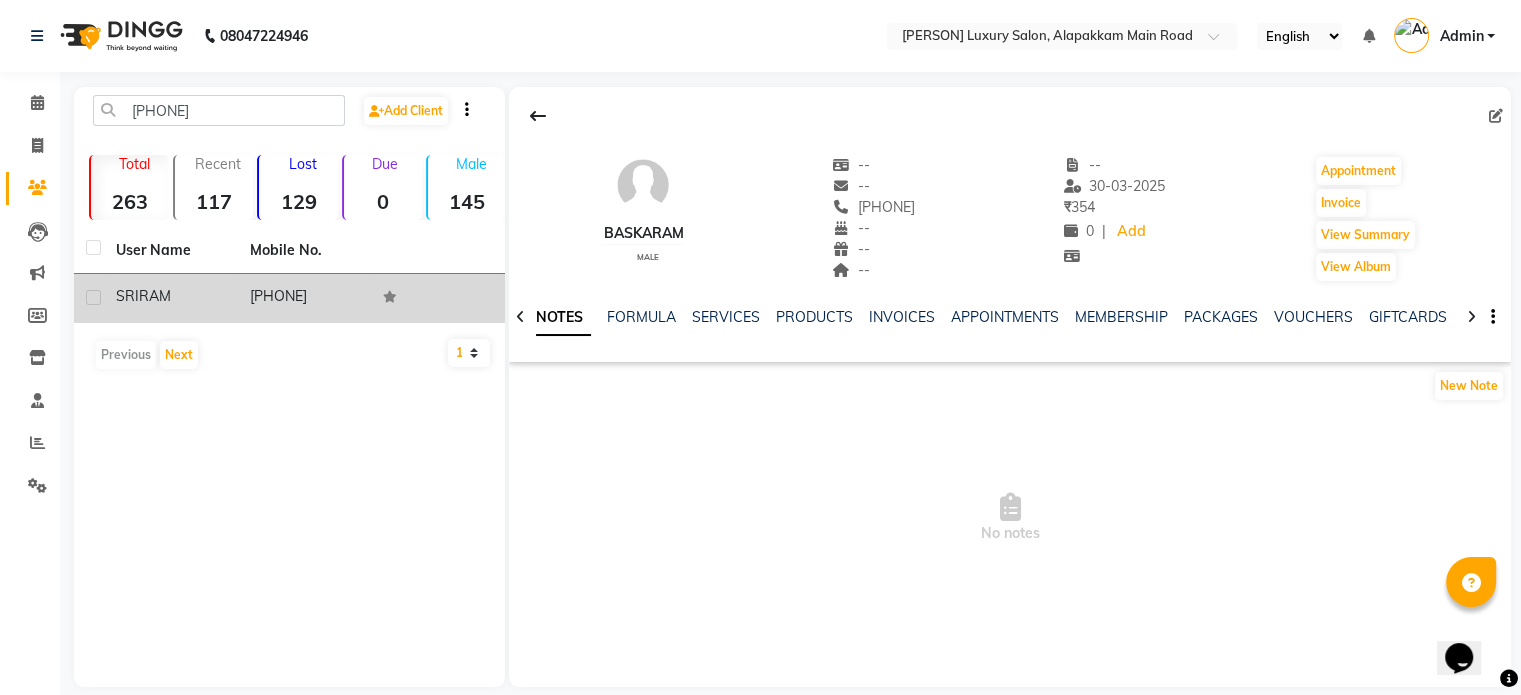click on "[PHONE]" 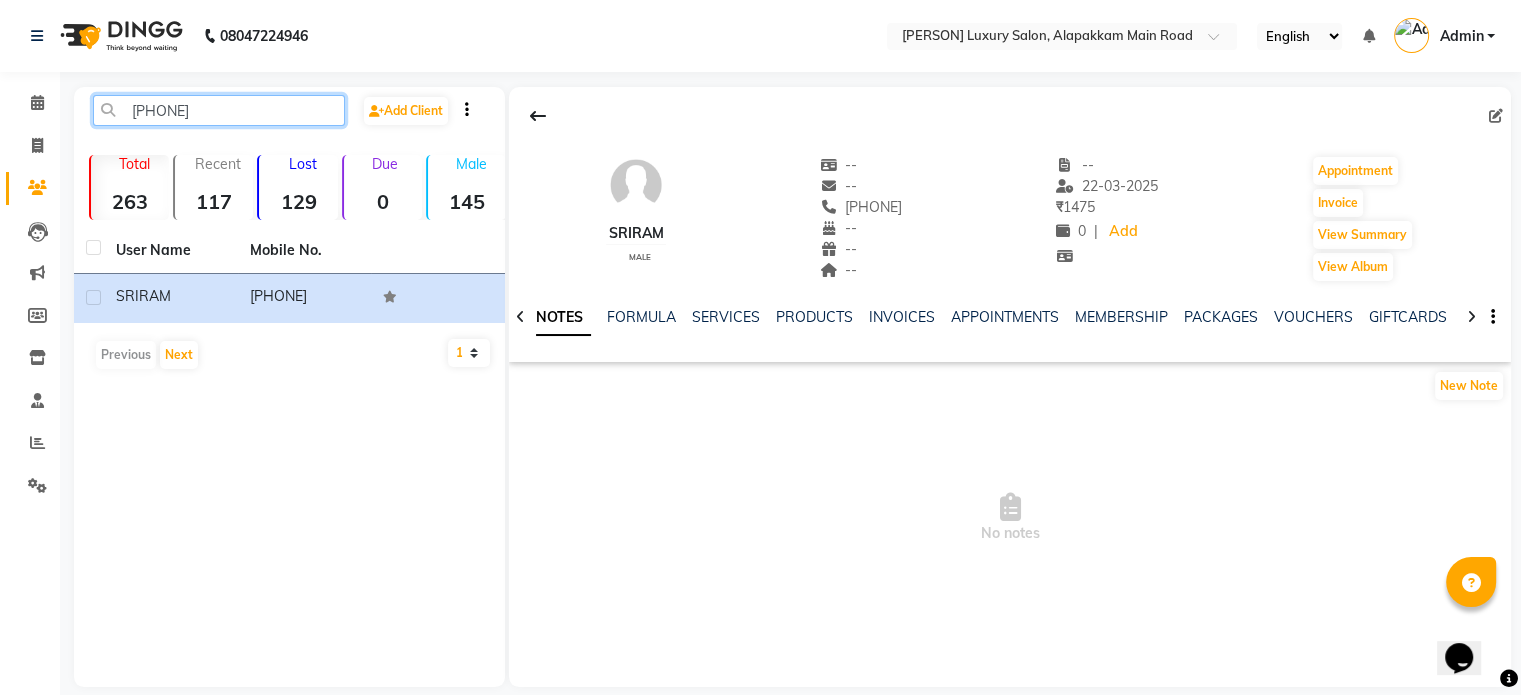 click on "[PHONE]" 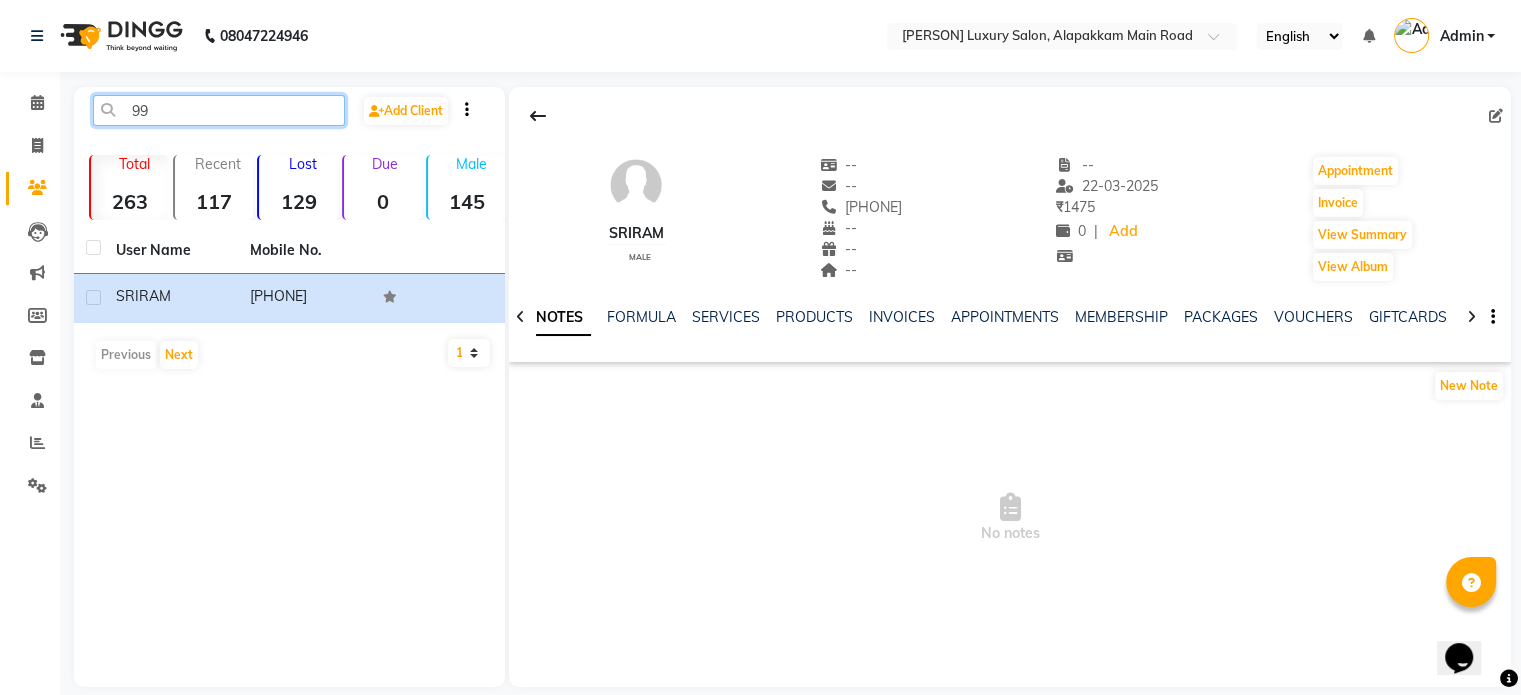 type on "9" 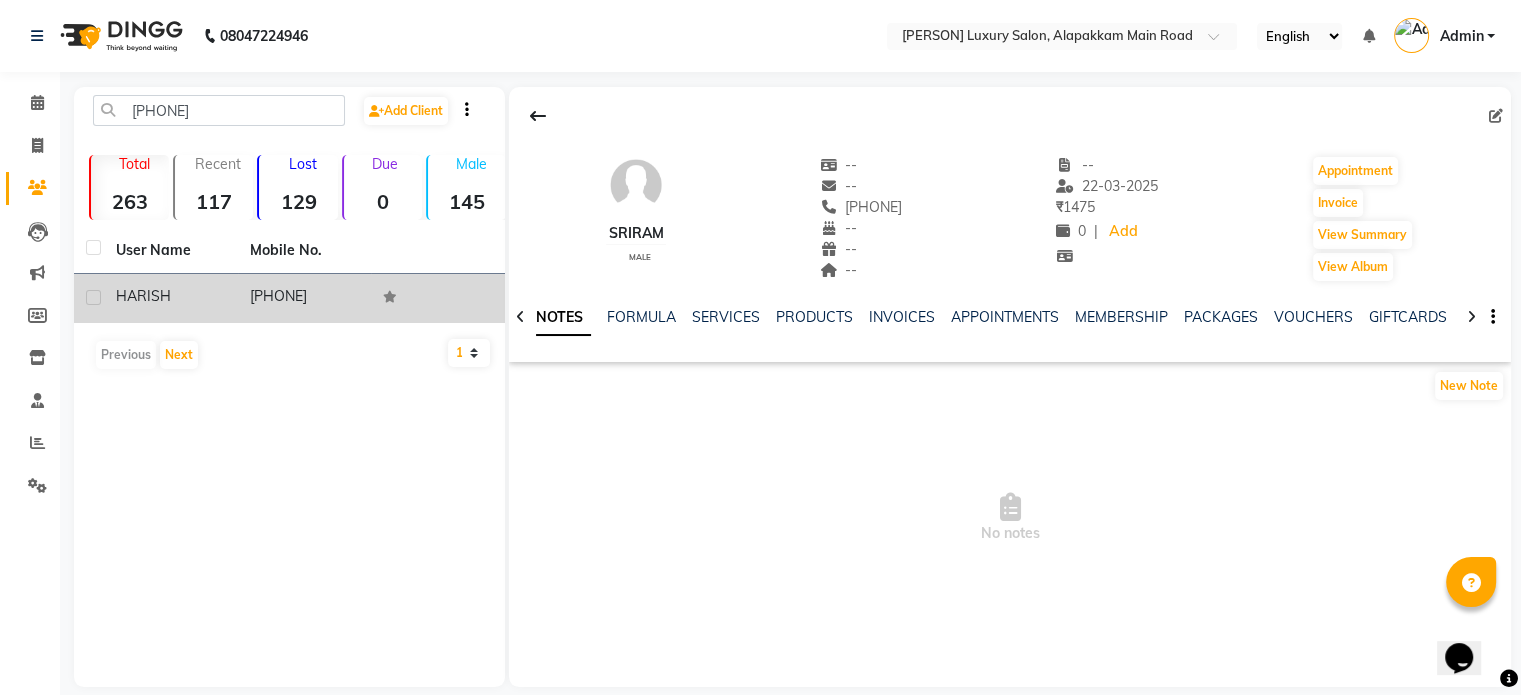 click on "[PHONE]" 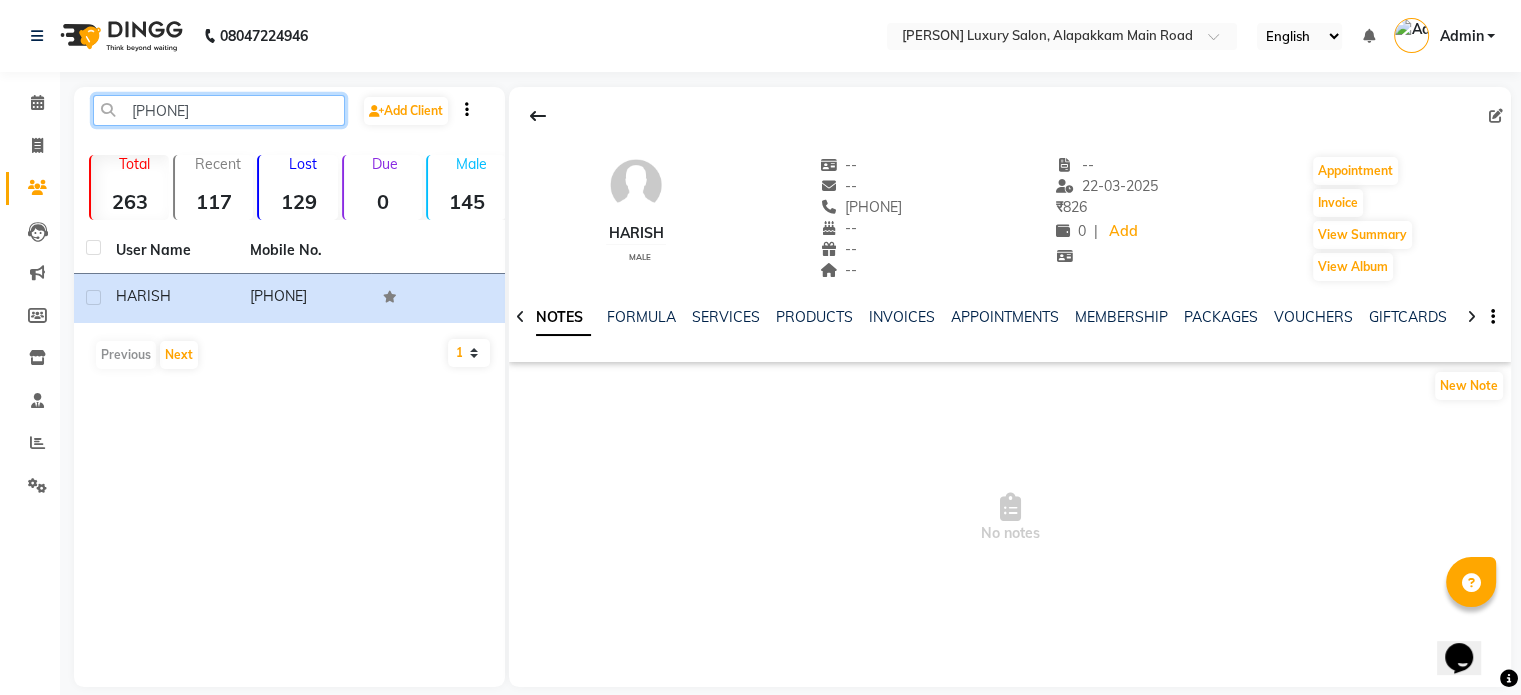 click on "[PHONE]" 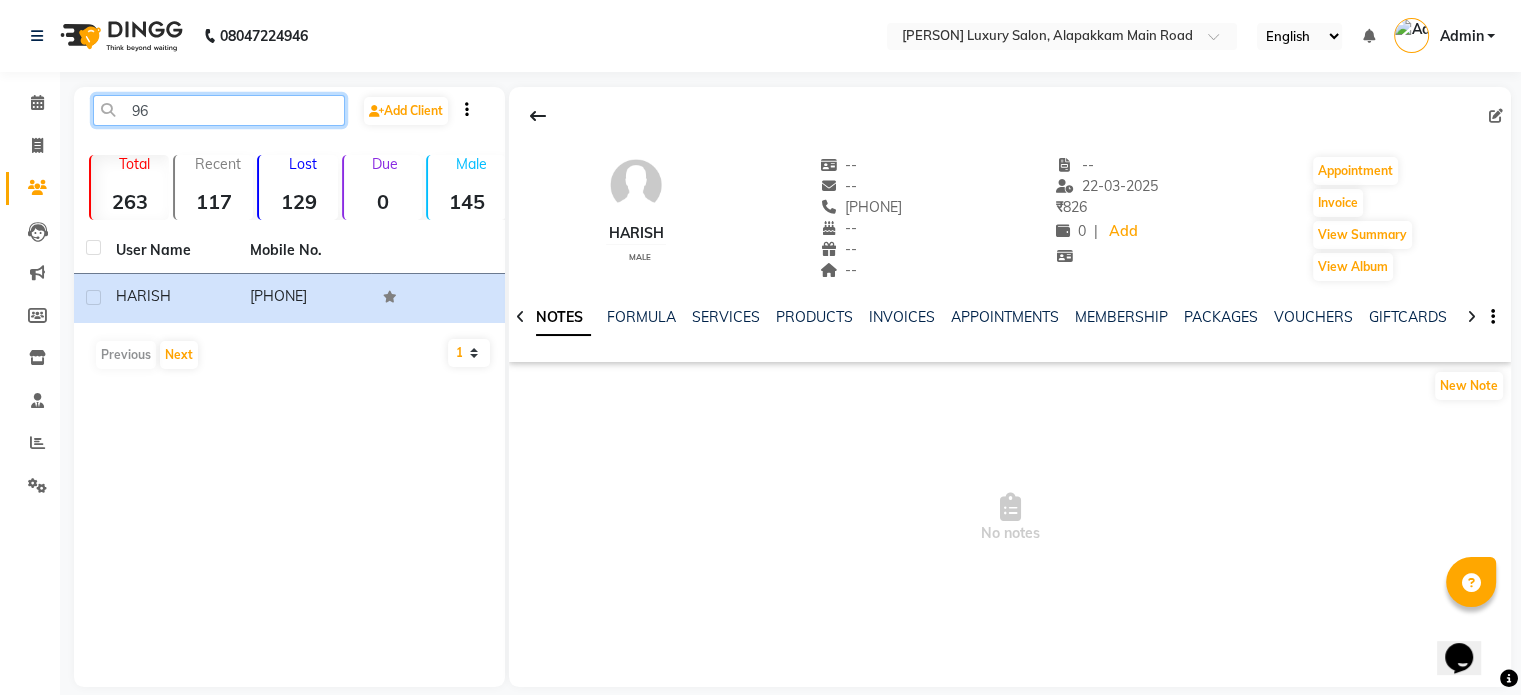 type on "9" 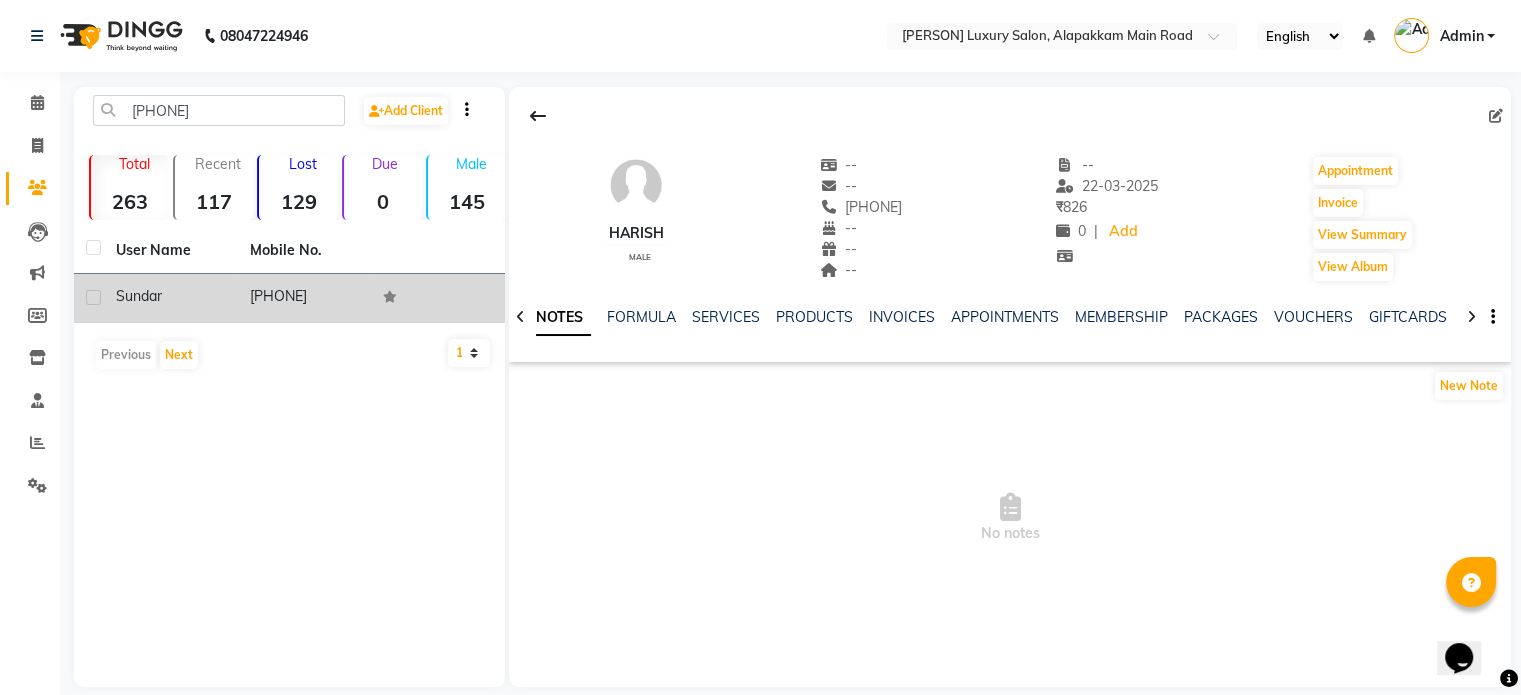 click on "[PHONE]" 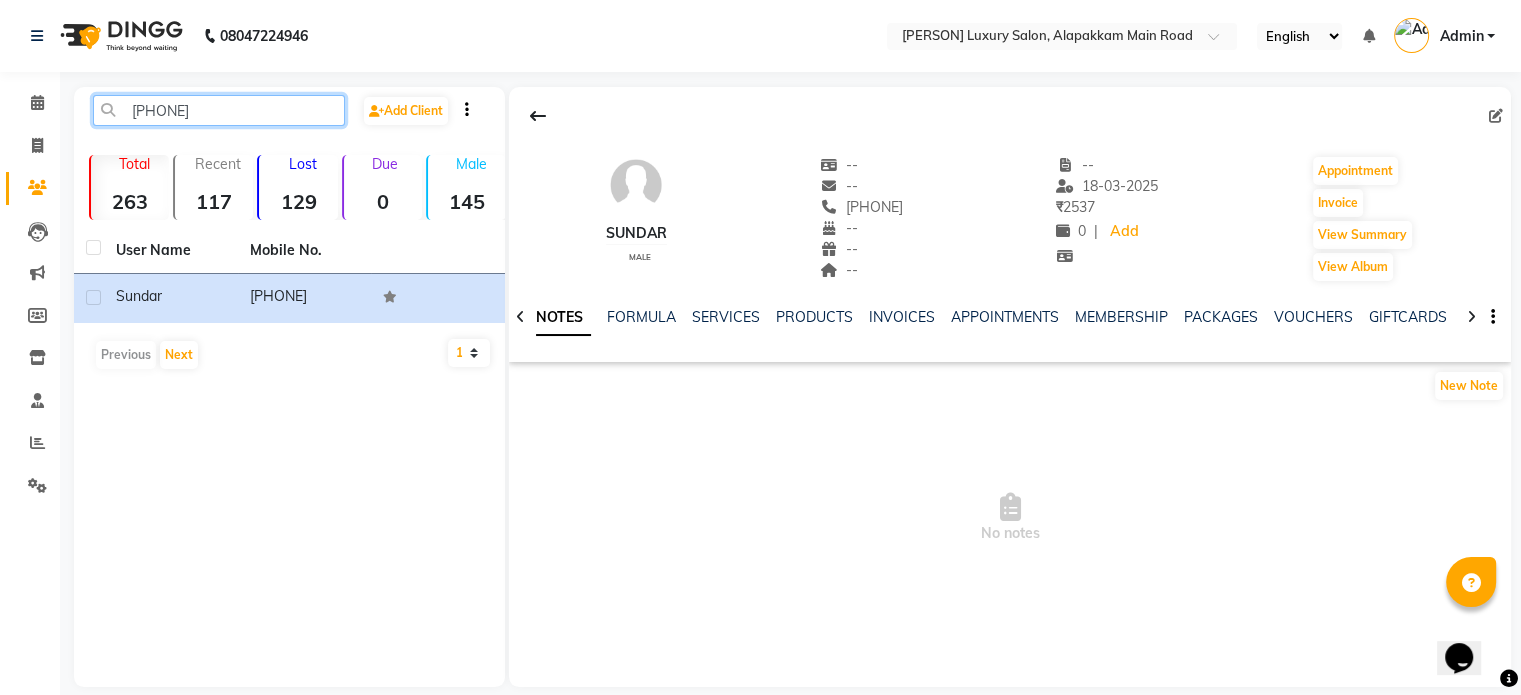 click on "[PHONE]" 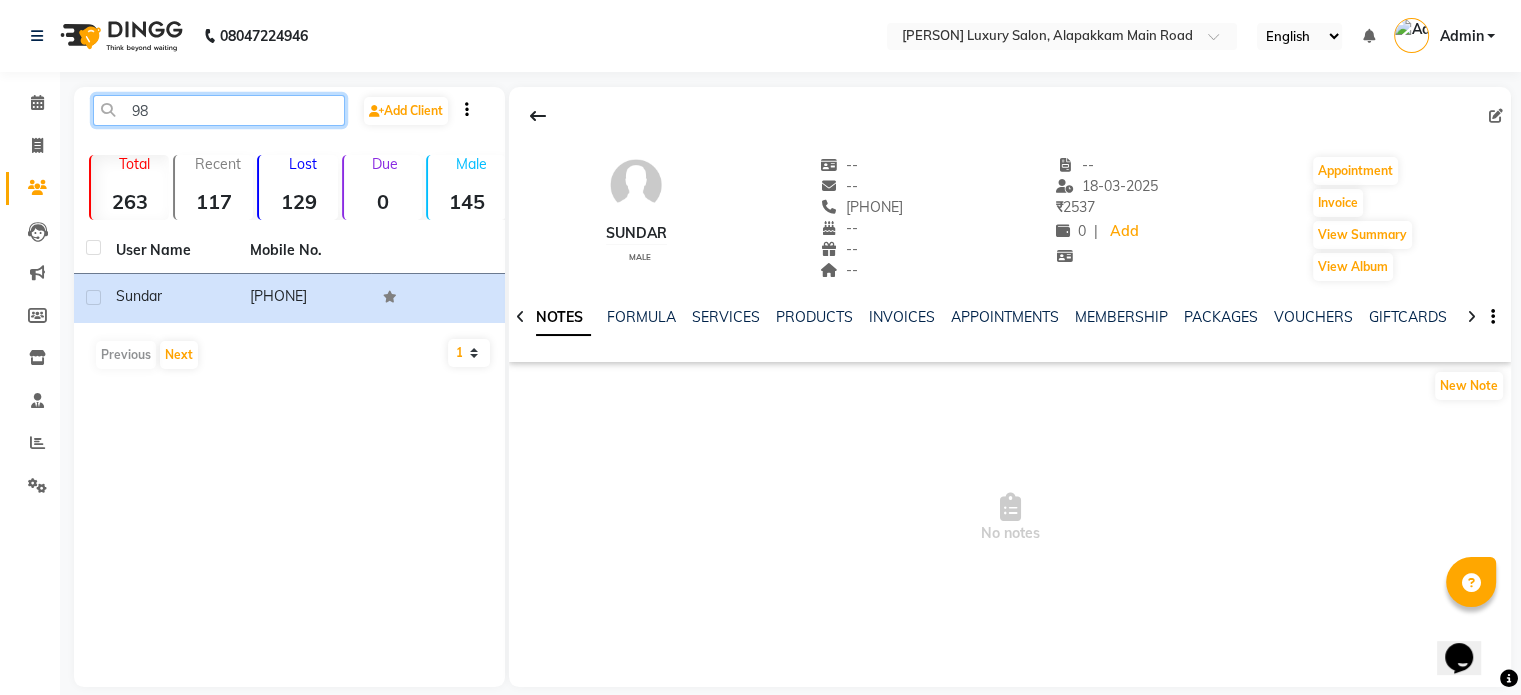 type on "9" 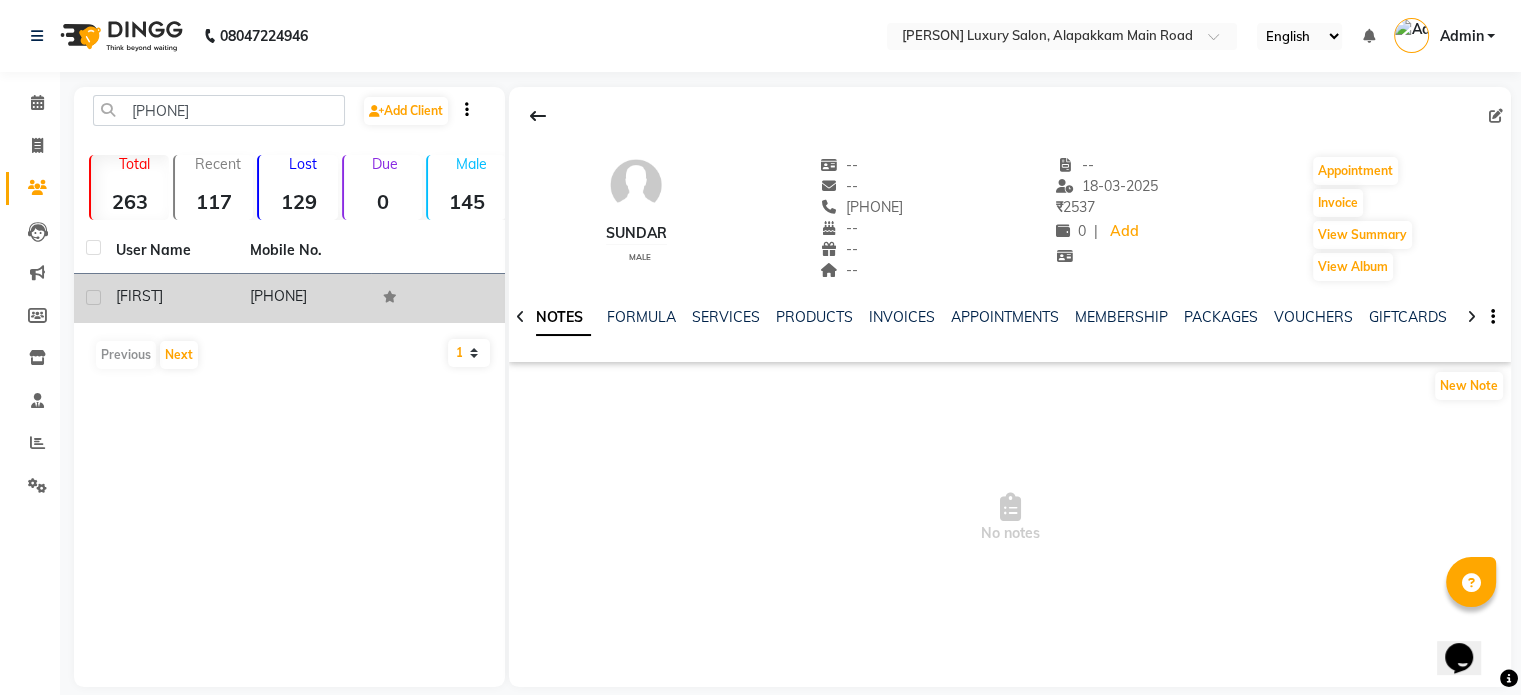 click on "[FIRST]" 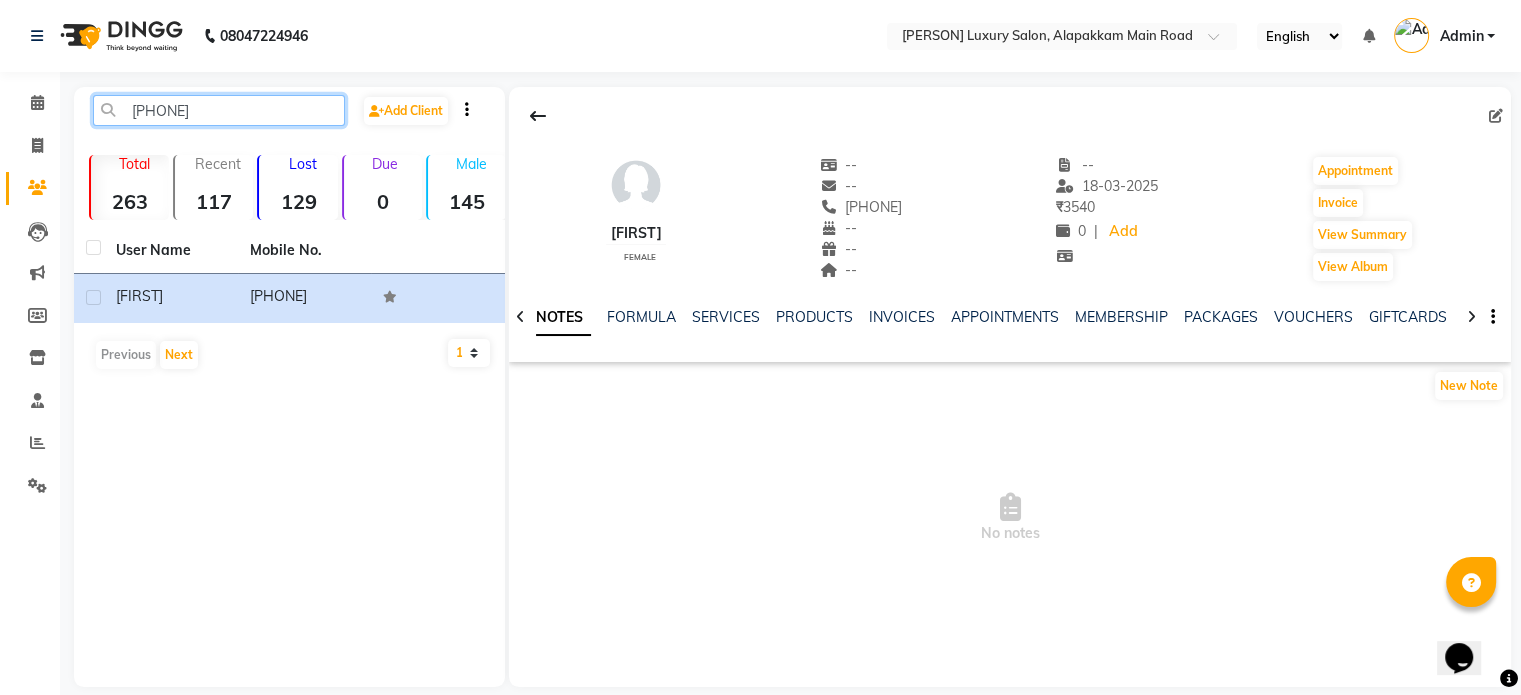 click on "[PHONE]" 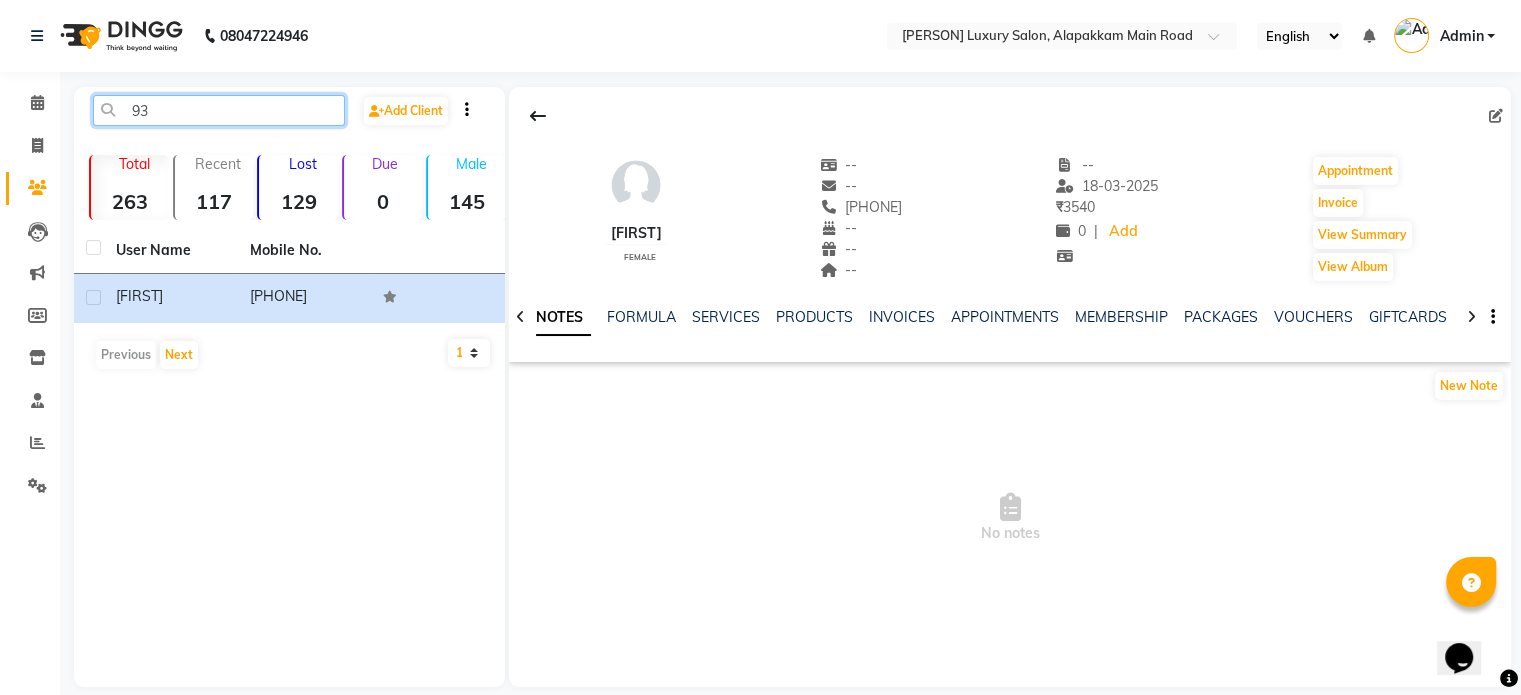 type on "9" 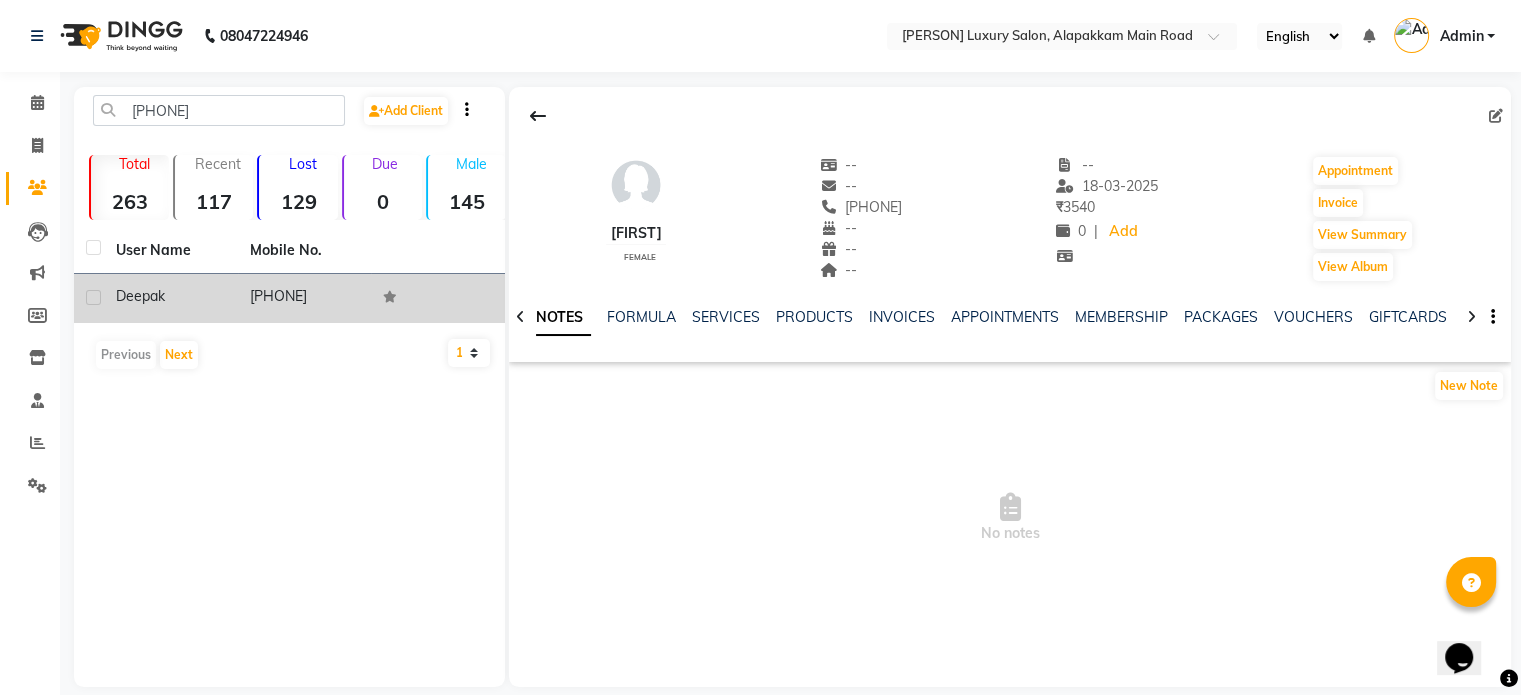 click on "[PHONE]" 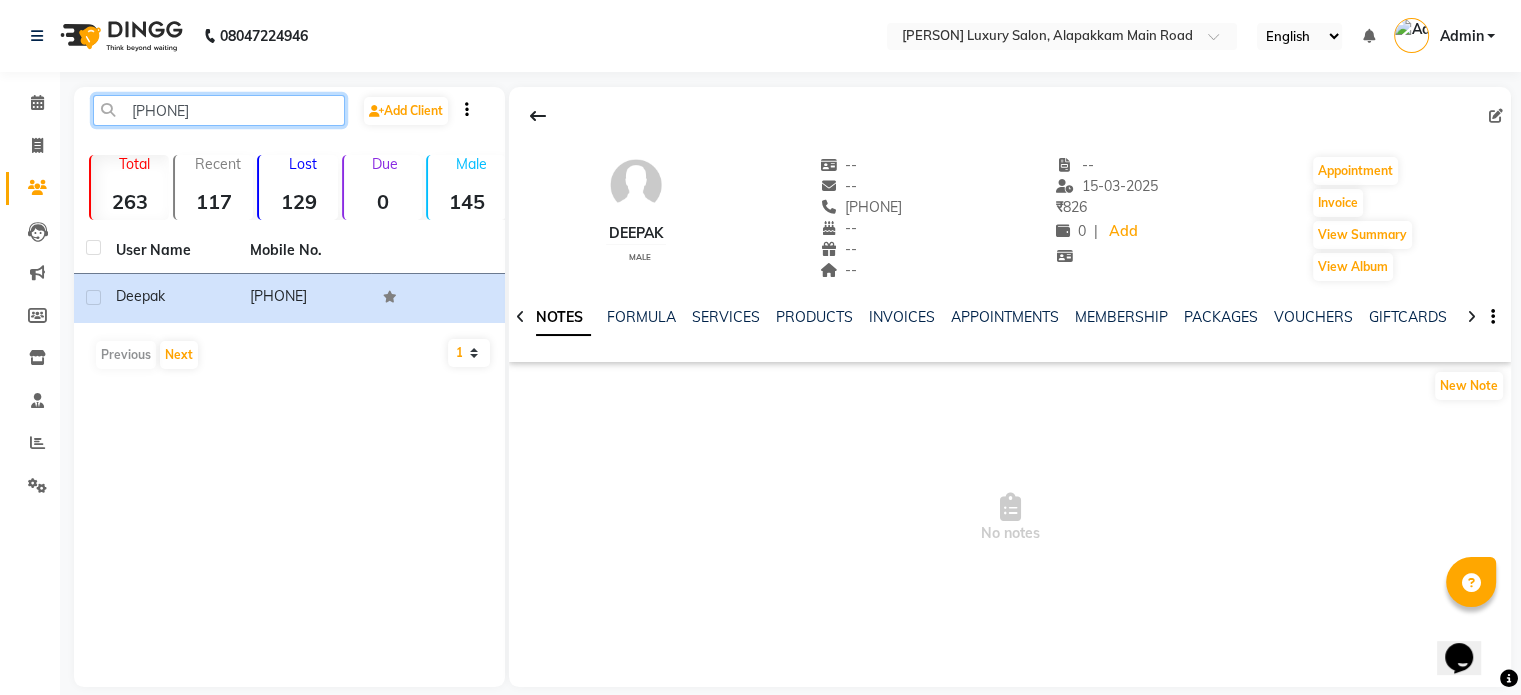 click on "[PHONE]" 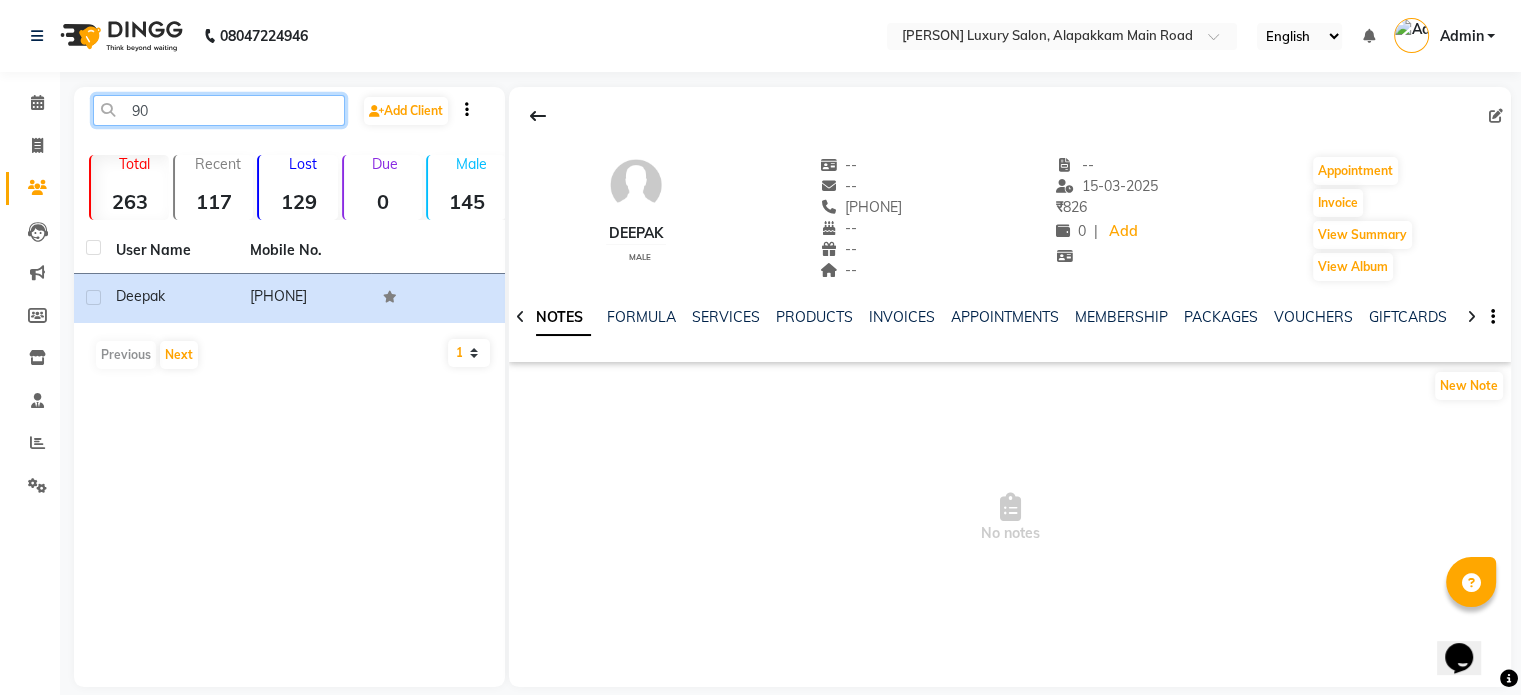 type on "9" 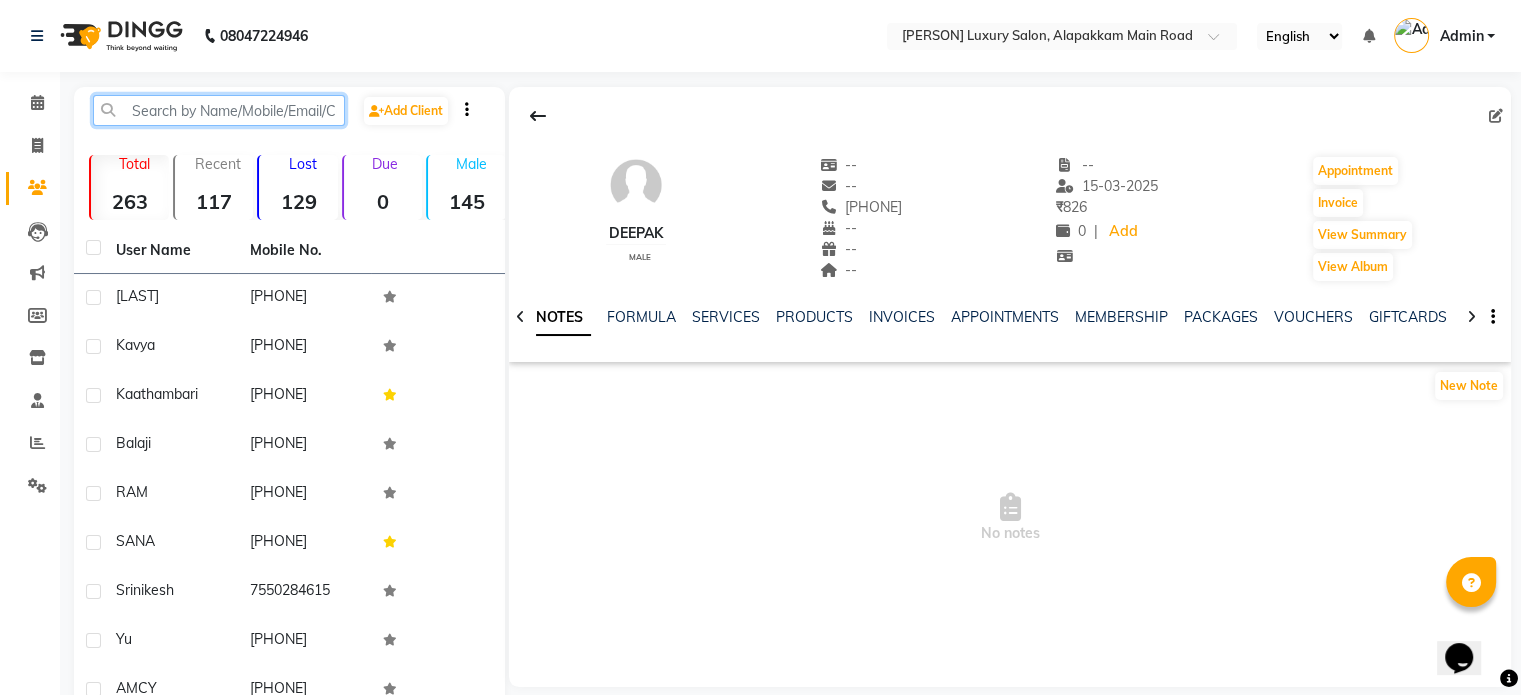click 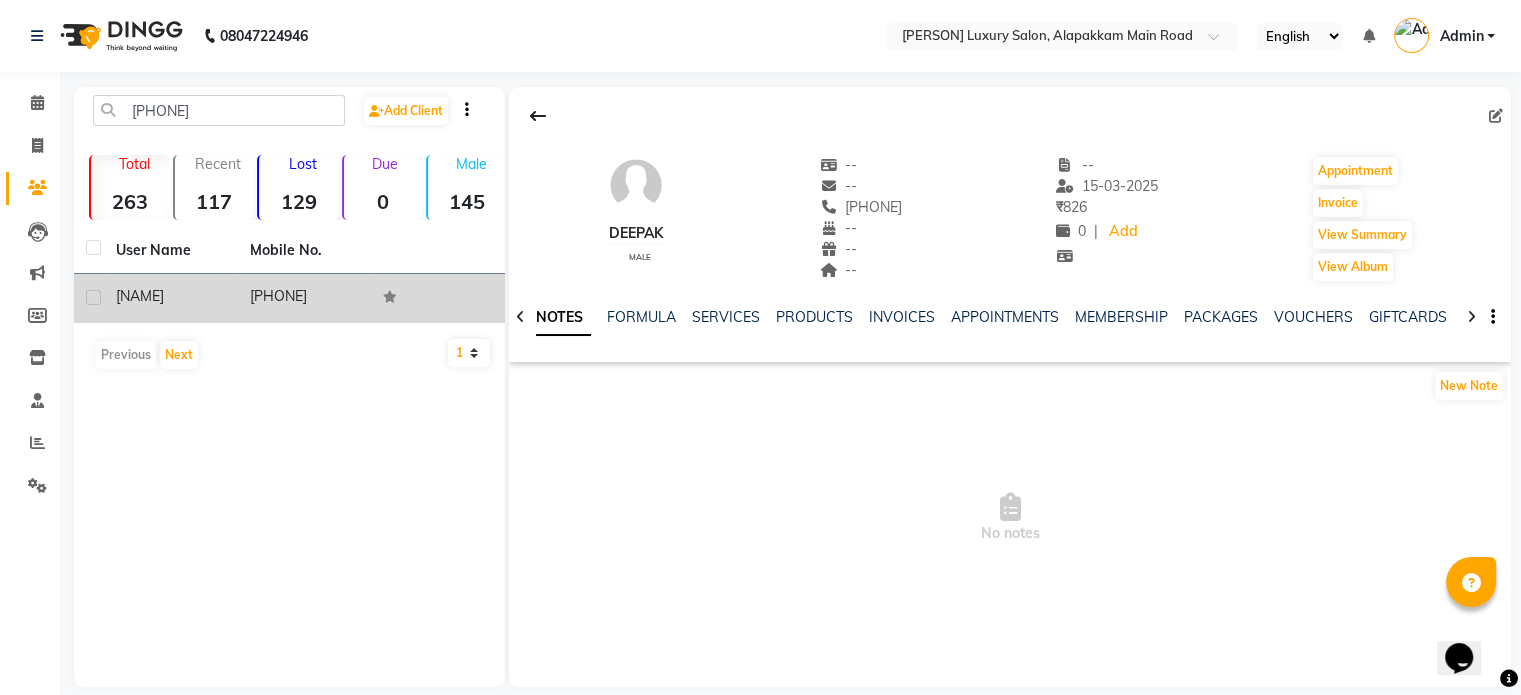 click on "[PHONE]" 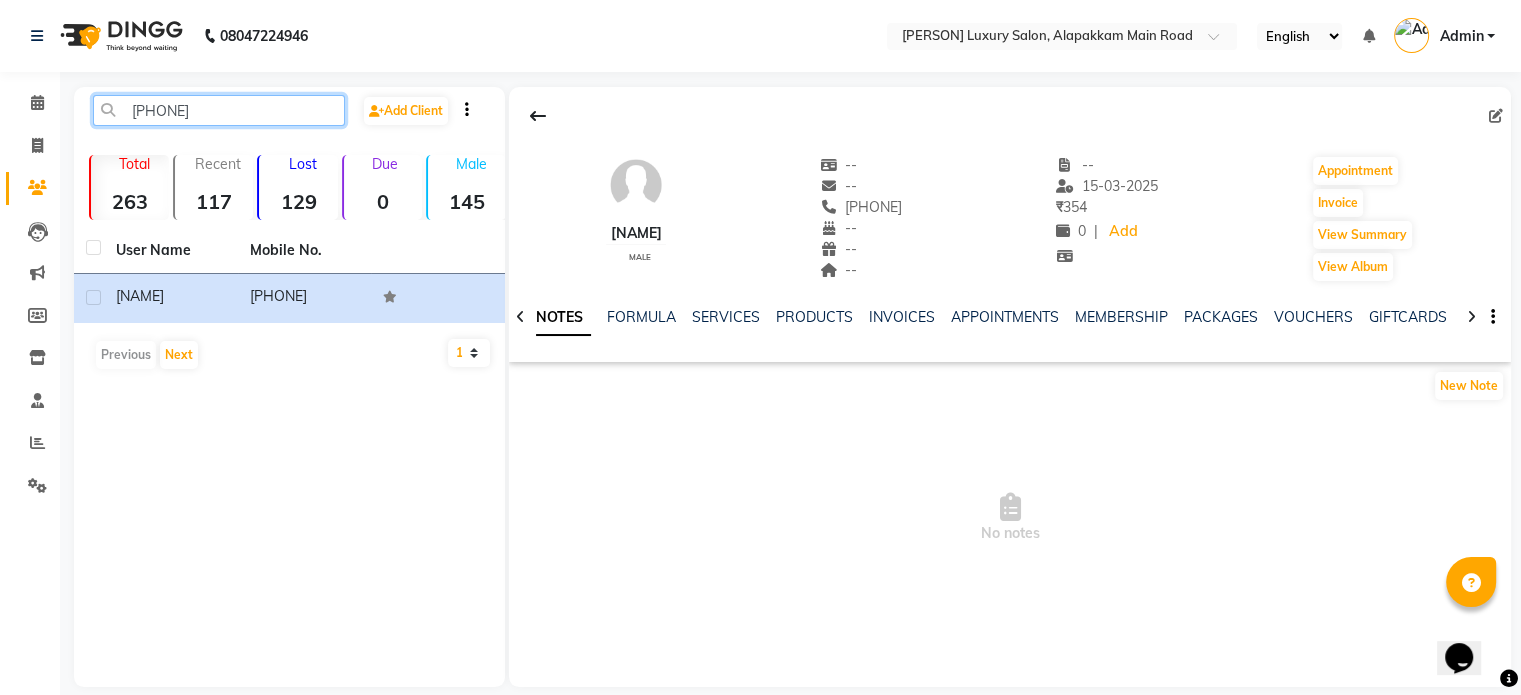 click on "[PHONE]" 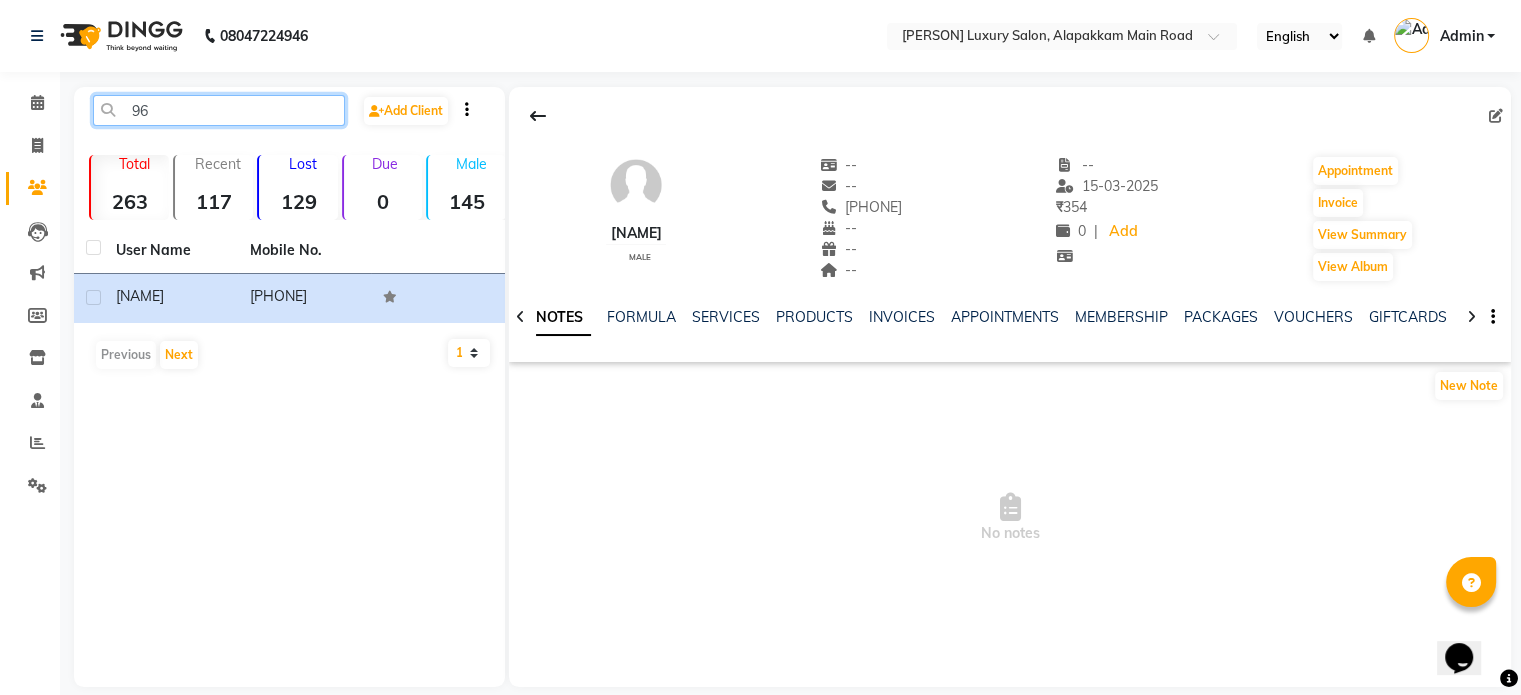 type on "9" 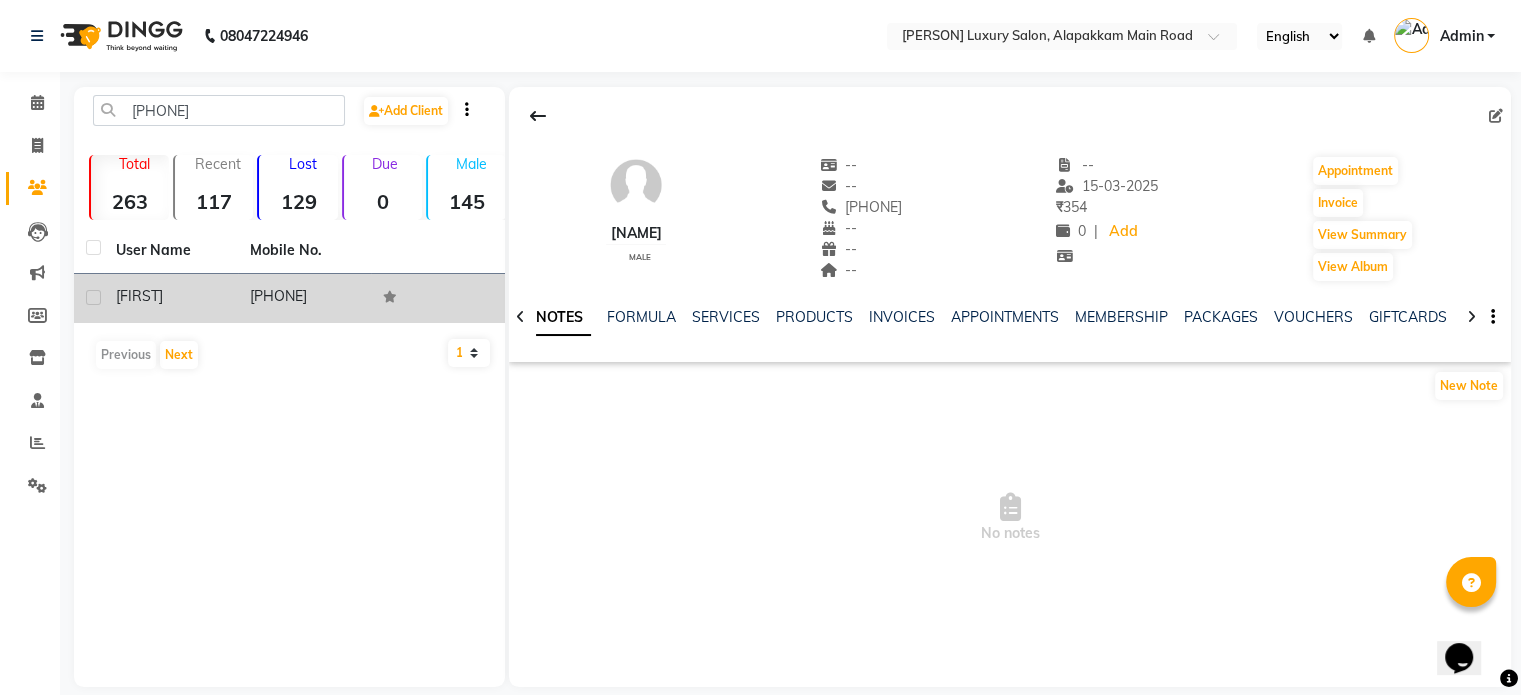 click on "[PHONE]" 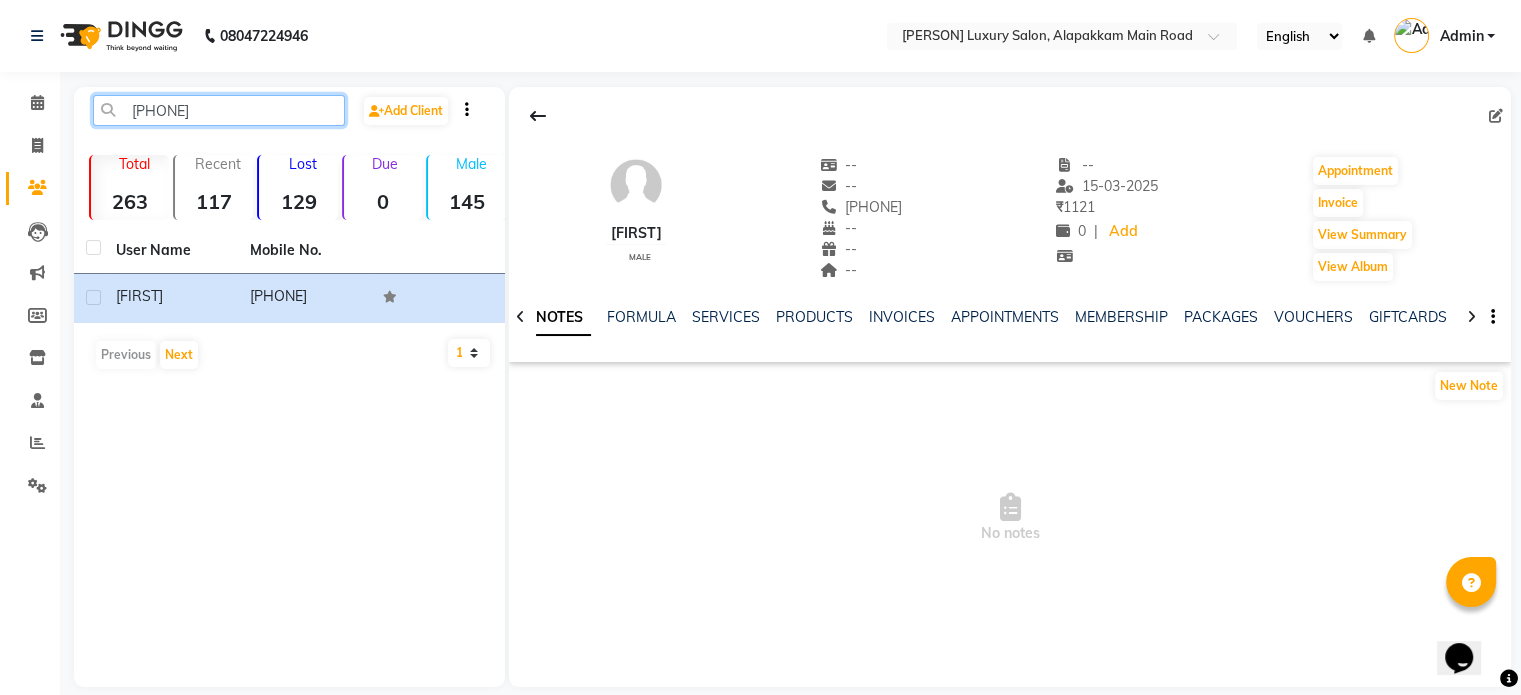 click on "[PHONE]" 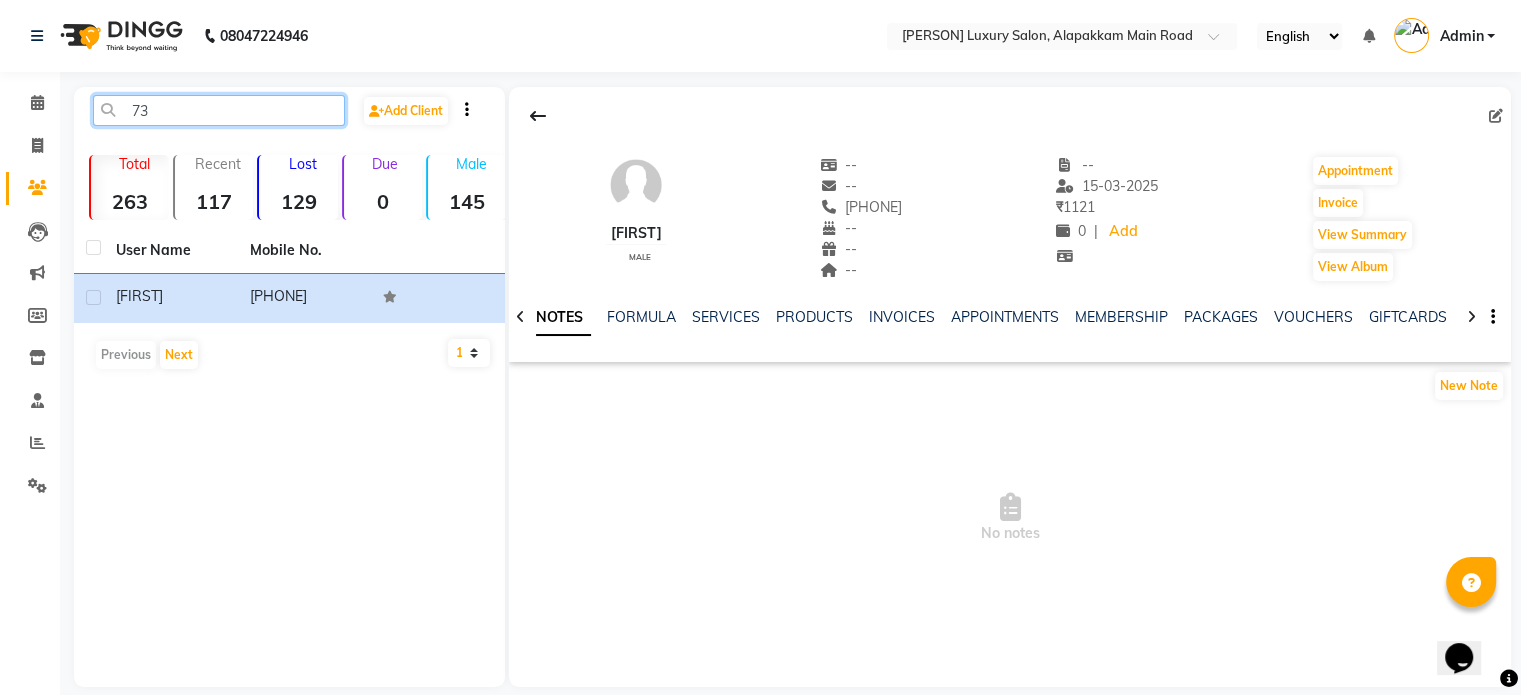type on "7" 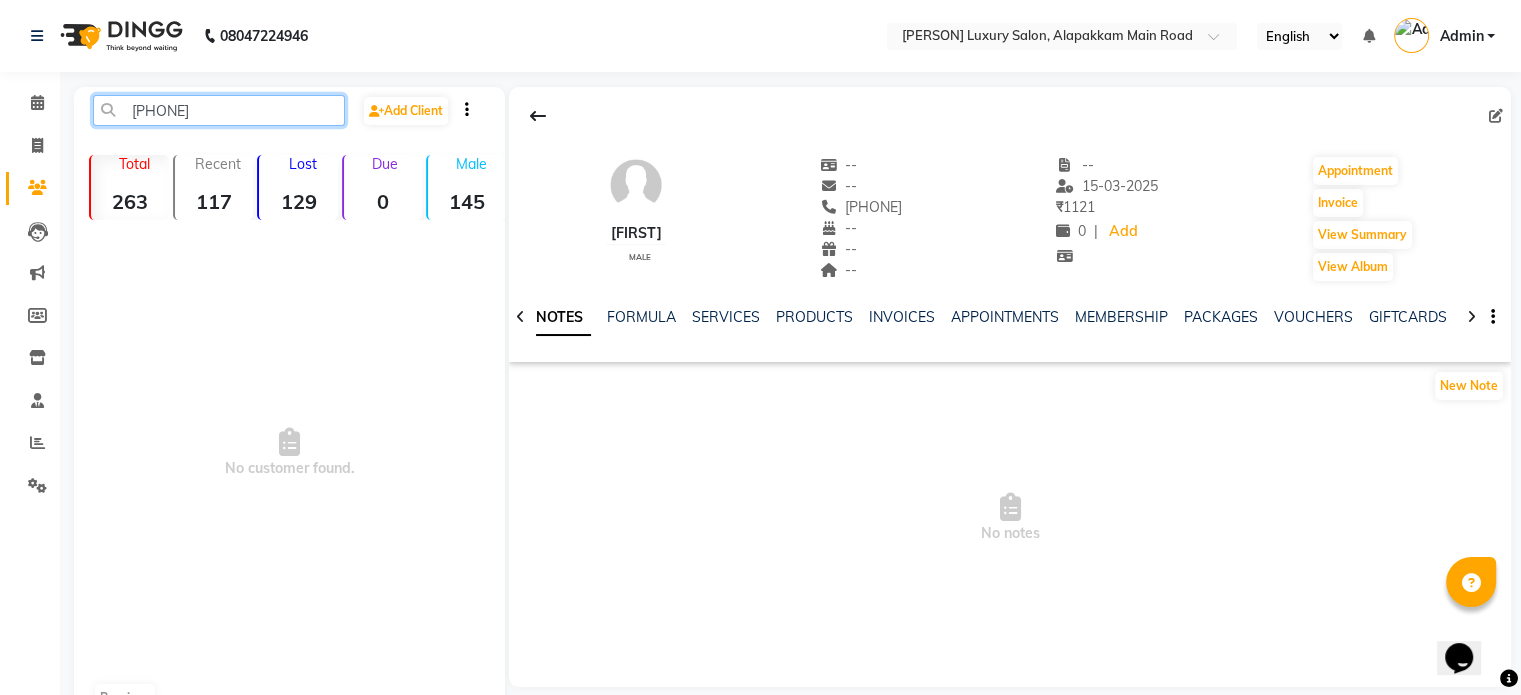 click on "[PHONE]" 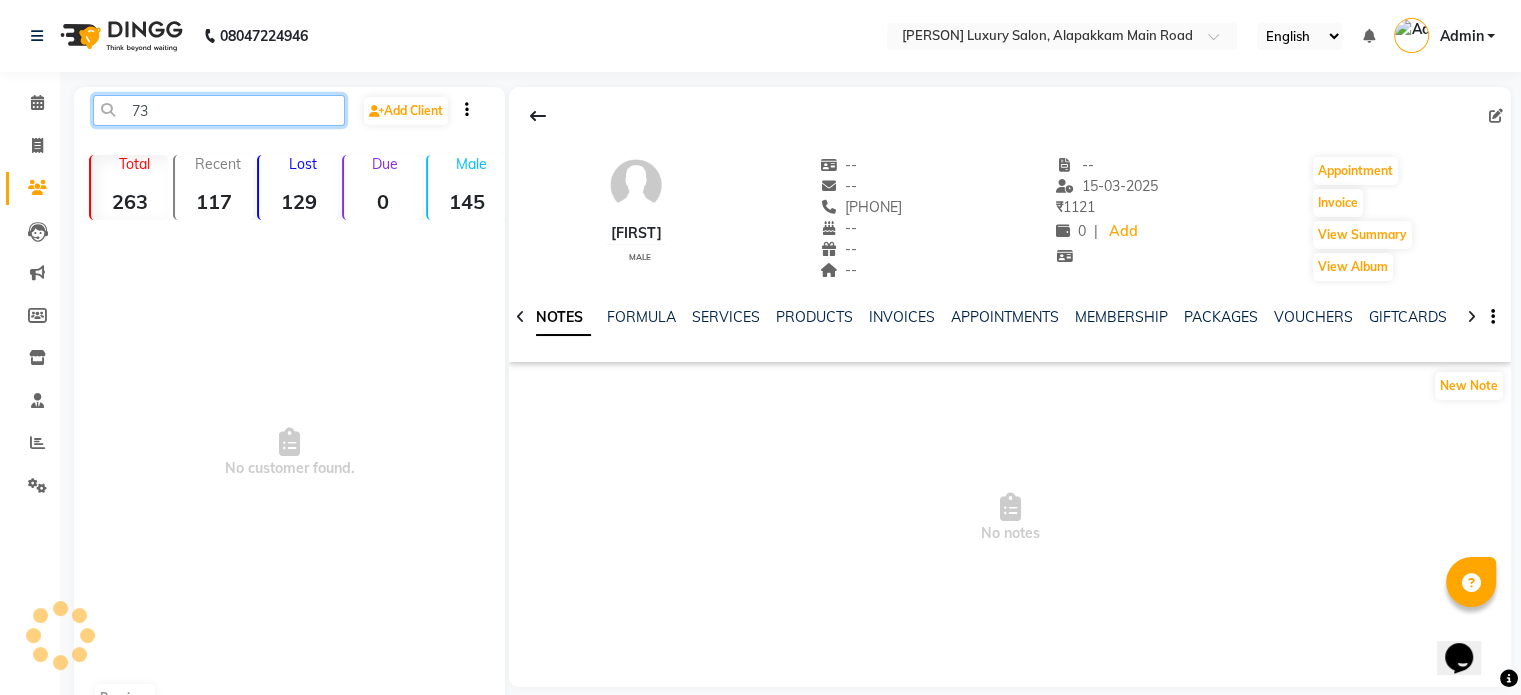 type on "7" 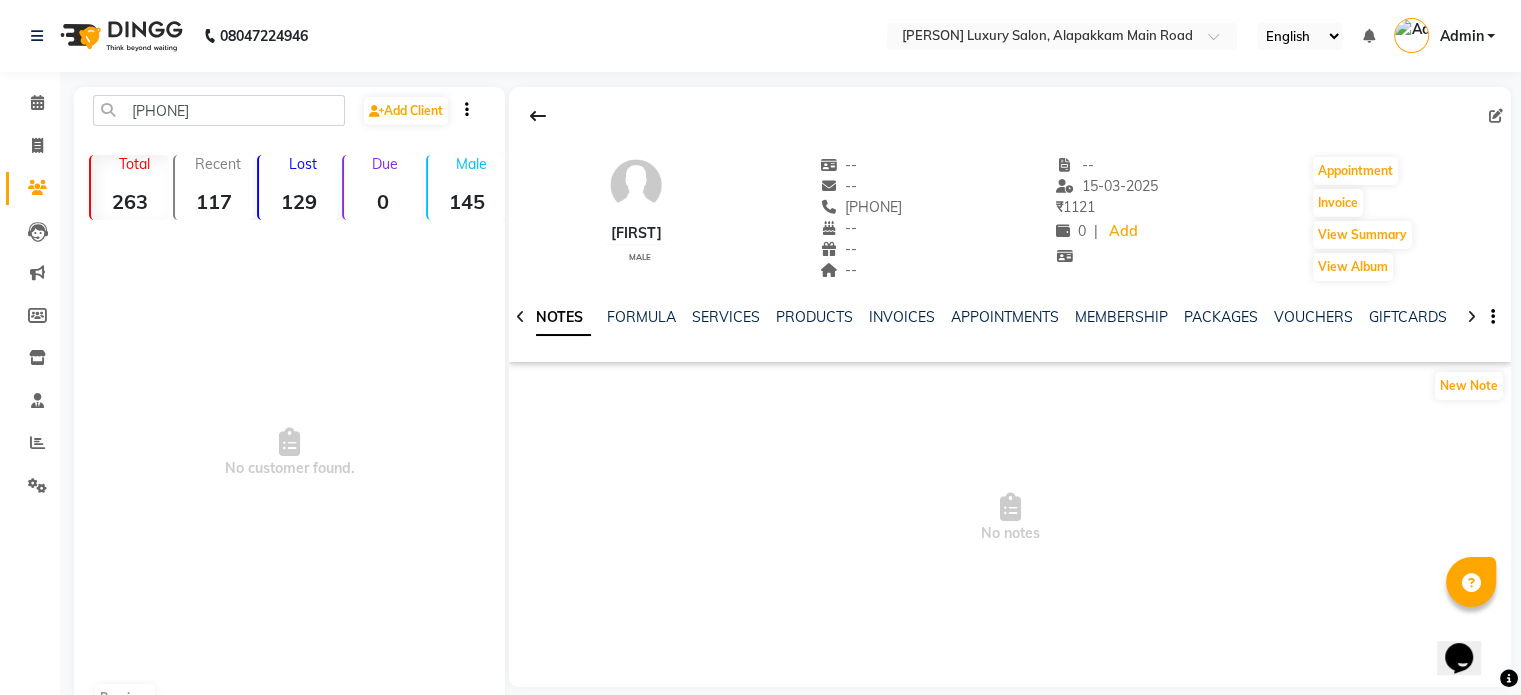 click on "[PHONE]  Add Client  Total  263  Recent  117  Lost  129  Due  0  Male  145  Female  117  Member  5  No customer found.   Previous" 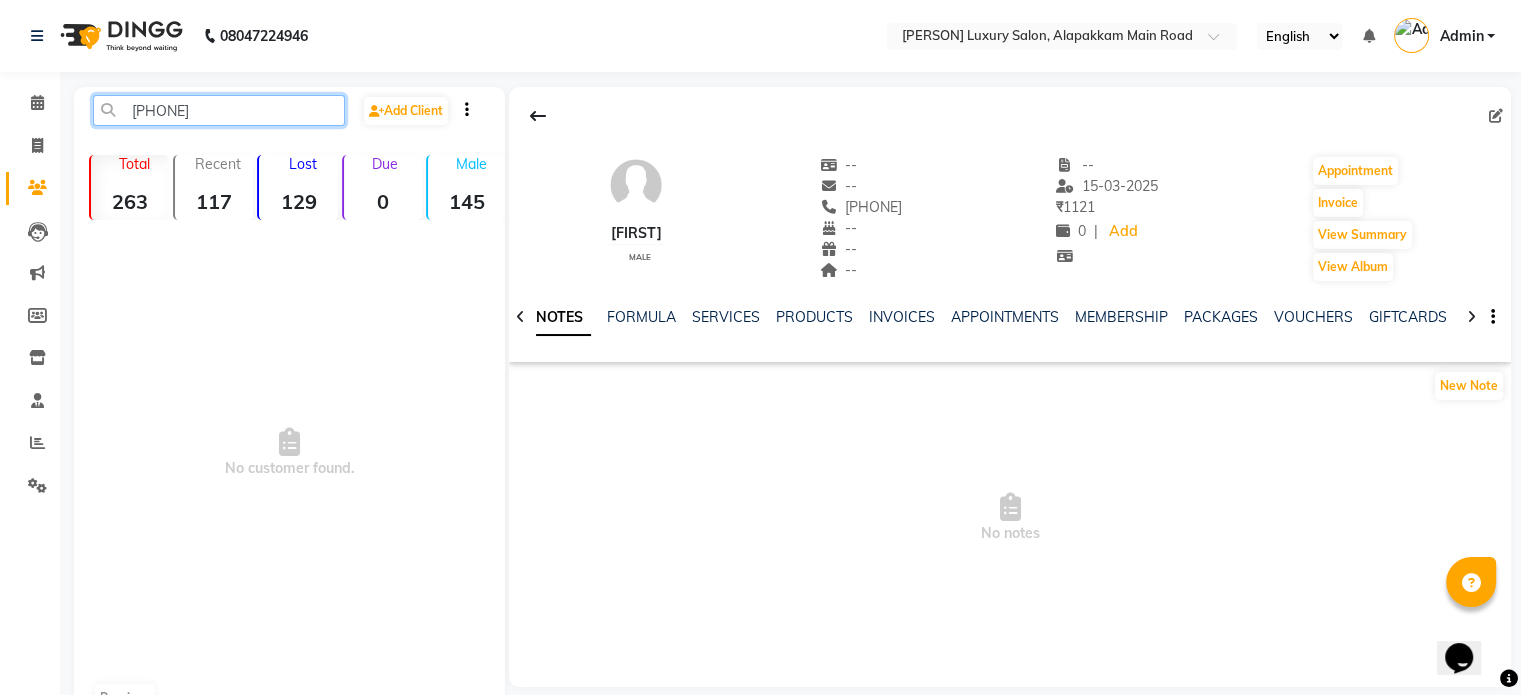 click on "[PHONE]" 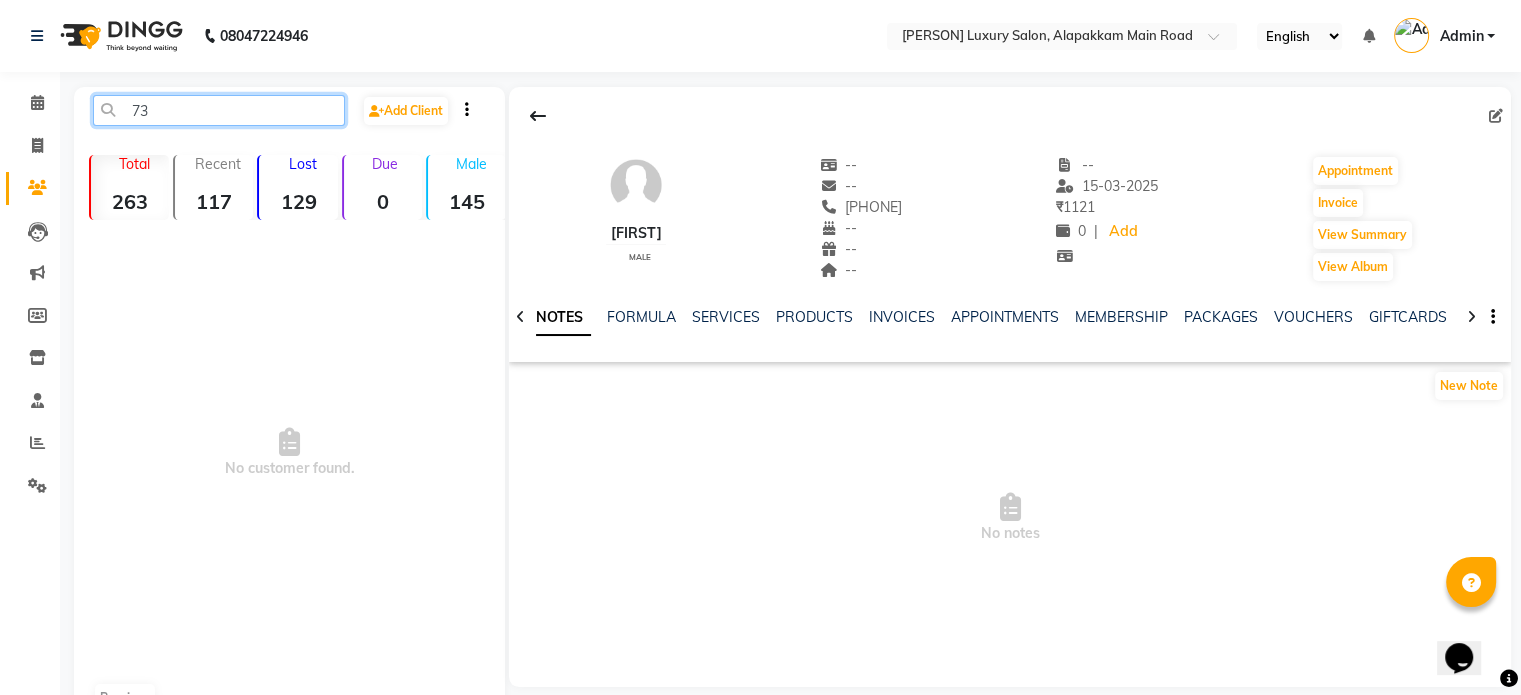 type on "7" 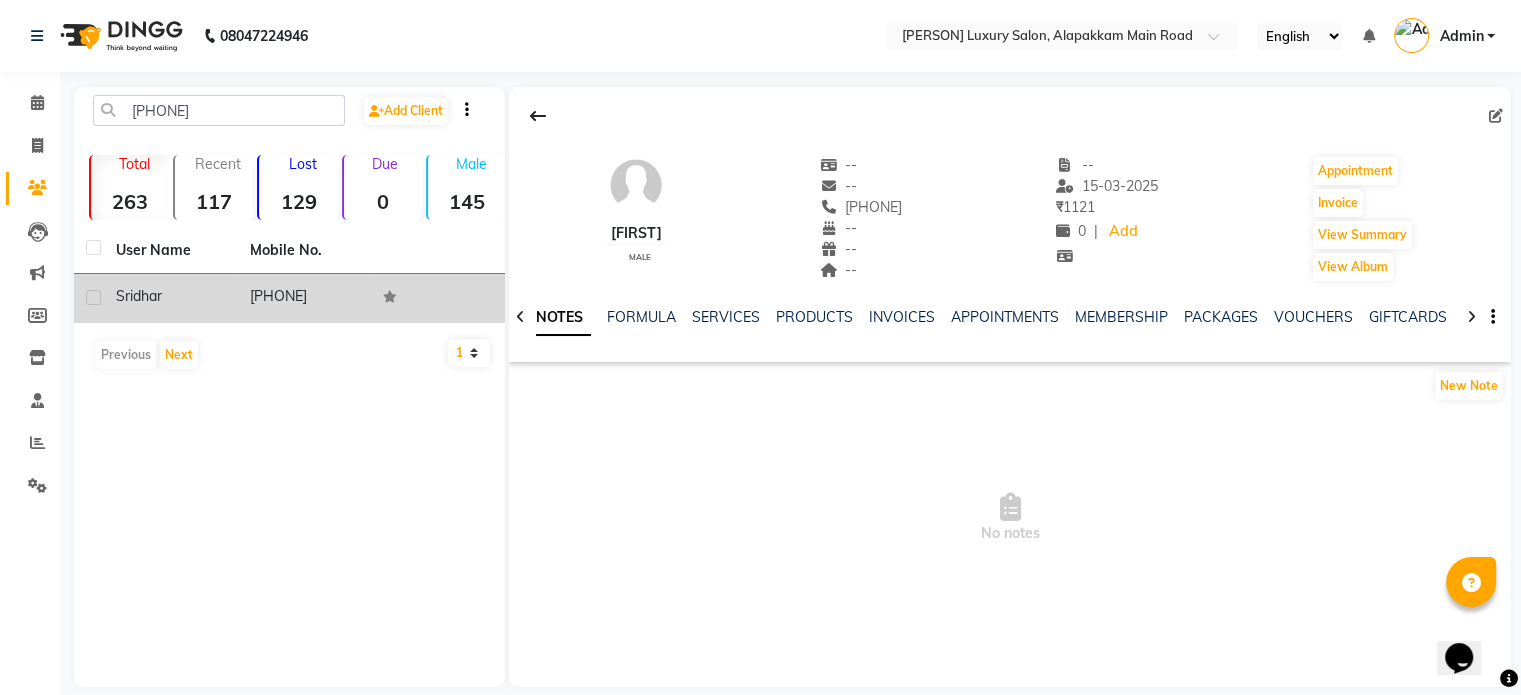 click on "[PHONE]" 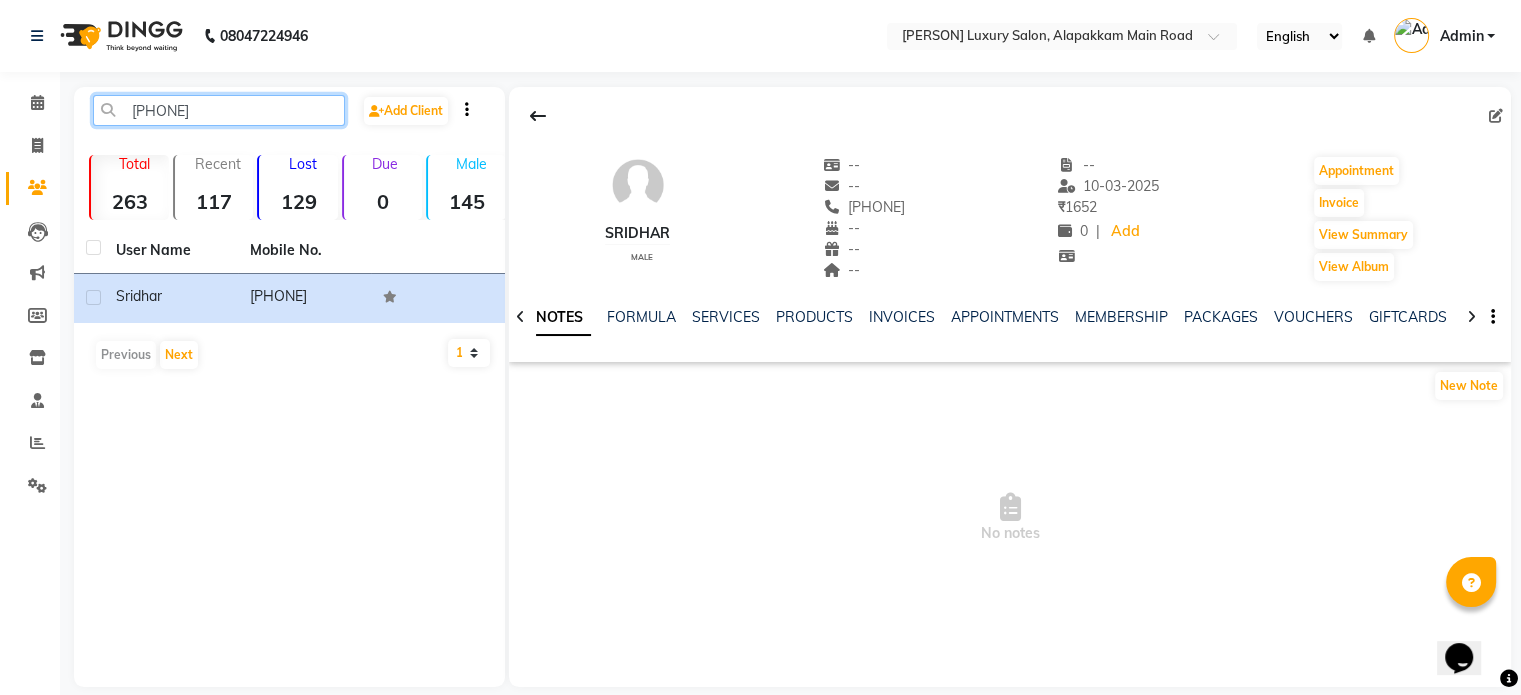 click on "[PHONE]" 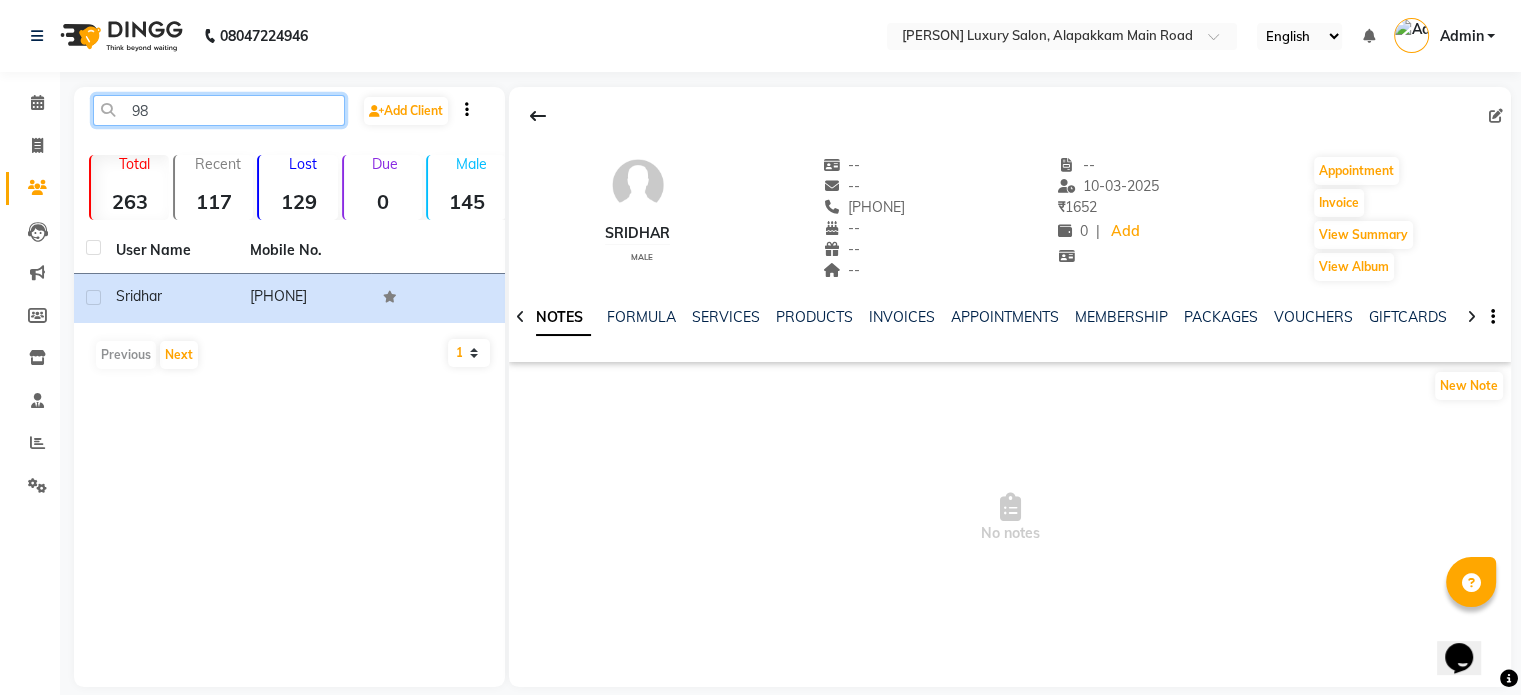 type on "9" 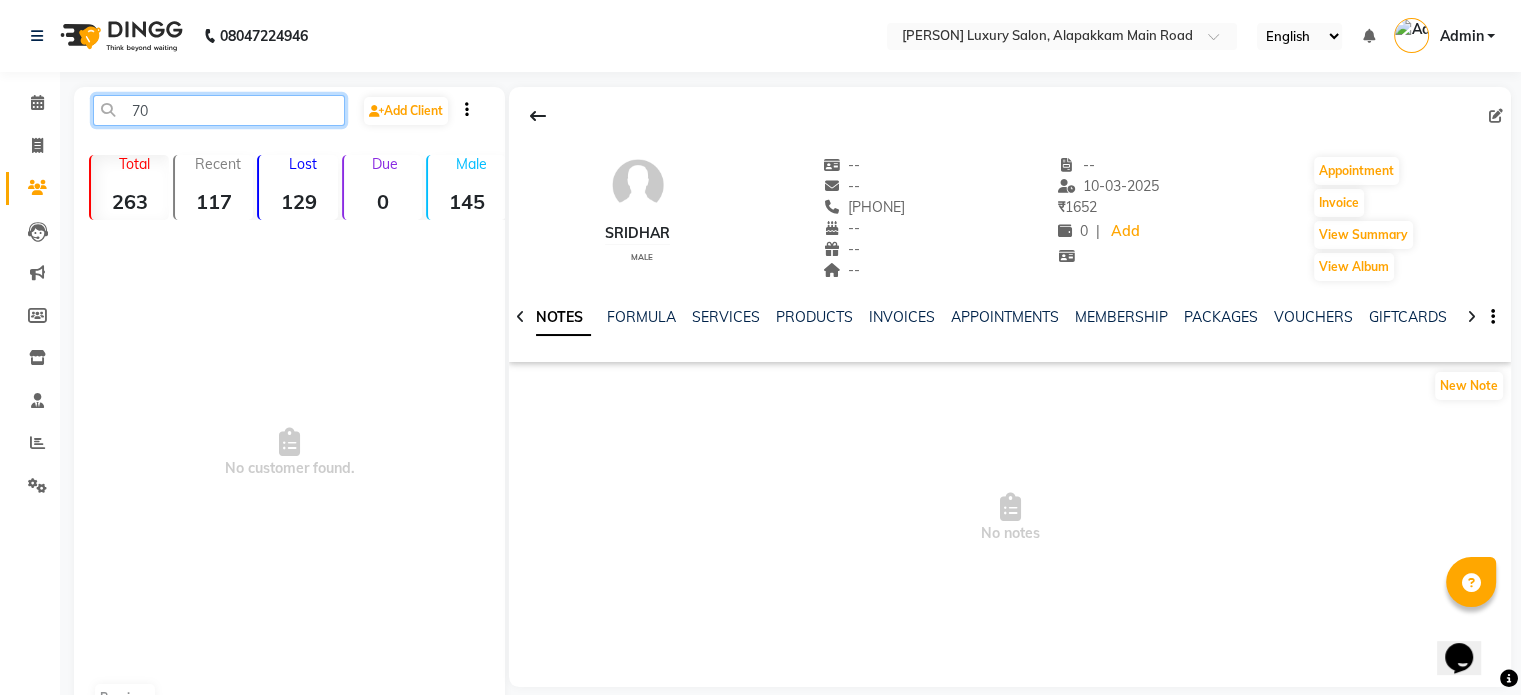 type on "7" 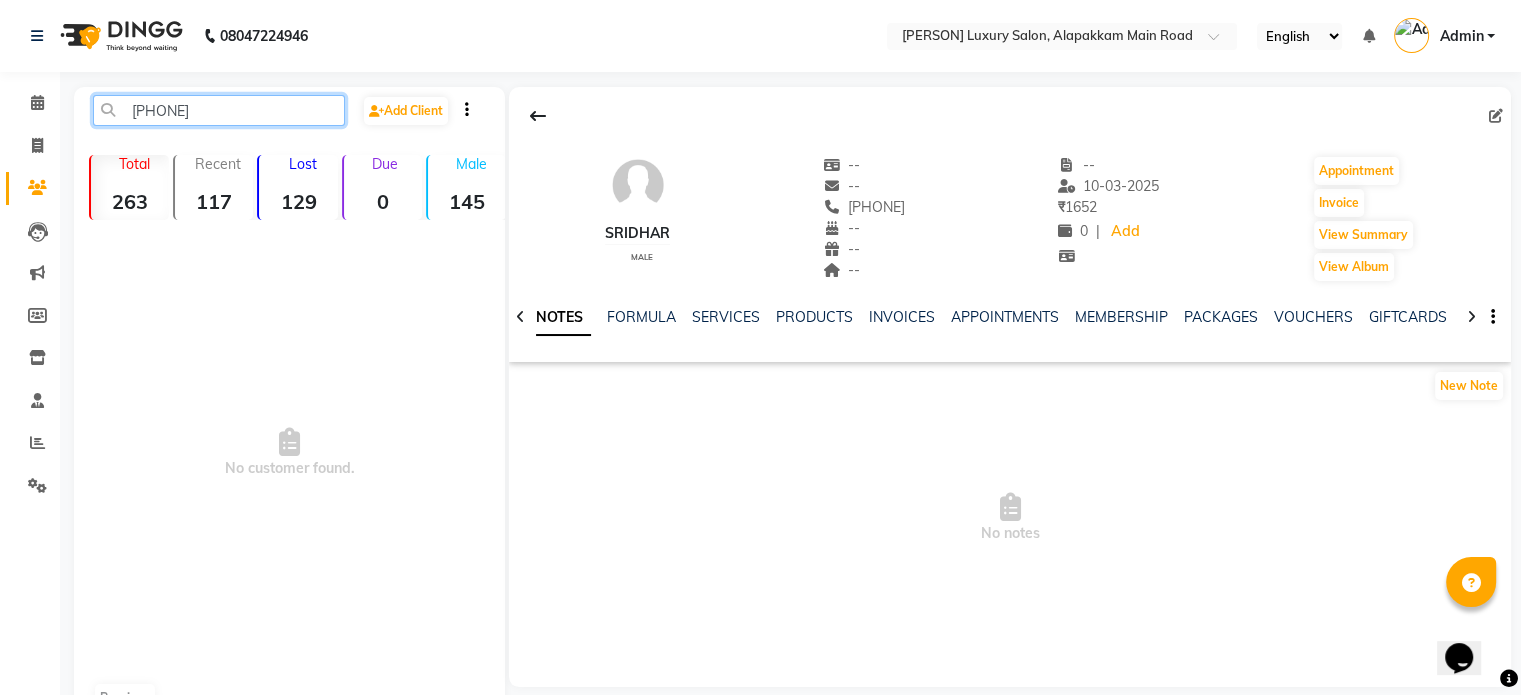 click on "[PHONE]" 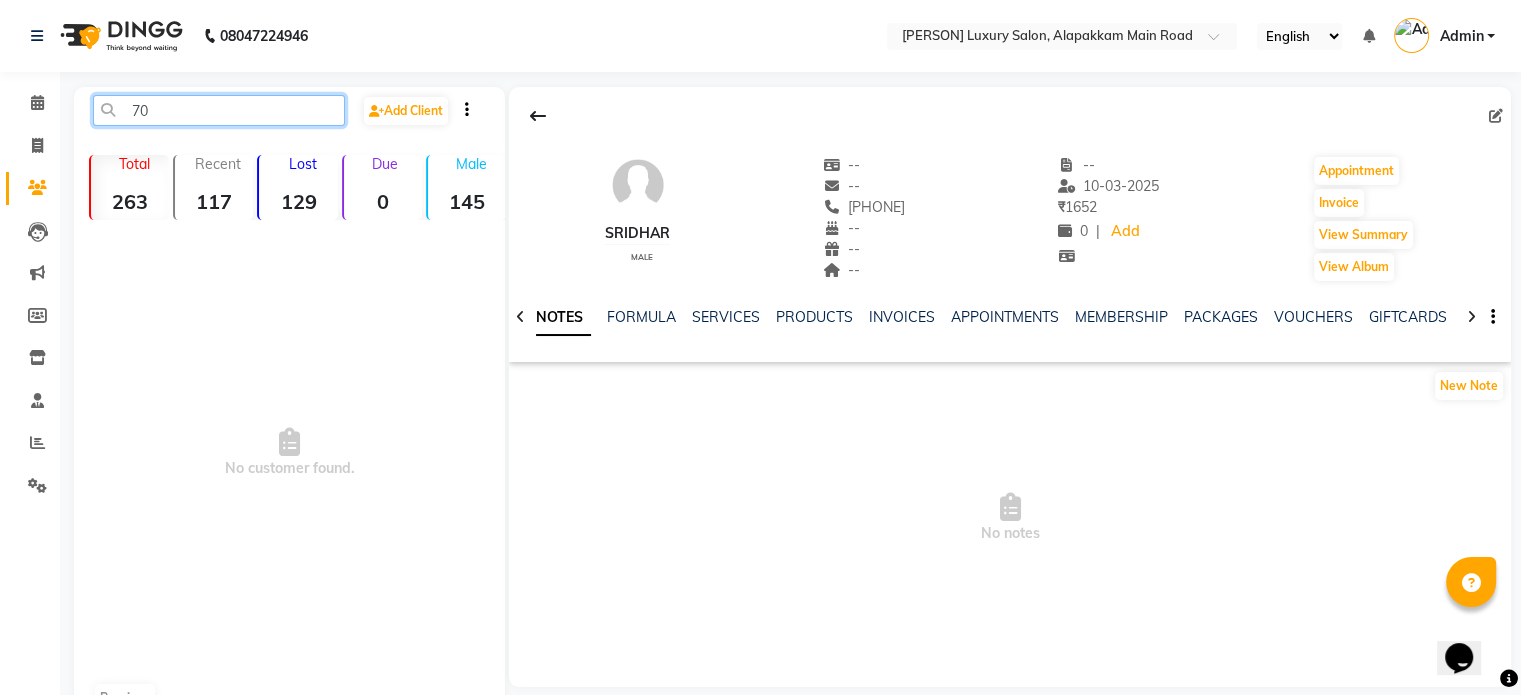 type on "7" 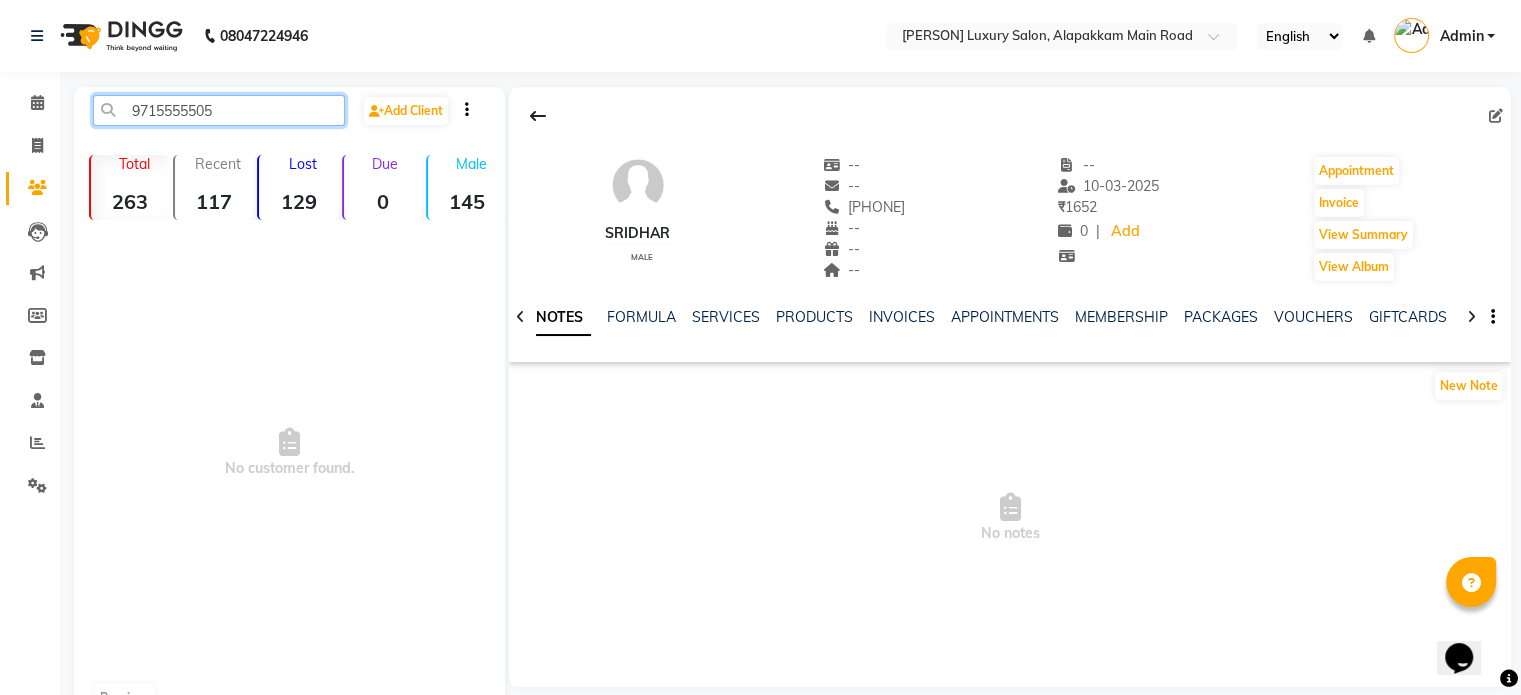 click on "9715555505" 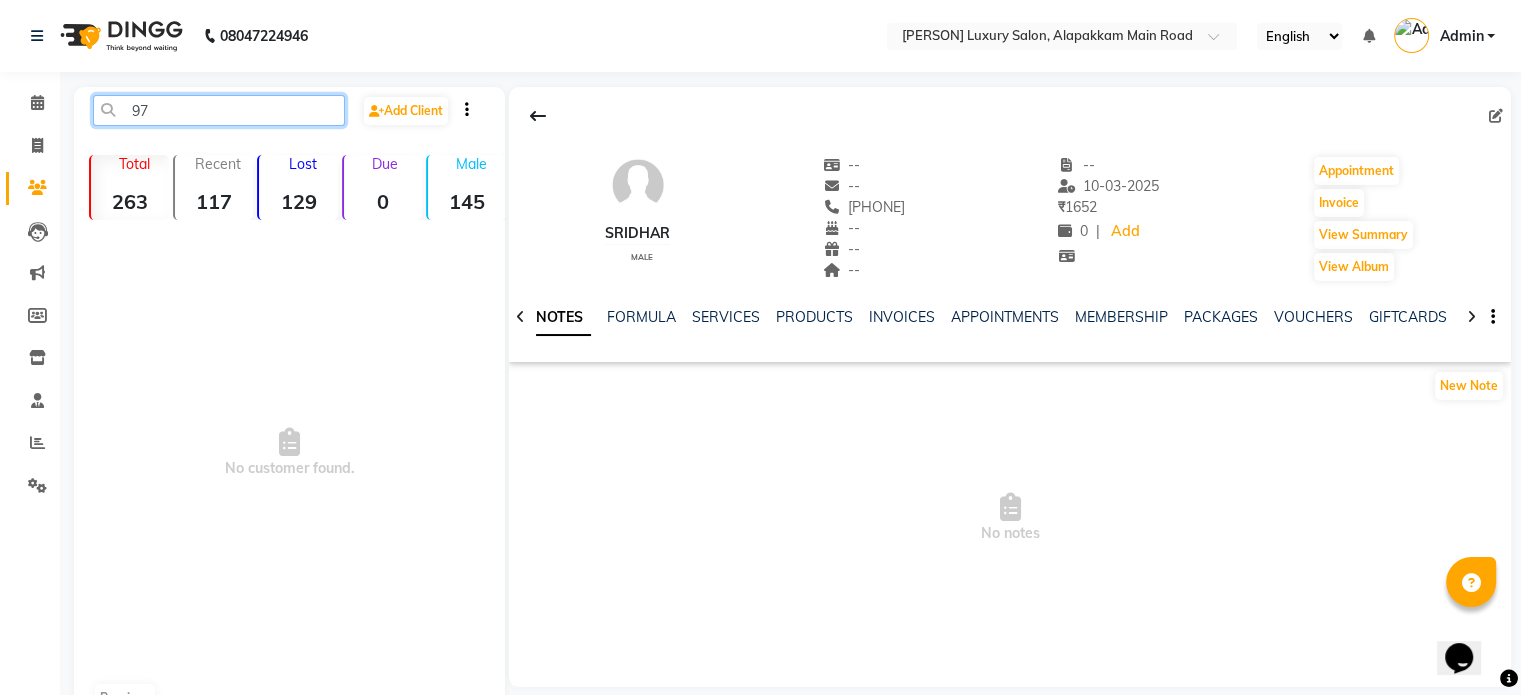 type on "9" 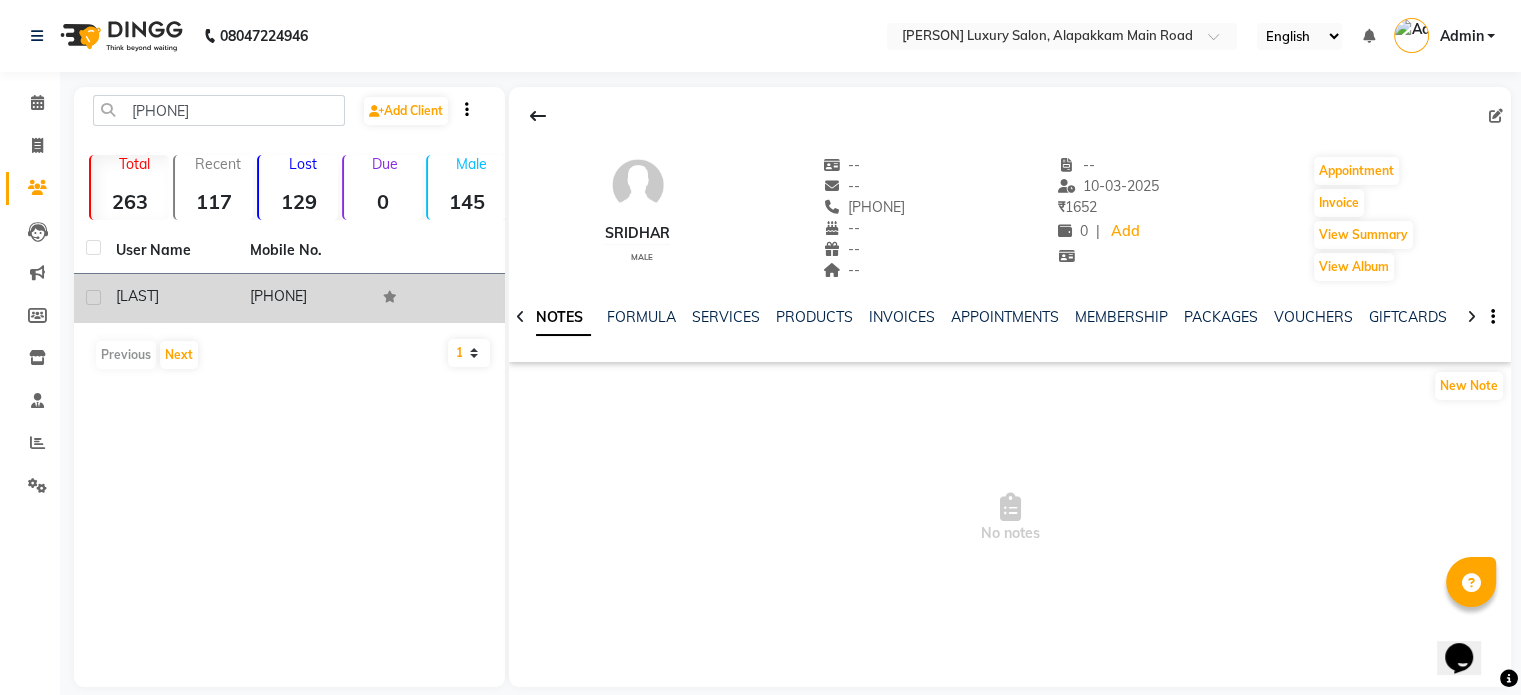 click on "[PHONE]" 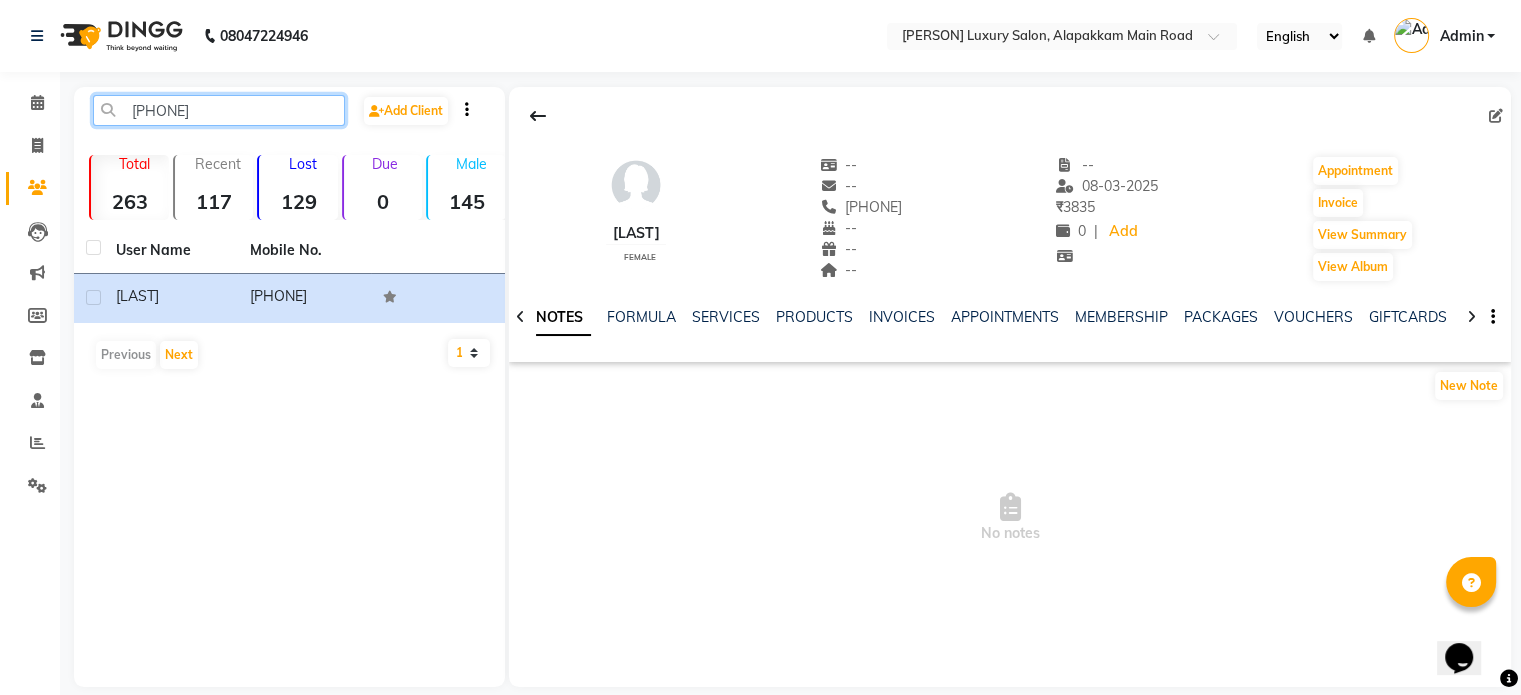 click on "[PHONE]" 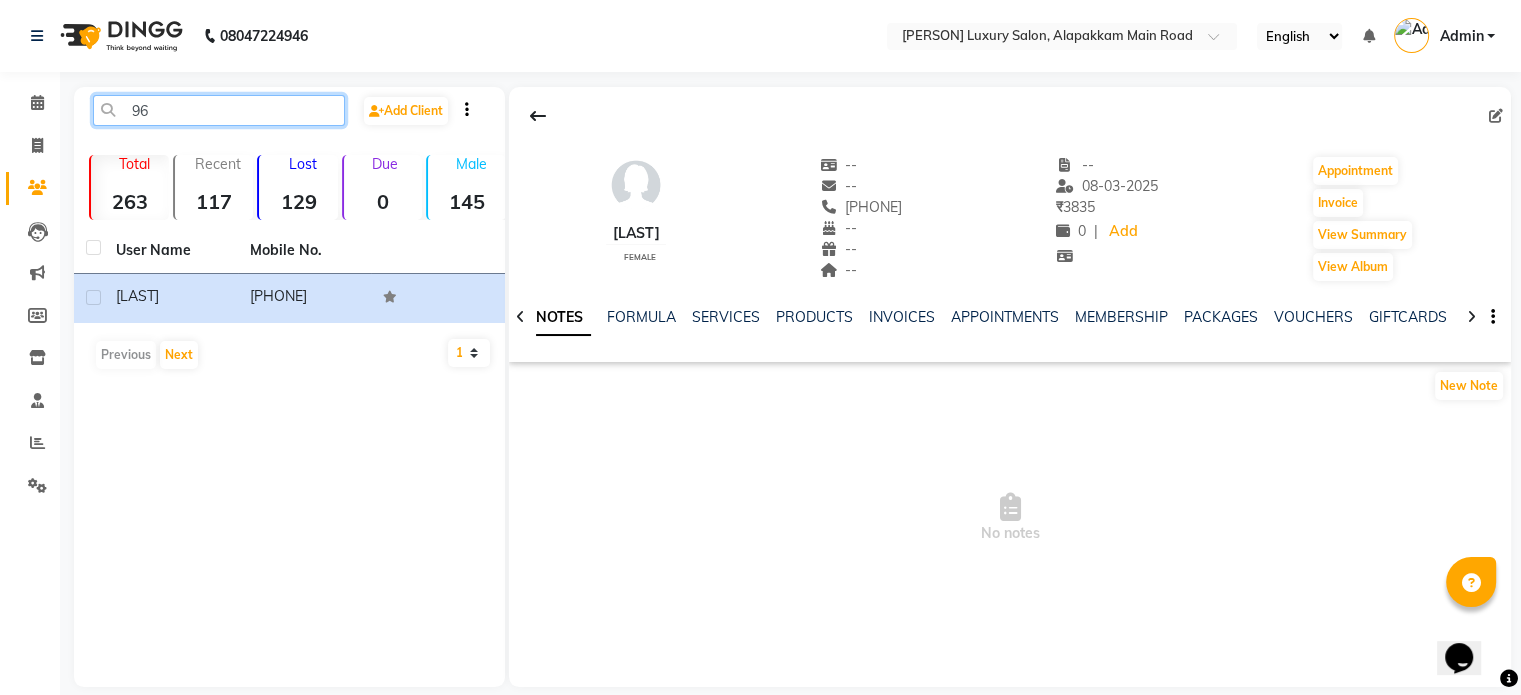 type on "9" 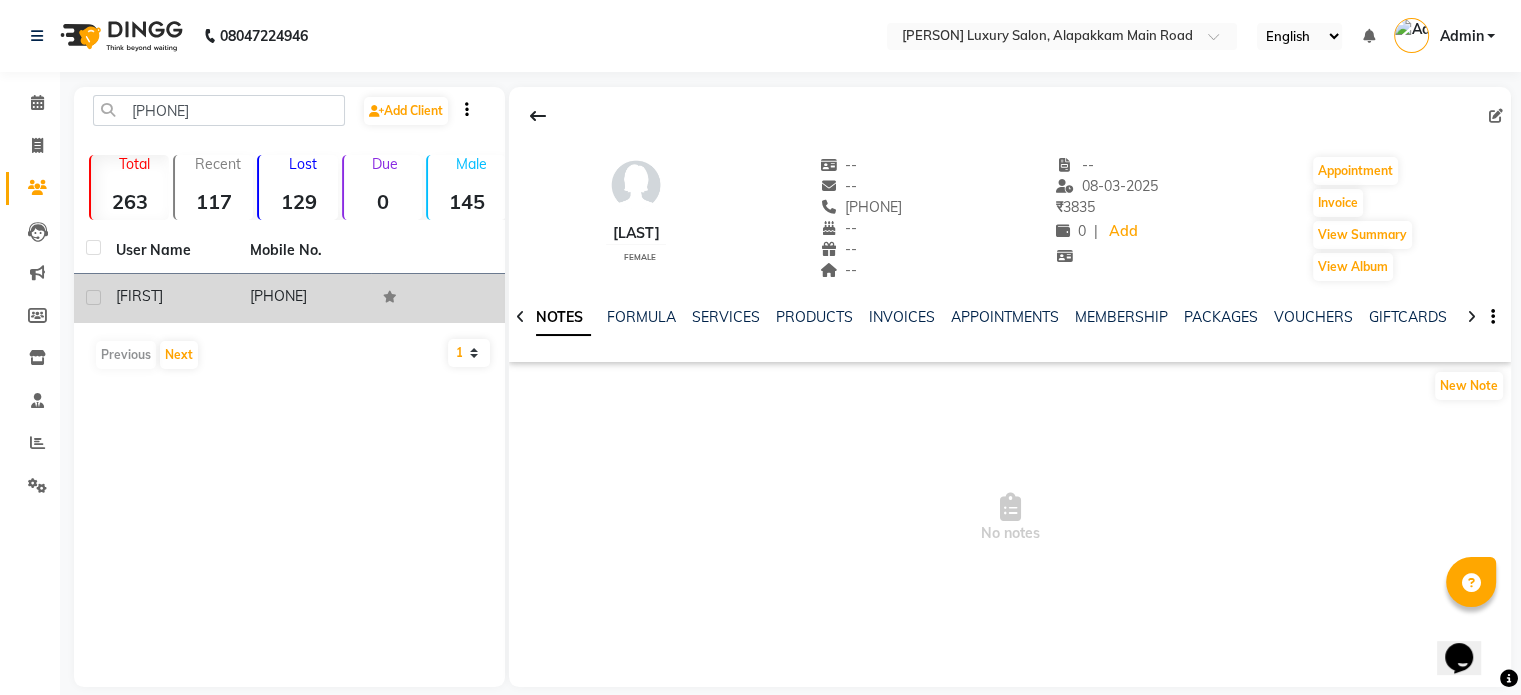 click on "[FIRST]" 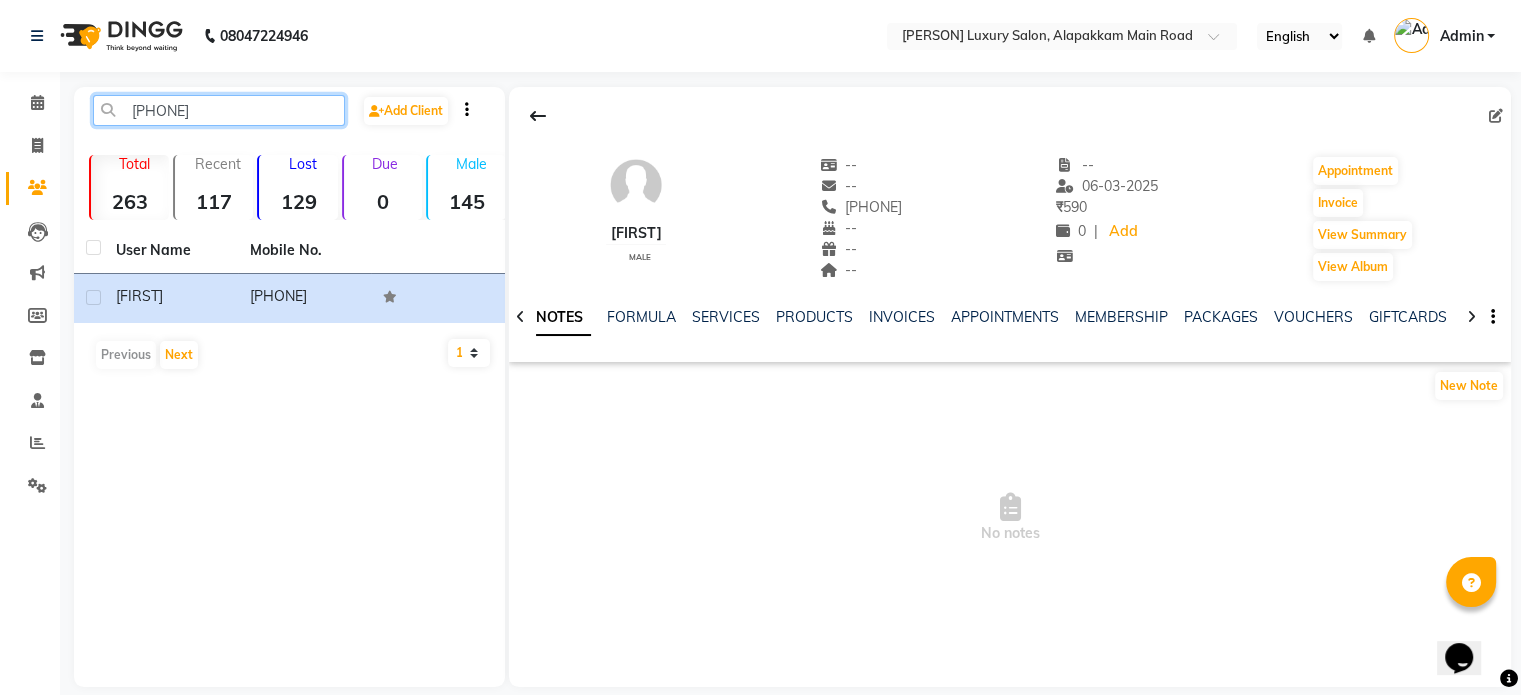 click on "[PHONE]" 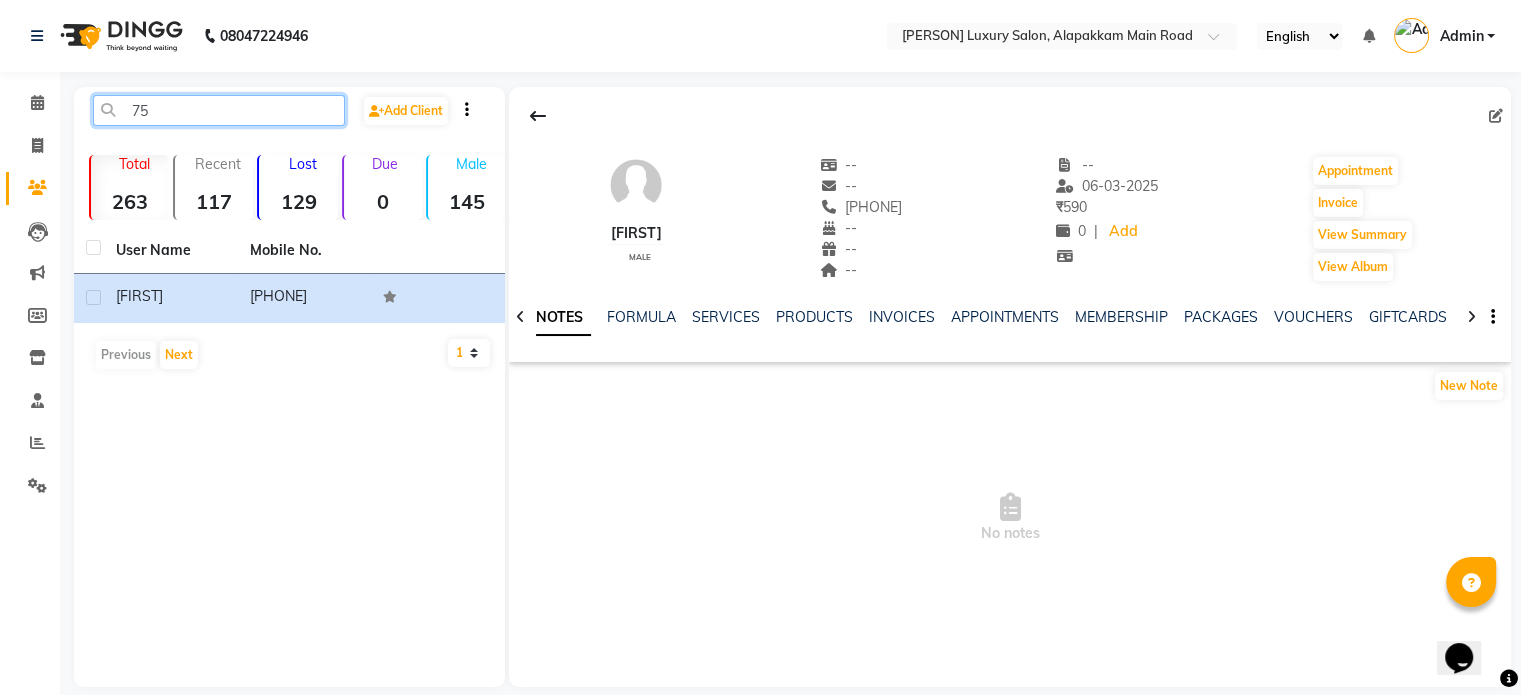 type on "7" 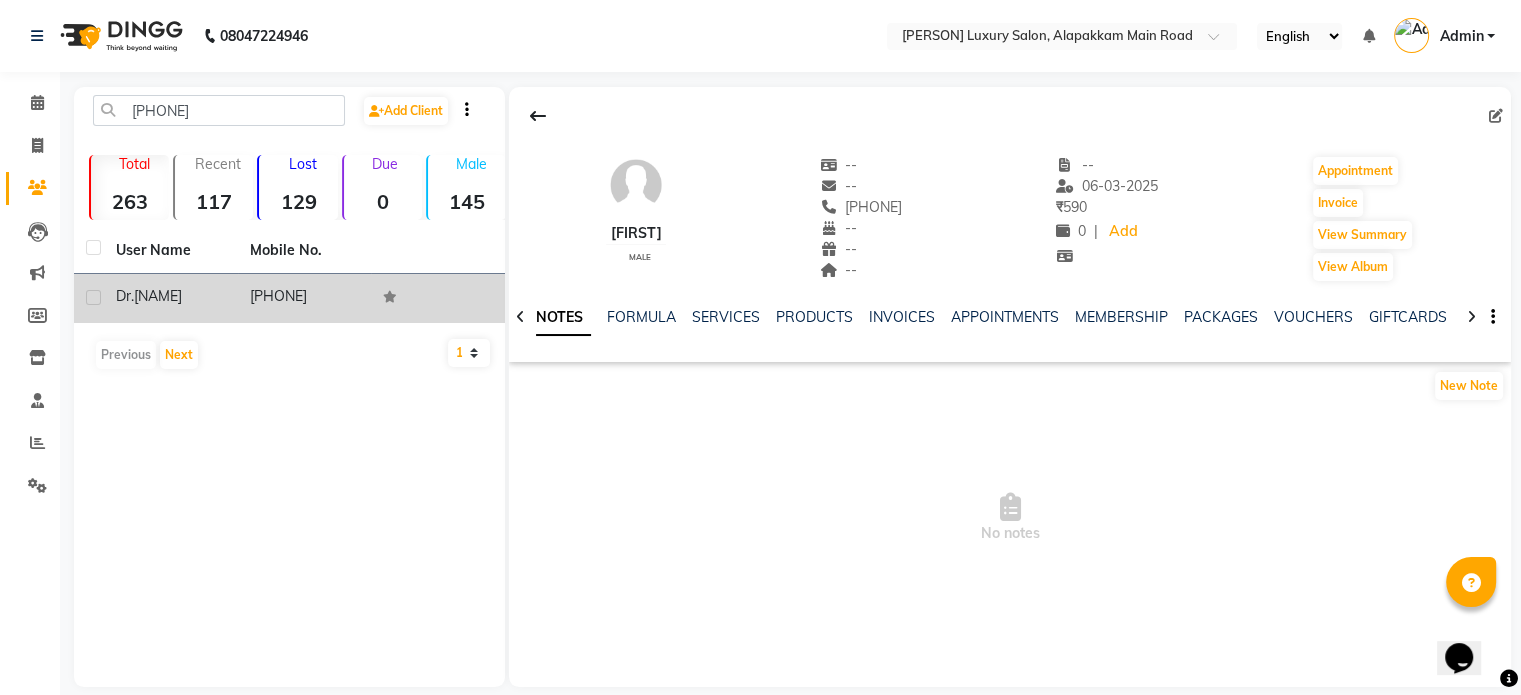 click on "[PHONE]" 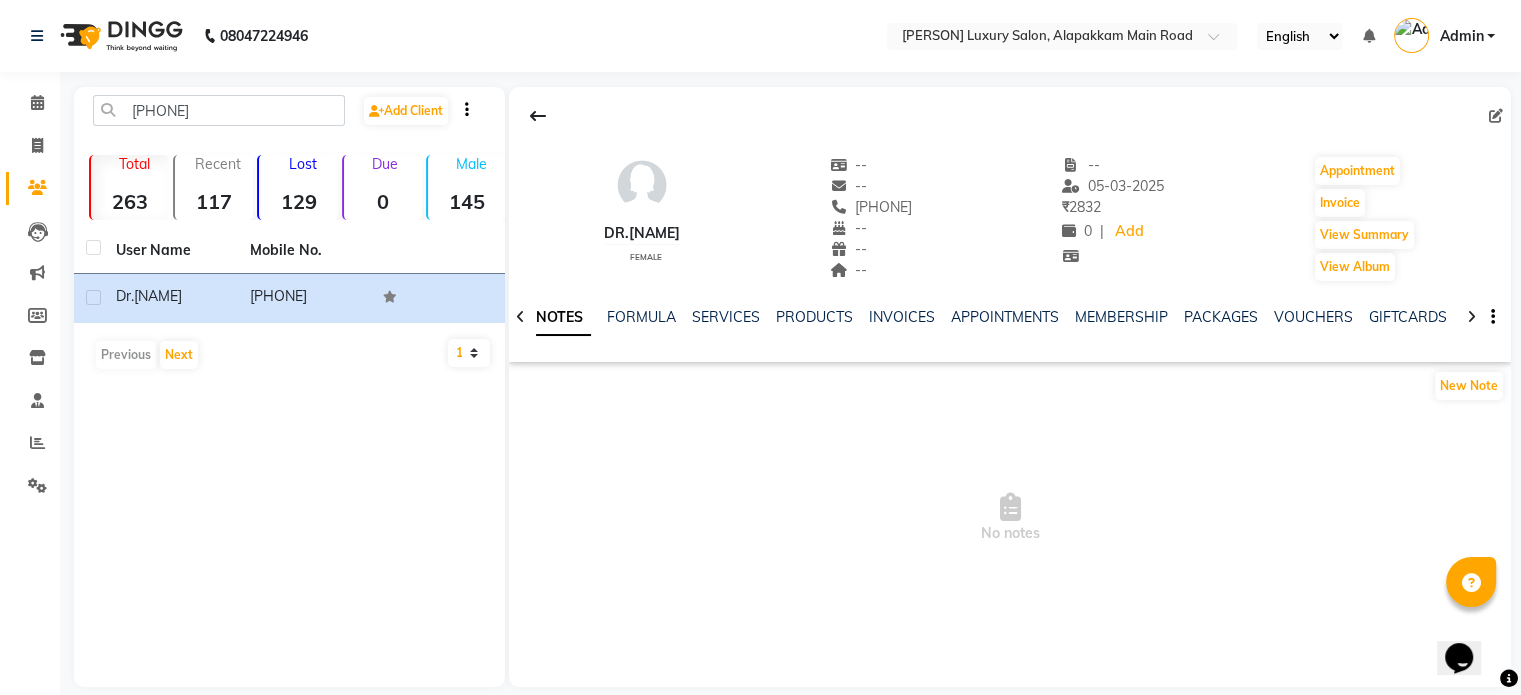 click on "[PHONE]  Add Client  Total  263  Recent  117  Lost  129  Due  0  Male  145  Female  117  Member  5 User Name Mobile No. dr.pavithra     [PHONE]   Previous   Next   10   50   100" 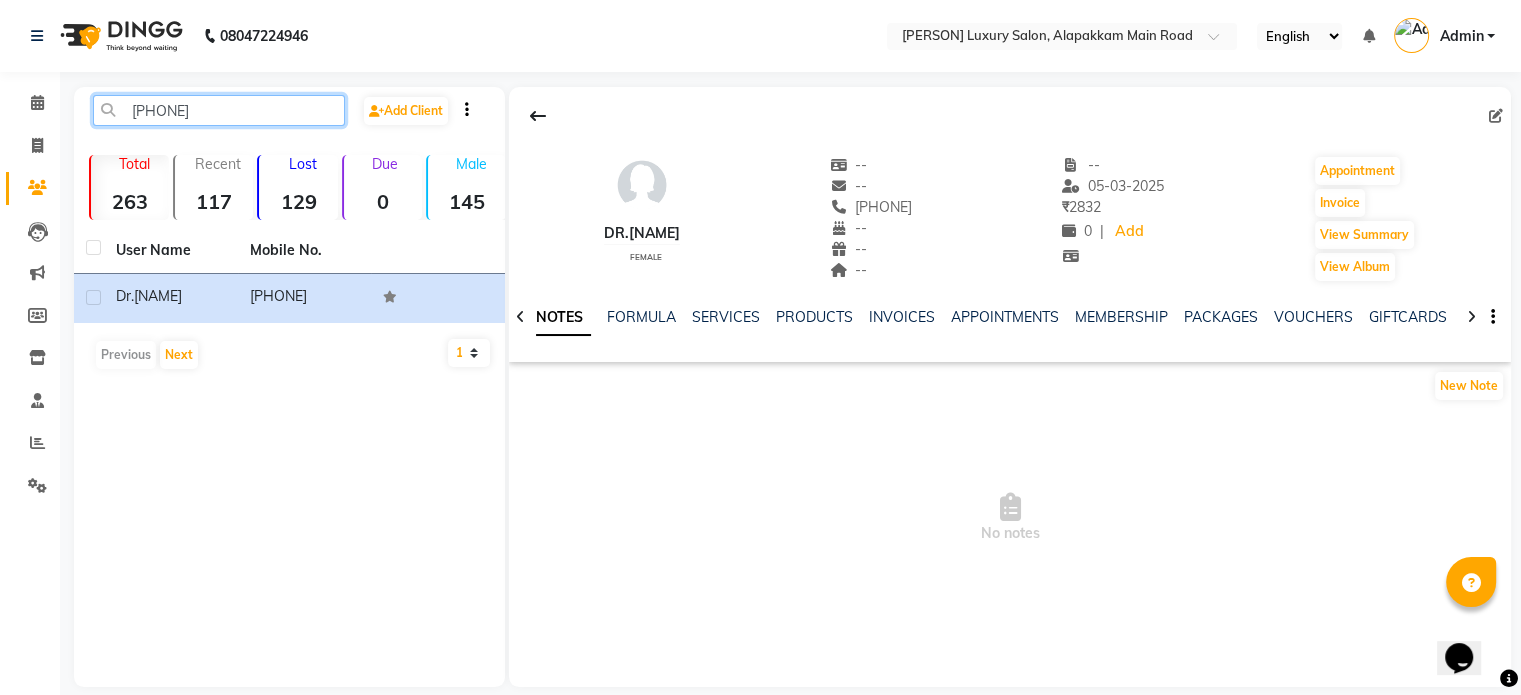 click on "[PHONE]" 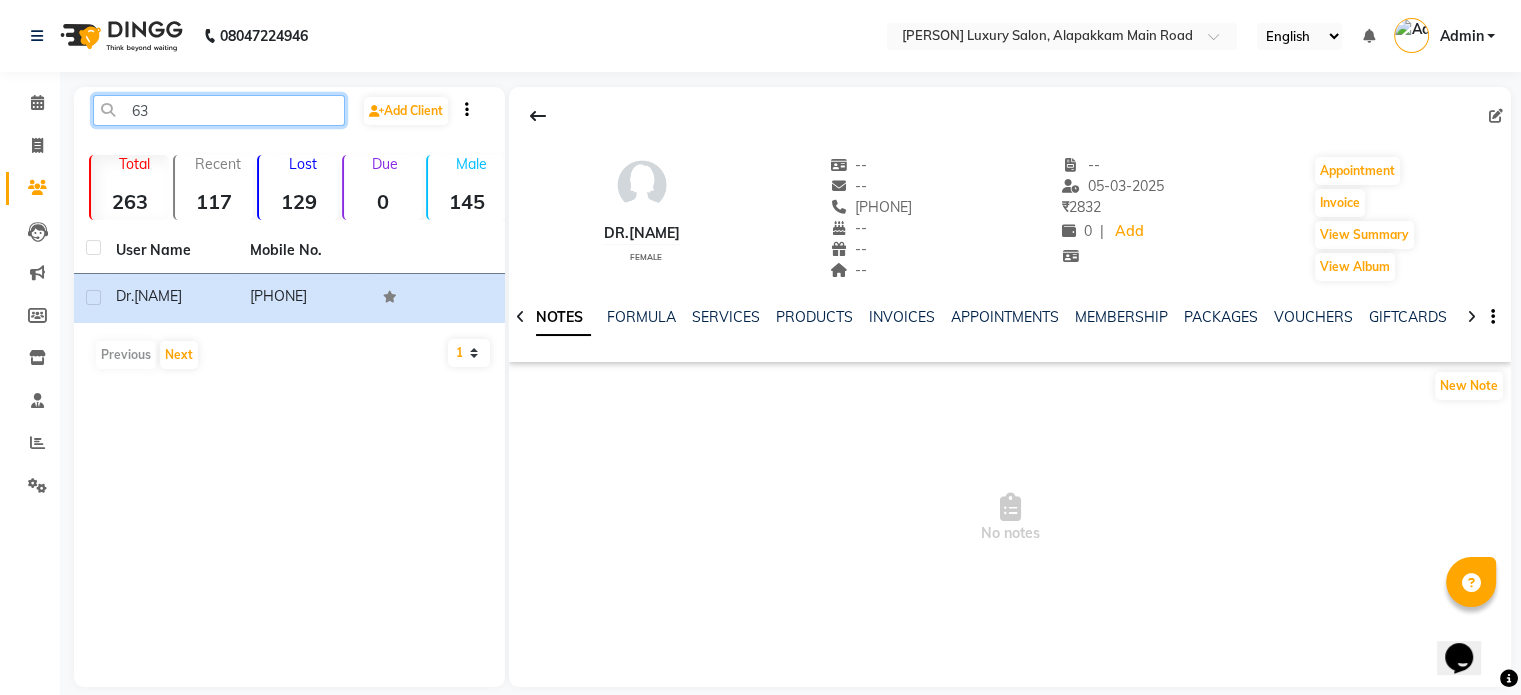 type on "6" 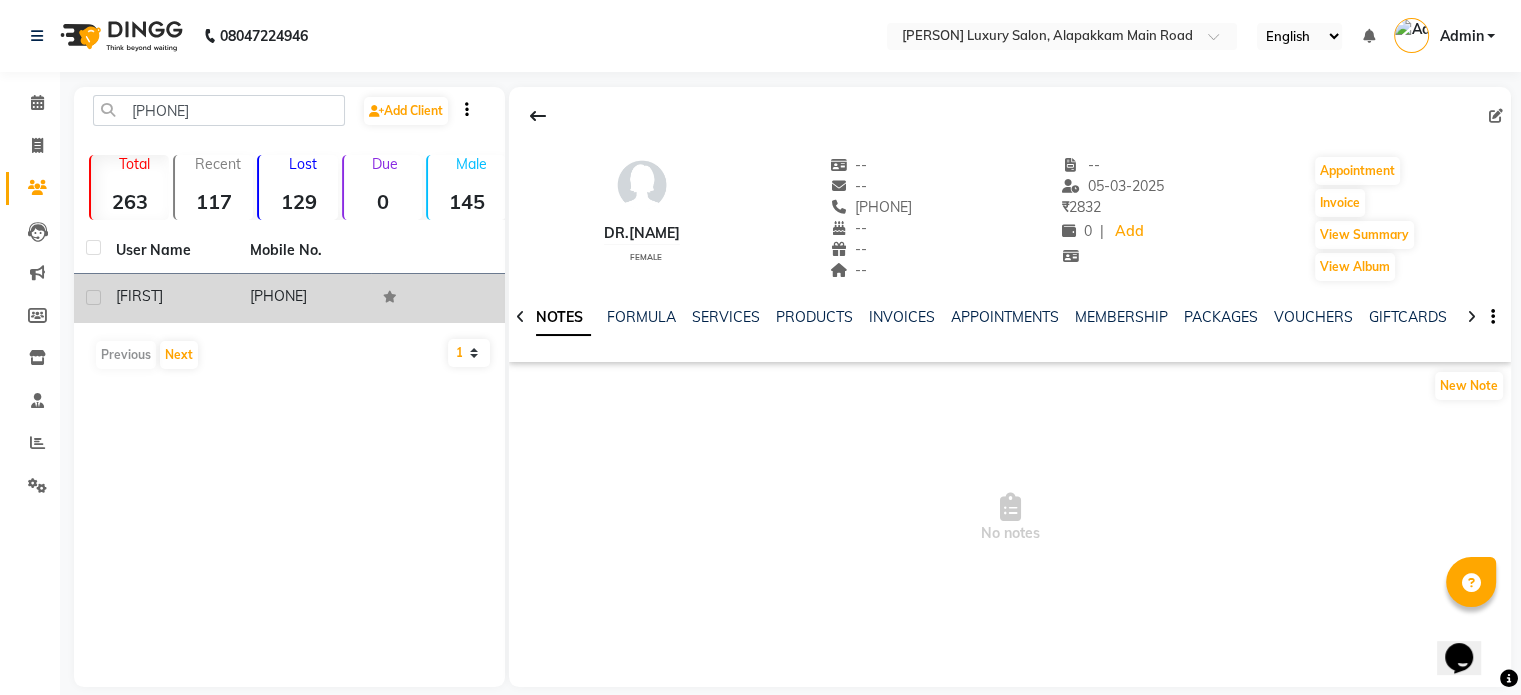 click on "[PHONE]" 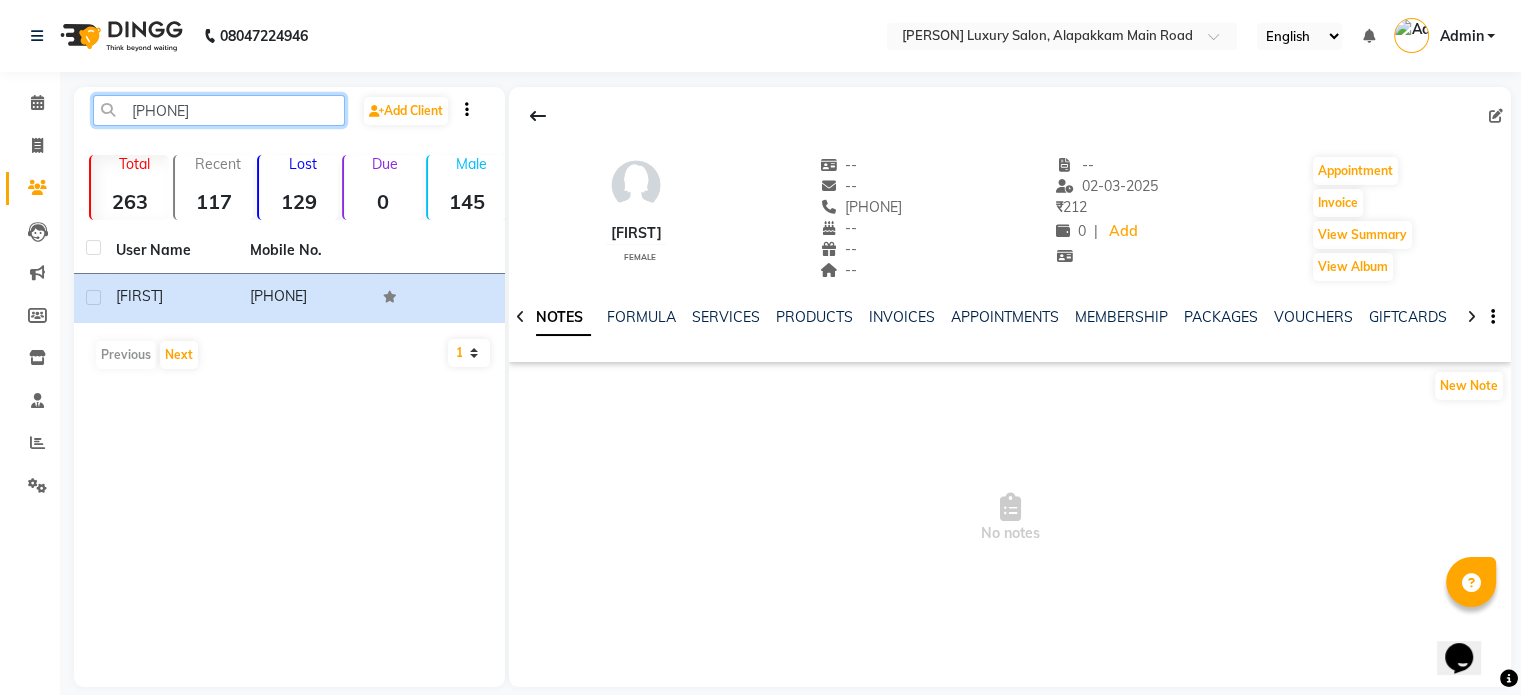 click on "[PHONE]" 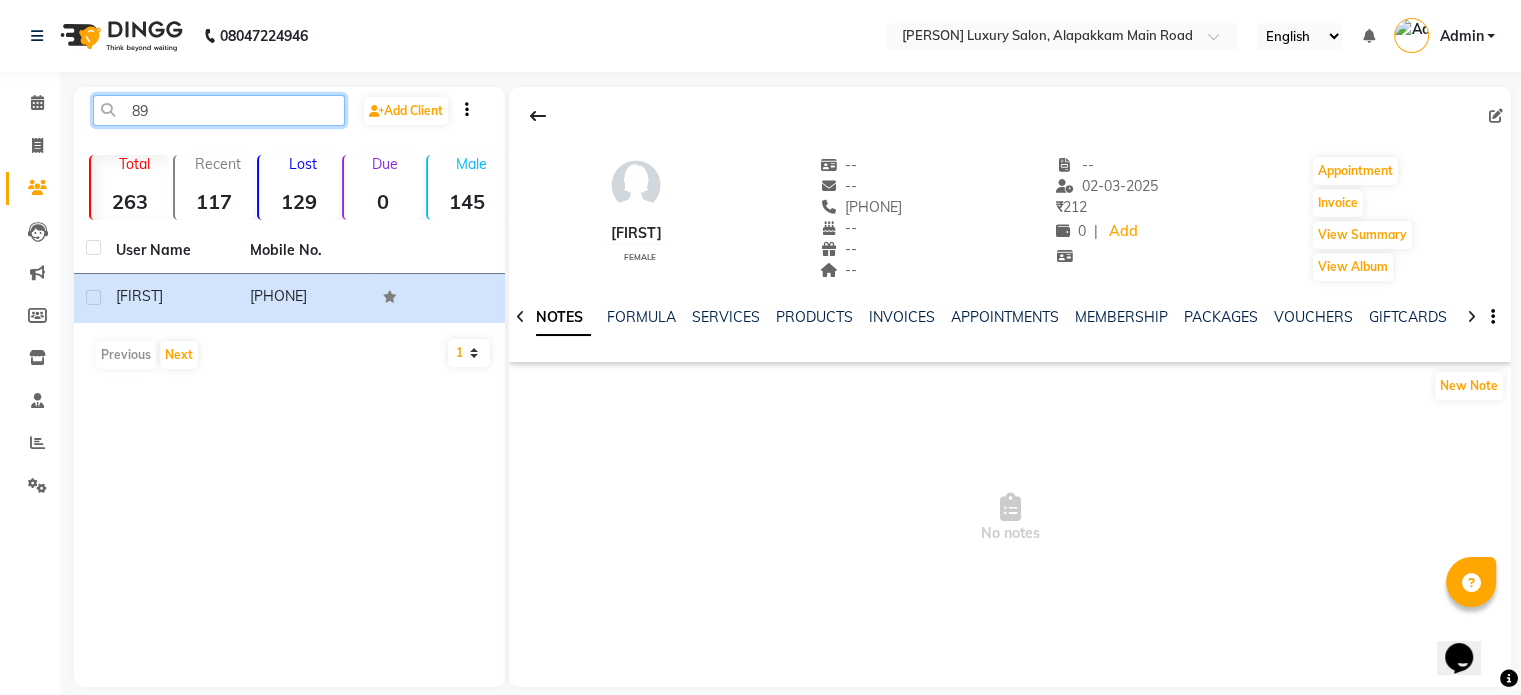 type on "8" 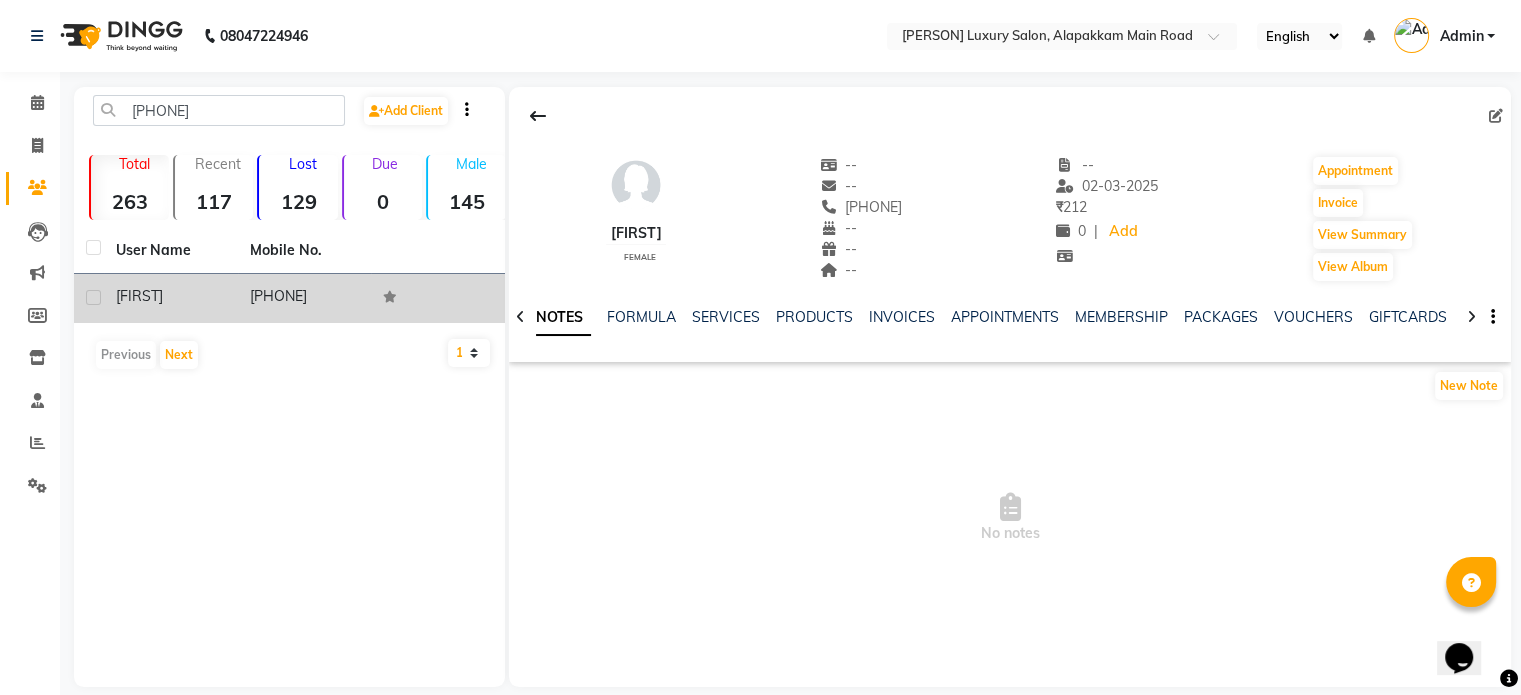 click on "[PHONE]" 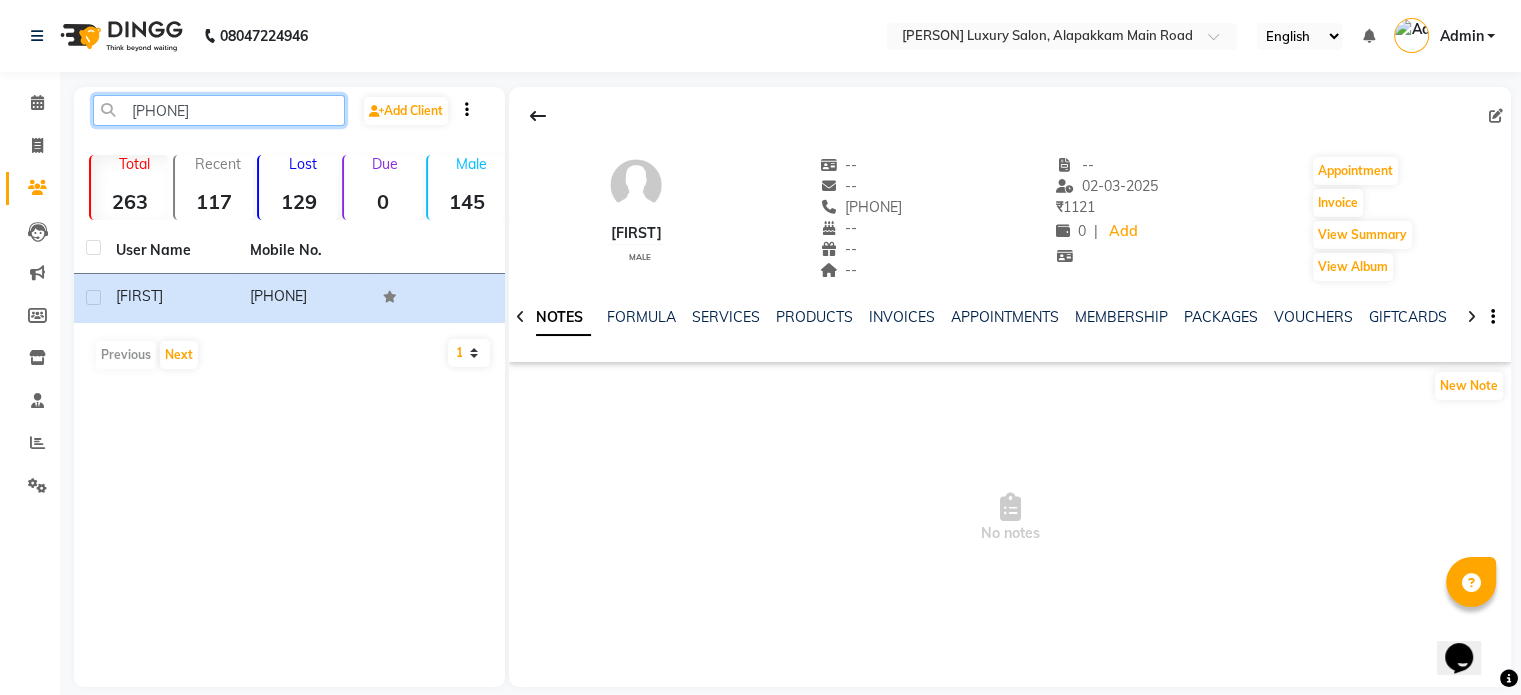 click on "[PHONE]" 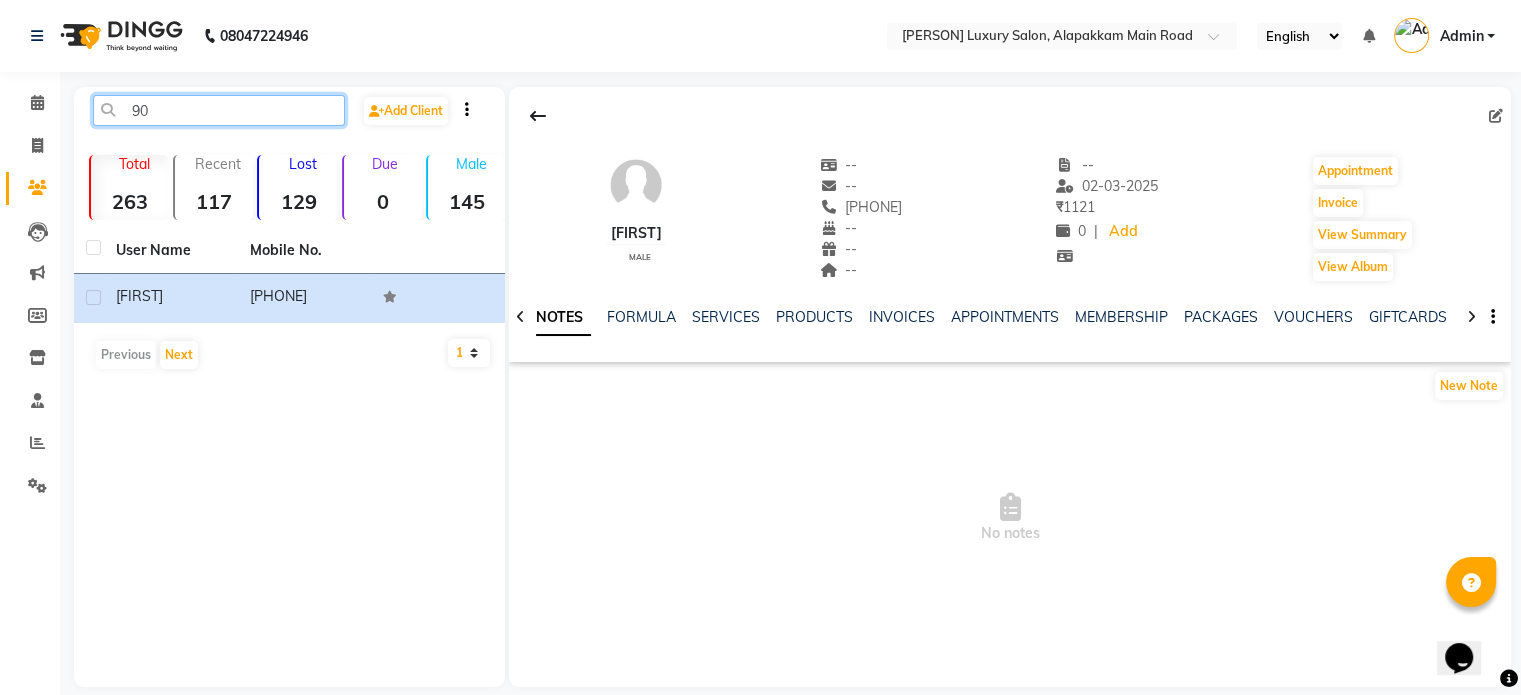 type on "9" 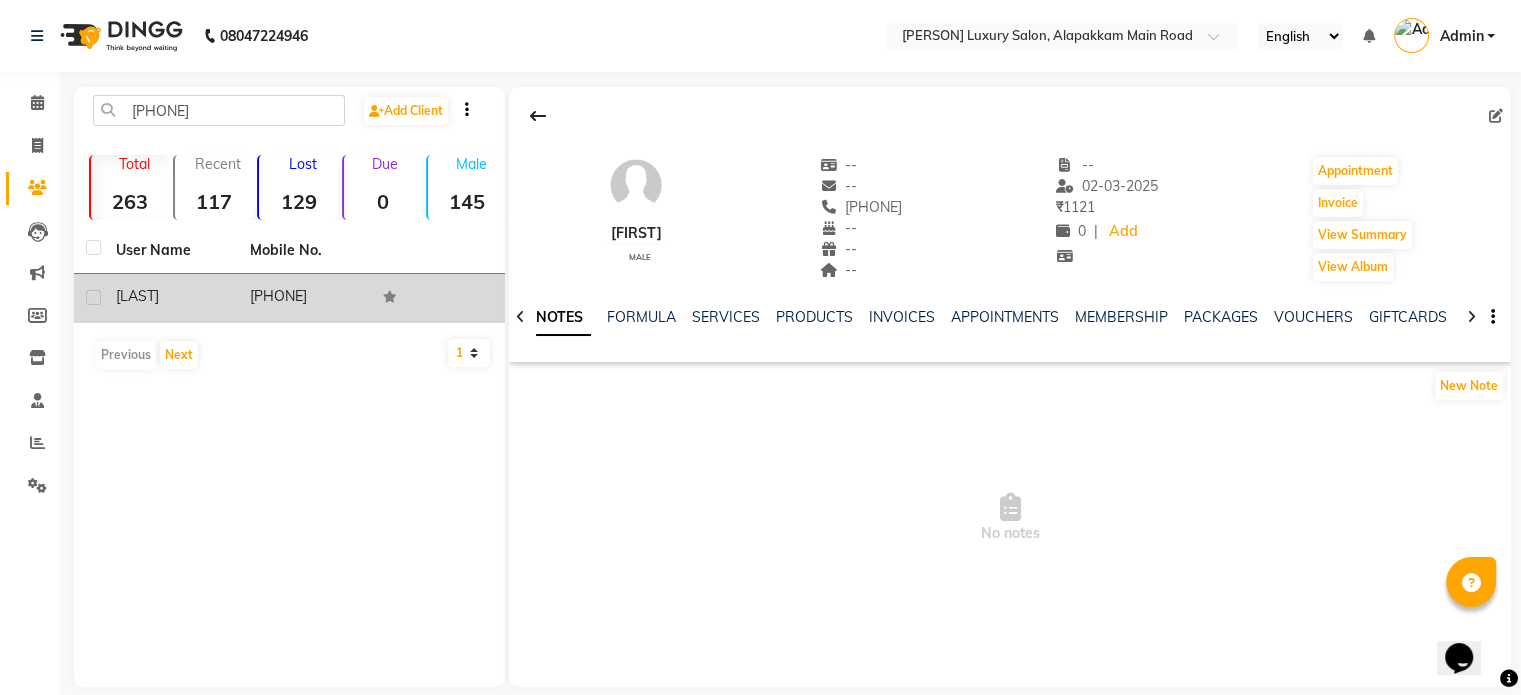 click on "[PHONE]" 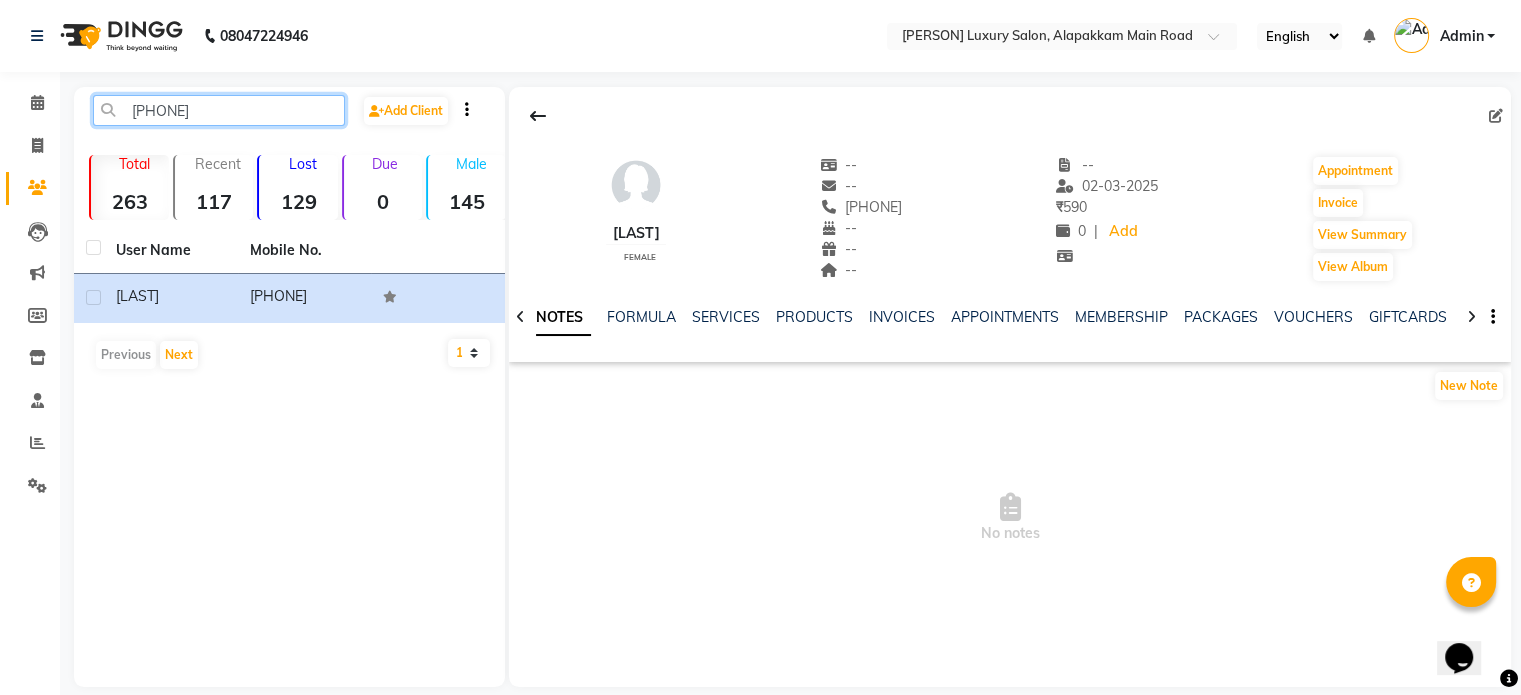 click on "[PHONE]" 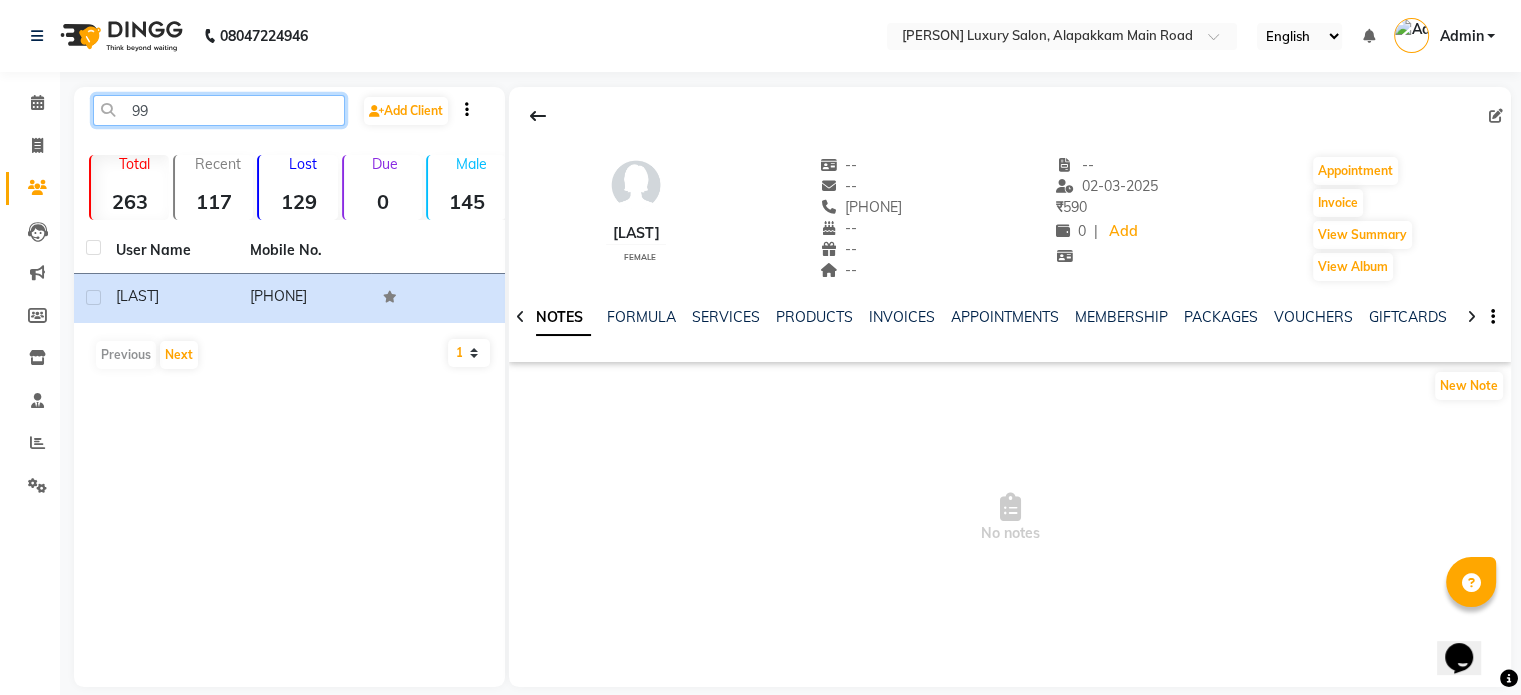 type on "9" 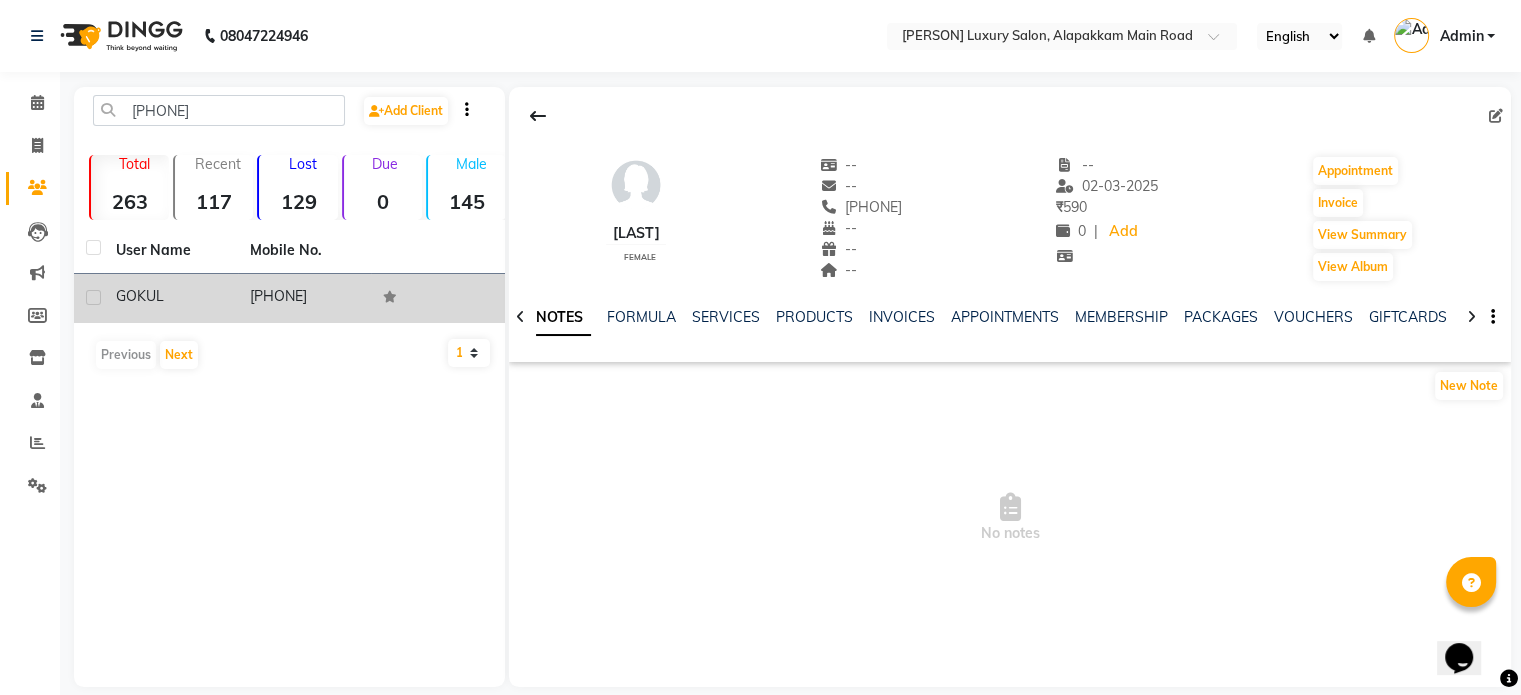 click on "[PHONE]" 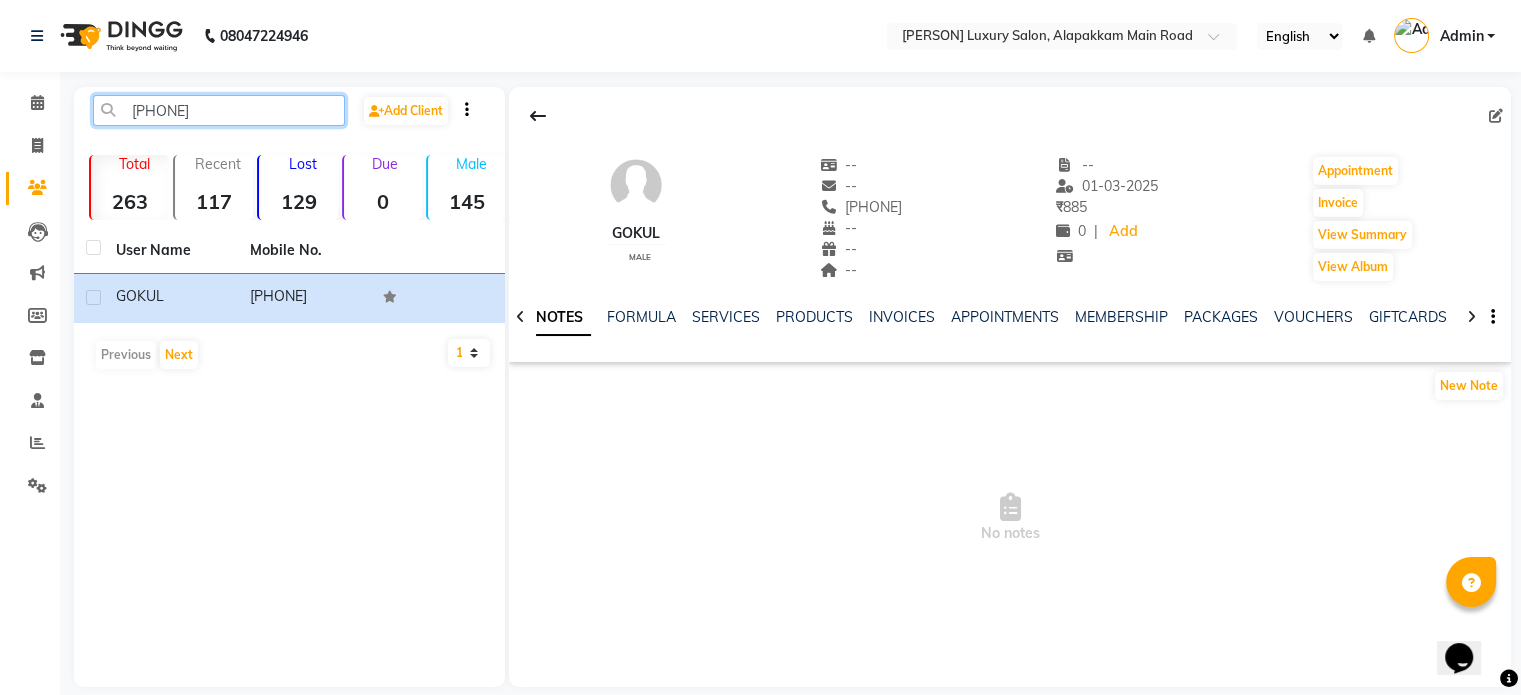 click on "[PHONE]" 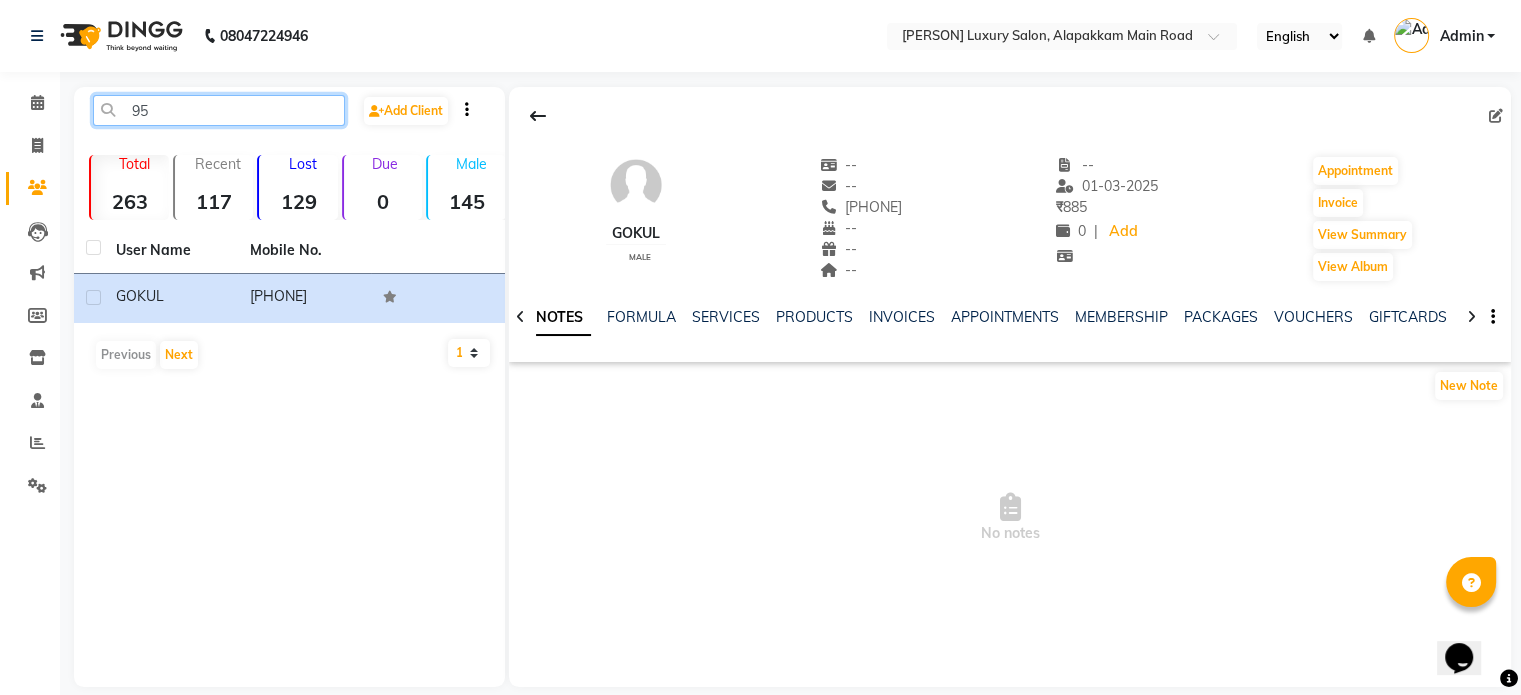 type on "9" 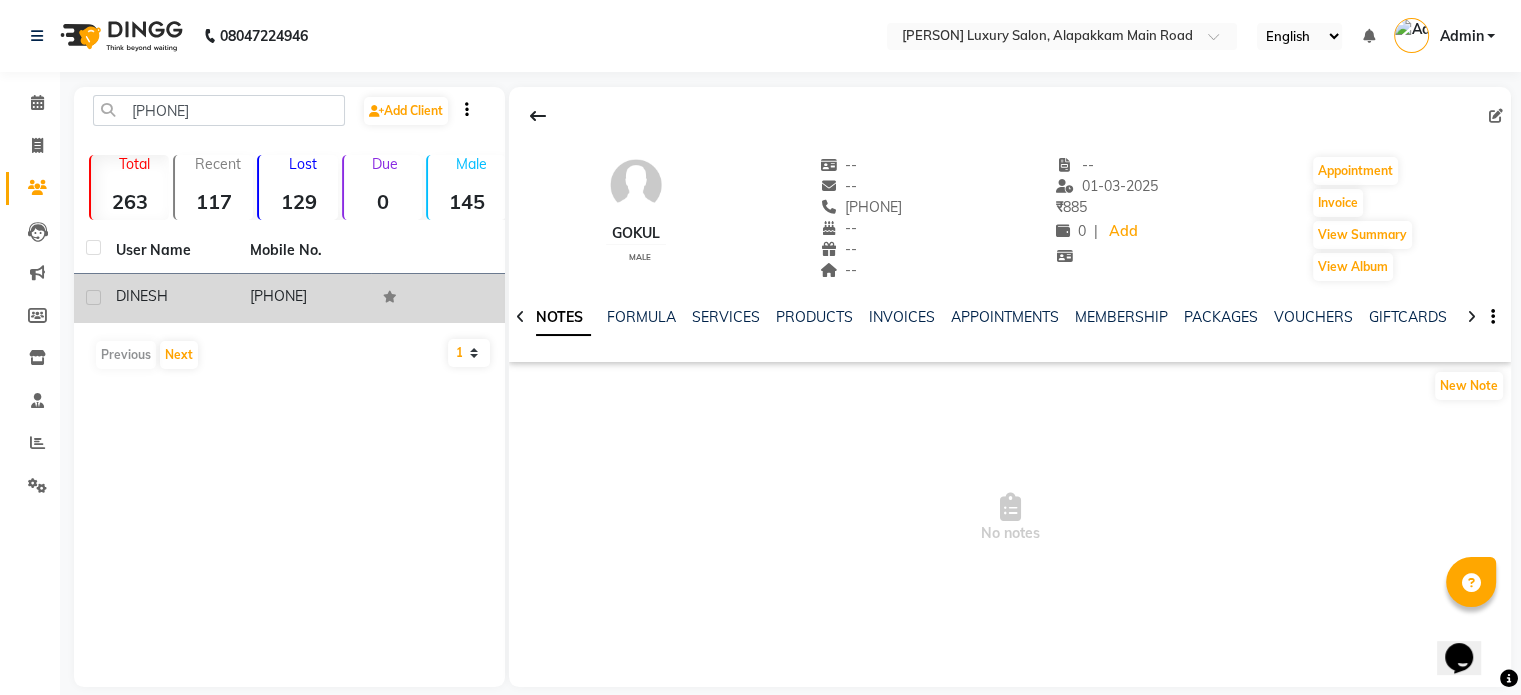 click on "[PHONE]" 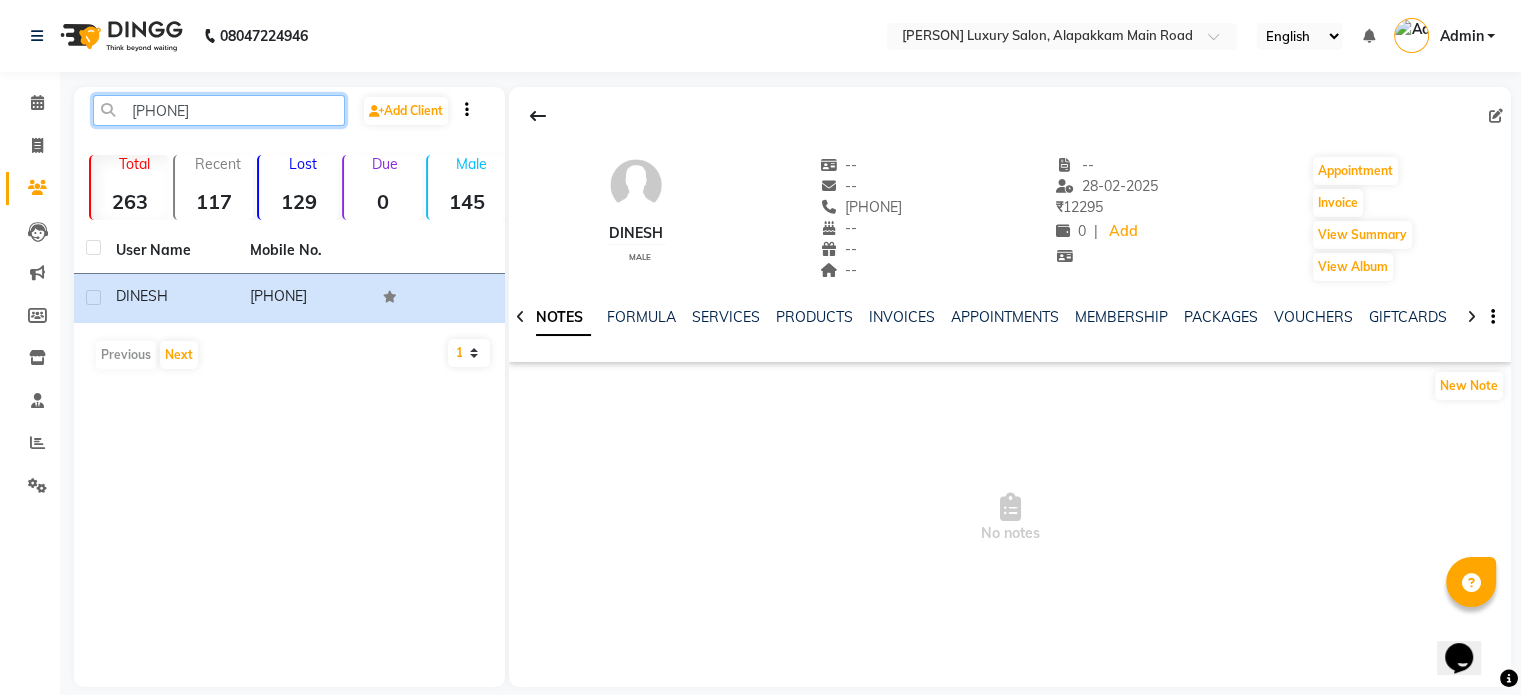 click on "[PHONE]" 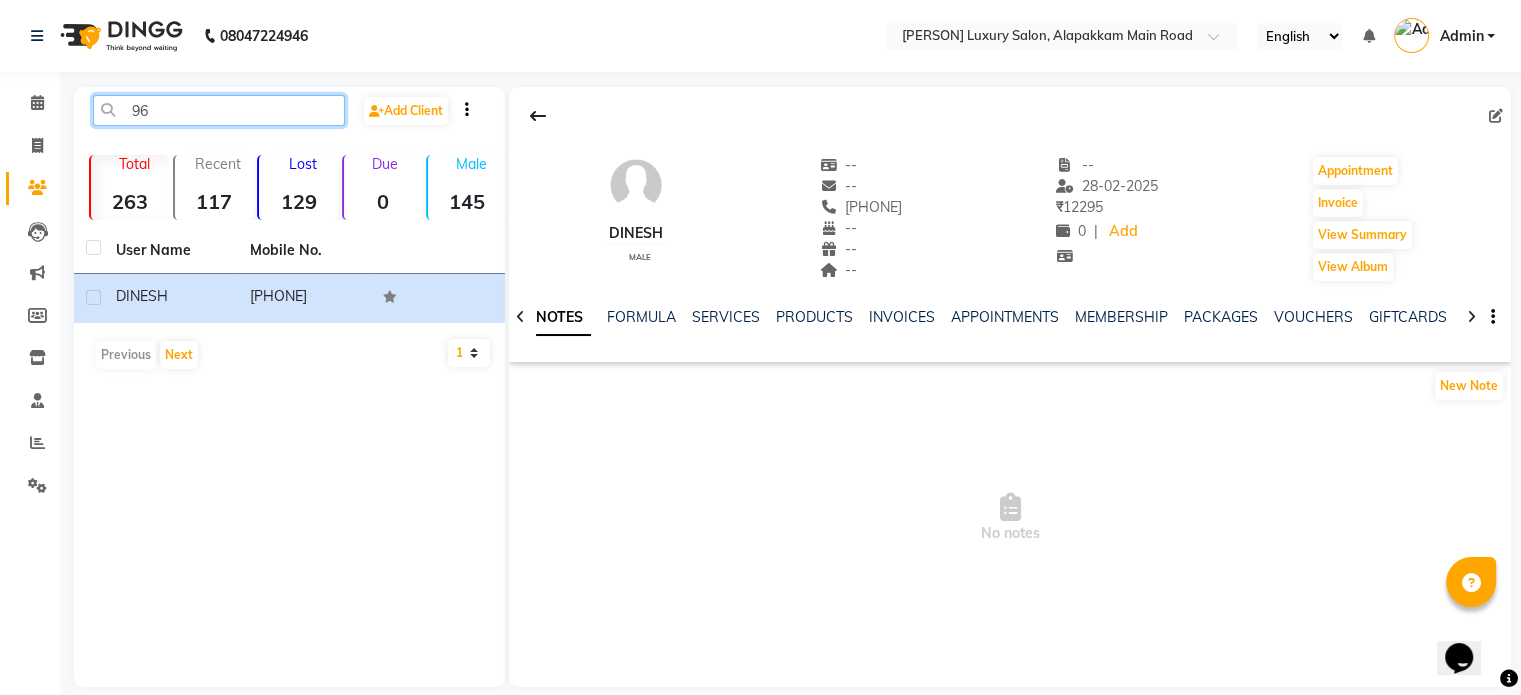 type on "9" 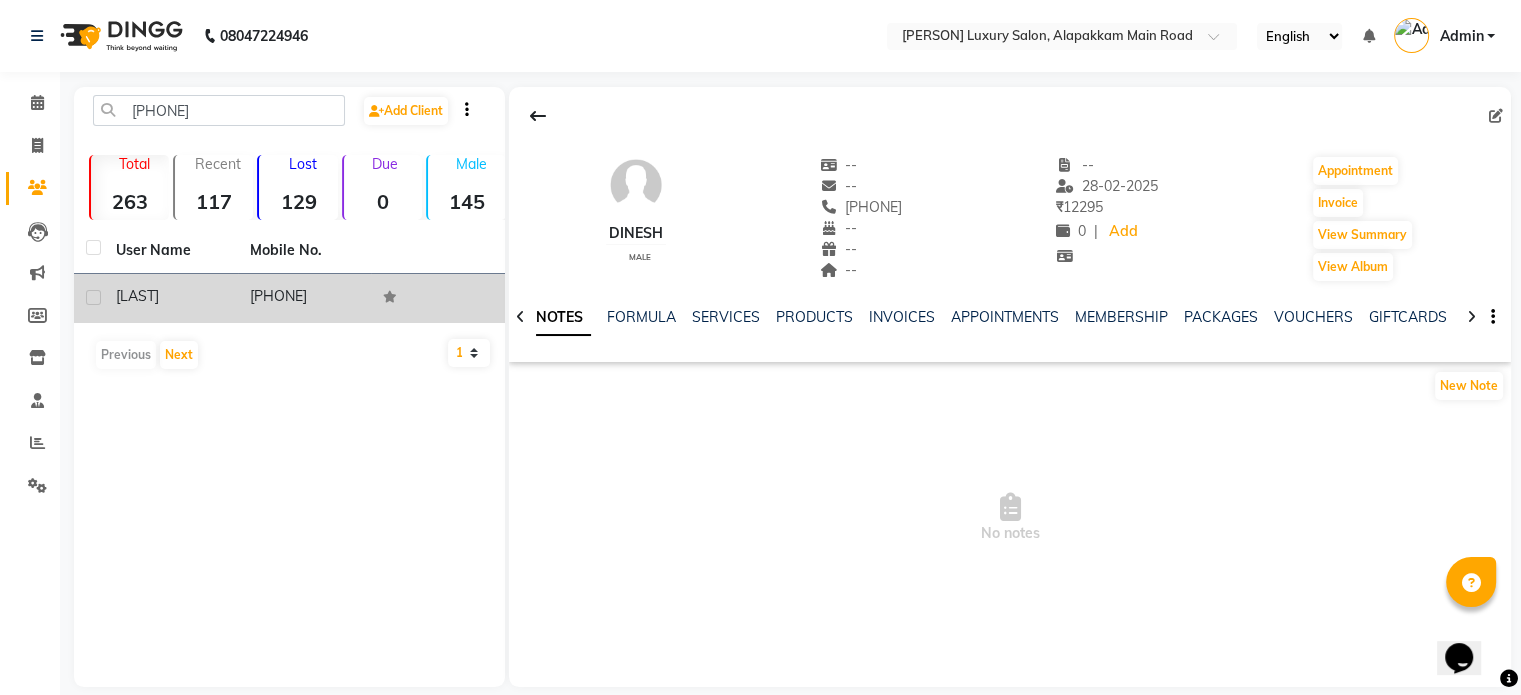 click on "[PHONE]" 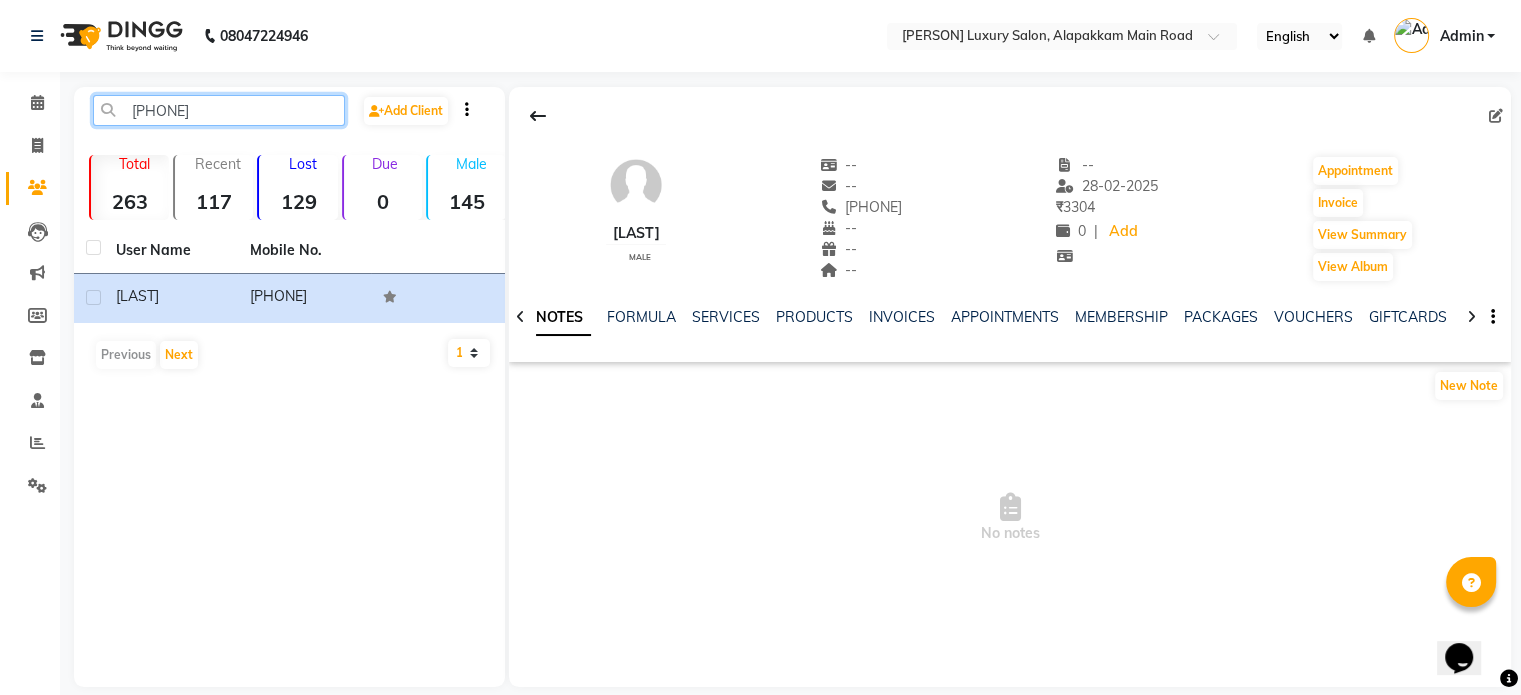 click on "[PHONE]" 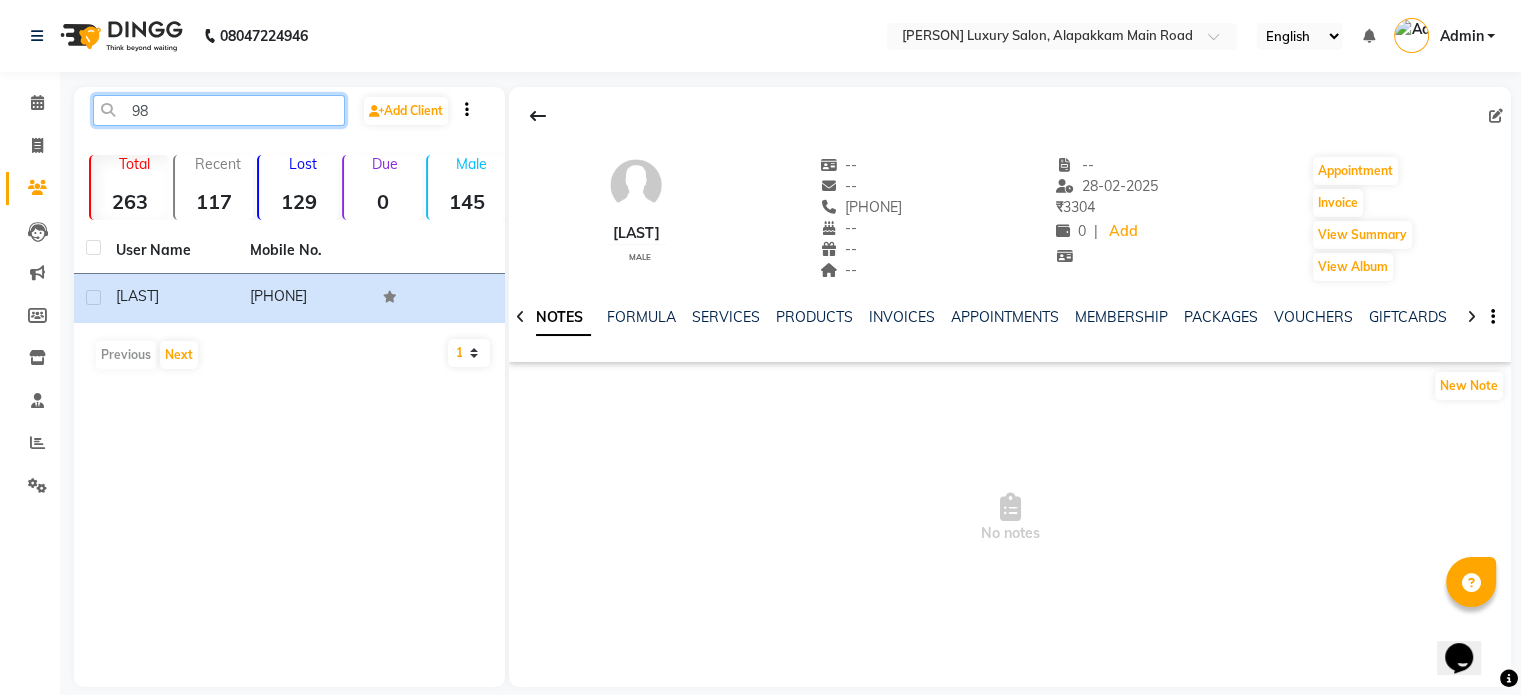 type on "9" 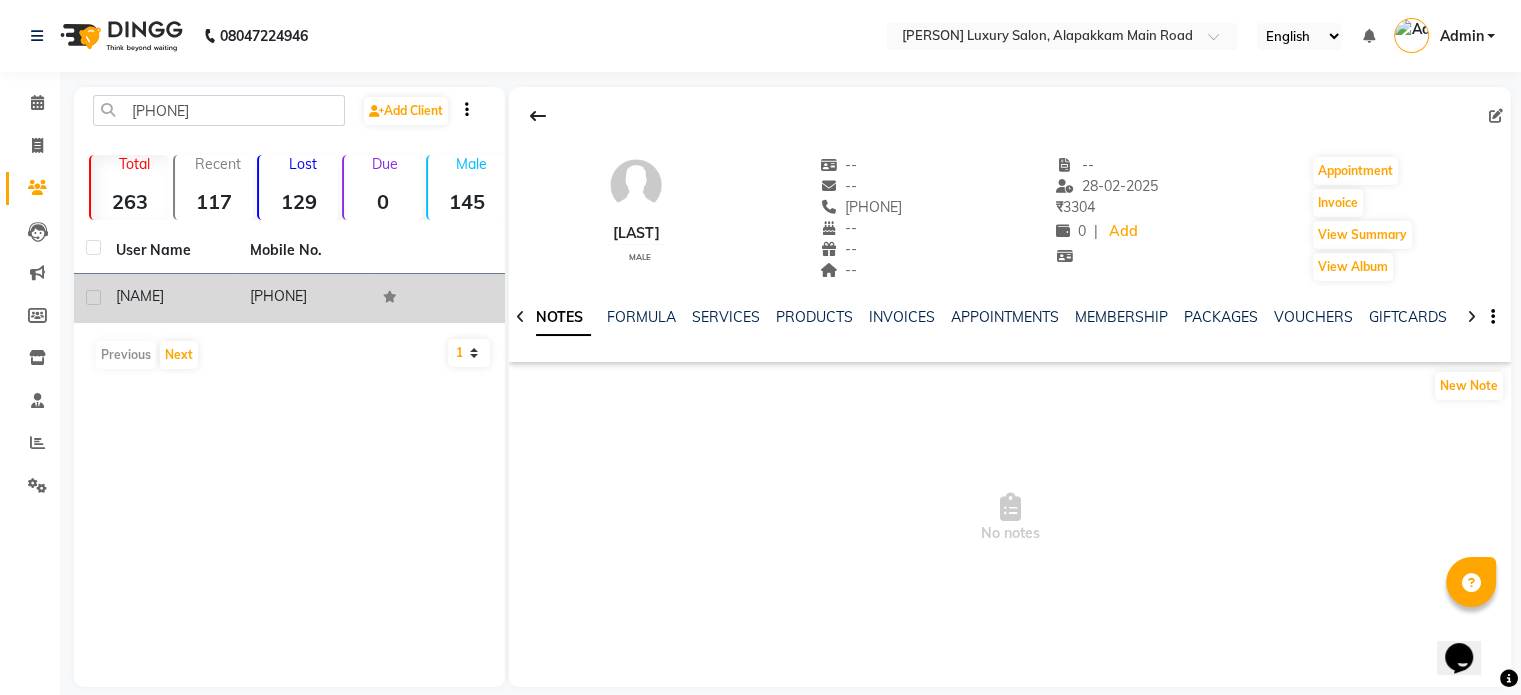 click on "[PHONE]" 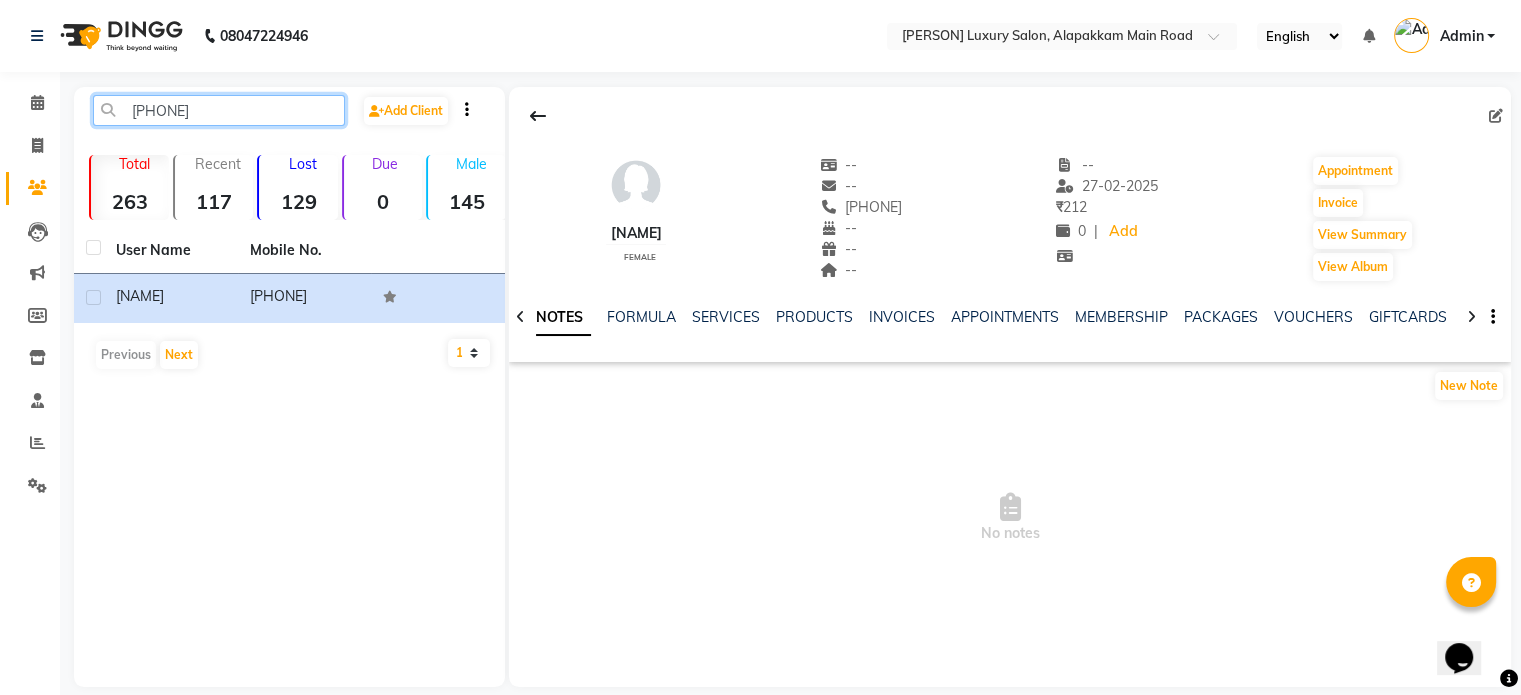 click on "[PHONE]" 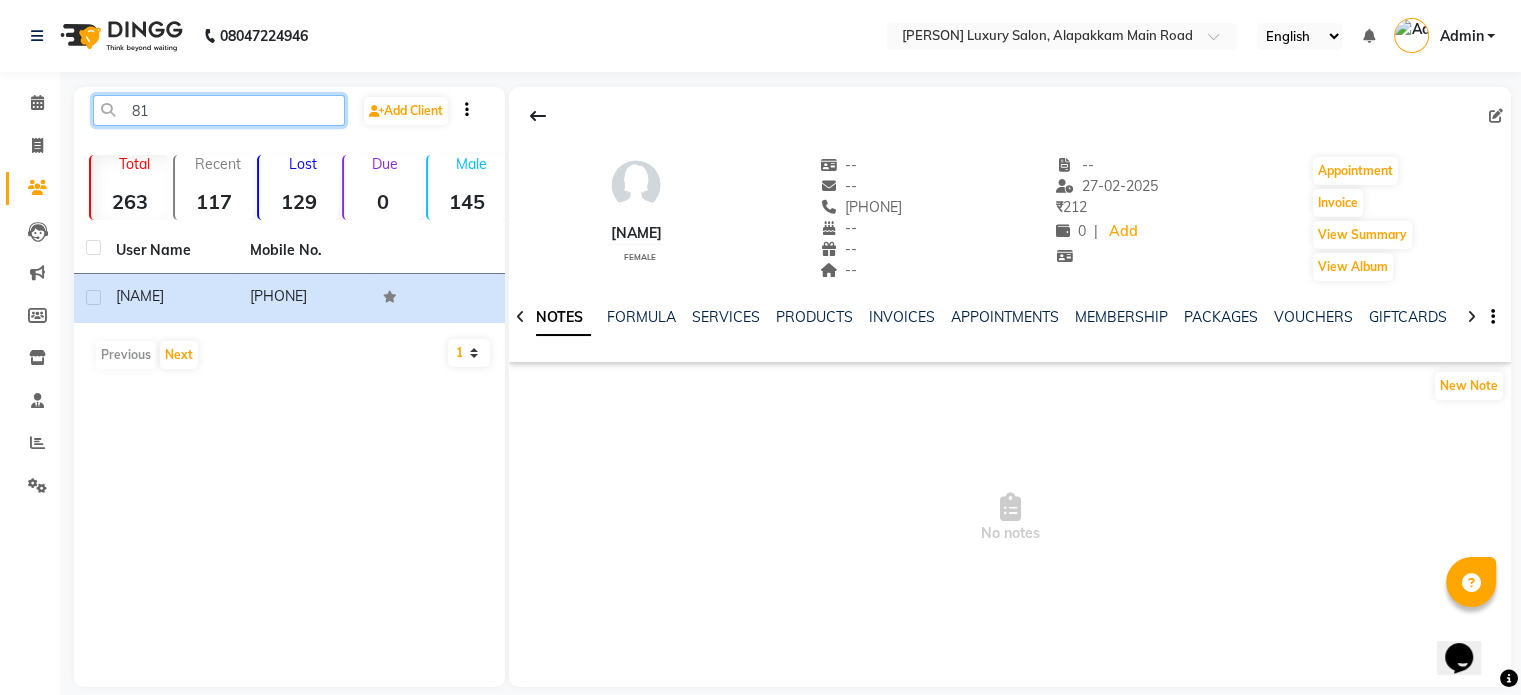type on "8" 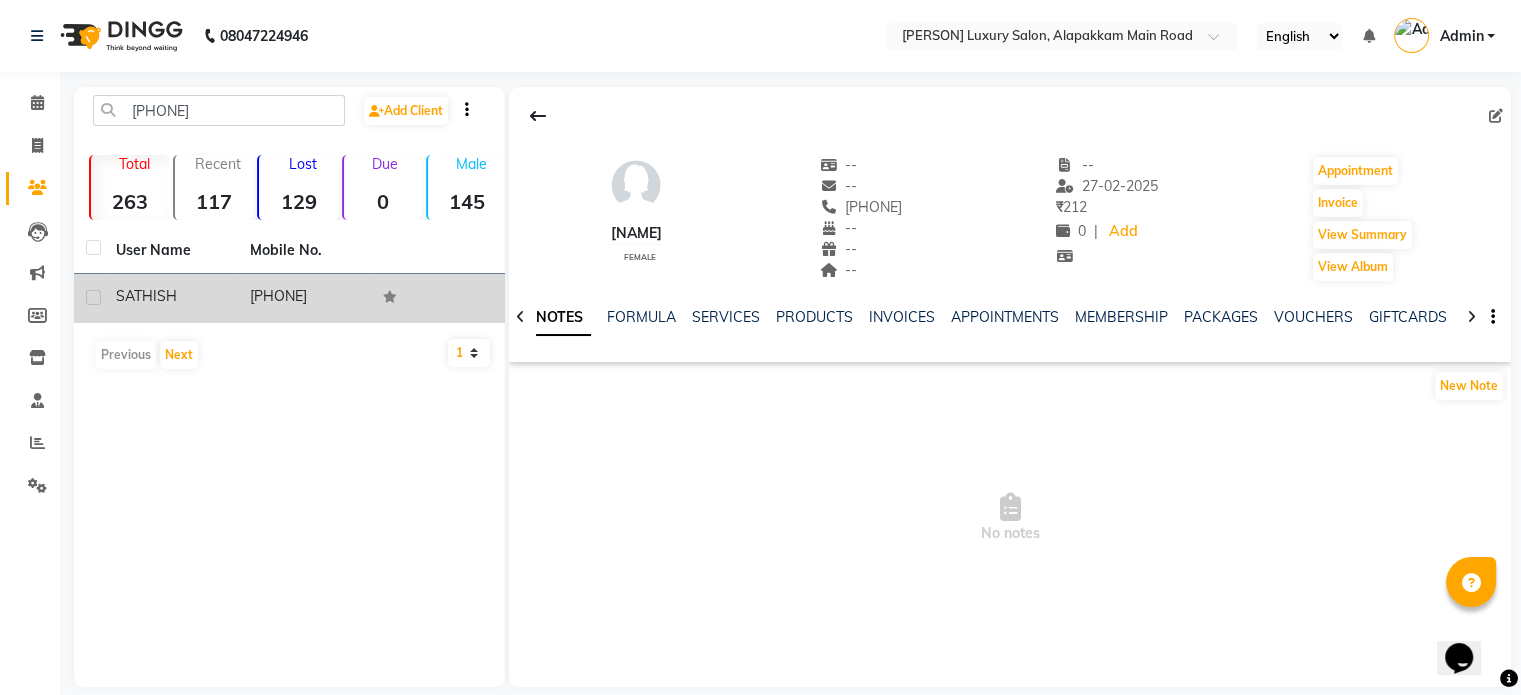 click on "[PHONE]" 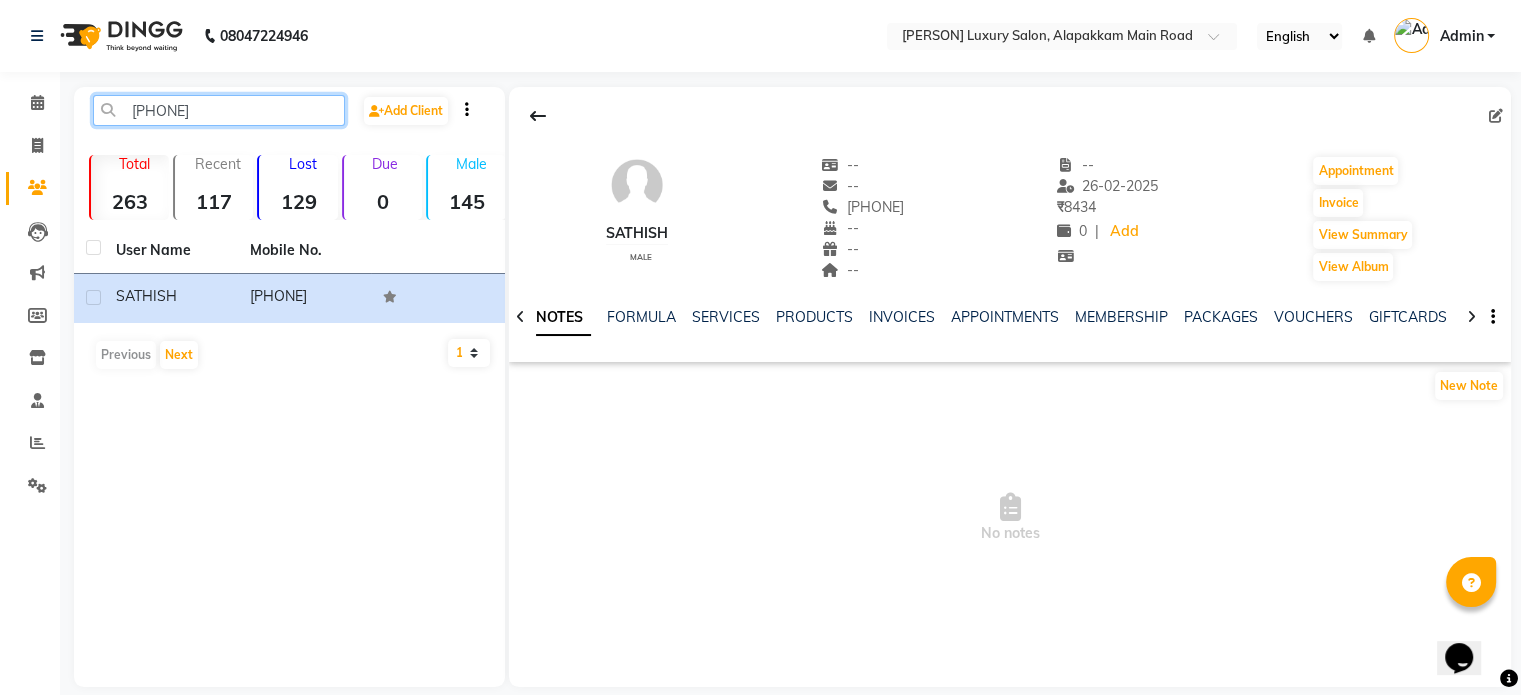 click on "[PHONE]" 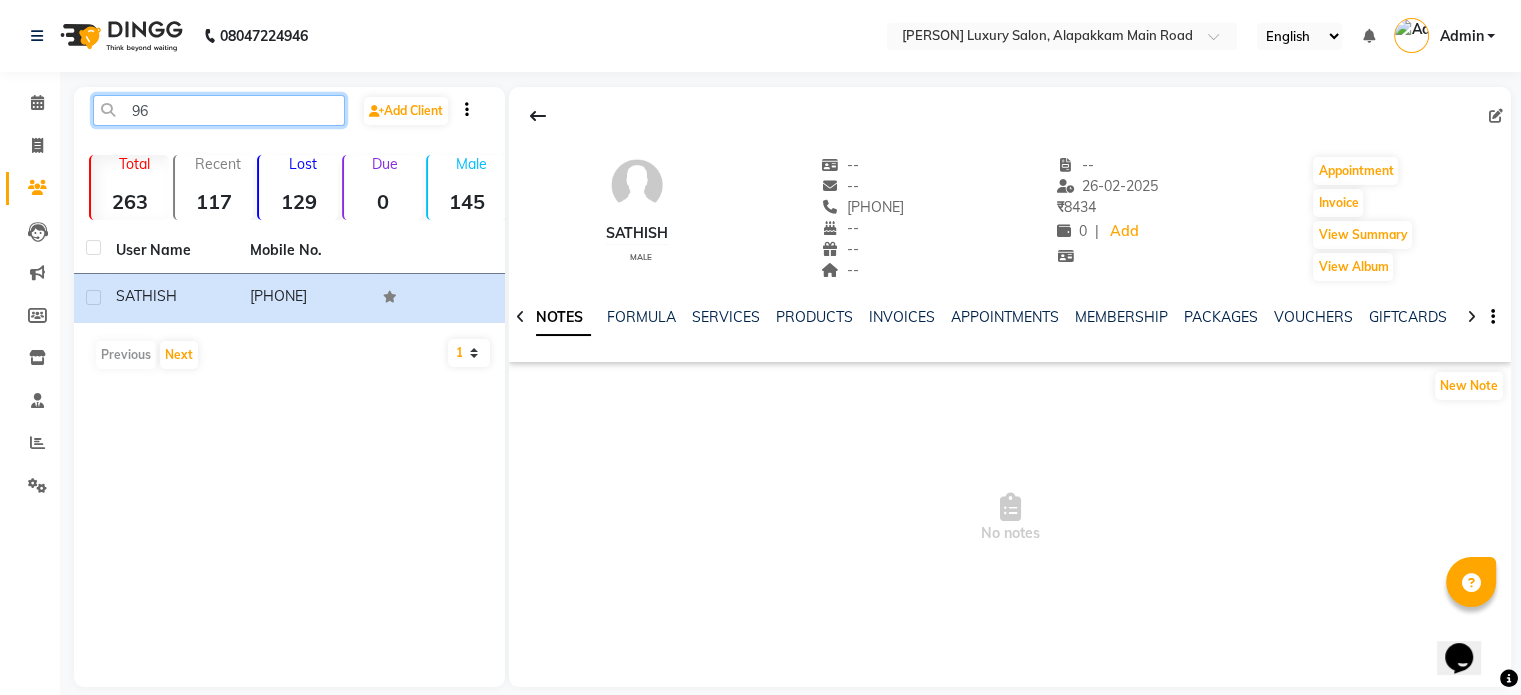 type on "9" 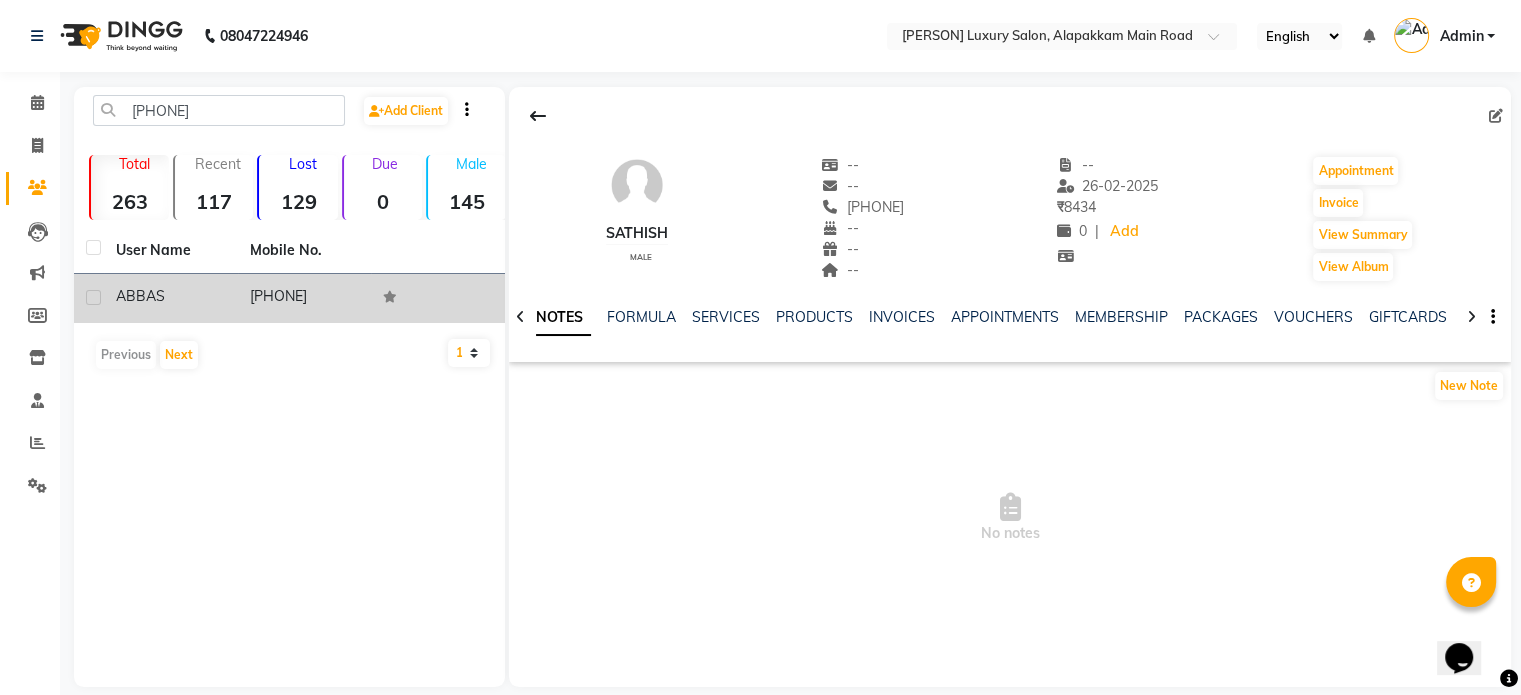 click on "[PHONE]" 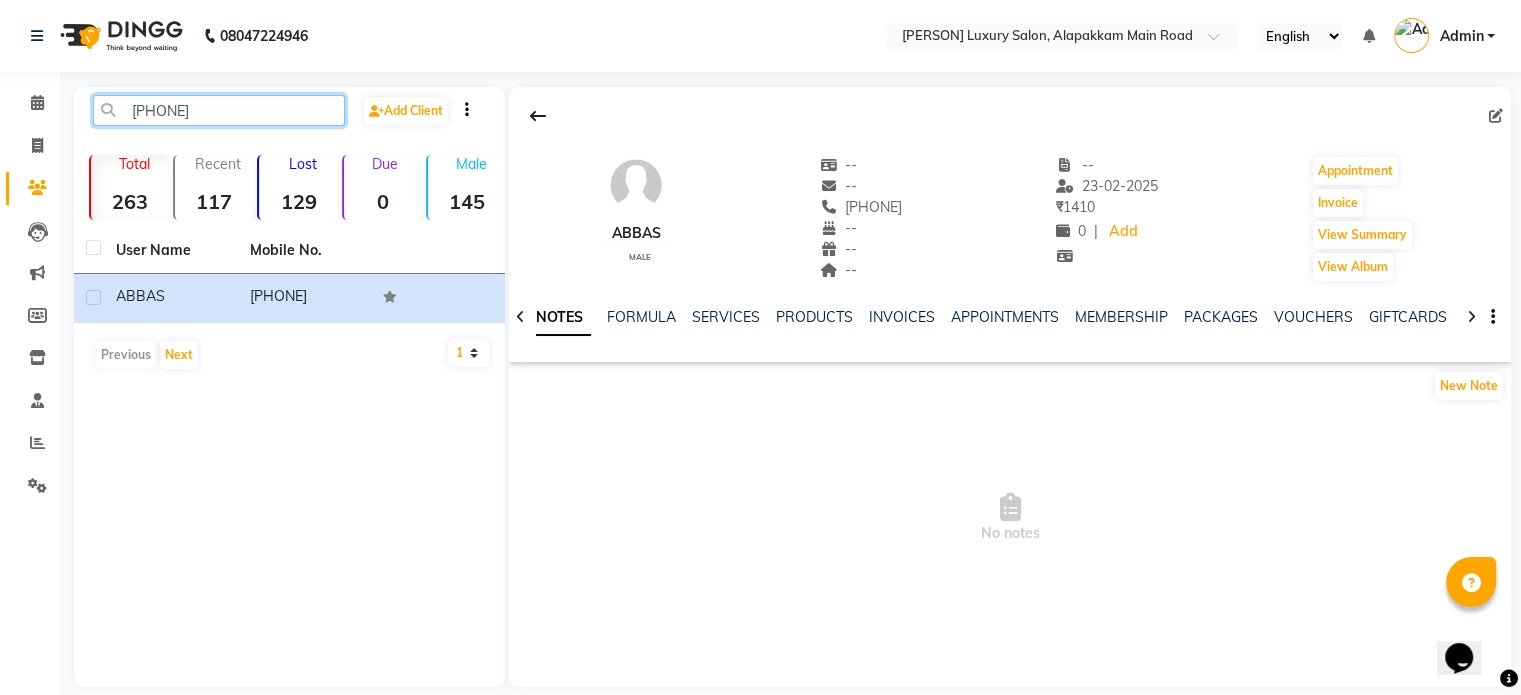 click on "[PHONE]" 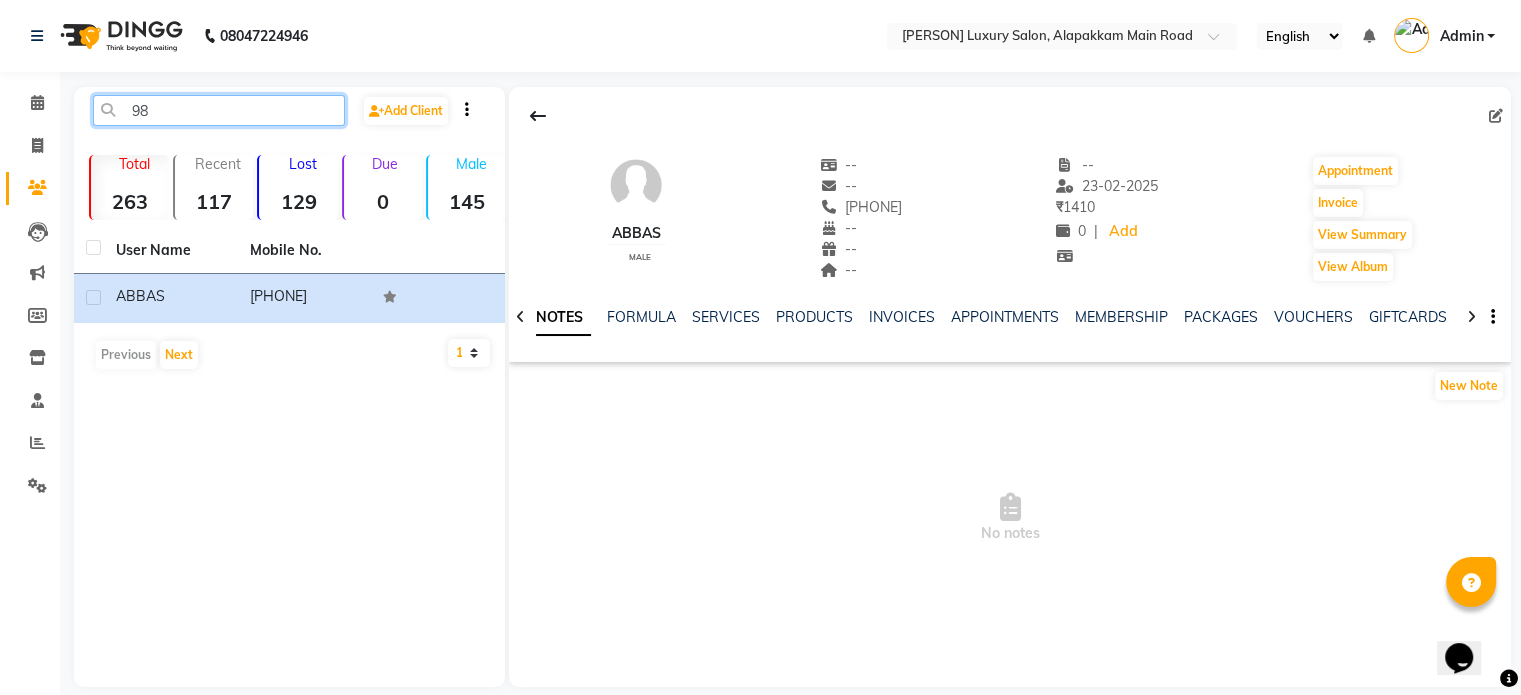type on "9" 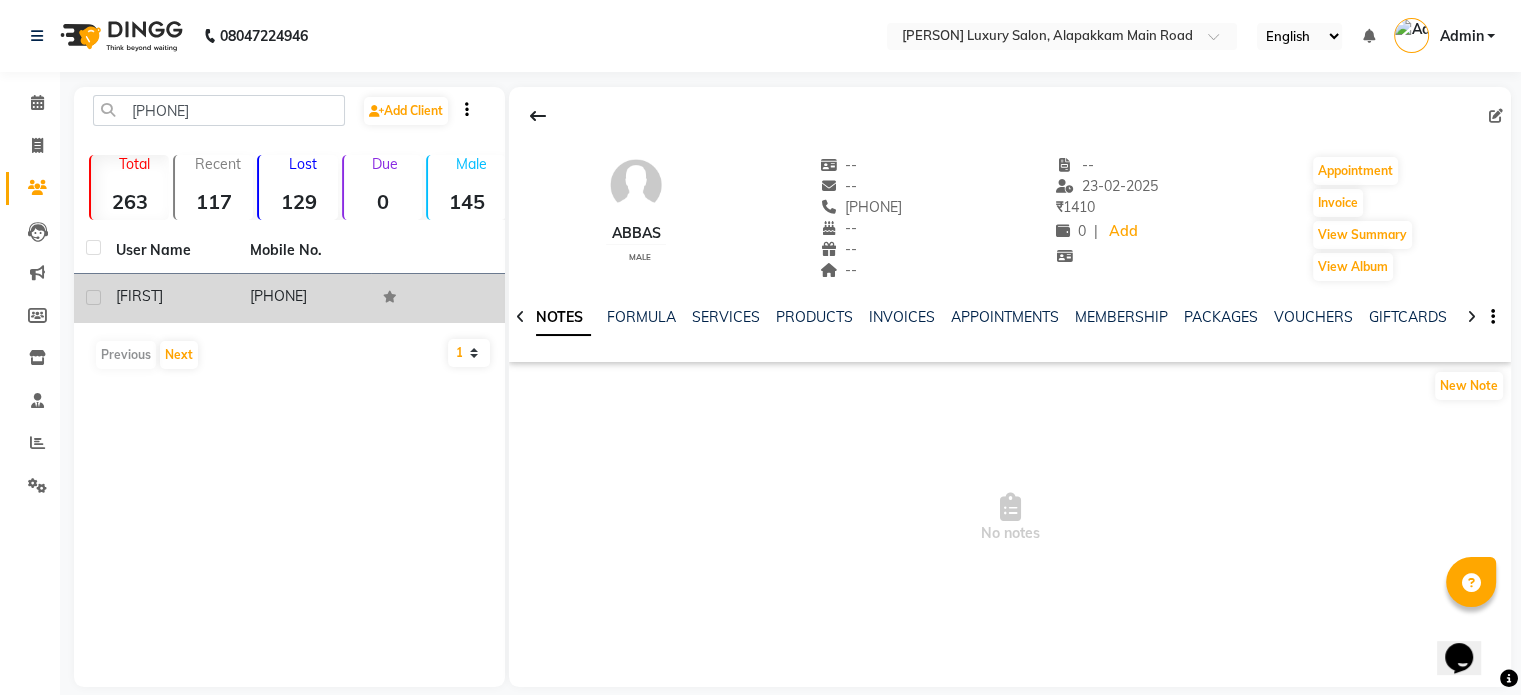 click on "[PHONE]" 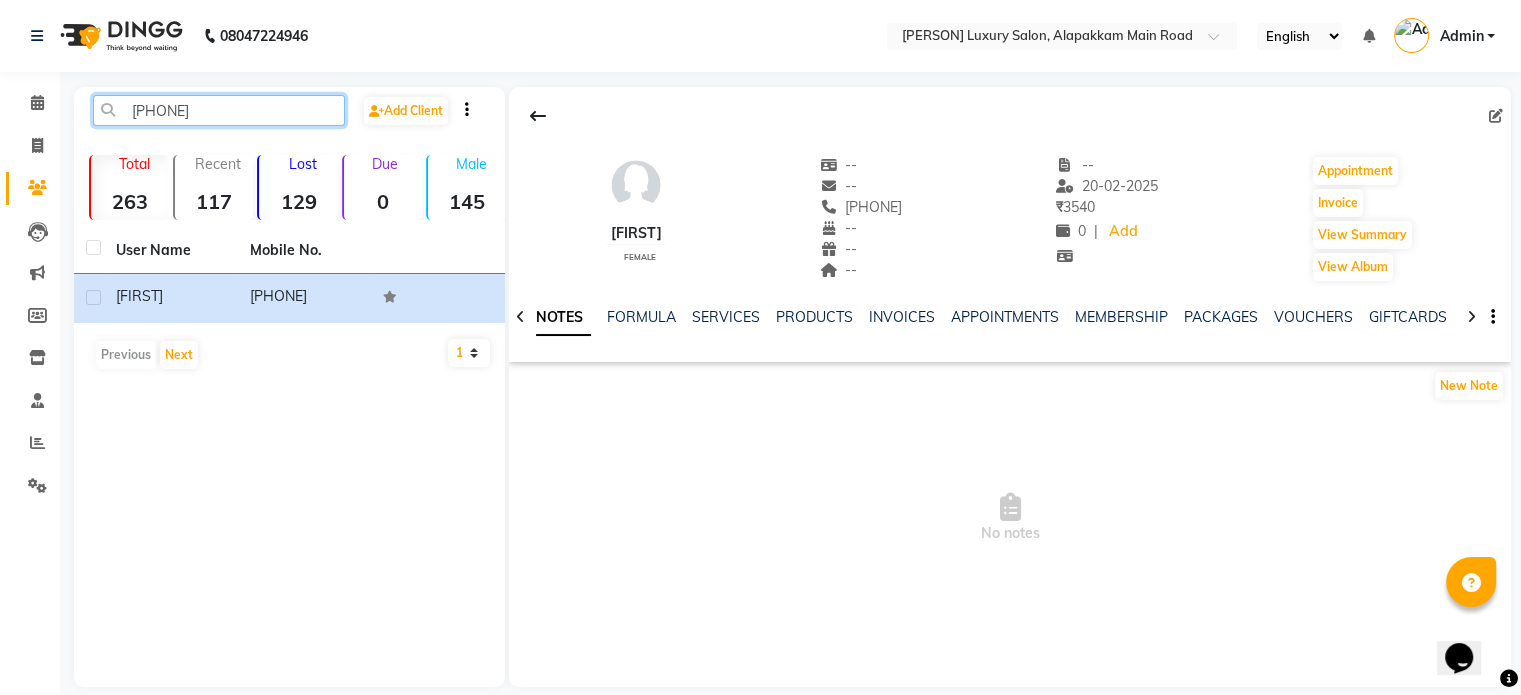 click on "[PHONE]" 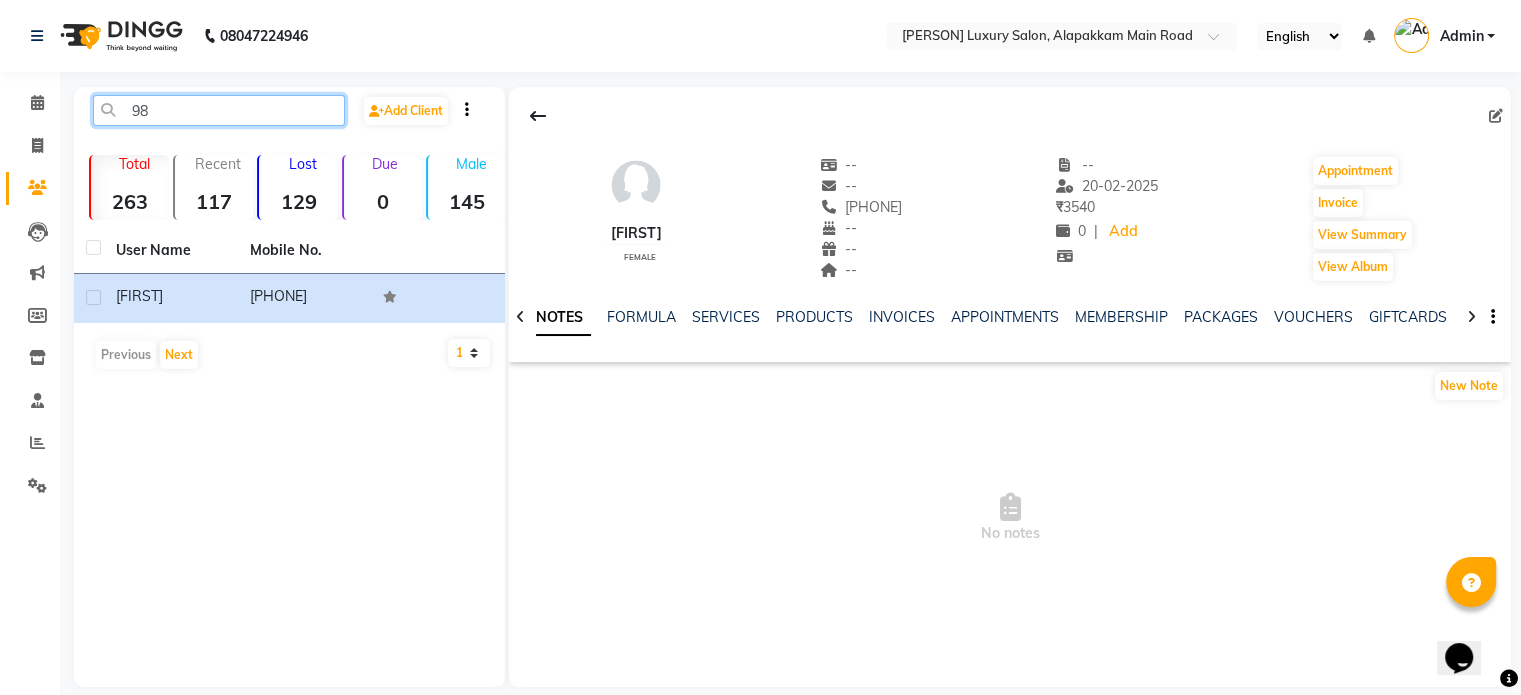 type on "9" 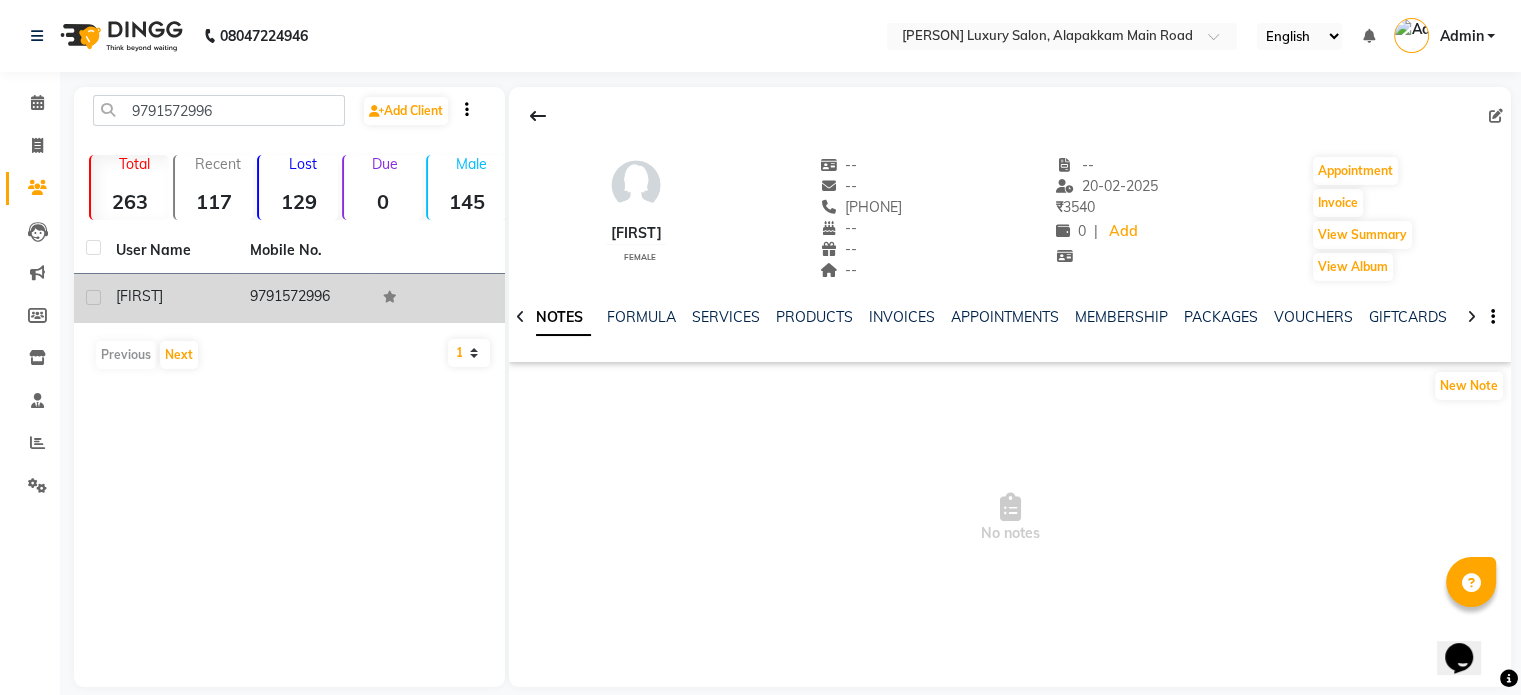 click on "9791572996" 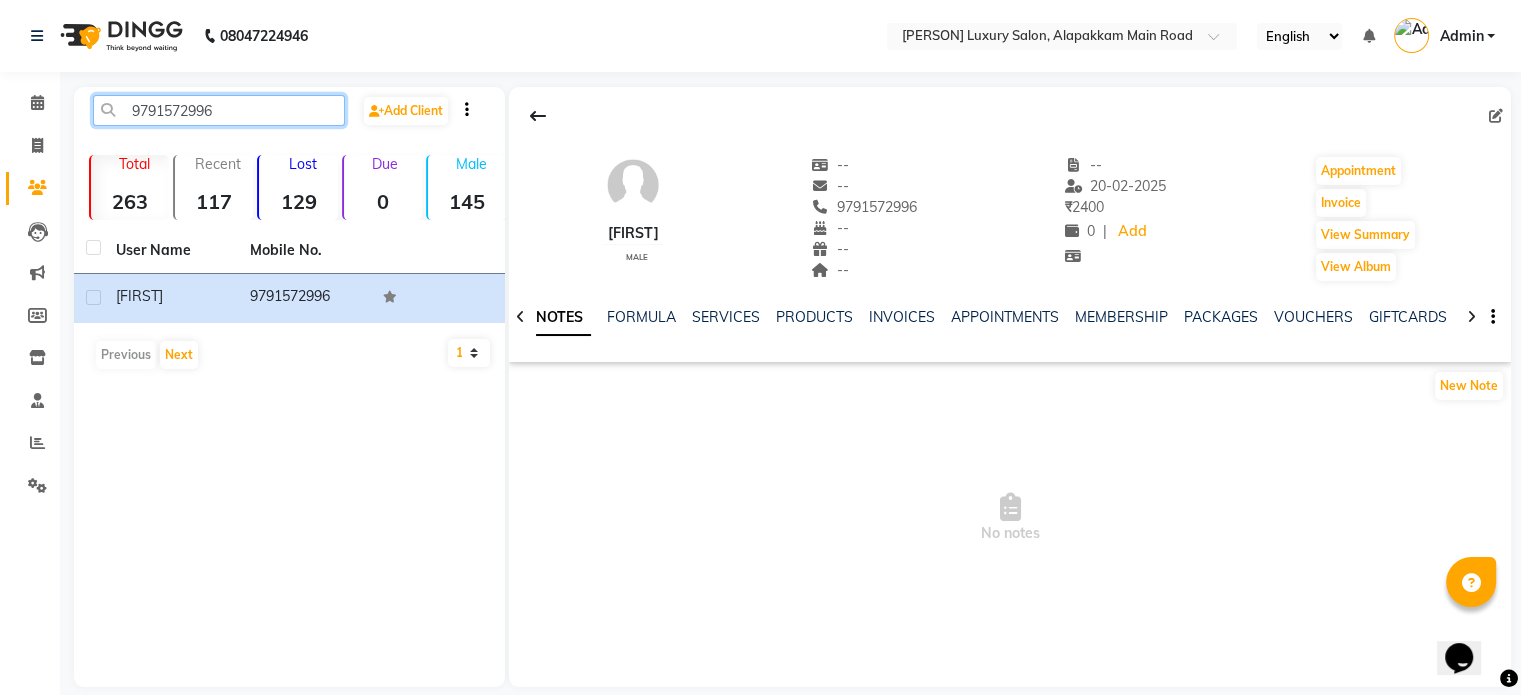 click on "9791572996" 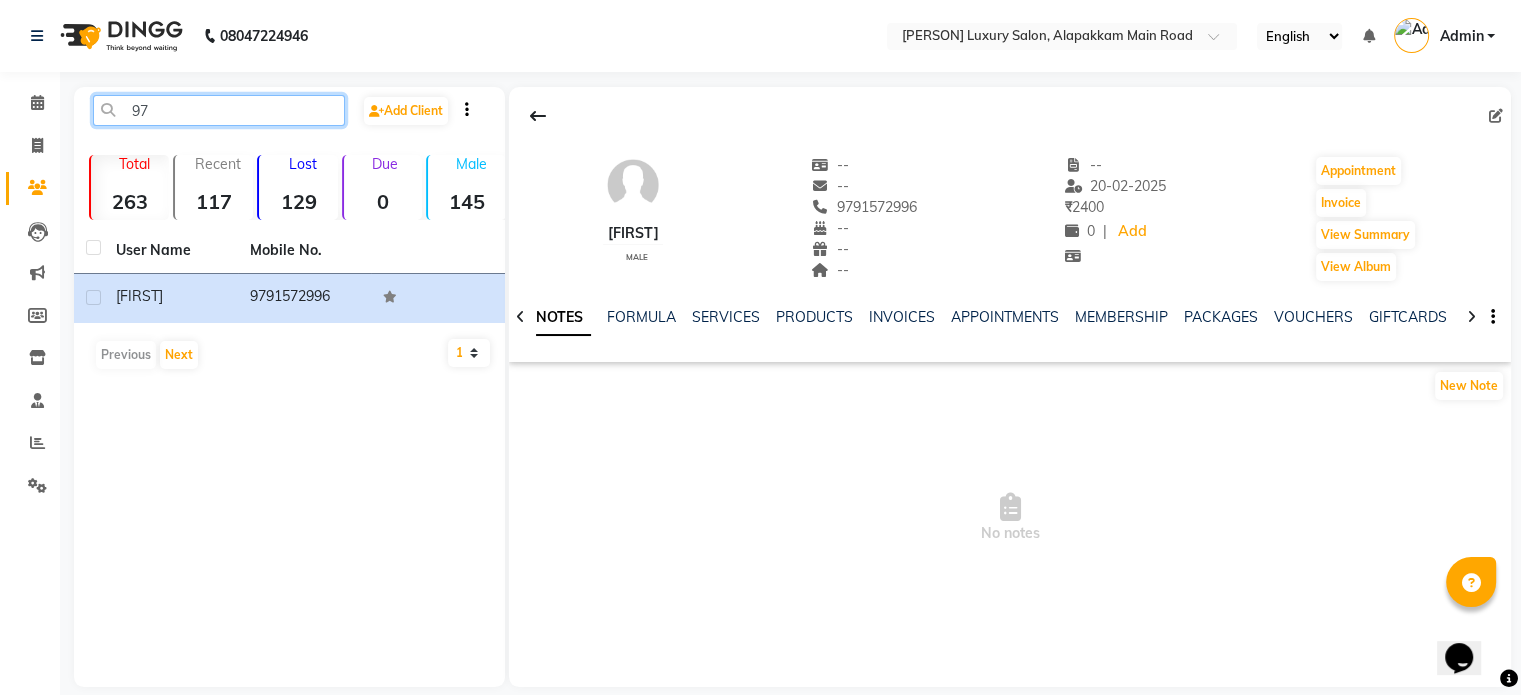 type on "9" 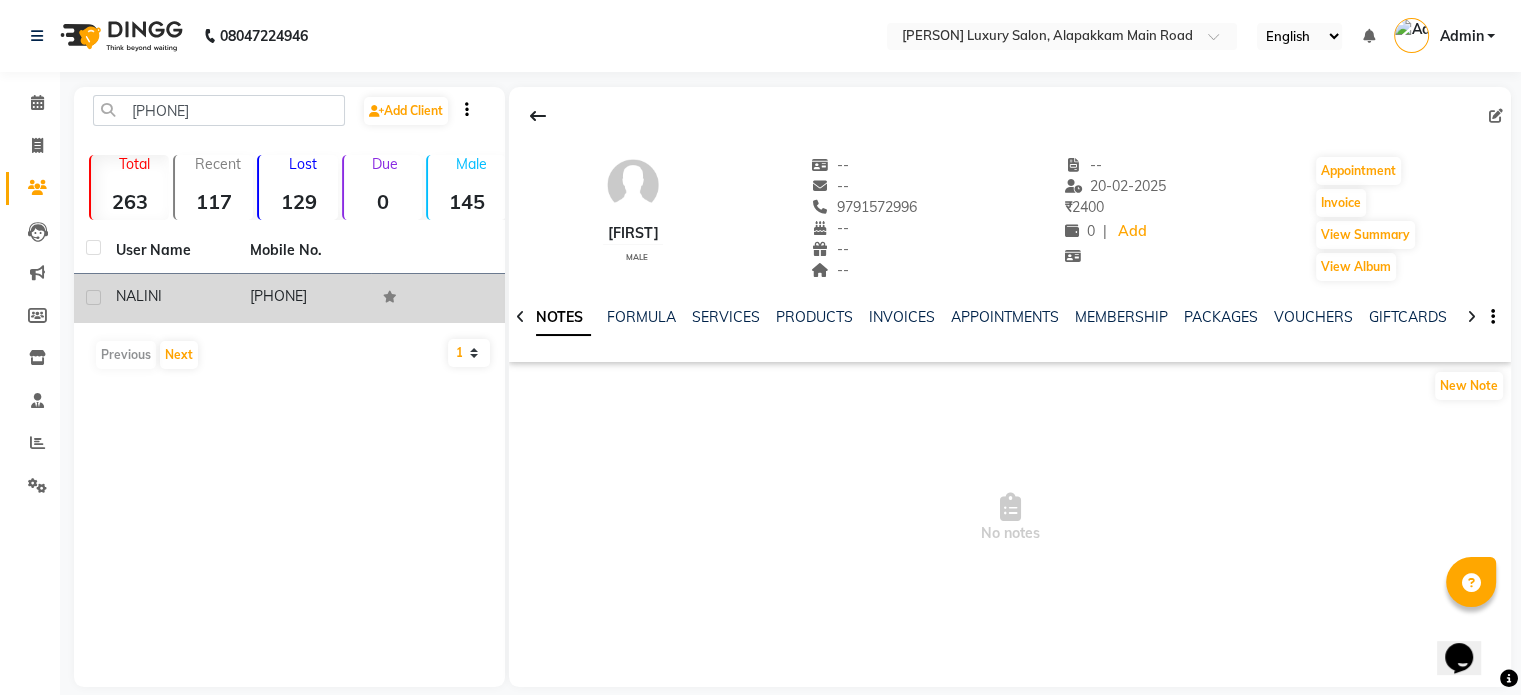 click on "[PHONE]" 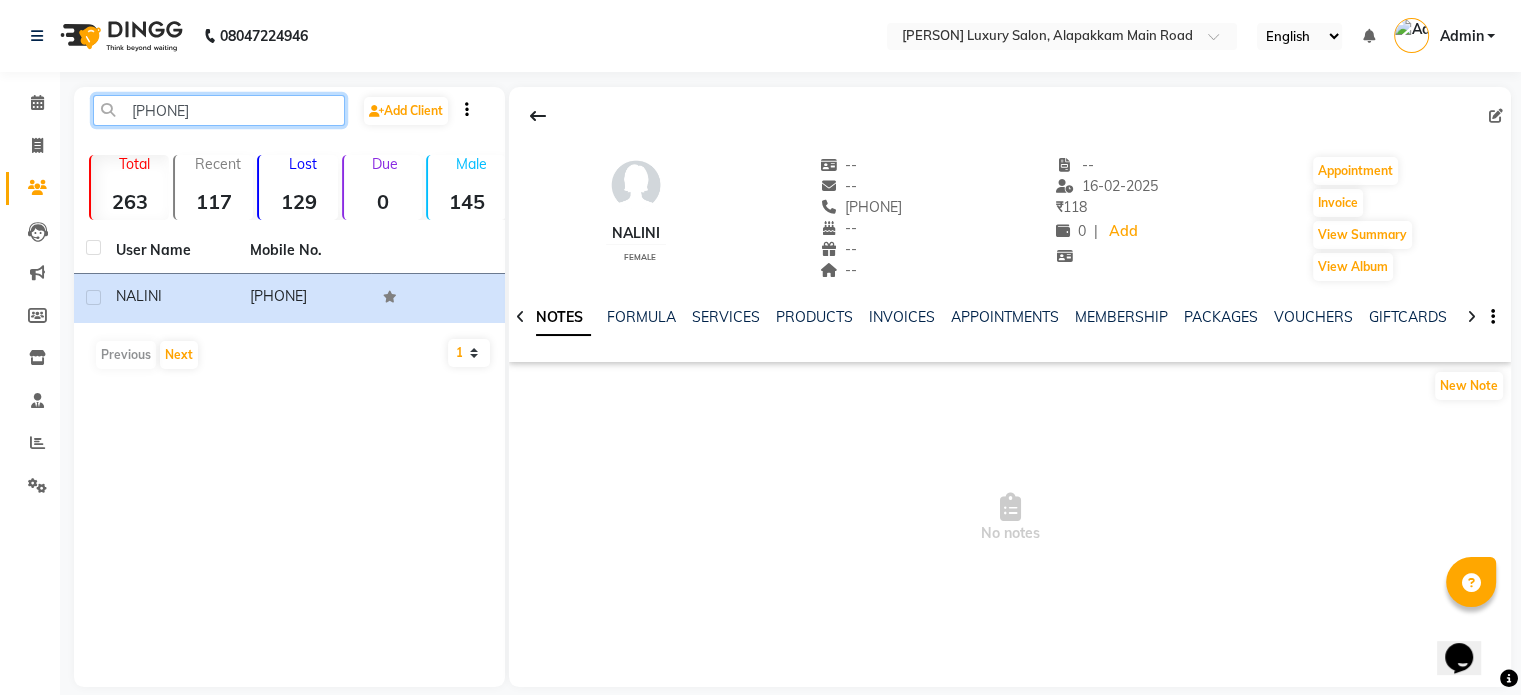 click on "[PHONE]" 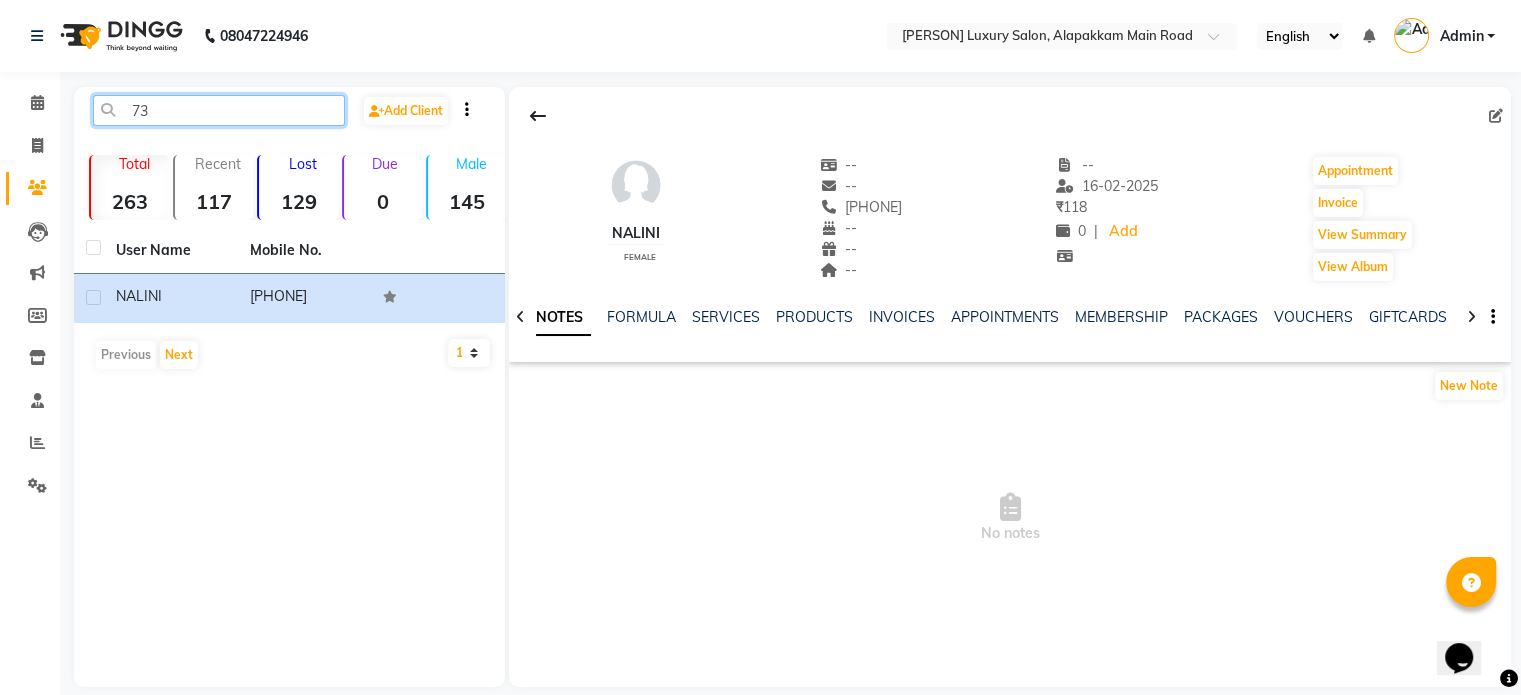 type on "7" 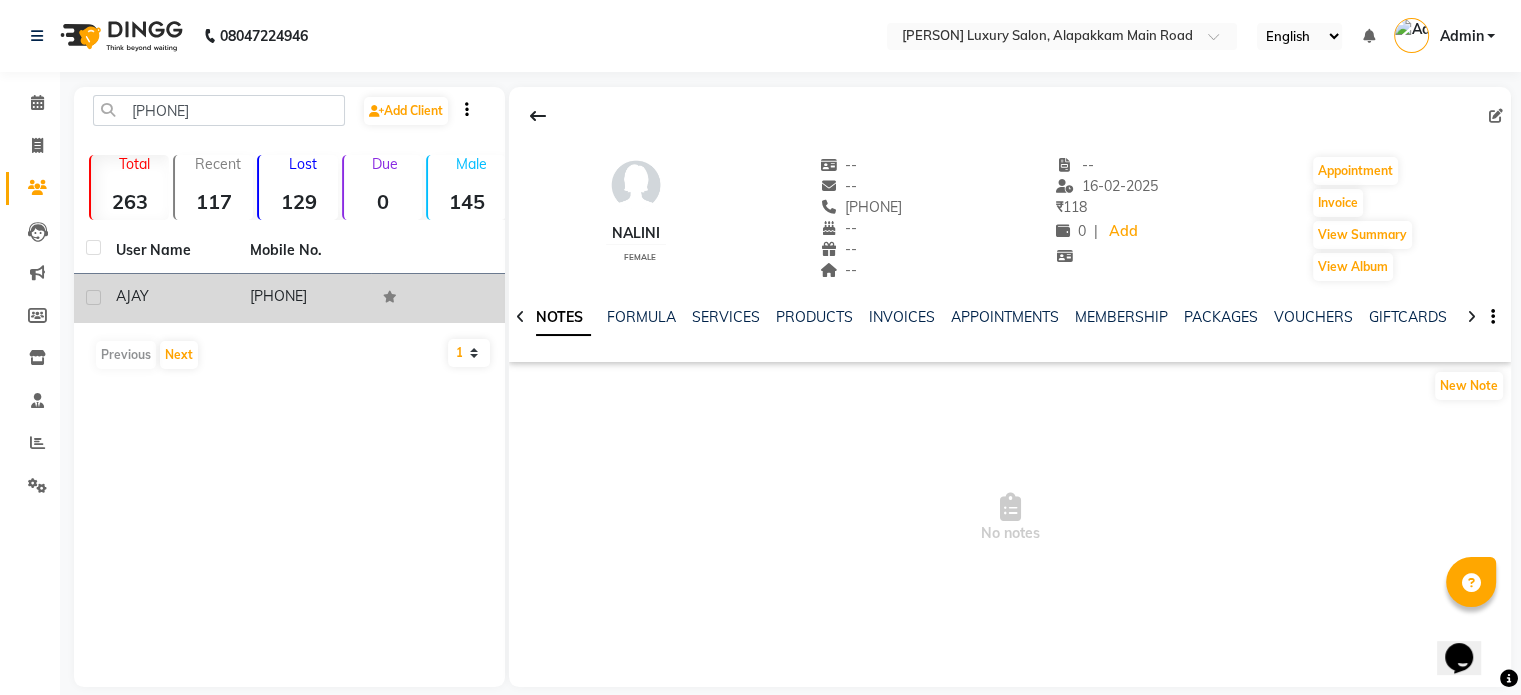 click on "[PHONE]" 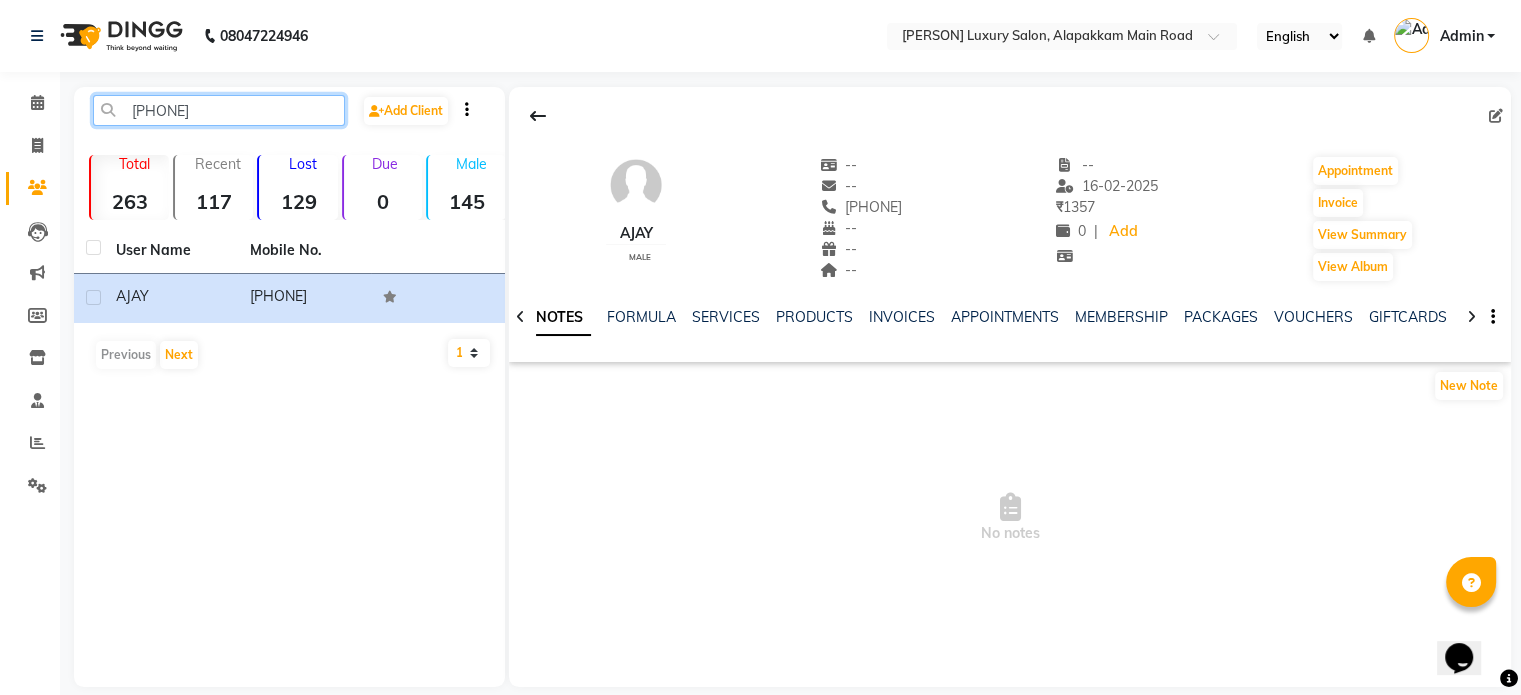 click on "[PHONE]" 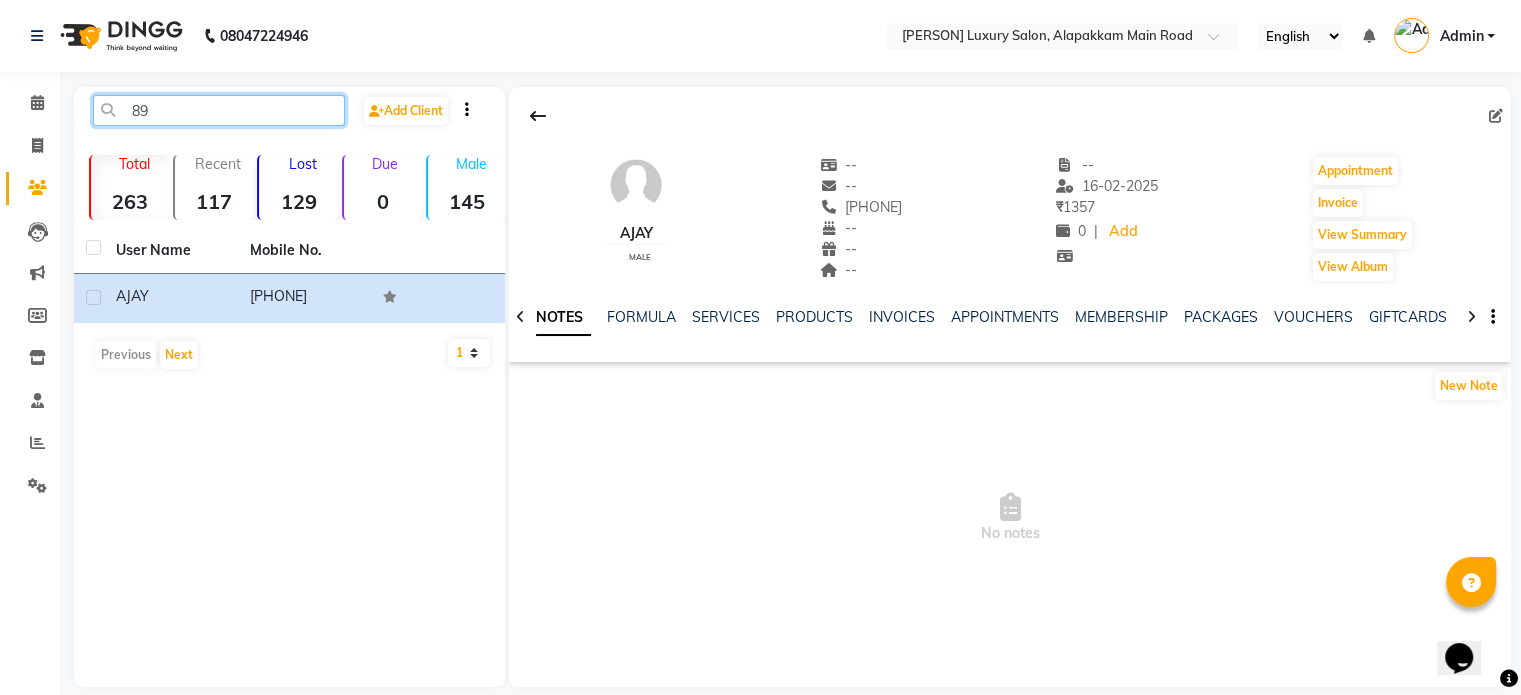 type on "8" 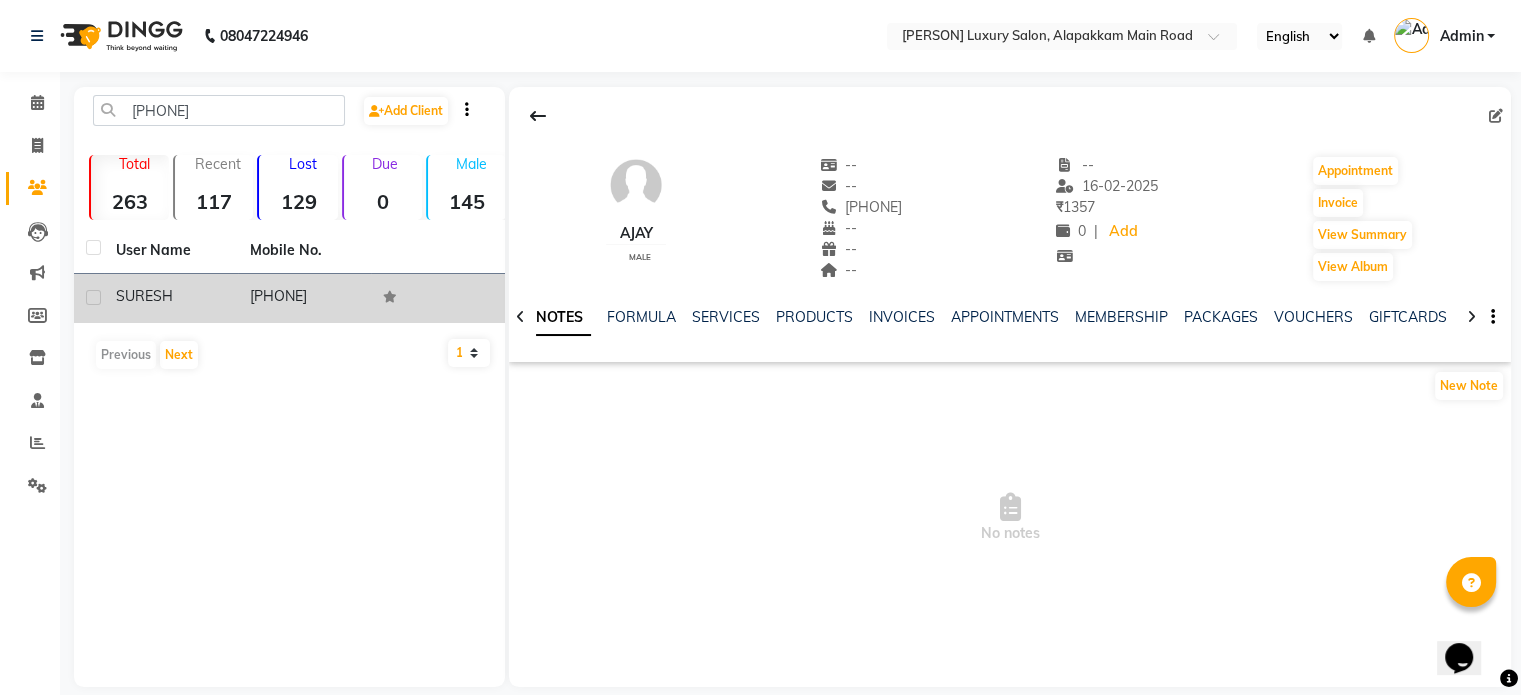 click on "SURESH" 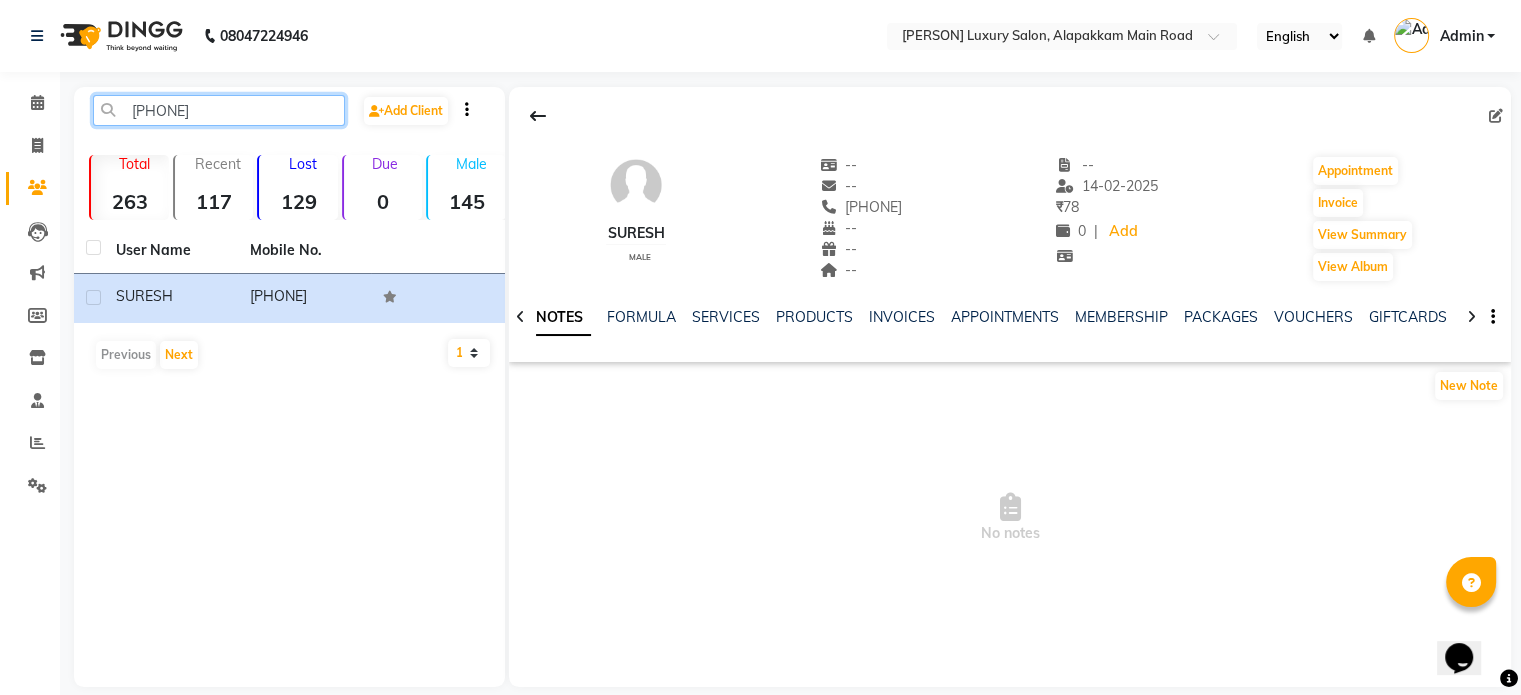 click on "[PHONE]" 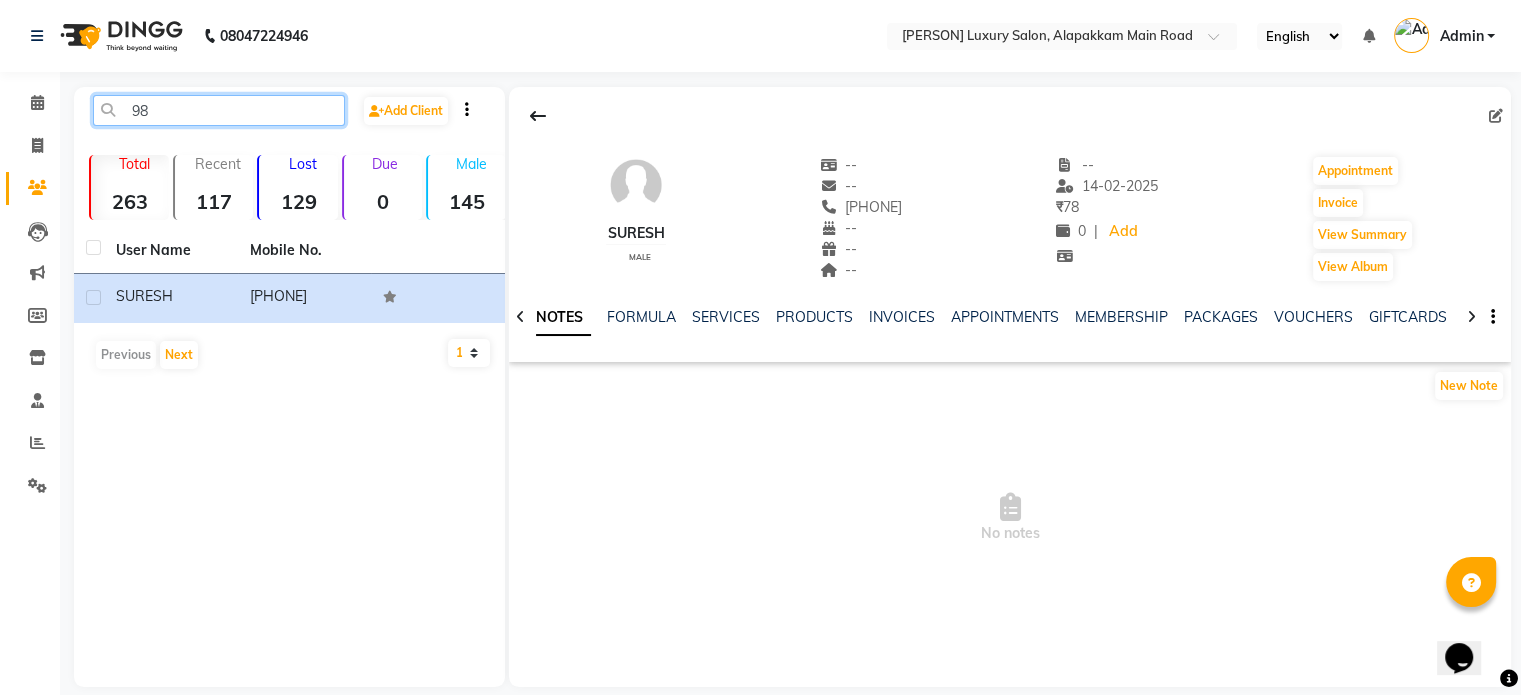 type on "9" 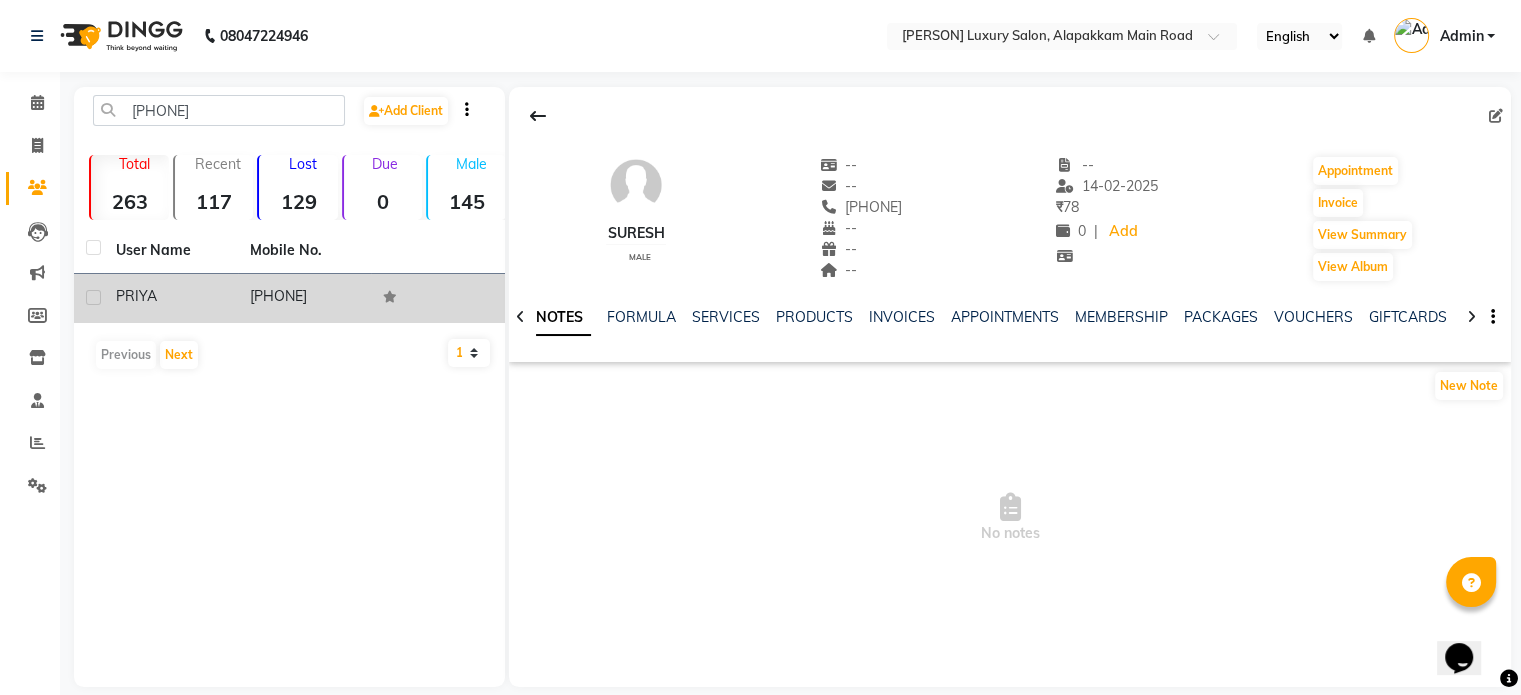 click on "PRIYA" 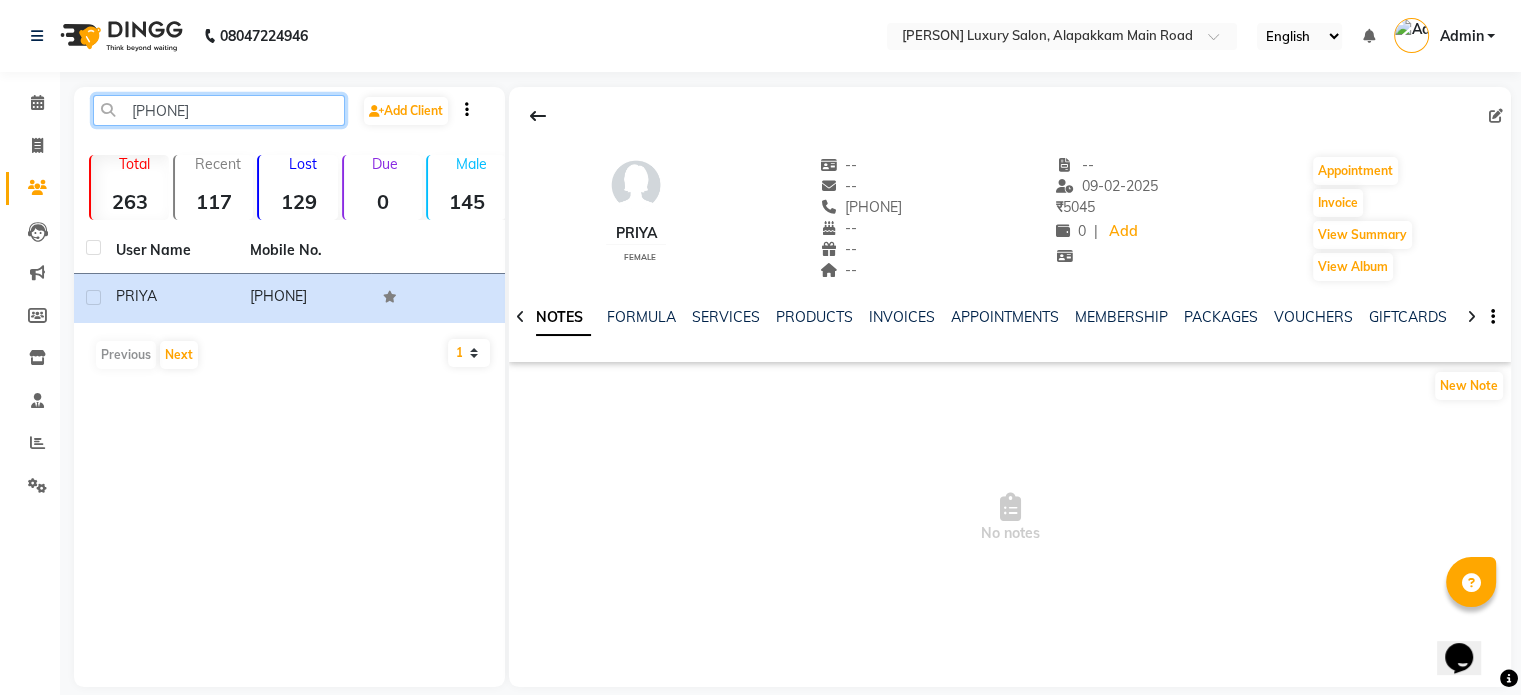 click on "[PHONE]" 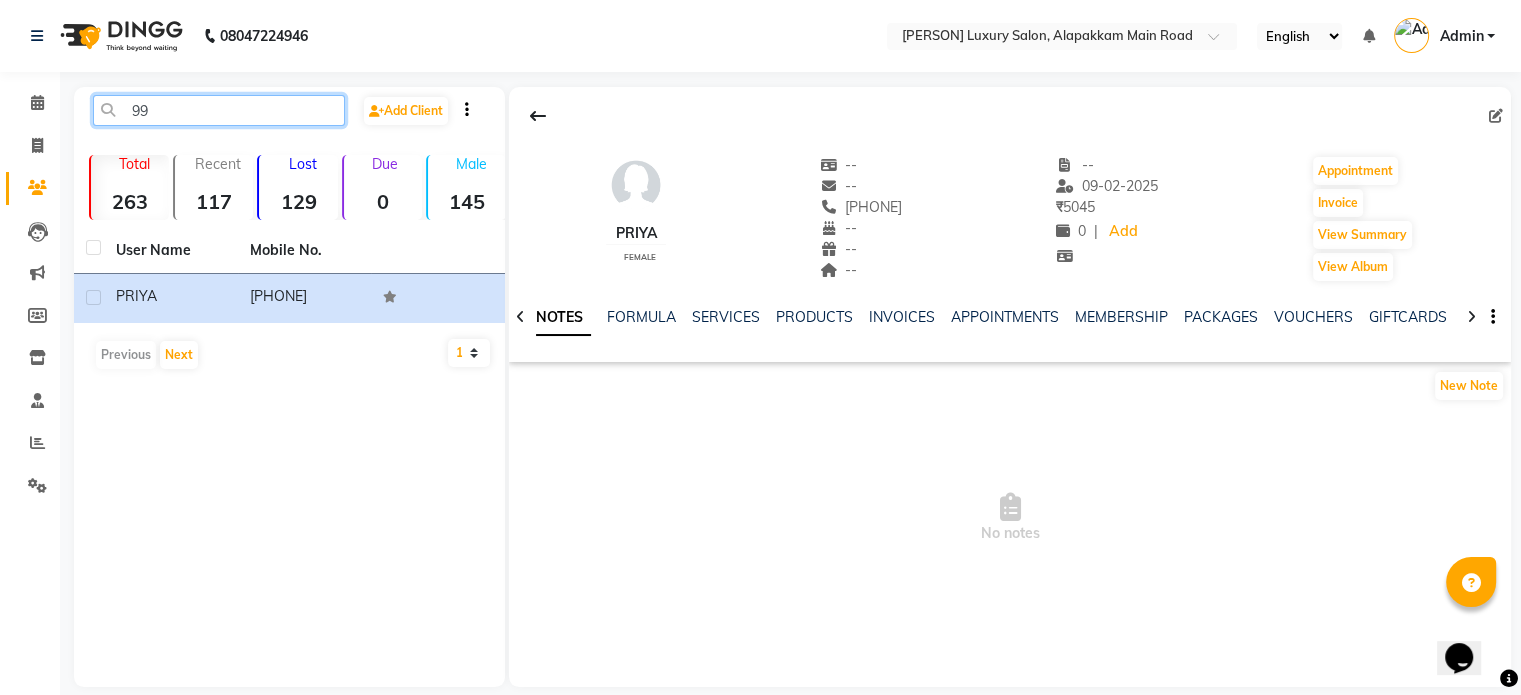 type on "9" 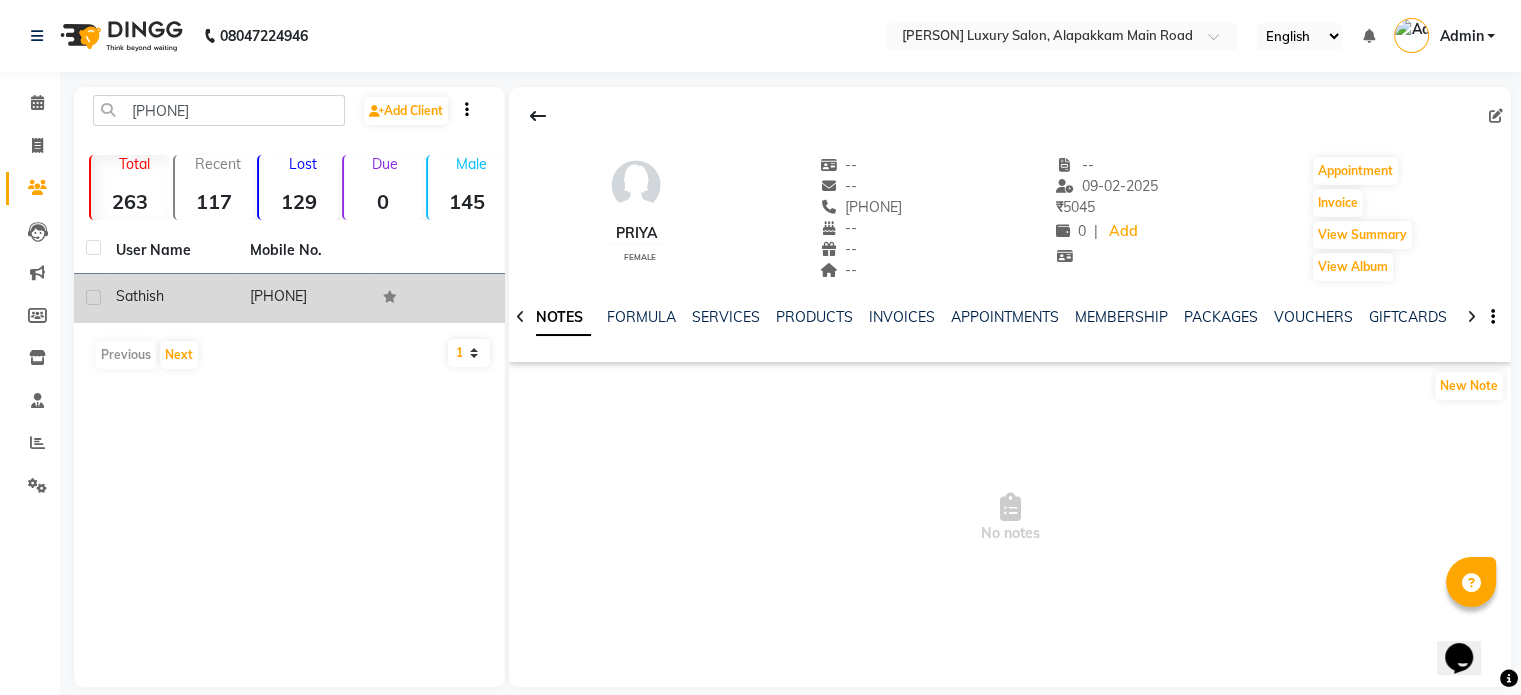 click on "[PHONE]" 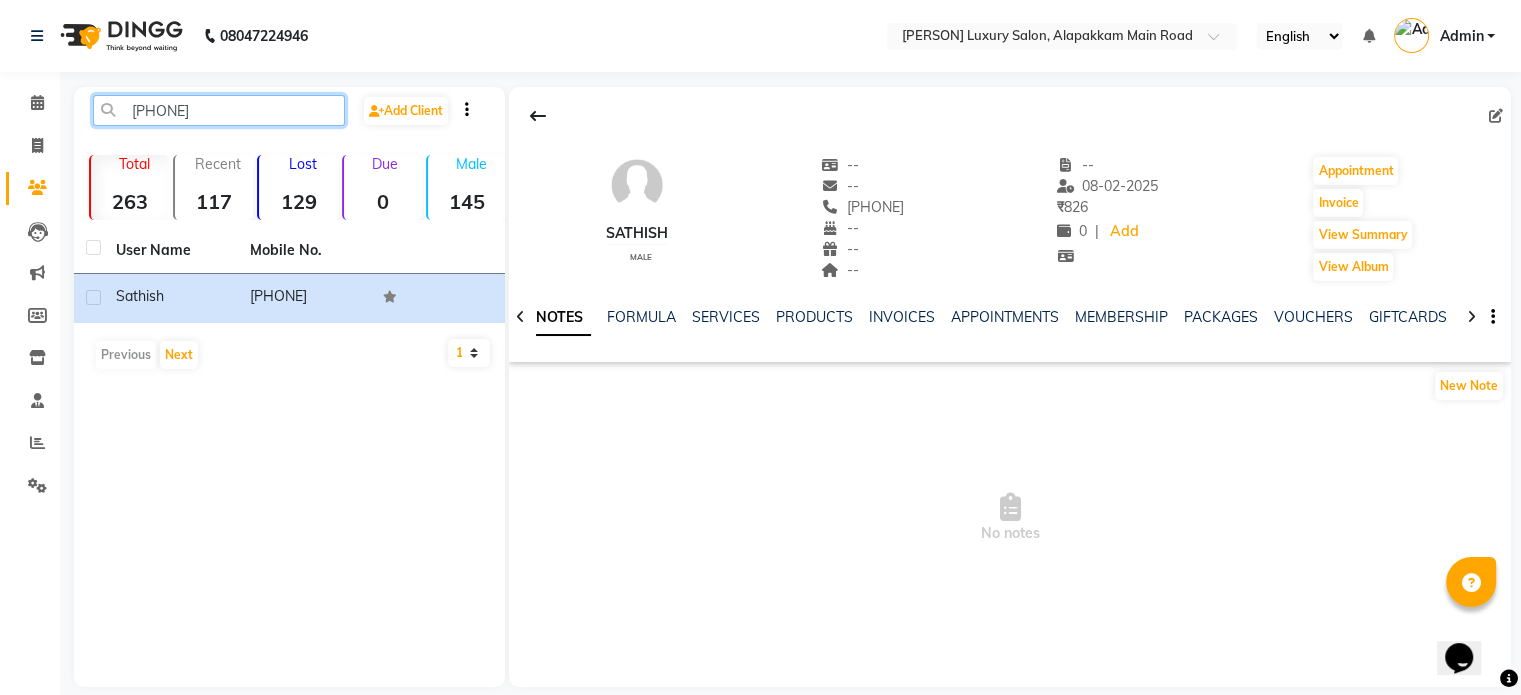 click on "[PHONE]" 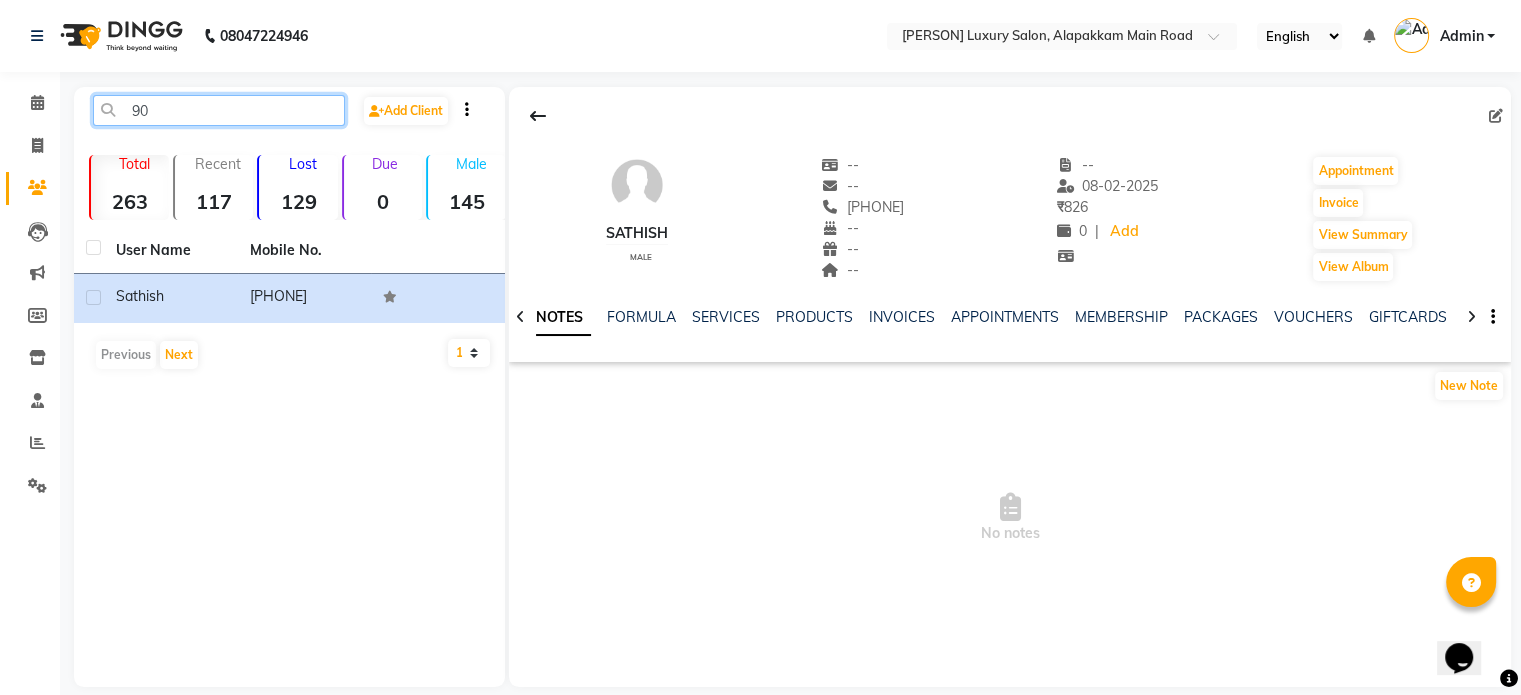 type on "9" 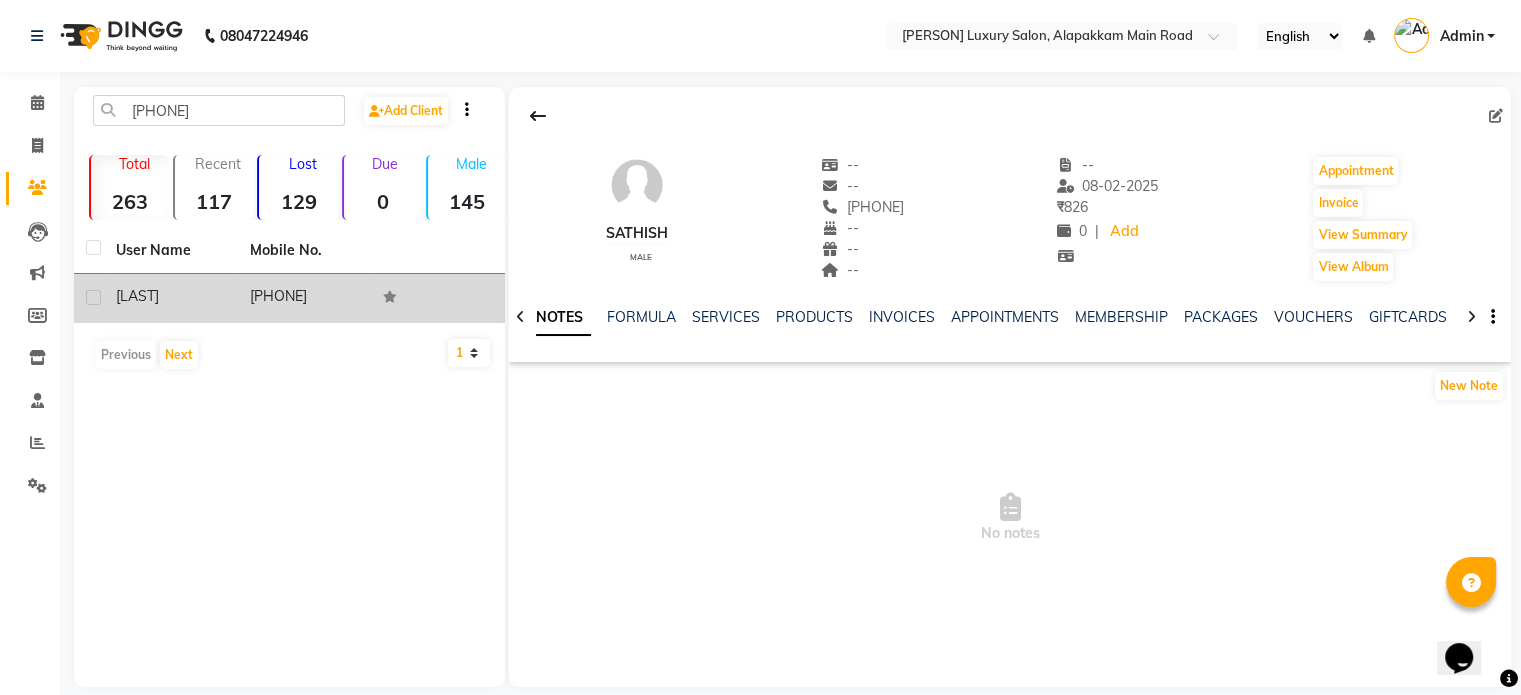 click on "[PHONE]" 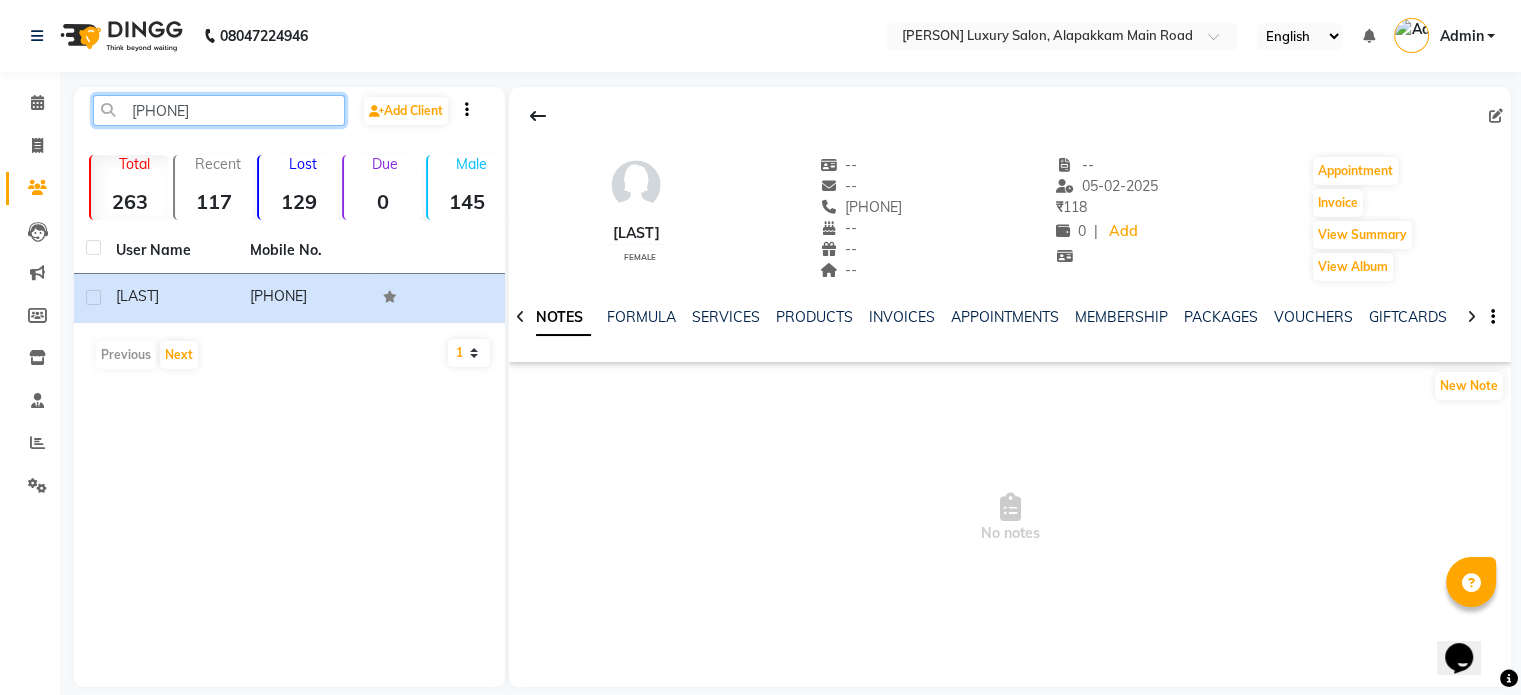 click on "[PHONE]" 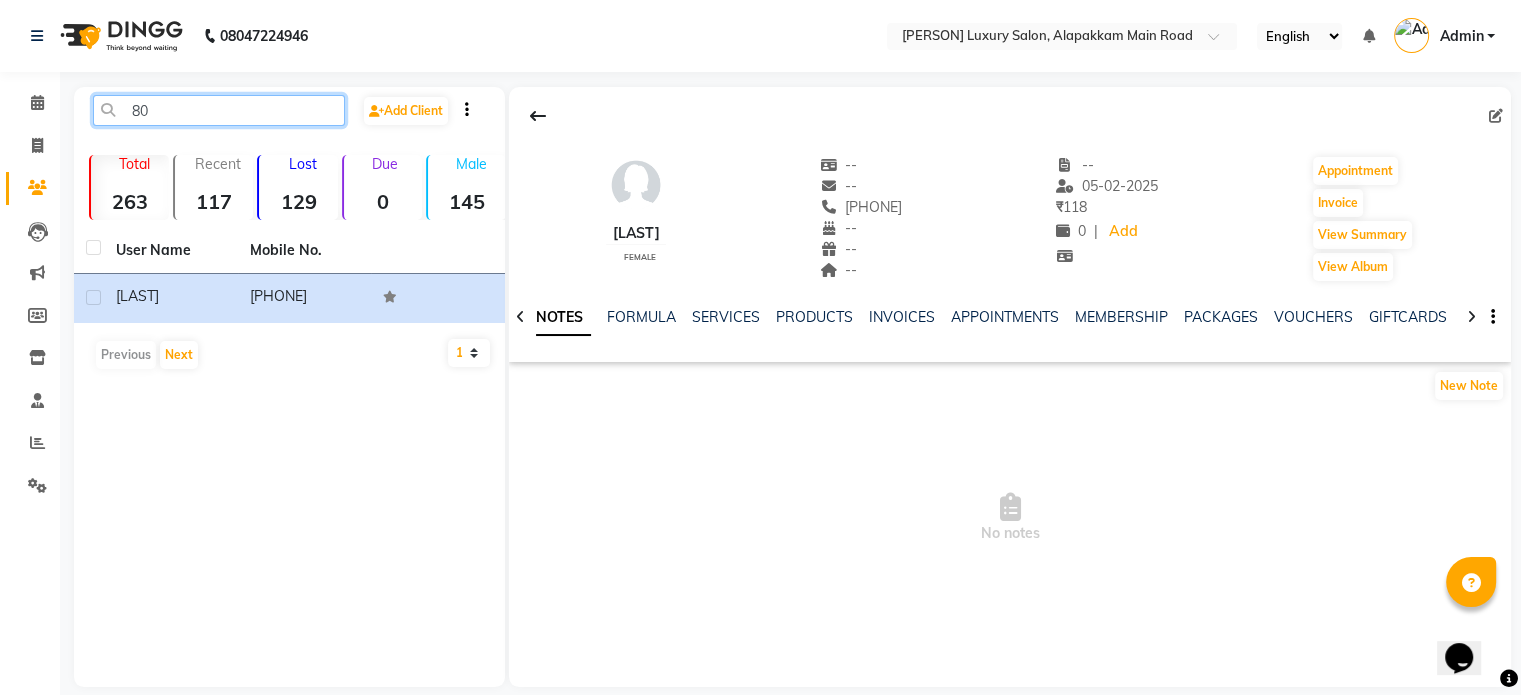type on "8" 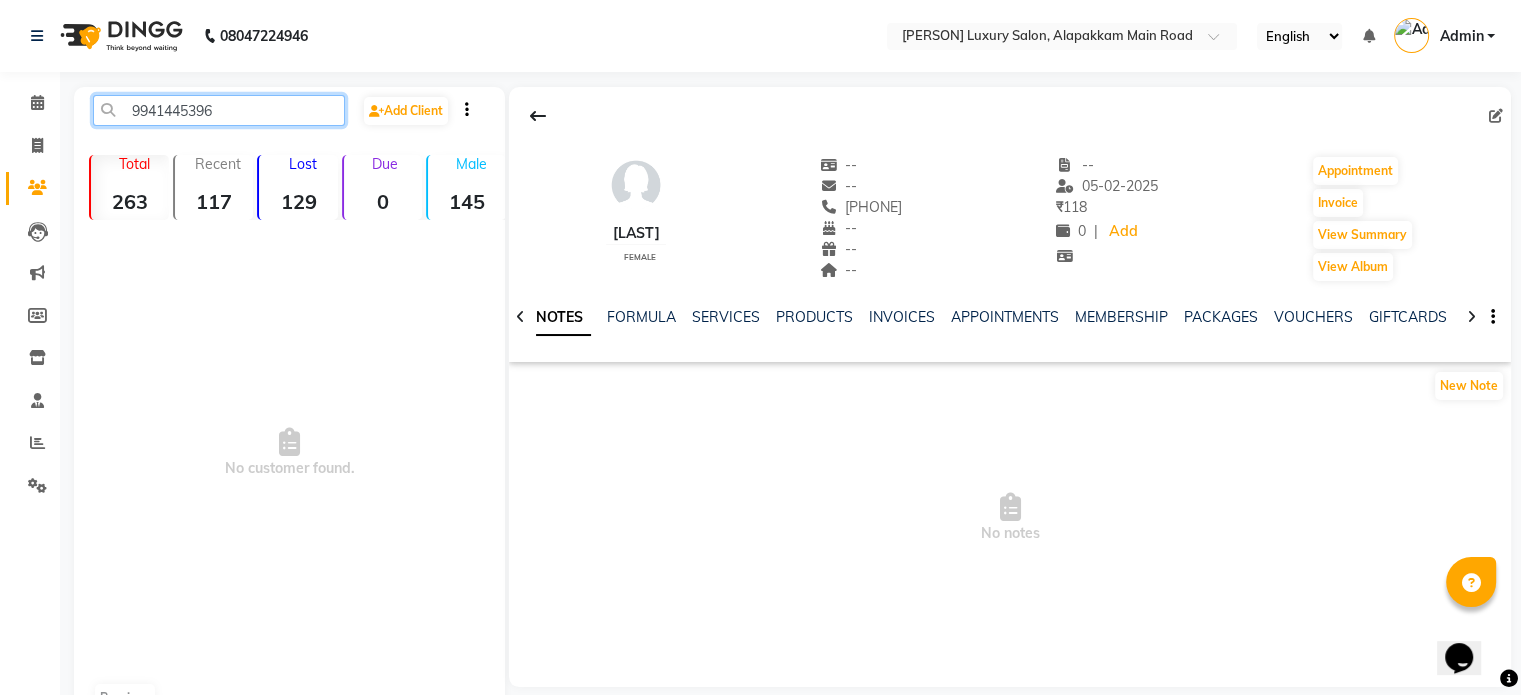 click on "9941445396" 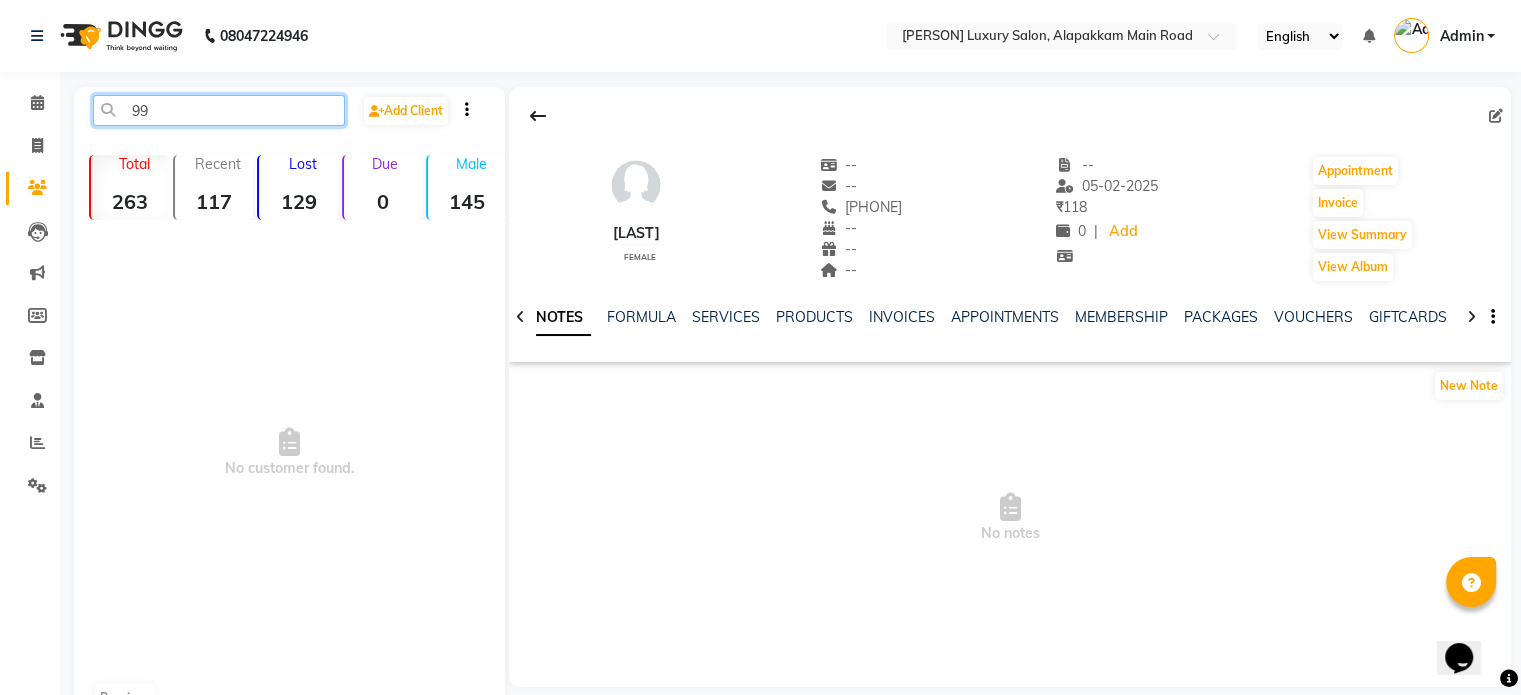 type on "9" 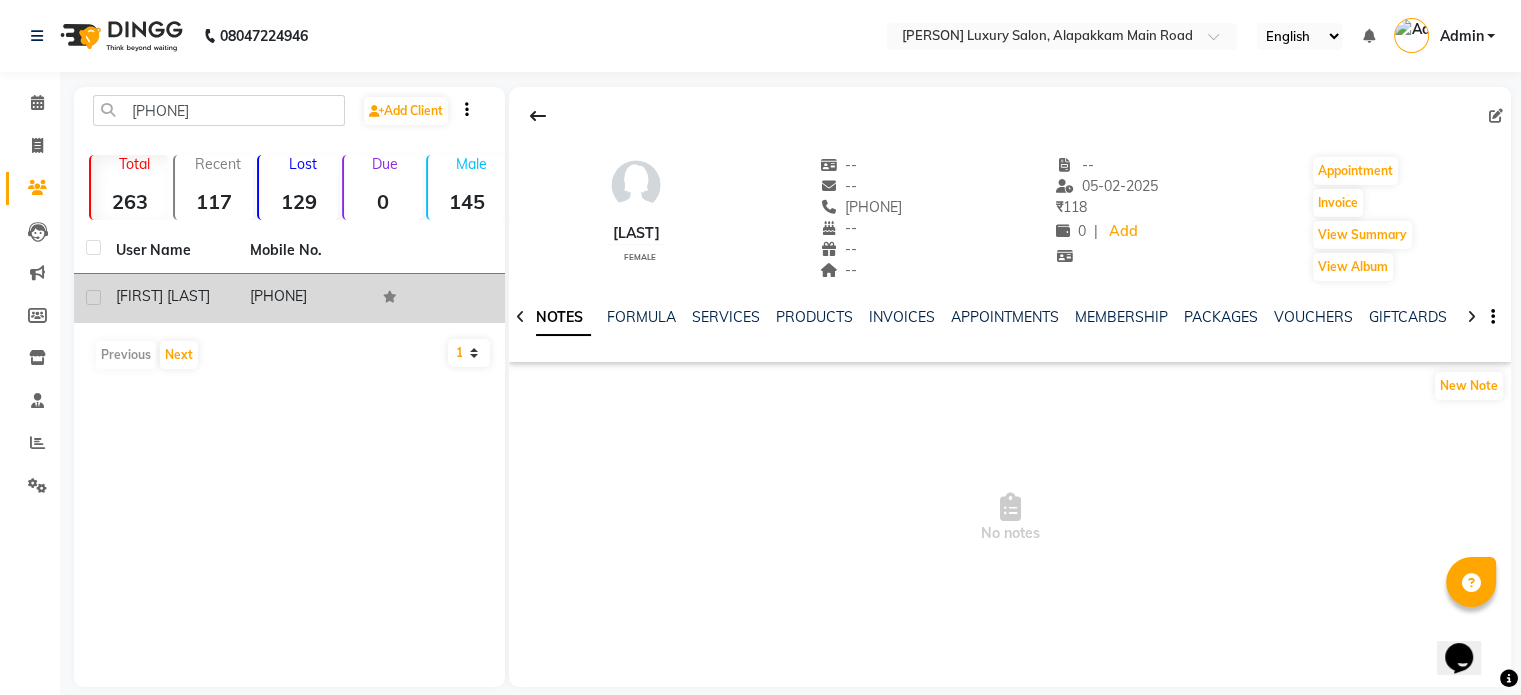 click on "[FIRST] [LAST]" 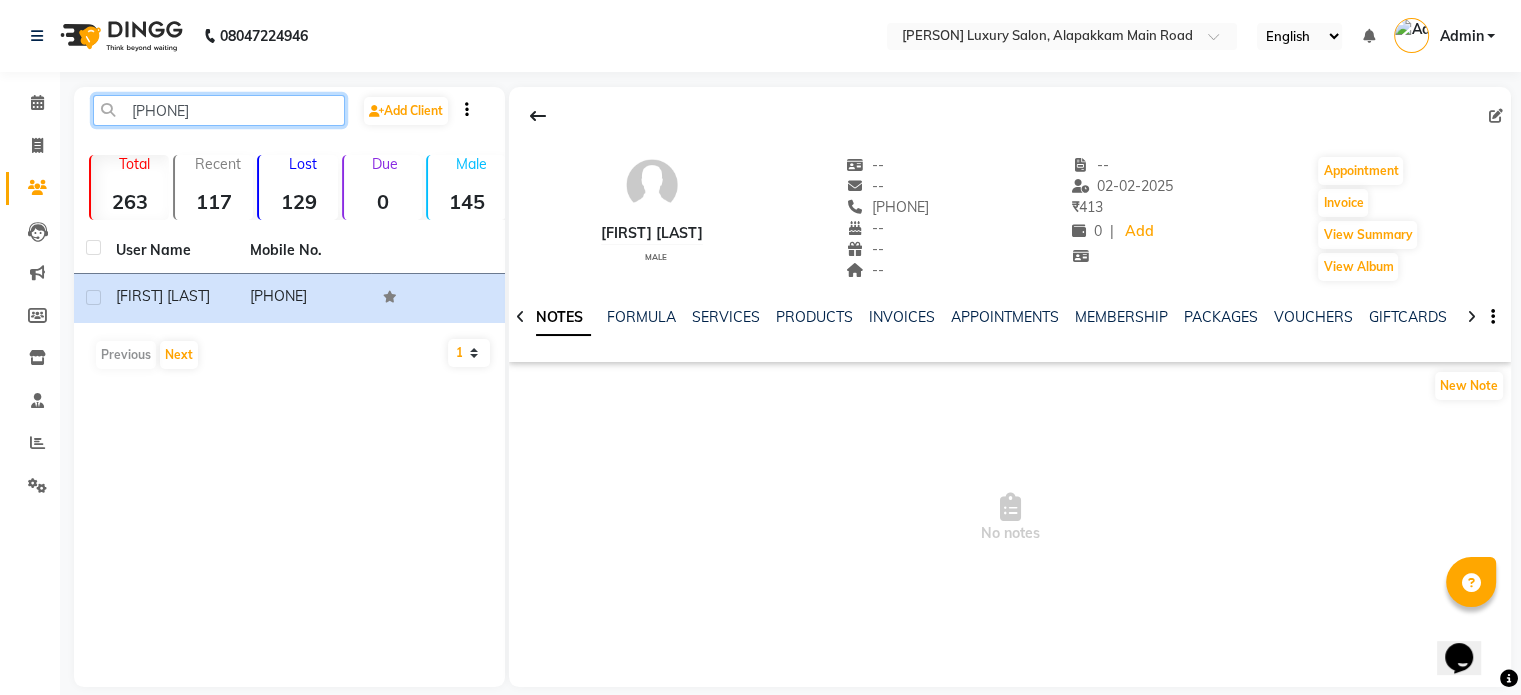 click on "[PHONE]" 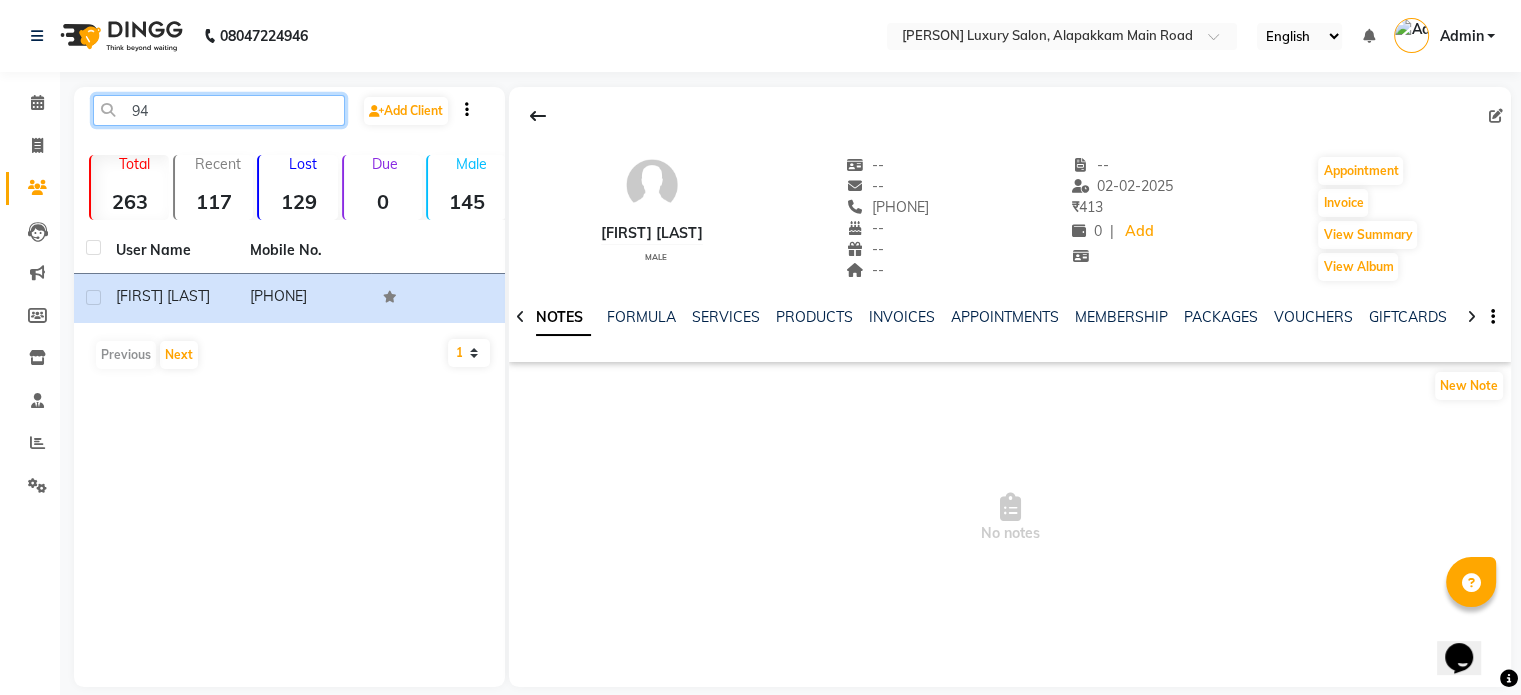 type on "9" 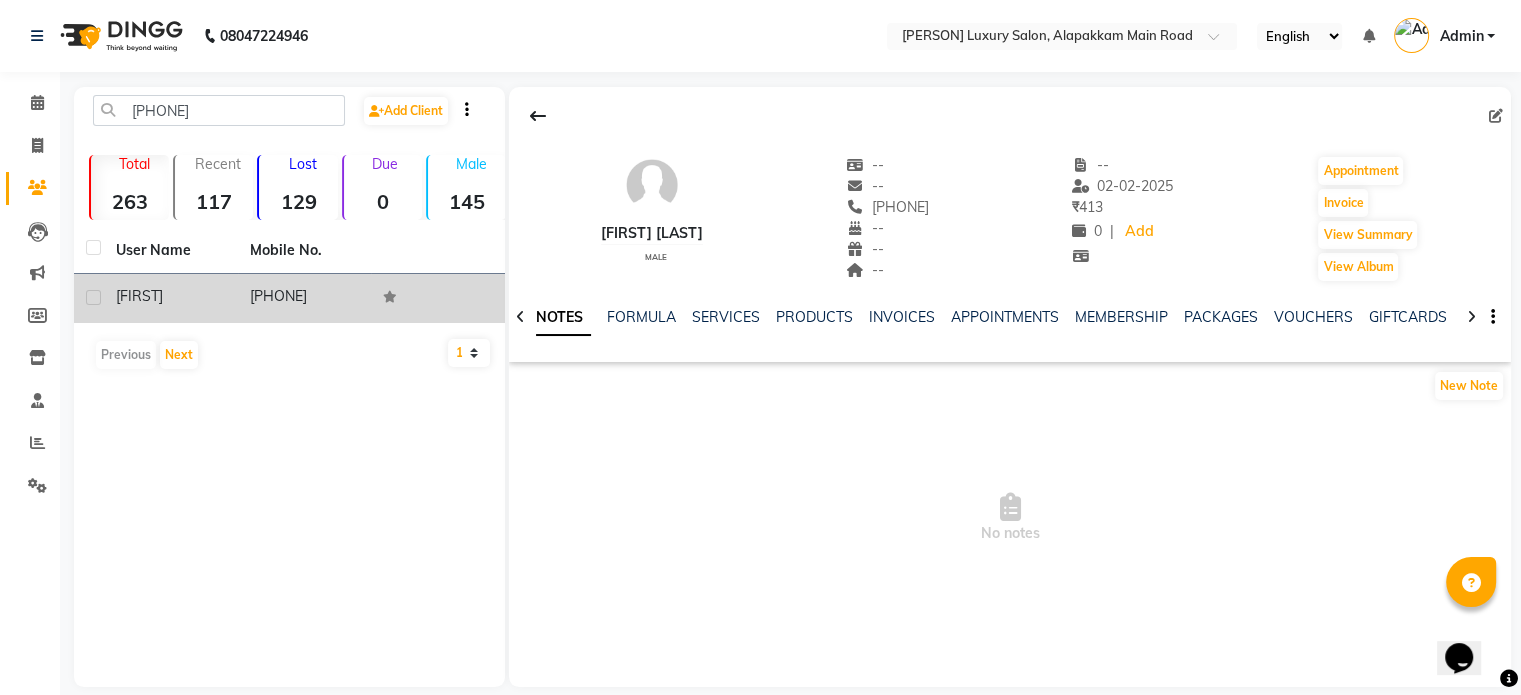 click on "[PHONE]" 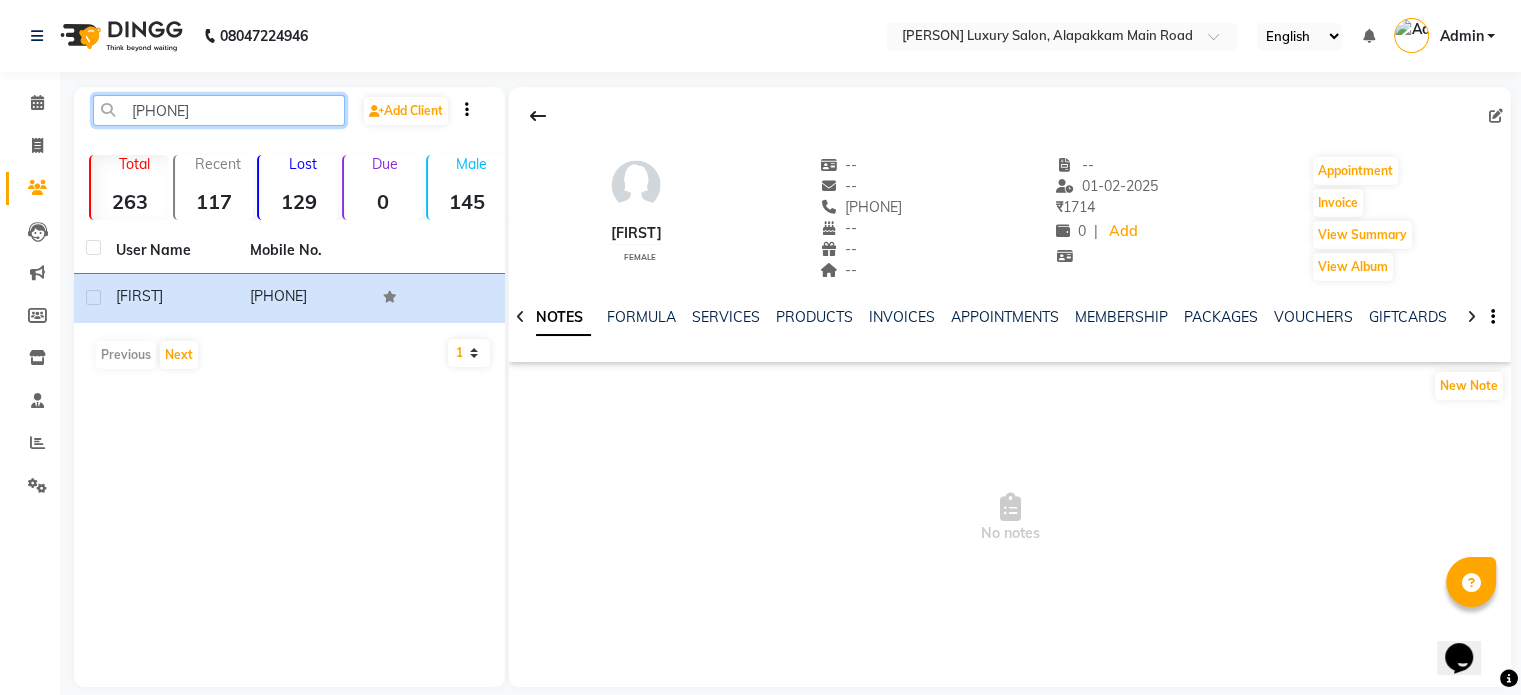 click on "[PHONE]" 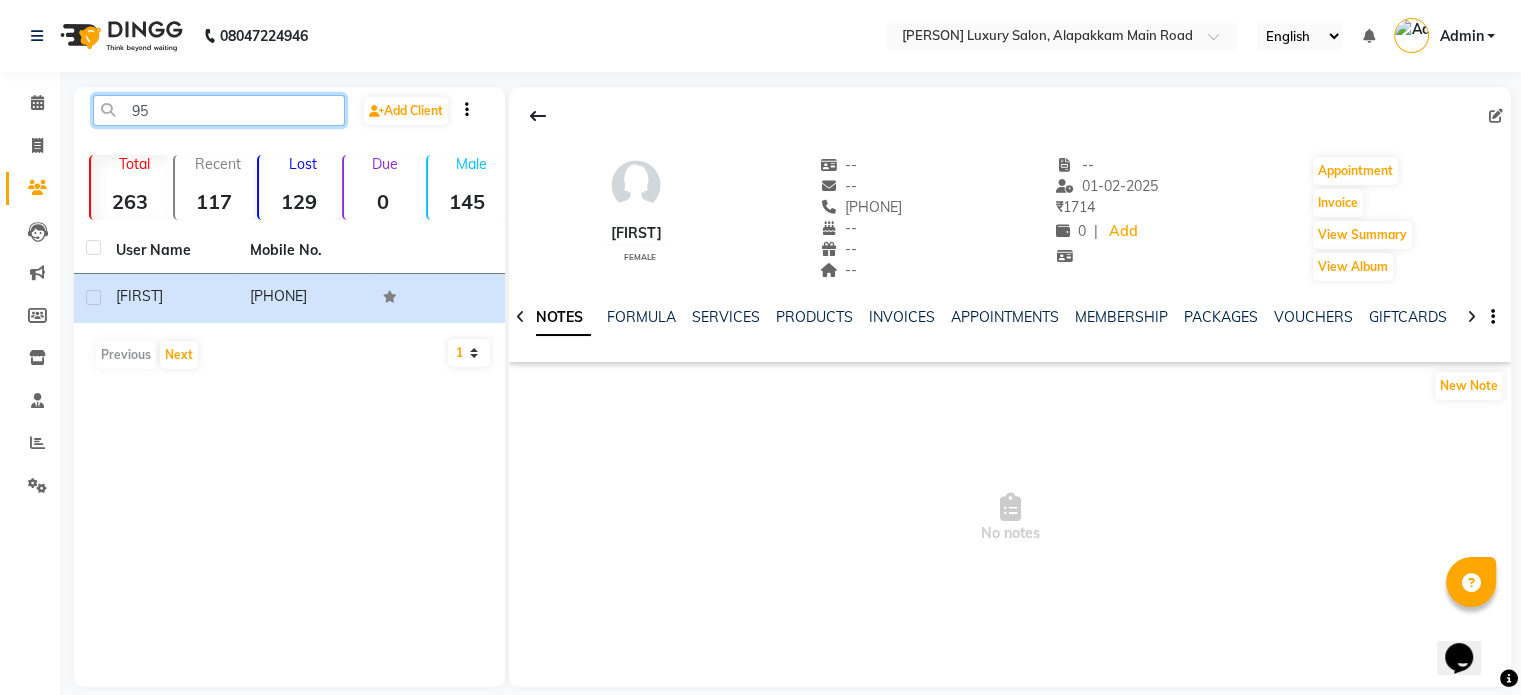 type on "9" 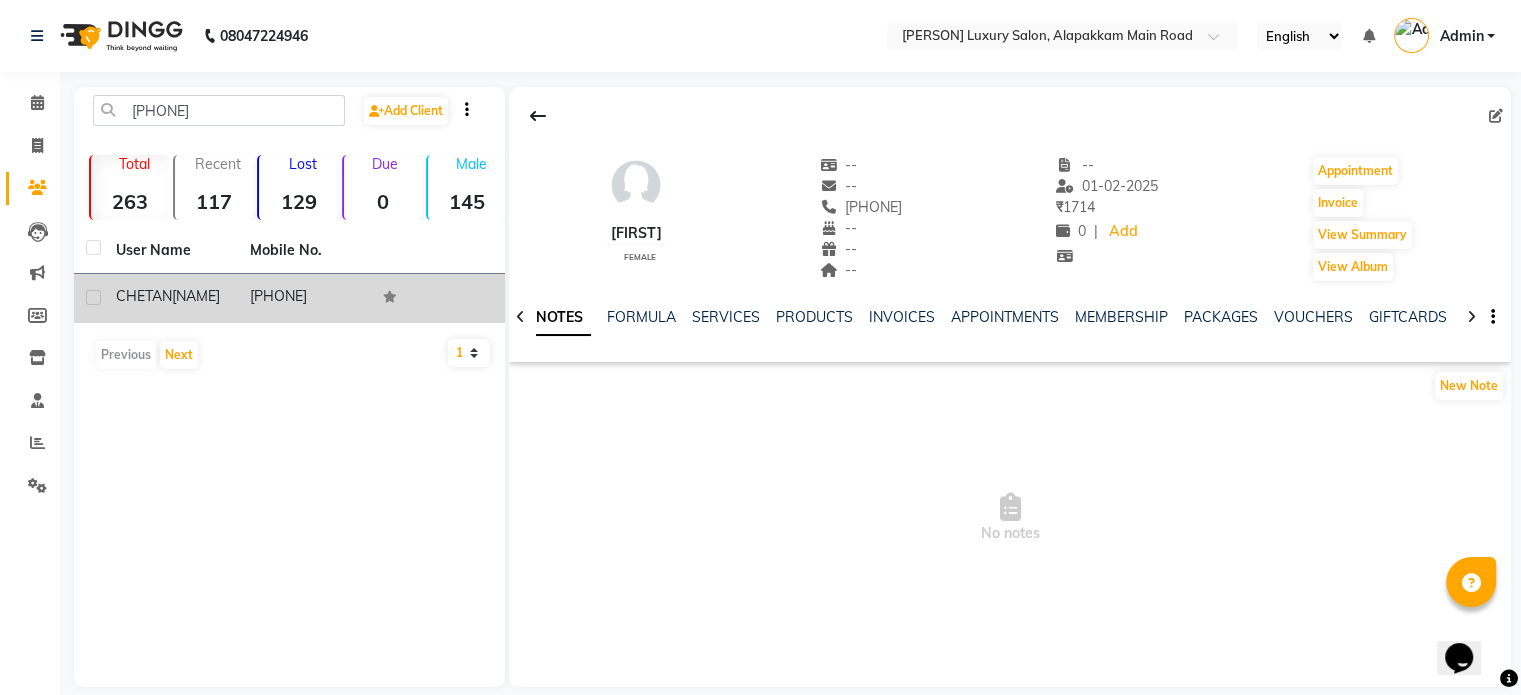 click on "[NAME]" 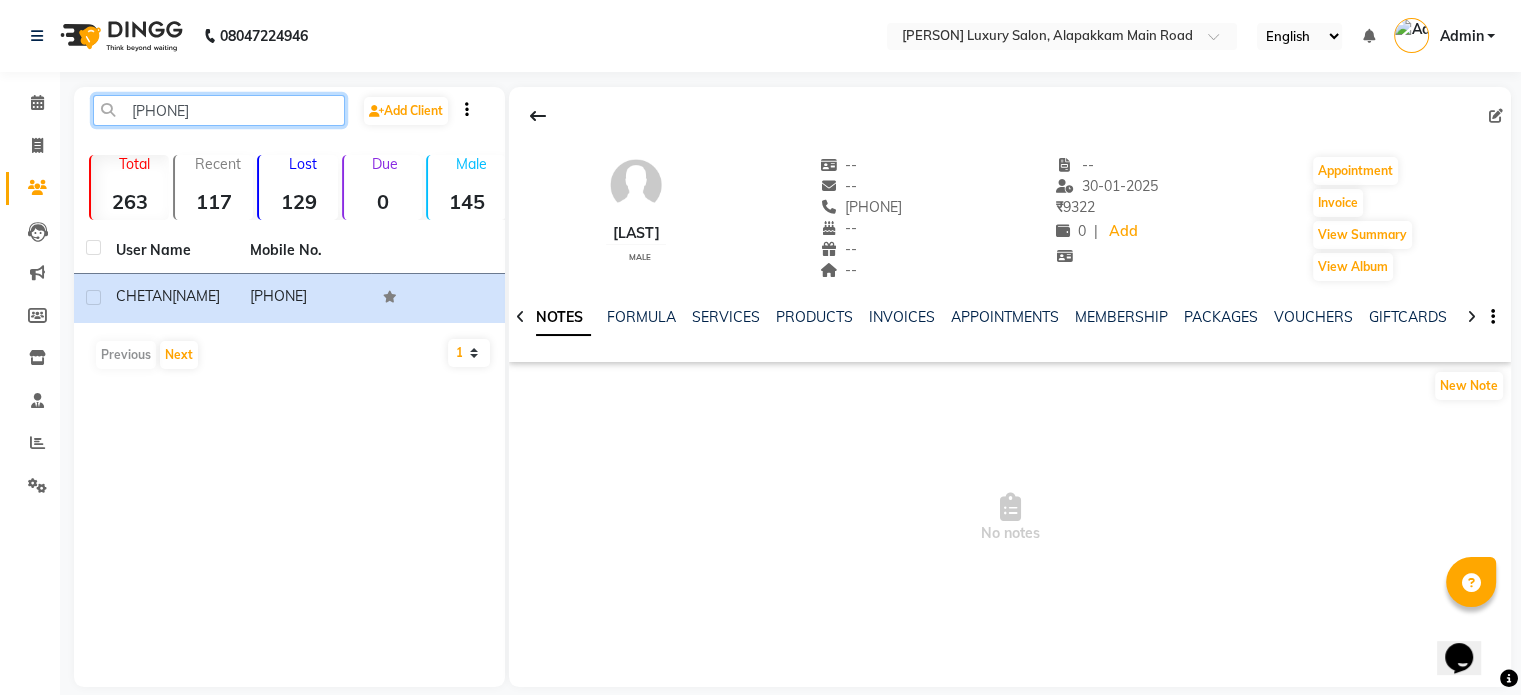 click on "[PHONE]" 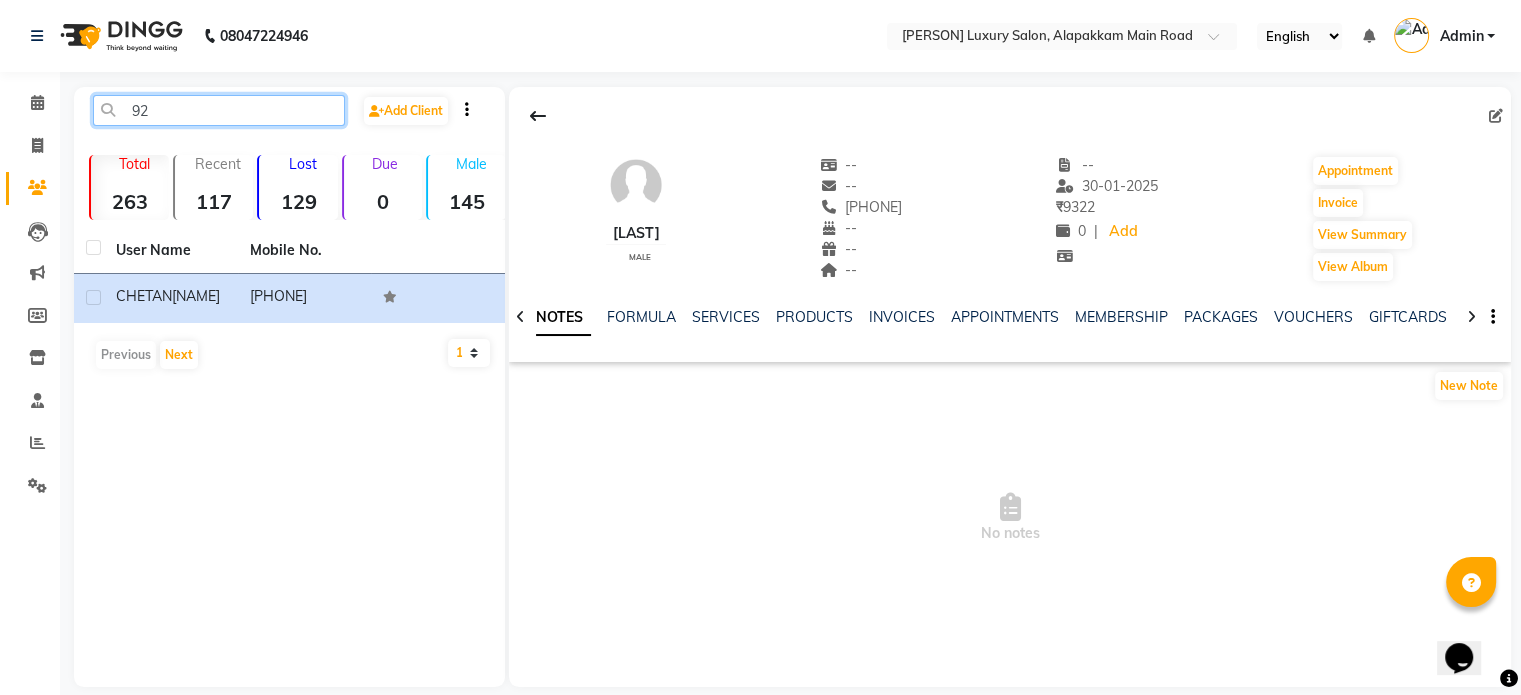 type on "9" 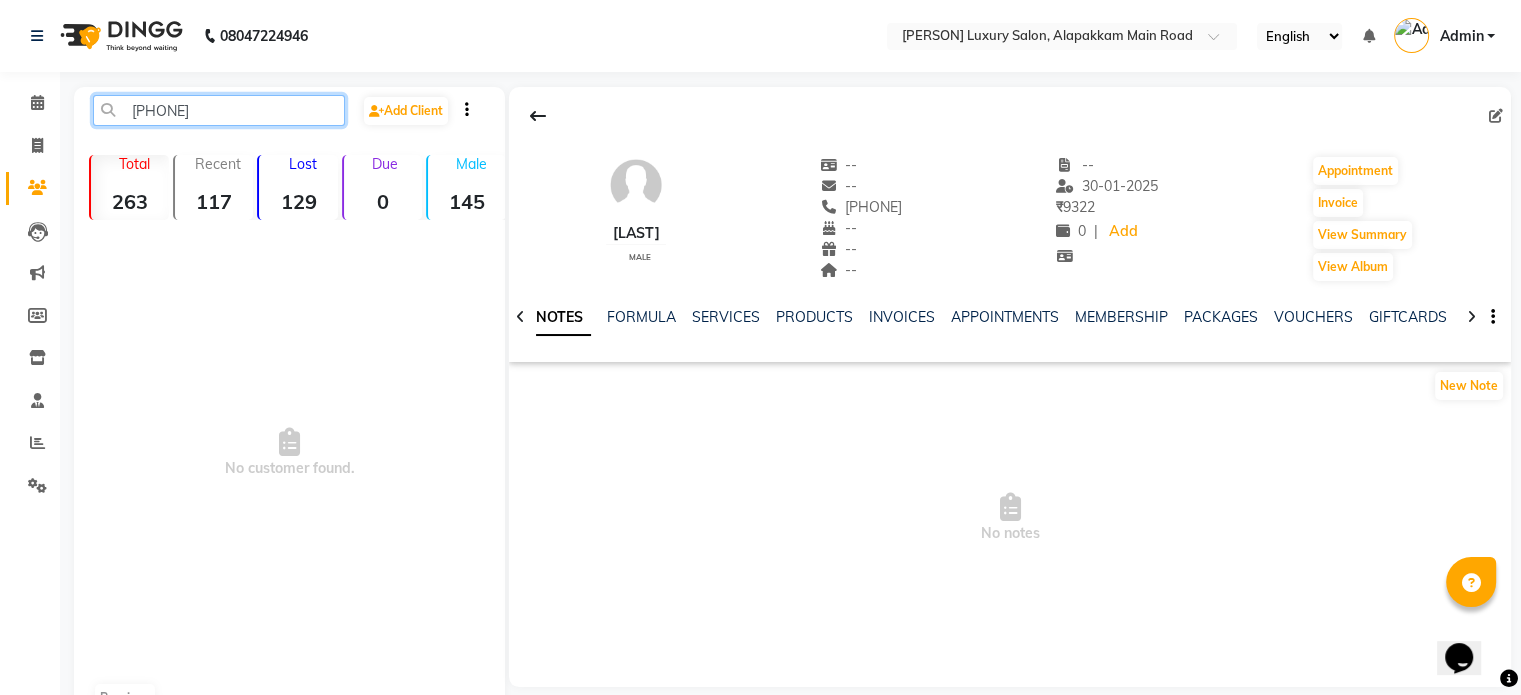 click on "[PHONE]" 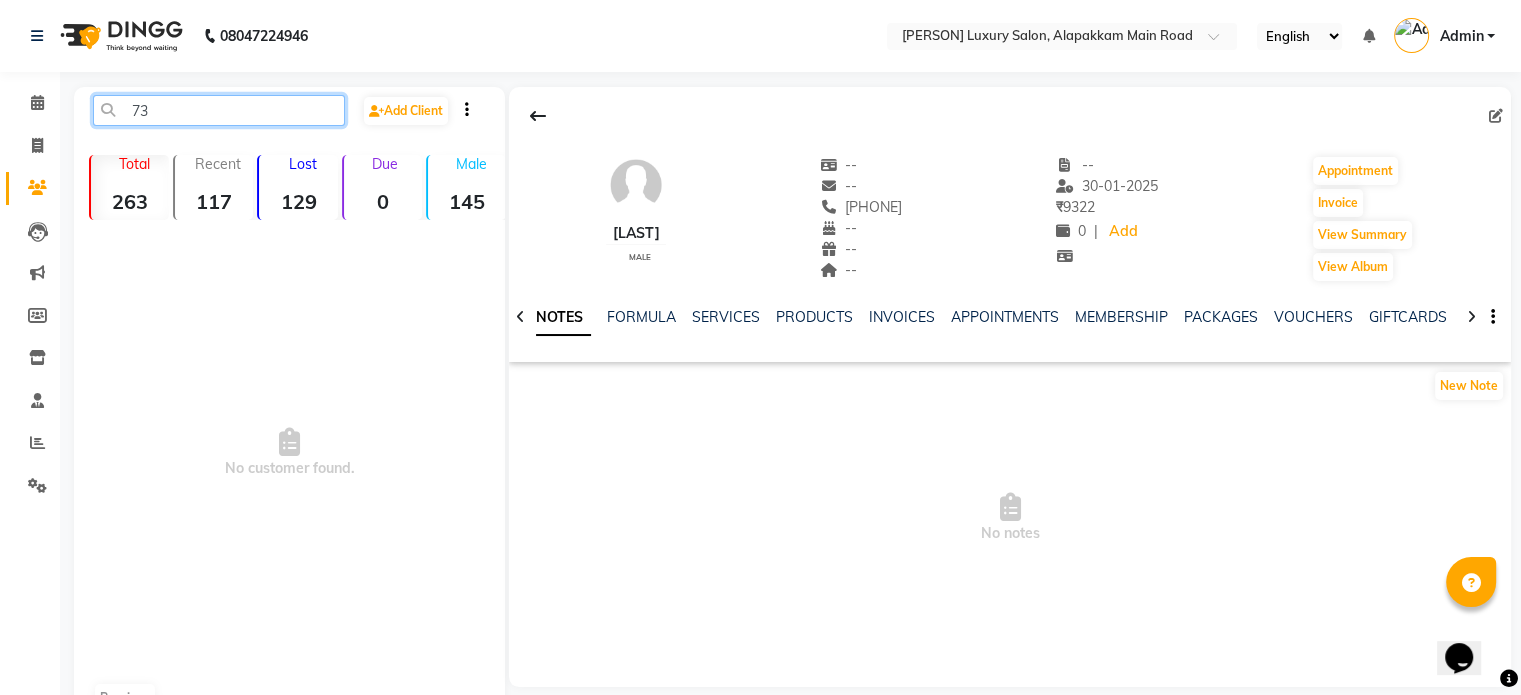 type on "7" 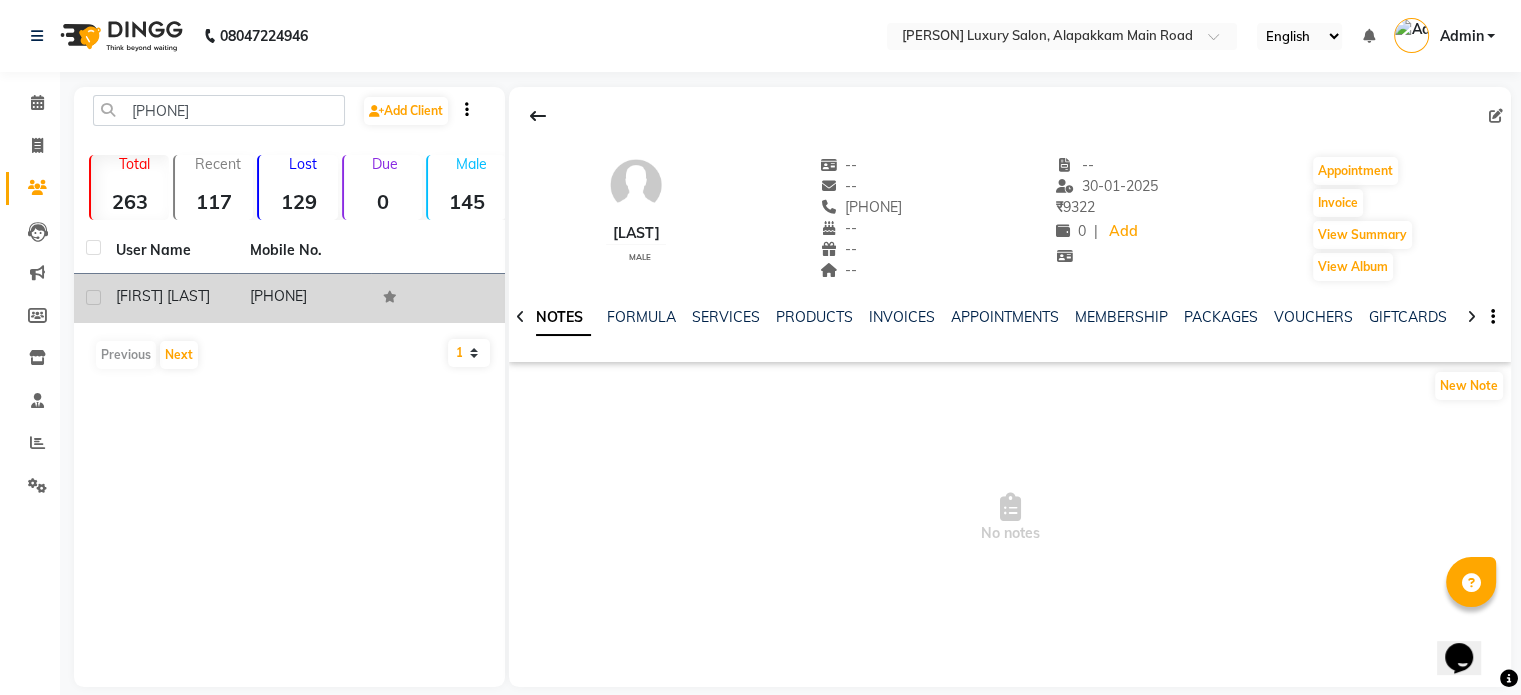click on "[PHONE]" 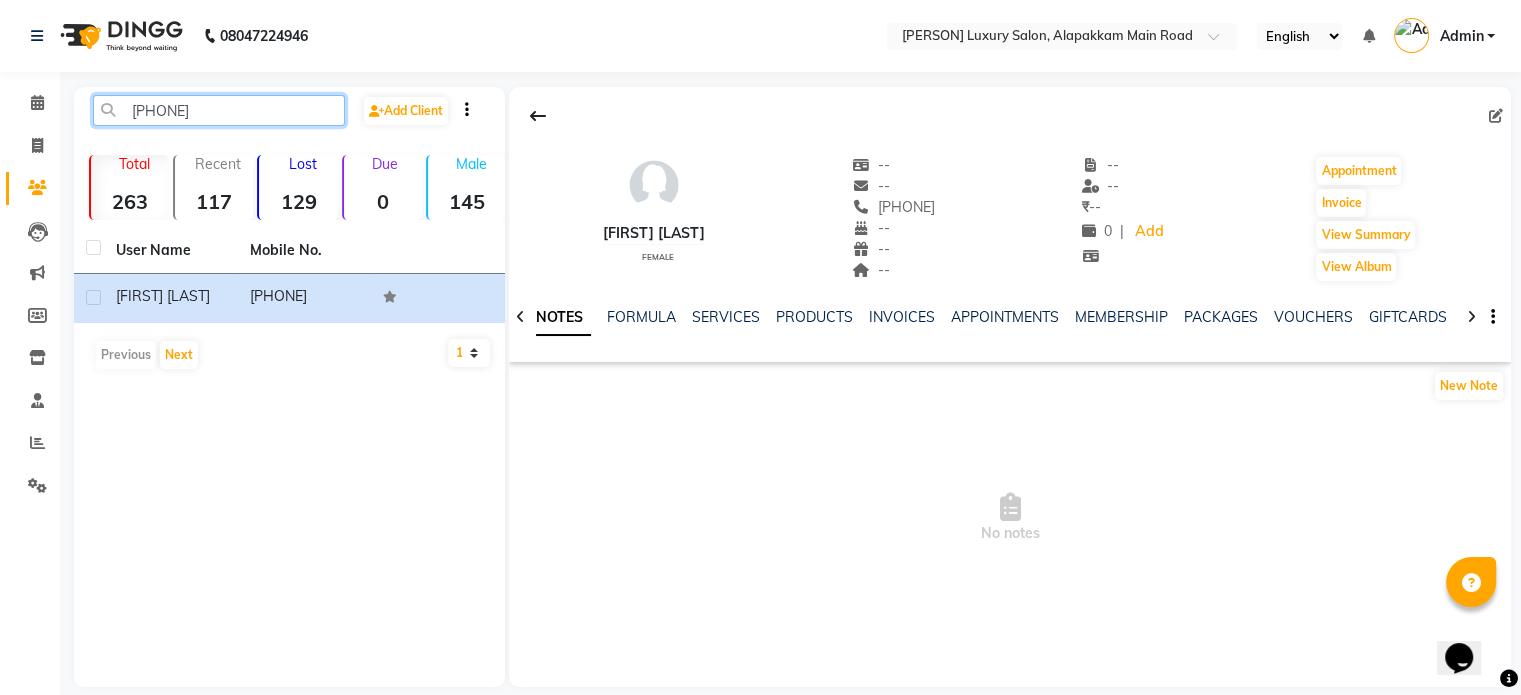 click on "[PHONE]" 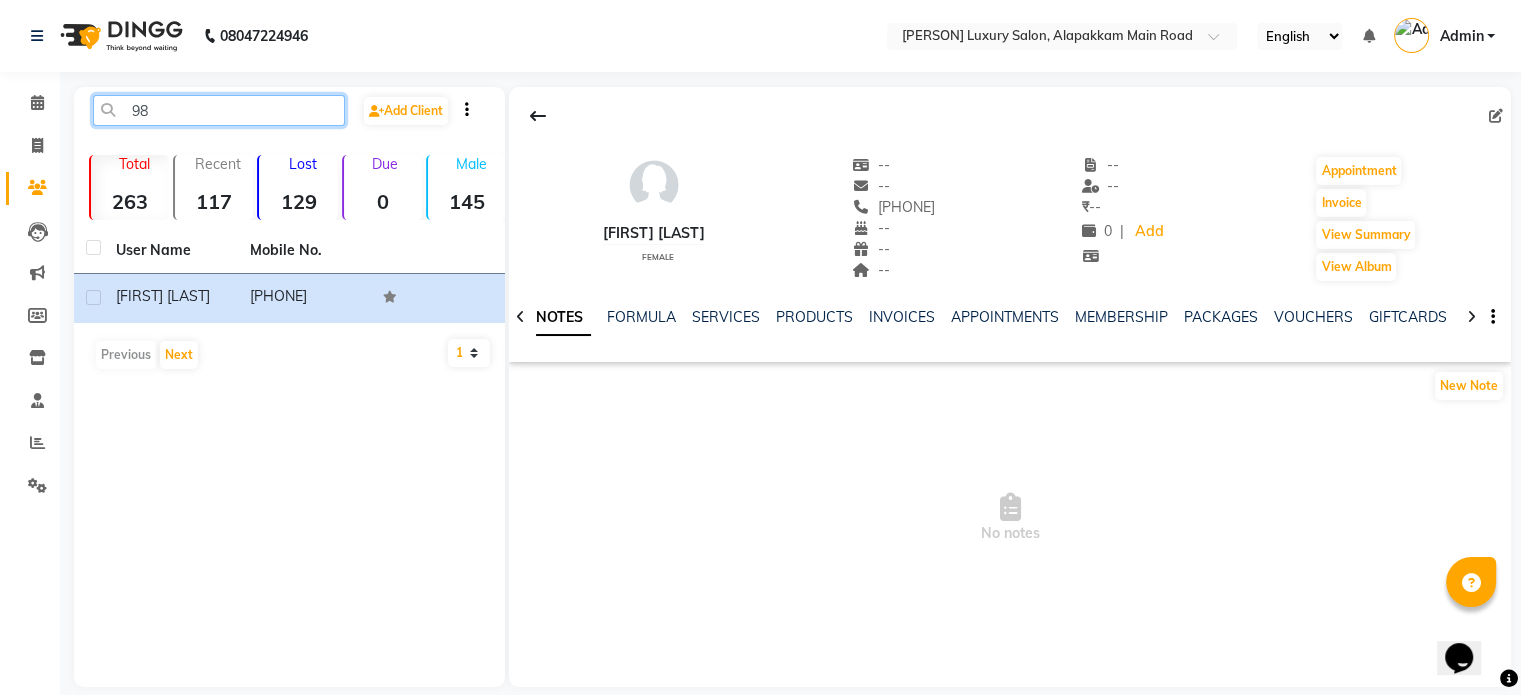 type on "9" 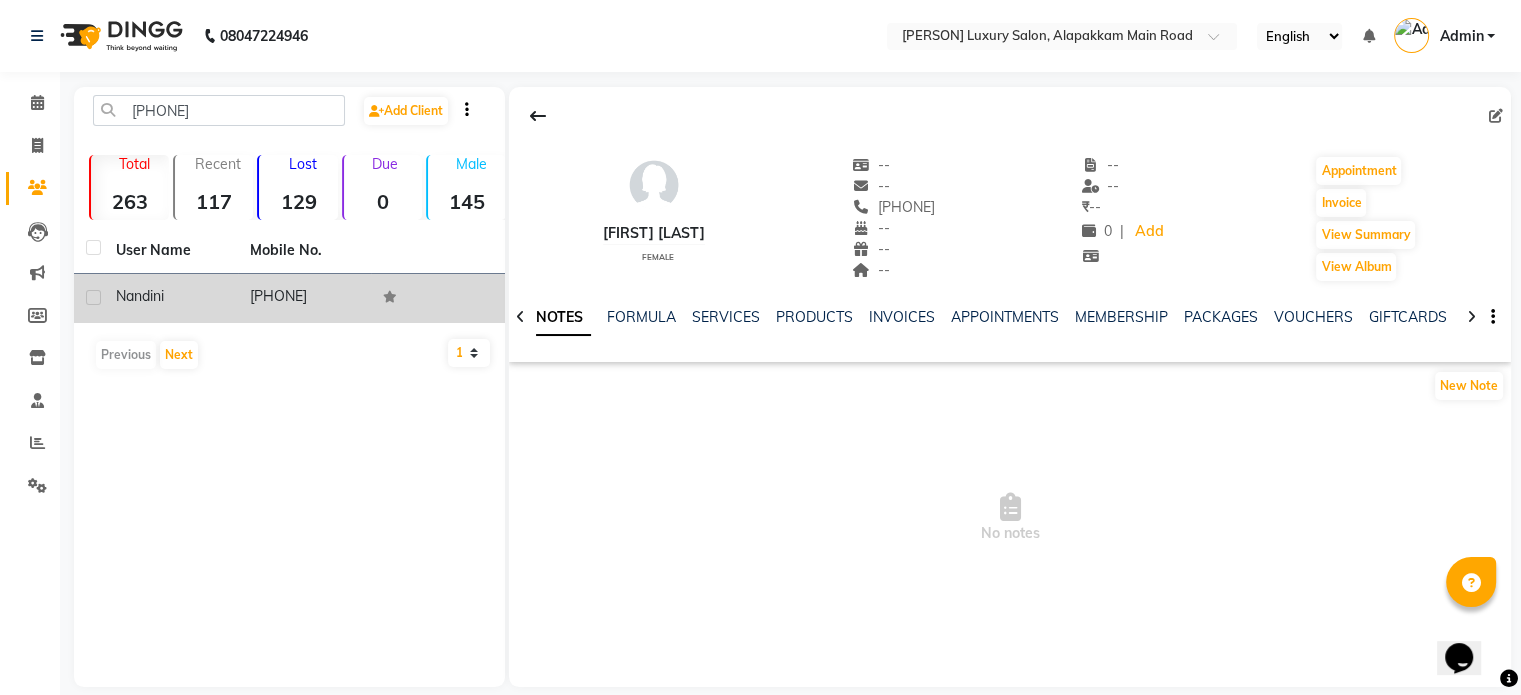 click on "[PHONE]" 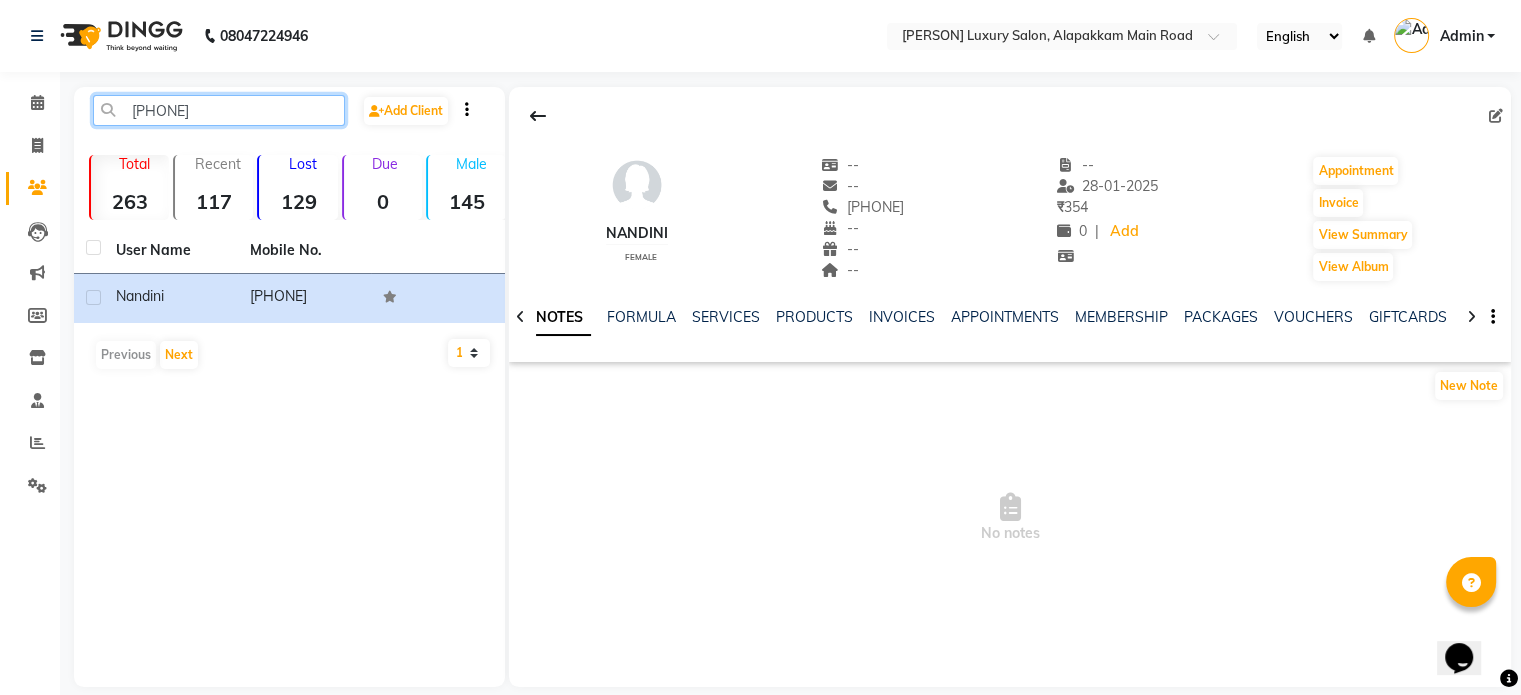 click on "[PHONE]" 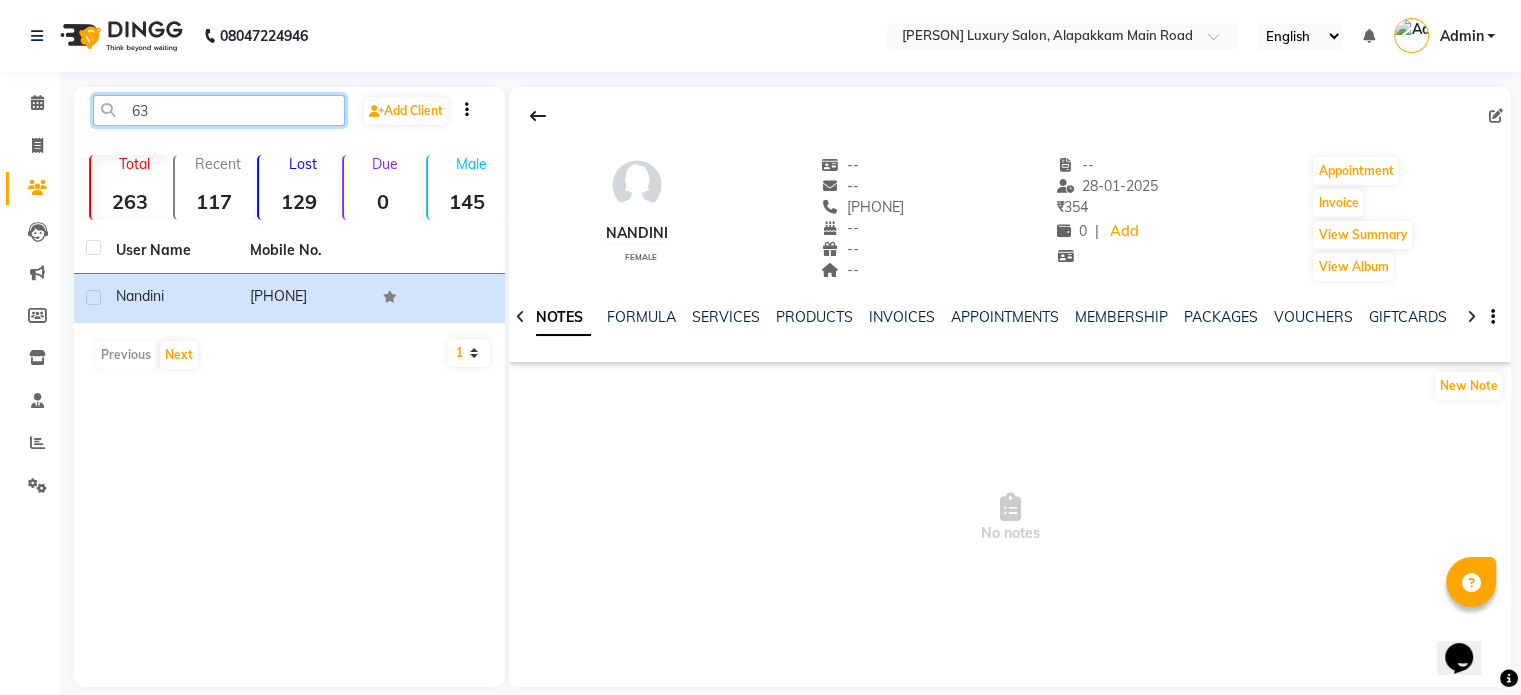 type on "6" 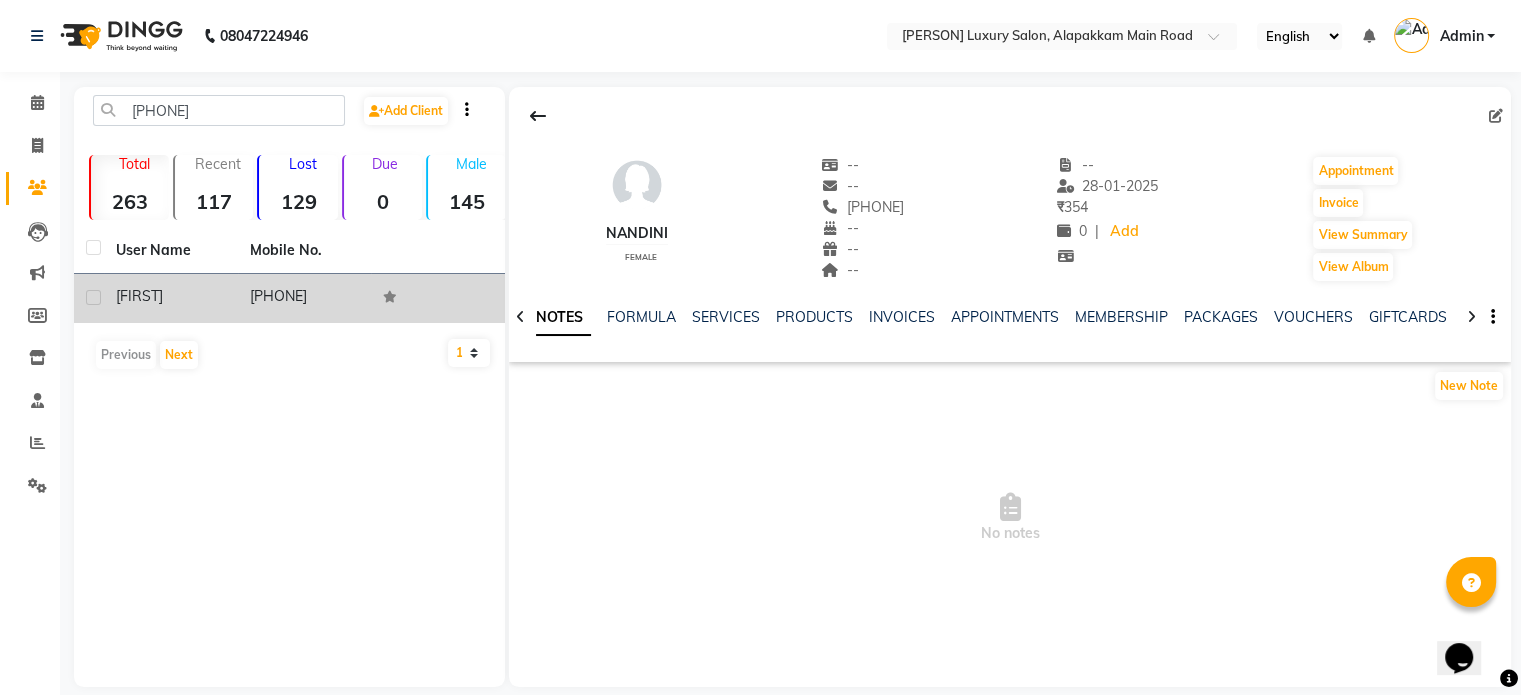 click on "[PHONE]" 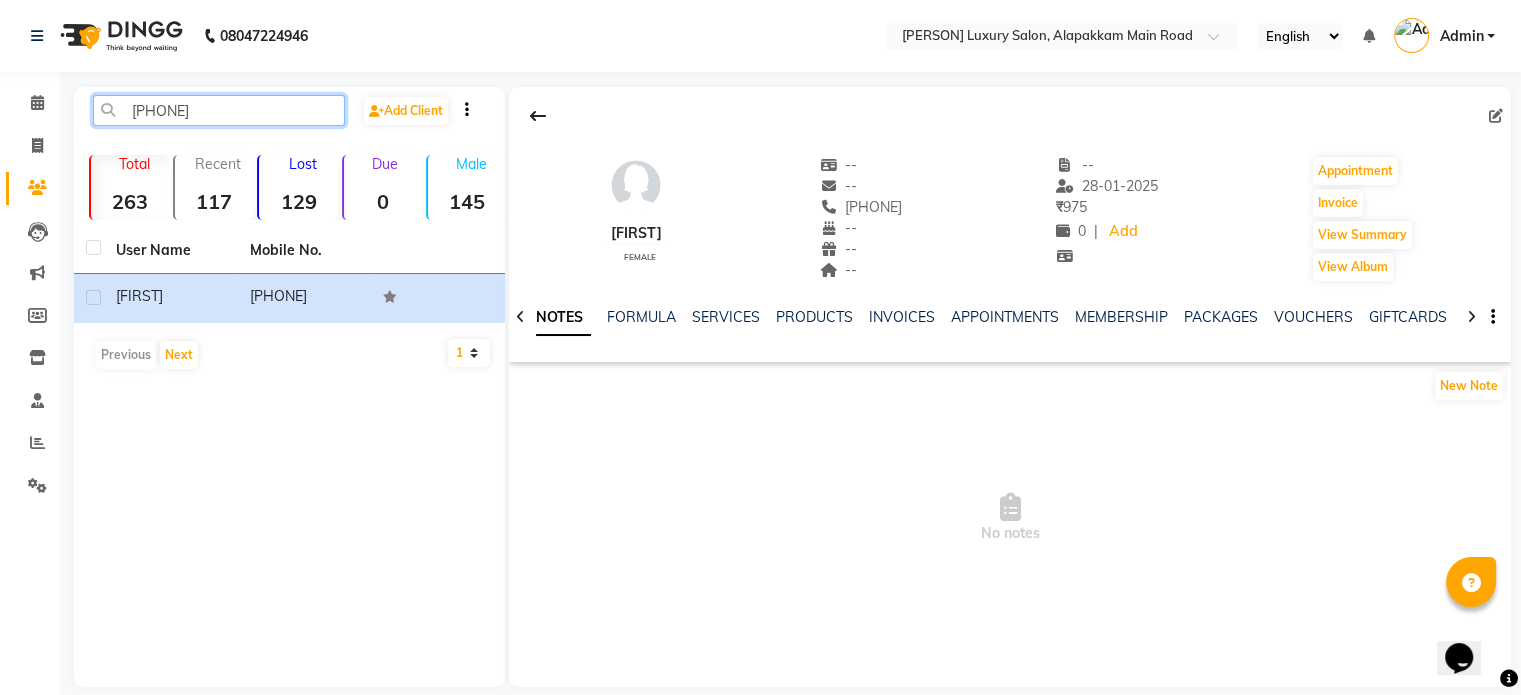 click on "[PHONE]" 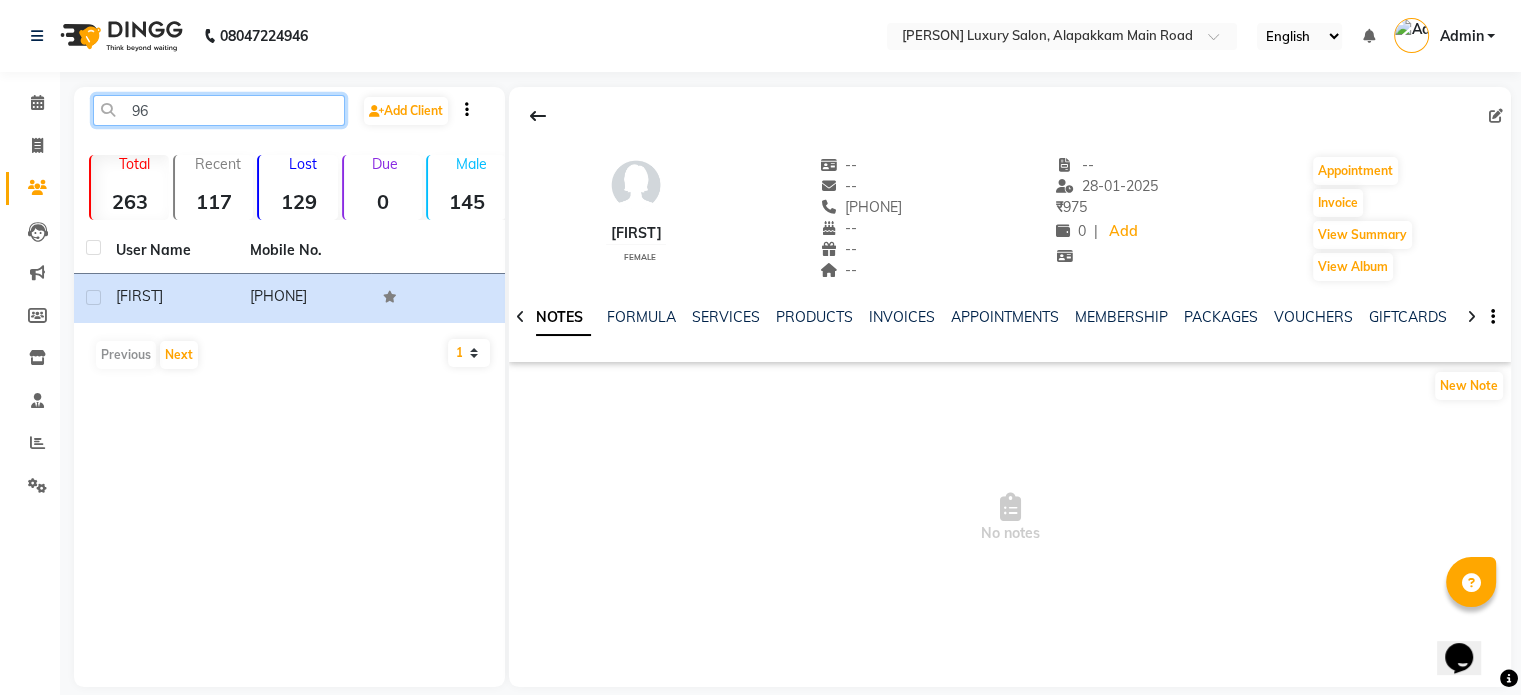 type on "9" 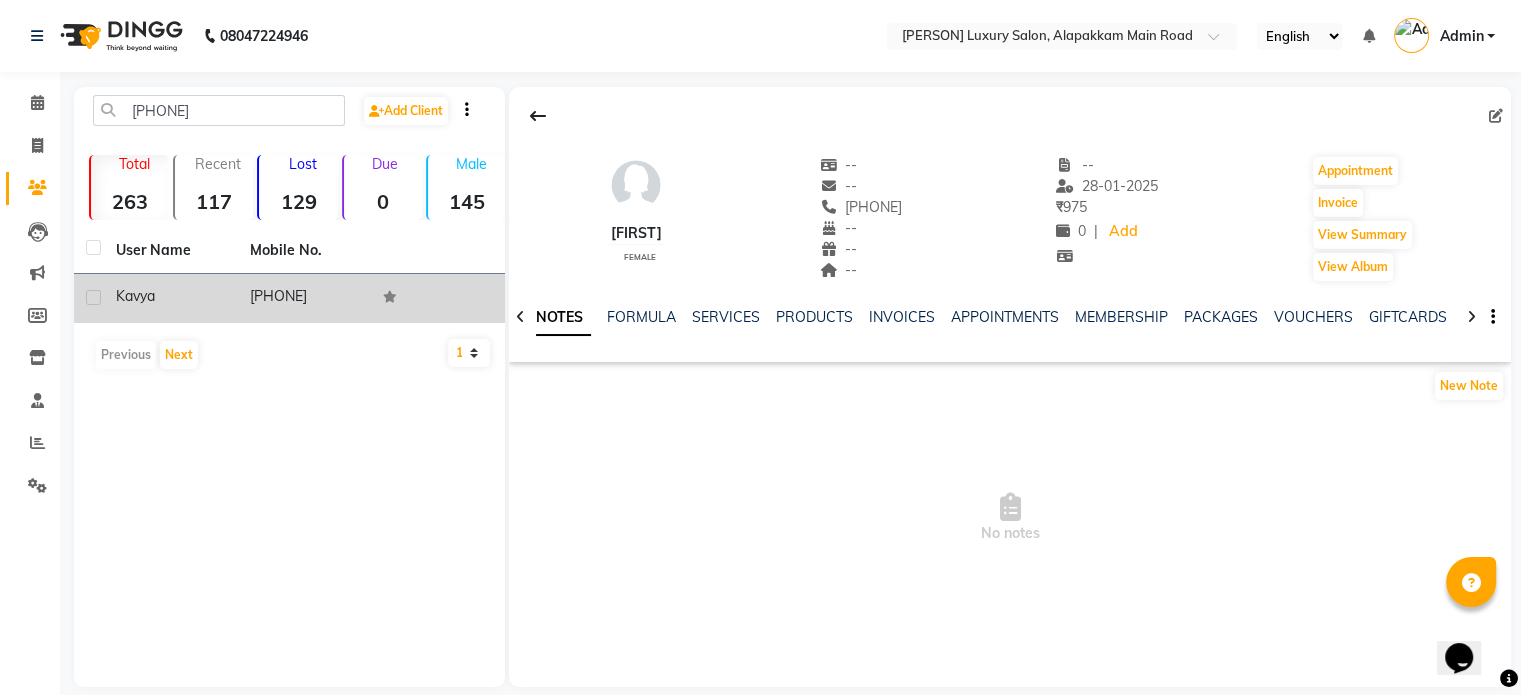click on "[PHONE]" 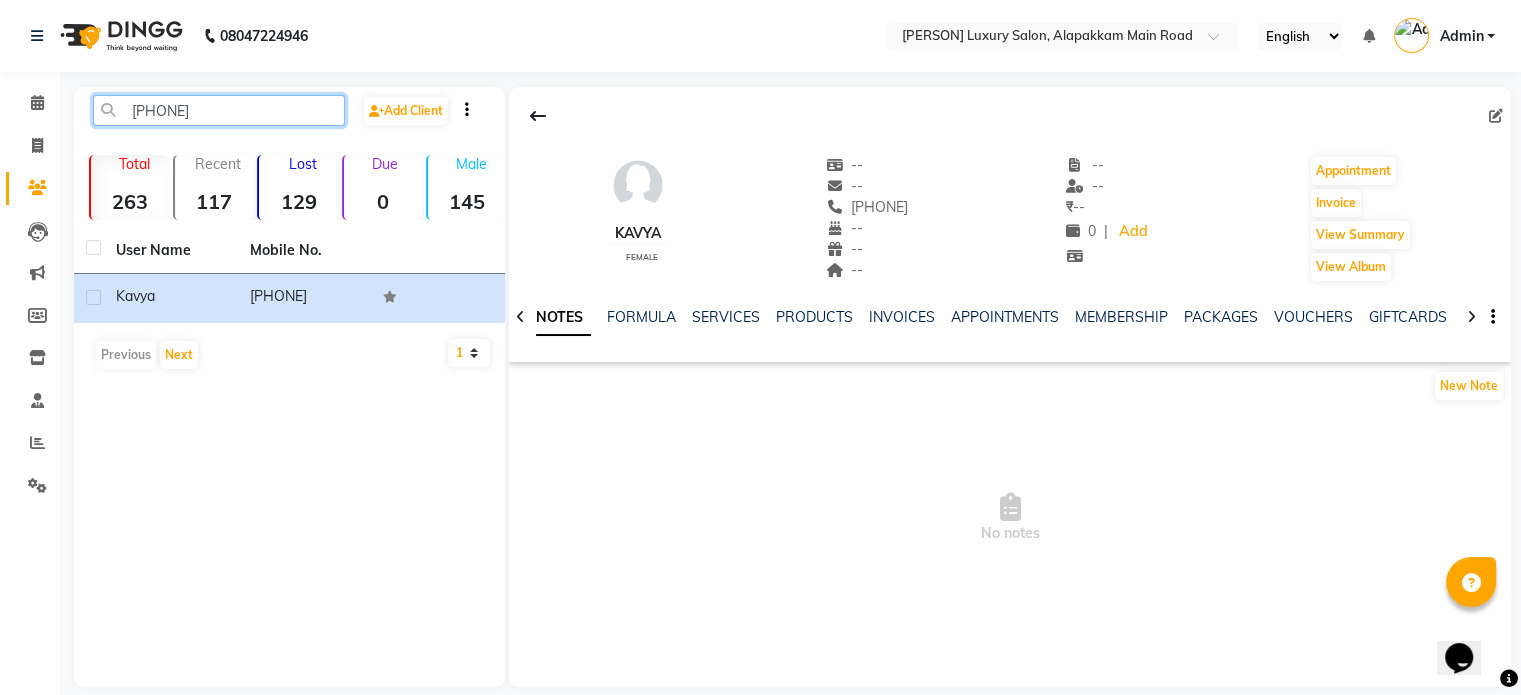 click on "[PHONE]" 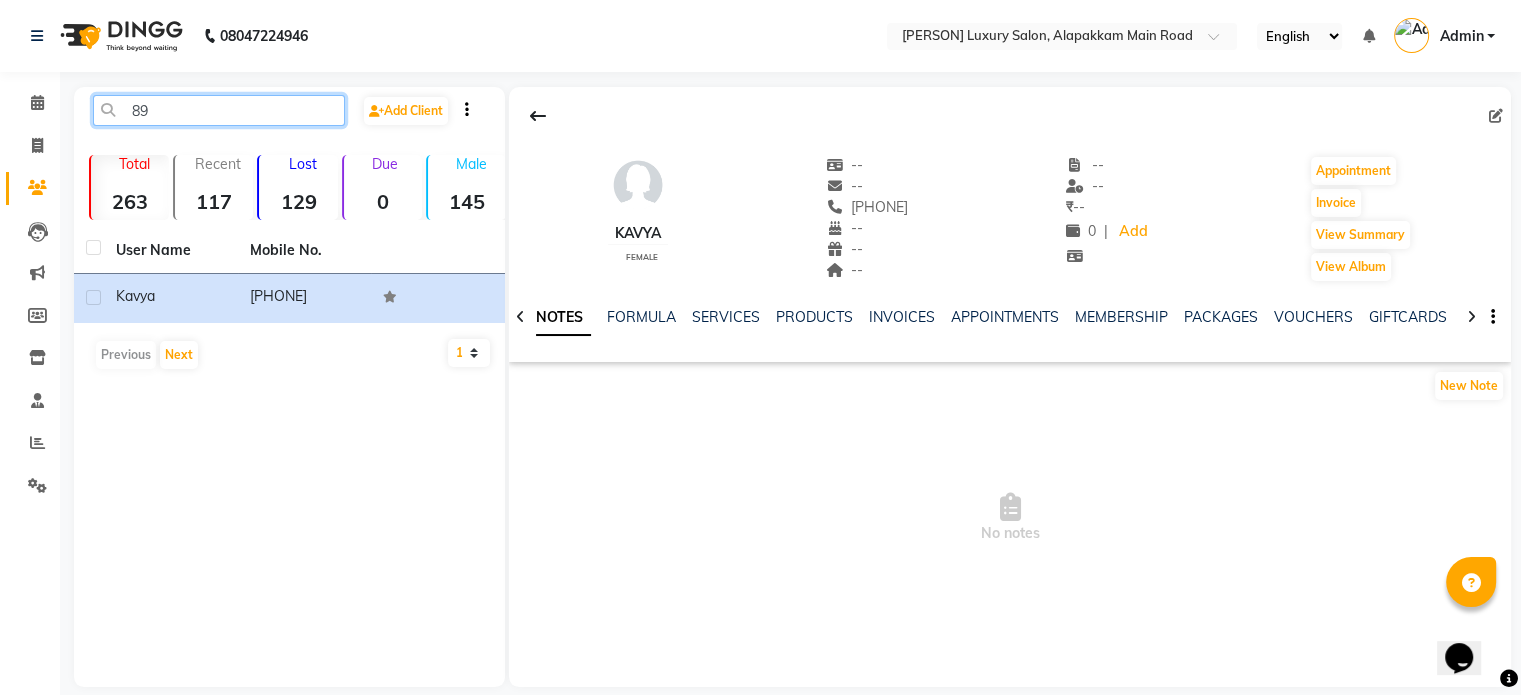 type on "8" 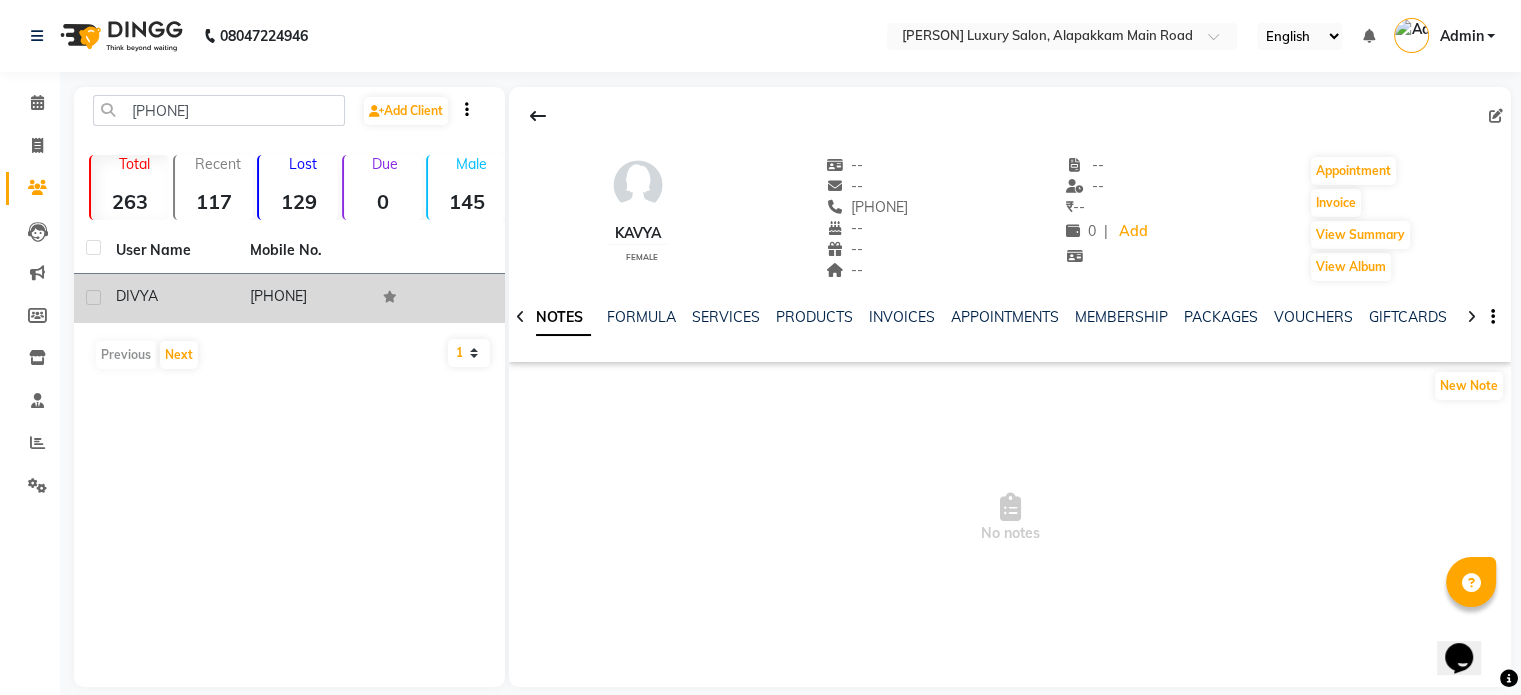 click on "[PHONE]" 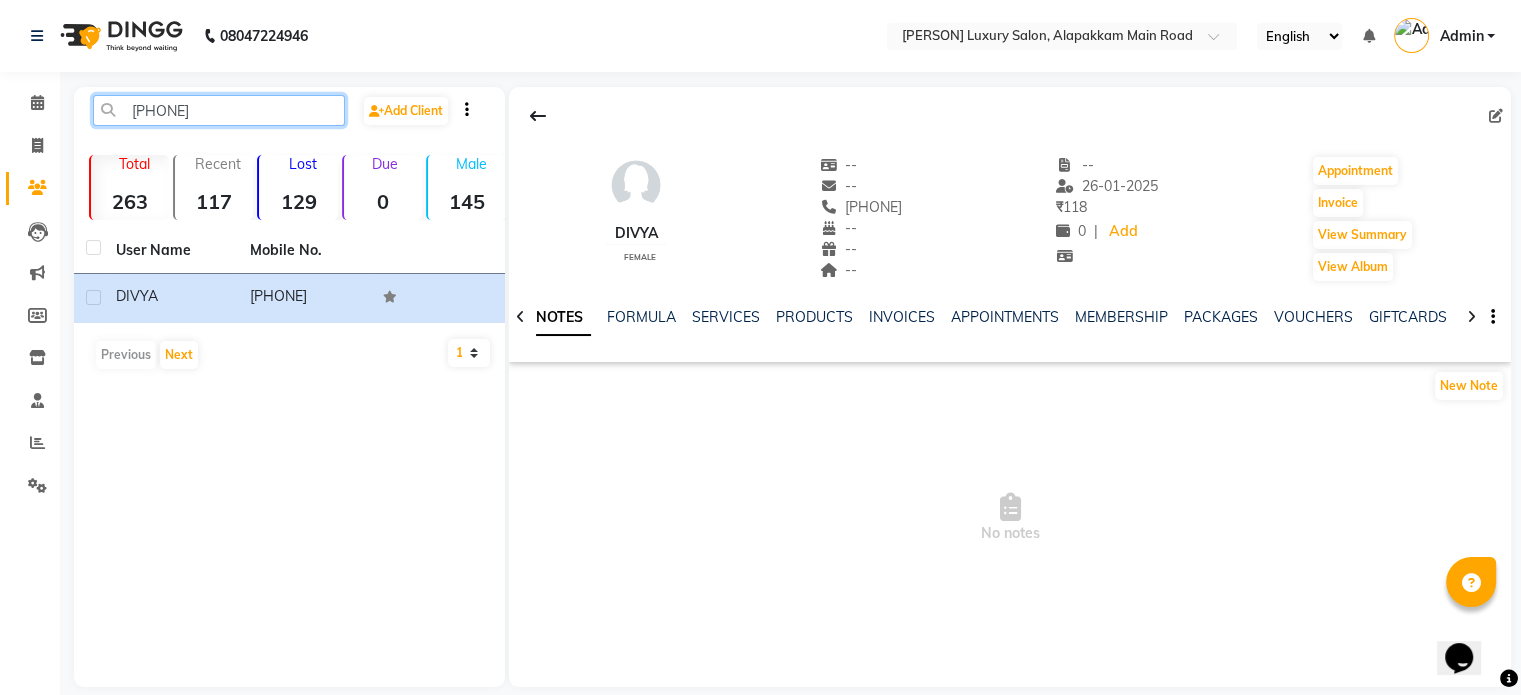 click on "[PHONE]" 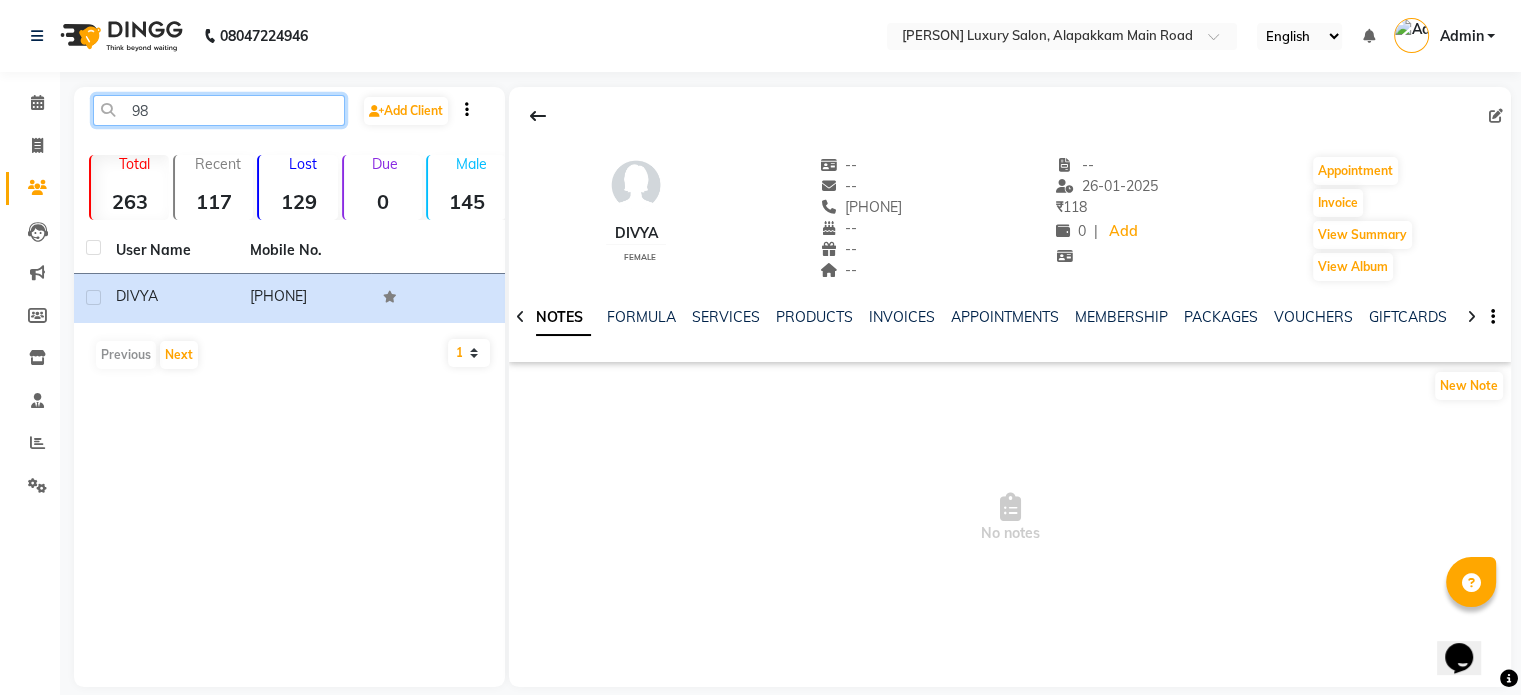 type on "9" 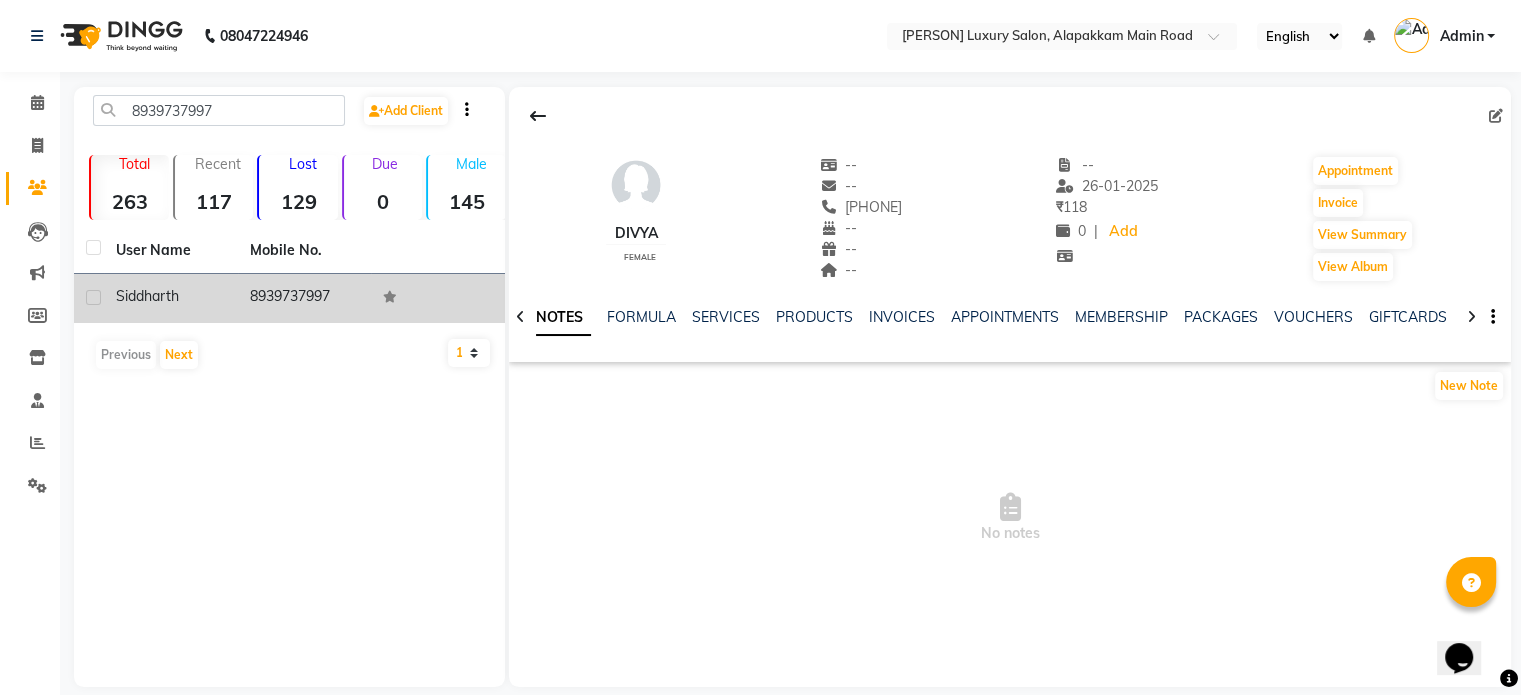 click on "8939737997" 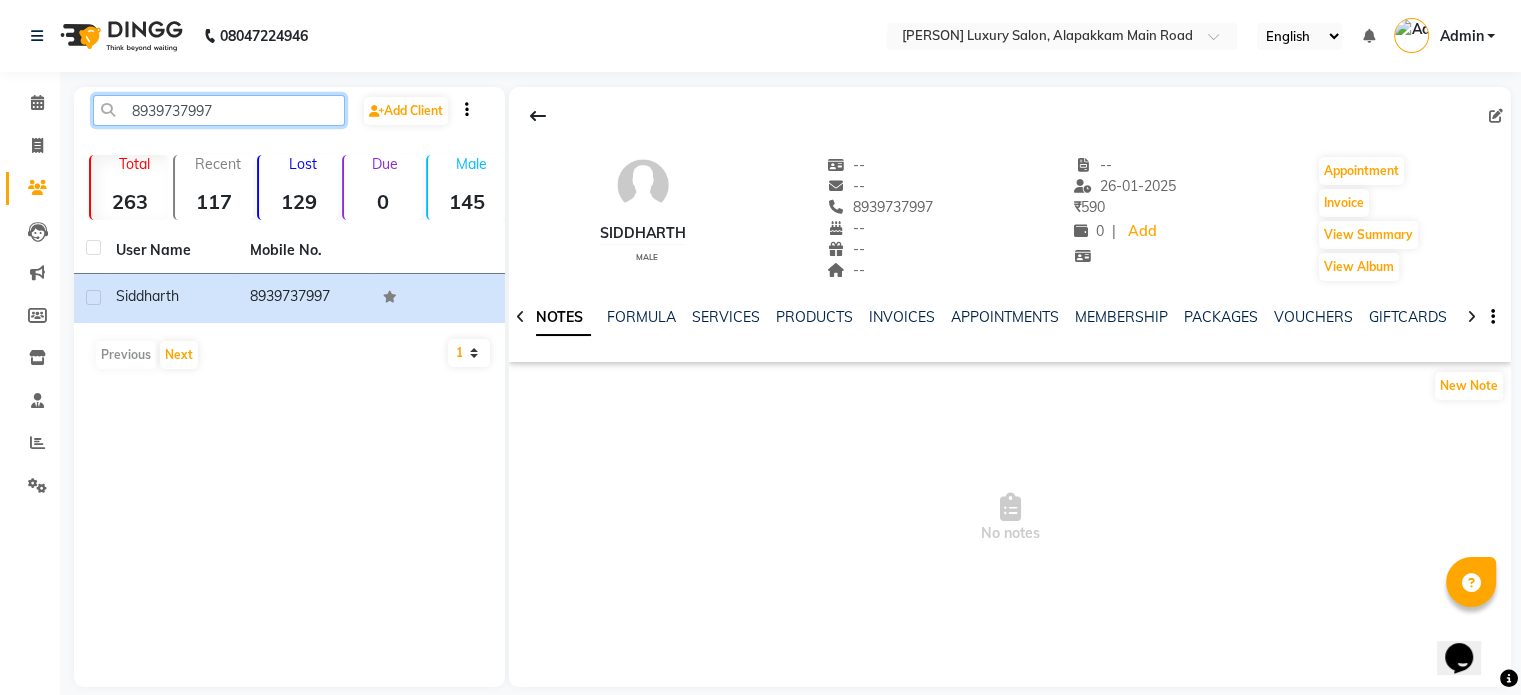 click on "8939737997" 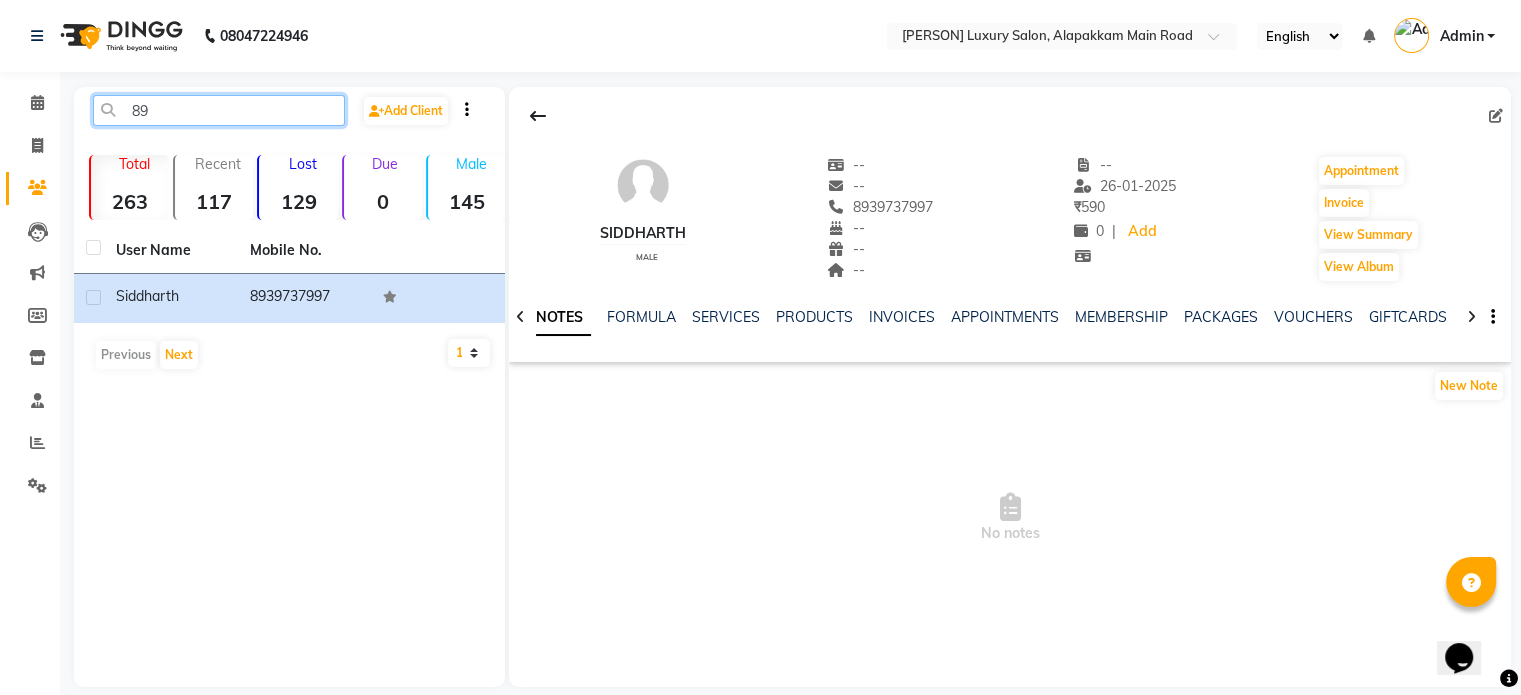 type on "8" 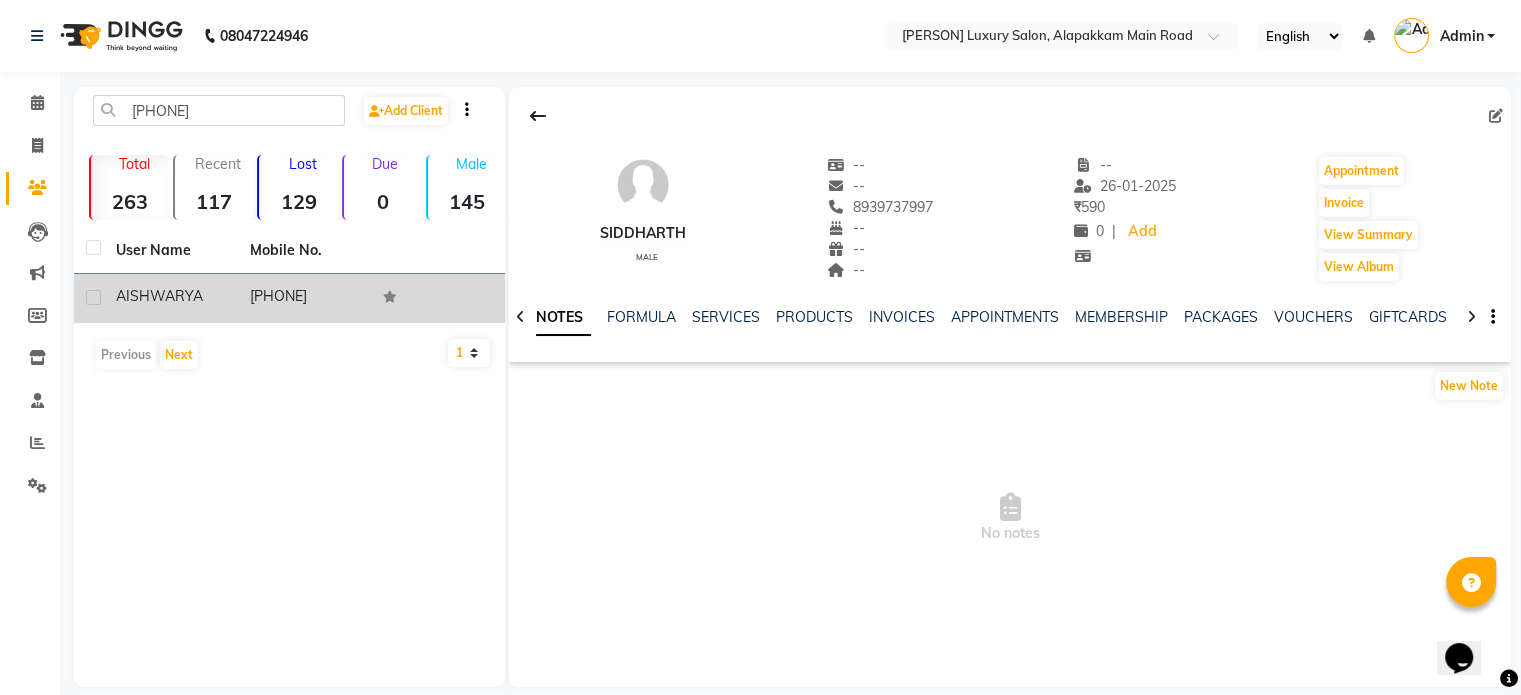 click on "AISHWARYA" 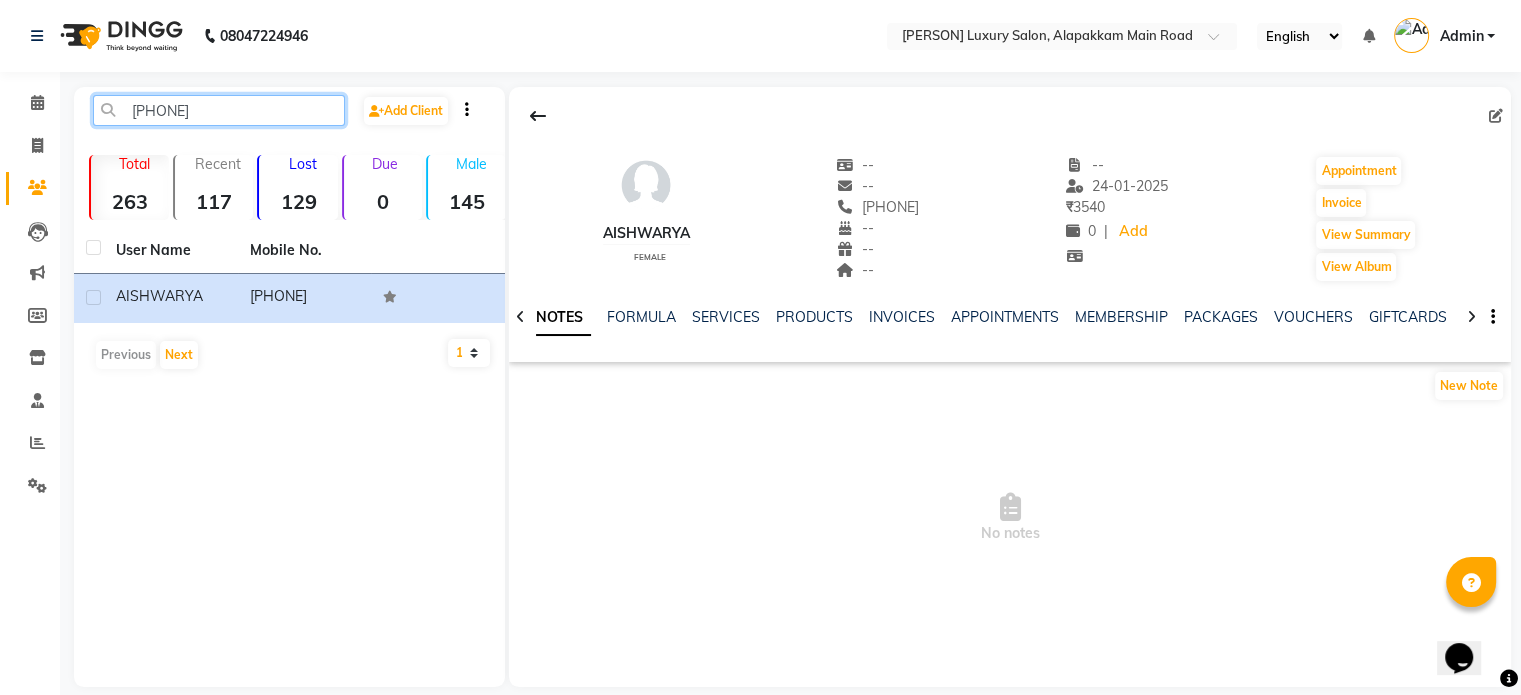 click on "[PHONE]" 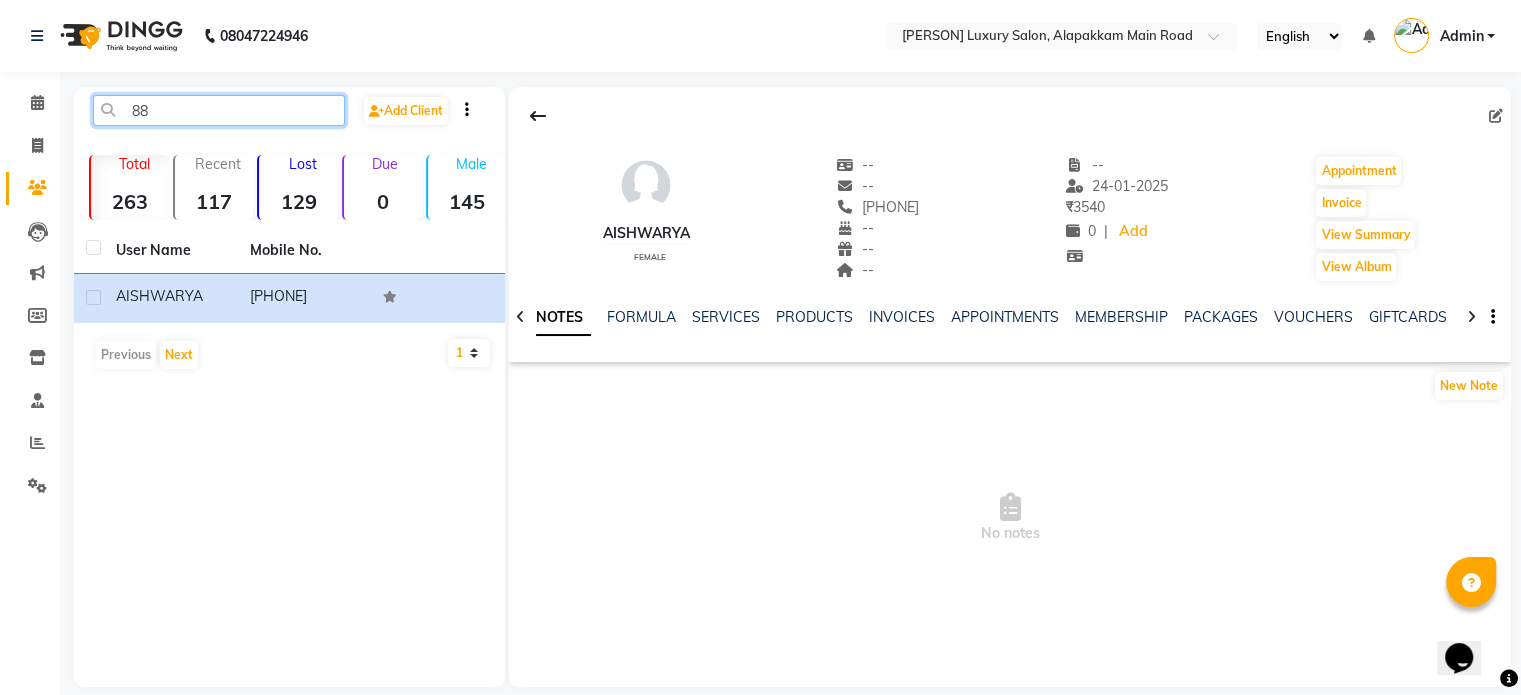 type on "8" 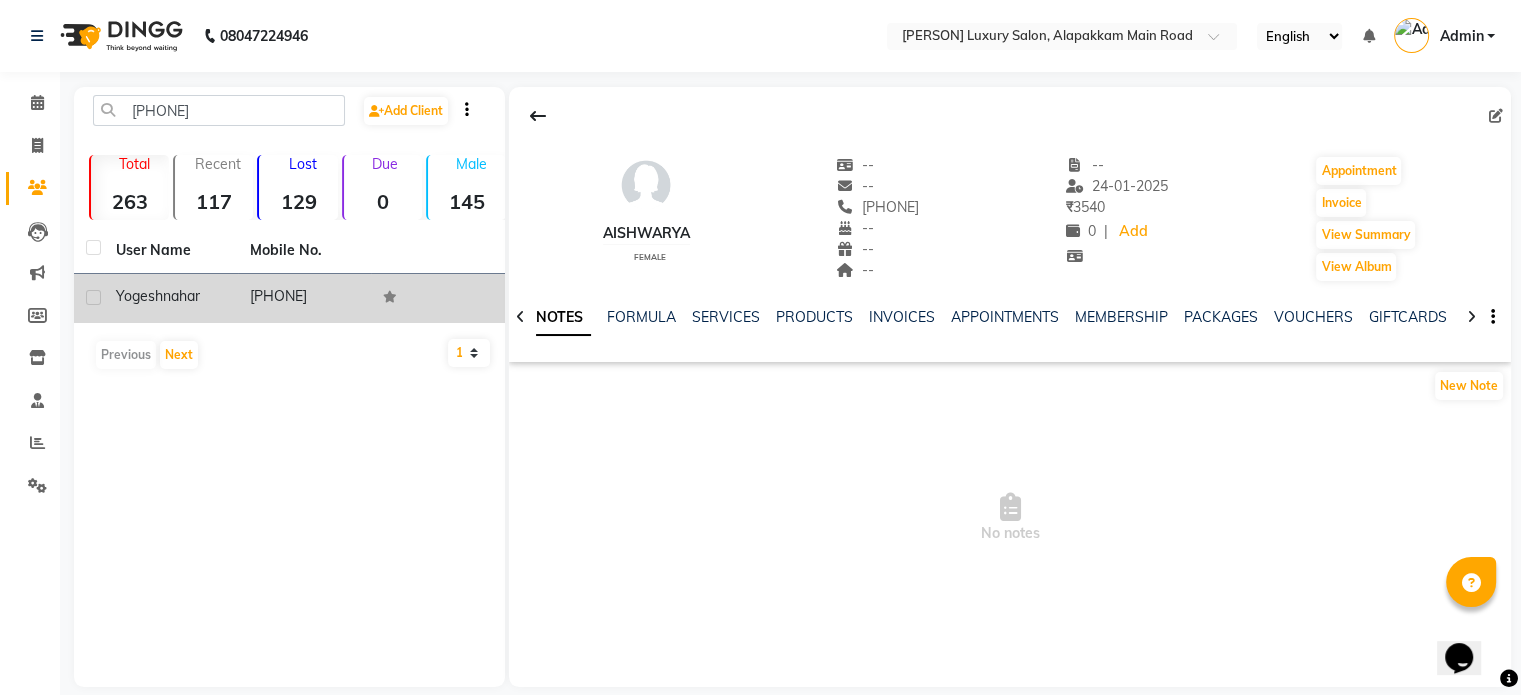 click on "[PHONE]" 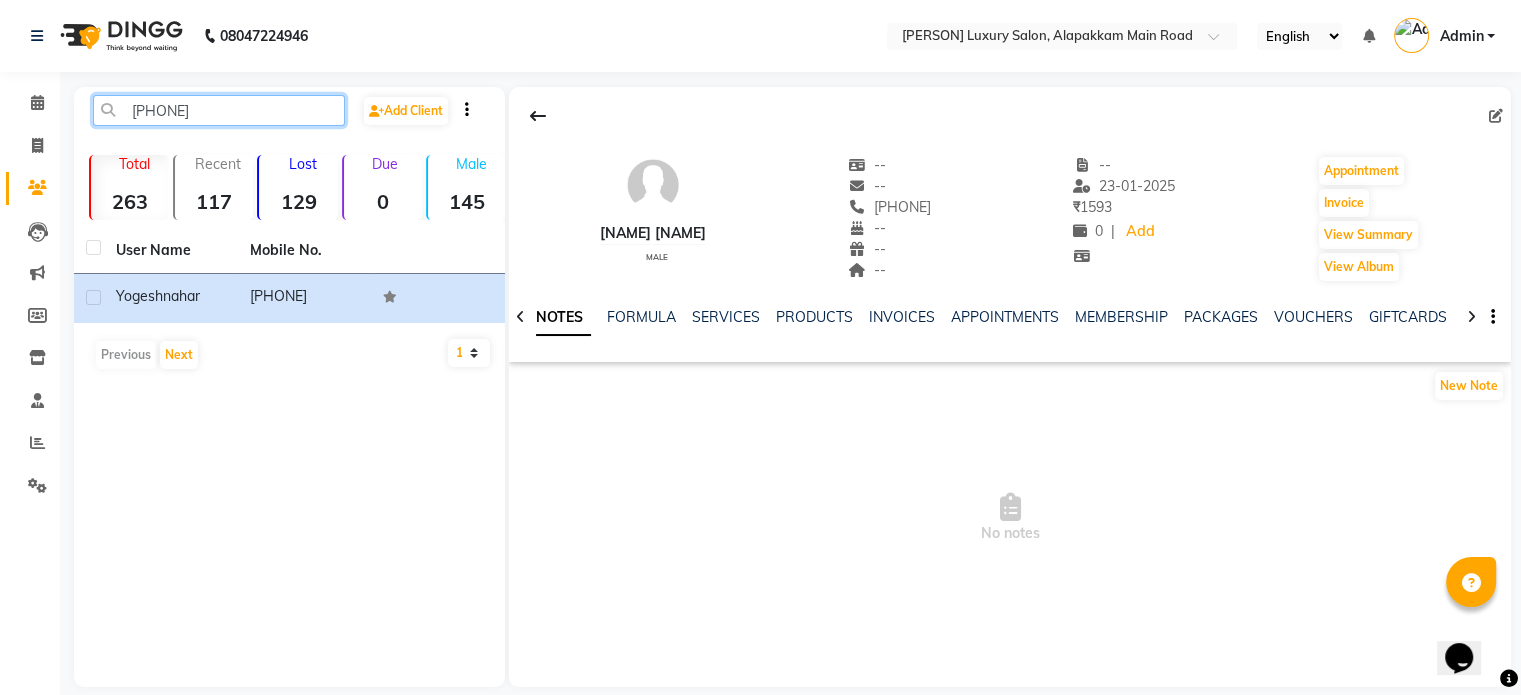 click on "[PHONE]" 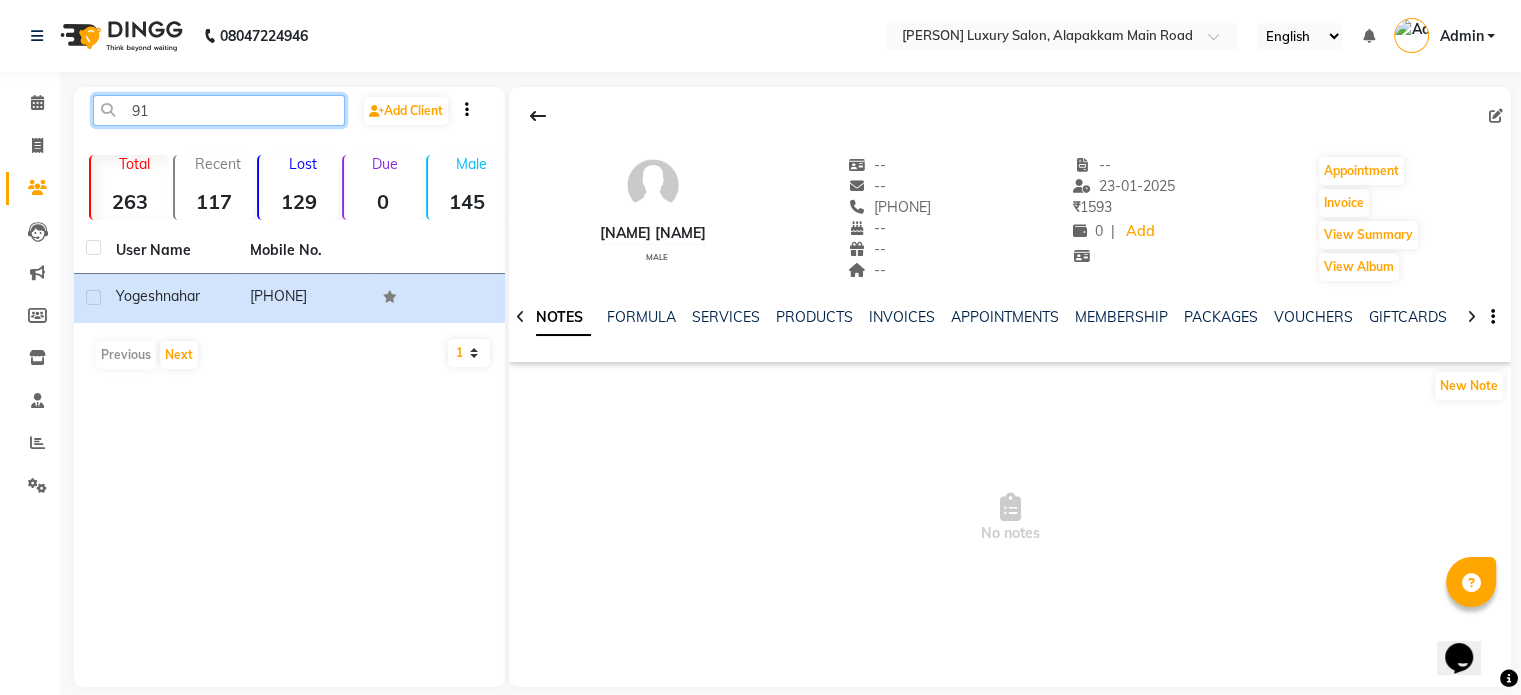 type on "9" 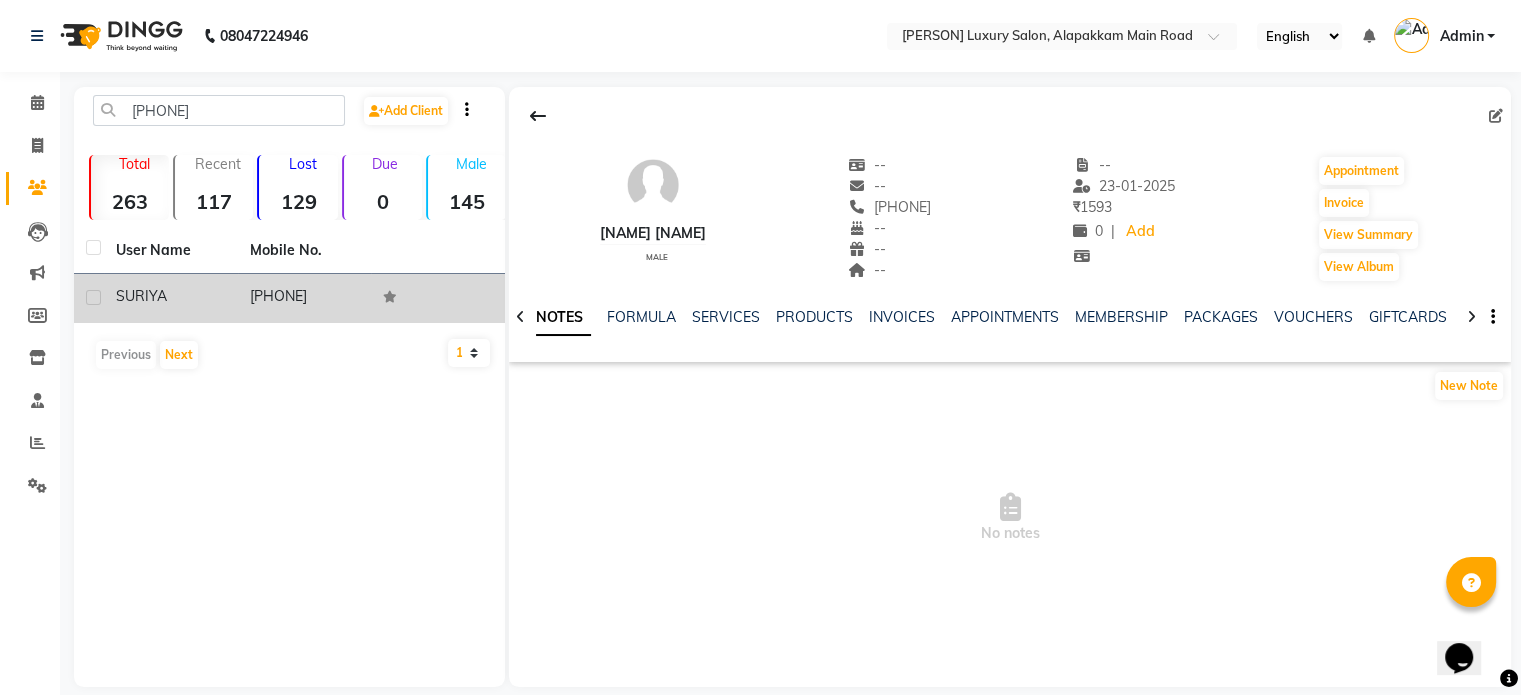 click on "[PHONE]" 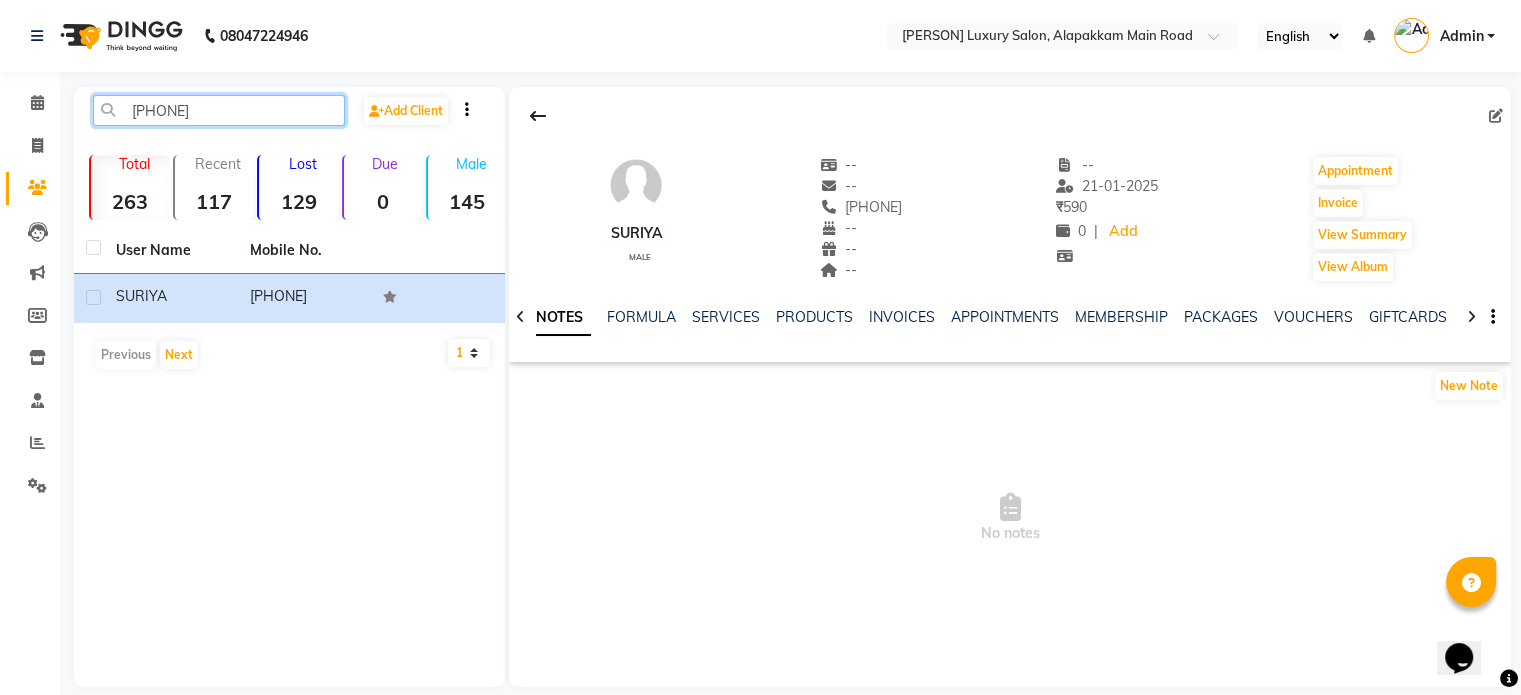click on "[PHONE]" 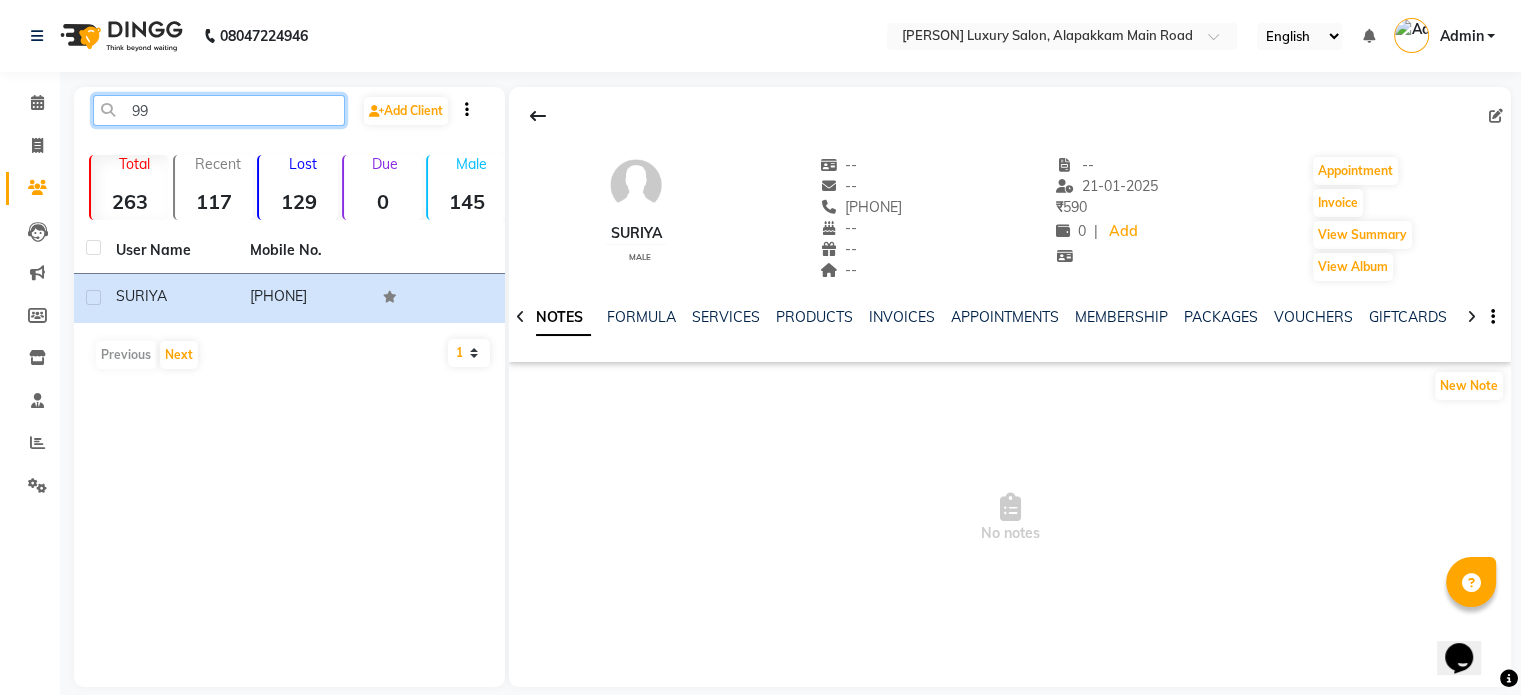 type on "9" 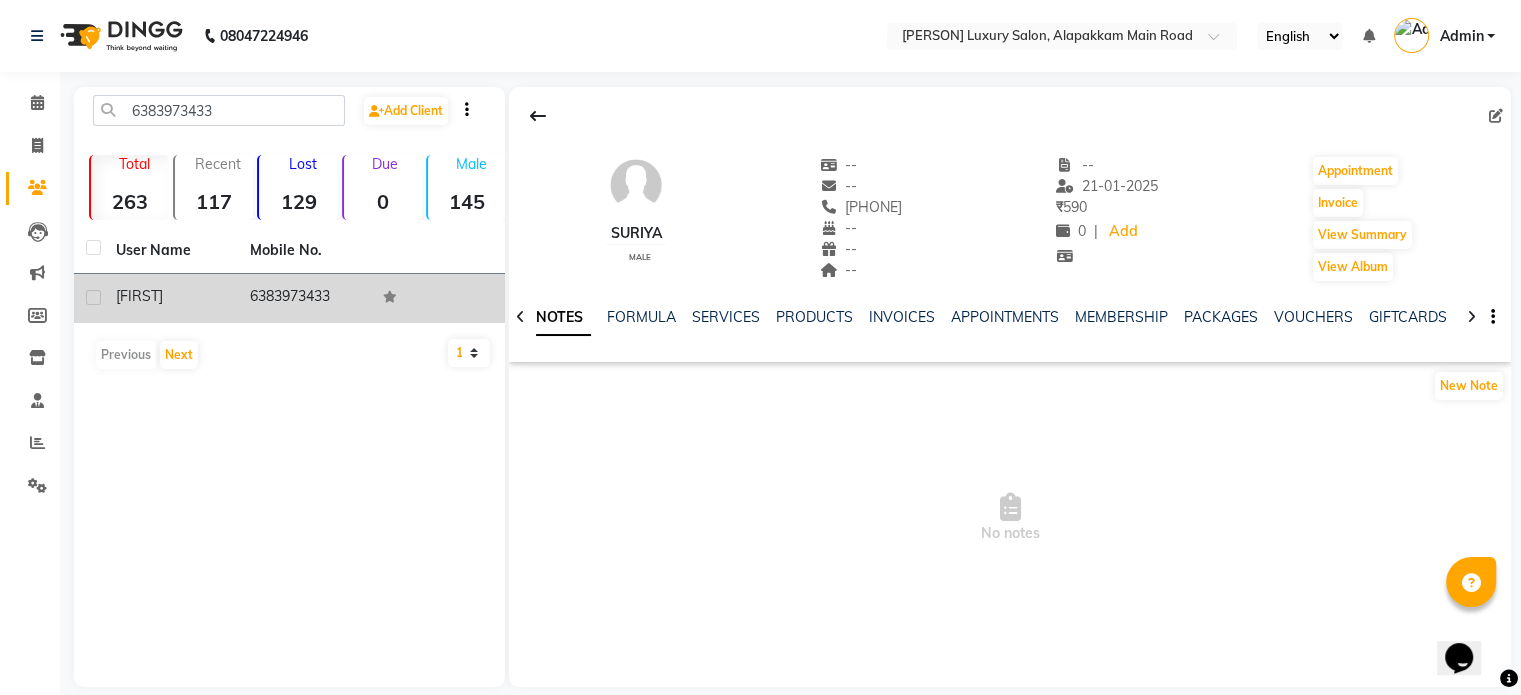 click on "6383973433" 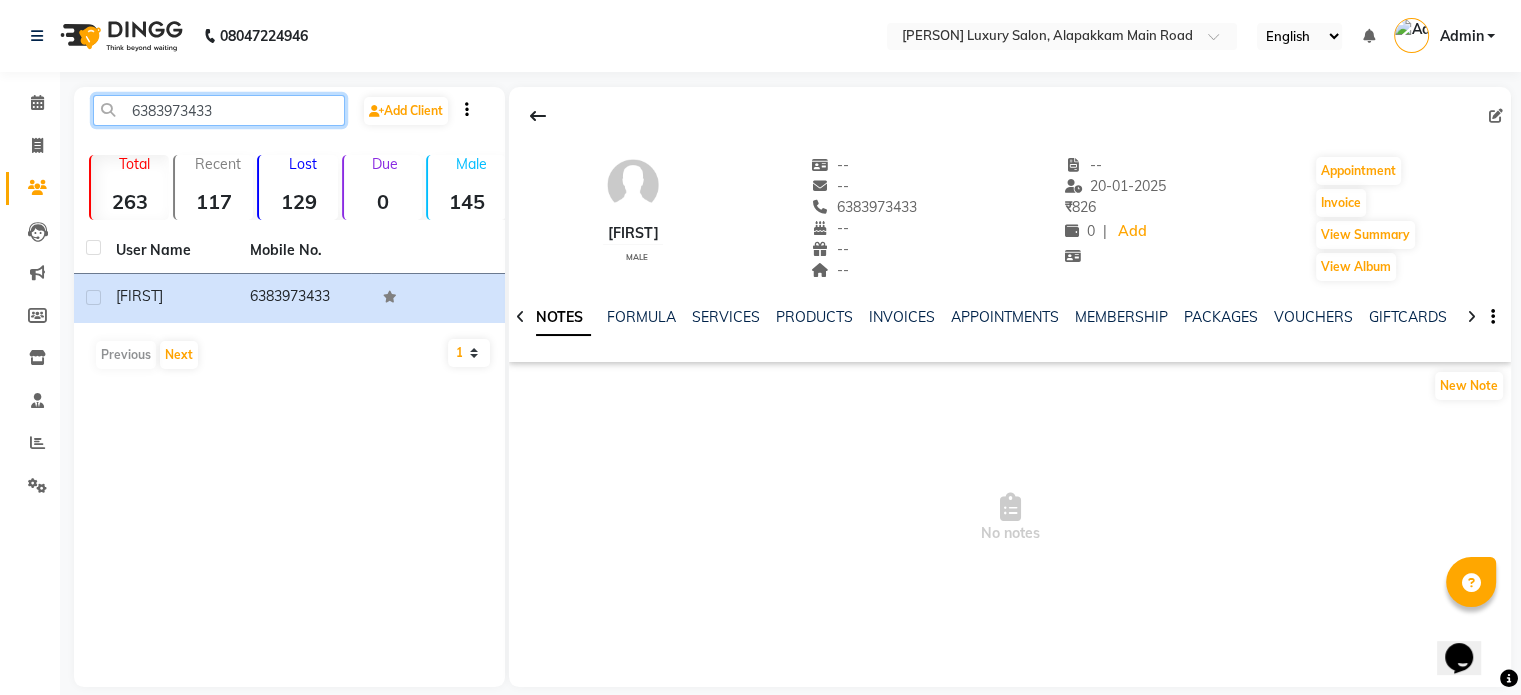 click on "6383973433" 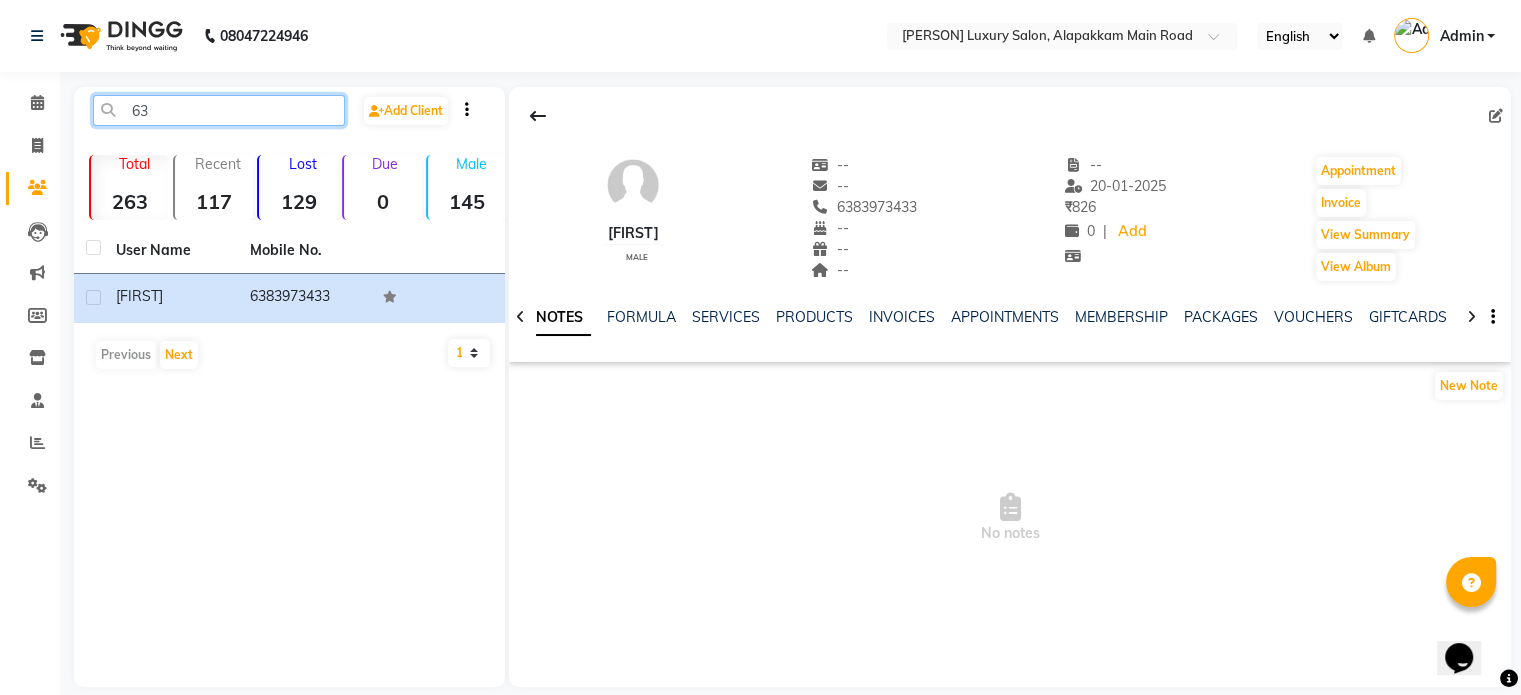 type on "6" 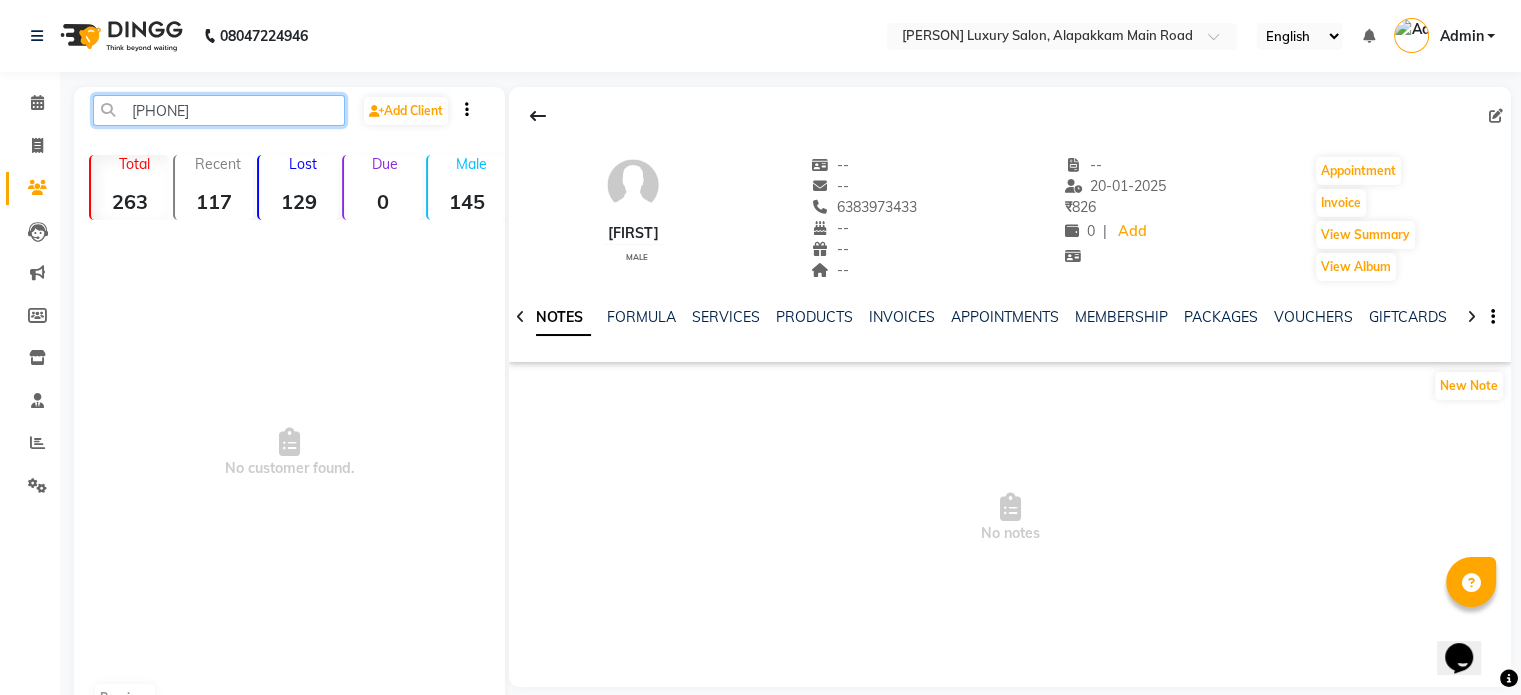 click on "[PHONE]" 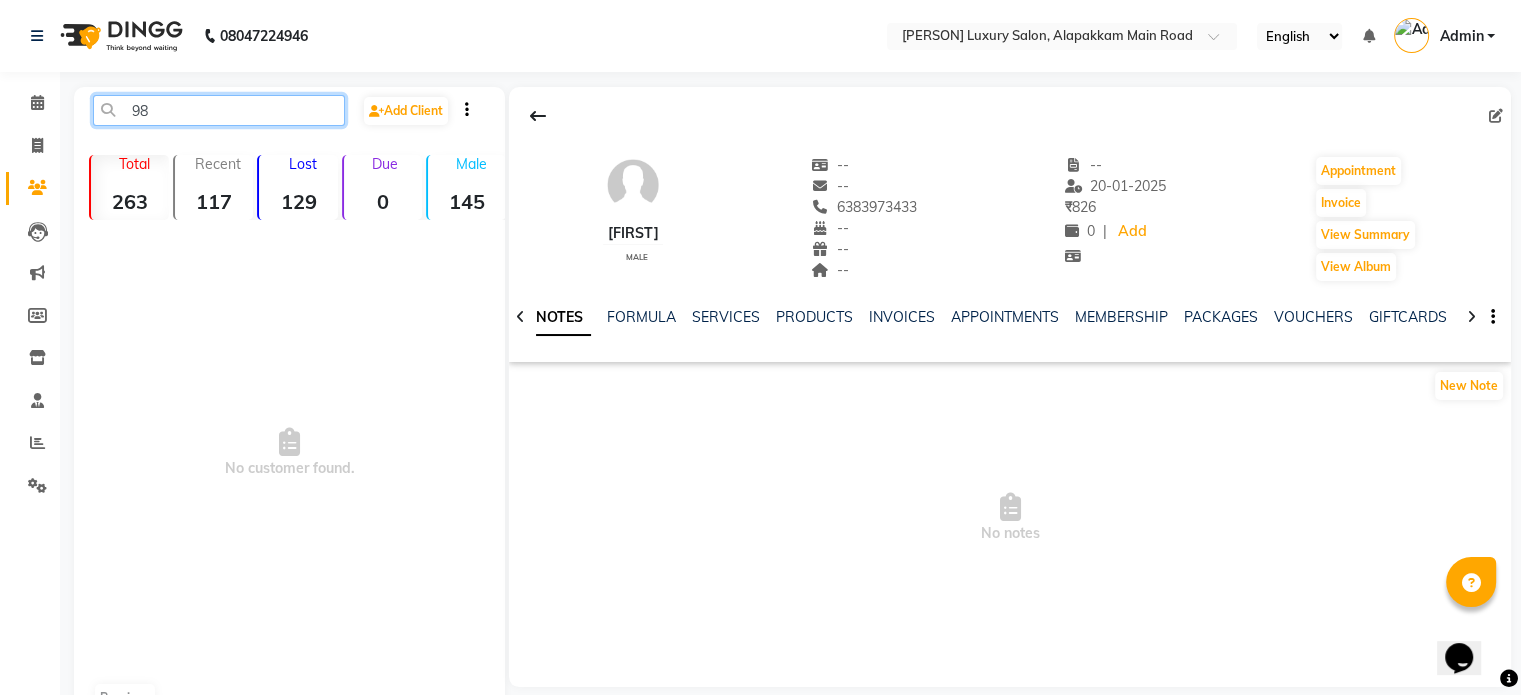 type on "9" 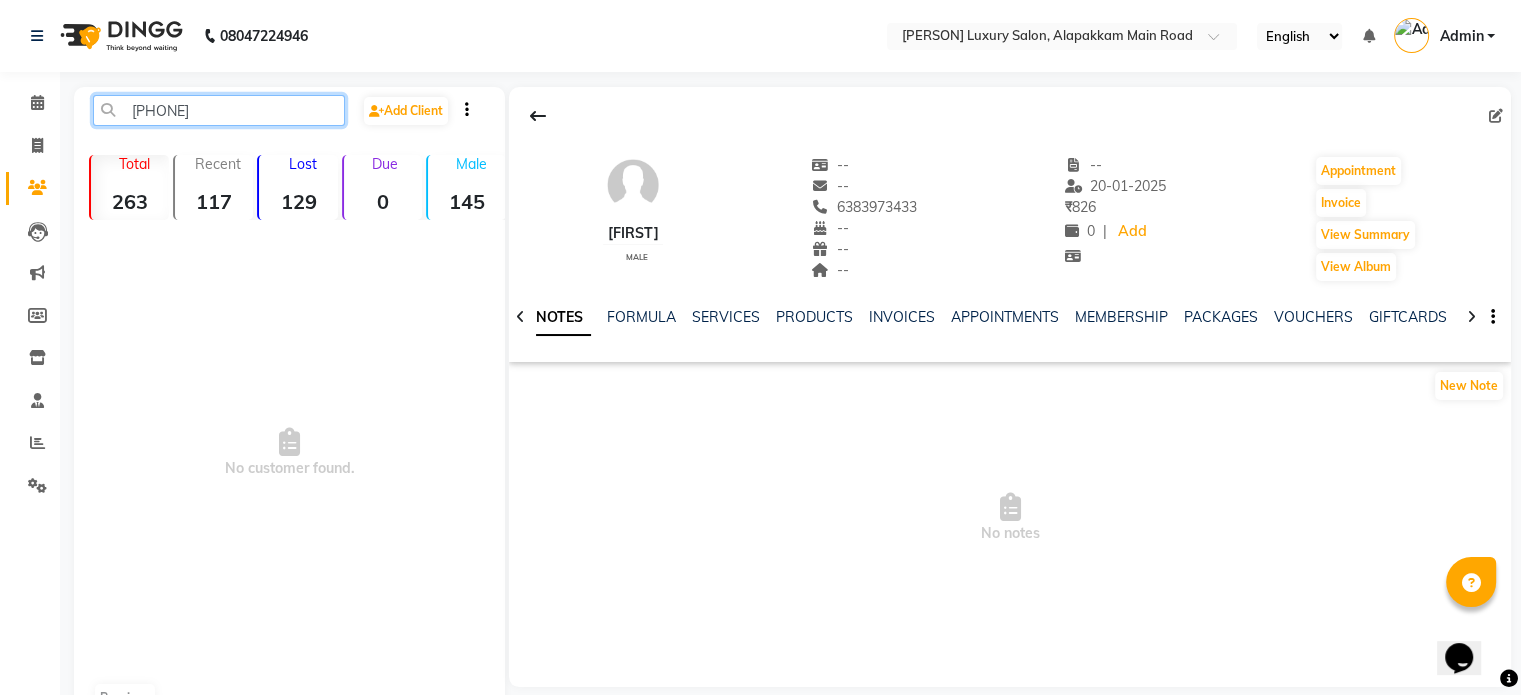click on "[PHONE]" 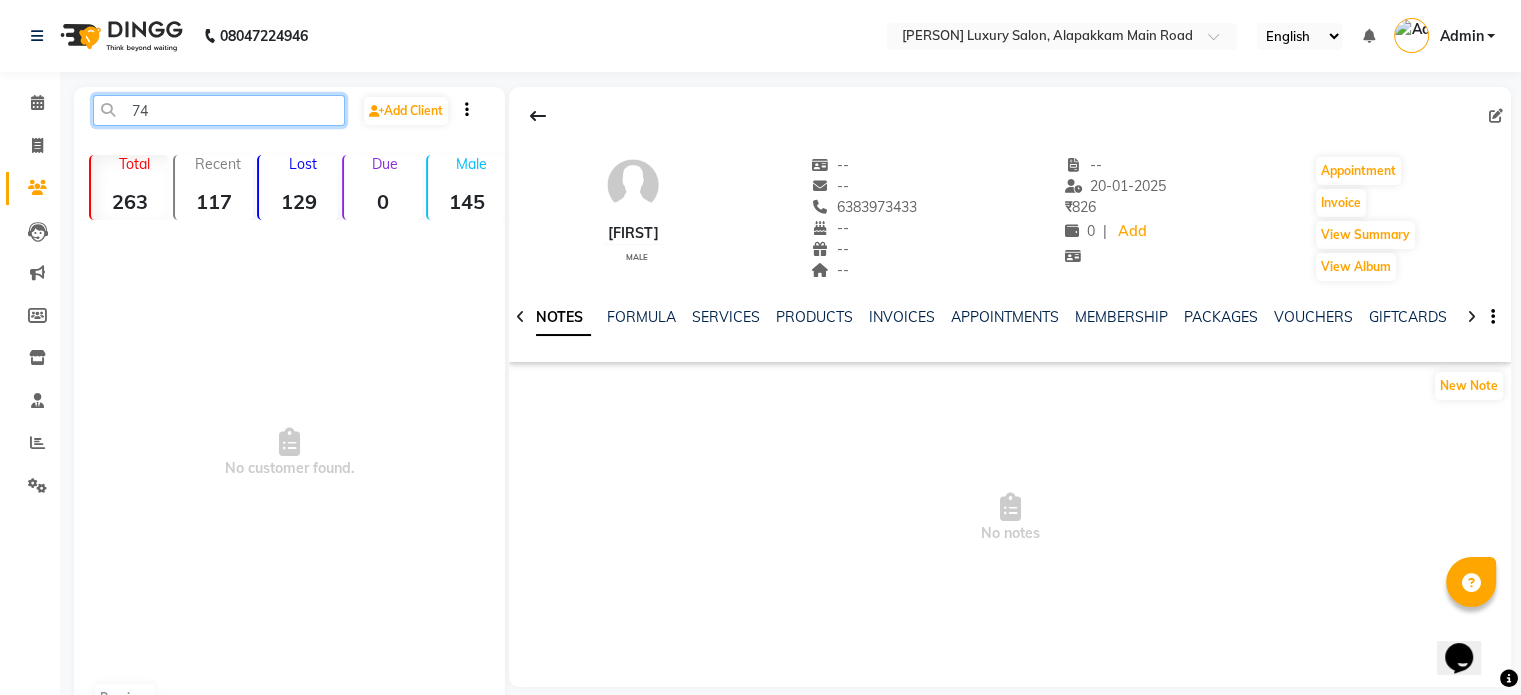 type on "7" 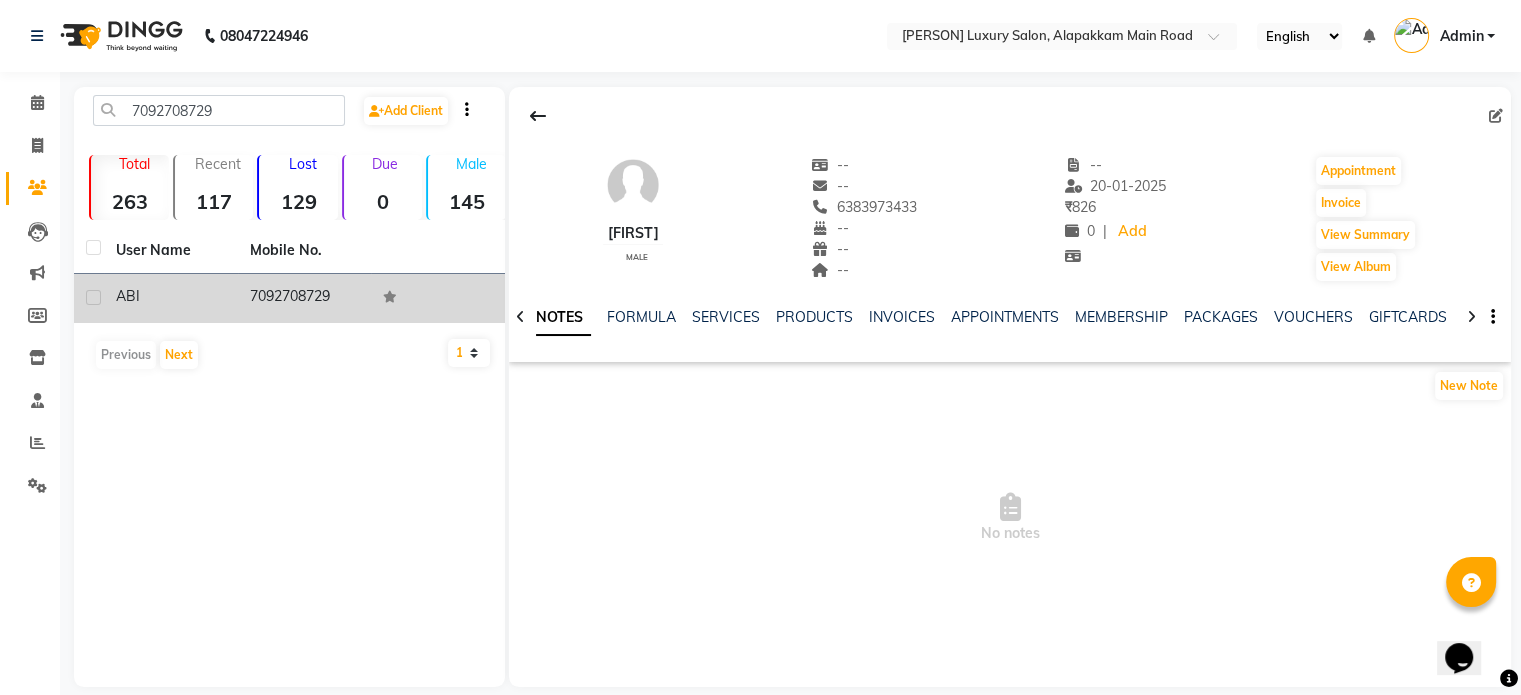 click on "7092708729" 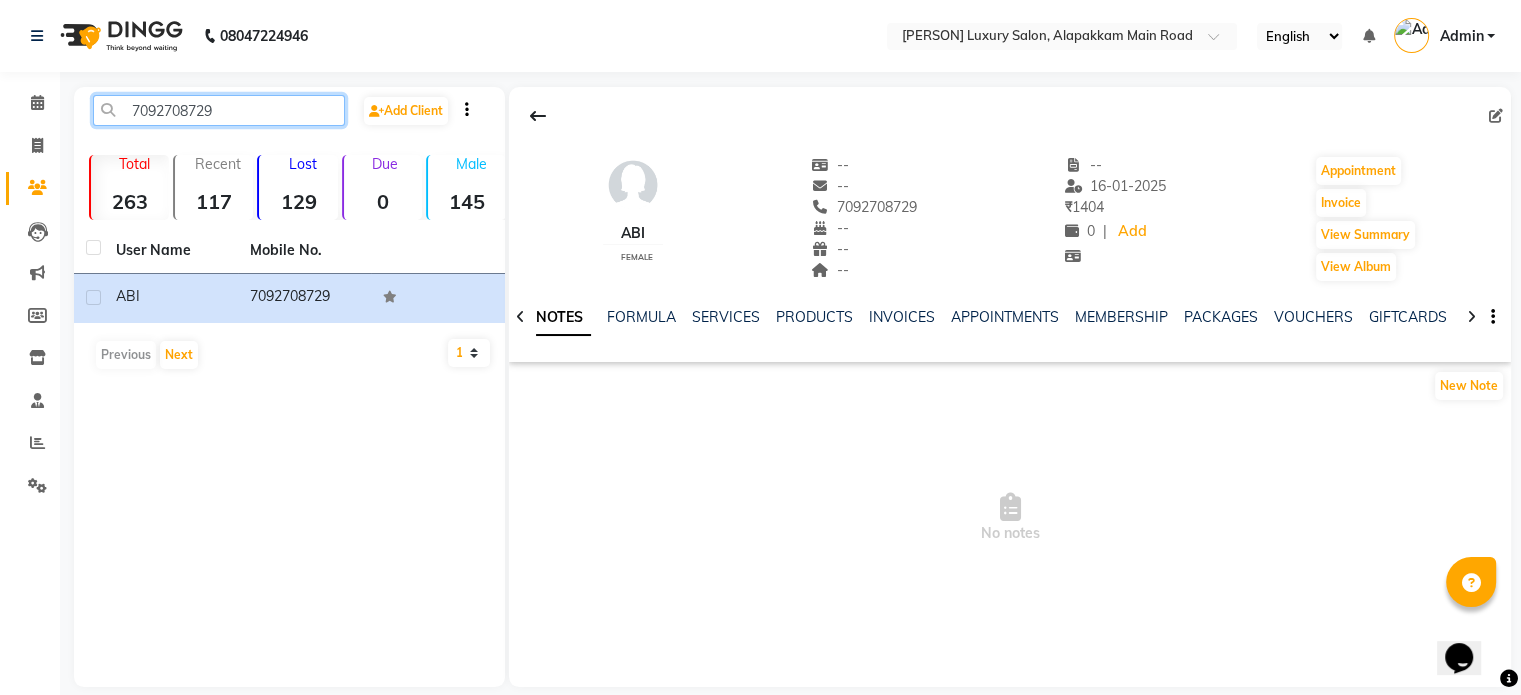 click on "7092708729" 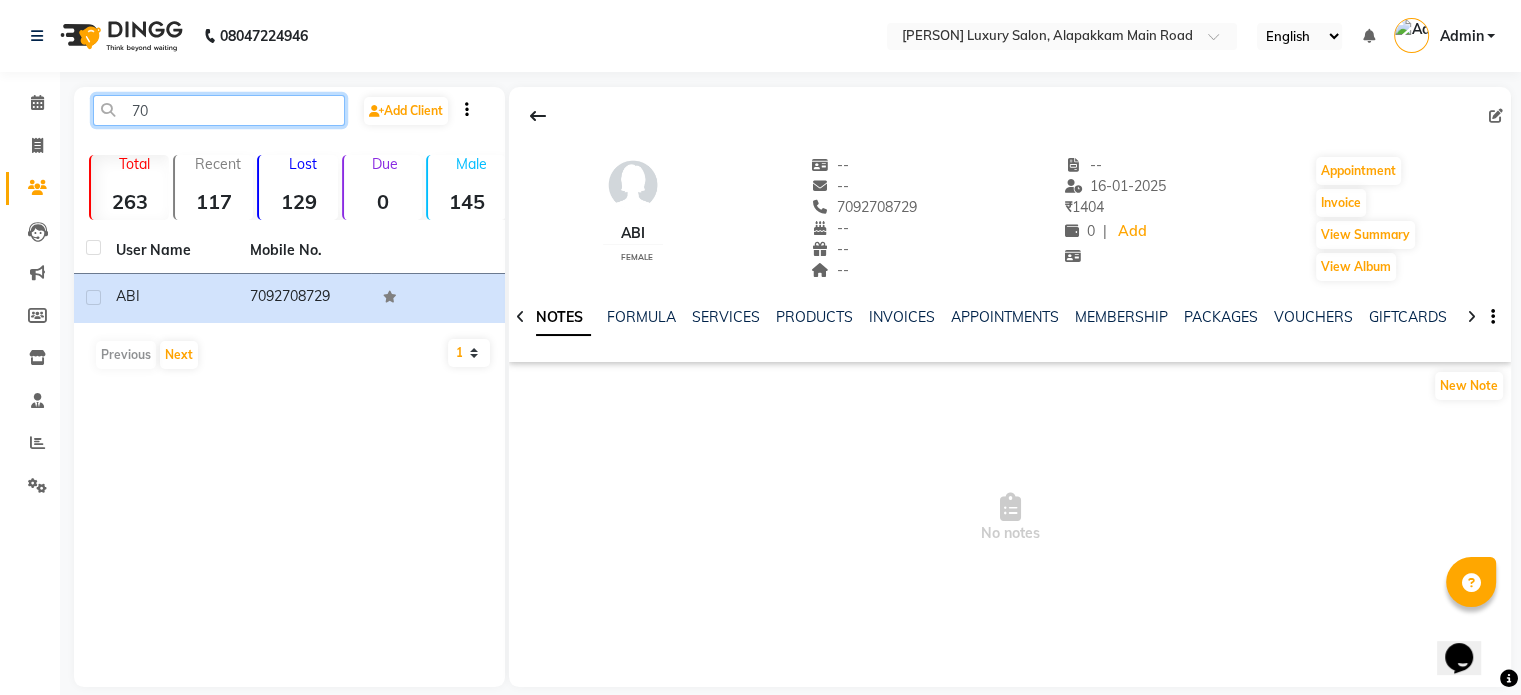 type on "7" 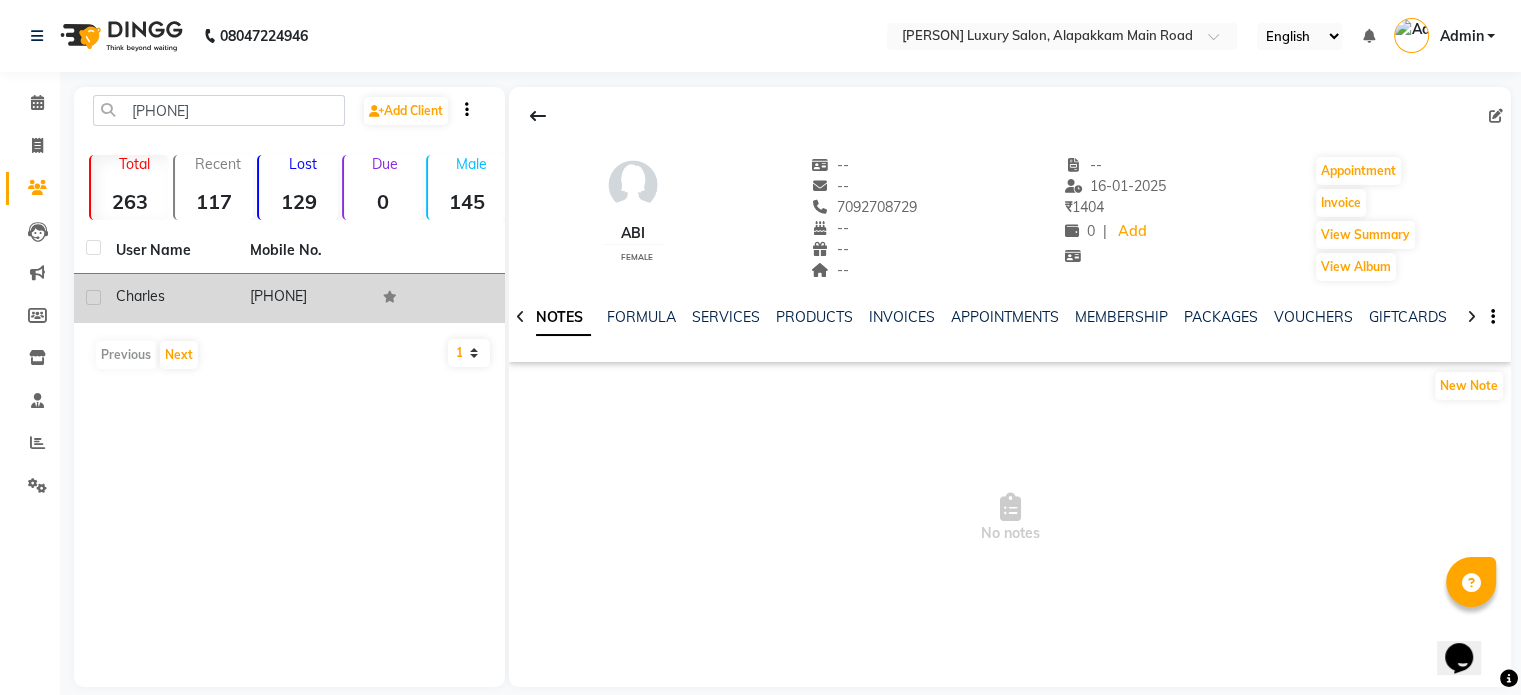 click on "charles" 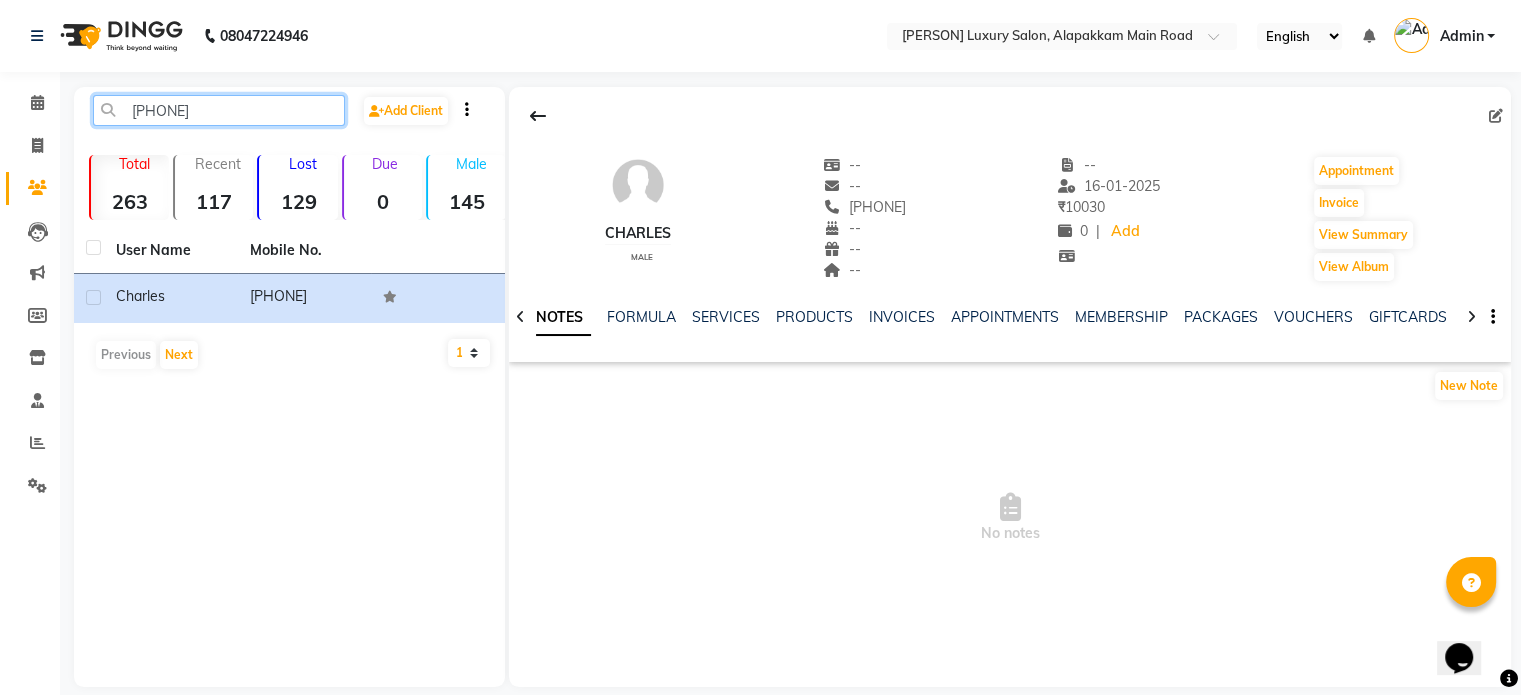 click on "[PHONE]" 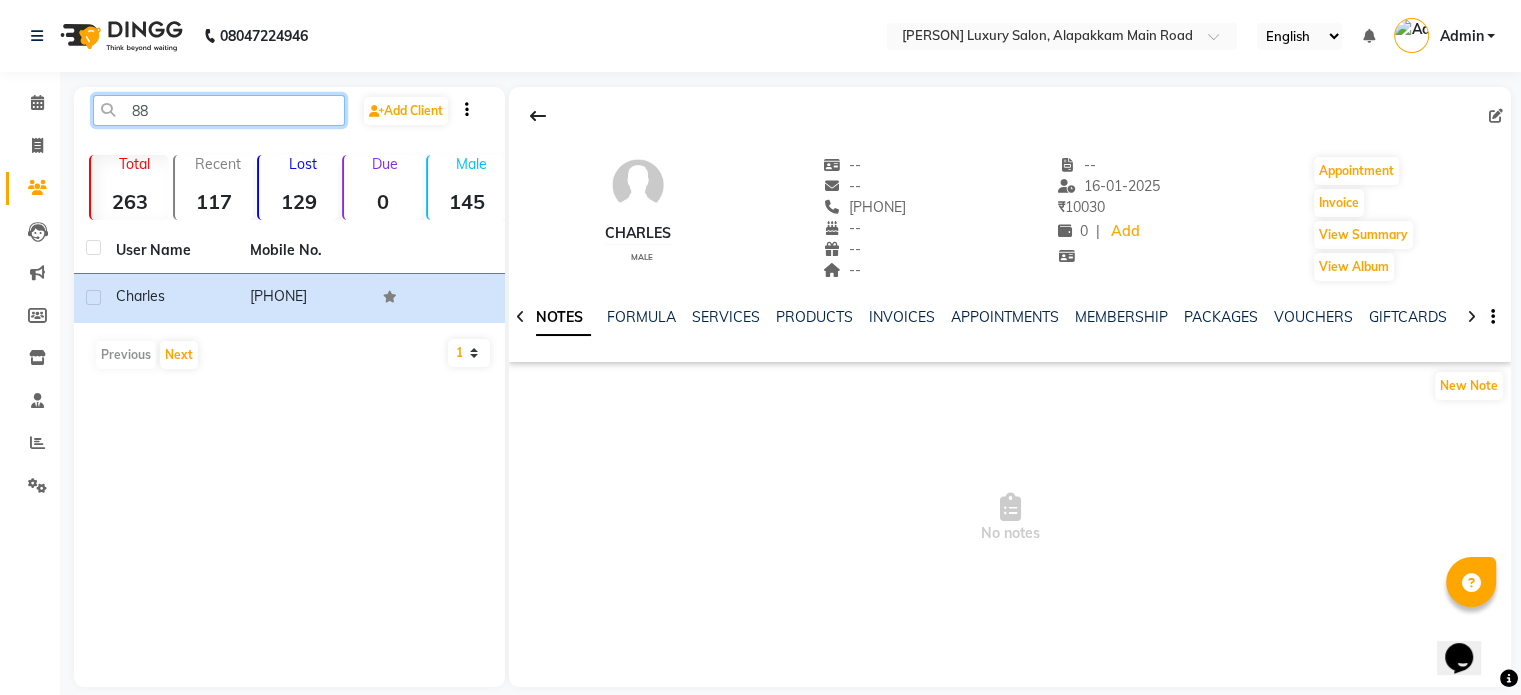 type on "8" 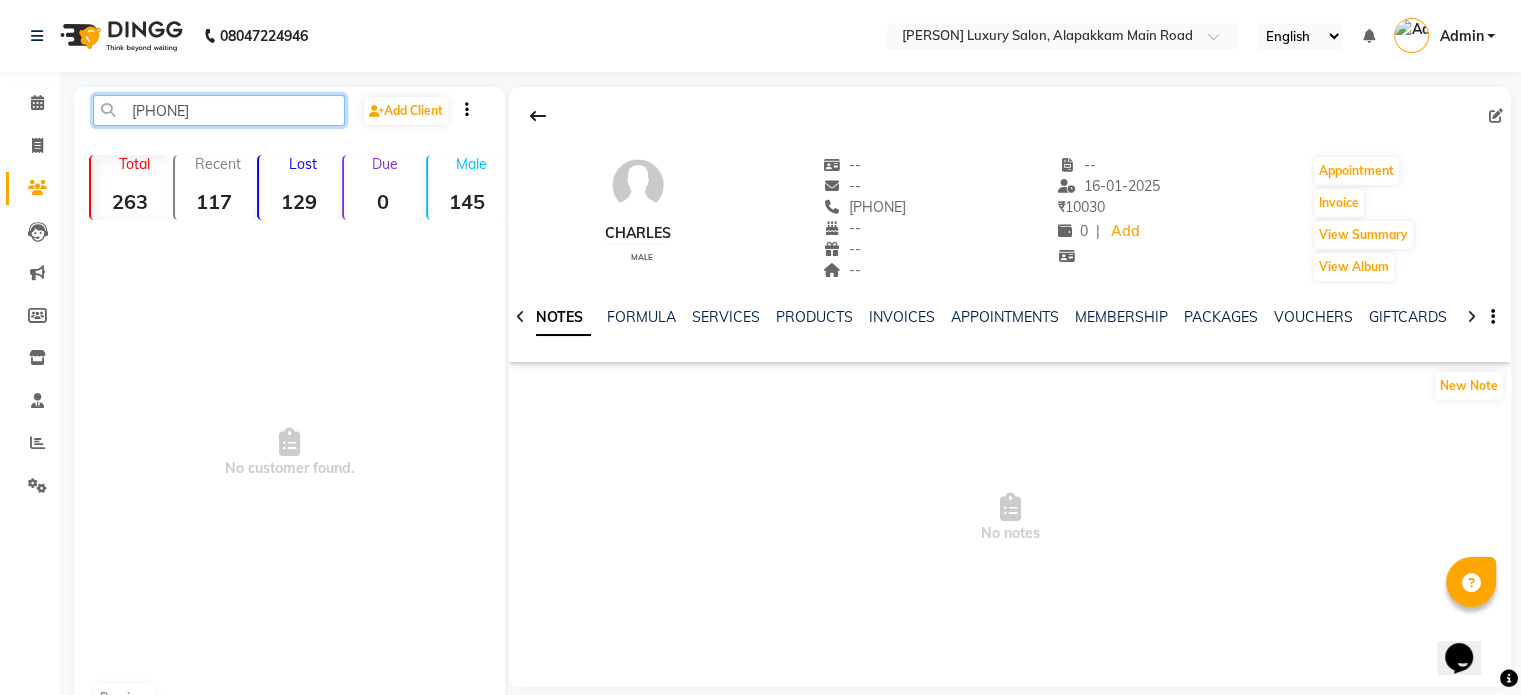 click on "[PHONE]" 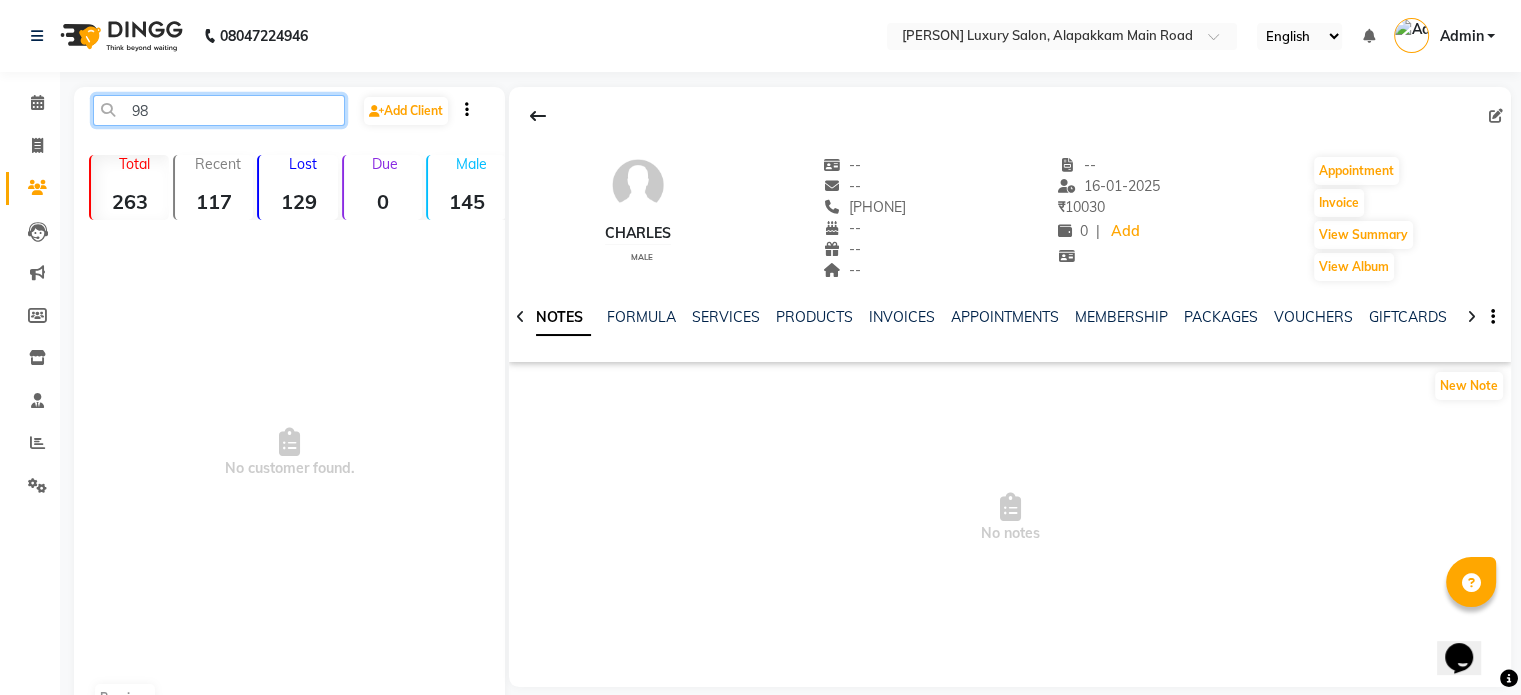 type on "9" 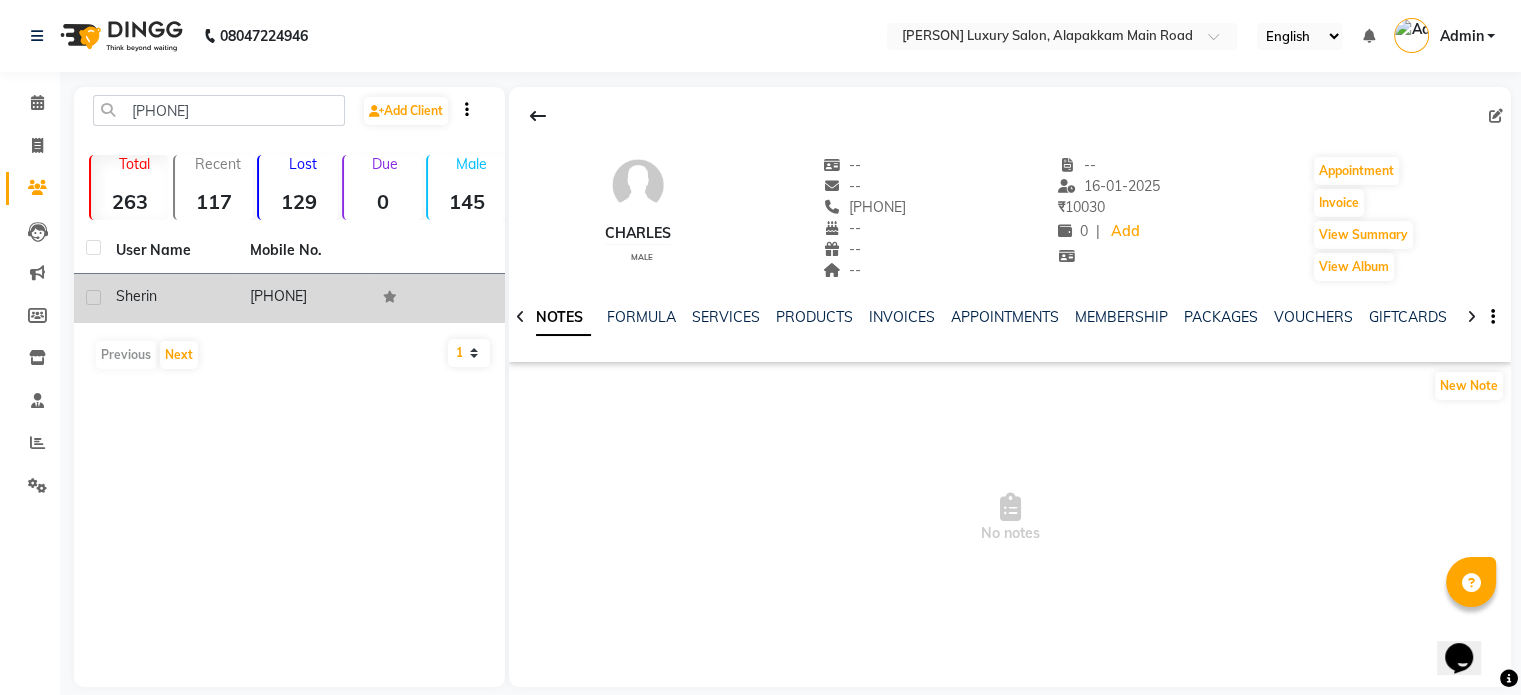click on "[PHONE]" 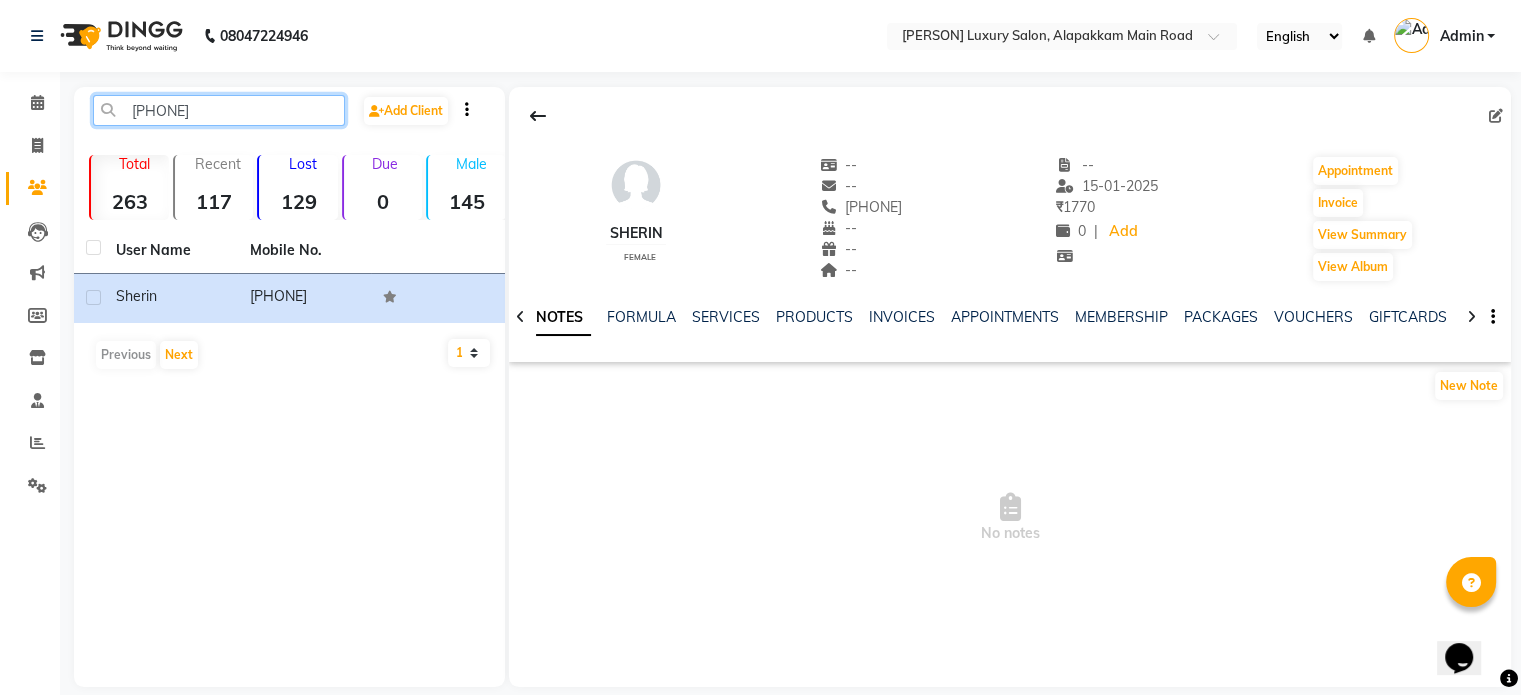 click on "[PHONE]" 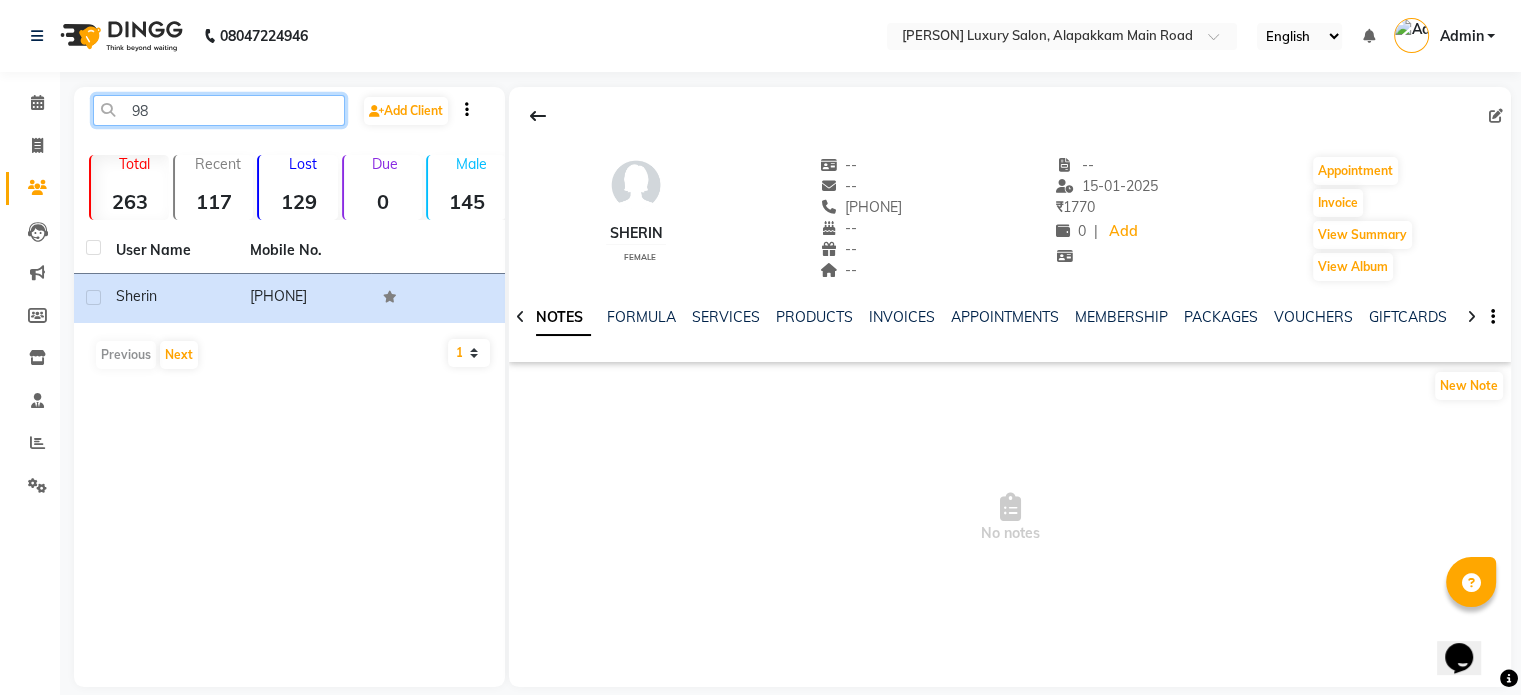 type on "9" 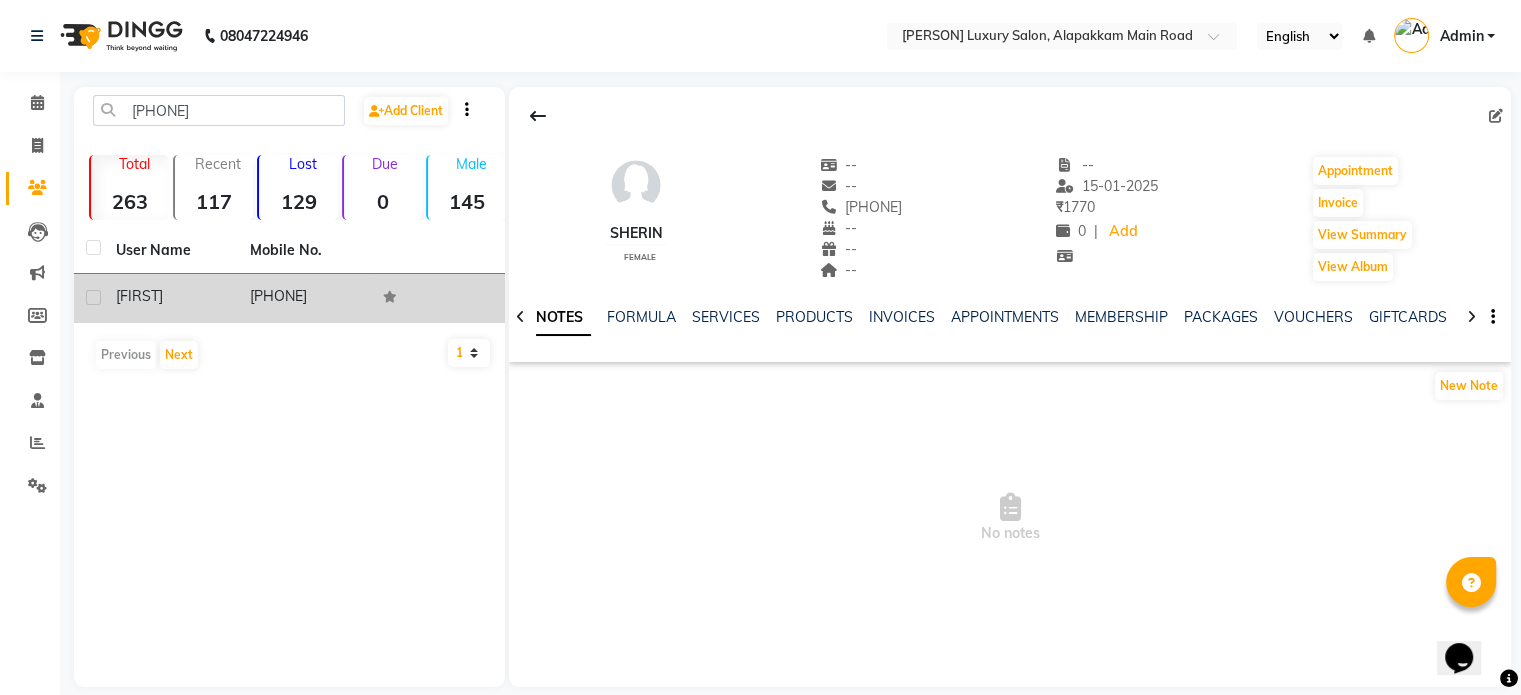 click on "[PHONE]" 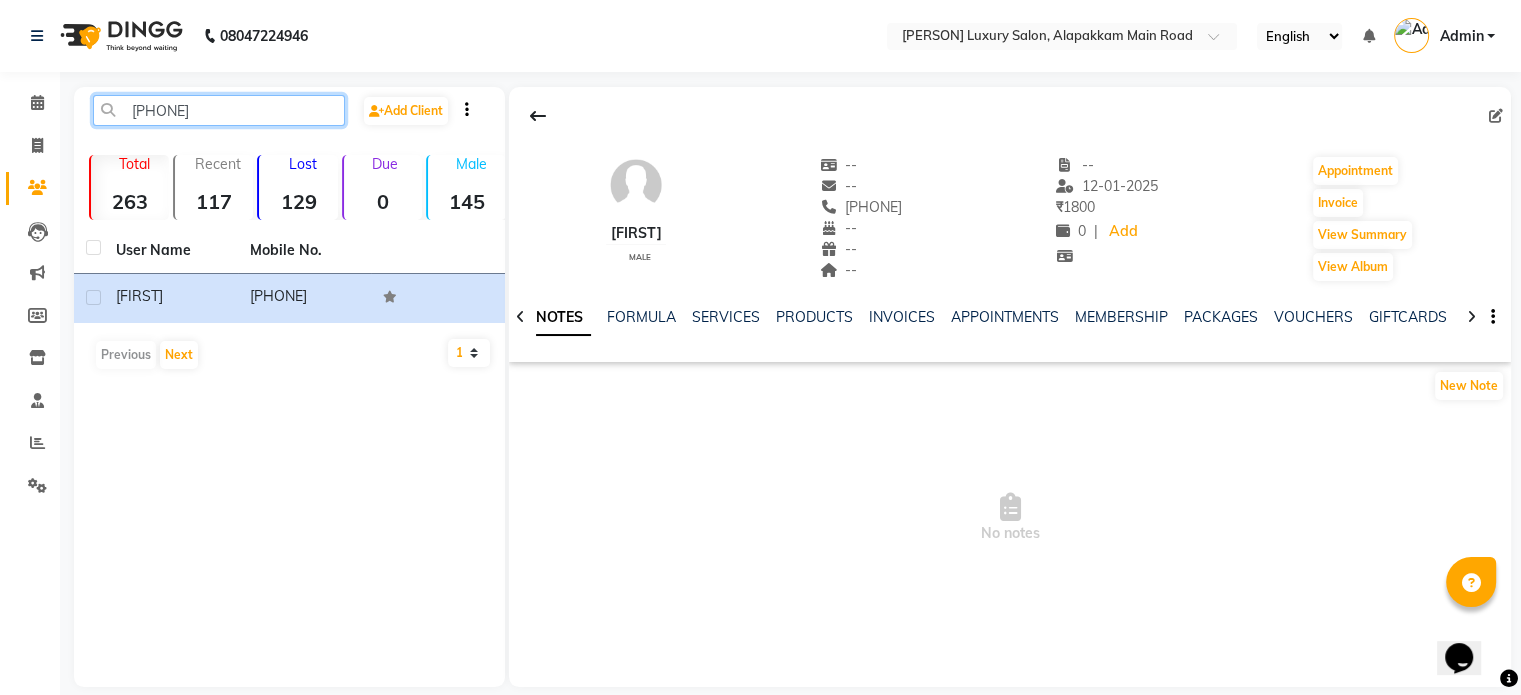 click on "[PHONE]" 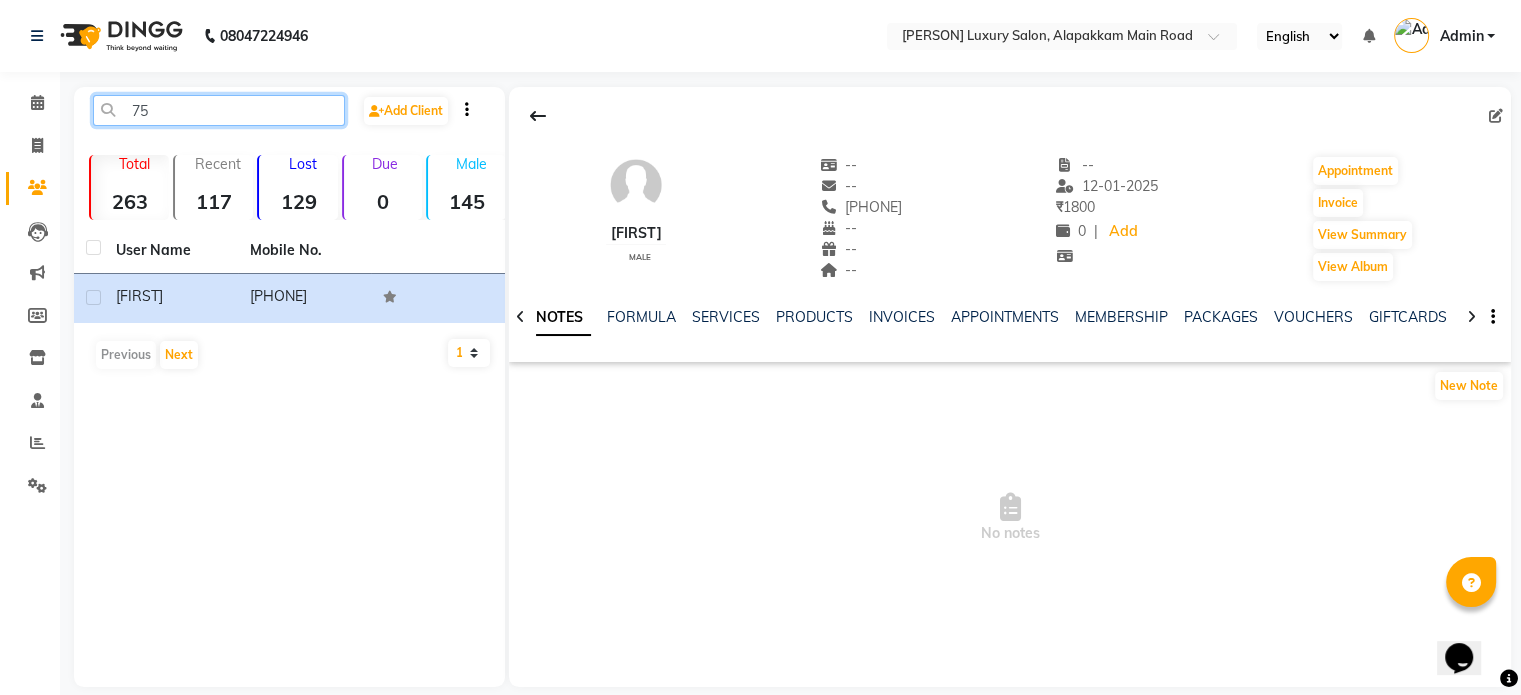 type on "7" 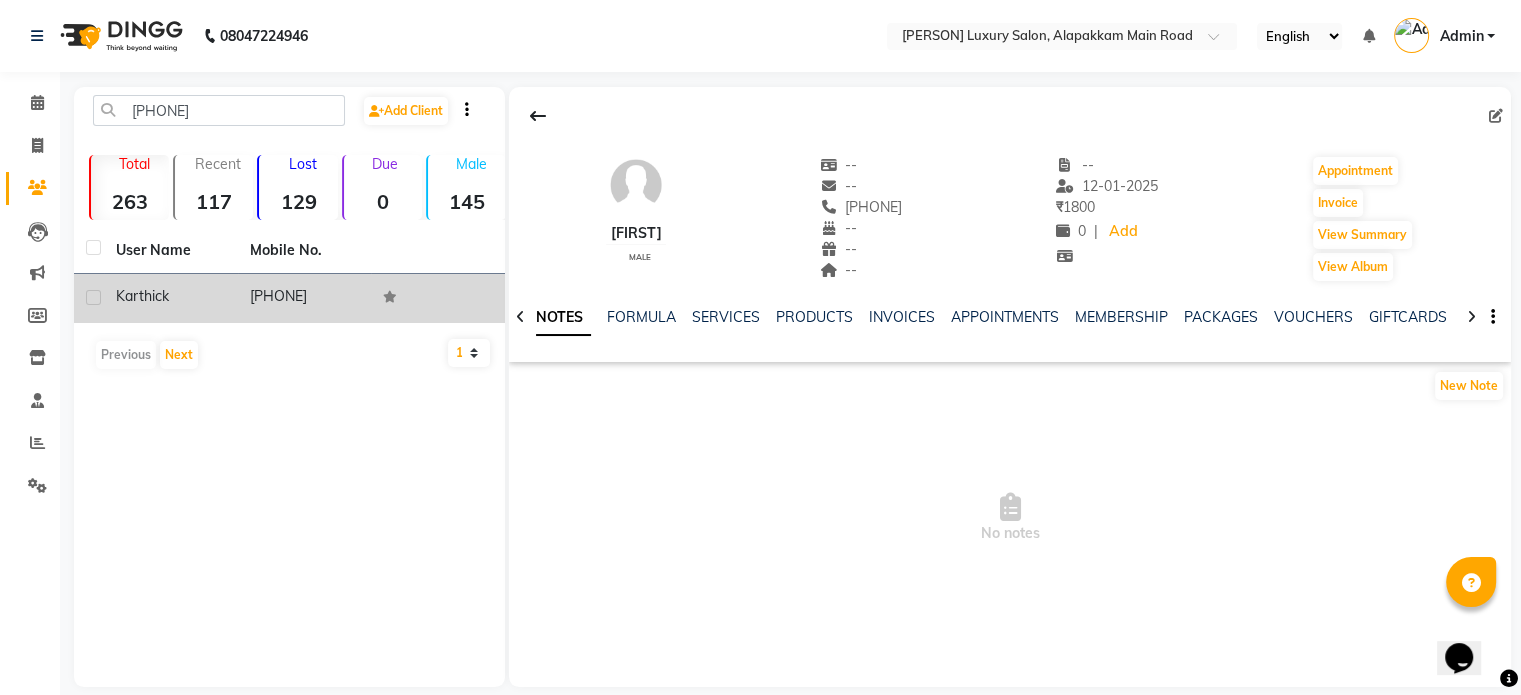click on "[PHONE]" 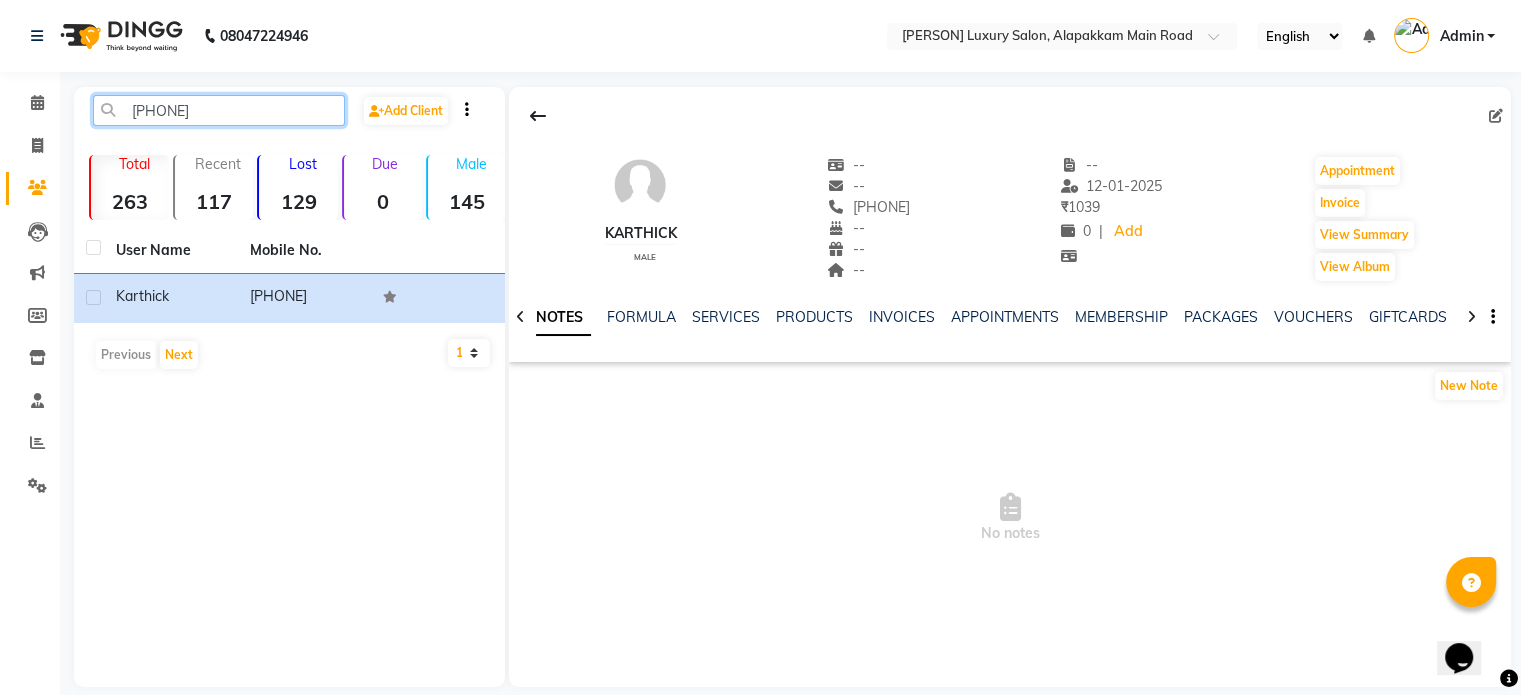 click on "[PHONE]" 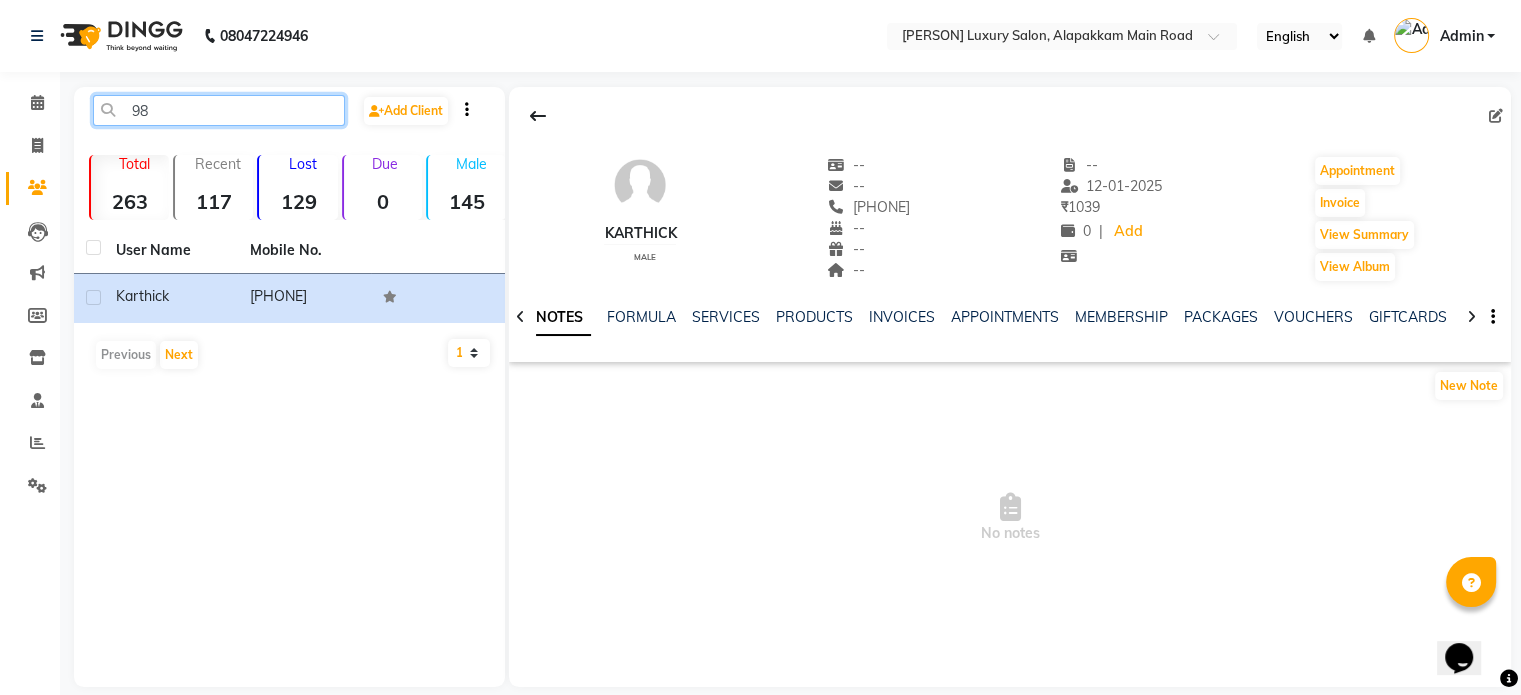 type on "9" 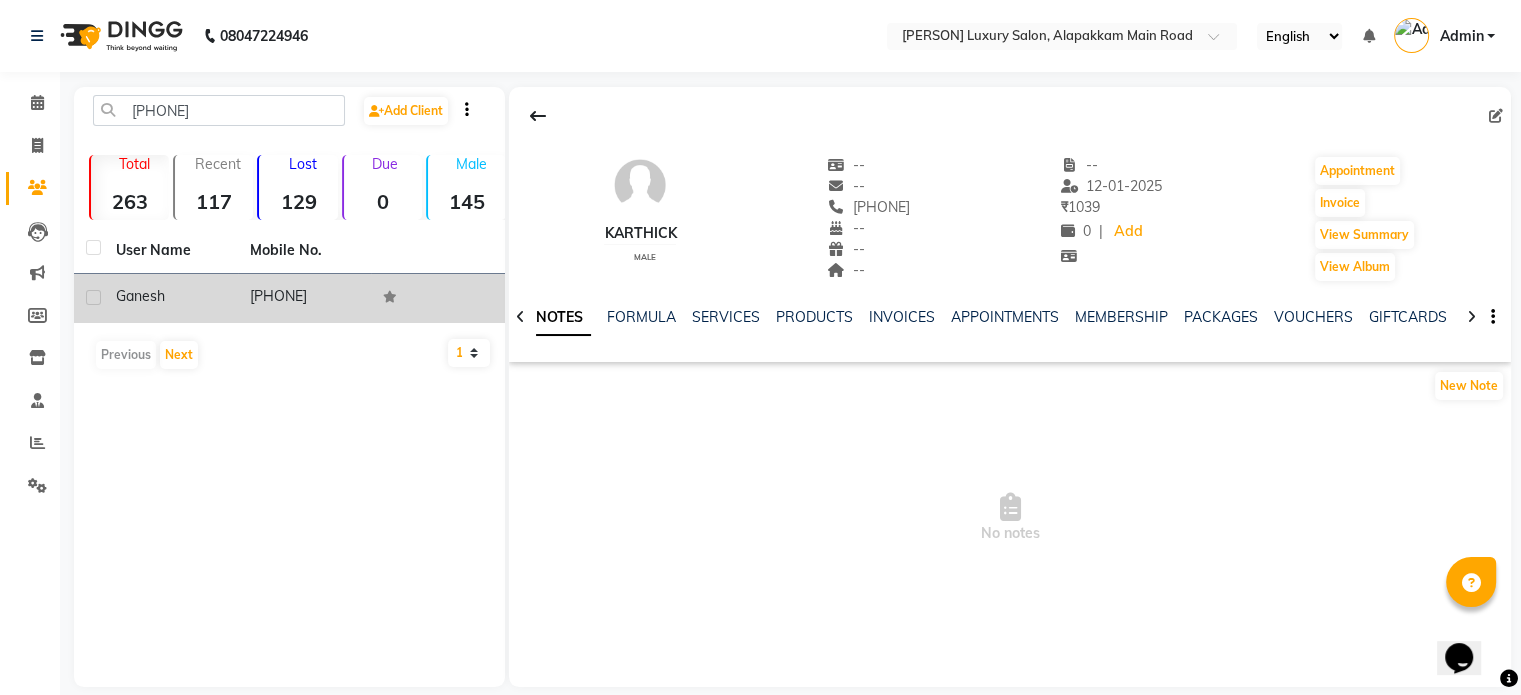 click on "Ganesh" 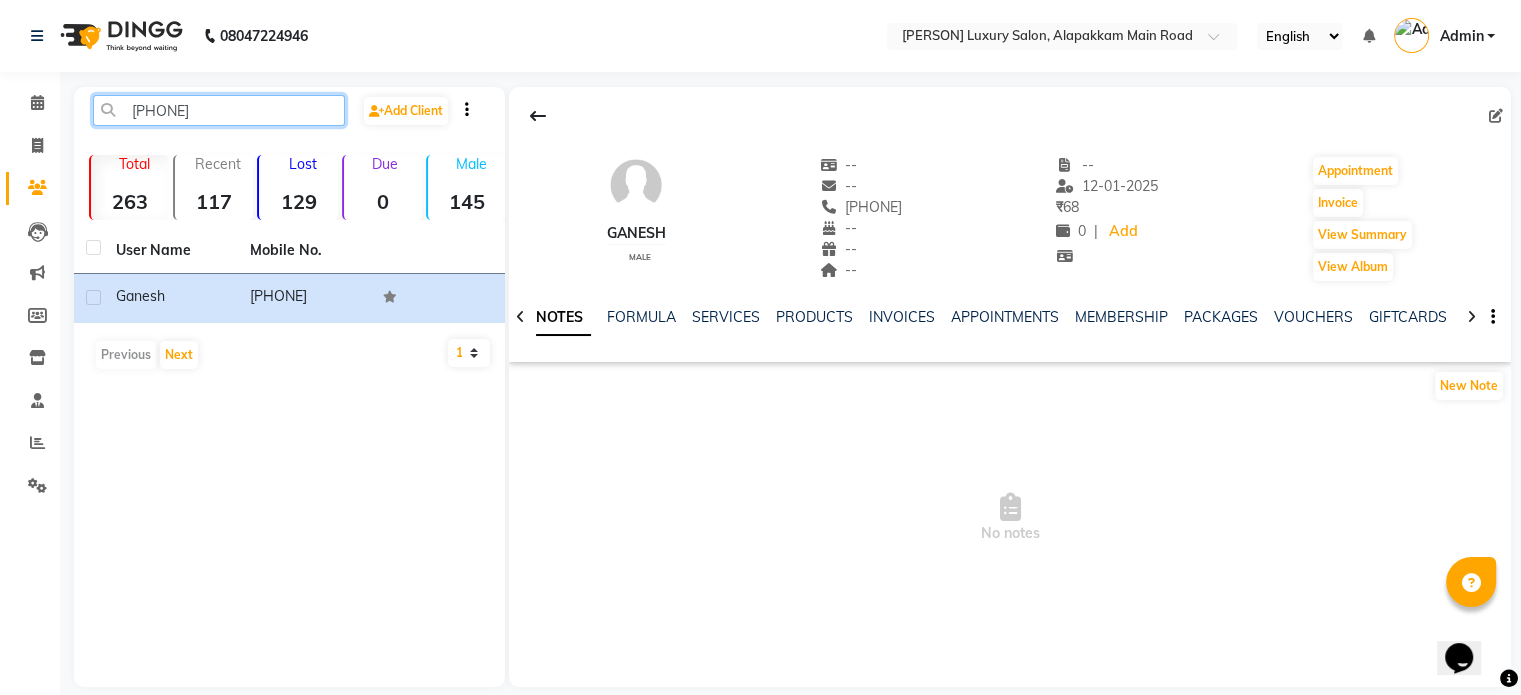 click on "[PHONE]" 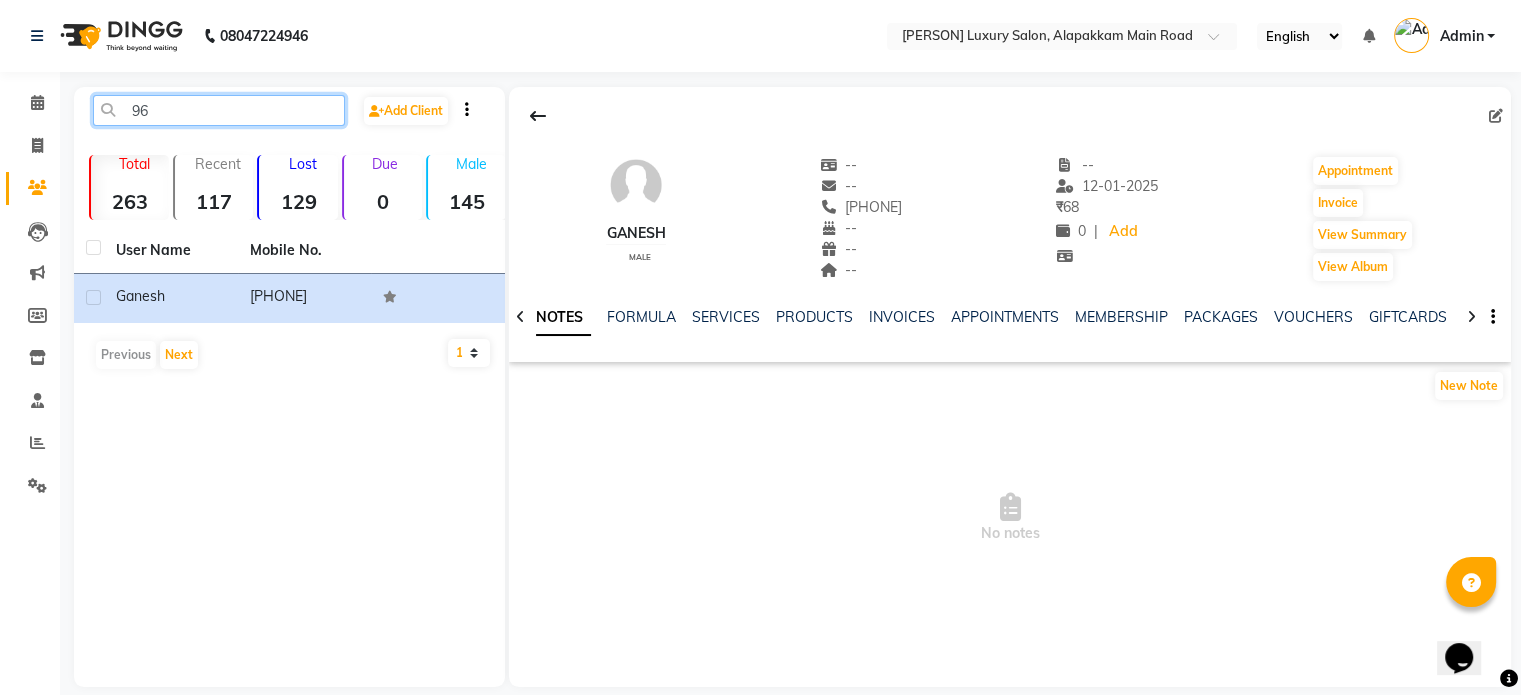 type on "9" 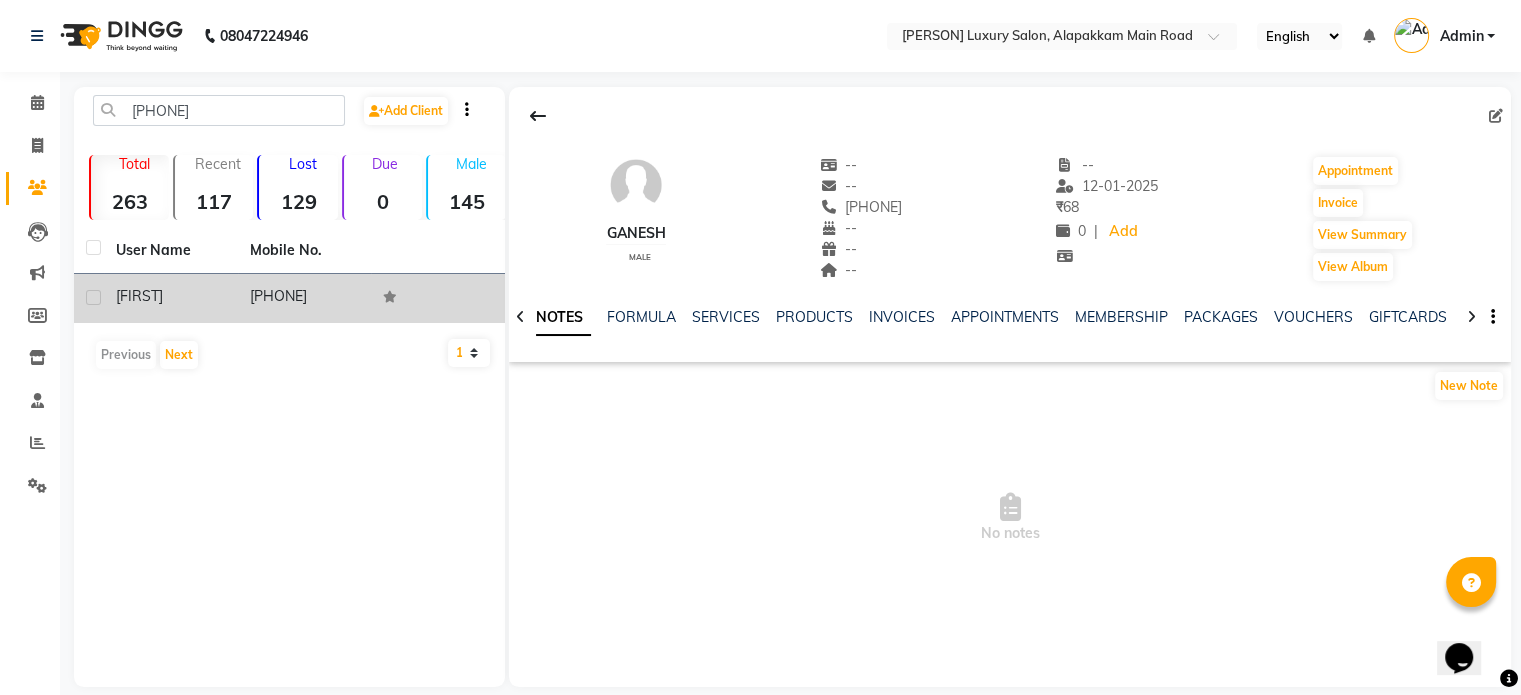 click on "[PHONE]" 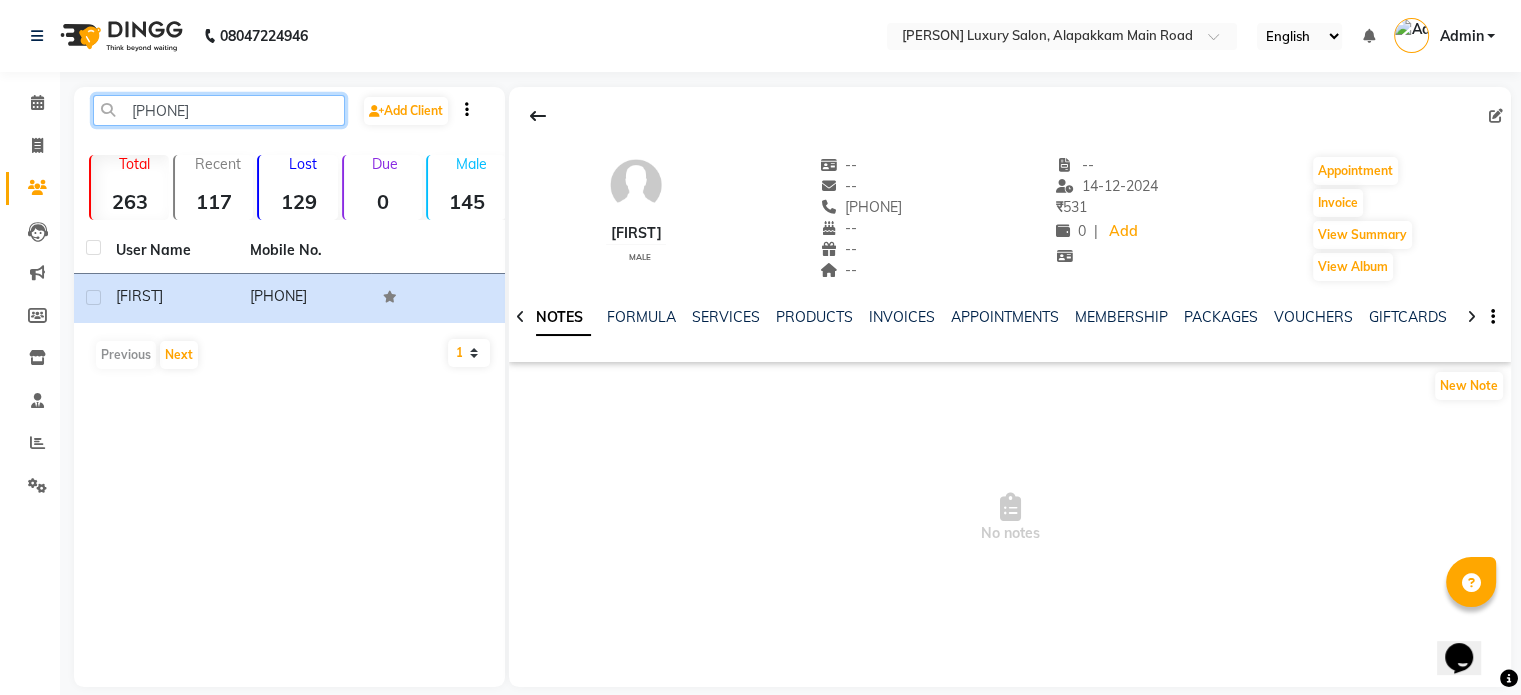click on "[PHONE]" 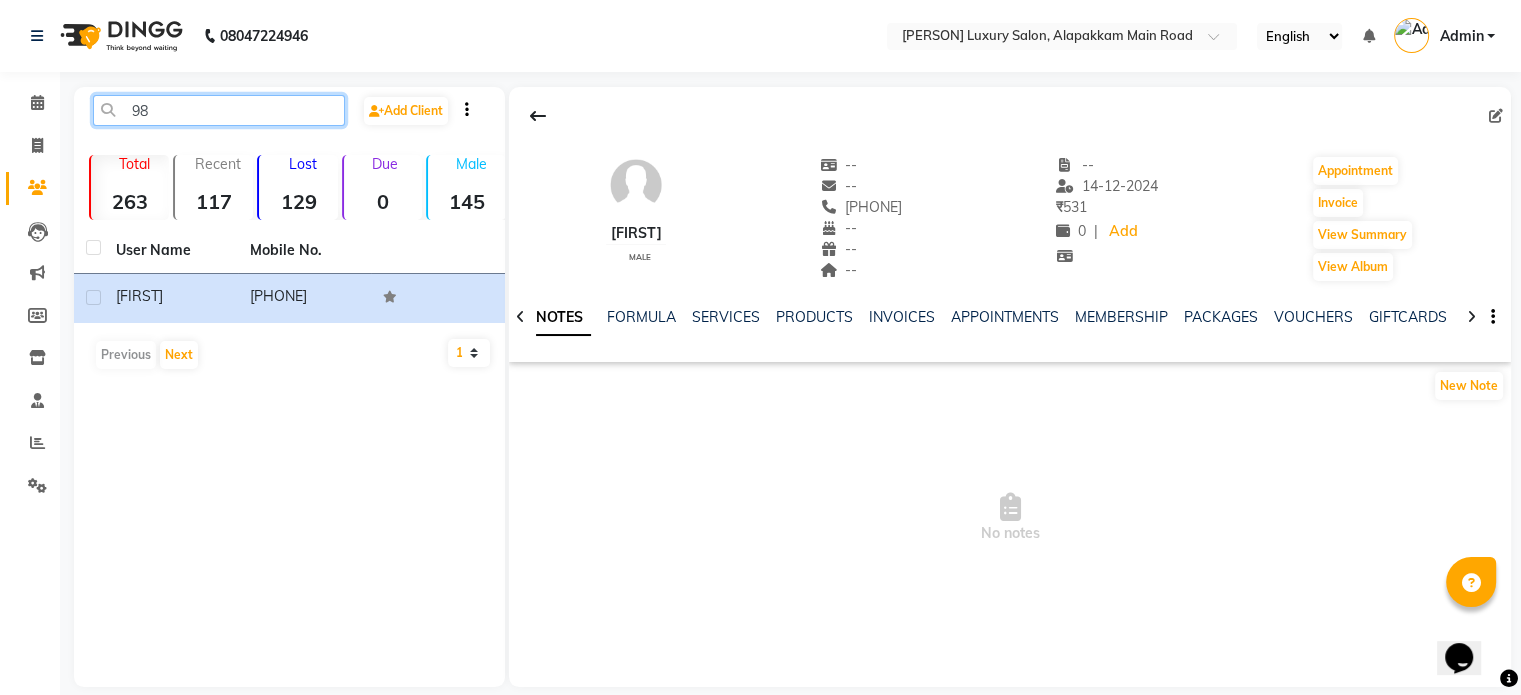 type on "9" 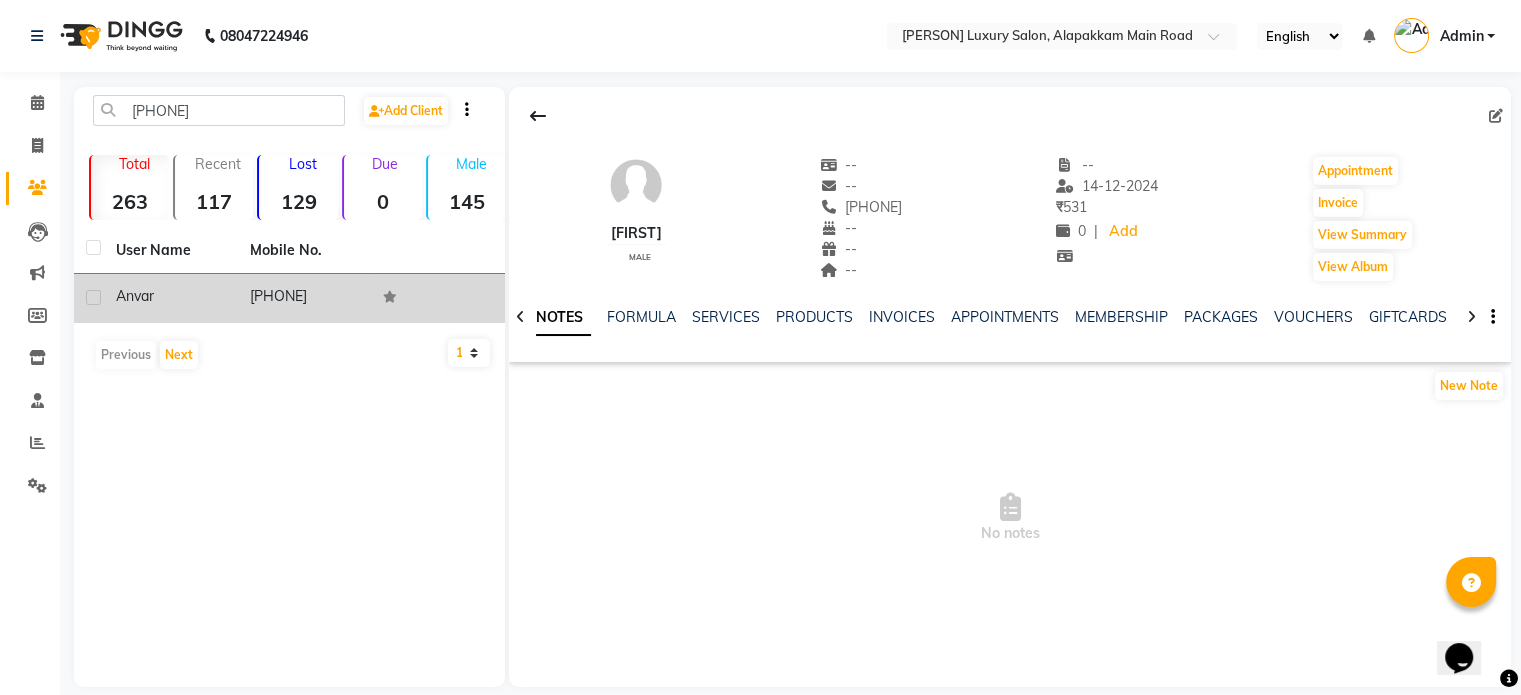 click on "Anvar" 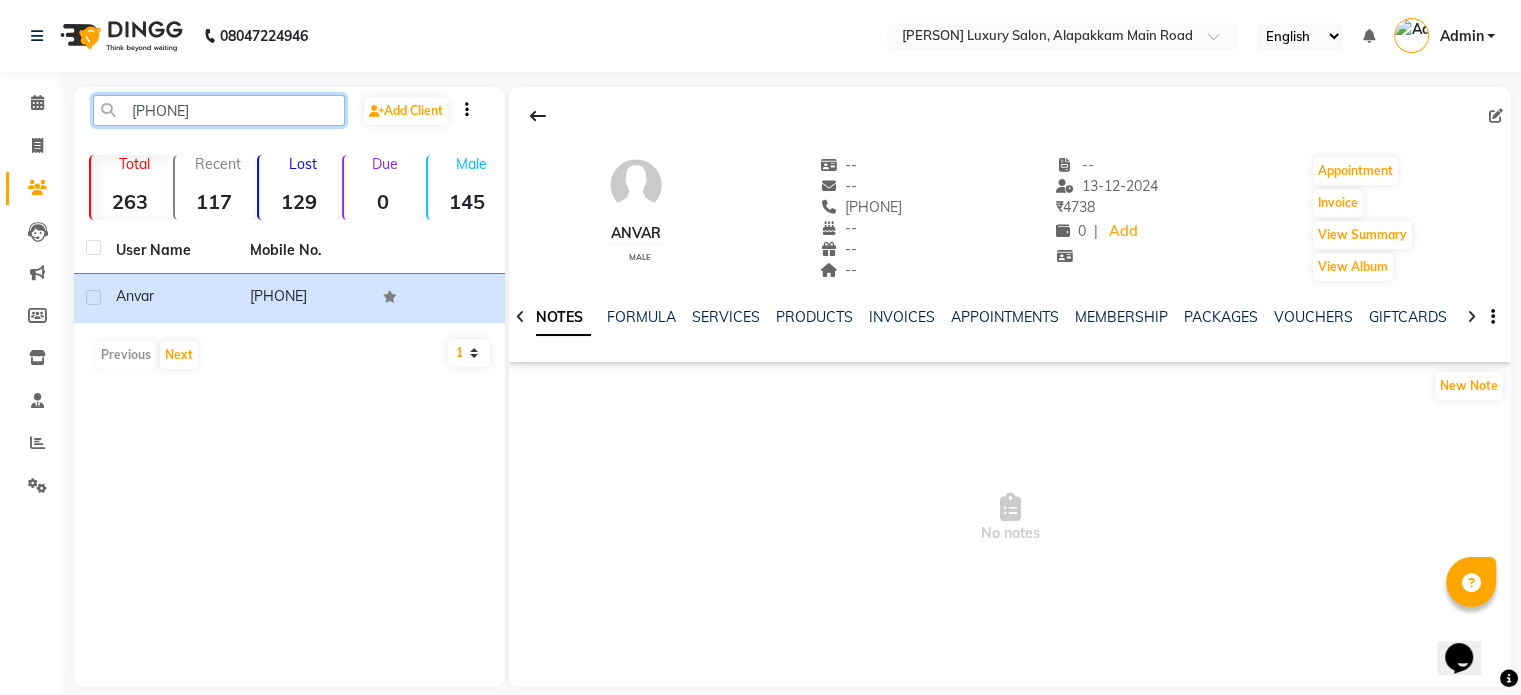 click on "[PHONE]" 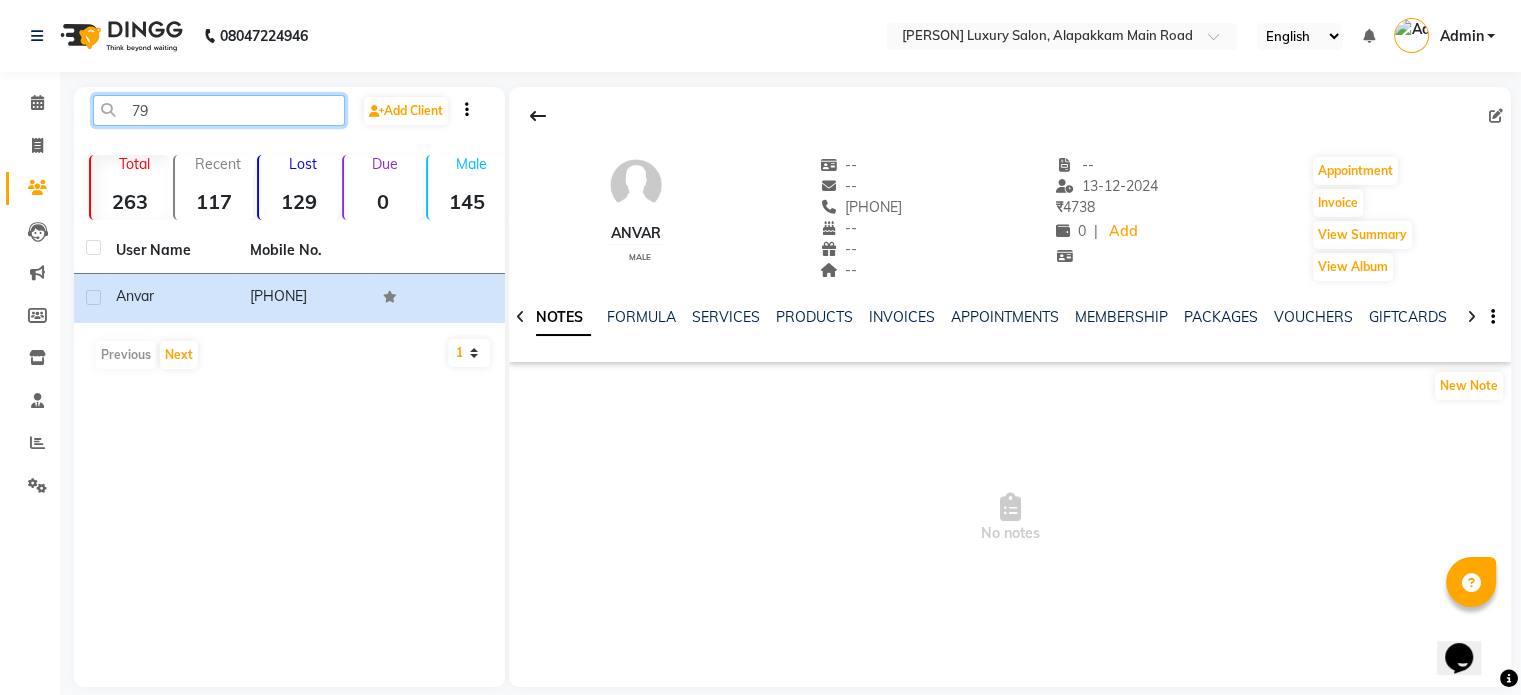 type on "7" 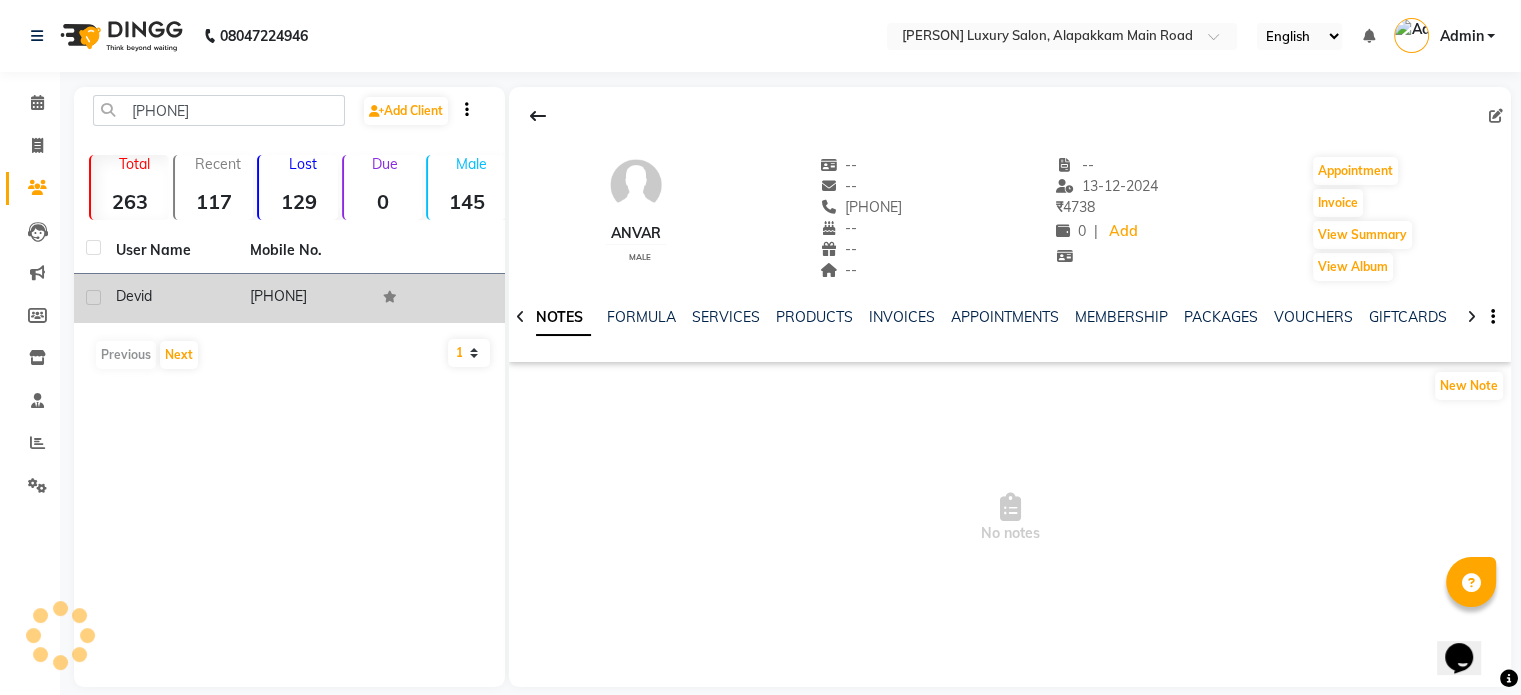 click on "Devid" 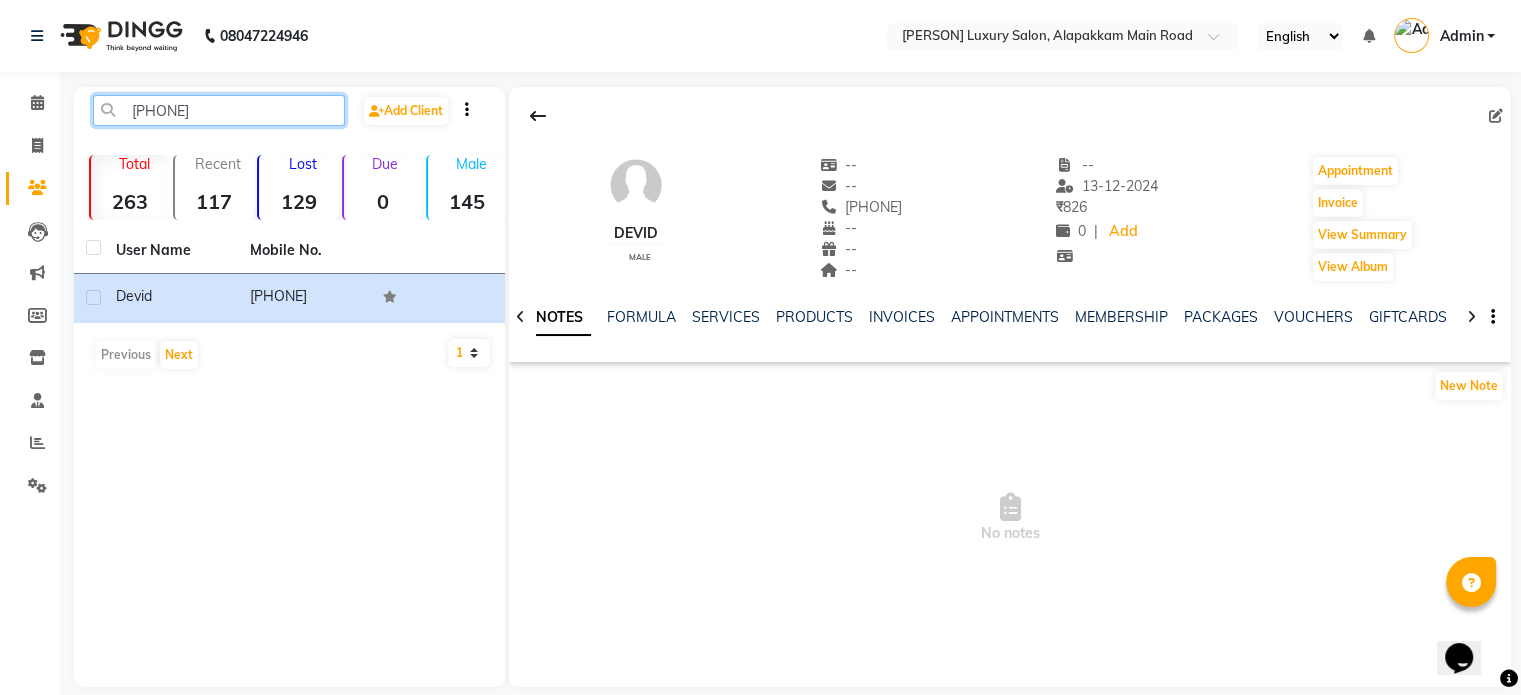 click on "[PHONE]" 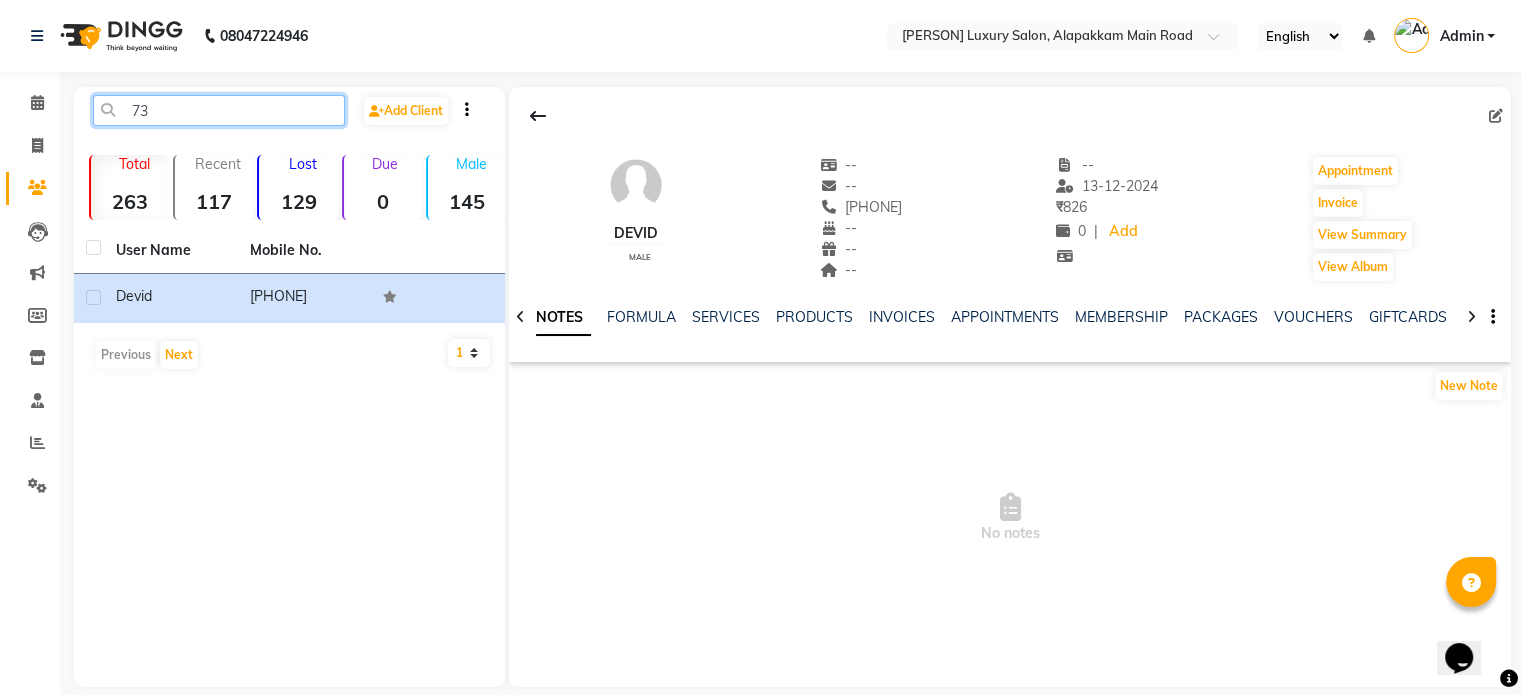 type on "7" 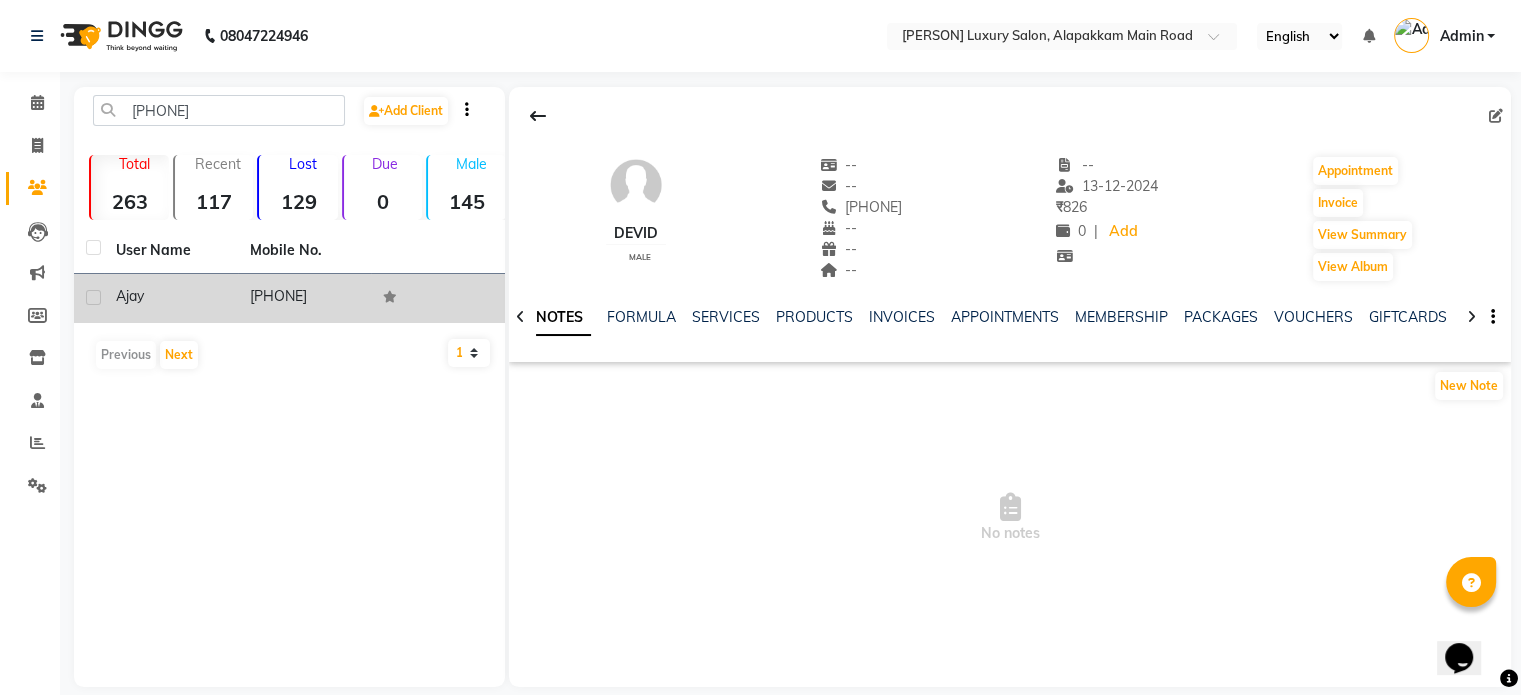 click on "Ajay" 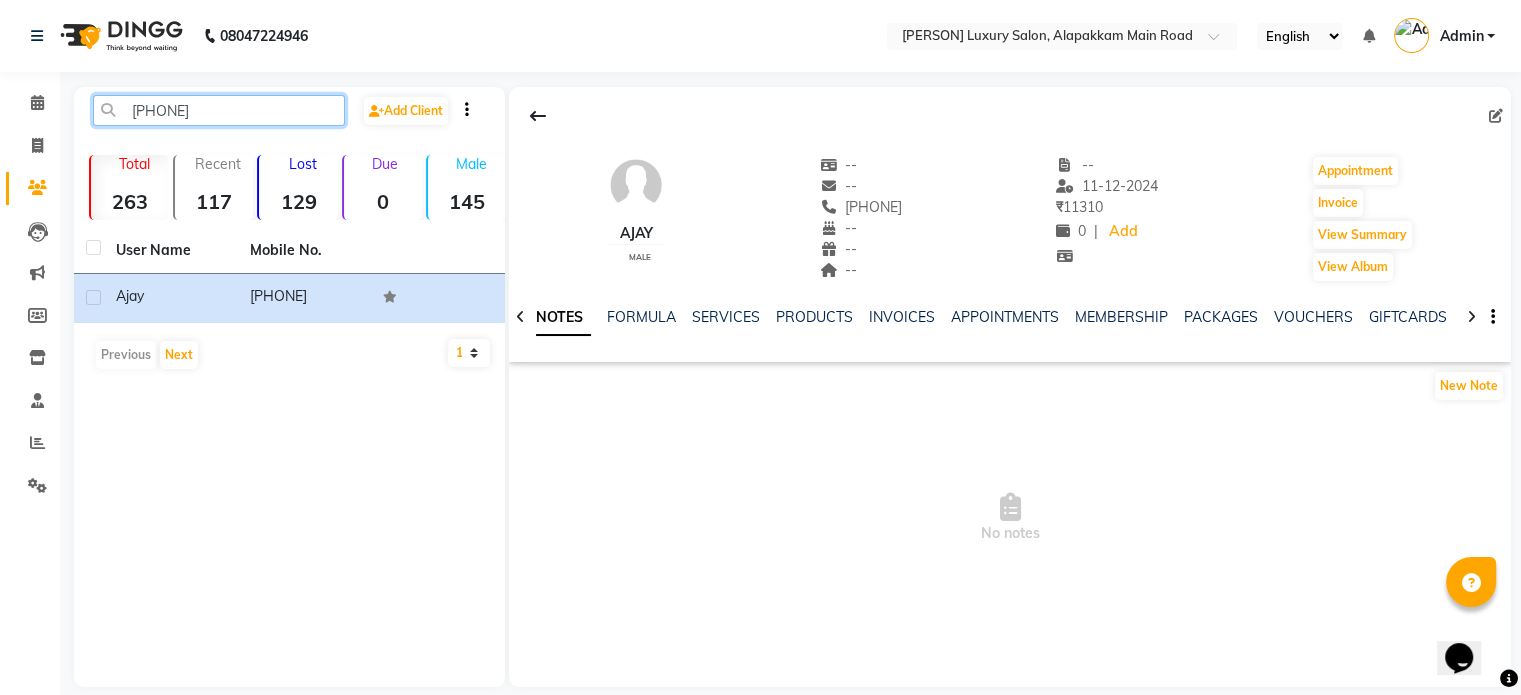 click on "[PHONE]" 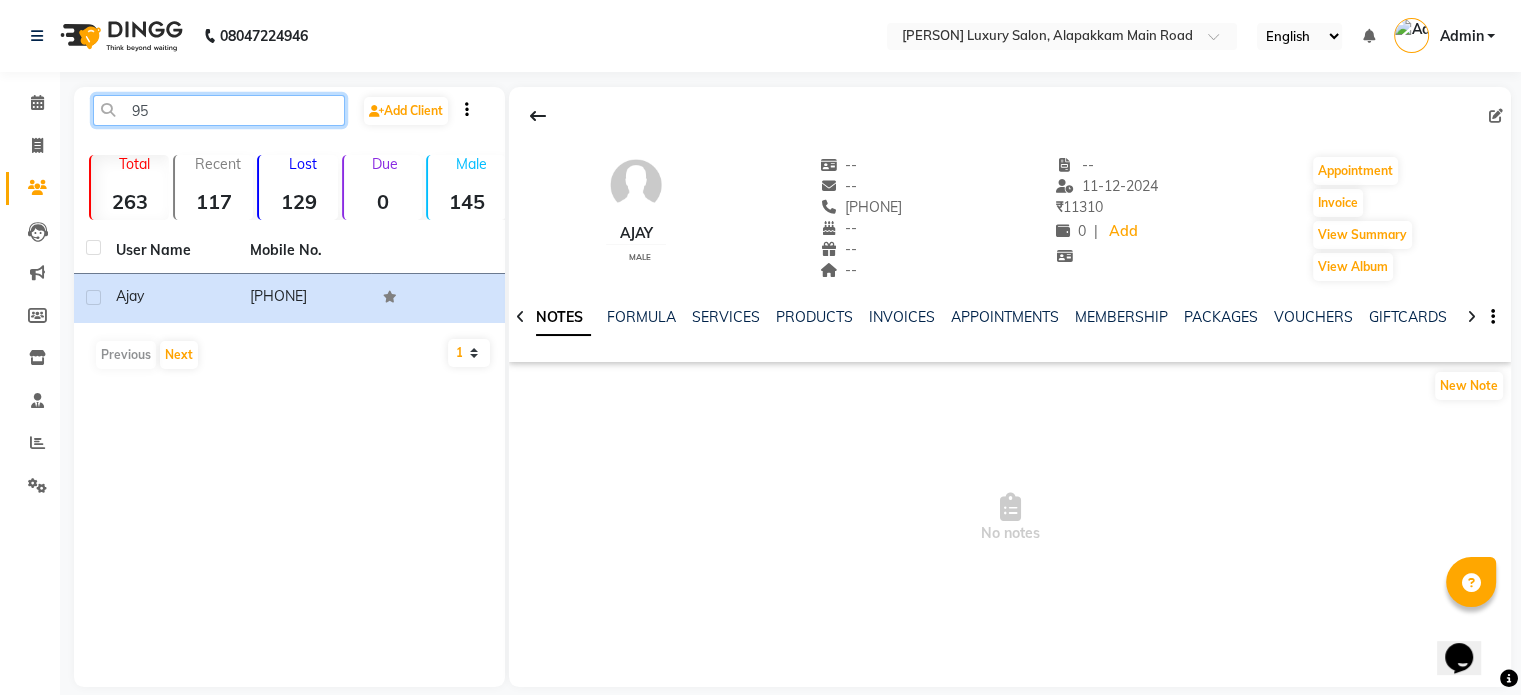 type on "9" 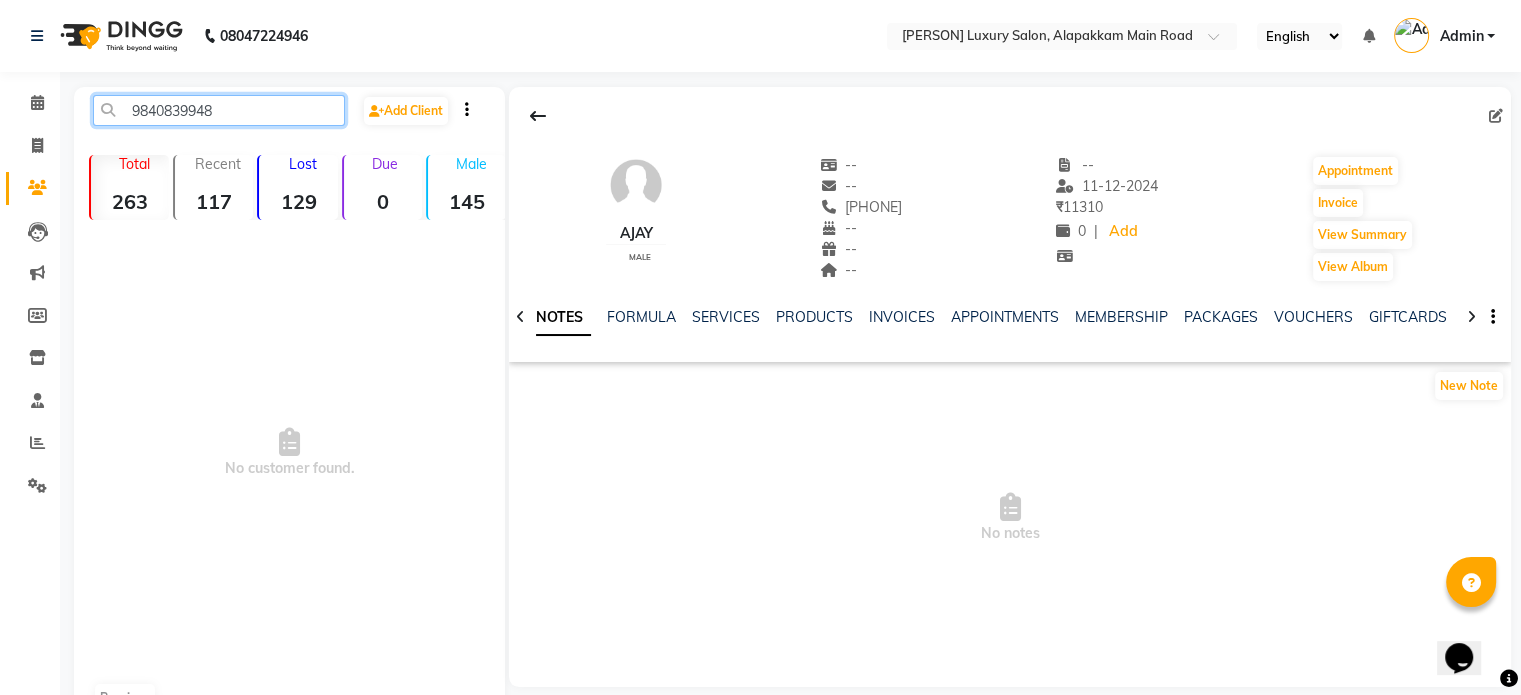 click on "9840839948" 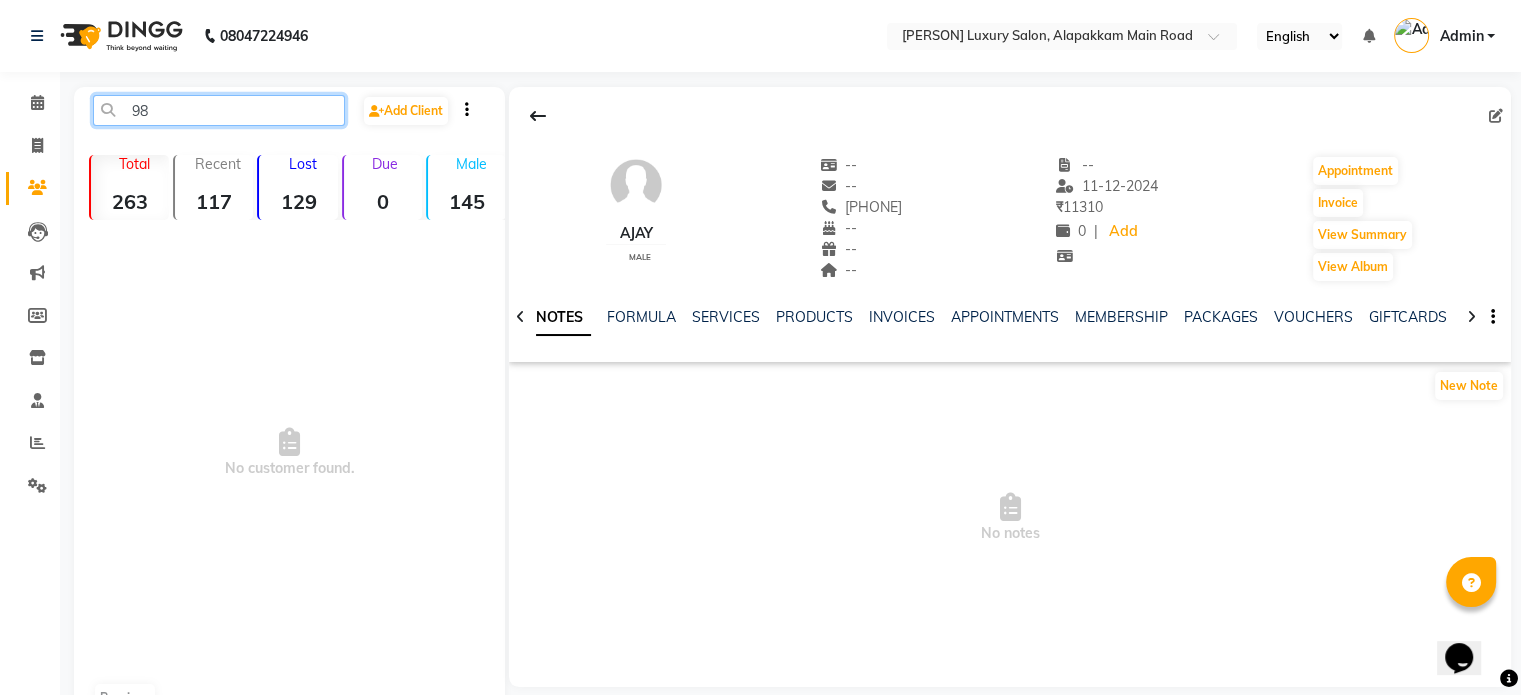 type on "9" 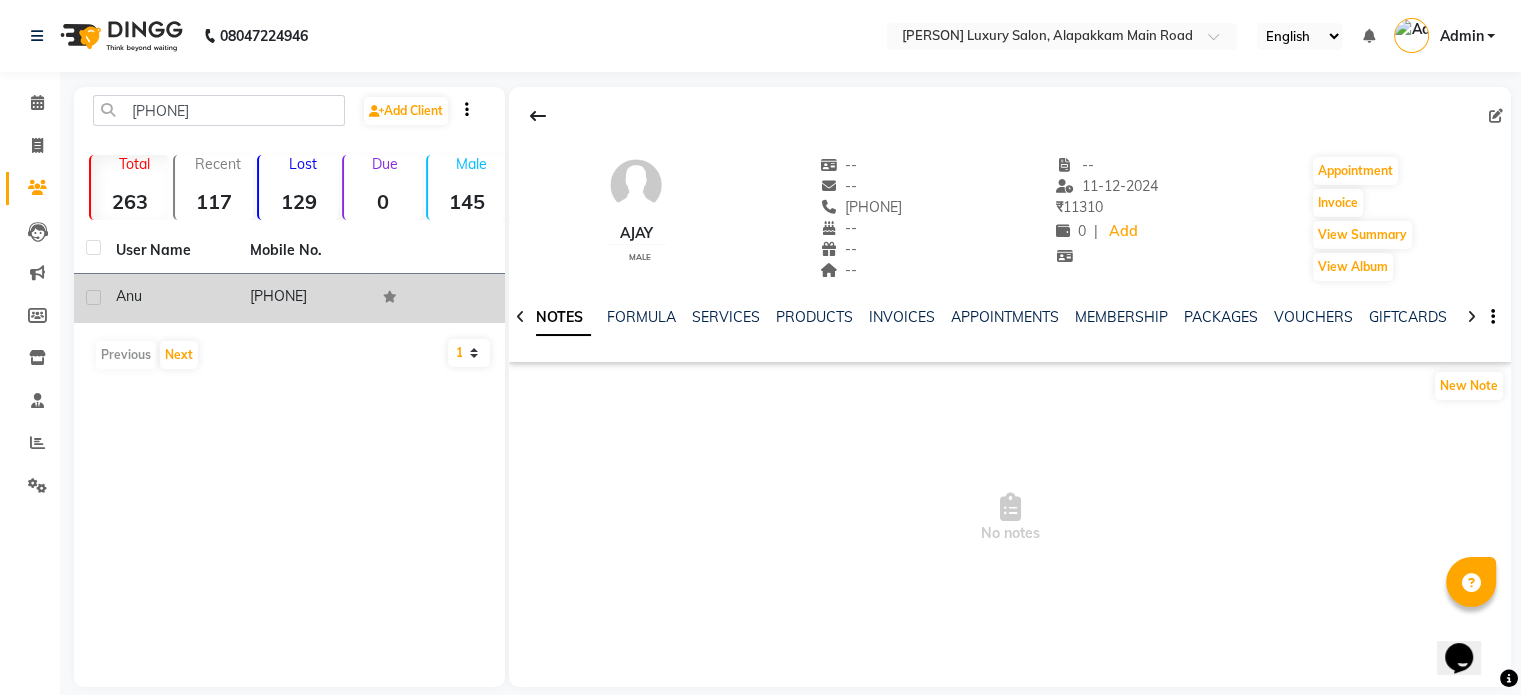 click on "Anu" 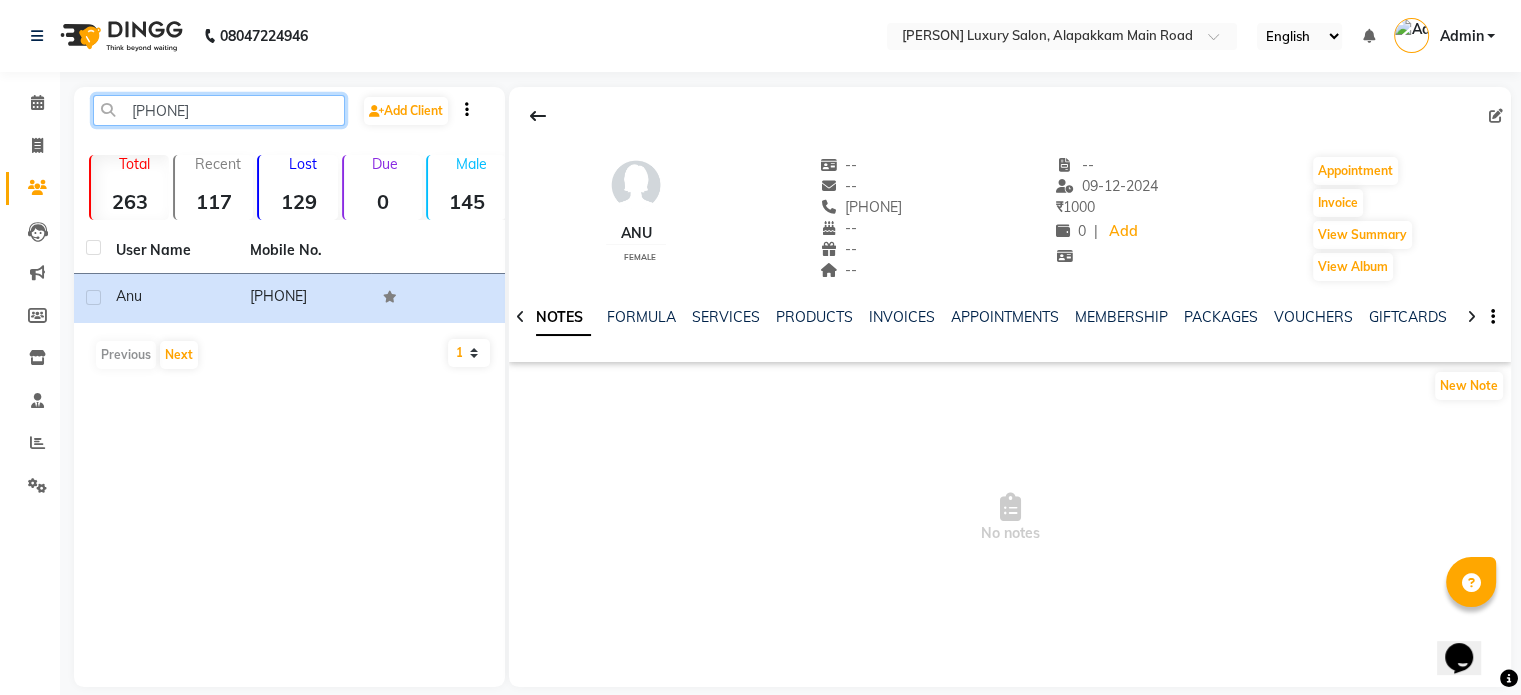 click on "[PHONE]" 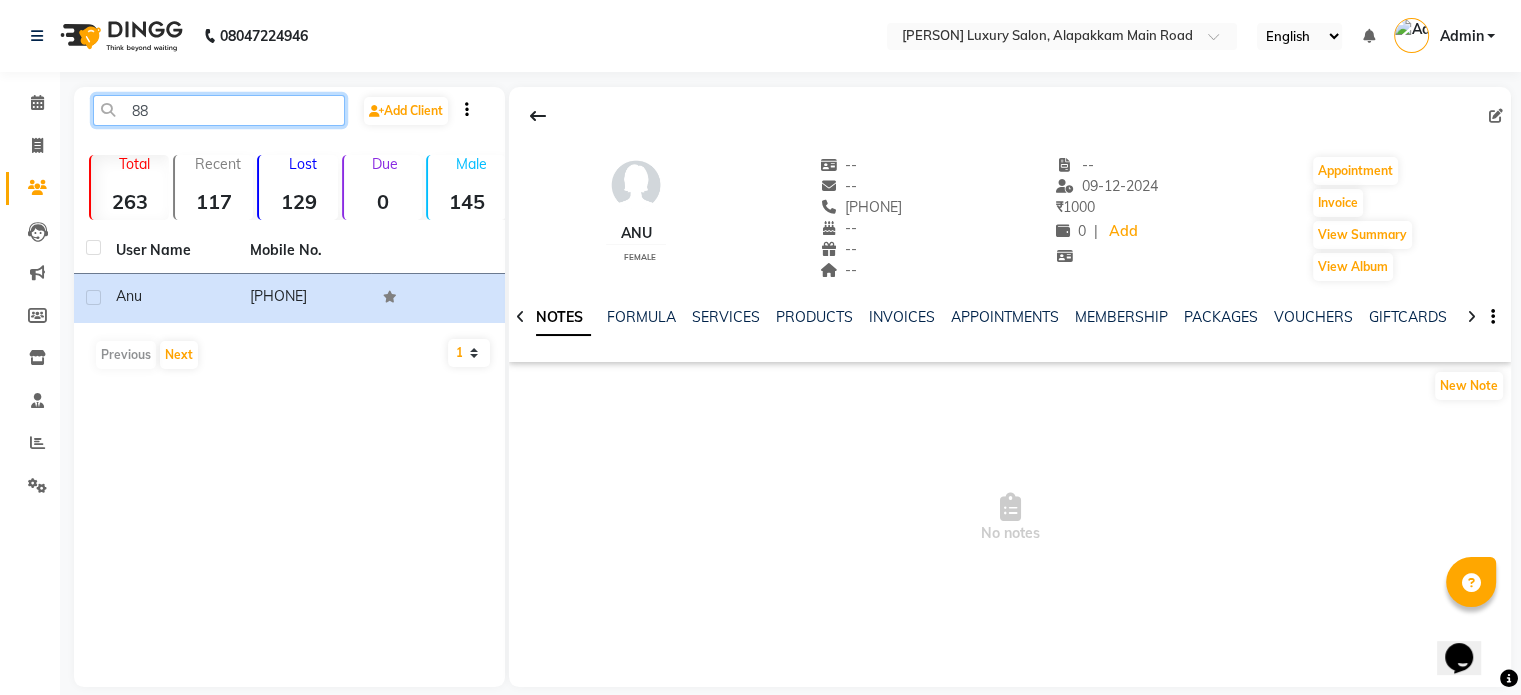 type on "8" 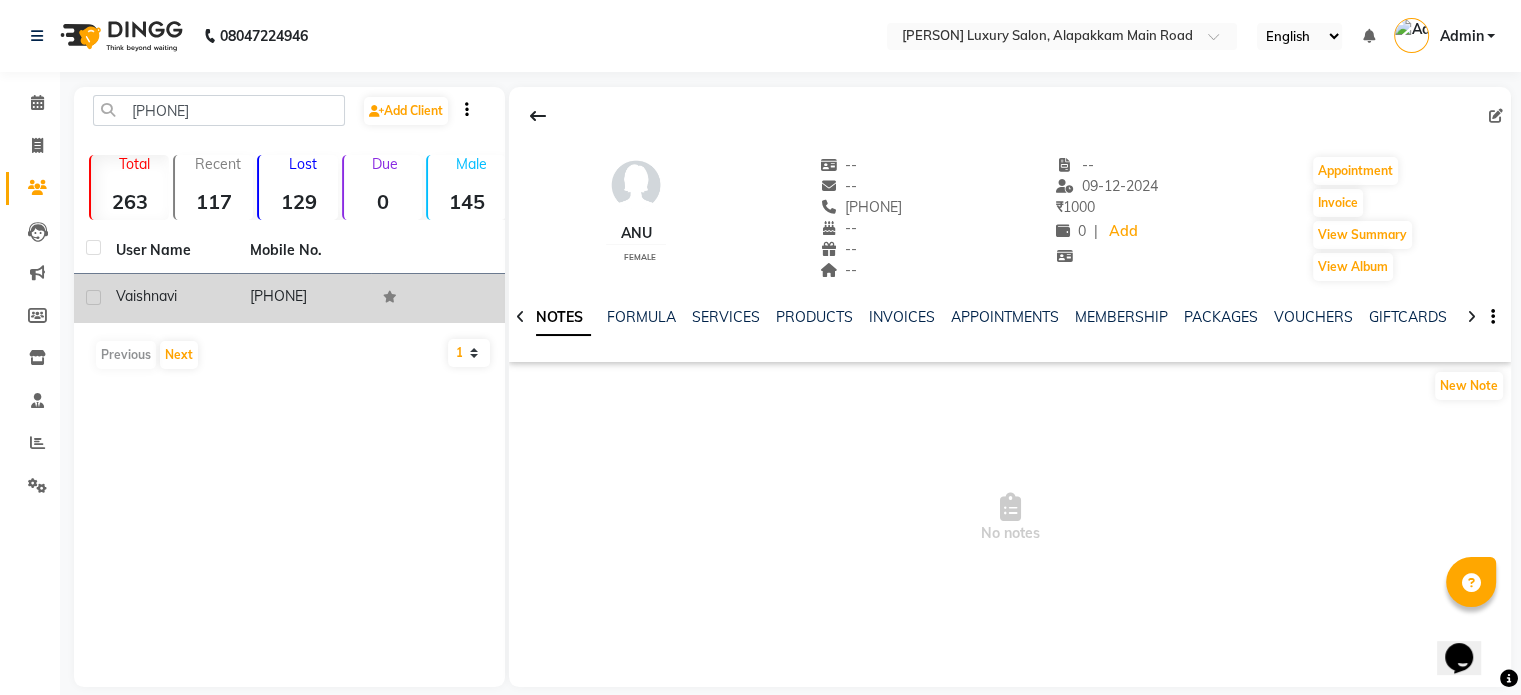 click on "[PHONE]" 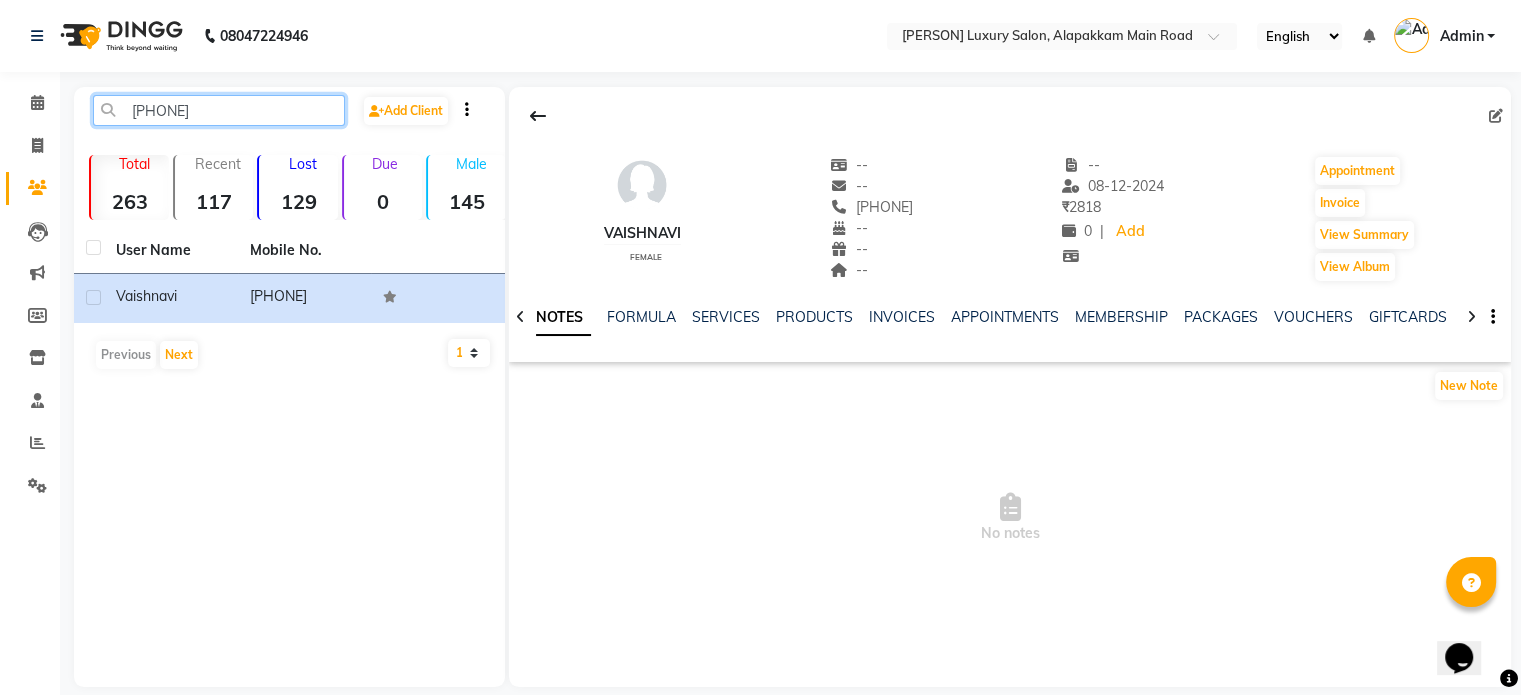click on "[PHONE]" 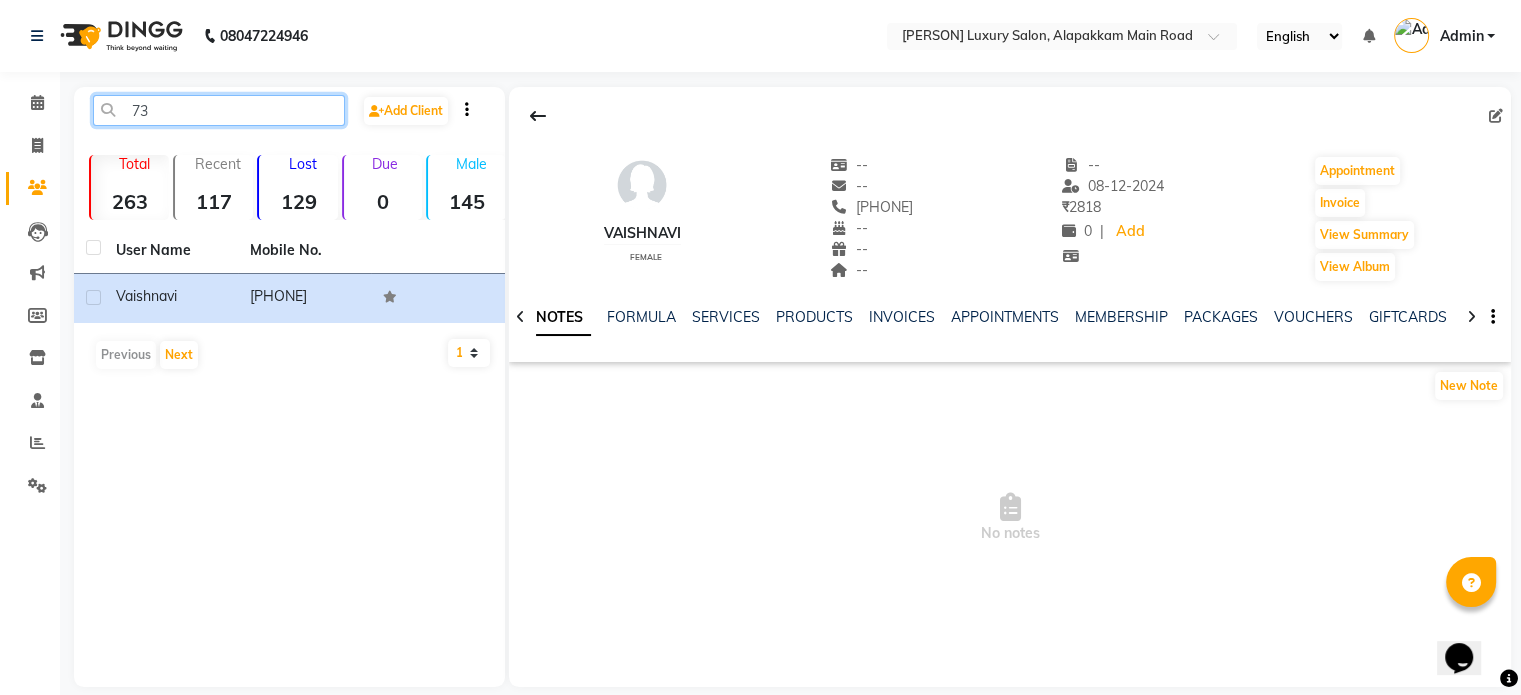 type on "7" 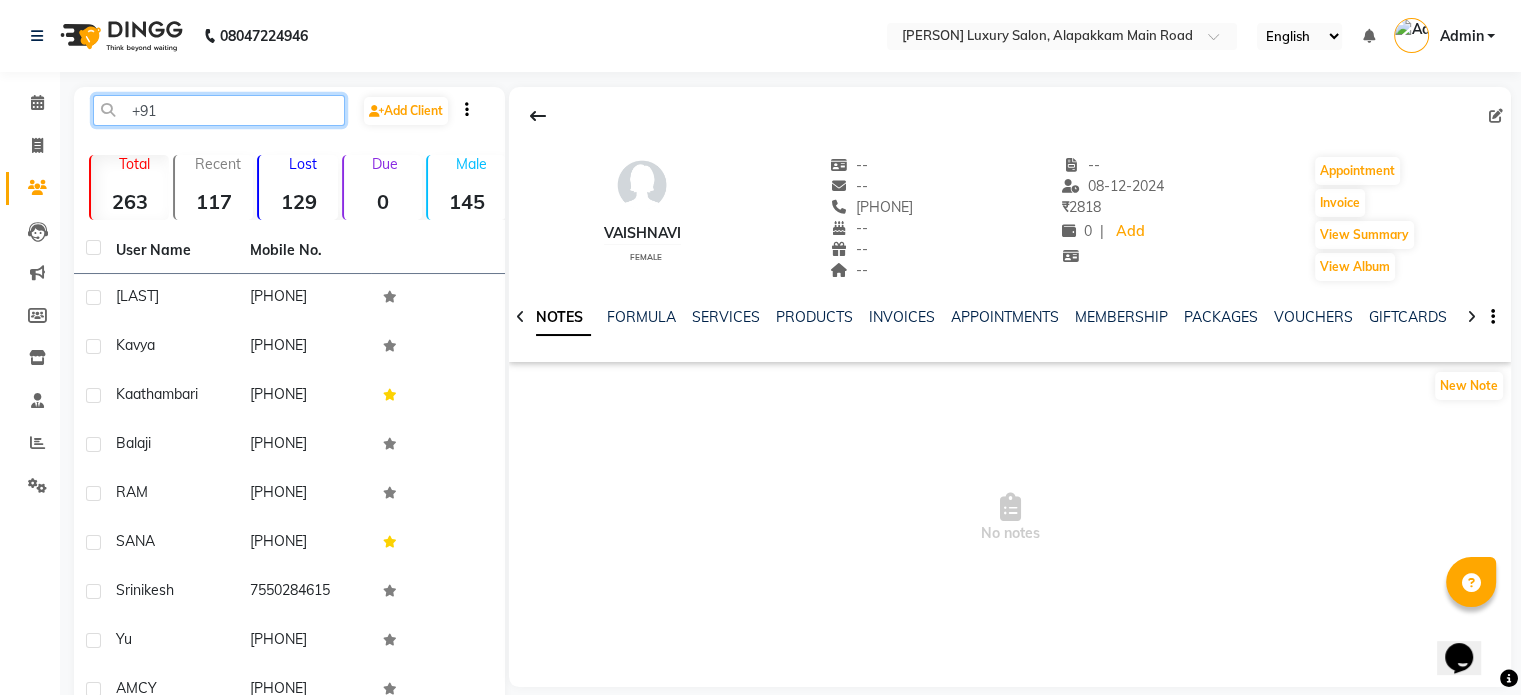 click on "+91" 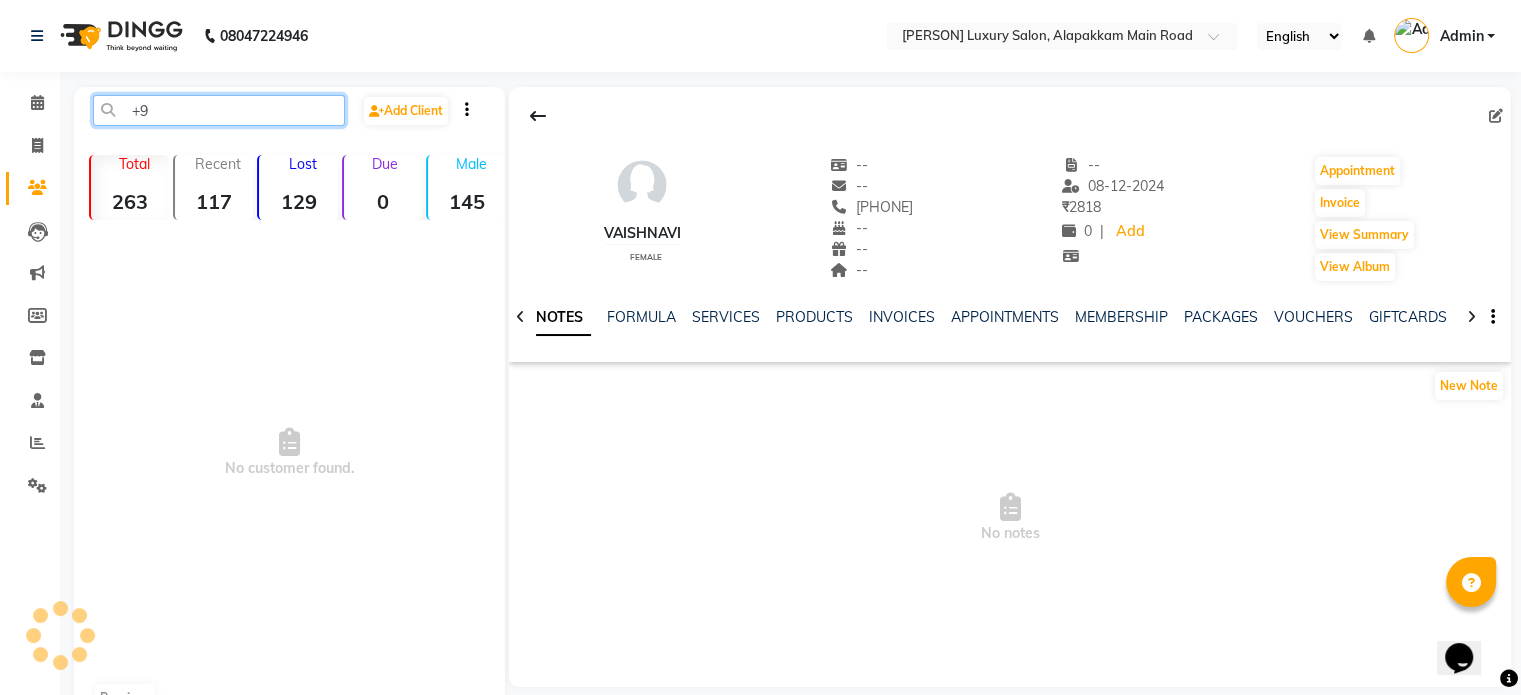 type on "+" 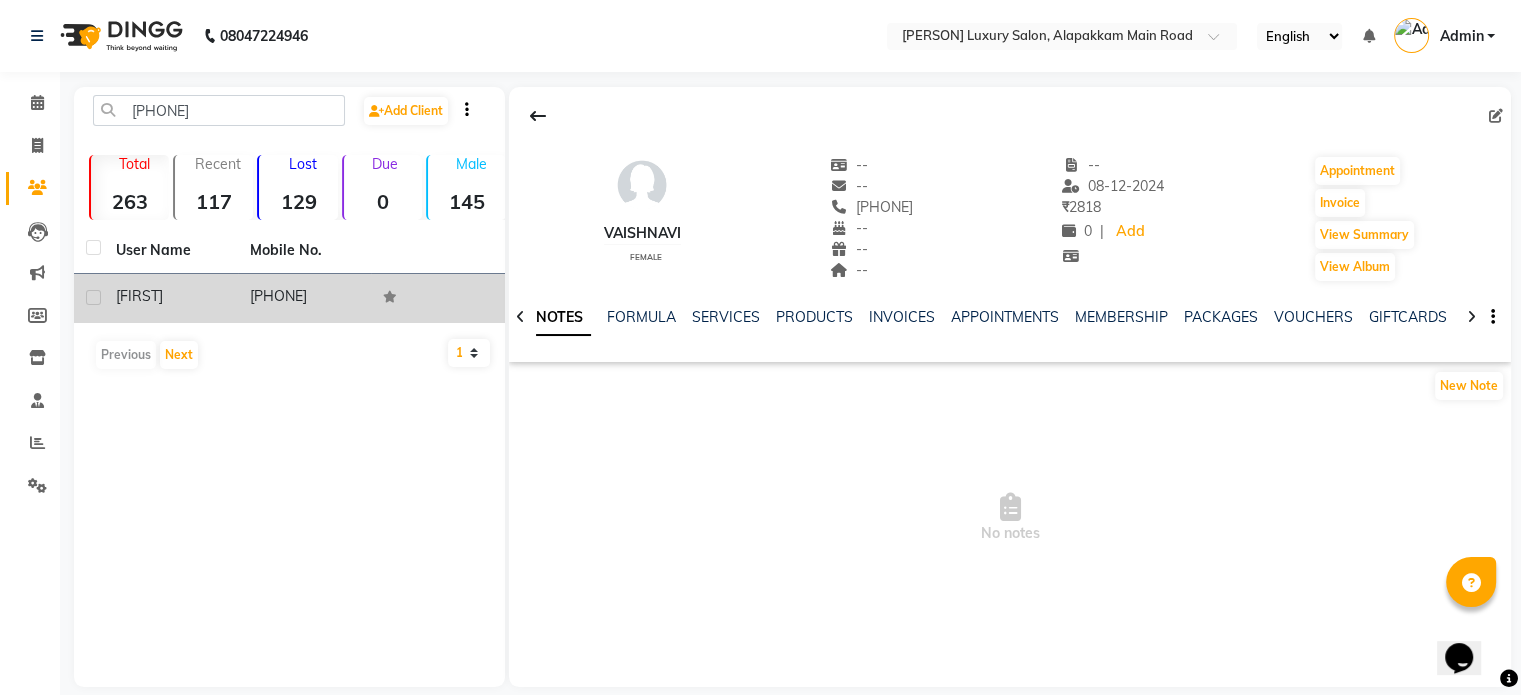 click on "[FIRST]" 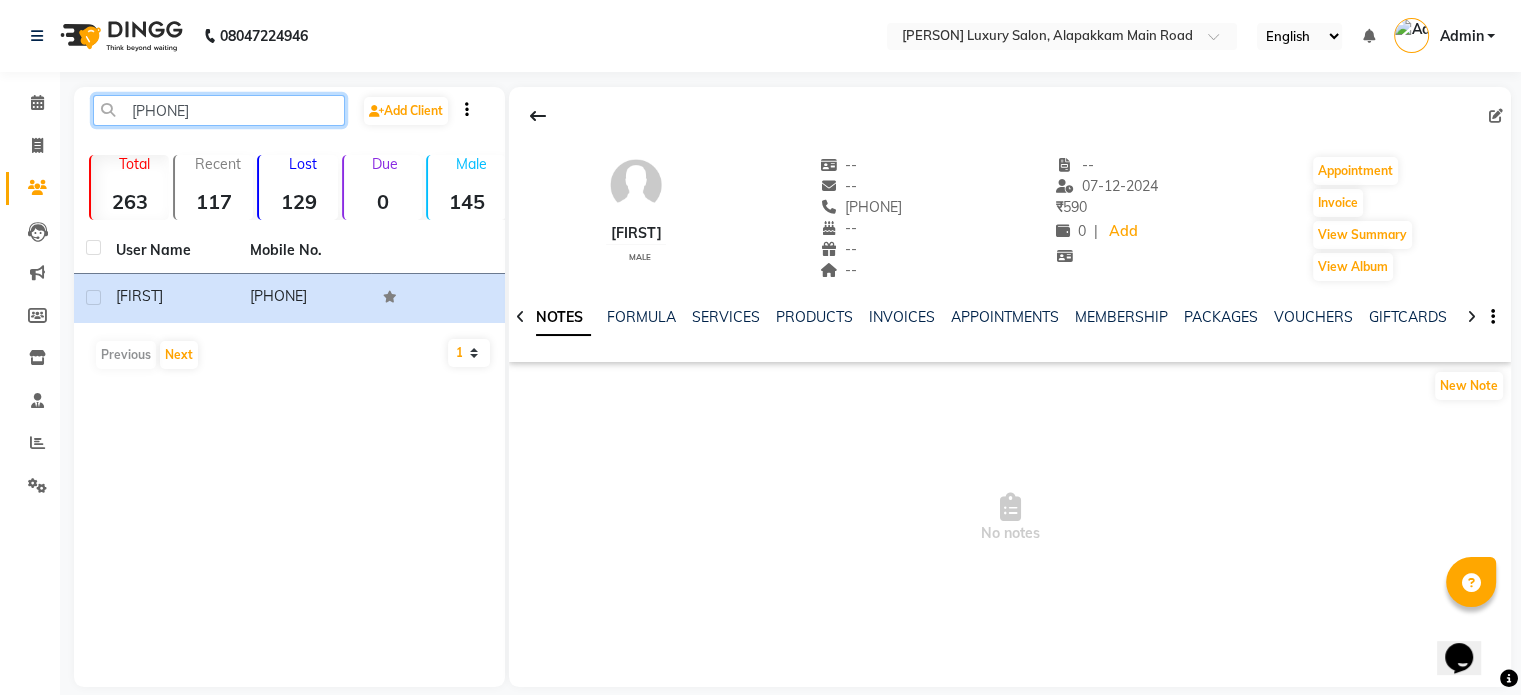 click on "[PHONE]" 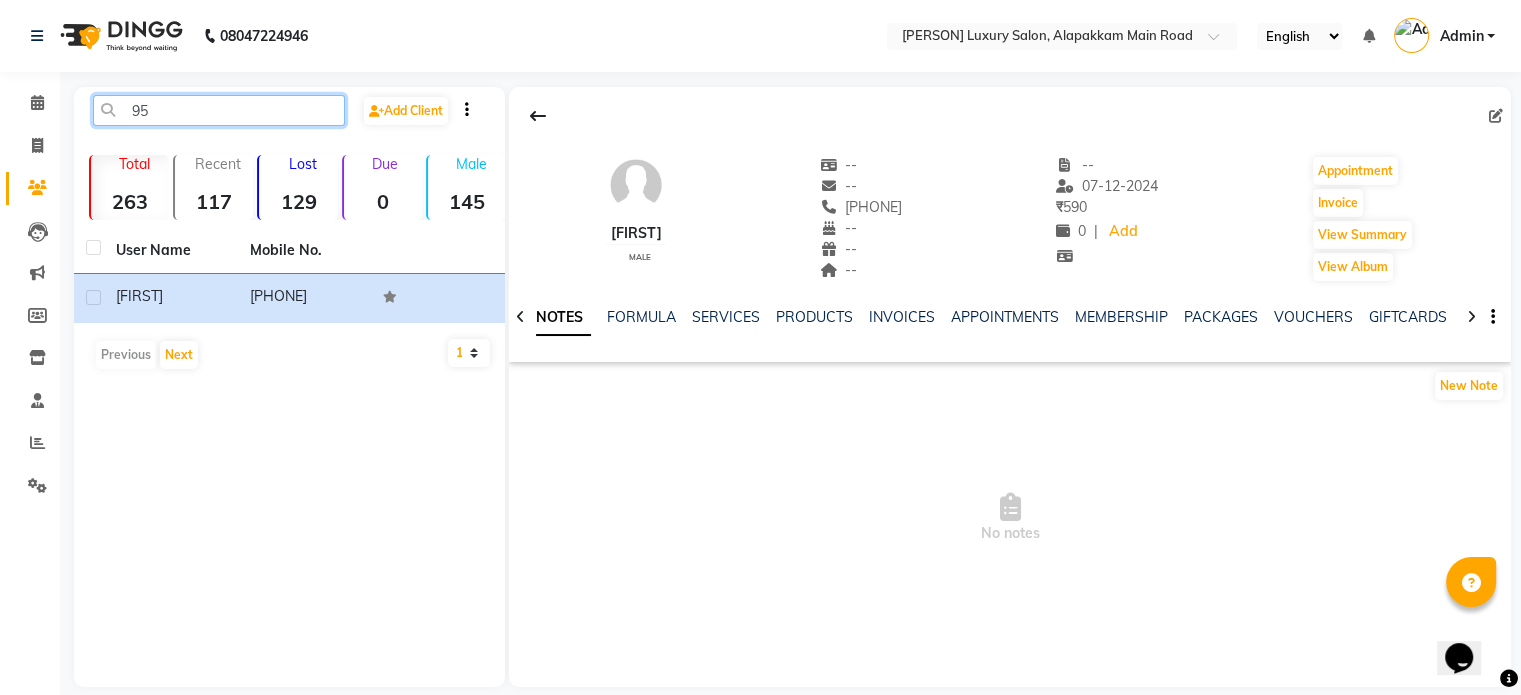 type on "9" 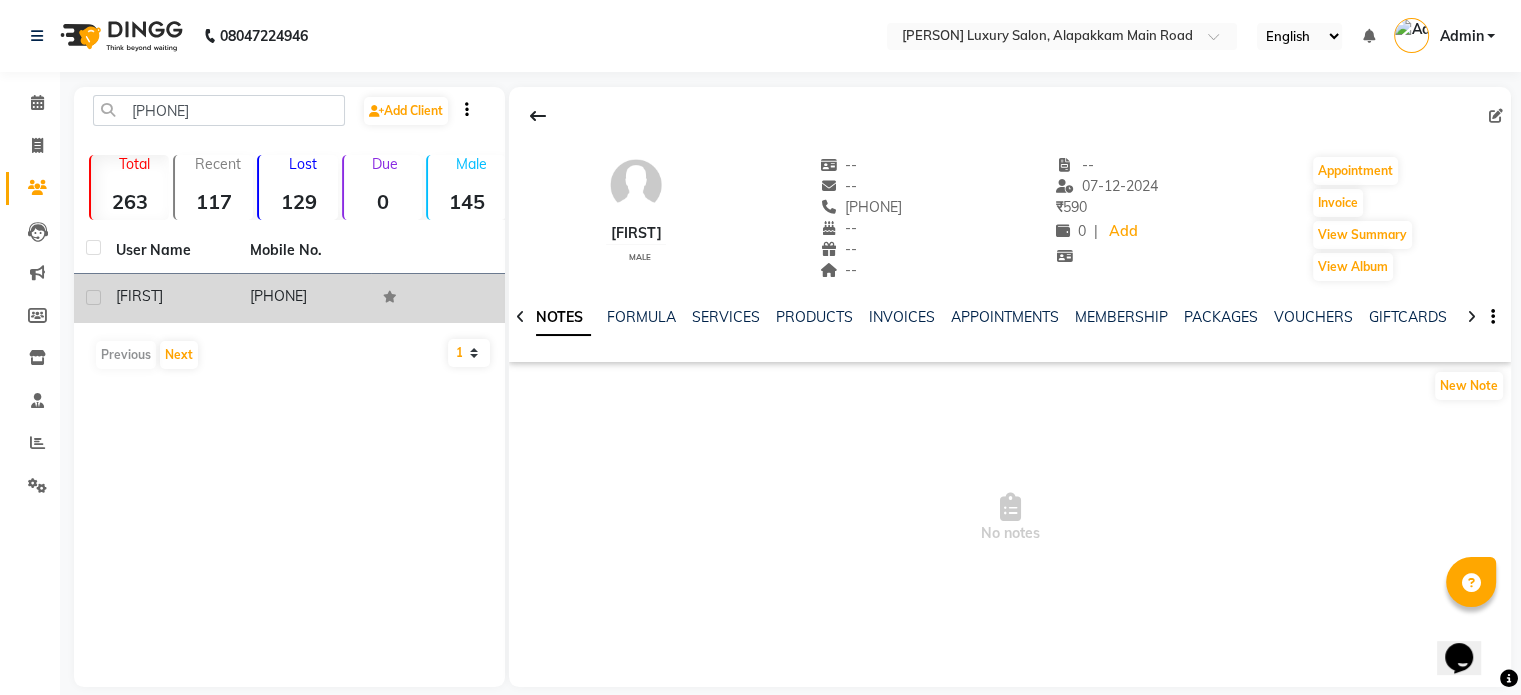 click on "[PHONE]" 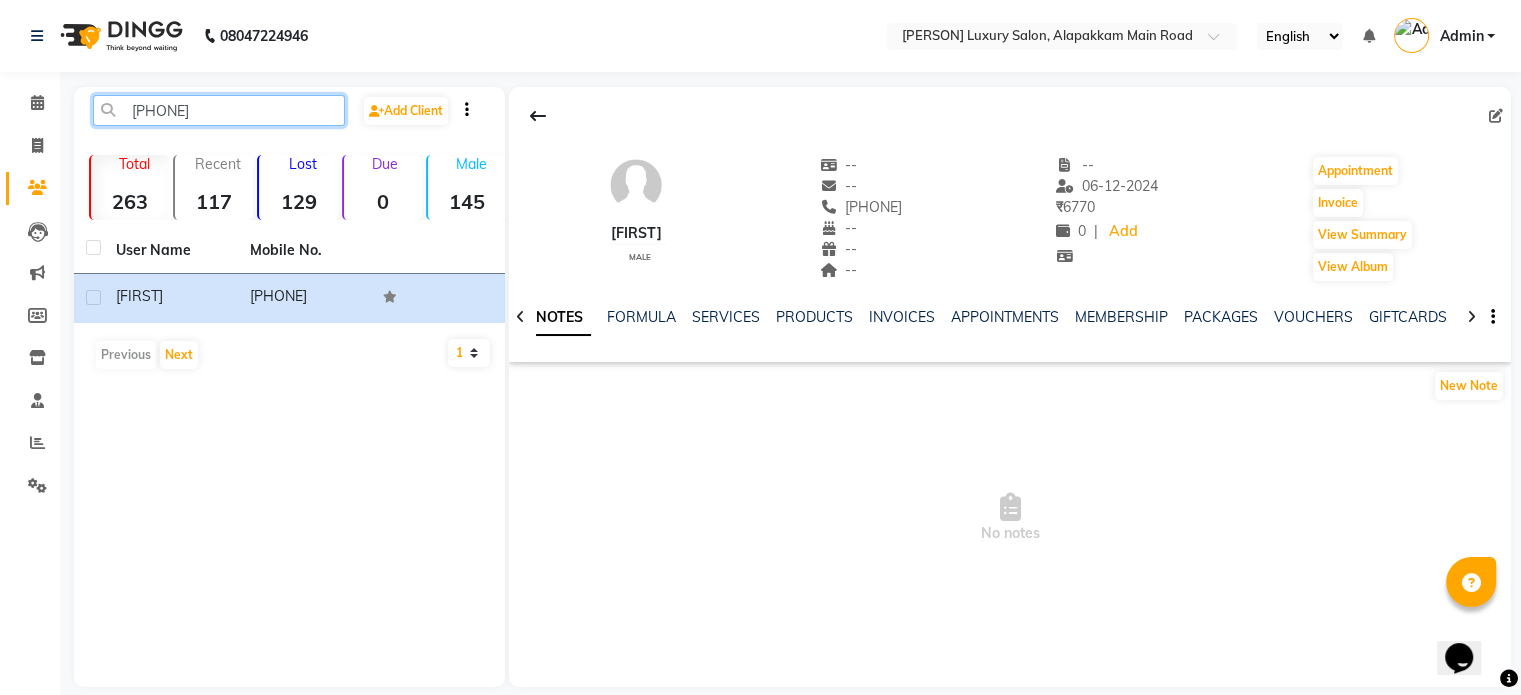 click on "[PHONE]" 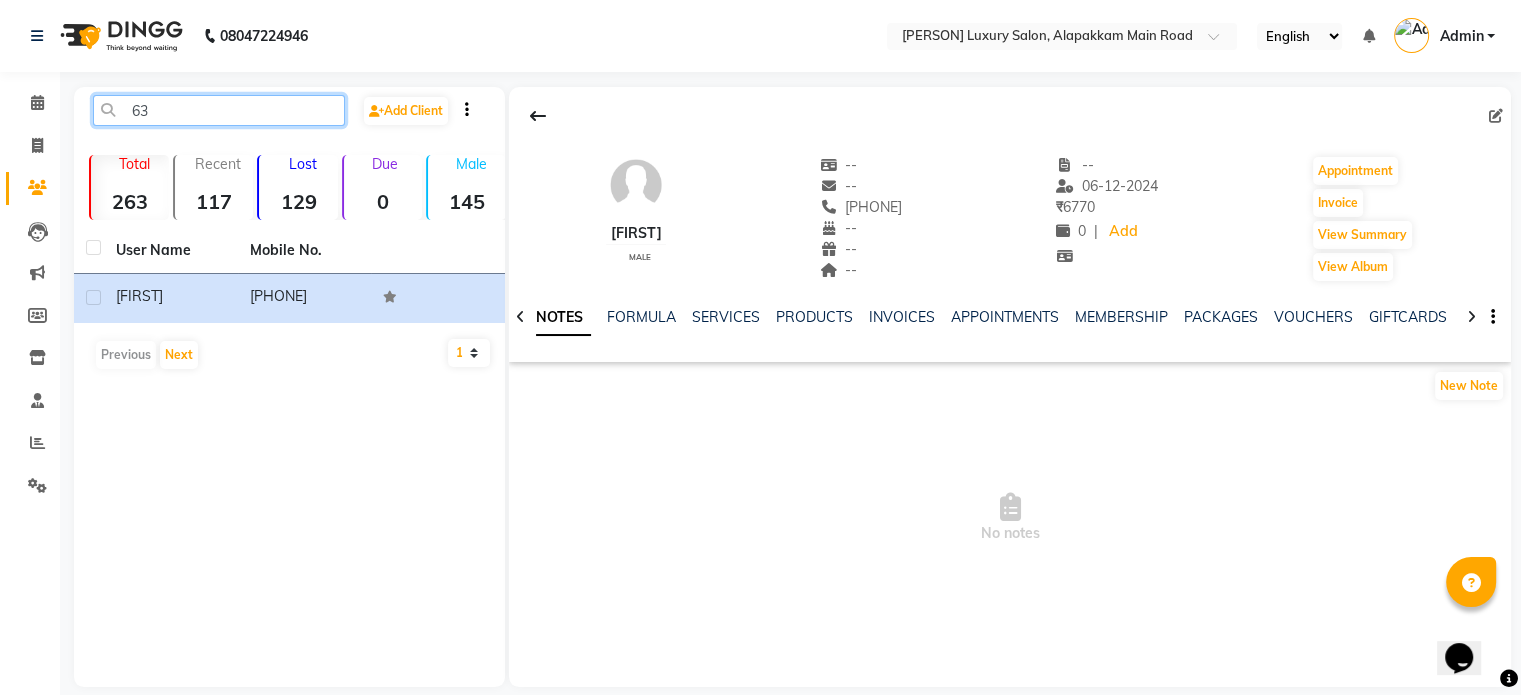 type on "6" 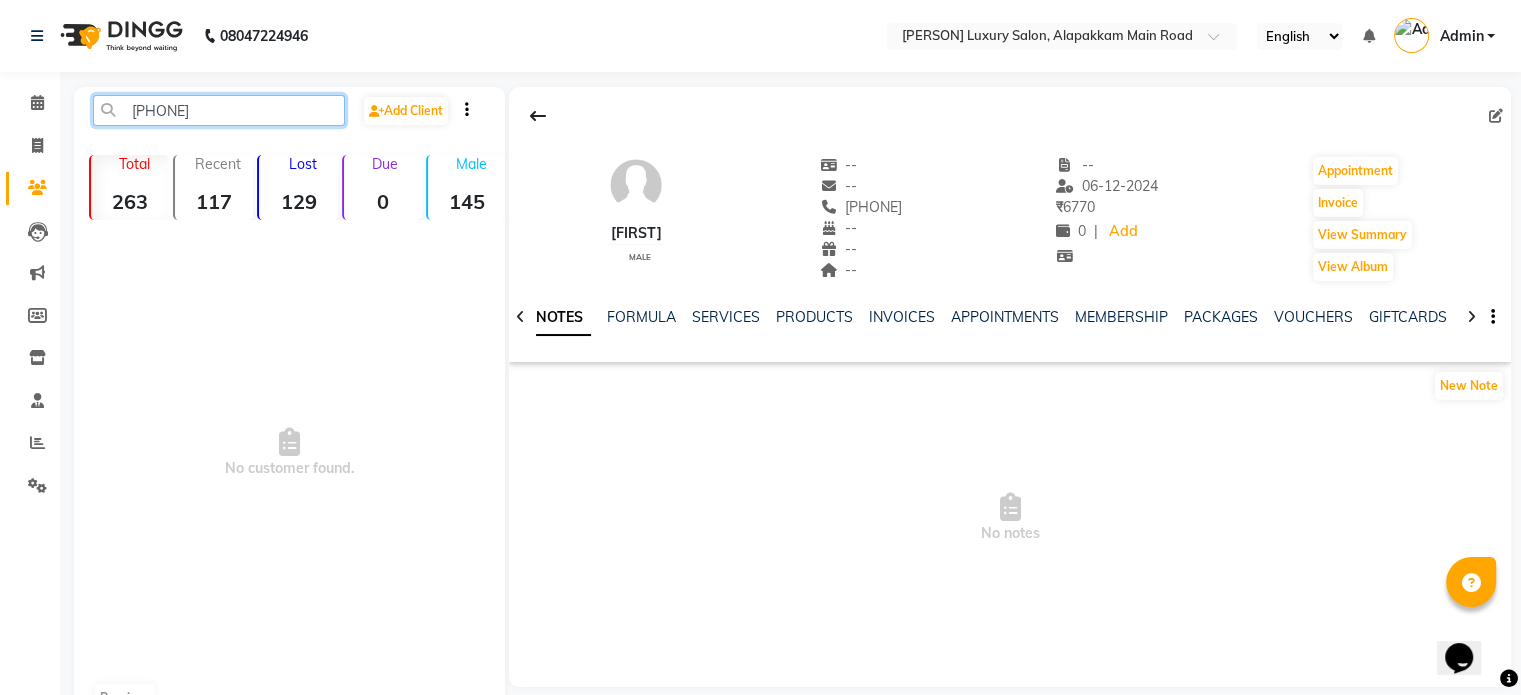 click on "[PHONE]" 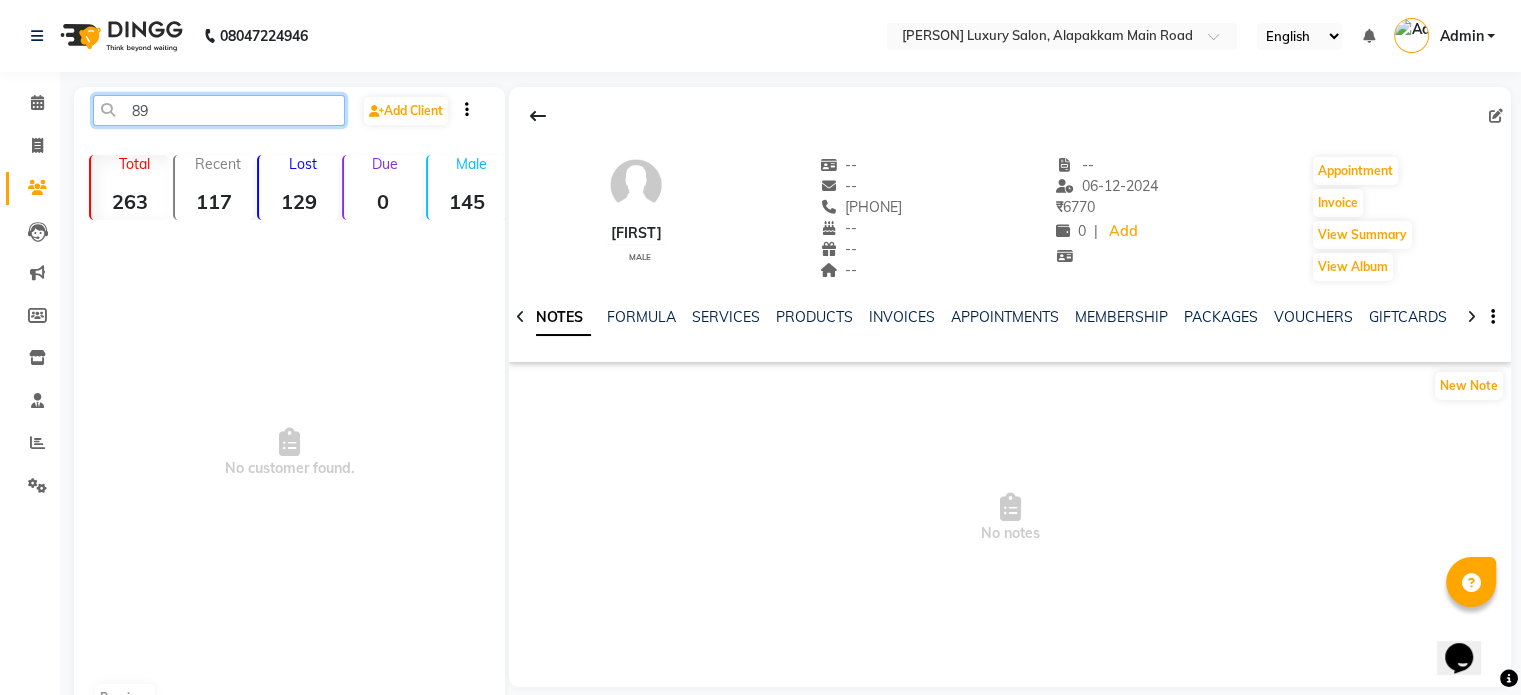 type on "8" 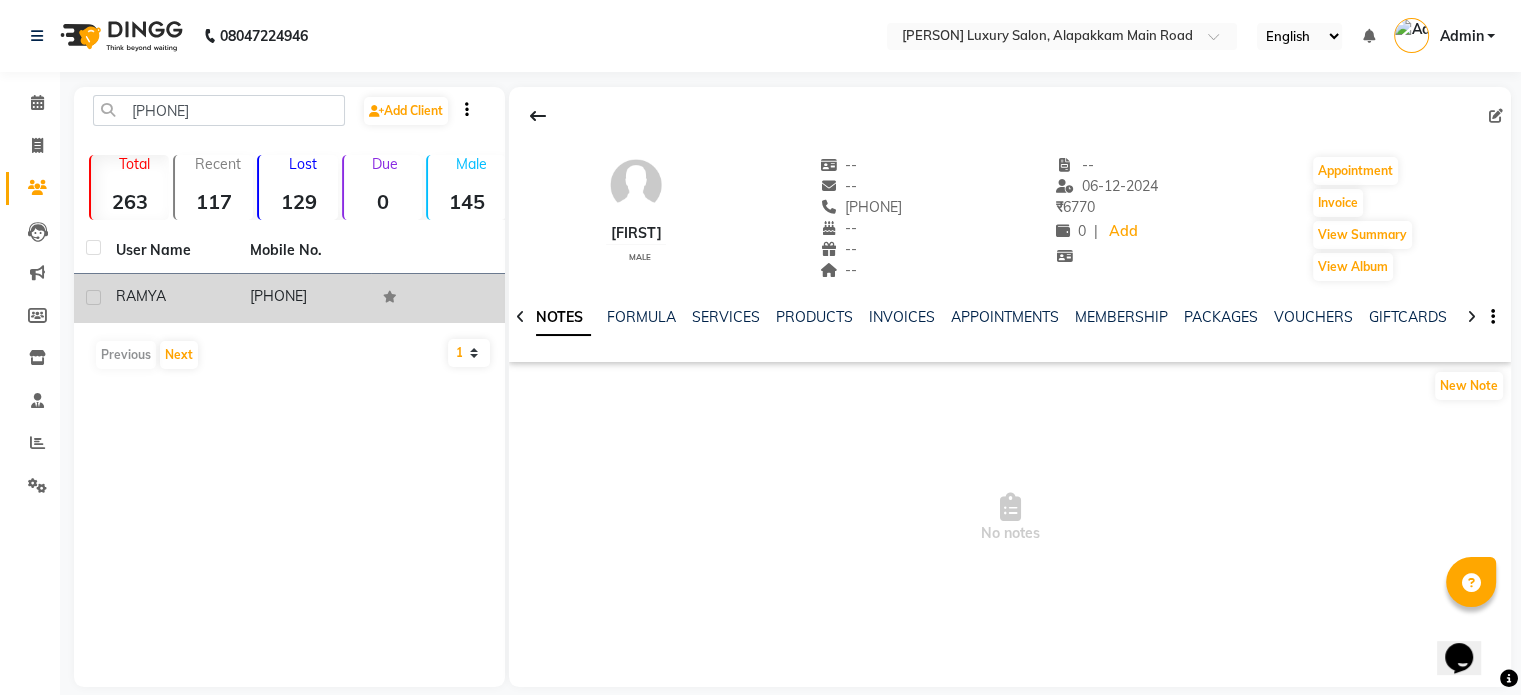 click on "[PHONE]" 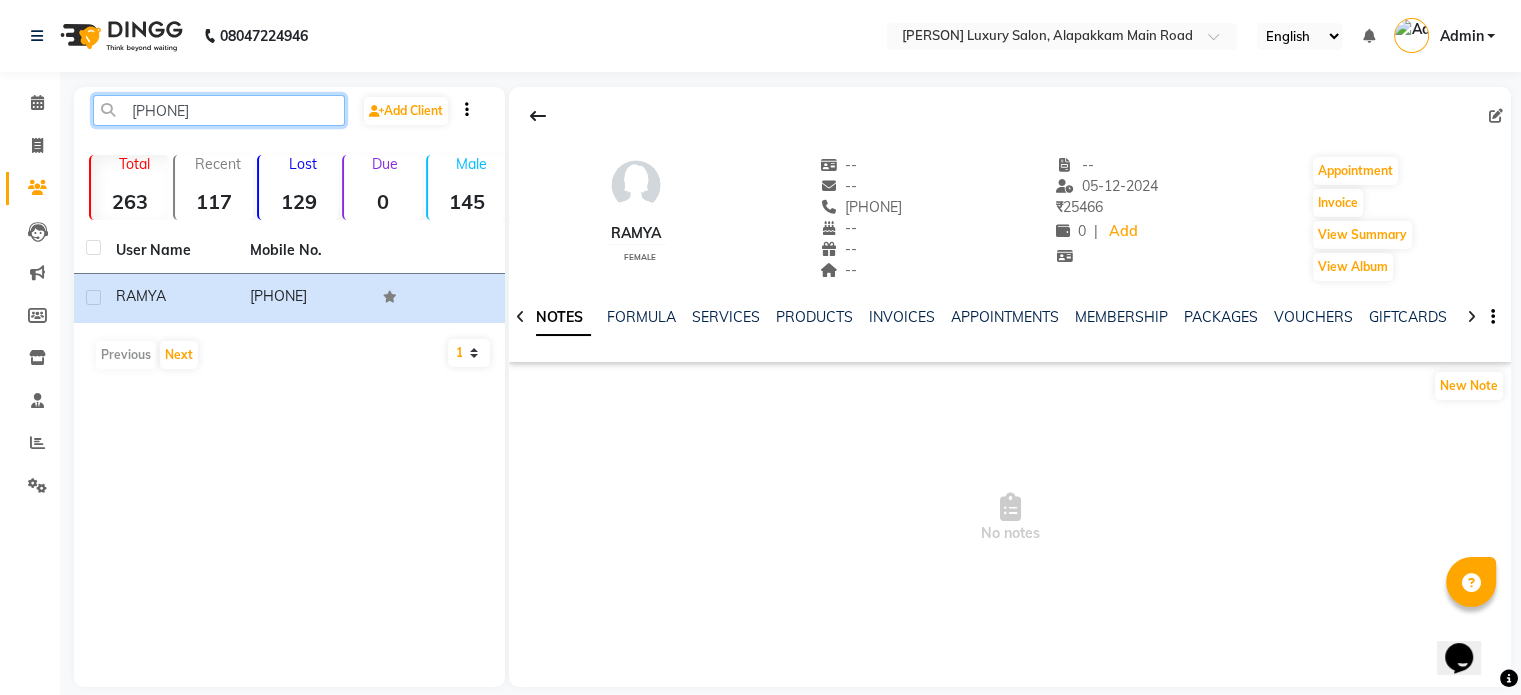 click on "[PHONE]" 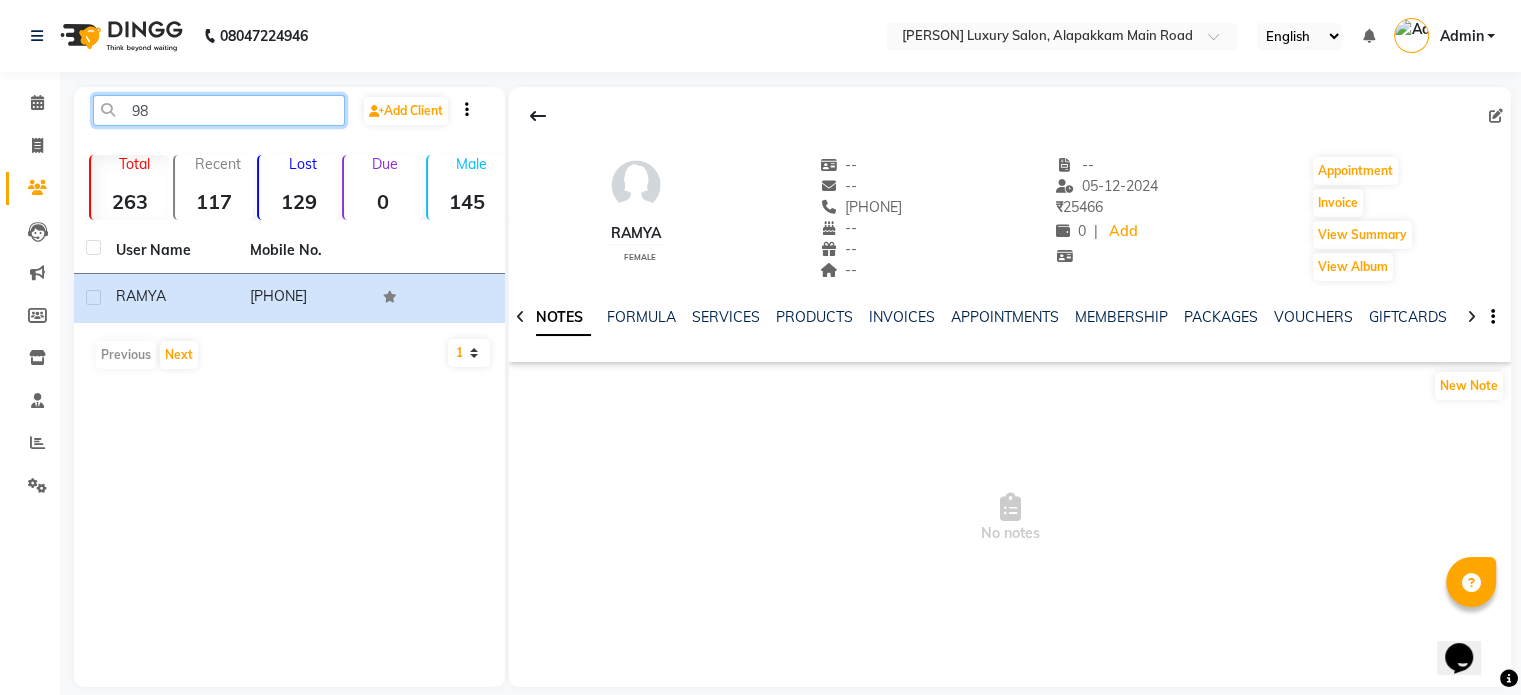 type on "9" 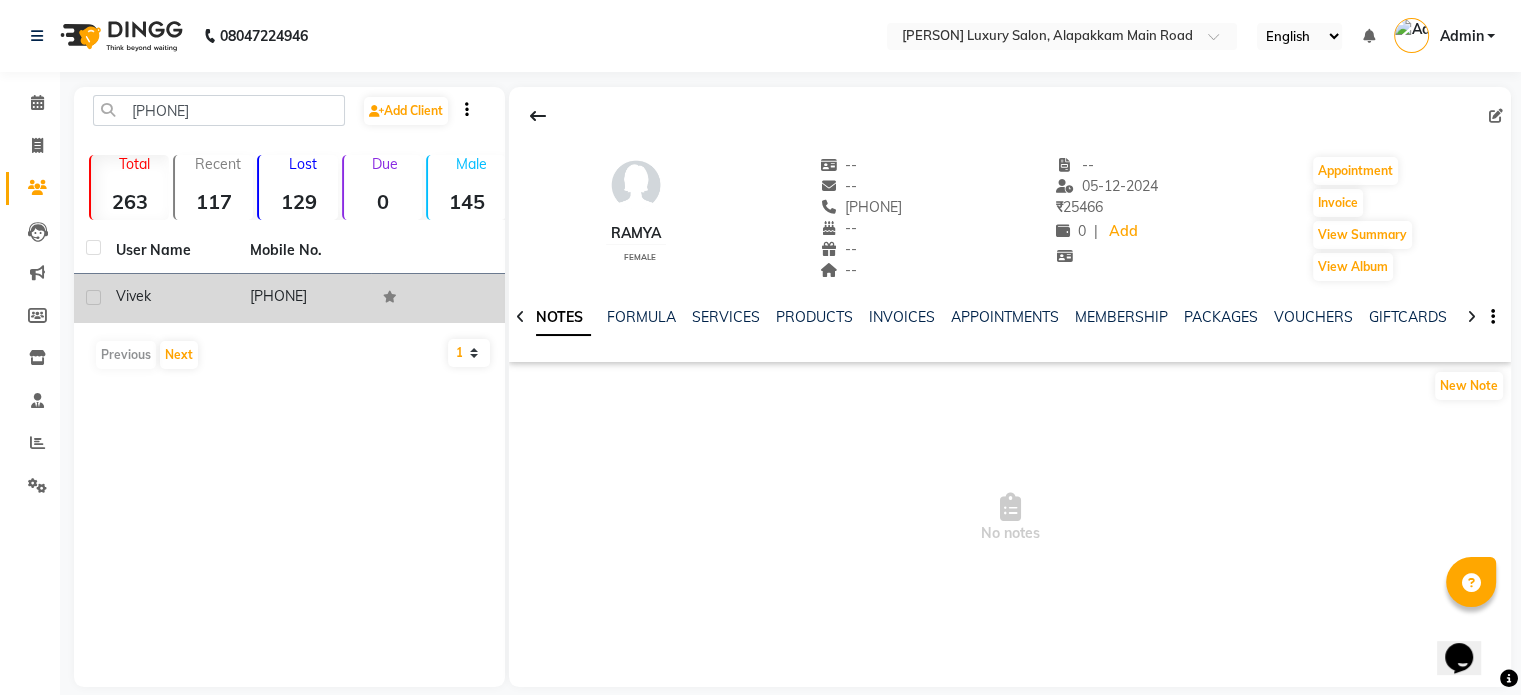 click on "[PHONE]" 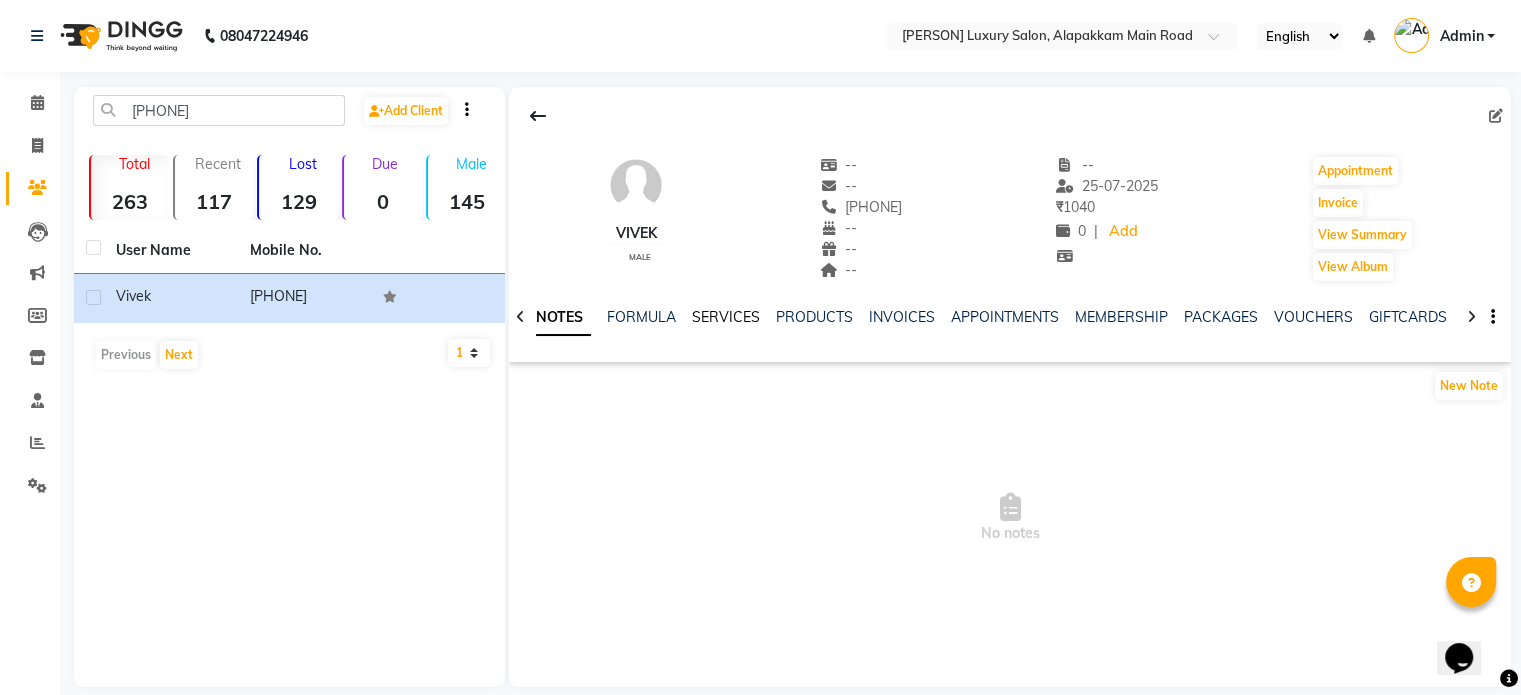 click on "SERVICES" 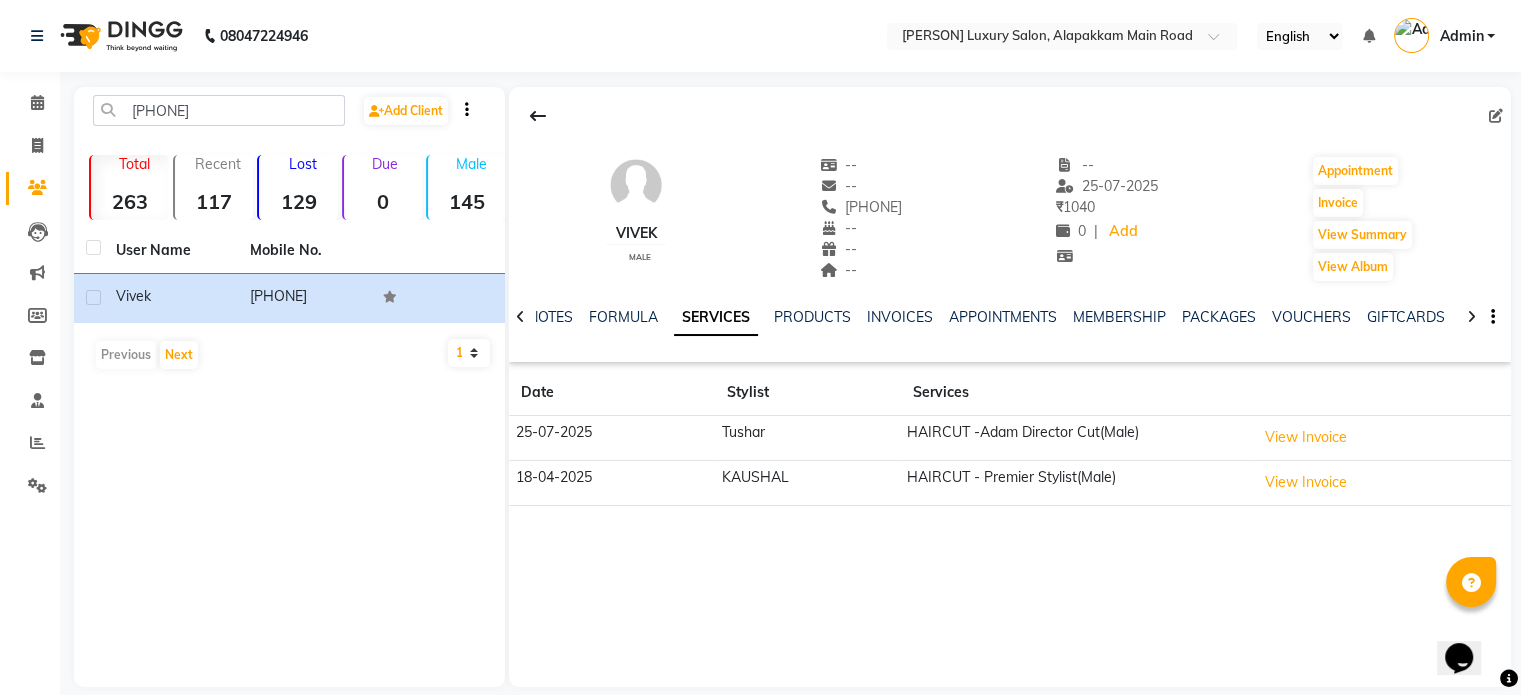 drag, startPoint x: 836, startPoint y: 207, endPoint x: 928, endPoint y: 203, distance: 92.086914 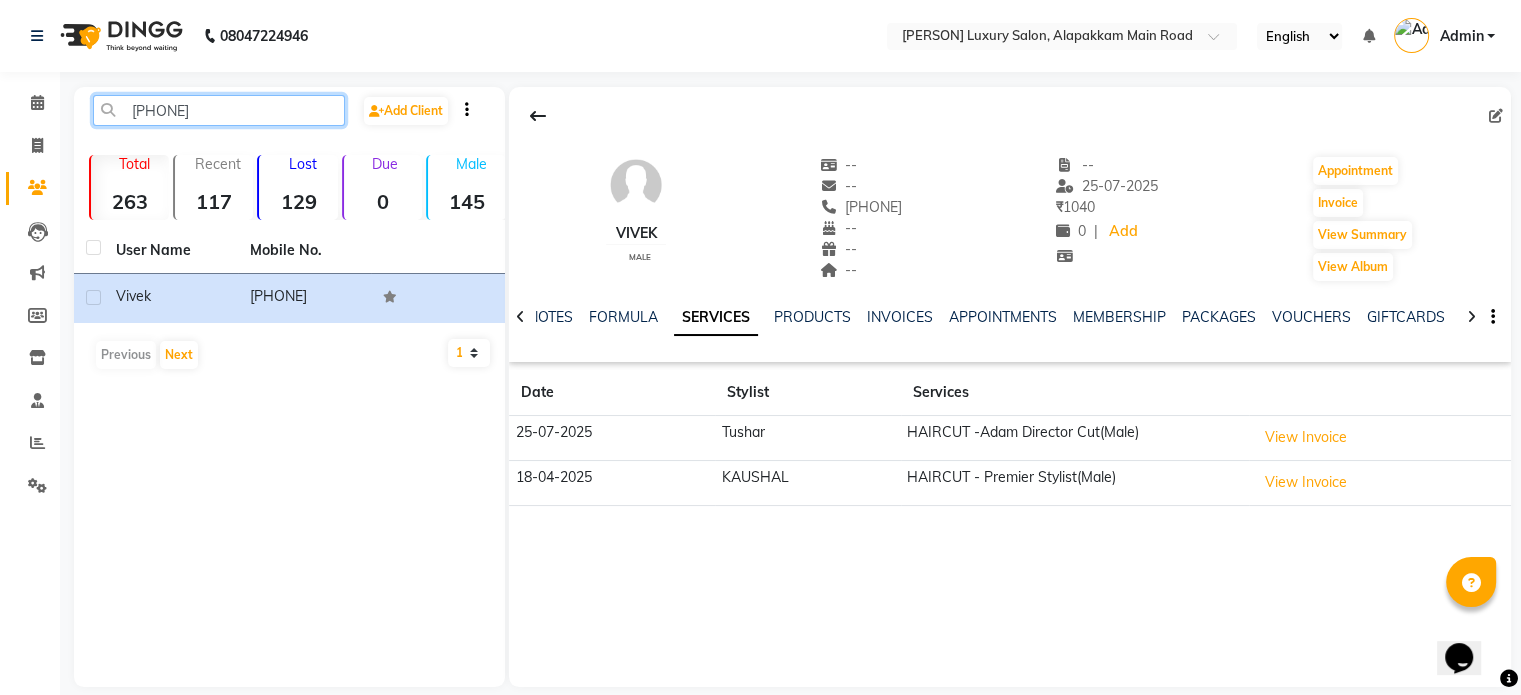 click on "[PHONE]" 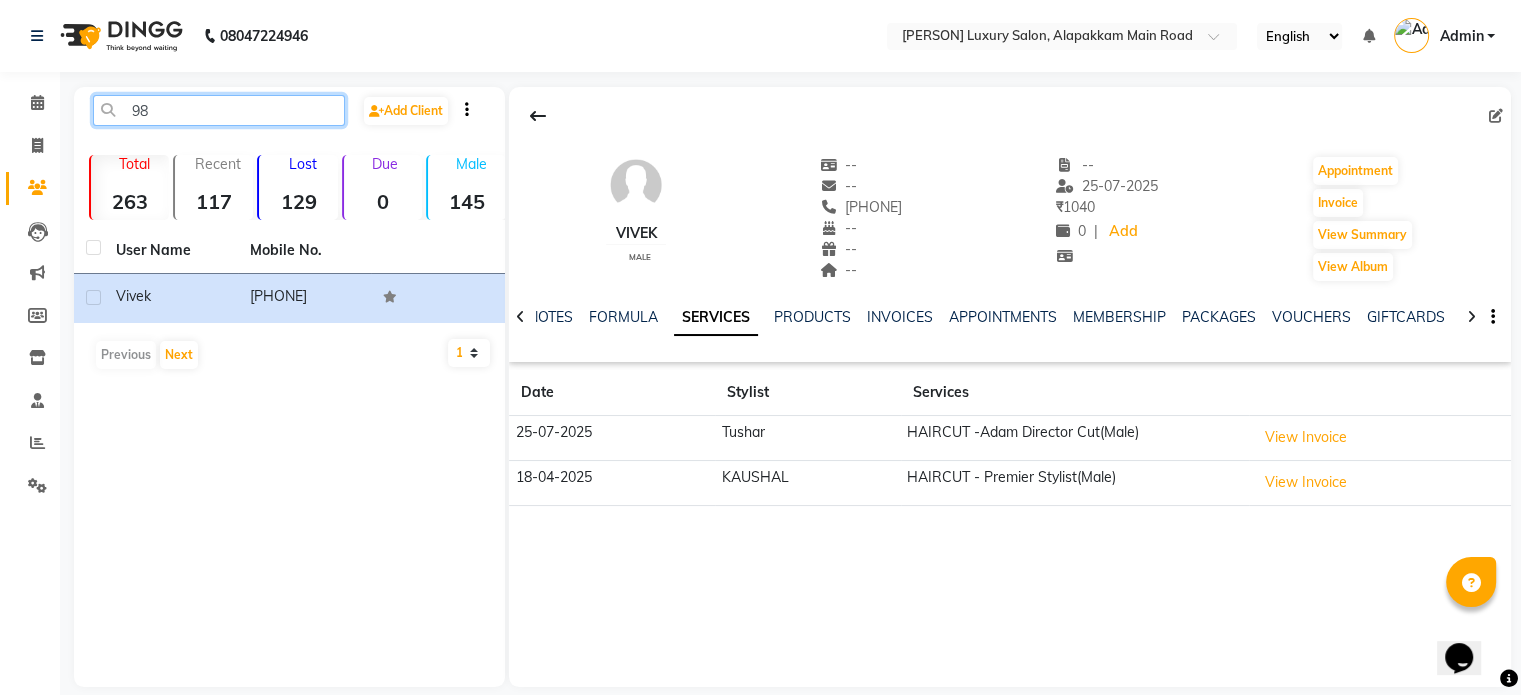 type on "9" 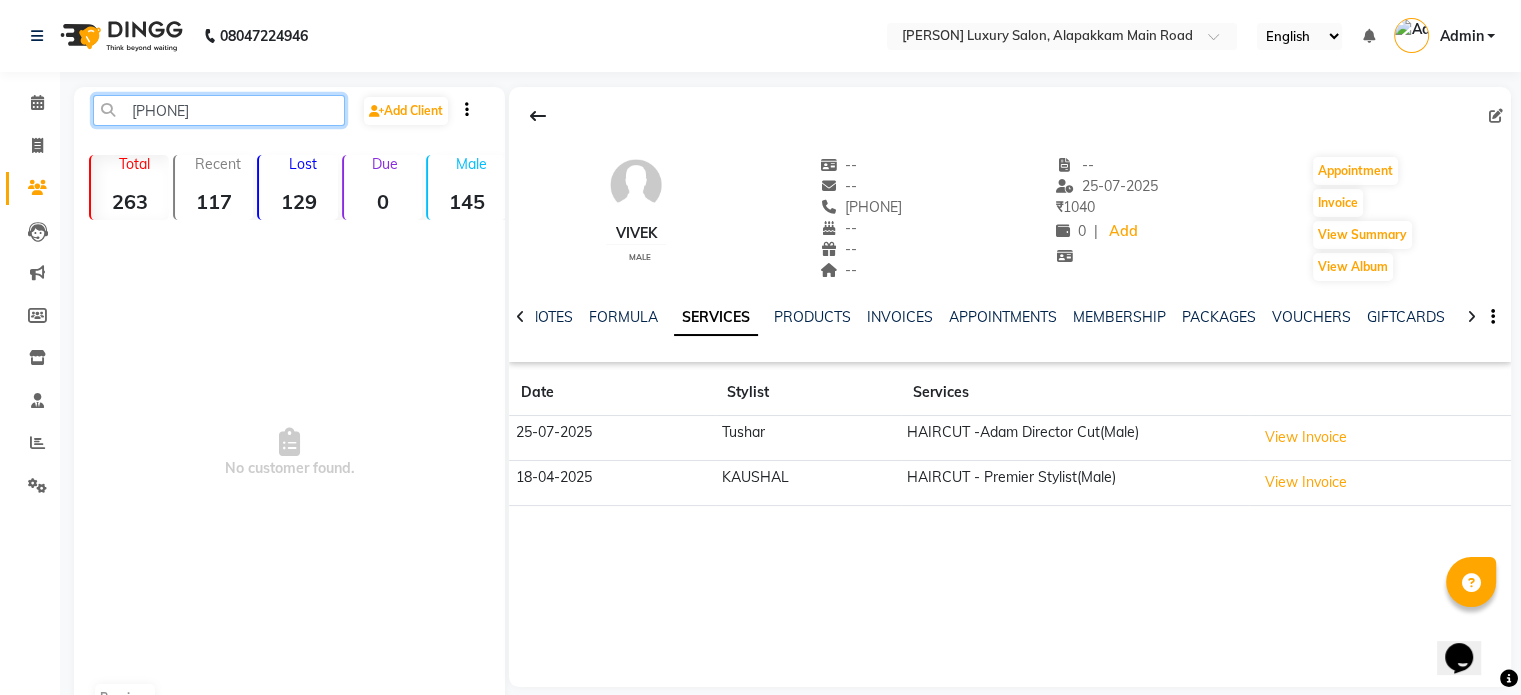 click on "[PHONE]" 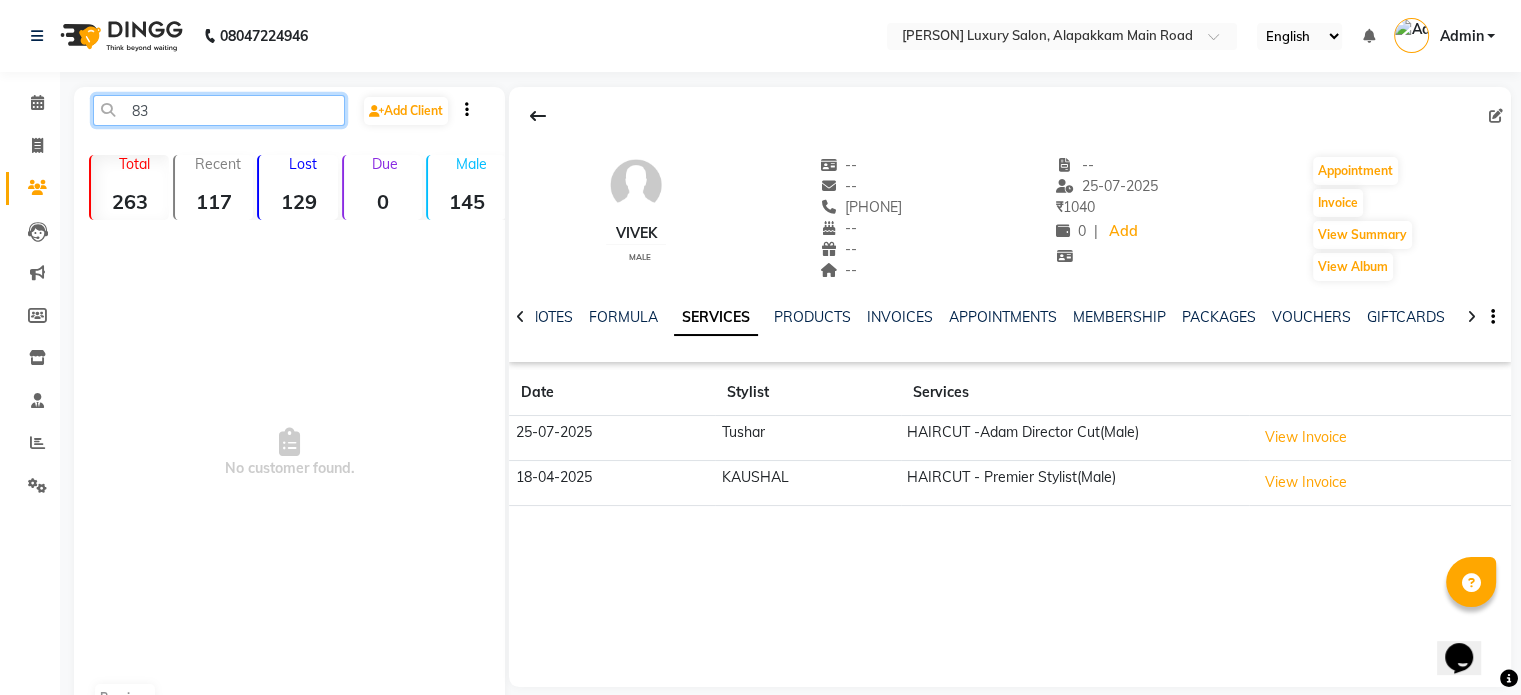type on "8" 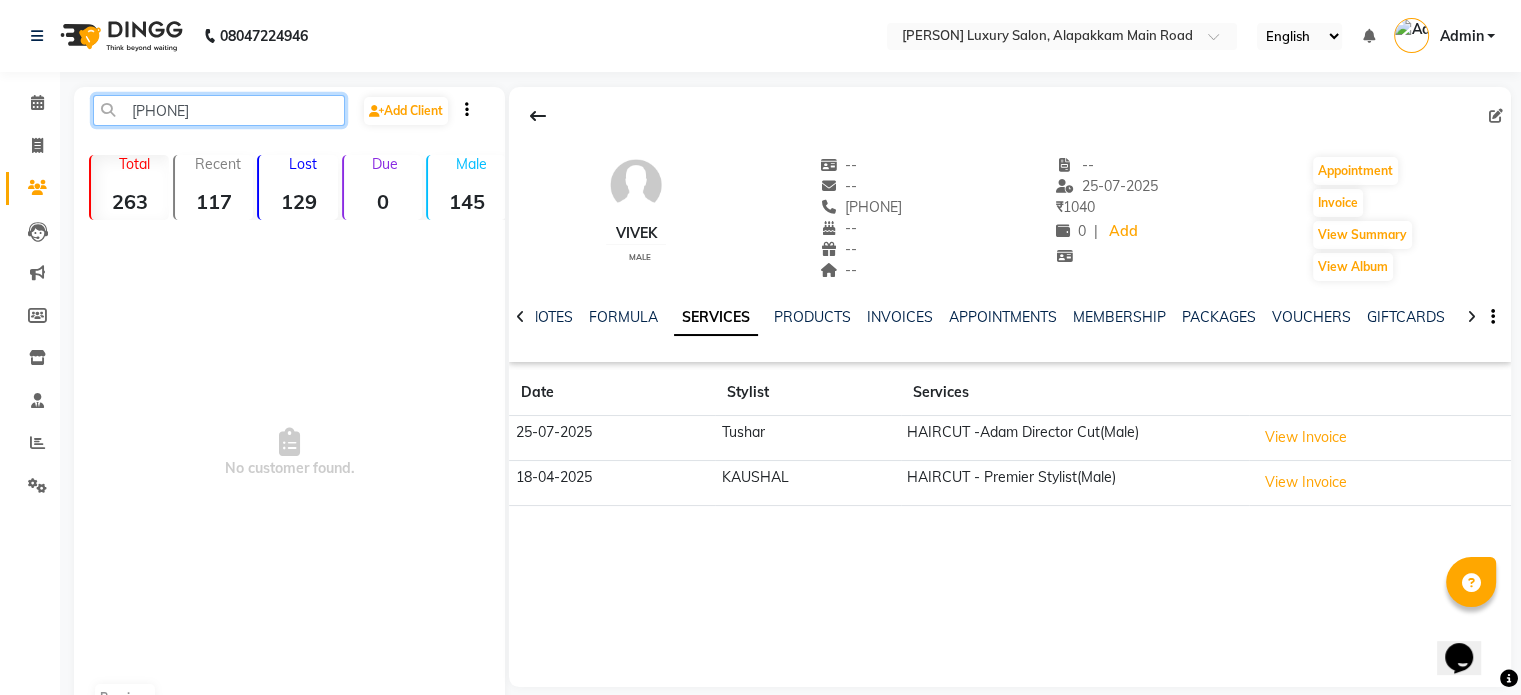 drag, startPoint x: 128, startPoint y: 109, endPoint x: 228, endPoint y: 113, distance: 100.07997 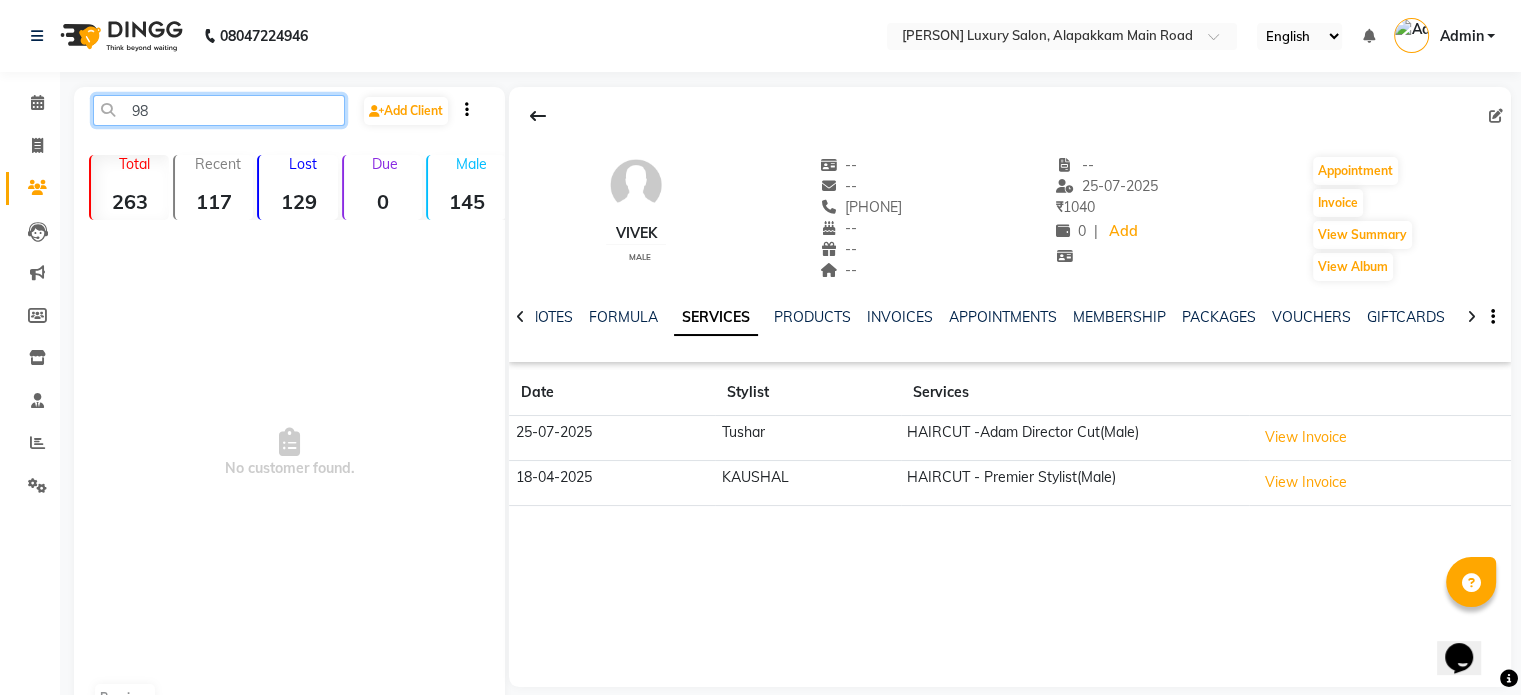 type on "9" 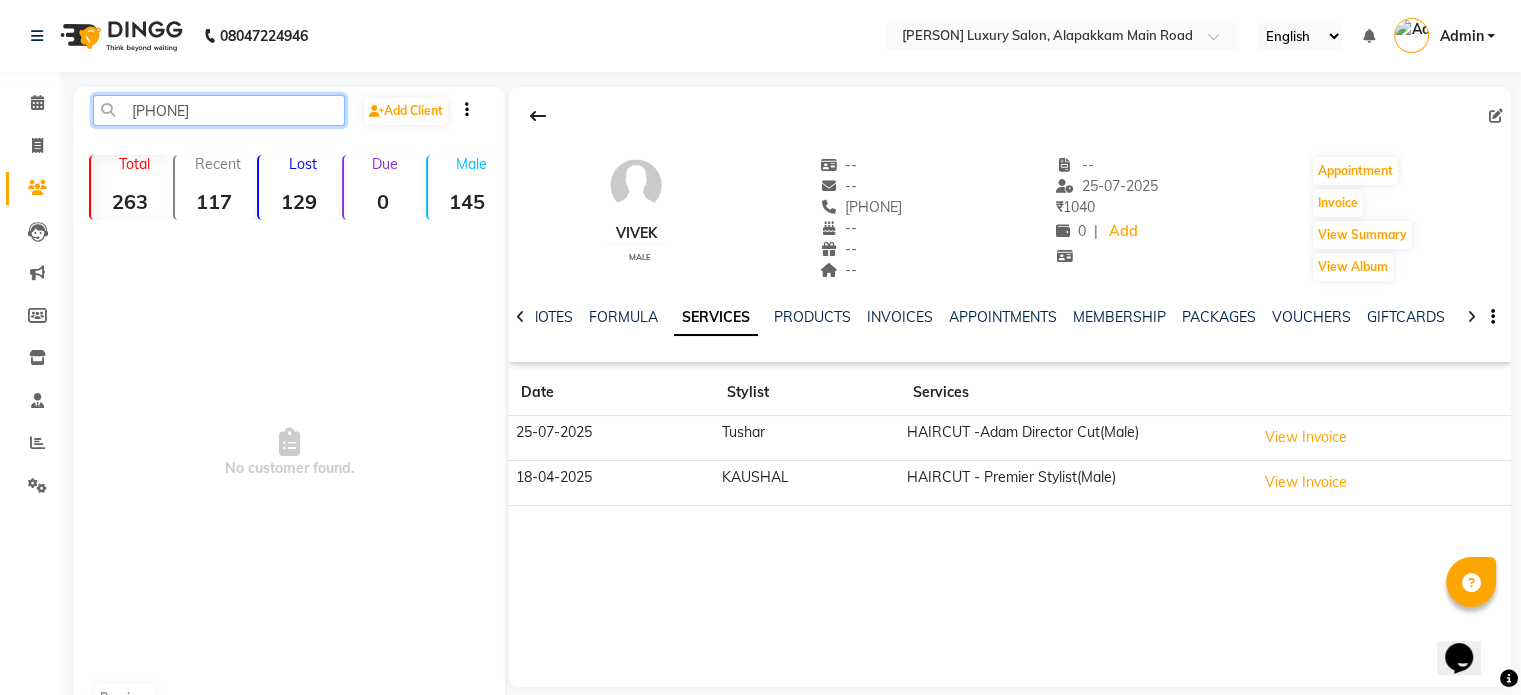 click on "[PHONE]" 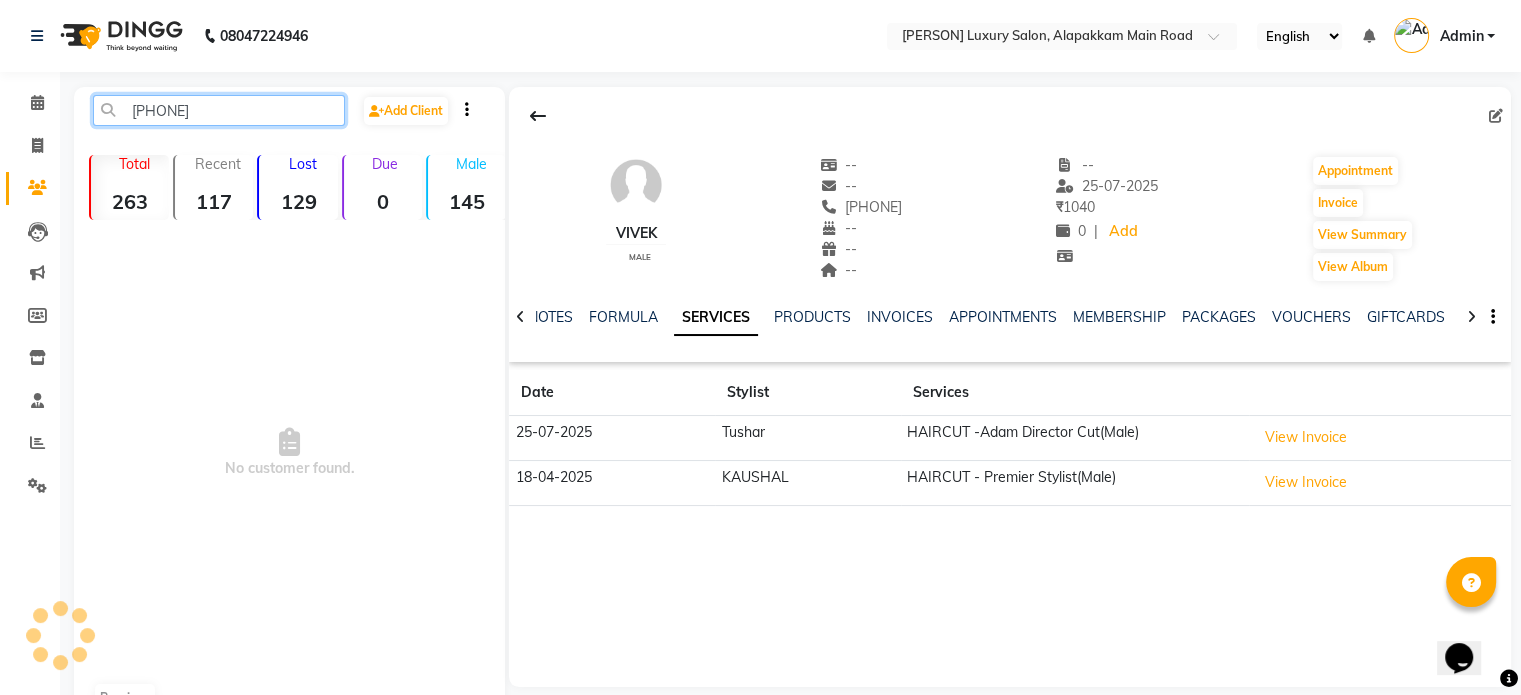 click on "[PHONE]" 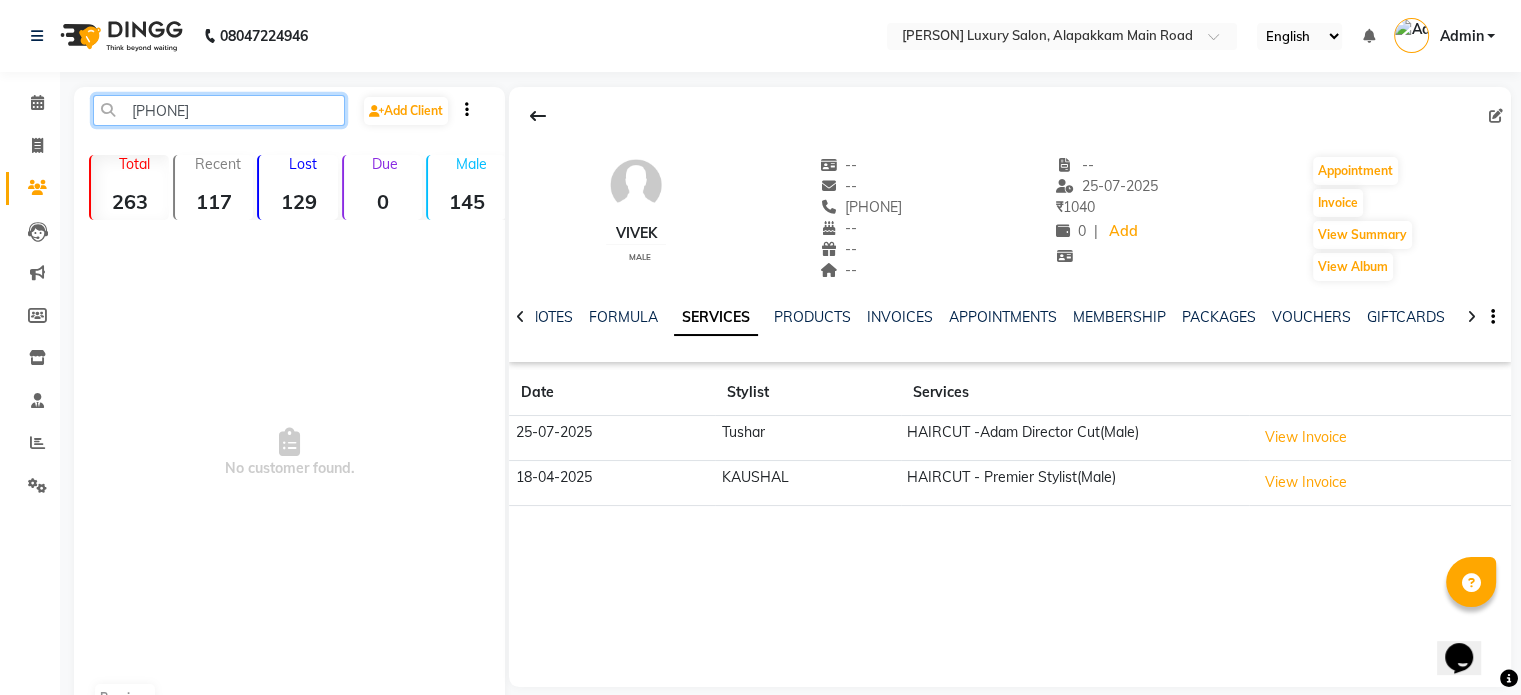 click on "[PHONE]" 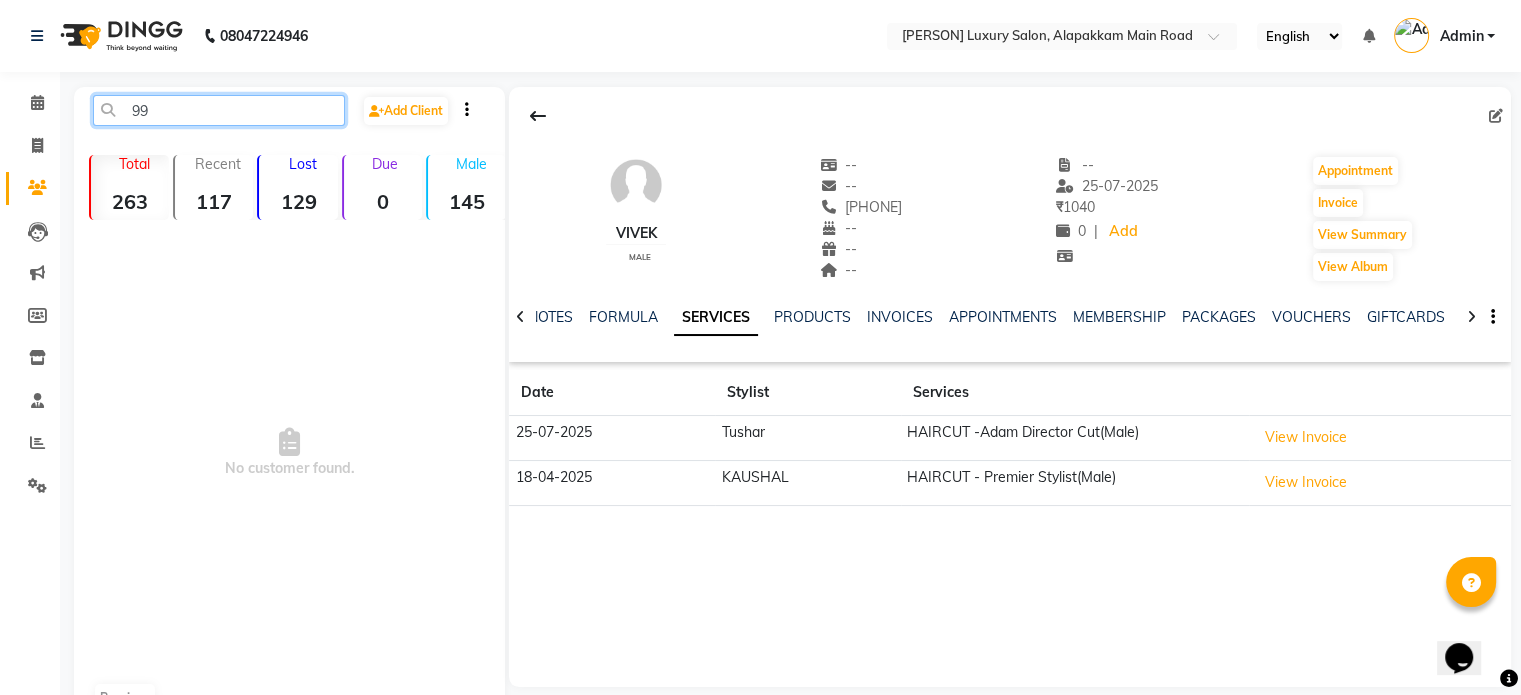 type on "9" 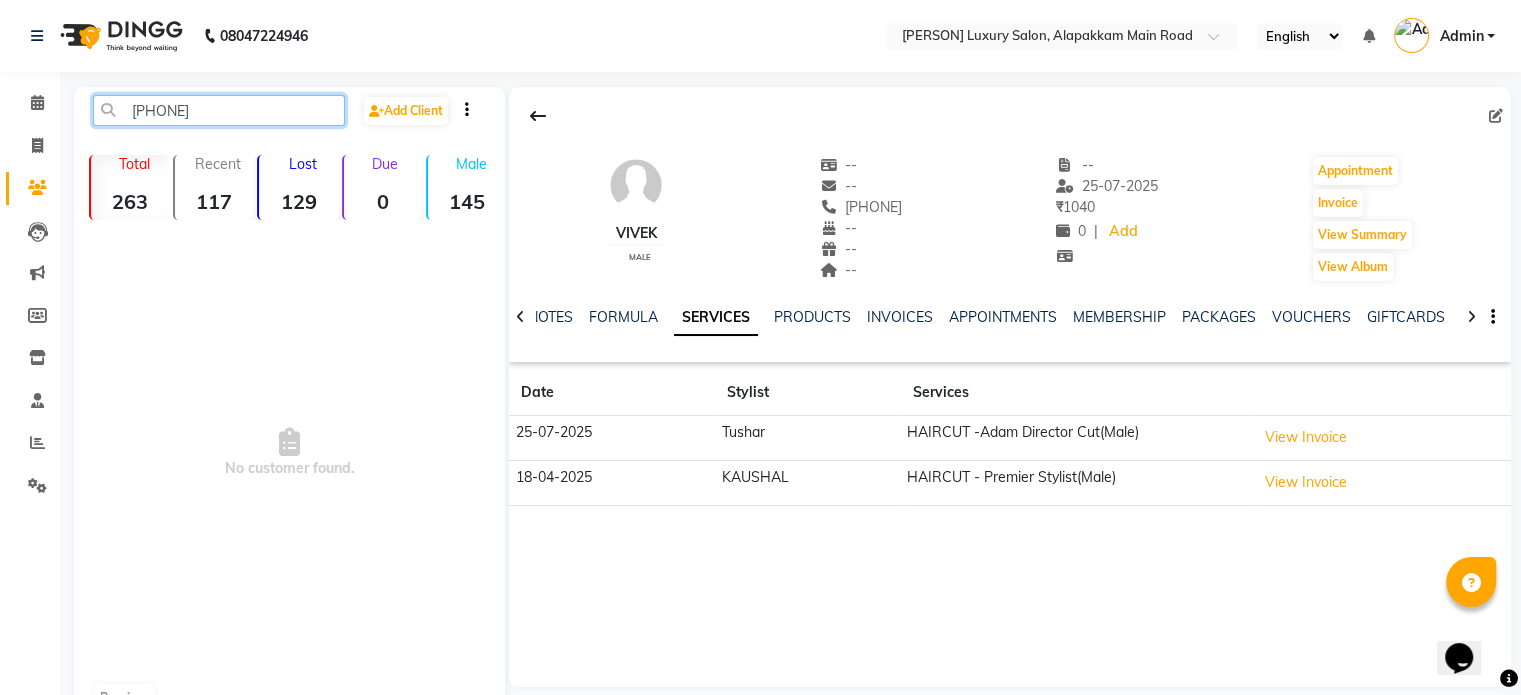 drag, startPoint x: 136, startPoint y: 108, endPoint x: 244, endPoint y: 113, distance: 108.11568 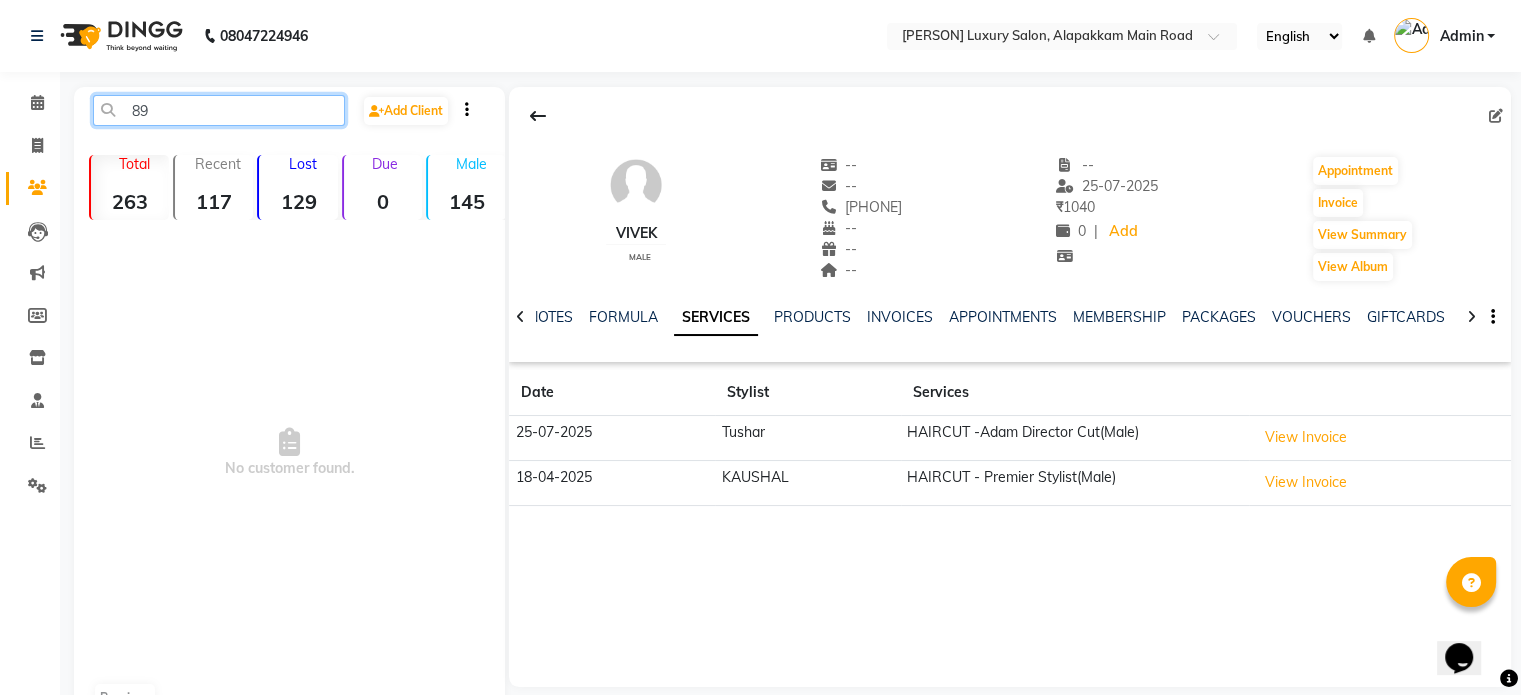 type on "8" 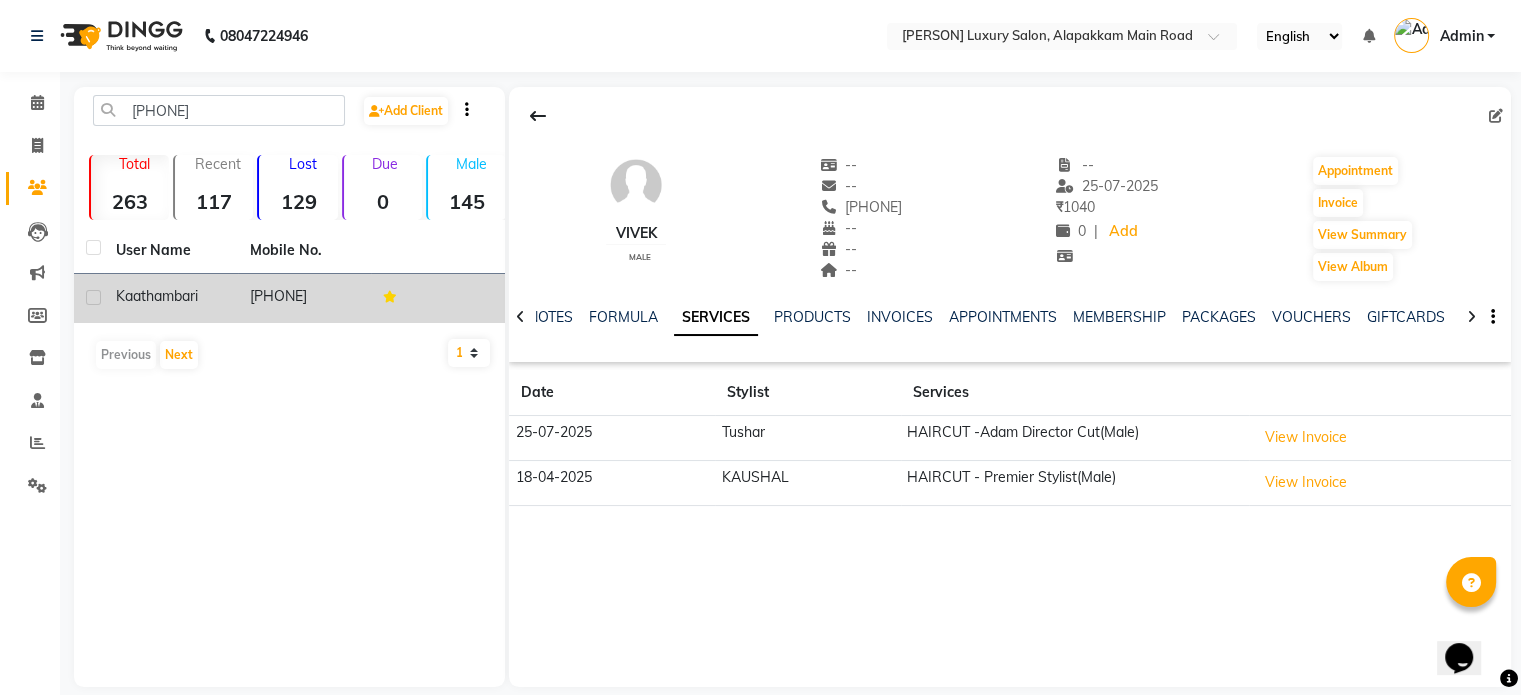 click on "kaathambari" 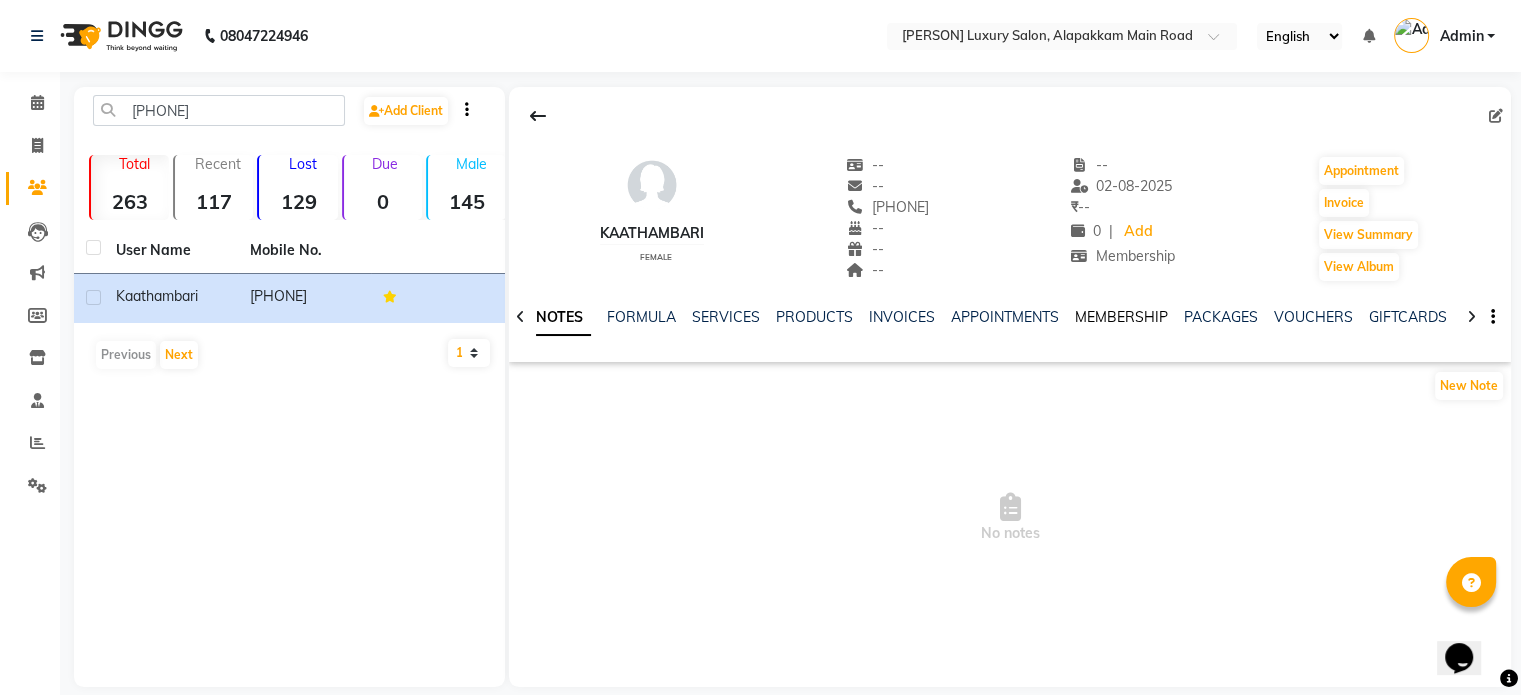 click on "MEMBERSHIP" 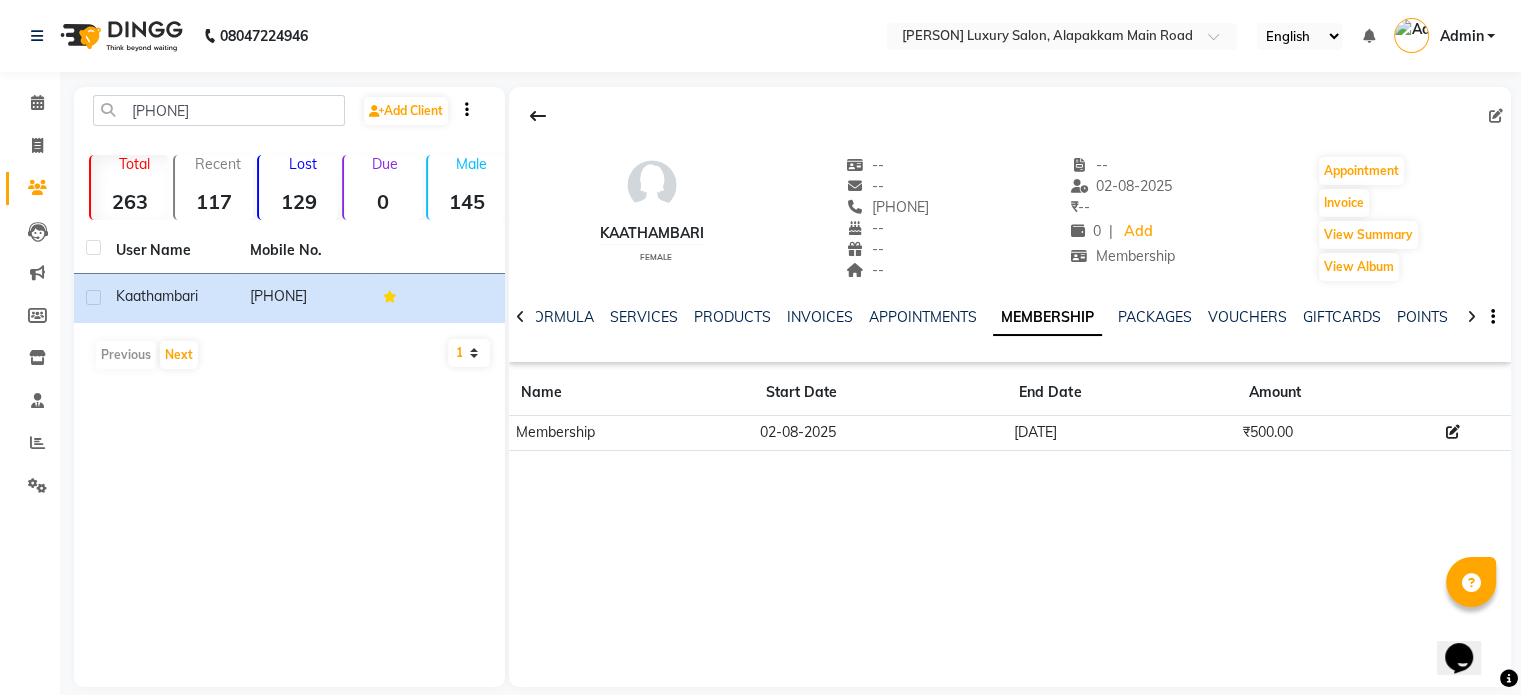click on "MEMBERSHIP" 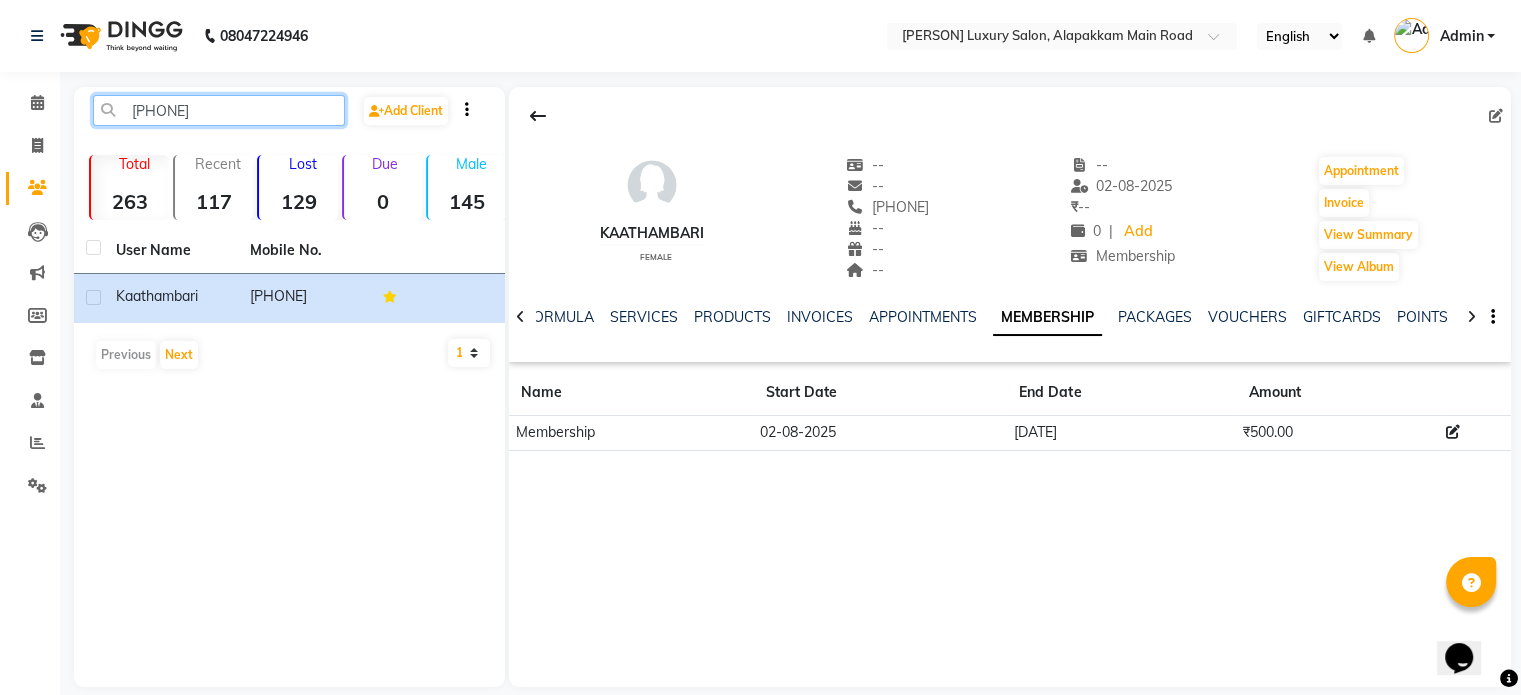 click on "[PHONE]" 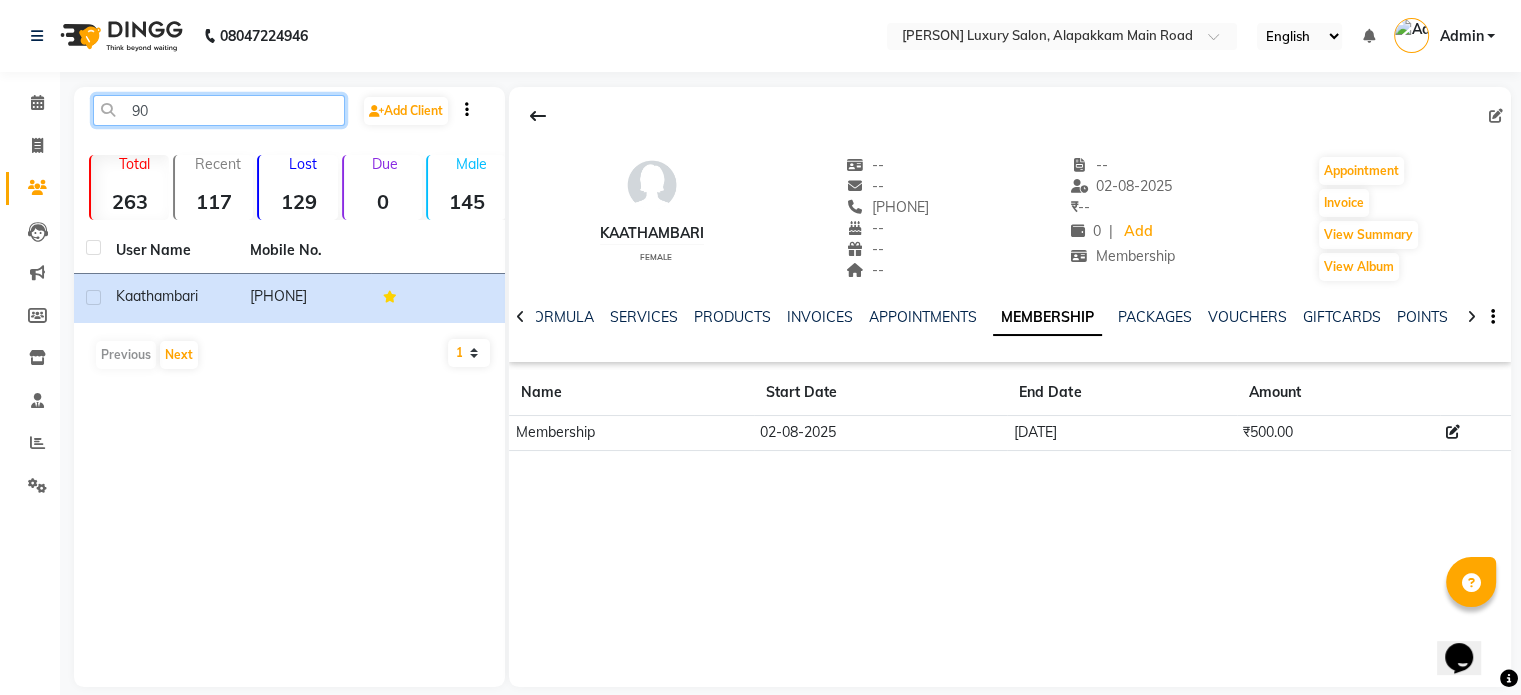 type on "9" 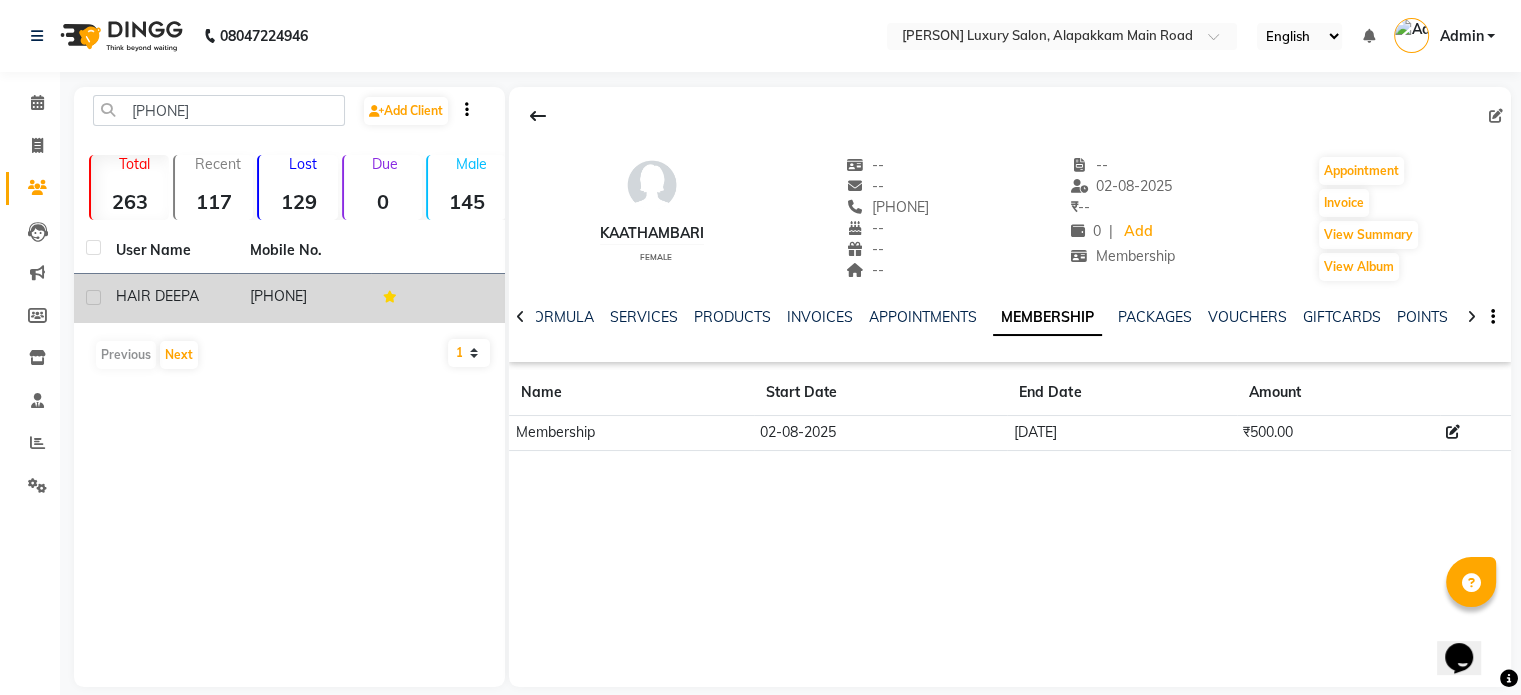 click on "[PHONE]" 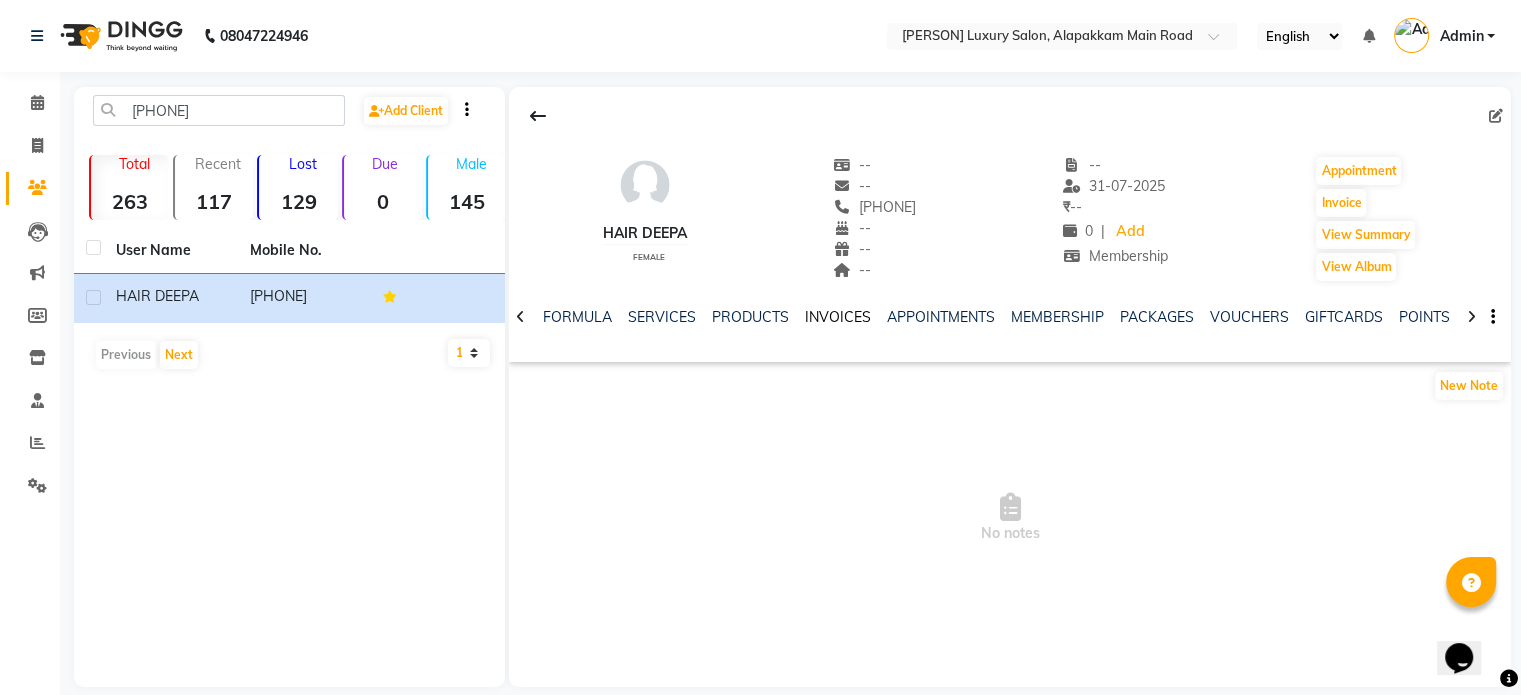 click on "INVOICES" 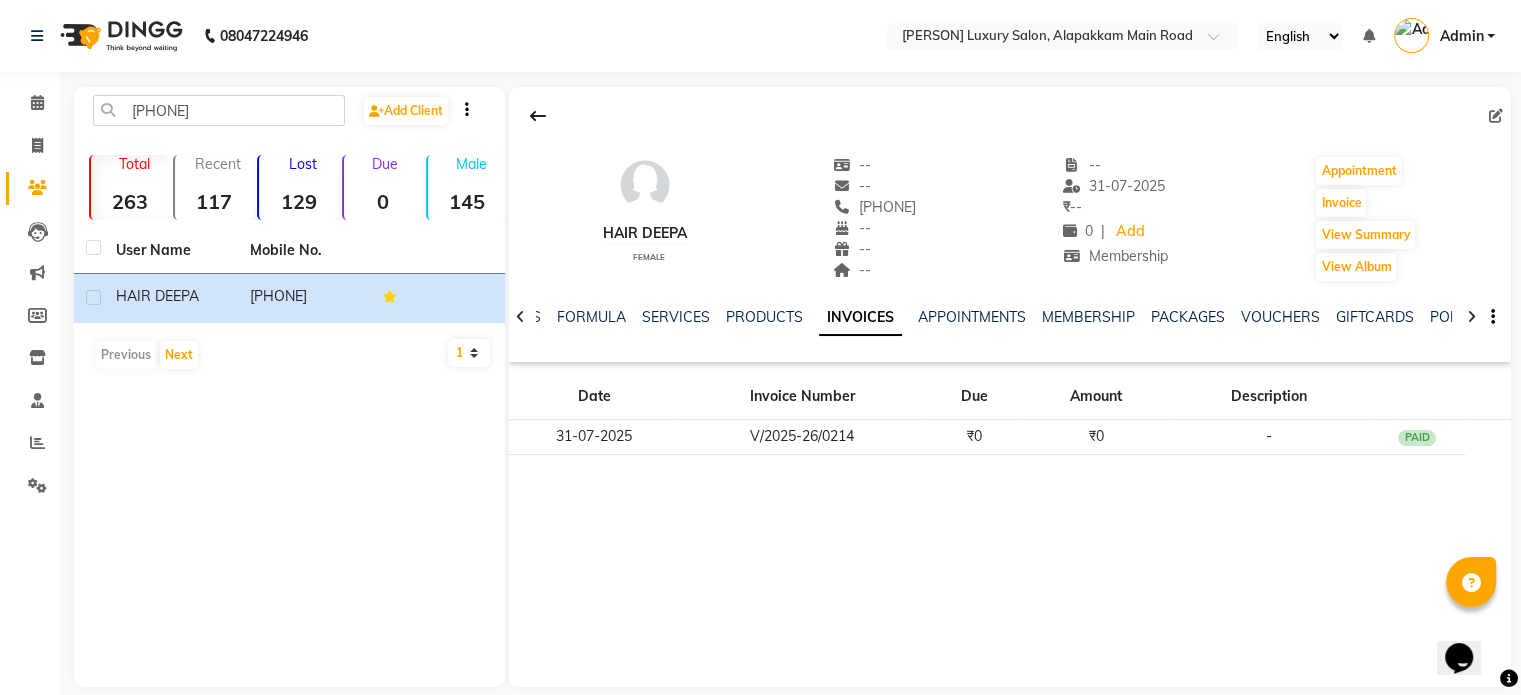 drag, startPoint x: 851, startPoint y: 211, endPoint x: 967, endPoint y: 206, distance: 116.10771 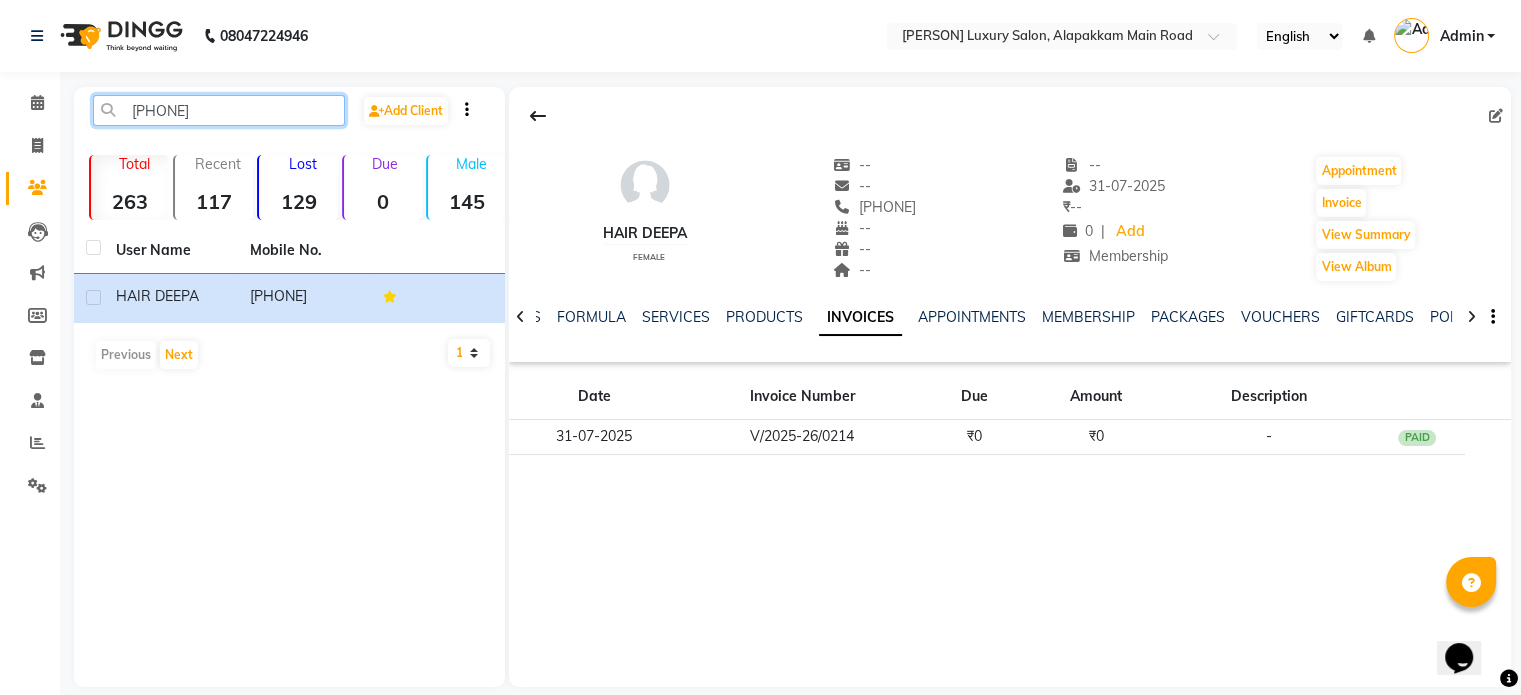 click on "[PHONE]" 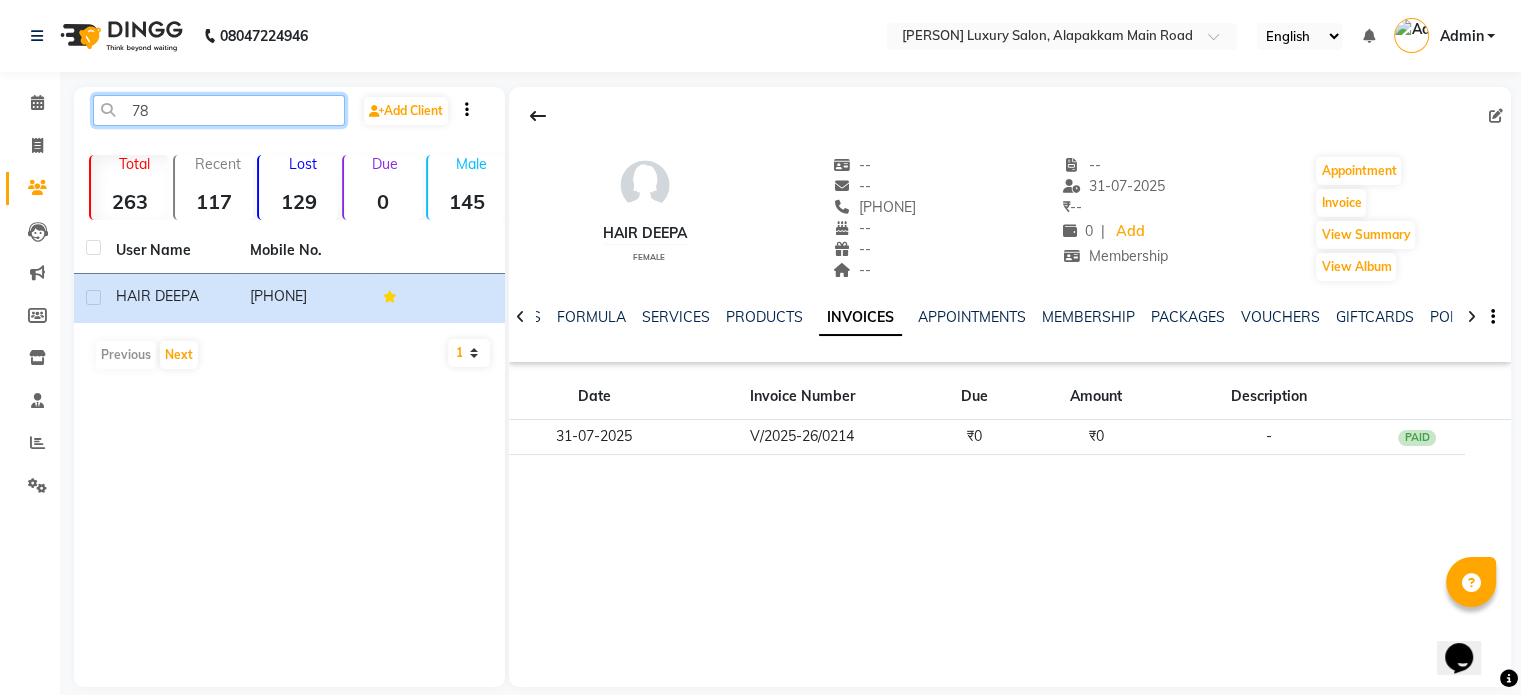 type on "7" 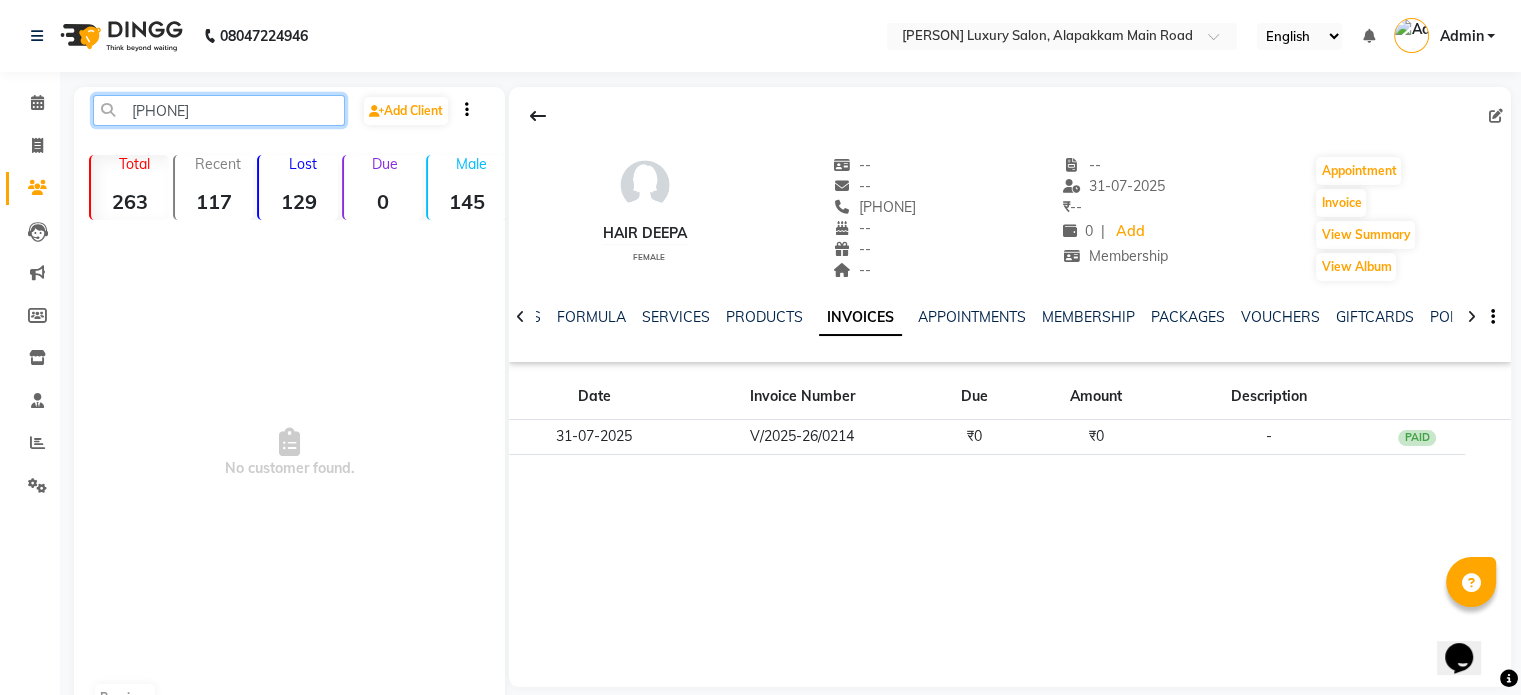click on "[PHONE]" 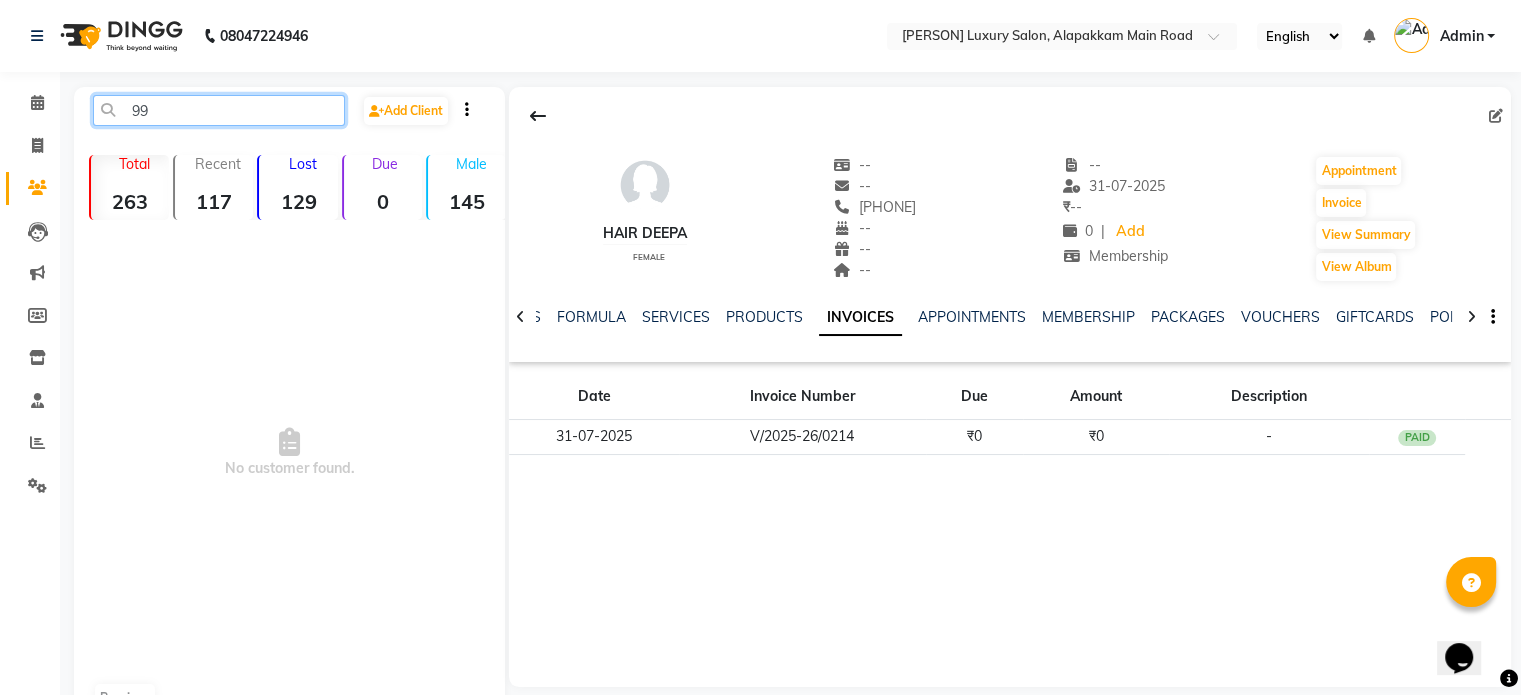 type on "9" 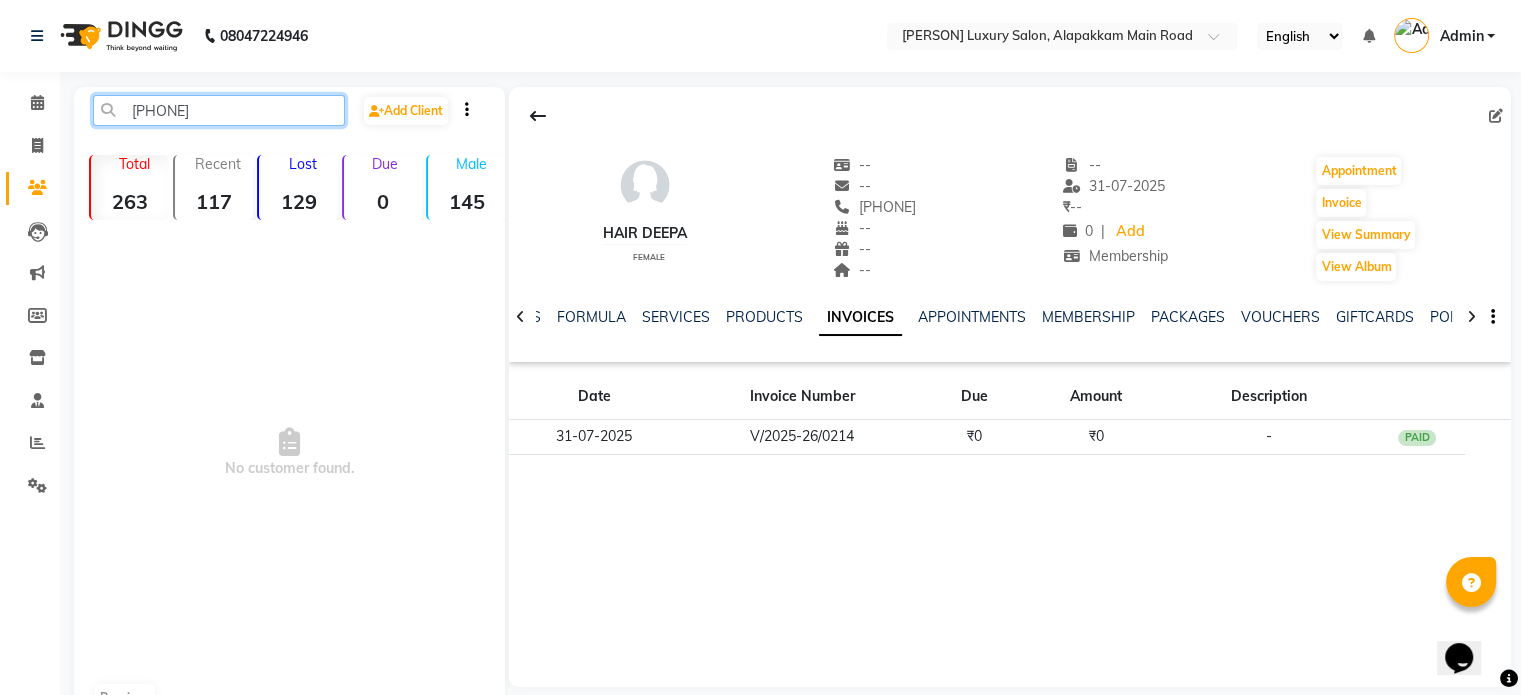 type on "[PHONE]" 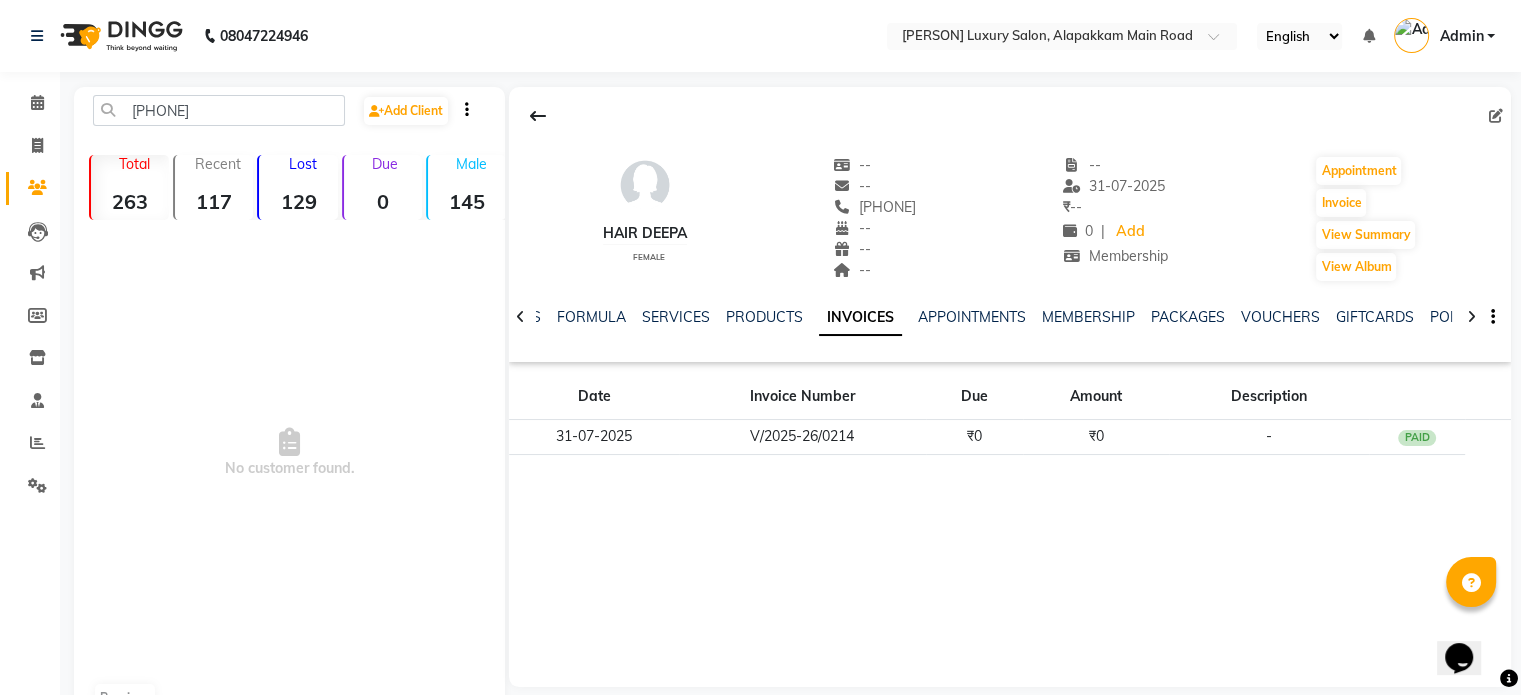 click on "Admin" at bounding box center [1461, 36] 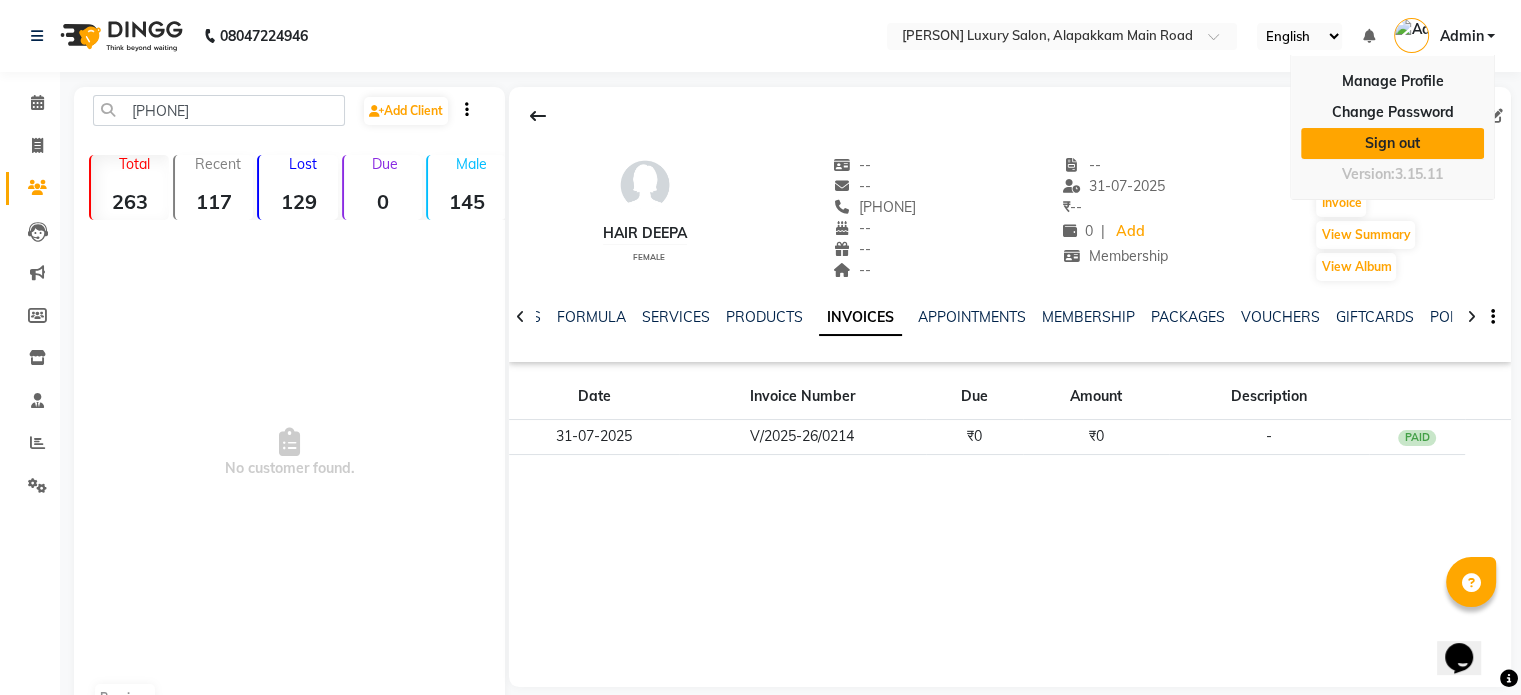 click on "Sign out" at bounding box center [1392, 143] 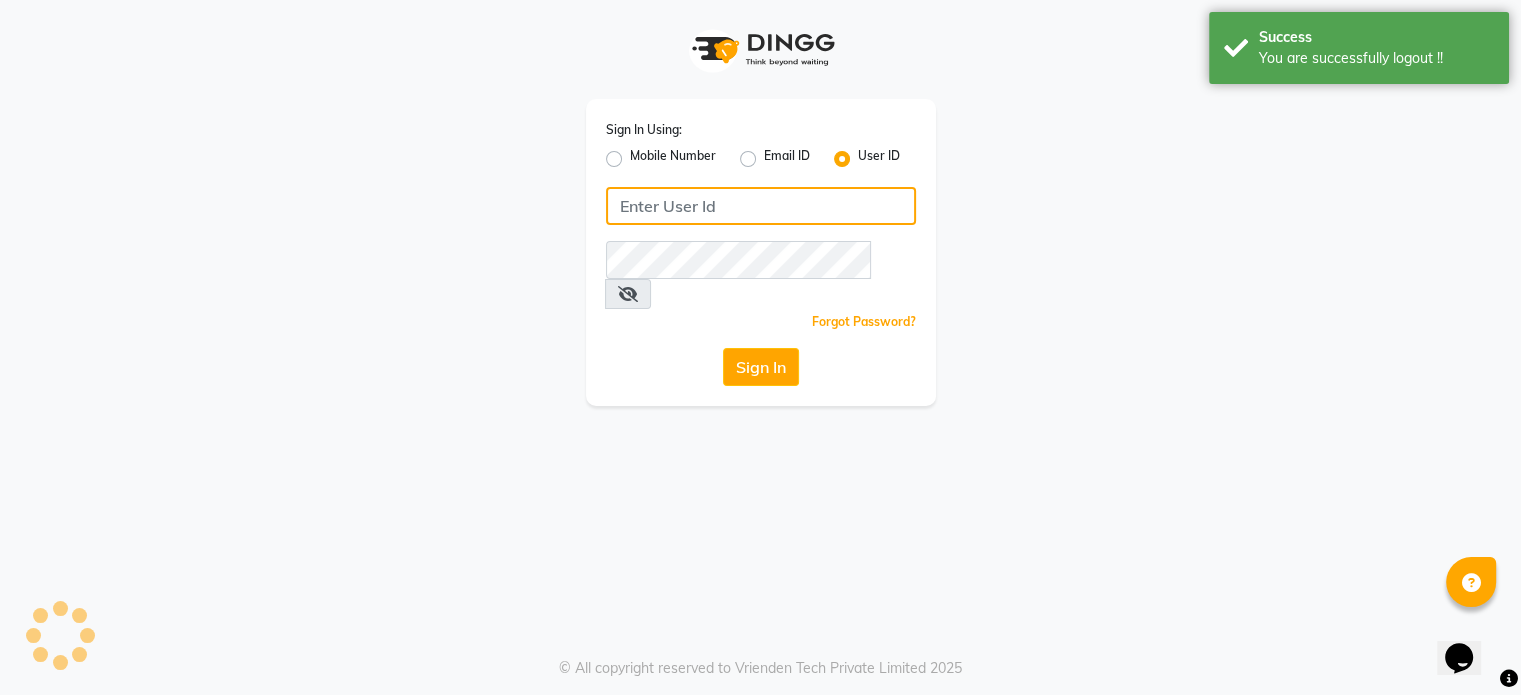 type on "9952551556" 